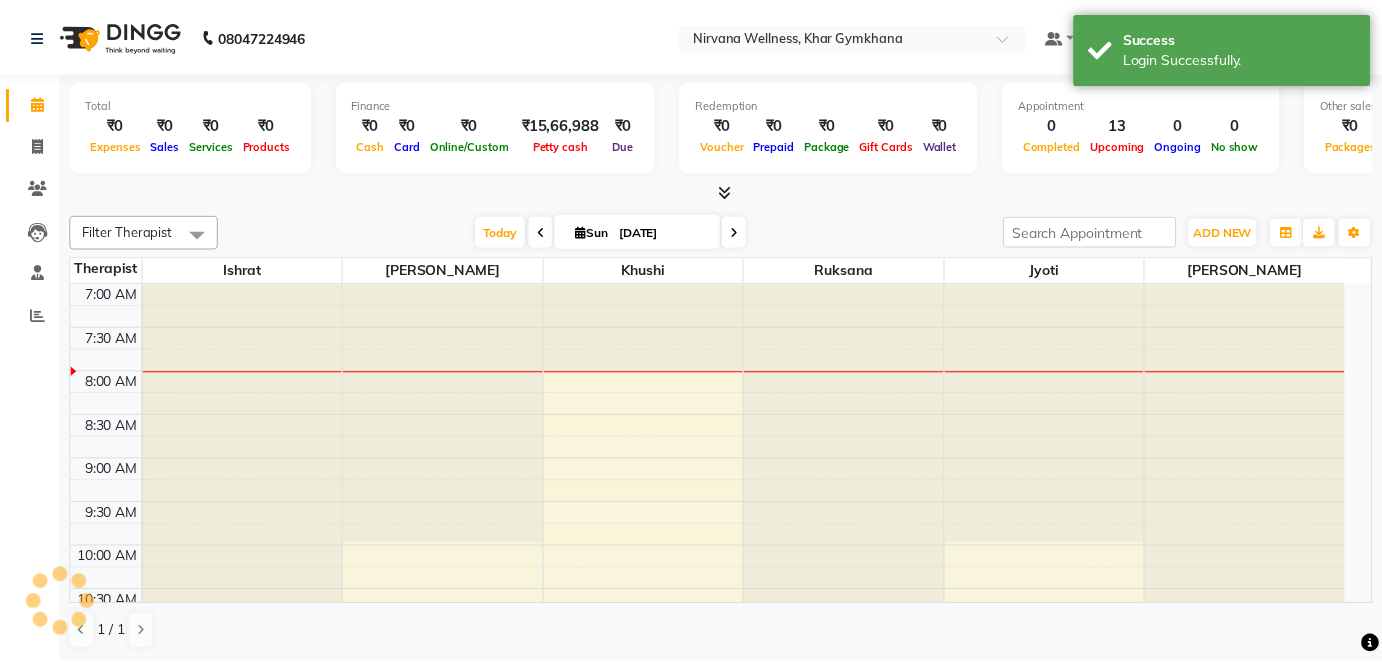 scroll, scrollTop: 0, scrollLeft: 0, axis: both 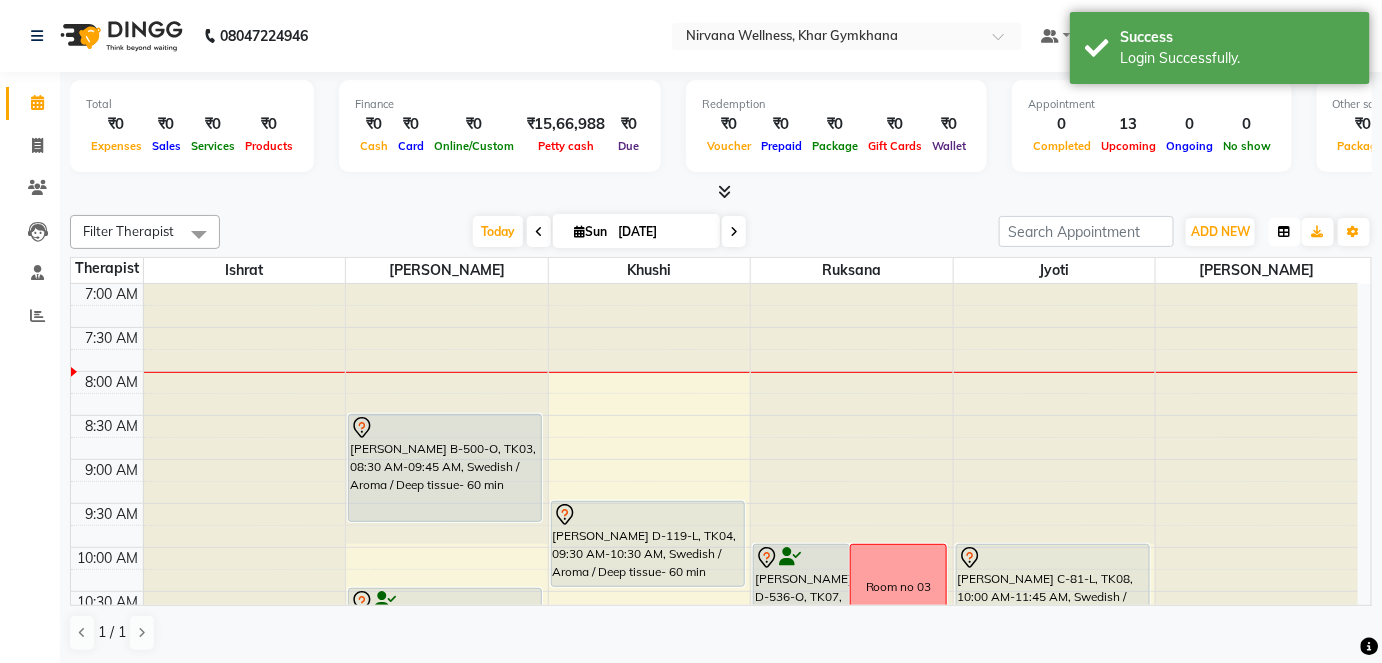 click at bounding box center (1285, 232) 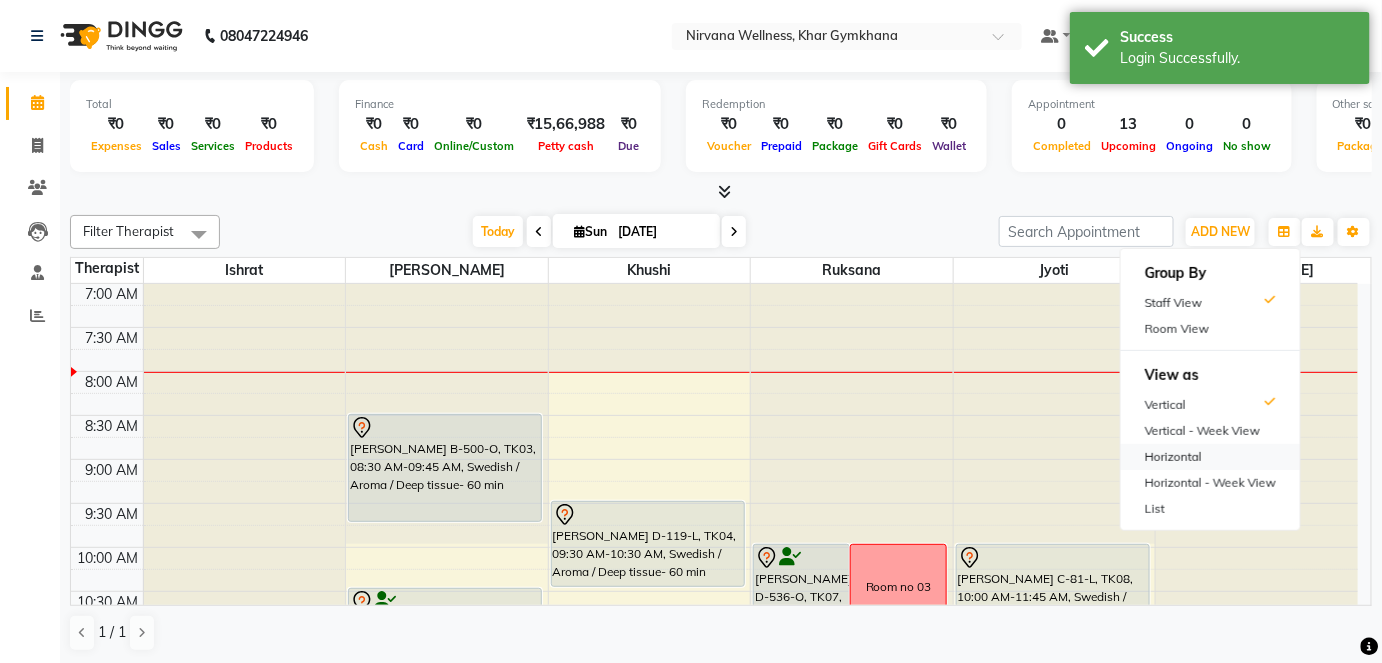 click on "Horizontal" at bounding box center [1210, 457] 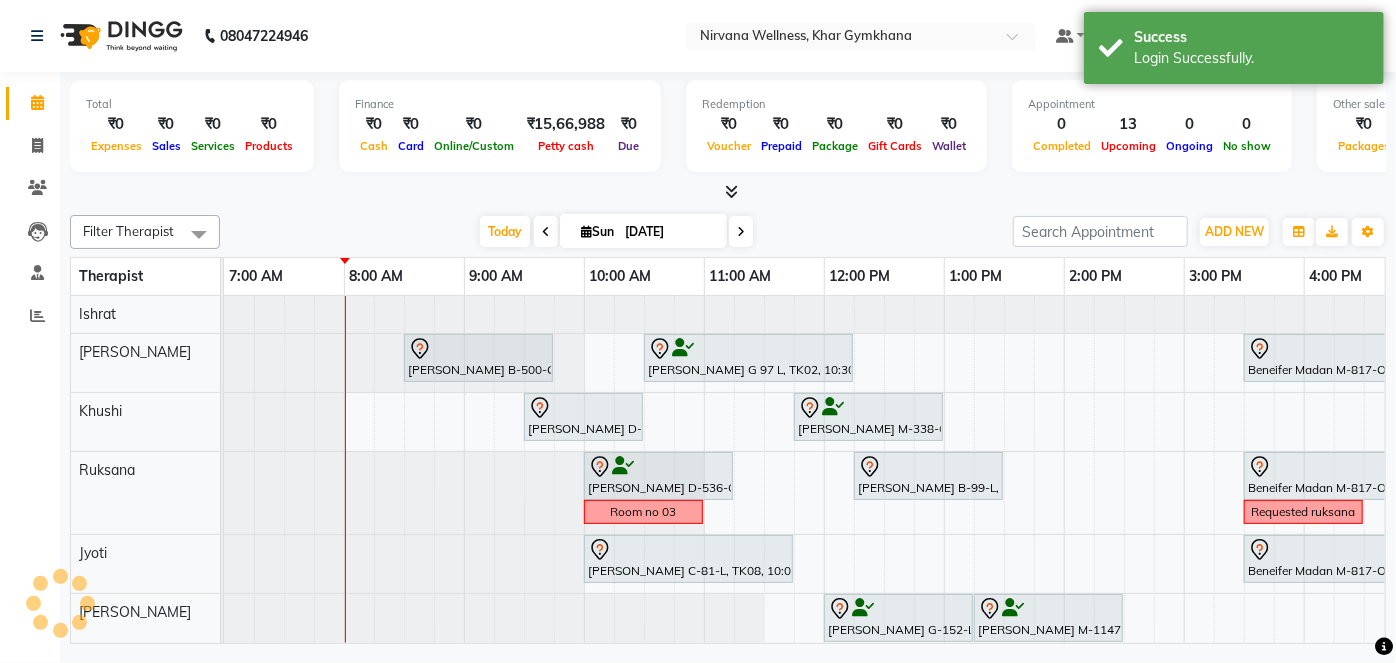 scroll, scrollTop: 0, scrollLeft: 120, axis: horizontal 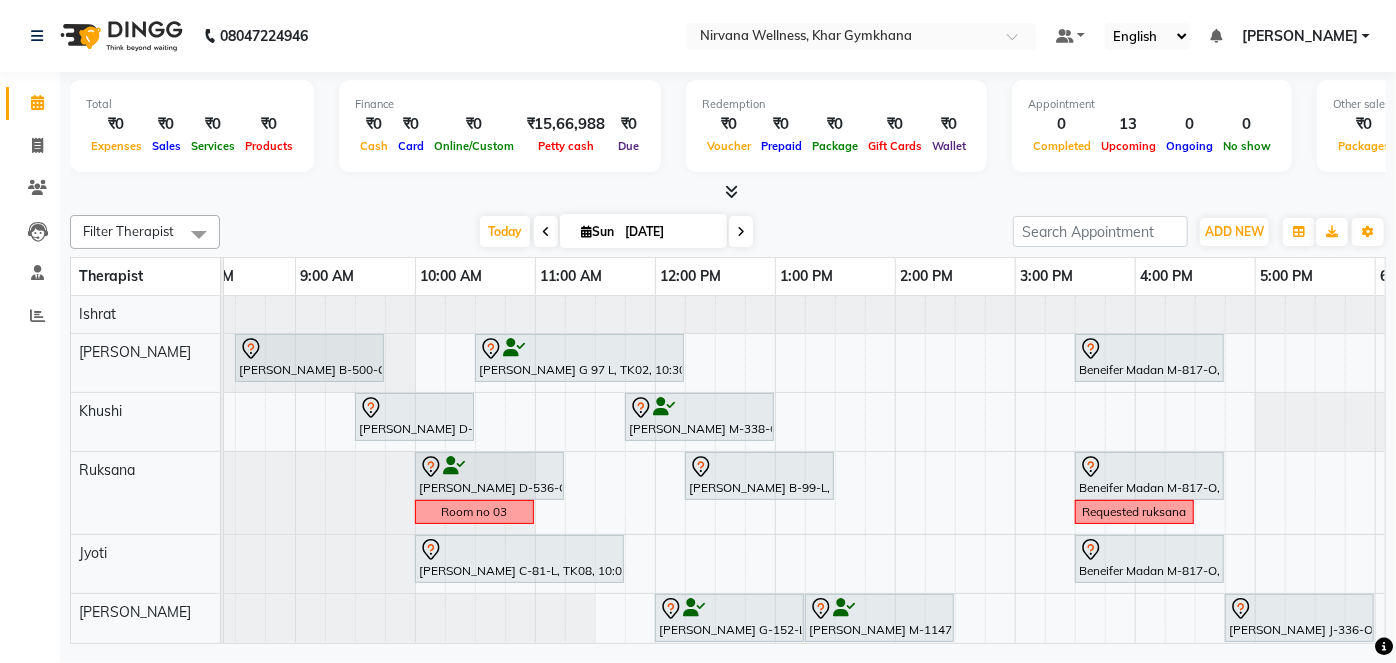 click at bounding box center [741, 231] 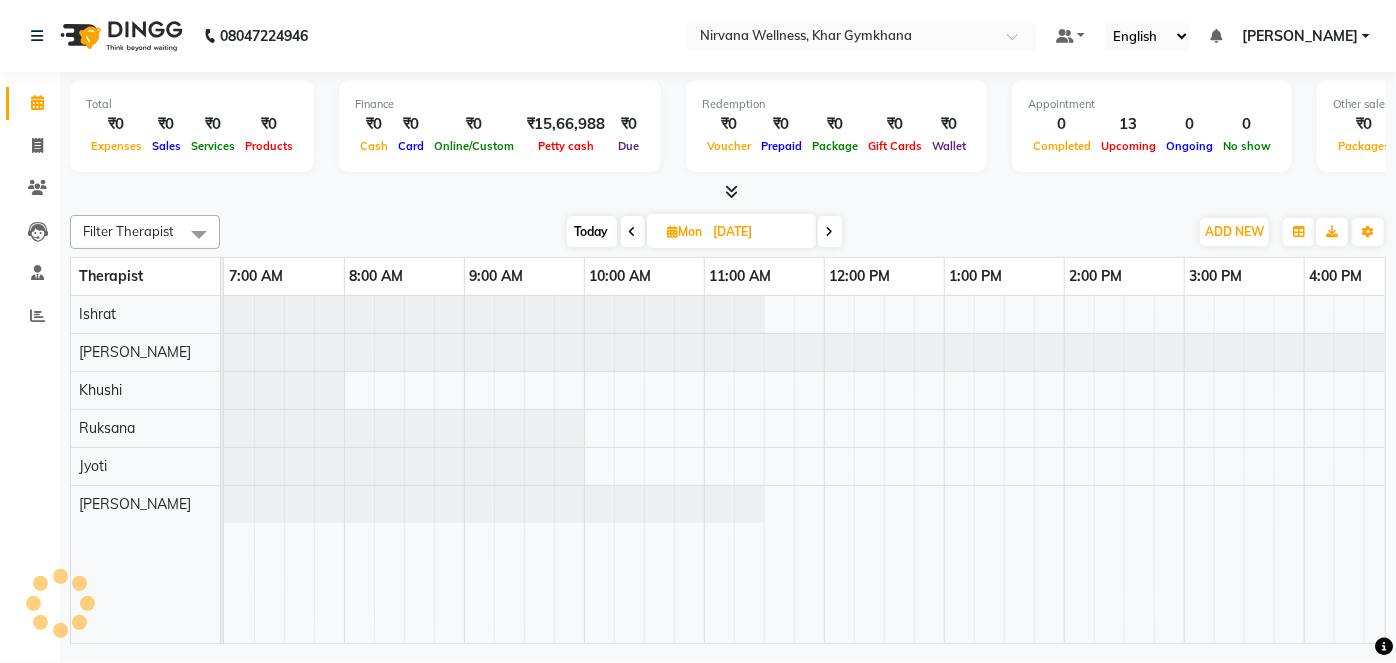 scroll, scrollTop: 0, scrollLeft: 120, axis: horizontal 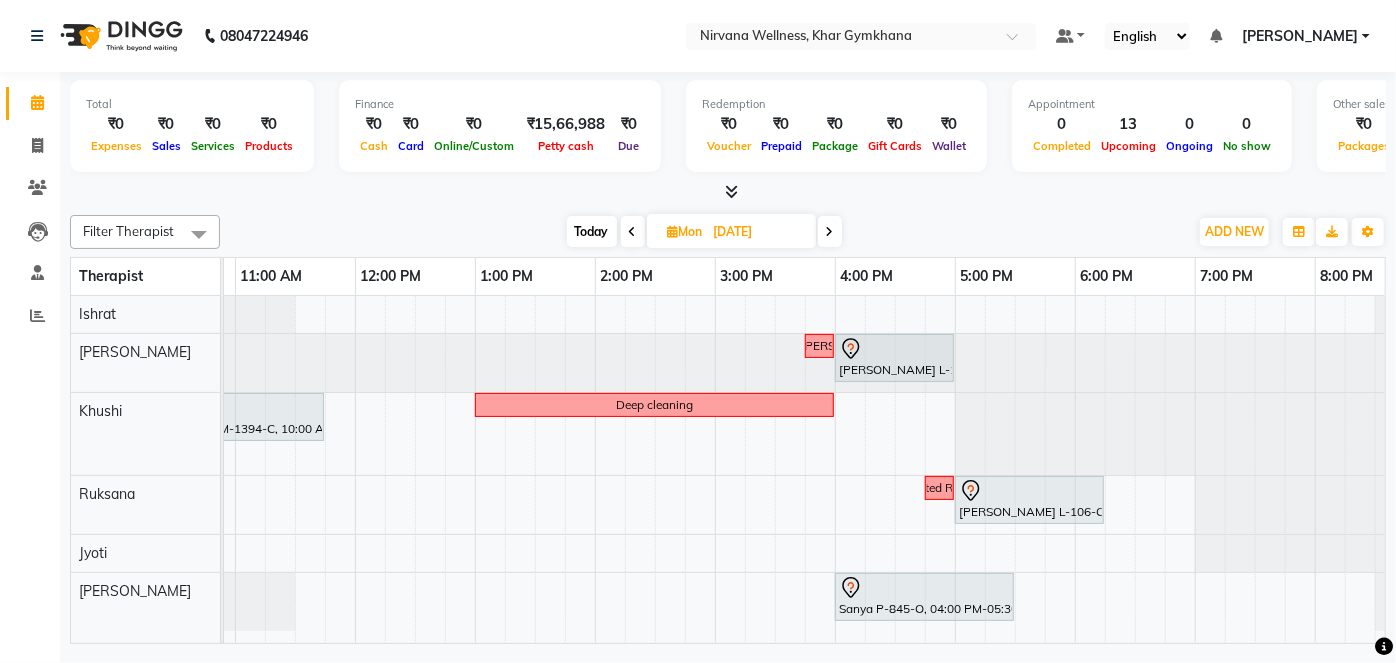 click at bounding box center (673, 231) 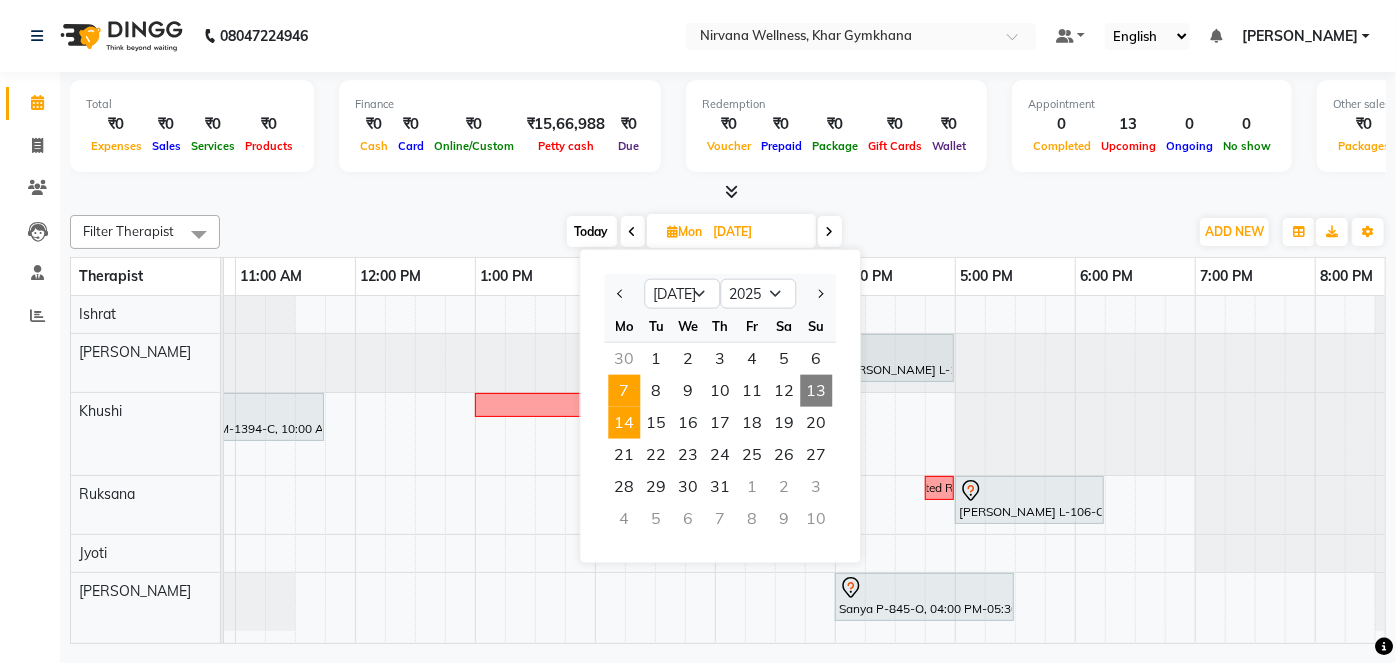 click on "7" at bounding box center [624, 391] 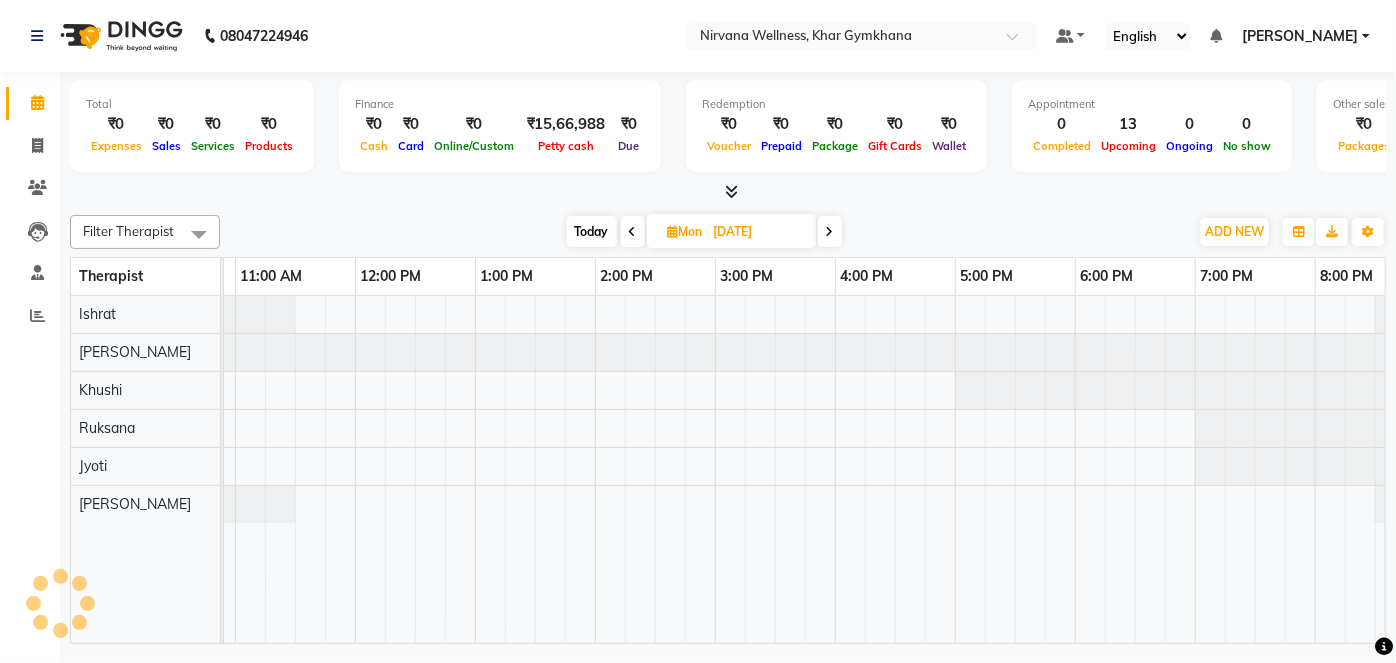 scroll, scrollTop: 0, scrollLeft: 120, axis: horizontal 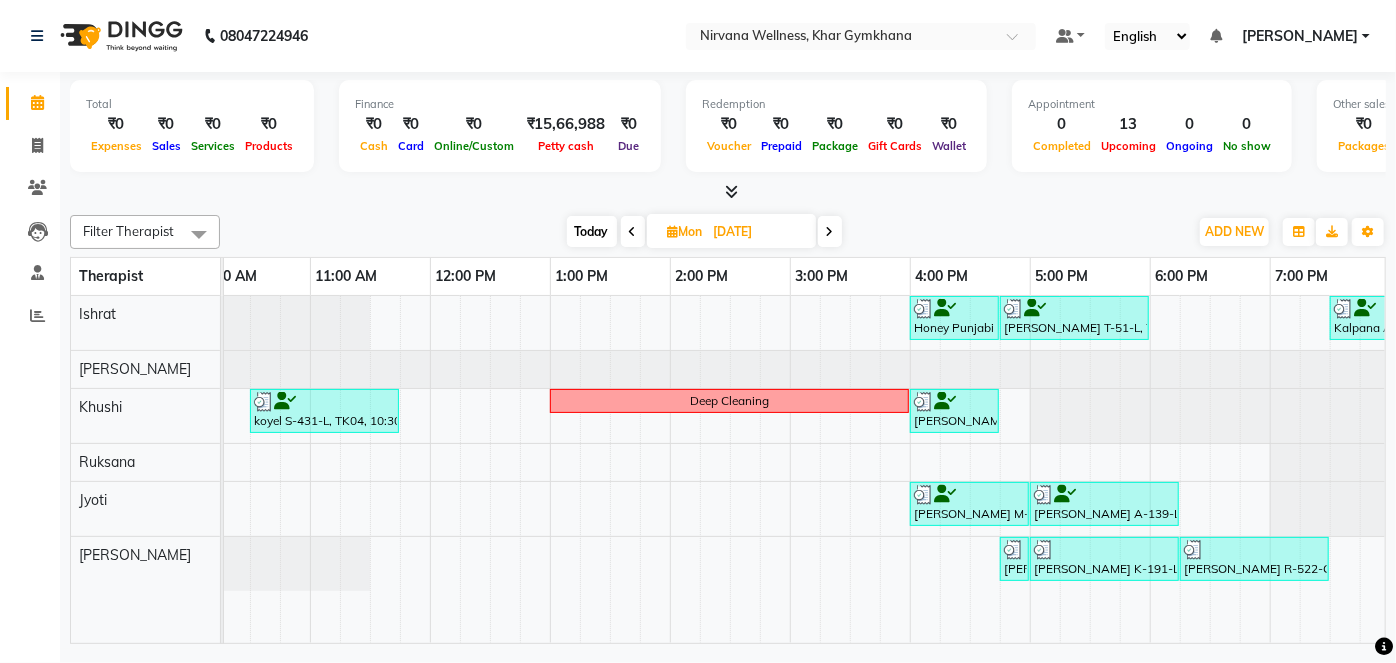 click on "Mon" at bounding box center (685, 231) 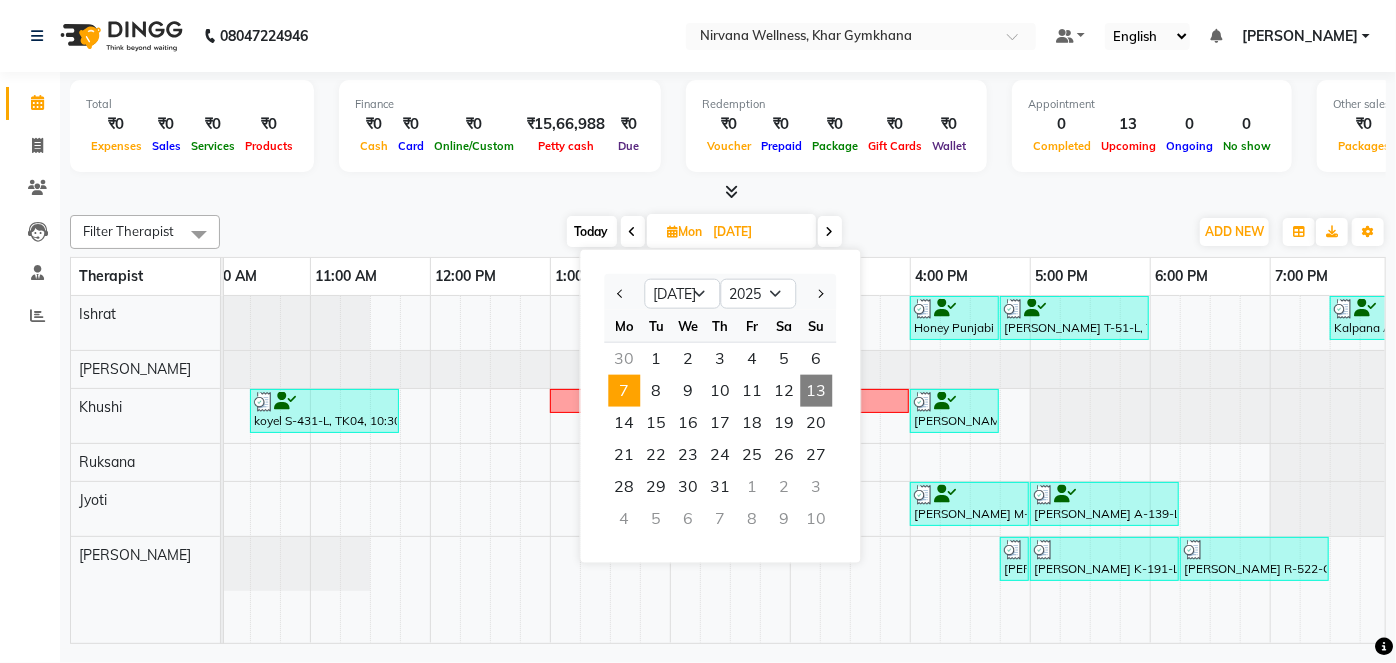 click on "Filter Therapist Select All Ishrat Jyoti Khushi Nilofar Ruksana  Suhani Today  Mon 07-07-2025 Jan Feb Mar Apr May Jun Jul Aug Sep Oct Nov Dec 2015 2016 2017 2018 2019 2020 2021 2022 2023 2024 2025 2026 2027 2028 2029 2030 2031 2032 2033 2034 2035 Mo Tu We Th Fr Sa Su  30   1   2   3   4   5   6   7   8   9   10   11   12   13   14   15   16   17   18   19   20   21   22   23   24   25   26   27   28   29   30   31   1   2   3   4   5   6   7   8   9   10  Toggle Dropdown Add Appointment Add Invoice Add Attendance Add Client Toggle Dropdown Add Appointment Add Invoice Add Attendance Add Client ADD NEW Toggle Dropdown Add Appointment Add Invoice Add Attendance Add Client Filter Therapist Select All Ishrat Jyoti Khushi Nilofar Ruksana  Suhani Group By  Staff View   Room View  View as Vertical  Vertical - Week View  Horizontal  Horizontal - Week View  List  Toggle Dropdown Calendar Settings Manage Tags   Arrange Therapists   Reset Therapists  Full Screen Appointment Form Zoom 100% Therapist 7:00 AM 8:00 AM Ishrat" 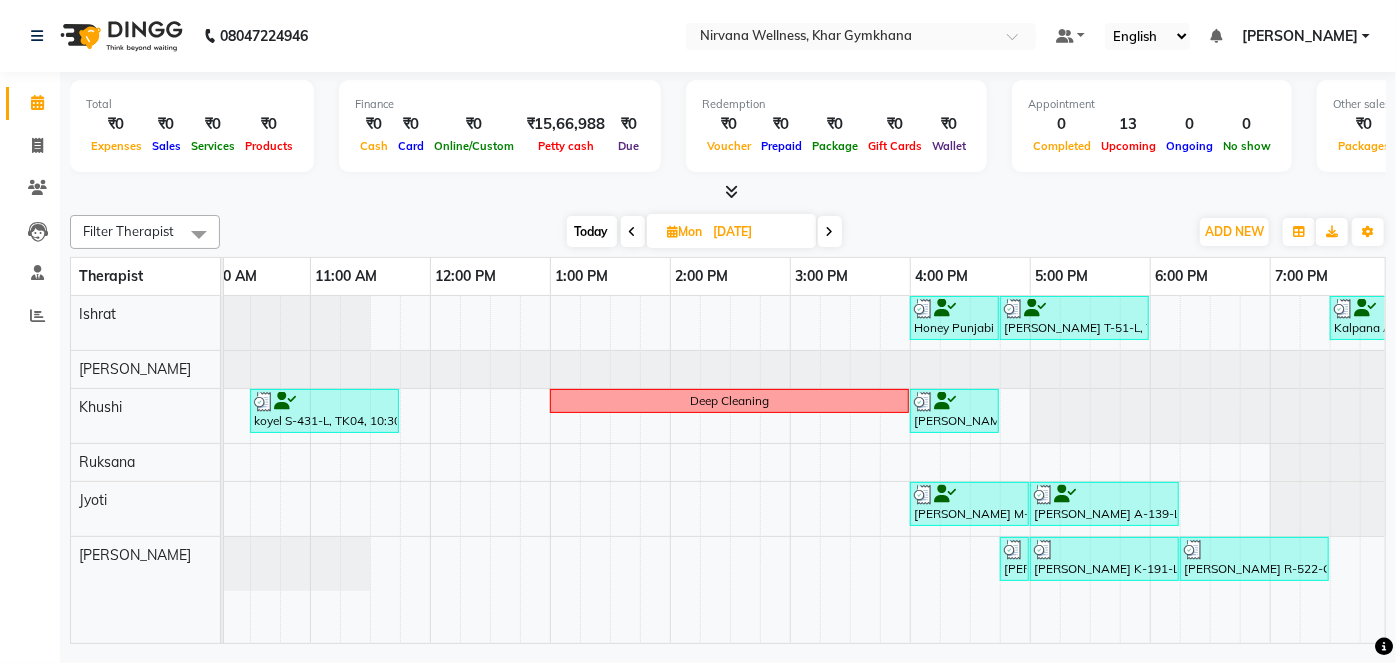 click at bounding box center [633, 232] 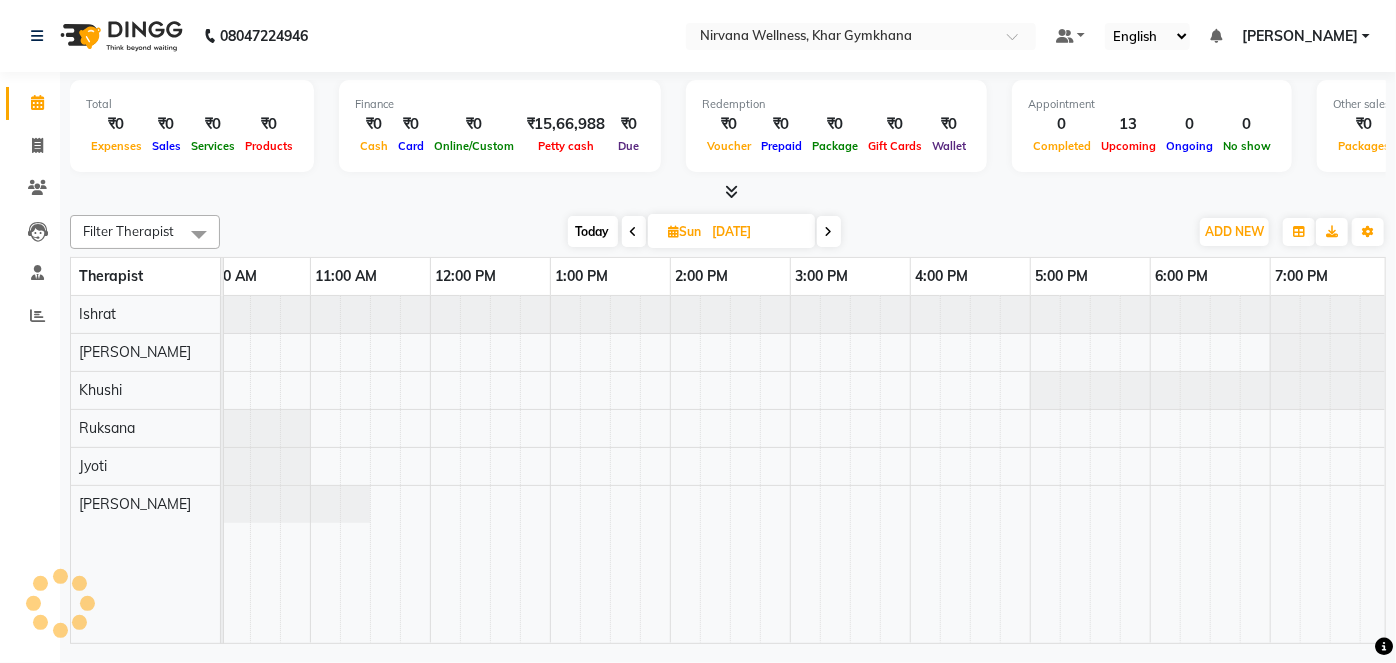 scroll, scrollTop: 0, scrollLeft: 120, axis: horizontal 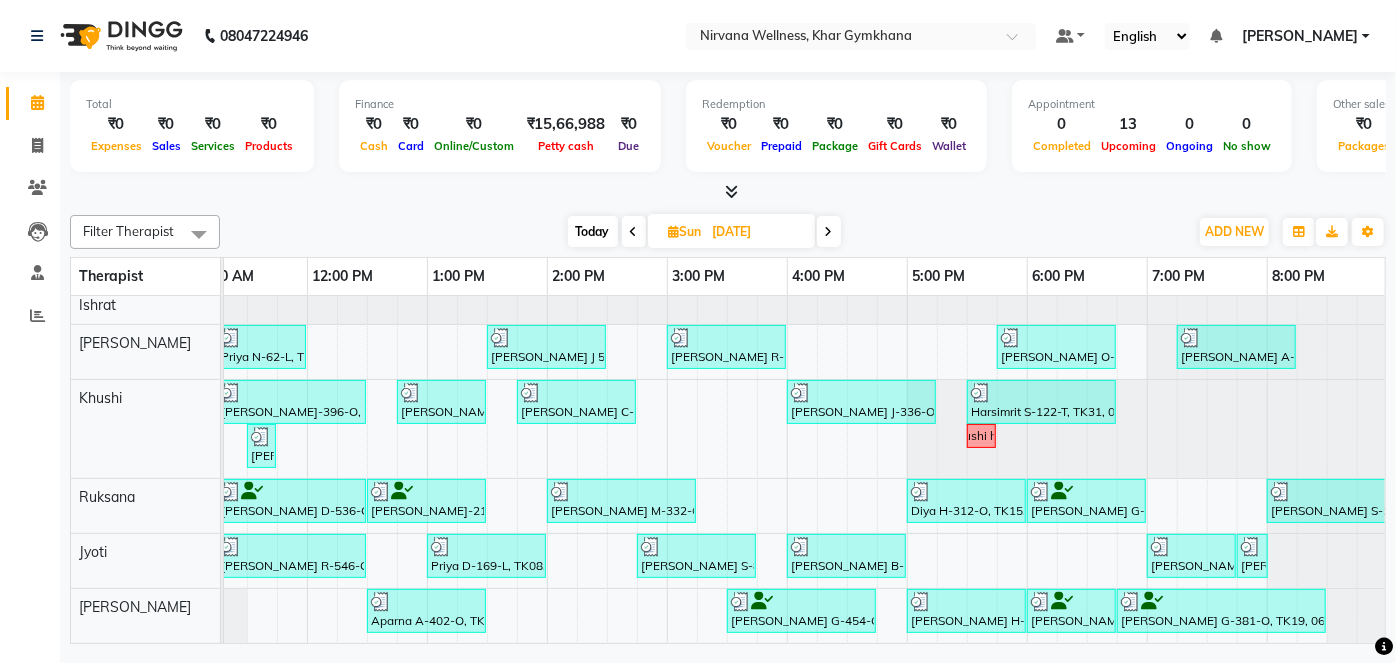 click on "Today" at bounding box center [593, 231] 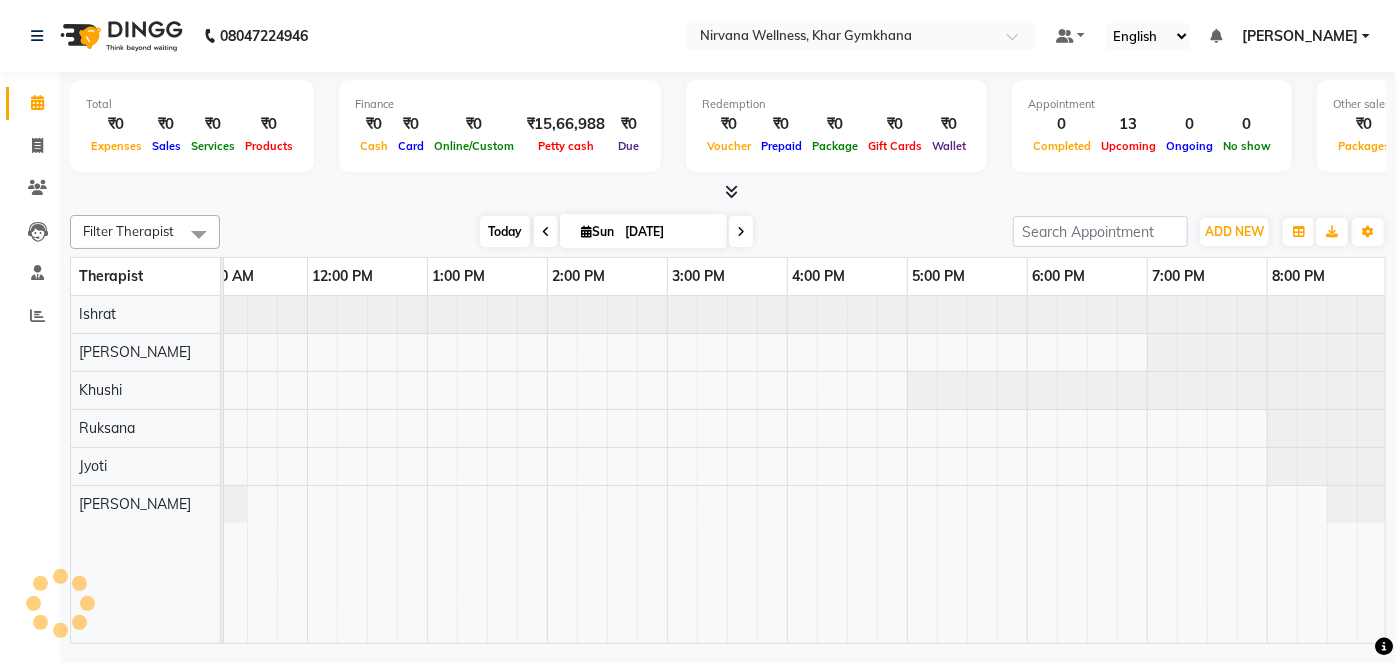 scroll, scrollTop: 0, scrollLeft: 120, axis: horizontal 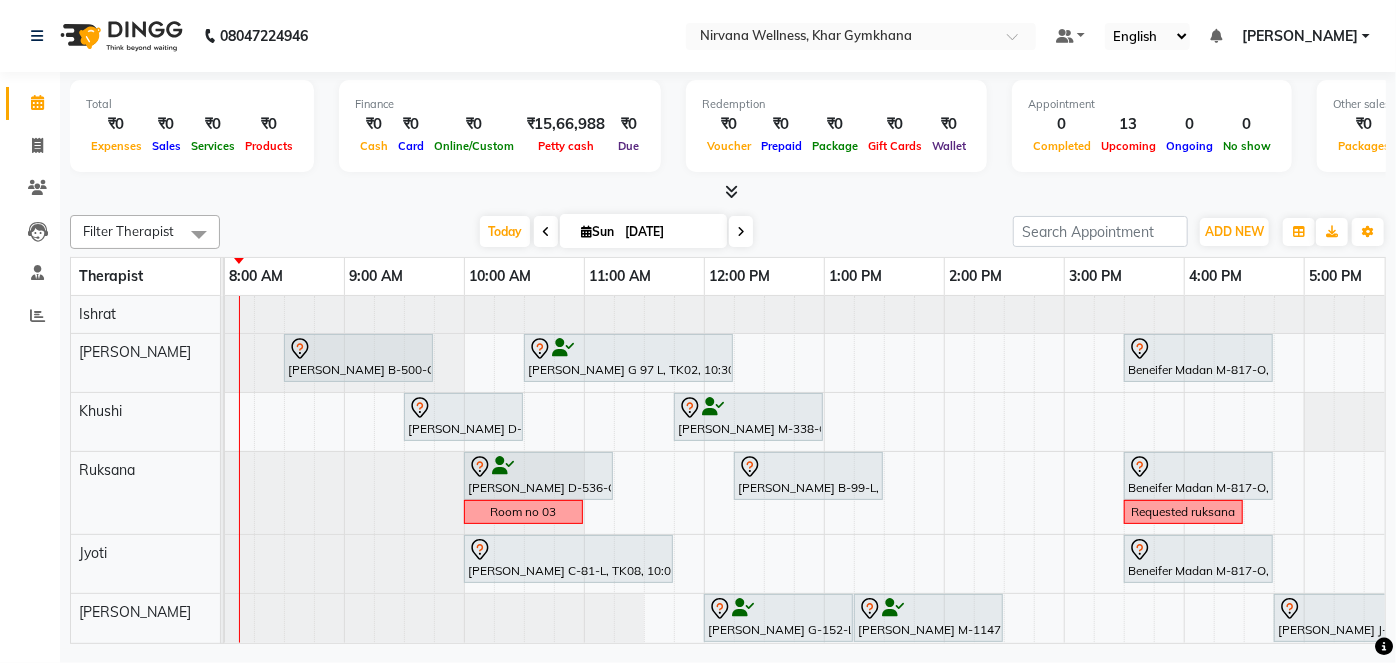 click at bounding box center [546, 231] 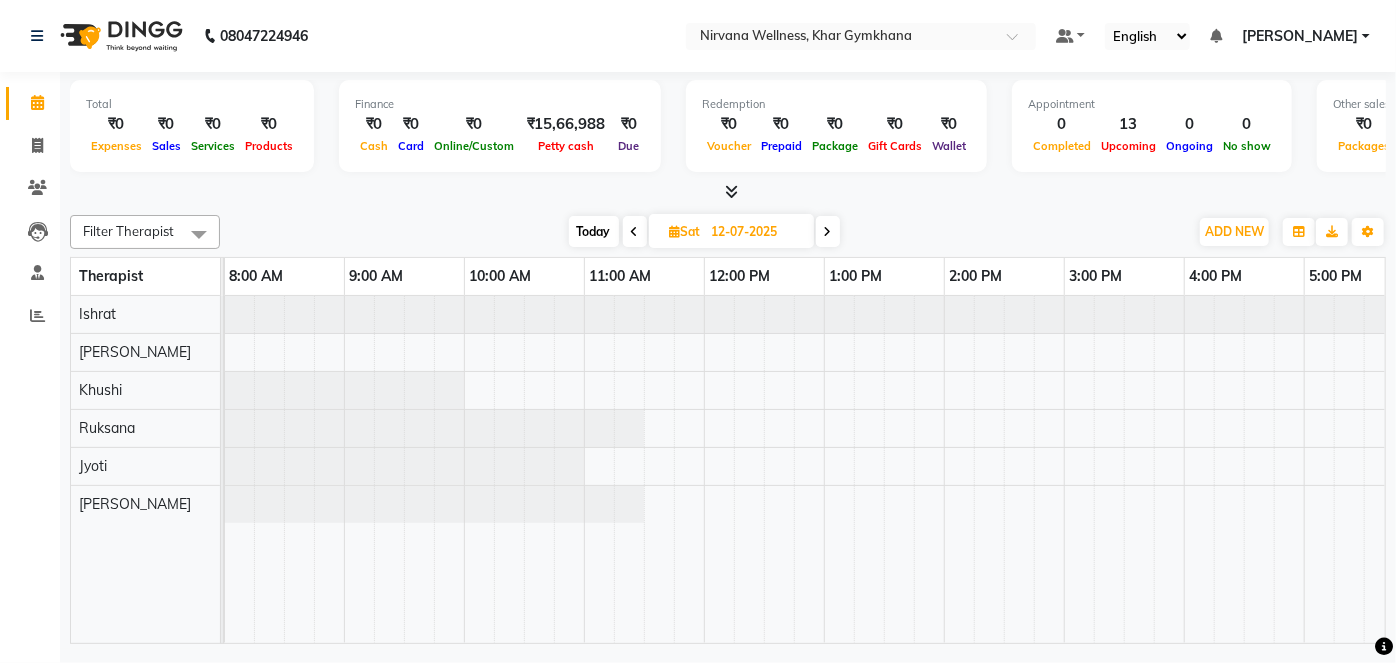 scroll, scrollTop: 0, scrollLeft: 120, axis: horizontal 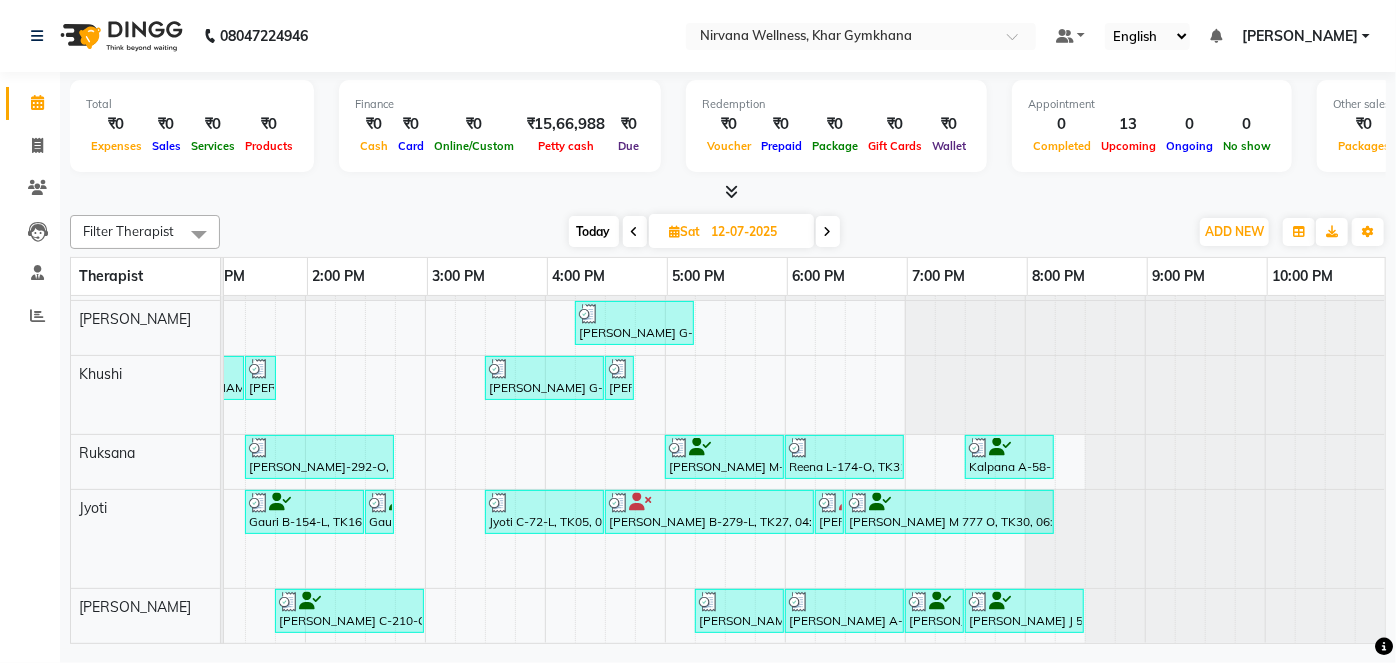 click at bounding box center (635, 232) 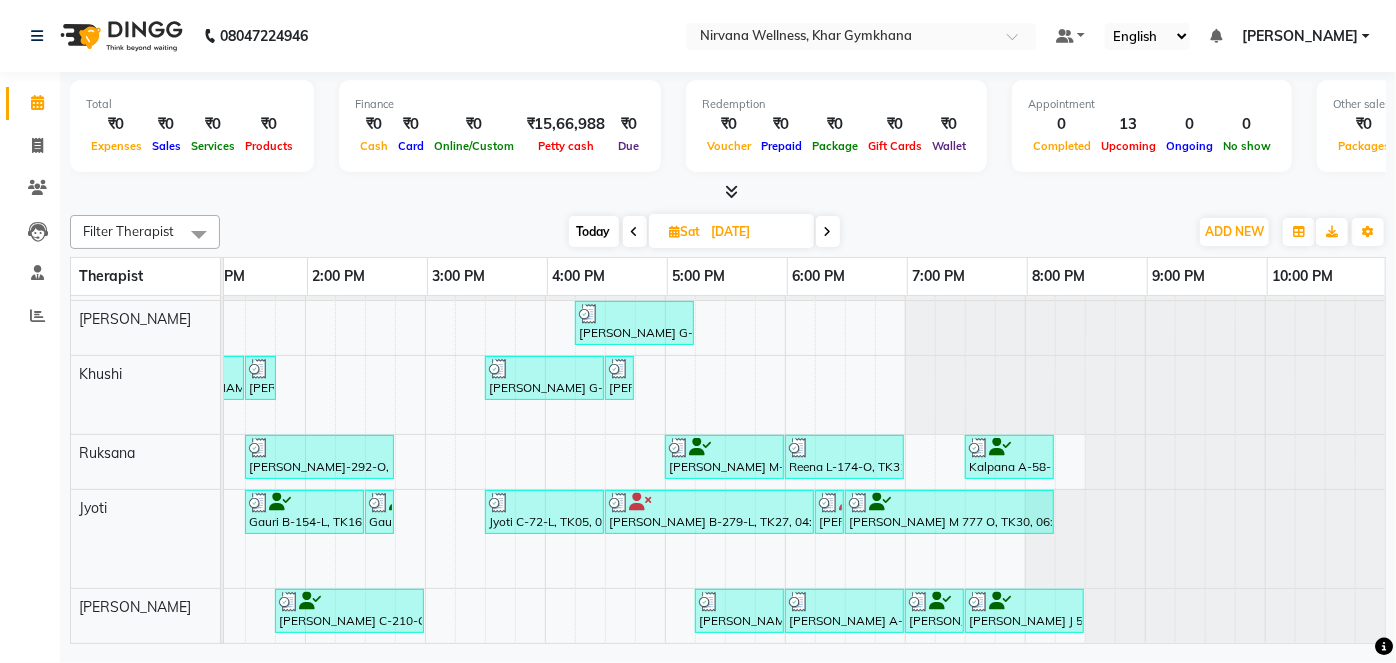 scroll, scrollTop: 0, scrollLeft: 120, axis: horizontal 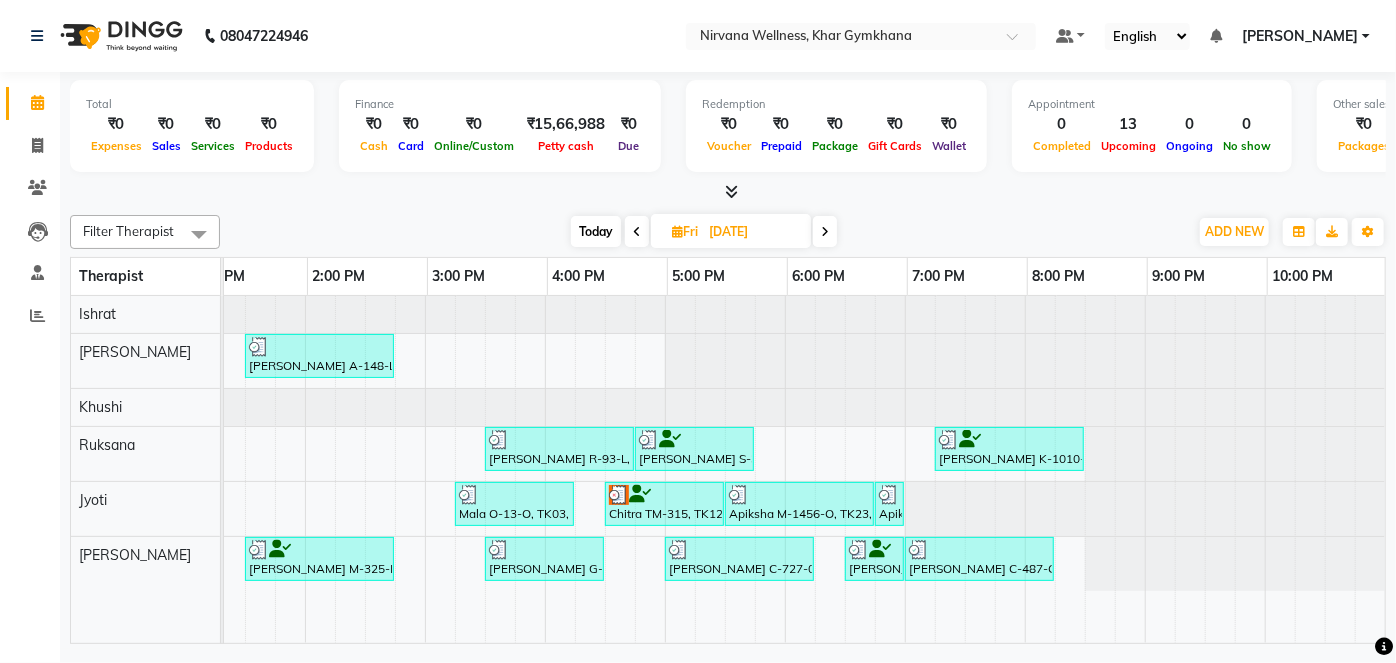 click on "Today" at bounding box center [596, 231] 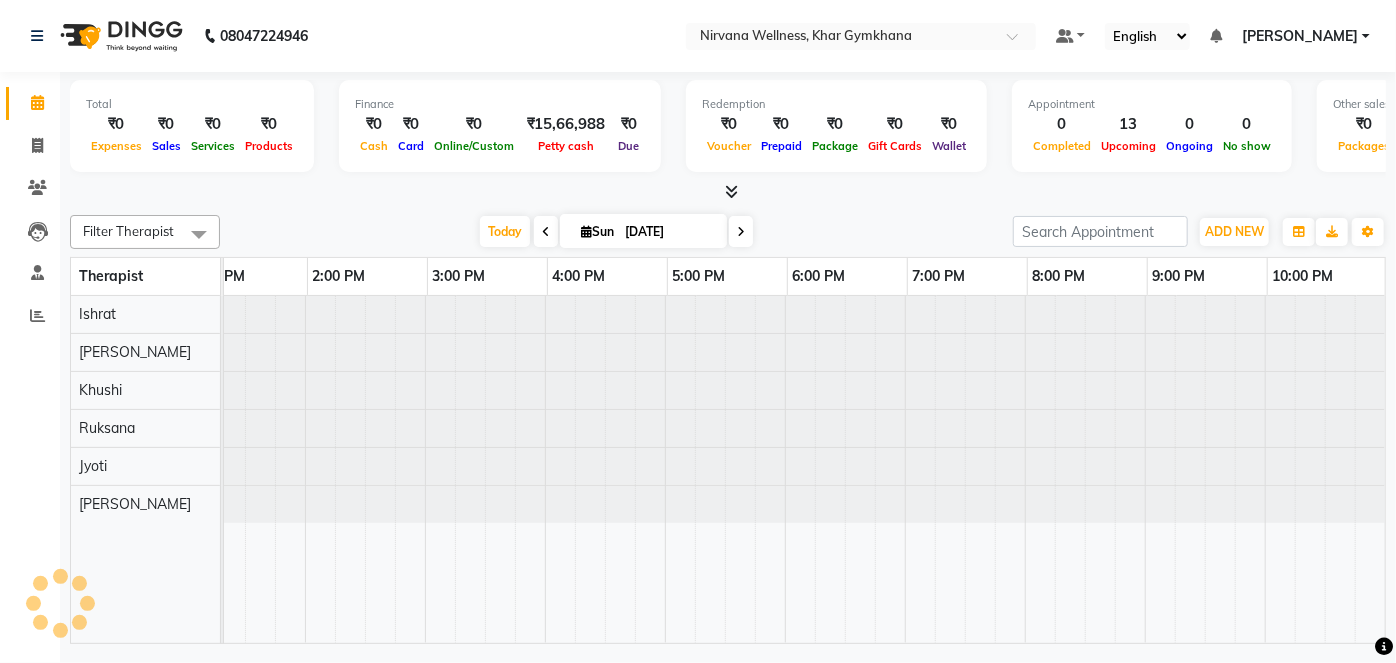 scroll, scrollTop: 0, scrollLeft: 120, axis: horizontal 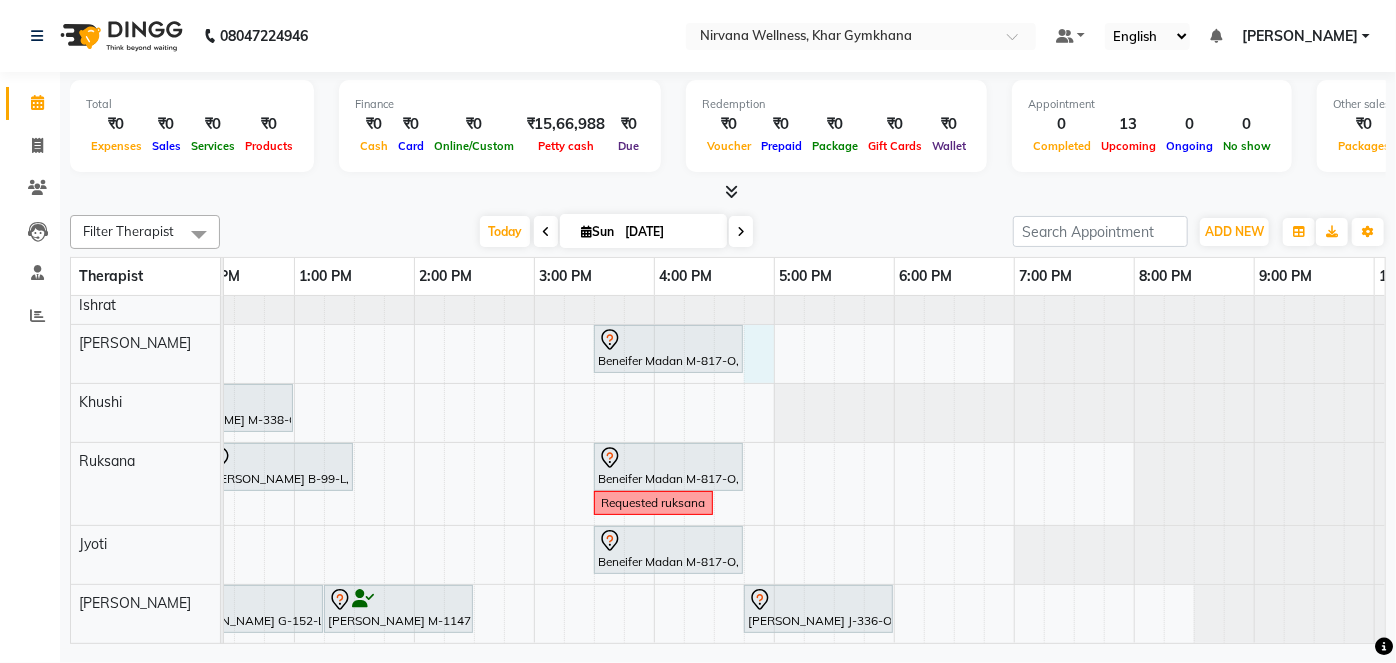 click on "Aditi Badlani B-500-O, TK03, 08:30 AM-09:45 AM, Swedish / Aroma / Deep tissue- 60 min             Anjali Gupta G 97 L, TK02, 10:30 AM-12:15 PM, Swedish / Aroma / Deep tissue- 90 min             Beneifer Madan M-817-O, TK01, 03:30 PM-04:45 PM, Swedish / Aroma / Deep tissue- 60 min             Niharika D-119-L, TK04, 09:30 AM-10:30 AM, Swedish / Aroma / Deep tissue- 60 min             Shubhangi Mehta M-338-O, TK05, 11:45 AM-01:00 PM, Swedish / Aroma / Deep tissue- 60 min             Simran Doulatramani D-536-O, TK07, 10:00 AM-11:15 AM, Swedish / Aroma / Deep tissue- 60 min             Simran Bhatija B-99-L, TK06, 12:15 PM-01:30 PM, Swedish / Aroma / Deep tissue- 60 min             Beneifer Madan M-817-O, TK01, 03:30 PM-04:45 PM, Swedish / Aroma / Deep tissue- 60 min  Room no 03   Requested ruksana              Rita Chabria C-81-L, TK08, 10:00 AM-11:45 AM, Swedish / Aroma / Deep tissue- 90 min             Beneifer Madan M-817-O, TK01, 03:30 PM-04:45 PM, Swedish / Aroma / Deep tissue- 60 min" at bounding box center (534, 465) 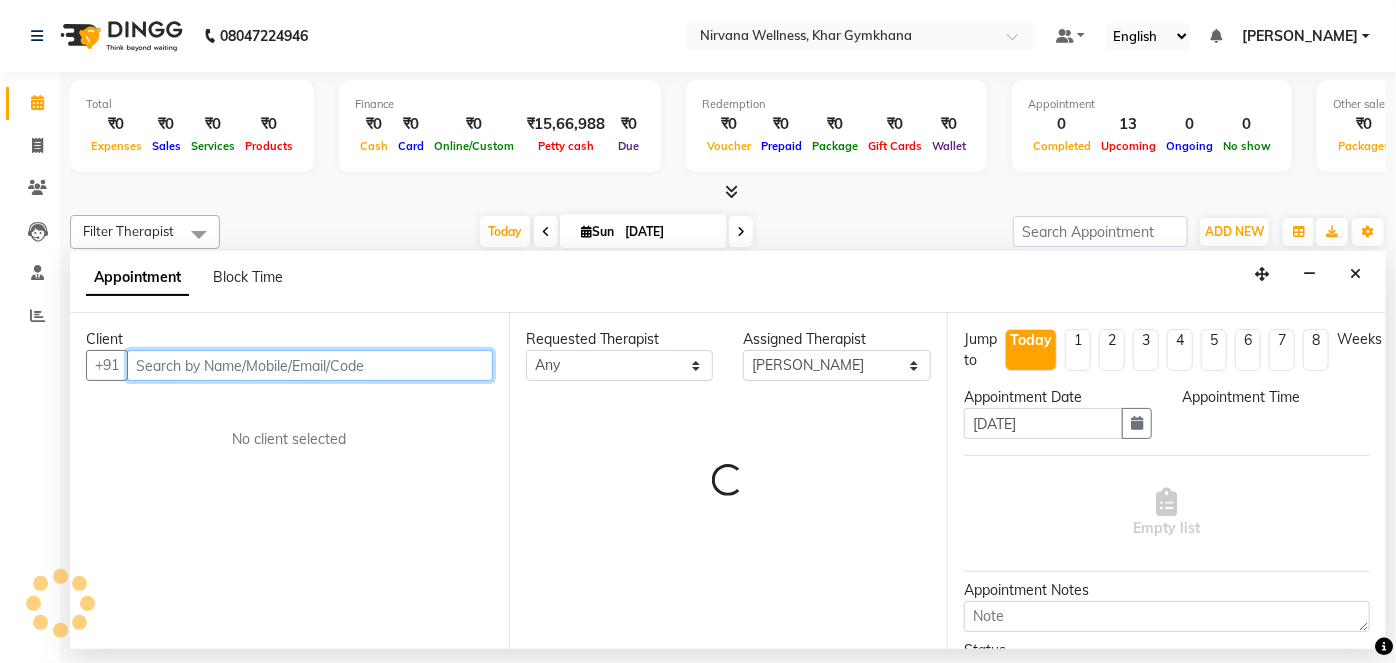 select on "1005" 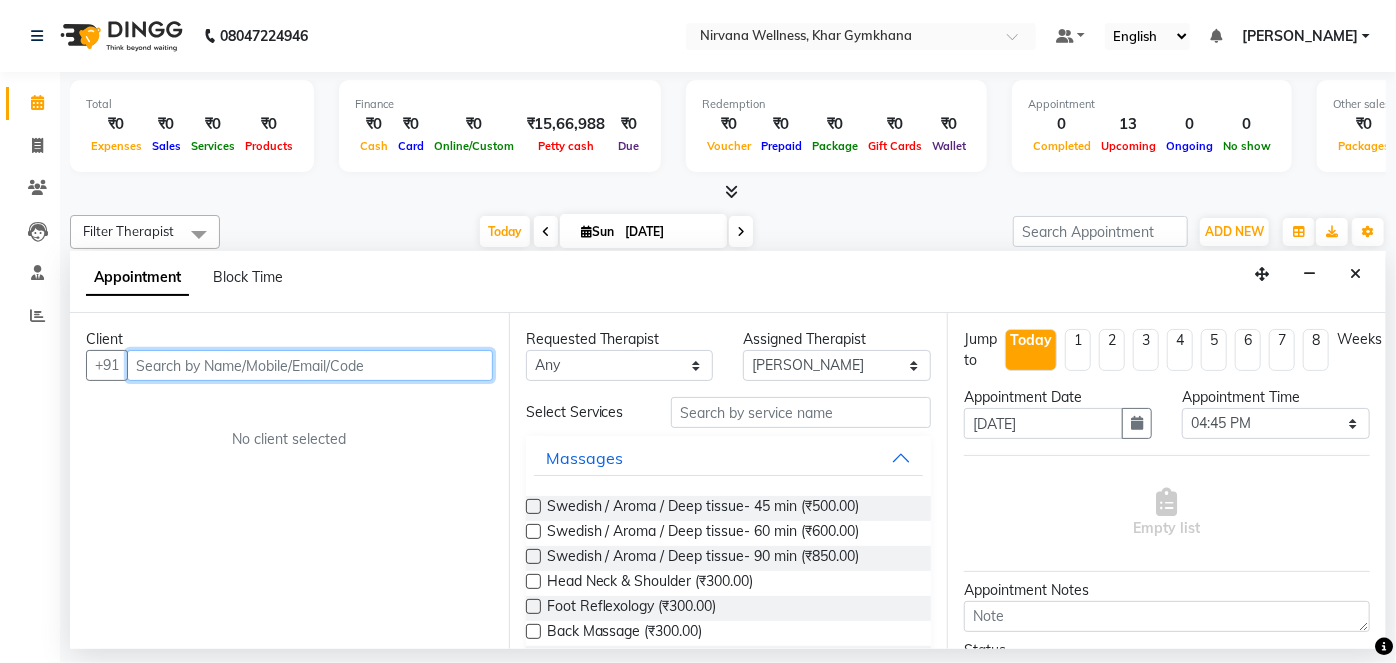 click at bounding box center (310, 365) 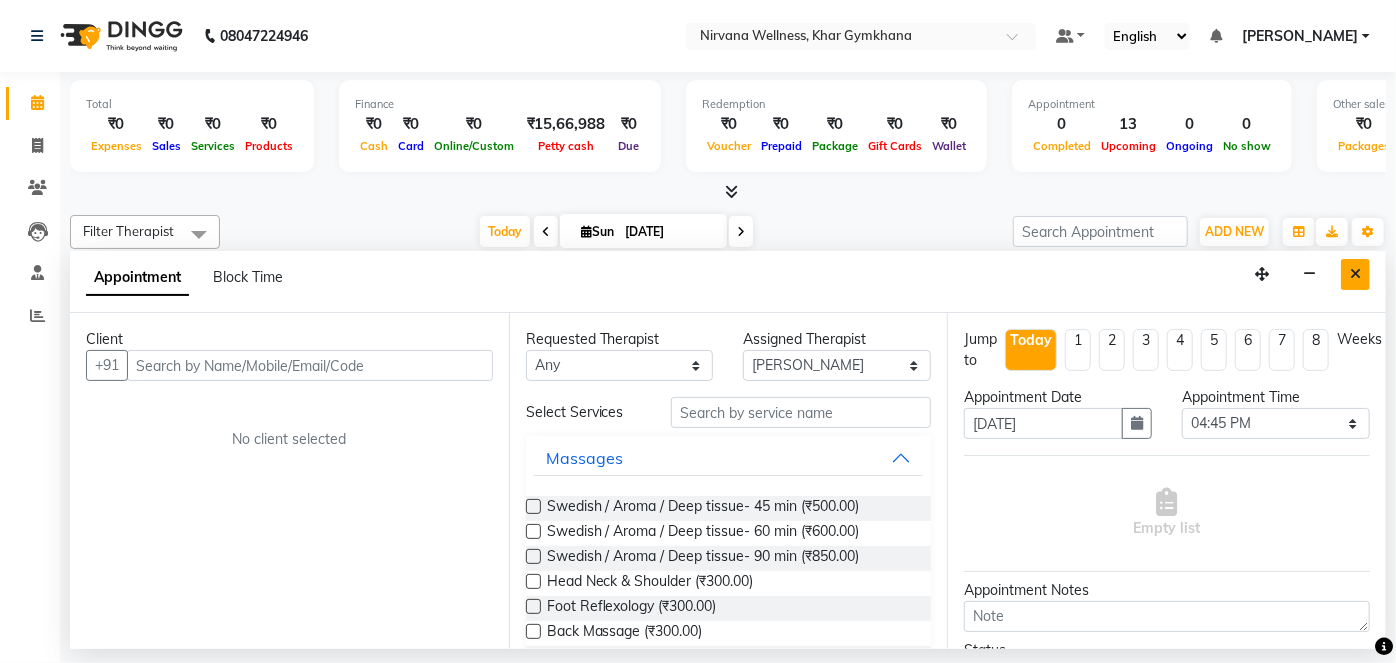 click at bounding box center (1355, 274) 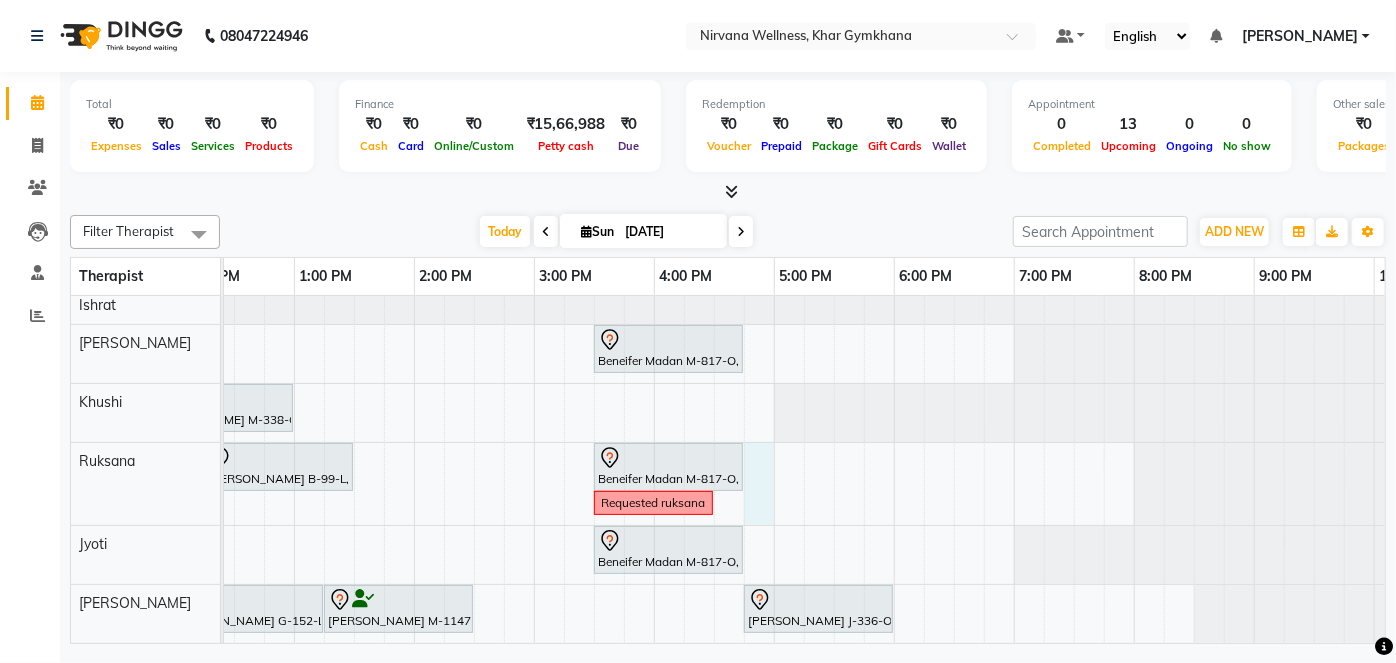 click on "Aditi Badlani B-500-O, TK03, 08:30 AM-09:45 AM, Swedish / Aroma / Deep tissue- 60 min             Anjali Gupta G 97 L, TK02, 10:30 AM-12:15 PM, Swedish / Aroma / Deep tissue- 90 min             Beneifer Madan M-817-O, TK01, 03:30 PM-04:45 PM, Swedish / Aroma / Deep tissue- 60 min             Niharika D-119-L, TK04, 09:30 AM-10:30 AM, Swedish / Aroma / Deep tissue- 60 min             Shubhangi Mehta M-338-O, TK05, 11:45 AM-01:00 PM, Swedish / Aroma / Deep tissue- 60 min             Simran Doulatramani D-536-O, TK07, 10:00 AM-11:15 AM, Swedish / Aroma / Deep tissue- 60 min             Simran Bhatija B-99-L, TK06, 12:15 PM-01:30 PM, Swedish / Aroma / Deep tissue- 60 min             Beneifer Madan M-817-O, TK01, 03:30 PM-04:45 PM, Swedish / Aroma / Deep tissue- 60 min  Room no 03   Requested ruksana              Rita Chabria C-81-L, TK08, 10:00 AM-11:45 AM, Swedish / Aroma / Deep tissue- 90 min             Beneifer Madan M-817-O, TK01, 03:30 PM-04:45 PM, Swedish / Aroma / Deep tissue- 60 min" at bounding box center [534, 465] 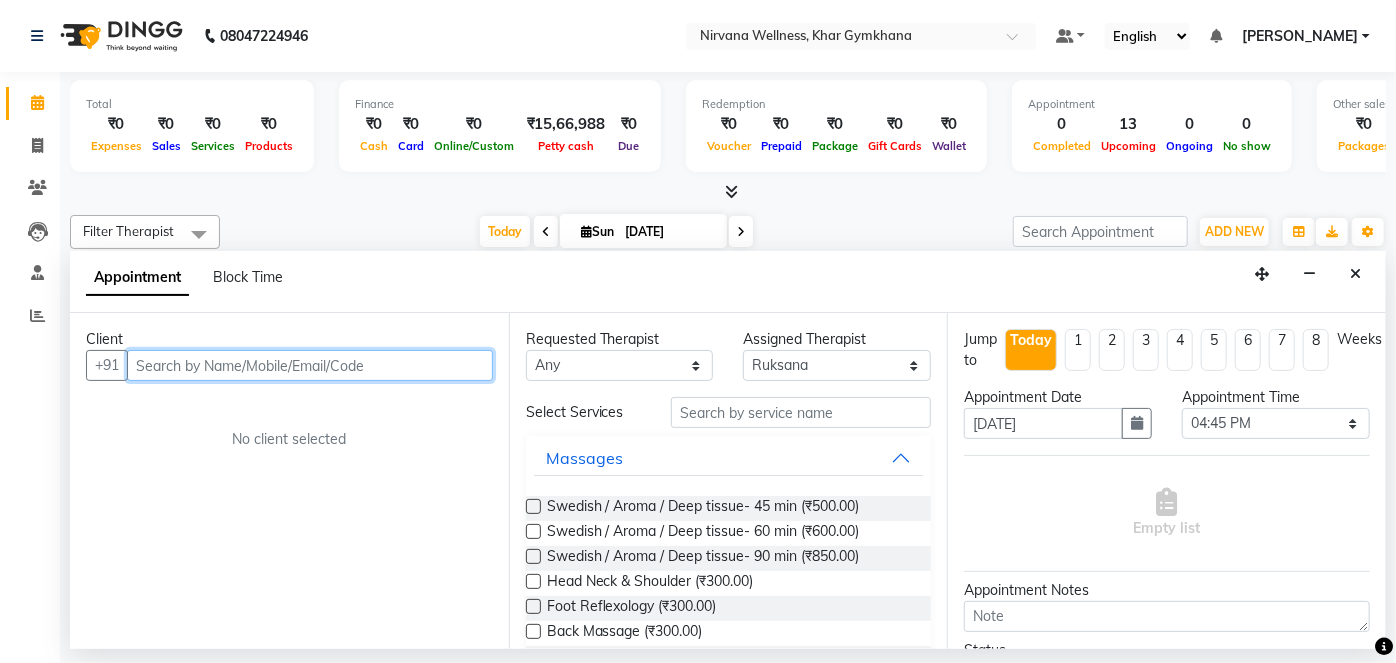 click at bounding box center [310, 365] 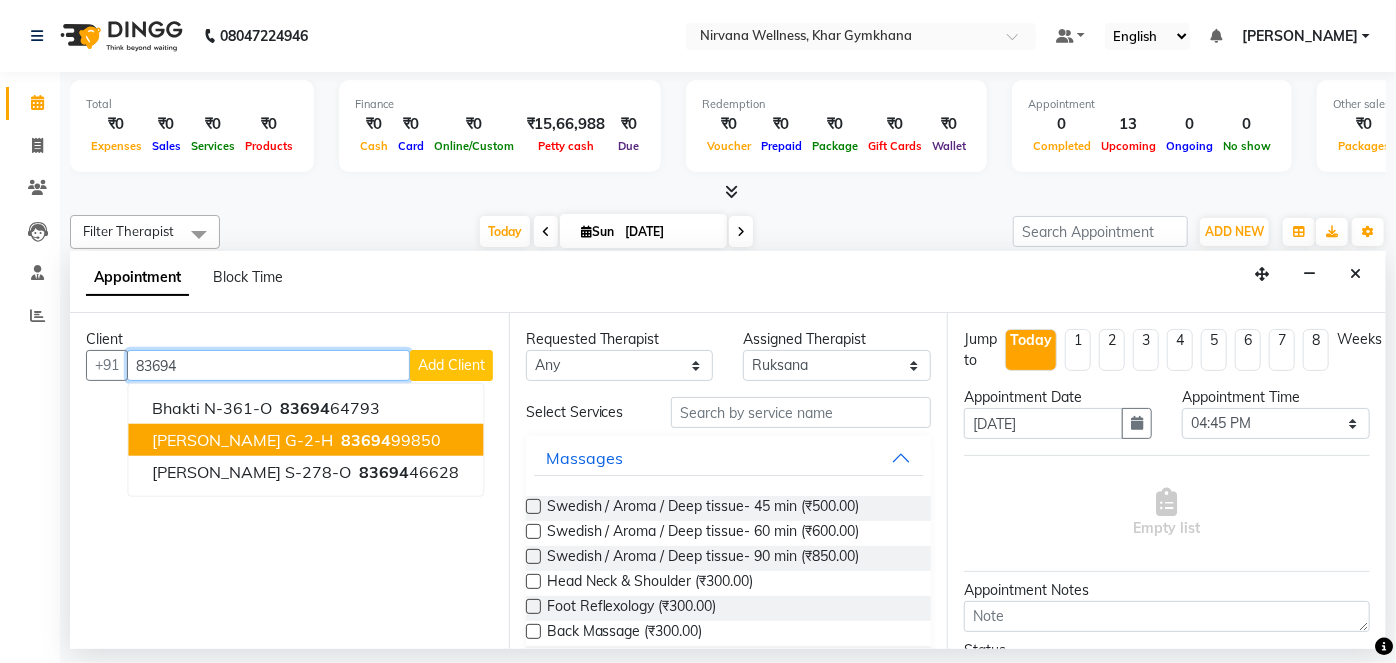 click on "83694 99850" at bounding box center [389, 440] 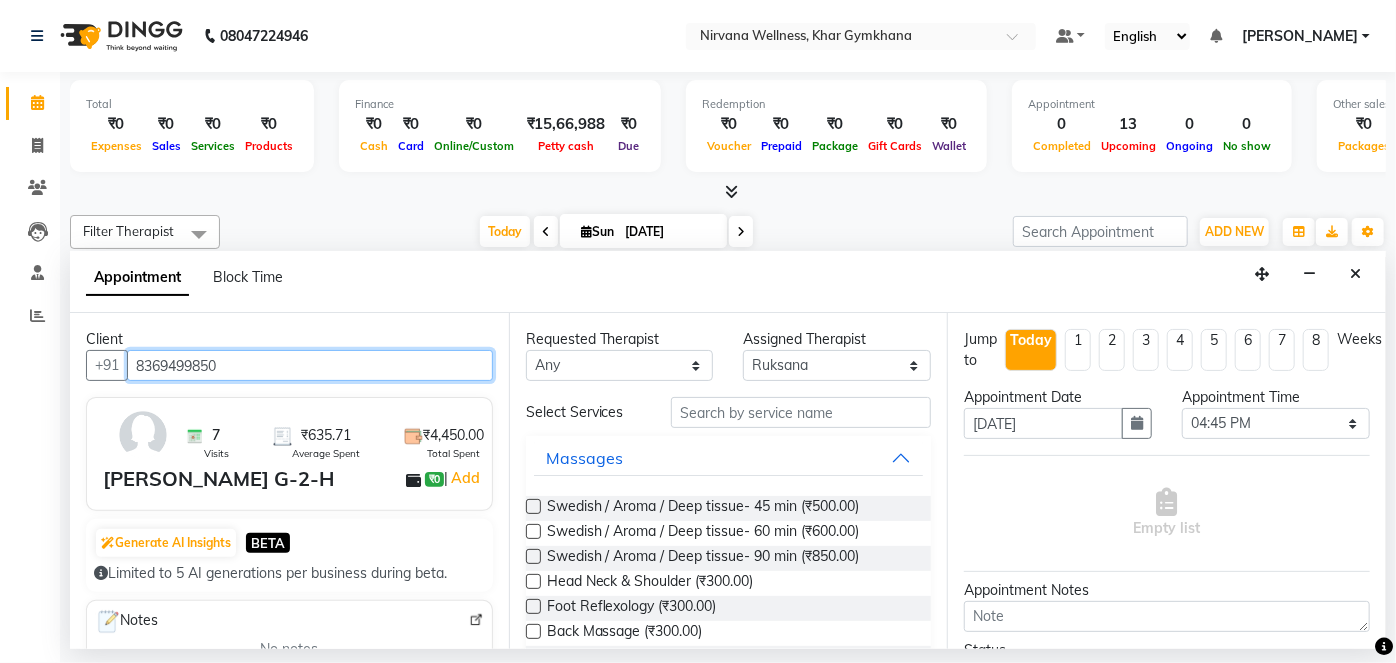 type on "8369499850" 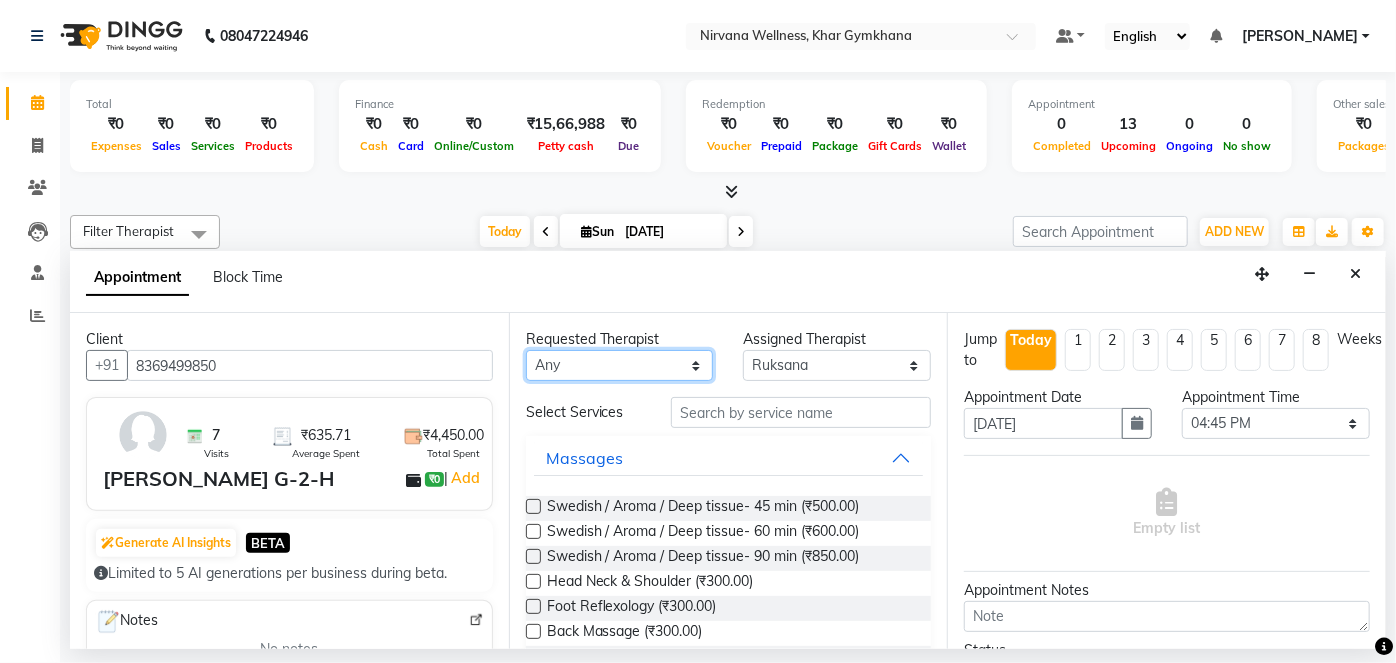 click on "Any Ishrat Jyoti Khushi Nilofar Ruksana  Suhani" at bounding box center (620, 365) 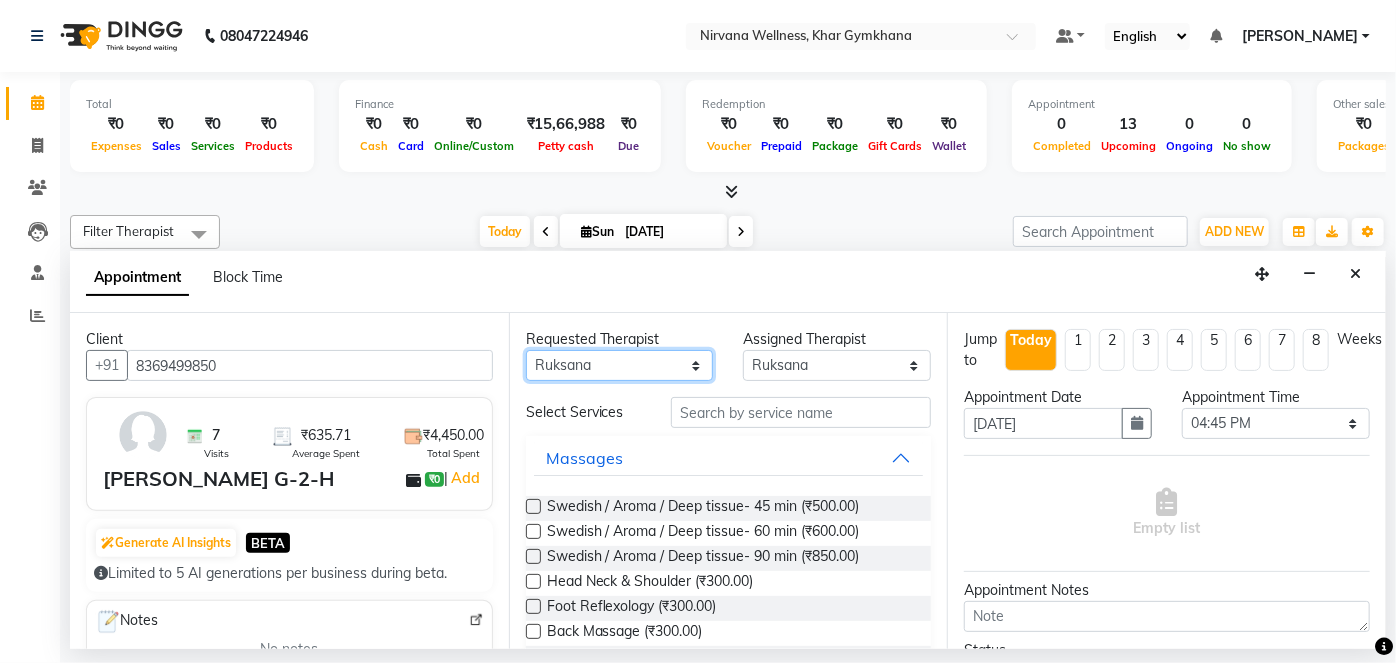 click on "Any Ishrat Jyoti Khushi Nilofar Ruksana  Suhani" at bounding box center [620, 365] 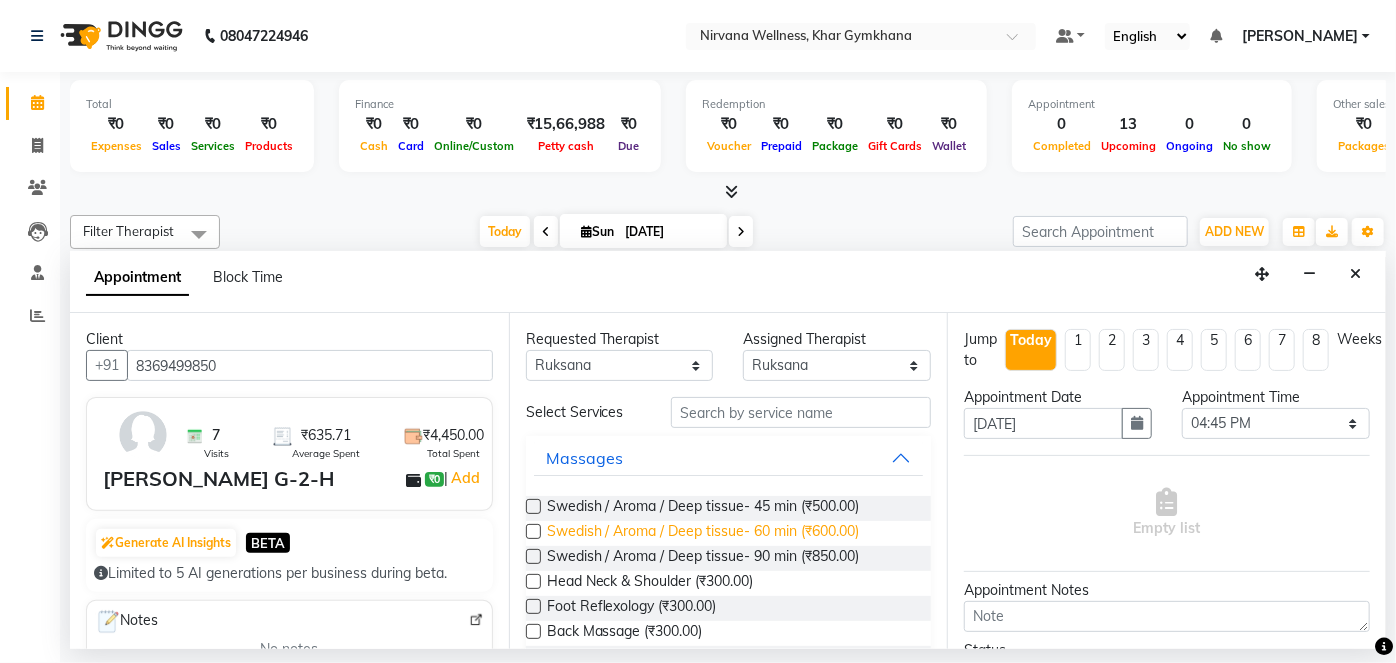 click on "Swedish / Aroma / Deep tissue- 60 min (₹600.00)" at bounding box center [703, 533] 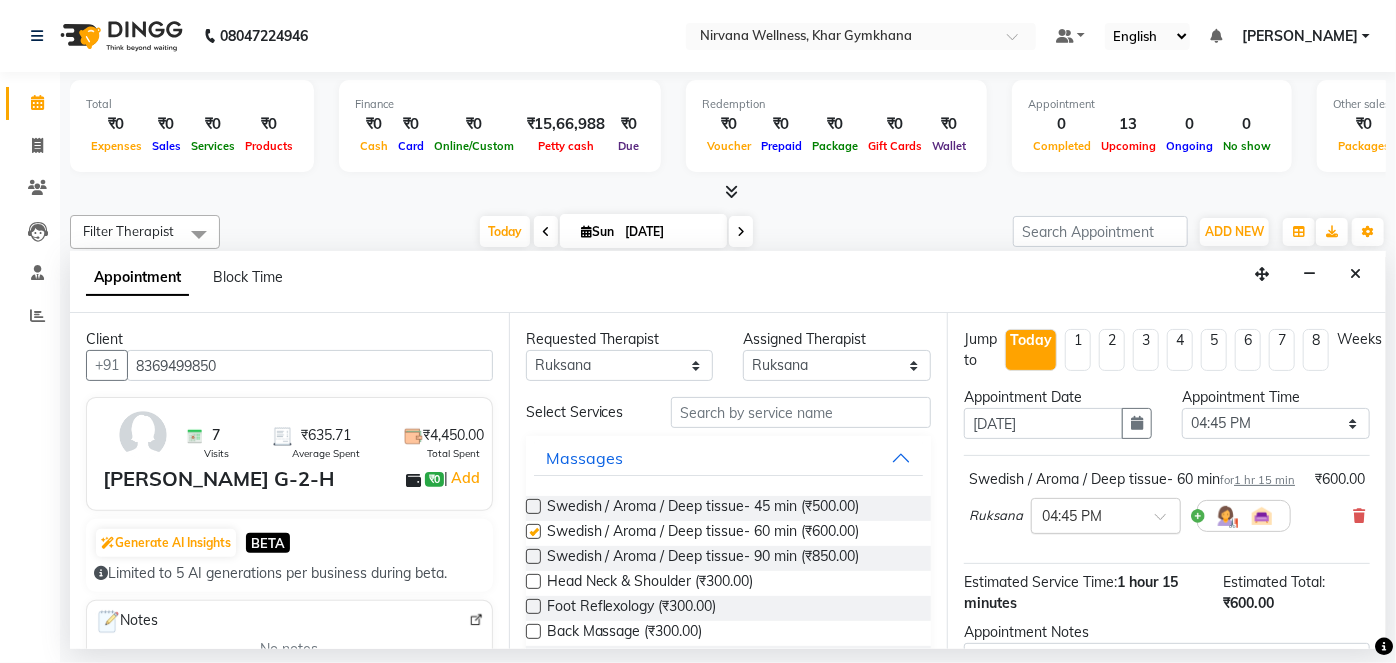 checkbox on "false" 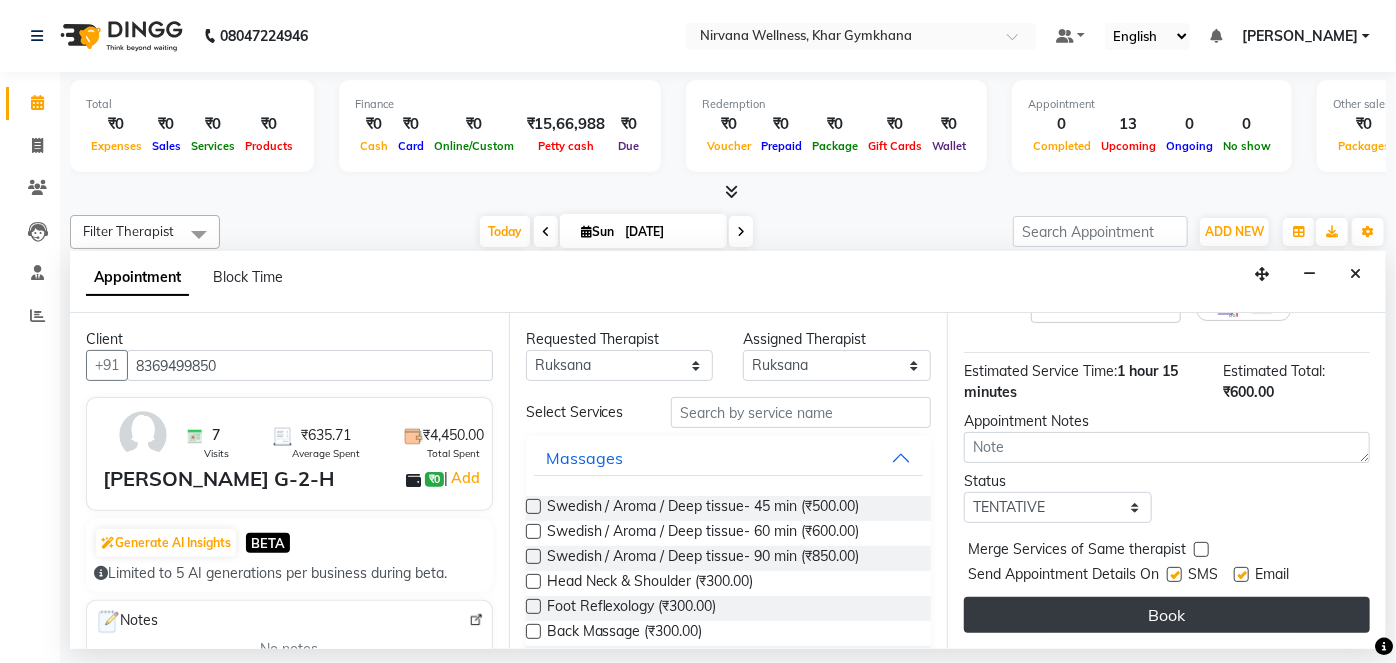 click on "Book" at bounding box center (1167, 615) 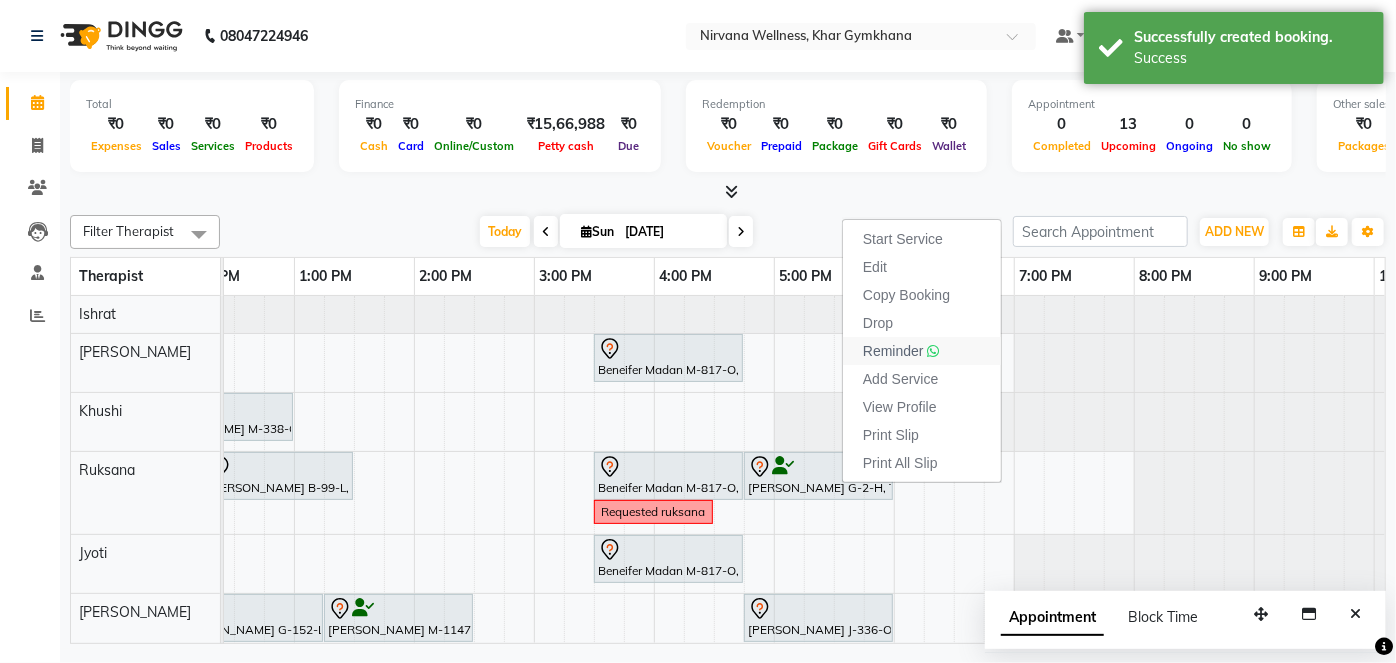 click on "Reminder" at bounding box center (893, 351) 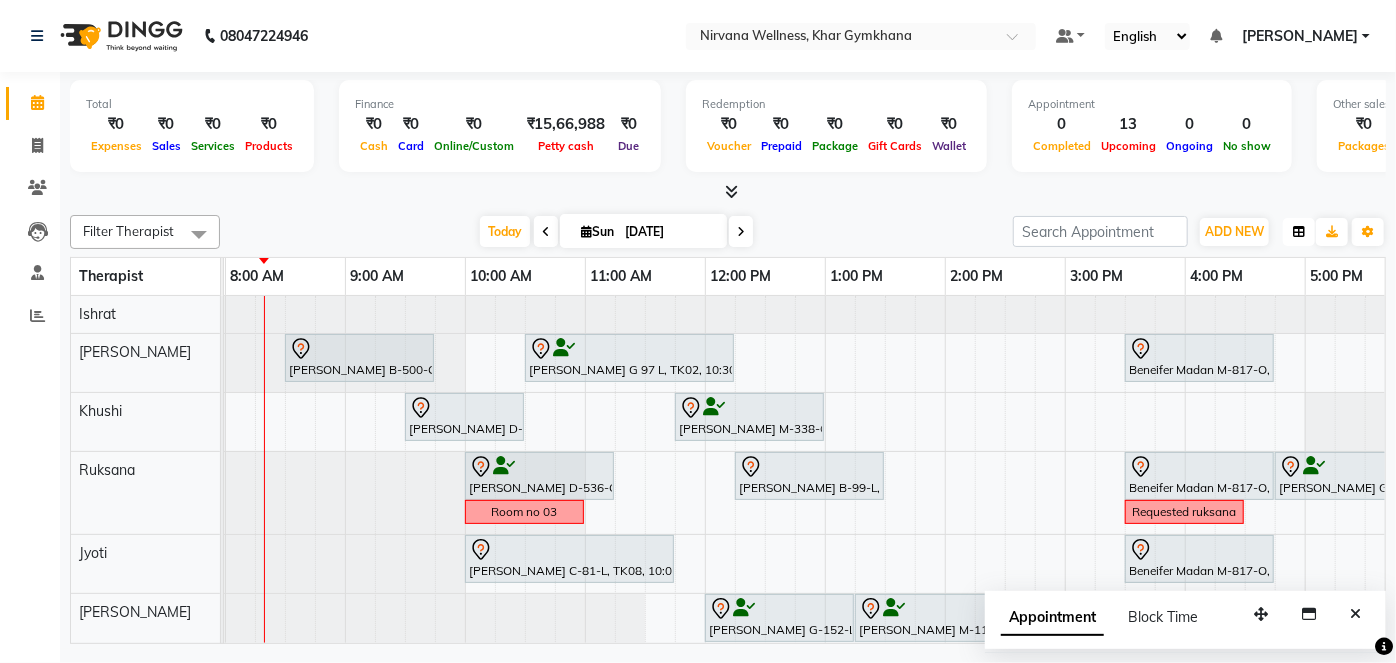 click at bounding box center [1299, 232] 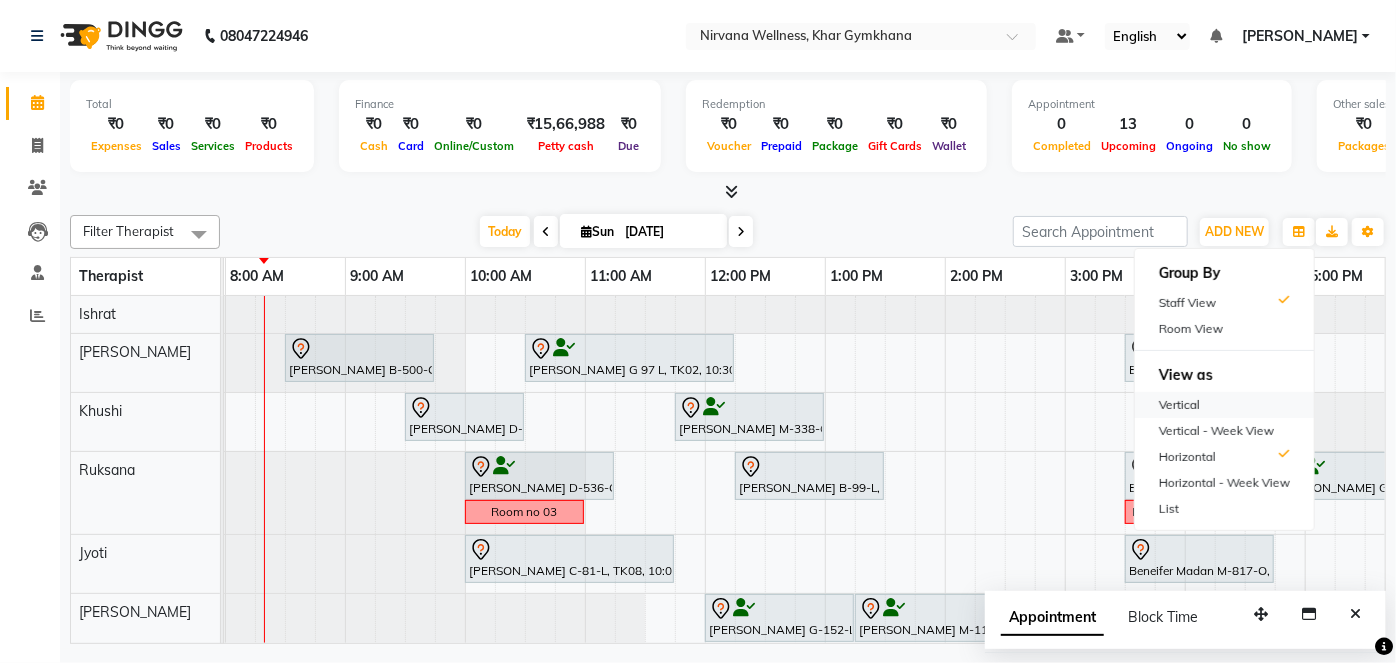 click on "Vertical" at bounding box center (1224, 405) 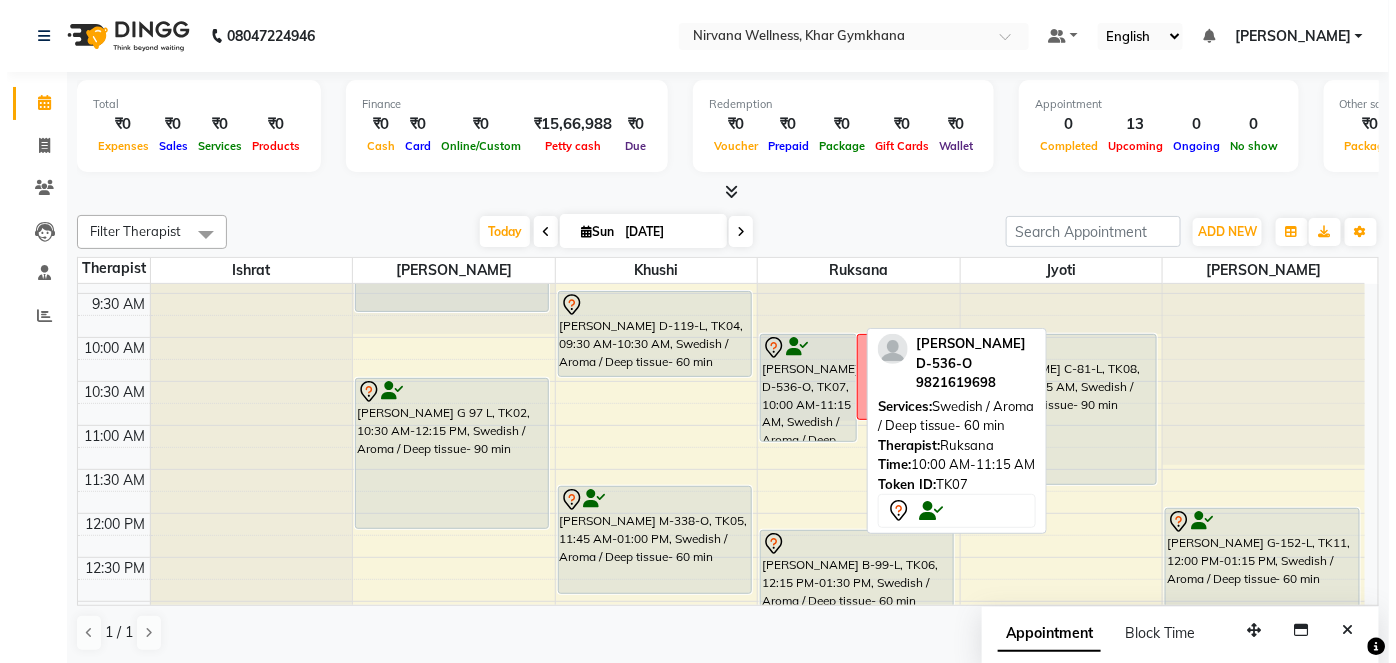 scroll, scrollTop: 269, scrollLeft: 0, axis: vertical 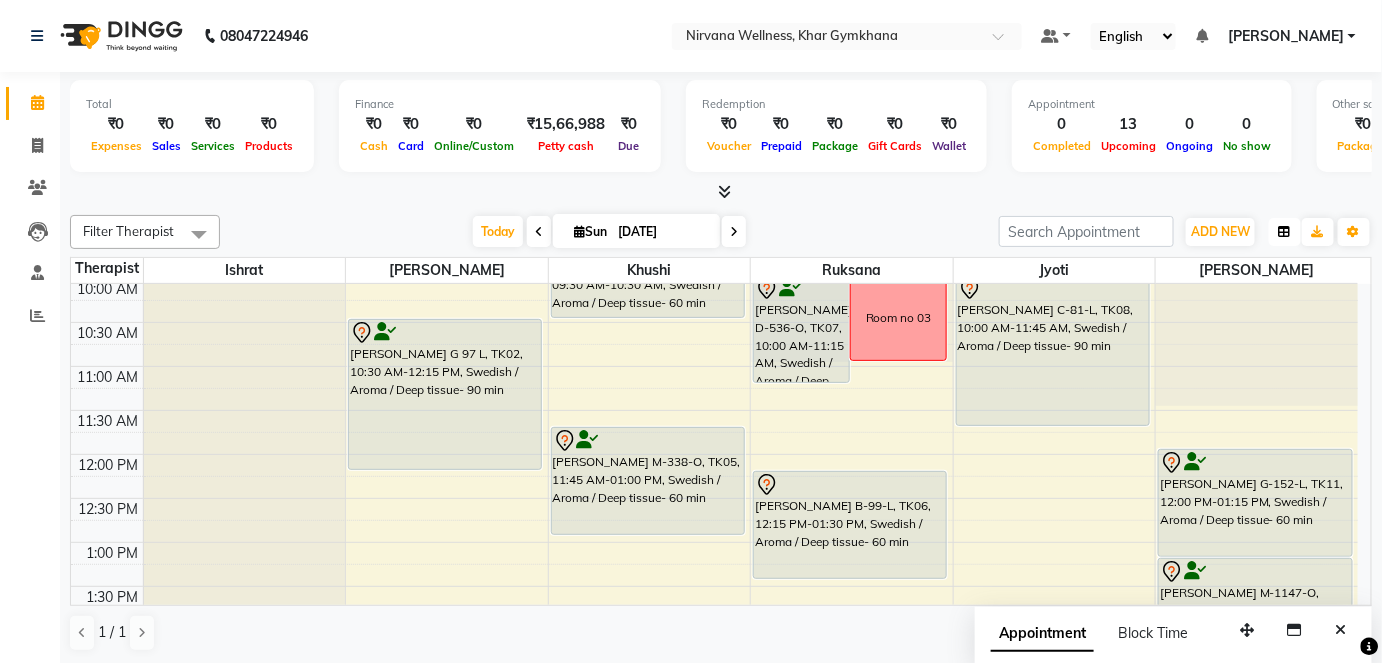 click at bounding box center (1285, 232) 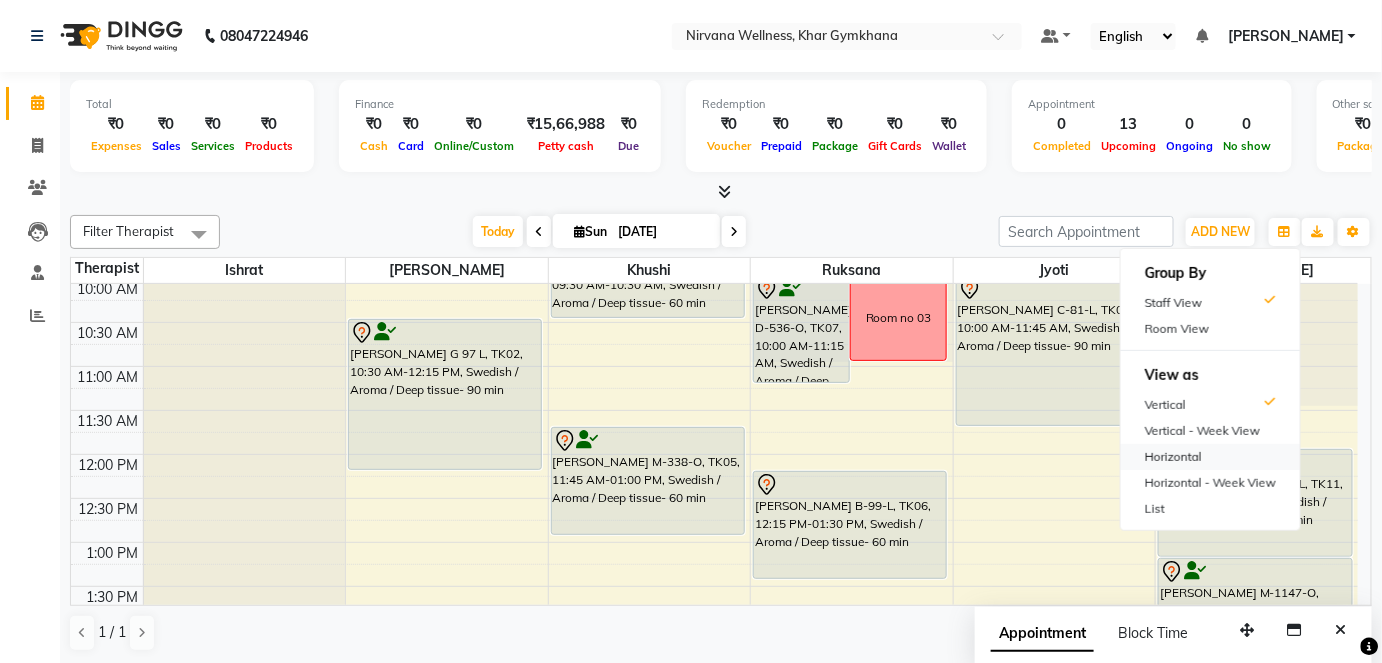 click on "Horizontal" at bounding box center (1210, 457) 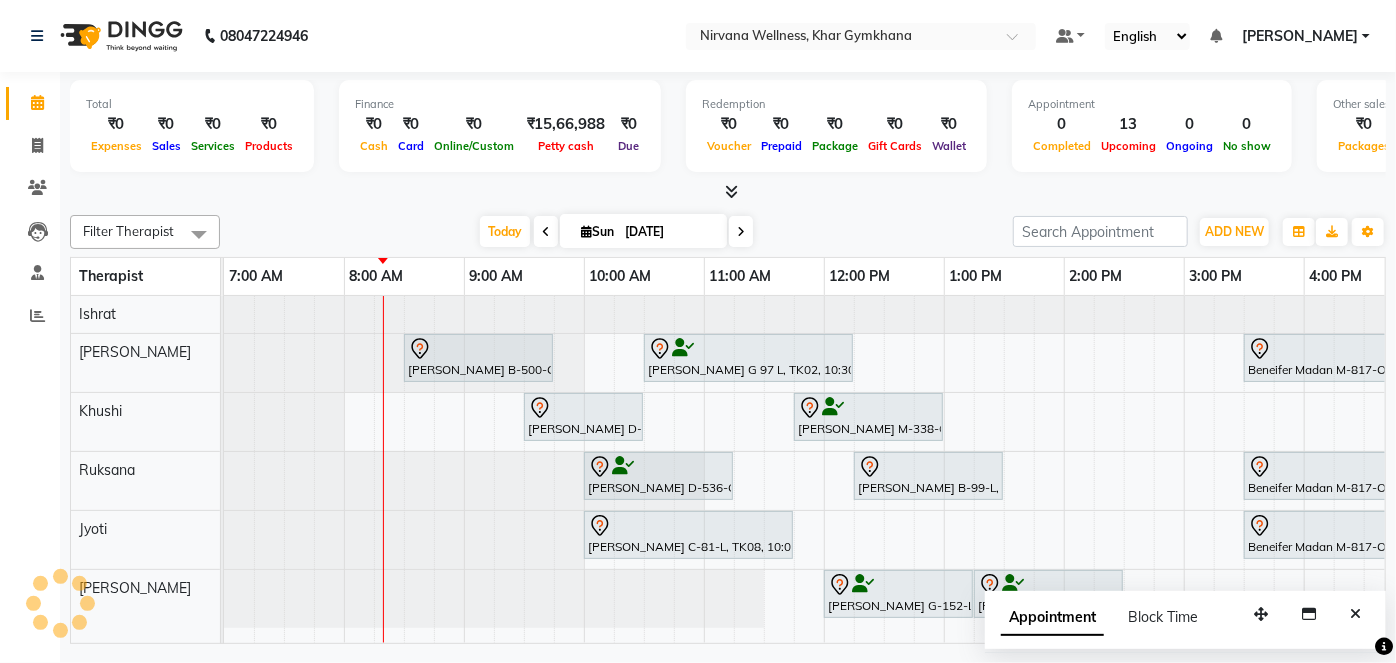 scroll, scrollTop: 0, scrollLeft: 120, axis: horizontal 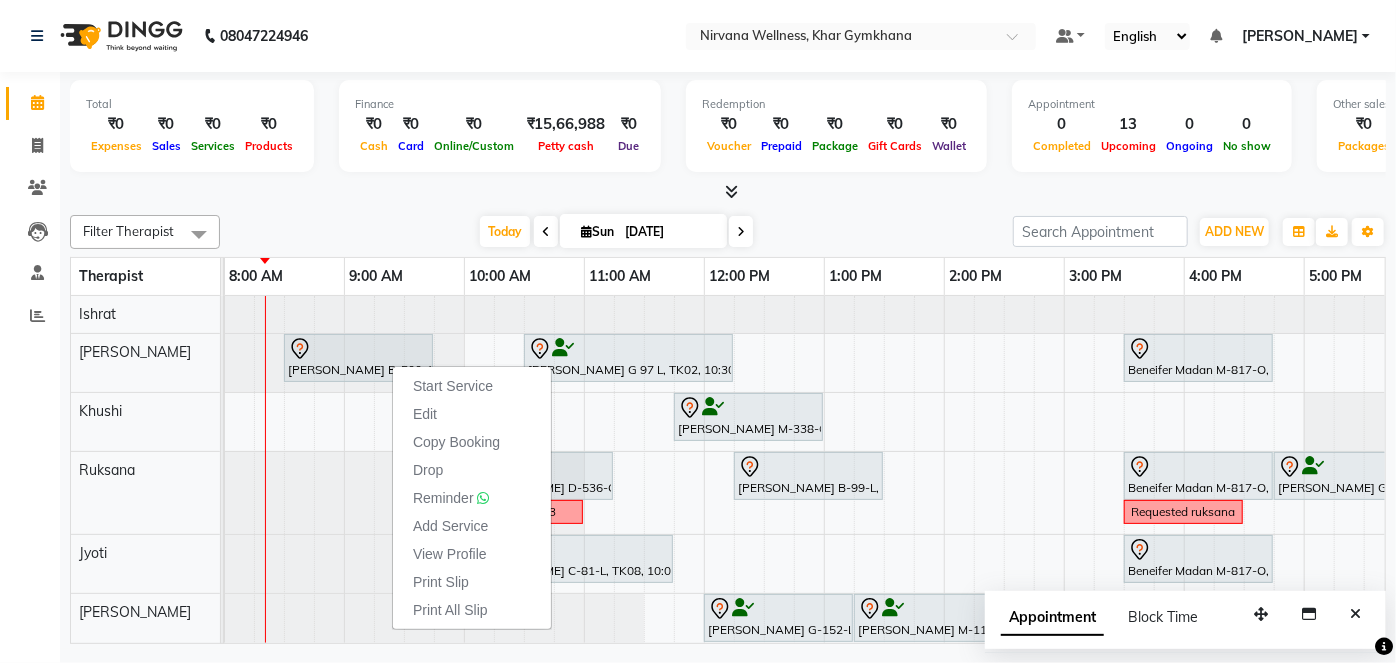click on "Filter Therapist Select All Ishrat Jyoti Khushi Nilofar Ruksana  Suhani Today  Sun 13-07-2025 Toggle Dropdown Add Appointment Add Invoice Add Attendance Add Client Toggle Dropdown Add Appointment Add Invoice Add Attendance Add Client ADD NEW Toggle Dropdown Add Appointment Add Invoice Add Attendance Add Client Filter Therapist Select All Ishrat Jyoti Khushi Nilofar Ruksana  Suhani Group By  Staff View   Room View  View as Vertical  Vertical - Week View  Horizontal  Horizontal - Week View  List  Toggle Dropdown Calendar Settings Manage Tags   Arrange Therapists   Reset Therapists  Full Screen Appointment Form Zoom 100% Therapist 7:00 AM 8:00 AM 9:00 AM 10:00 AM 11:00 AM 12:00 PM 1:00 PM 2:00 PM 3:00 PM 4:00 PM 5:00 PM 6:00 PM 7:00 PM 8:00 PM 9:00 PM 10:00 PM Ishrat Suhani Khushi Ruksana  Jyoti Nilofar             Aditi Badlani B-500-O, TK03, 08:30 AM-09:45 AM, Swedish / Aroma / Deep tissue- 60 min             Anjali Gupta G 97 L, TK02, 10:30 AM-12:15 PM, Swedish / Aroma / Deep tissue- 90 min" 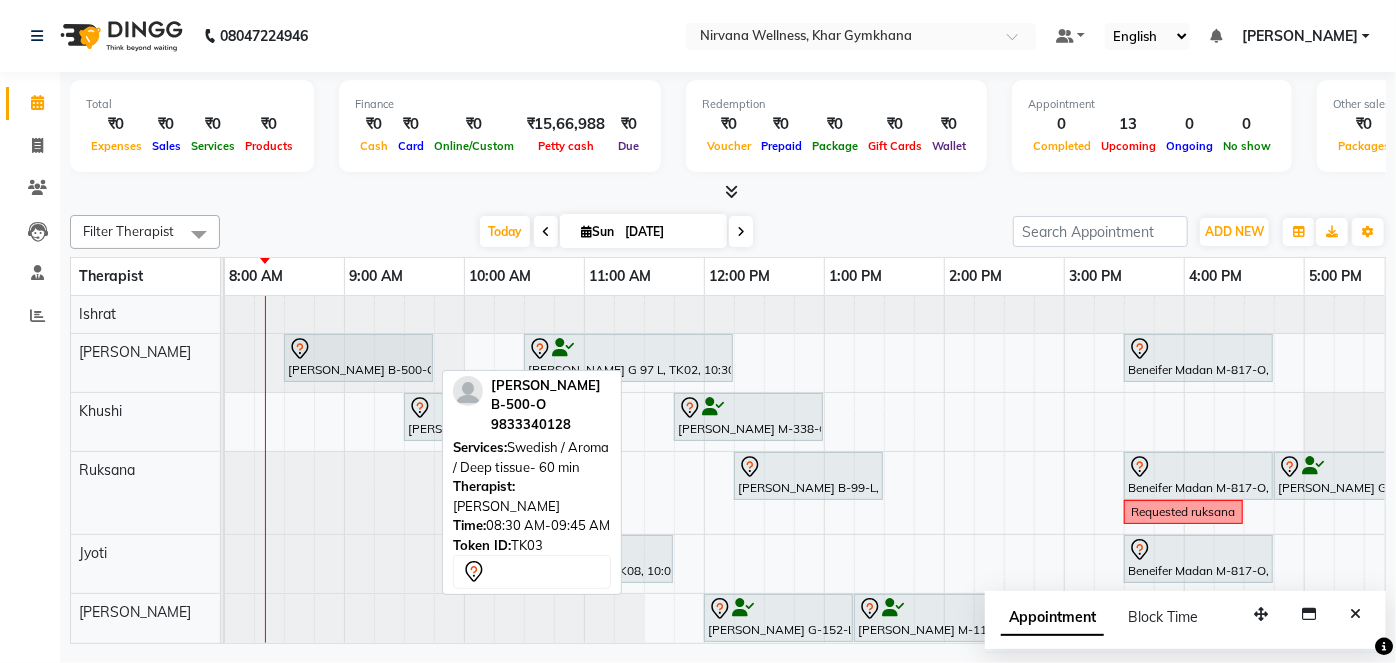 click on "Aditi Badlani B-500-O, TK03, 08:30 AM-09:45 AM, Swedish / Aroma / Deep tissue- 60 min" at bounding box center (358, 358) 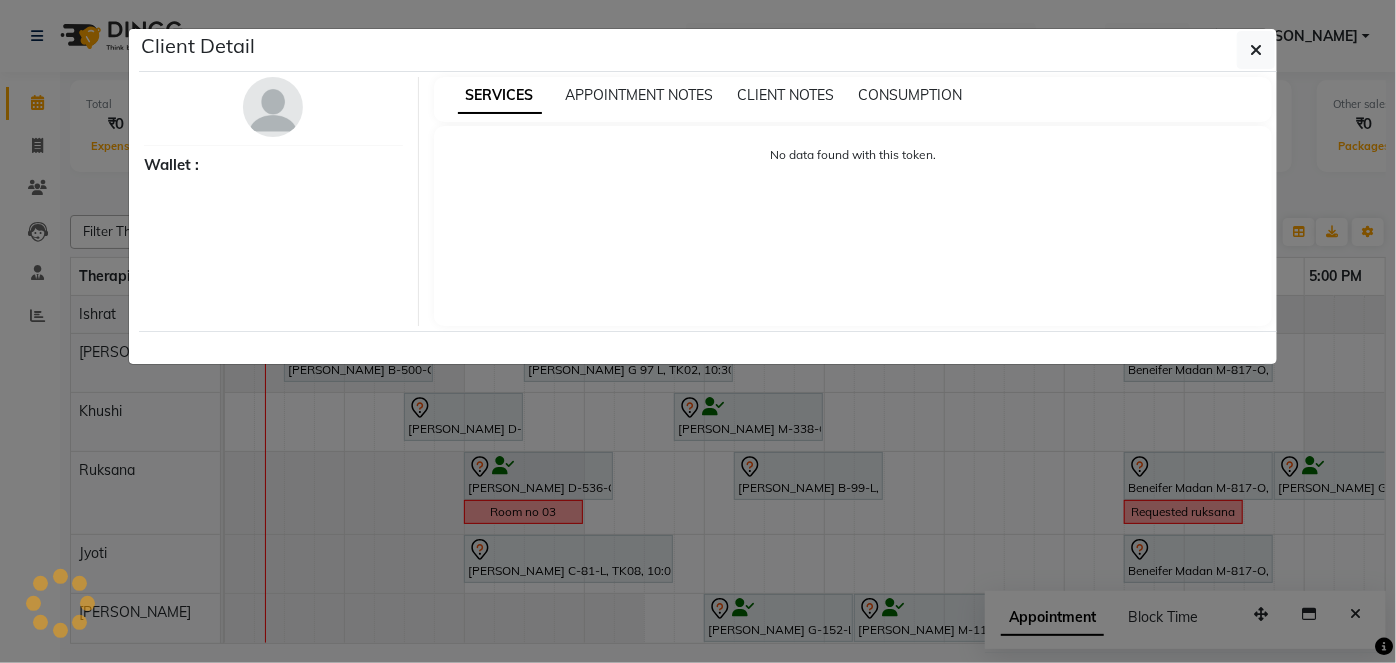 select on "7" 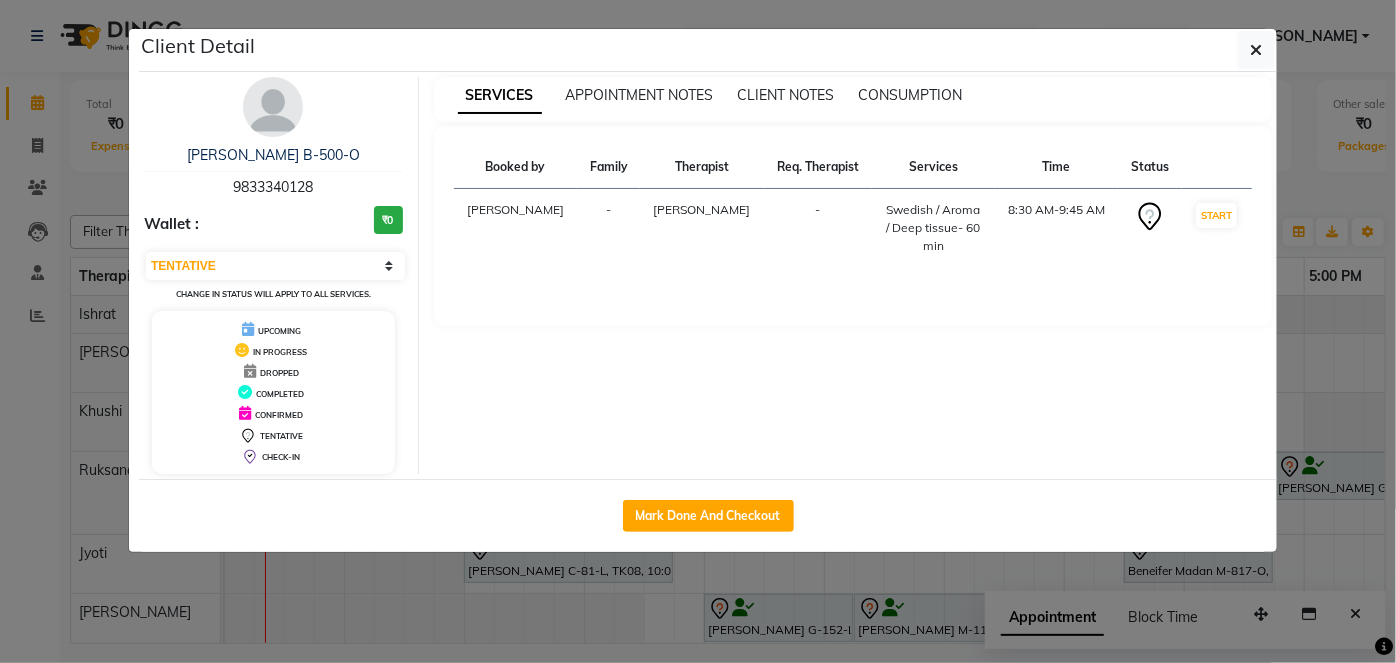 click on "Client Detail  Aditi Badlani B-500-O   9833340128 Wallet : ₹0 Select IN SERVICE CONFIRMED TENTATIVE CHECK IN MARK DONE DROPPED UPCOMING Change in status will apply to all services. UPCOMING IN PROGRESS DROPPED COMPLETED CONFIRMED TENTATIVE CHECK-IN SERVICES APPOINTMENT NOTES CLIENT NOTES CONSUMPTION Booked by Family Therapist Req. Therapist Services Time Status  Farhat  - Suhani -  Swedish / Aroma / Deep tissue- 60 min   8:30 AM-9:45 AM   START   Mark Done And Checkout" 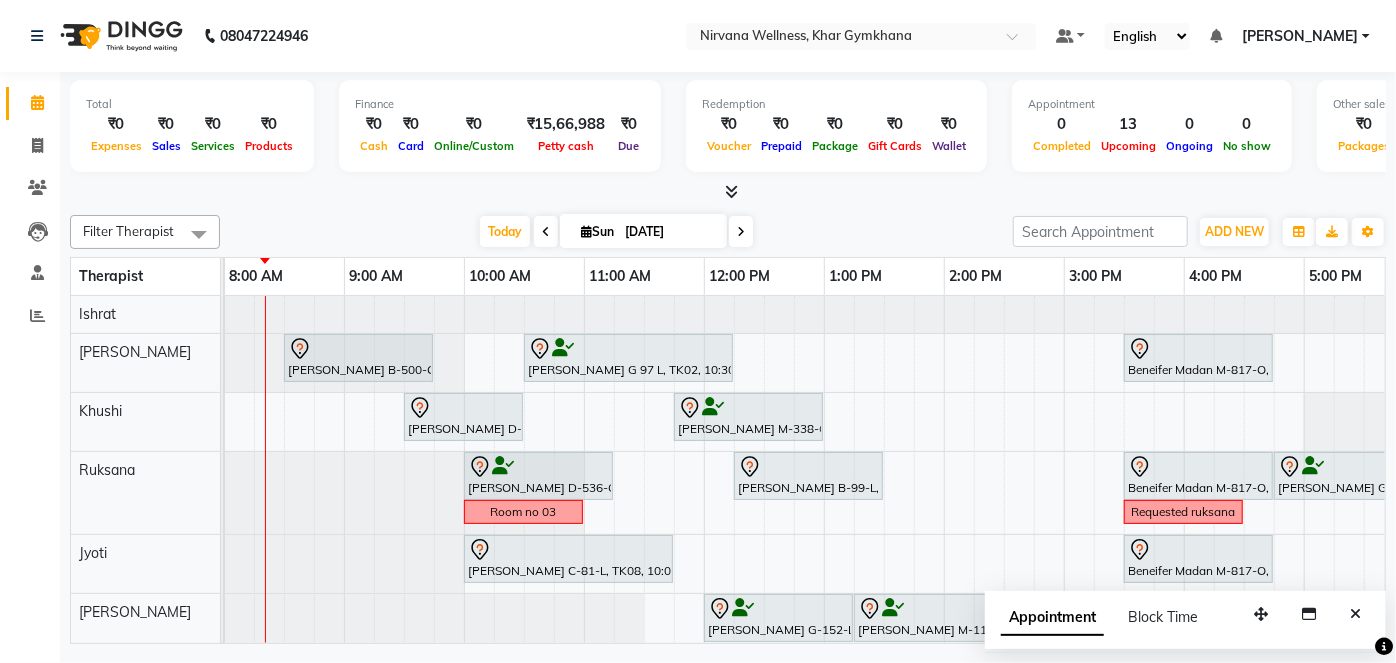 scroll, scrollTop: 0, scrollLeft: 178, axis: horizontal 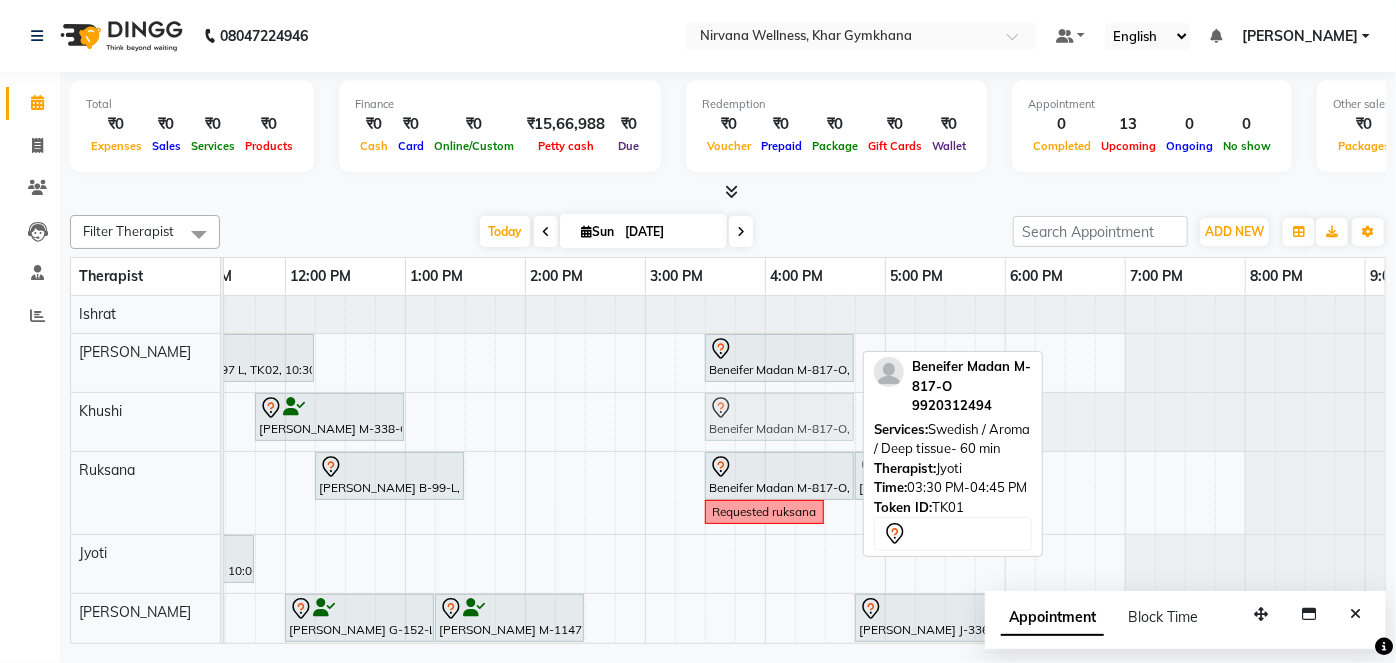 drag, startPoint x: 801, startPoint y: 558, endPoint x: 807, endPoint y: 425, distance: 133.13527 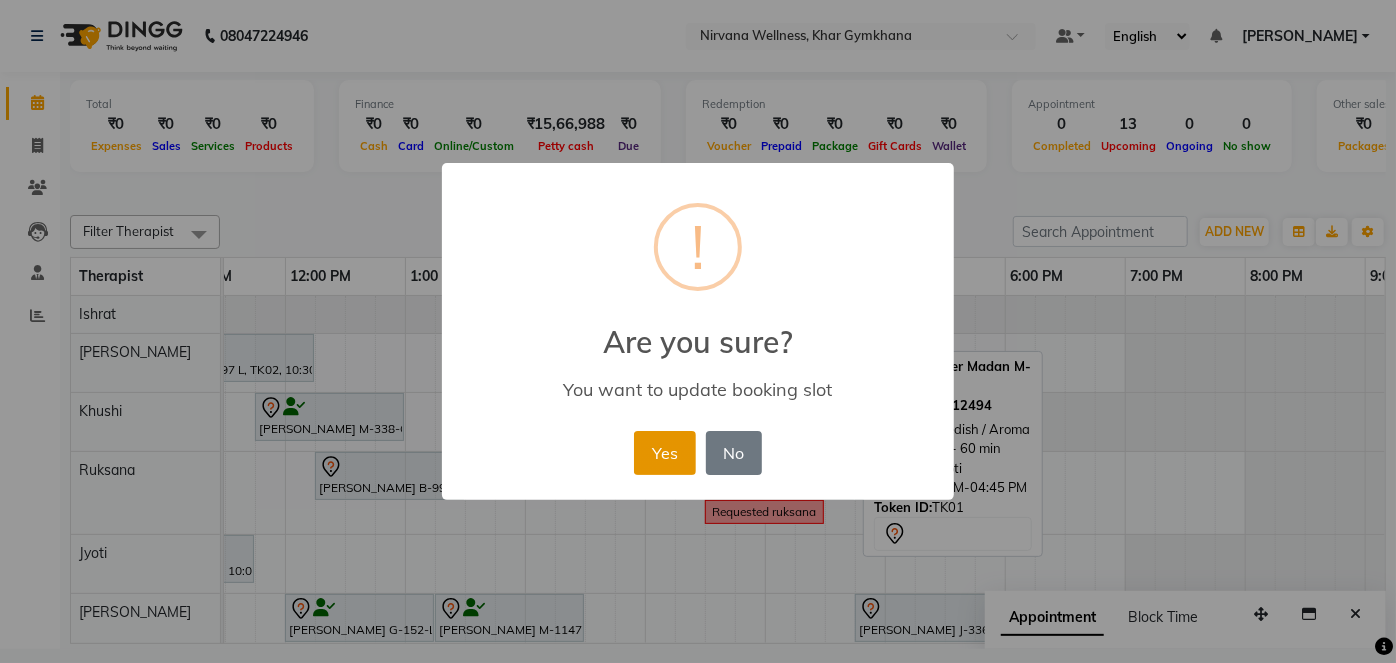 click on "Yes" at bounding box center (664, 453) 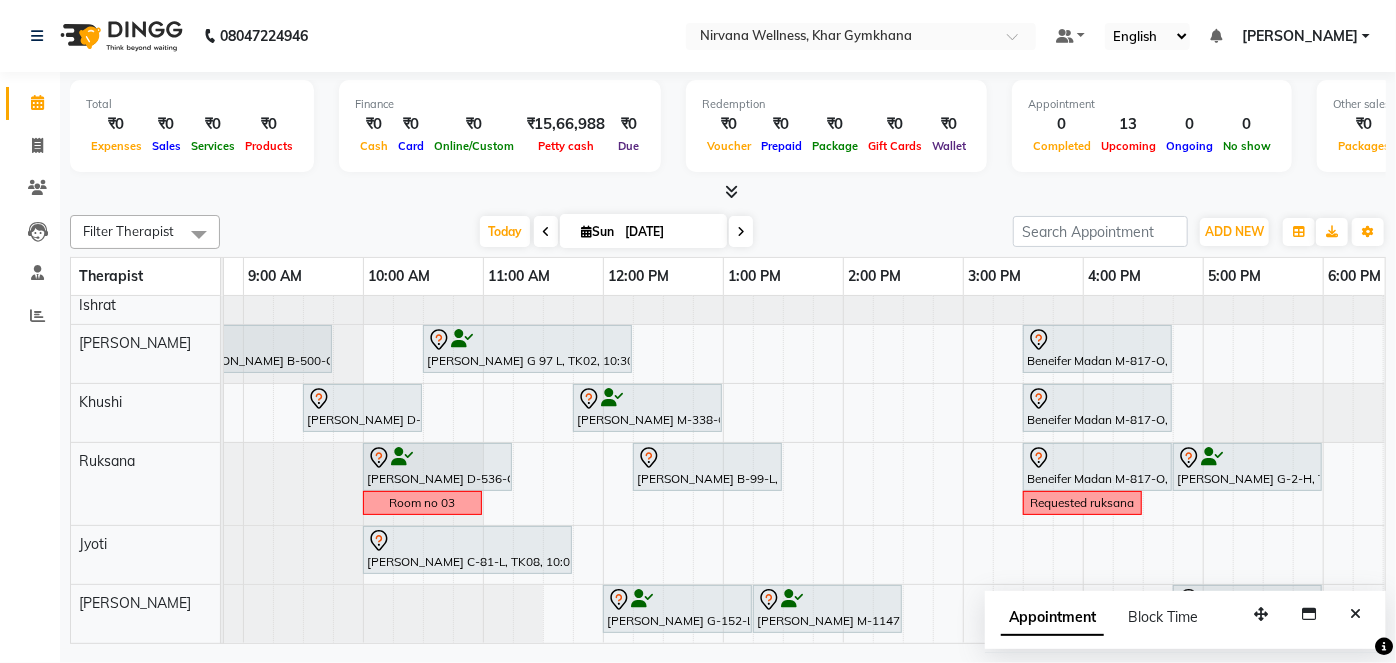 scroll, scrollTop: 21, scrollLeft: 254, axis: both 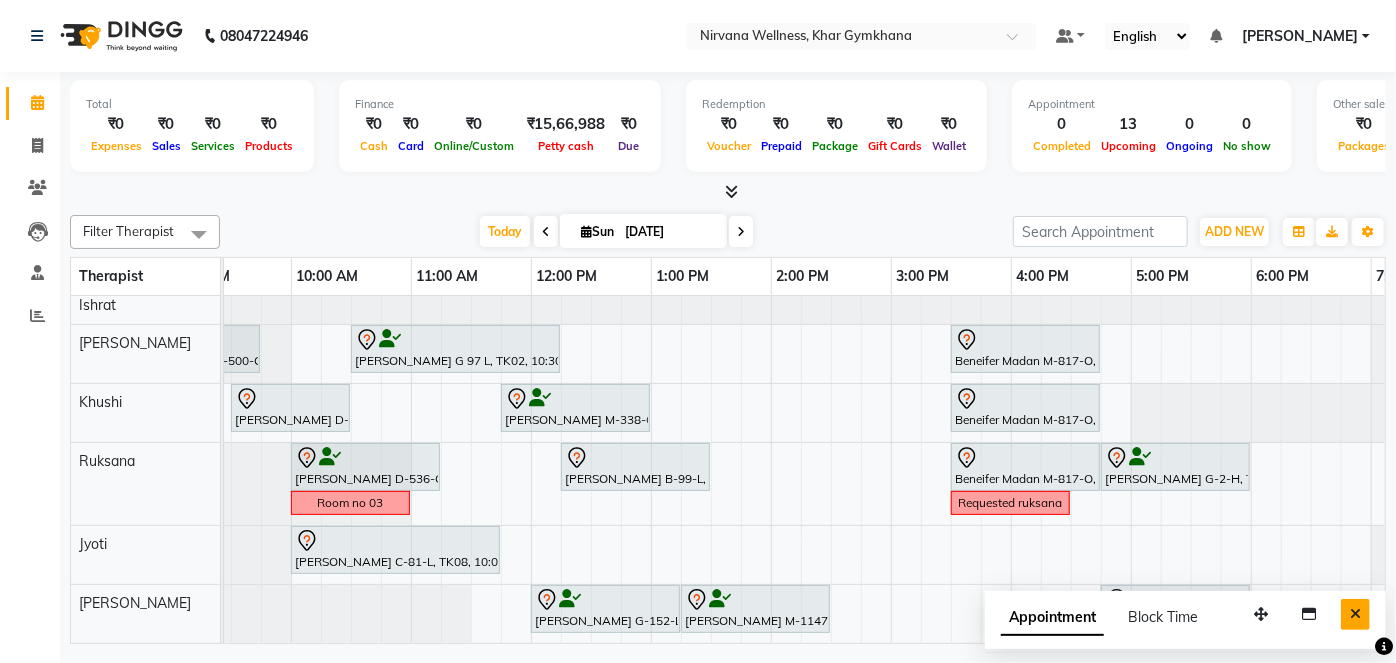 click at bounding box center [1355, 614] 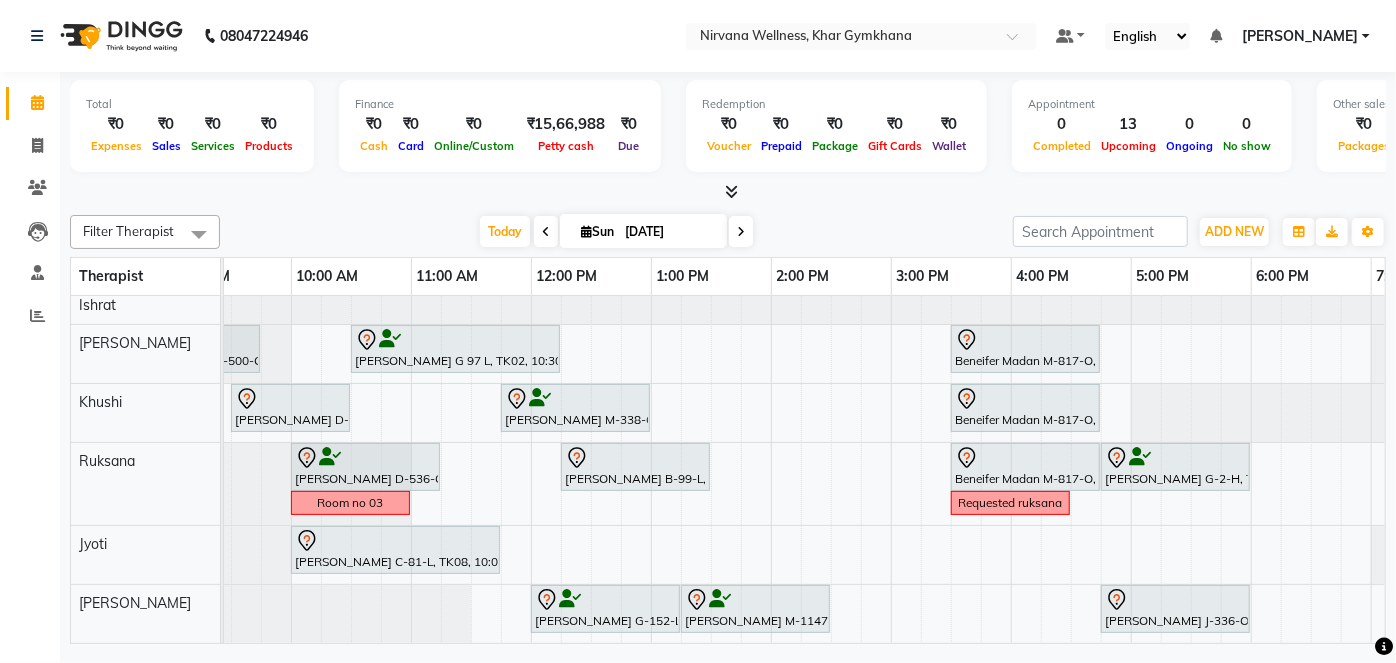 scroll, scrollTop: 21, scrollLeft: 193, axis: both 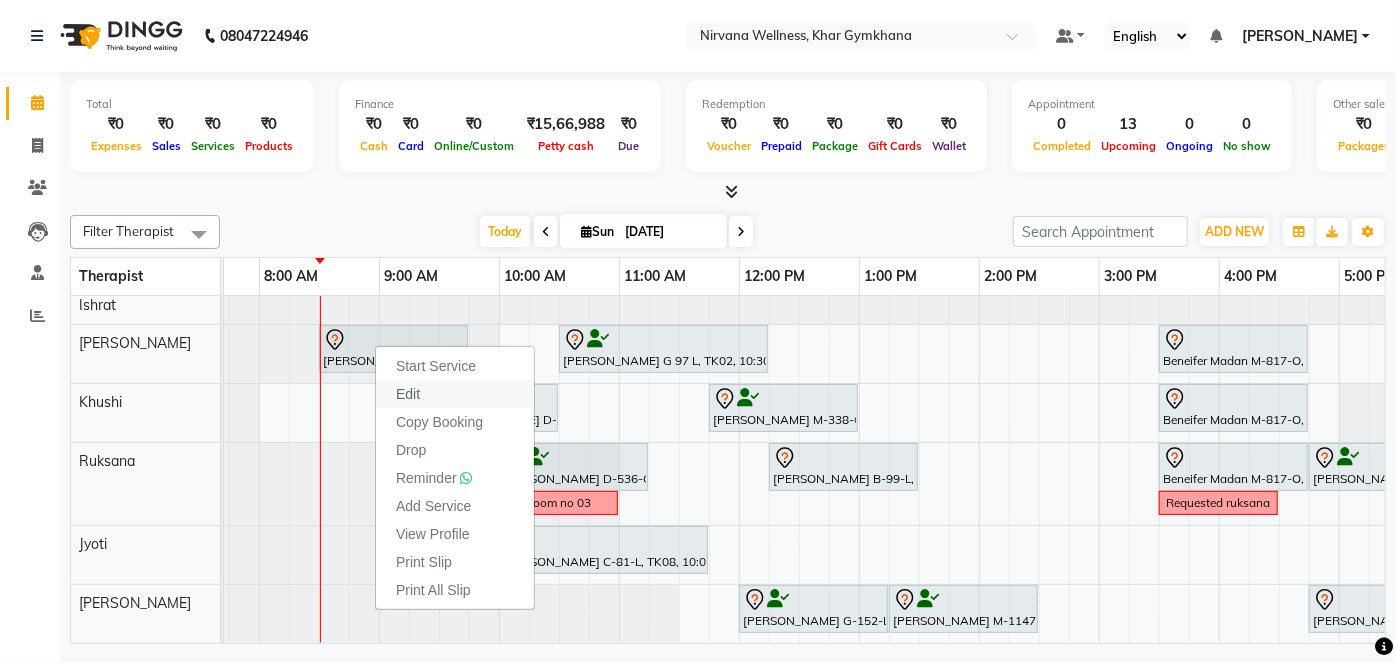 click on "Edit" at bounding box center (408, 394) 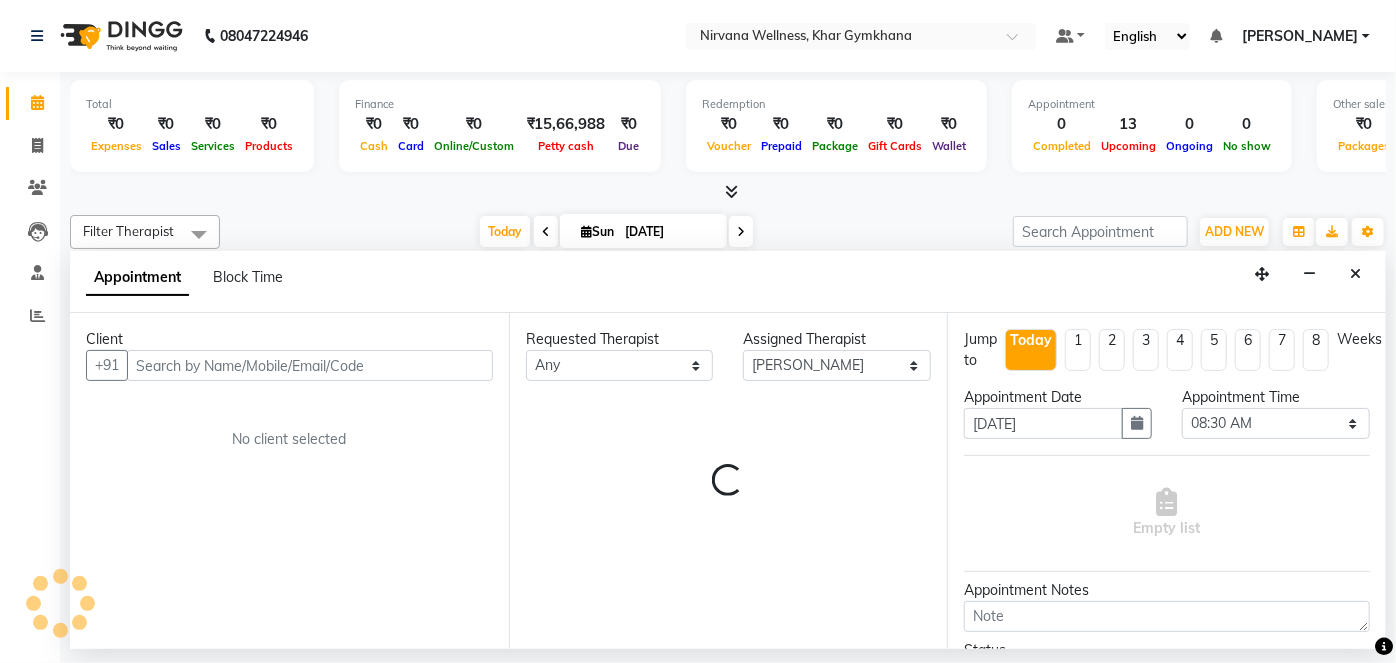 scroll, scrollTop: 0, scrollLeft: 120, axis: horizontal 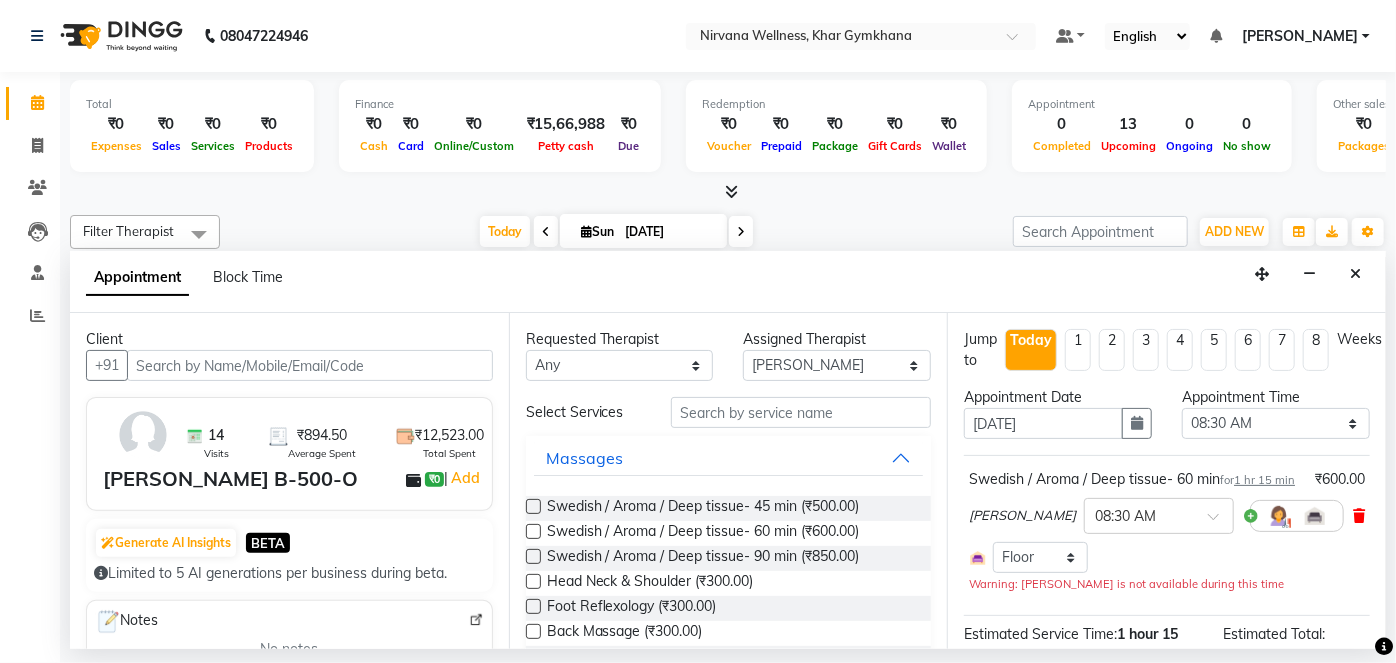 click at bounding box center (1359, 516) 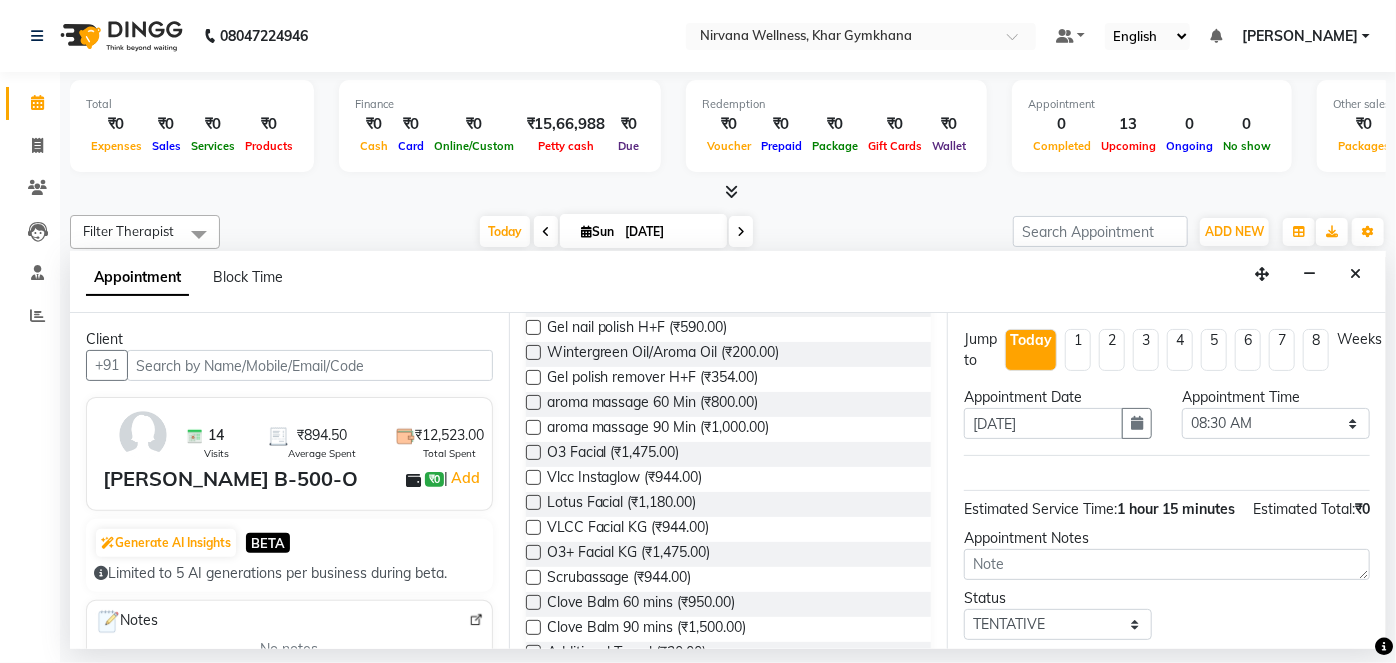 scroll, scrollTop: 545, scrollLeft: 0, axis: vertical 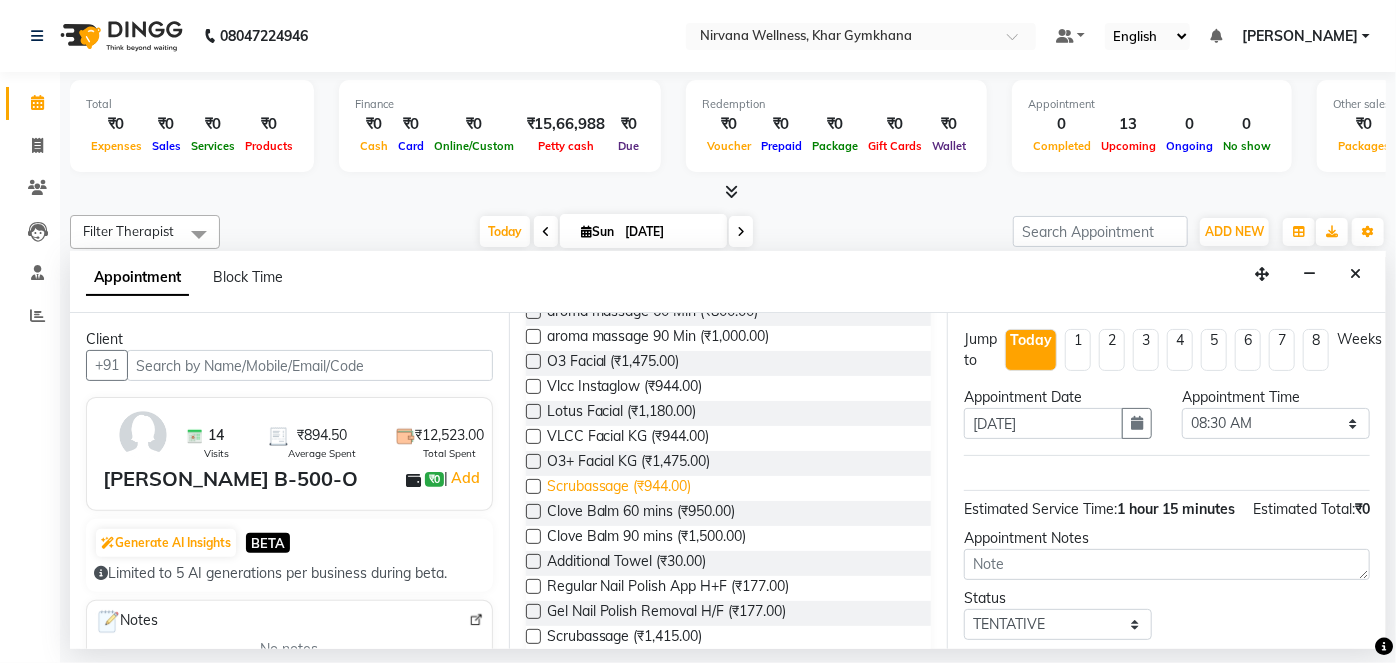 click on "Scrubassage (₹944.00)" at bounding box center [619, 488] 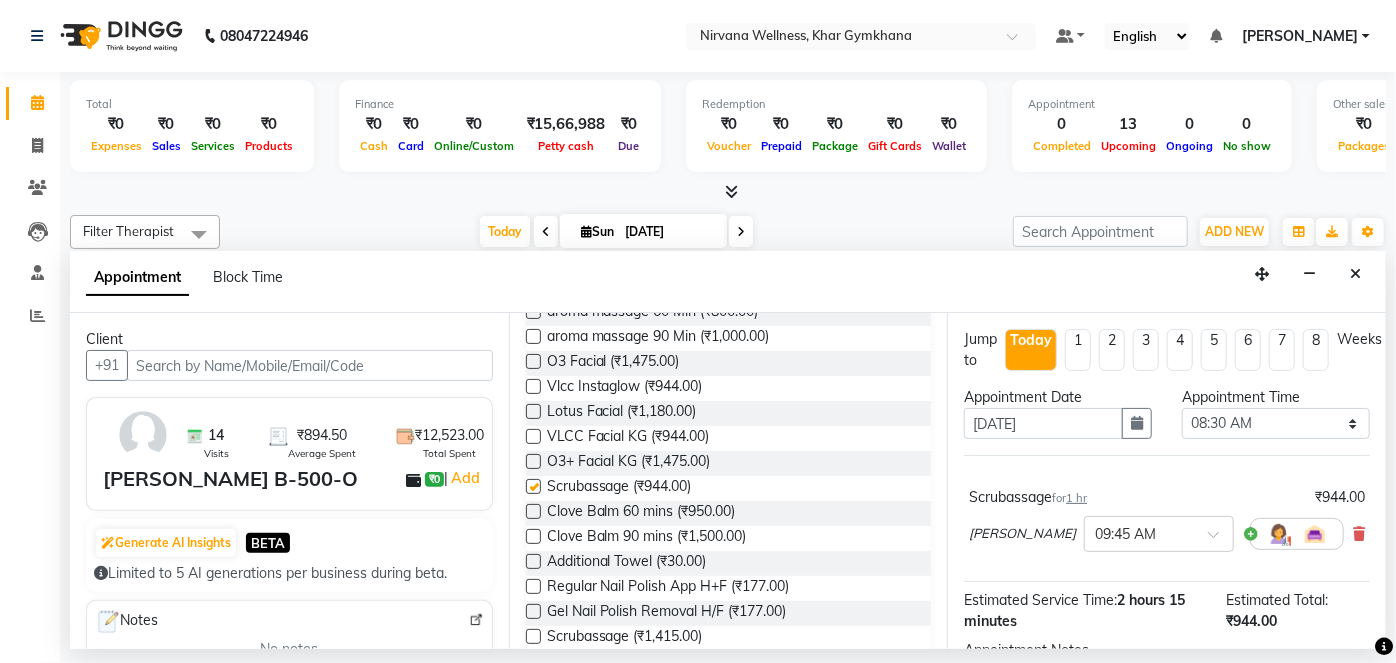 checkbox on "false" 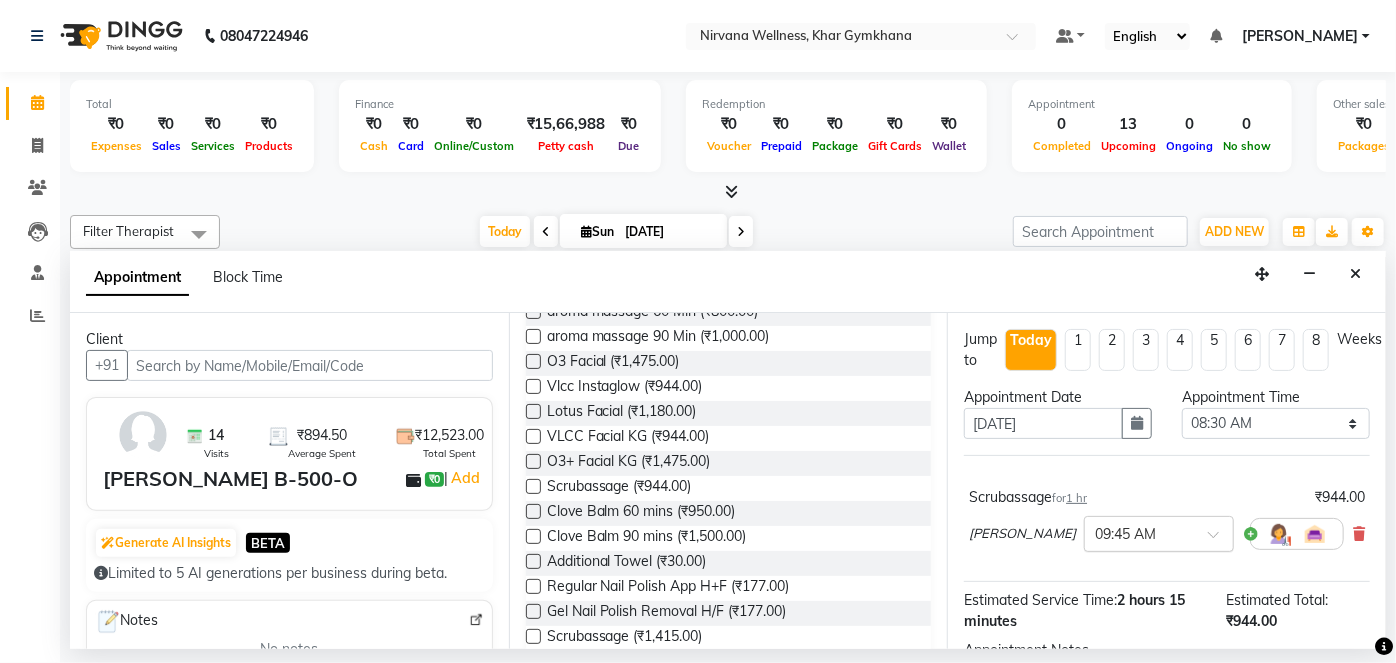 click on "× 09:45 AM" at bounding box center [1159, 534] 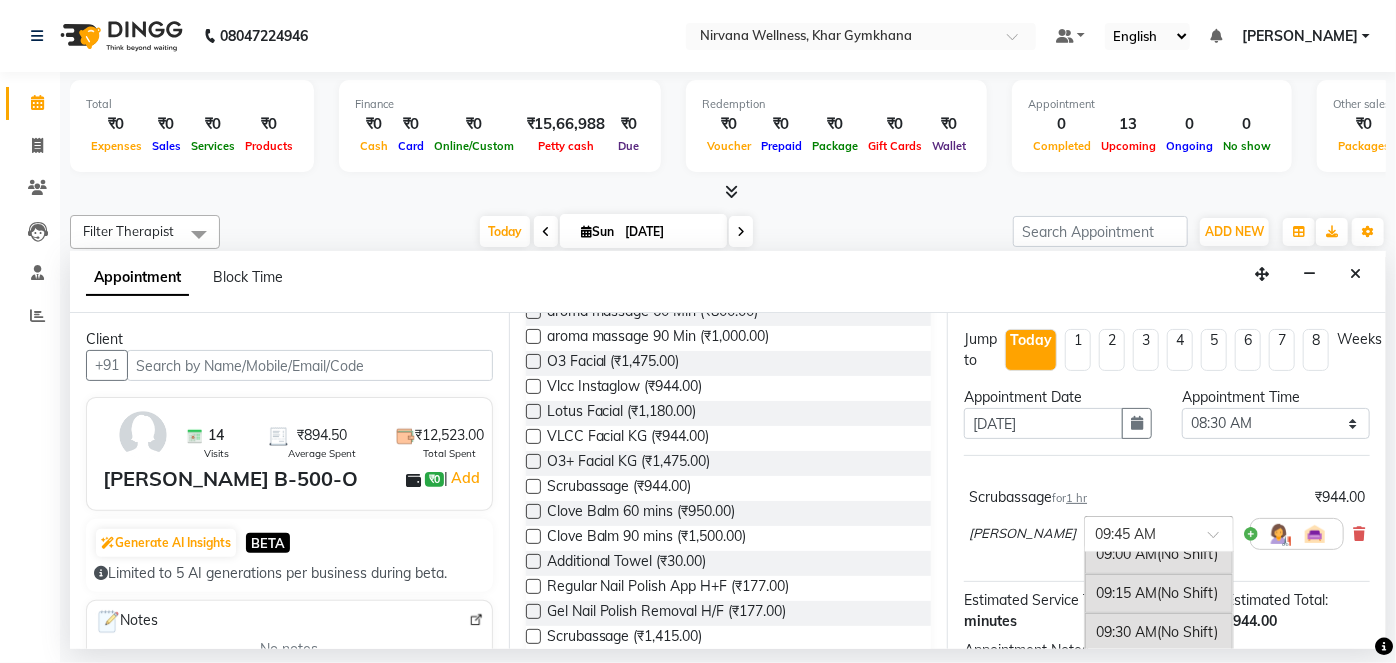scroll, scrollTop: 87, scrollLeft: 0, axis: vertical 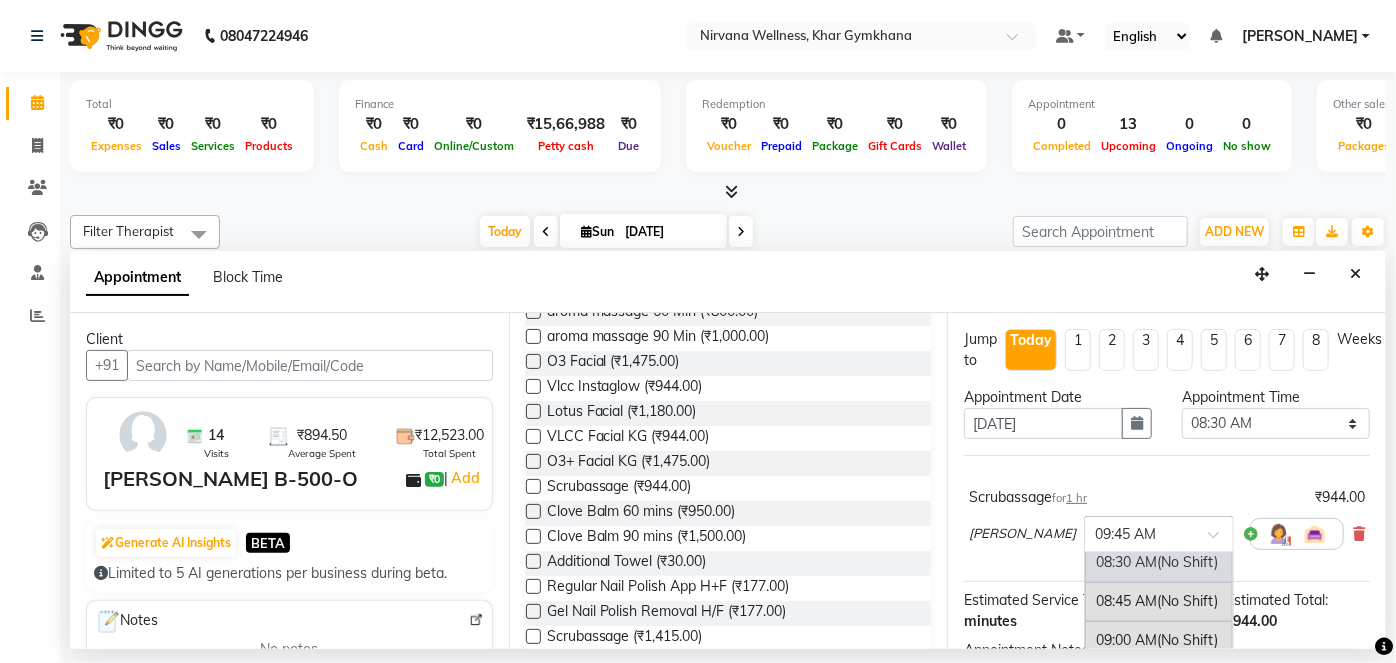 click on "08:30 AM   (No Shift)" at bounding box center [1159, 562] 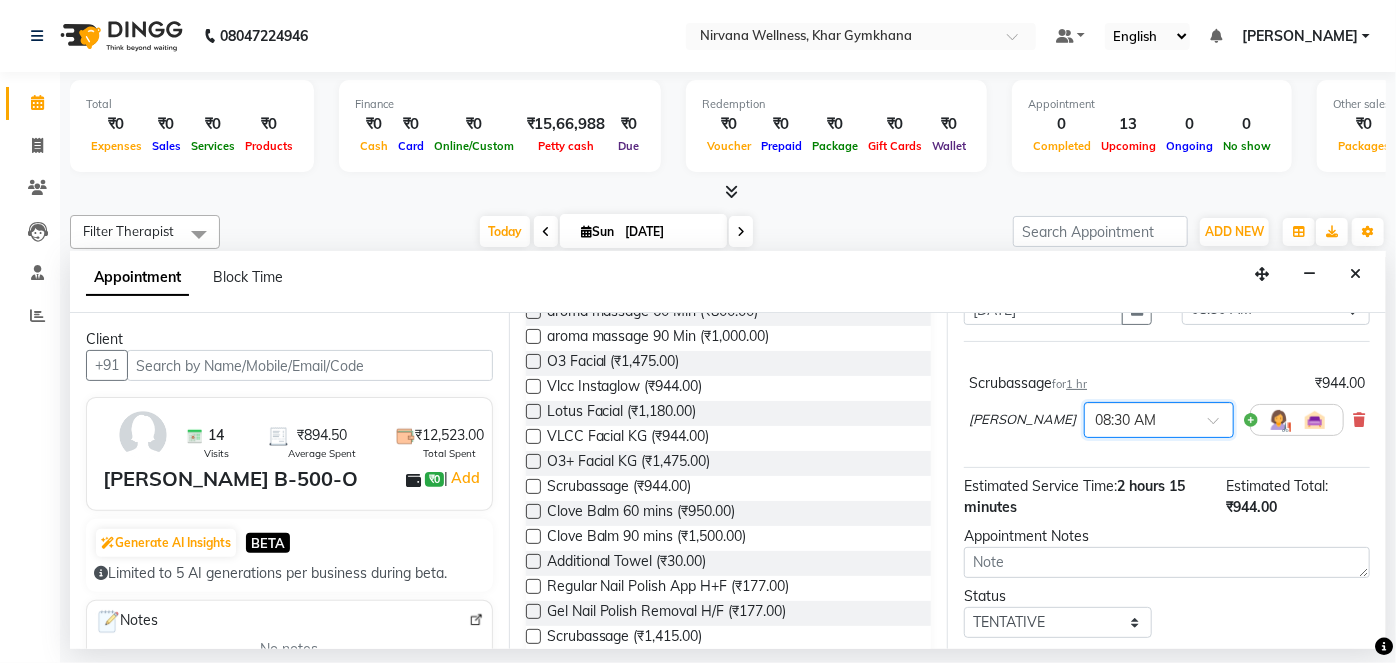 scroll, scrollTop: 170, scrollLeft: 0, axis: vertical 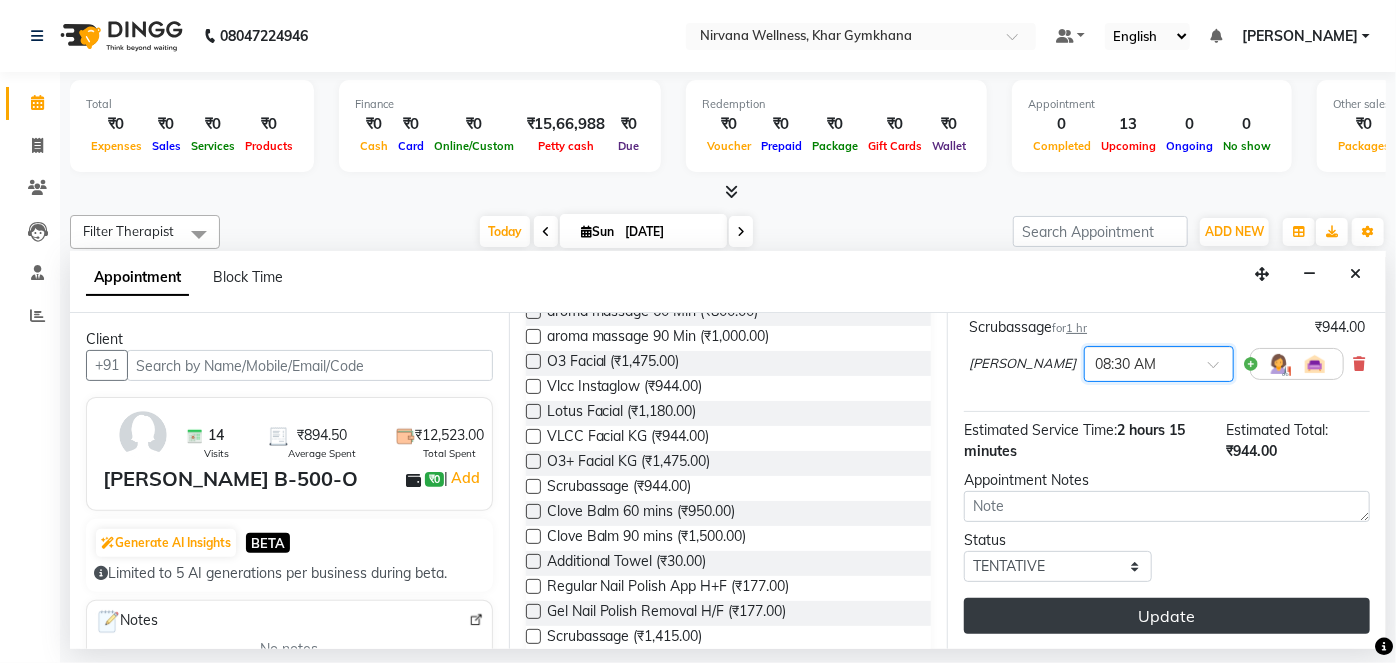 click on "Update" at bounding box center (1167, 616) 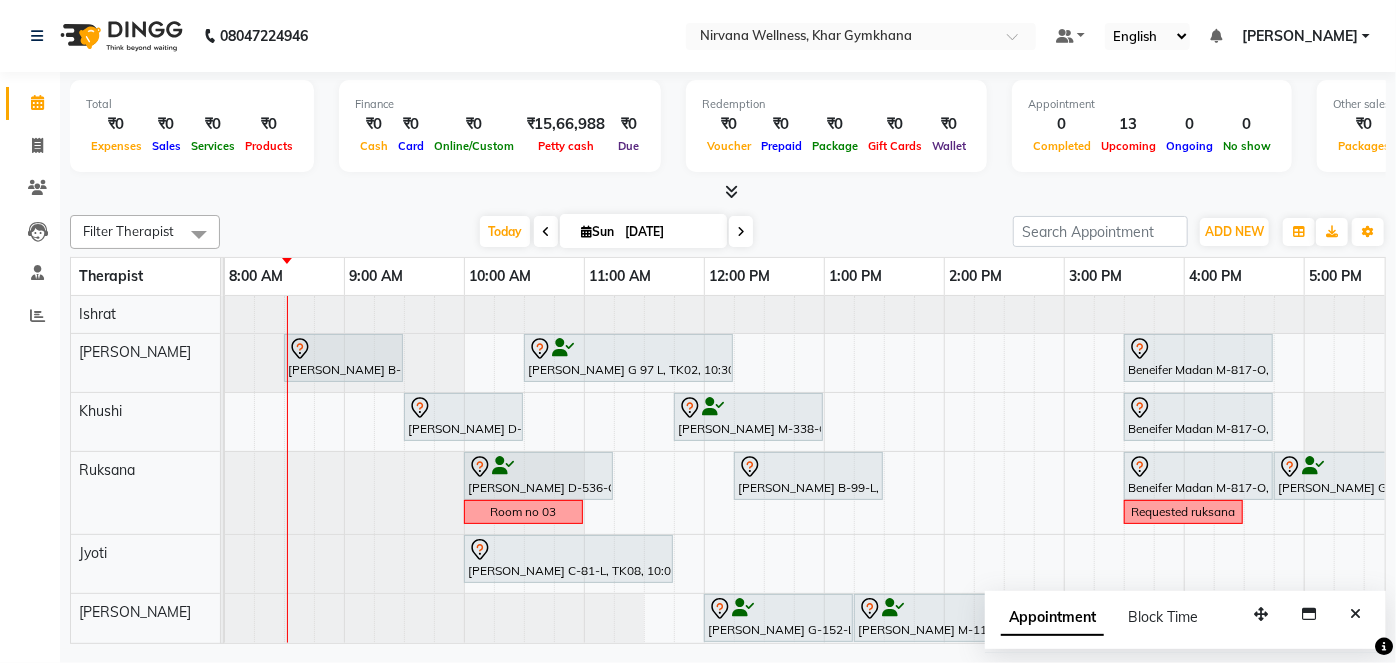 click at bounding box center [104, 363] 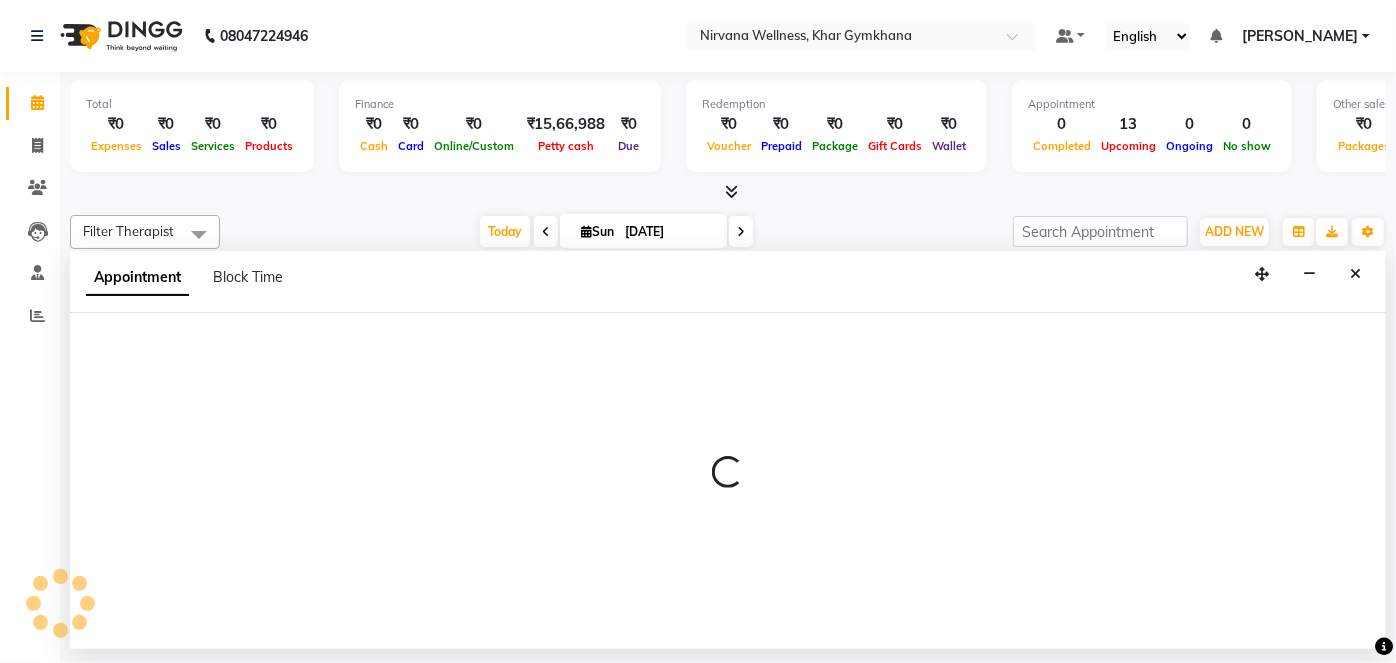 select on "68038" 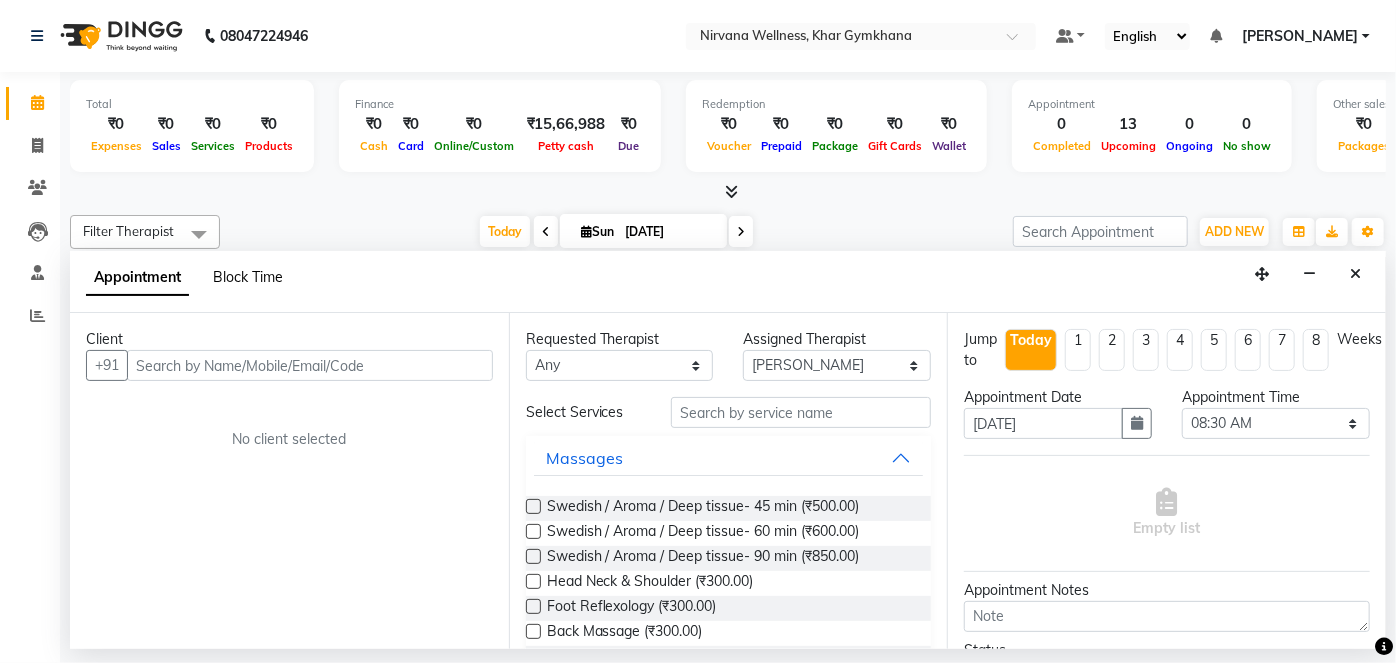 click on "Block Time" at bounding box center (248, 277) 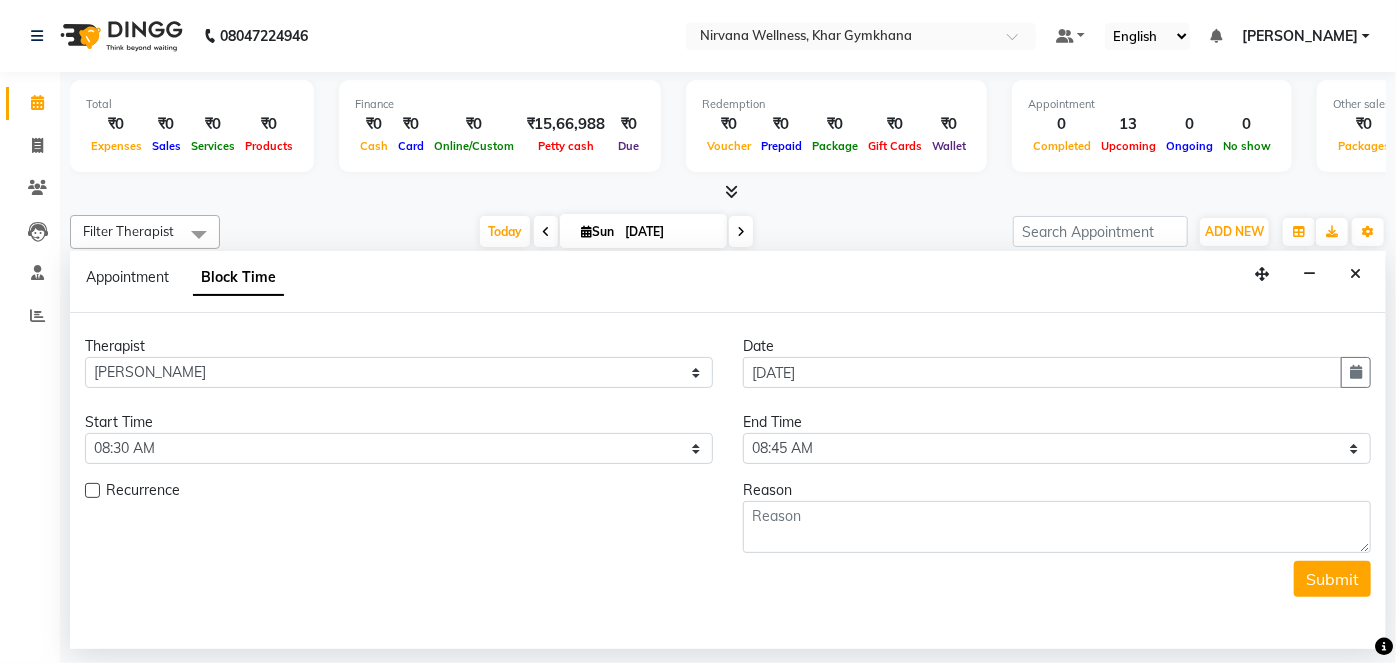 scroll, scrollTop: 0, scrollLeft: 120, axis: horizontal 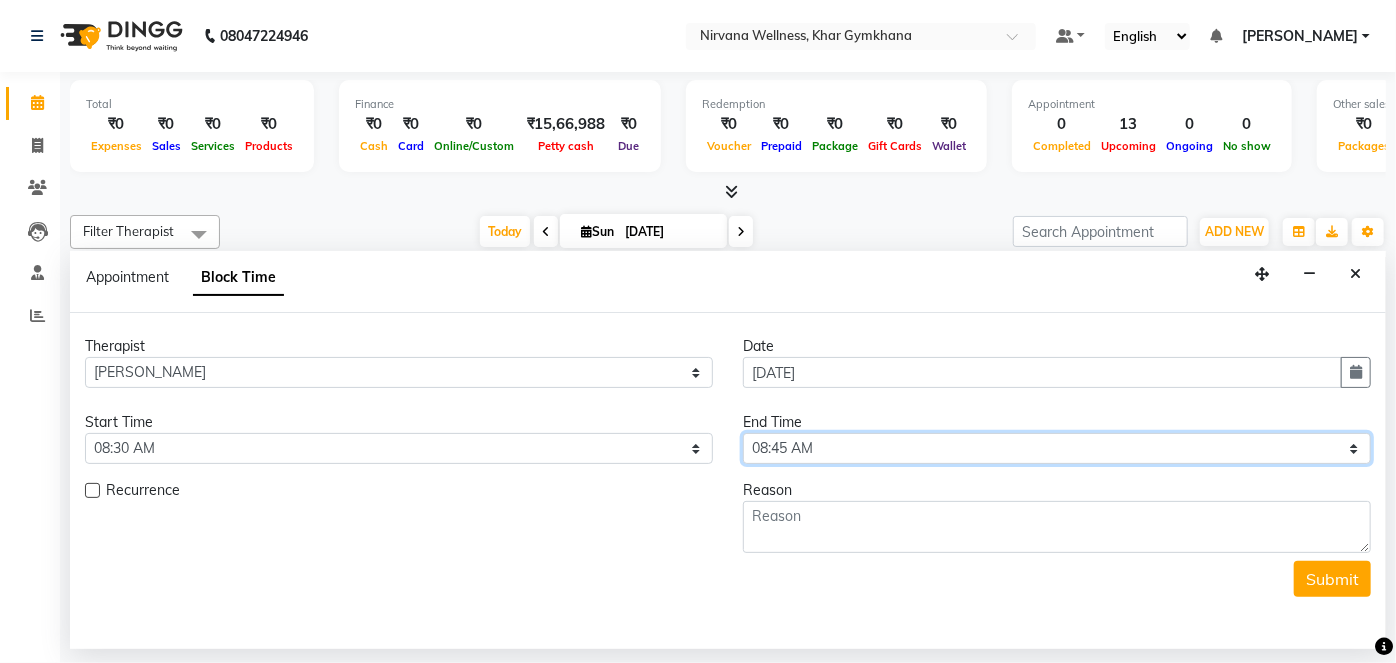 click on "Select 08:00 AM 08:15 AM 08:30 AM 08:45 AM 09:00 AM 09:15 AM 09:30 AM 09:45 AM 10:00 AM 10:15 AM 10:30 AM 10:45 AM 11:00 AM 11:15 AM 11:30 AM 11:45 AM 12:00 PM 12:15 PM 12:30 PM 12:45 PM 01:00 PM 01:15 PM 01:30 PM 01:45 PM 02:00 PM 02:15 PM 02:30 PM 02:45 PM 03:00 PM 03:15 PM 03:30 PM 03:45 PM 04:00 PM 04:15 PM 04:30 PM 04:45 PM 05:00 PM 05:15 PM 05:30 PM 05:45 PM 06:00 PM 06:15 PM 06:30 PM 06:45 PM 07:00 PM 07:15 PM 07:30 PM 07:45 PM 08:00 PM 08:15 PM 08:30 PM 08:45 PM 09:00 PM 09:15 PM 09:30 PM 09:45 PM 10:00 PM" at bounding box center [1057, 448] 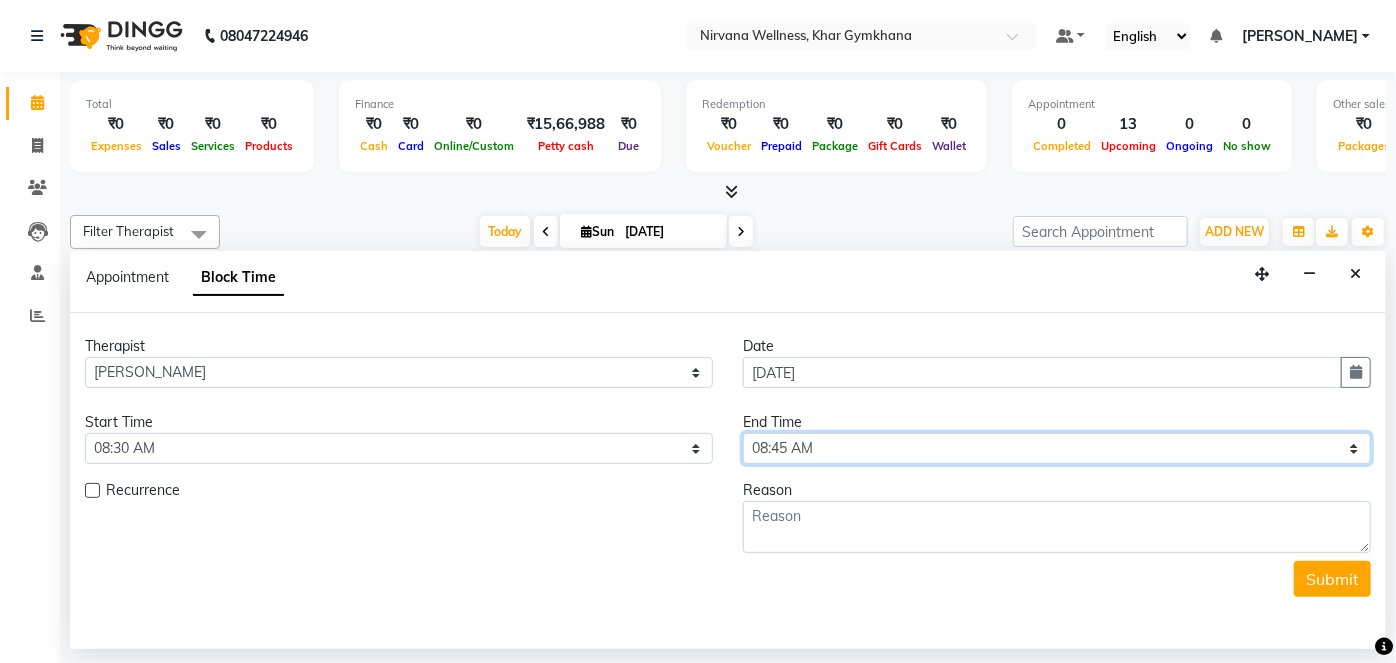 click on "Select 08:00 AM 08:15 AM 08:30 AM 08:45 AM 09:00 AM 09:15 AM 09:30 AM 09:45 AM 10:00 AM 10:15 AM 10:30 AM 10:45 AM 11:00 AM 11:15 AM 11:30 AM 11:45 AM 12:00 PM 12:15 PM 12:30 PM 12:45 PM 01:00 PM 01:15 PM 01:30 PM 01:45 PM 02:00 PM 02:15 PM 02:30 PM 02:45 PM 03:00 PM 03:15 PM 03:30 PM 03:45 PM 04:00 PM 04:15 PM 04:30 PM 04:45 PM 05:00 PM 05:15 PM 05:30 PM 05:45 PM 06:00 PM 06:15 PM 06:30 PM 06:45 PM 07:00 PM 07:15 PM 07:30 PM 07:45 PM 08:00 PM 08:15 PM 08:30 PM 08:45 PM 09:00 PM 09:15 PM 09:30 PM 09:45 PM 10:00 PM" at bounding box center (1057, 448) 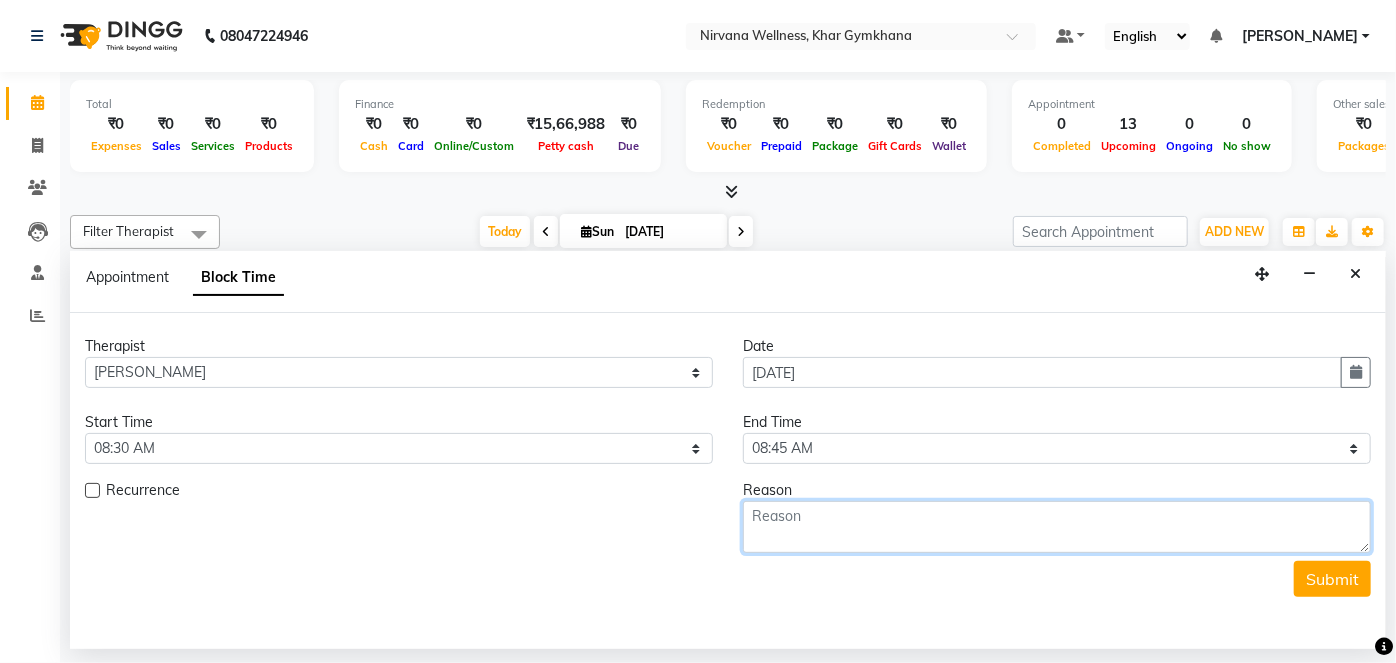 click at bounding box center [1057, 527] 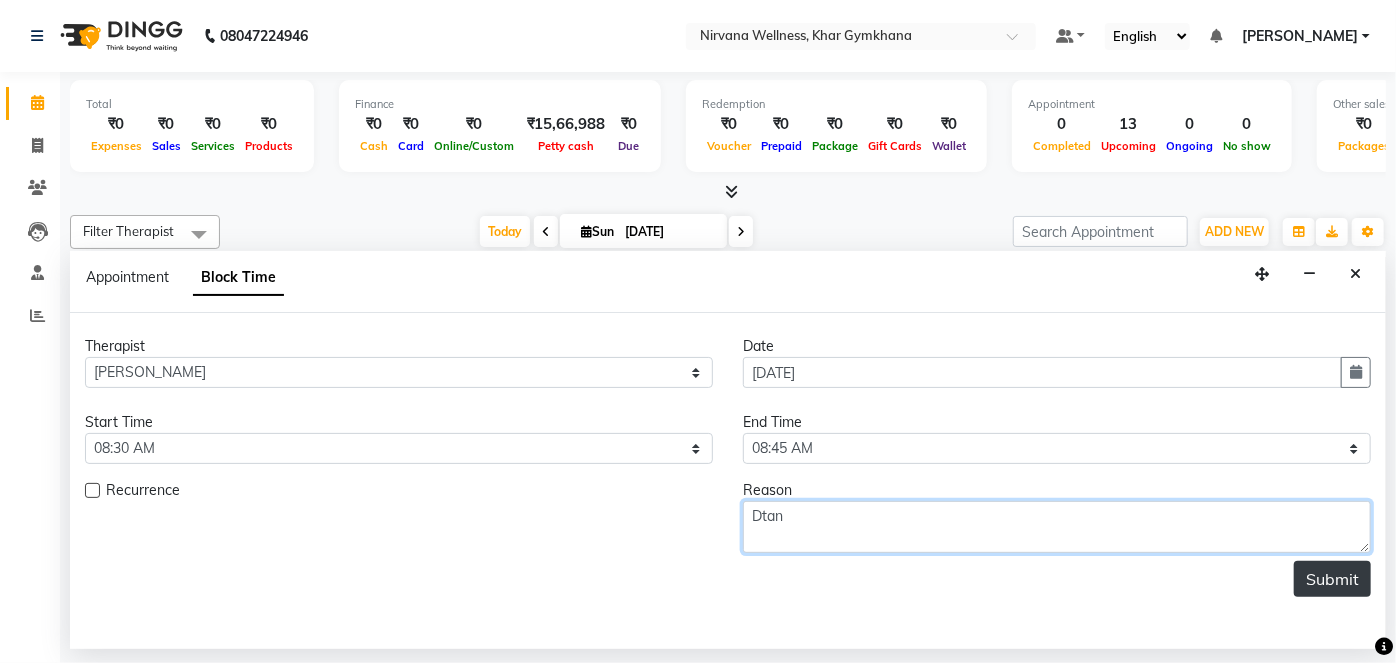 type on "Dtan" 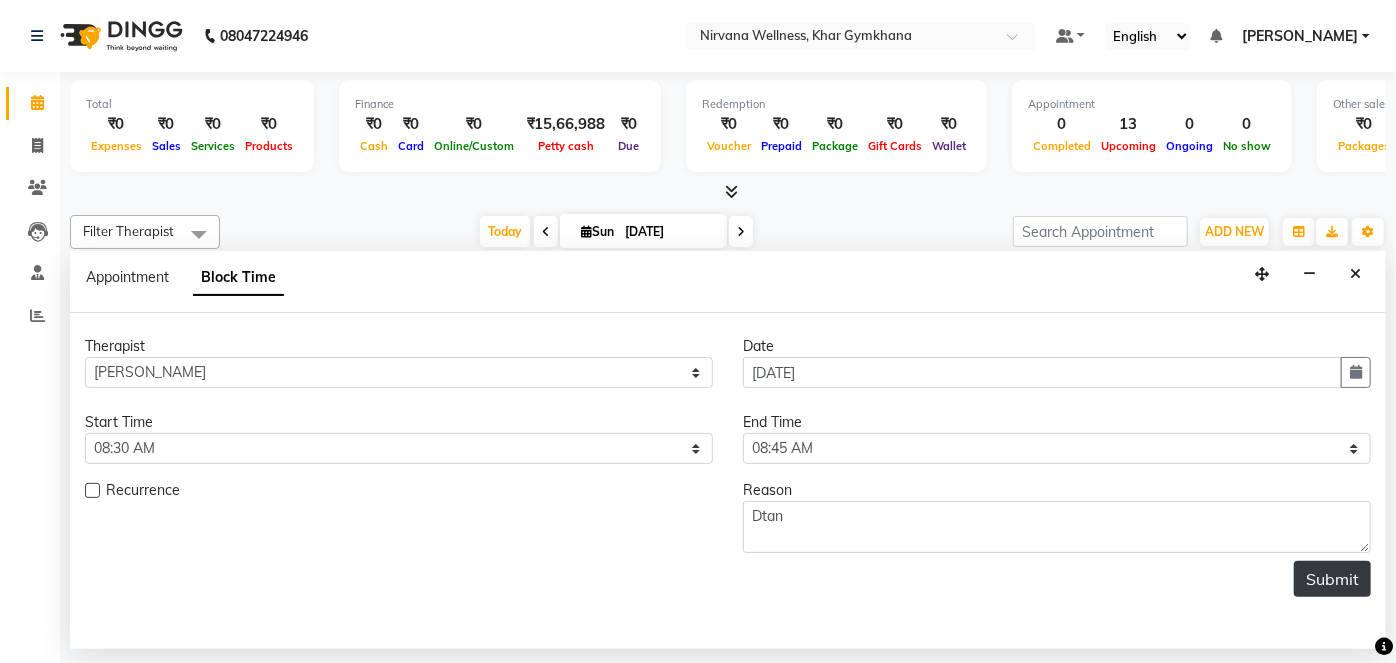 click on "Submit" at bounding box center [1332, 579] 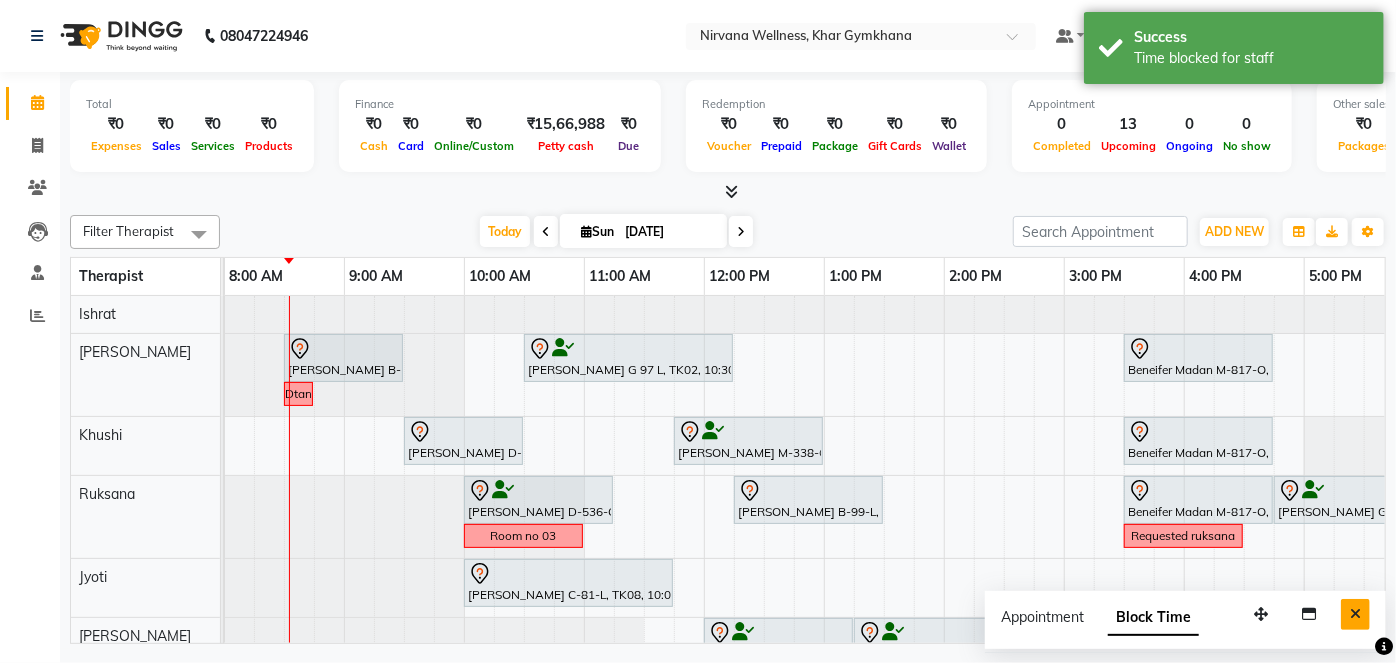 click at bounding box center [1355, 614] 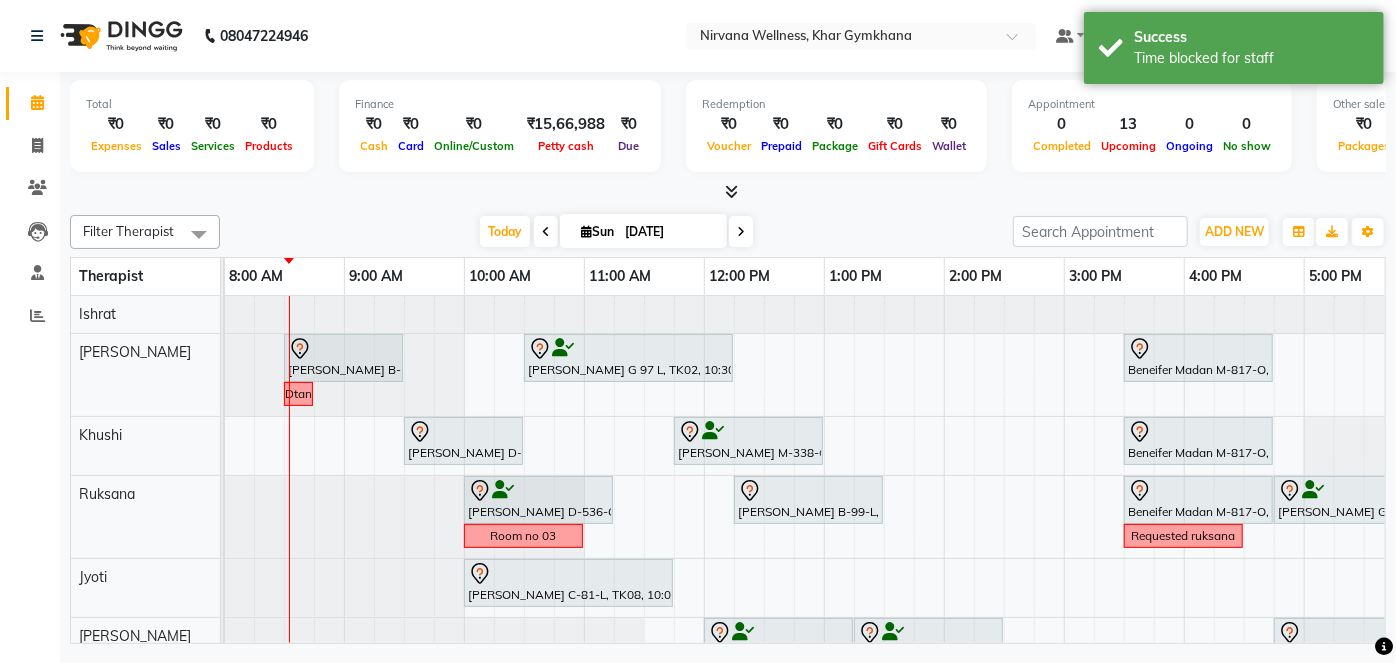 scroll, scrollTop: 0, scrollLeft: 141, axis: horizontal 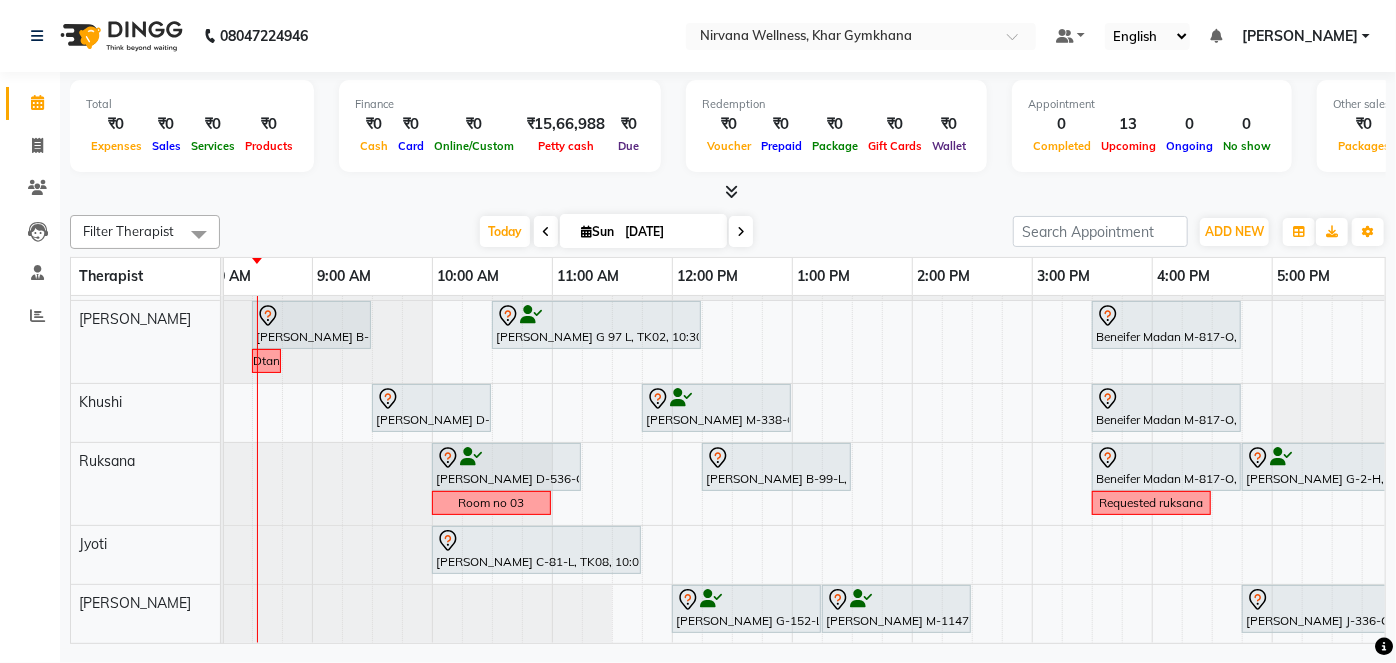click on "Sun" at bounding box center [597, 231] 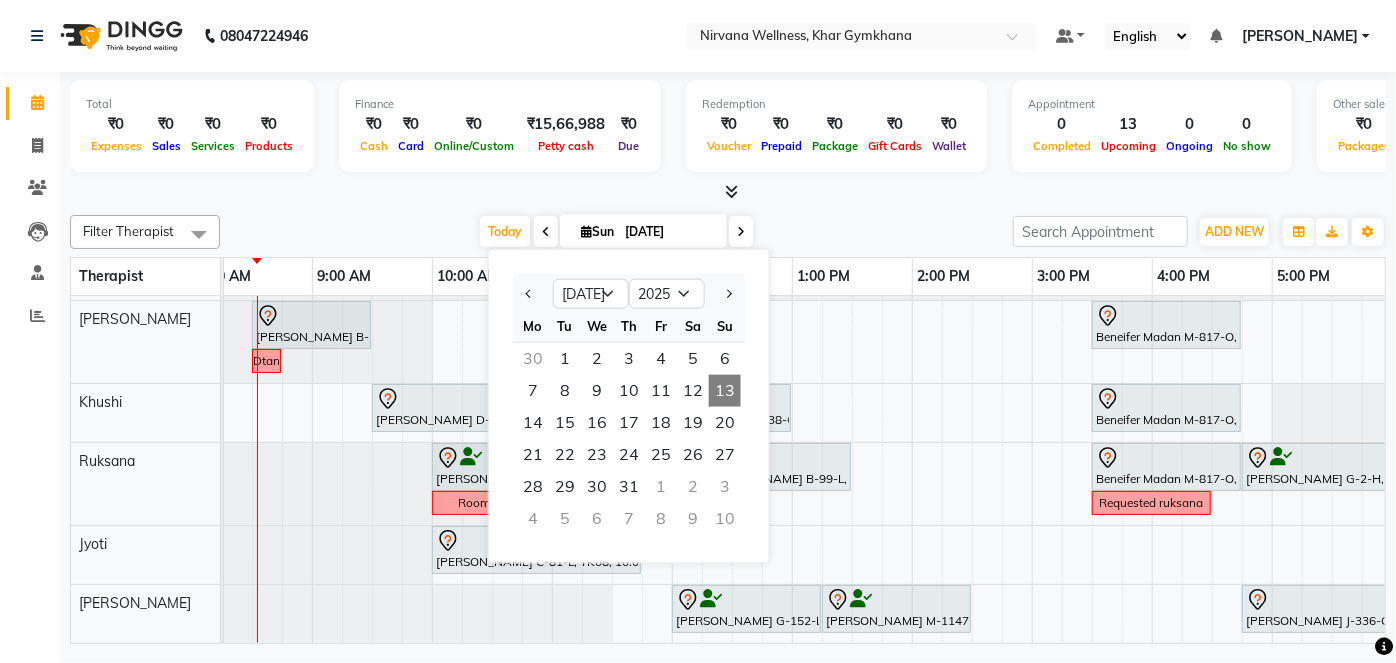 click at bounding box center [546, 232] 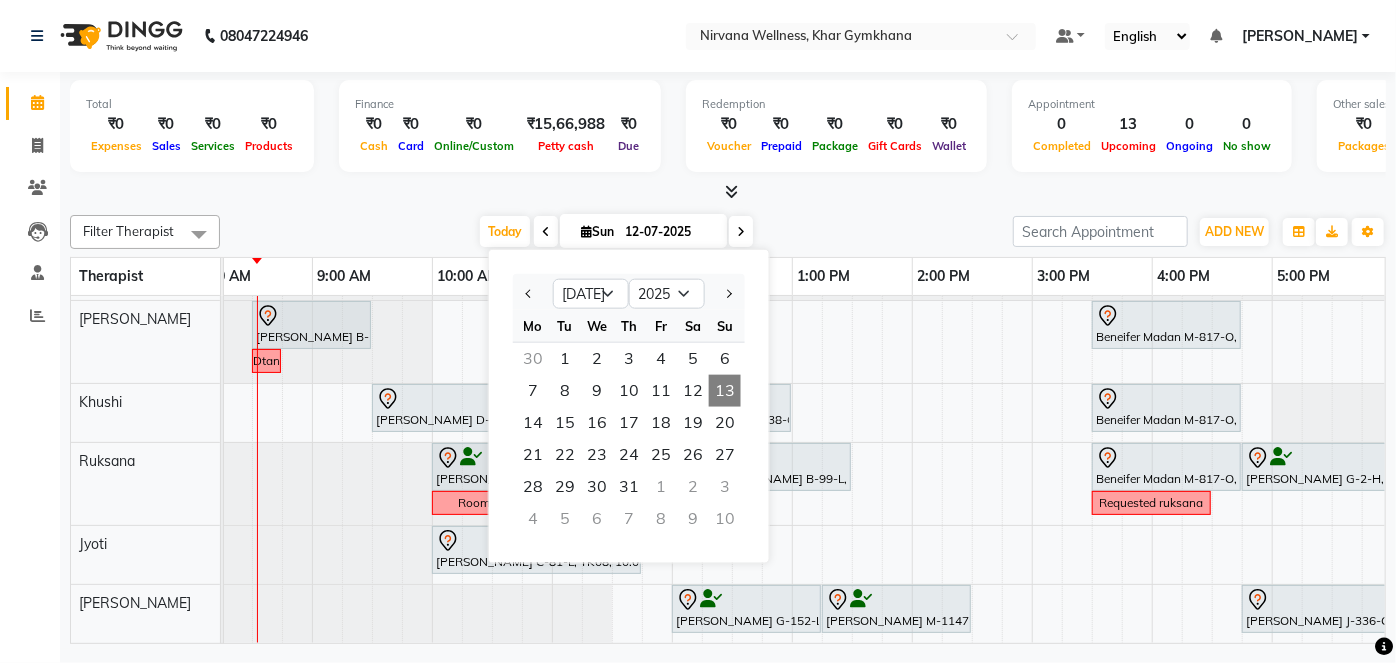 scroll, scrollTop: 0, scrollLeft: 120, axis: horizontal 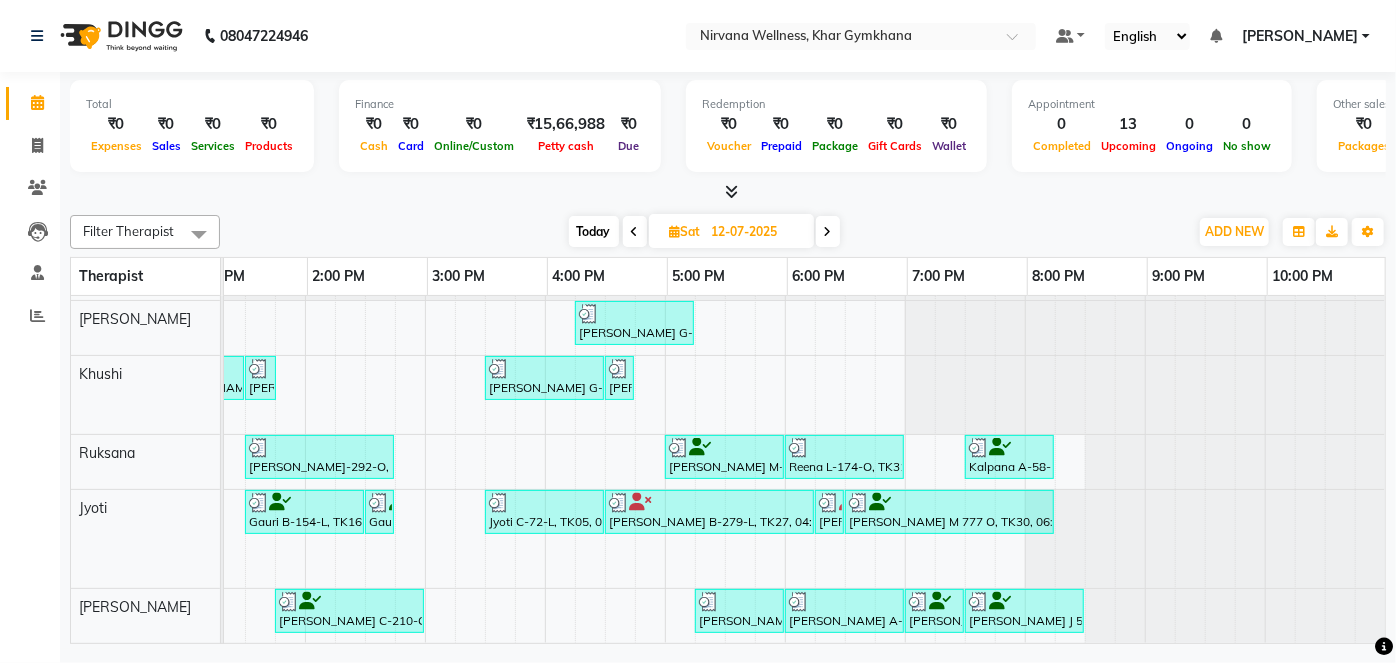 click on "Today" at bounding box center (594, 231) 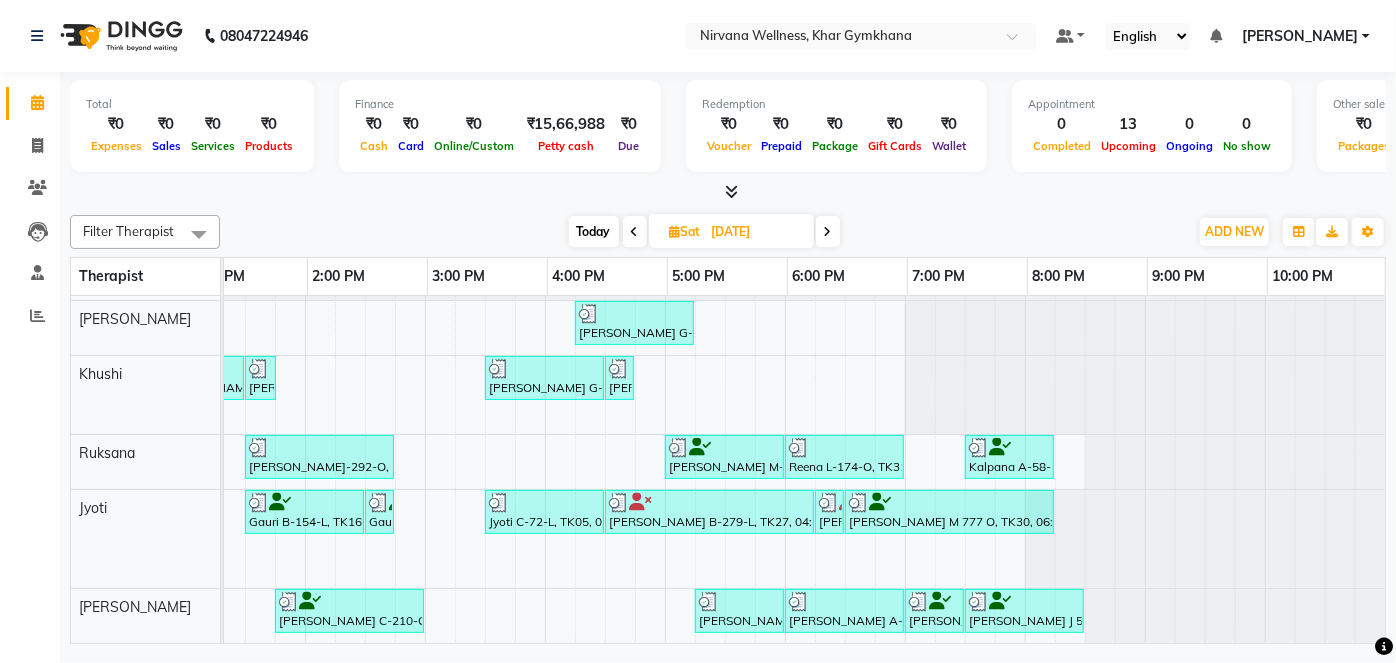 scroll, scrollTop: 0, scrollLeft: 120, axis: horizontal 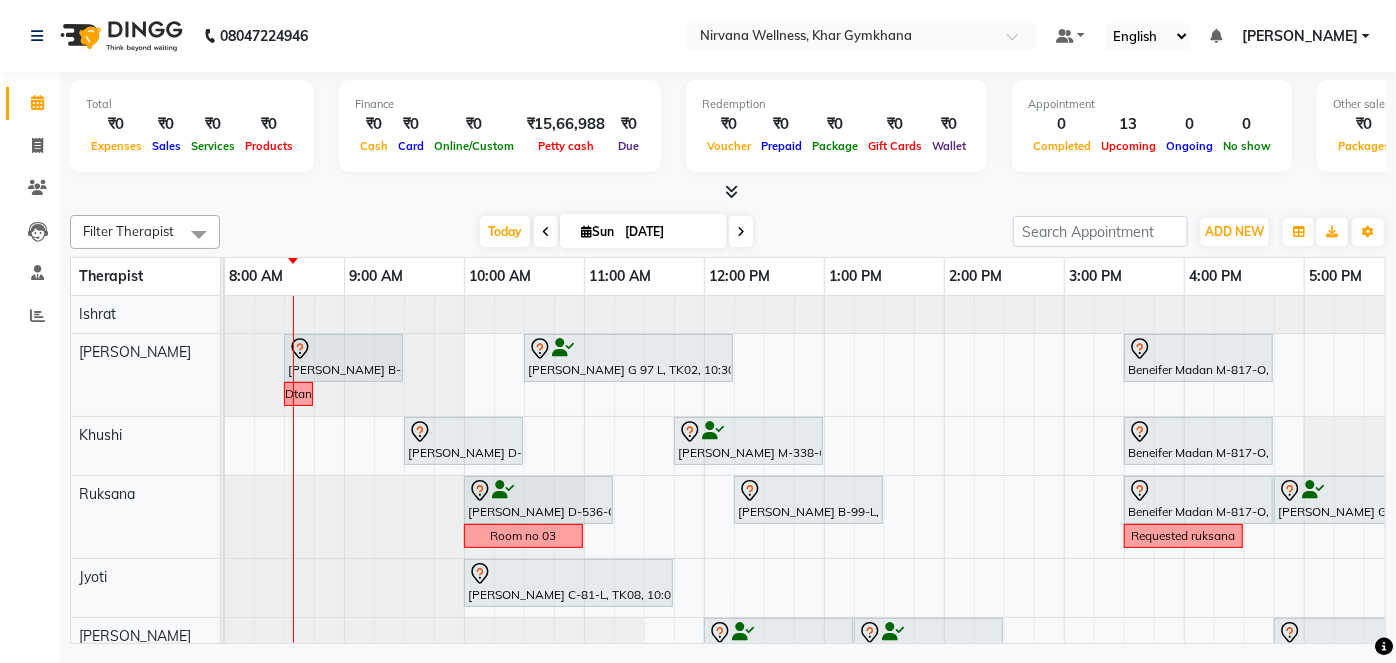 drag, startPoint x: 771, startPoint y: 644, endPoint x: 922, endPoint y: 646, distance: 151.01324 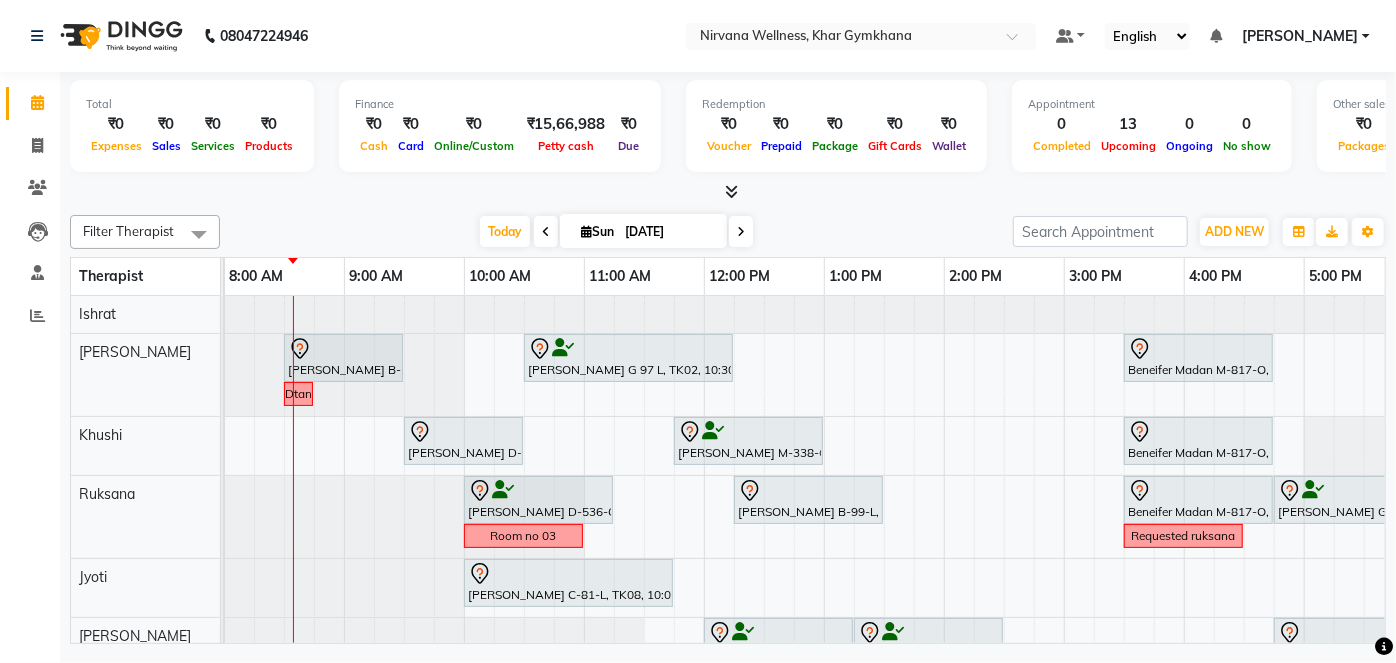scroll, scrollTop: 30, scrollLeft: 120, axis: both 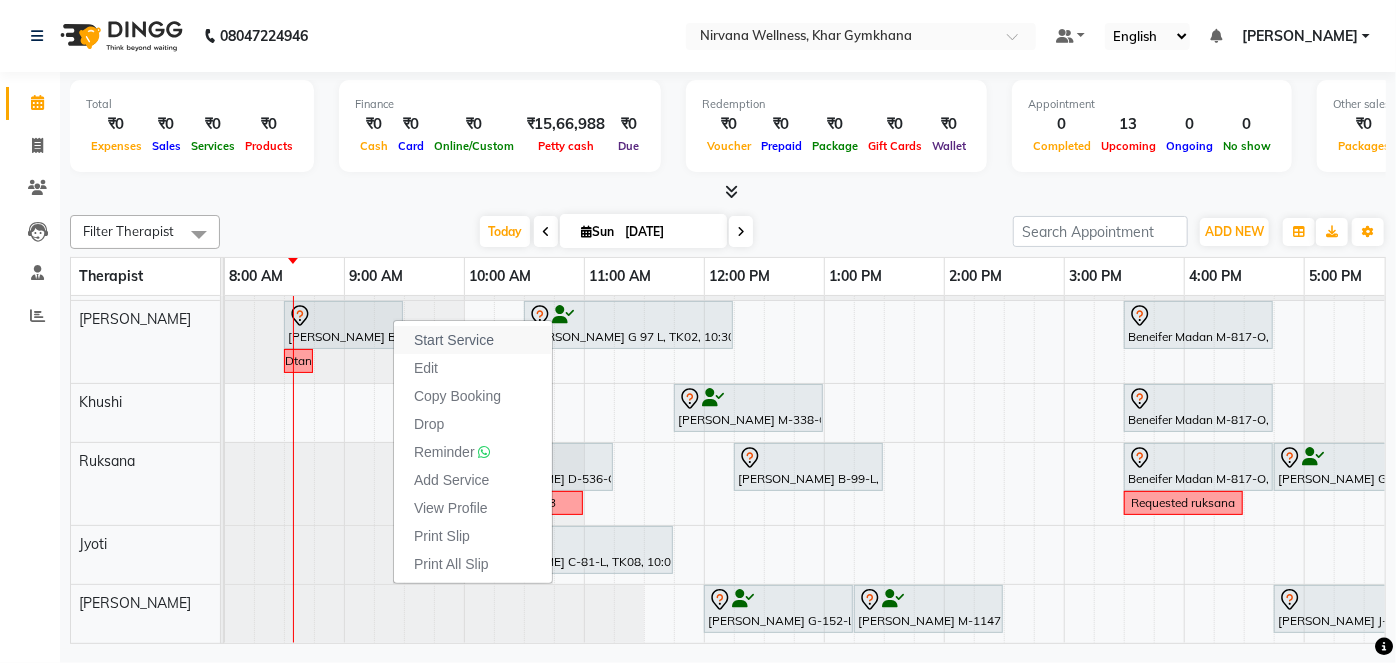 click on "Start Service" at bounding box center [454, 340] 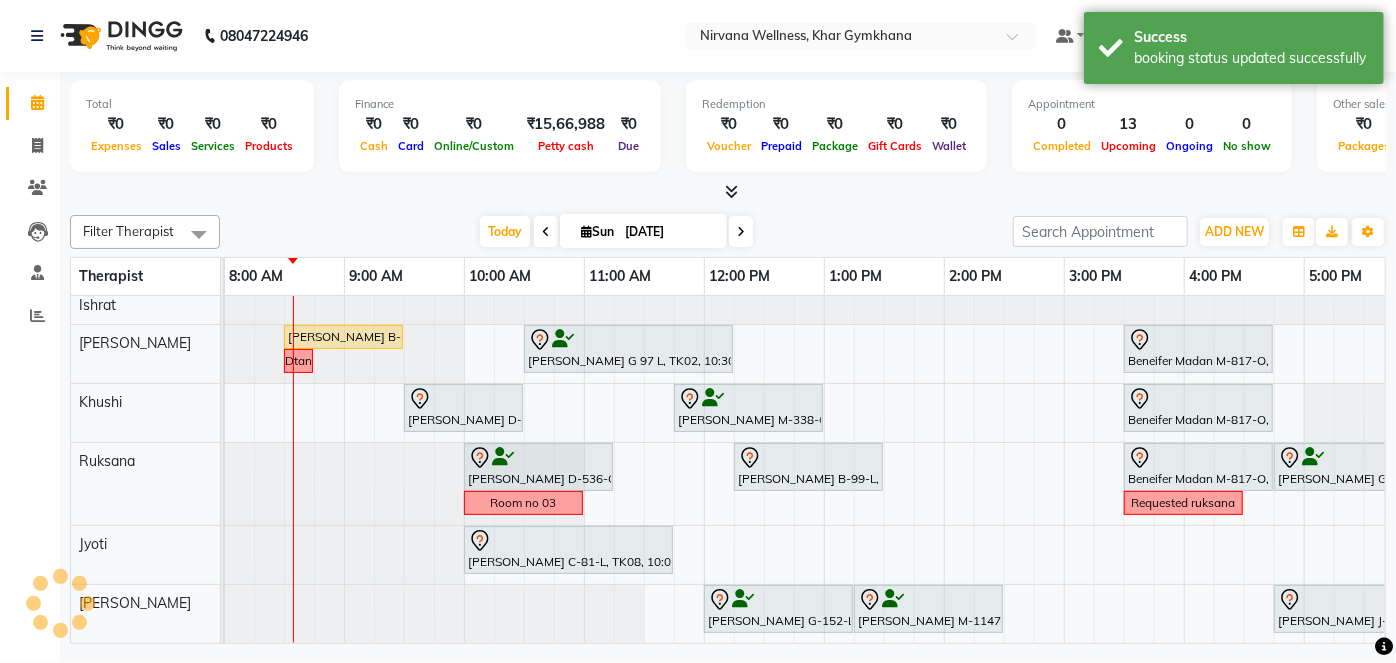 scroll, scrollTop: 0, scrollLeft: 0, axis: both 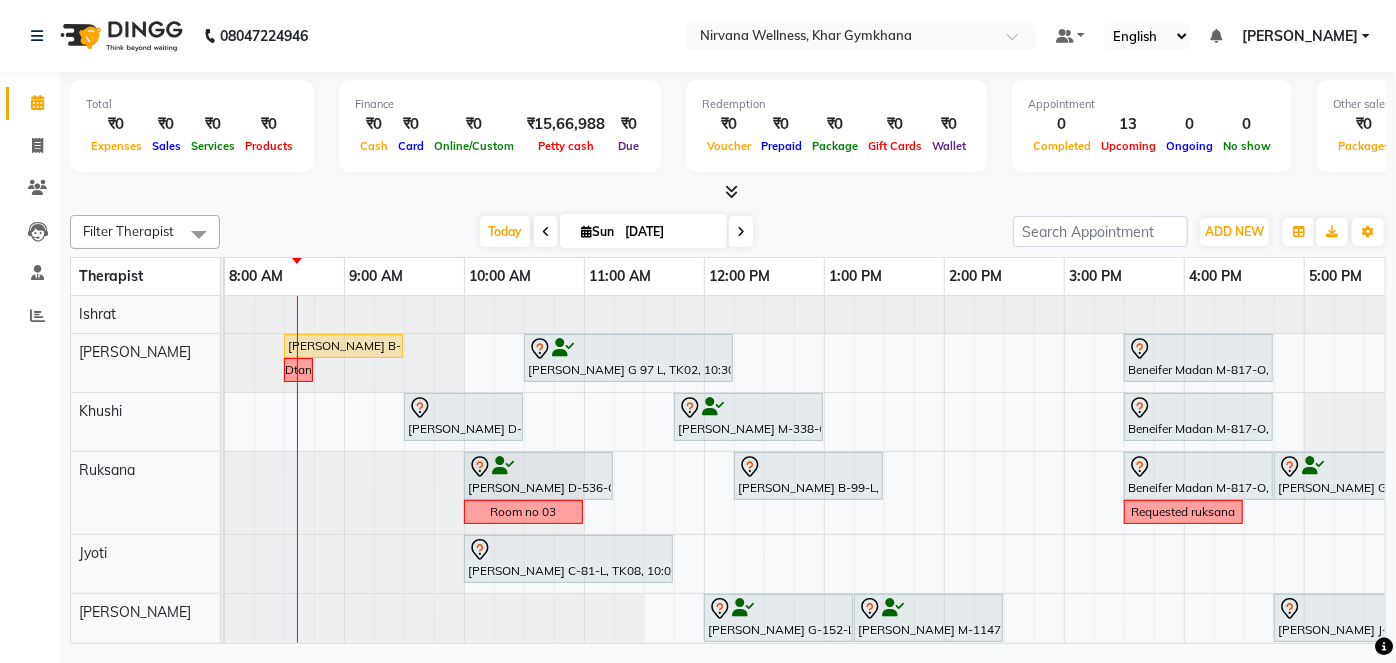 click at bounding box center [741, 231] 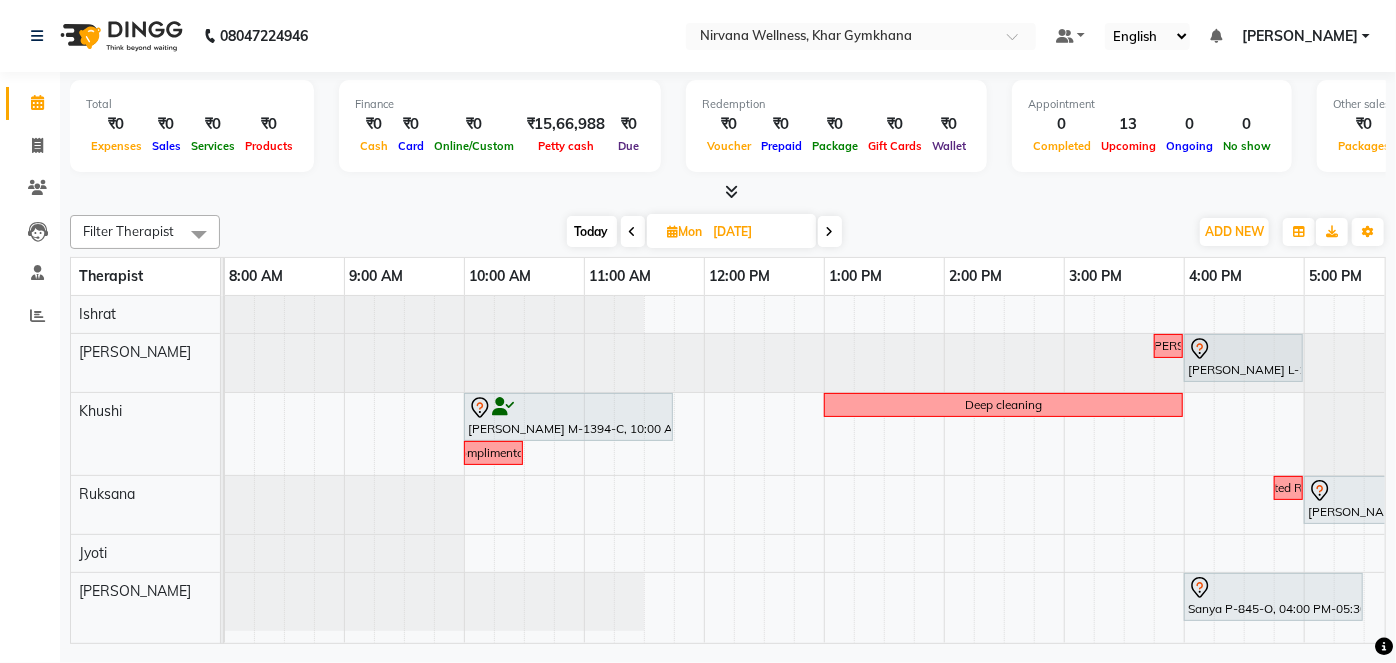 scroll, scrollTop: 0, scrollLeft: 425, axis: horizontal 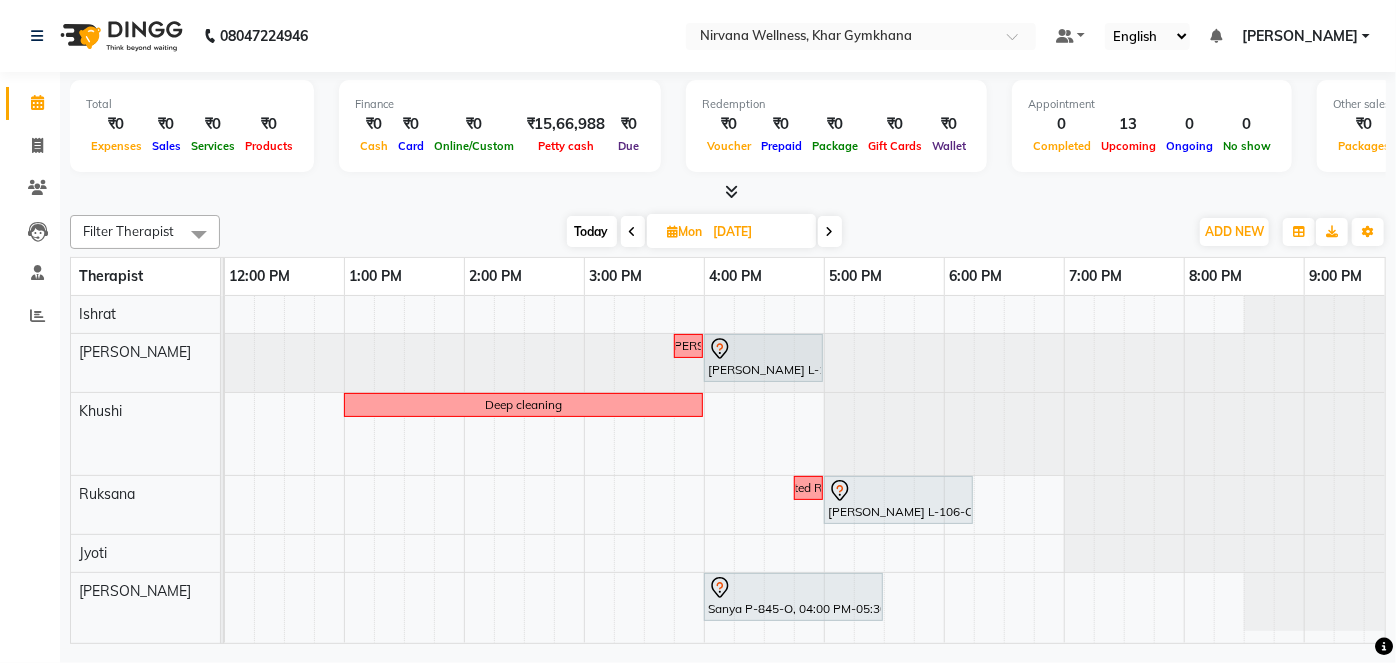 click on "Requested Suhani              Jasmin Divekar L-106-O, 04:00 PM-05:00 PM, VLCC Facial KG             Bansi Mehta M-1394-C, 10:00 AM-11:45 AM, Swedish / Aroma / Deep tissue- 90 min  Deep cleaning   Complimentary   Requested Ruksana              Jasmin Divekar L-106-O, 05:00 PM-06:15 PM, Swedish / Aroma / Deep tissue- 60 min             Sanya P-845-O, 04:00 PM-05:30 PM, Combo Offer Menicure+Pedicure" at bounding box center (584, 469) 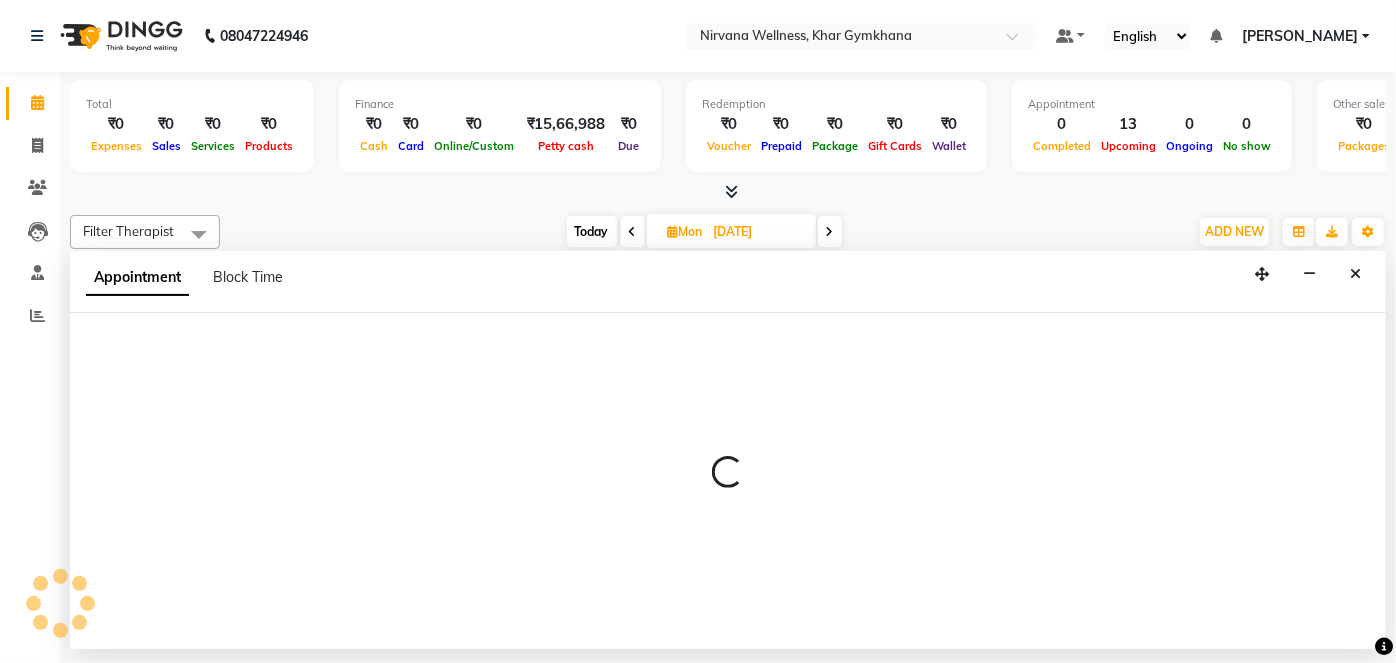 select on "78895" 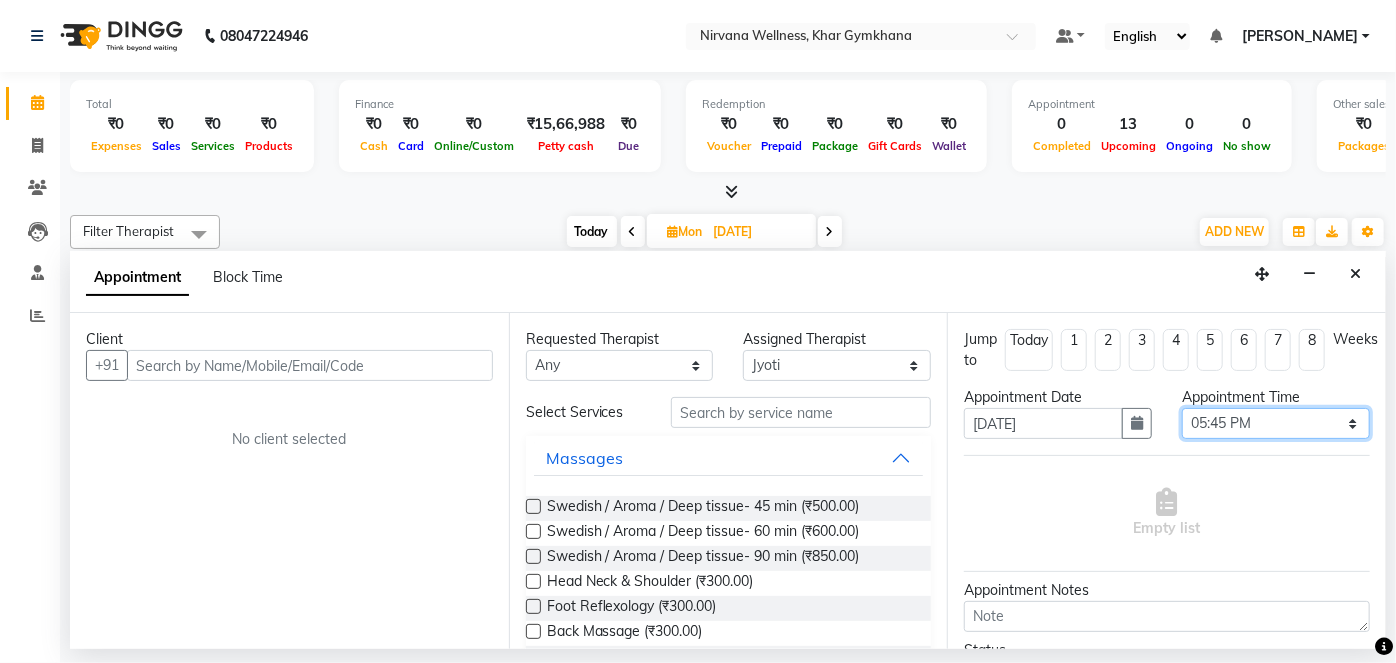 click on "Select 08:00 AM 08:15 AM 08:30 AM 08:45 AM 09:00 AM 09:15 AM 09:30 AM 09:45 AM 10:00 AM 10:15 AM 10:30 AM 10:45 AM 11:00 AM 11:15 AM 11:30 AM 11:45 AM 12:00 PM 12:15 PM 12:30 PM 12:45 PM 01:00 PM 01:15 PM 01:30 PM 01:45 PM 02:00 PM 02:15 PM 02:30 PM 02:45 PM 03:00 PM 03:15 PM 03:30 PM 03:45 PM 04:00 PM 04:15 PM 04:30 PM 04:45 PM 05:00 PM 05:15 PM 05:30 PM 05:45 PM 06:00 PM 06:15 PM 06:30 PM 06:45 PM 07:00 PM 07:15 PM 07:30 PM 07:45 PM 08:00 PM 08:15 PM 08:30 PM 08:45 PM 09:00 PM 09:15 PM 09:30 PM 09:45 PM 10:00 PM" at bounding box center (1276, 423) 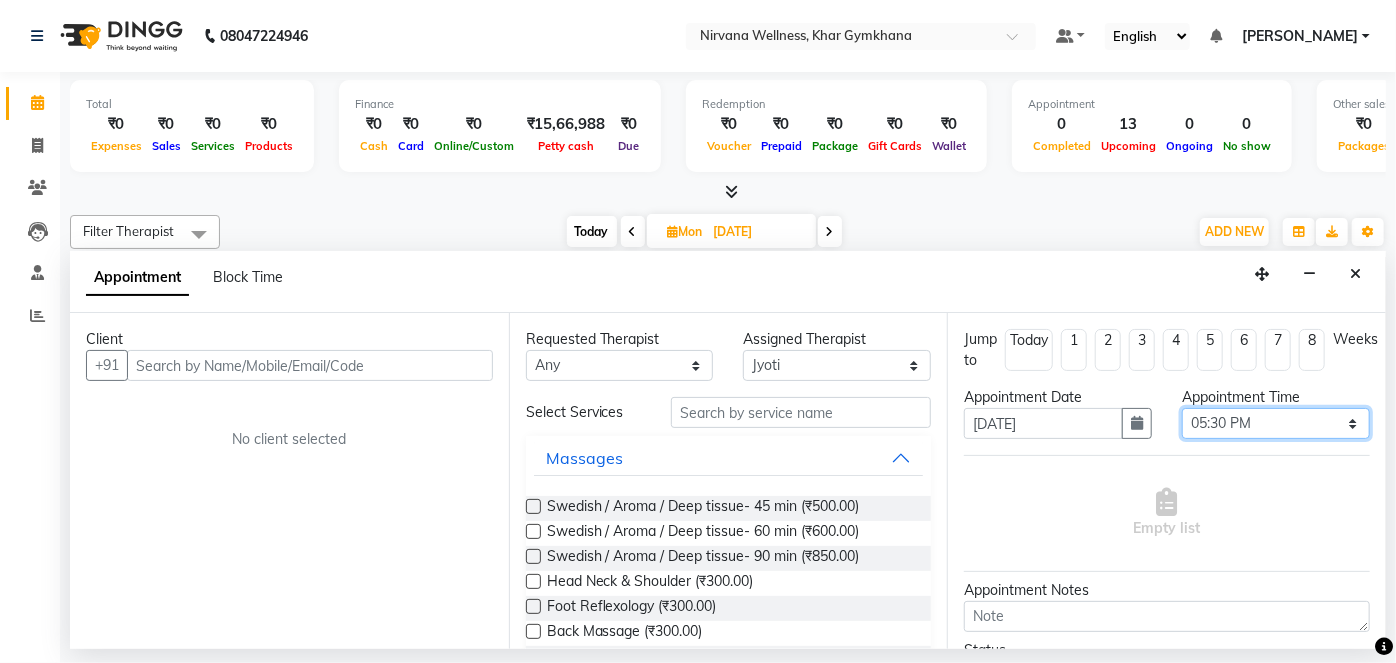 click on "Select 08:00 AM 08:15 AM 08:30 AM 08:45 AM 09:00 AM 09:15 AM 09:30 AM 09:45 AM 10:00 AM 10:15 AM 10:30 AM 10:45 AM 11:00 AM 11:15 AM 11:30 AM 11:45 AM 12:00 PM 12:15 PM 12:30 PM 12:45 PM 01:00 PM 01:15 PM 01:30 PM 01:45 PM 02:00 PM 02:15 PM 02:30 PM 02:45 PM 03:00 PM 03:15 PM 03:30 PM 03:45 PM 04:00 PM 04:15 PM 04:30 PM 04:45 PM 05:00 PM 05:15 PM 05:30 PM 05:45 PM 06:00 PM 06:15 PM 06:30 PM 06:45 PM 07:00 PM 07:15 PM 07:30 PM 07:45 PM 08:00 PM 08:15 PM 08:30 PM 08:45 PM 09:00 PM 09:15 PM 09:30 PM 09:45 PM 10:00 PM" at bounding box center (1276, 423) 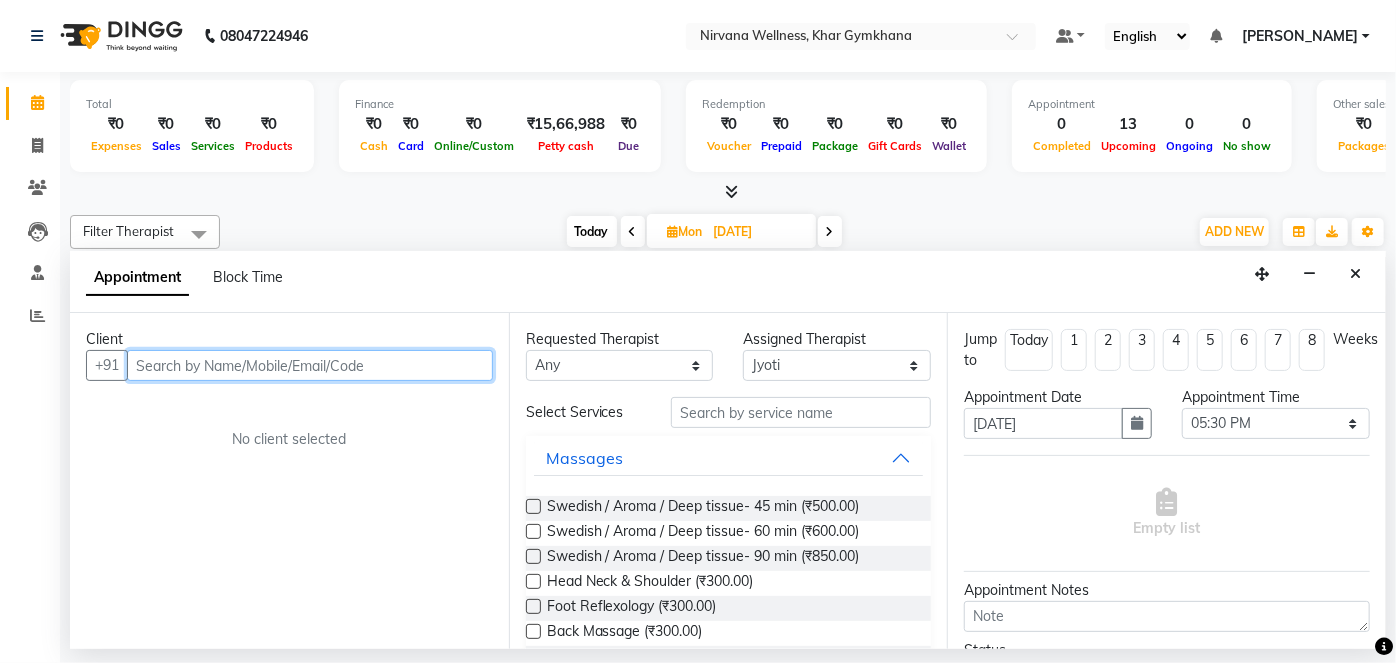 click at bounding box center [310, 365] 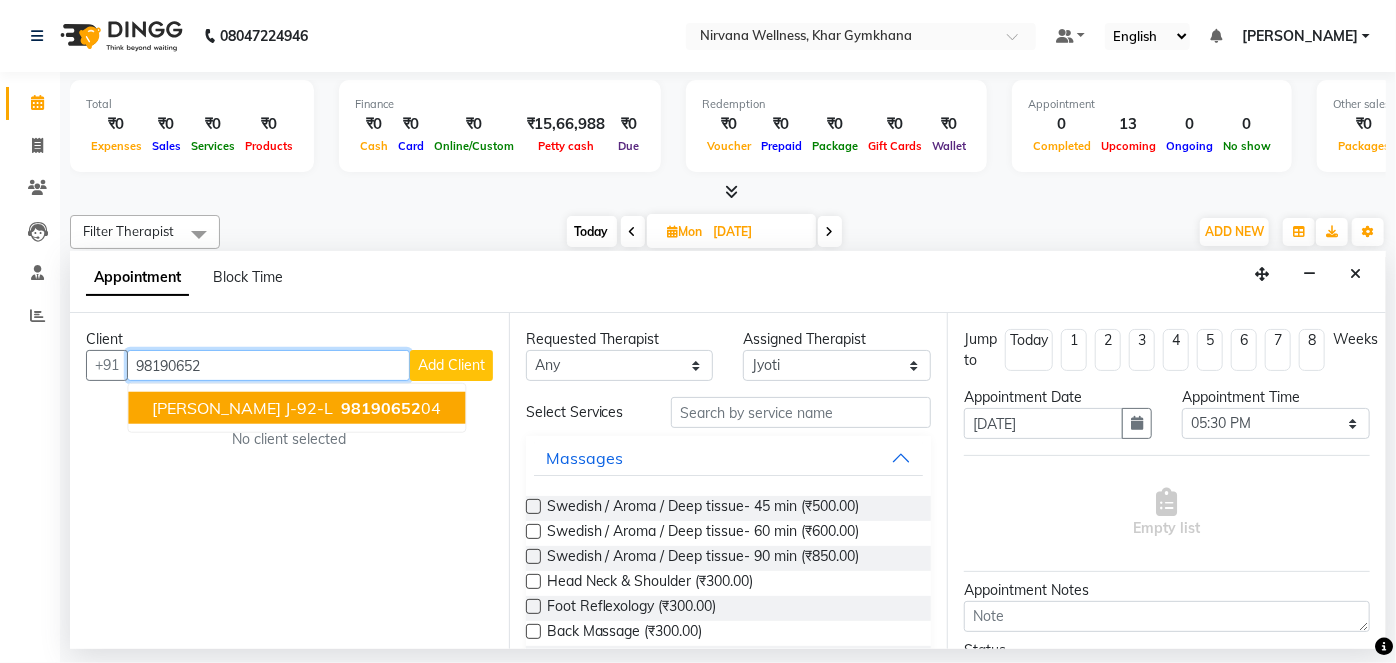 click on "Chanda J-92-L   98190652 04" at bounding box center [296, 408] 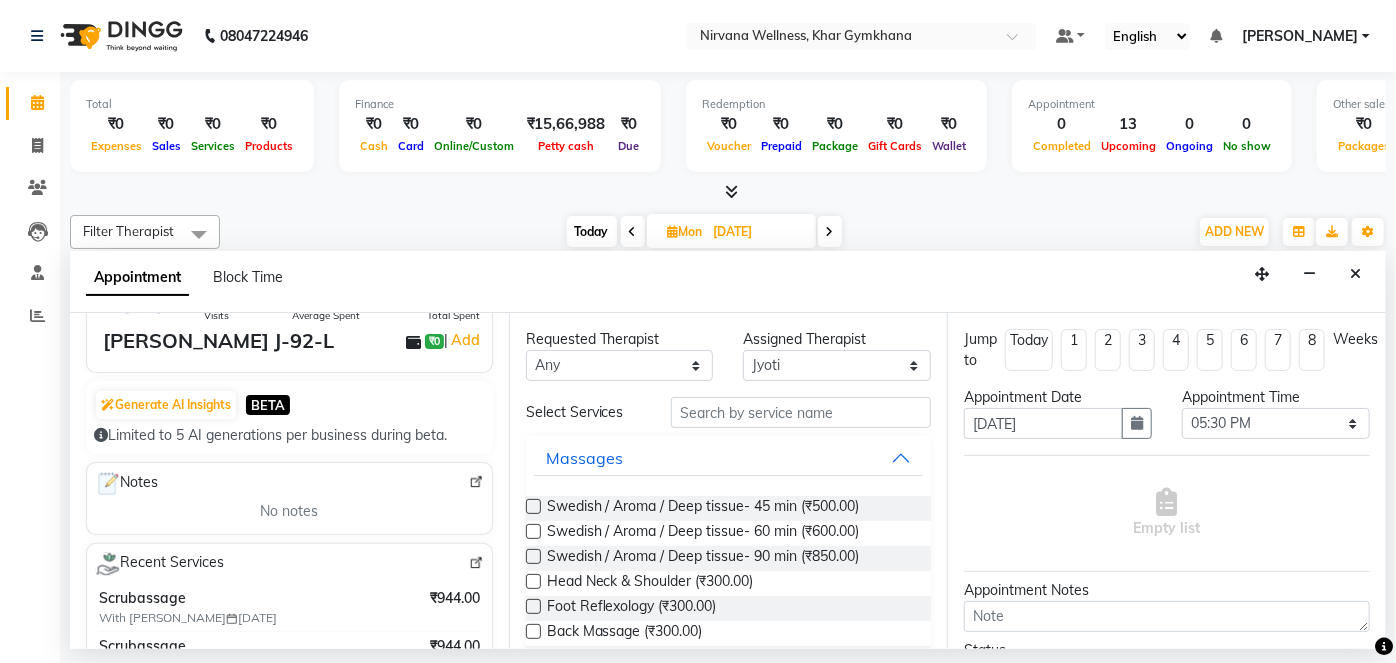 scroll, scrollTop: 272, scrollLeft: 0, axis: vertical 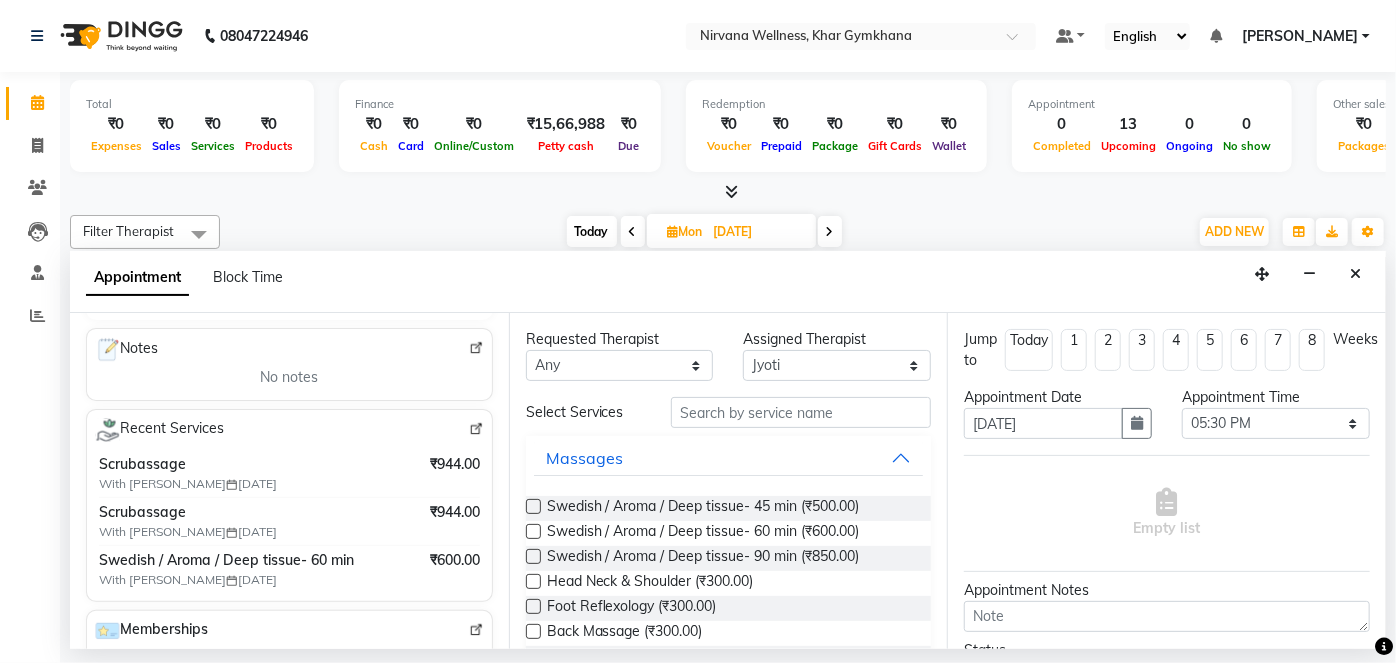 type on "9819065204" 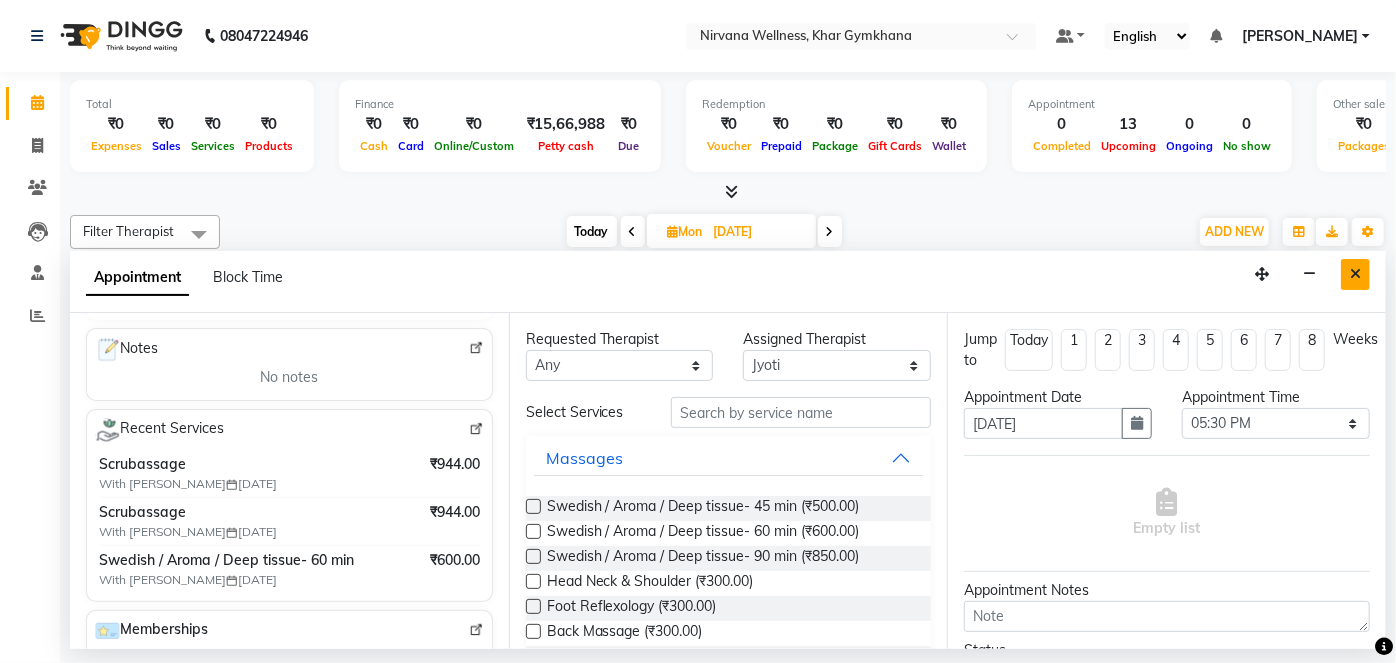 click at bounding box center (1355, 274) 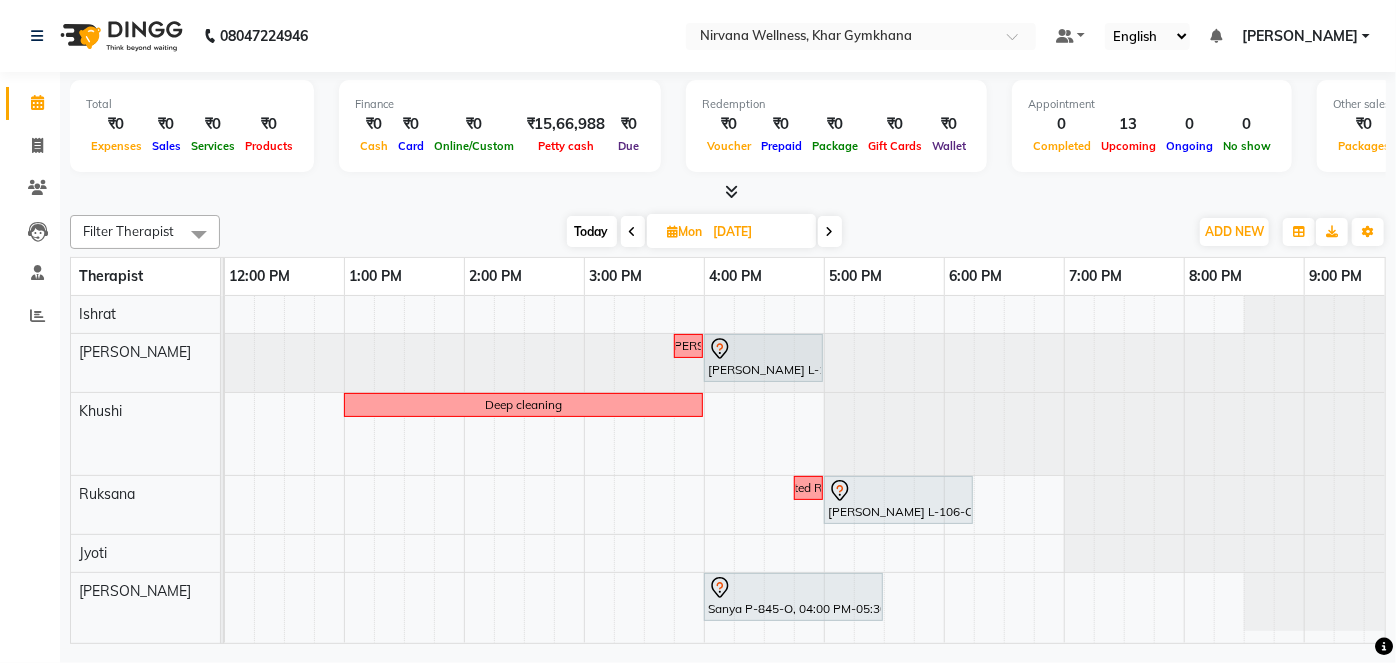 scroll, scrollTop: 0, scrollLeft: 690, axis: horizontal 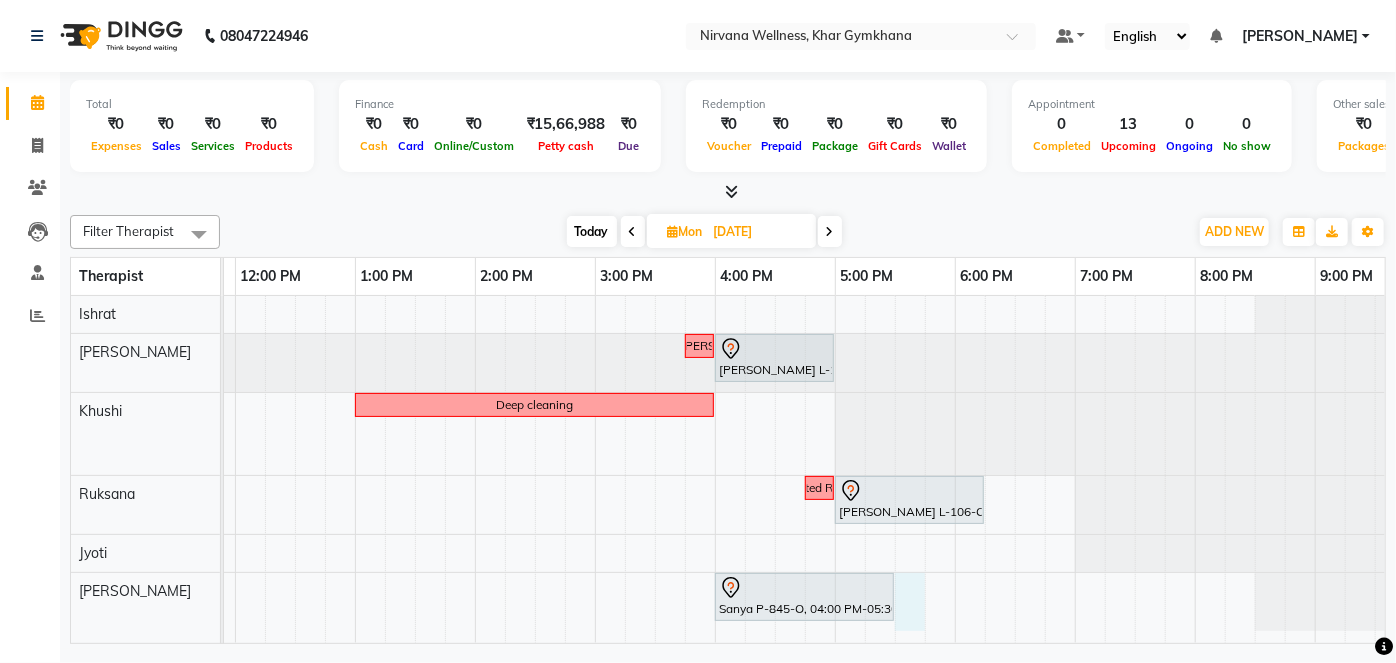 click on "Requested Suhani              Jasmin Divekar L-106-O, 04:00 PM-05:00 PM, VLCC Facial KG             Bansi Mehta M-1394-C, 10:00 AM-11:45 AM, Swedish / Aroma / Deep tissue- 90 min  Deep cleaning   Complimentary   Requested Ruksana              Jasmin Divekar L-106-O, 05:00 PM-06:15 PM, Swedish / Aroma / Deep tissue- 60 min             Sanya P-845-O, 04:00 PM-05:30 PM, Combo Offer Menicure+Pedicure" at bounding box center (595, 469) 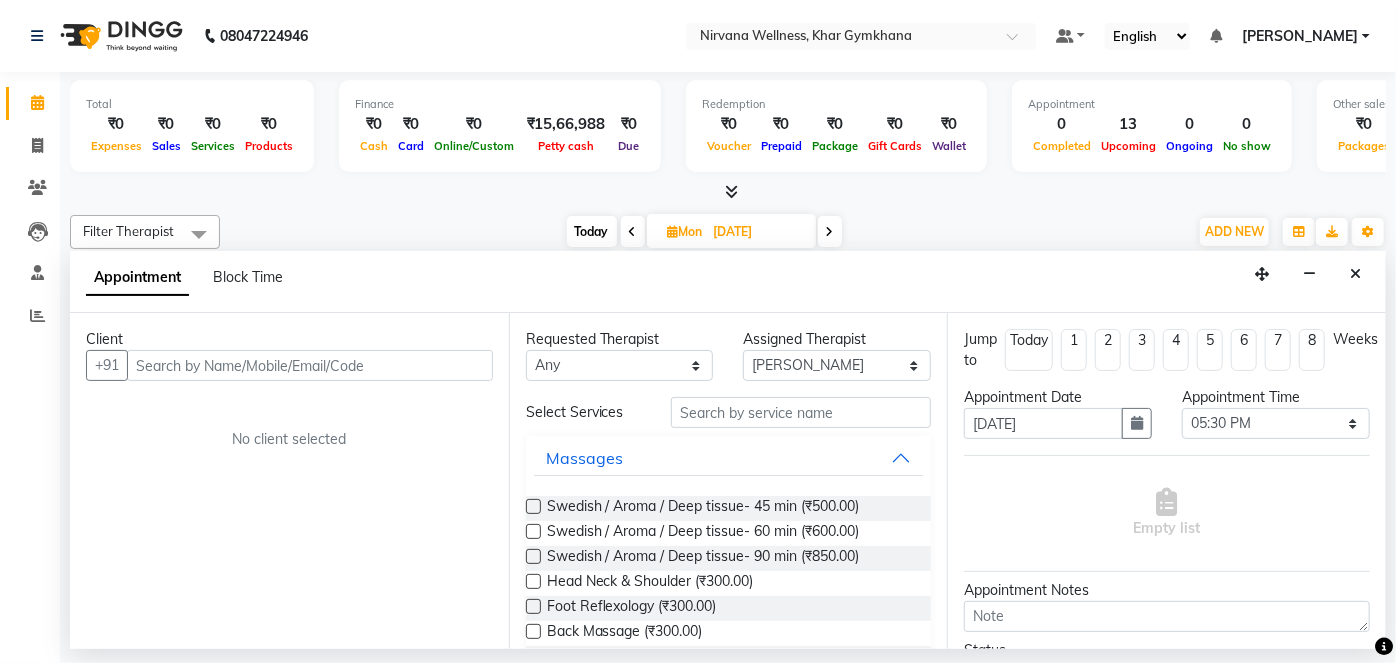 click at bounding box center [310, 365] 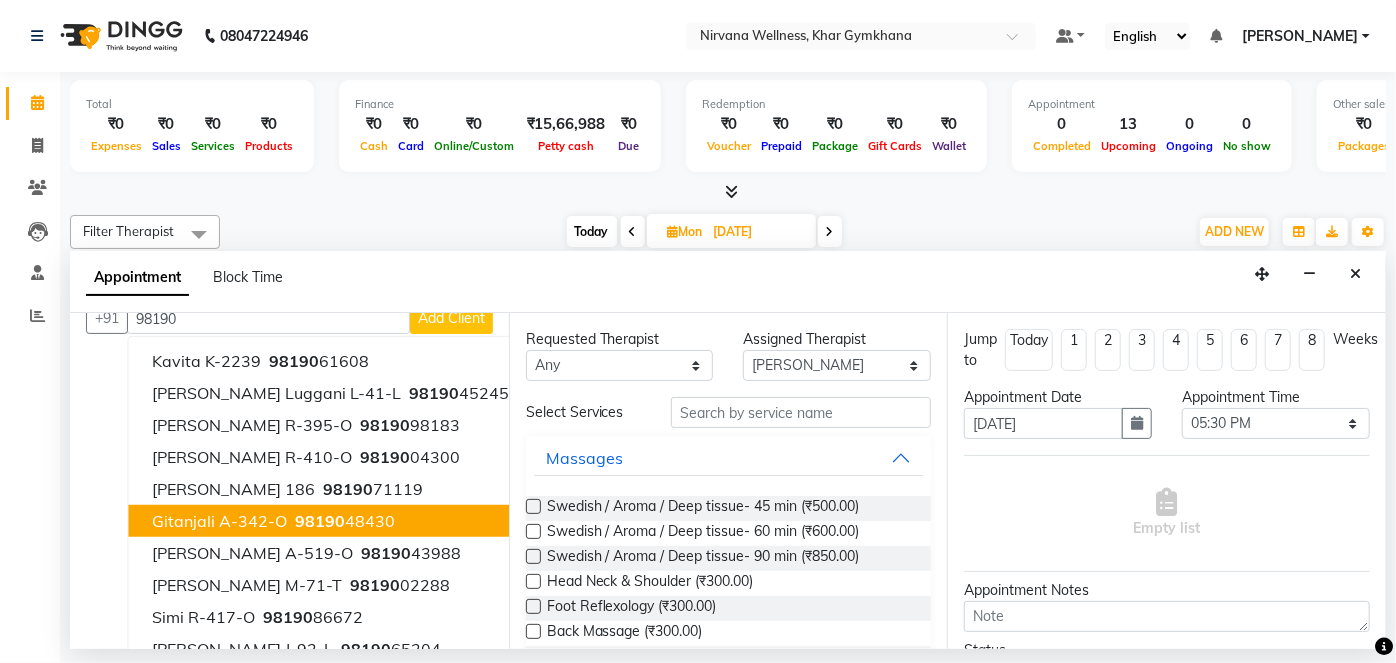 scroll, scrollTop: 71, scrollLeft: 0, axis: vertical 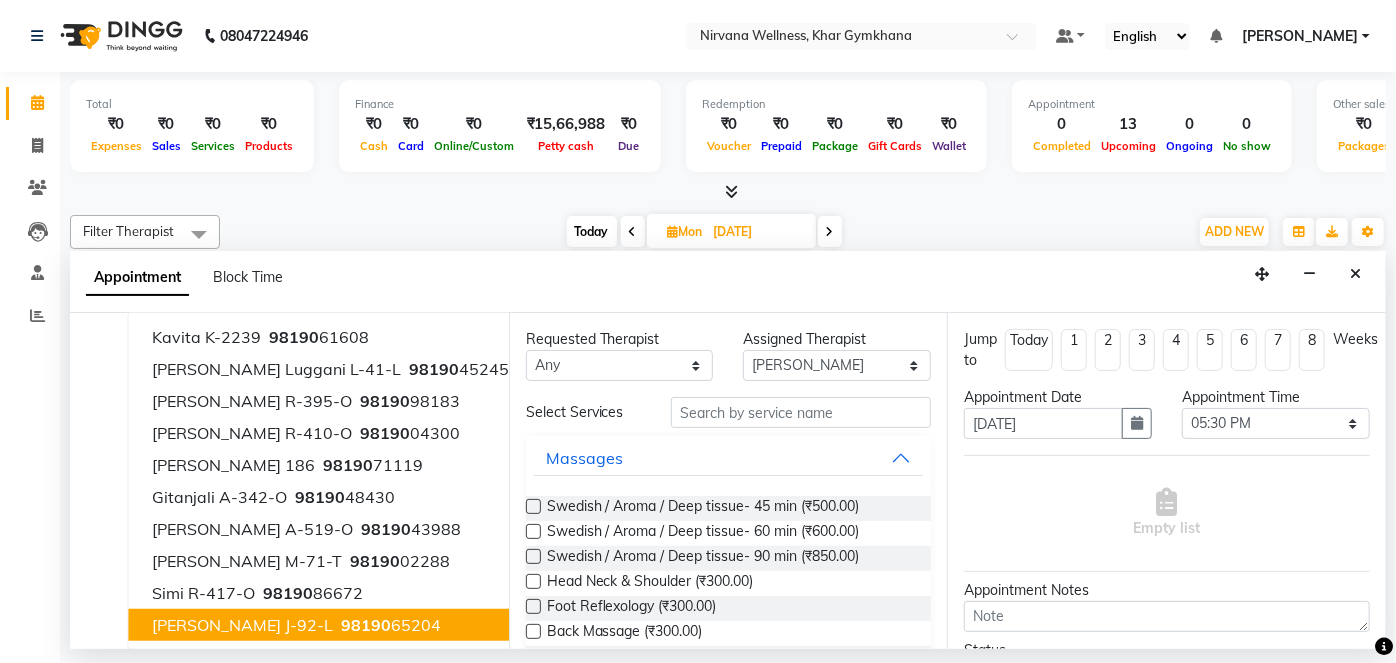click on "Chanda J-92-L   98190 65204" at bounding box center (330, 625) 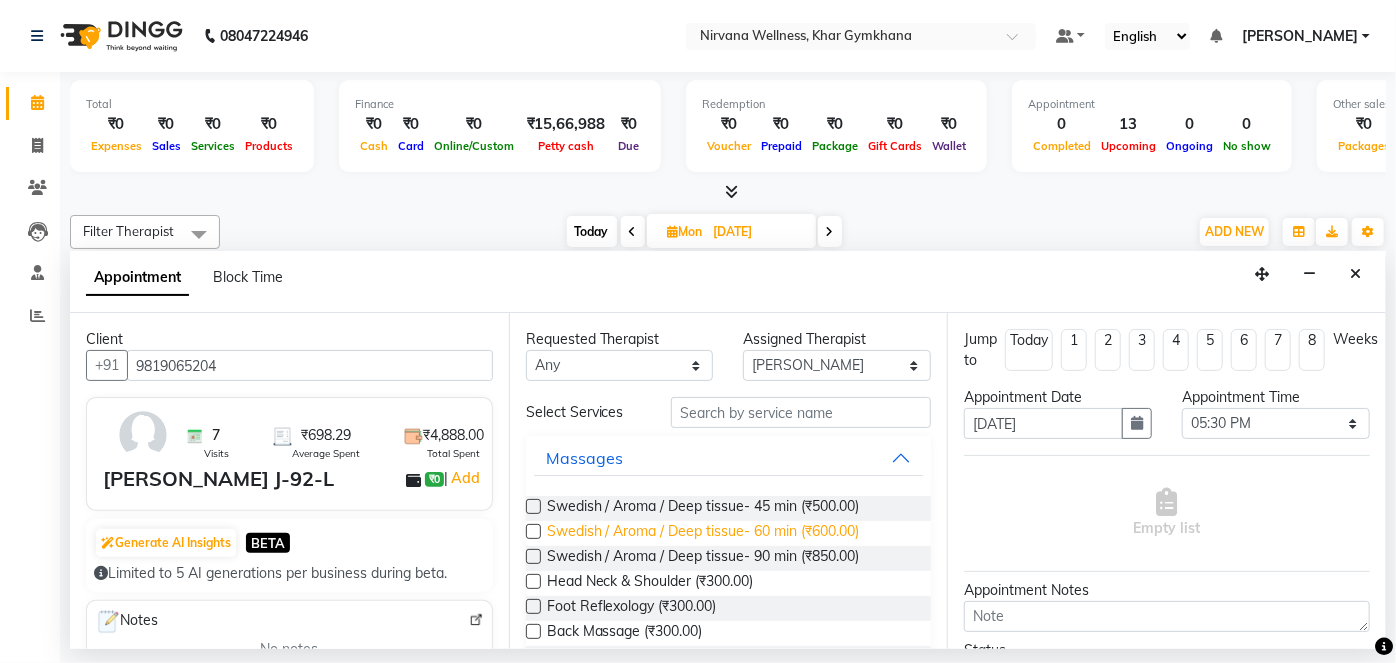 type on "9819065204" 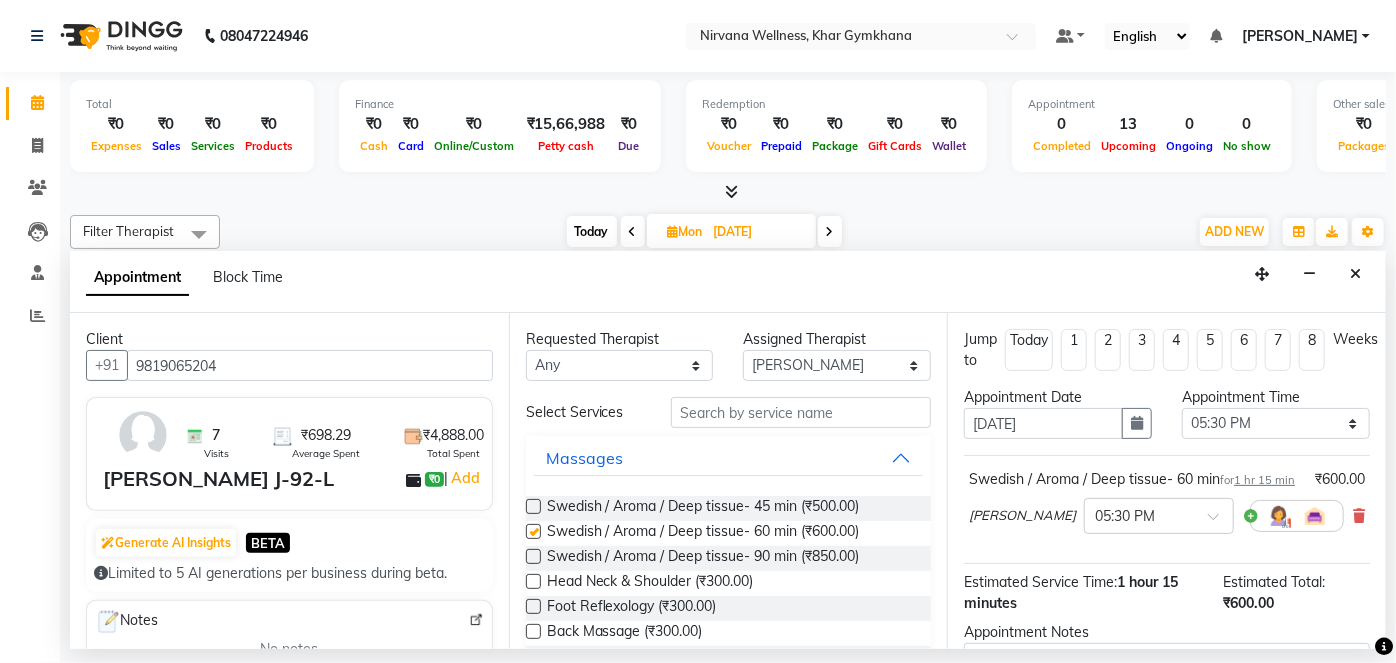 checkbox on "false" 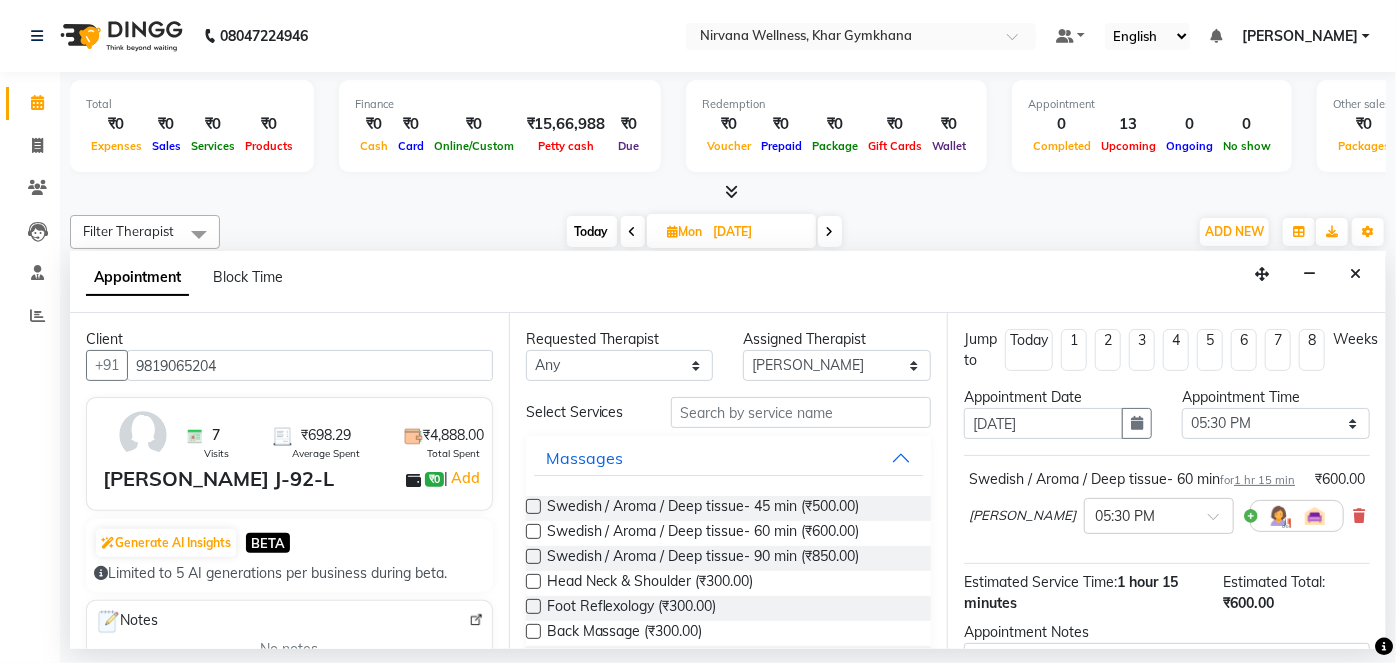 scroll, scrollTop: 231, scrollLeft: 0, axis: vertical 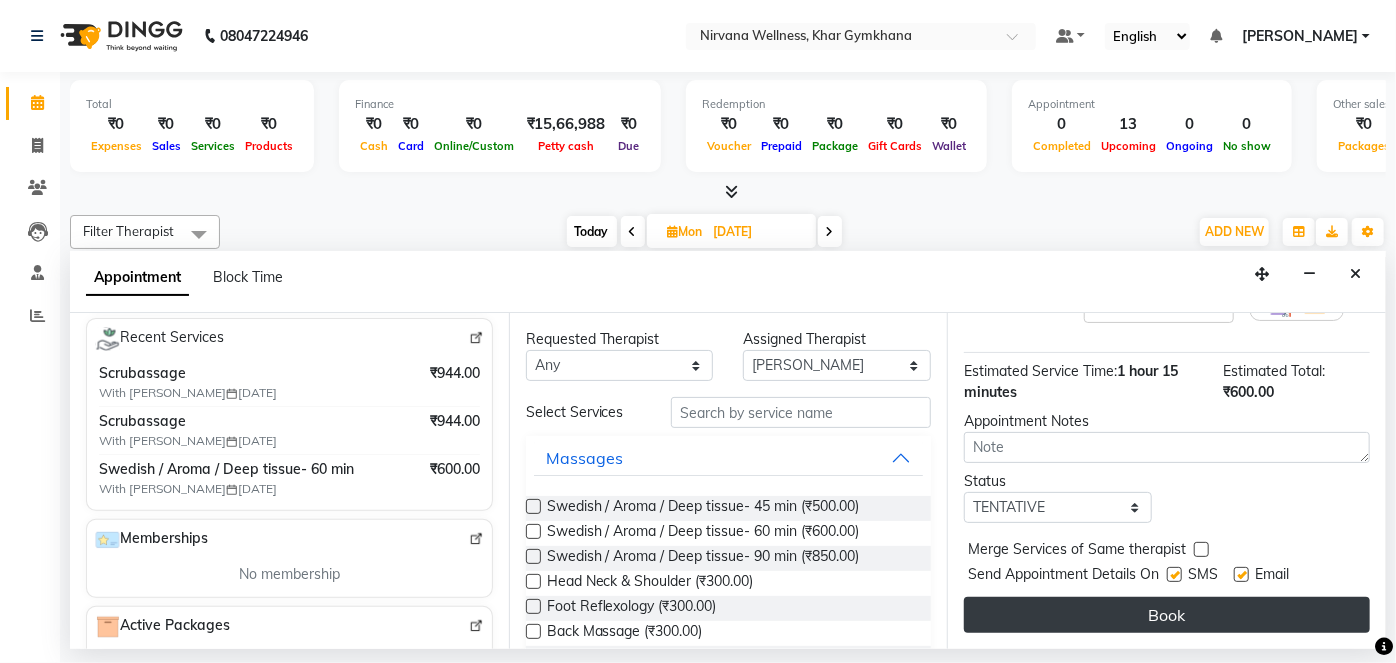click on "Book" at bounding box center (1167, 615) 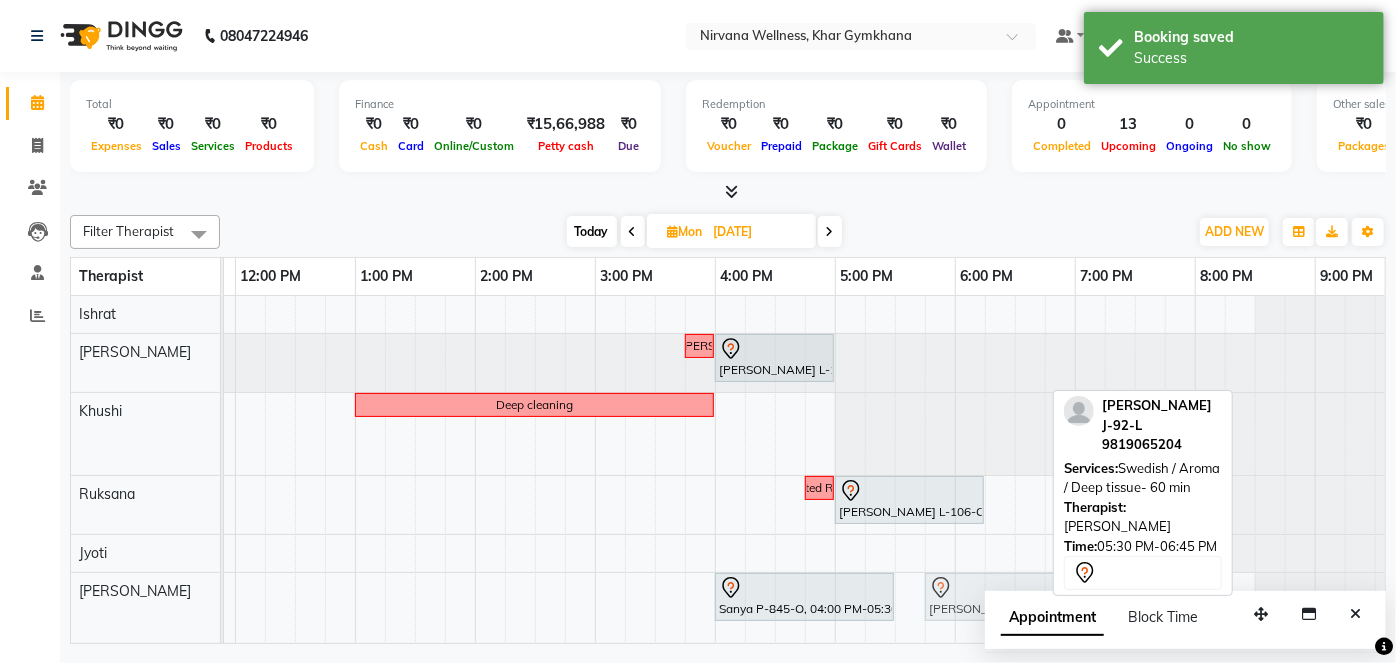 click on "Sanya P-845-O, 04:00 PM-05:30 PM, Combo Offer Menicure+Pedicure             Chanda J-92-L, 05:30 PM-06:45 PM, Swedish / Aroma / Deep tissue- 60 min             Chanda J-92-L, 05:30 PM-06:45 PM, Swedish / Aroma / Deep tissue- 60 min" at bounding box center (-365, 602) 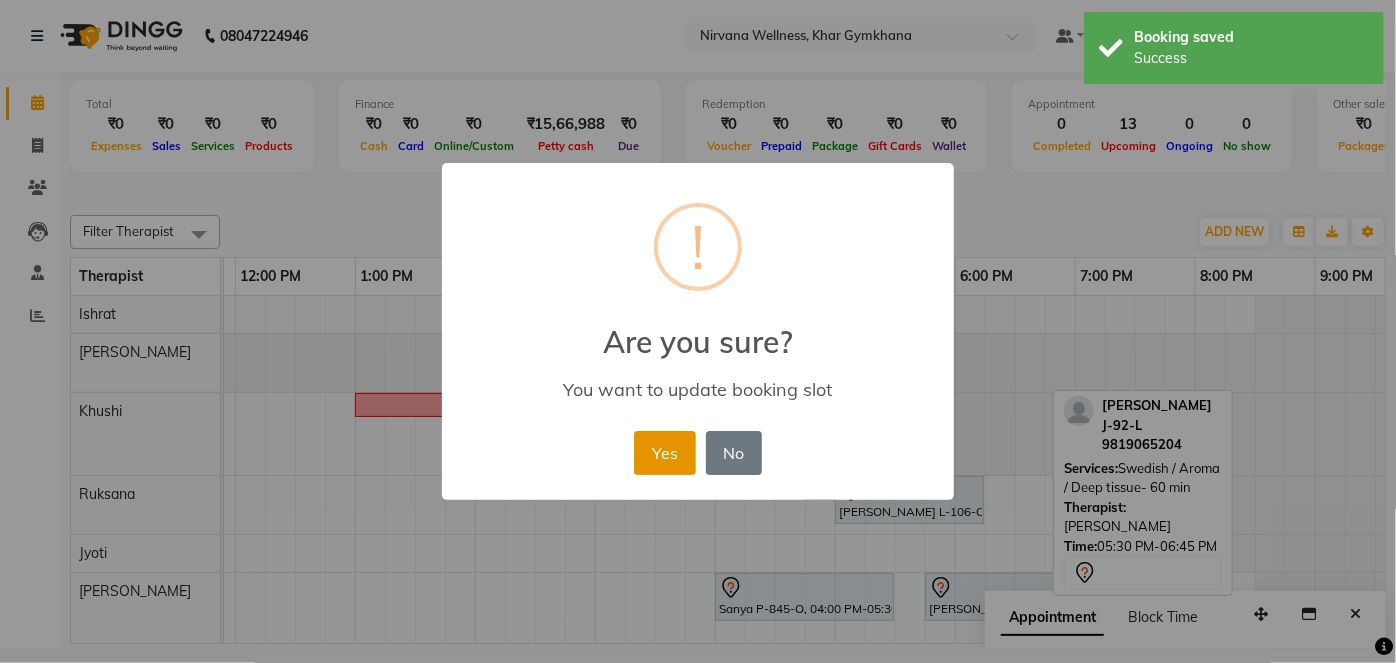 click on "Yes" at bounding box center [664, 453] 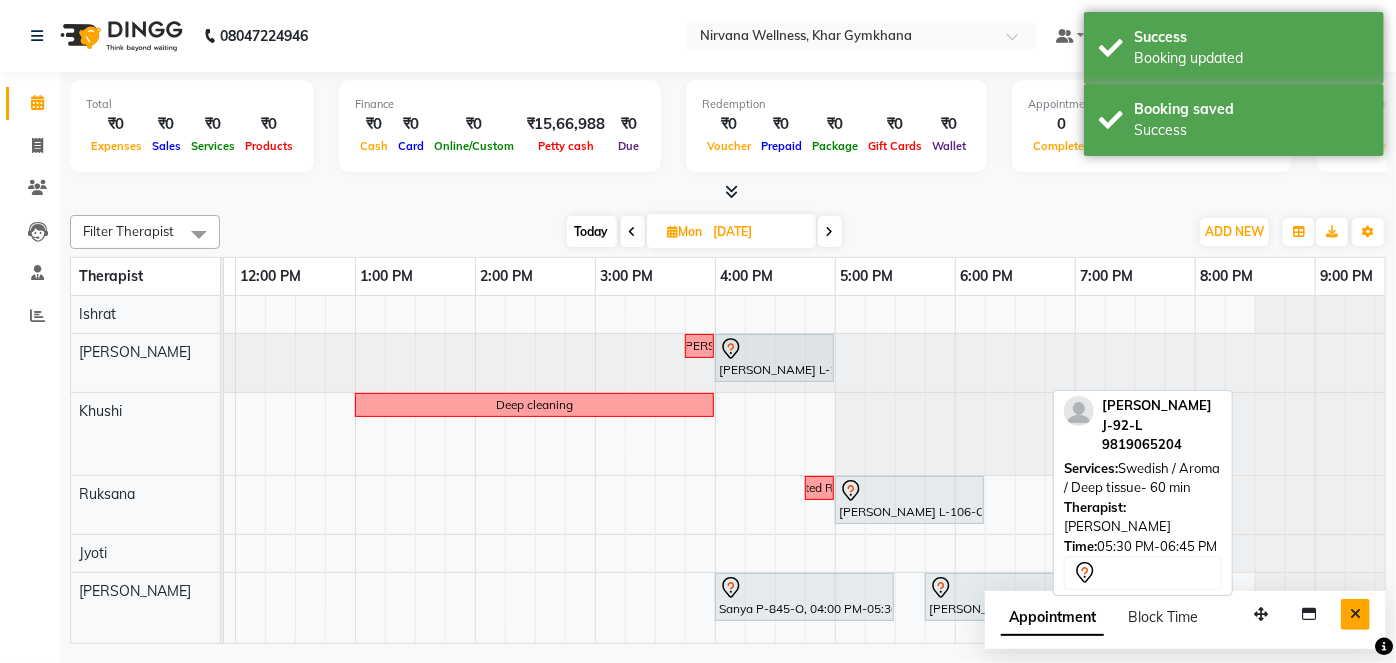 click at bounding box center (1355, 614) 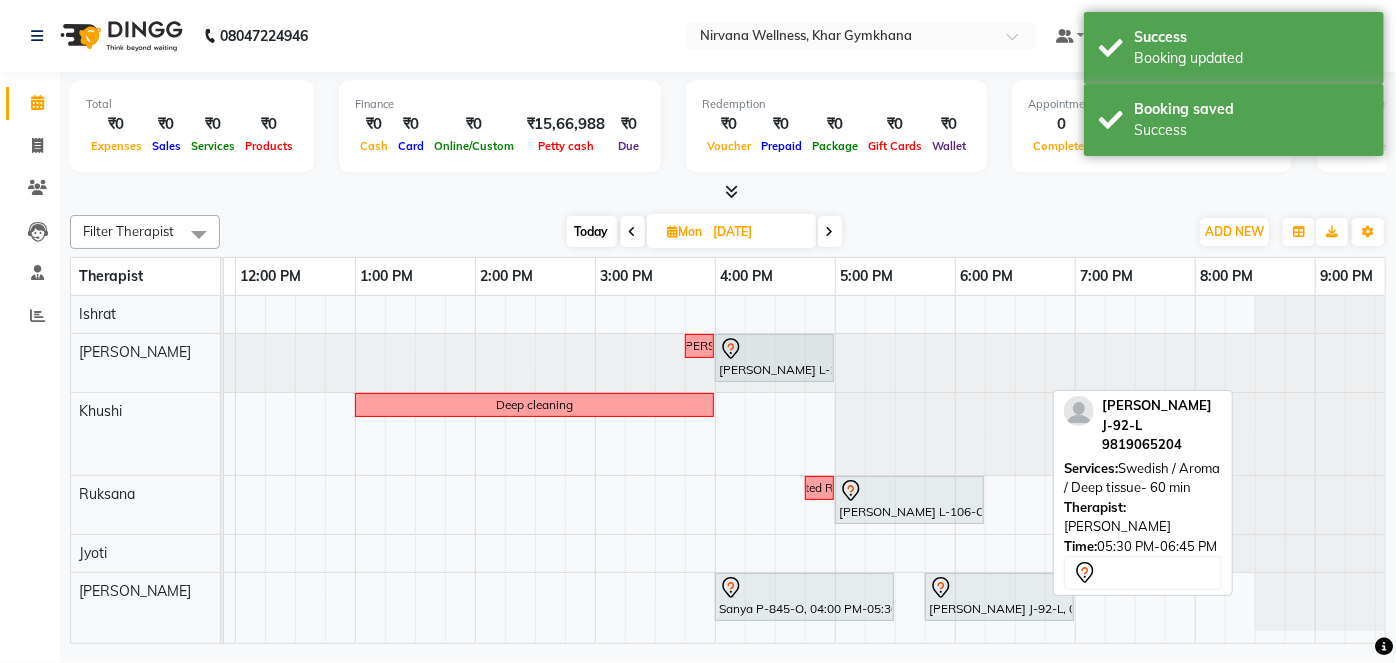 scroll, scrollTop: 0, scrollLeft: 450, axis: horizontal 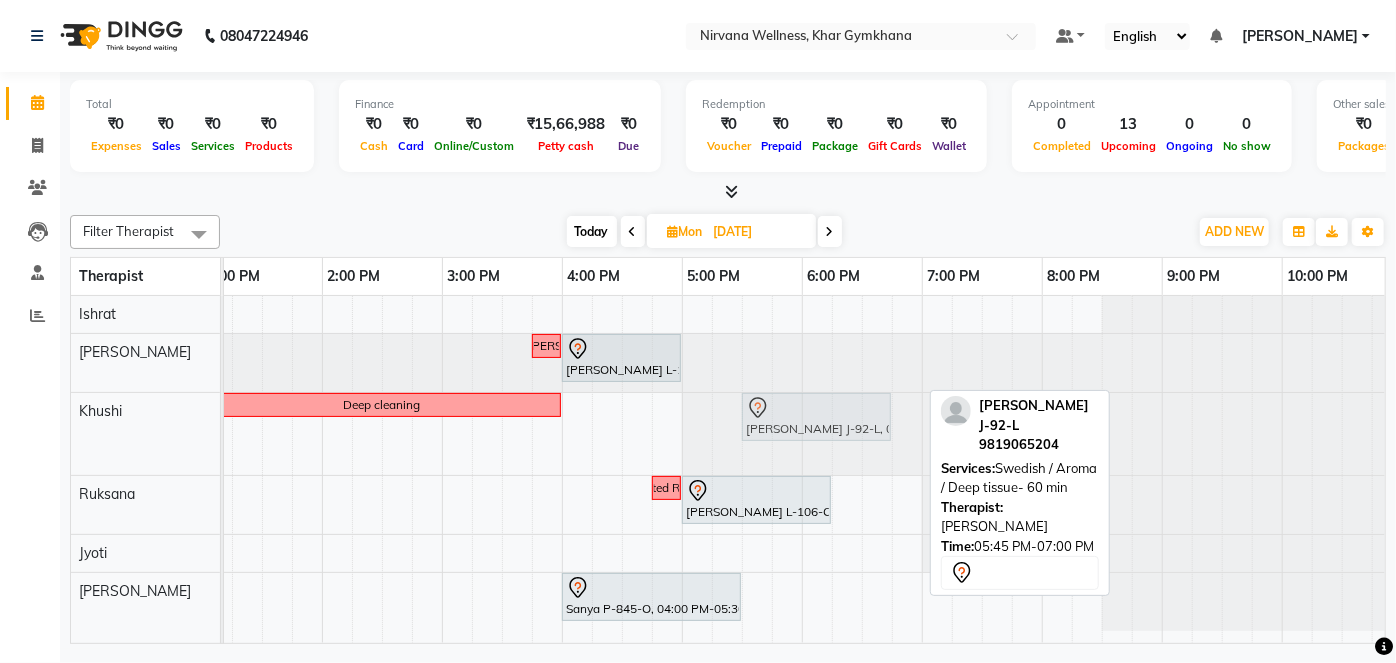 drag, startPoint x: 829, startPoint y: 598, endPoint x: 801, endPoint y: 451, distance: 149.64291 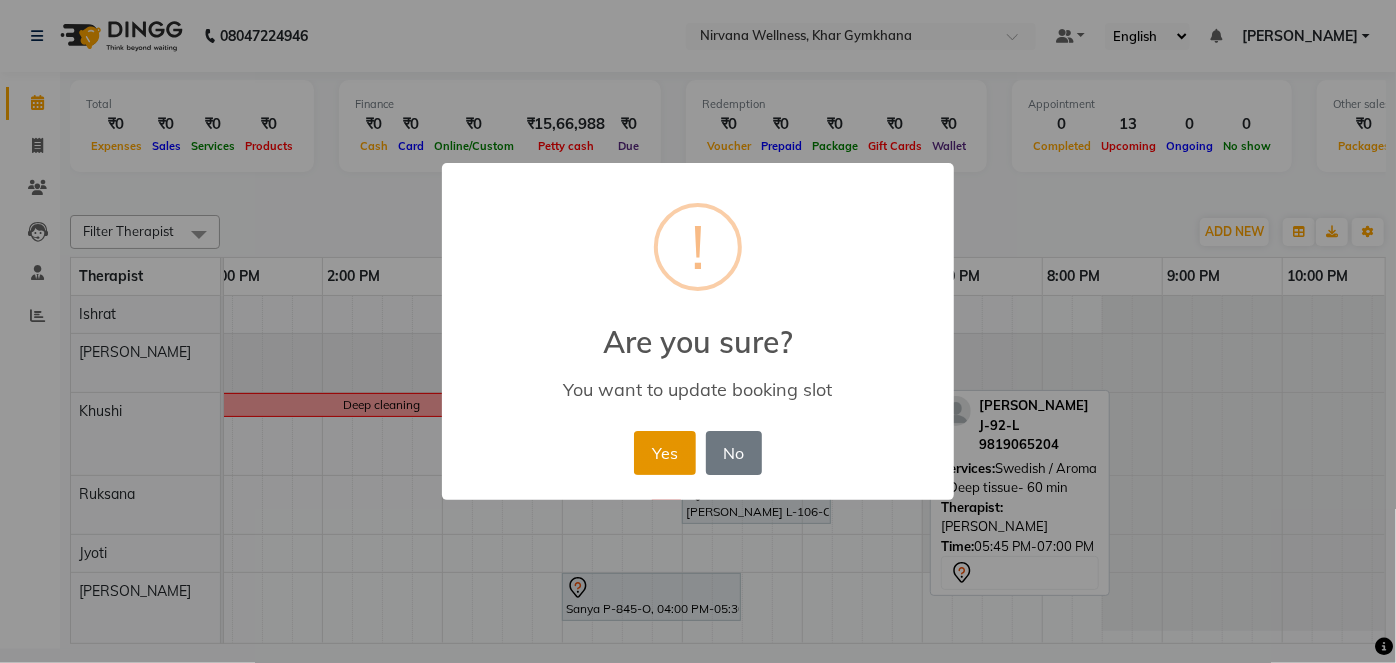 click on "Yes" at bounding box center (664, 453) 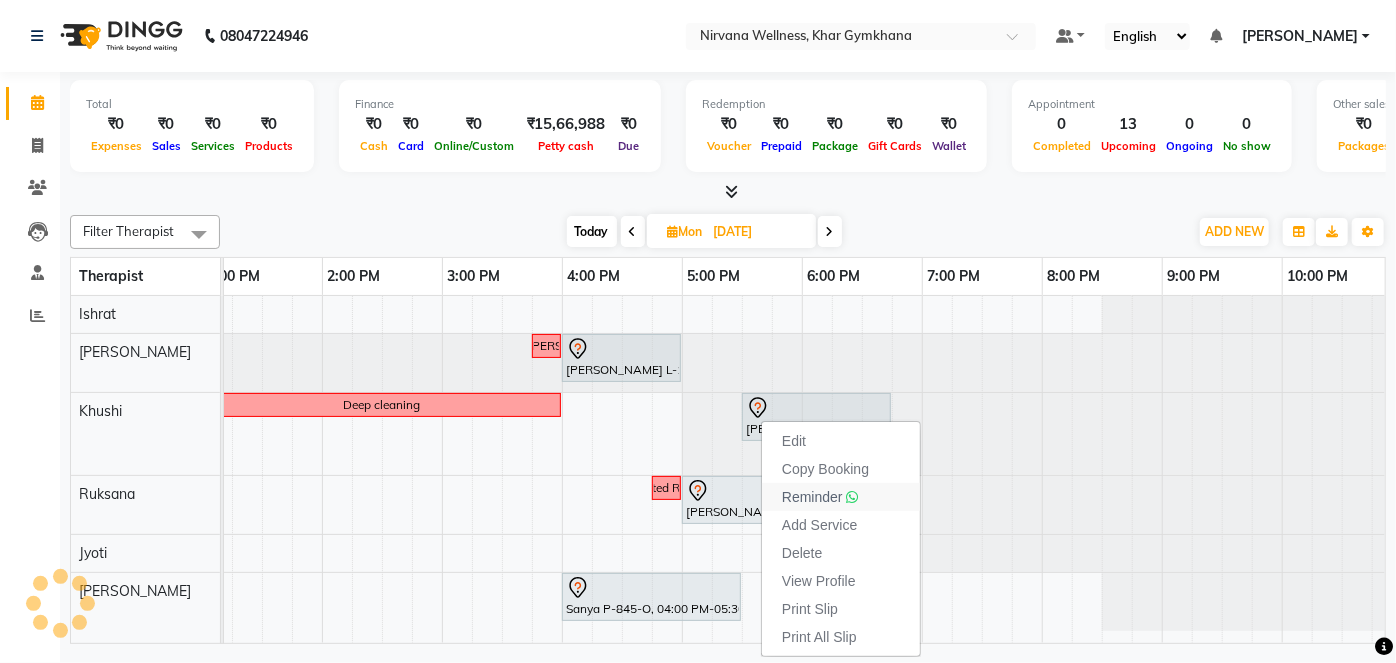 click on "Reminder" at bounding box center [812, 497] 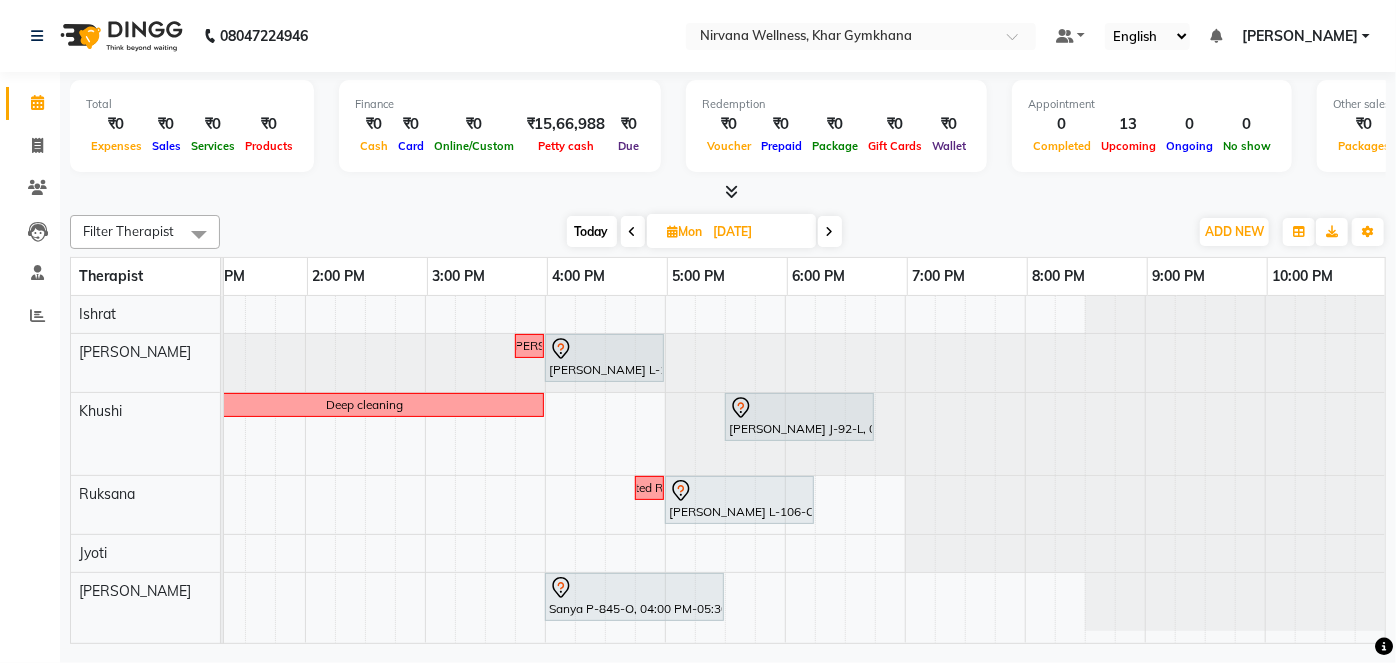 scroll, scrollTop: 0, scrollLeft: 723, axis: horizontal 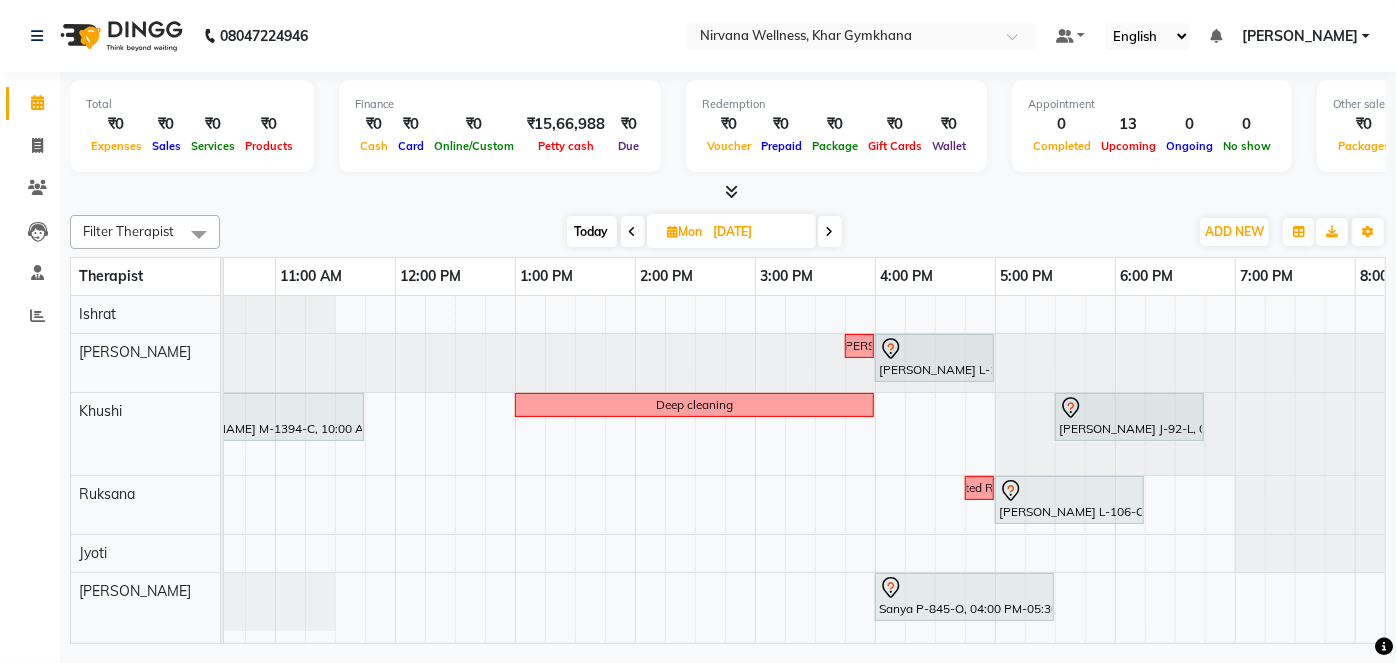 click on "Today" at bounding box center [592, 231] 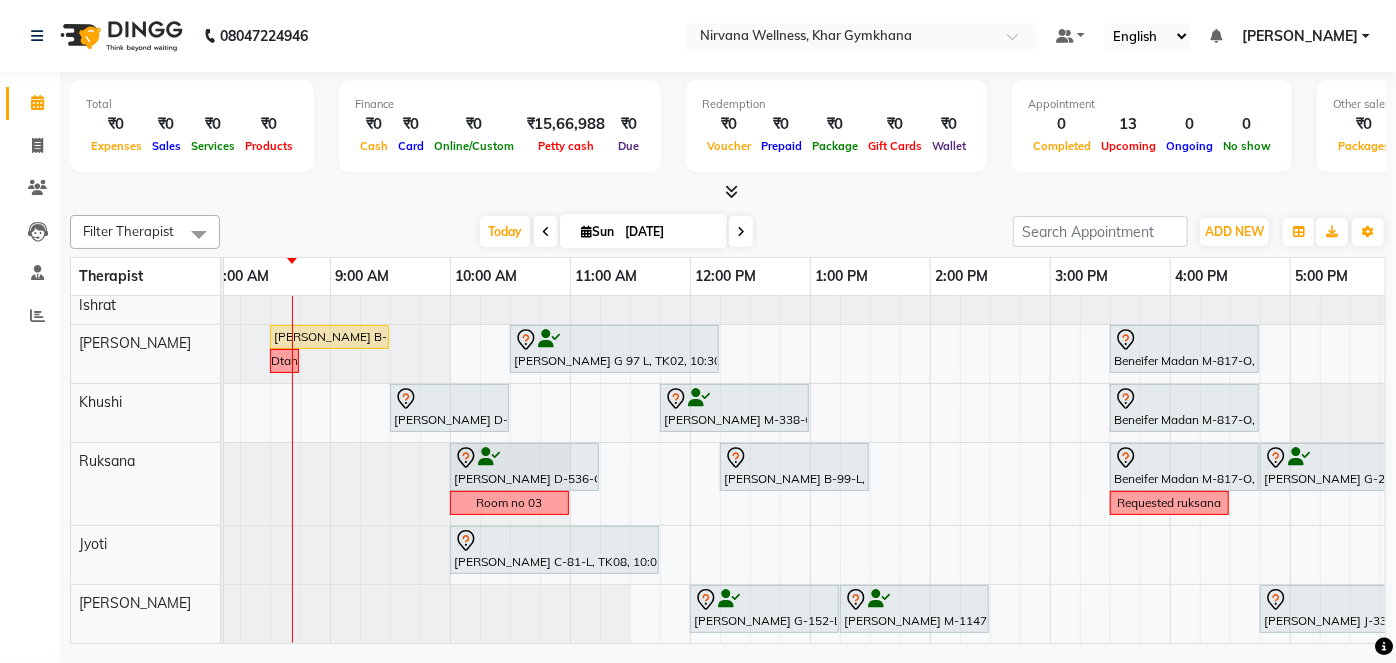 click at bounding box center (546, 232) 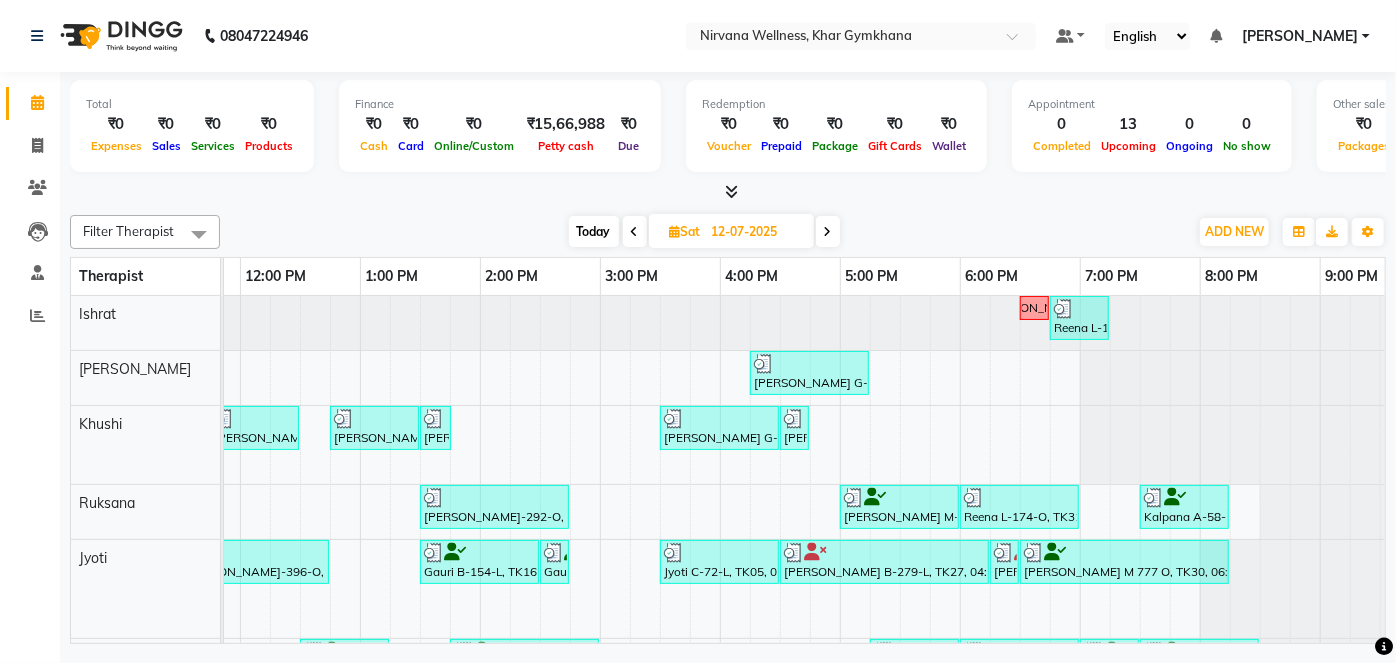 scroll, scrollTop: 0, scrollLeft: 771, axis: horizontal 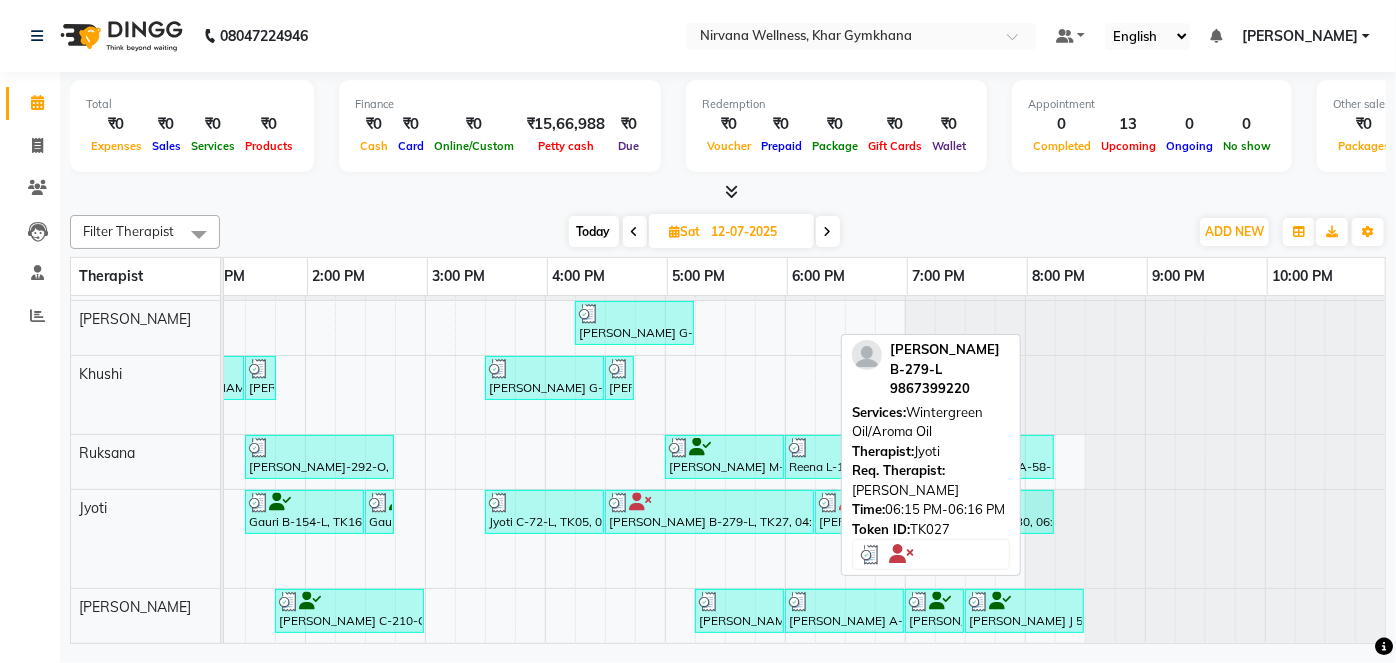 click on "Mehek Bachani B-279-L, TK27, 06:15 PM-06:16 PM, Wintergreen Oil/Aroma Oil" at bounding box center [829, 512] 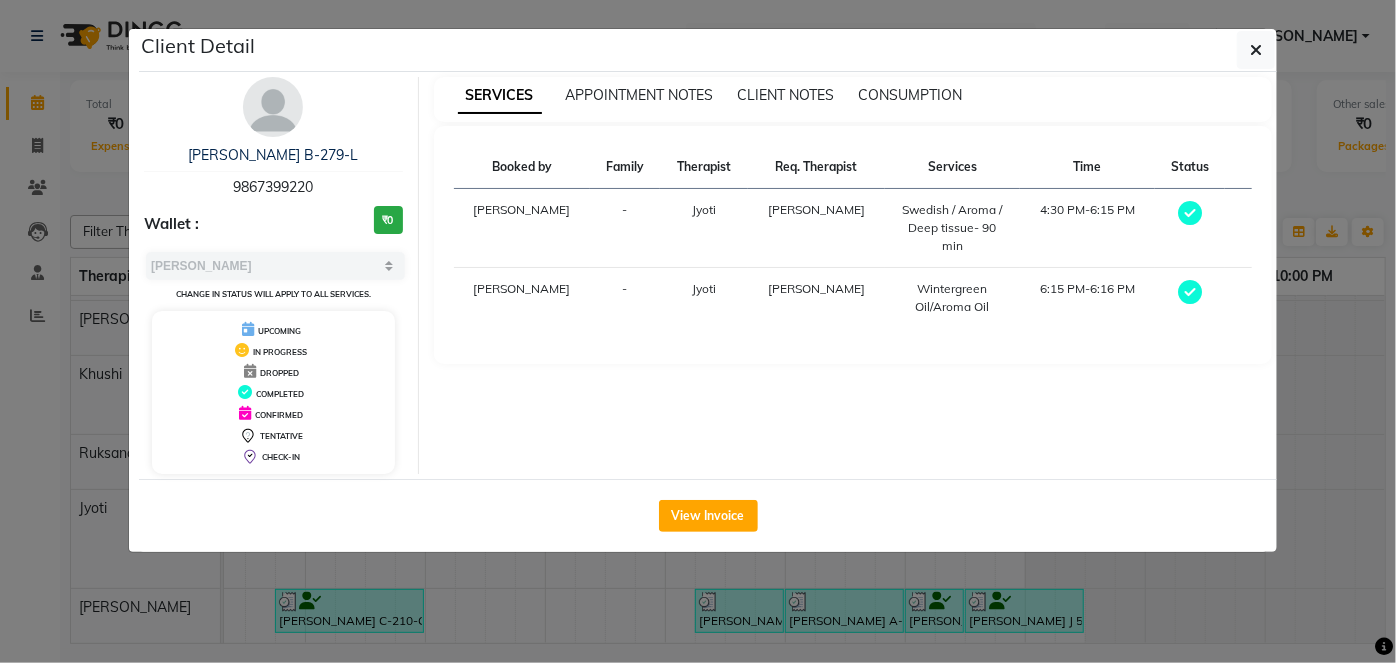 click on "Client Detail  Mehek Bachani B-279-L   9867399220 Wallet : ₹0 Select MARK DONE UPCOMING Change in status will apply to all services. UPCOMING IN PROGRESS DROPPED COMPLETED CONFIRMED TENTATIVE CHECK-IN SERVICES APPOINTMENT NOTES CLIENT NOTES CONSUMPTION Booked by Family Therapist Req. Therapist Services Time Status  Jagruti  - Jyoti Suhani  Swedish / Aroma / Deep tissue- 90 min   4:30 PM-6:15 PM   Farhat  - Jyoti Suhani  Wintergreen Oil/Aroma Oil   6:15 PM-6:16 PM   View Invoice" 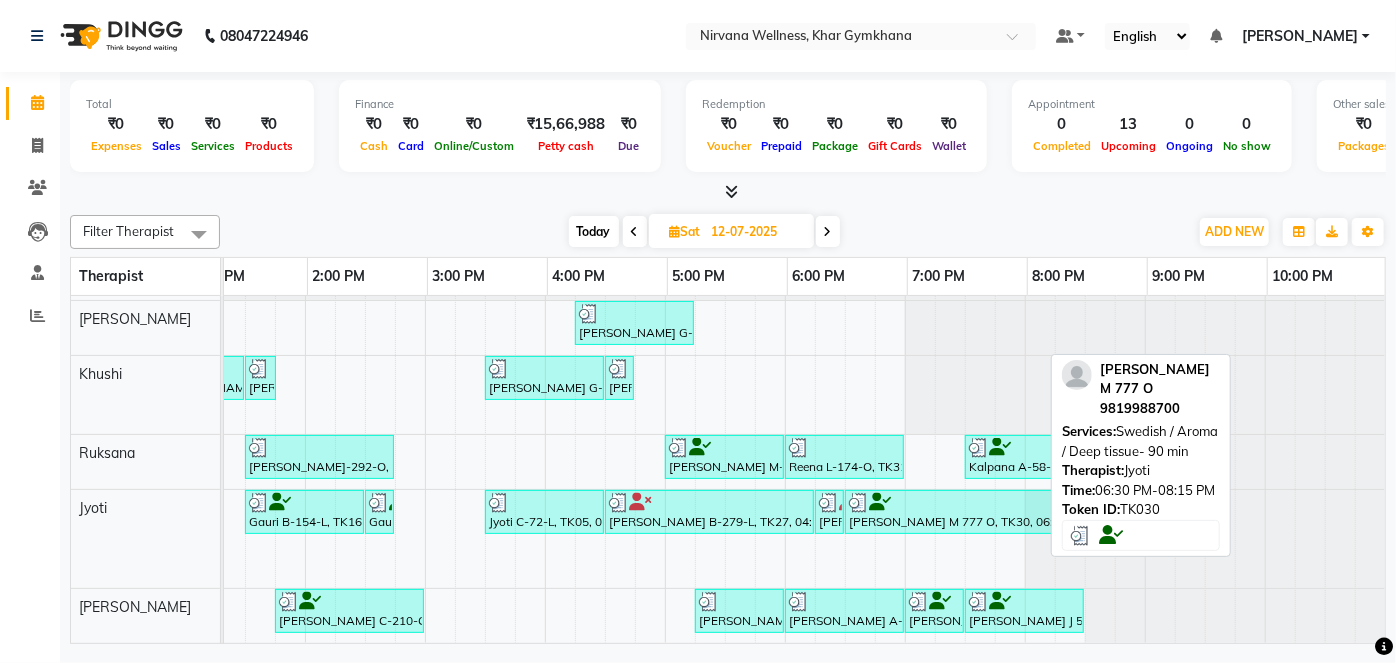 click at bounding box center (949, 503) 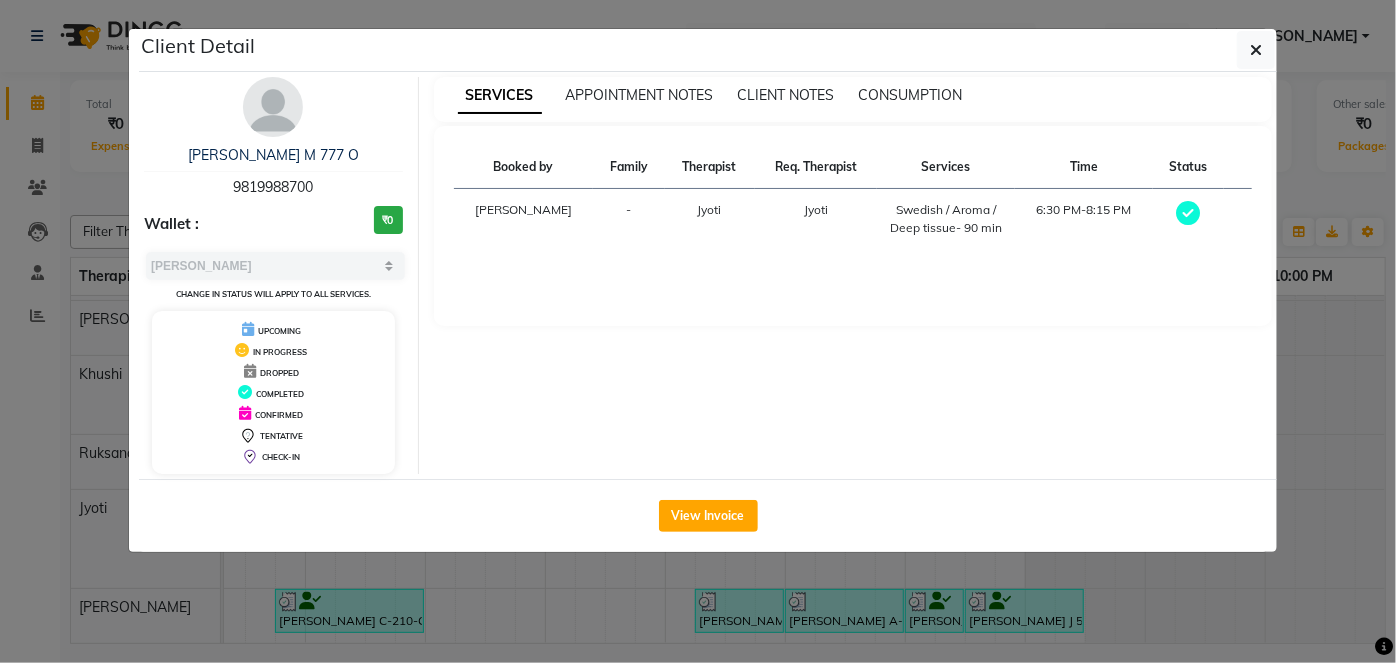 click on "Client Detail  Khushboo Motwani M 777 O   9819988700 Wallet : ₹0 Select MARK DONE UPCOMING Change in status will apply to all services. UPCOMING IN PROGRESS DROPPED COMPLETED CONFIRMED TENTATIVE CHECK-IN SERVICES APPOINTMENT NOTES CLIENT NOTES CONSUMPTION Booked by Family Therapist Req. Therapist Services Time Status  Farhat  - Jyoti Jyoti  Swedish / Aroma / Deep tissue- 90 min   6:30 PM-8:15 PM   View Invoice" 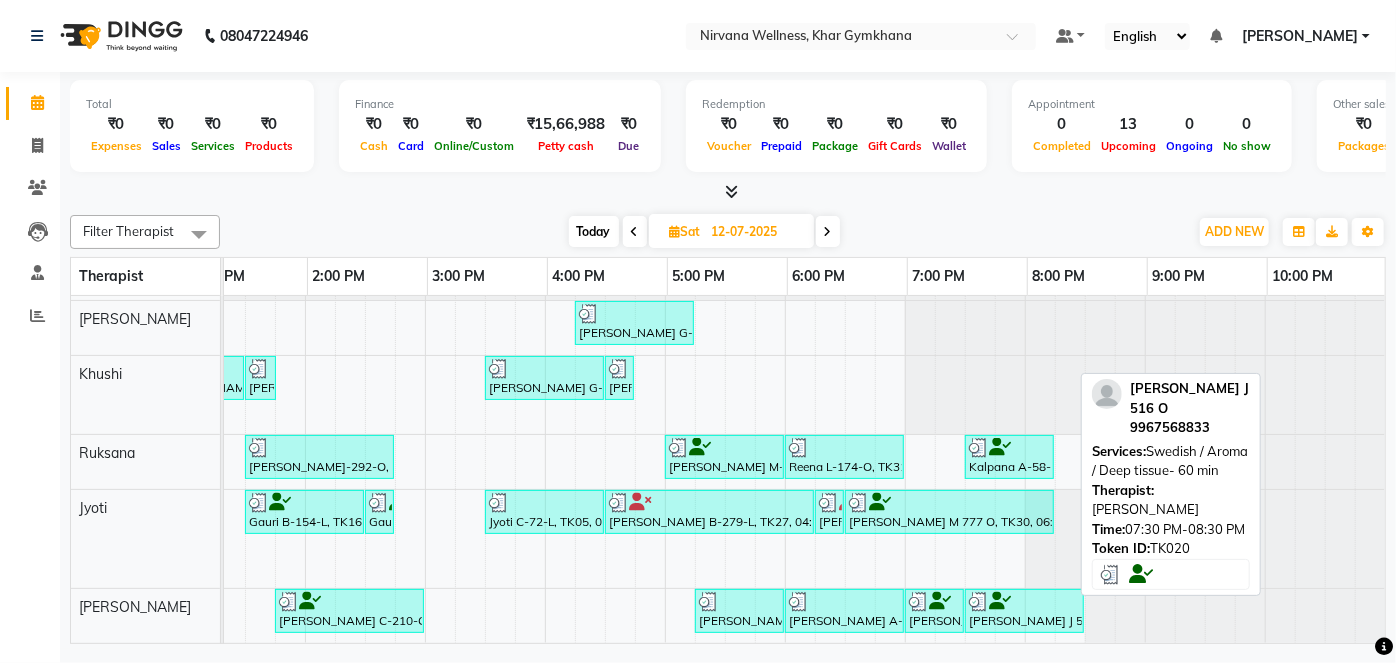 click on "Gitika J 516 O, TK20, 07:30 PM-08:30 PM, Swedish / Aroma / Deep tissue- 60 min" at bounding box center [1024, 611] 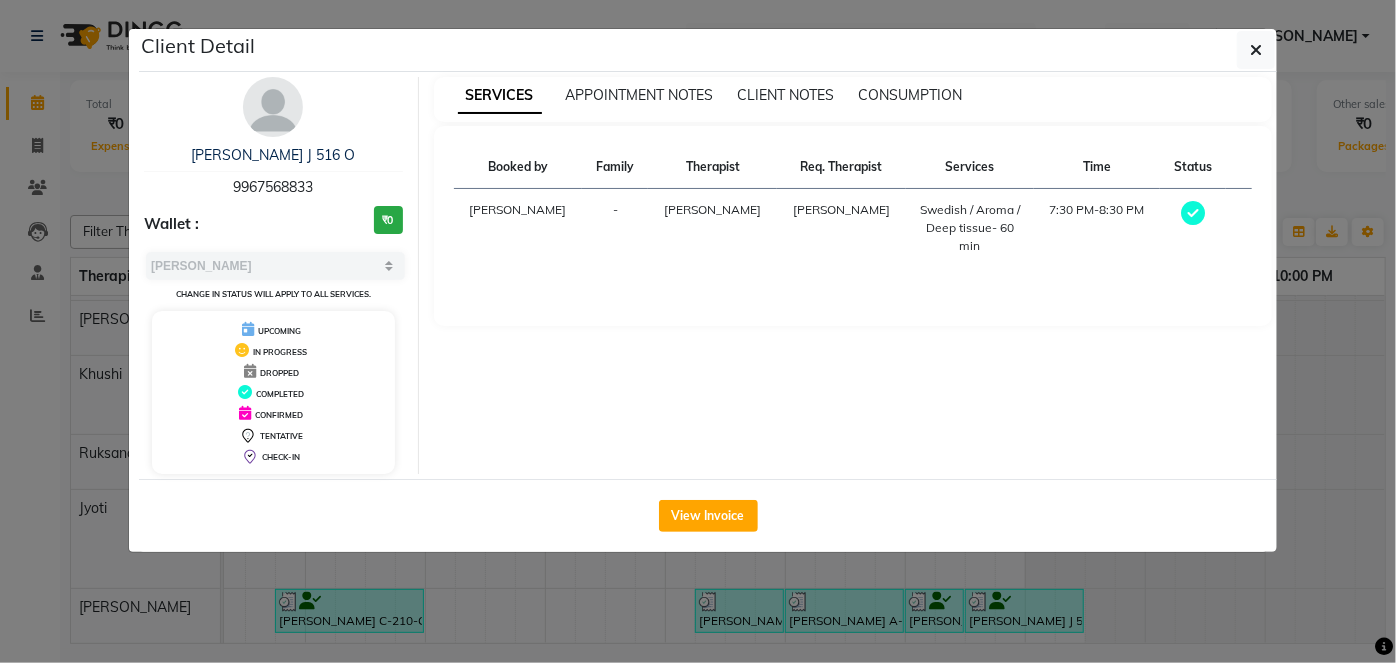click on "Client Detail  Gitika J 516 O   9967568833 Wallet : ₹0 Select MARK DONE UPCOMING Change in status will apply to all services. UPCOMING IN PROGRESS DROPPED COMPLETED CONFIRMED TENTATIVE CHECK-IN SERVICES APPOINTMENT NOTES CLIENT NOTES CONSUMPTION Booked by Family Therapist Req. Therapist Services Time Status  Jagruti  - Nilofar Nilofar  Swedish / Aroma / Deep tissue- 60 min   7:30 PM-8:30 PM   View Invoice" 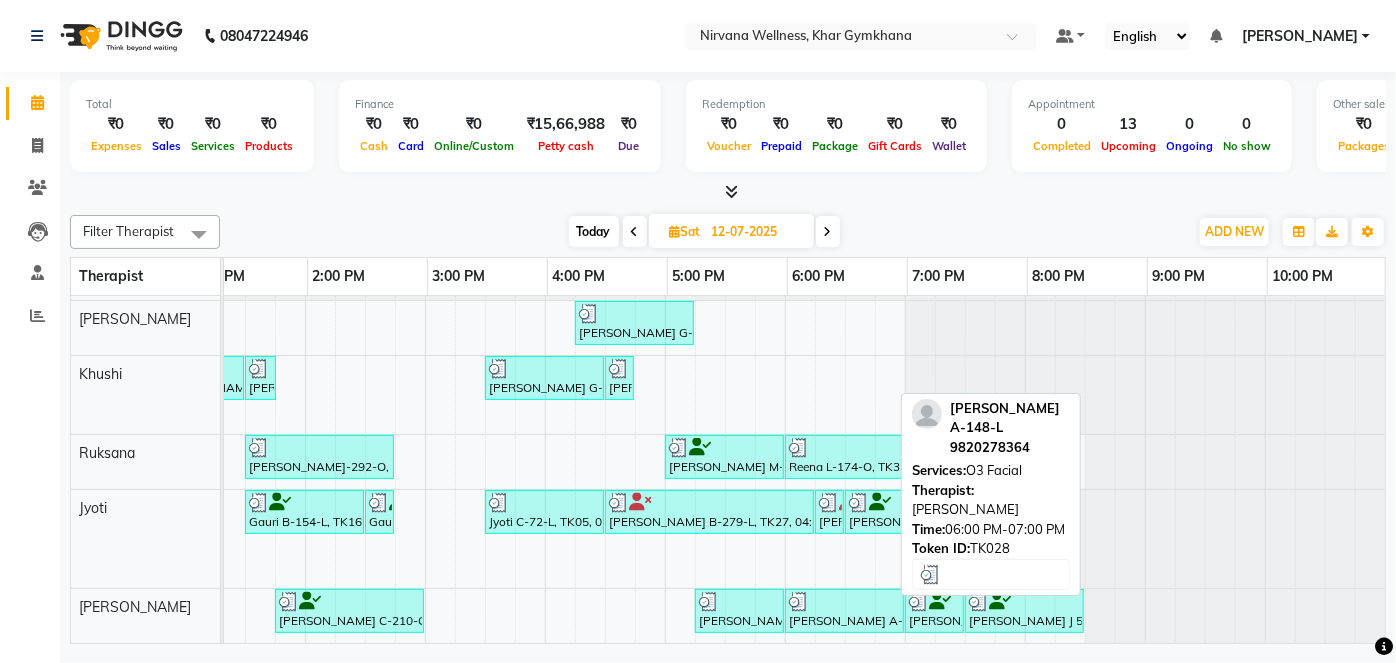 click on "Rita A-148-L, TK28, 06:00 PM-07:00 PM, O3 Facial" at bounding box center (844, 611) 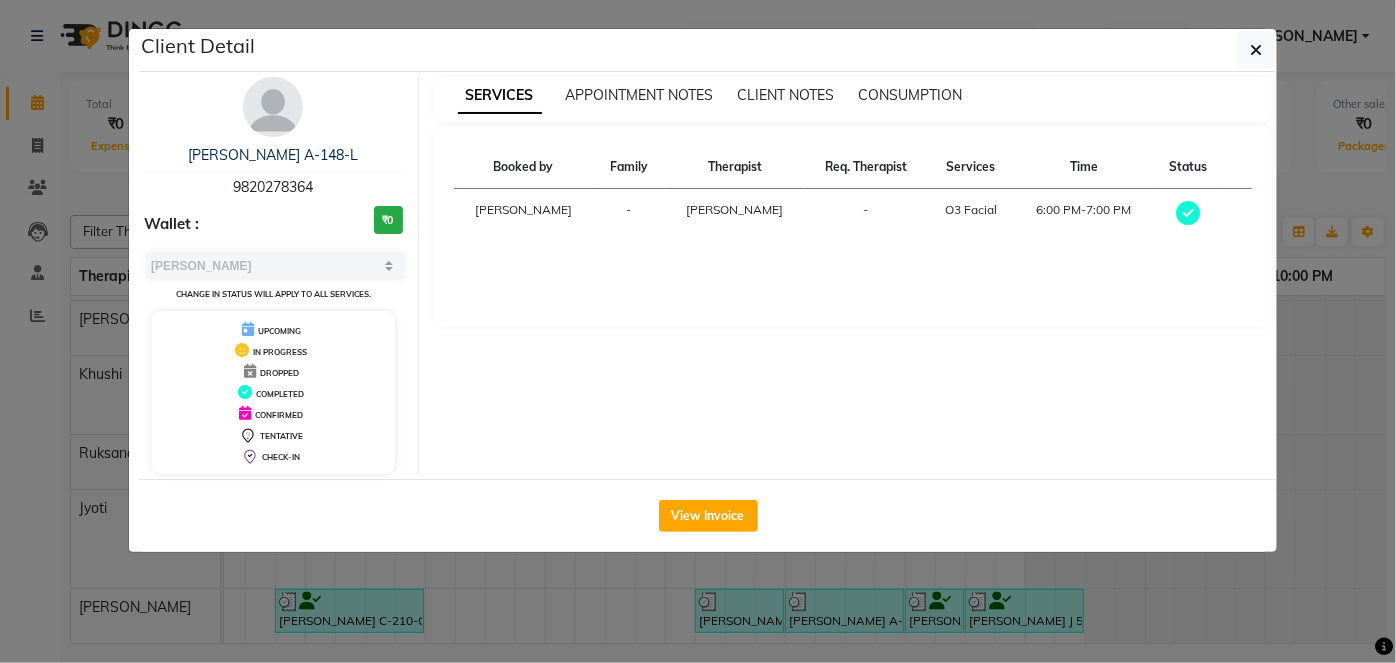 click on "Client Detail  Rita A-148-L   9820278364 Wallet : ₹0 Select MARK DONE UPCOMING Change in status will apply to all services. UPCOMING IN PROGRESS DROPPED COMPLETED CONFIRMED TENTATIVE CHECK-IN SERVICES APPOINTMENT NOTES CLIENT NOTES CONSUMPTION Booked by Family Therapist Req. Therapist Services Time Status  Jagruti  - Nilofar -  O3 Facial   6:00 PM-7:00 PM   View Invoice" 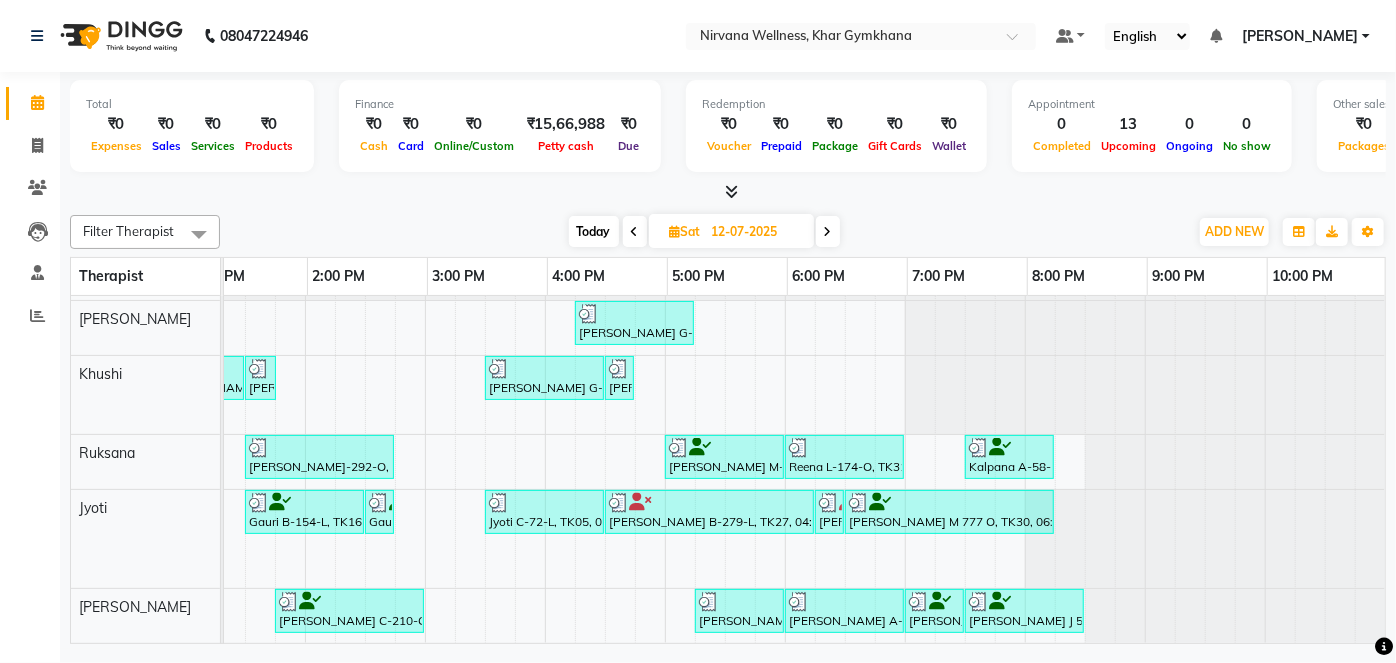 click at bounding box center (828, 232) 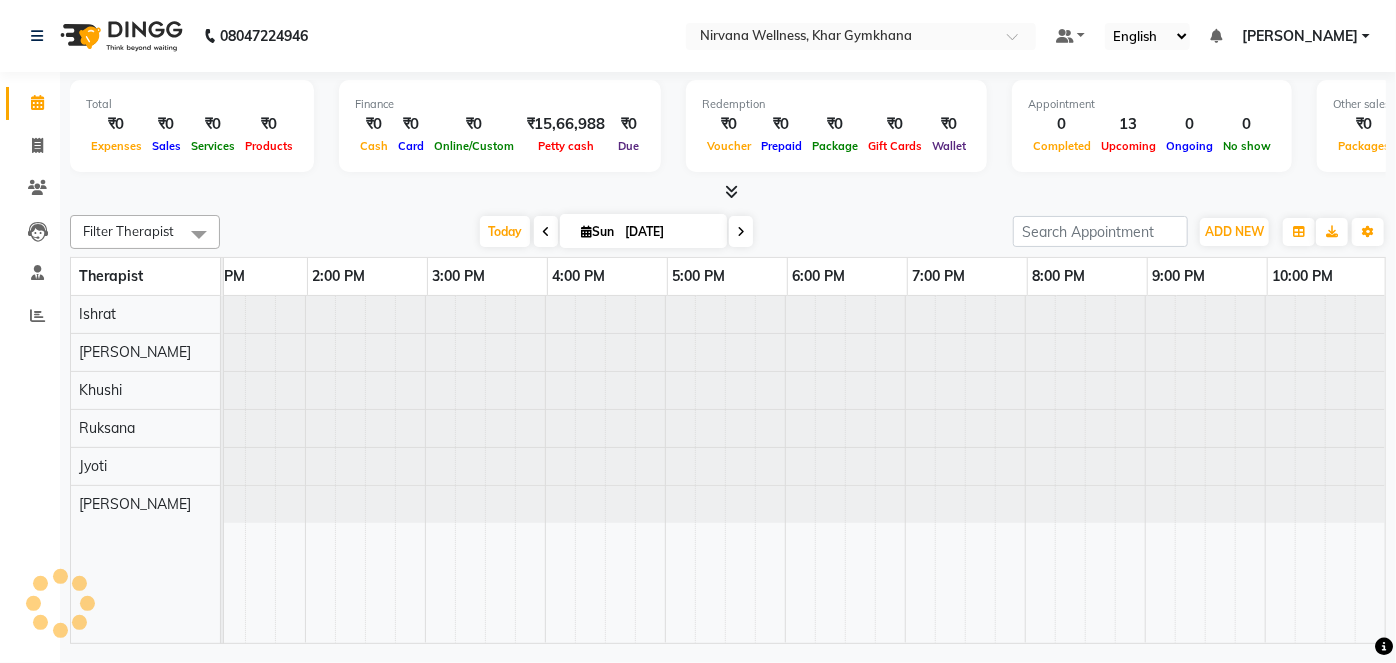 scroll, scrollTop: 0, scrollLeft: 120, axis: horizontal 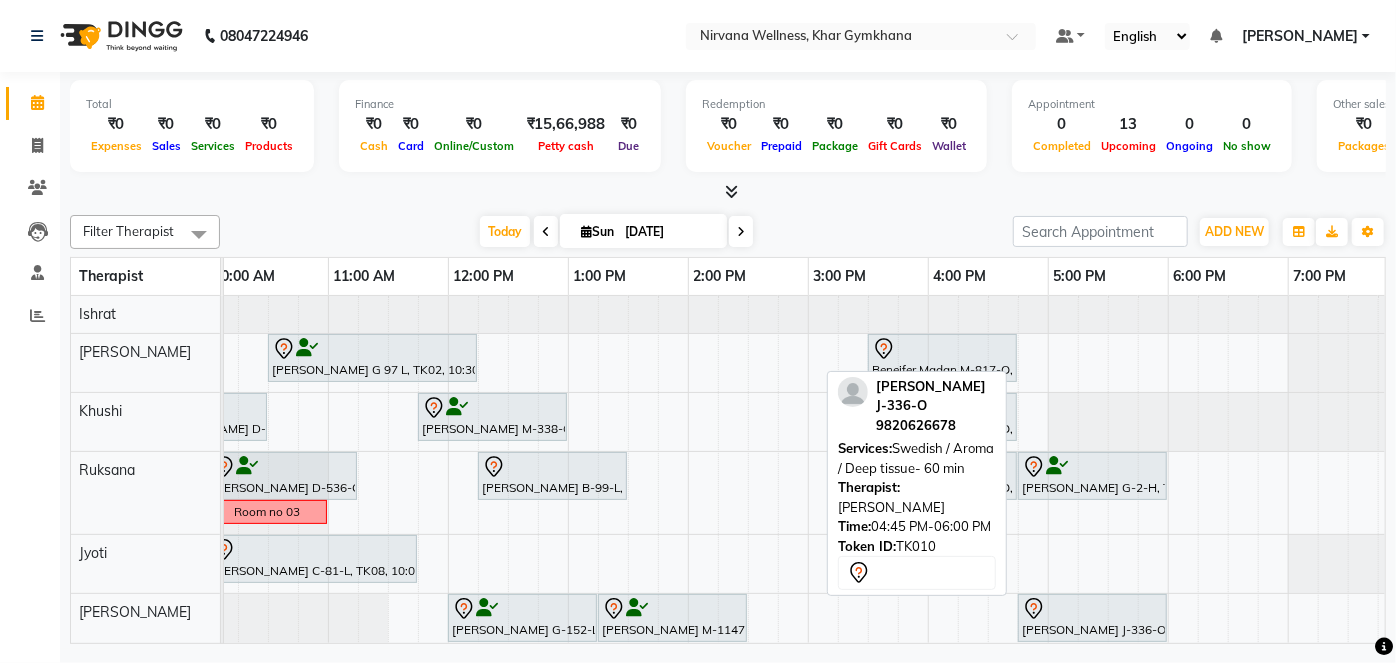 click 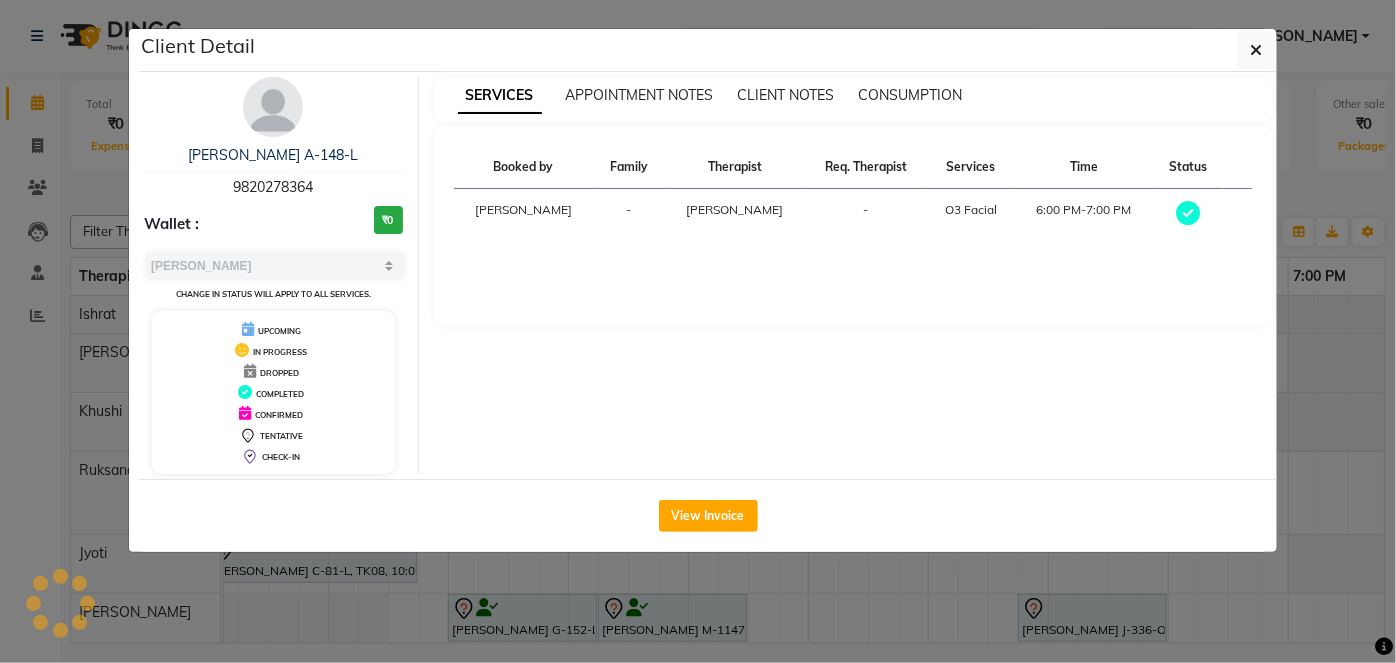 select on "7" 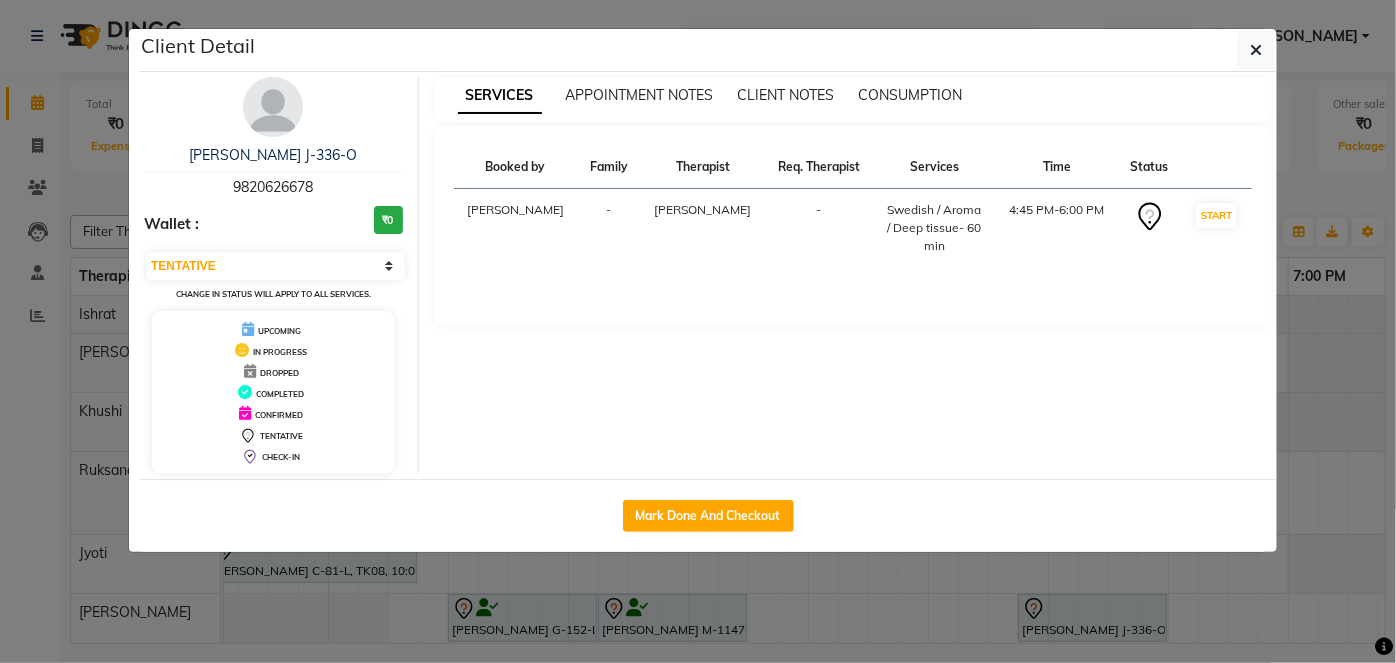 click on "Client Detail  Myra J-336-O   9820626678 Wallet : ₹0 Select IN SERVICE CONFIRMED TENTATIVE CHECK IN MARK DONE DROPPED UPCOMING Change in status will apply to all services. UPCOMING IN PROGRESS DROPPED COMPLETED CONFIRMED TENTATIVE CHECK-IN SERVICES APPOINTMENT NOTES CLIENT NOTES CONSUMPTION Booked by Family Therapist Req. Therapist Services Time Status  Jagruti  - Nilofar -  Swedish / Aroma / Deep tissue- 60 min   4:45 PM-6:00 PM   START   Mark Done And Checkout" 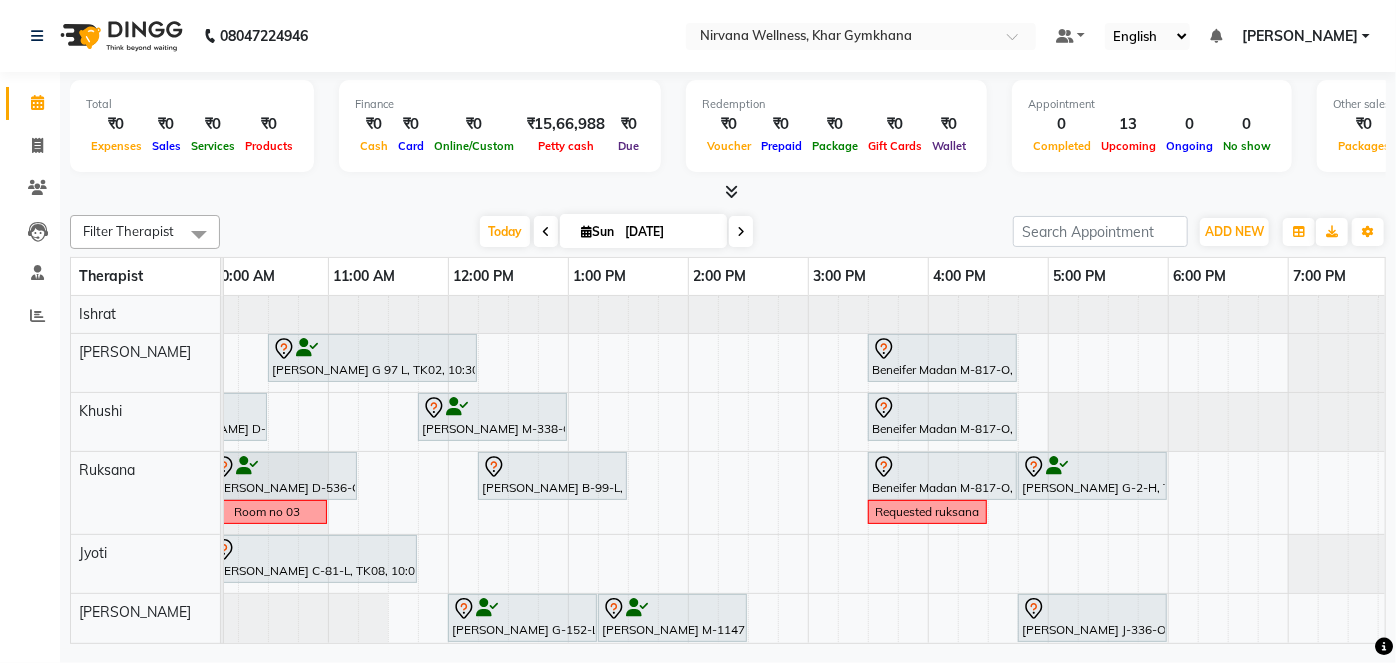 scroll, scrollTop: 0, scrollLeft: 327, axis: horizontal 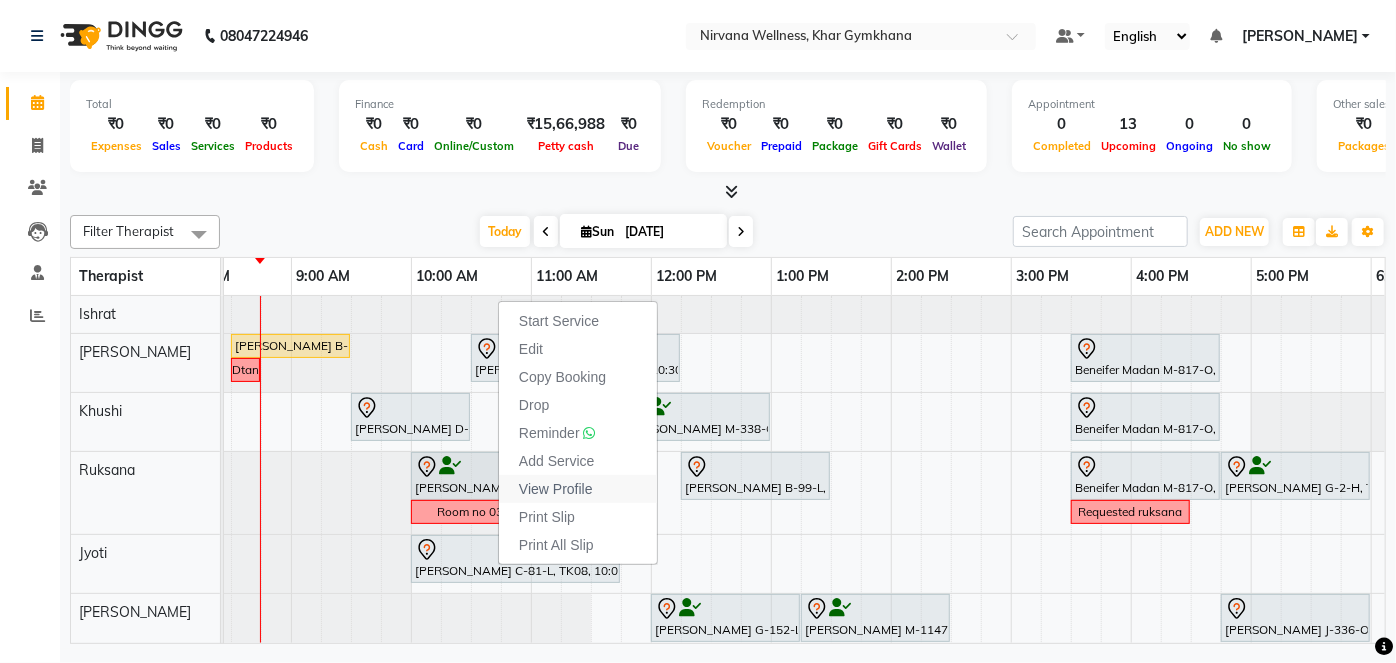 click on "View Profile" at bounding box center (556, 489) 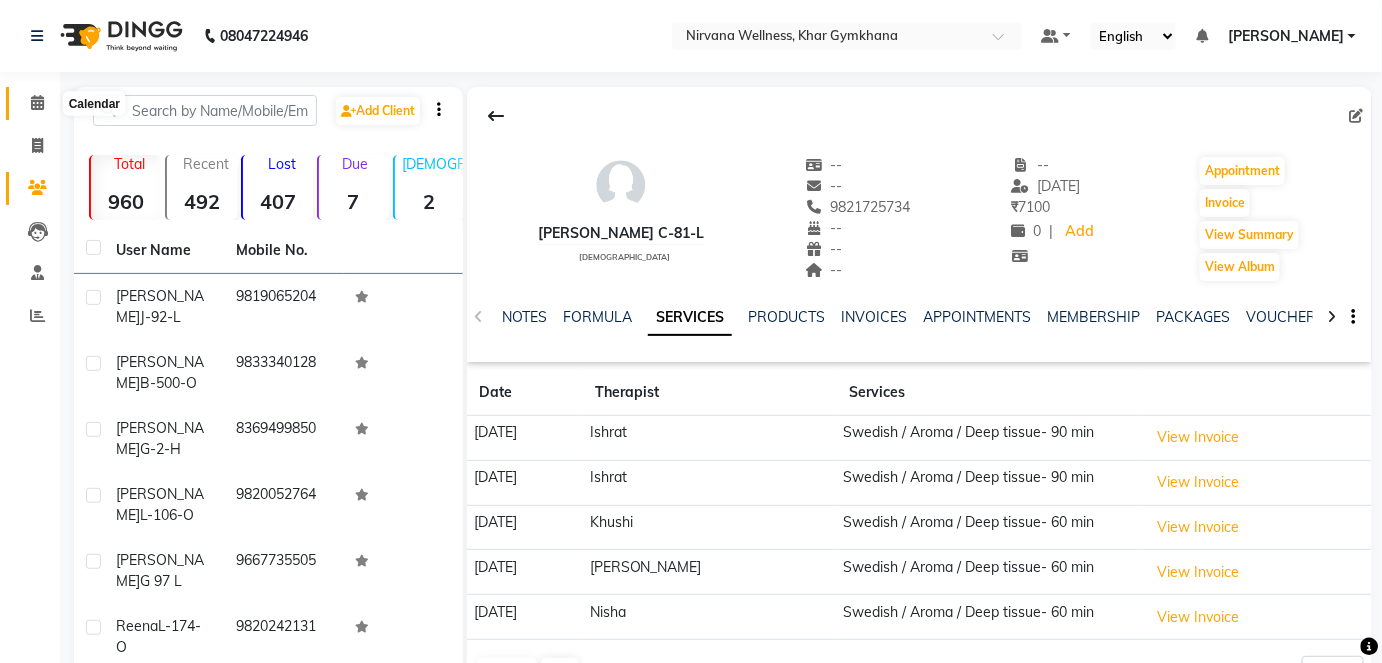 click 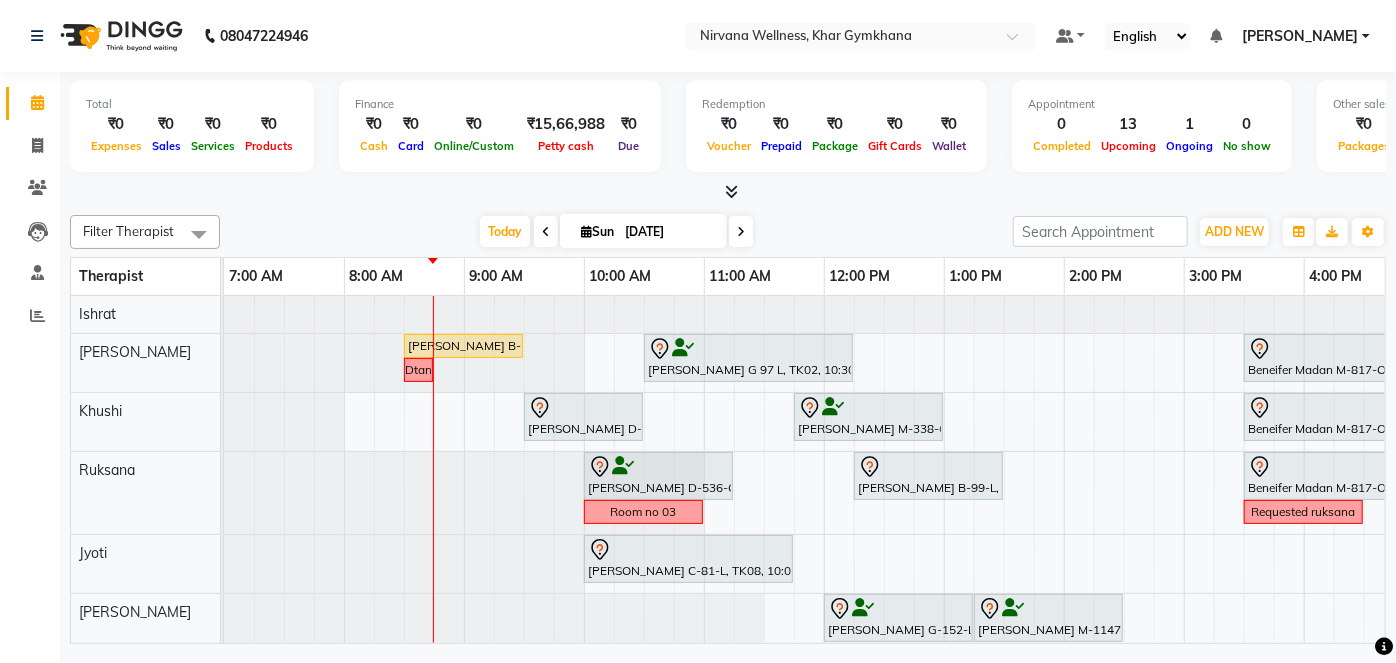 click at bounding box center [546, 231] 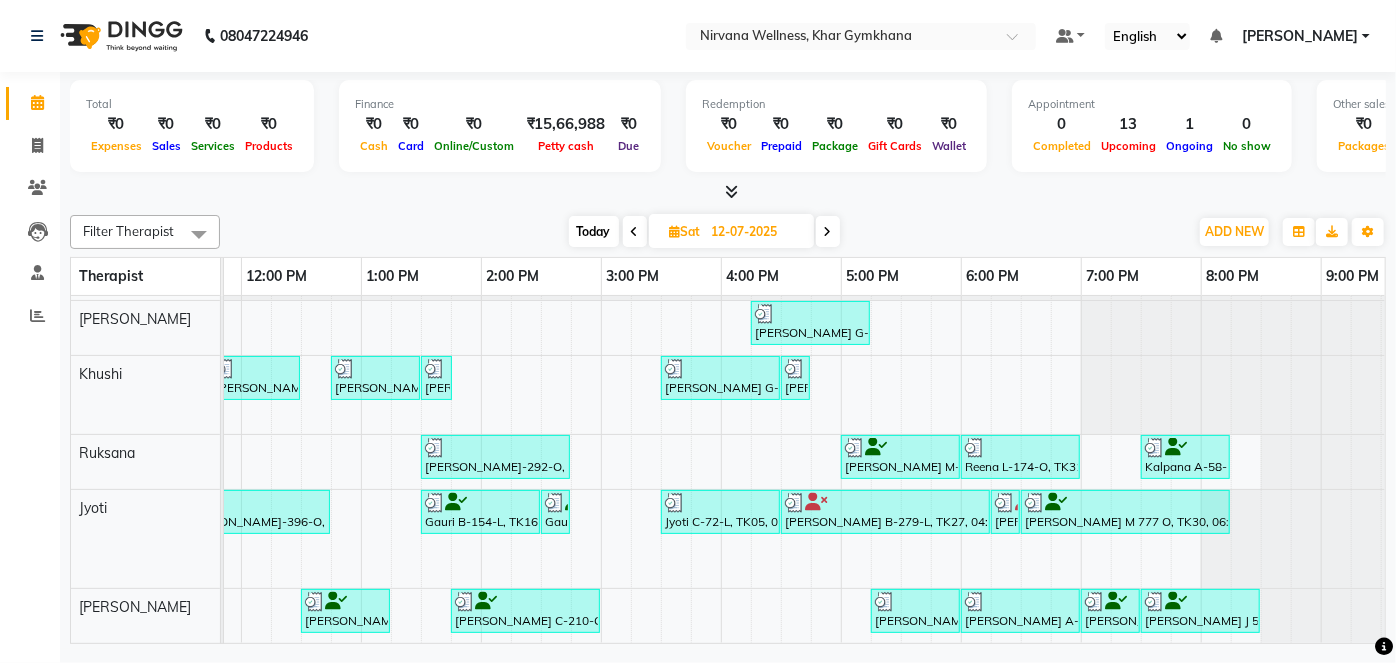 click on "Today" at bounding box center [594, 231] 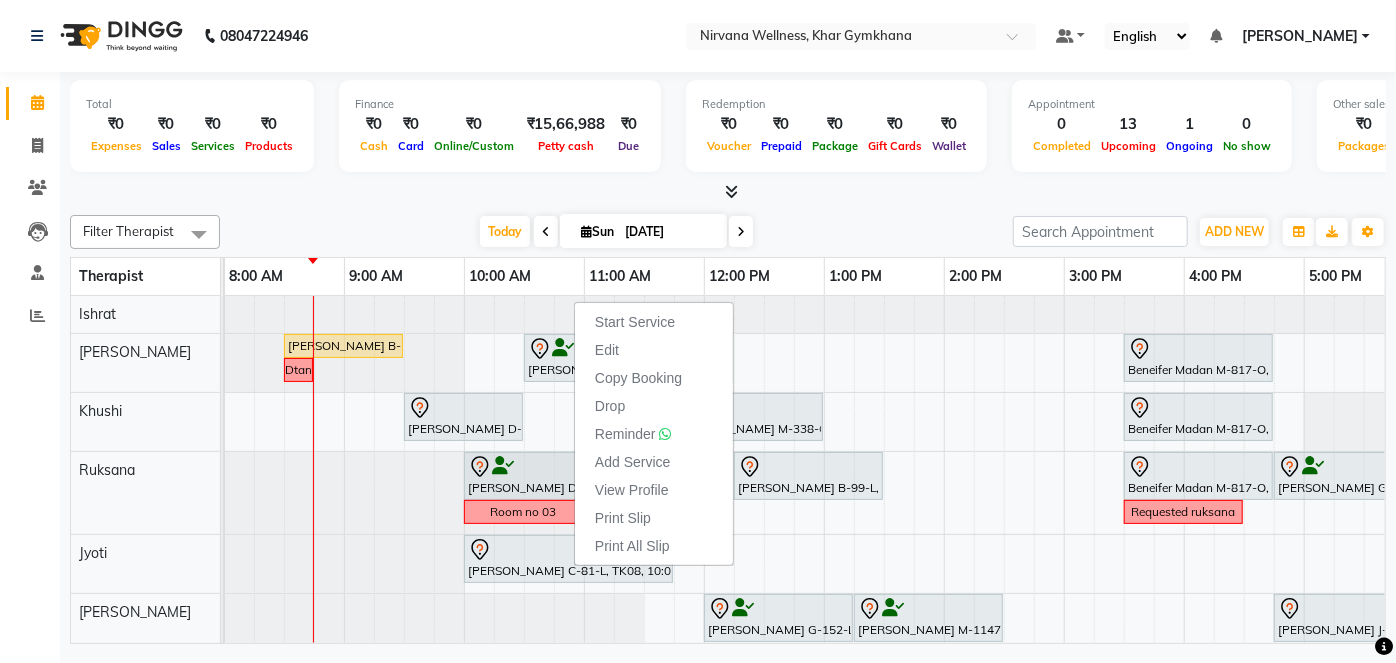 click on "[DATE]  [DATE]" at bounding box center (616, 232) 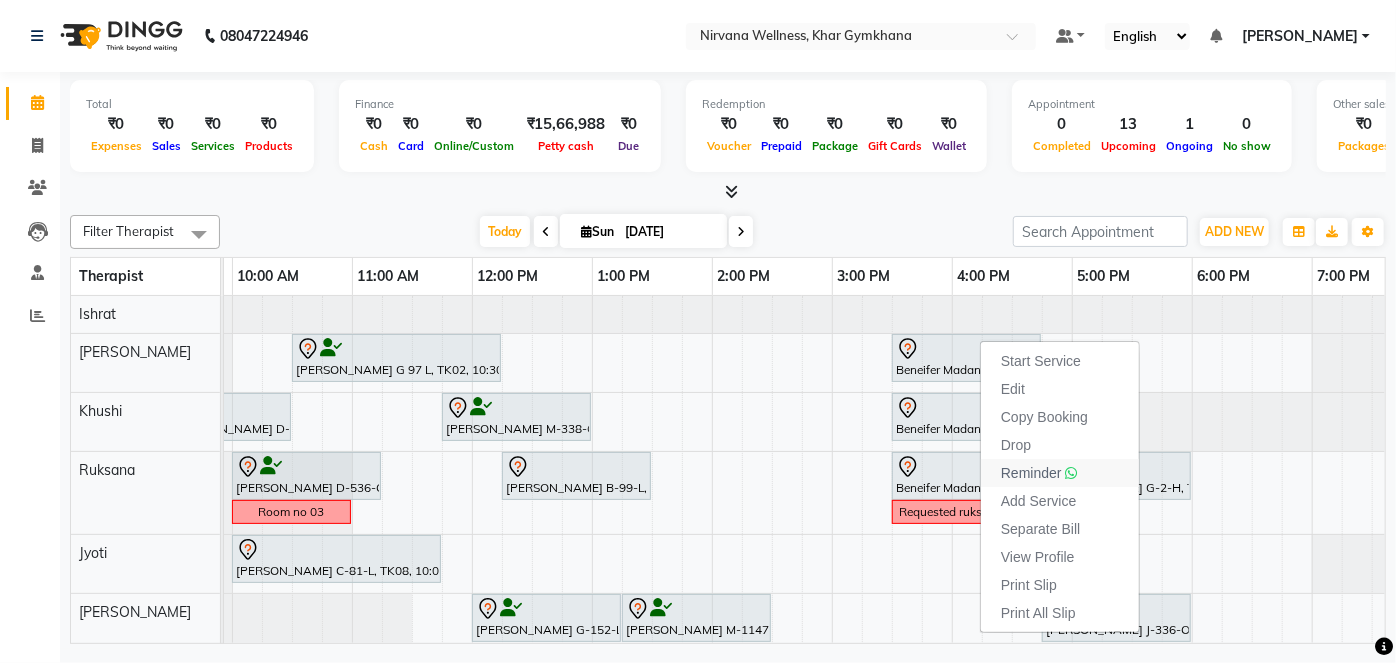 click on "Reminder" at bounding box center (1031, 473) 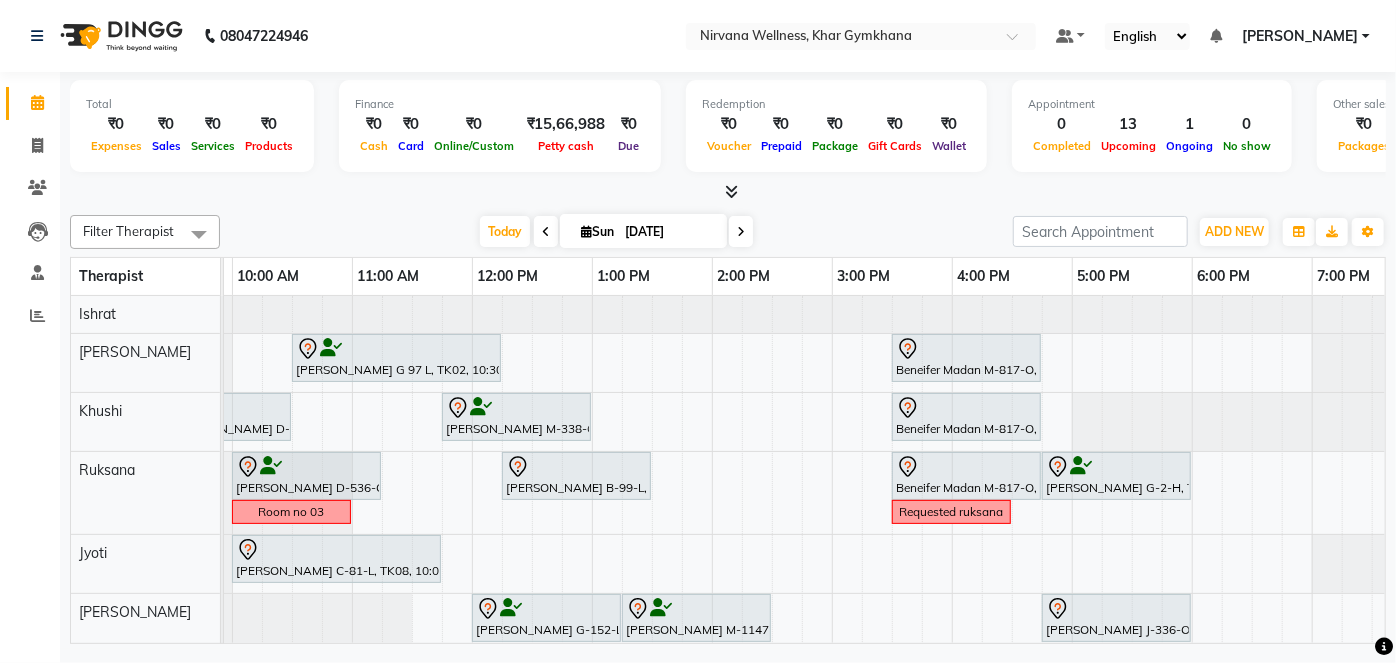 scroll, scrollTop: 14, scrollLeft: 352, axis: both 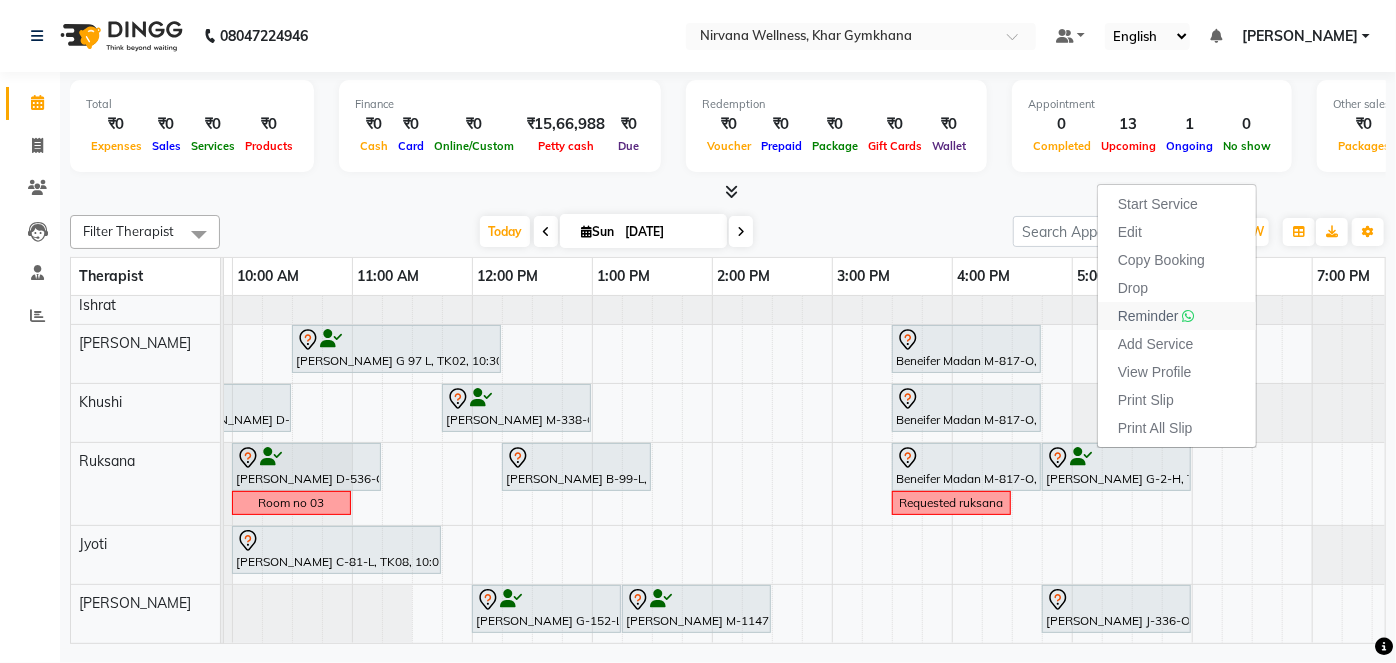 click on "Reminder" at bounding box center (1148, 316) 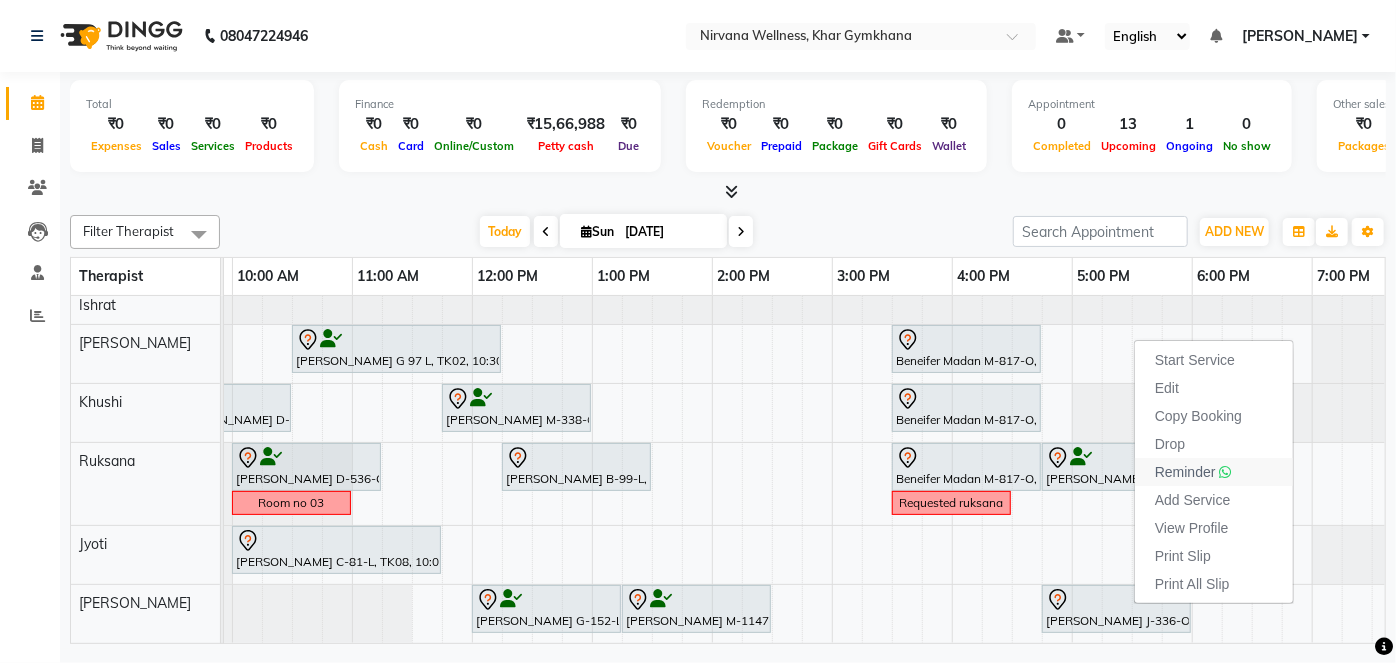click on "Reminder" at bounding box center (1185, 472) 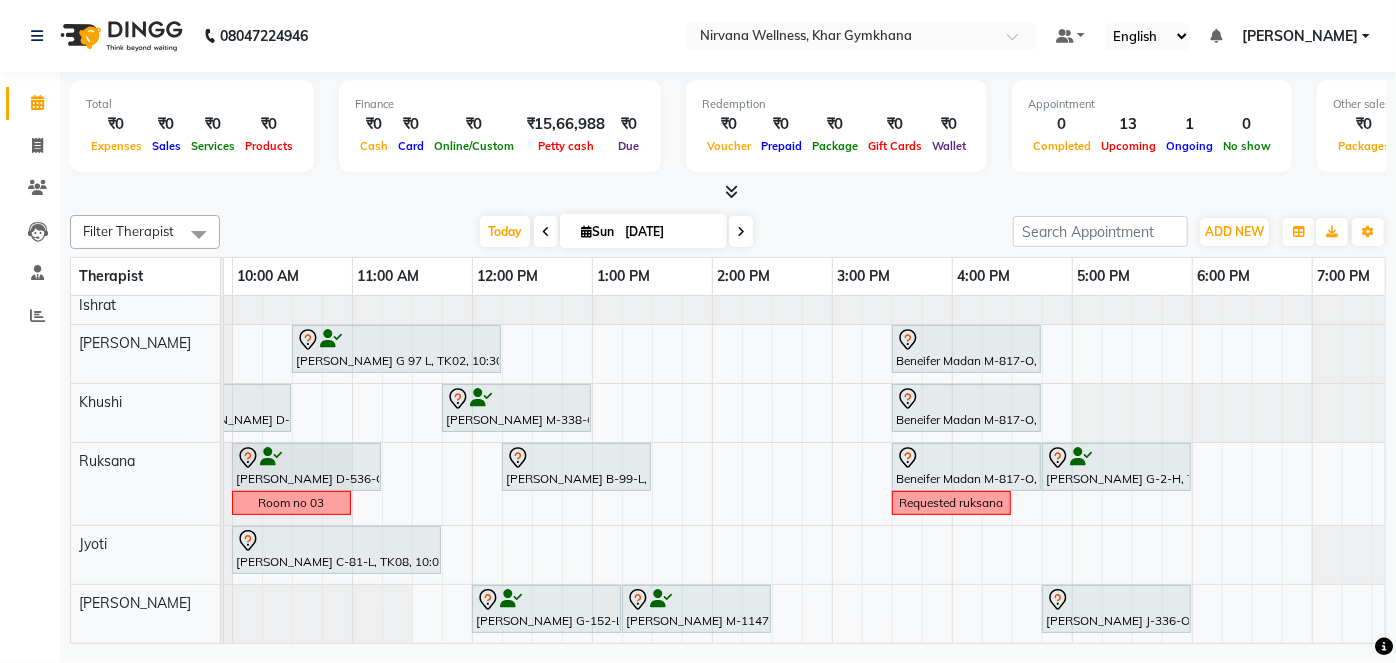 scroll, scrollTop: 21, scrollLeft: 0, axis: vertical 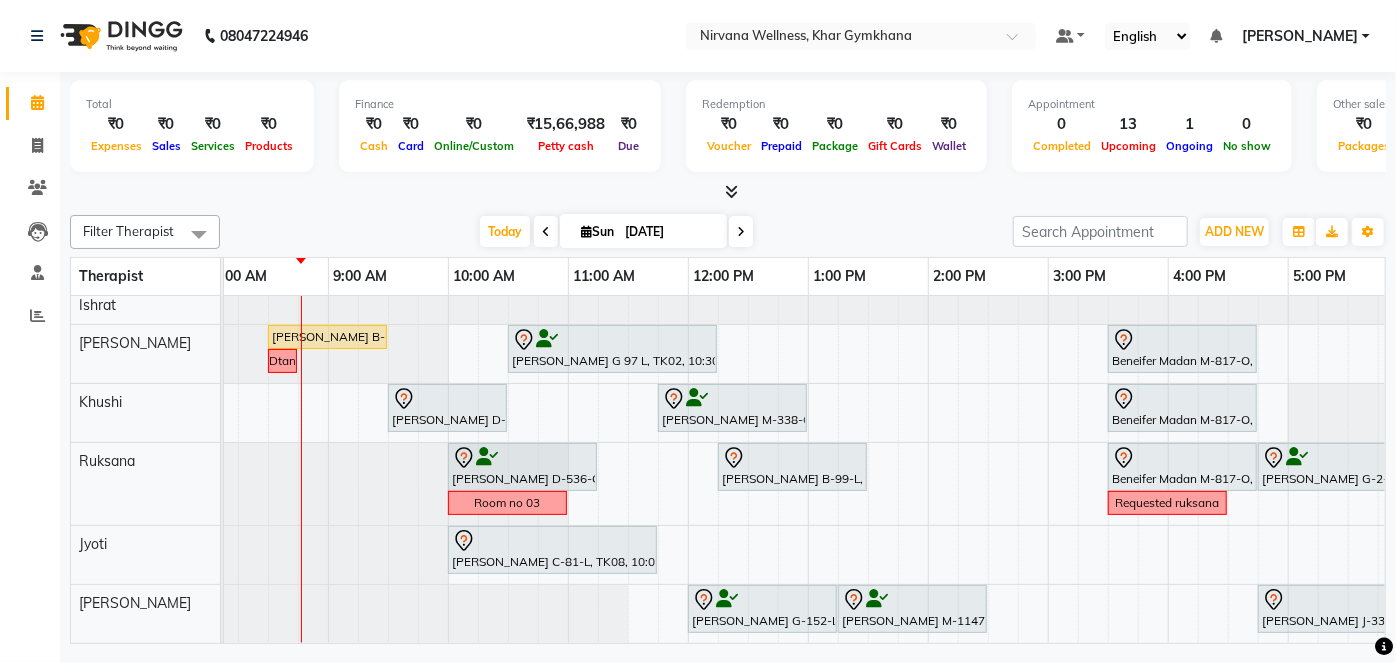 click at bounding box center (546, 232) 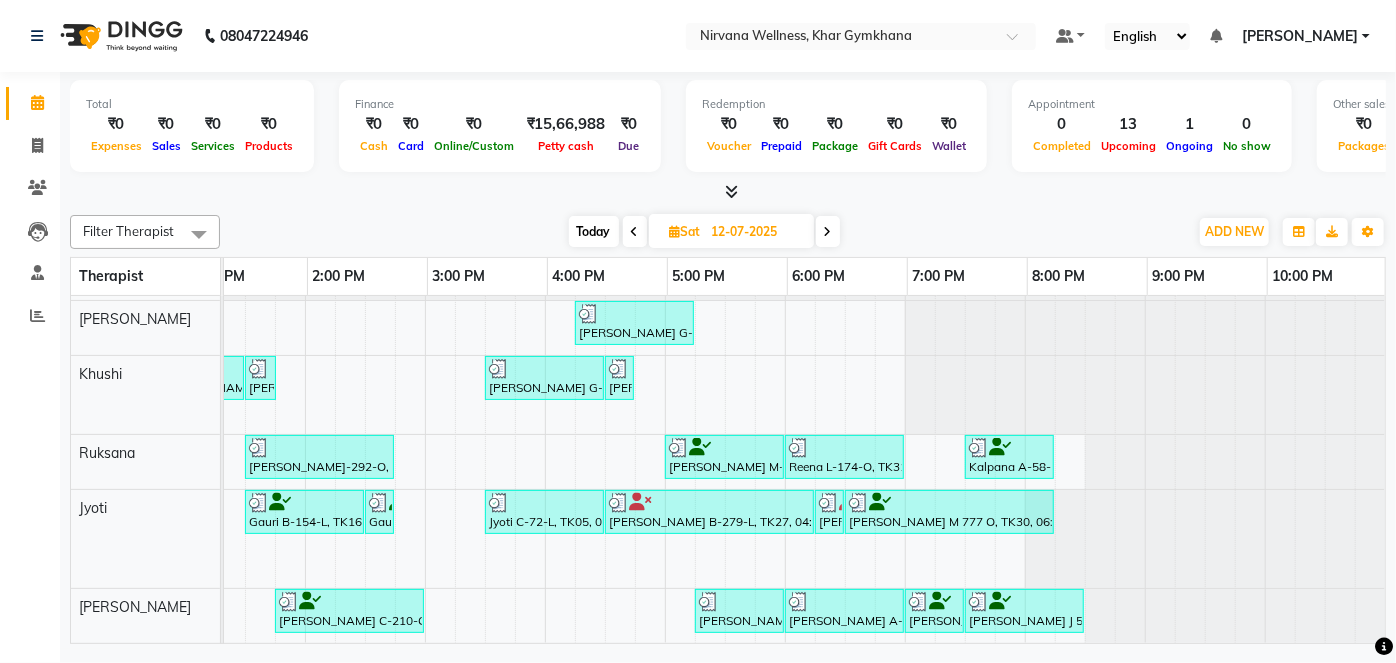 click on "Today" at bounding box center [594, 231] 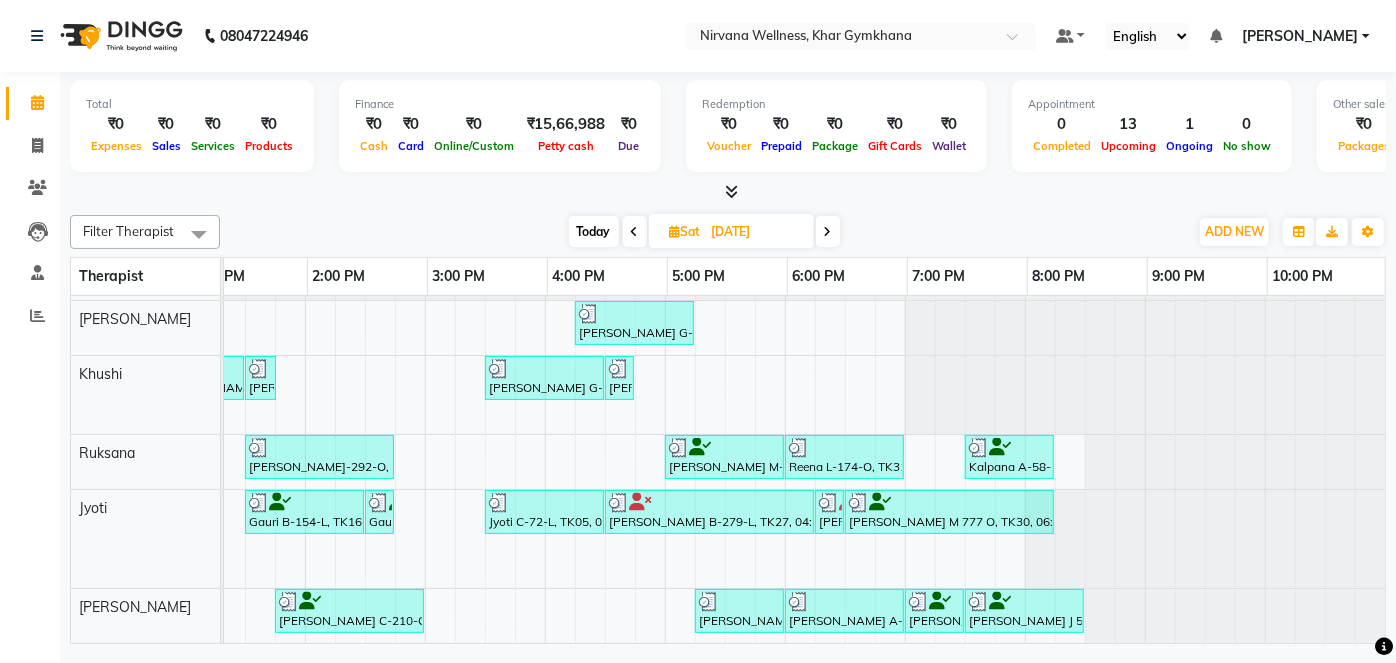 scroll, scrollTop: 0, scrollLeft: 120, axis: horizontal 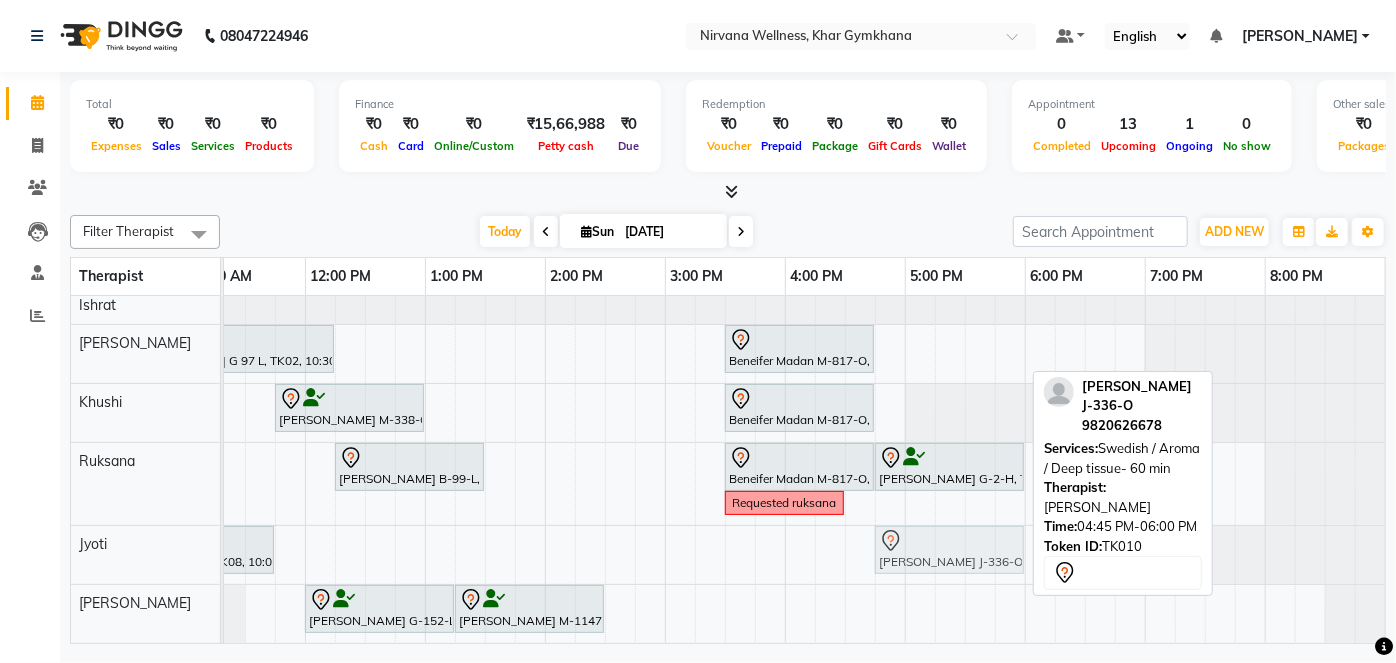 drag, startPoint x: 946, startPoint y: 592, endPoint x: 949, endPoint y: 543, distance: 49.09175 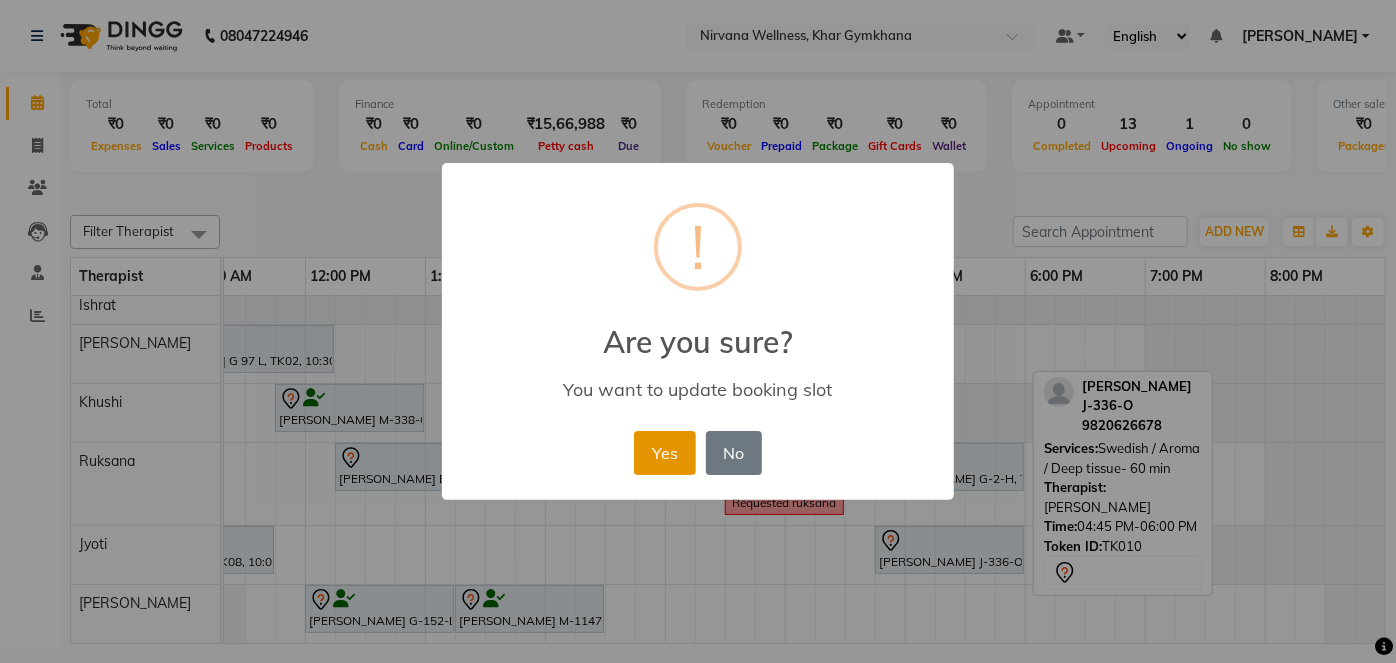 click on "Yes" at bounding box center (664, 453) 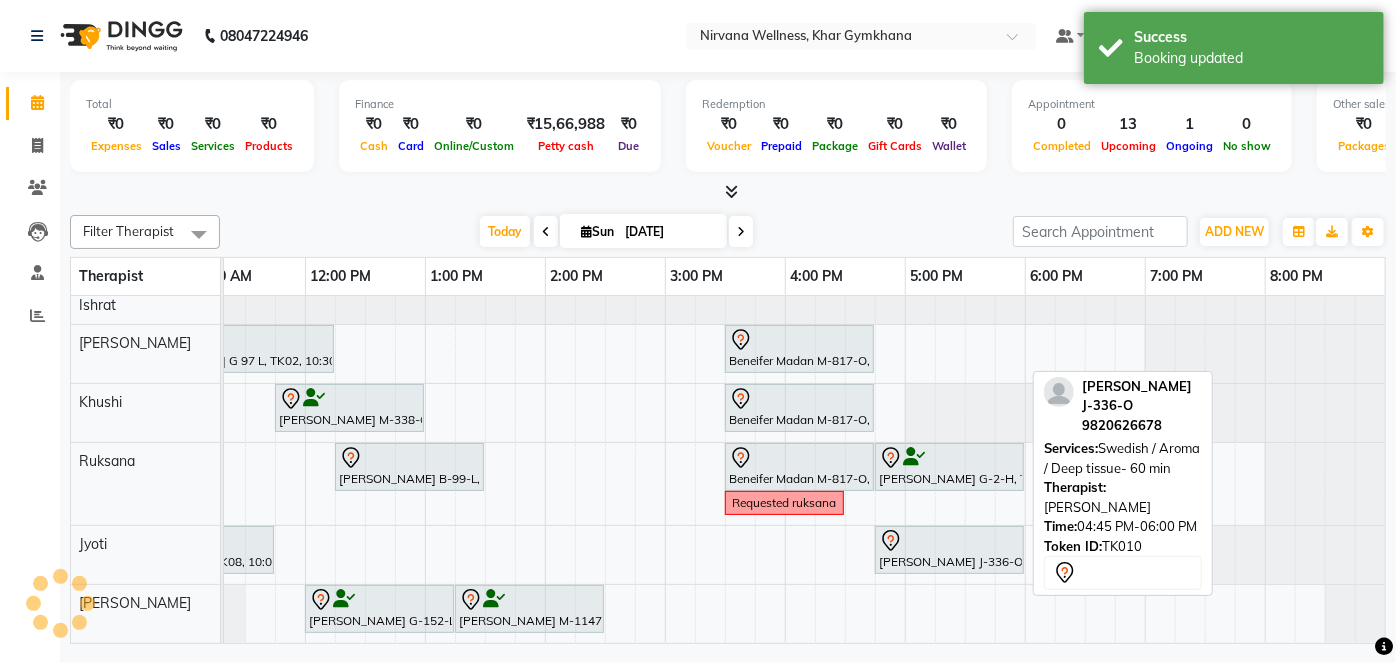 scroll, scrollTop: 0, scrollLeft: 0, axis: both 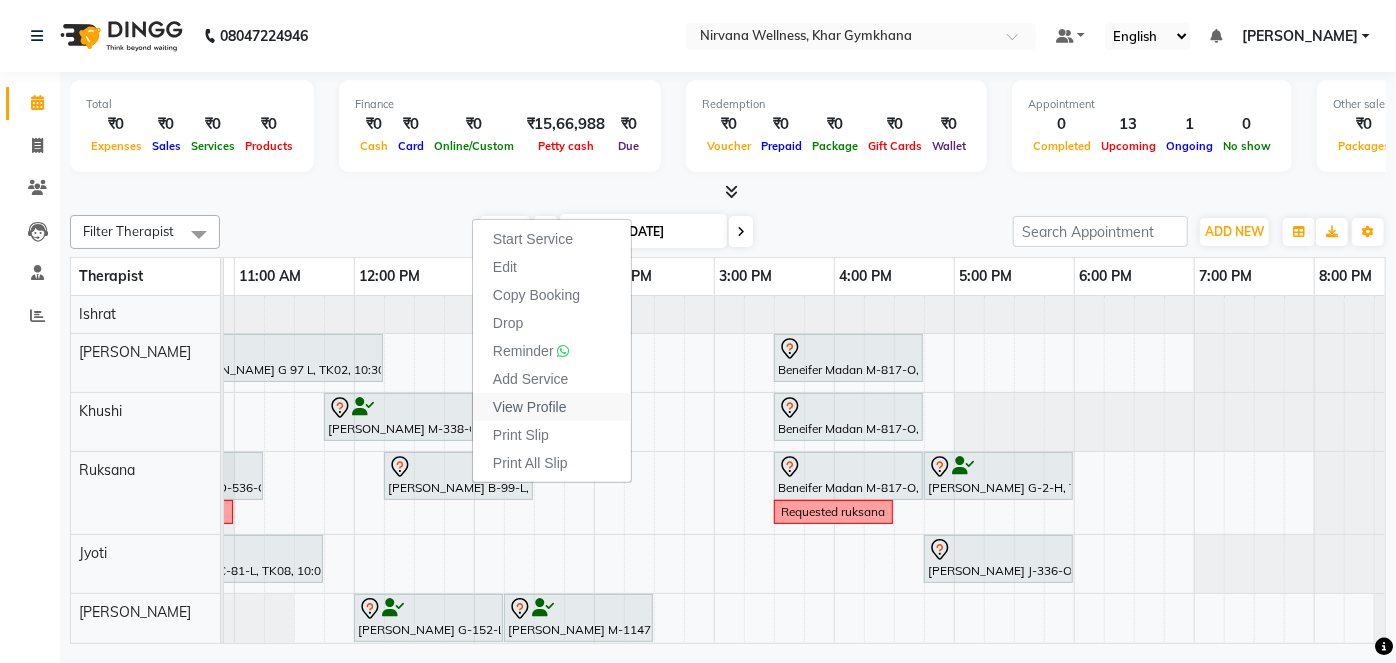 click on "View Profile" at bounding box center [530, 407] 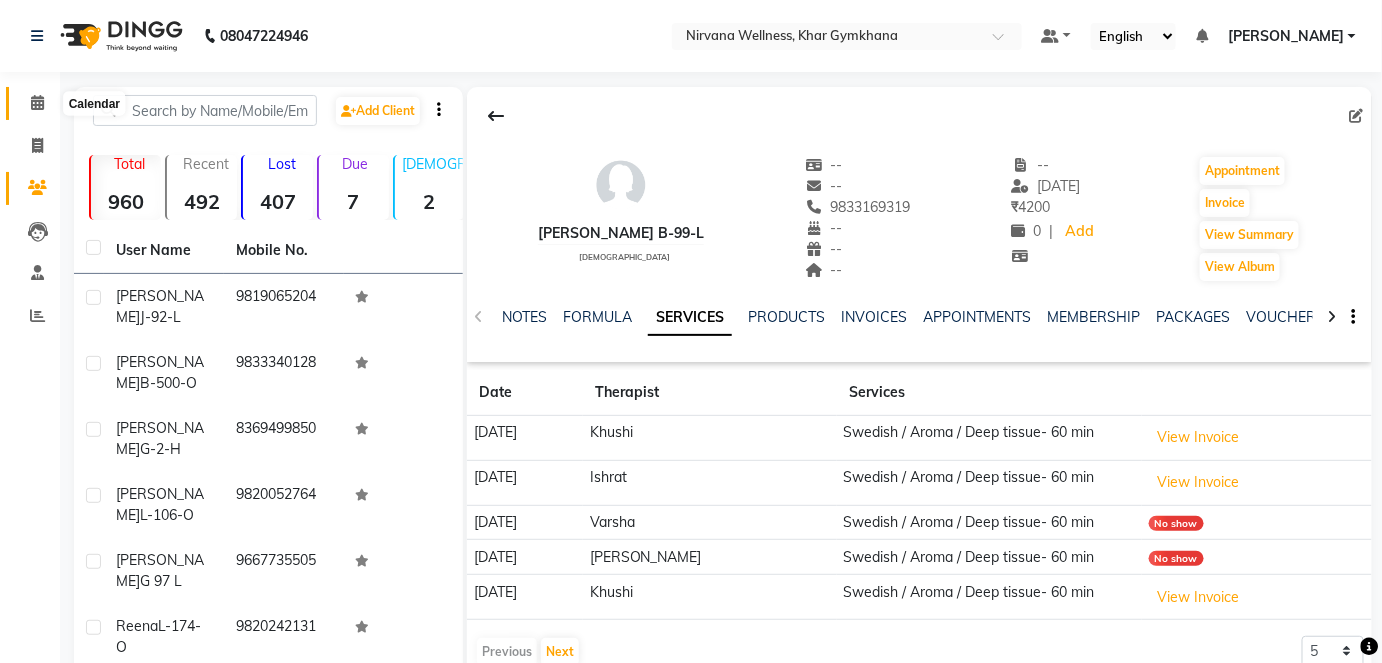 click 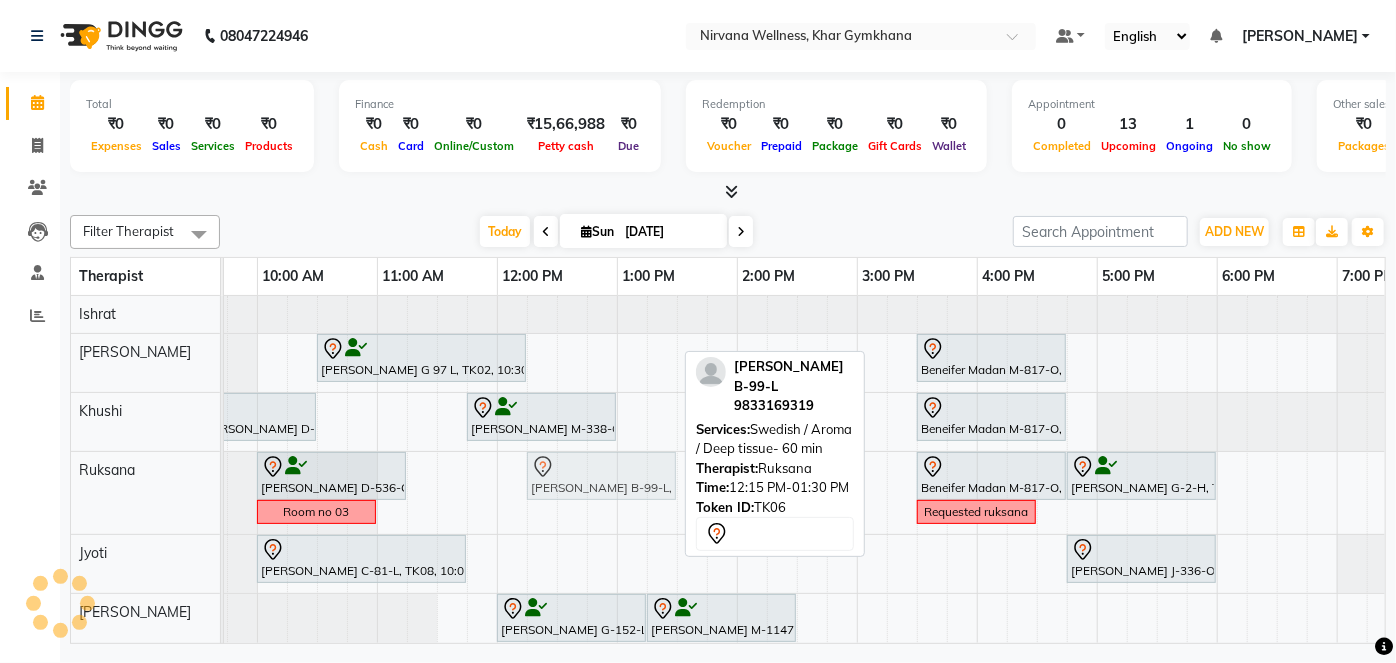 click on "Simran Doulatramani D-536-O, TK07, 10:00 AM-11:15 AM, Swedish / Aroma / Deep tissue- 60 min             Simran Bhatija B-99-L, TK06, 12:15 PM-01:30 PM, Swedish / Aroma / Deep tissue- 60 min             Beneifer Madan M-817-O, TK01, 03:30 PM-04:45 PM, Swedish / Aroma / Deep tissue- 60 min             Sonia Ghavri G-2-H, TK12, 04:45 PM-06:00 PM, Swedish / Aroma / Deep tissue- 60 min  Room no 03   Requested ruksana              Simran Bhatija B-99-L, TK06, 12:15 PM-01:30 PM, Swedish / Aroma / Deep tissue- 60 min" at bounding box center [-103, 493] 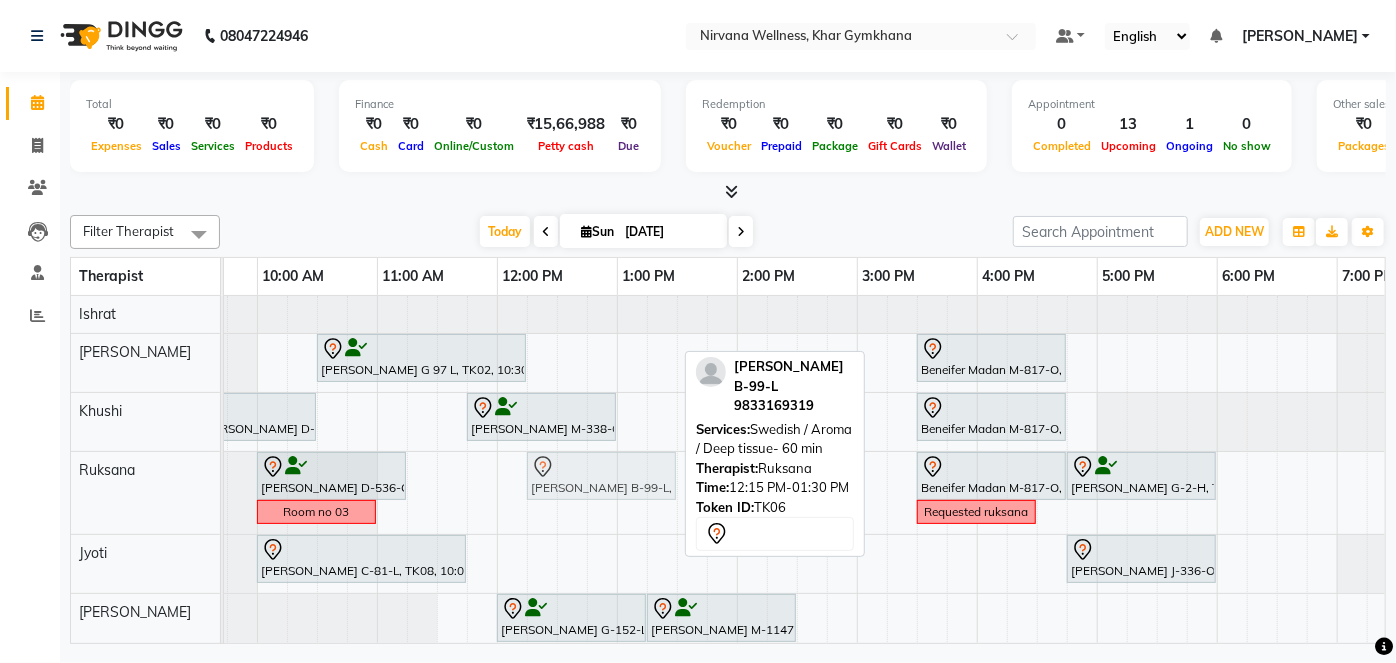 drag, startPoint x: 577, startPoint y: 469, endPoint x: 576, endPoint y: 490, distance: 21.023796 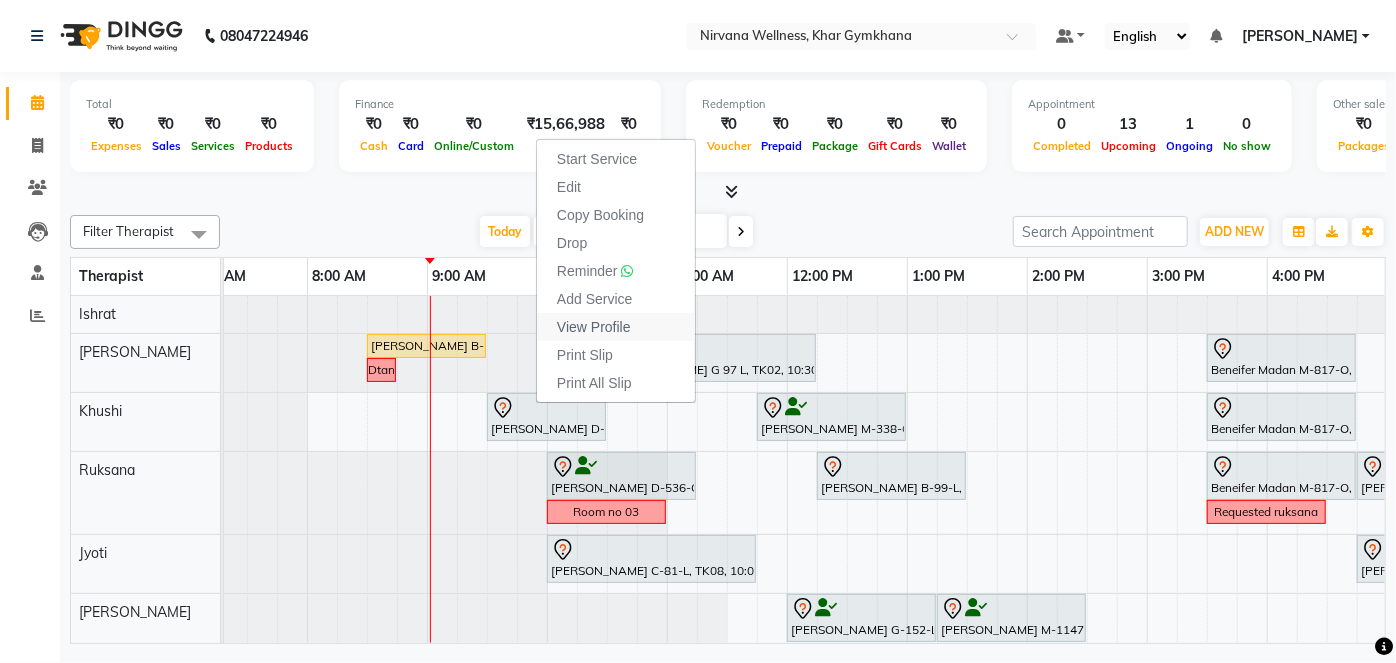 click on "View Profile" at bounding box center (594, 327) 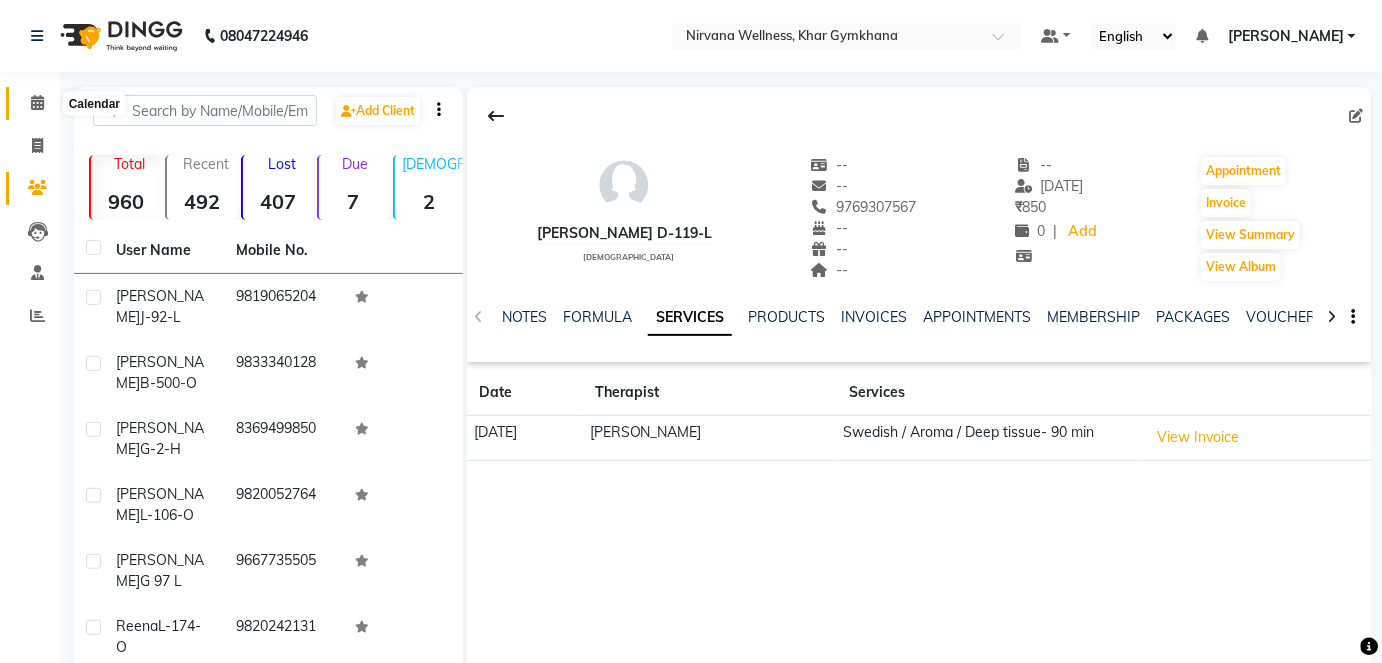 click 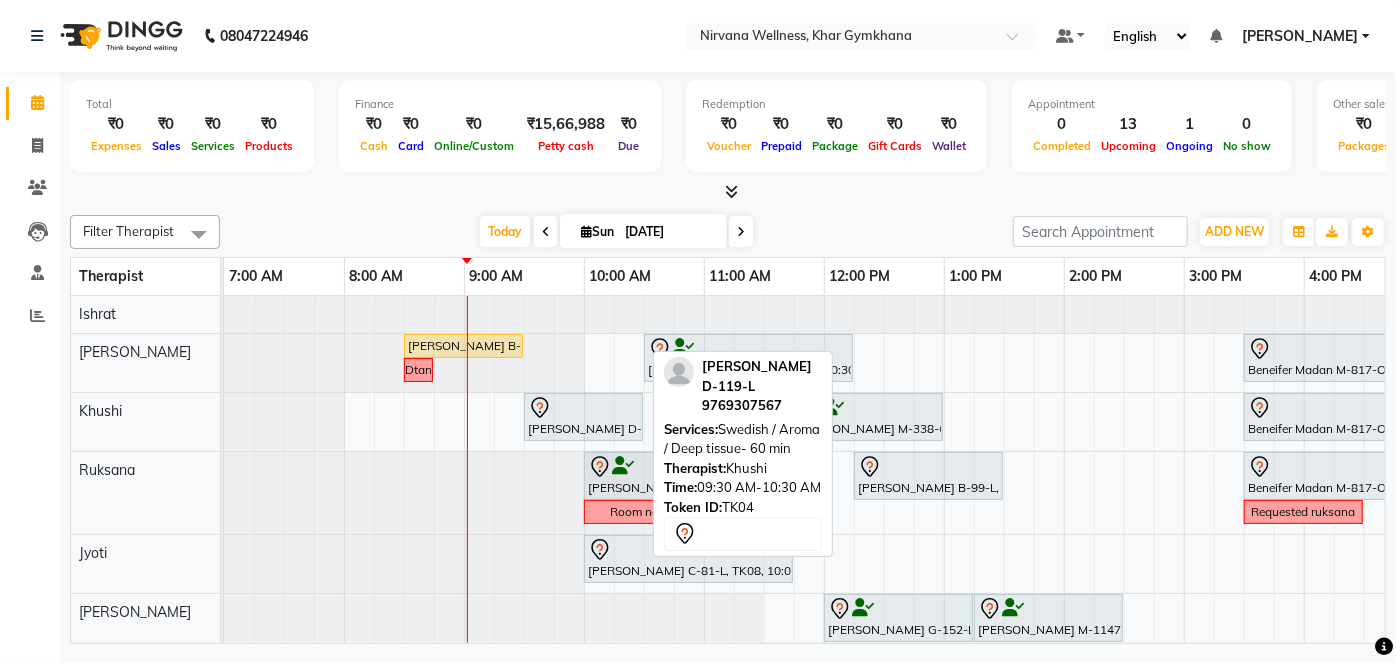 click at bounding box center (583, 408) 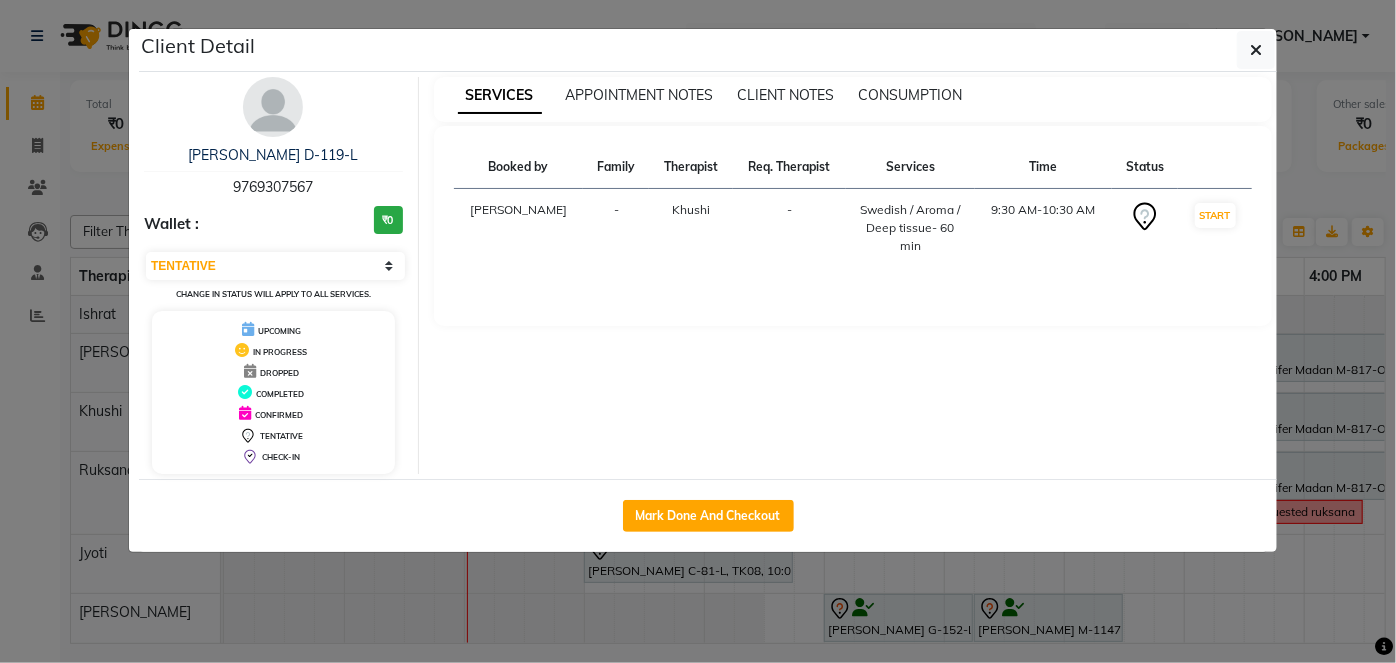 click on "Client Detail  Niharika D-119-L   9769307567 Wallet : ₹0 Select IN SERVICE CONFIRMED TENTATIVE CHECK IN MARK DONE DROPPED UPCOMING Change in status will apply to all services. UPCOMING IN PROGRESS DROPPED COMPLETED CONFIRMED TENTATIVE CHECK-IN SERVICES APPOINTMENT NOTES CLIENT NOTES CONSUMPTION Booked by Family Therapist Req. Therapist Services Time Status  Jagruti  - Khushi -  Swedish / Aroma / Deep tissue- 60 min   9:30 AM-10:30 AM   START   Mark Done And Checkout" 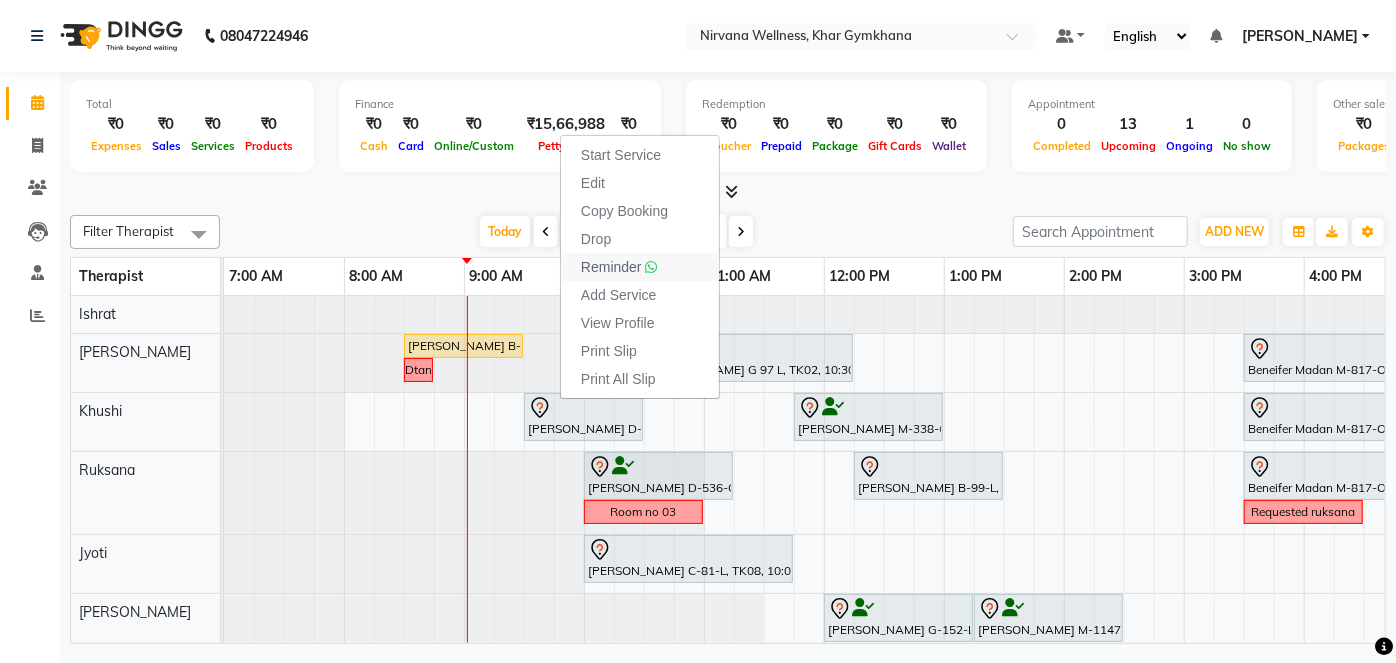 click on "Reminder" at bounding box center [611, 267] 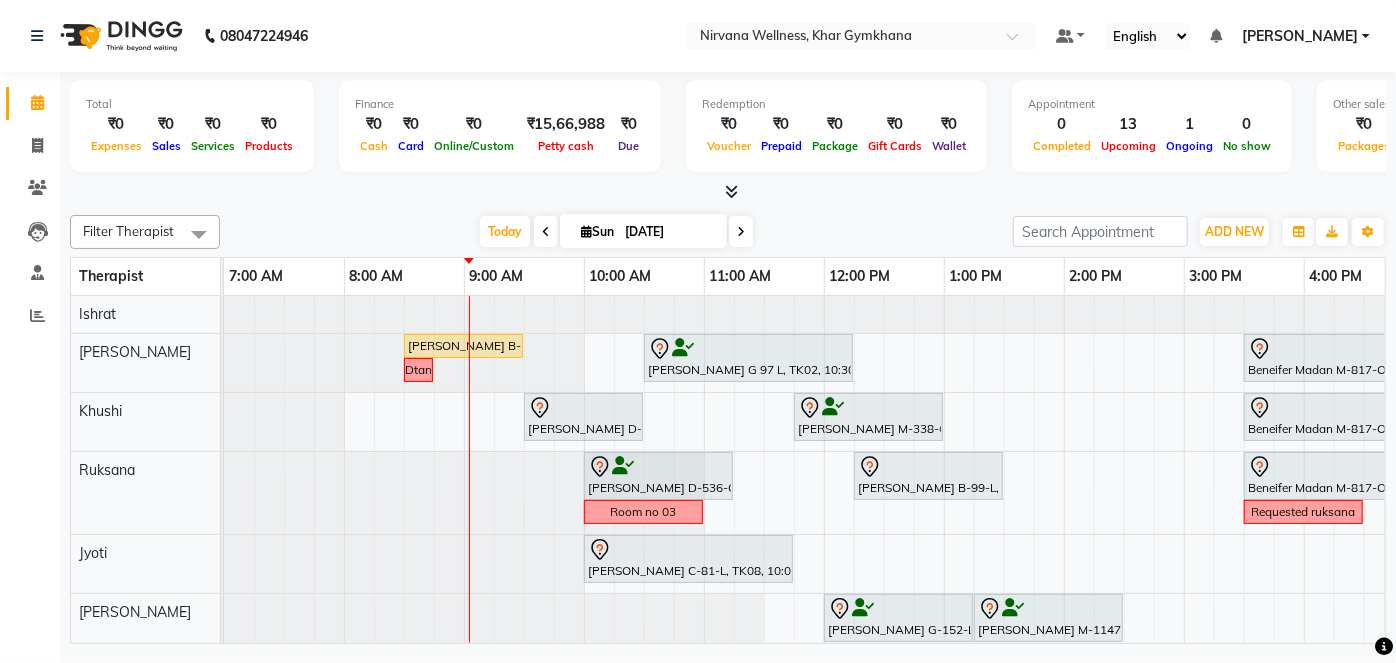 click at bounding box center (546, 231) 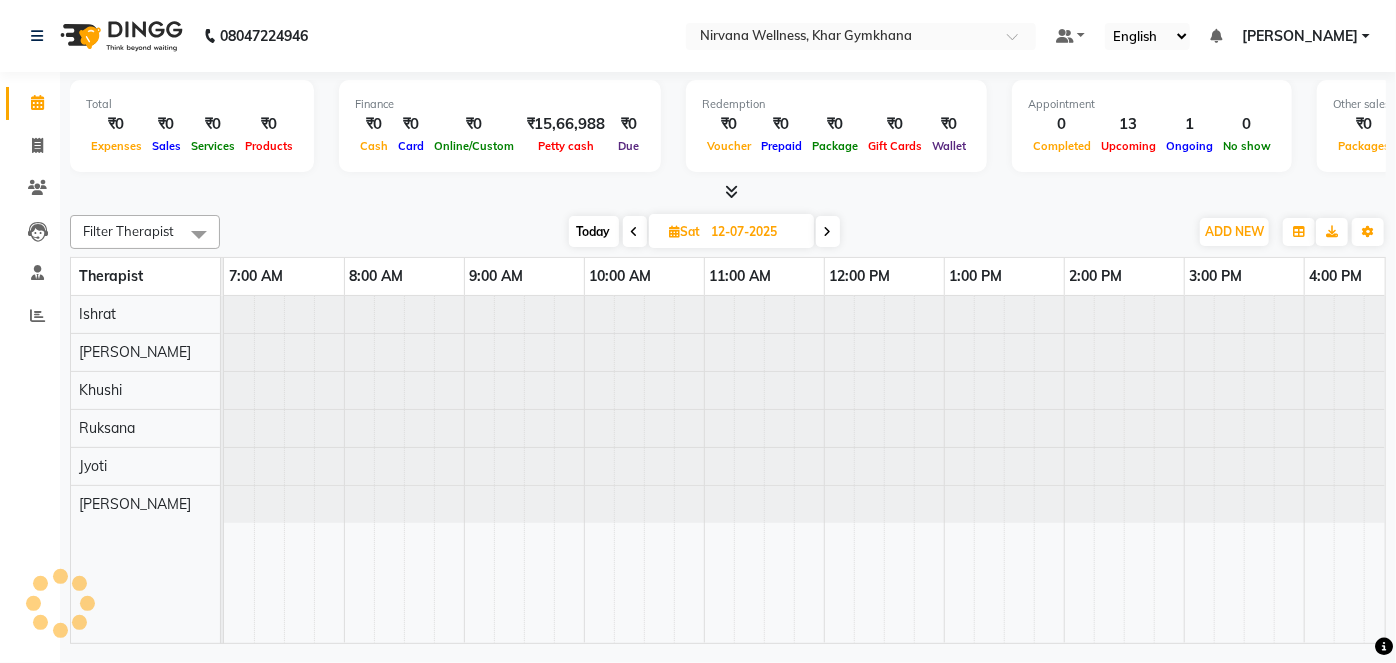 scroll, scrollTop: 0, scrollLeft: 240, axis: horizontal 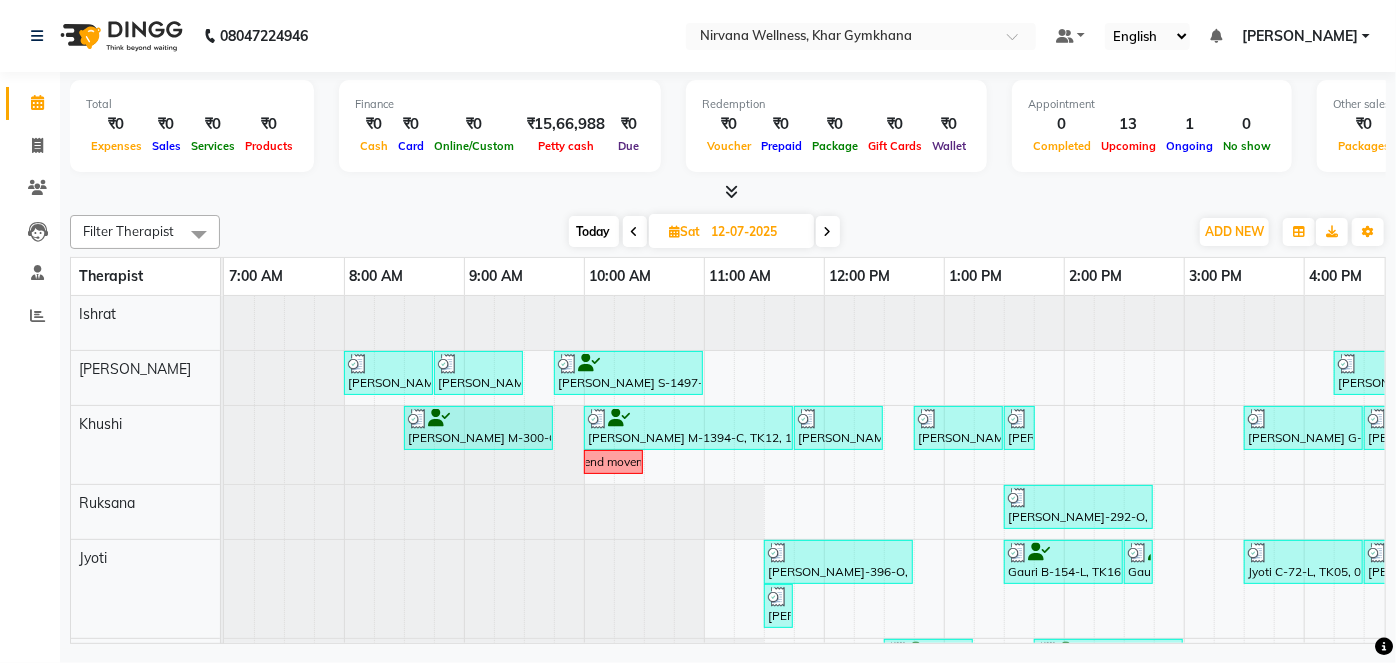 click on "Today" at bounding box center (594, 231) 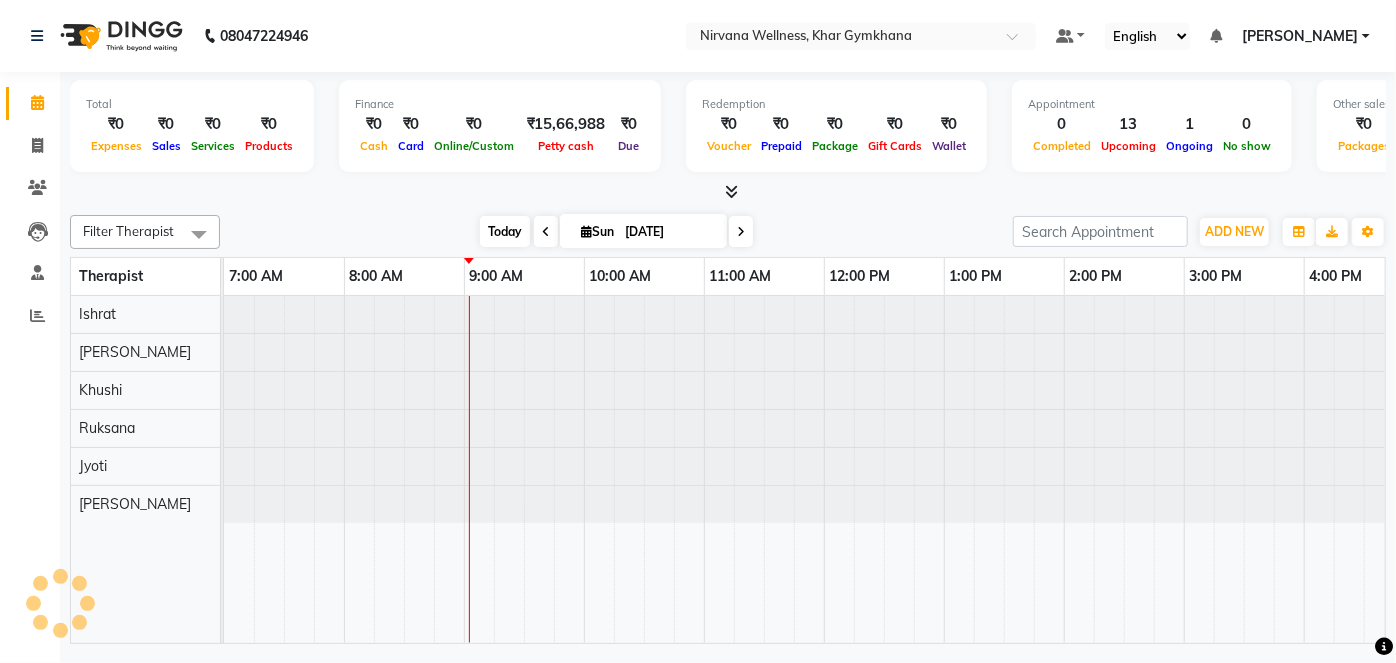 scroll, scrollTop: 0, scrollLeft: 240, axis: horizontal 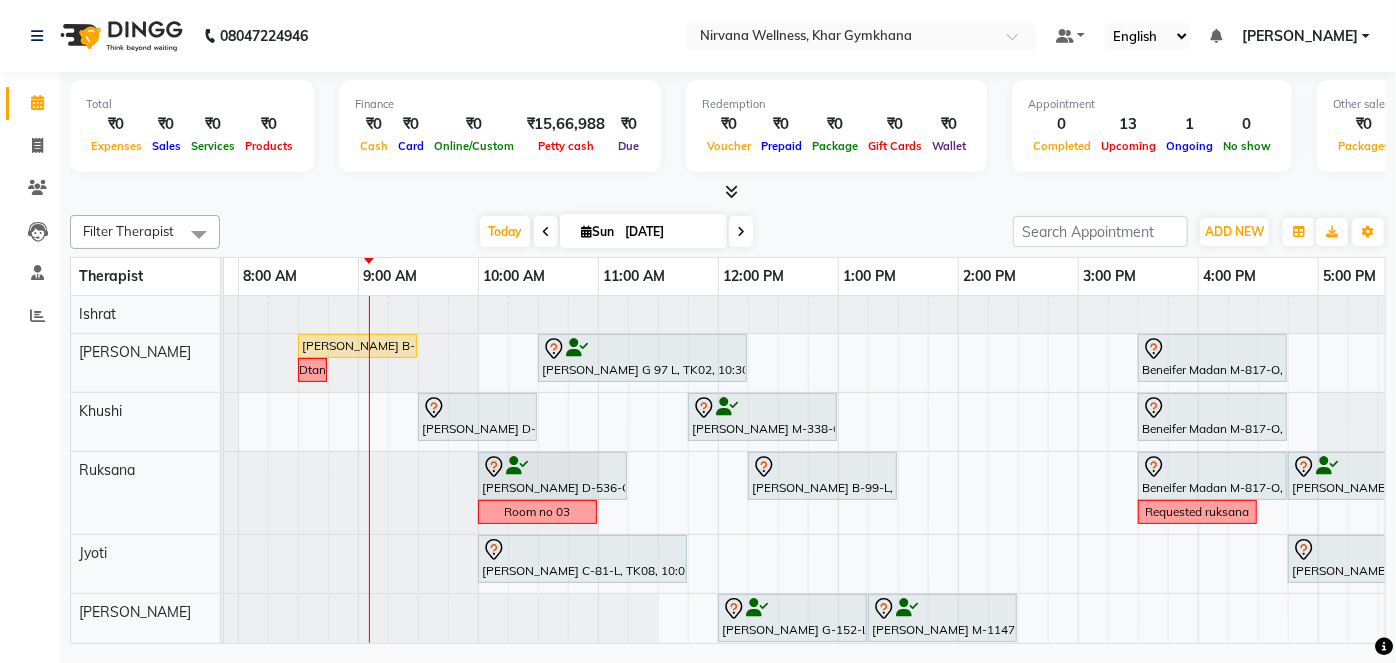 click at bounding box center (546, 232) 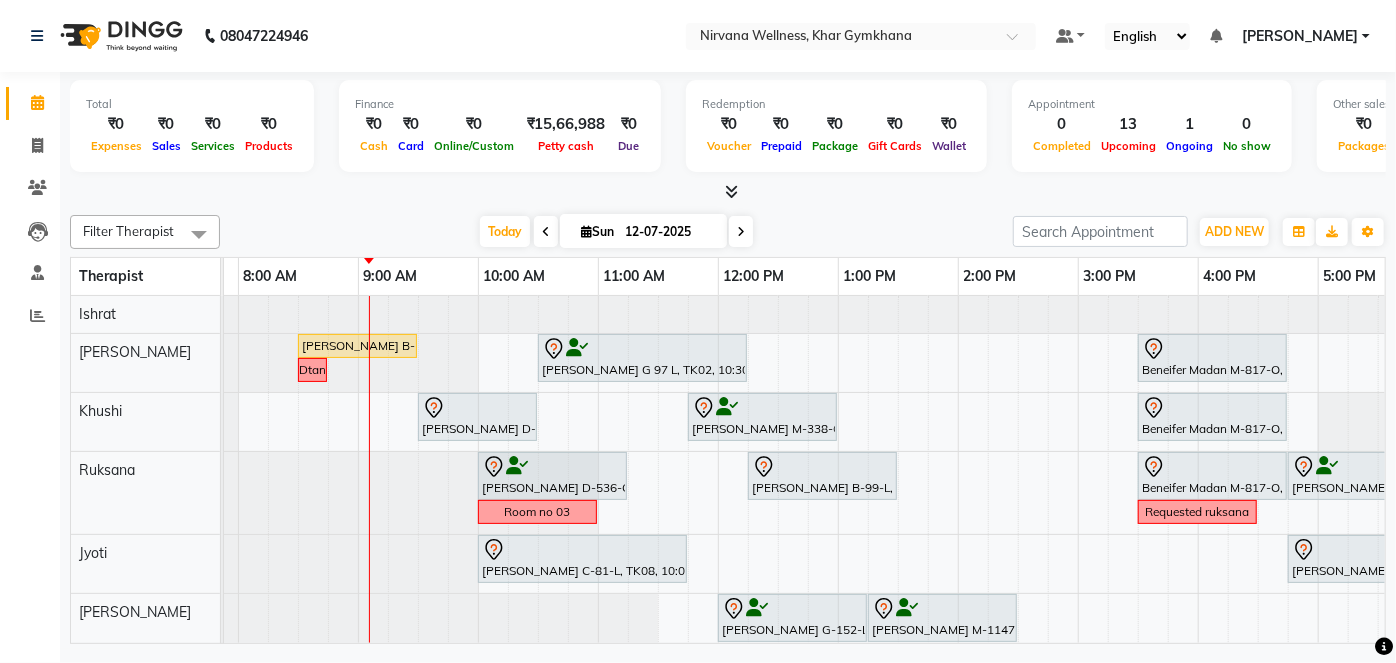 scroll, scrollTop: 0, scrollLeft: 0, axis: both 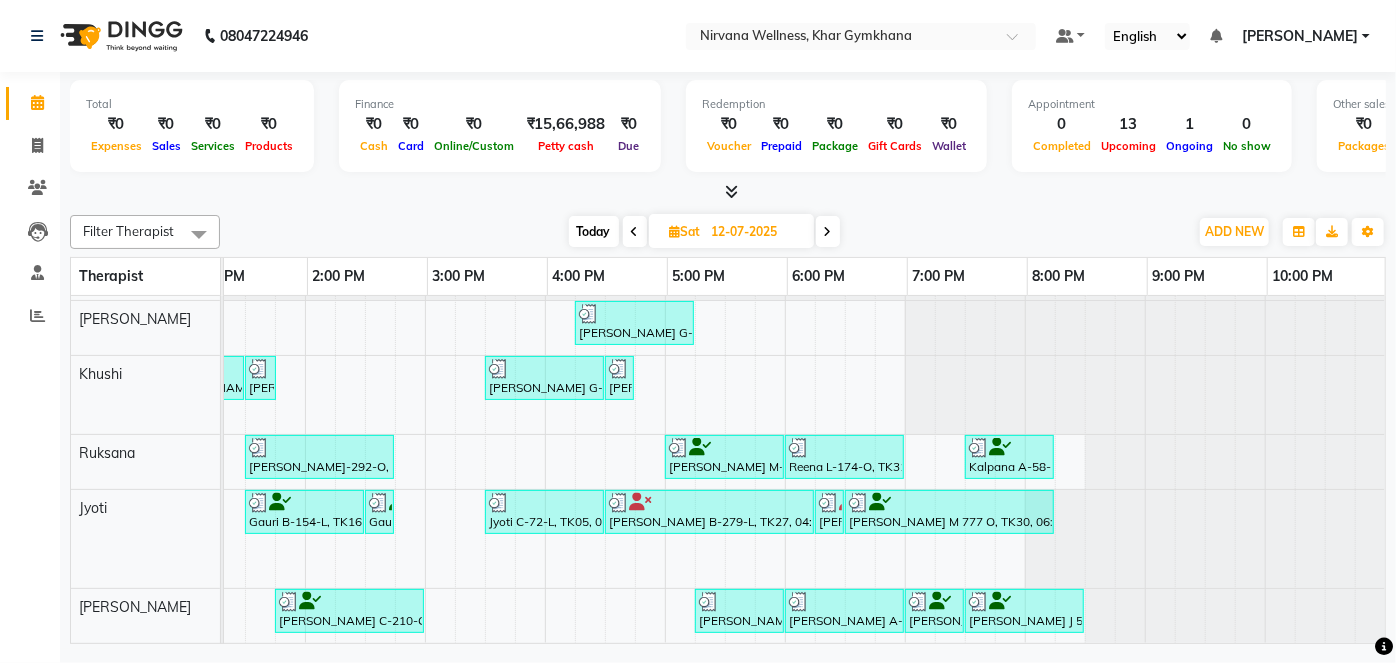 click on "Today" at bounding box center [594, 231] 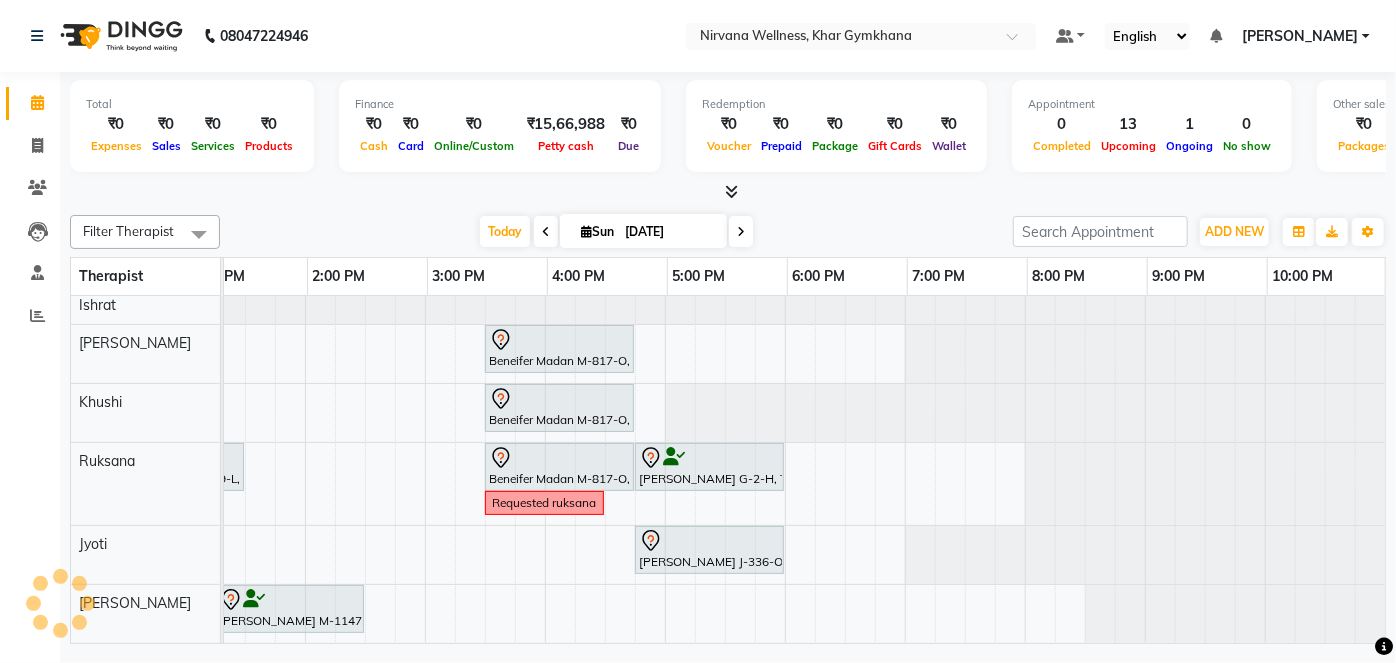 scroll, scrollTop: 0, scrollLeft: 240, axis: horizontal 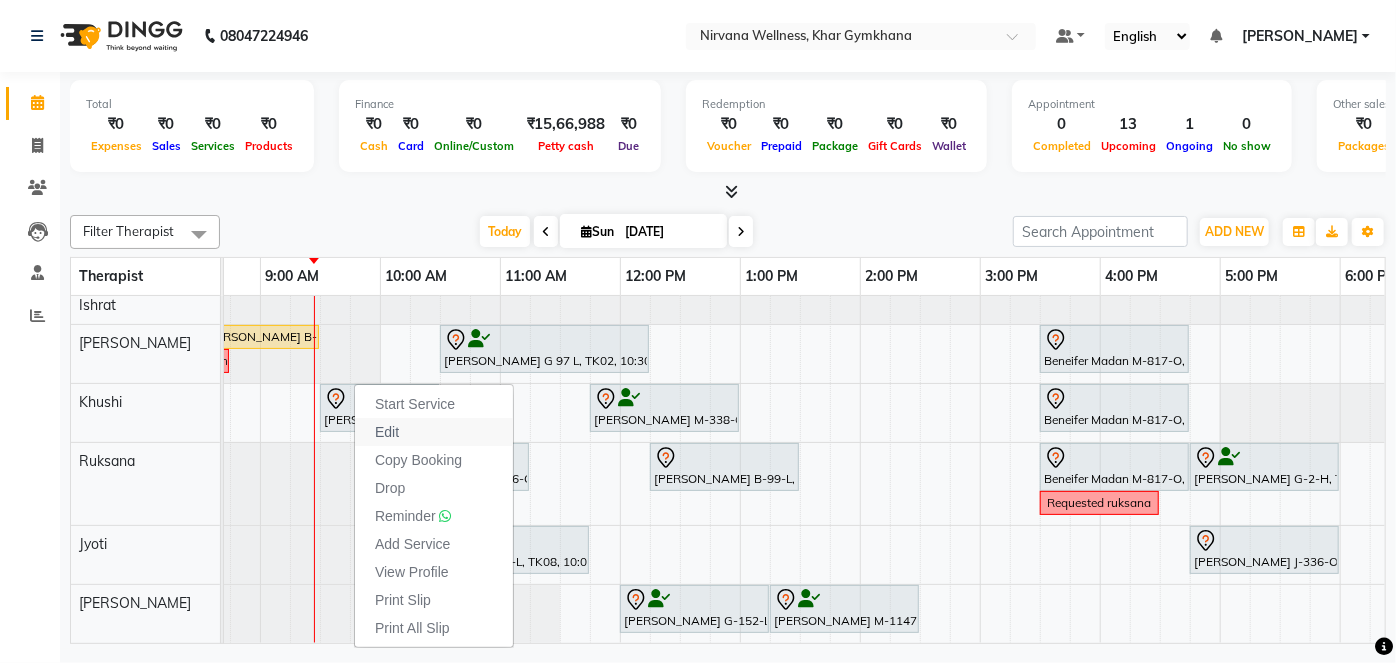 click on "Edit" at bounding box center (387, 432) 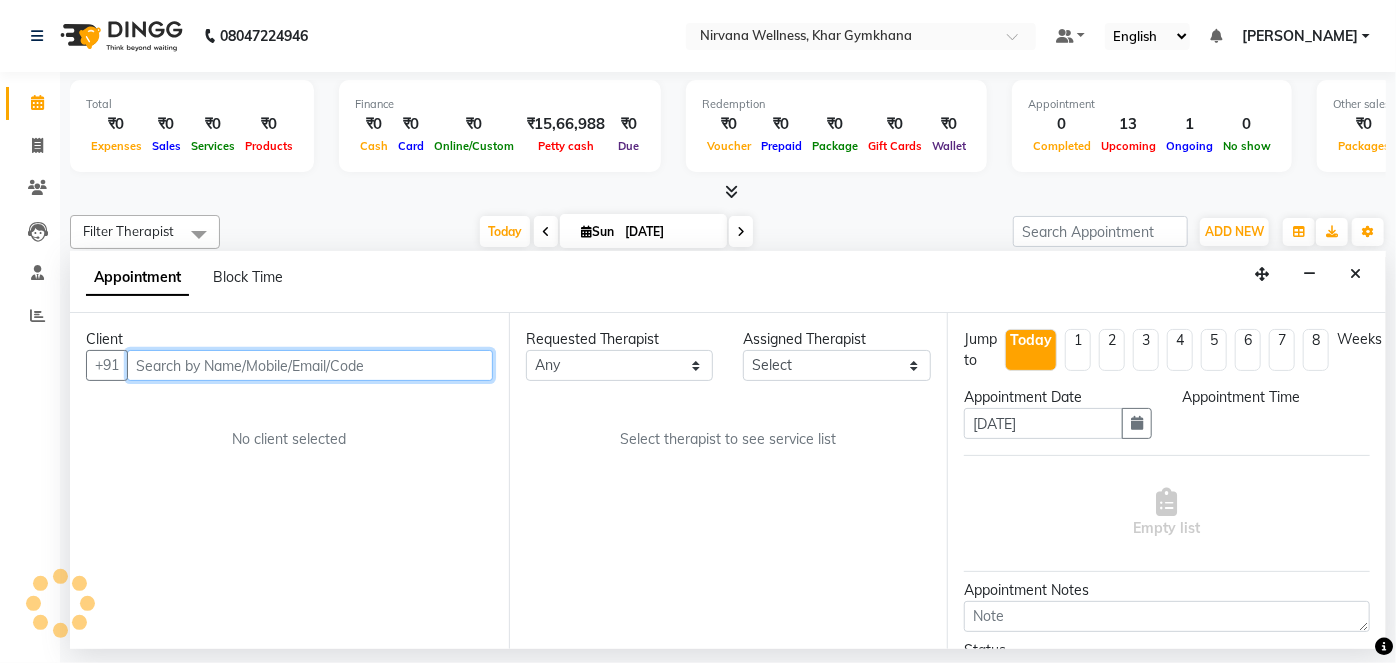 select on "68039" 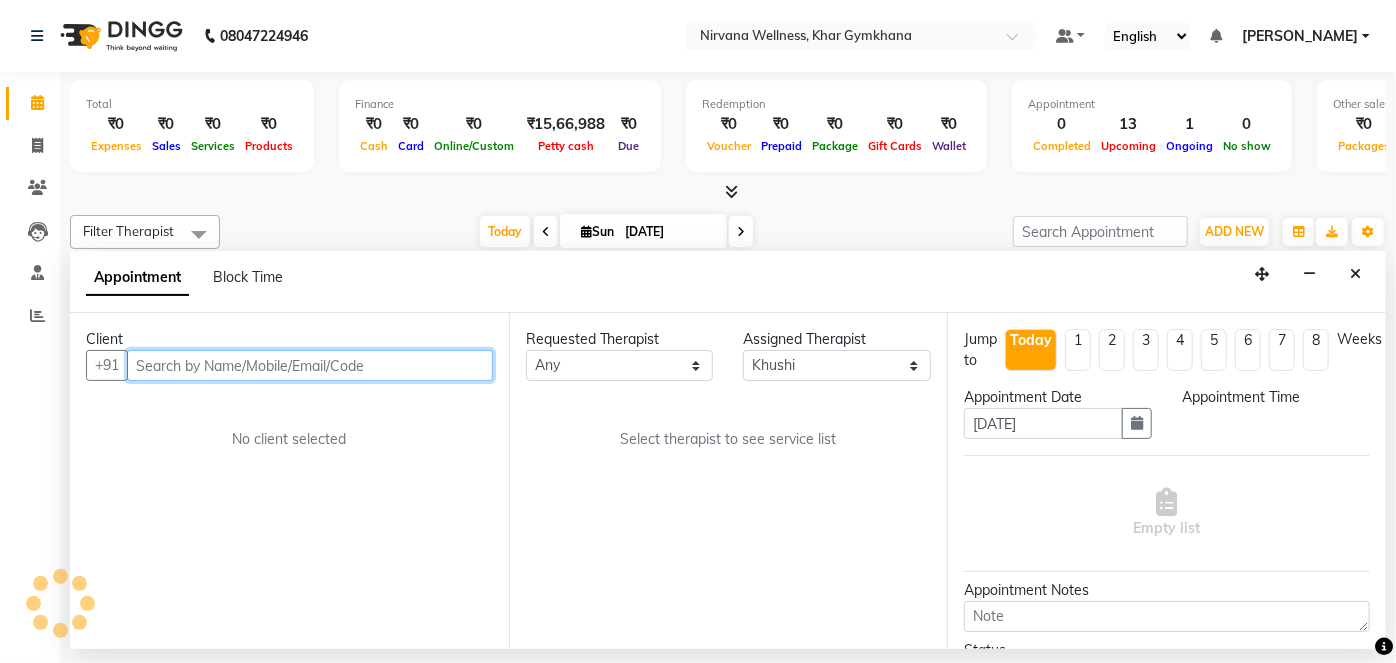 scroll, scrollTop: 0, scrollLeft: 240, axis: horizontal 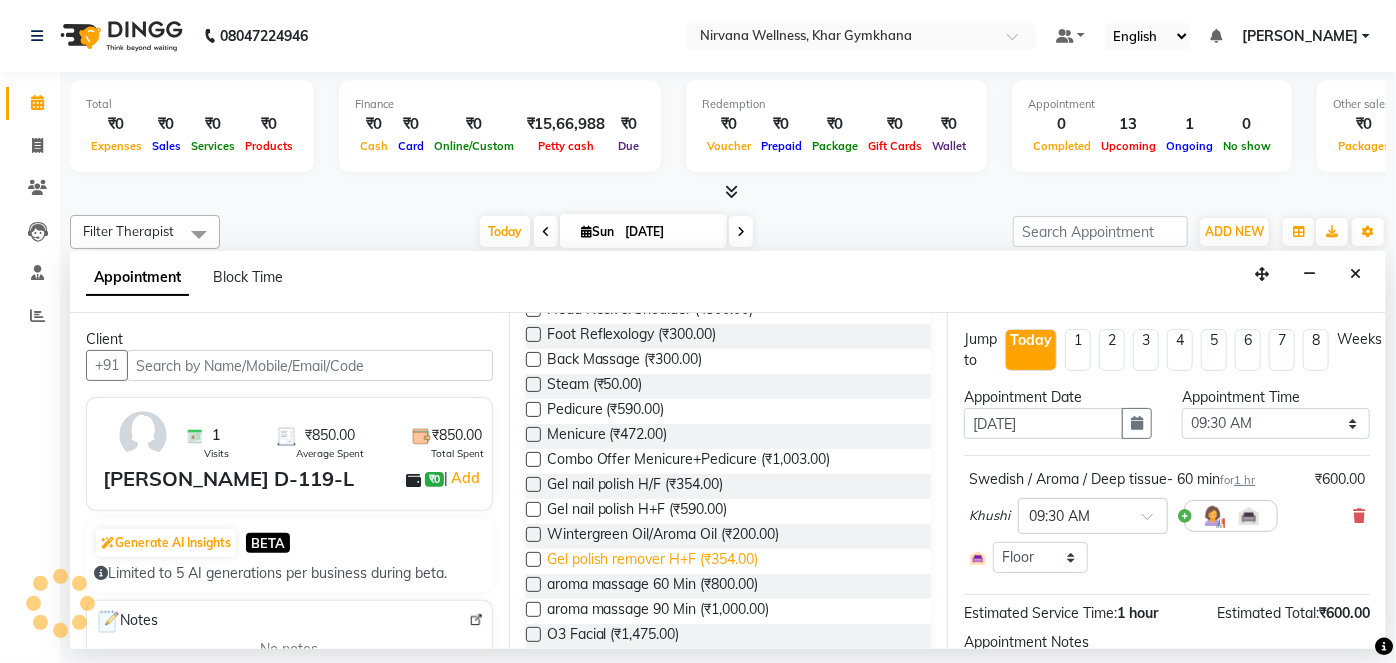 drag, startPoint x: 648, startPoint y: 531, endPoint x: 656, endPoint y: 548, distance: 18.788294 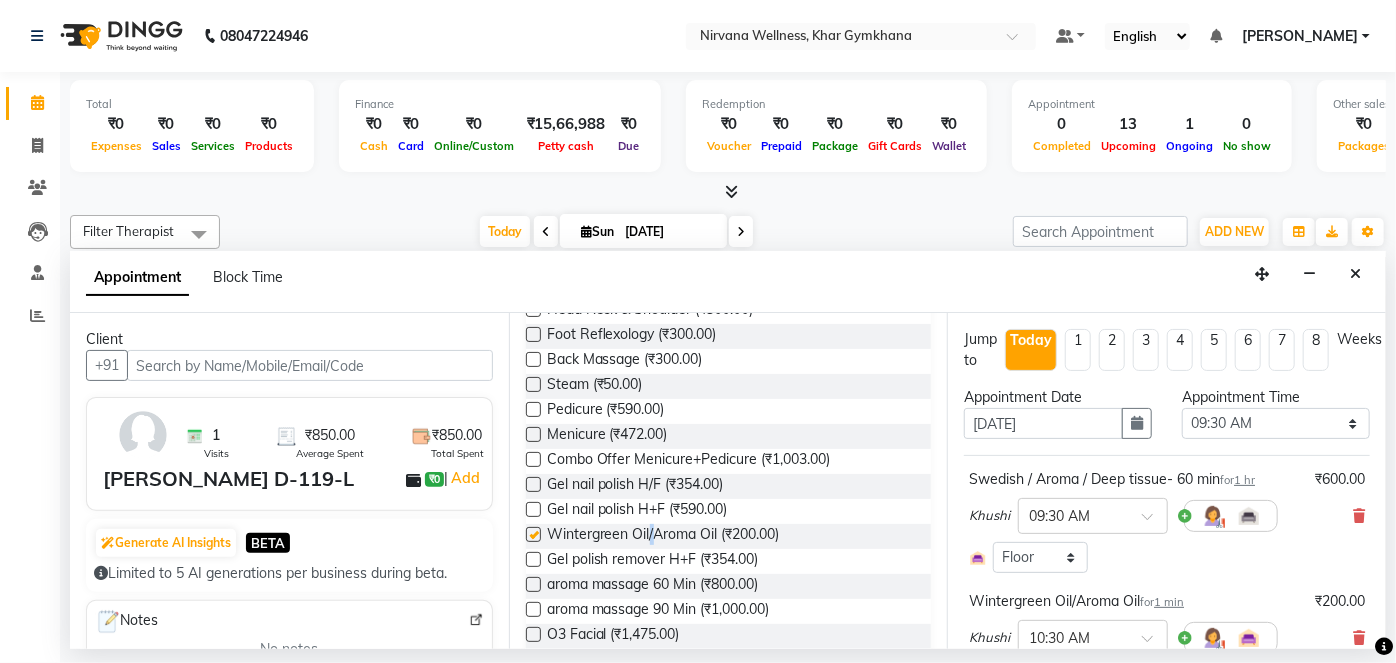 checkbox on "false" 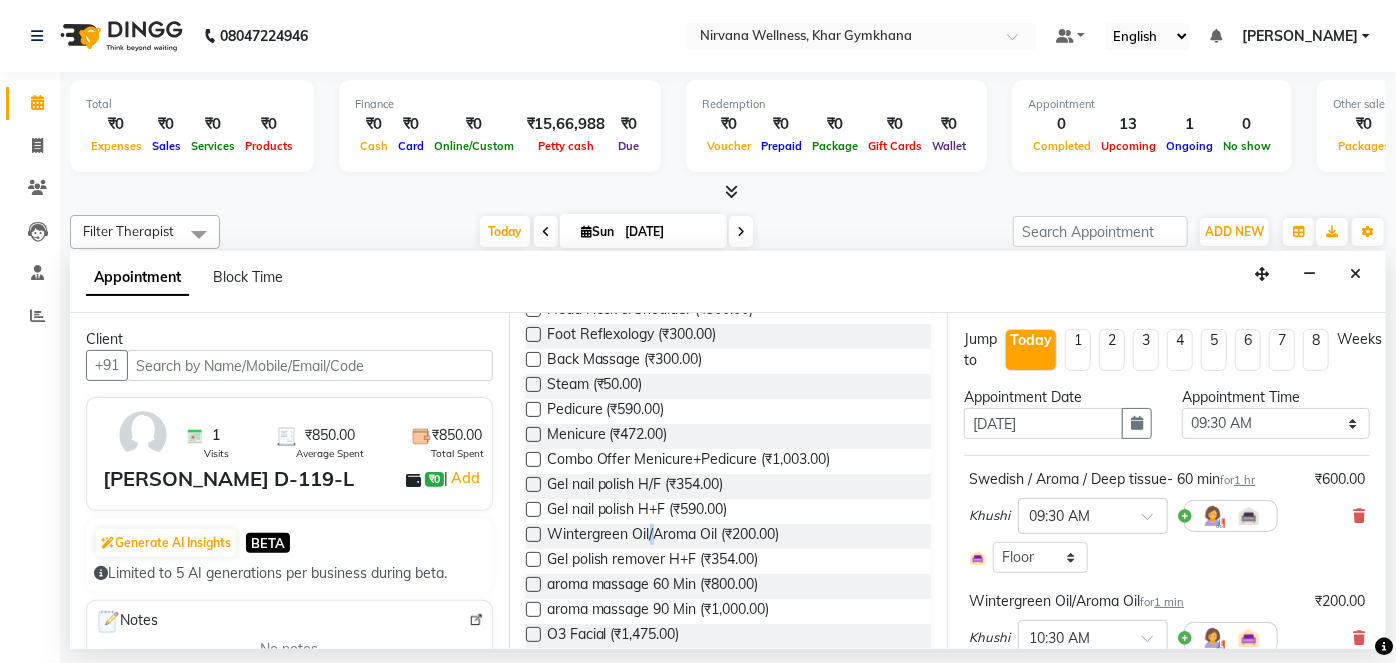scroll, scrollTop: 274, scrollLeft: 0, axis: vertical 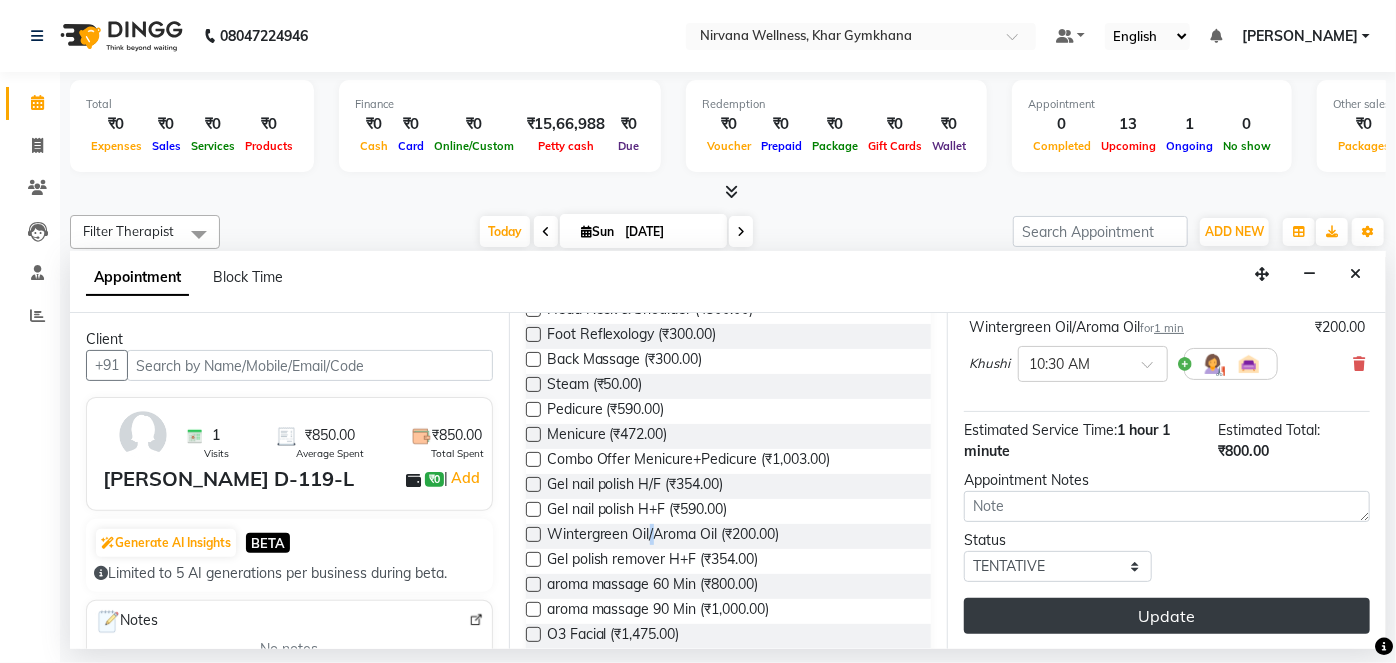 click on "Update" at bounding box center [1167, 616] 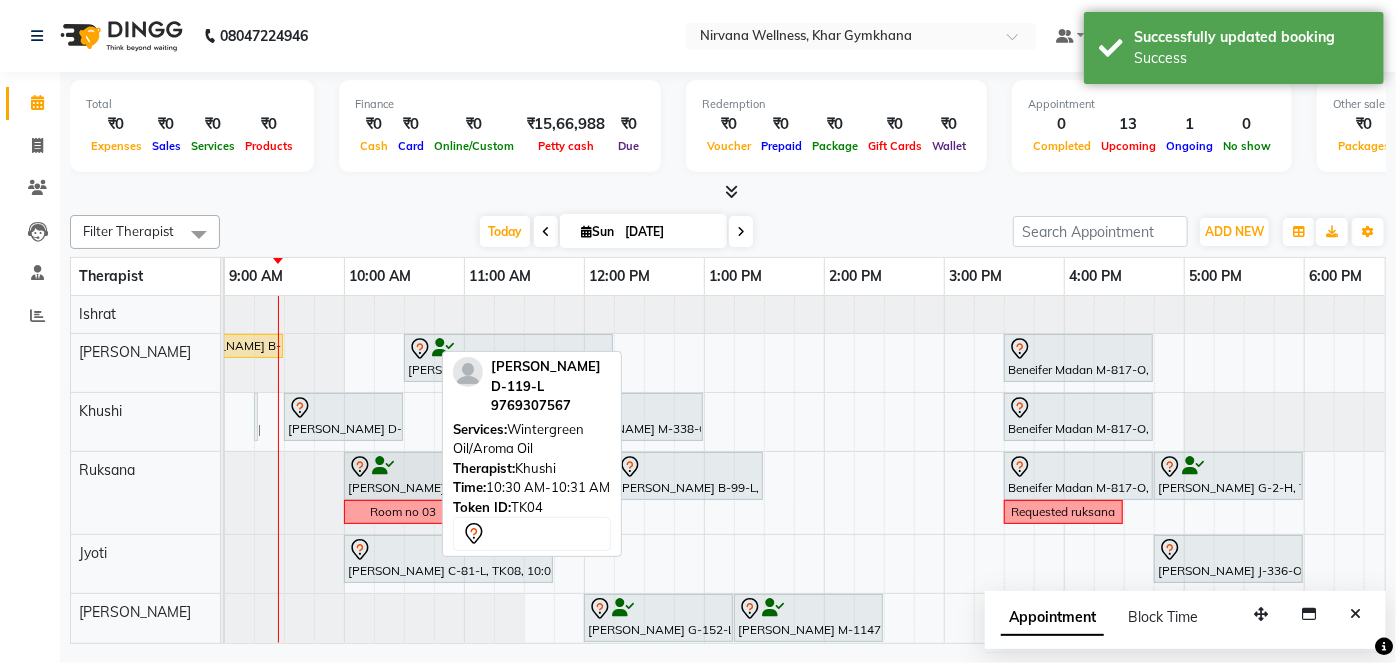 scroll, scrollTop: 0, scrollLeft: 240, axis: horizontal 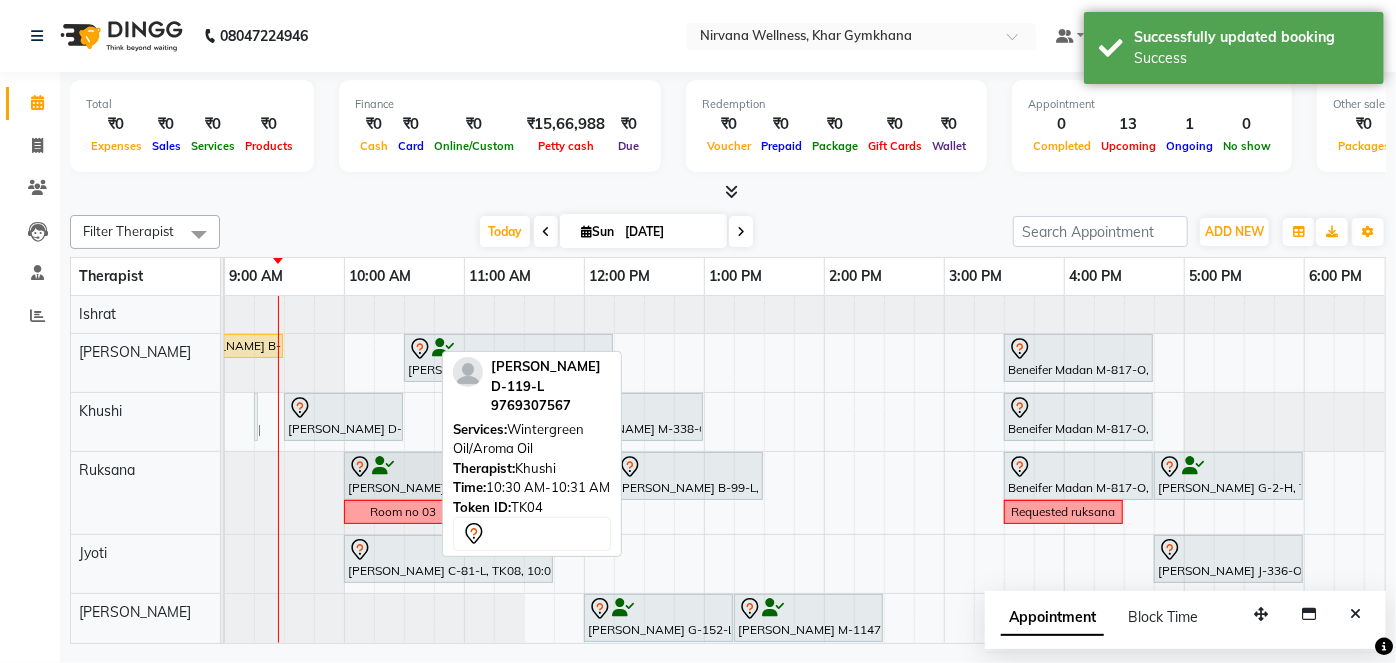 drag, startPoint x: 414, startPoint y: 403, endPoint x: 270, endPoint y: 414, distance: 144.41953 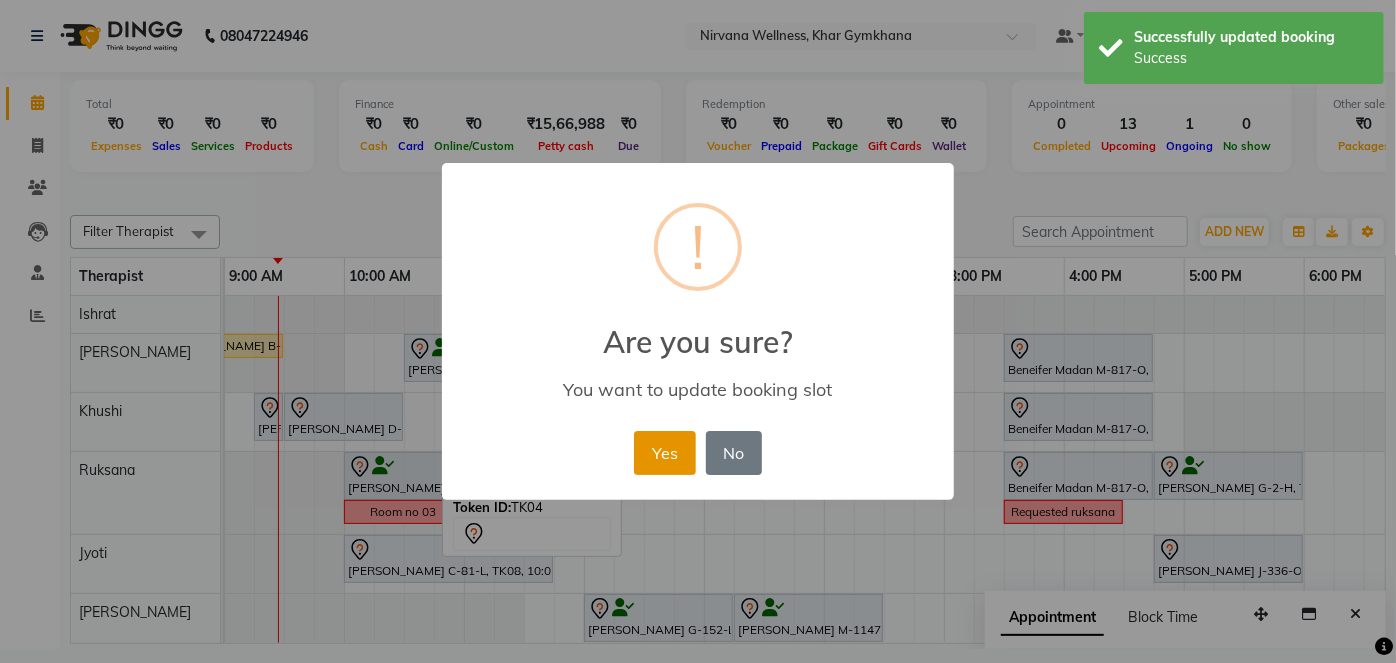 click on "Yes" at bounding box center [664, 453] 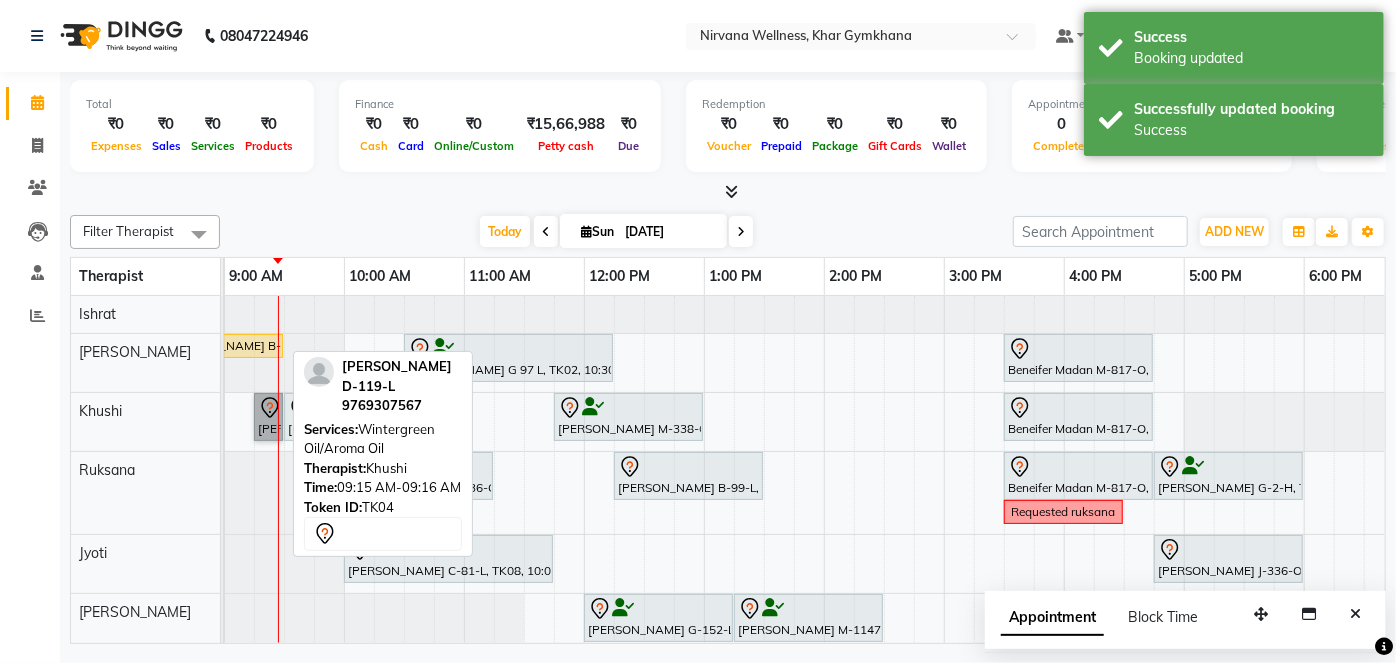 drag, startPoint x: 251, startPoint y: 417, endPoint x: 272, endPoint y: 428, distance: 23.70654 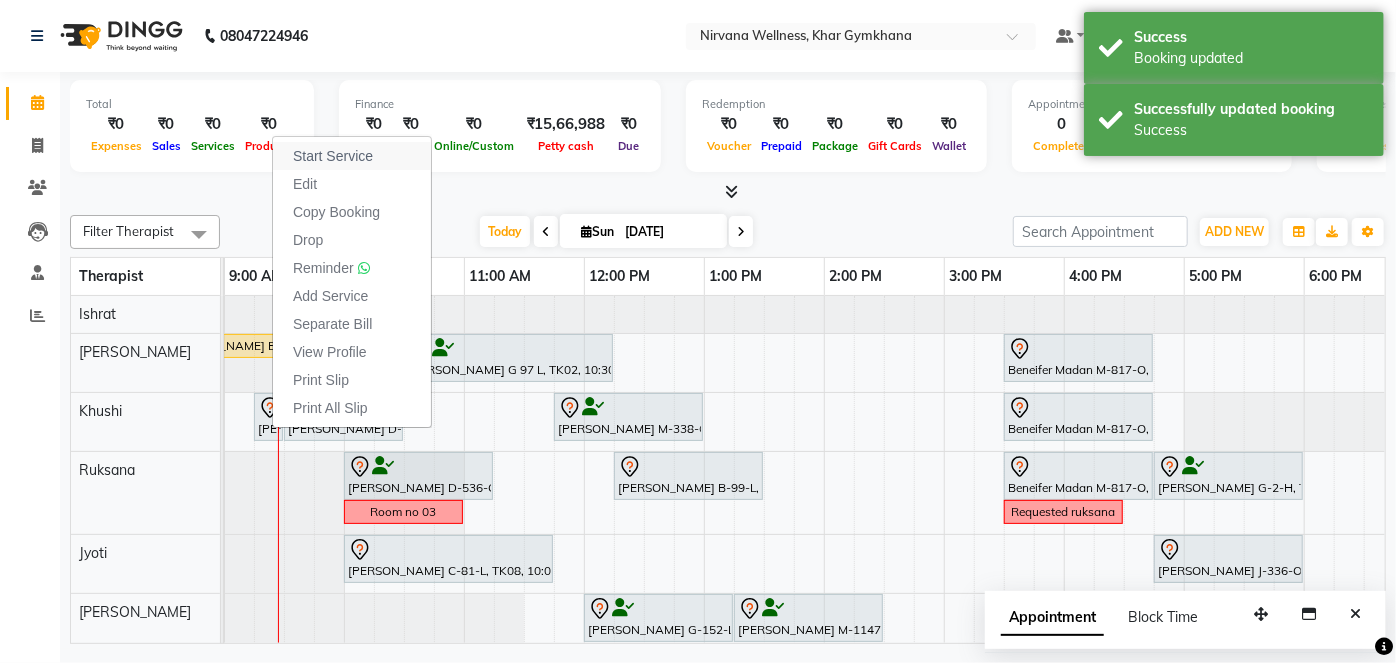 click on "Start Service" at bounding box center (333, 156) 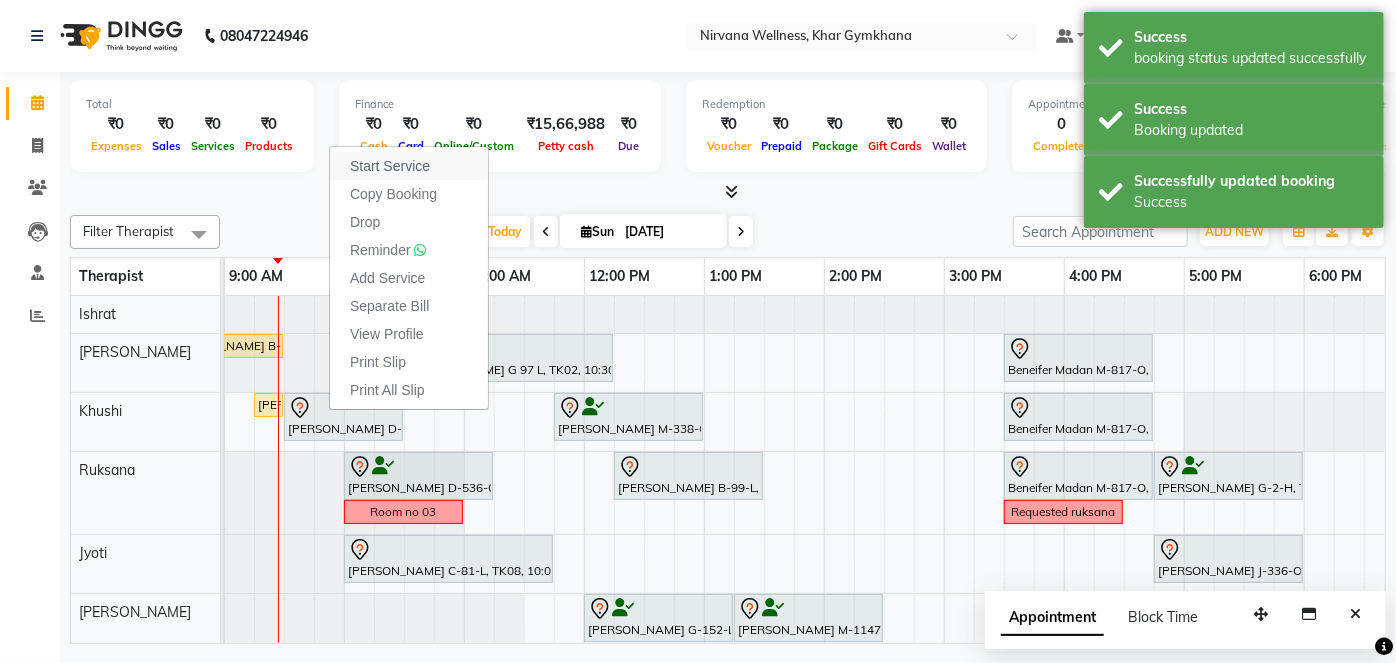click on "Start Service" at bounding box center (390, 166) 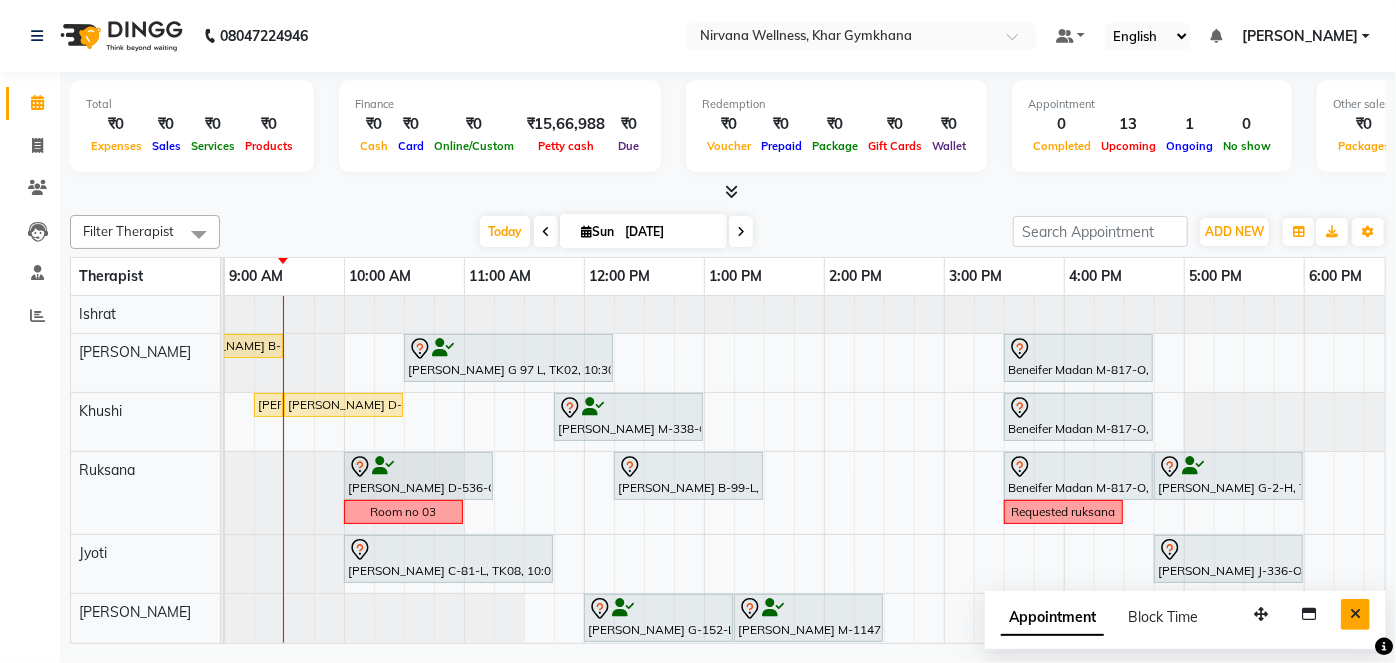 drag, startPoint x: 1363, startPoint y: 610, endPoint x: 1185, endPoint y: 626, distance: 178.71765 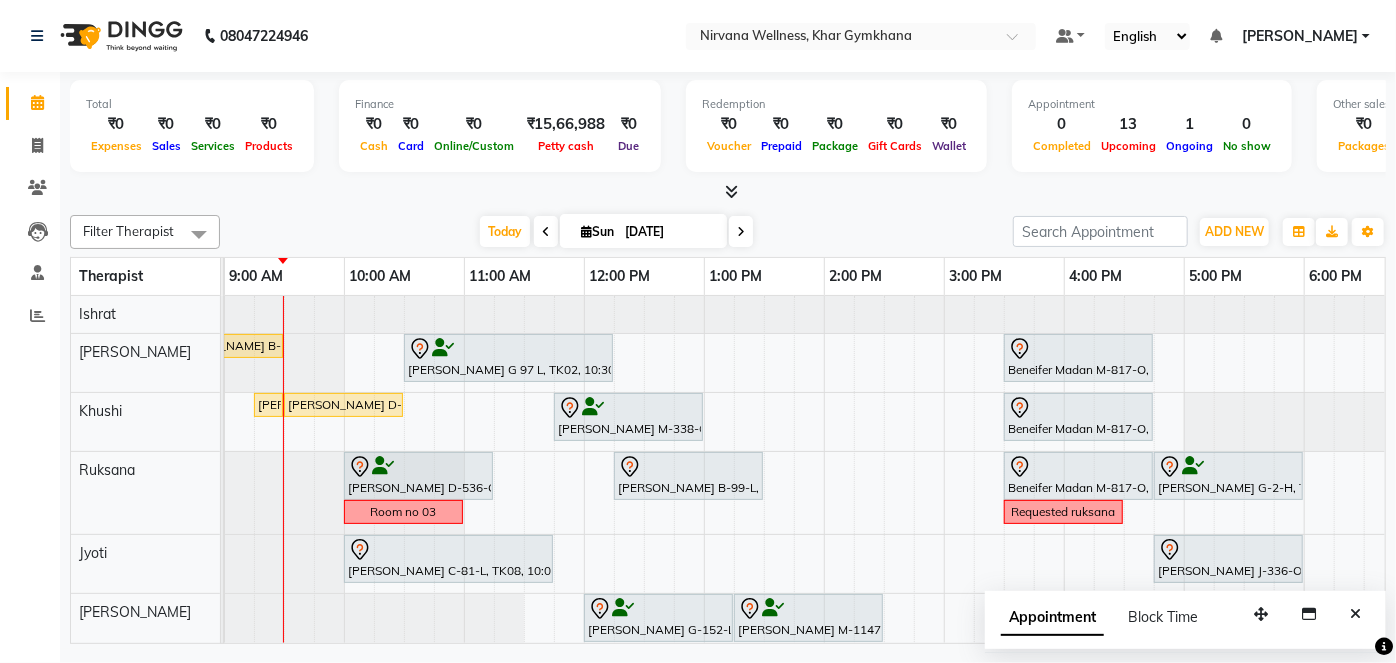 click at bounding box center [1355, 614] 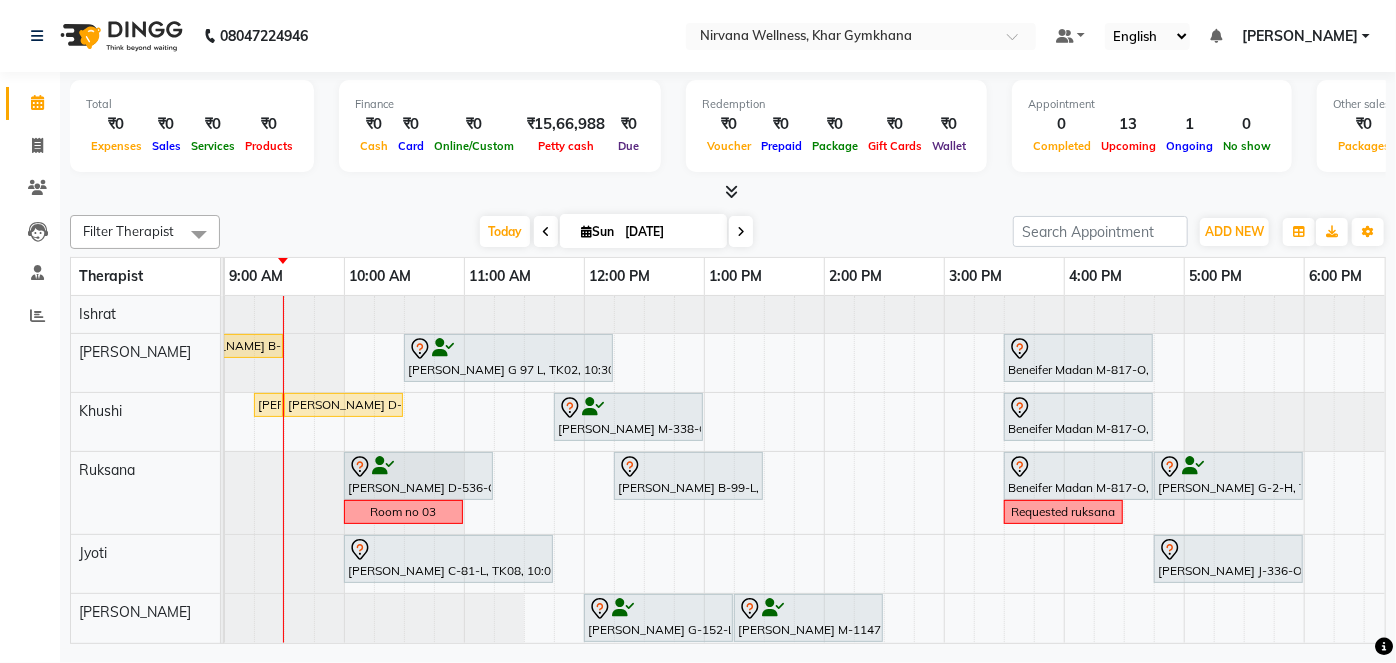 scroll, scrollTop: 16, scrollLeft: 240, axis: both 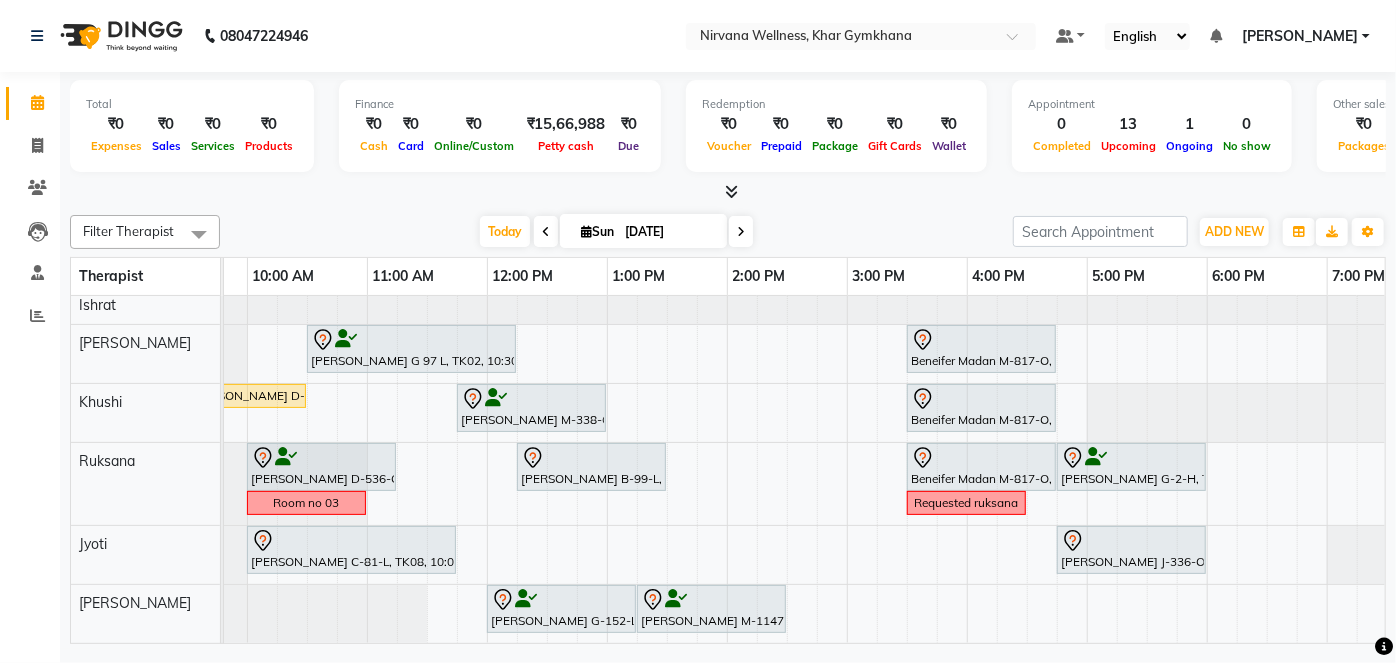 click on "08047224946 Select Location × Nirvana Wellness, Khar Gymkhana Default Panel My Panel English ENGLISH Español العربية मराठी हिंदी ગુજરાતી தமிழ் 中文 Notifications nothing to show Jagruti Manage Profile Change Password Sign out  Version:3.15.4  ☀ Nirvana Wellness, Khar Gymkhana  Calendar  Invoice  Clients  Leads   Staff  Reports Completed InProgress Upcoming Dropped Tentative Check-In Confirm Bookings Generate Report Segments Page Builder Total  ₹0  Expenses ₹0  Sales ₹0  Services ₹0  Products Finance  ₹0  Cash ₹0  Card ₹0  Online/Custom ₹15,66,988 Petty cash ₹0 Due  Redemption  ₹0 Voucher ₹0 Prepaid ₹0 Package ₹0  Gift Cards ₹0  Wallet  Appointment  0 Completed 13 Upcoming 1 Ongoing 0 No show  Other sales  ₹0  Packages ₹0  Memberships ₹0  Vouchers ₹0  Prepaids ₹0  Gift Cards Filter Therapist Select All Ishrat Jyoti Khushi Nilofar Ruksana  Suhani Today  Sun 13-07-2025 Toggle Dropdown Add Appointment Ishrat" at bounding box center (698, 331) 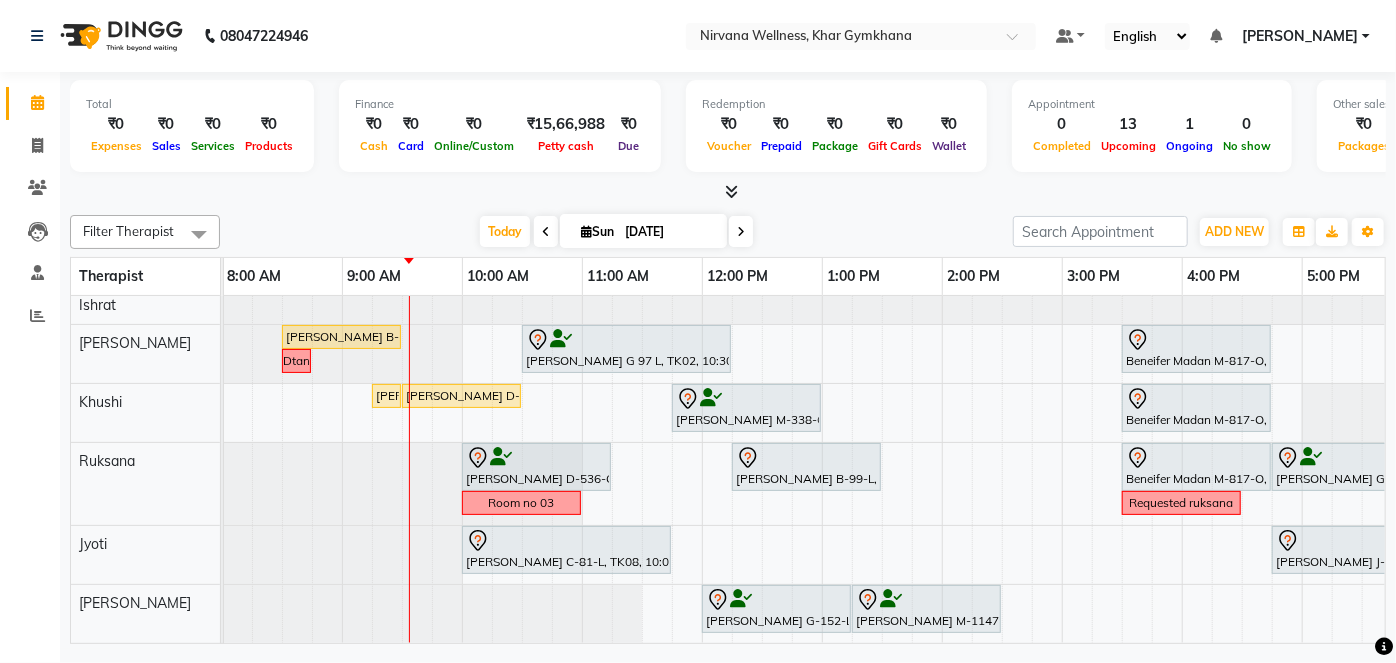 scroll, scrollTop: 21, scrollLeft: 84, axis: both 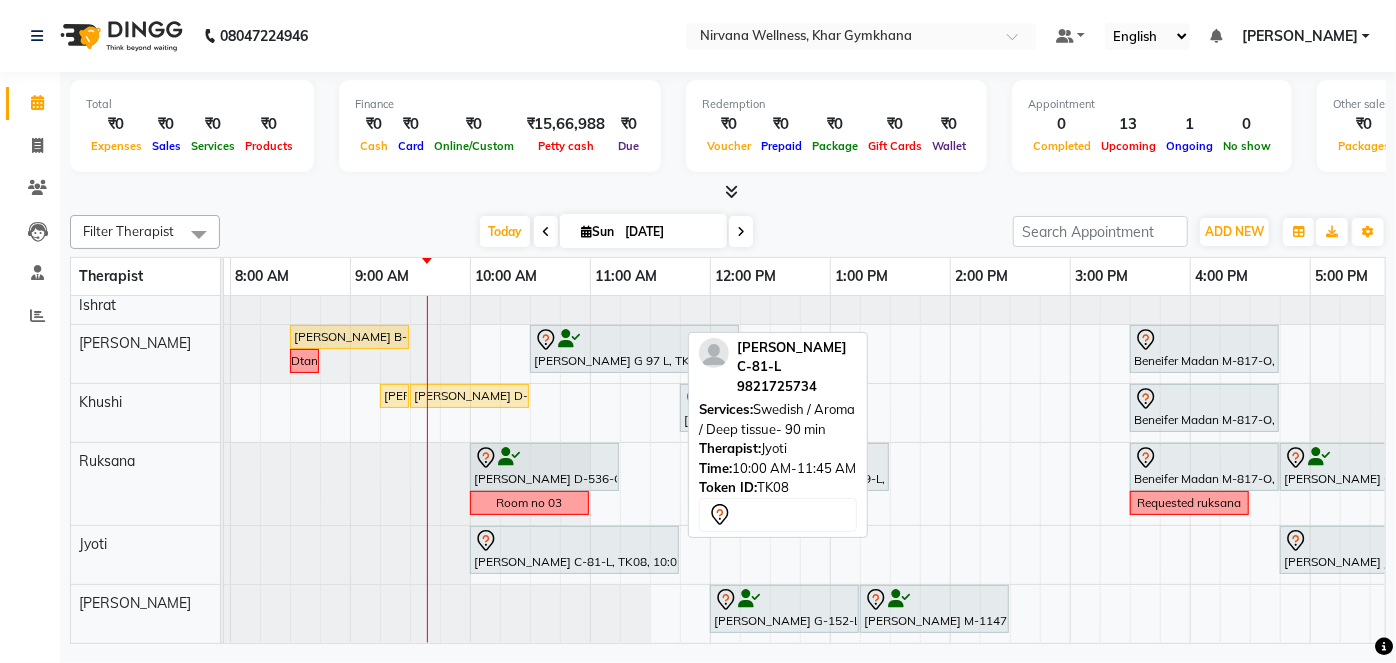 click on "[PERSON_NAME] C-81-L, TK08, 10:00 AM-11:45 AM, Swedish / Aroma / Deep tissue- 90 min" at bounding box center [574, 550] 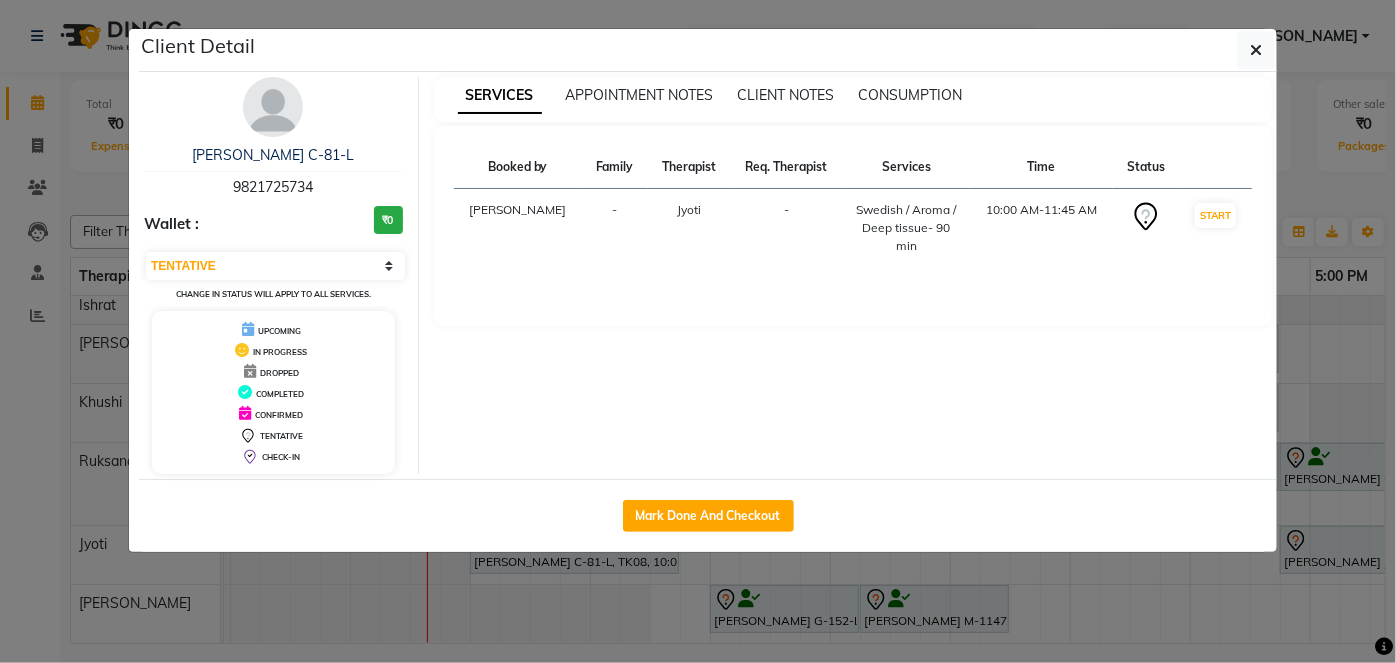 click on "Client Detail  Rita Chabria C-81-L   9821725734 Wallet : ₹0 Select IN SERVICE CONFIRMED TENTATIVE CHECK IN MARK DONE DROPPED UPCOMING Change in status will apply to all services. UPCOMING IN PROGRESS DROPPED COMPLETED CONFIRMED TENTATIVE CHECK-IN SERVICES APPOINTMENT NOTES CLIENT NOTES CONSUMPTION Booked by Family Therapist Req. Therapist Services Time Status  Jagruti  - Jyoti -  Swedish / Aroma / Deep tissue- 90 min   10:00 AM-11:45 AM   START   Mark Done And Checkout" 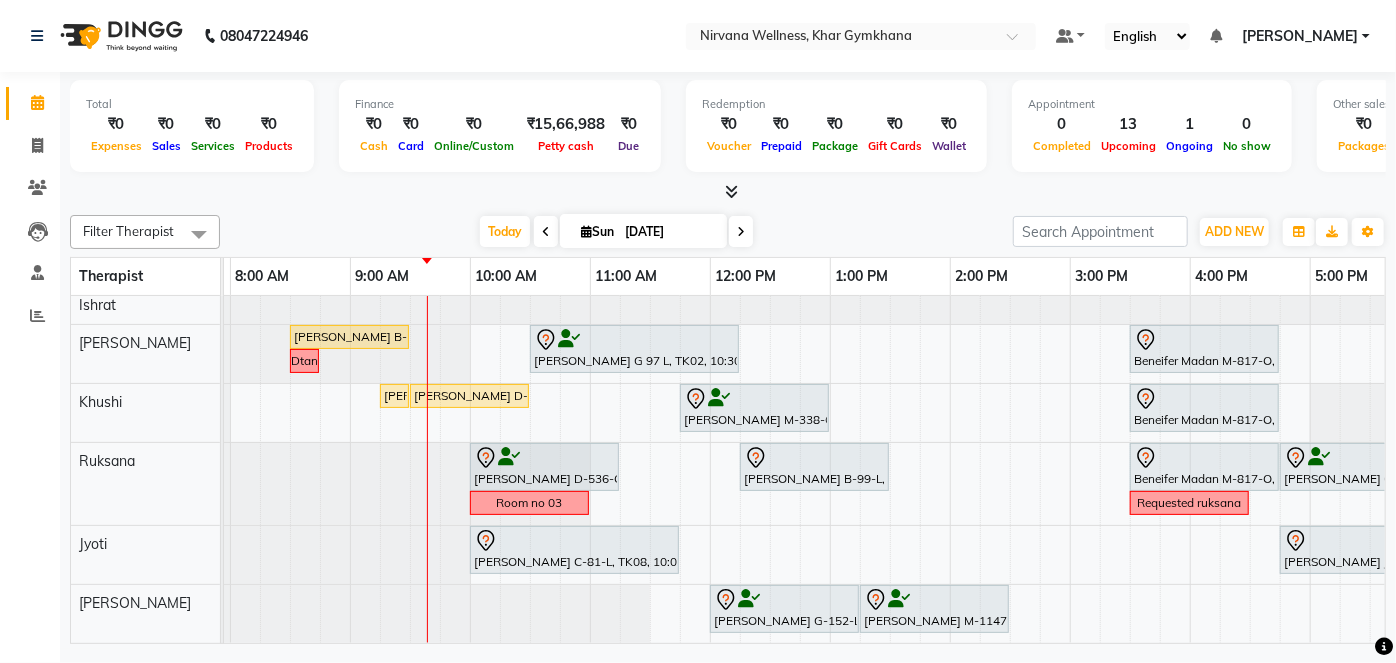 scroll, scrollTop: 21, scrollLeft: 79, axis: both 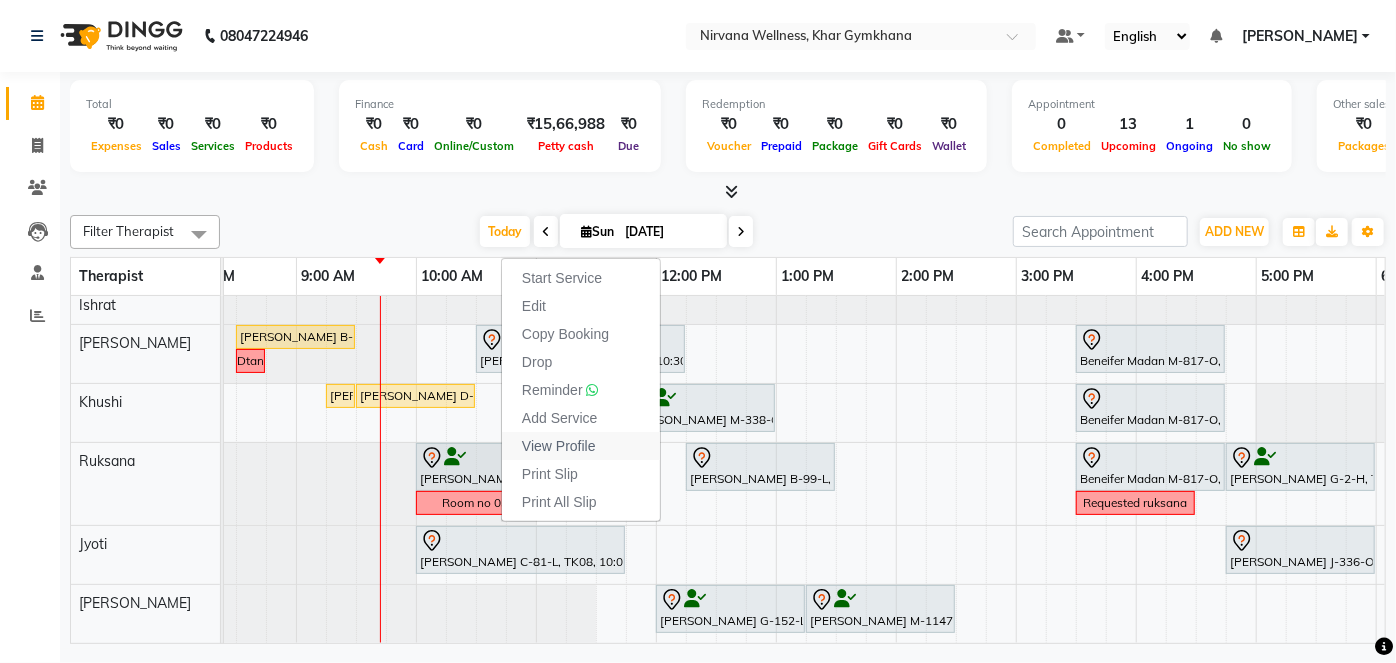 click on "View Profile" at bounding box center (581, 446) 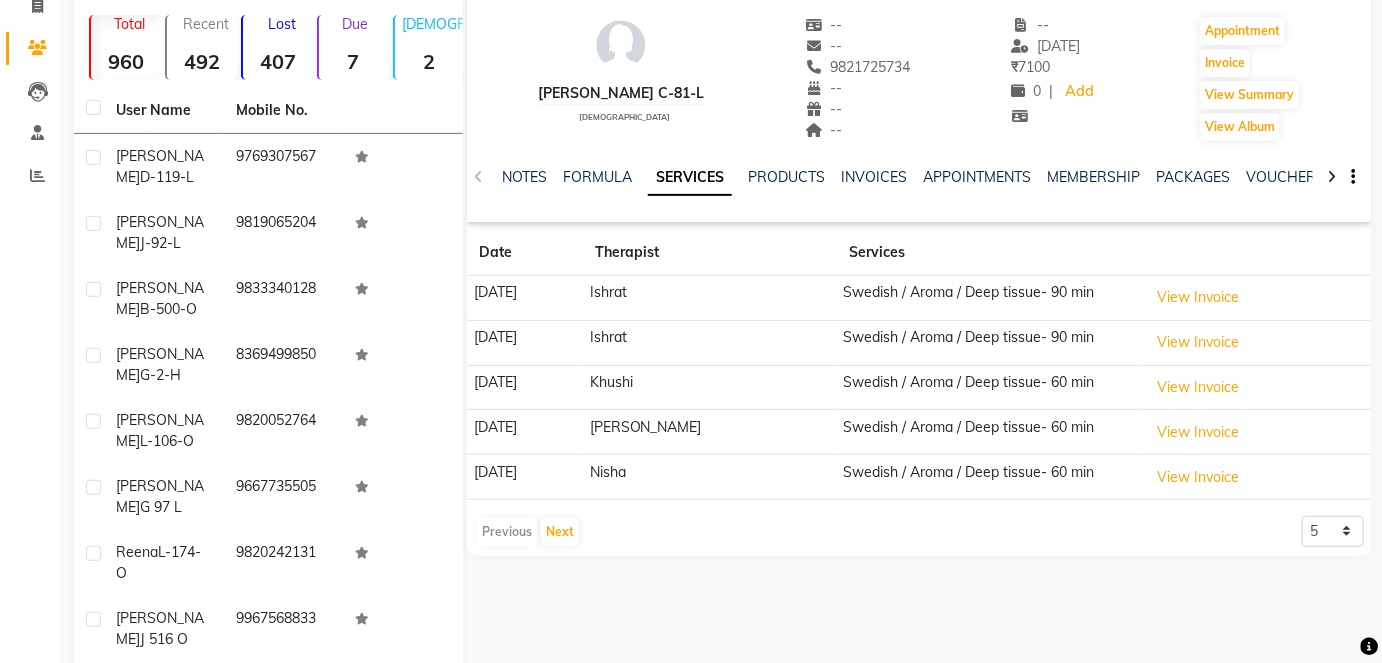 scroll, scrollTop: 181, scrollLeft: 0, axis: vertical 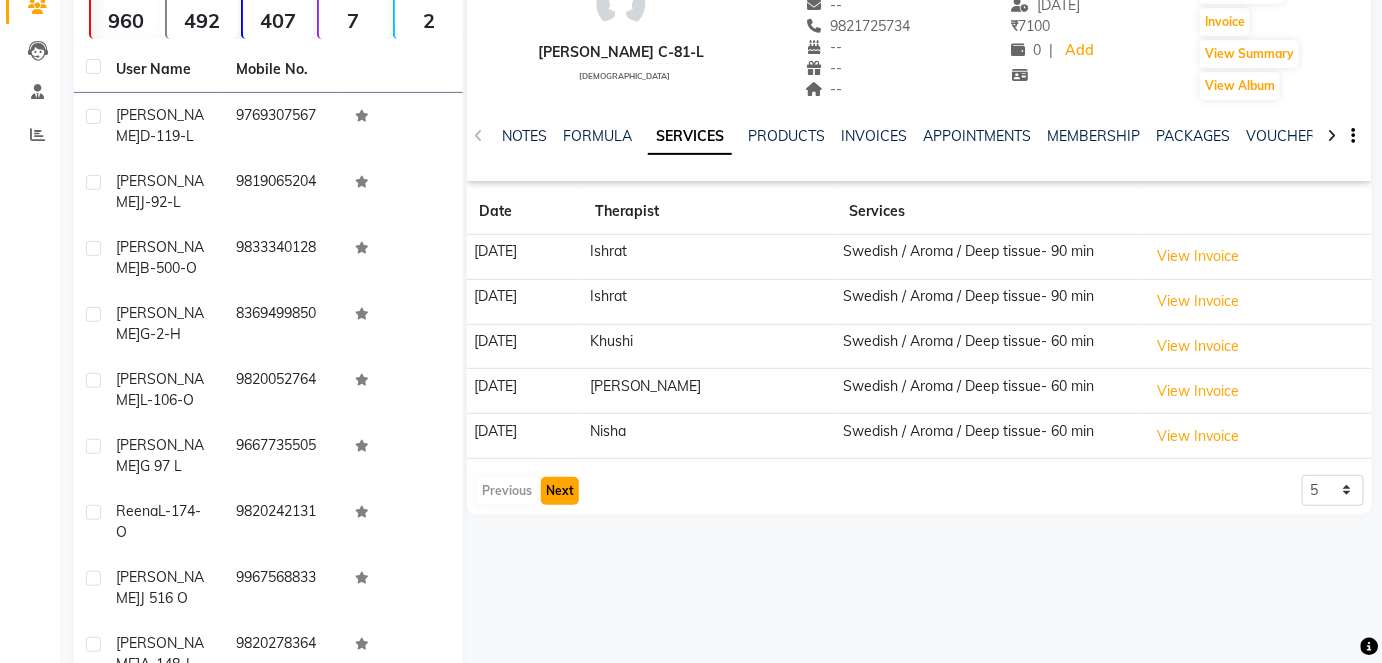 click on "Next" 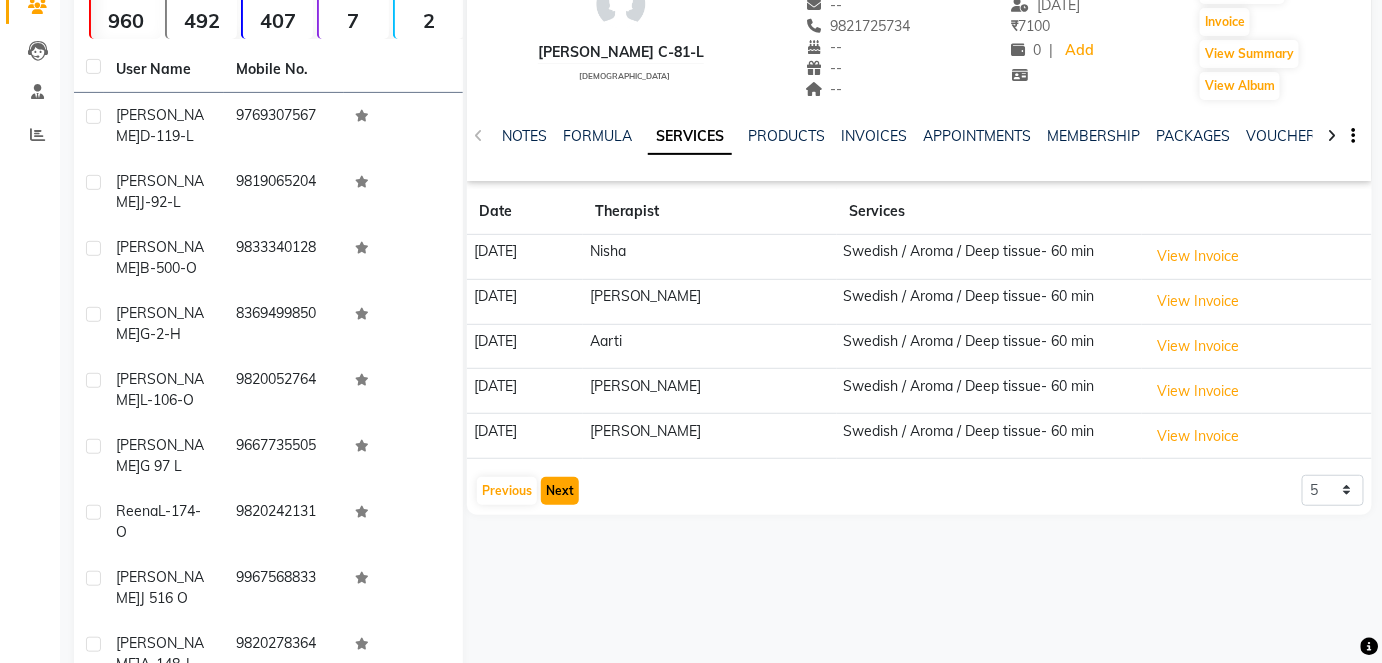 click on "Next" 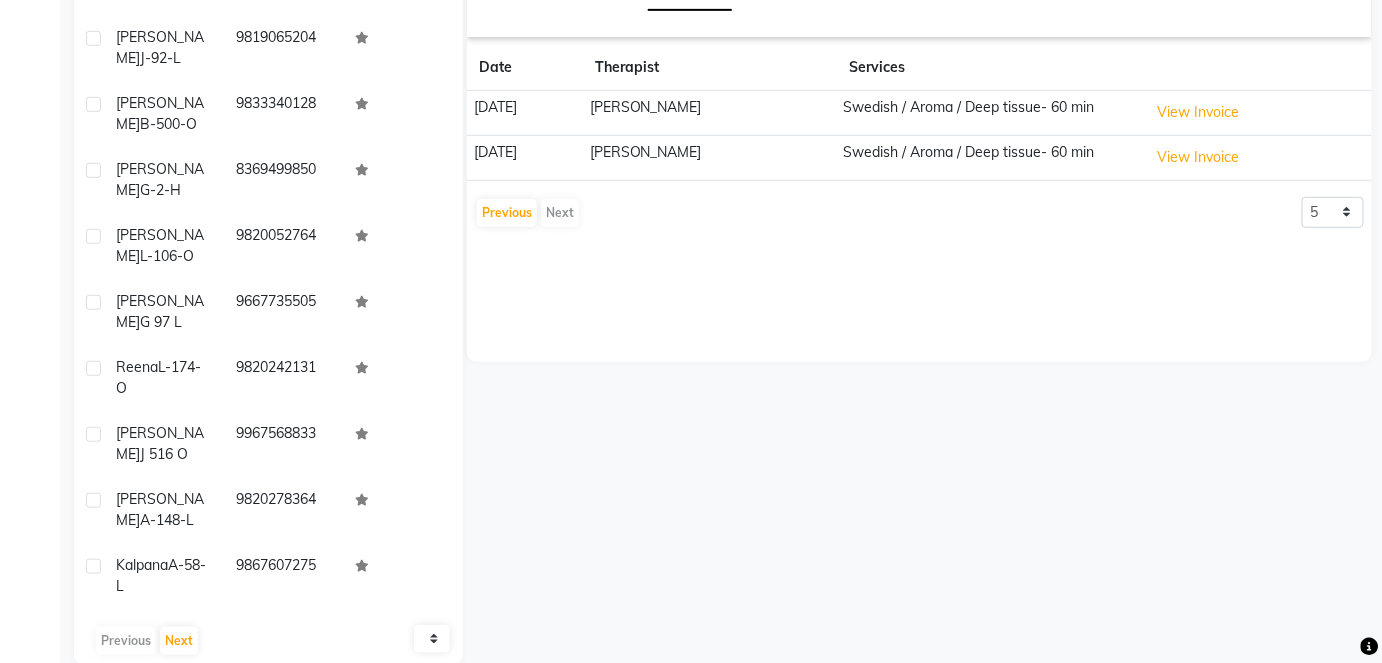 scroll, scrollTop: 326, scrollLeft: 0, axis: vertical 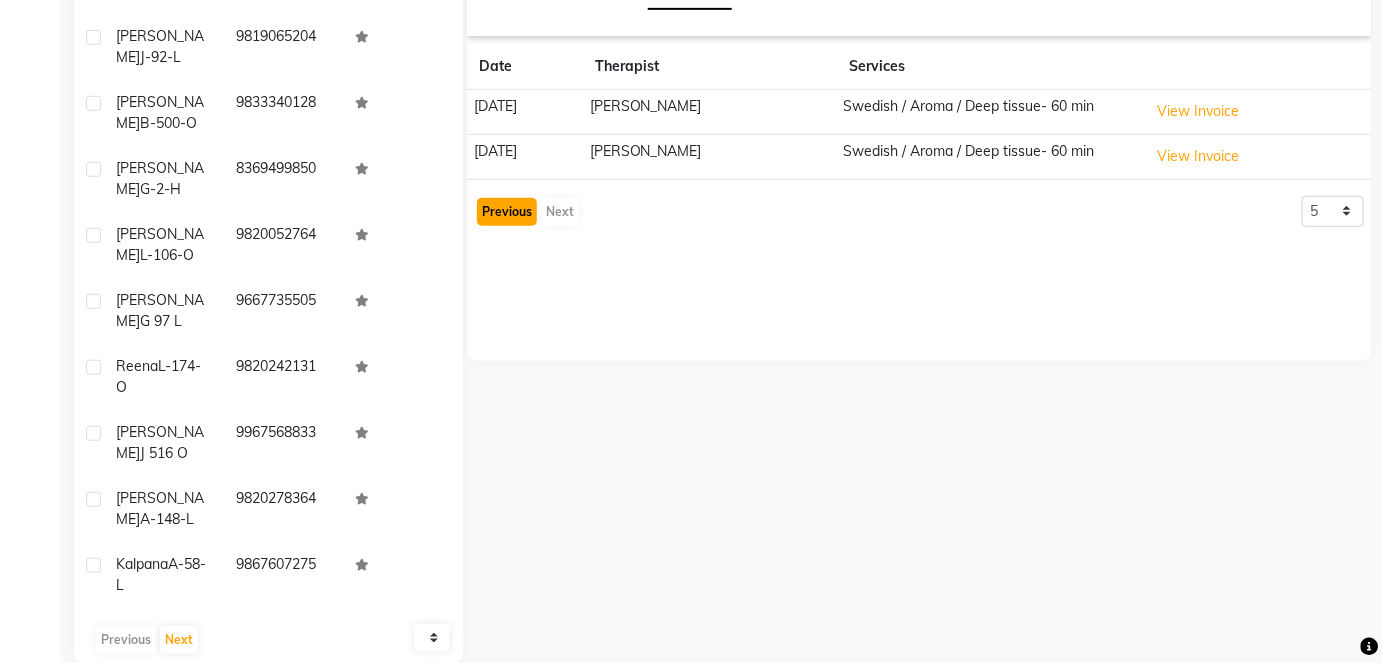 click on "Previous" 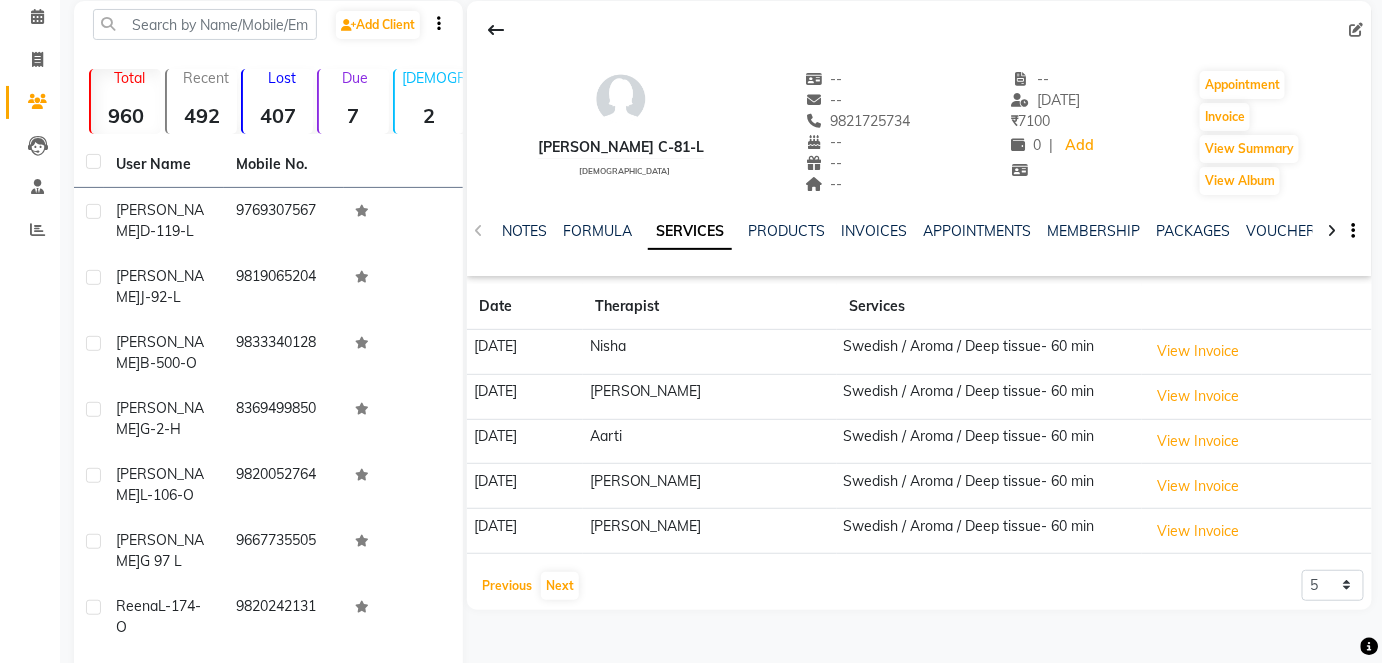 scroll, scrollTop: 272, scrollLeft: 0, axis: vertical 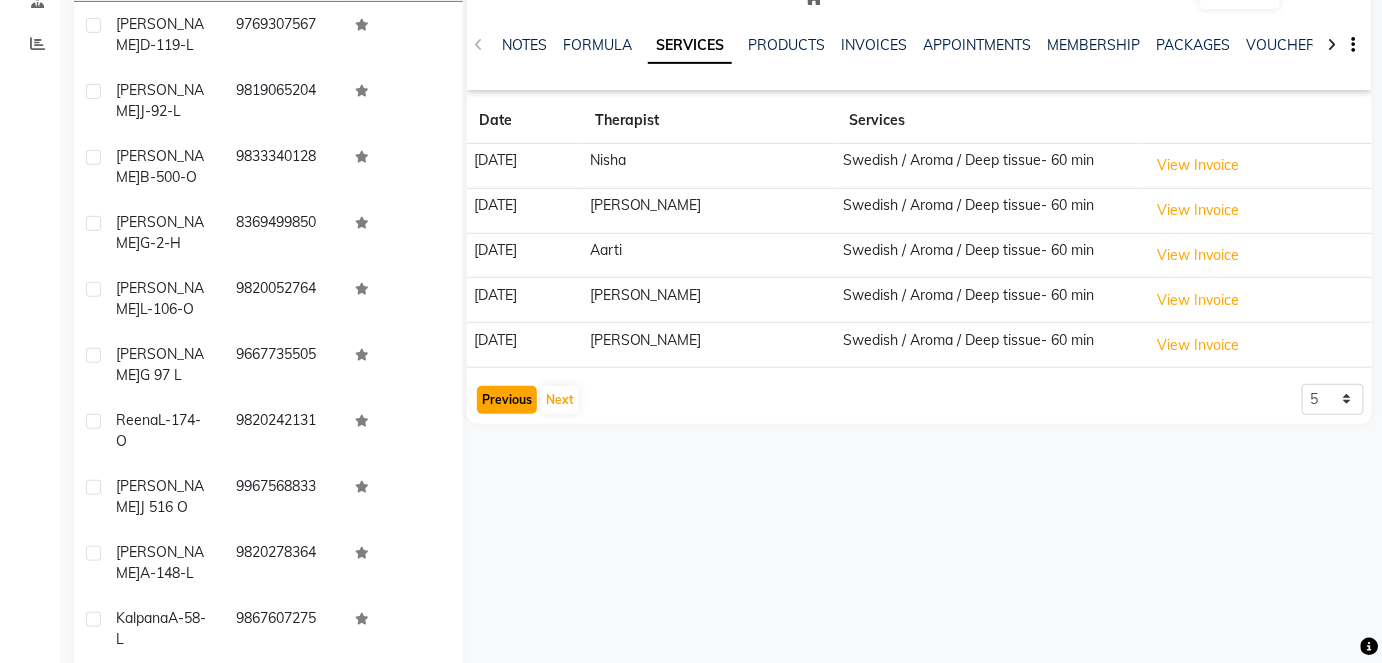 click on "Previous" 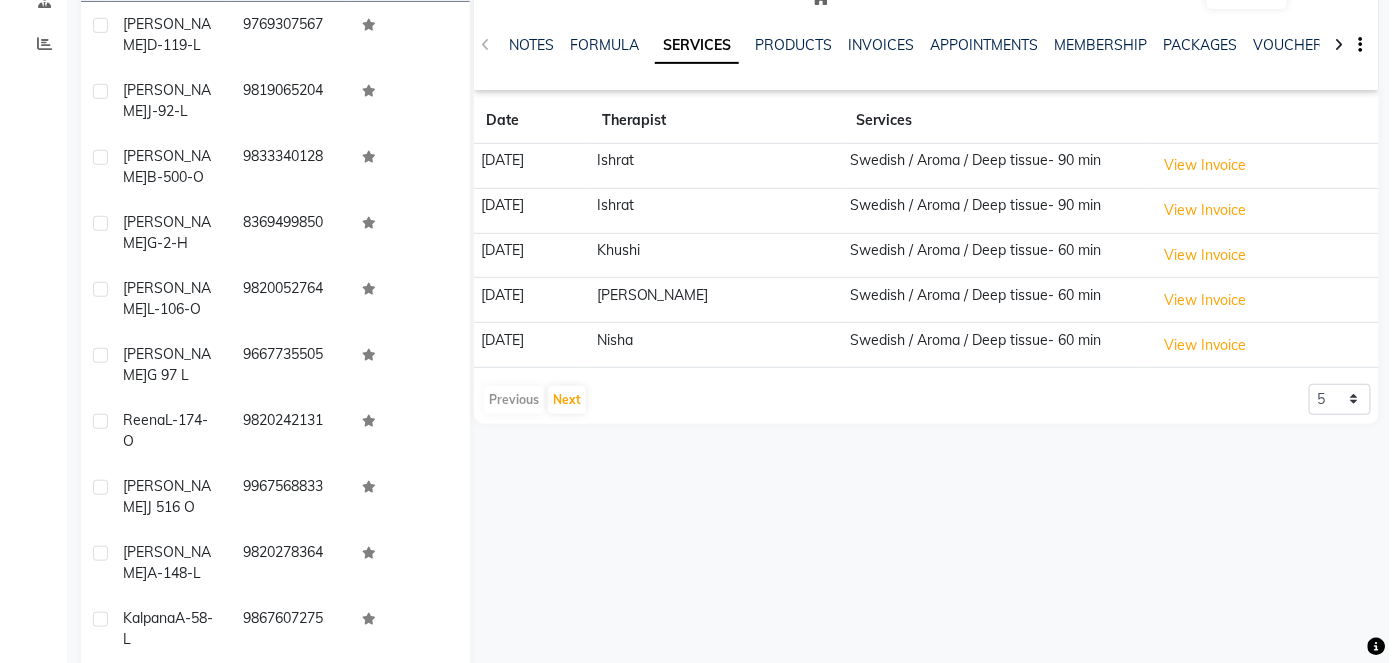 scroll, scrollTop: 0, scrollLeft: 0, axis: both 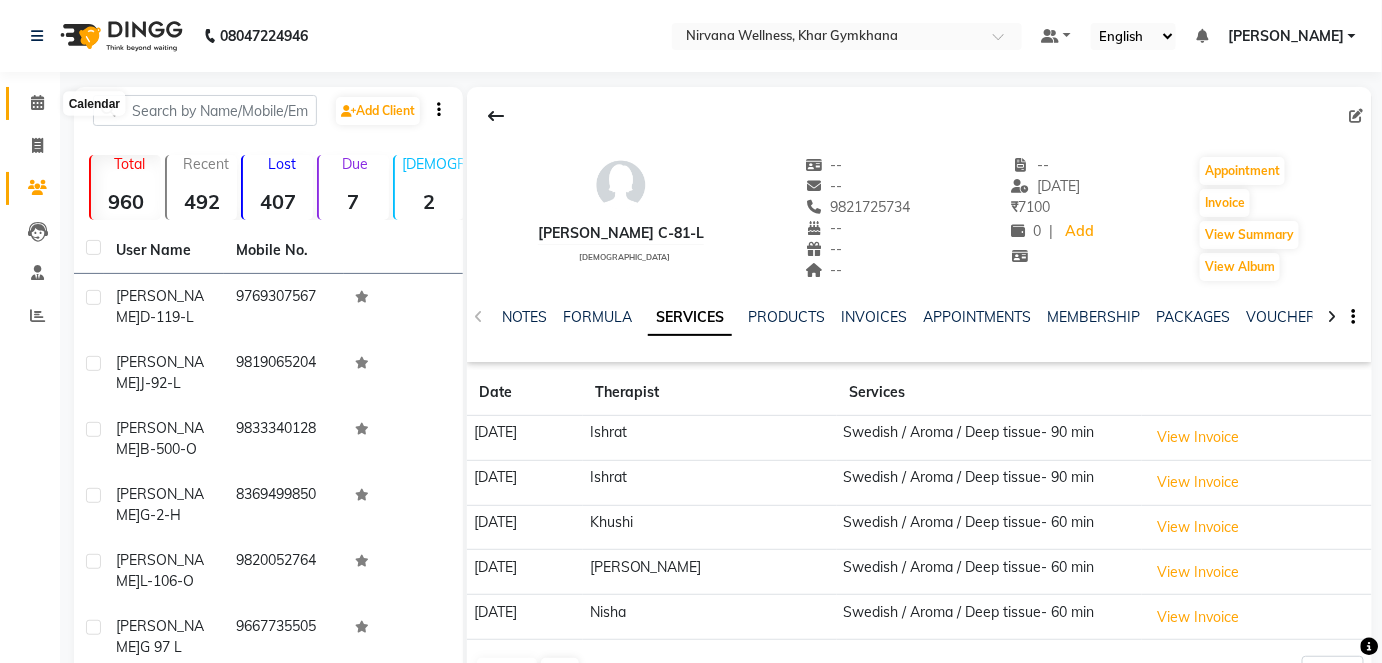 click 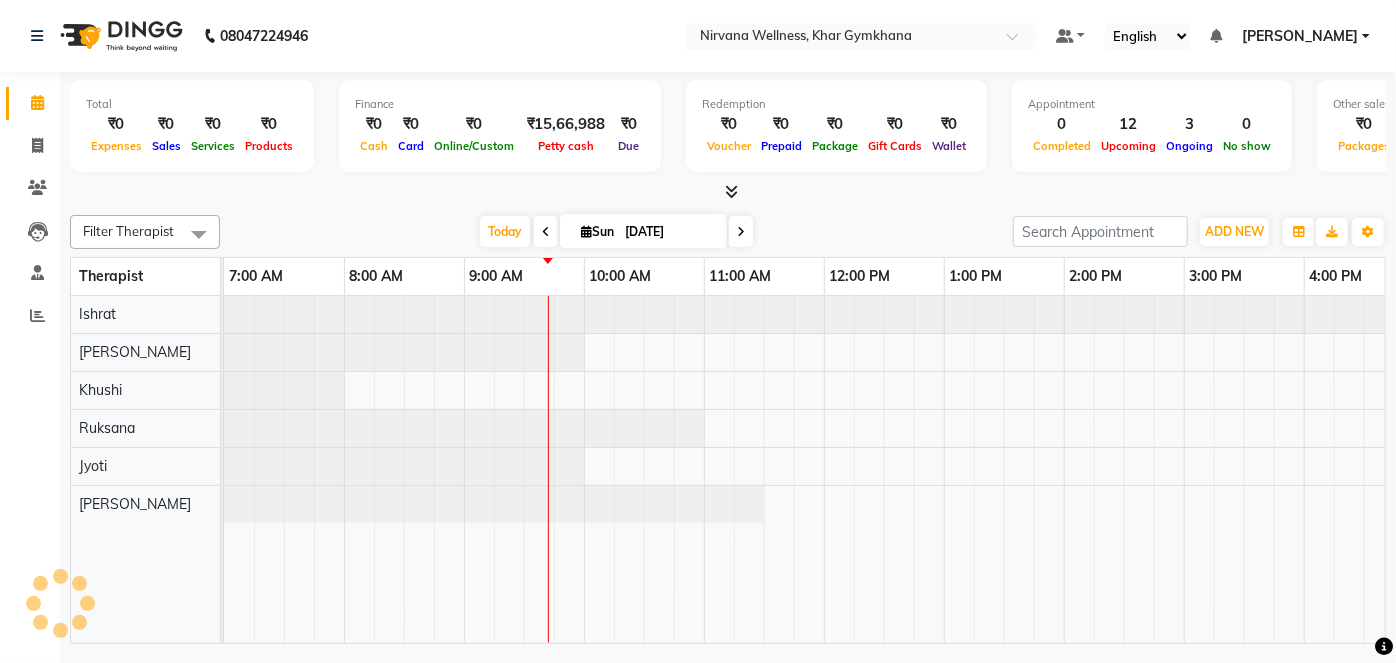 scroll, scrollTop: 0, scrollLeft: 0, axis: both 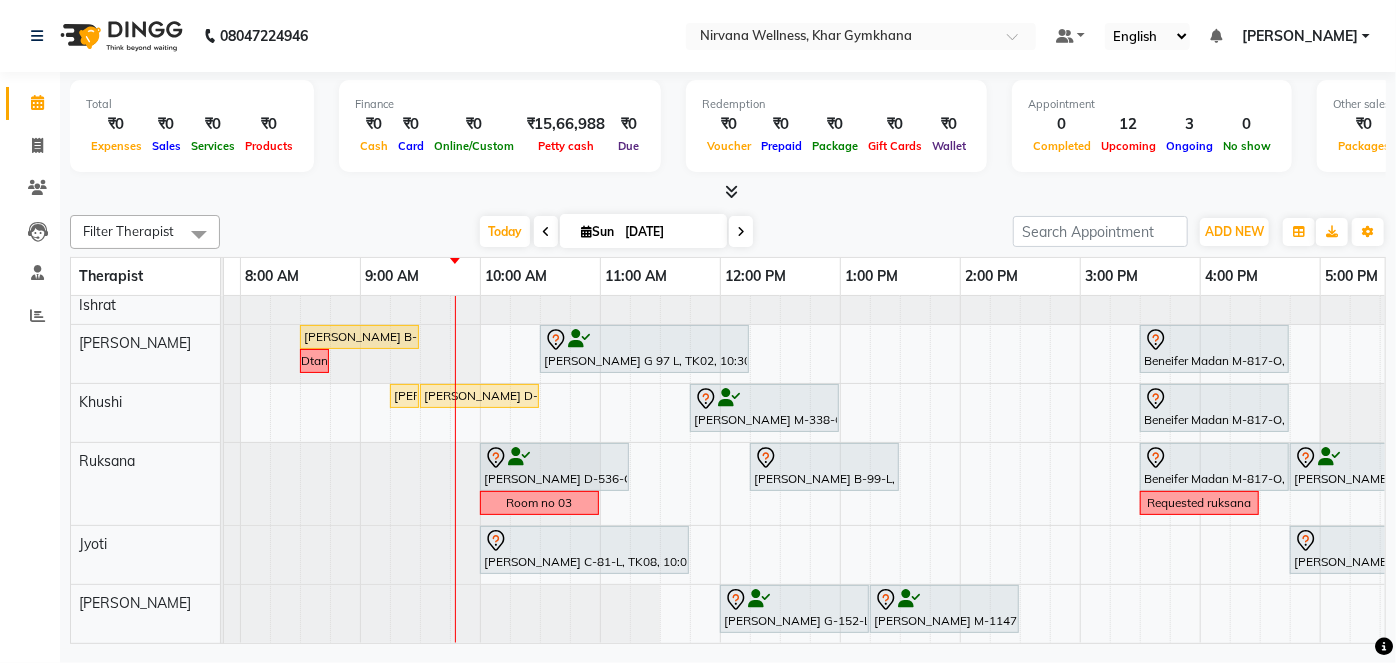 click at bounding box center (546, 231) 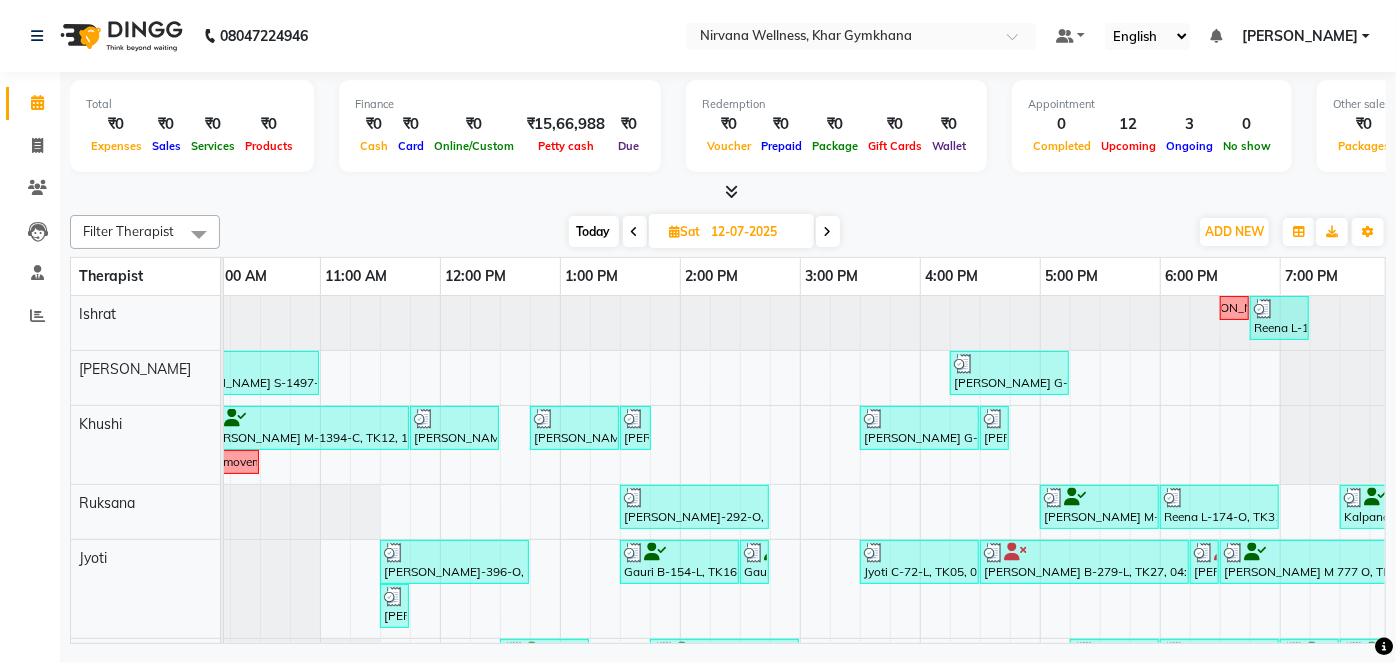 click on "Today" at bounding box center (594, 231) 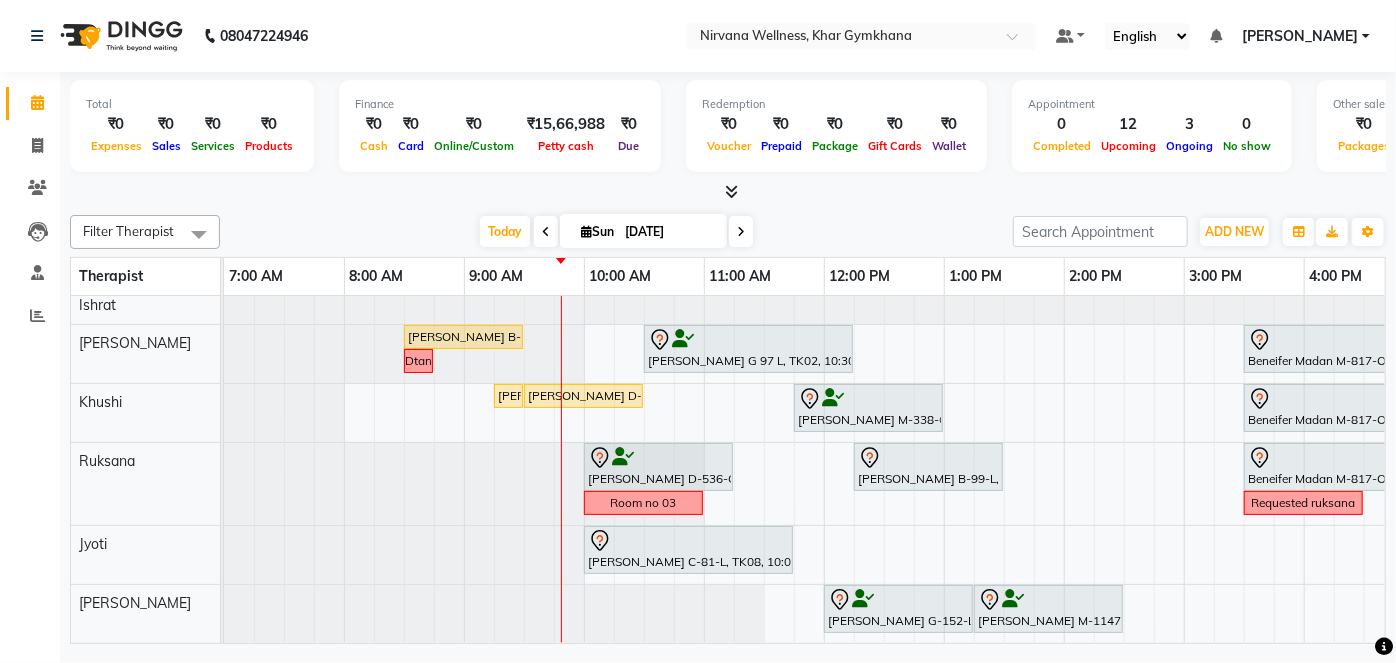 drag, startPoint x: 0, startPoint y: 705, endPoint x: 860, endPoint y: 192, distance: 1001.38354 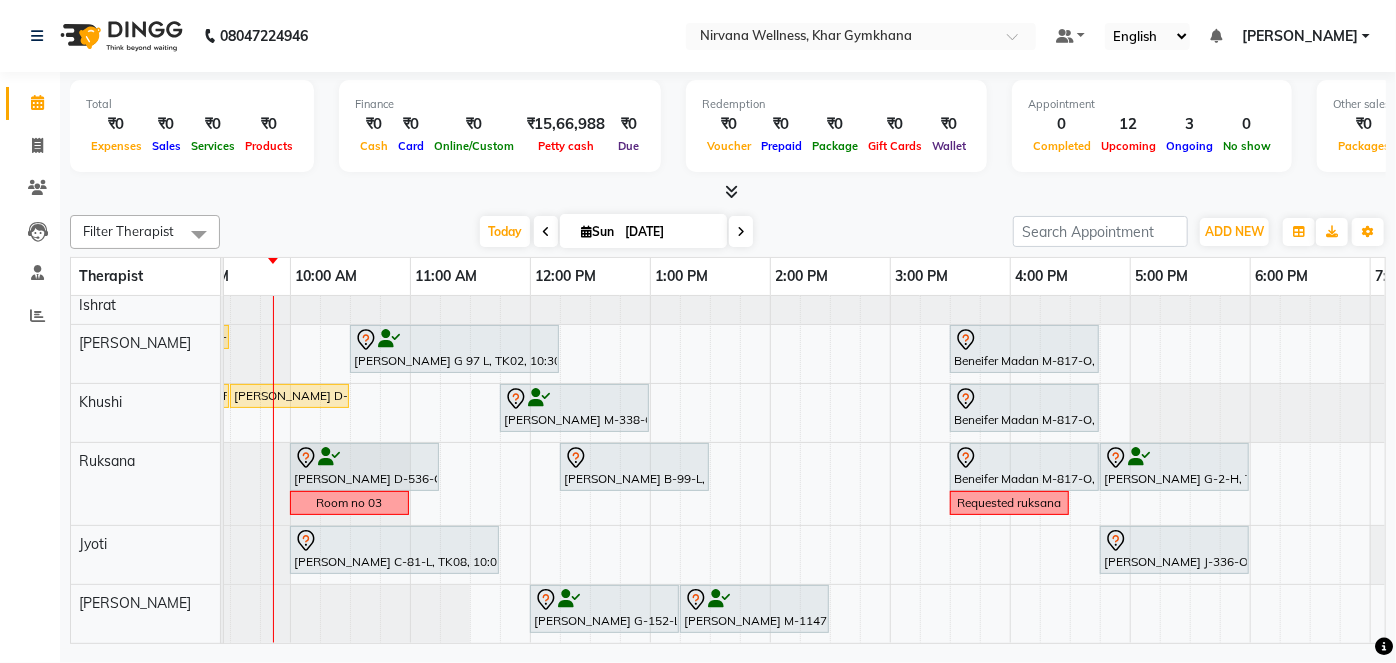 scroll, scrollTop: 21, scrollLeft: 232, axis: both 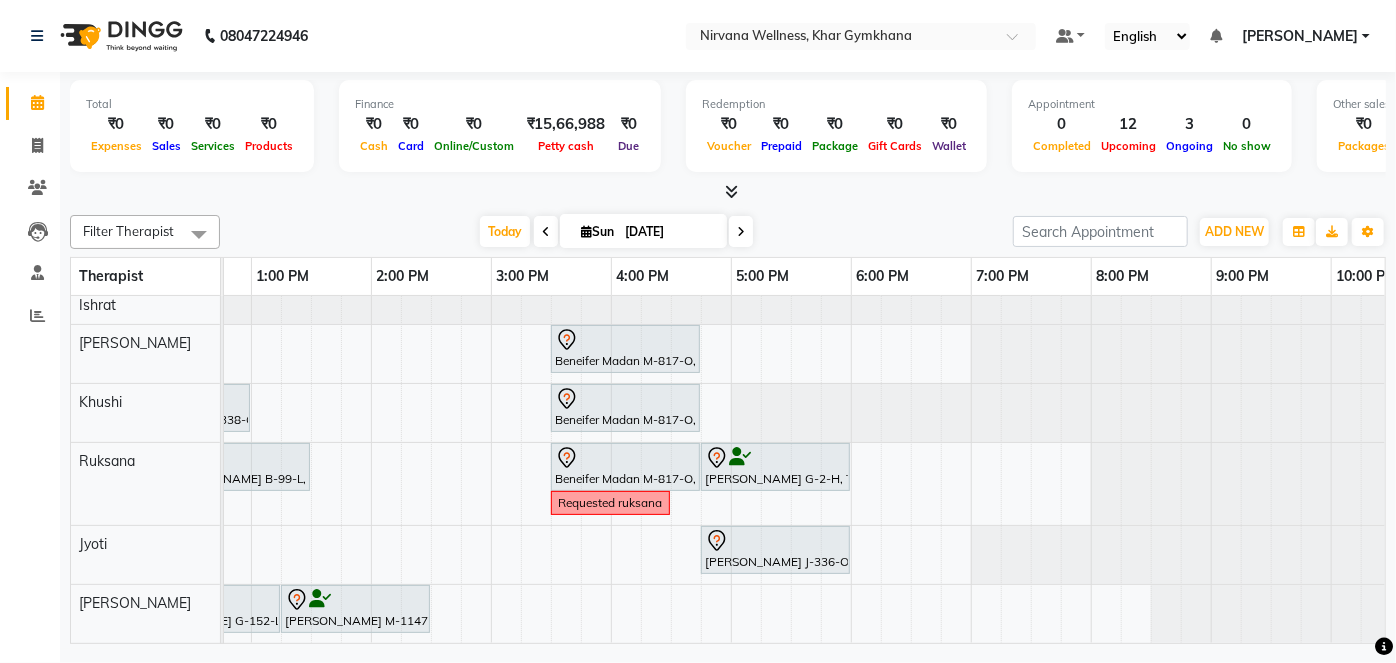 click on "Aditi Badlani B-500-O, TK13, 08:30 AM-09:30 AM, Scrubassage             Anjali Gupta G 97 L, TK02, 10:30 AM-12:15 PM, Swedish / Aroma / Deep tissue- 90 min             Beneifer Madan M-817-O, TK01, 03:30 PM-04:45 PM, Swedish / Aroma / Deep tissue- 60 min  Dtan     Niharika D-119-L, TK04, 09:15 AM-09:16 AM, Wintergreen Oil/Aroma Oil    Niharika D-119-L, TK04, 09:30 AM-10:30 AM, Swedish / Aroma / Deep tissue- 60 min             Shubhangi Mehta M-338-O, TK05, 11:45 AM-01:00 PM, Swedish / Aroma / Deep tissue- 60 min             Beneifer Madan M-817-O, TK01, 03:30 PM-04:45 PM, Swedish / Aroma / Deep tissue- 60 min             Simran Doulatramani D-536-O, TK07, 10:00 AM-11:15 AM, Swedish / Aroma / Deep tissue- 60 min             Simran Bhatija B-99-L, TK06, 12:15 PM-01:30 PM, Swedish / Aroma / Deep tissue- 60 min             Beneifer Madan M-817-O, TK01, 03:30 PM-04:45 PM, Swedish / Aroma / Deep tissue- 60 min             Sonia Ghavri G-2-H, TK12, 04:45 PM-06:00 PM, Swedish / Aroma / Deep tissue- 60 min" at bounding box center [491, 465] 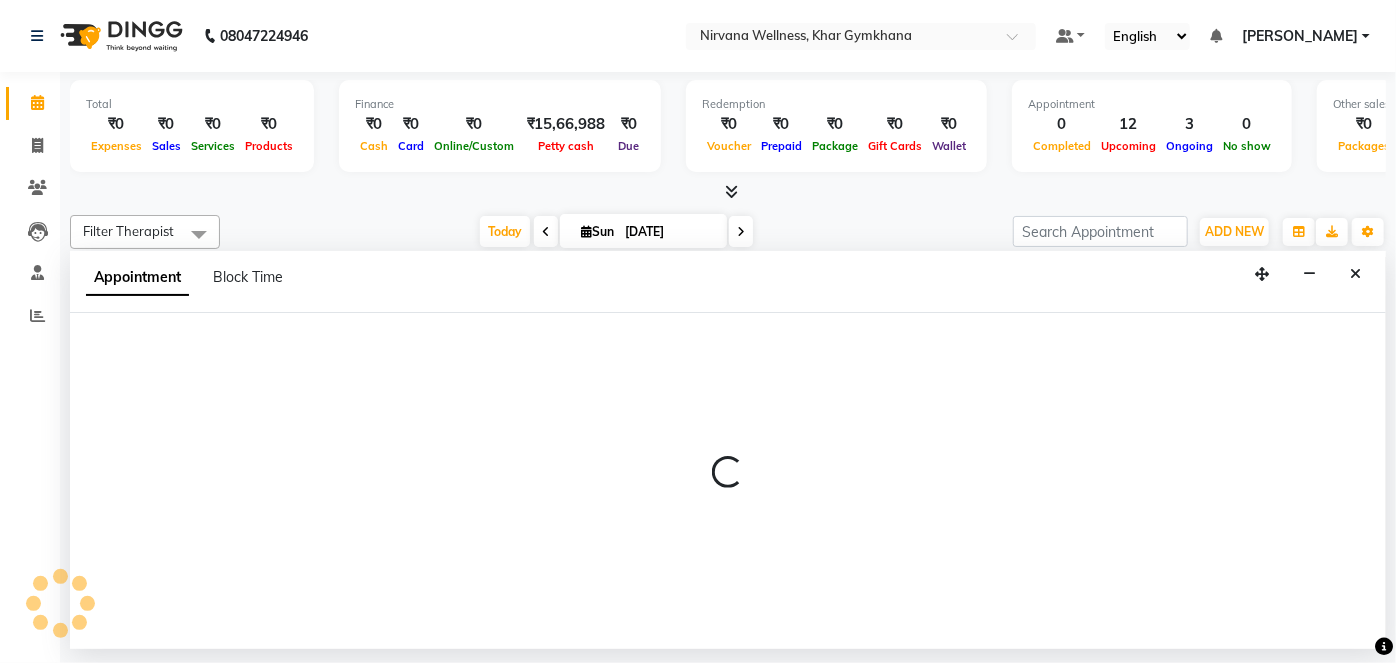 select on "68038" 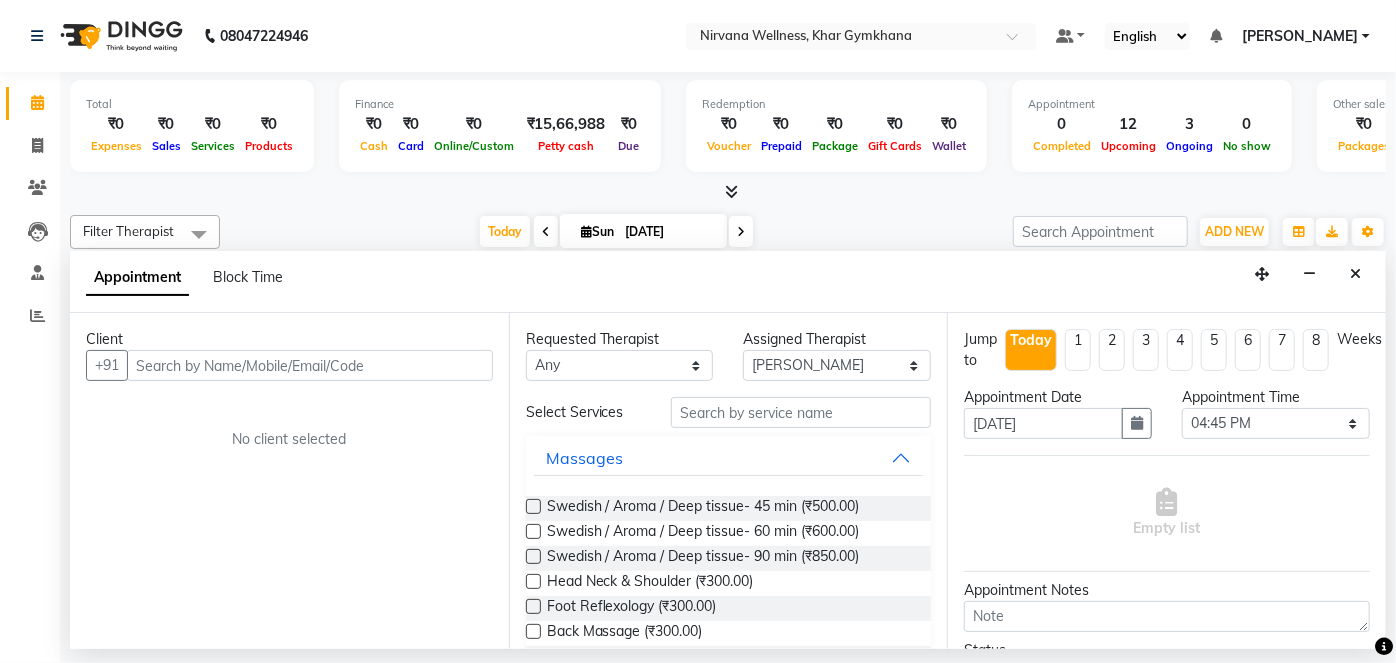 click at bounding box center [310, 365] 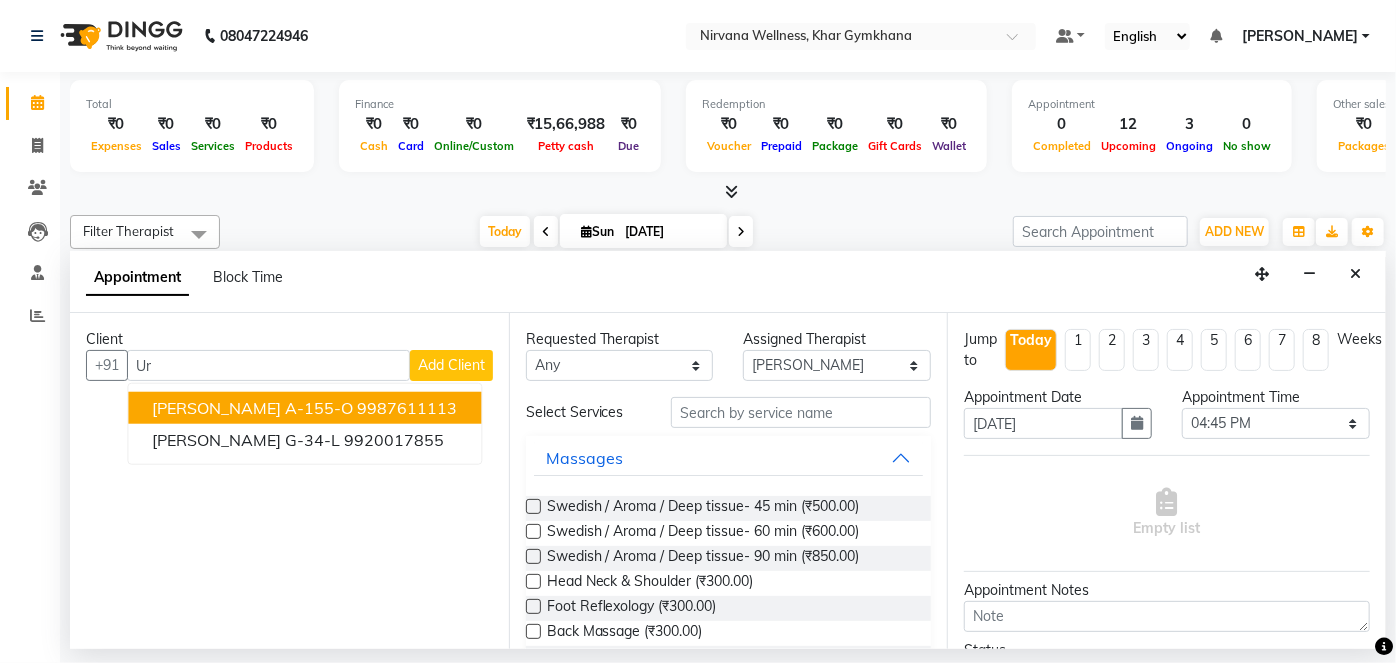 type on "U" 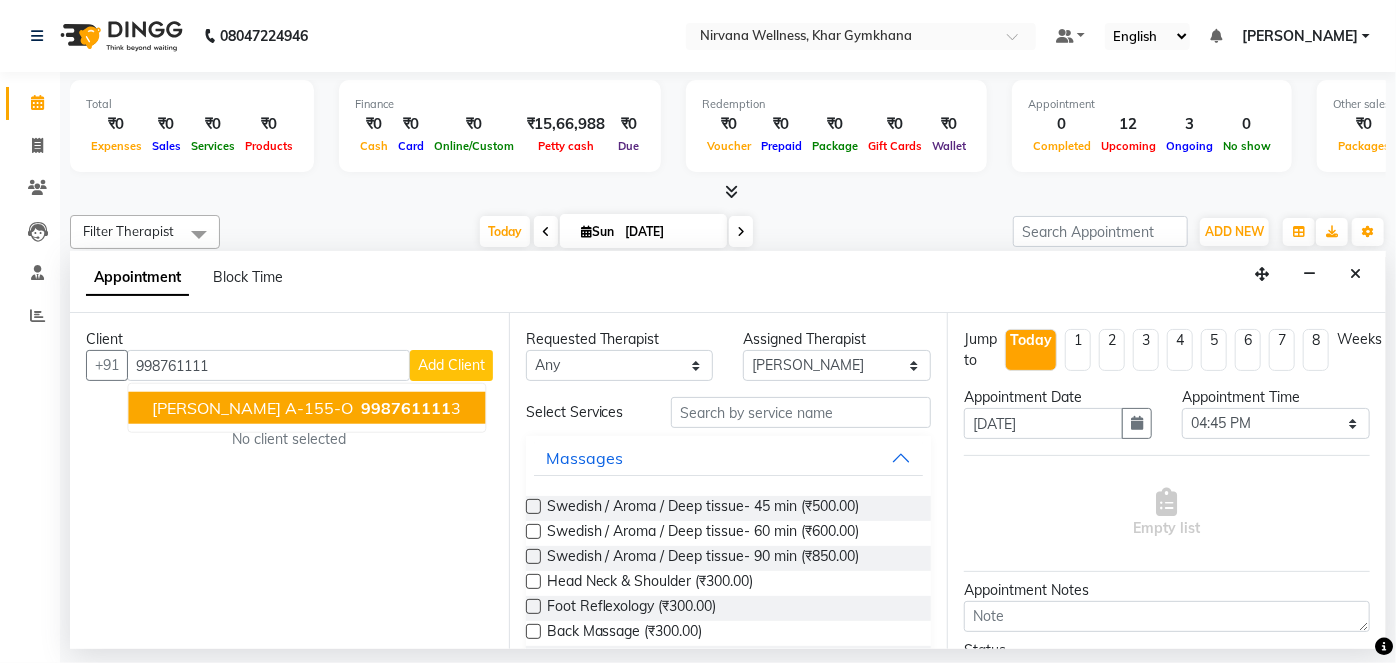 click on "998761111" at bounding box center [406, 408] 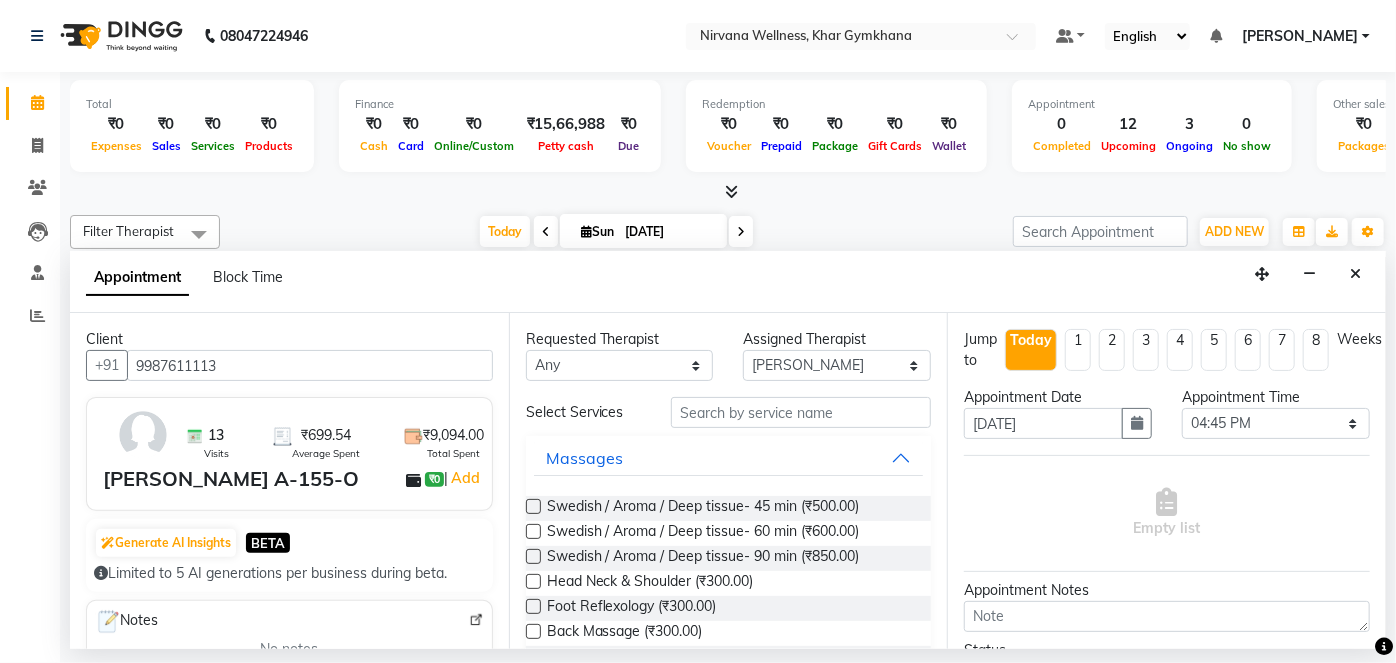 type on "9987611113" 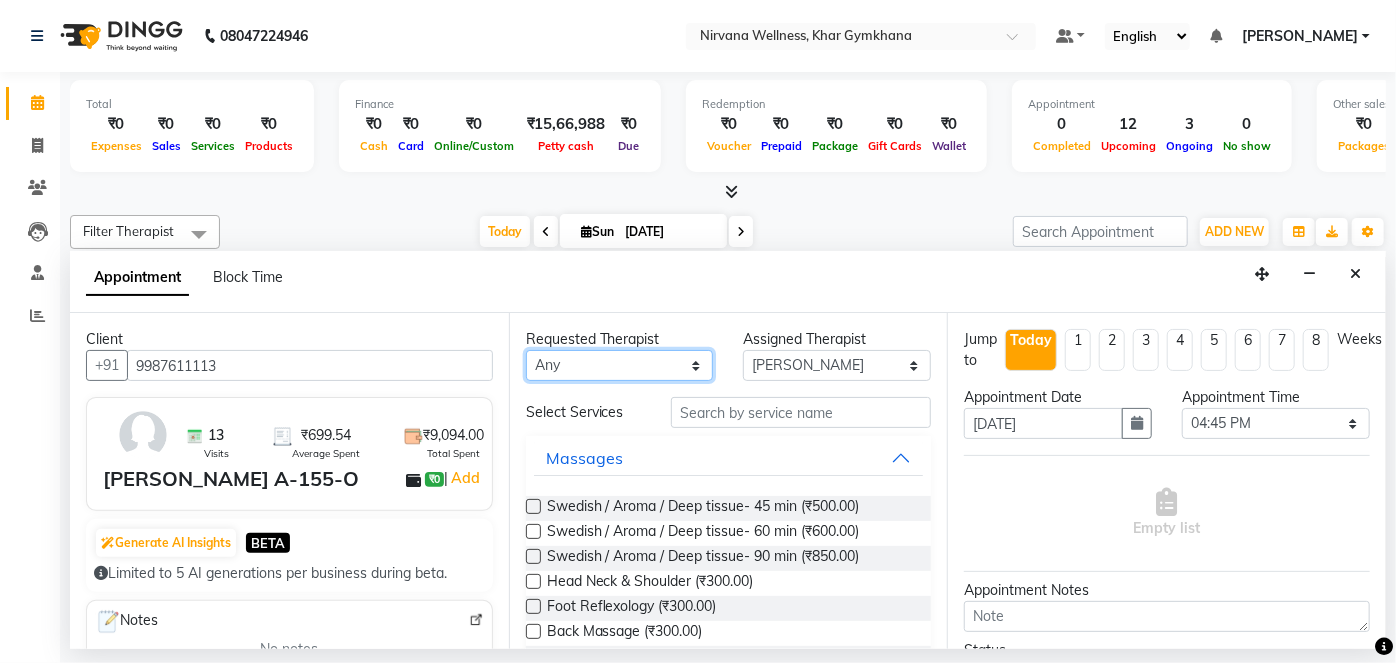 click on "Any Ishrat Jyoti Khushi Nilofar Ruksana  Suhani" at bounding box center (620, 365) 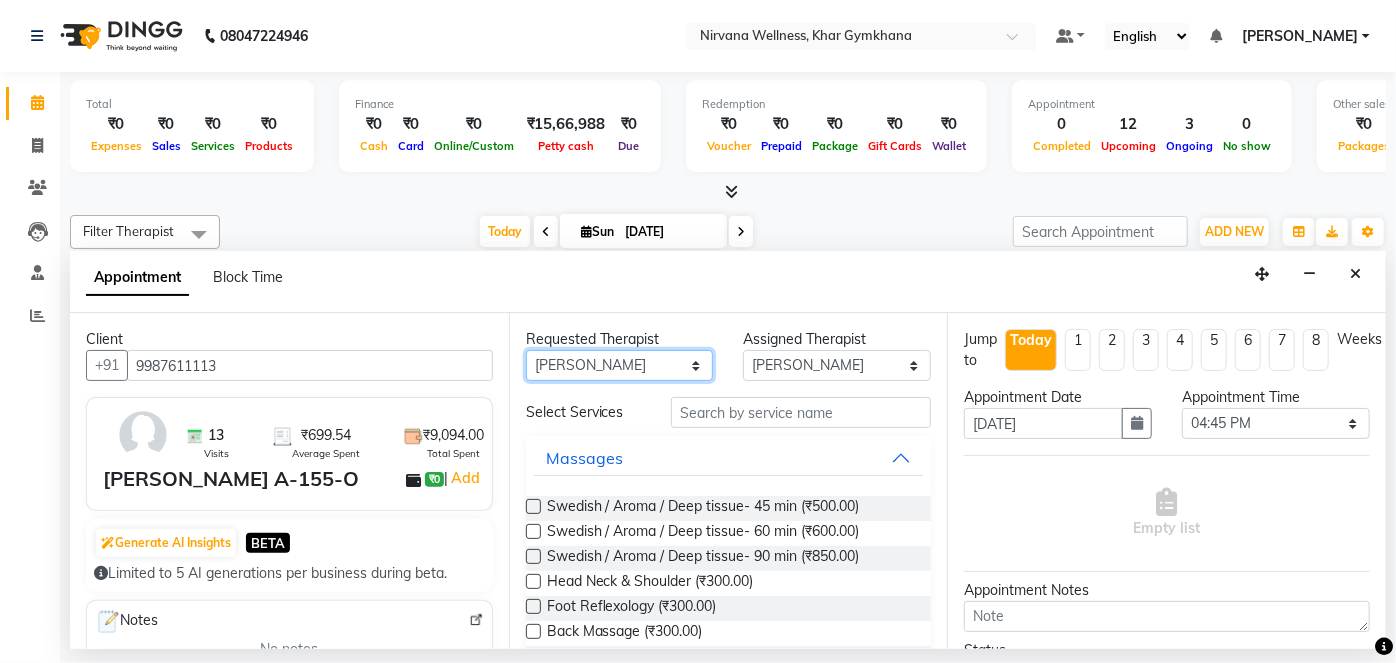click on "Any Ishrat Jyoti Khushi Nilofar Ruksana  Suhani" at bounding box center (620, 365) 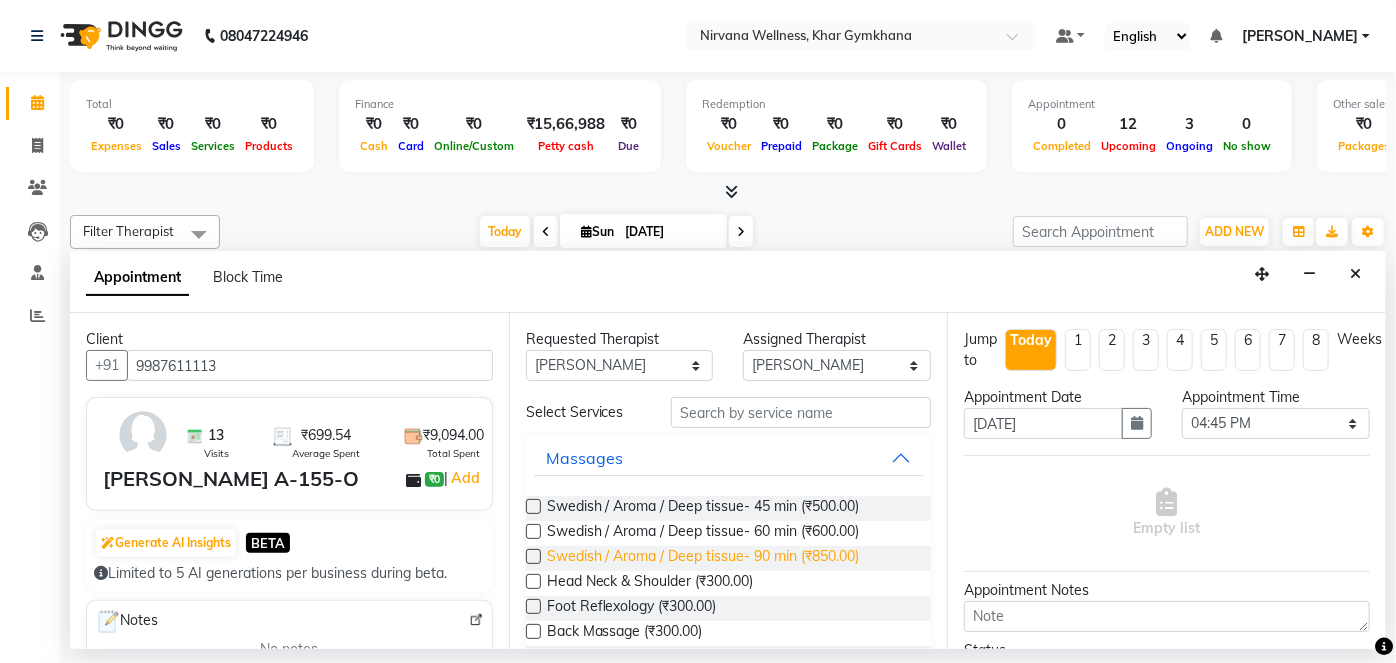click on "Swedish / Aroma / Deep tissue- 90 min (₹850.00)" at bounding box center (703, 558) 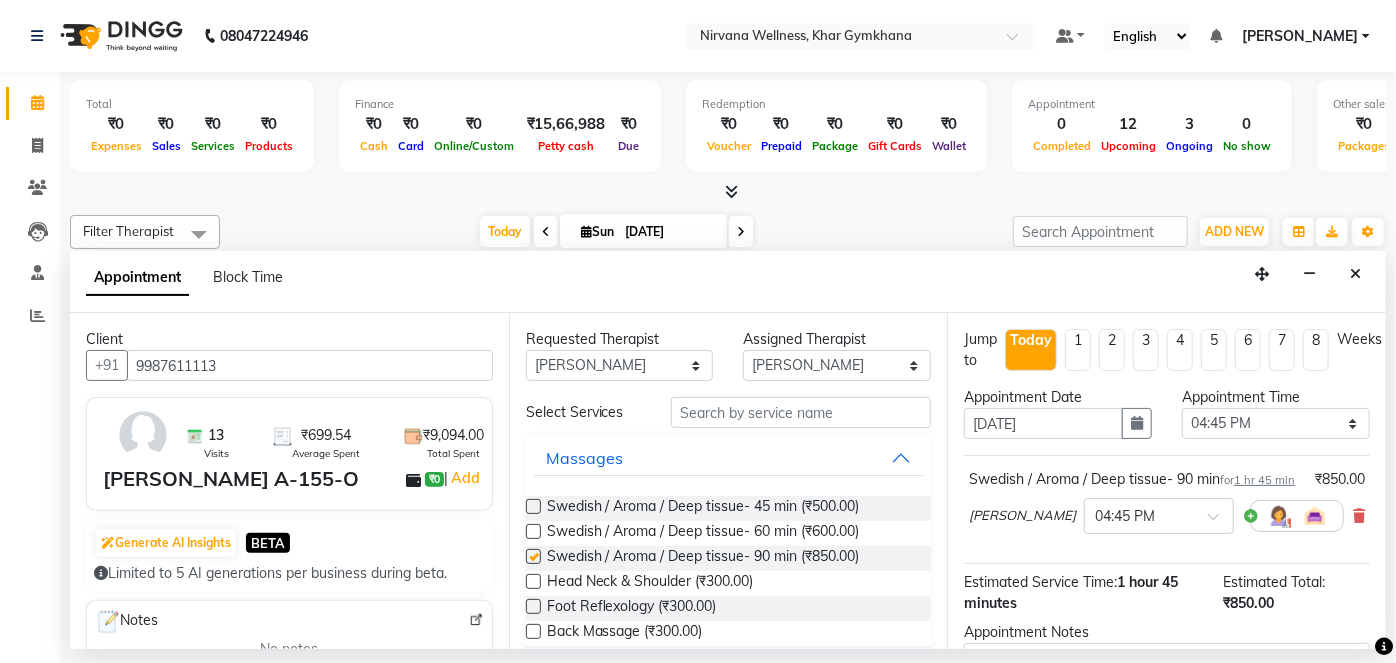checkbox on "false" 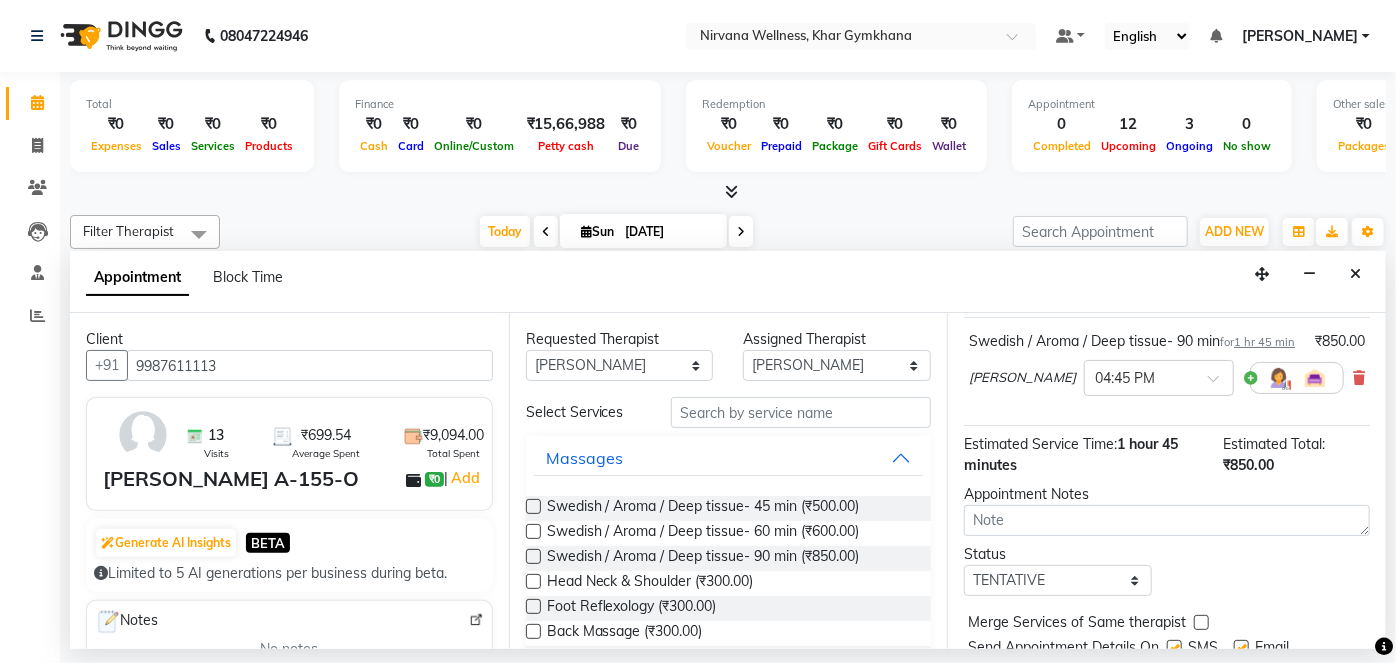 scroll, scrollTop: 231, scrollLeft: 0, axis: vertical 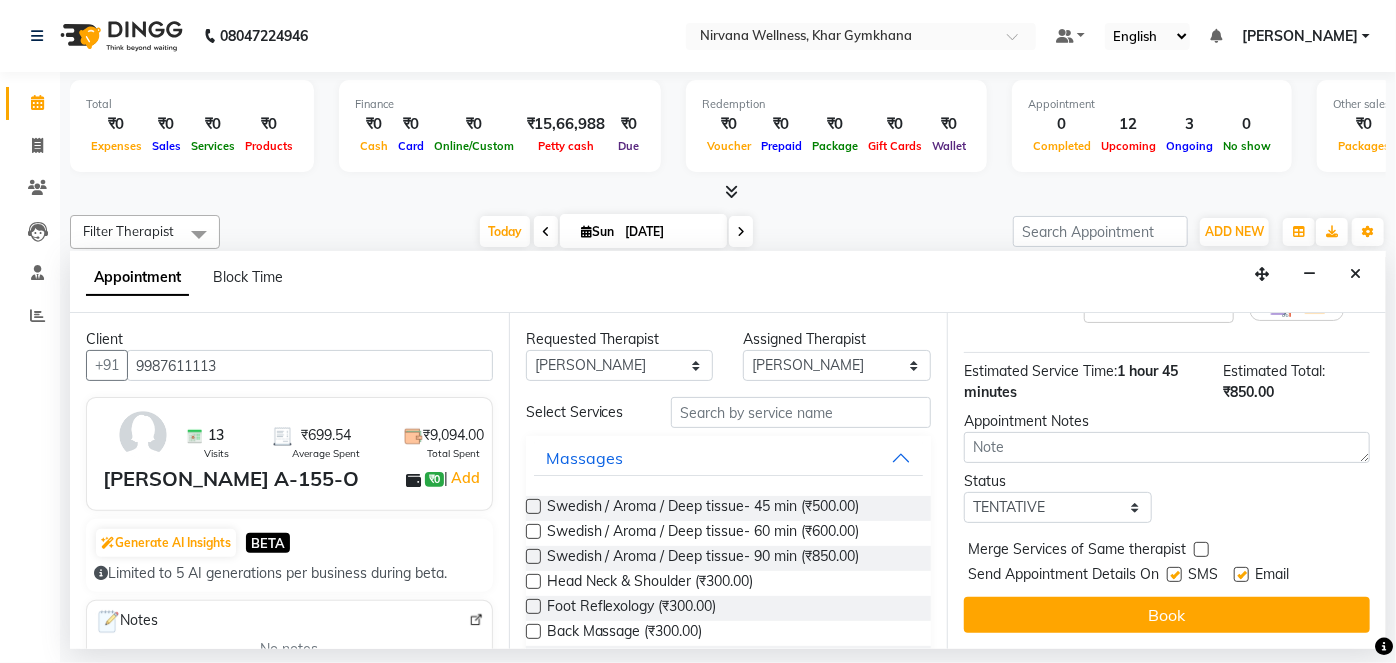 click on "Jump to Today 1 2 3 4 5 6 7 8 Weeks Appointment Date 13-07-2025 Appointment Time Select 08:00 AM 08:15 AM 08:30 AM 08:45 AM 09:00 AM 09:15 AM 09:30 AM 09:45 AM 10:00 AM 10:15 AM 10:30 AM 10:45 AM 11:00 AM 11:15 AM 11:30 AM 11:45 AM 12:00 PM 12:15 PM 12:30 PM 12:45 PM 01:00 PM 01:15 PM 01:30 PM 01:45 PM 02:00 PM 02:15 PM 02:30 PM 02:45 PM 03:00 PM 03:15 PM 03:30 PM 03:45 PM 04:00 PM 04:15 PM 04:30 PM 04:45 PM 05:00 PM 05:15 PM 05:30 PM 05:45 PM 06:00 PM 06:15 PM 06:30 PM 06:45 PM 07:00 PM 07:15 PM 07:30 PM 07:45 PM 08:00 PM 08:15 PM 08:30 PM 08:45 PM 09:00 PM 09:15 PM 09:30 PM 09:45 PM 10:00 PM Swedish / Aroma / Deep tissue- 90 min   for  1 hr 45 min ₹850.00 Suhani × 04:45 PM Estimated Service Time:  1 hour 45 minutes Estimated Total:  ₹850.00 Appointment Notes Status Select TENTATIVE CONFIRM CHECK-IN UPCOMING Merge Services of Same therapist Send Appointment Details On SMS Email  Book" at bounding box center [1166, 481] 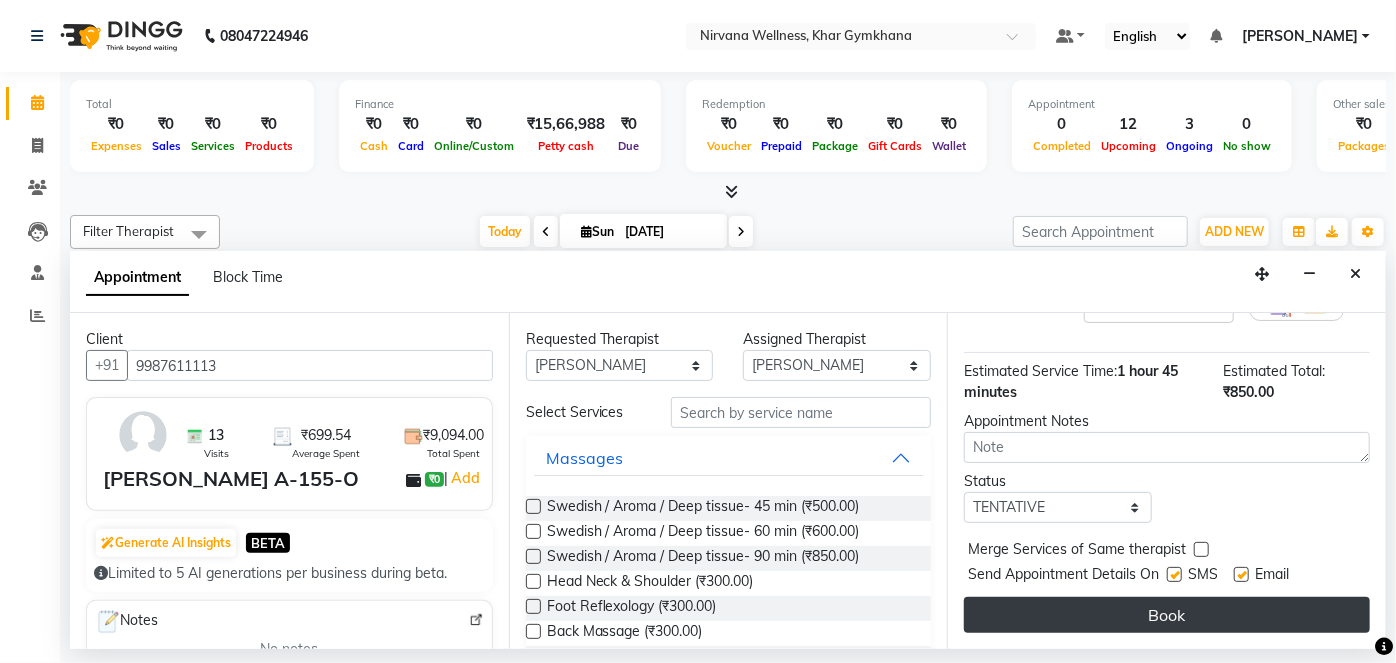 click on "Book" at bounding box center [1167, 615] 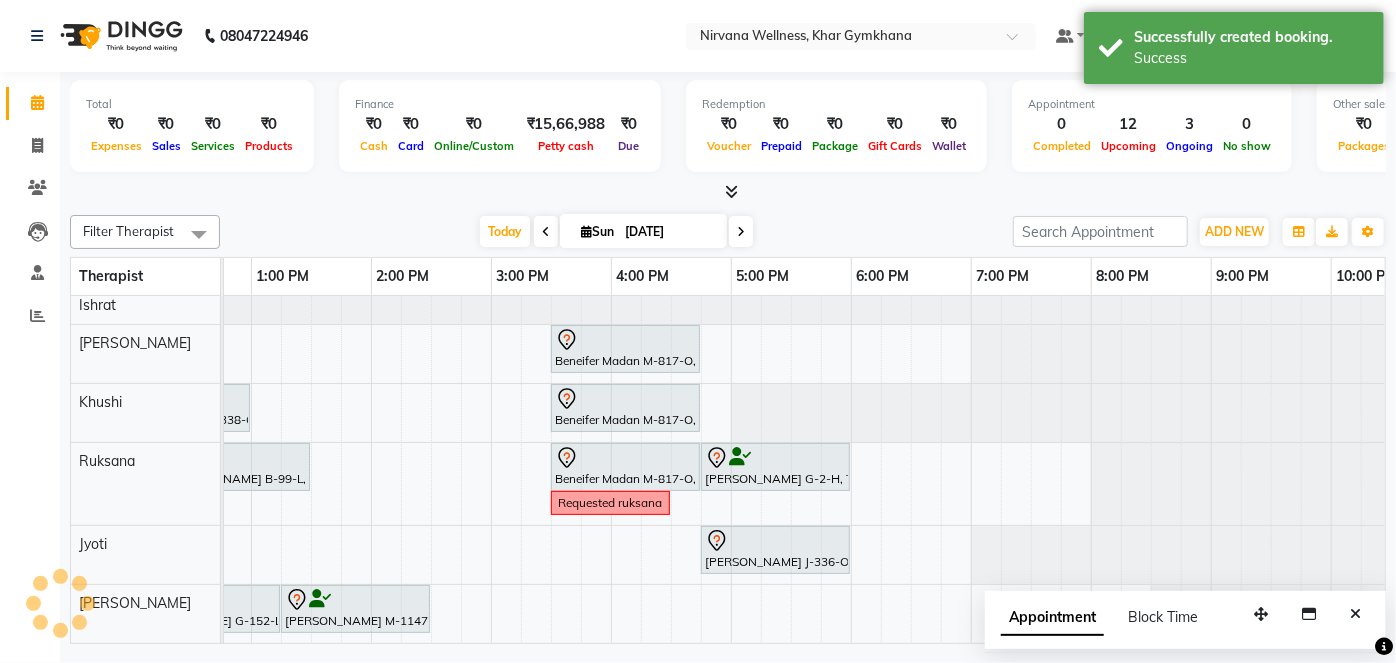 scroll, scrollTop: 0, scrollLeft: 0, axis: both 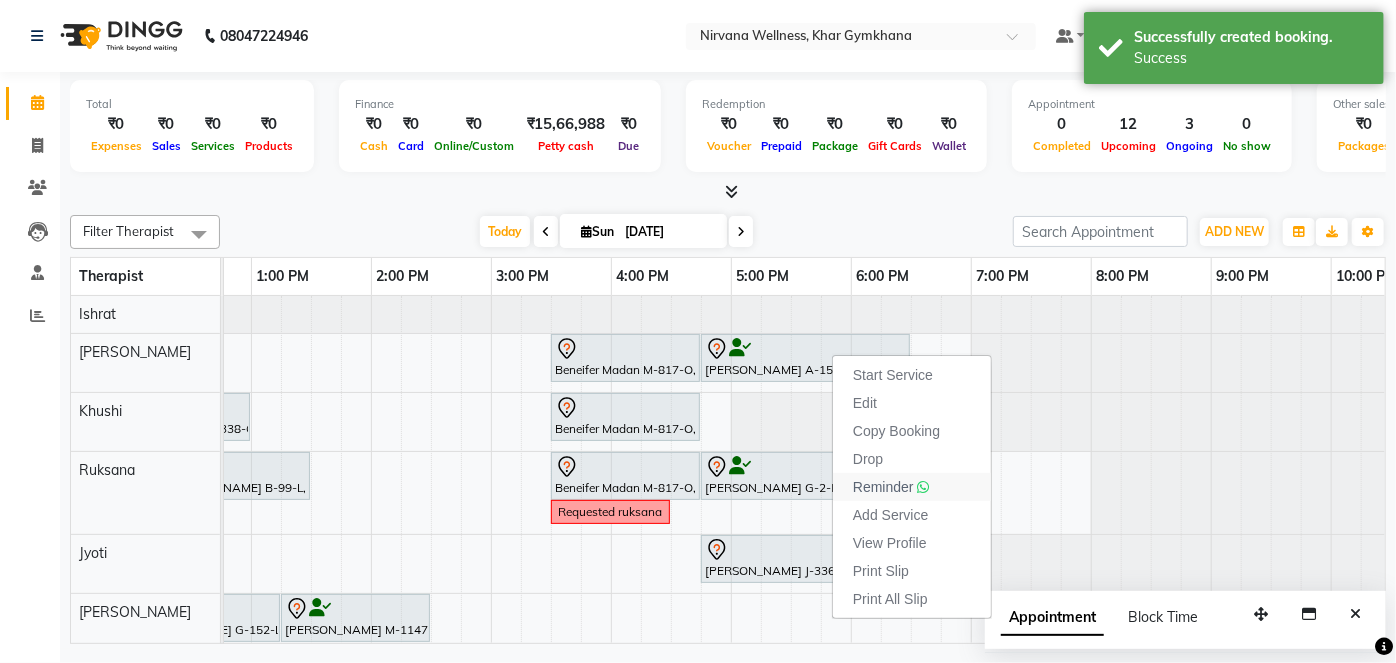 click on "Reminder" at bounding box center (883, 487) 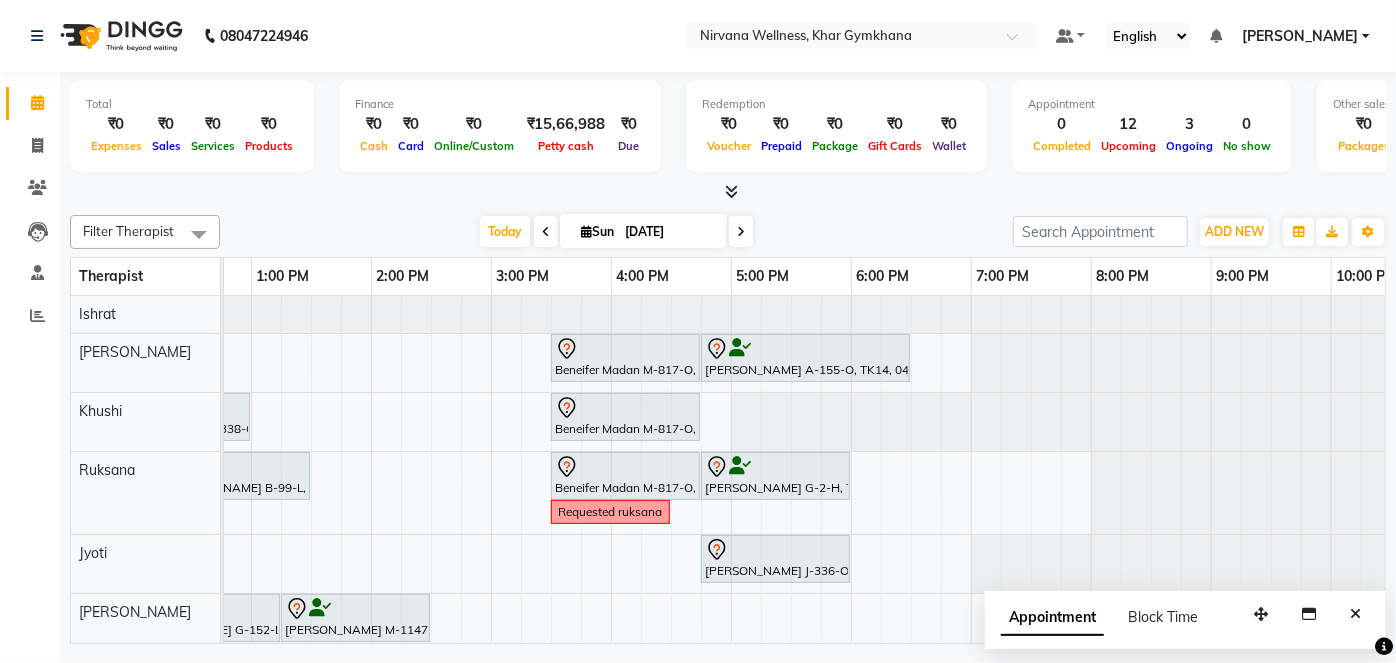scroll, scrollTop: 0, scrollLeft: 541, axis: horizontal 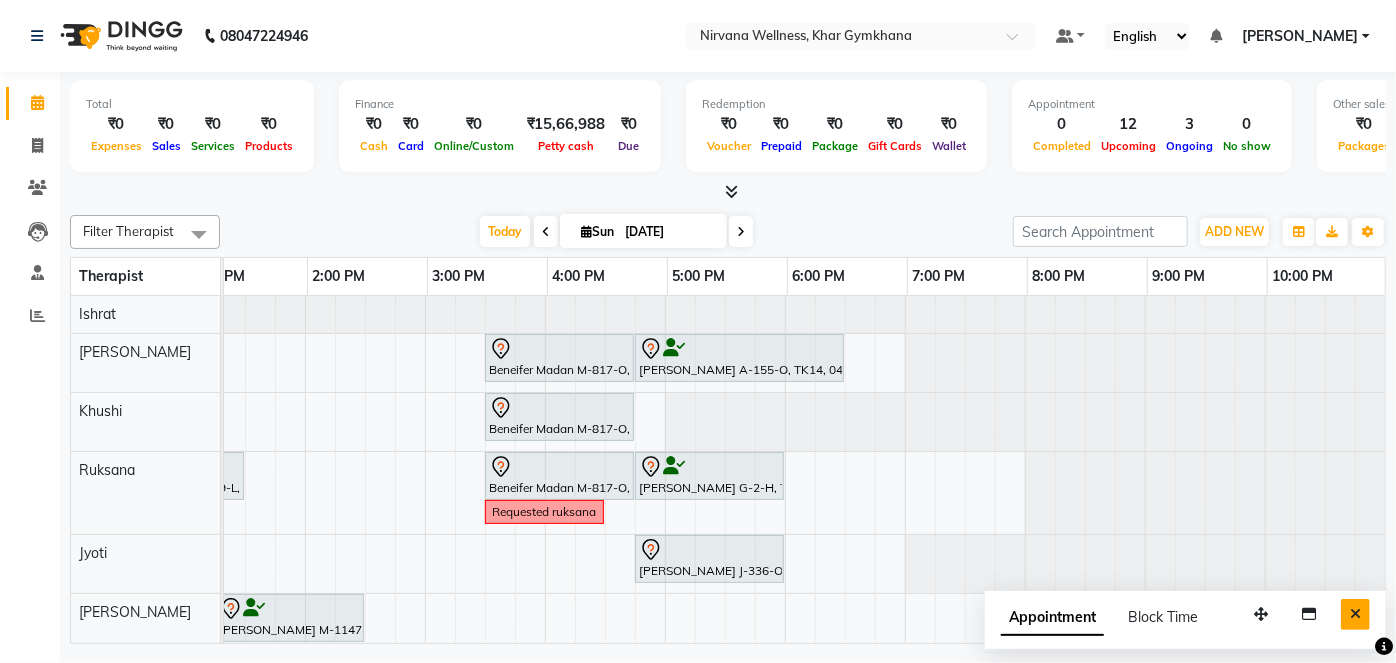 click at bounding box center [1355, 614] 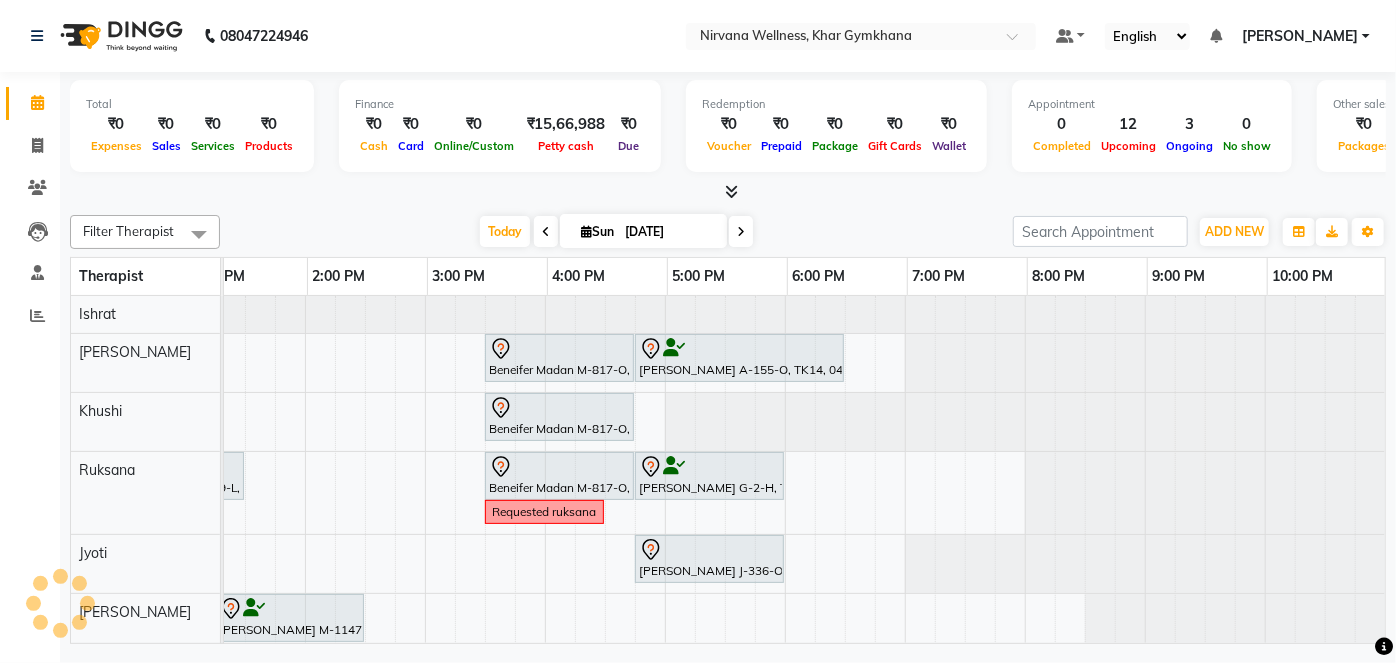 scroll, scrollTop: 0, scrollLeft: 741, axis: horizontal 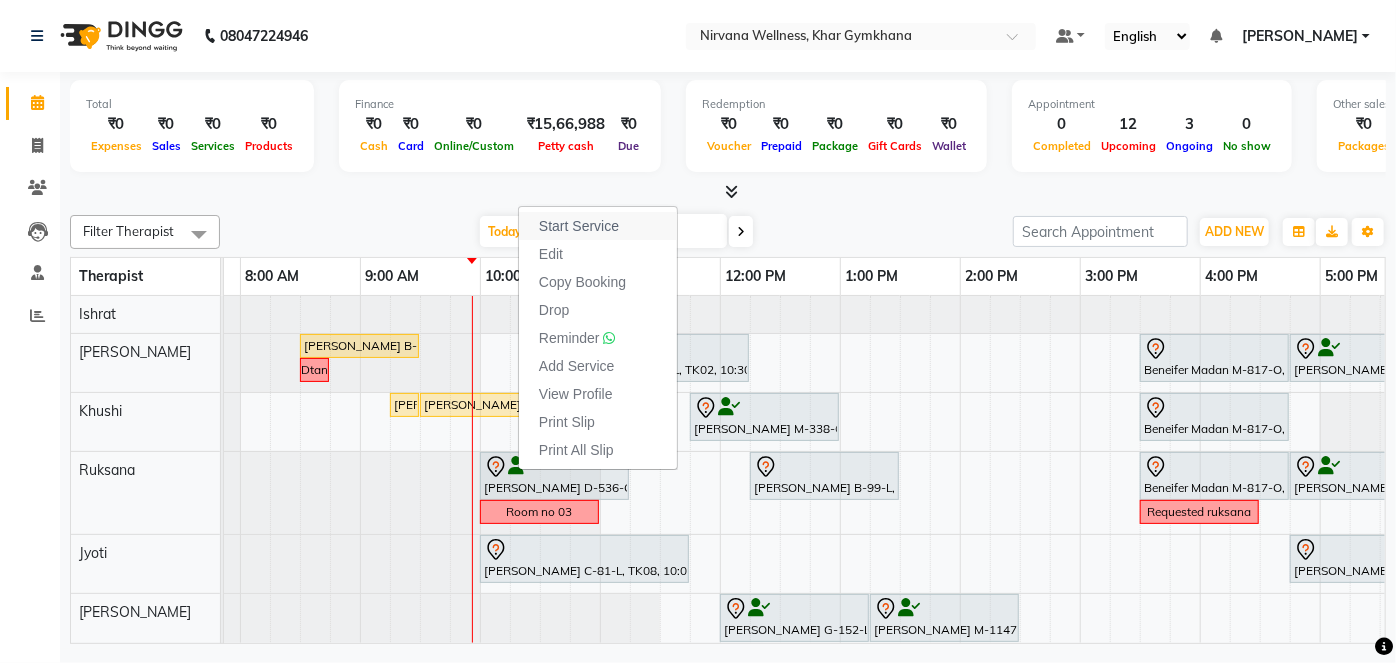 click on "Start Service" at bounding box center [579, 226] 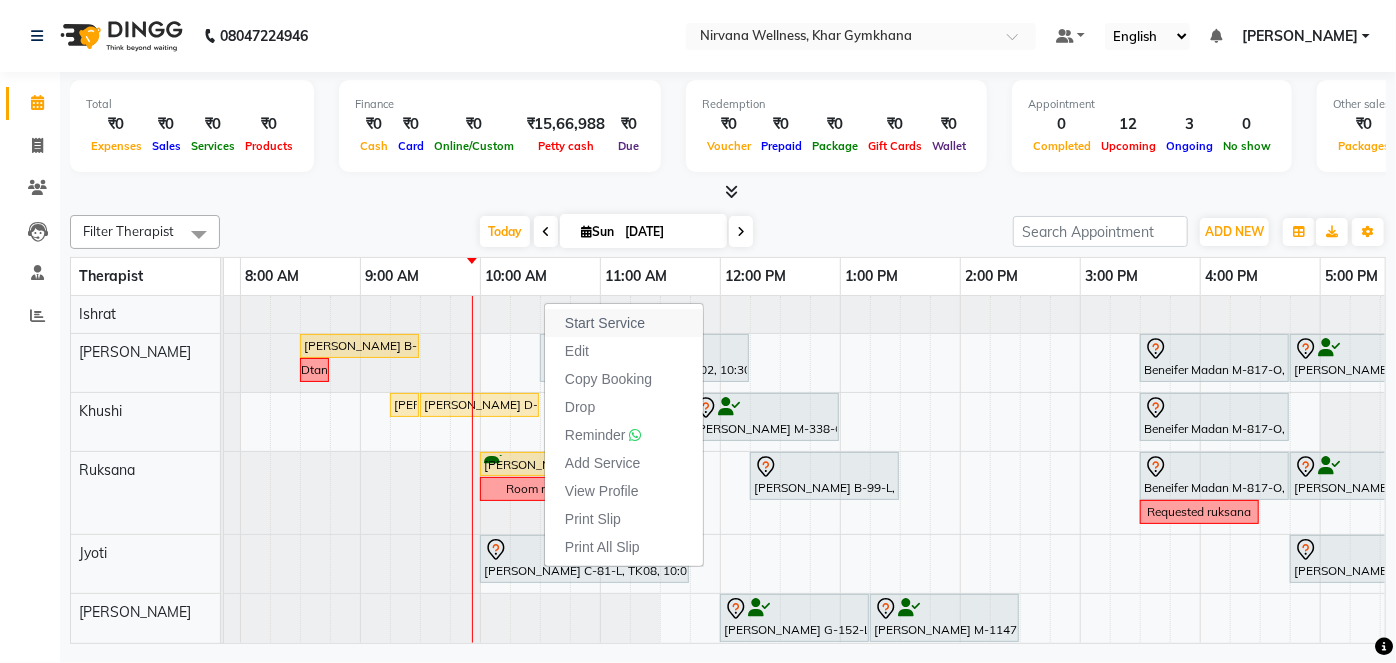 click on "Start Service" at bounding box center (624, 323) 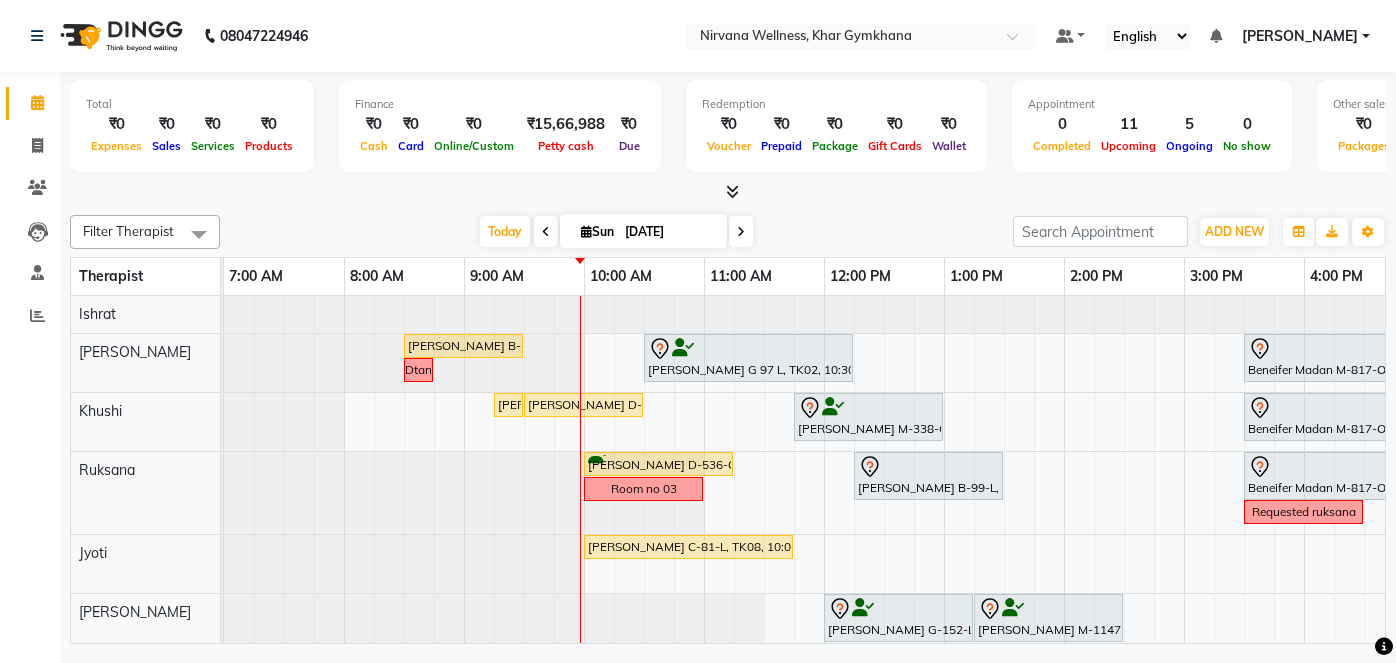 scroll, scrollTop: 0, scrollLeft: 0, axis: both 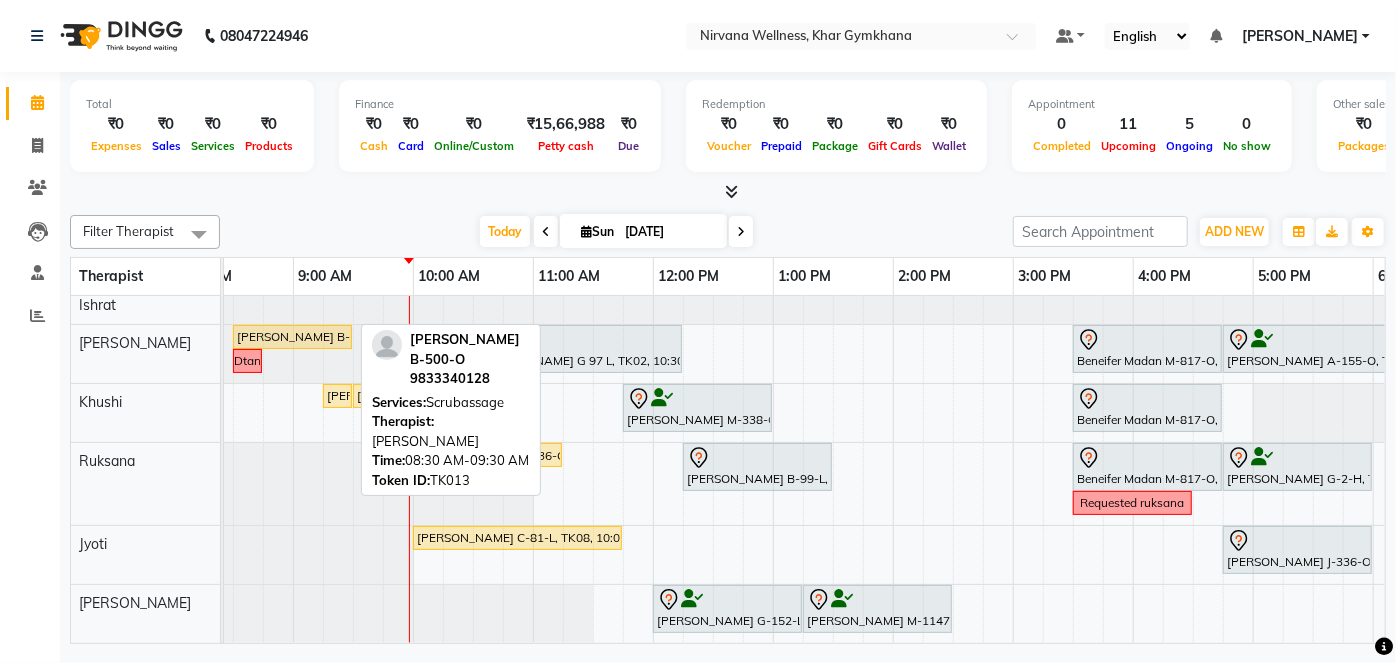 click on "[PERSON_NAME] B-500-O, TK13, 08:30 AM-09:30 AM, [GEOGRAPHIC_DATA]" at bounding box center (292, 337) 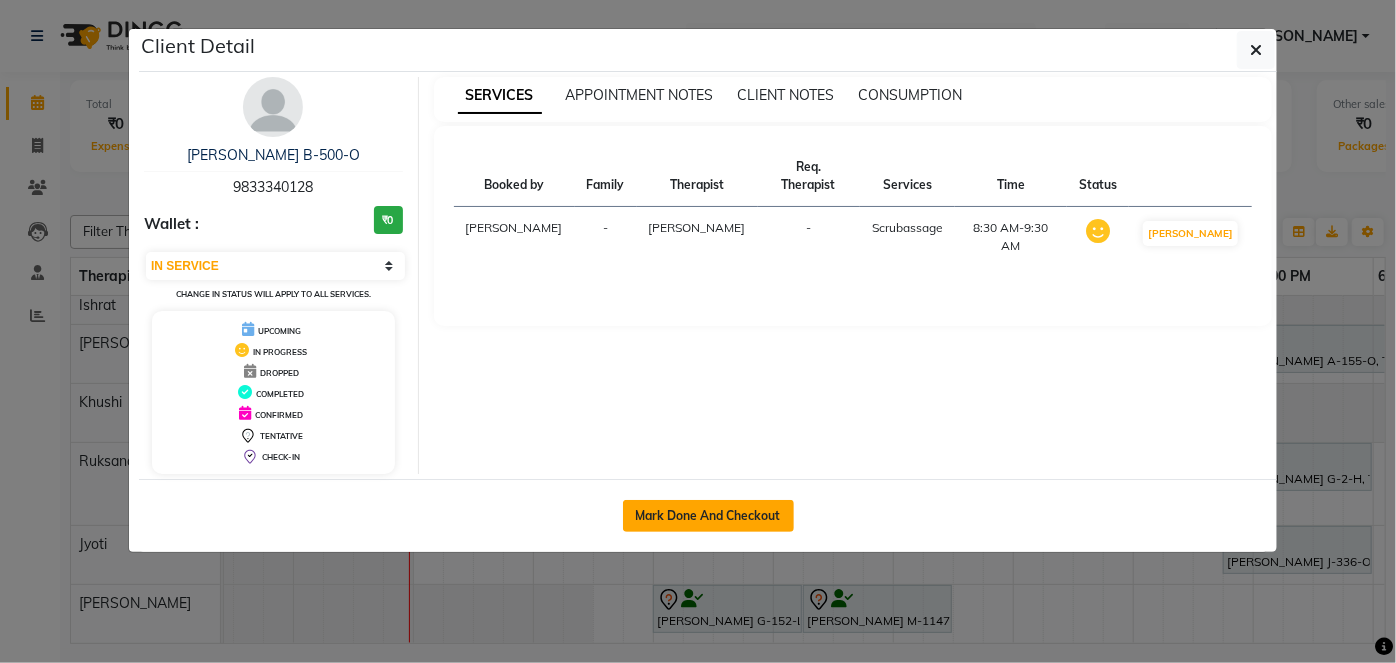 click on "Mark Done And Checkout" 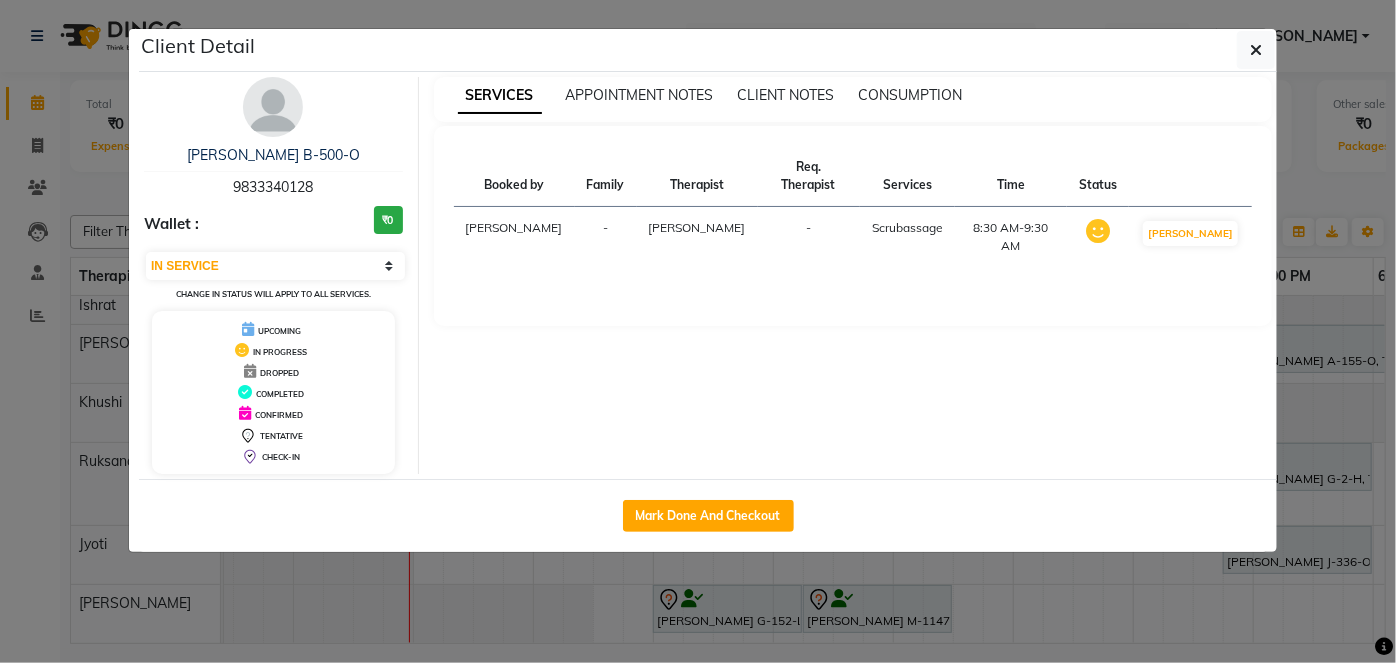select on "6844" 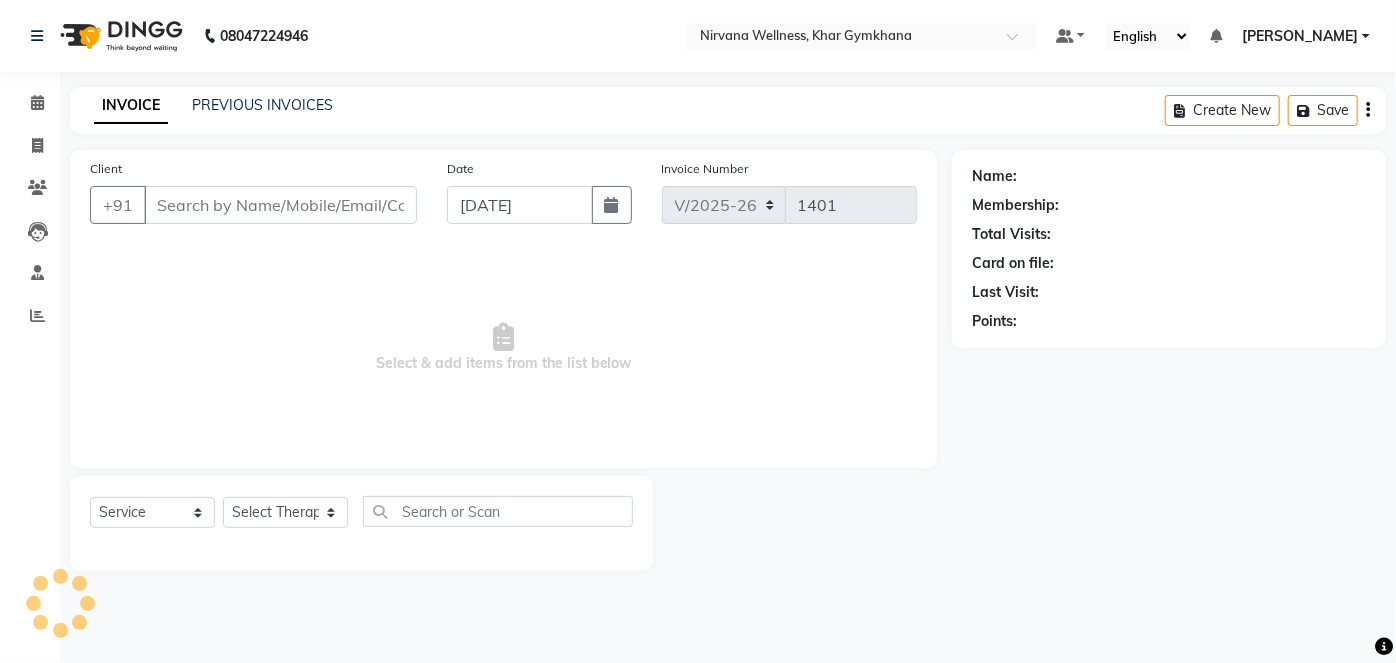 select on "3" 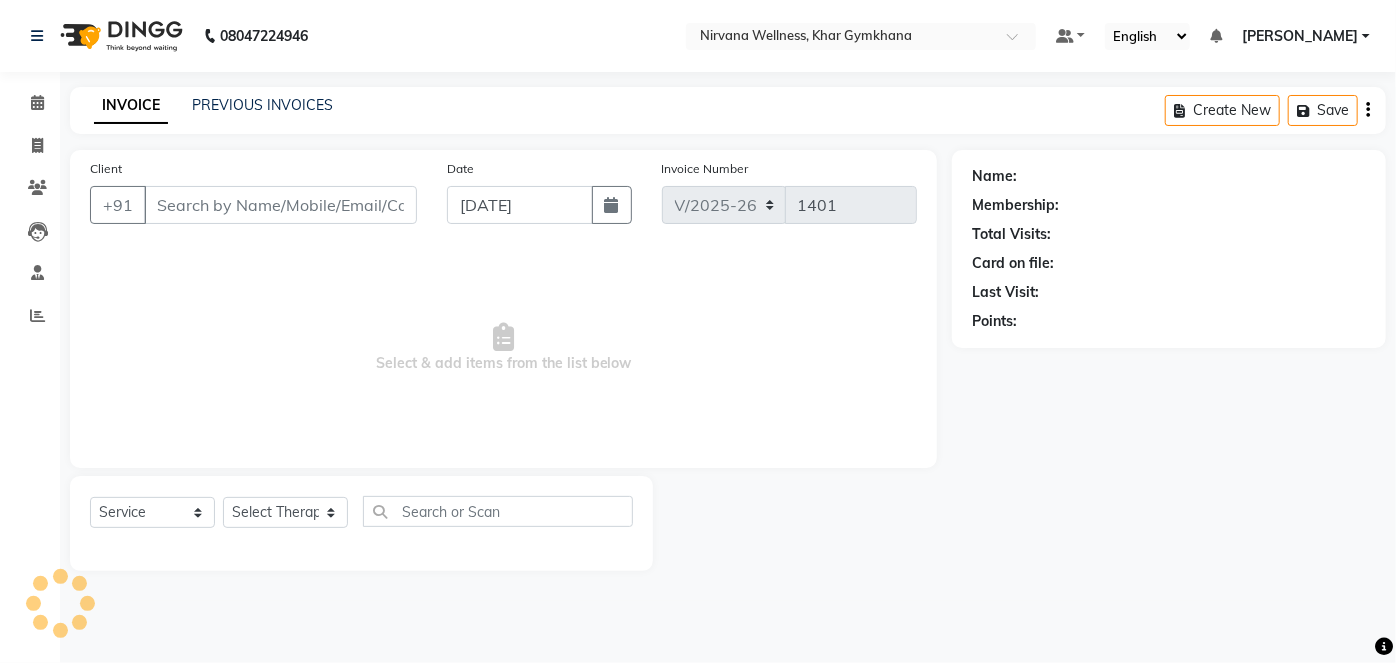 type on "9833340128" 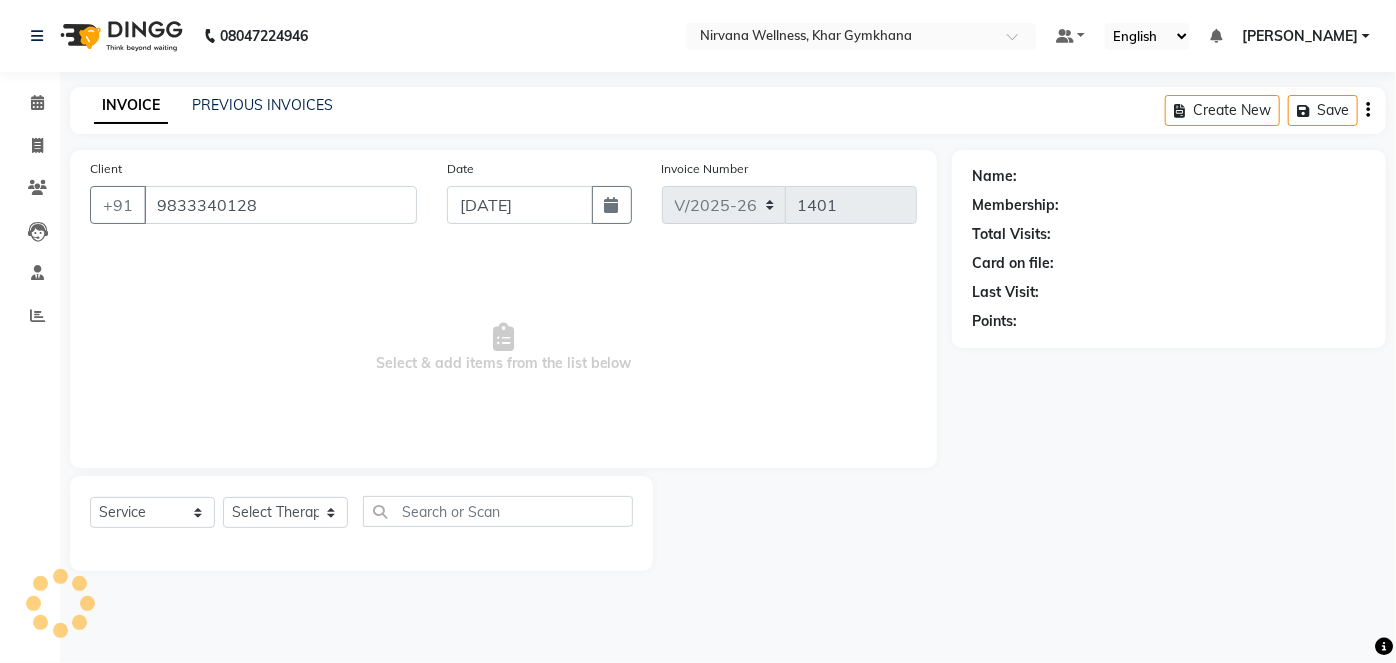 select on "68038" 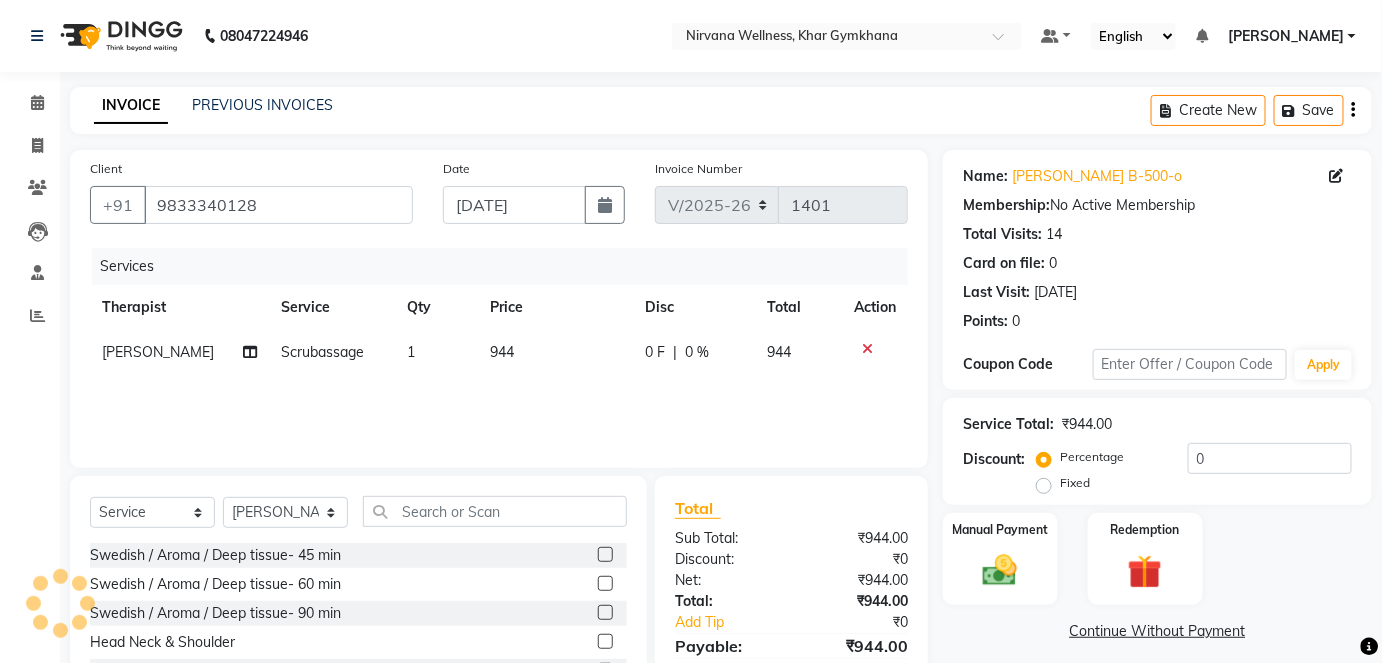 click 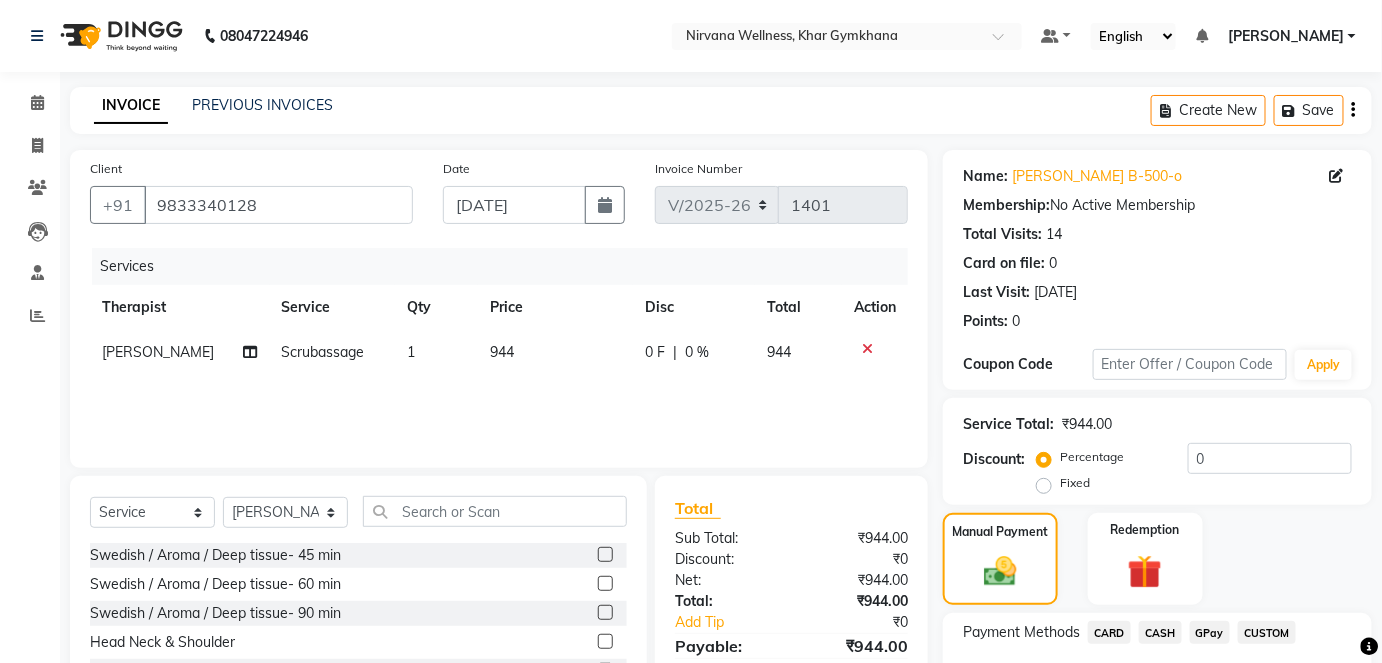scroll, scrollTop: 140, scrollLeft: 0, axis: vertical 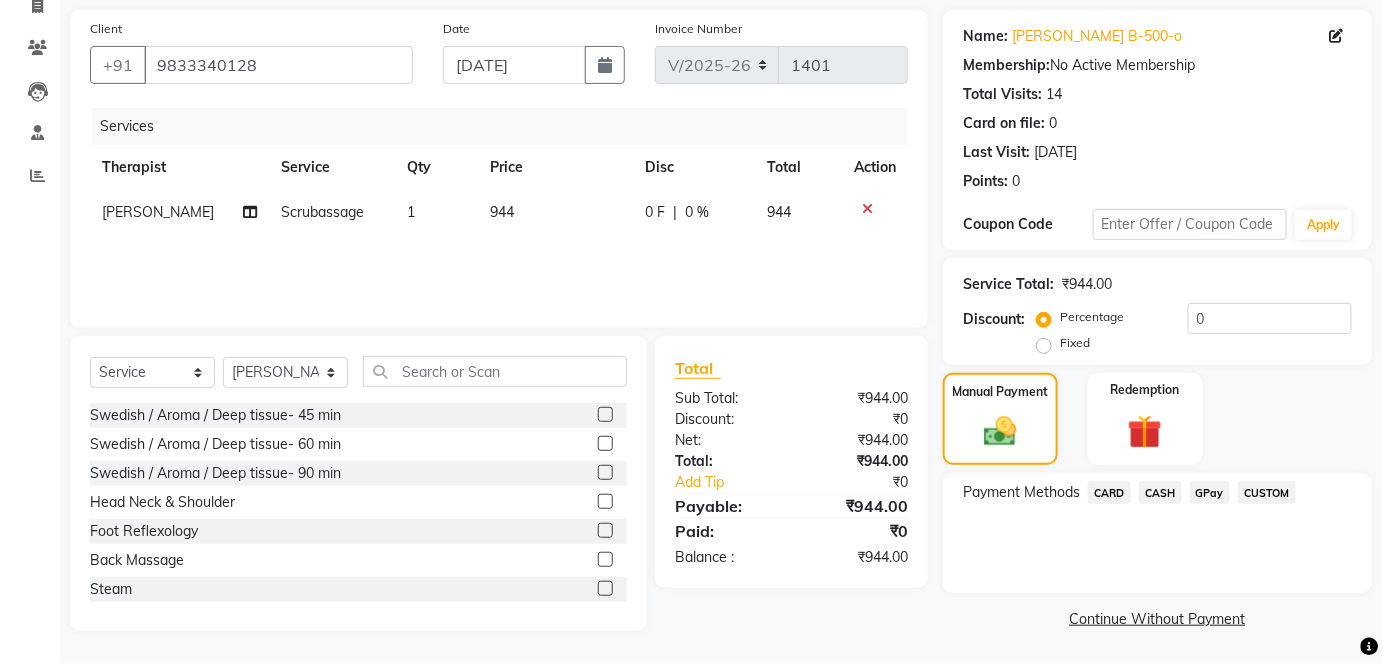click on "CASH" 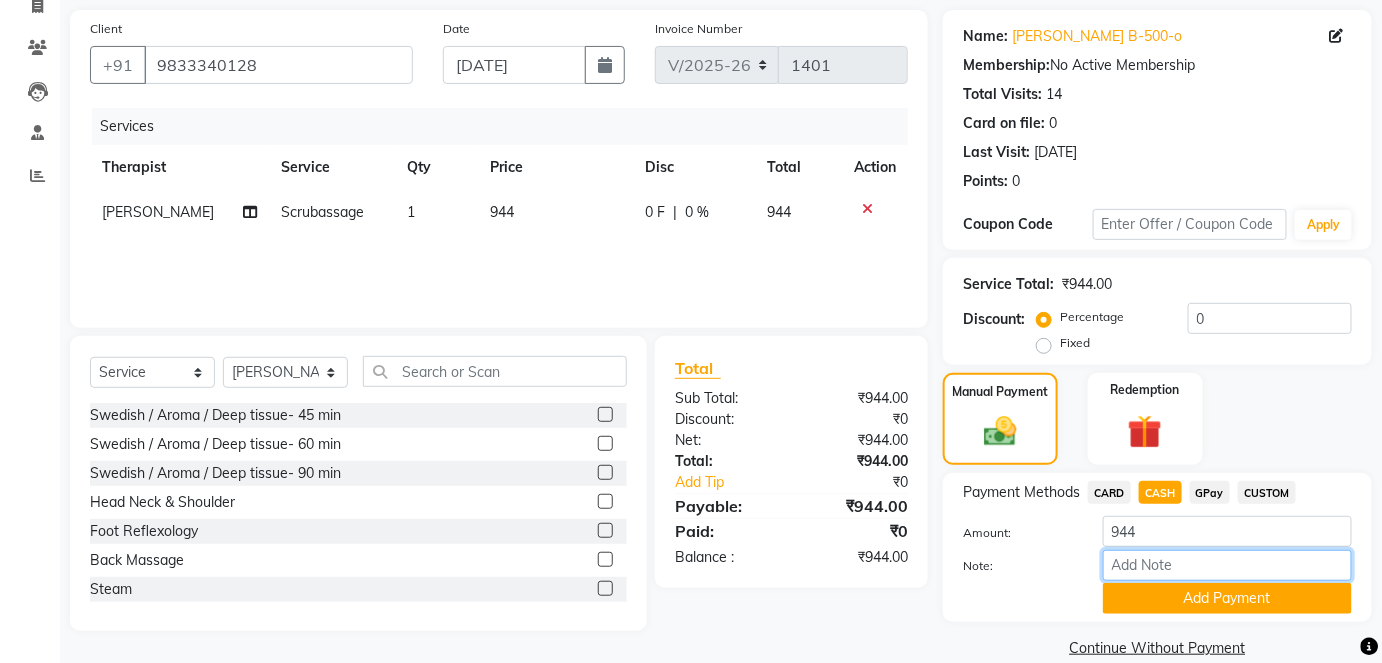 click on "Note:" at bounding box center [1227, 565] 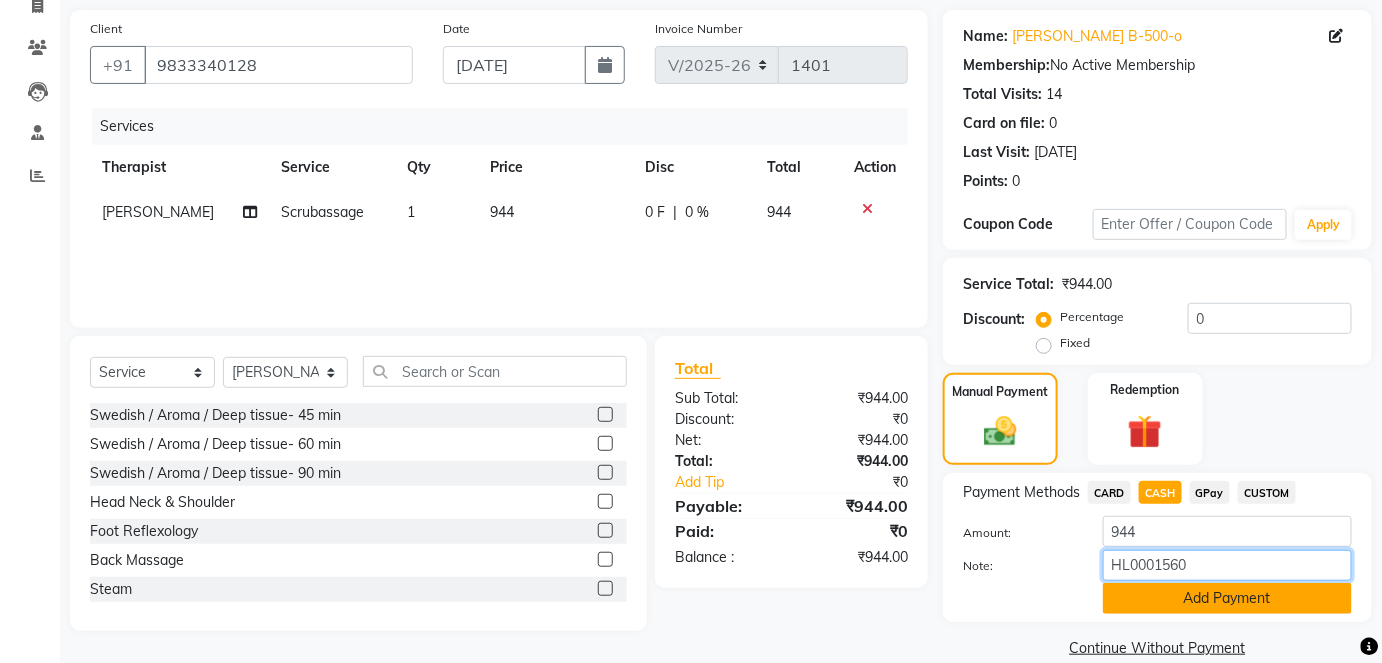 type on "HL0001560" 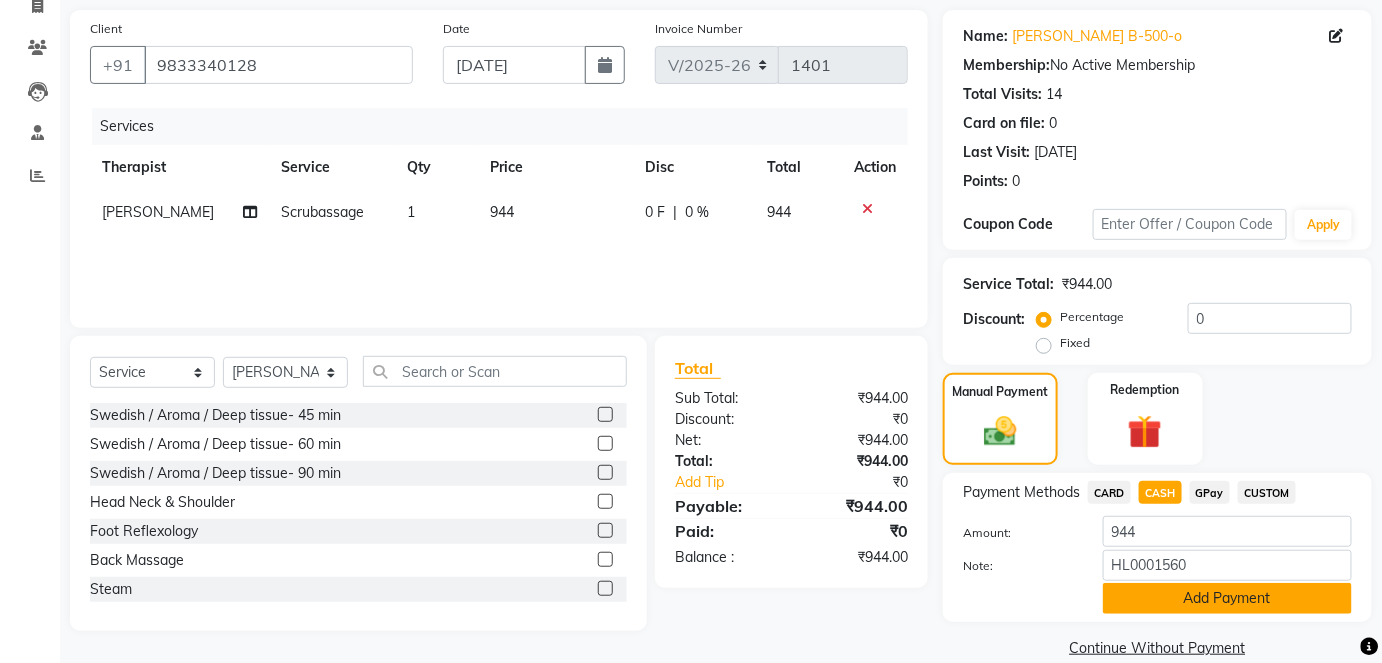 click on "Add Payment" 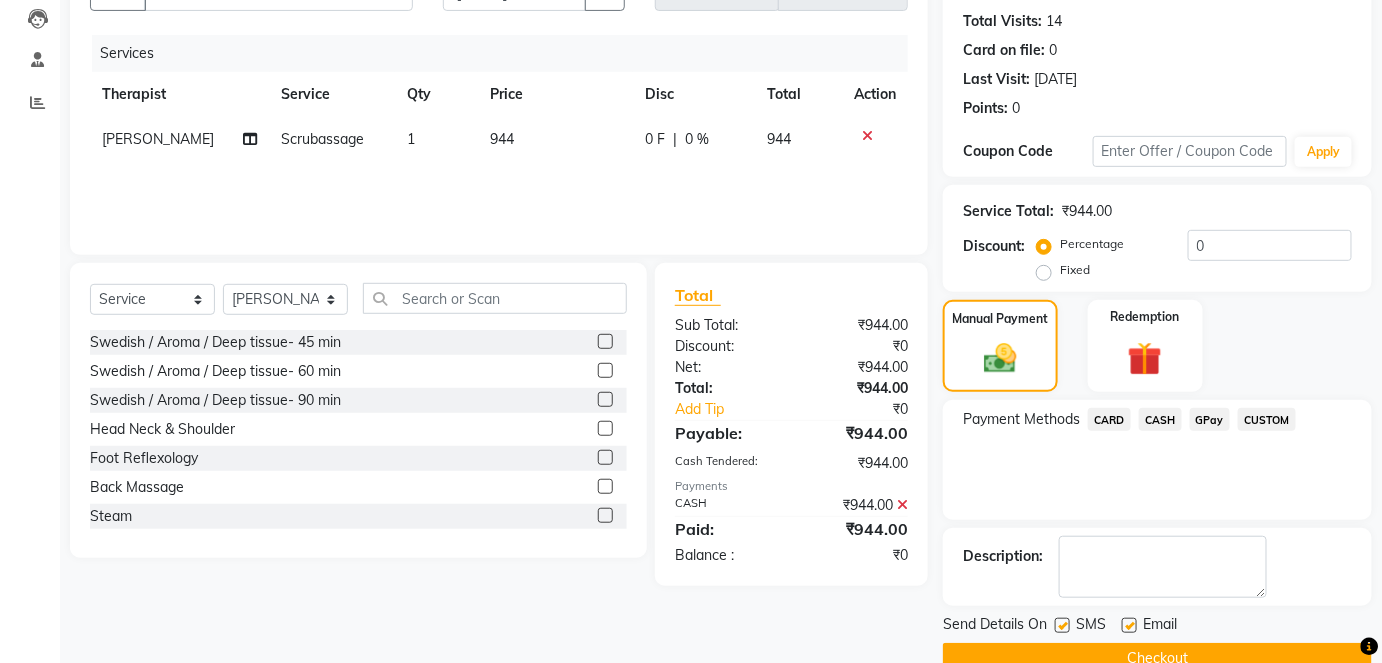 scroll, scrollTop: 252, scrollLeft: 0, axis: vertical 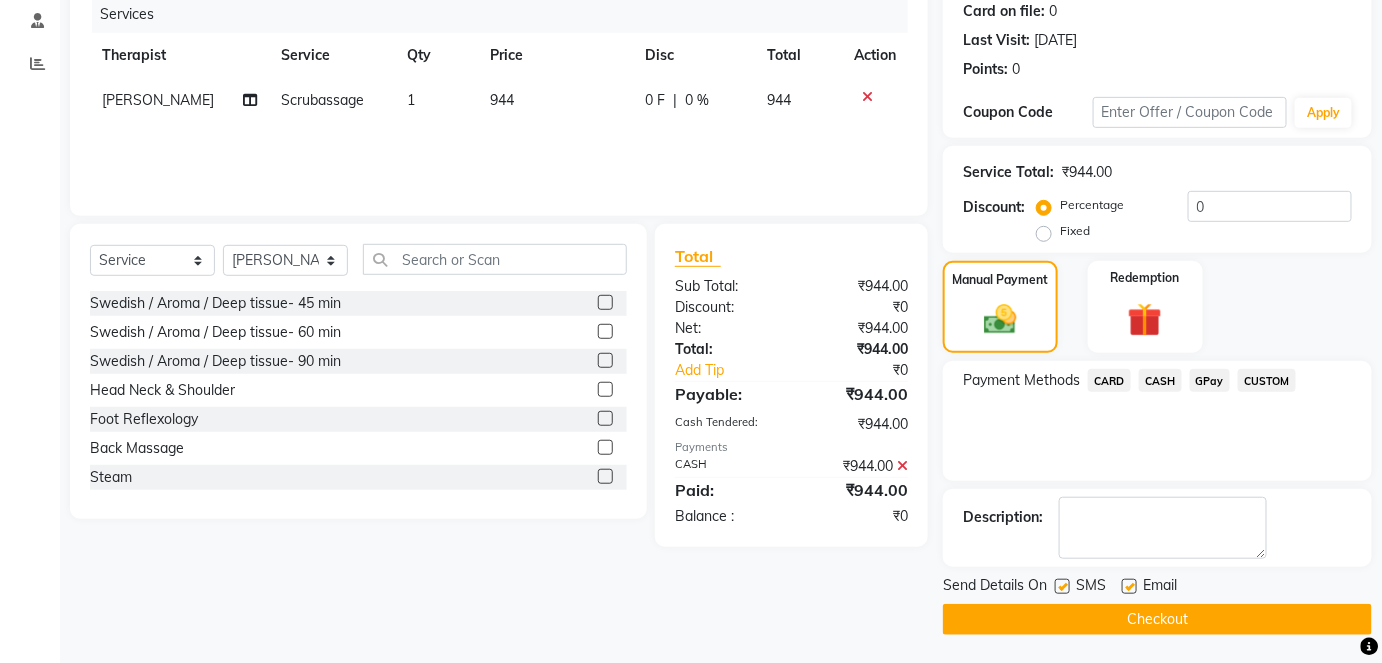 click on "Checkout" 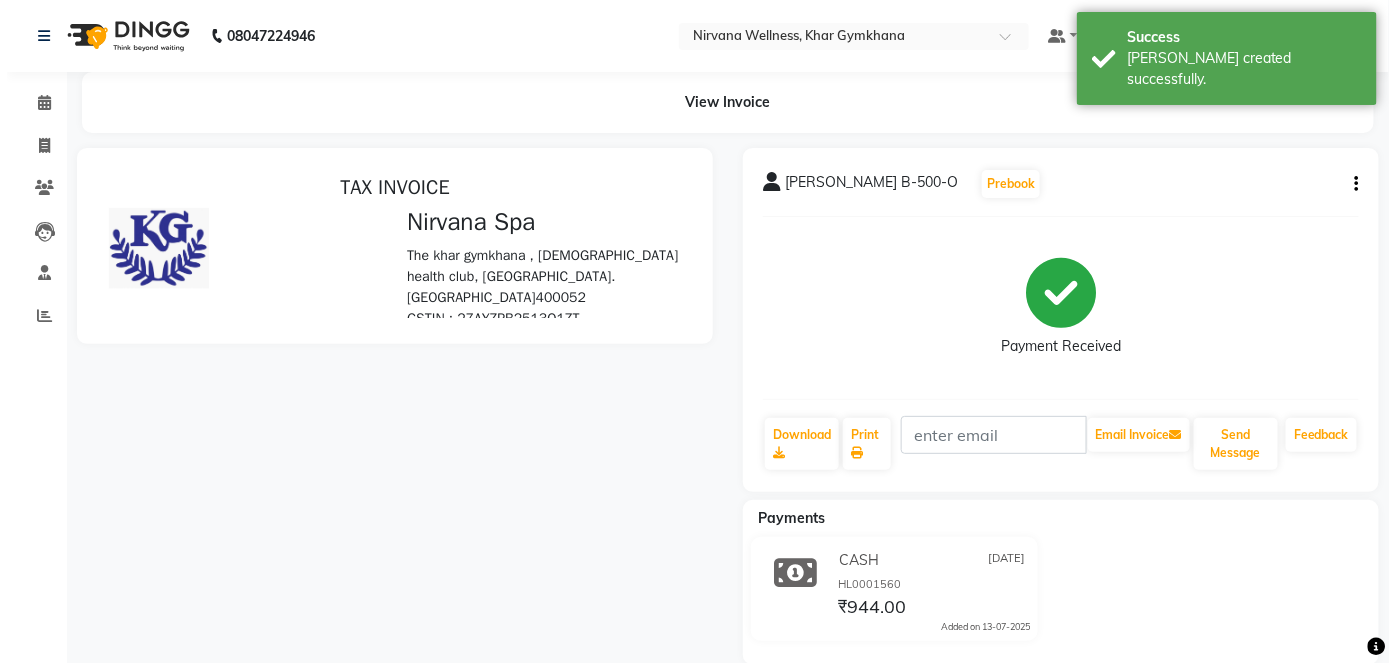 scroll, scrollTop: 0, scrollLeft: 0, axis: both 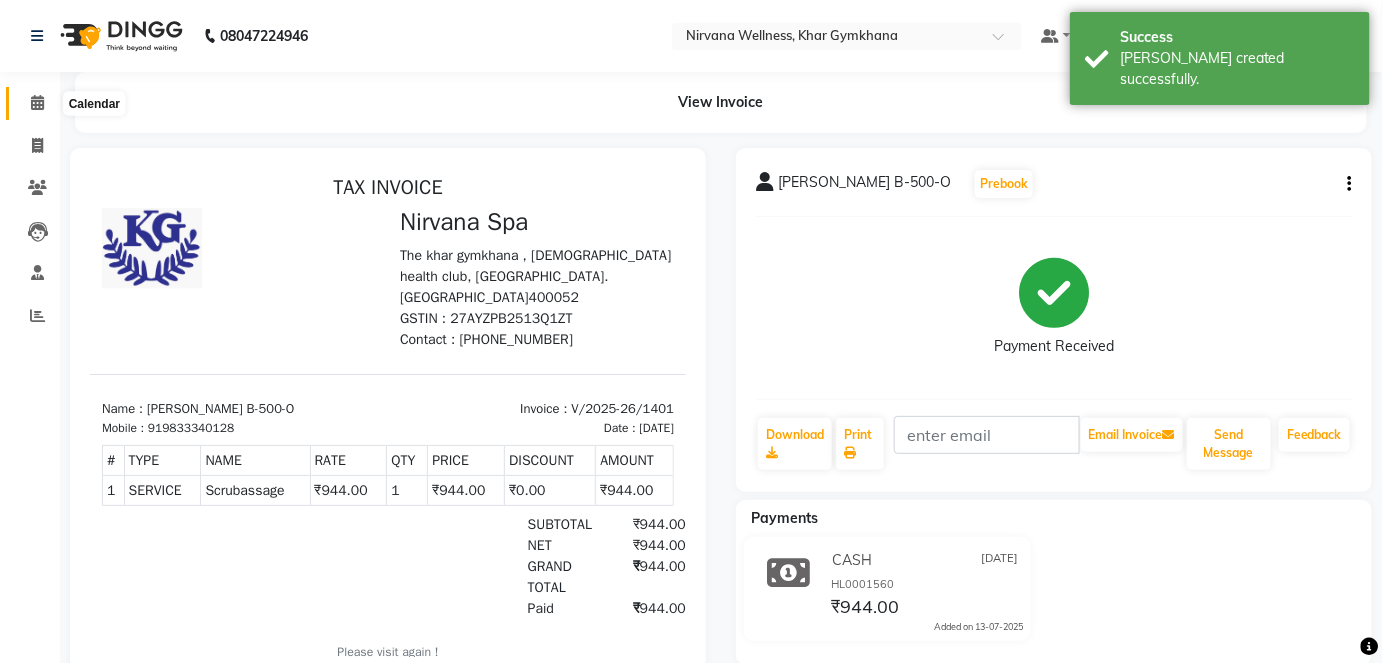 click 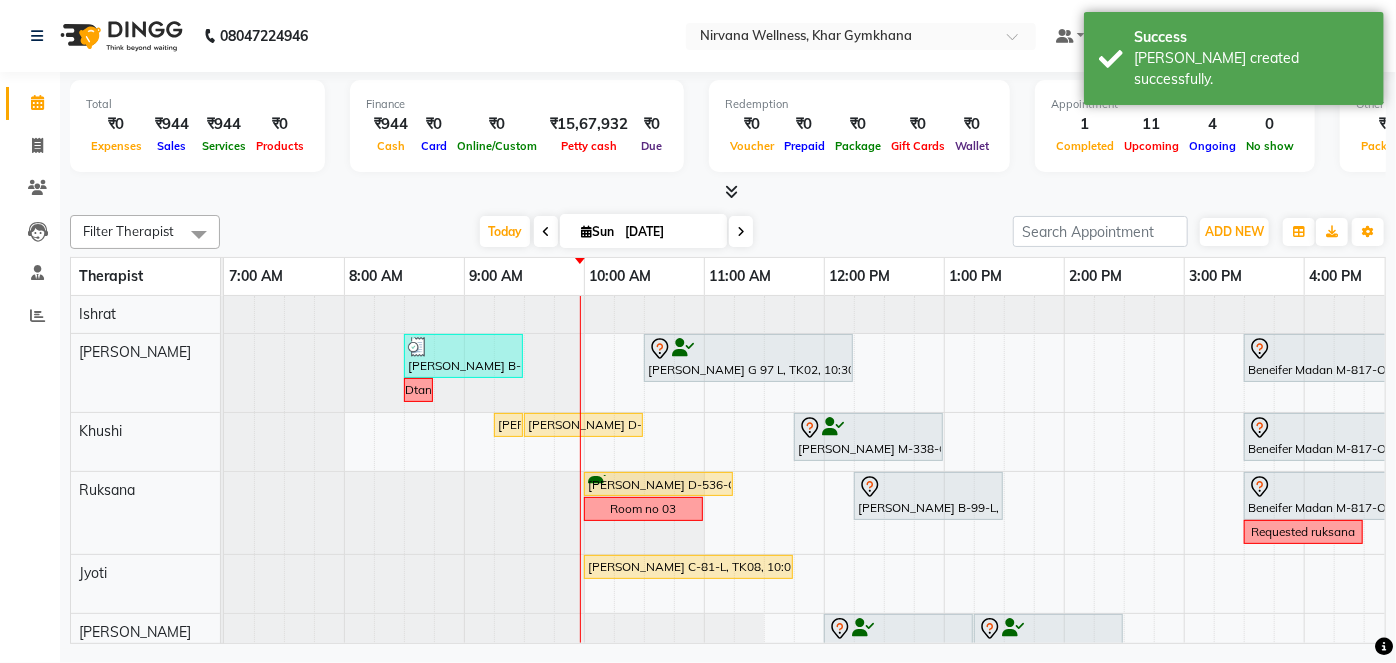 scroll, scrollTop: 0, scrollLeft: 206, axis: horizontal 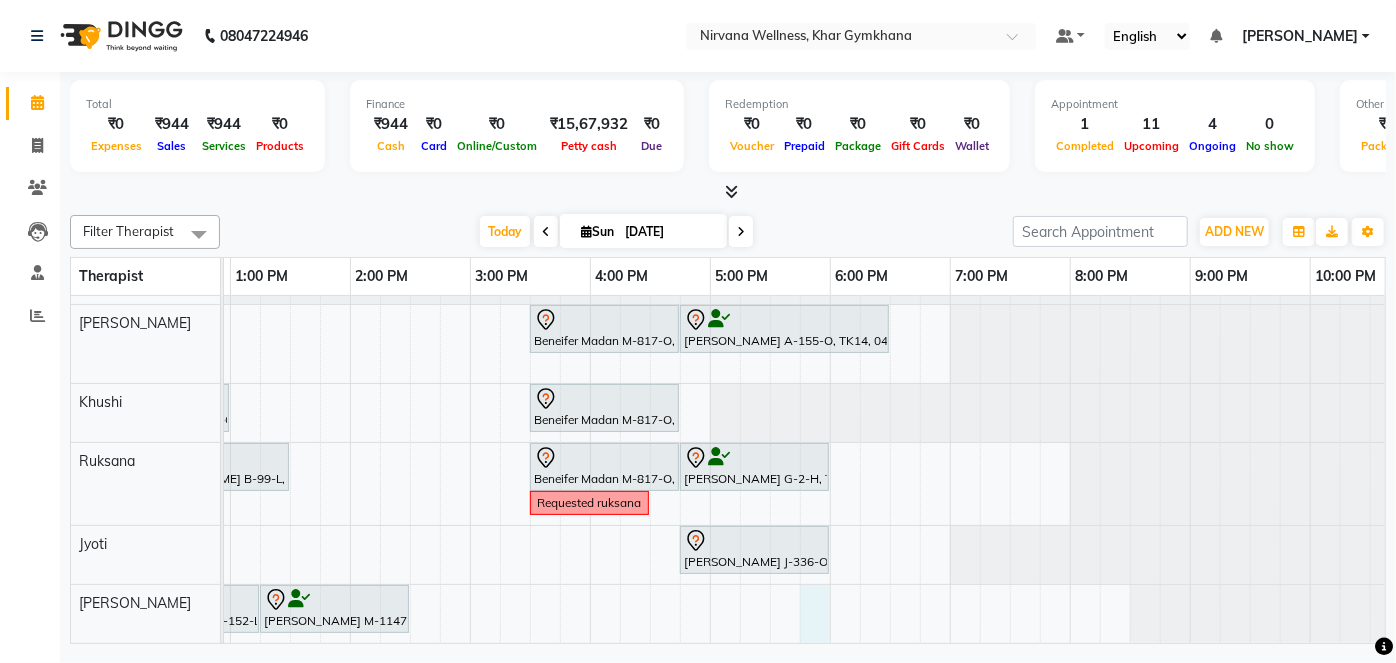 drag, startPoint x: 828, startPoint y: 627, endPoint x: 819, endPoint y: 643, distance: 18.35756 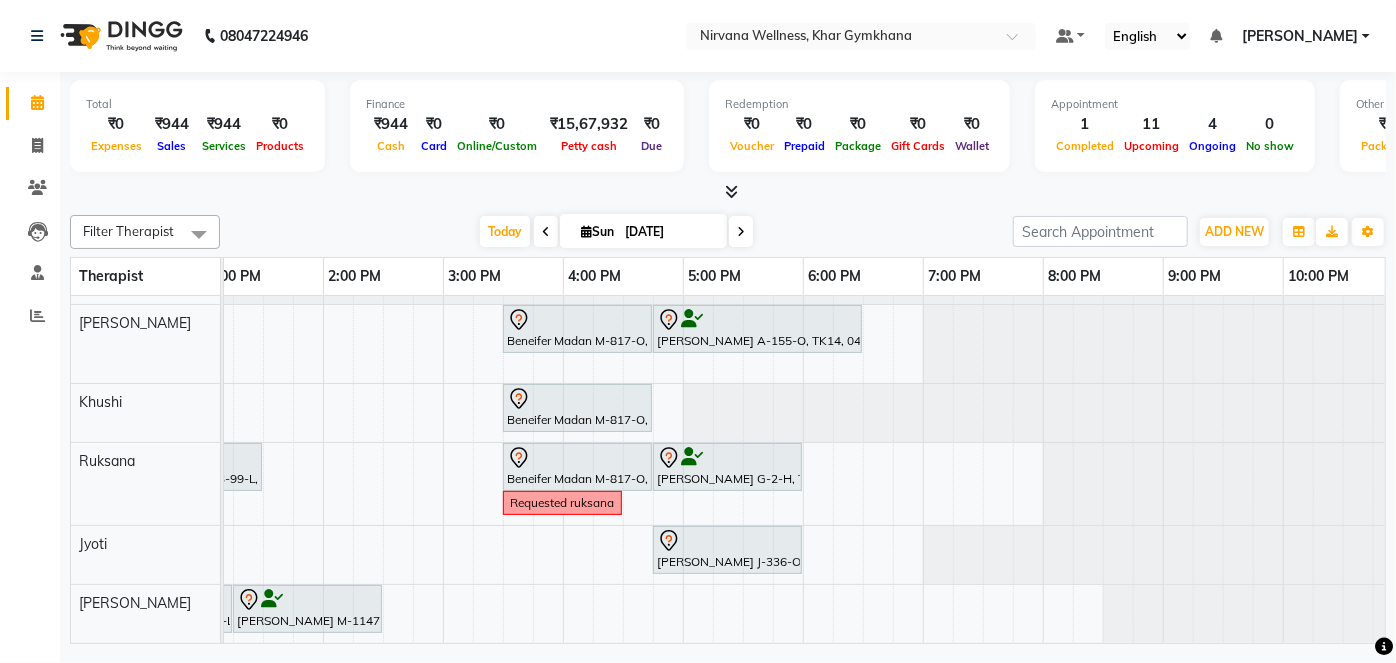 click on "Aditi Badlani B-500-O, TK13, 08:30 AM-09:30 AM, Scrubassage             Anjali Gupta G 97 L, TK02, 10:30 AM-12:15 PM, Swedish / Aroma / Deep tissue- 90 min             Beneifer Madan M-817-O, TK01, 03:30 PM-04:45 PM, Swedish / Aroma / Deep tissue- 60 min             Urvashi Ahuja A-155-O, TK14, 04:45 PM-06:30 PM, Swedish / Aroma / Deep tissue- 90 min  Dtan     Niharika D-119-L, TK04, 09:15 AM-09:16 AM, Wintergreen Oil/Aroma Oil    Niharika D-119-L, TK04, 09:30 AM-10:30 AM, Swedish / Aroma / Deep tissue- 60 min             Shubhangi Mehta M-338-O, TK05, 11:45 AM-01:00 PM, Swedish / Aroma / Deep tissue- 60 min             Beneifer Madan M-817-O, TK01, 03:30 PM-04:45 PM, Swedish / Aroma / Deep tissue- 60 min     Simran Doulatramani D-536-O, TK07, 10:00 AM-11:15 AM, Swedish / Aroma / Deep tissue- 60 min             Simran Bhatija B-99-L, TK06, 12:15 PM-01:30 PM, Swedish / Aroma / Deep tissue- 60 min             Beneifer Madan M-817-O, TK01, 03:30 PM-04:45 PM, Swedish / Aroma / Deep tissue- 60 min" at bounding box center [443, 455] 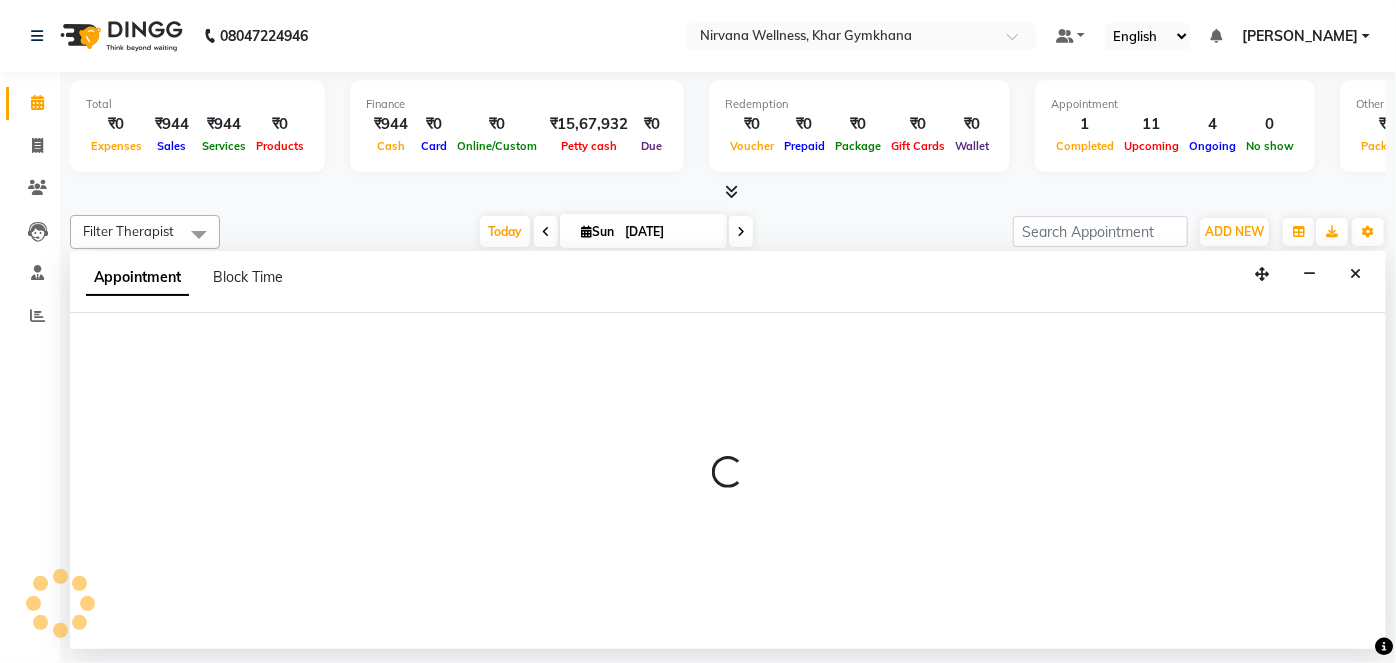 select on "79305" 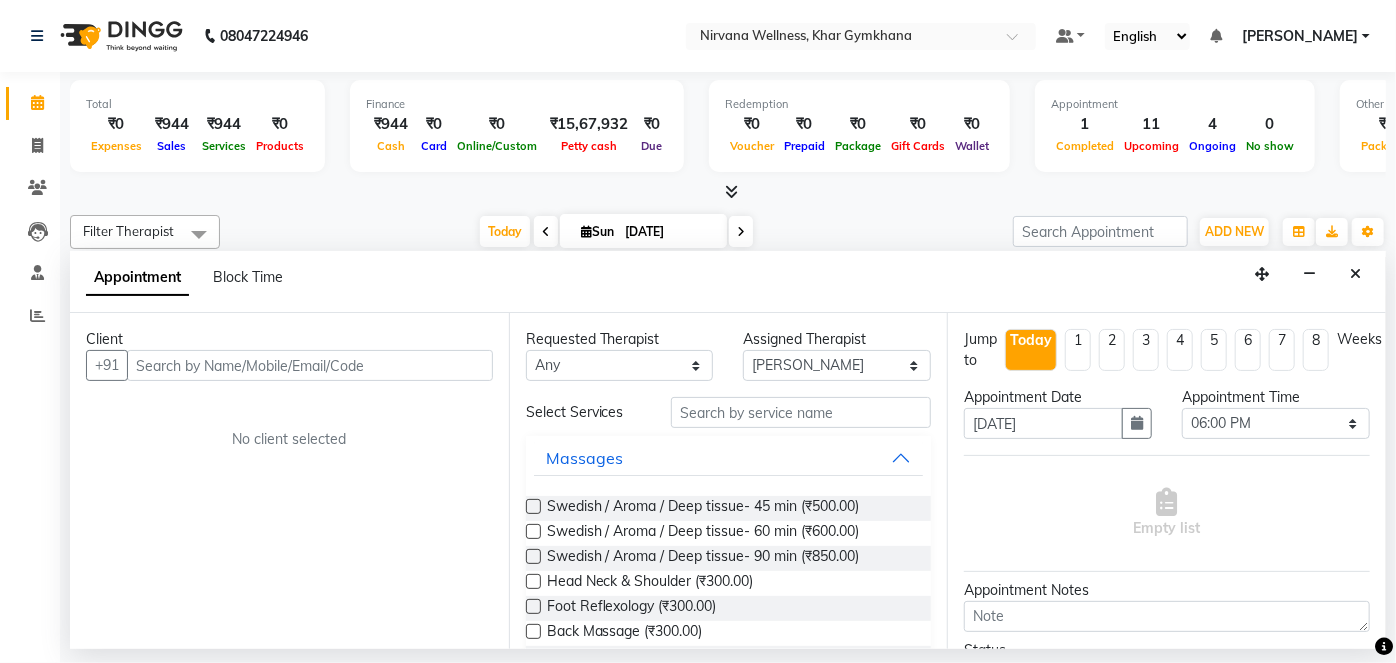 click at bounding box center [310, 365] 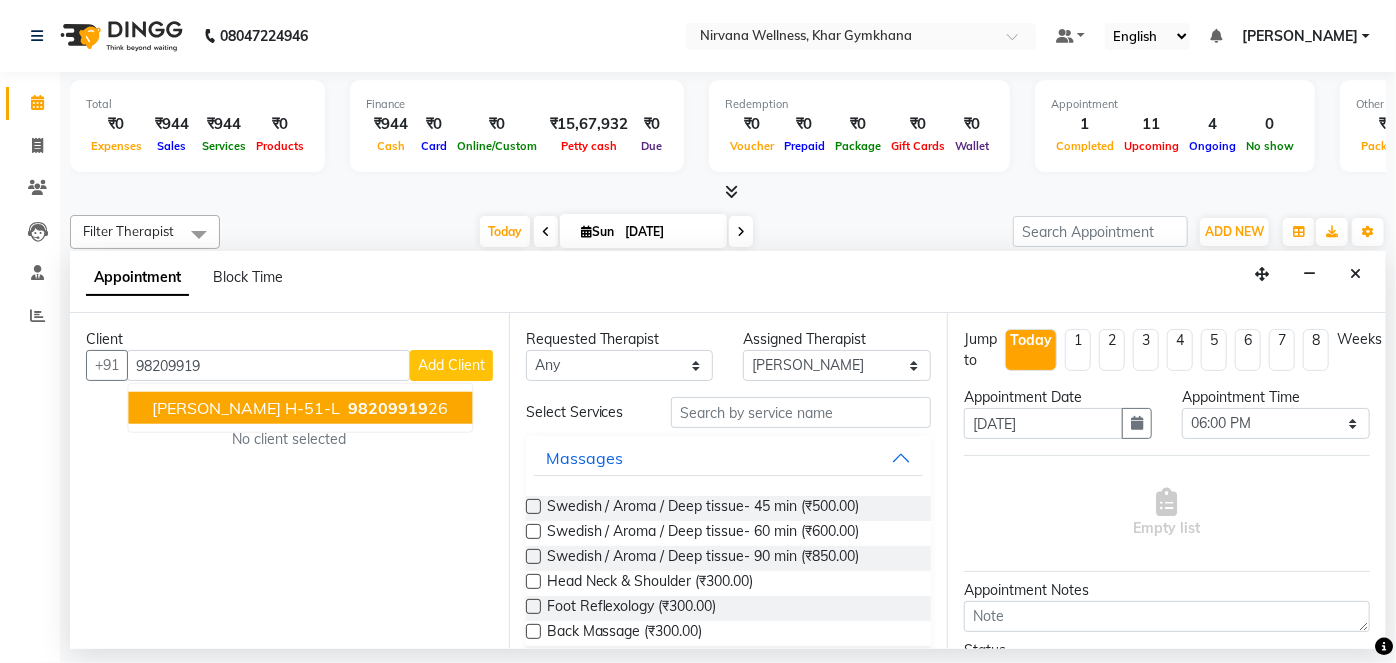 click on "[PERSON_NAME] H-51-L" at bounding box center (246, 408) 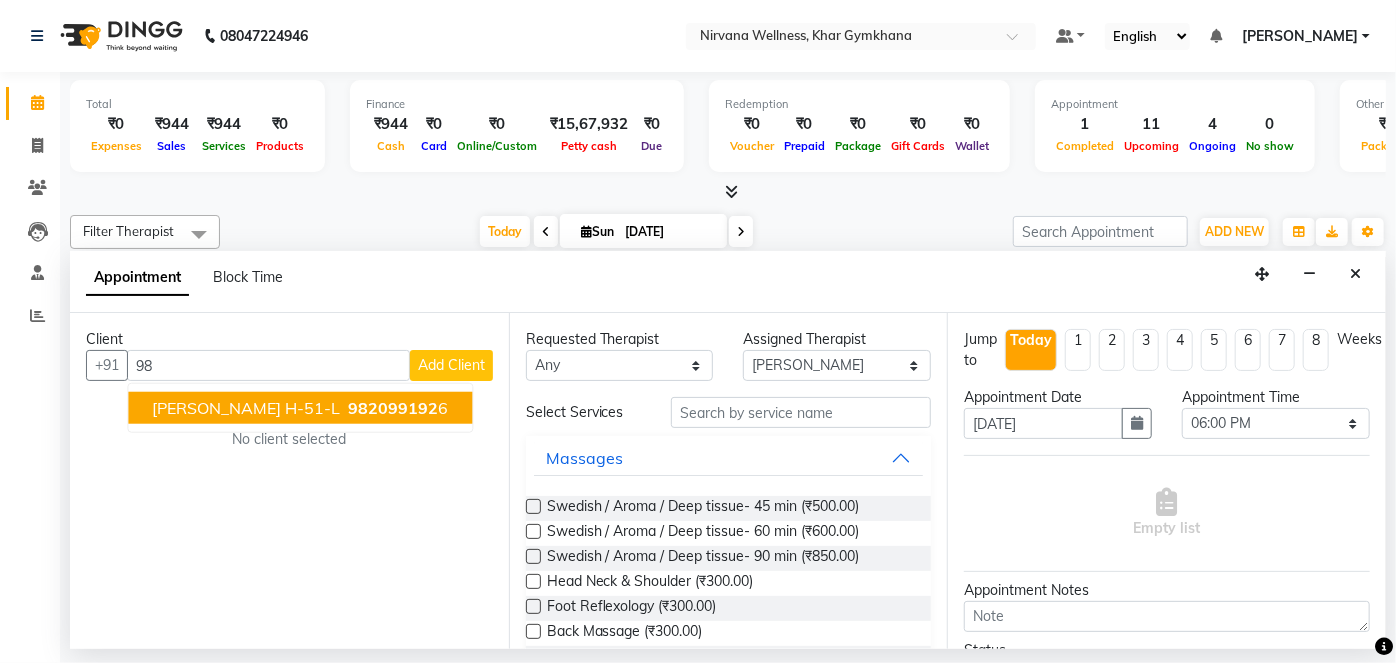 type on "9" 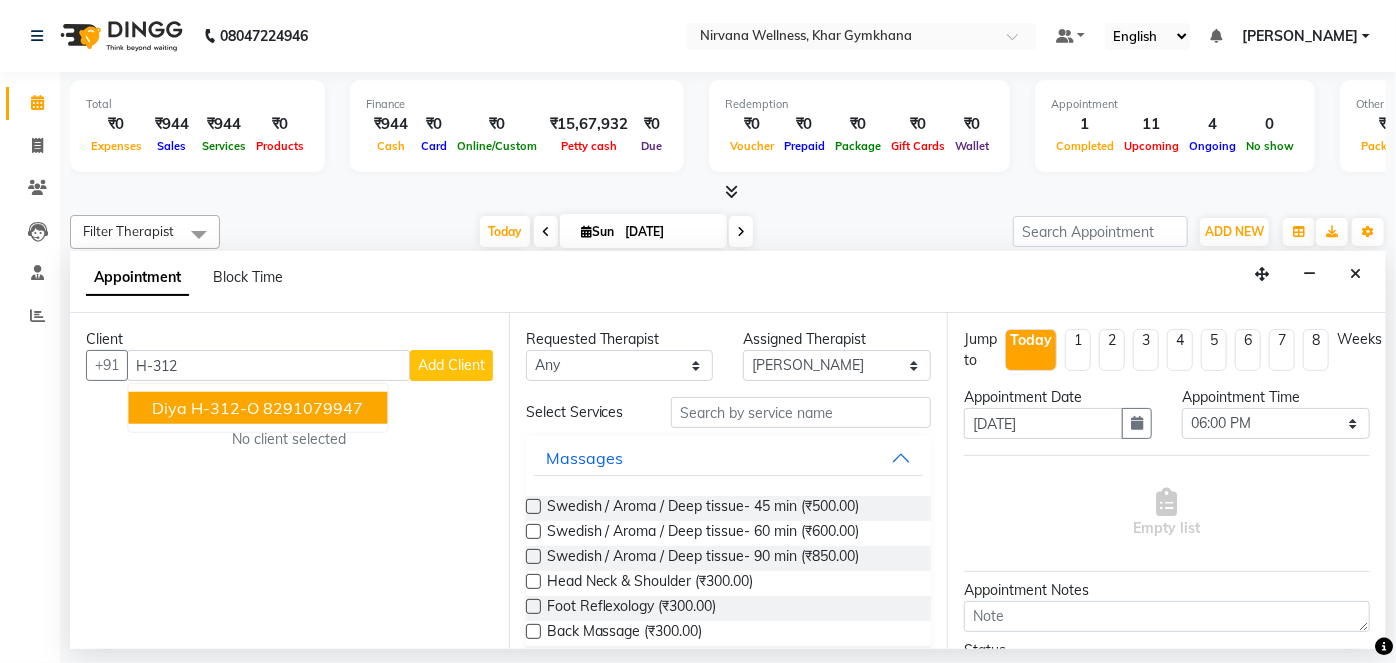 click on "Diya H-312-O  8291079947" at bounding box center (257, 408) 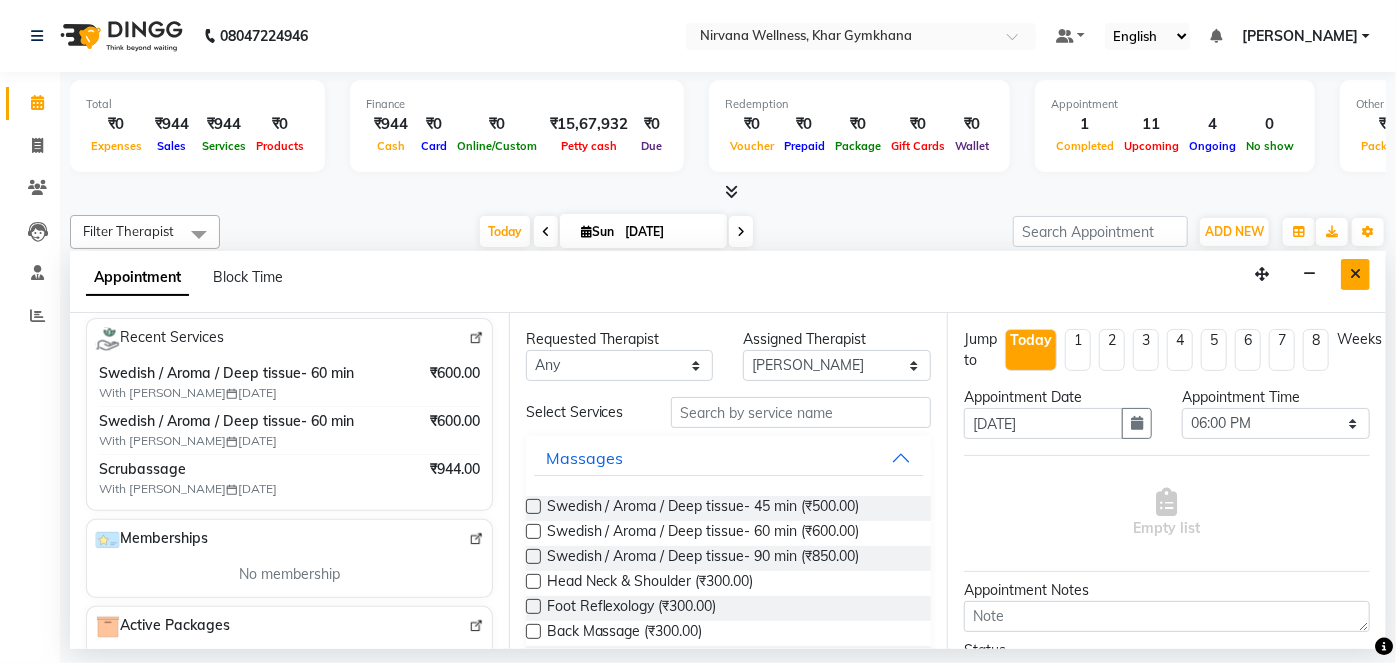 type on "8291079947" 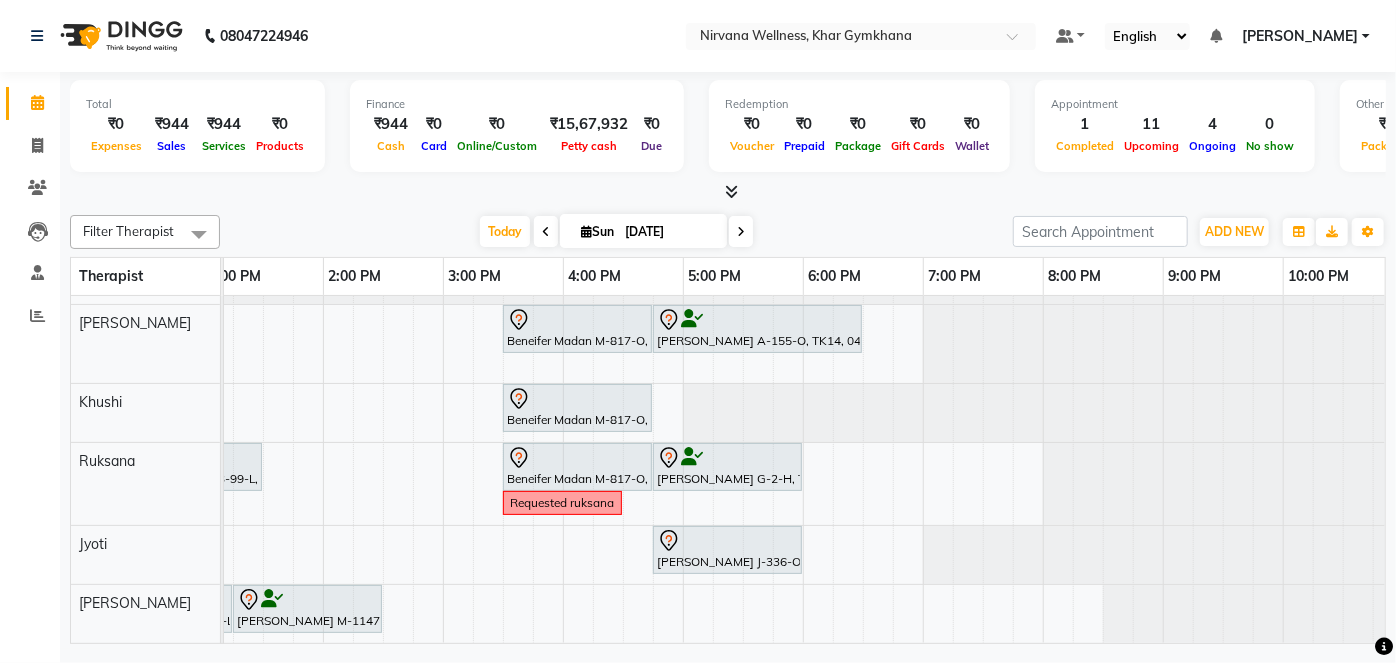 click on "Aditi Badlani B-500-O, TK13, 08:30 AM-09:30 AM, Scrubassage             Anjali Gupta G 97 L, TK02, 10:30 AM-12:15 PM, Swedish / Aroma / Deep tissue- 90 min             Beneifer Madan M-817-O, TK01, 03:30 PM-04:45 PM, Swedish / Aroma / Deep tissue- 60 min             Urvashi Ahuja A-155-O, TK14, 04:45 PM-06:30 PM, Swedish / Aroma / Deep tissue- 90 min  Dtan     Niharika D-119-L, TK04, 09:15 AM-09:16 AM, Wintergreen Oil/Aroma Oil    Niharika D-119-L, TK04, 09:30 AM-10:30 AM, Swedish / Aroma / Deep tissue- 60 min             Shubhangi Mehta M-338-O, TK05, 11:45 AM-01:00 PM, Swedish / Aroma / Deep tissue- 60 min             Beneifer Madan M-817-O, TK01, 03:30 PM-04:45 PM, Swedish / Aroma / Deep tissue- 60 min     Simran Doulatramani D-536-O, TK07, 10:00 AM-11:15 AM, Swedish / Aroma / Deep tissue- 60 min             Simran Bhatija B-99-L, TK06, 12:15 PM-01:30 PM, Swedish / Aroma / Deep tissue- 60 min             Beneifer Madan M-817-O, TK01, 03:30 PM-04:45 PM, Swedish / Aroma / Deep tissue- 60 min" at bounding box center (443, 455) 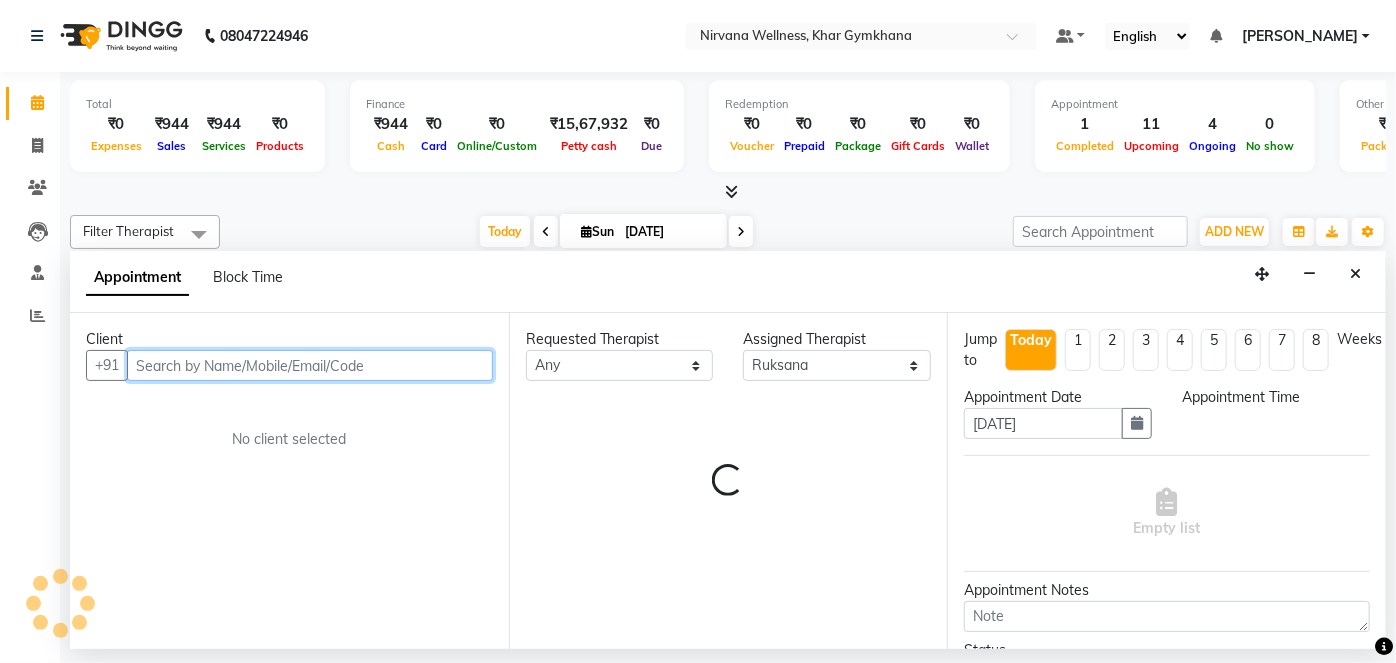 select on "1080" 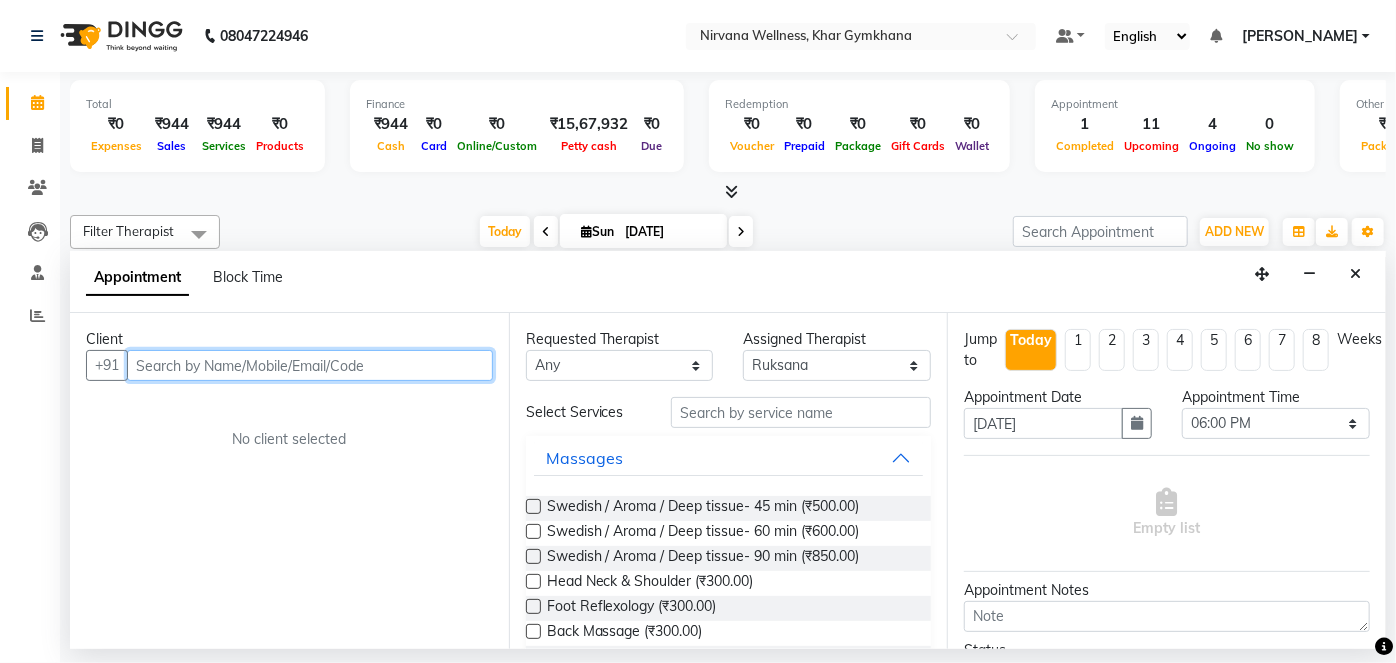 click at bounding box center [310, 365] 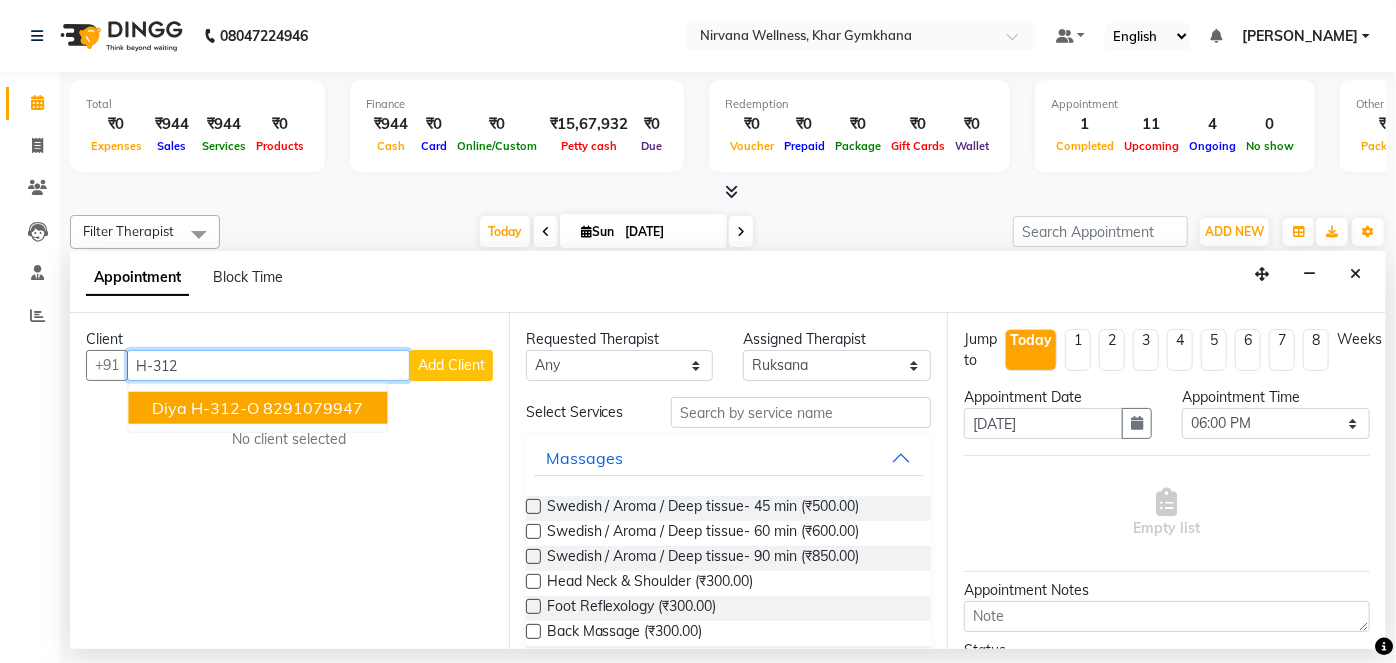 click on "8291079947" at bounding box center (313, 408) 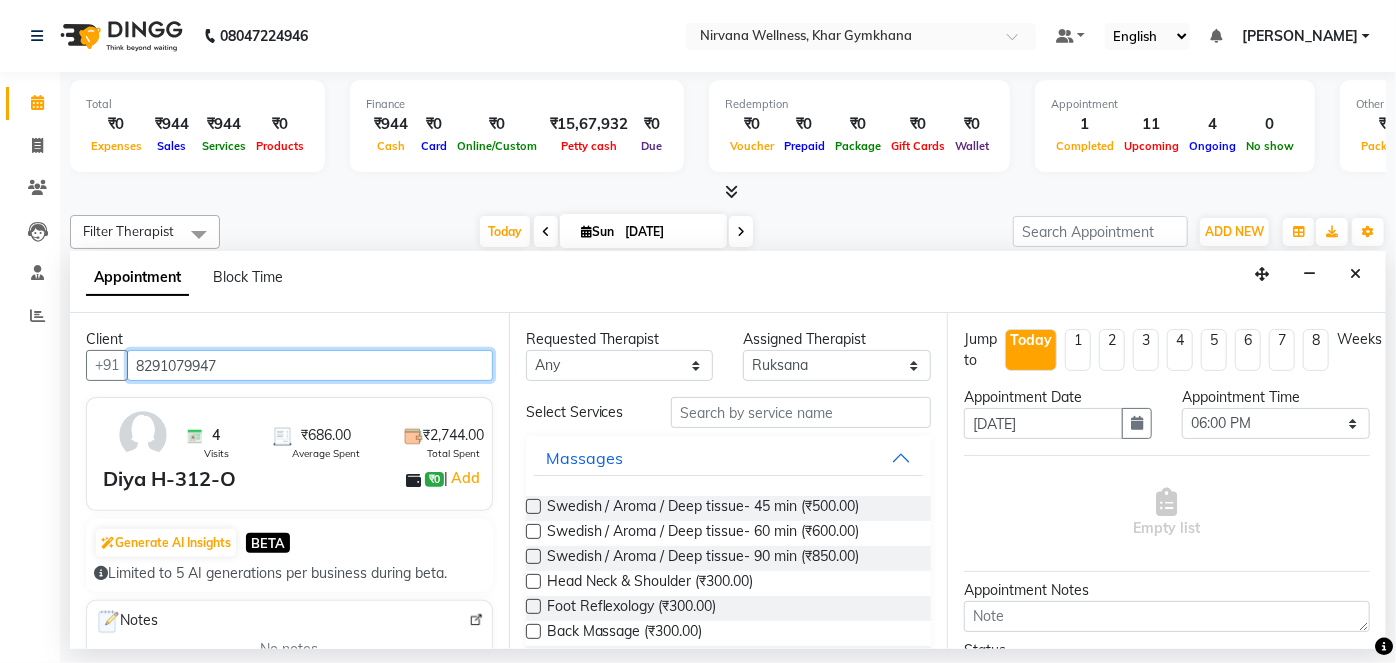 type on "8291079947" 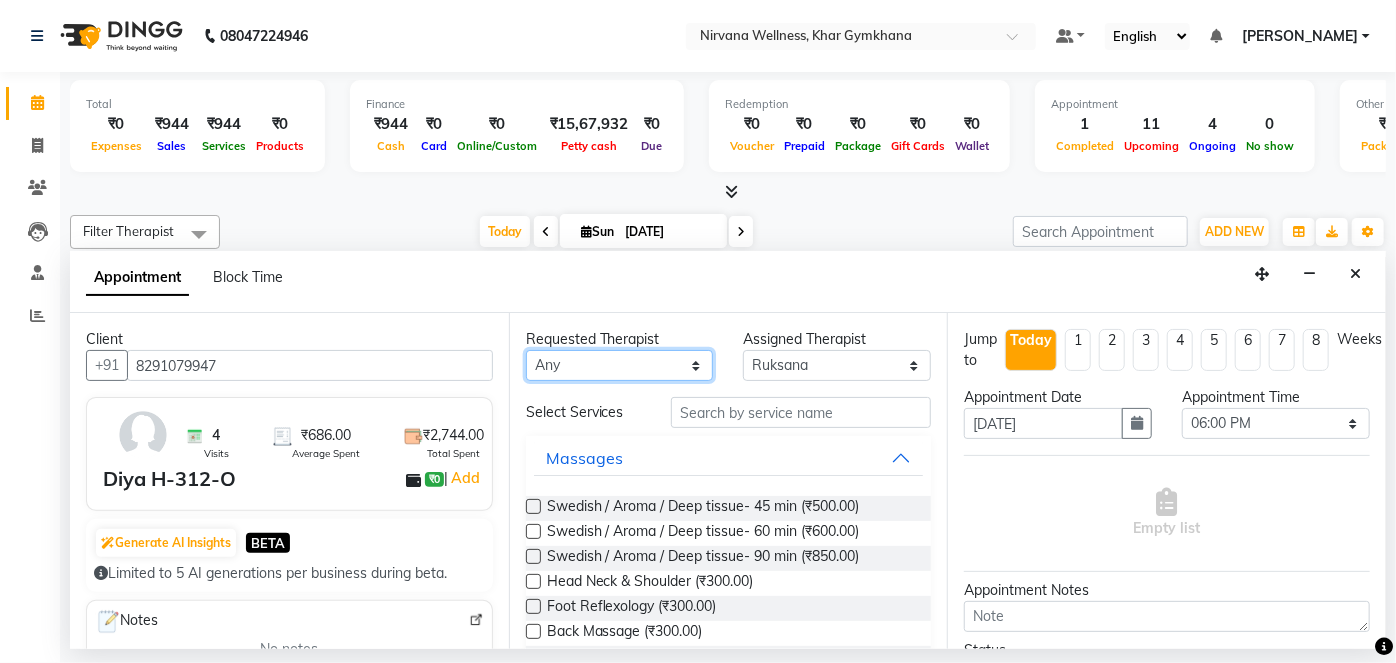 click on "Any [PERSON_NAME] Jyoti [PERSON_NAME] [PERSON_NAME]" at bounding box center [620, 365] 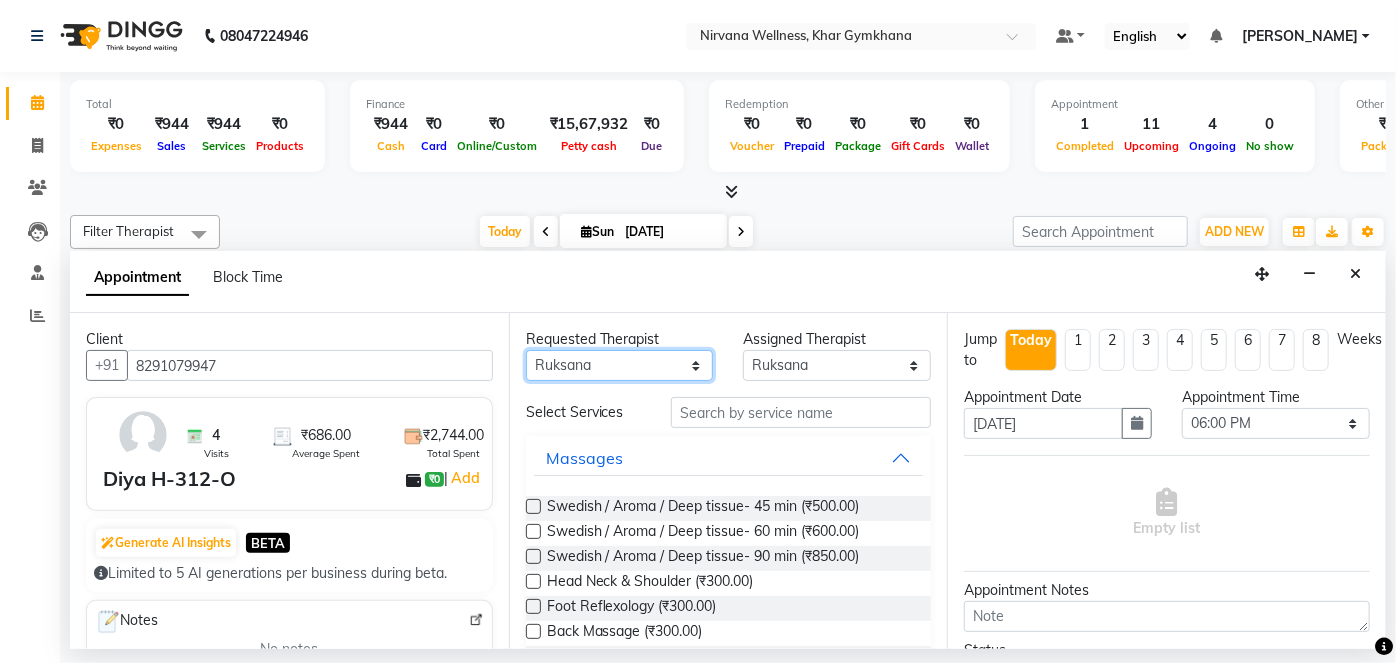 click on "Any [PERSON_NAME] Jyoti [PERSON_NAME] [PERSON_NAME]" at bounding box center [620, 365] 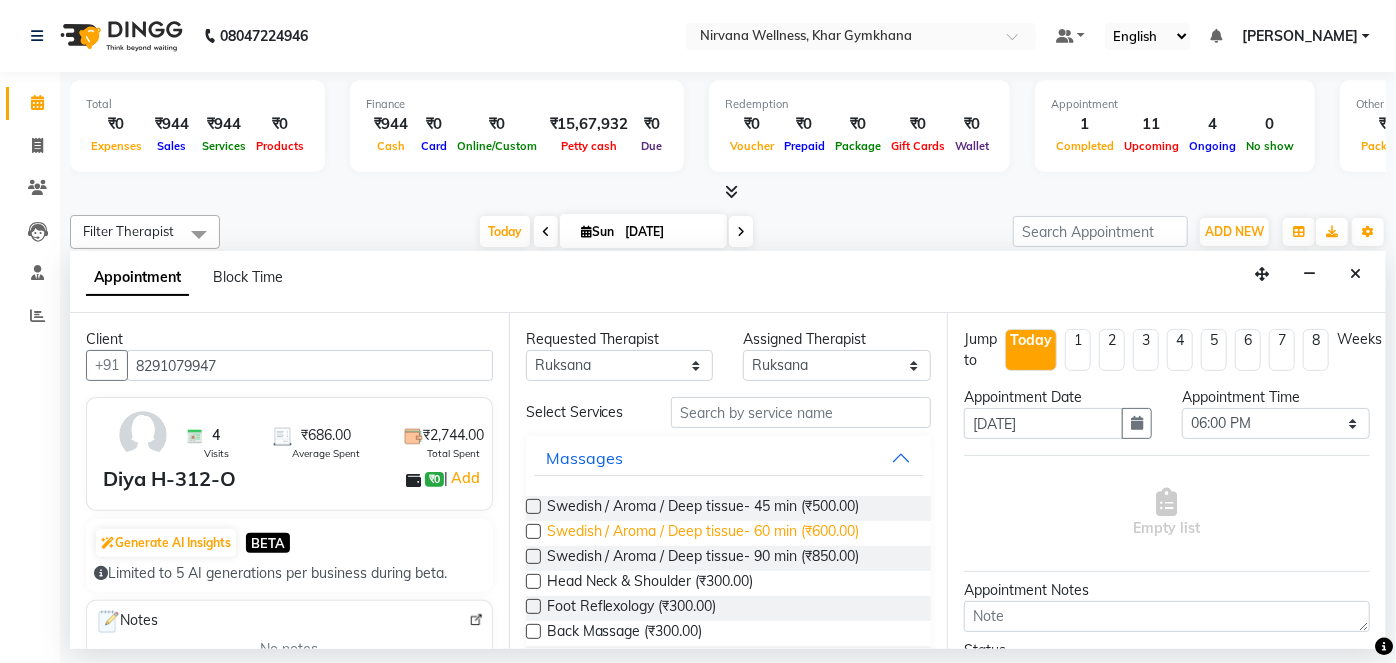 click on "Swedish / Aroma / Deep tissue- 60 min (₹600.00)" at bounding box center [703, 533] 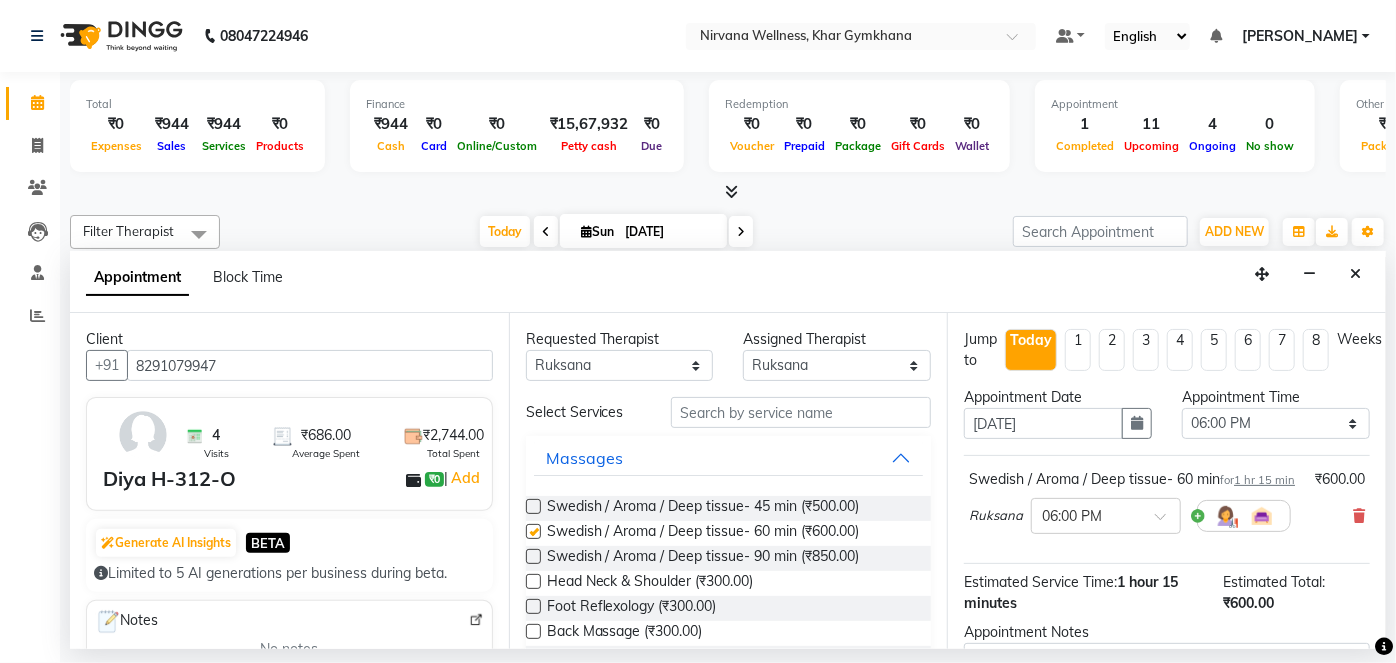 checkbox on "false" 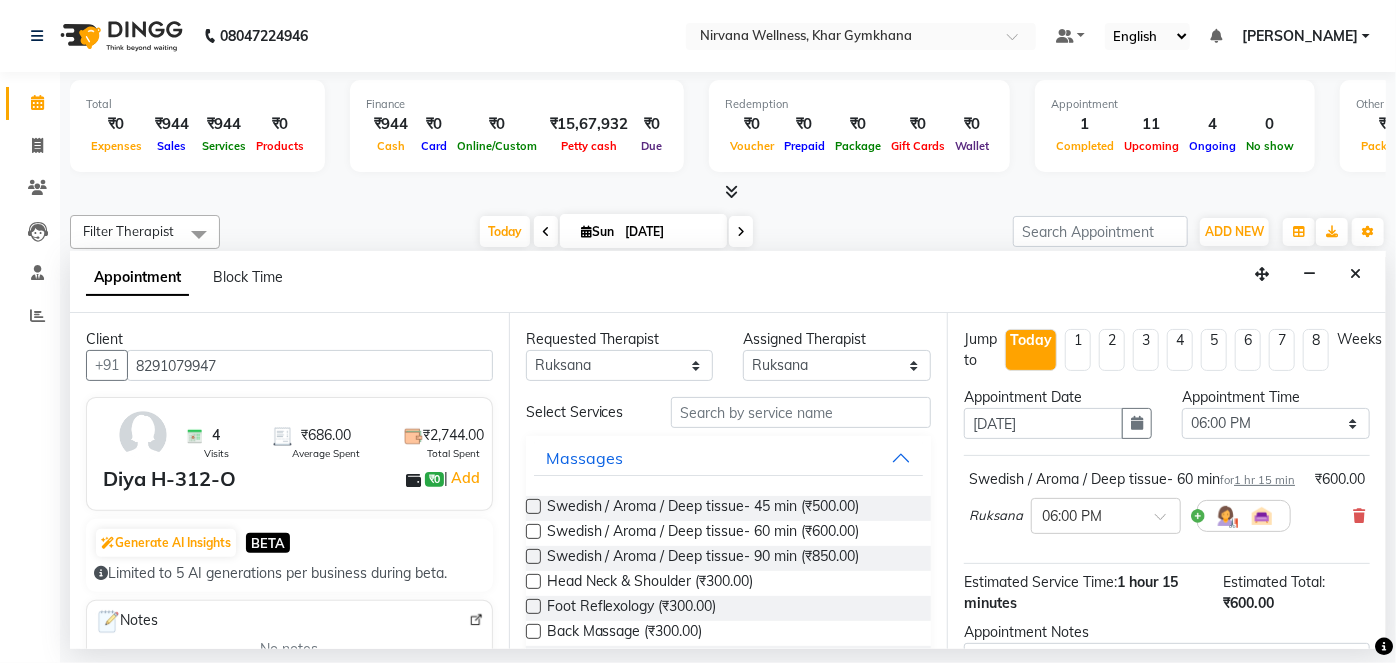 scroll, scrollTop: 231, scrollLeft: 0, axis: vertical 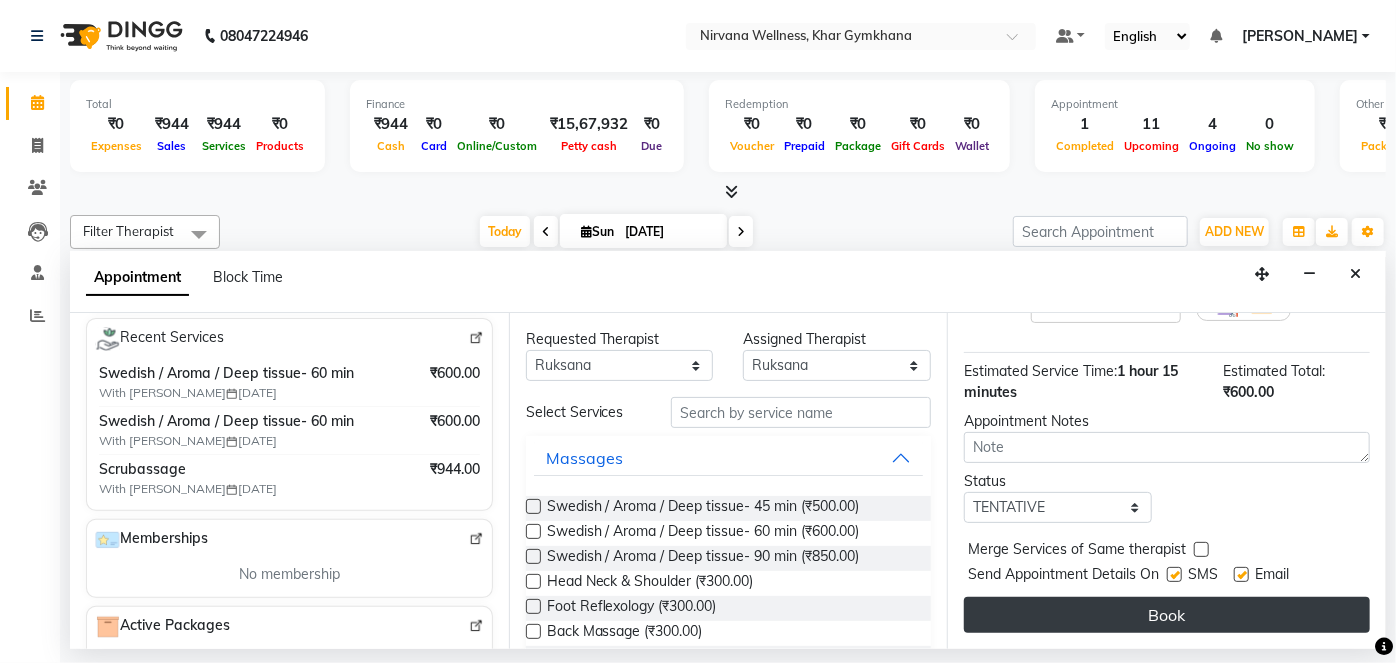 click on "Book" at bounding box center [1167, 615] 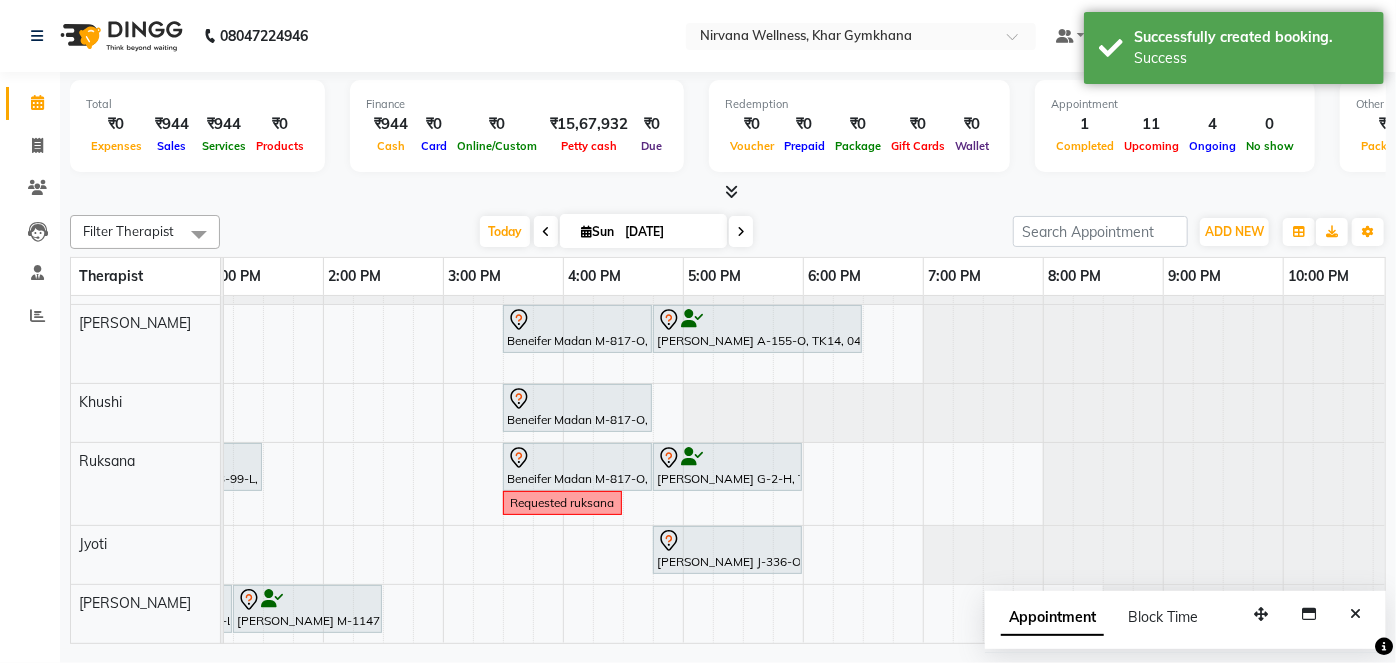 scroll, scrollTop: 0, scrollLeft: 0, axis: both 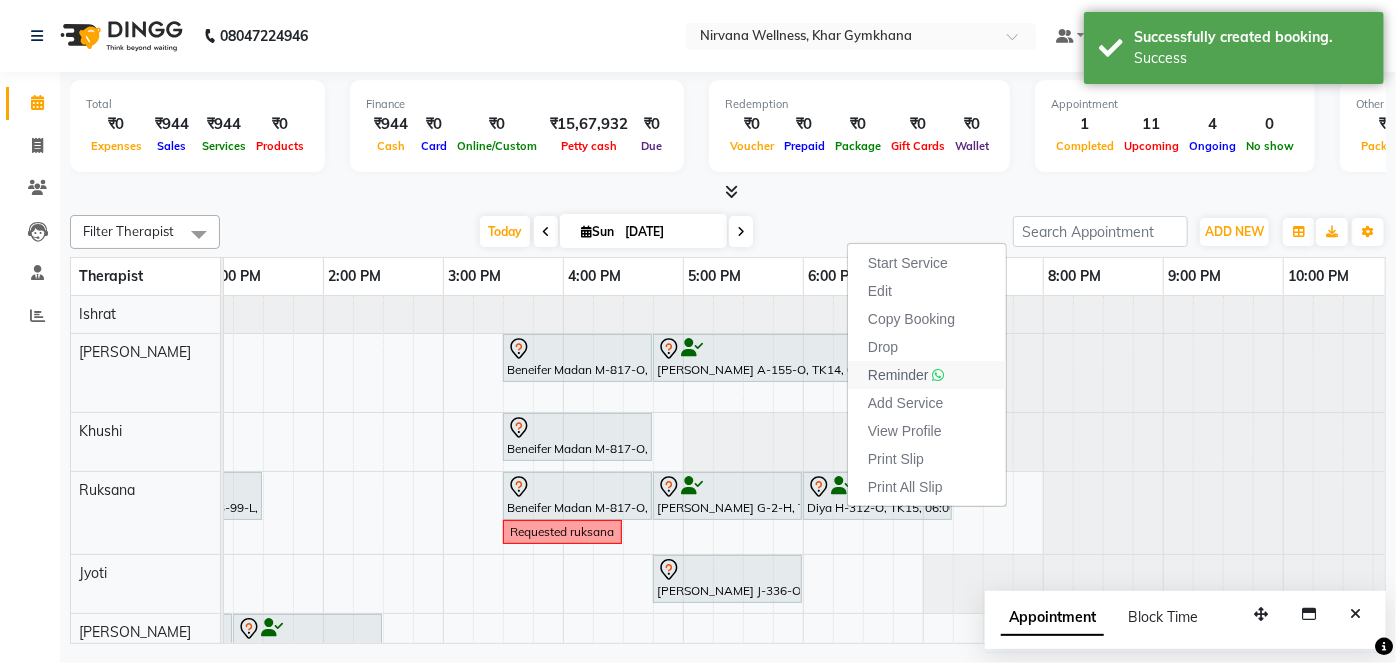 click on "Reminder" at bounding box center [898, 375] 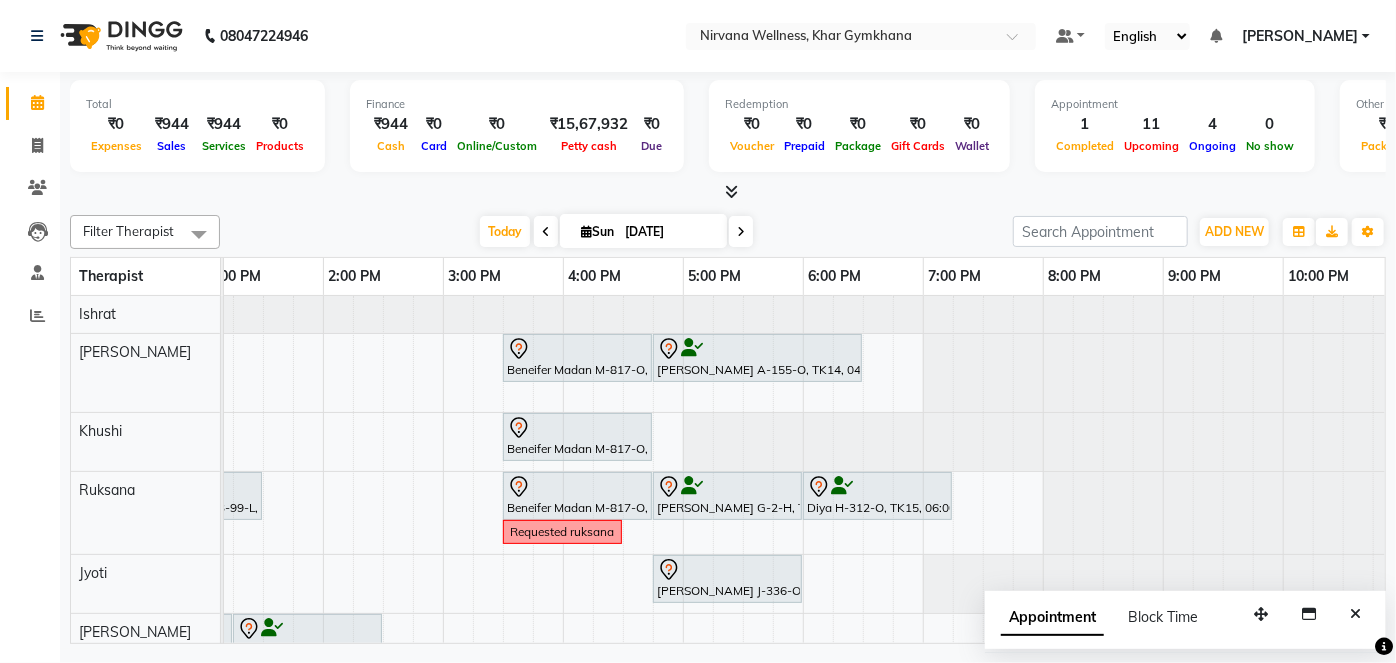 scroll, scrollTop: 0, scrollLeft: 451, axis: horizontal 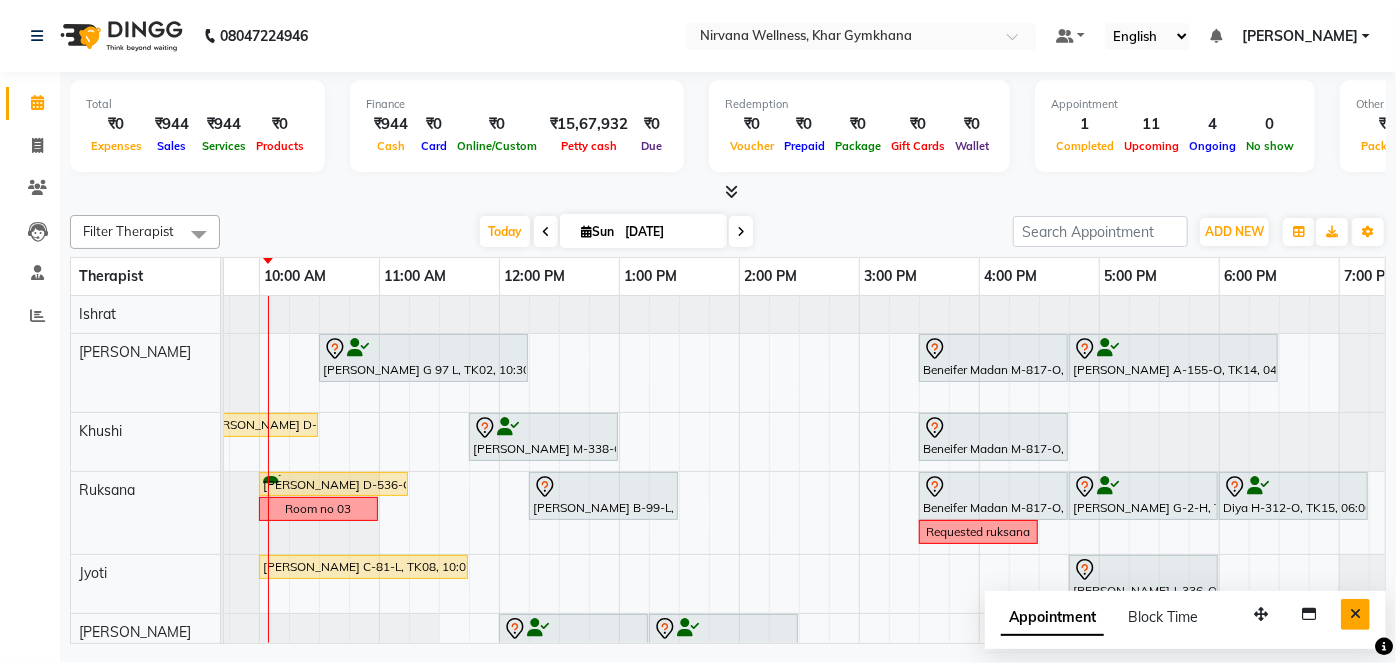 click at bounding box center (1355, 614) 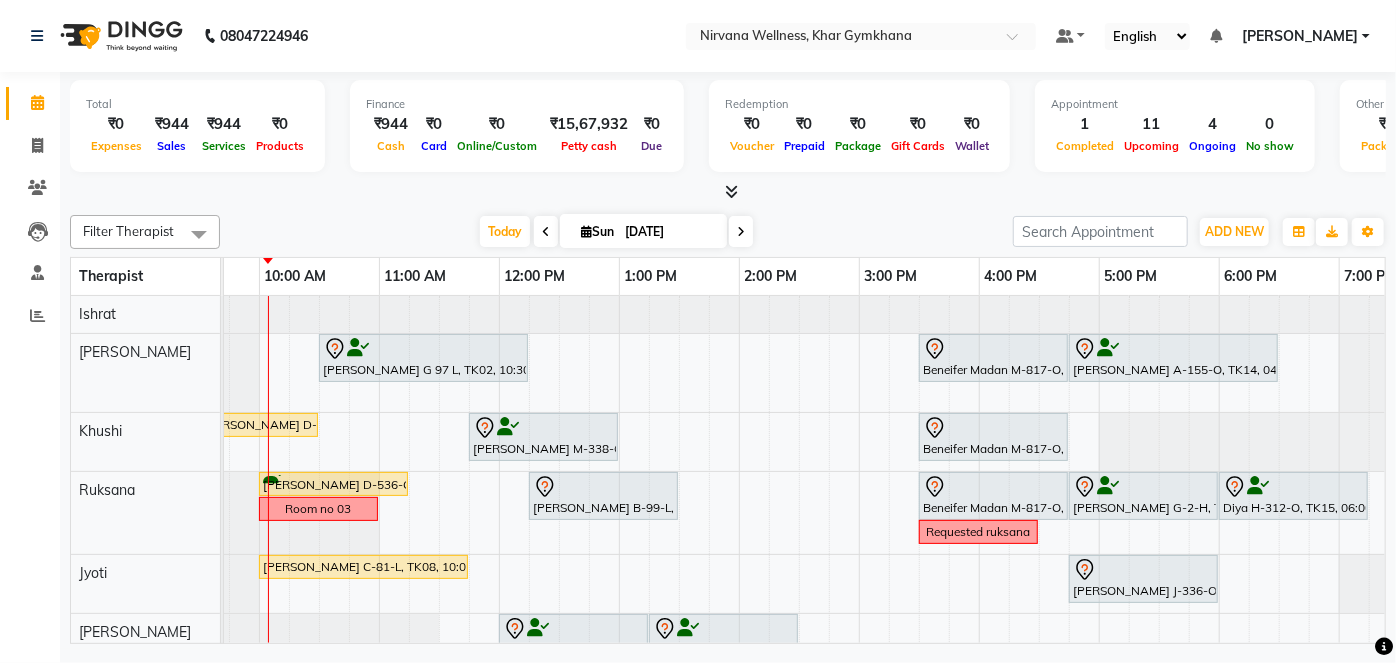 scroll, scrollTop: 0, scrollLeft: 313, axis: horizontal 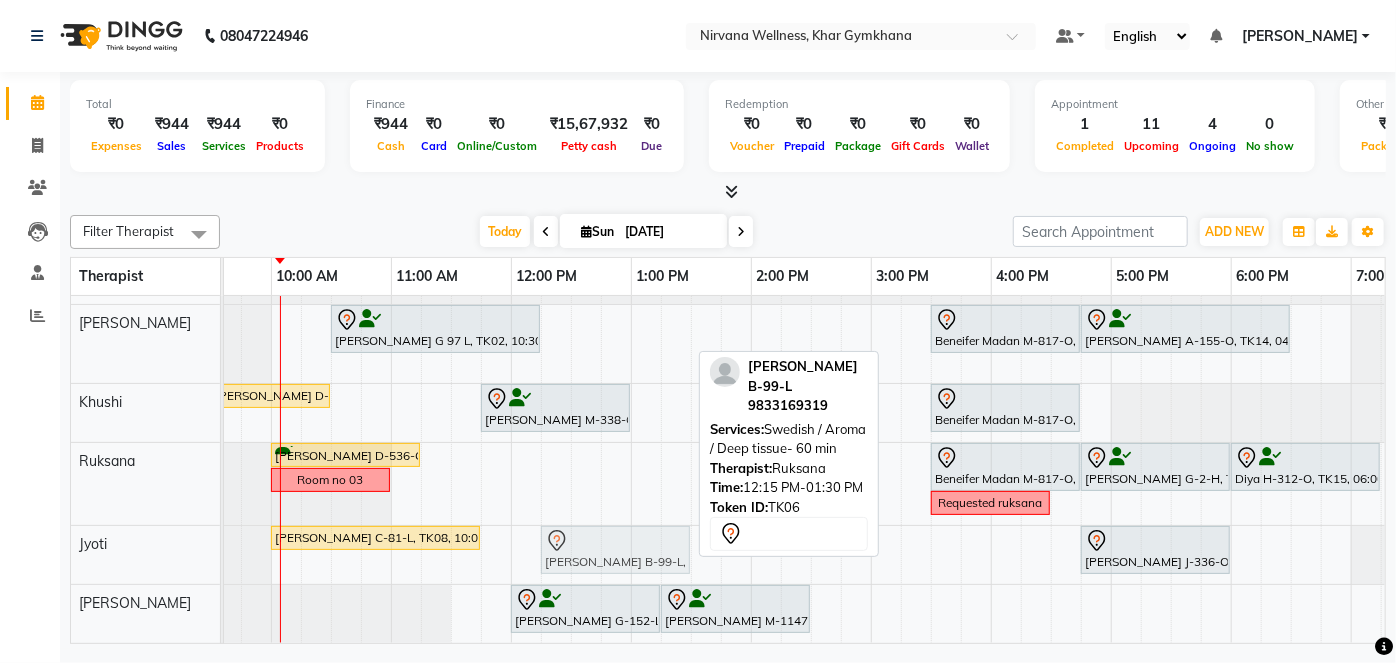 drag, startPoint x: 597, startPoint y: 450, endPoint x: 597, endPoint y: 510, distance: 60 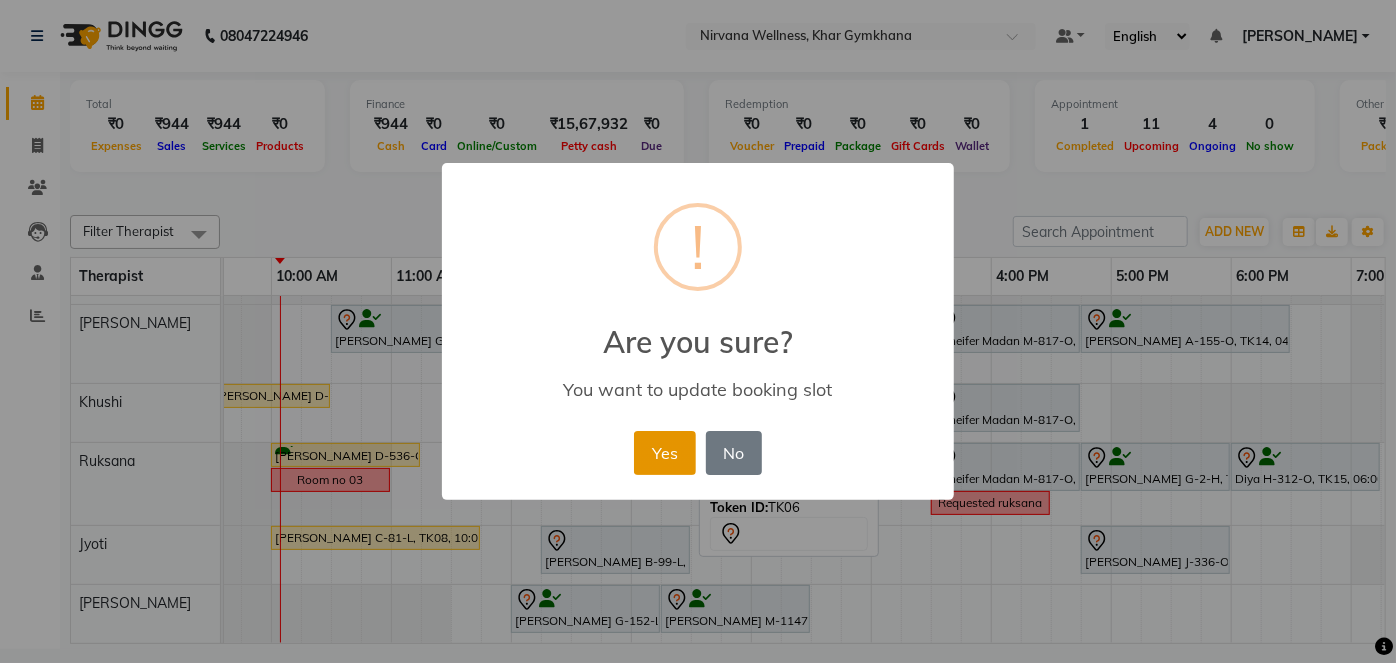 click on "Yes" at bounding box center (664, 453) 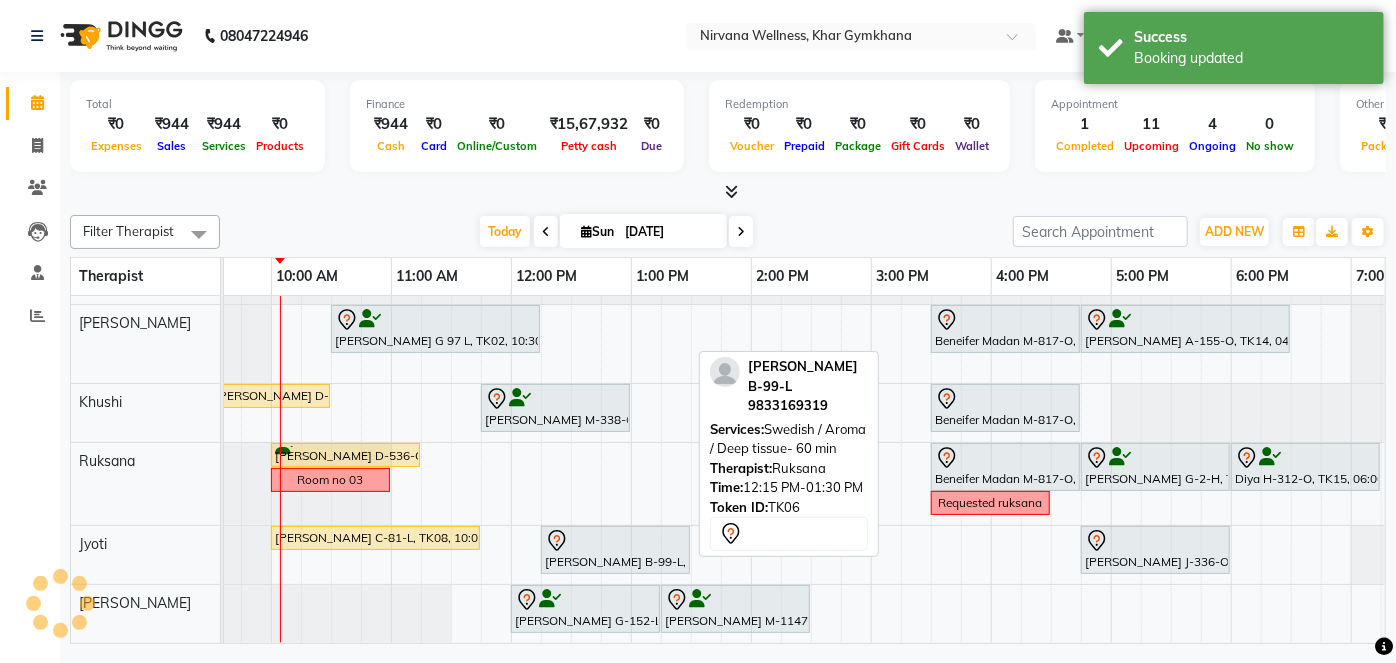 scroll, scrollTop: 0, scrollLeft: 0, axis: both 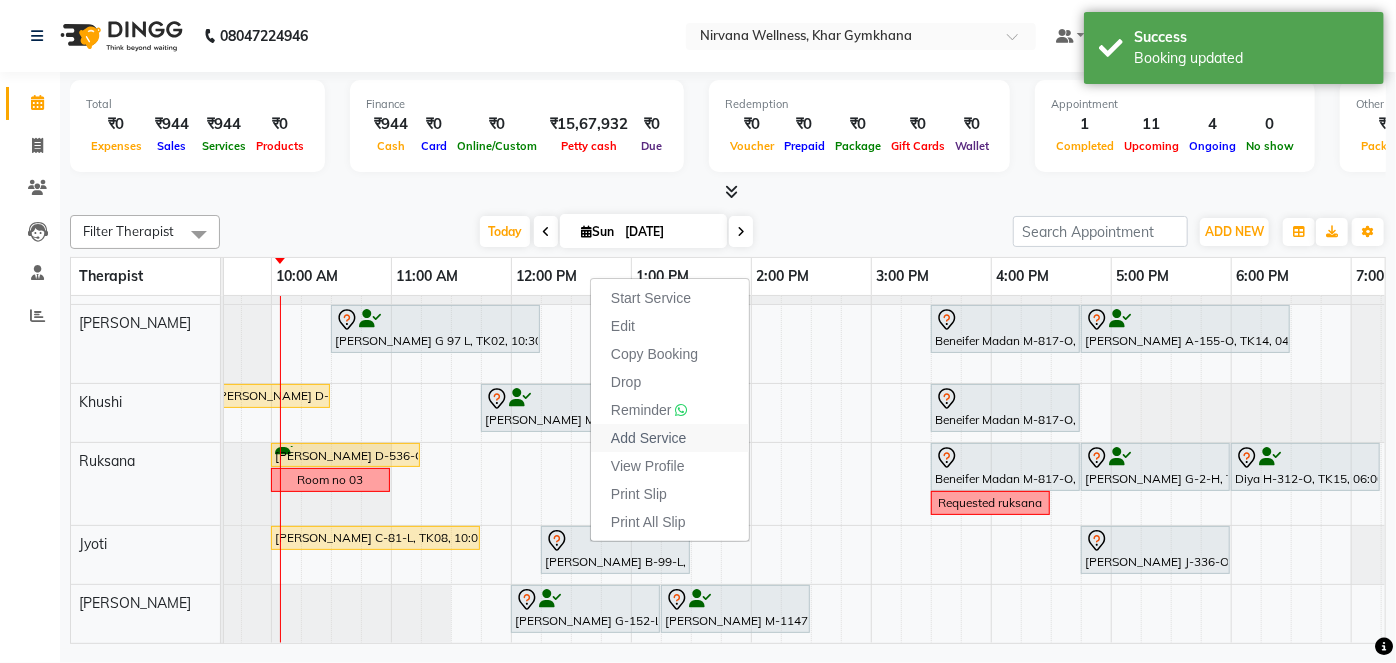 click on "Add Service" at bounding box center (670, 438) 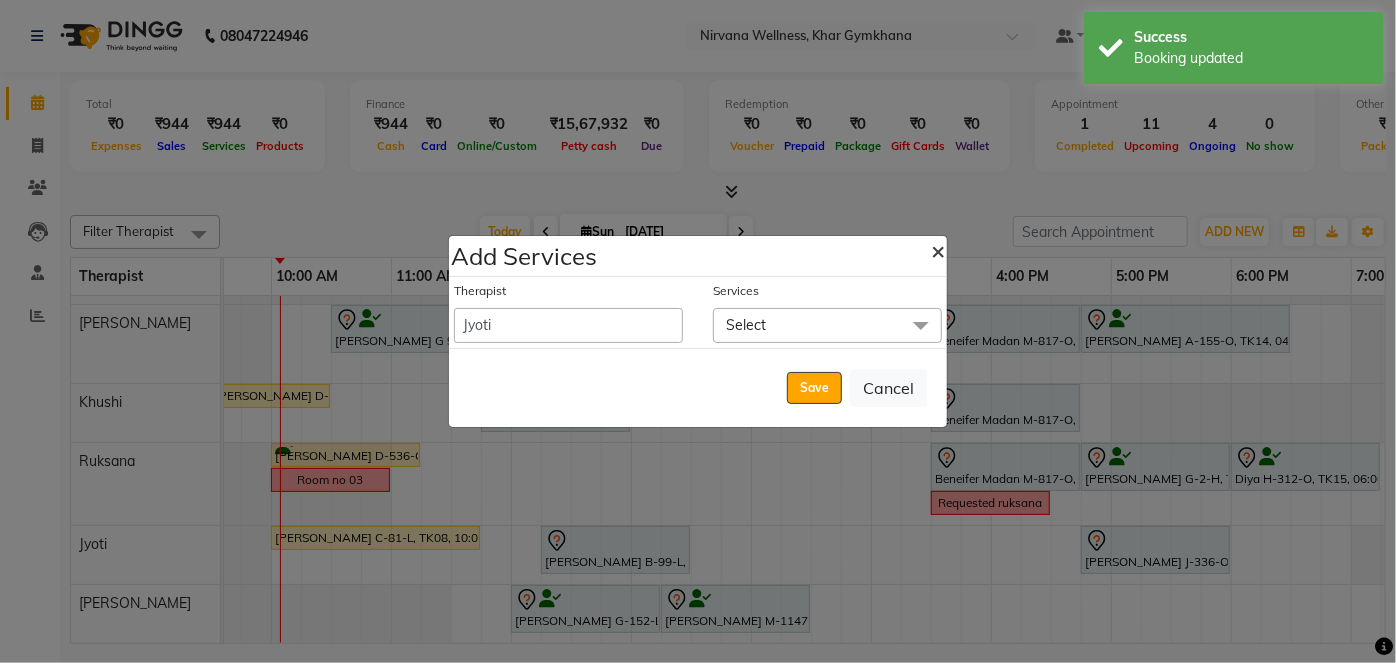 click on "×" 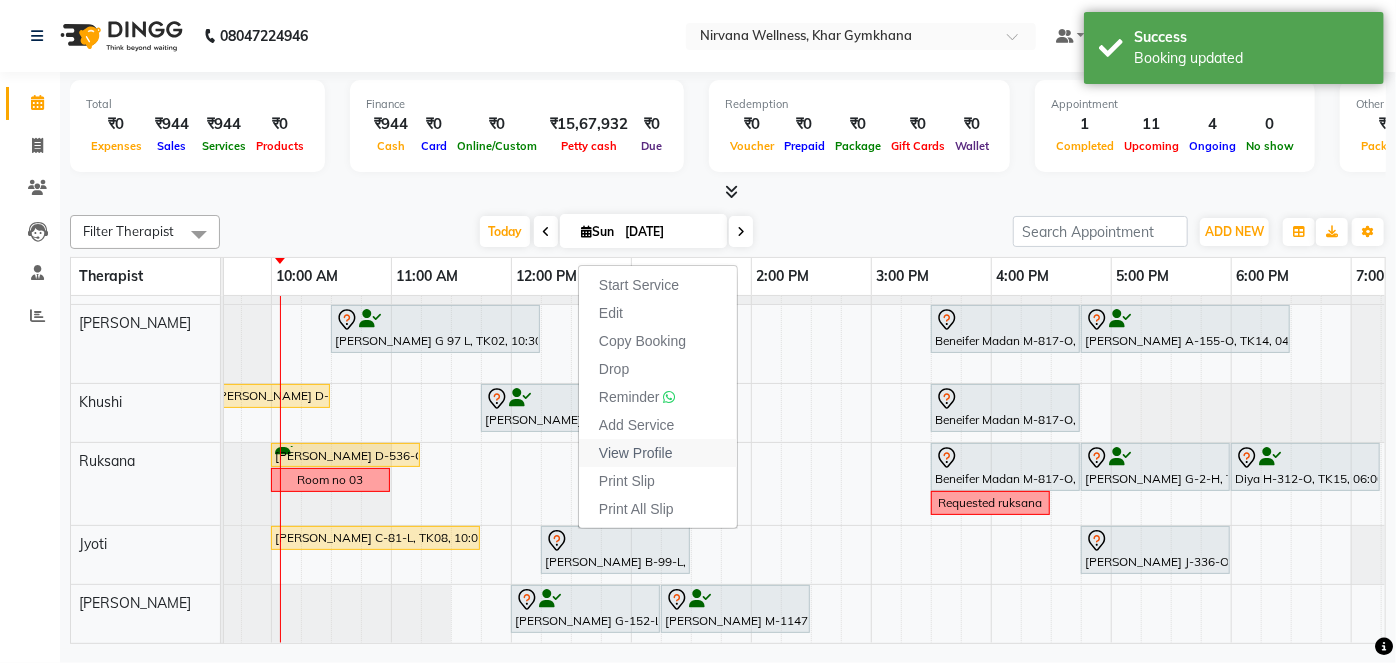 click on "View Profile" at bounding box center (636, 453) 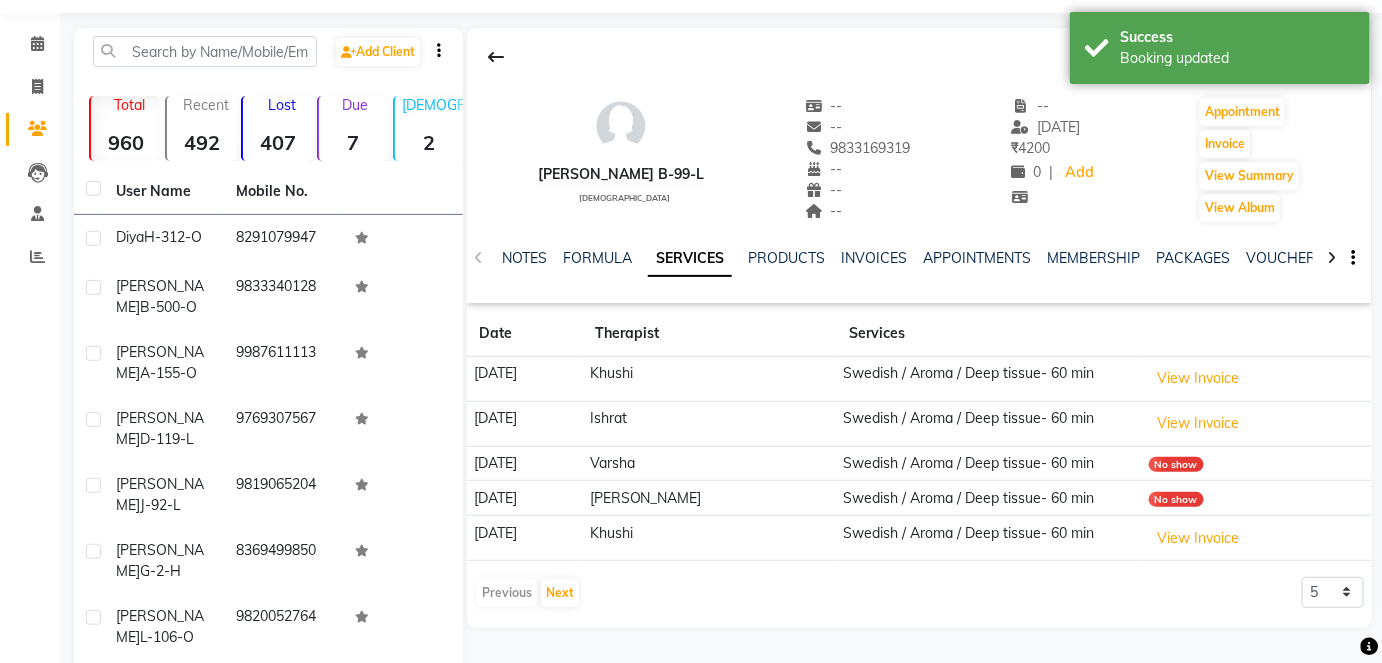 scroll, scrollTop: 90, scrollLeft: 0, axis: vertical 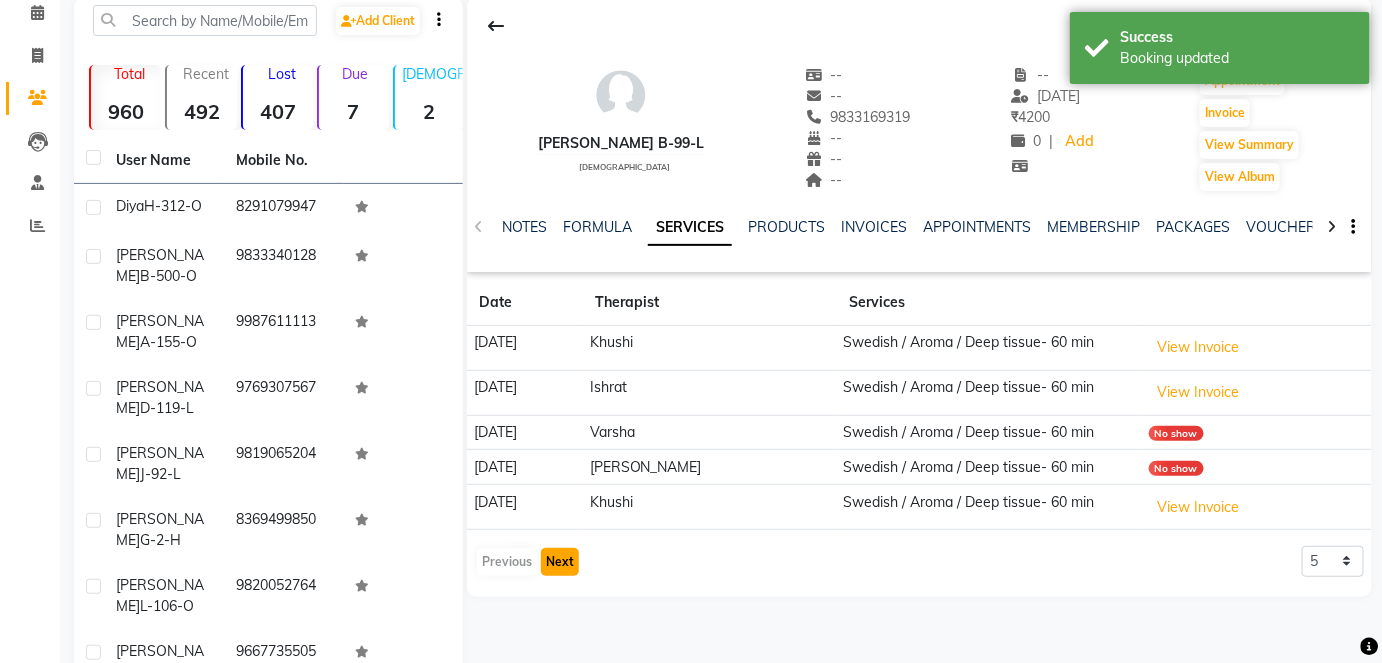 click on "Next" 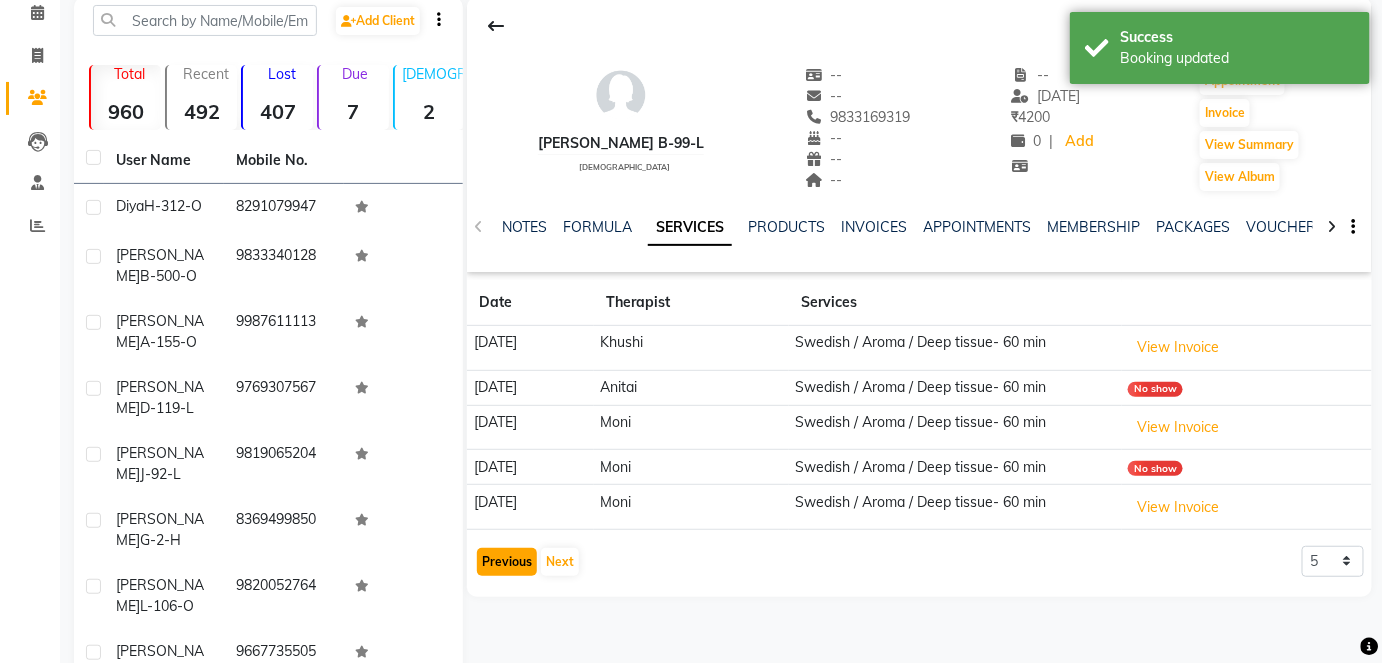 click on "Previous" 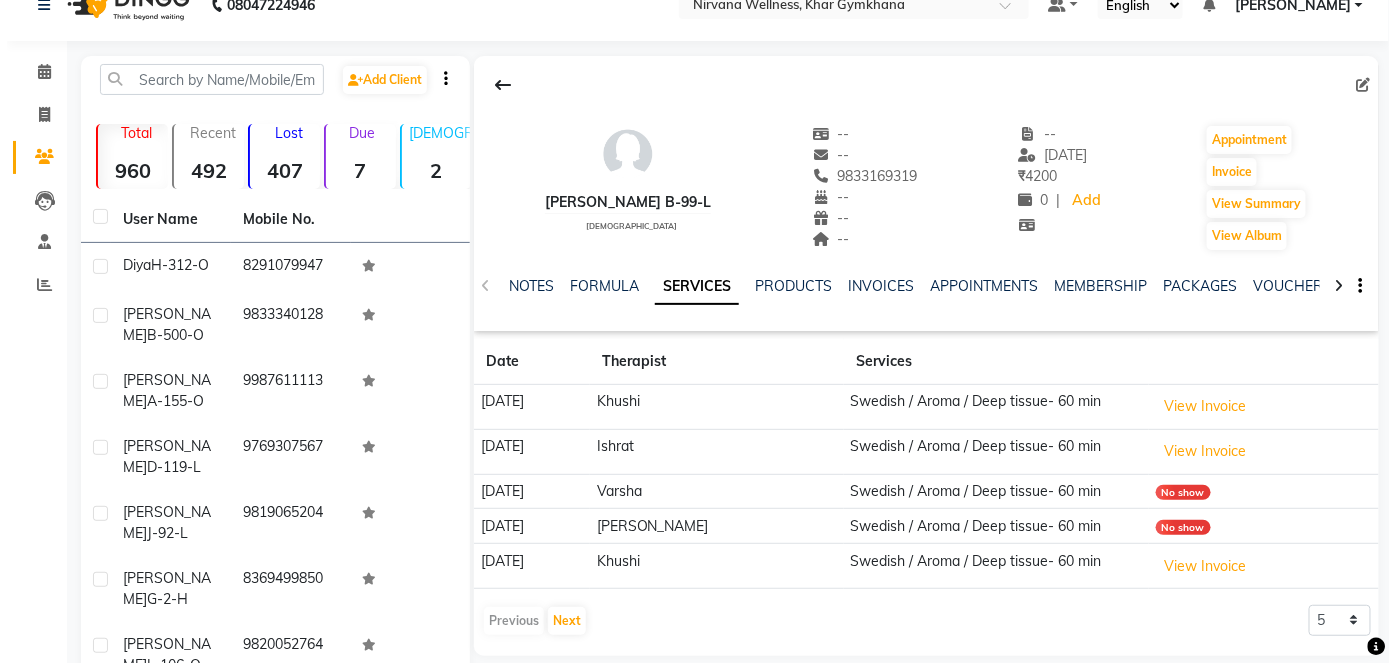 scroll, scrollTop: 0, scrollLeft: 0, axis: both 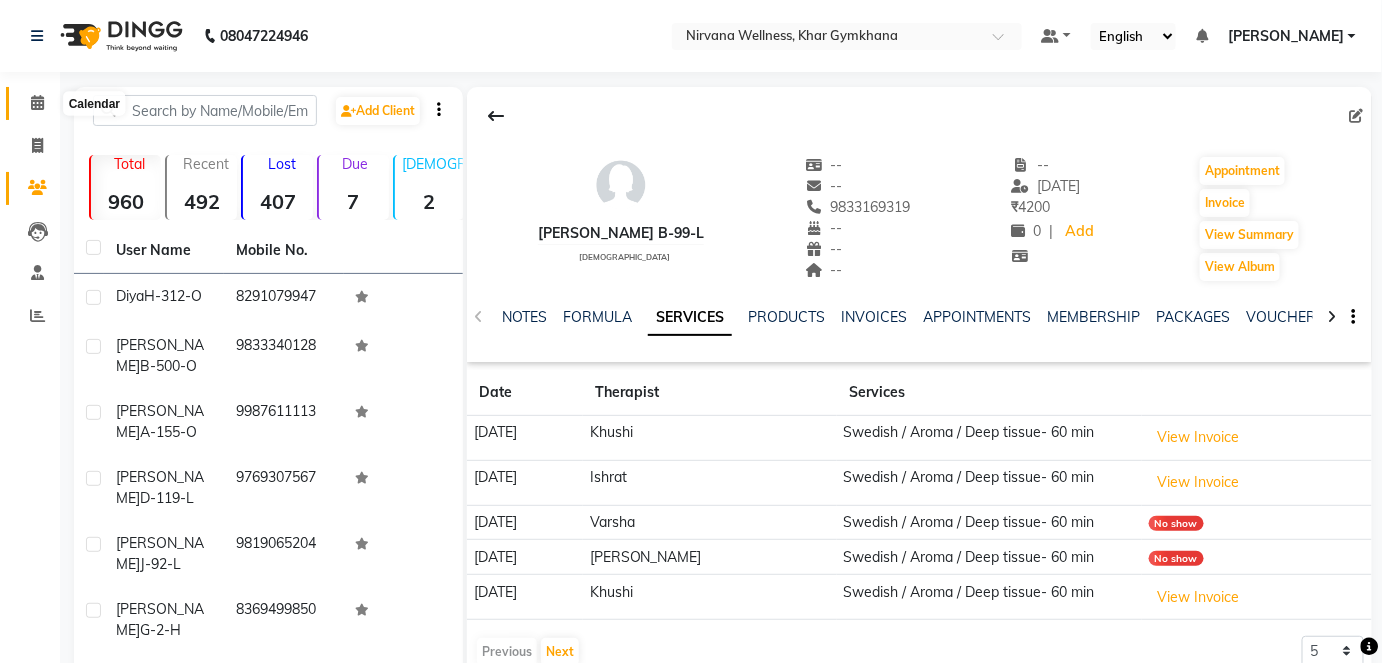 click 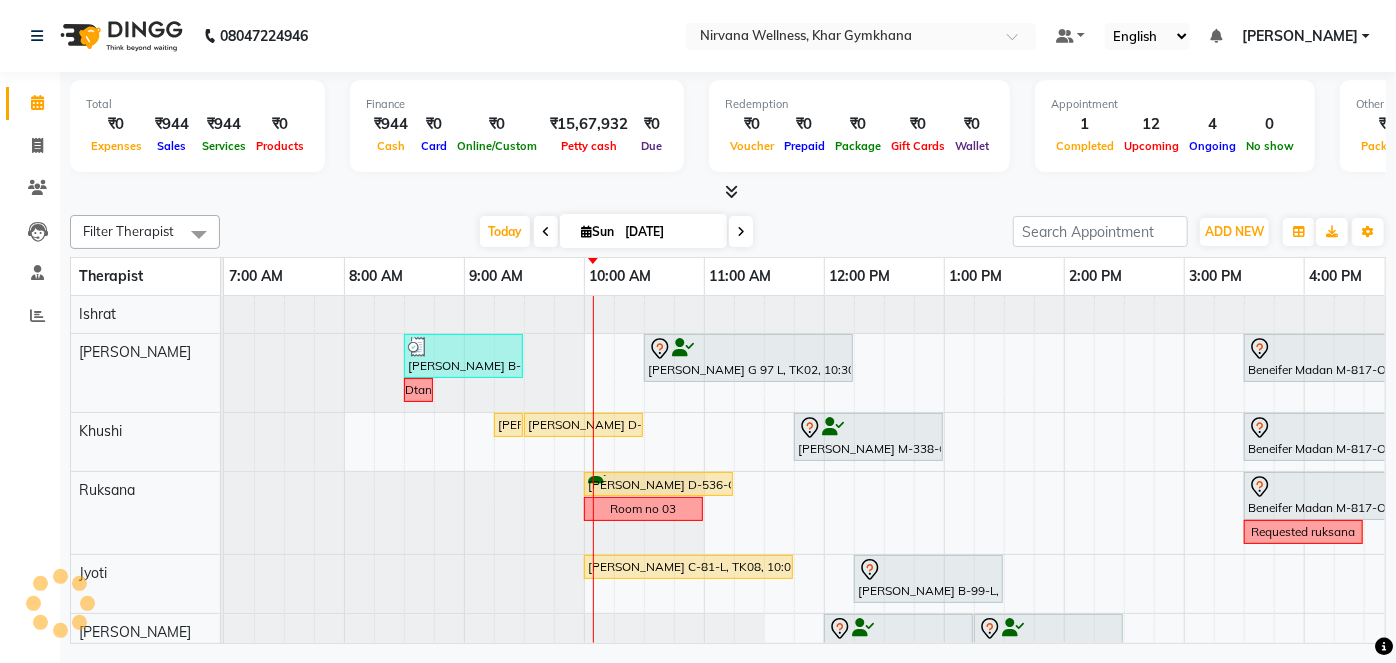 scroll, scrollTop: 0, scrollLeft: 0, axis: both 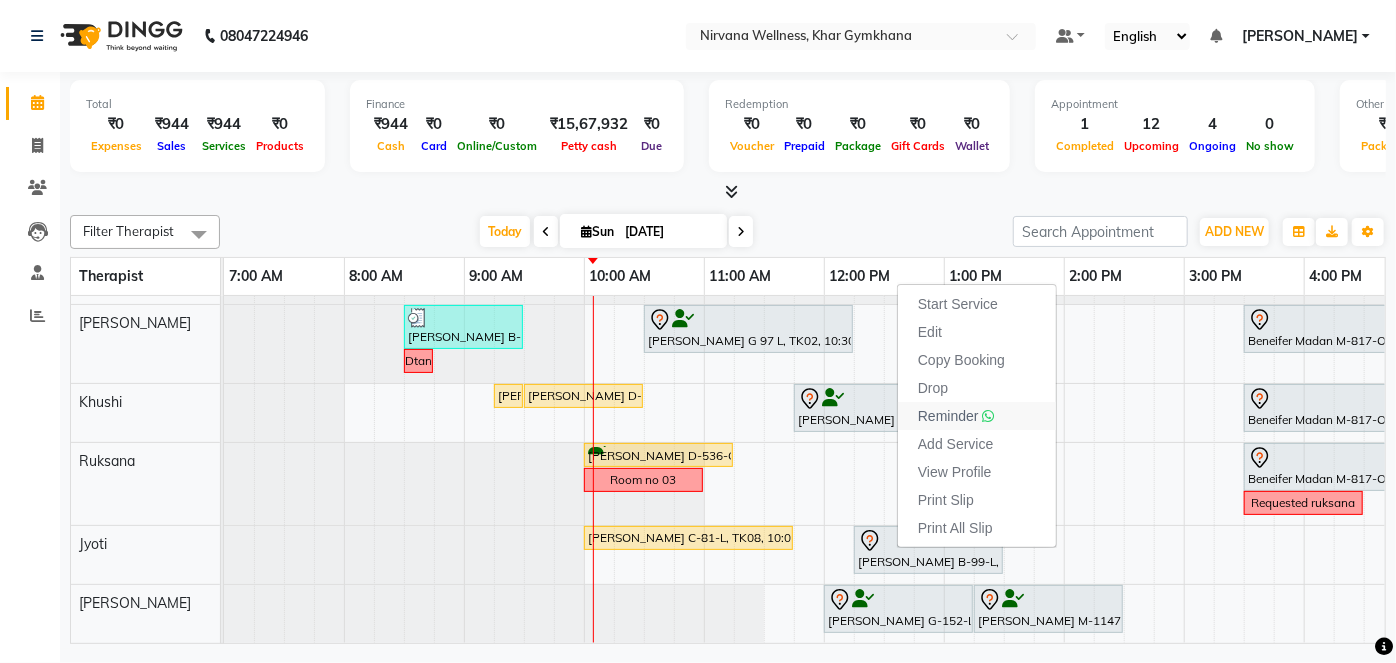 click on "Reminder" at bounding box center [948, 416] 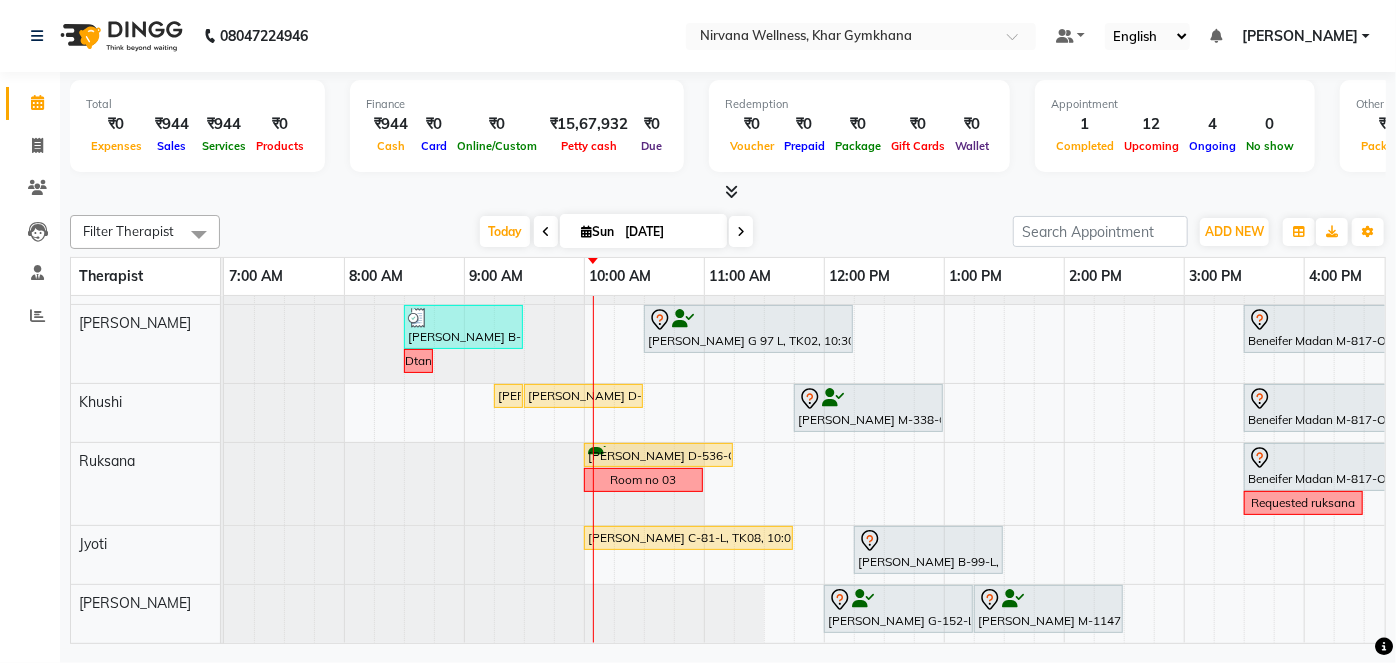 scroll, scrollTop: 40, scrollLeft: 52, axis: both 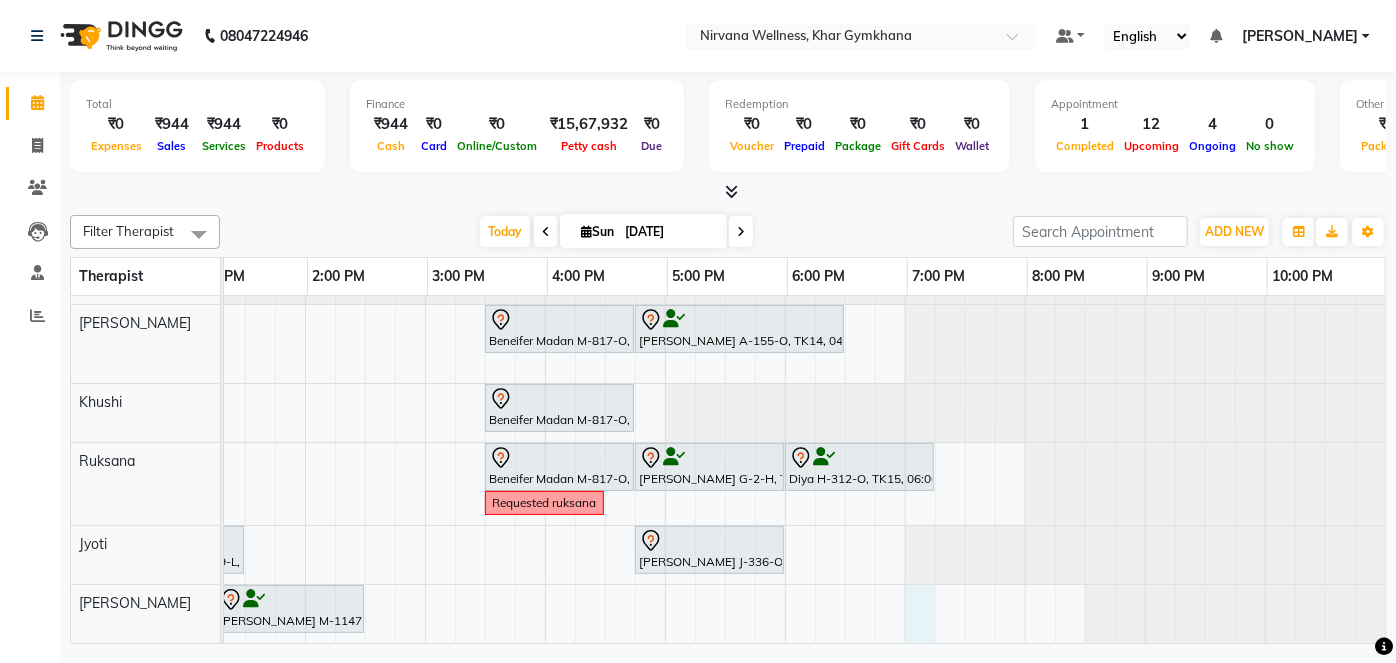 click on "Aditi Badlani B-500-O, TK13, 08:30 AM-09:30 AM, Scrubassage             Anjali Gupta G 97 L, TK02, 10:30 AM-12:15 PM, Swedish / Aroma / Deep tissue- 90 min             Beneifer Madan M-817-O, TK01, 03:30 PM-04:45 PM, Swedish / Aroma / Deep tissue- 60 min             Urvashi Ahuja A-155-O, TK14, 04:45 PM-06:30 PM, Swedish / Aroma / Deep tissue- 90 min  Dtan     Niharika D-119-L, TK04, 09:15 AM-09:16 AM, Wintergreen Oil/Aroma Oil    Niharika D-119-L, TK04, 09:30 AM-10:30 AM, Swedish / Aroma / Deep tissue- 60 min             Shubhangi Mehta M-338-O, TK05, 11:45 AM-01:00 PM, Swedish / Aroma / Deep tissue- 60 min             Beneifer Madan M-817-O, TK01, 03:30 PM-04:45 PM, Swedish / Aroma / Deep tissue- 60 min     Simran Doulatramani D-536-O, TK07, 10:00 AM-11:15 AM, Swedish / Aroma / Deep tissue- 60 min             Beneifer Madan M-817-O, TK01, 03:30 PM-04:45 PM, Swedish / Aroma / Deep tissue- 60 min             Sonia Ghavri G-2-H, TK12, 04:45 PM-06:00 PM, Swedish / Aroma / Deep tissue- 60 min" at bounding box center [425, 455] 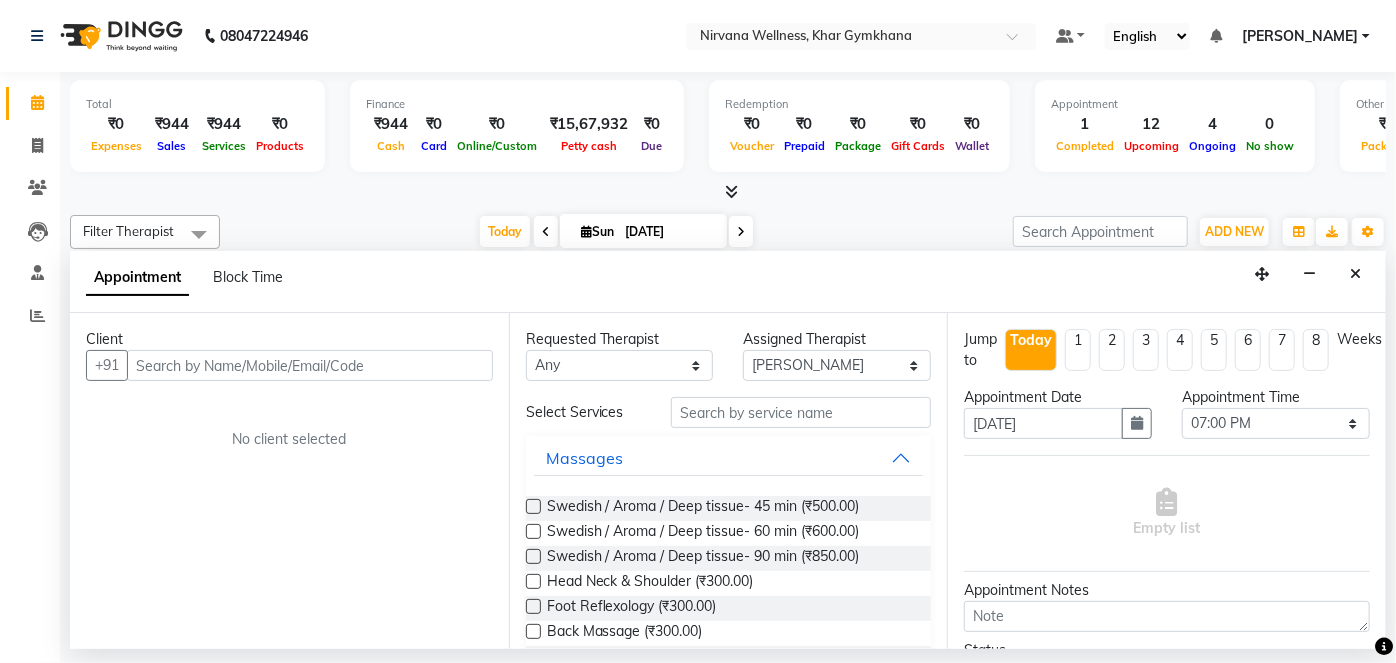 click at bounding box center (310, 365) 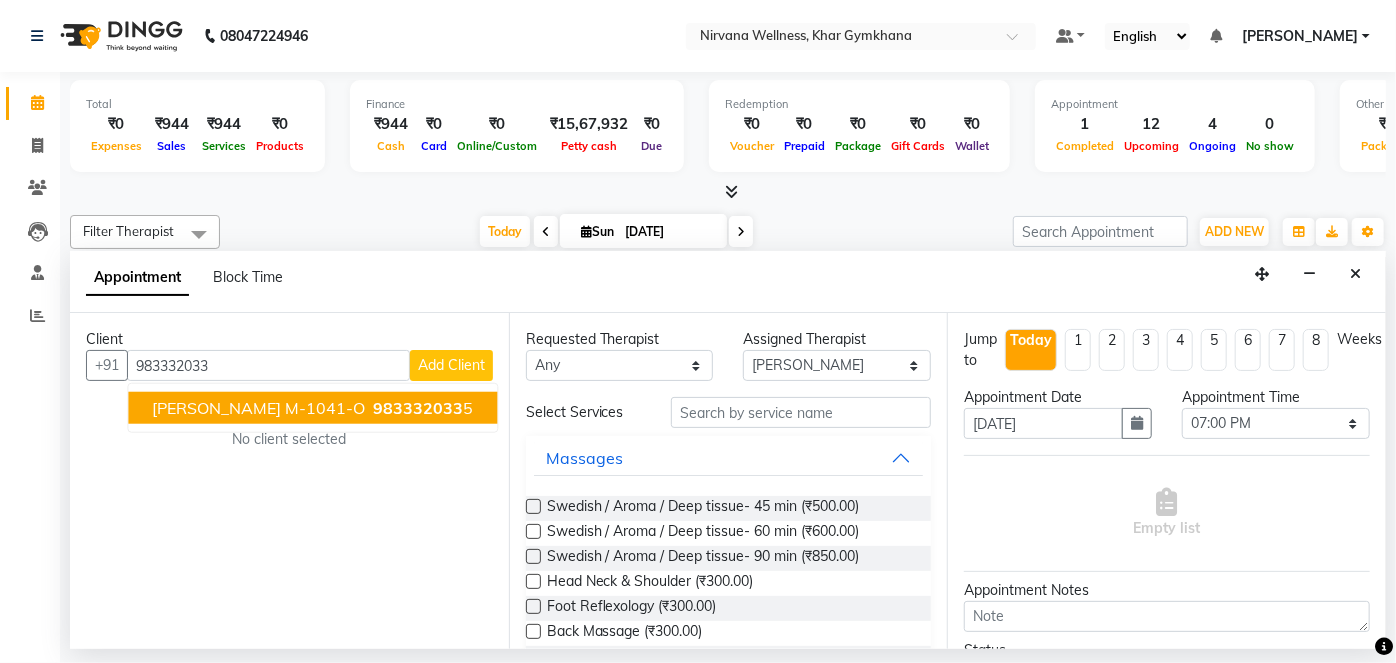 click on "983332033" at bounding box center [418, 408] 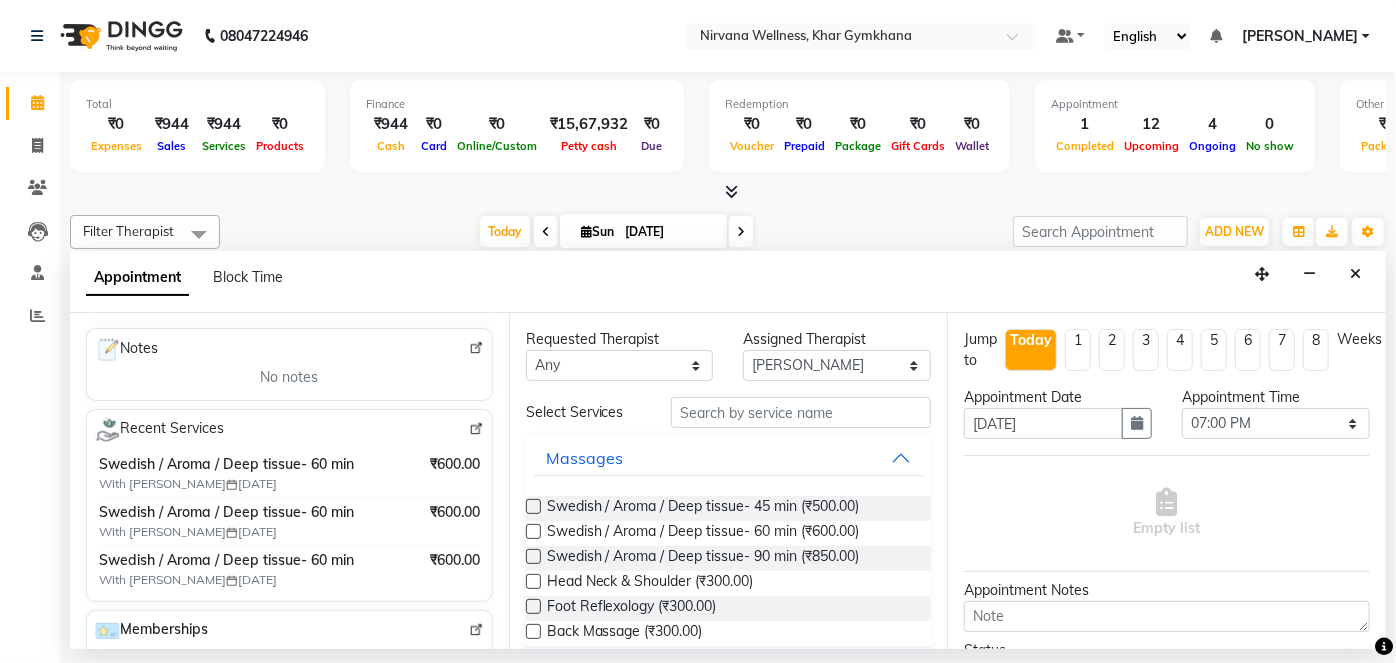 type on "9833320335" 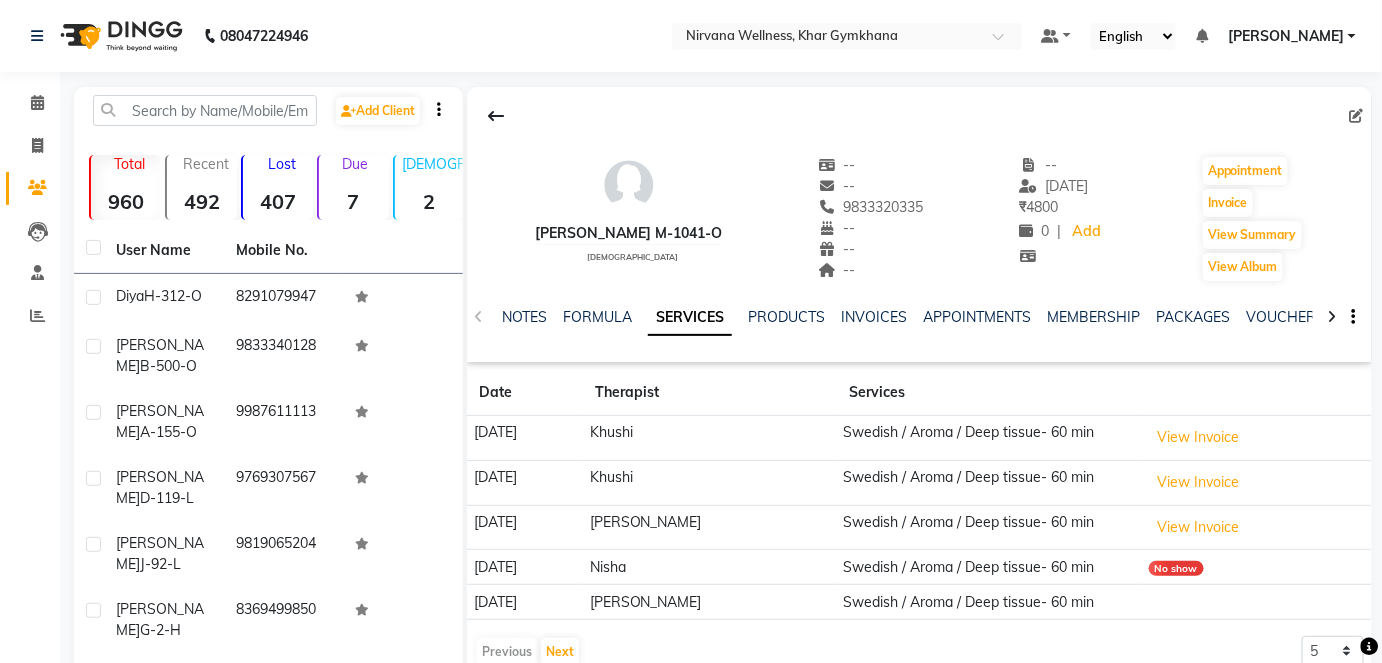 scroll, scrollTop: 117, scrollLeft: 0, axis: vertical 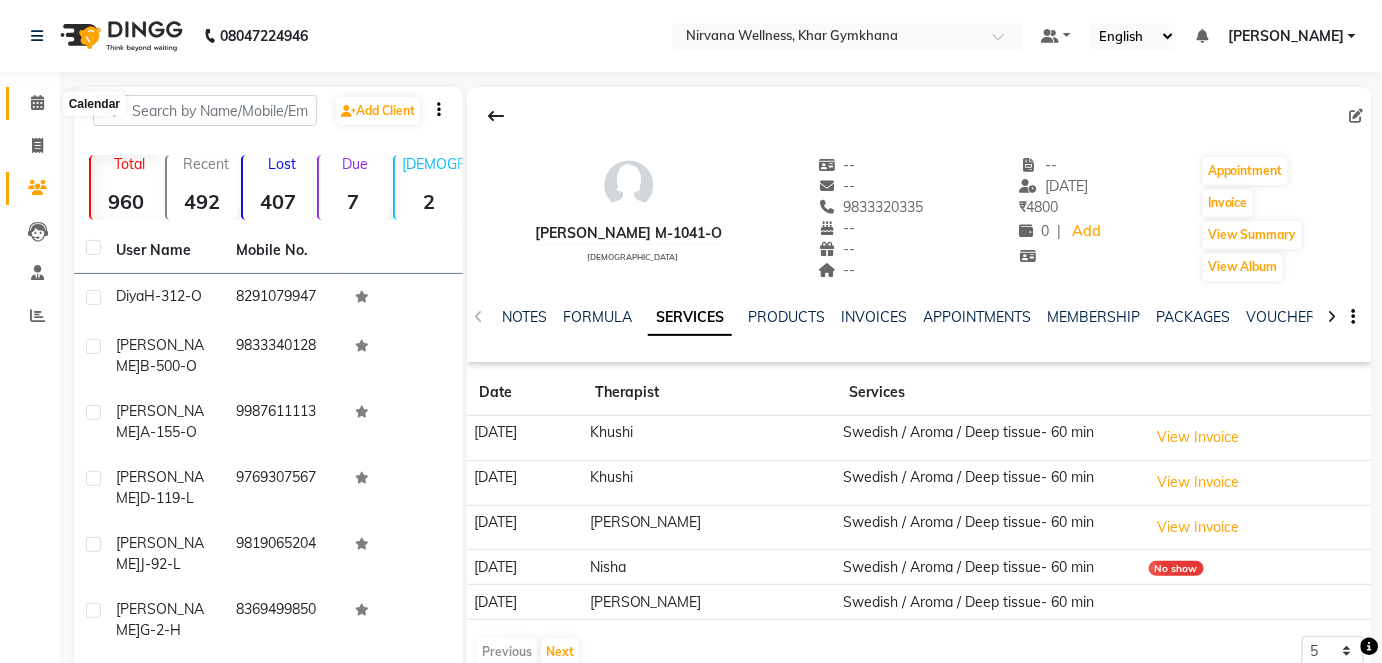 click 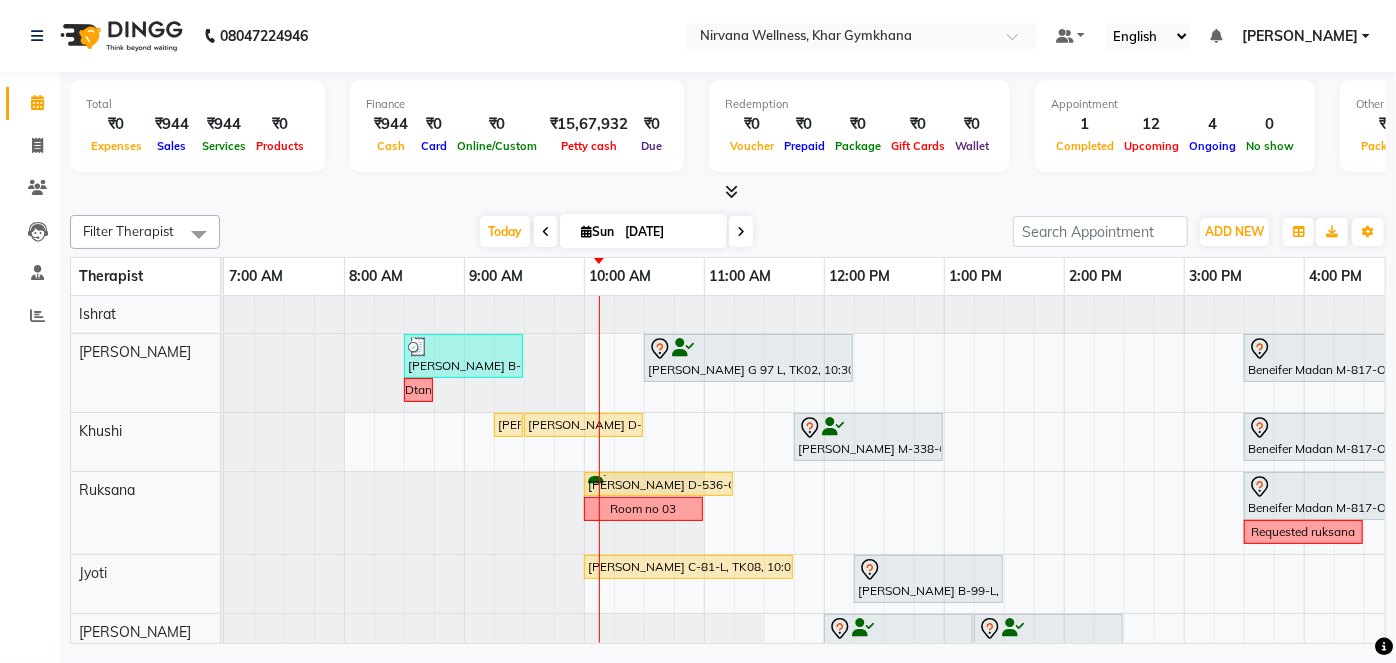 scroll, scrollTop: 0, scrollLeft: 214, axis: horizontal 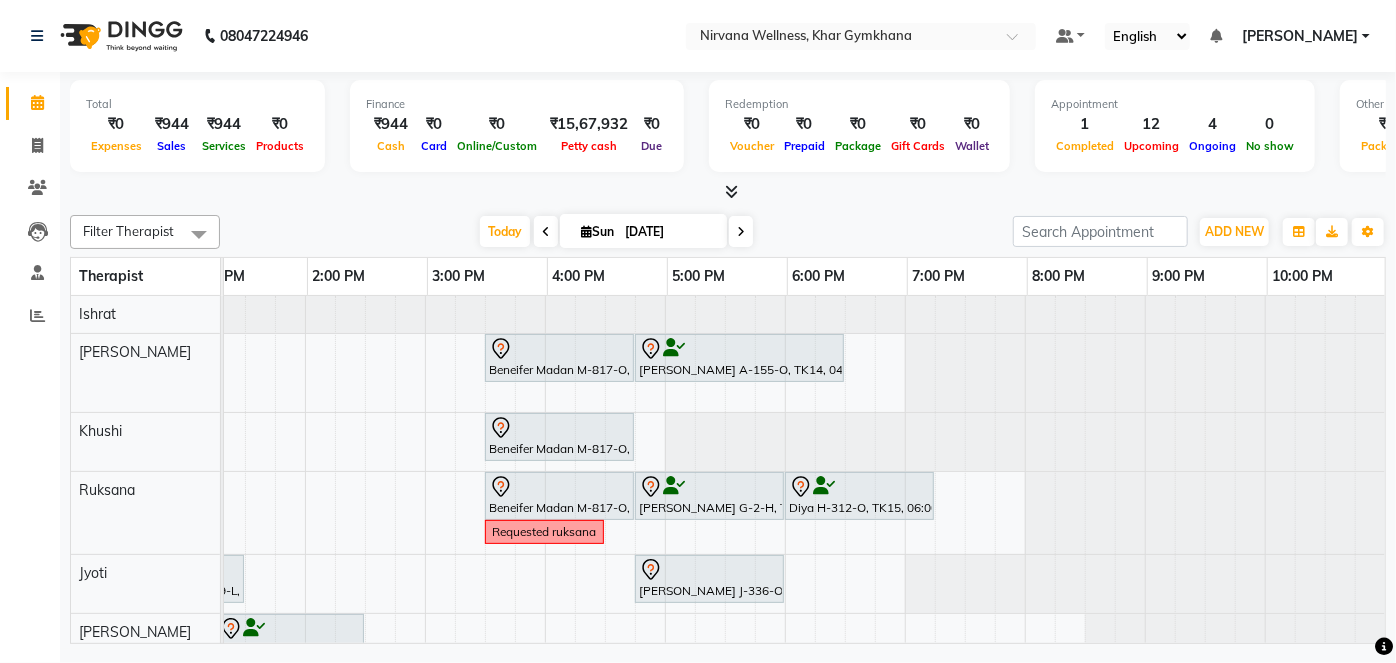 click at bounding box center [741, 231] 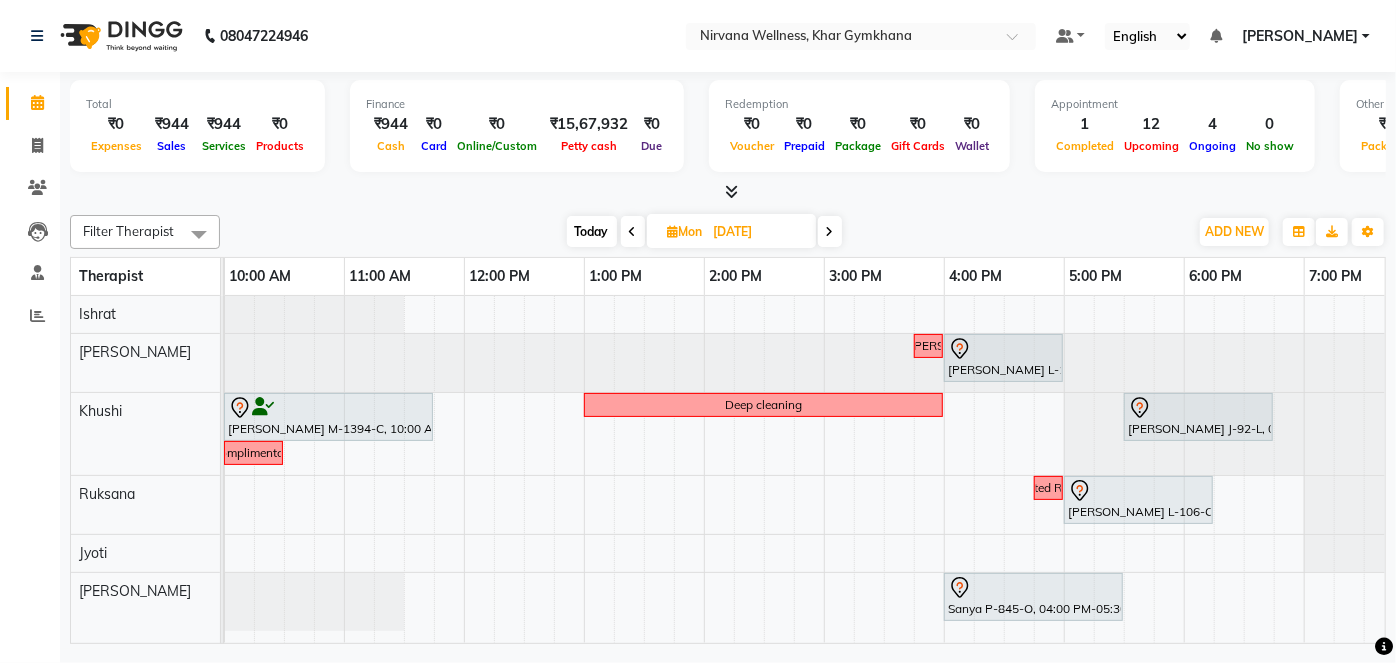 scroll, scrollTop: 0, scrollLeft: 189, axis: horizontal 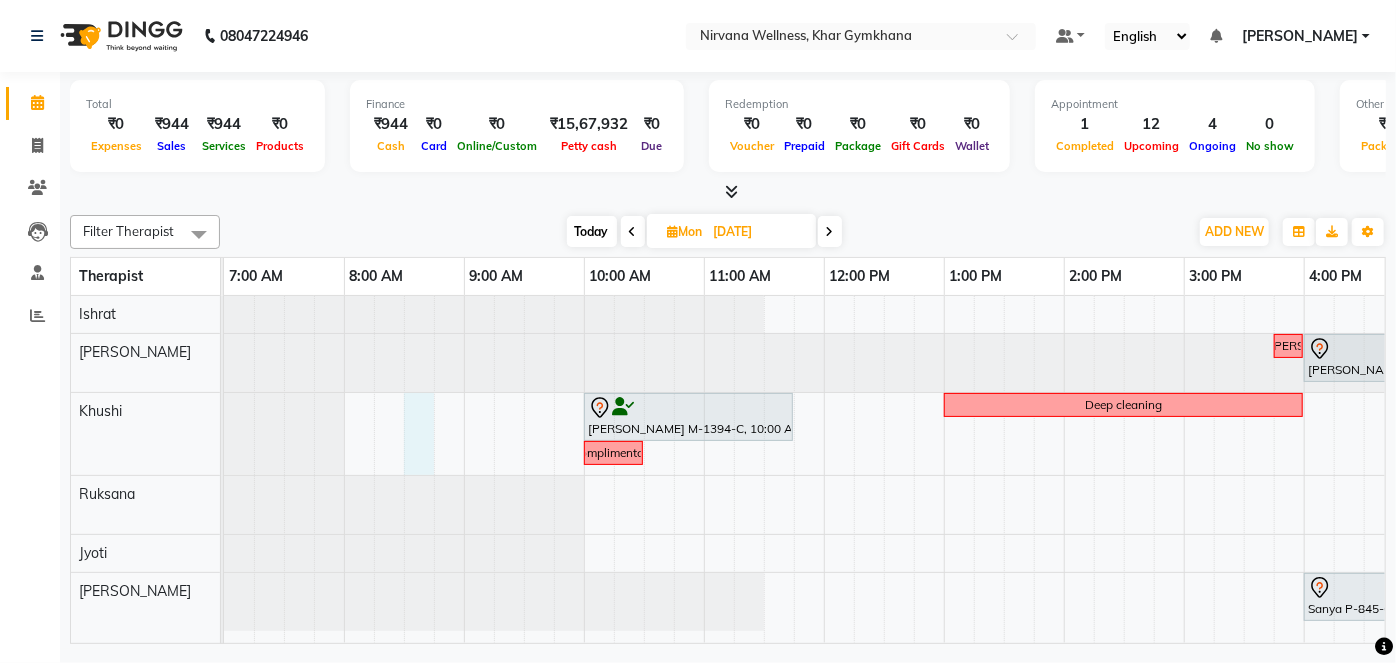 click on "Requested [PERSON_NAME] L-106-O, 04:00 PM-05:00 PM, VLCC Facial KG             [PERSON_NAME] M-1394-C, 10:00 AM-11:45 AM, Swedish / Aroma / Deep tissue- 90 min  Deep cleaning              [PERSON_NAME] J-92-L, 05:30 PM-06:45 PM, Swedish / Aroma / Deep tissue- 60 min  Complimentary   Requested Ruksana              [PERSON_NAME] L-106-O, 05:00 PM-06:15 PM, Swedish / Aroma / Deep tissue- 60 min             Sanya P-845-O, 04:00 PM-05:30 PM, Combo Offer Menicure+Pedicure" at bounding box center [1184, 469] 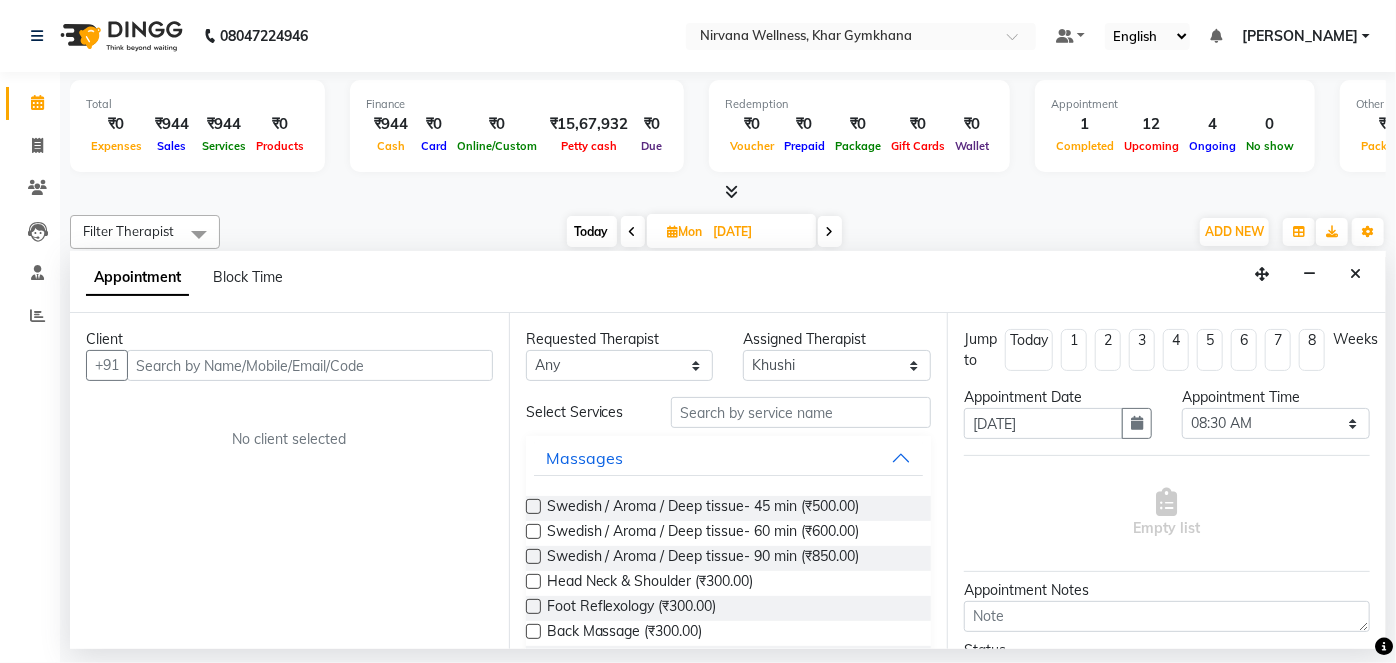 click on "Appointment Block Time" at bounding box center [728, 282] 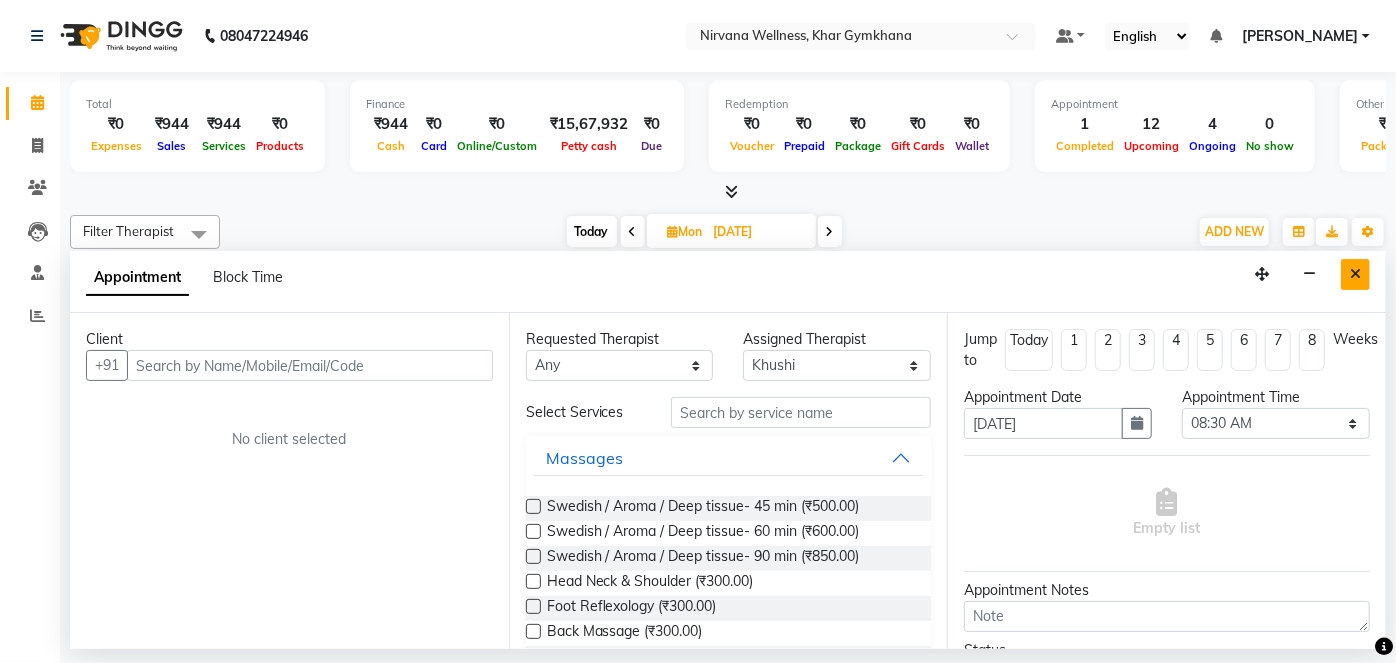 click at bounding box center (1355, 274) 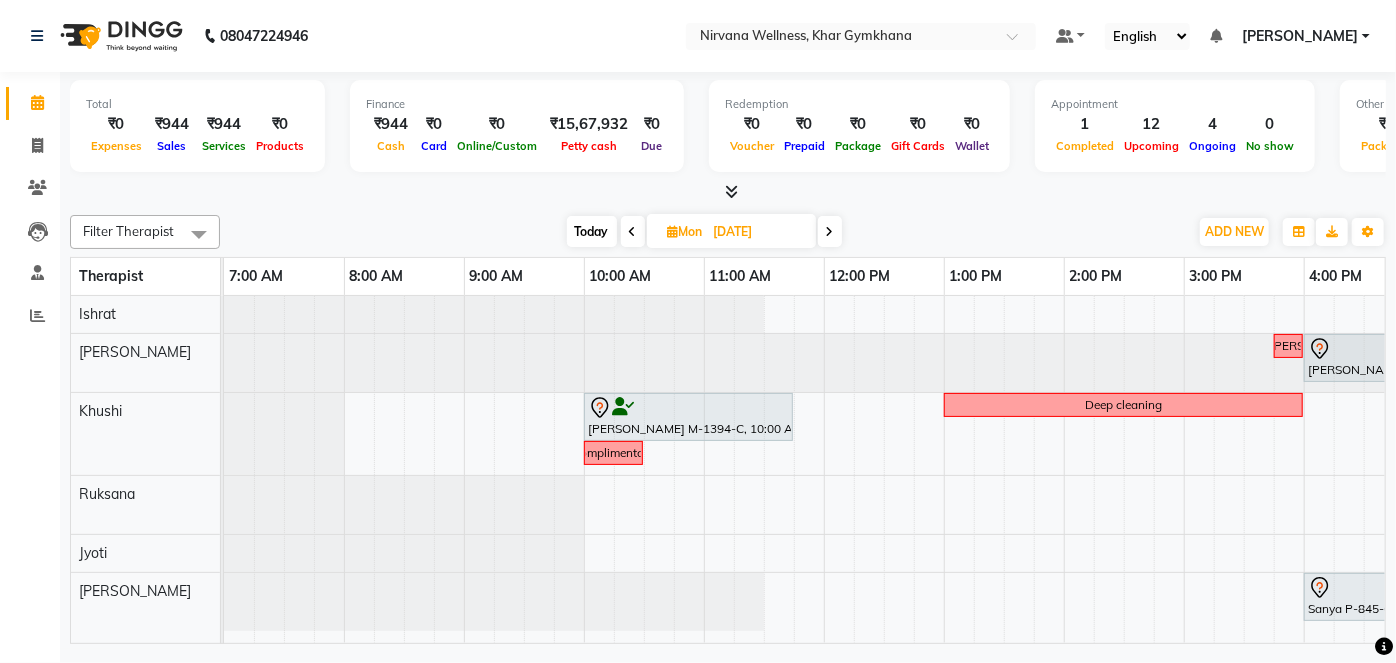 click on "Requested [PERSON_NAME] L-106-O, 04:00 PM-05:00 PM, VLCC Facial KG             [PERSON_NAME] M-1394-C, 10:00 AM-11:45 AM, Swedish / Aroma / Deep tissue- 90 min  Deep cleaning              [PERSON_NAME] J-92-L, 05:30 PM-06:45 PM, Swedish / Aroma / Deep tissue- 60 min  Complimentary   Requested Ruksana              [PERSON_NAME] L-106-O, 05:00 PM-06:15 PM, Swedish / Aroma / Deep tissue- 60 min             Sanya P-845-O, 04:00 PM-05:30 PM, Combo Offer Menicure+Pedicure" at bounding box center [1184, 469] 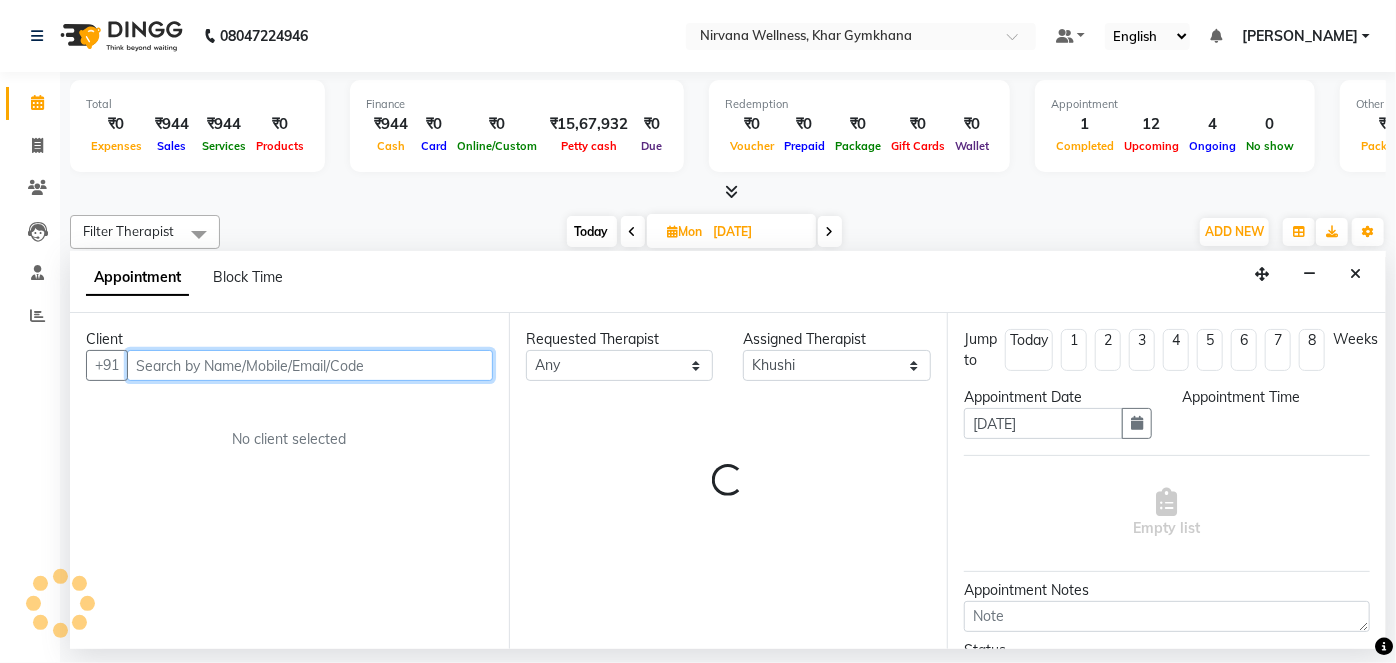 select on "480" 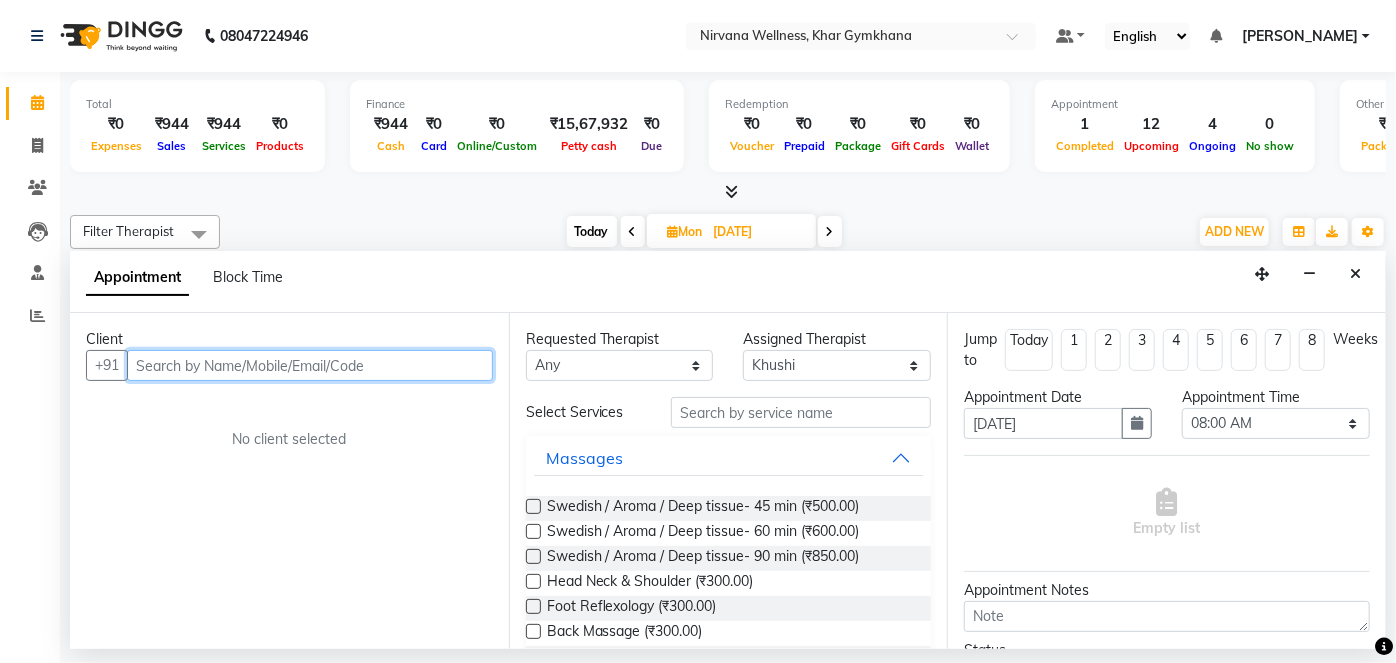 click at bounding box center [310, 365] 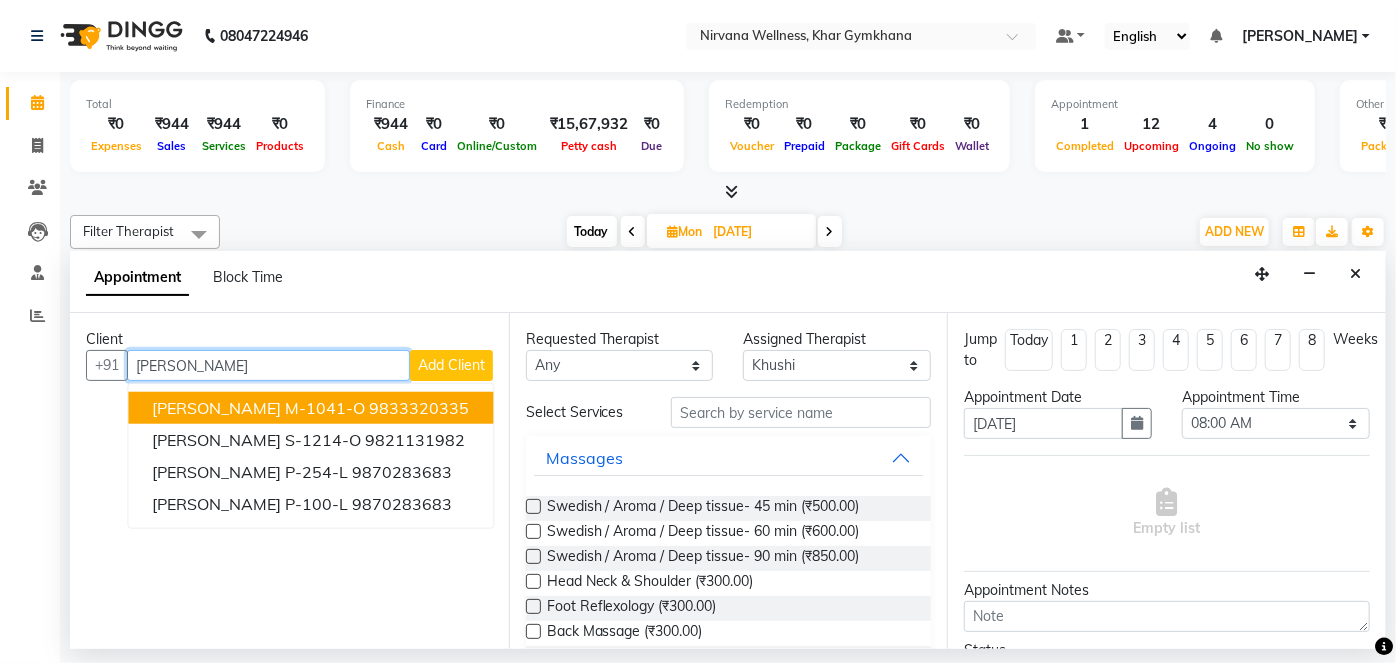 click on "[PERSON_NAME] M-1041-O" at bounding box center [258, 408] 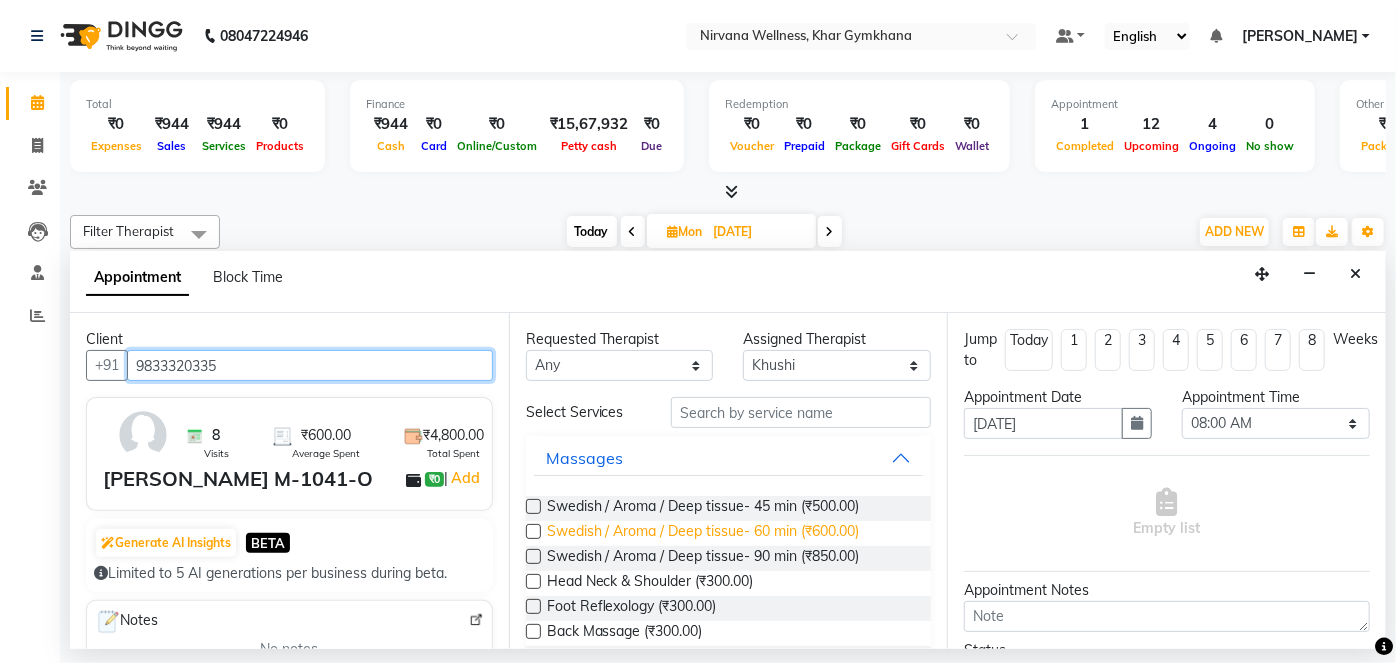 type on "9833320335" 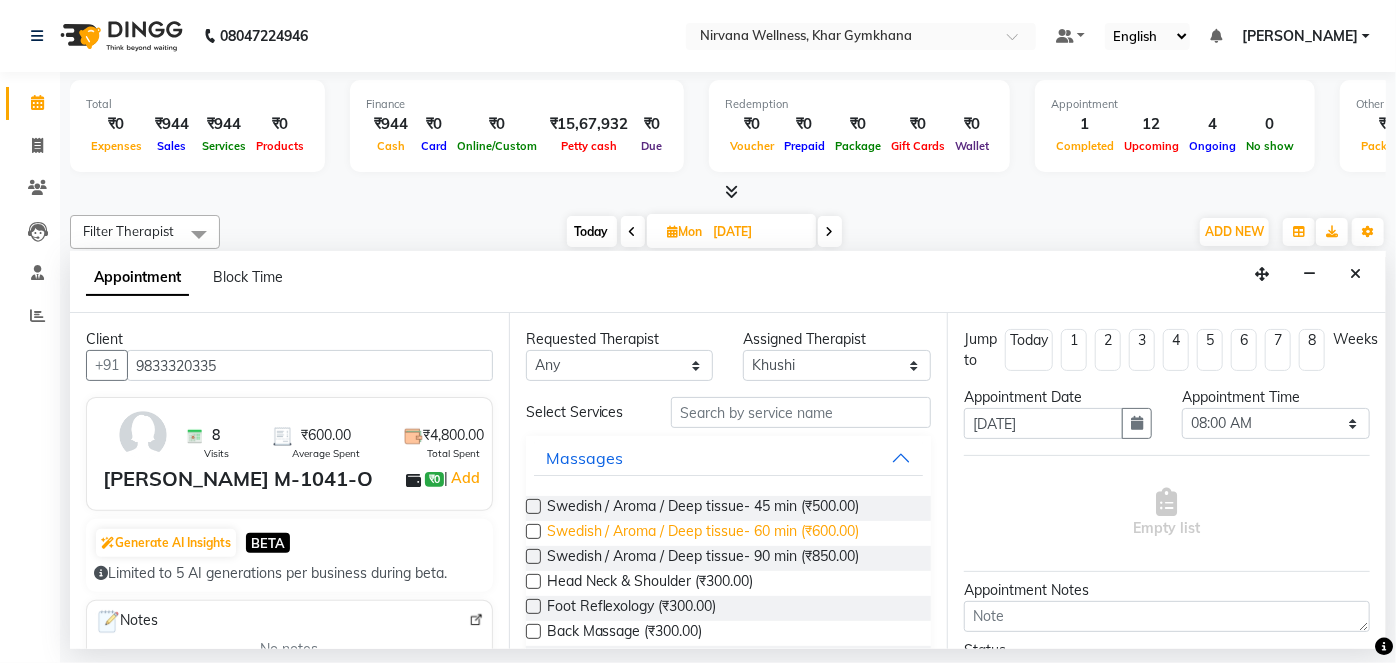 click on "Swedish / Aroma / Deep tissue- 60 min (₹600.00)" at bounding box center [703, 533] 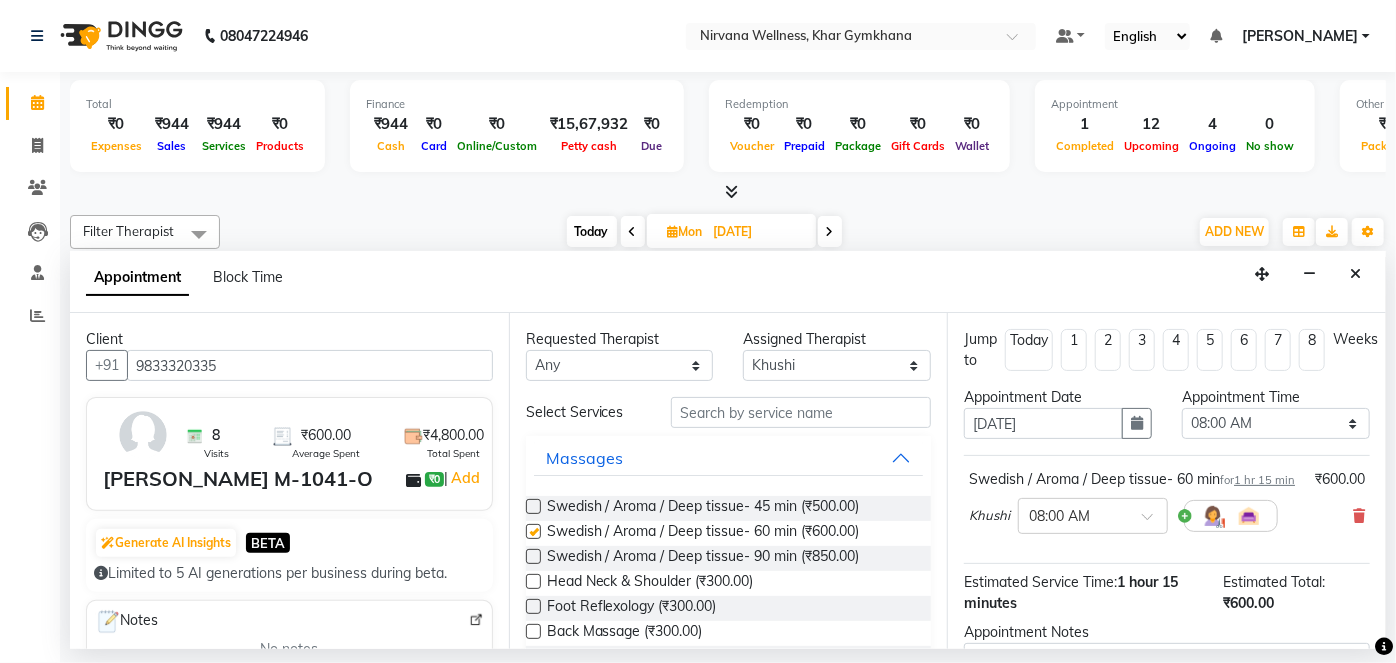 checkbox on "false" 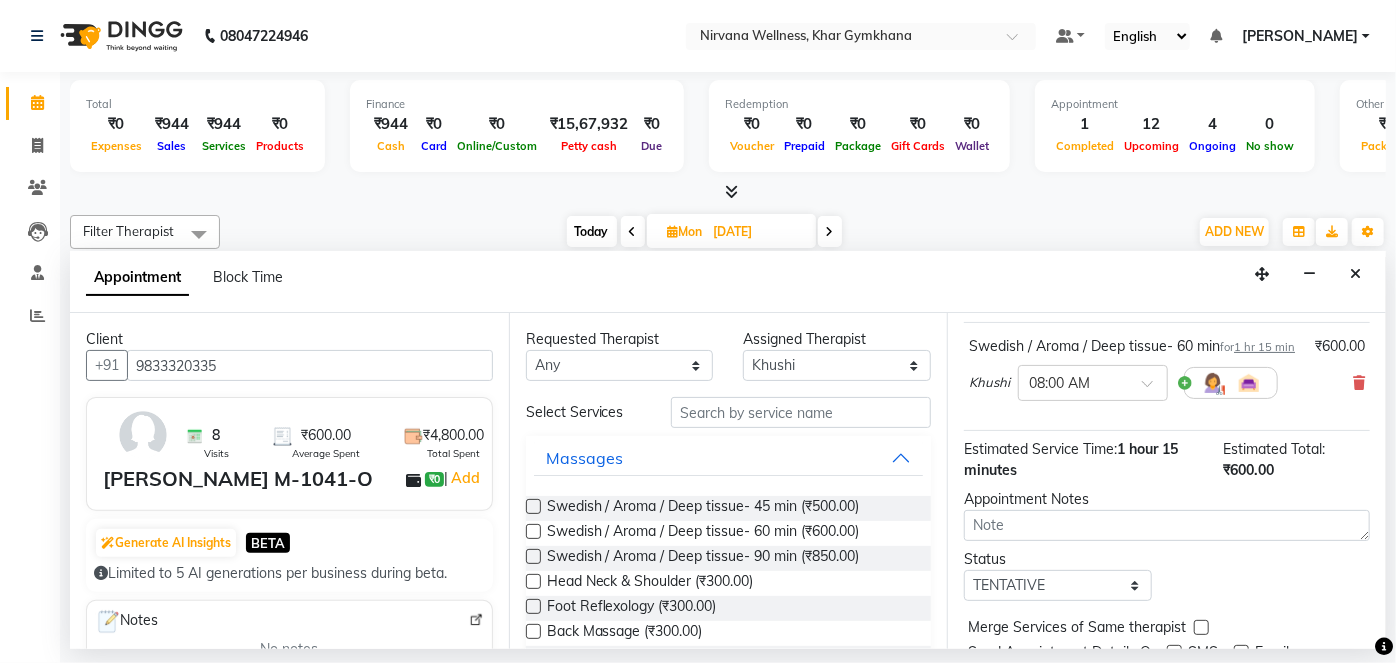 scroll, scrollTop: 231, scrollLeft: 0, axis: vertical 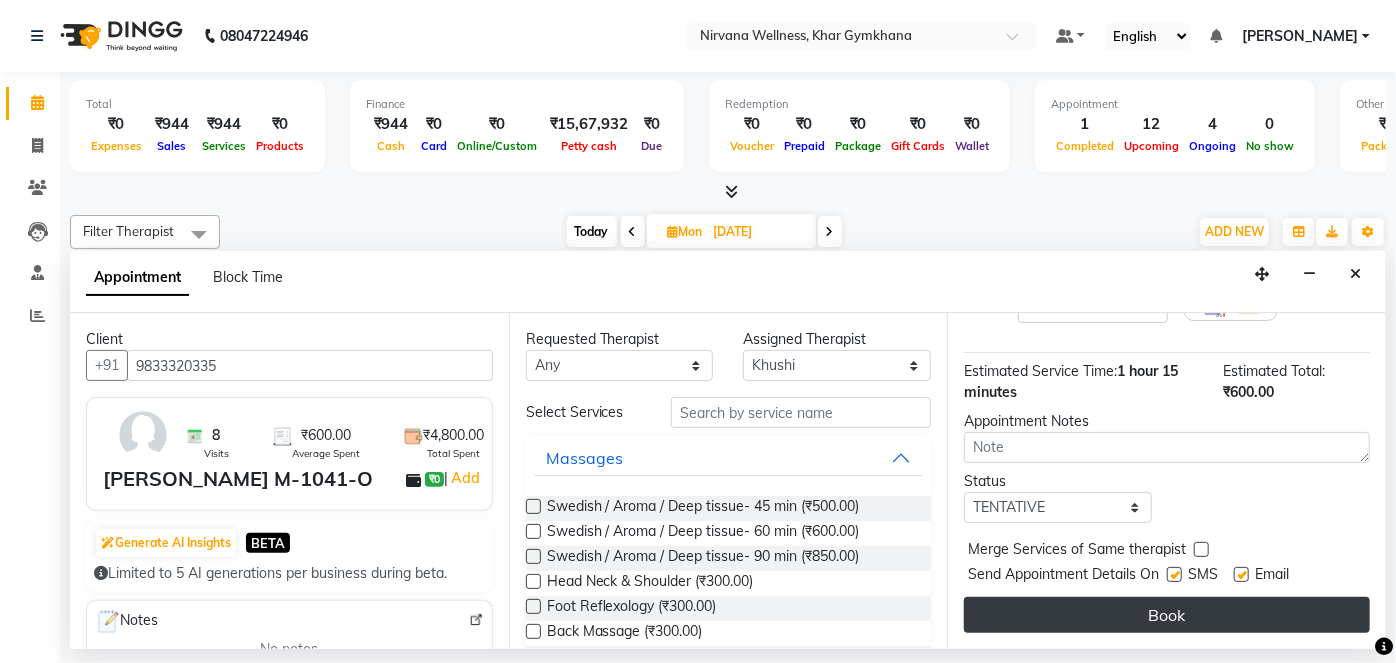 click on "Book" at bounding box center [1167, 615] 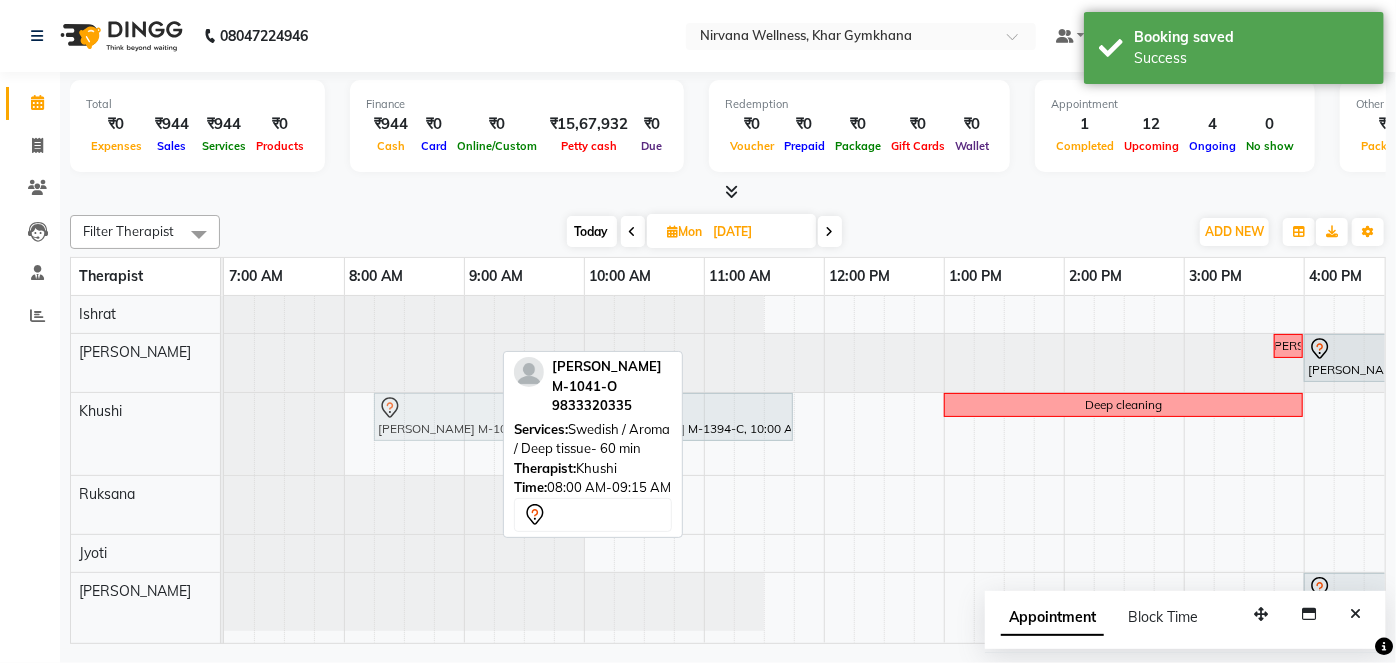 drag, startPoint x: 396, startPoint y: 428, endPoint x: 432, endPoint y: 436, distance: 36.878178 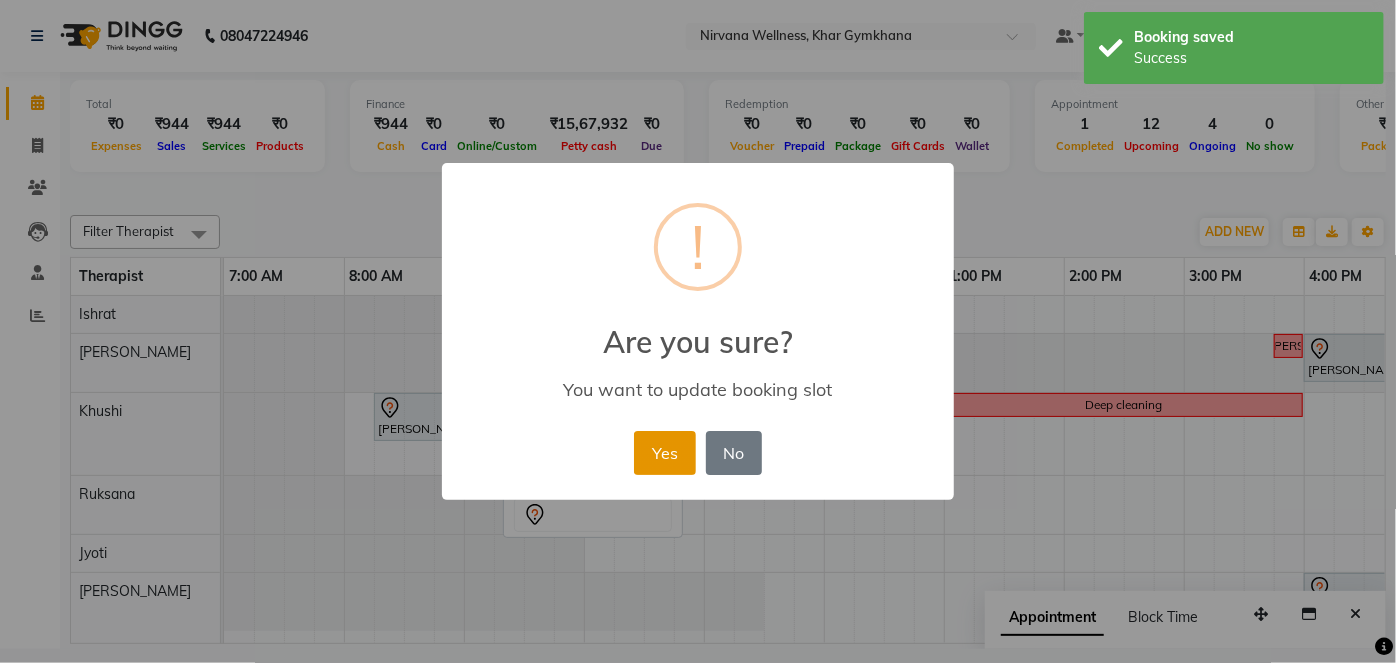 click on "Yes" at bounding box center (664, 453) 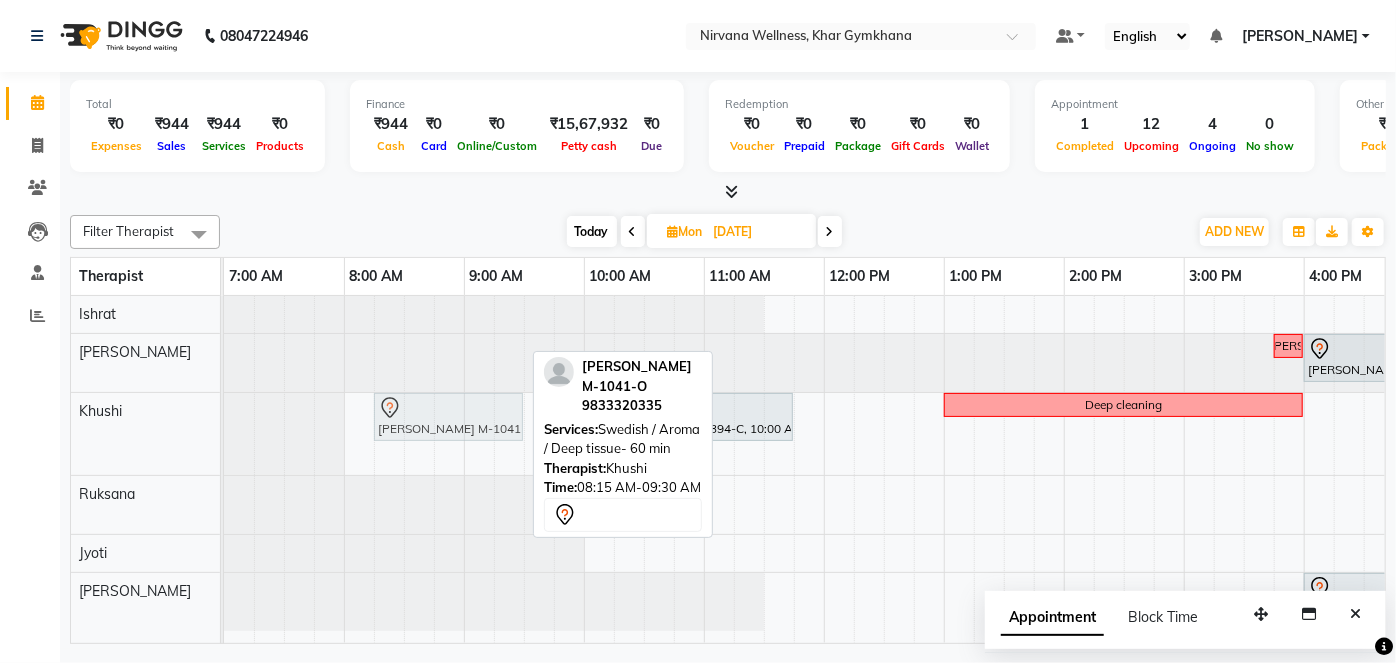click on "[PERSON_NAME] M-1041-O, 08:15 AM-09:30 AM, Swedish / Aroma / Deep tissue- 60 min             [PERSON_NAME] M-1394-C, 10:00 AM-11:45 AM, Swedish / Aroma / Deep tissue- 90 min  Deep cleaning              [PERSON_NAME] J-92-L, 05:30 PM-06:45 PM, Swedish / Aroma / Deep tissue- 60 min  Complimentary              [PERSON_NAME] M-1041-O, 08:15 AM-09:30 AM, Swedish / Aroma / Deep tissue- 60 min" at bounding box center (224, 434) 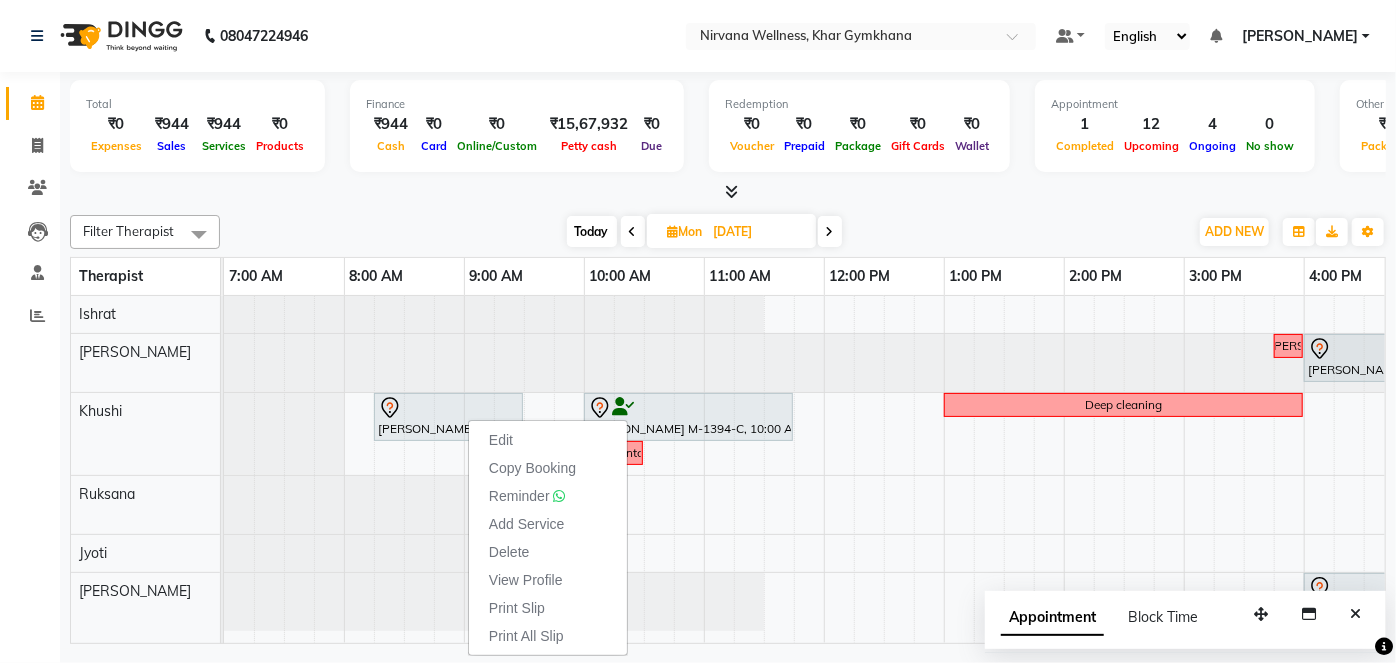 click at bounding box center (728, 192) 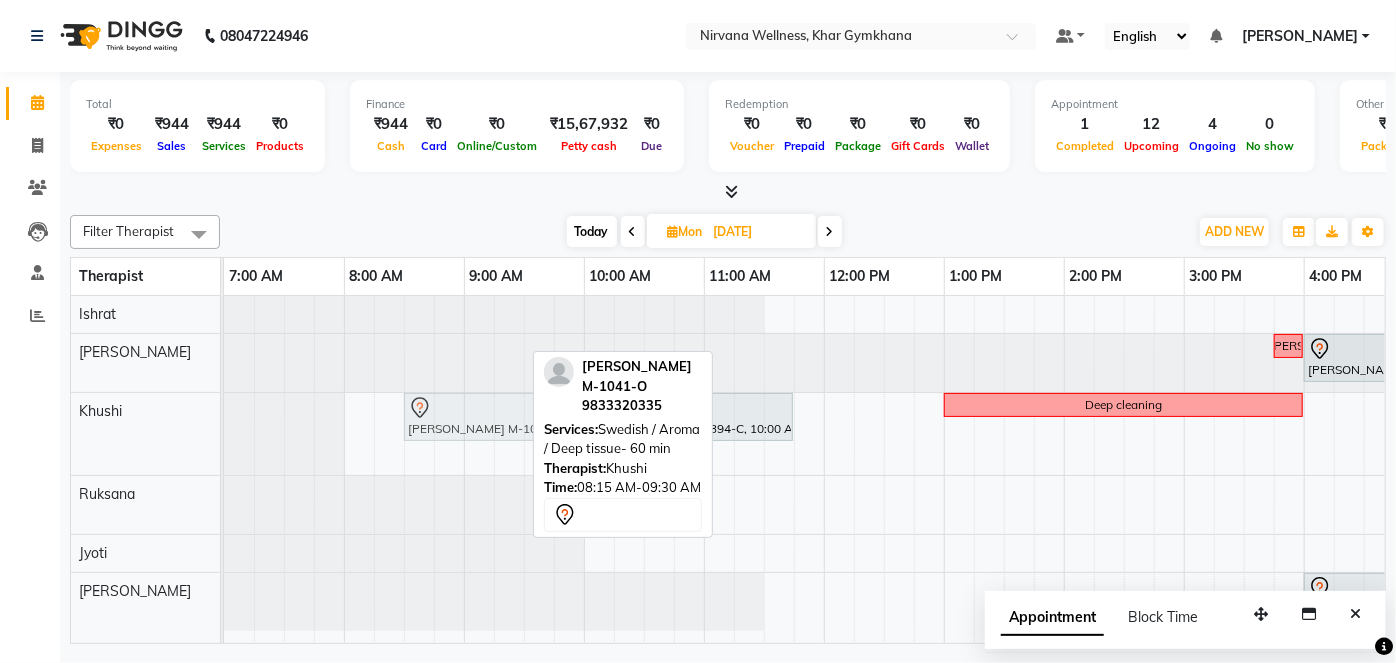 drag, startPoint x: 422, startPoint y: 417, endPoint x: 450, endPoint y: 414, distance: 28.160255 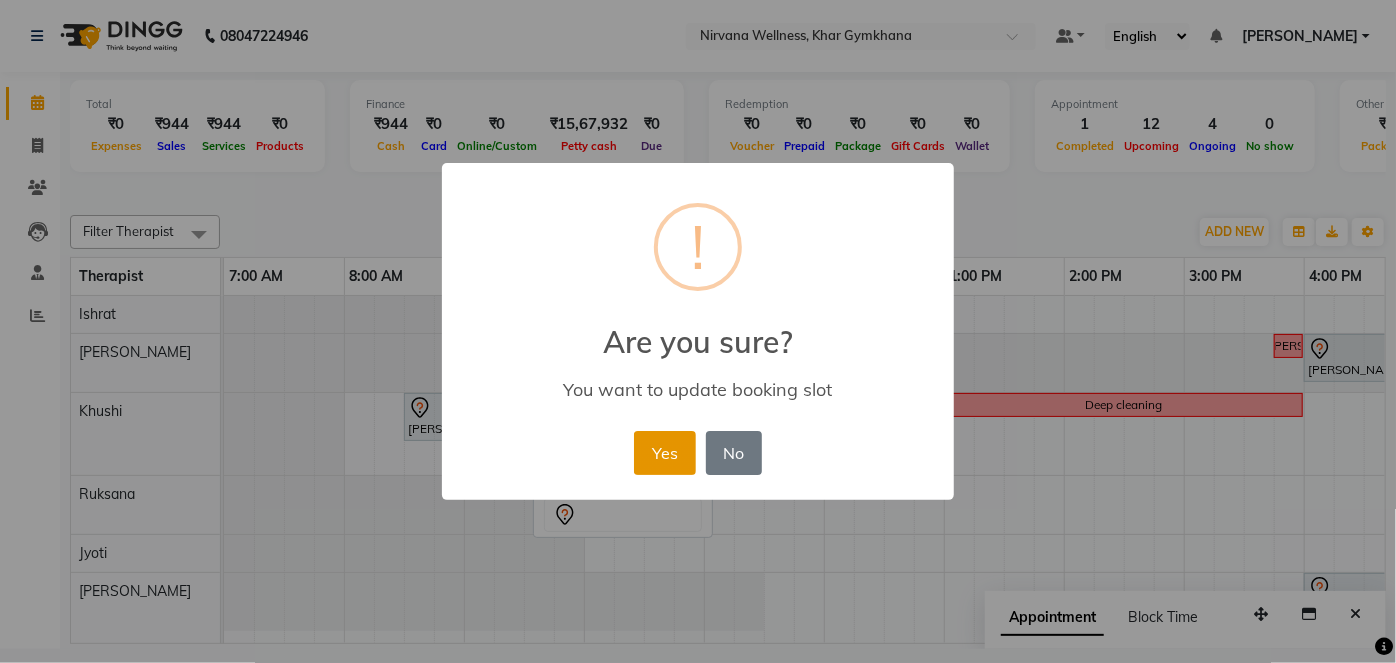 click on "Yes" at bounding box center (664, 453) 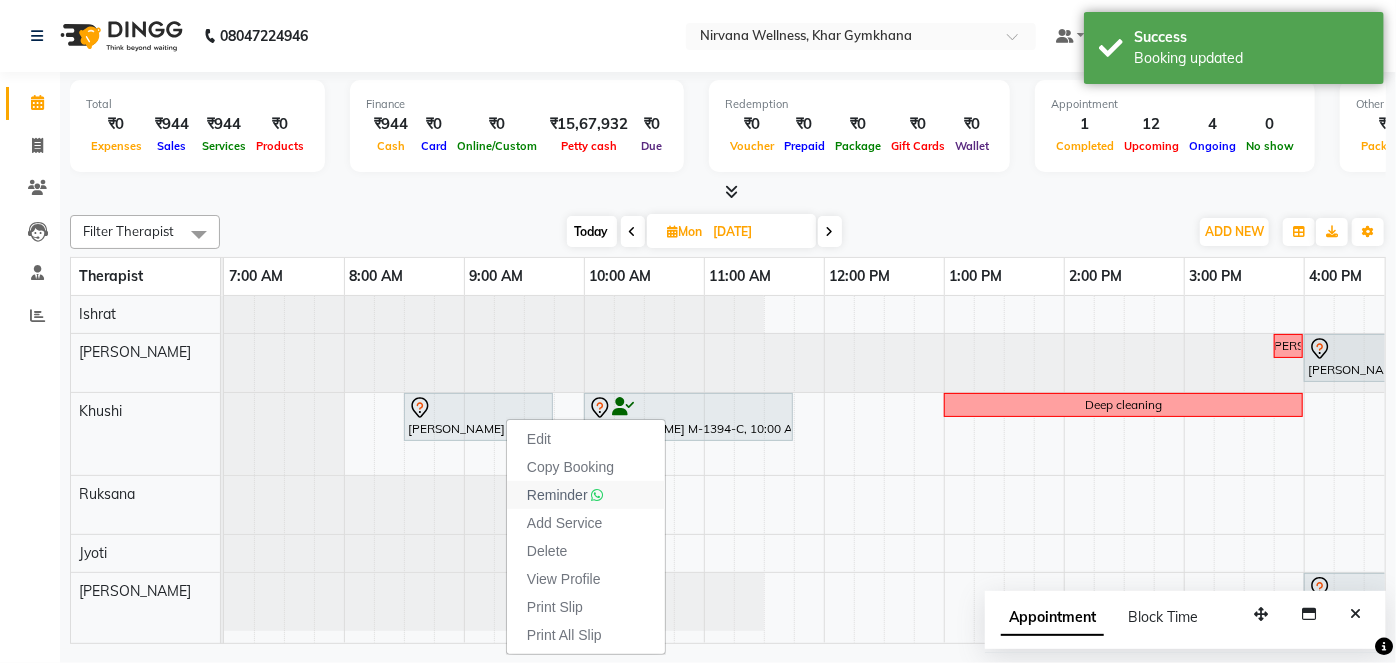 click on "Reminder" at bounding box center (557, 495) 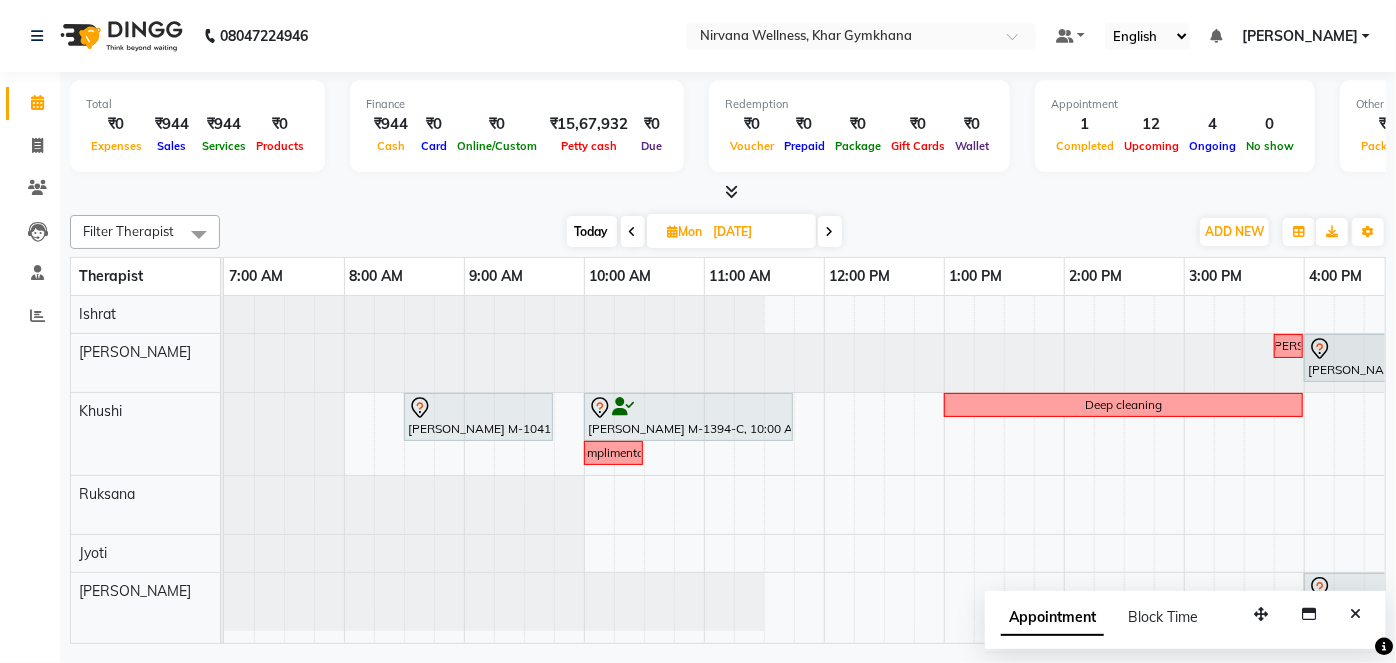 click on "Today" at bounding box center [592, 231] 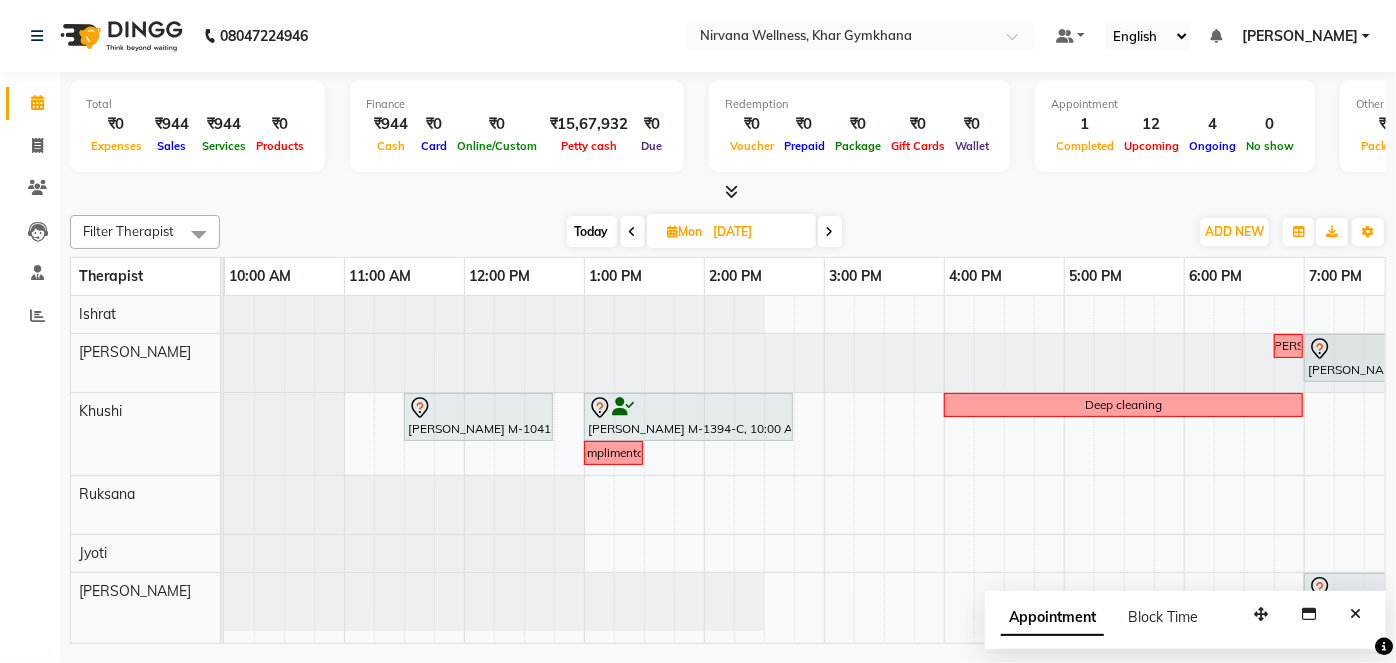 scroll, scrollTop: 0, scrollLeft: 360, axis: horizontal 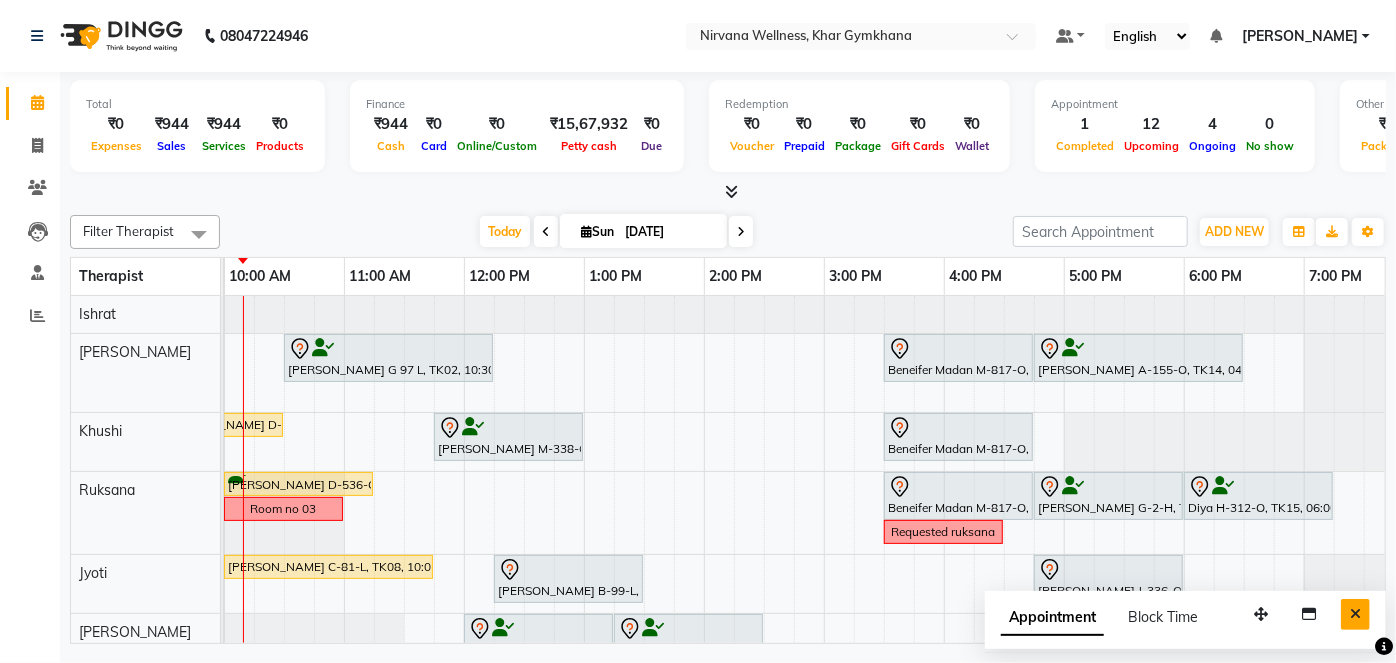 click at bounding box center [1355, 614] 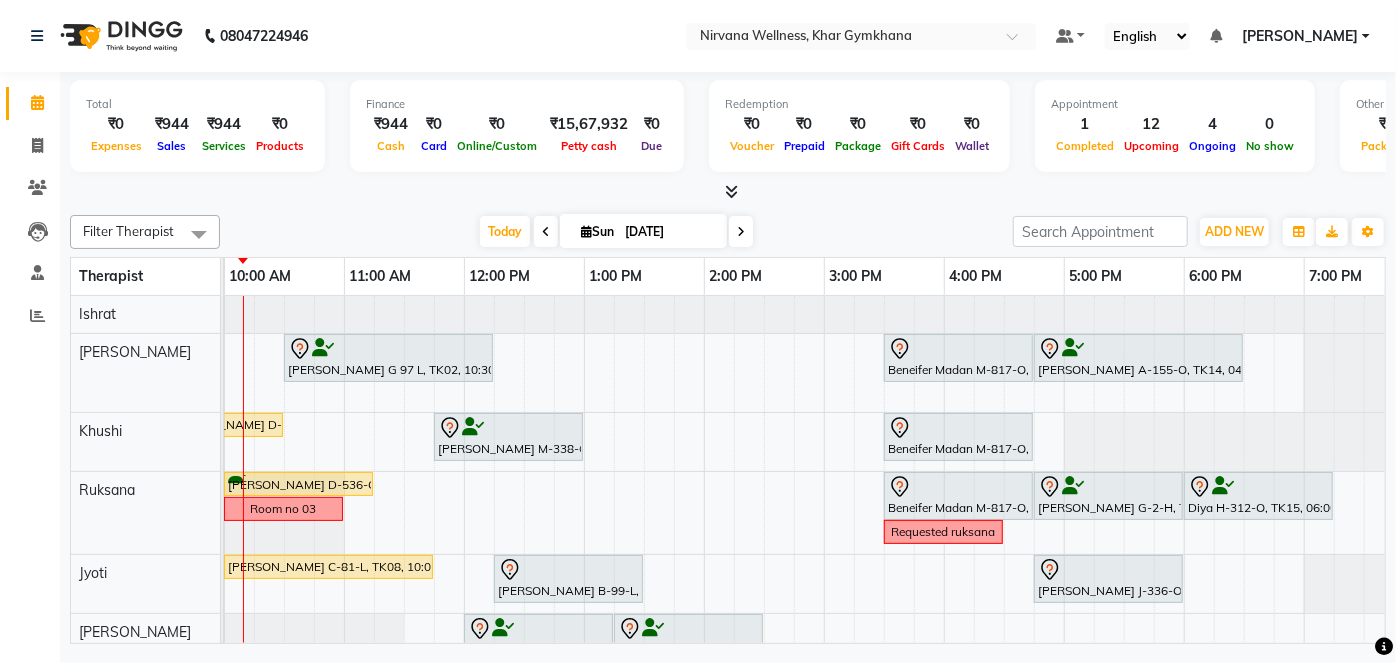 scroll, scrollTop: 0, scrollLeft: 295, axis: horizontal 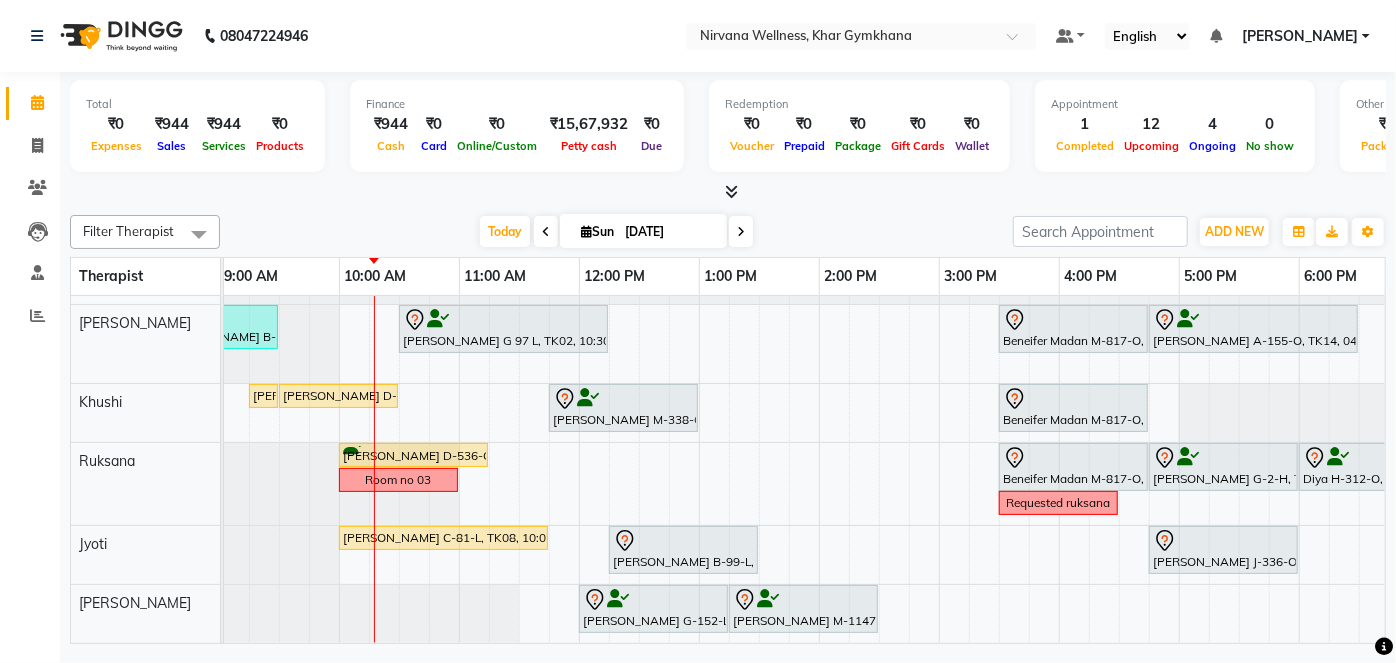 click at bounding box center [546, 231] 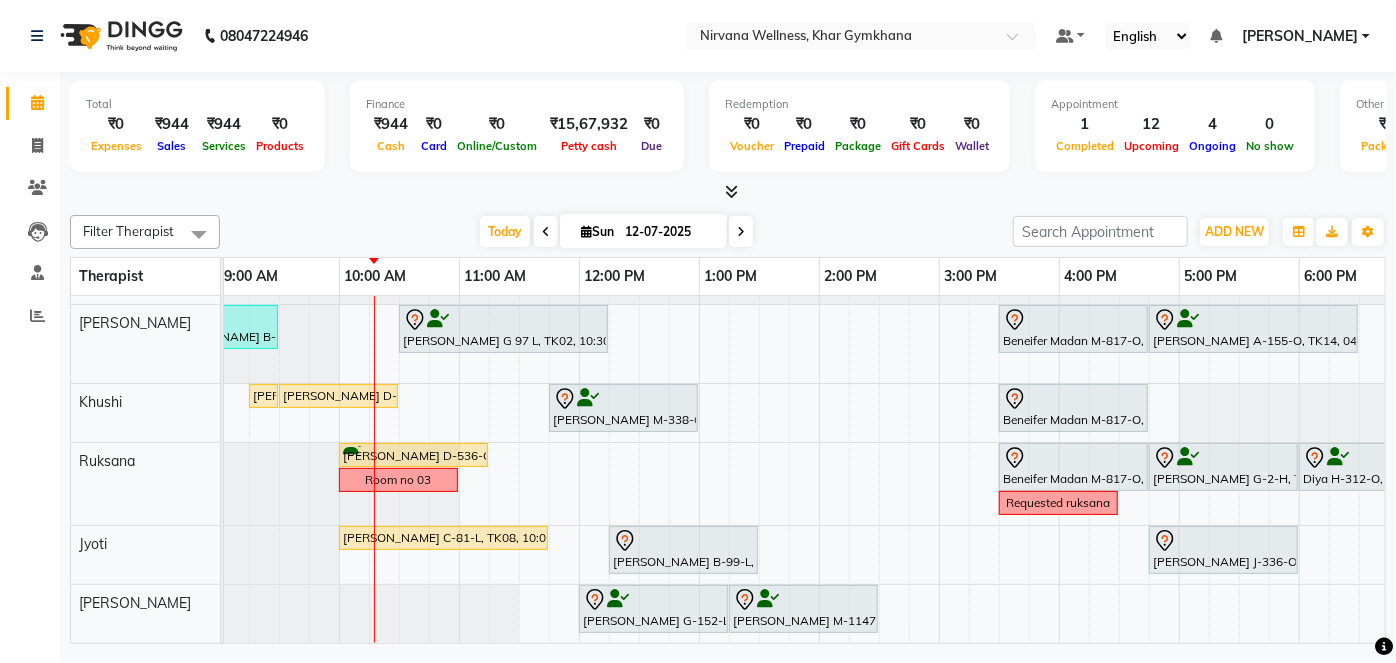 scroll, scrollTop: 0, scrollLeft: 360, axis: horizontal 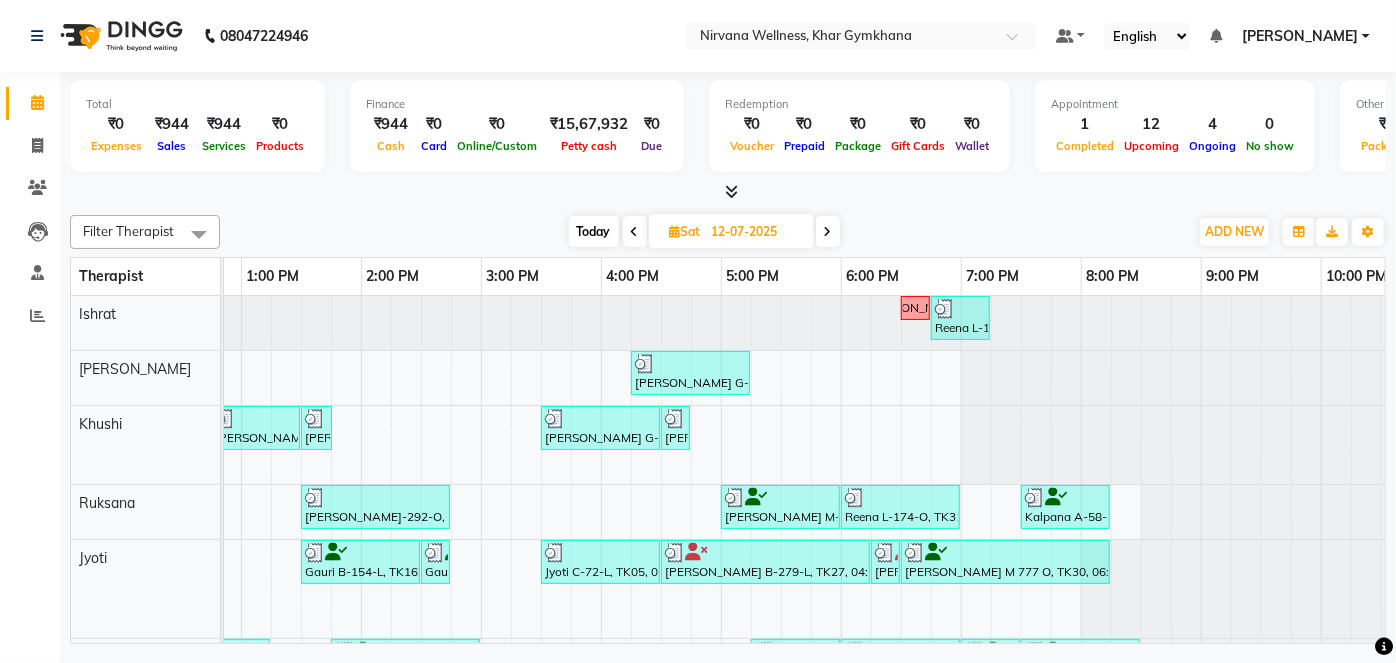 click on "[DATE]" at bounding box center (731, 231) 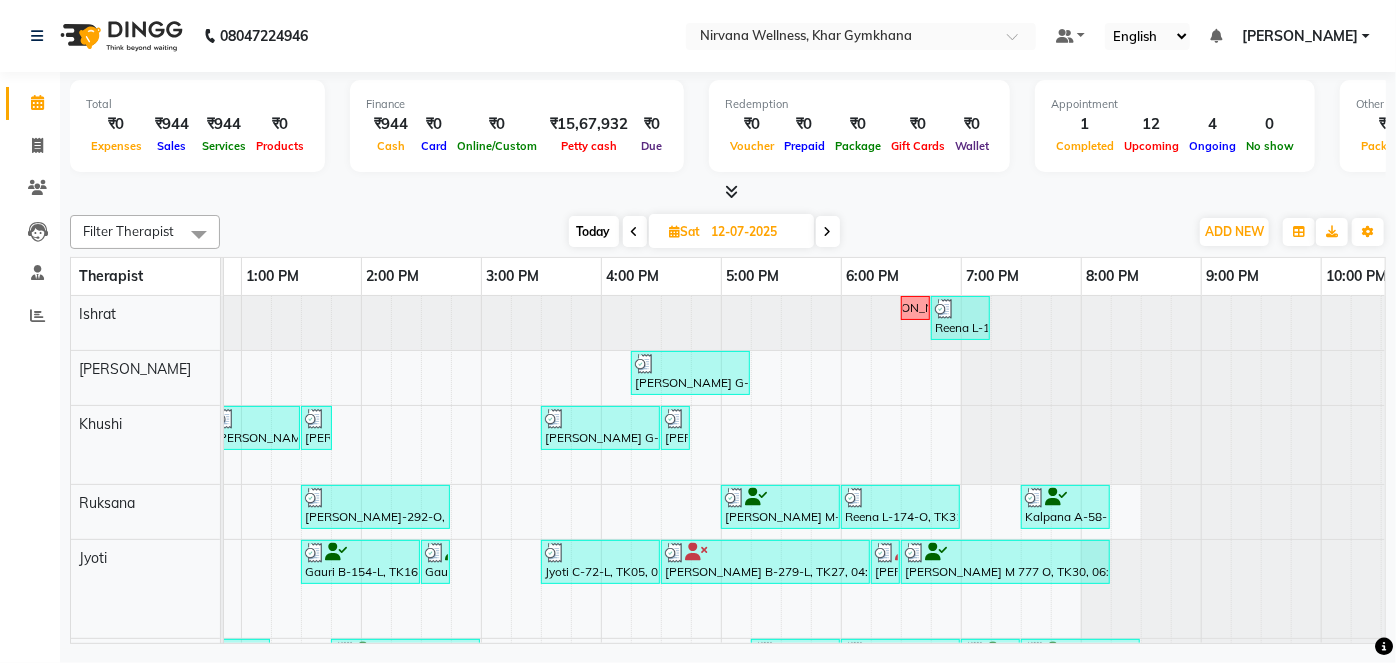 click on "Sat" at bounding box center (685, 231) 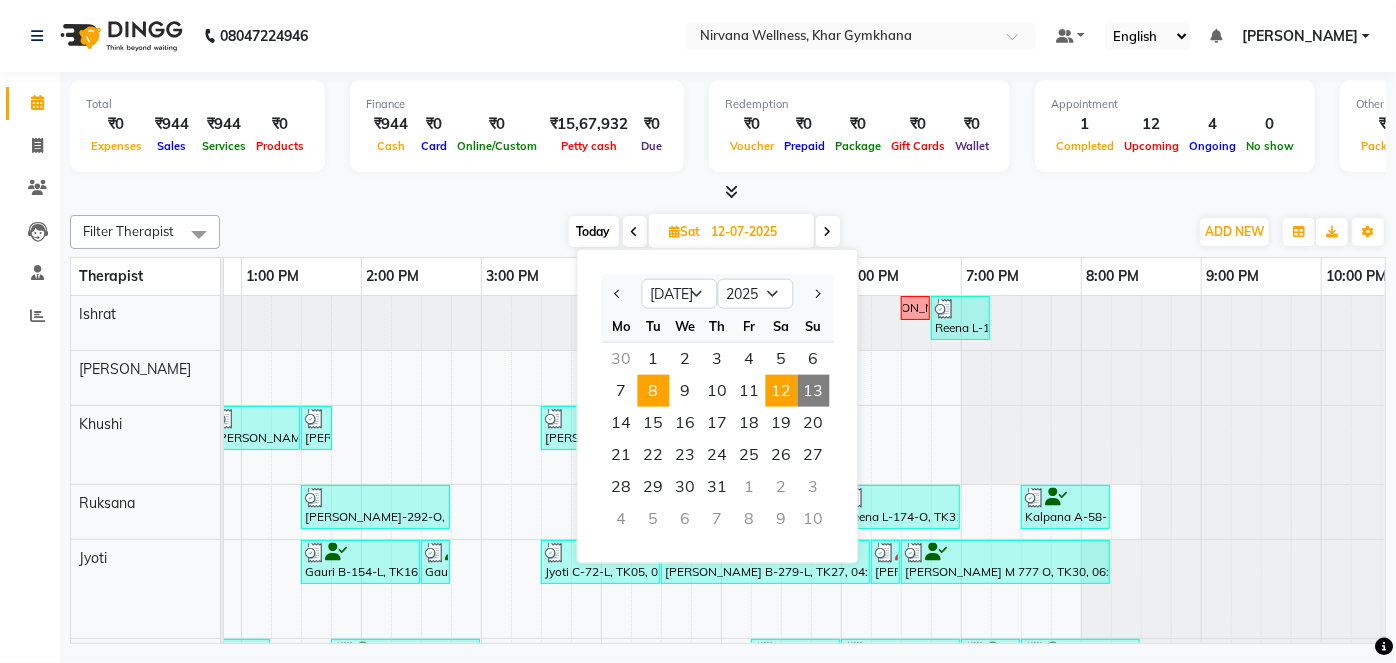 click on "8" at bounding box center (654, 391) 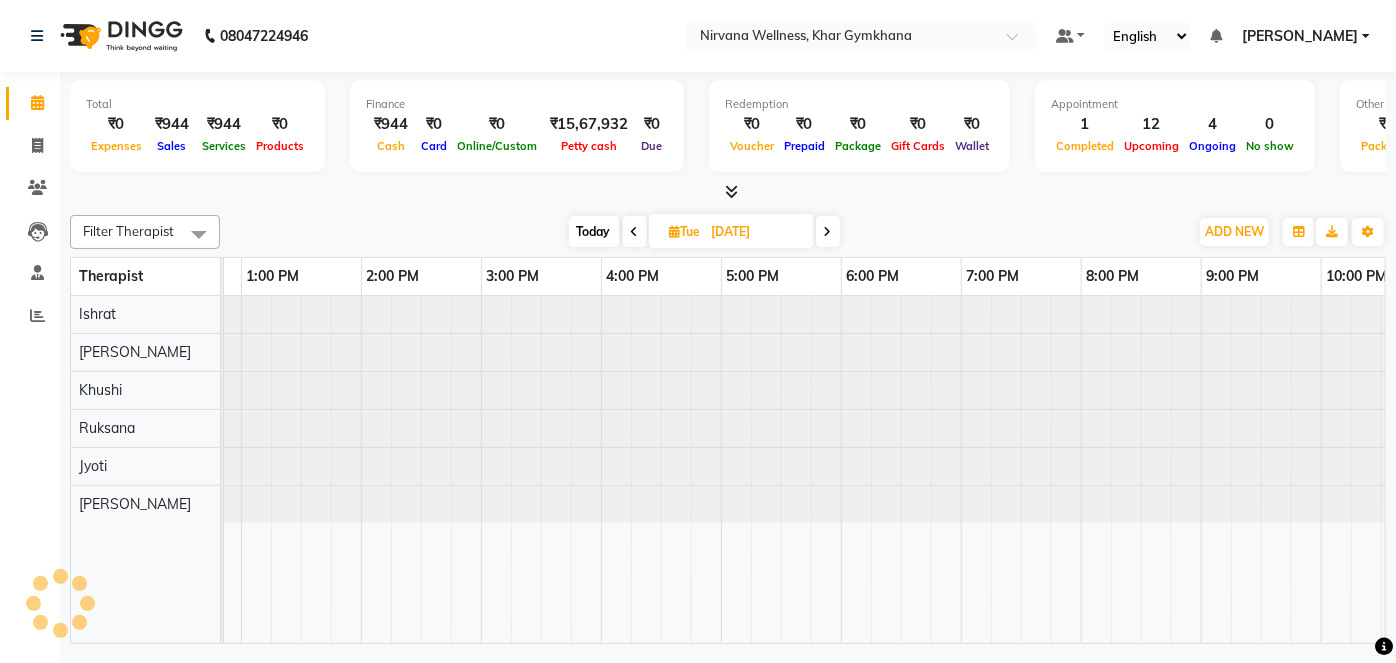 scroll, scrollTop: 0, scrollLeft: 360, axis: horizontal 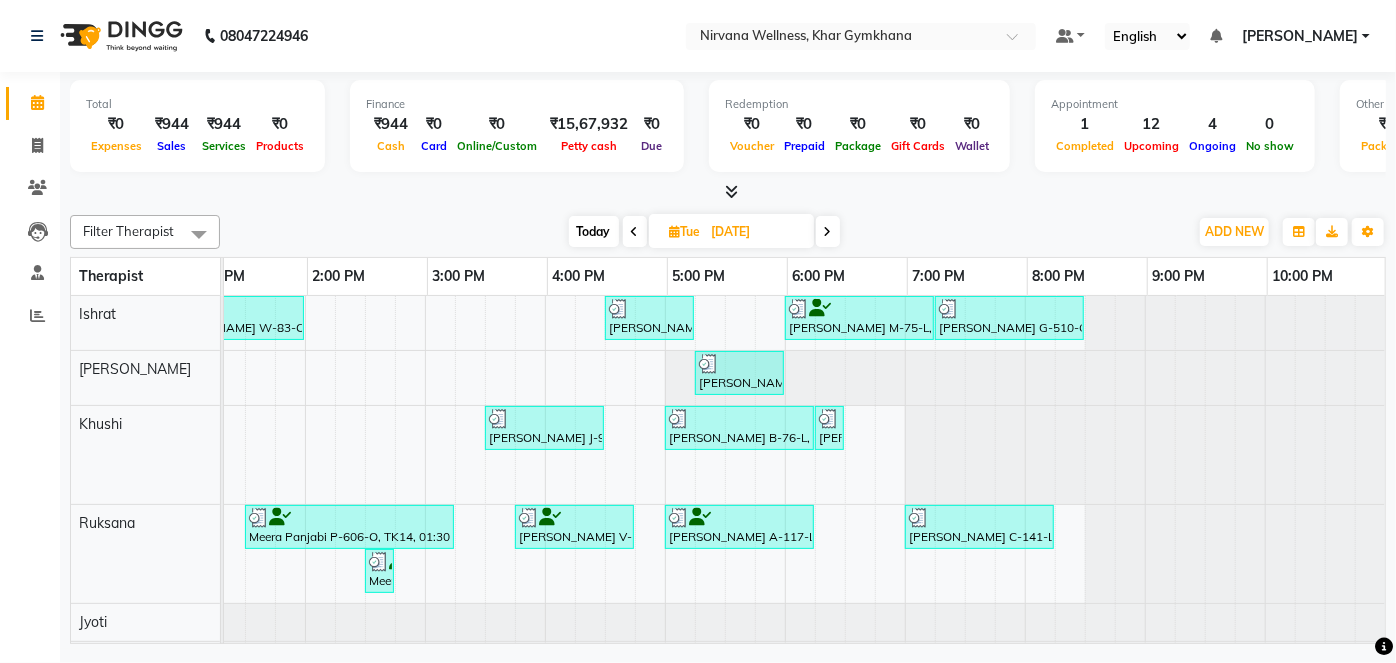 click at bounding box center [635, 232] 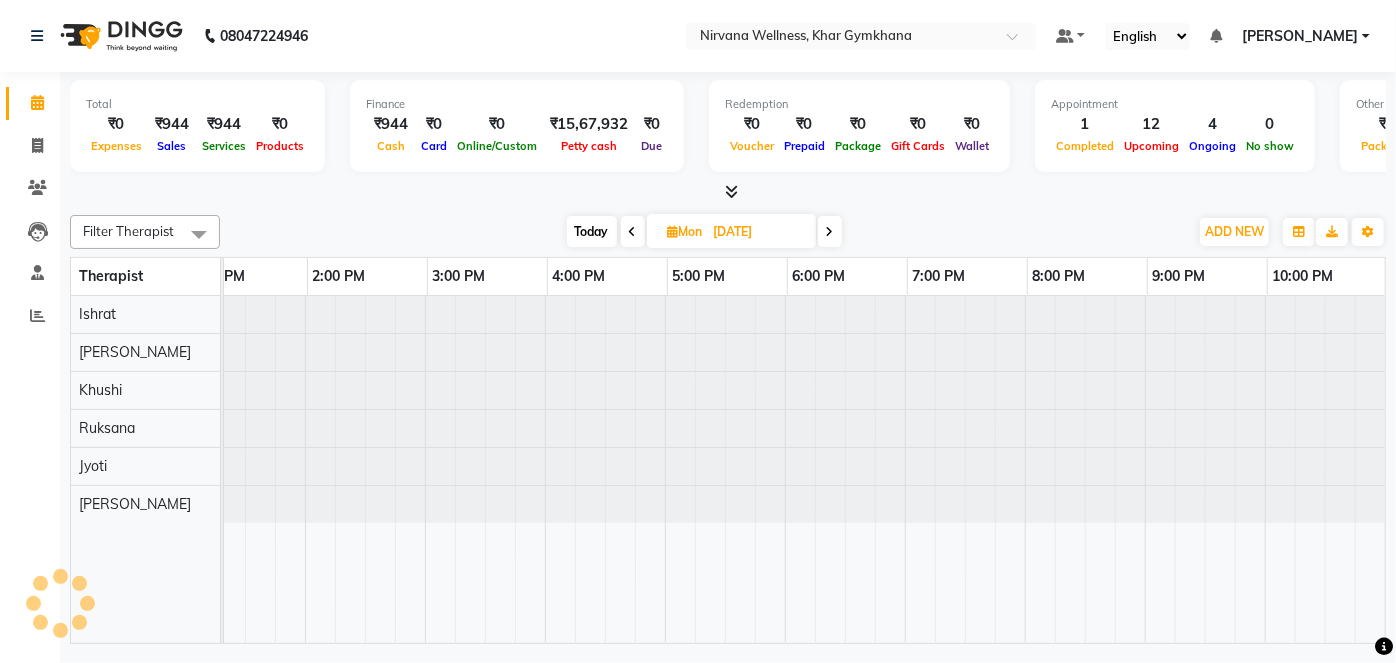 scroll, scrollTop: 0, scrollLeft: 360, axis: horizontal 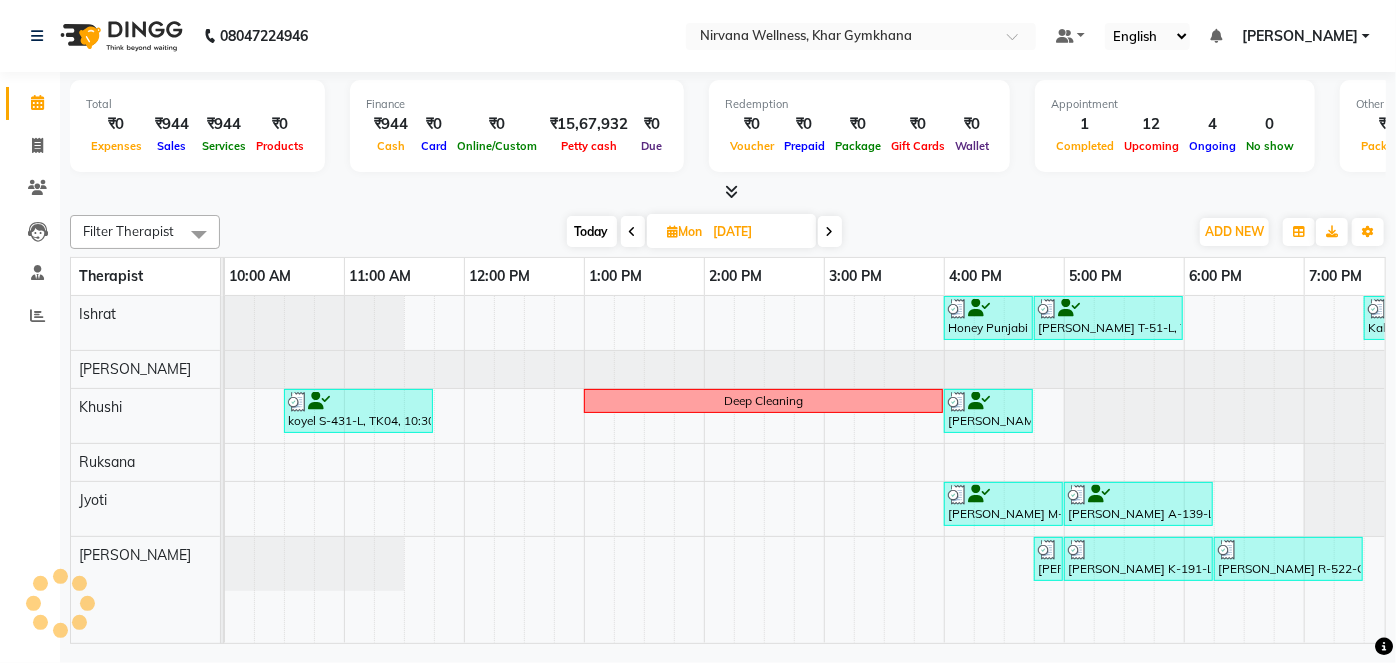 click at bounding box center (633, 232) 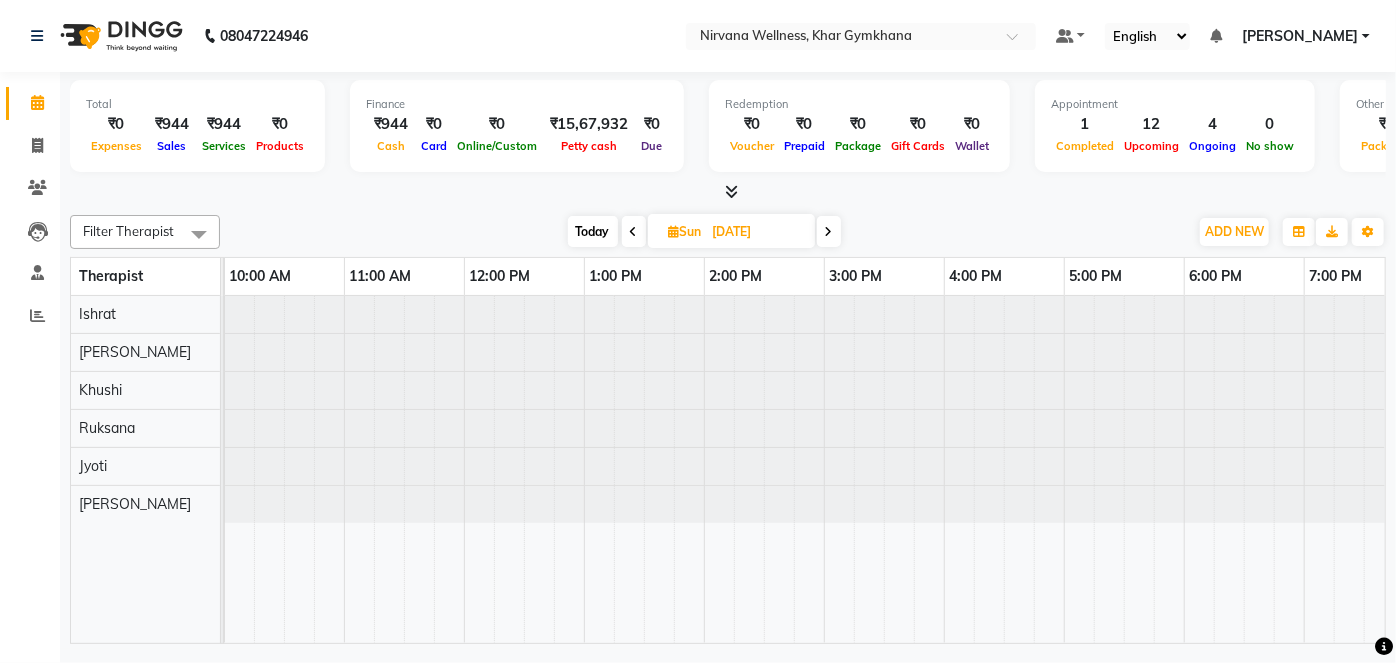 scroll, scrollTop: 0, scrollLeft: 360, axis: horizontal 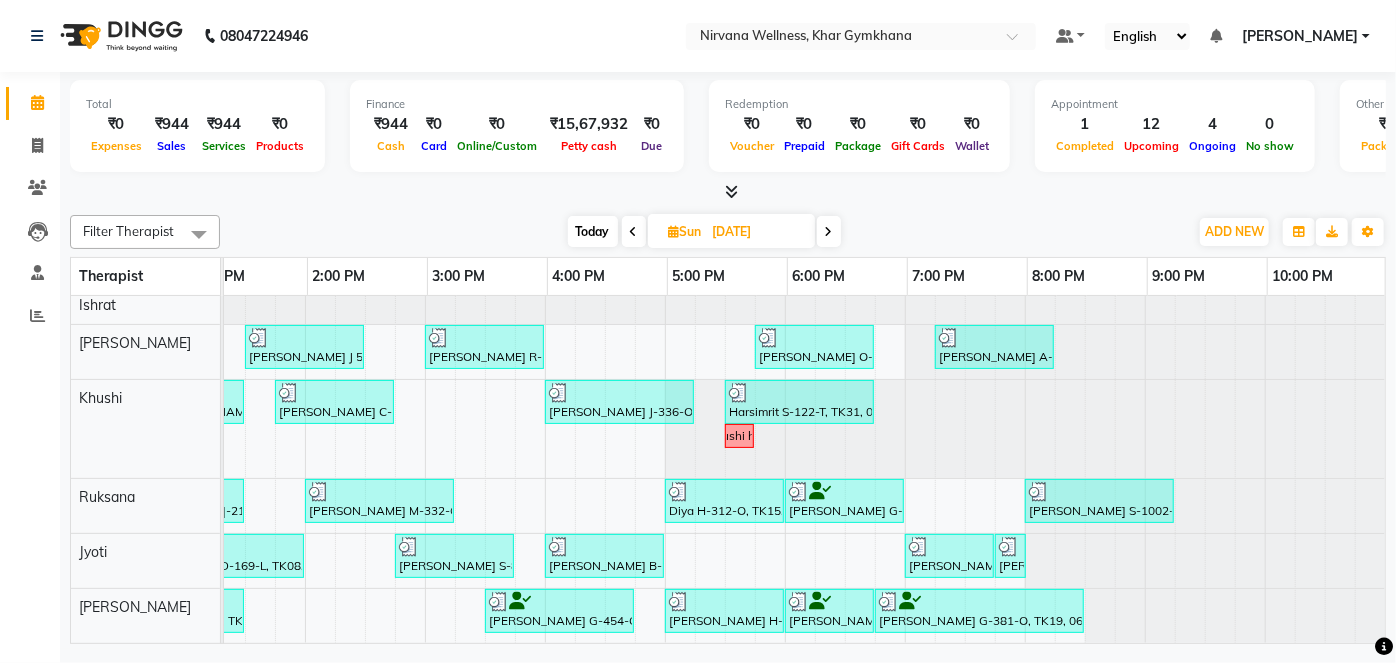 click on "Today" at bounding box center [593, 231] 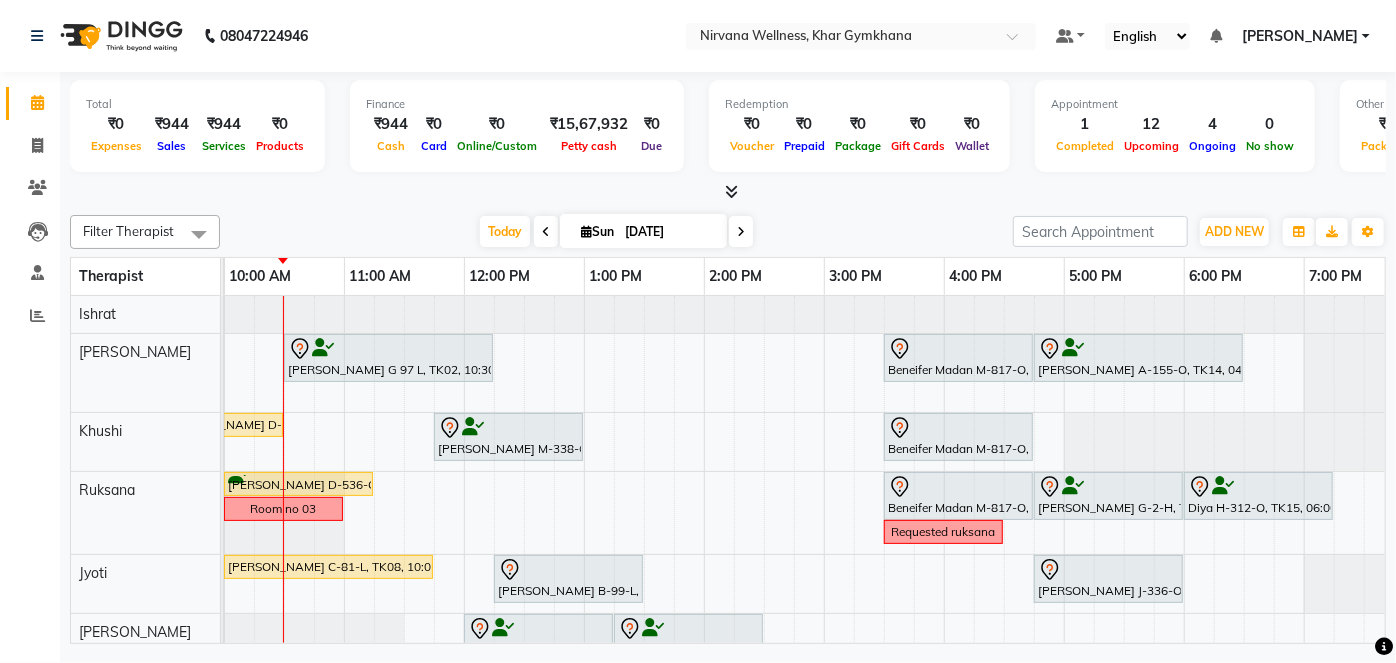 scroll, scrollTop: 0, scrollLeft: 168, axis: horizontal 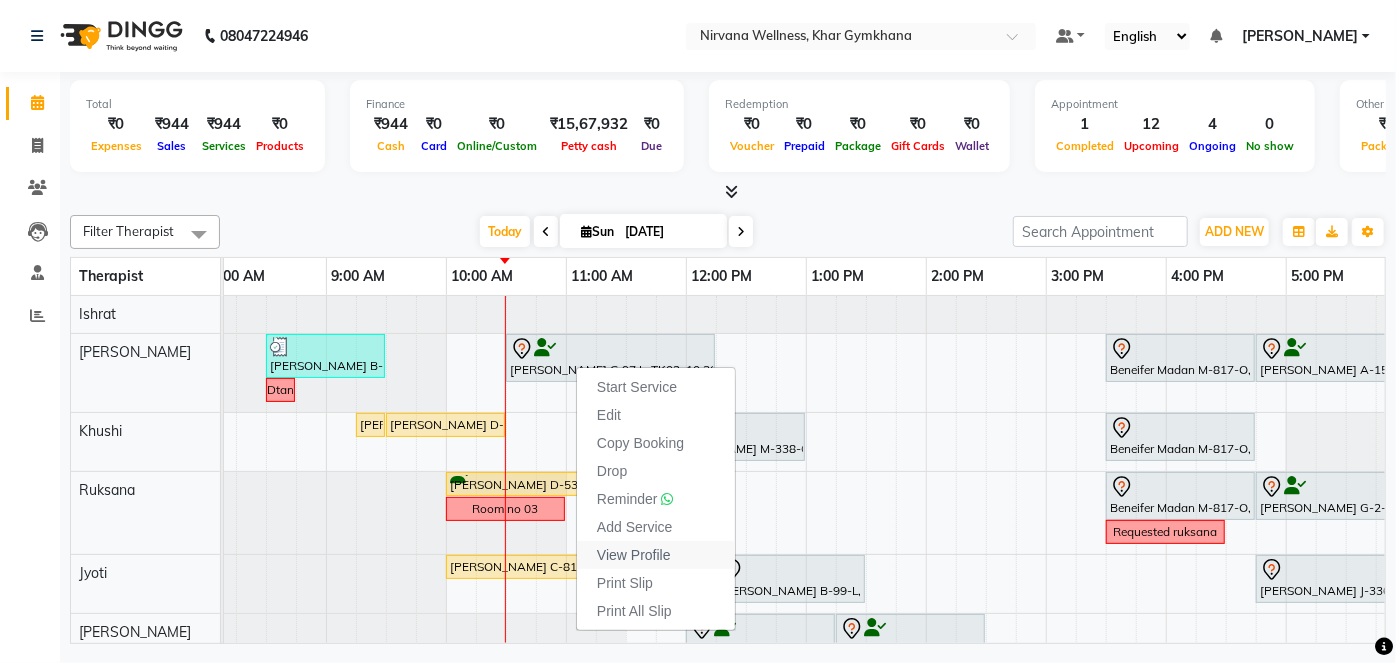 click on "View Profile" at bounding box center (634, 555) 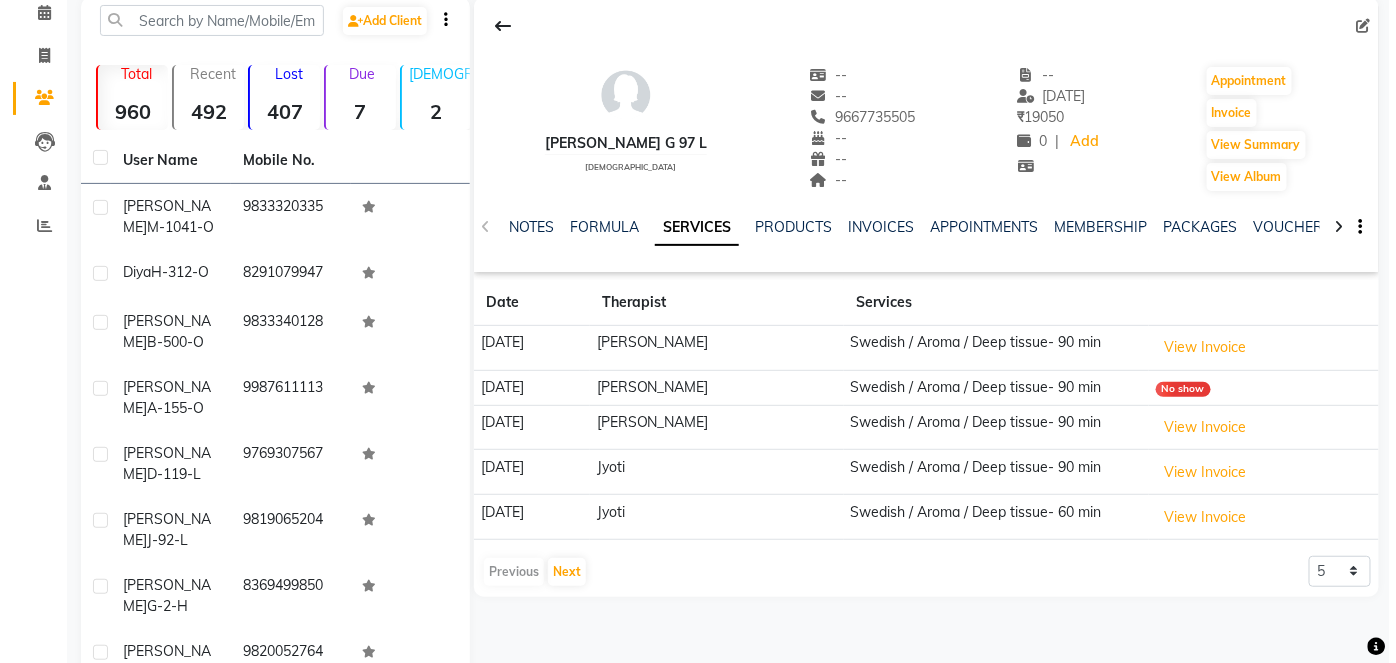 scroll, scrollTop: 0, scrollLeft: 0, axis: both 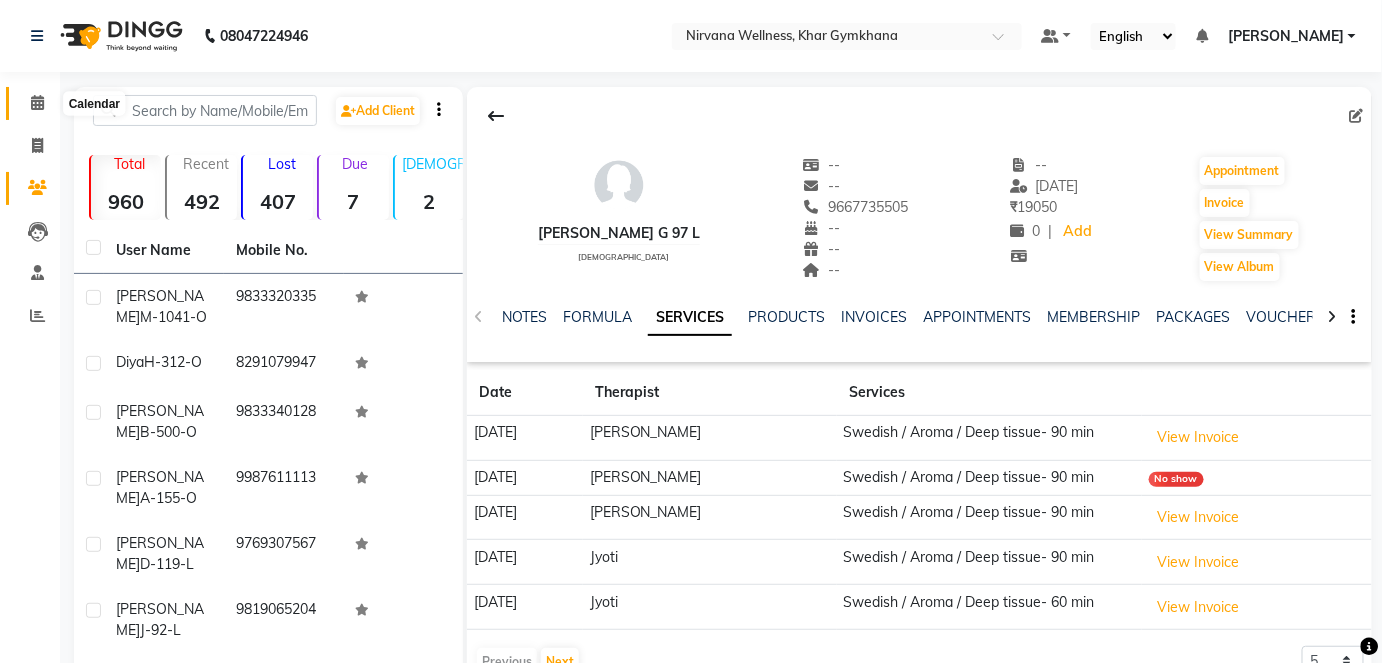 click 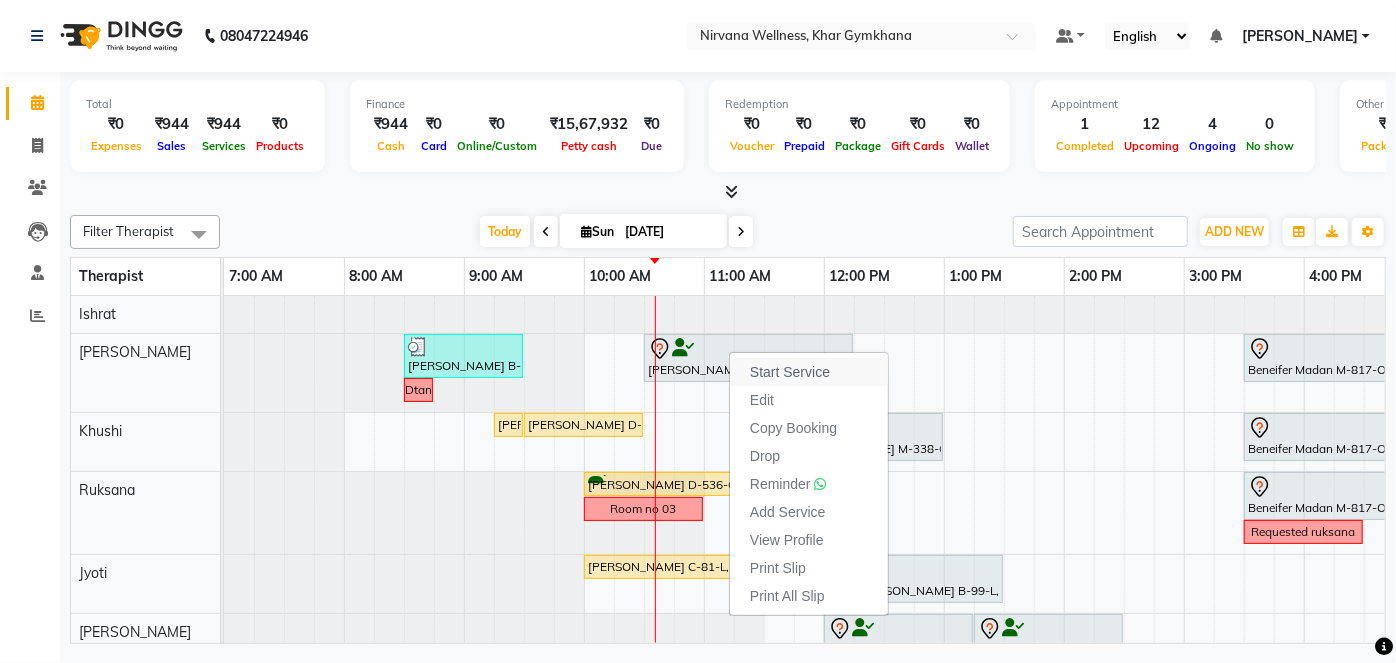 click on "Start Service" at bounding box center (790, 372) 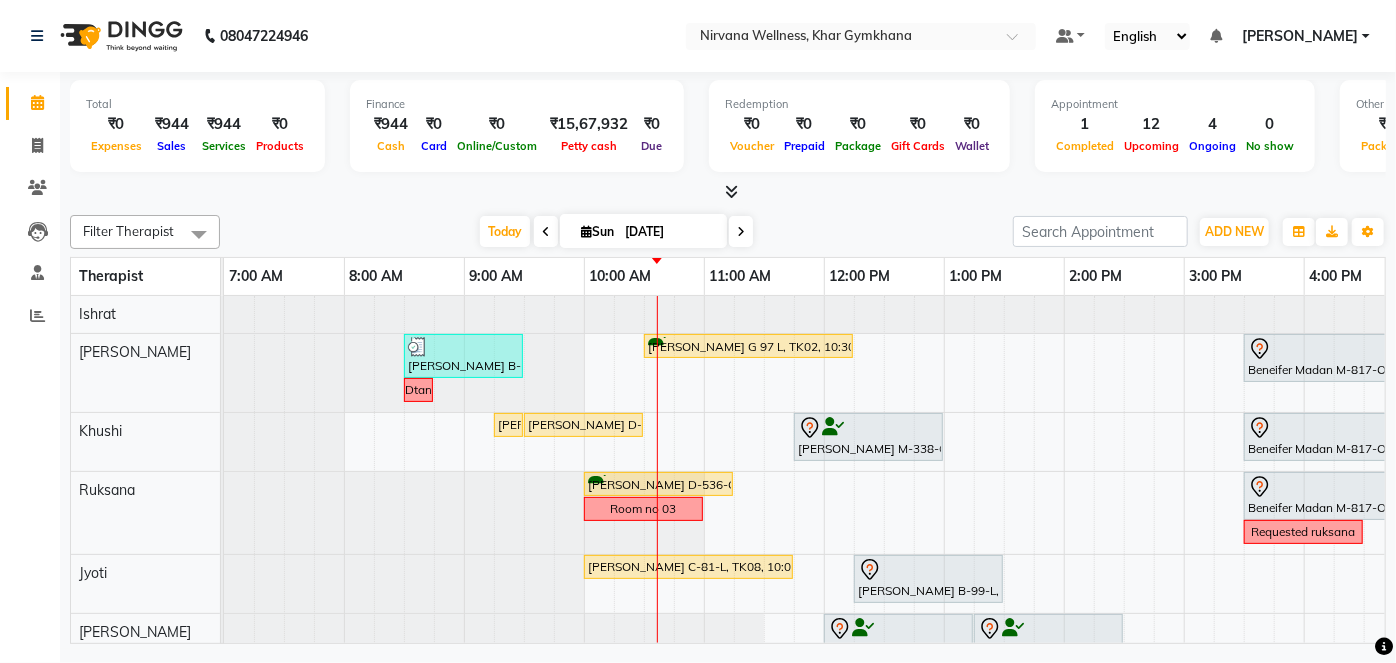 scroll, scrollTop: 0, scrollLeft: 74, axis: horizontal 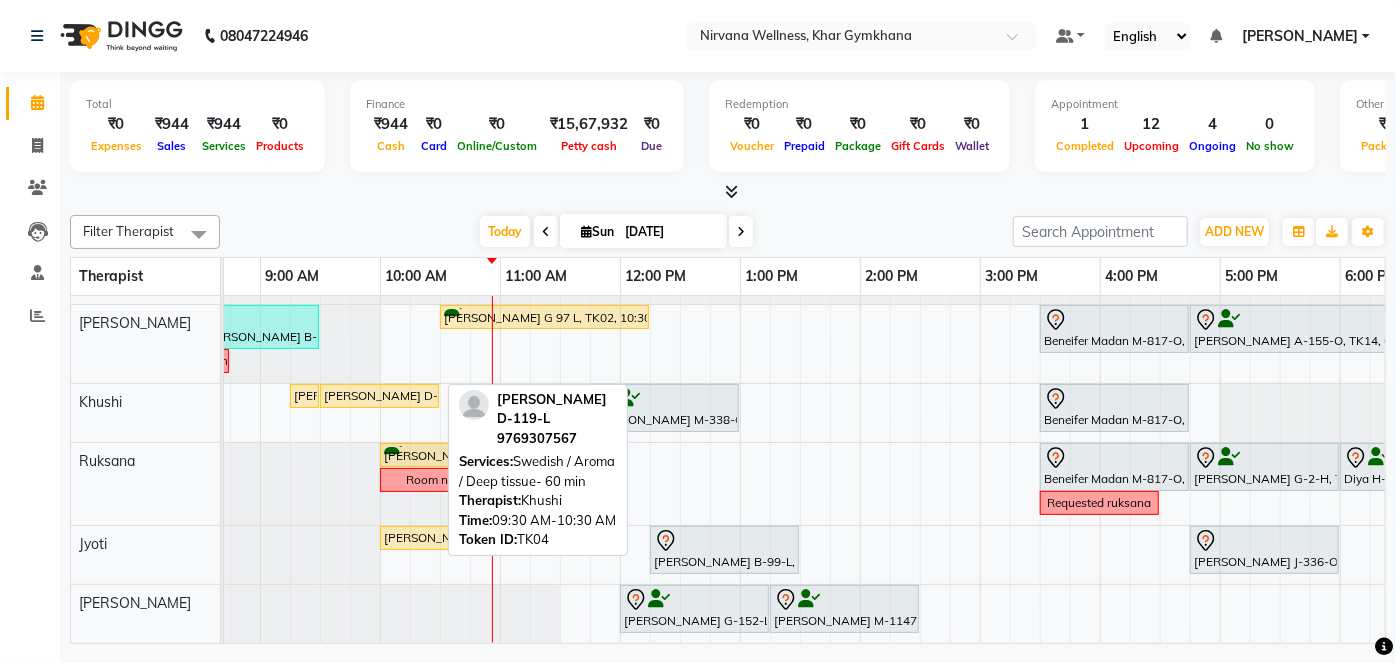click on "[PERSON_NAME] D-119-L, TK04, 09:30 AM-10:30 AM, Swedish / Aroma / Deep tissue- 60 min" at bounding box center [379, 396] 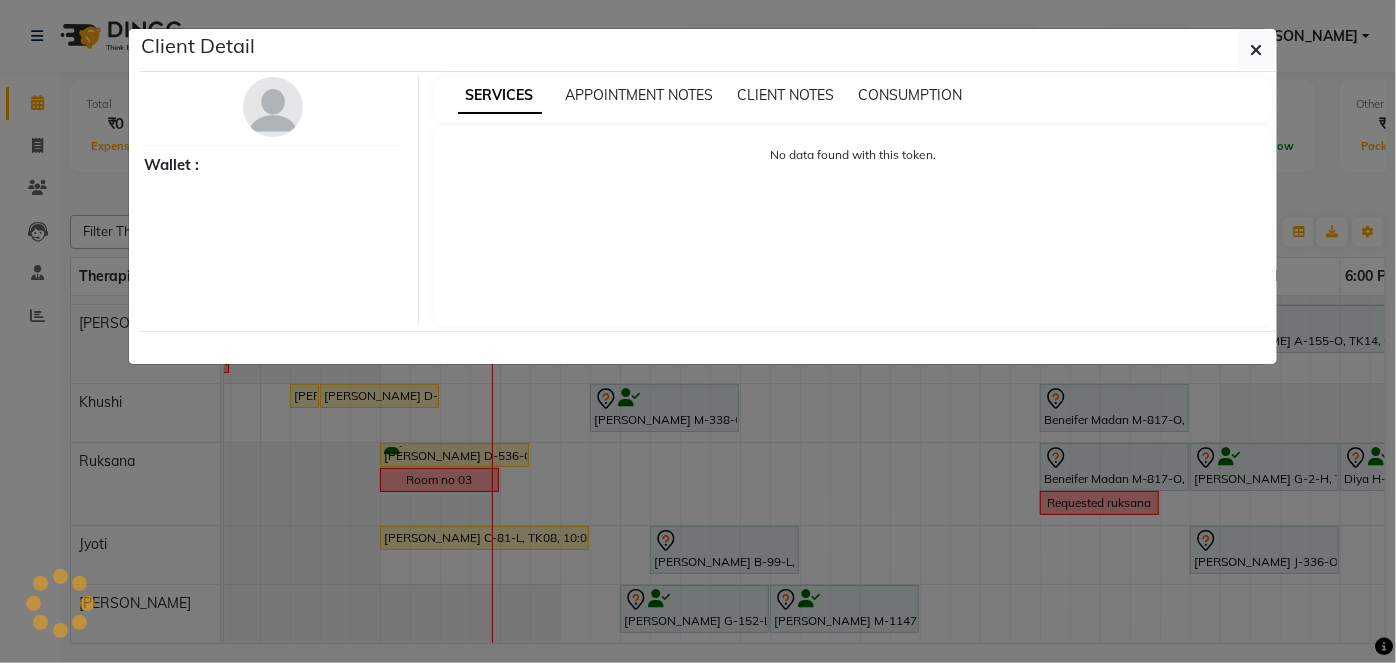 select on "1" 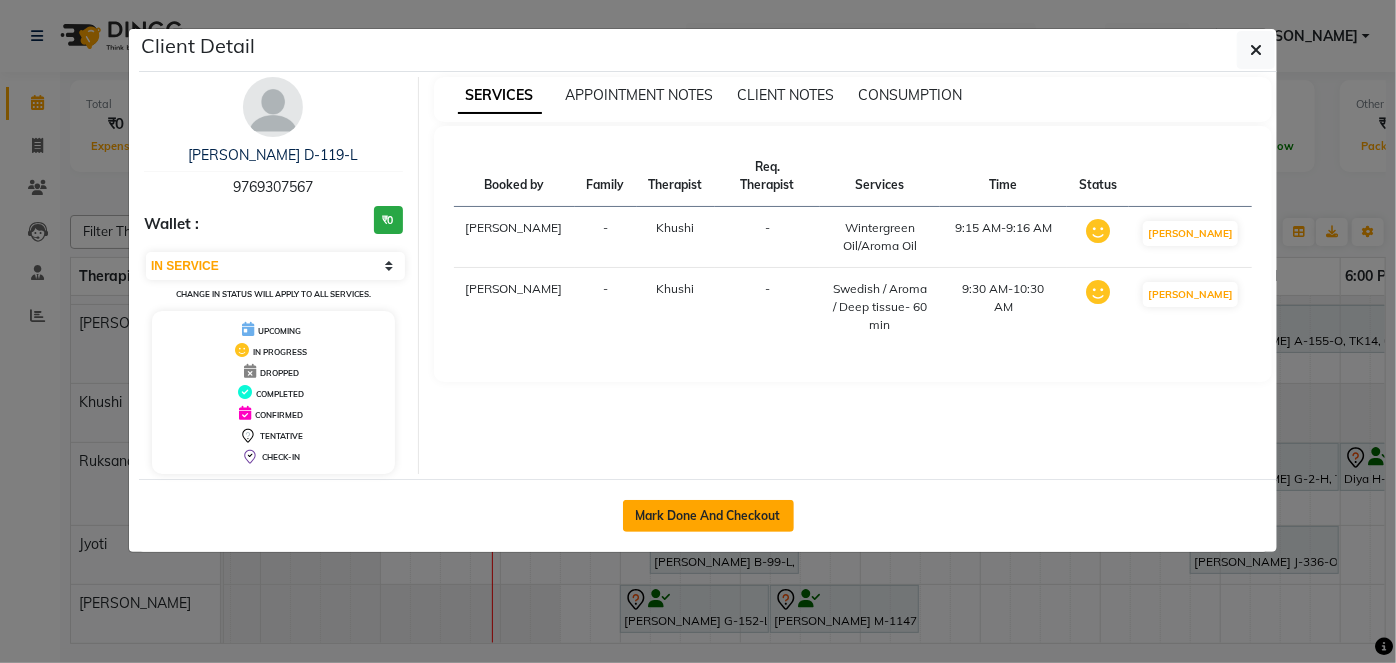 click on "Mark Done And Checkout" 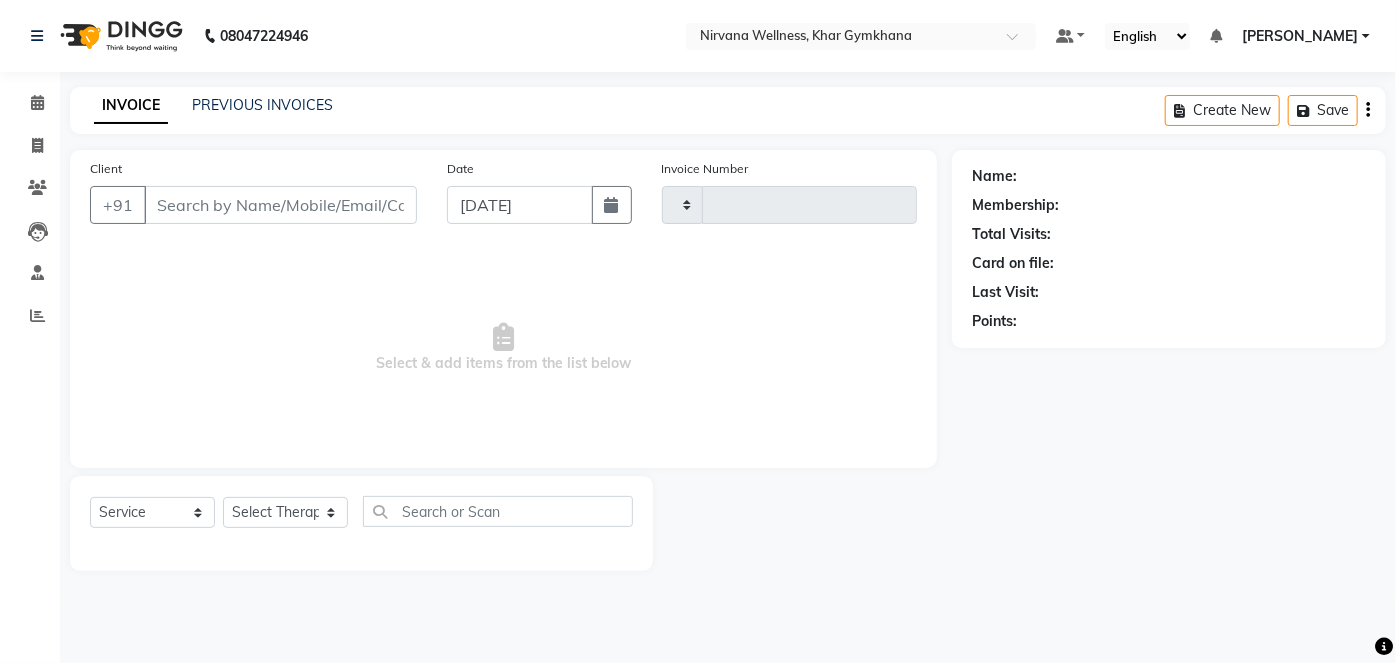 type on "1402" 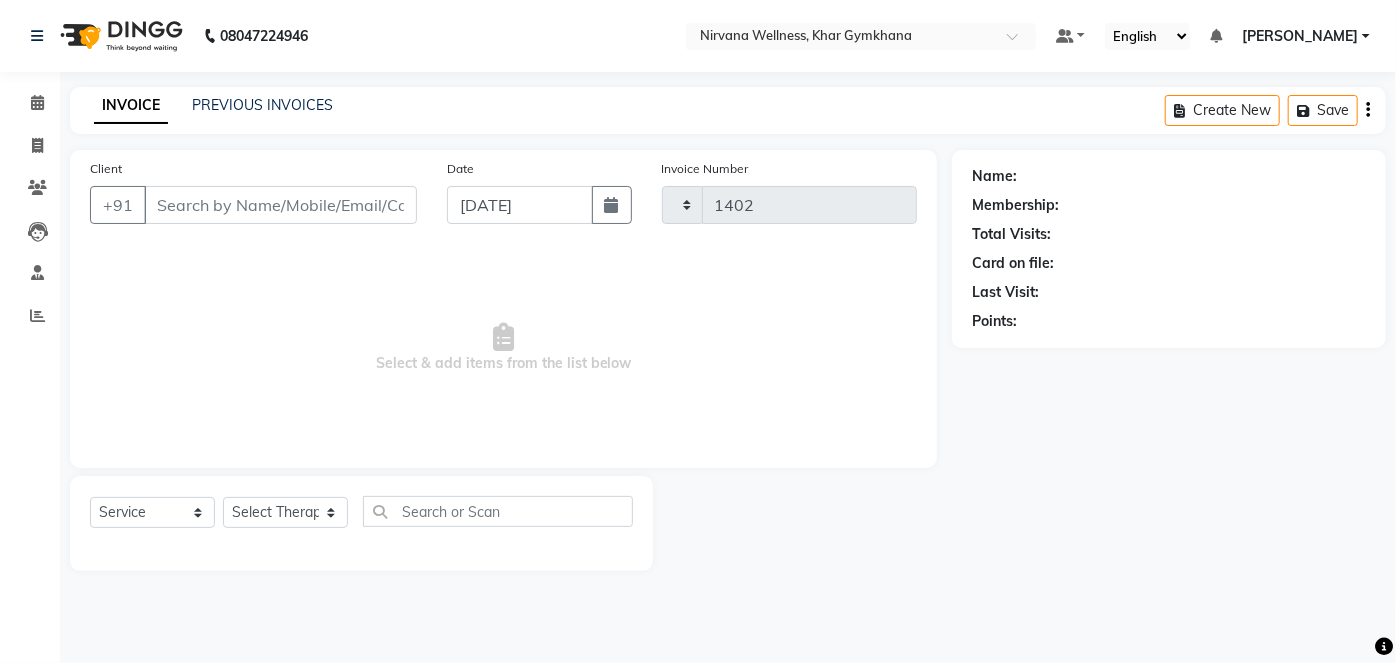 select on "3" 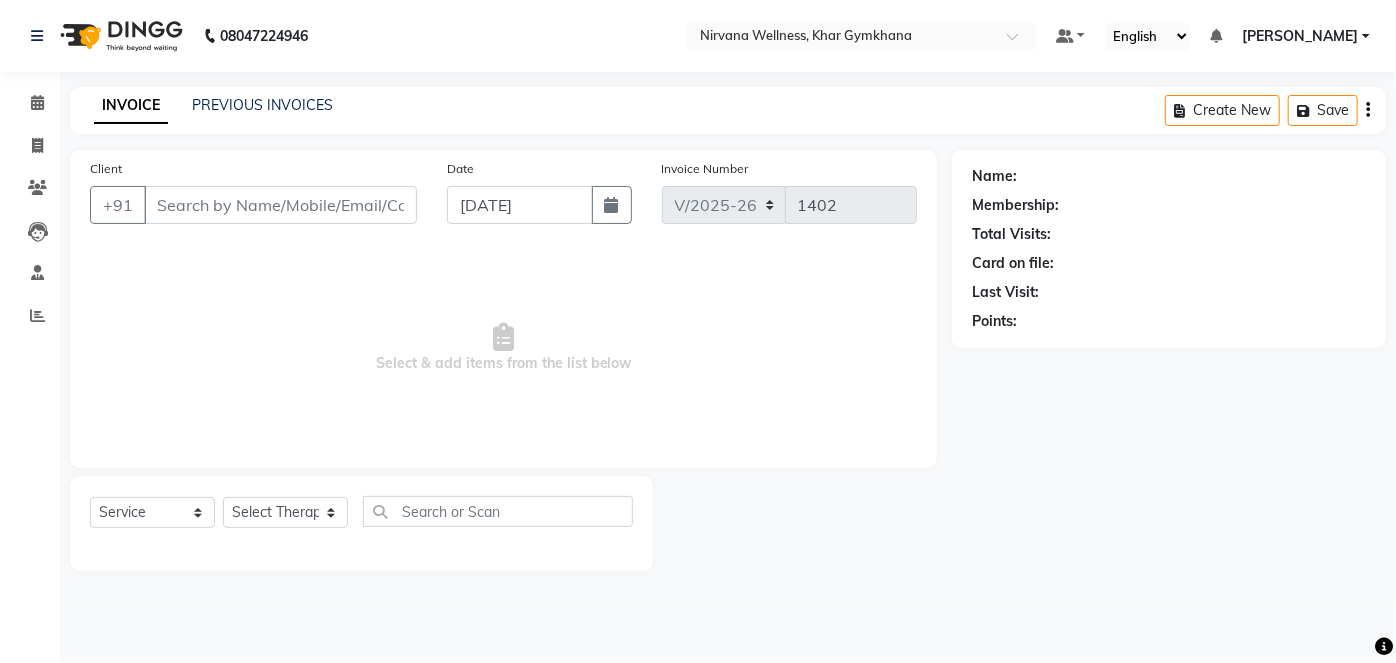 type on "9769307567" 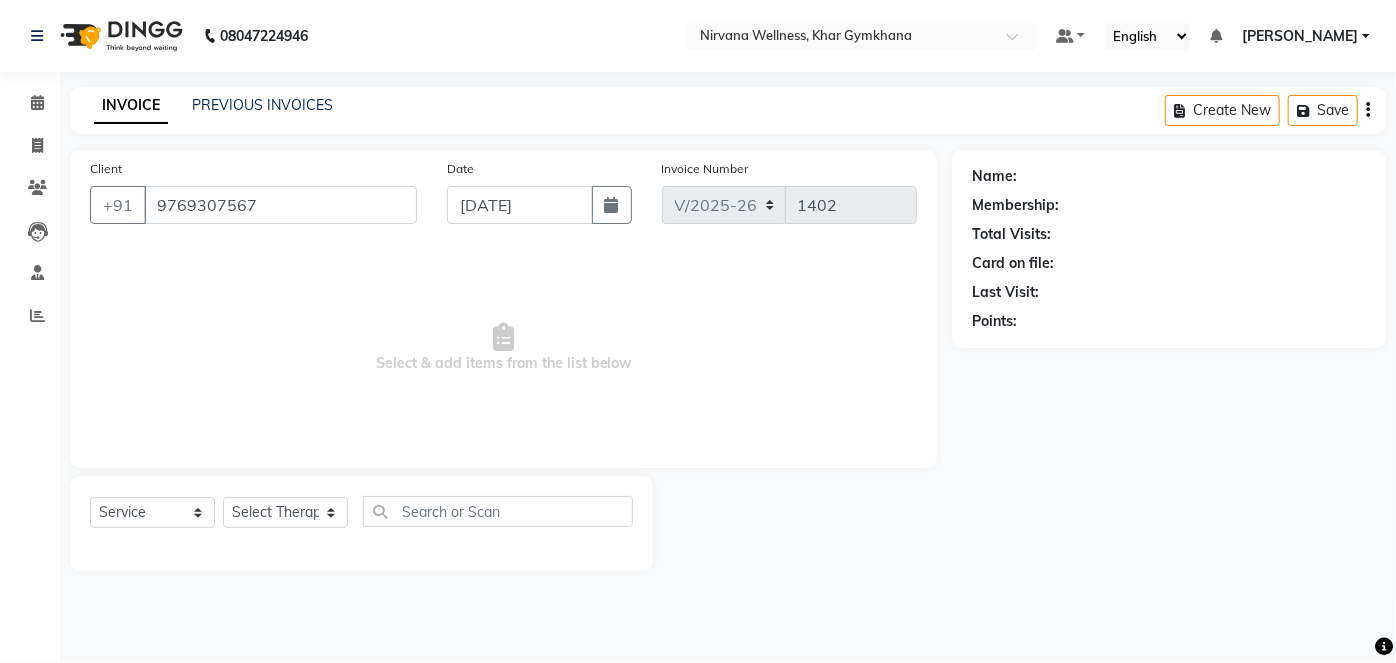 select on "68039" 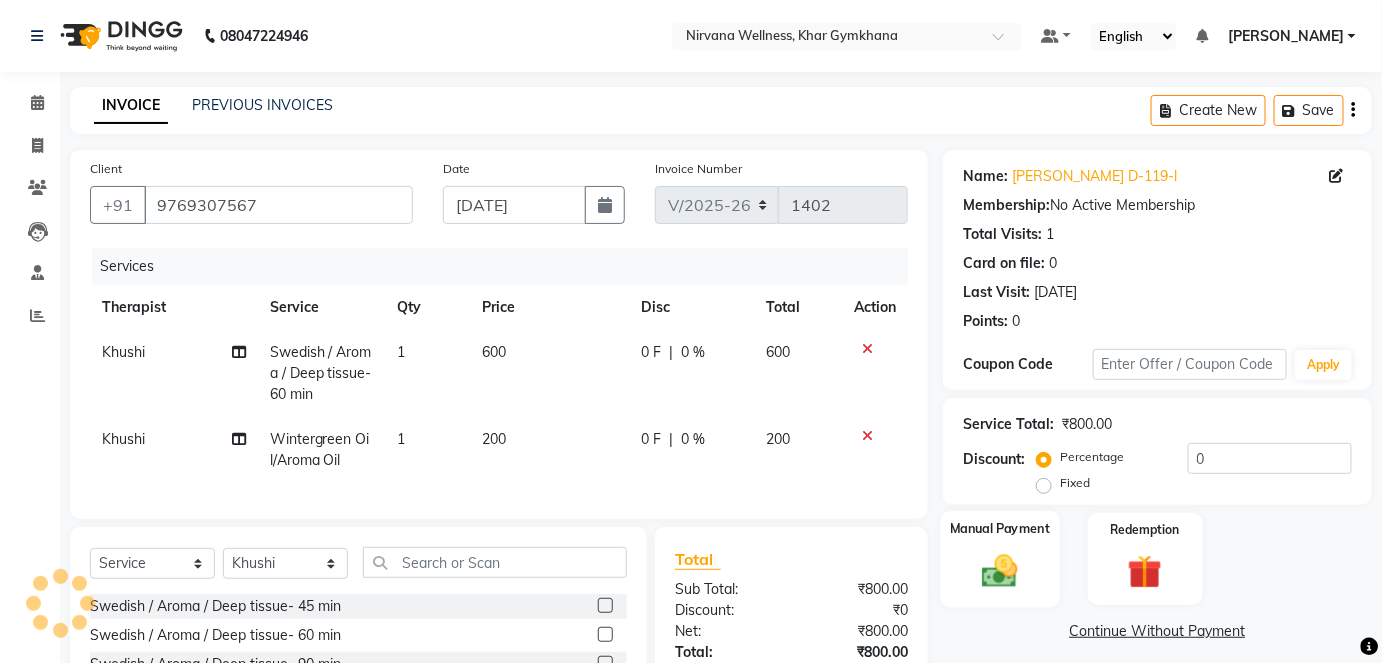 click 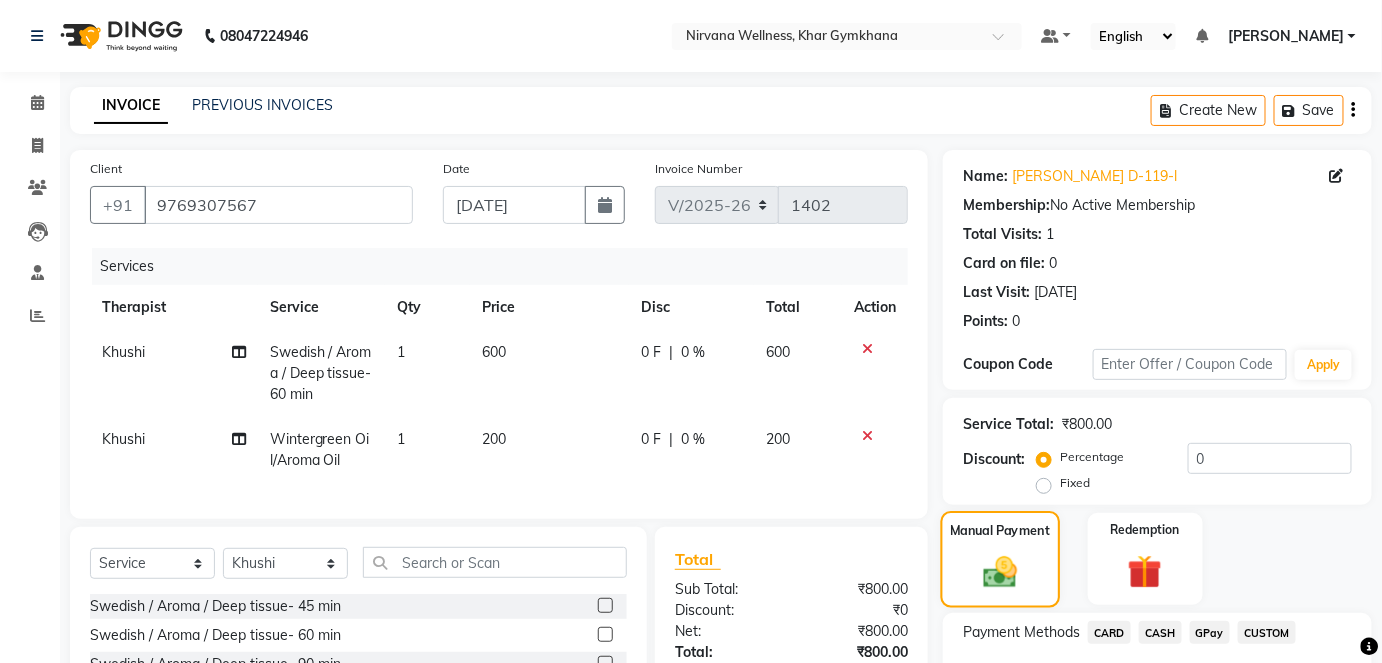 scroll, scrollTop: 202, scrollLeft: 0, axis: vertical 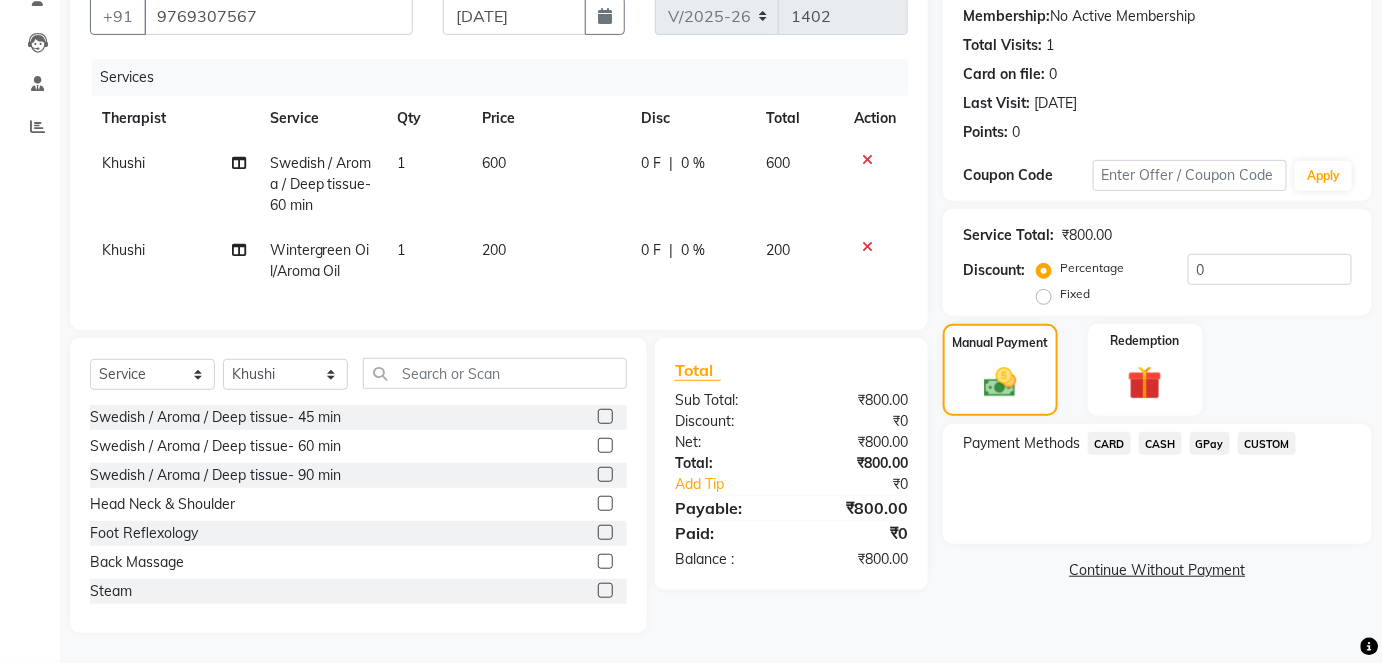 click on "CASH" 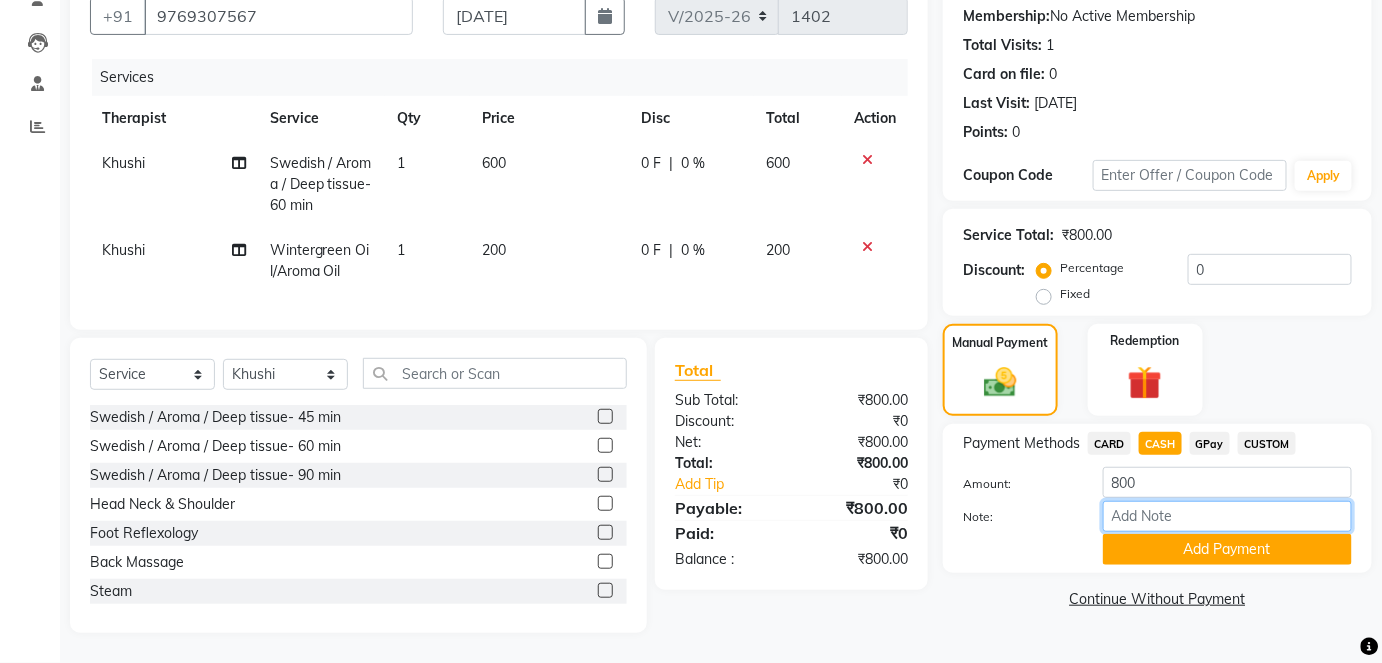 click on "Note:" at bounding box center (1227, 516) 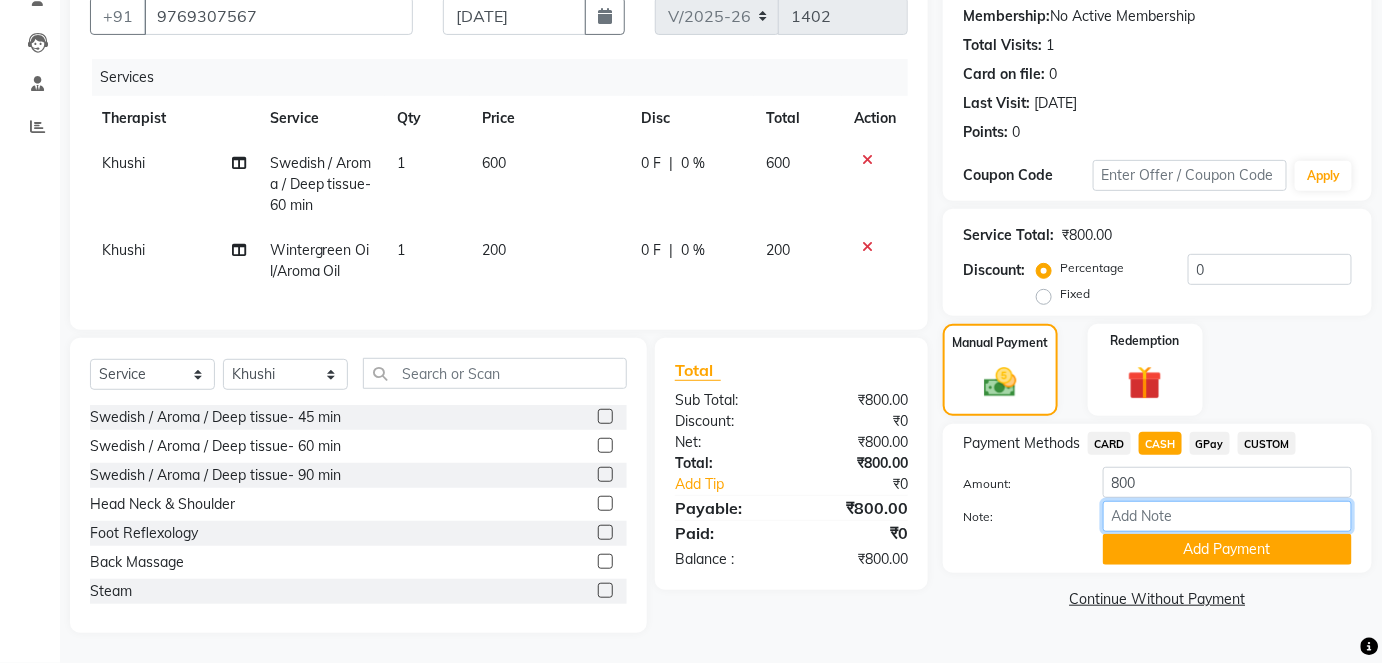 paste on "HL0001561" 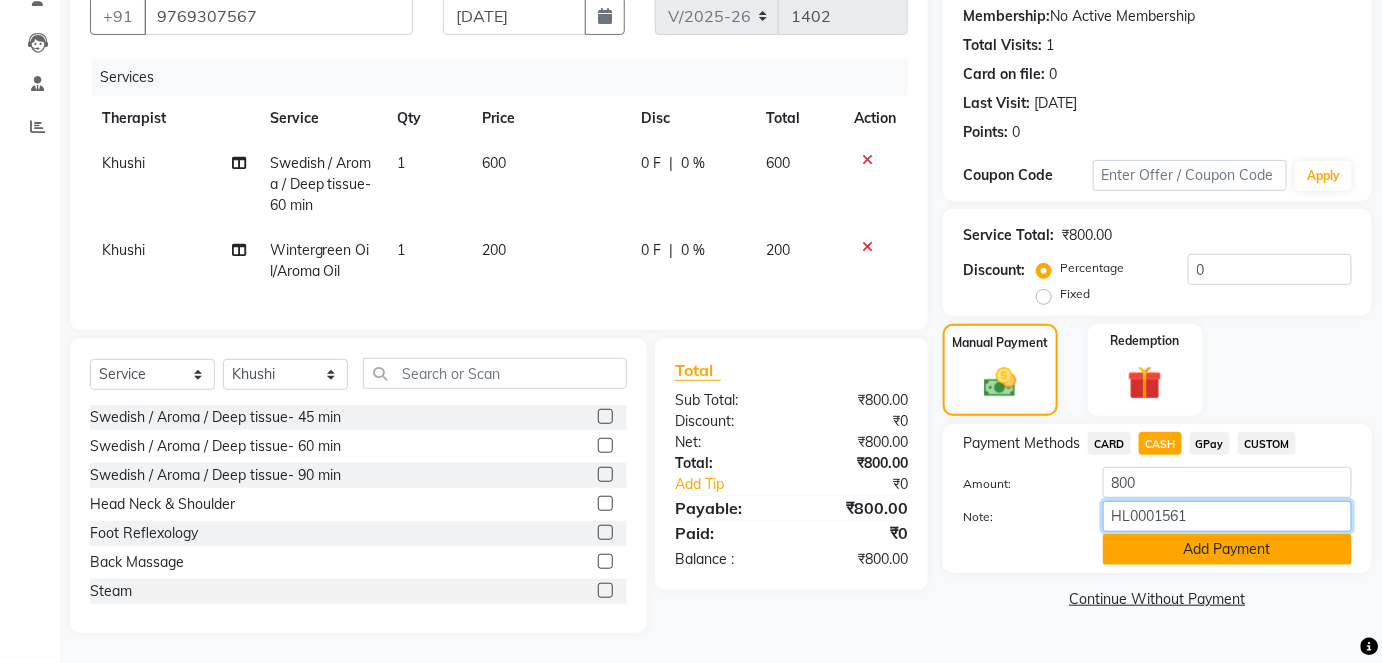 type on "HL0001561" 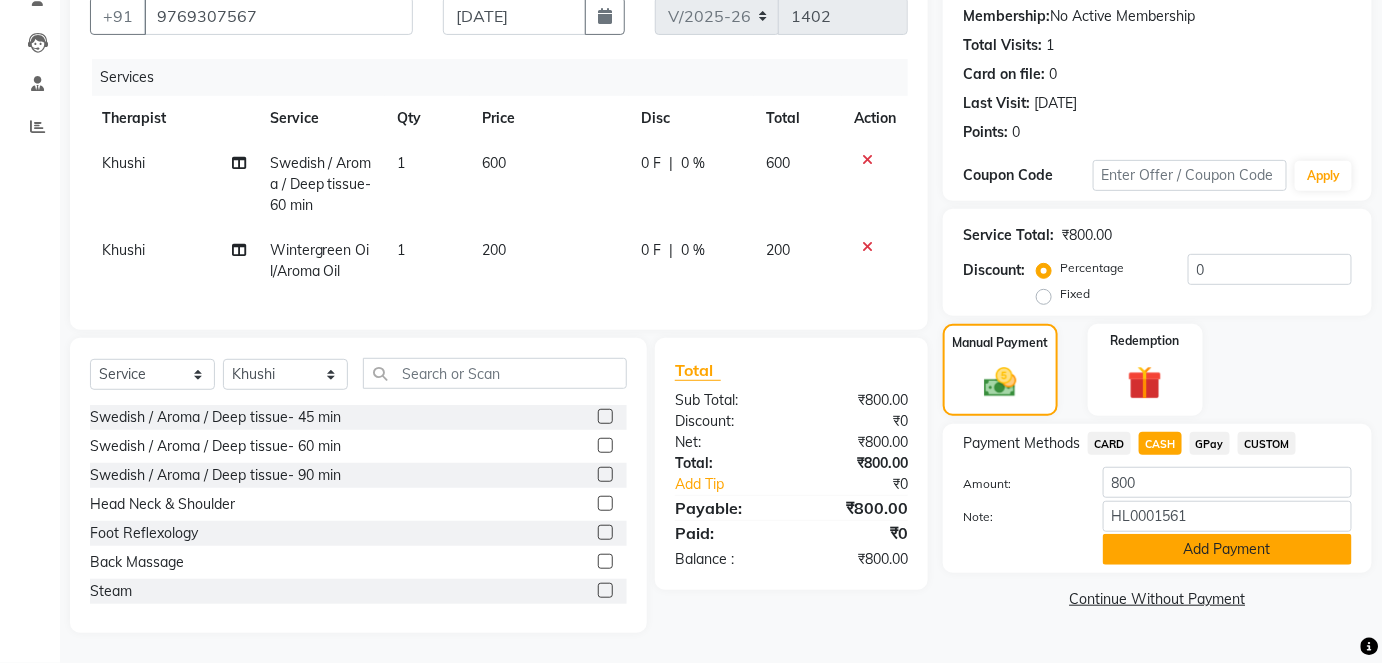 click on "Add Payment" 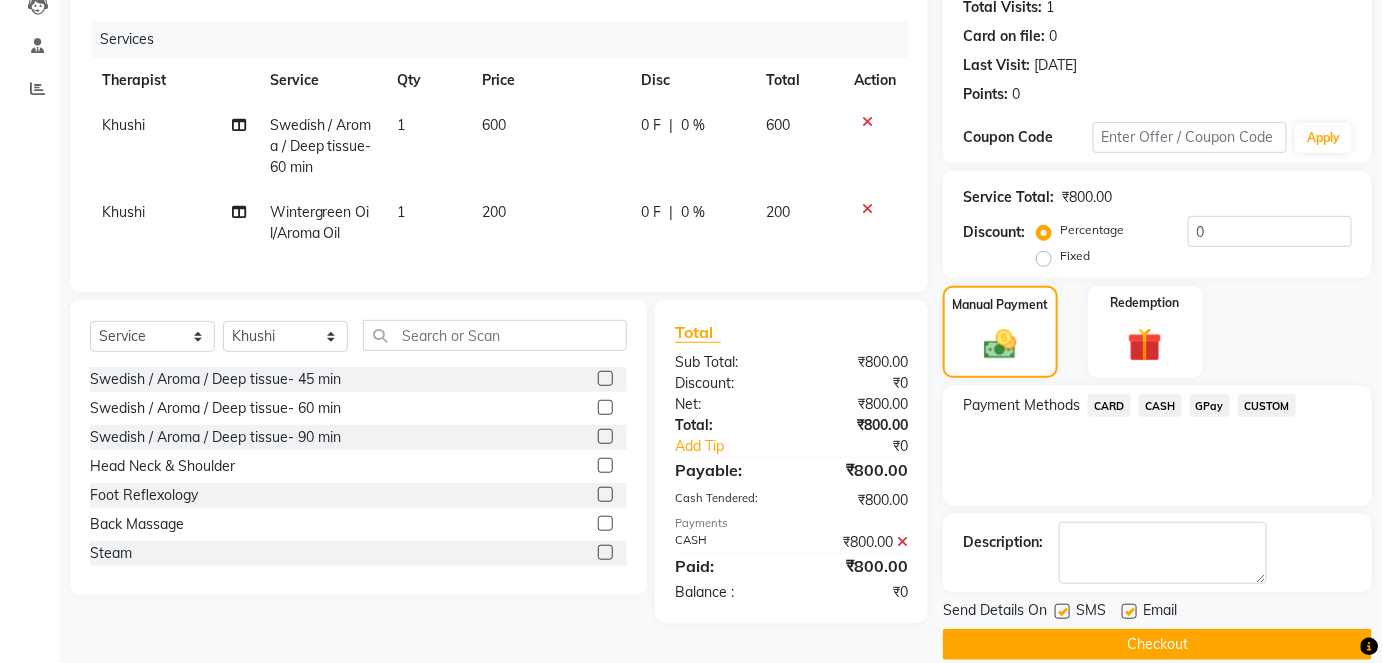 scroll, scrollTop: 252, scrollLeft: 0, axis: vertical 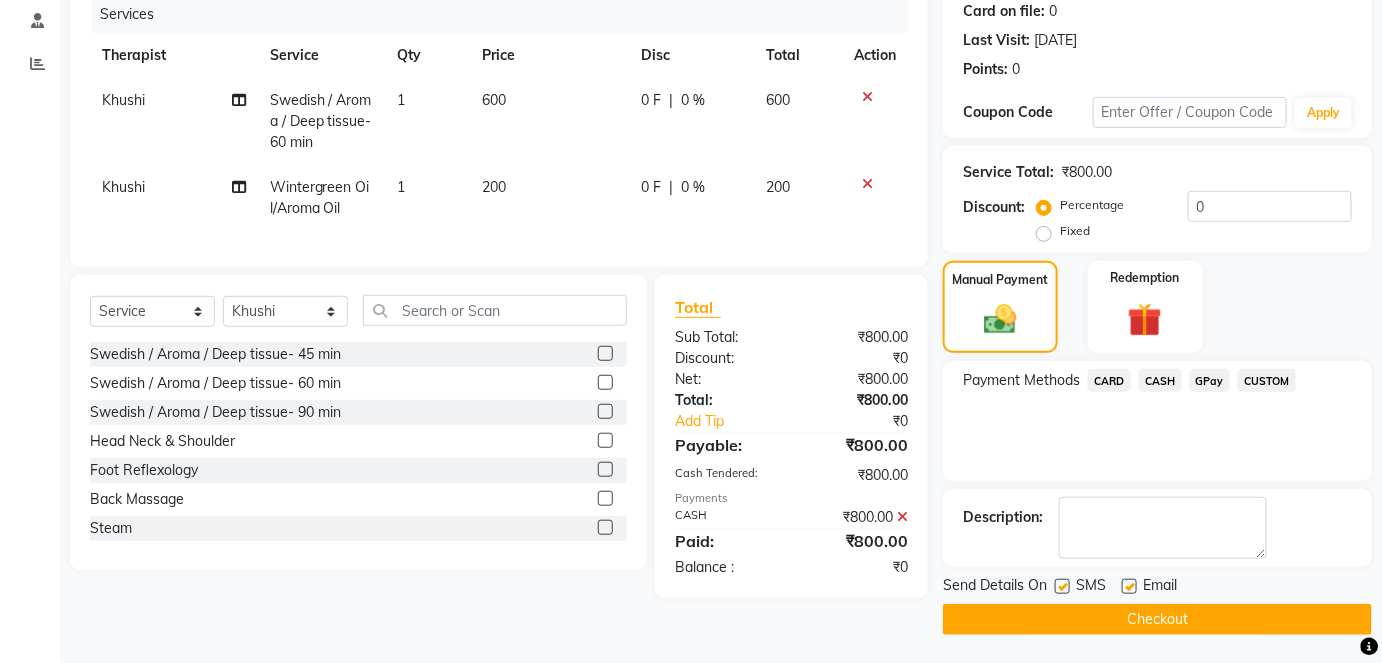 click on "INVOICE PREVIOUS INVOICES Create New   Save  Client +91 9769307567 Date 13-07-2025 Invoice Number V/2025 V/2025-26 1402 Services Therapist Service Qty Price Disc Total Action Khushi Swedish / Aroma / Deep tissue- 60 min 1 600 0 F | 0 % 600 Khushi Wintergreen Oil/Aroma Oil 1 200 0 F | 0 % 200 Select  Service  Product  Membership  Package Voucher Prepaid Gift Card  Select Therapist Anitai Esther Farhat Ishrat Jagruti Jyoti Khushi Linda Manager Moni Neelam Nilofar Rititka Ruksana  Shital Soniya Suhani Varsha Swedish / Aroma / Deep tissue- 45 min  Swedish / Aroma / Deep tissue- 60 min  Swedish / Aroma / Deep tissue- 90 min  Head Neck & Shoulder  Foot Reflexology  Back Massage  Steam  Pedicure  Menicure  Combo Offer Menicure+Pedicure  Gel nail polish H/F  Gel nail polish H+F  Wintergreen Oil/Aroma Oil  Gel polish remover H+F  aroma massage 60 Min  aroma massage 90 Min  O3 Facial  Vlcc Instaglow  Lotus Facial  VLCC Facial KG  O3+ Facial KG  Scrubassage  Clove Balm 60 mins  Clove Balm 90 mins  Additional Towel  ₹0" 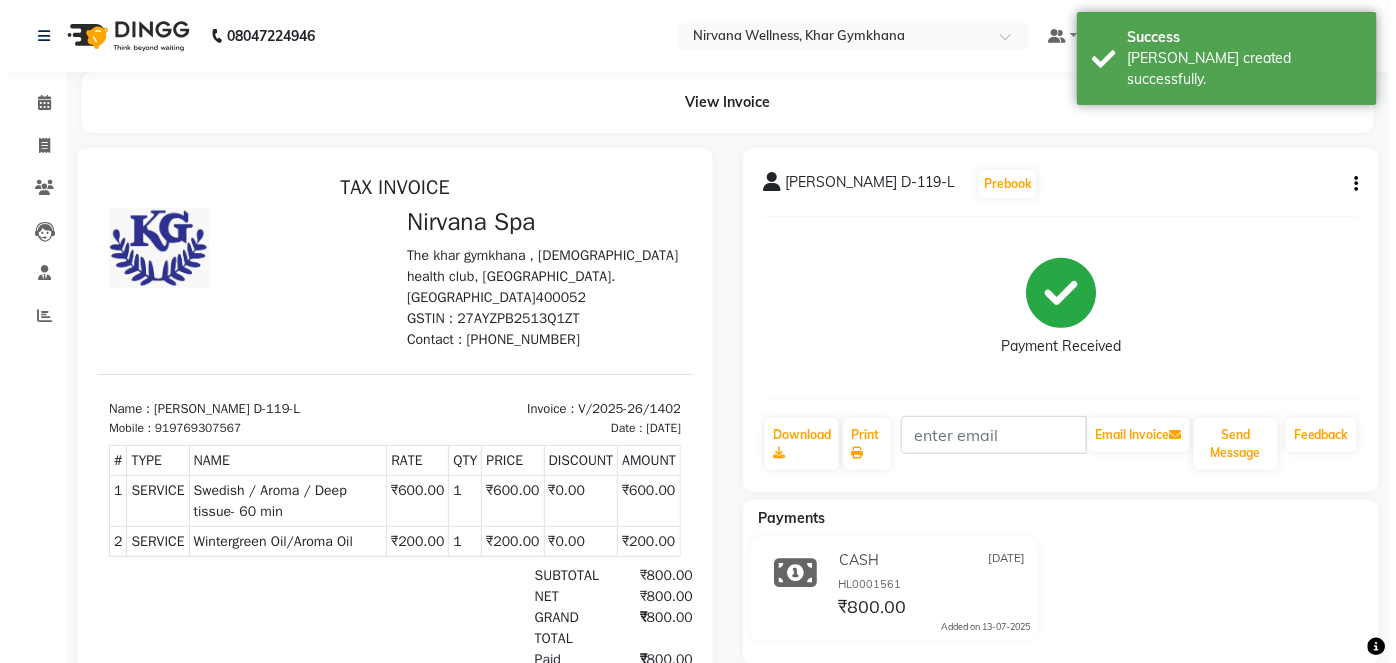scroll, scrollTop: 0, scrollLeft: 0, axis: both 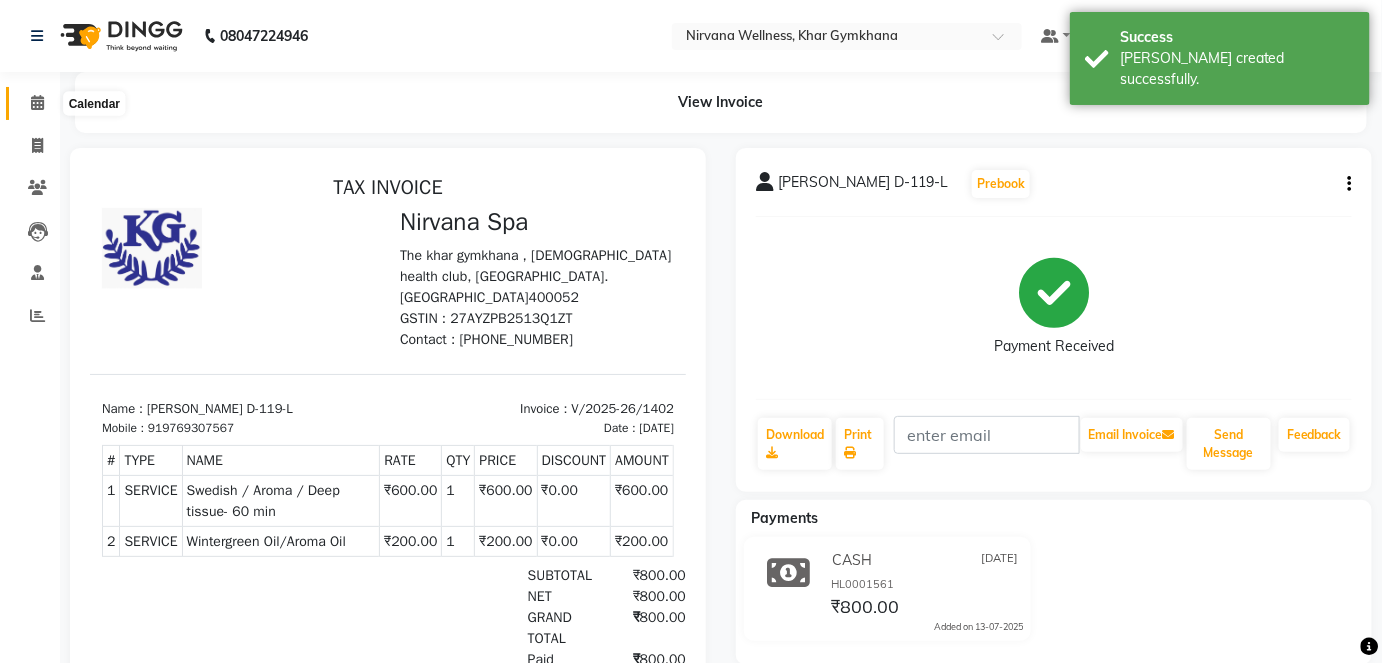 click 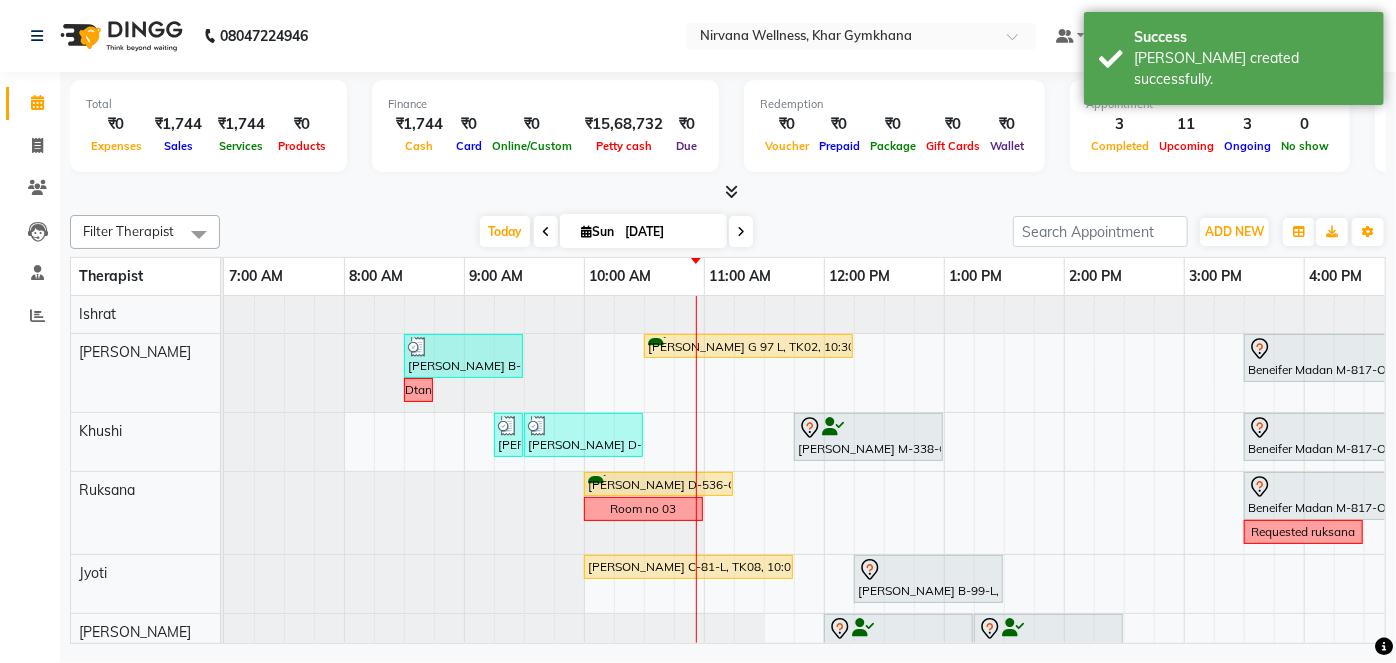 scroll, scrollTop: 0, scrollLeft: 130, axis: horizontal 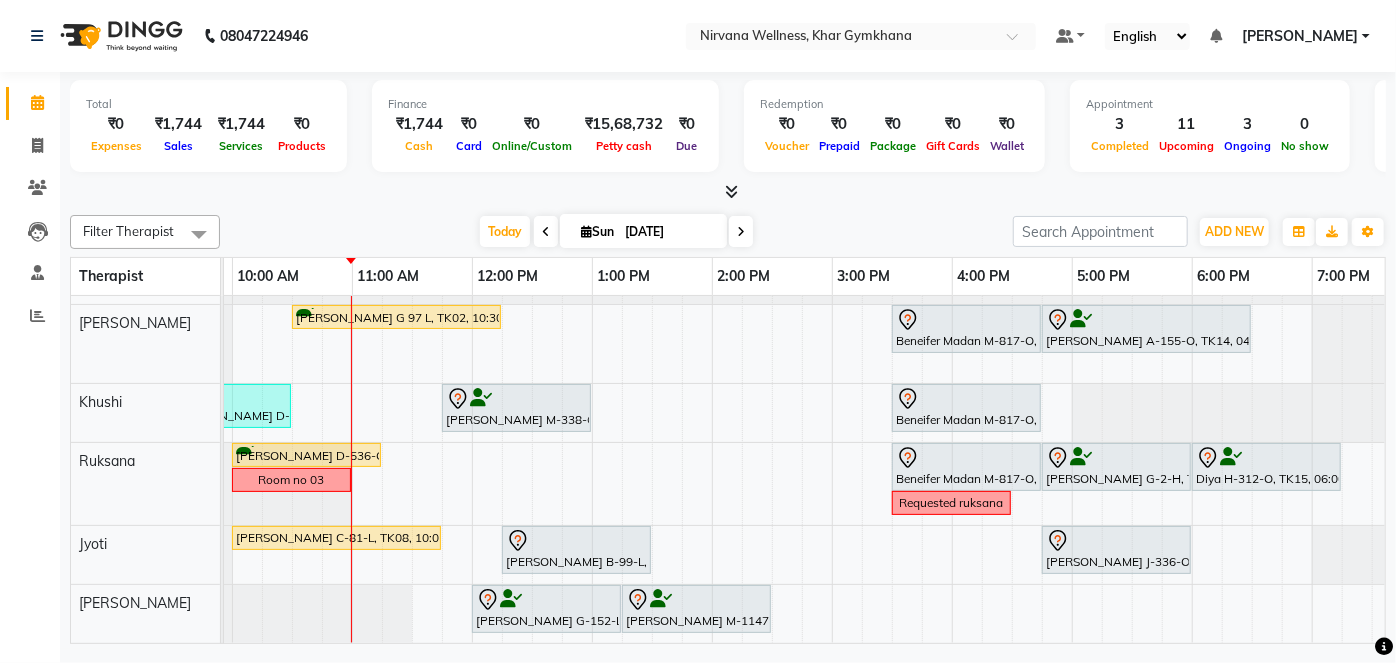 drag, startPoint x: 710, startPoint y: 642, endPoint x: 715, endPoint y: 623, distance: 19.646883 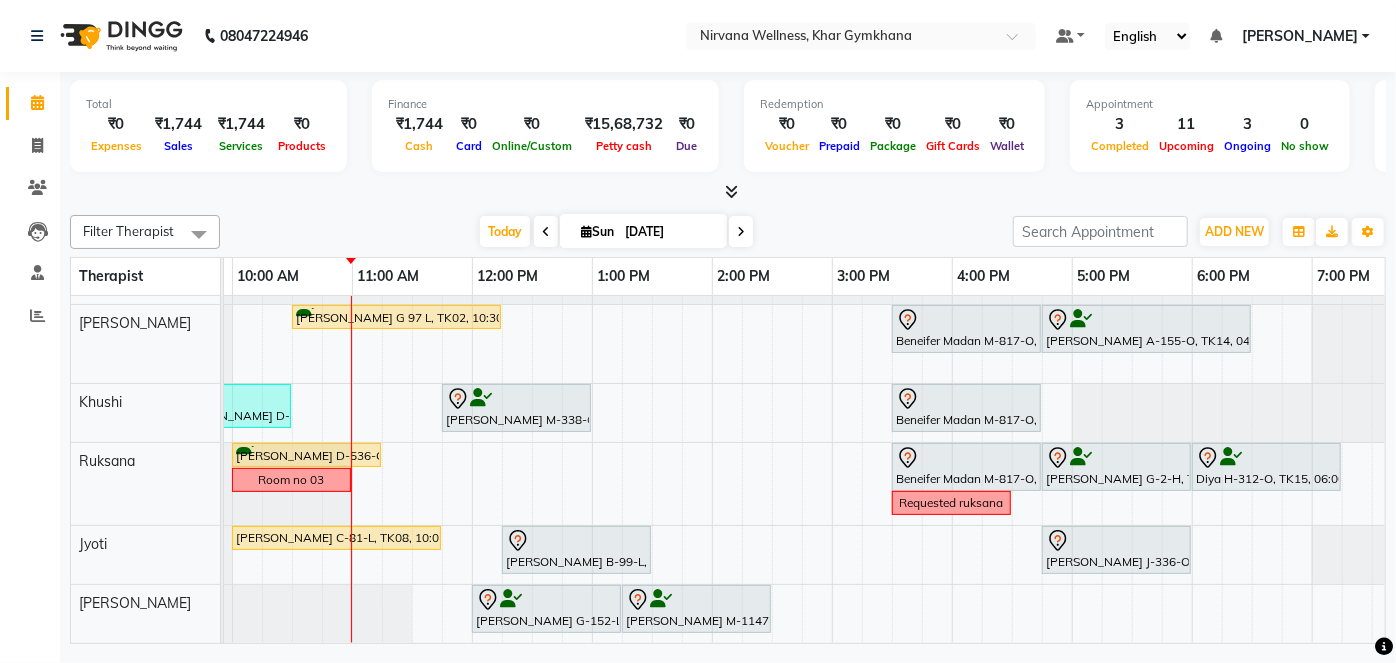 scroll, scrollTop: 40, scrollLeft: 141, axis: both 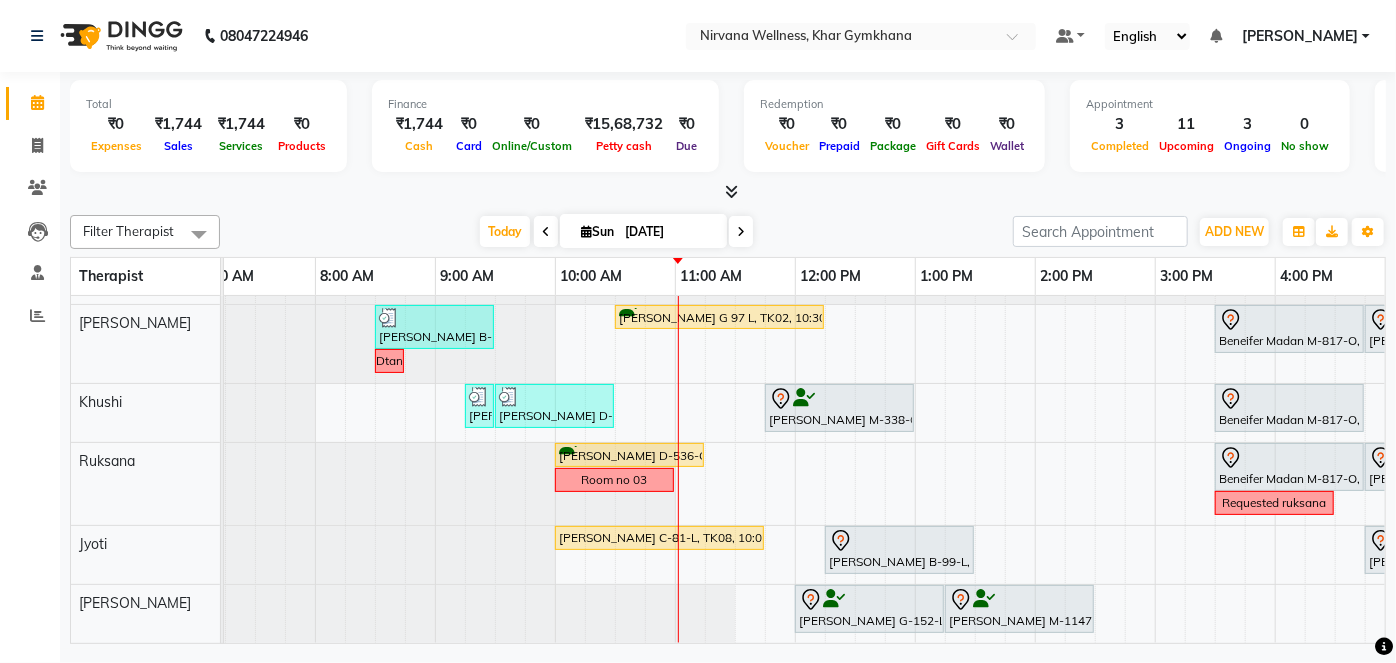 click on "08047224946 Select Location × Nirvana Wellness, Khar Gymkhana Default Panel My Panel English ENGLISH Español العربية मराठी हिंदी ગુજરાતી தமிழ் 中文 Notifications nothing to show Jagruti Manage Profile Change Password Sign out  Version:3.15.4" 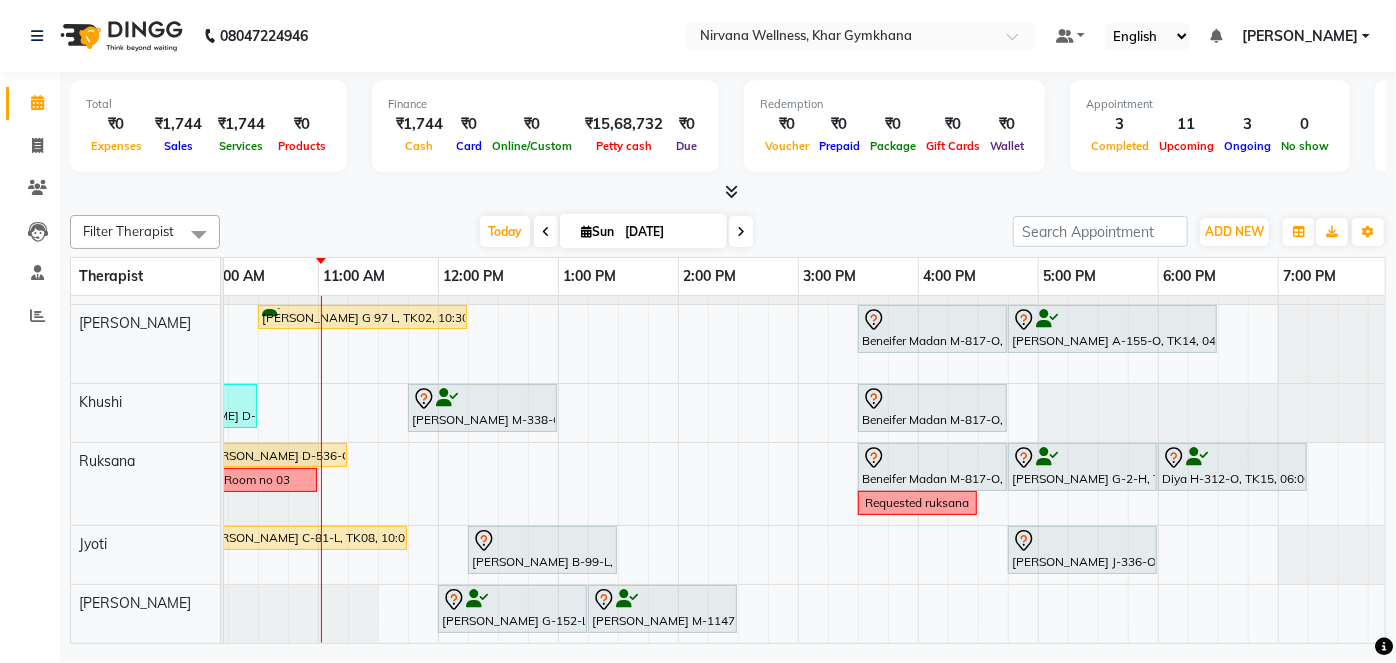 scroll, scrollTop: 40, scrollLeft: 515, axis: both 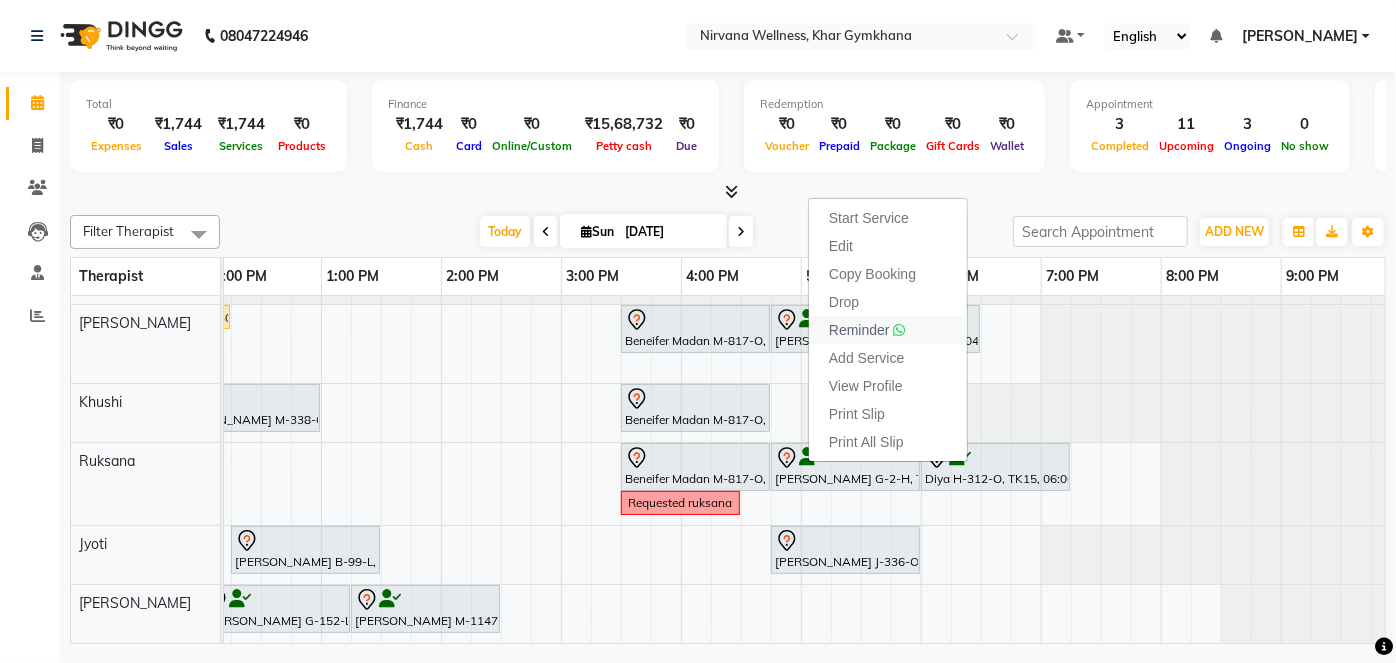 click on "Reminder" at bounding box center [859, 330] 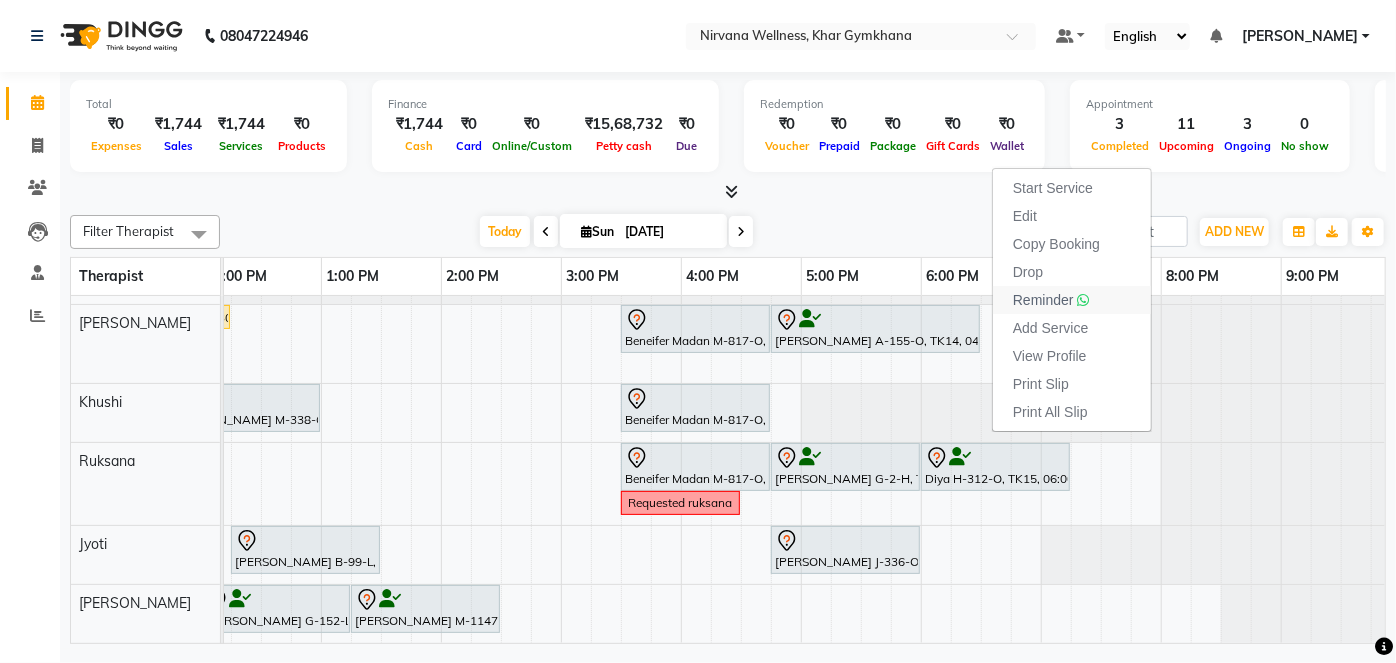 click on "Reminder" at bounding box center [1043, 300] 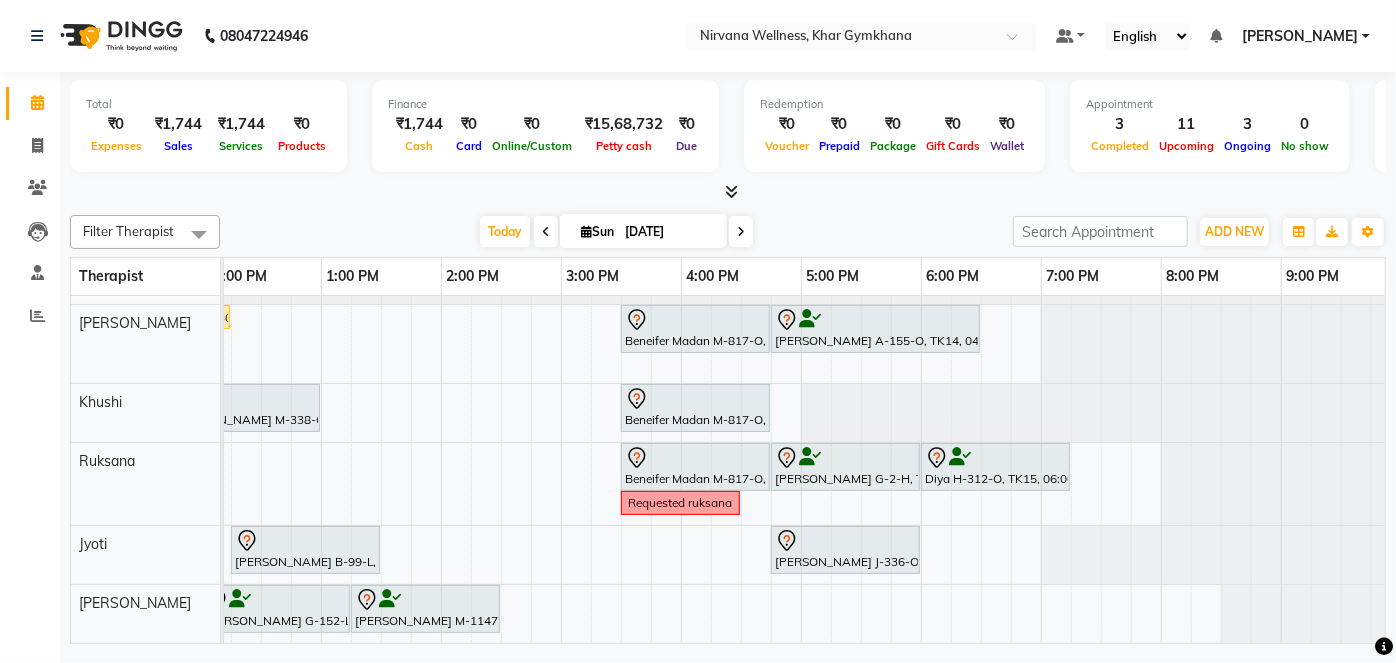 scroll, scrollTop: 40, scrollLeft: 416, axis: both 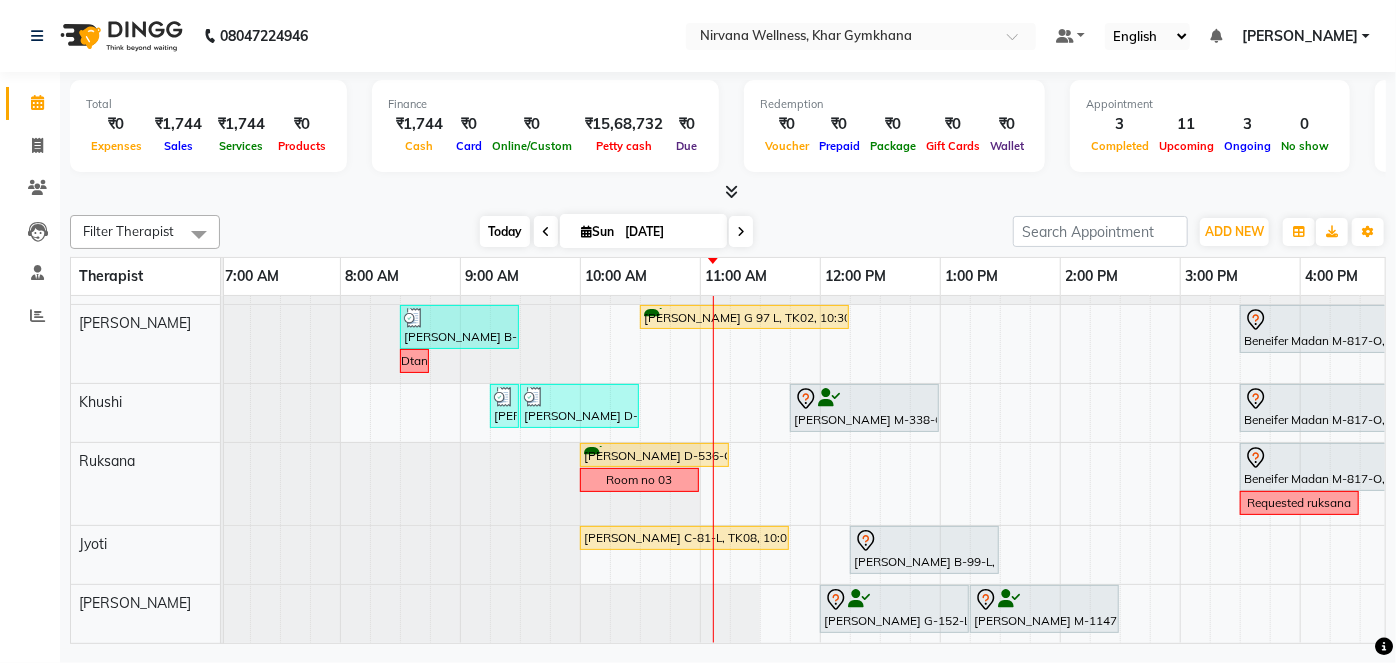 click on "Today" at bounding box center (505, 231) 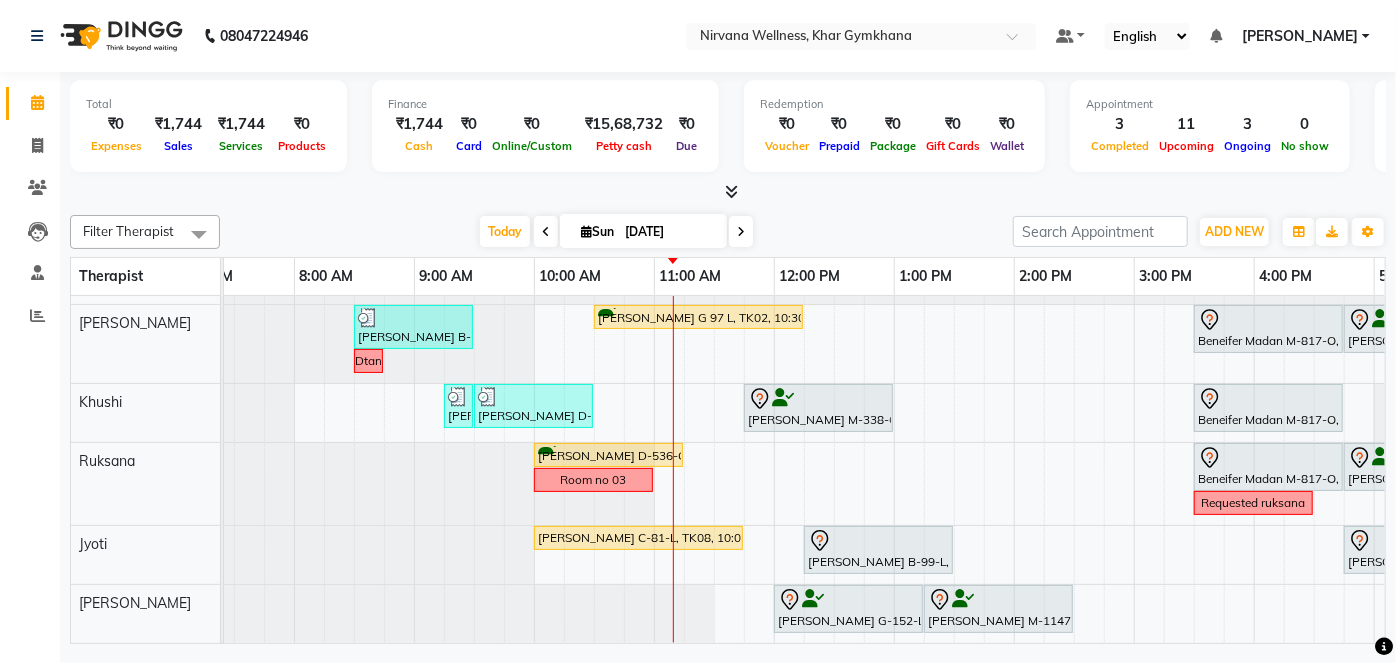 scroll, scrollTop: 40, scrollLeft: 104, axis: both 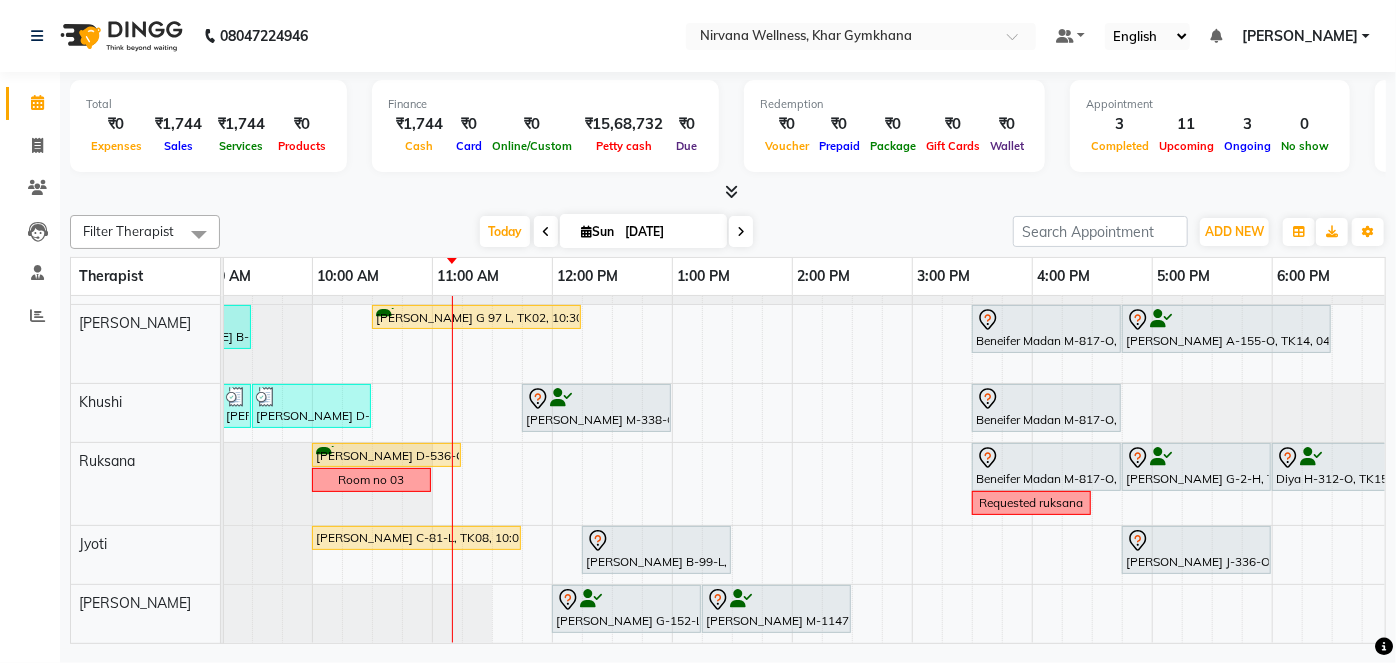 click on "Sun" at bounding box center (597, 231) 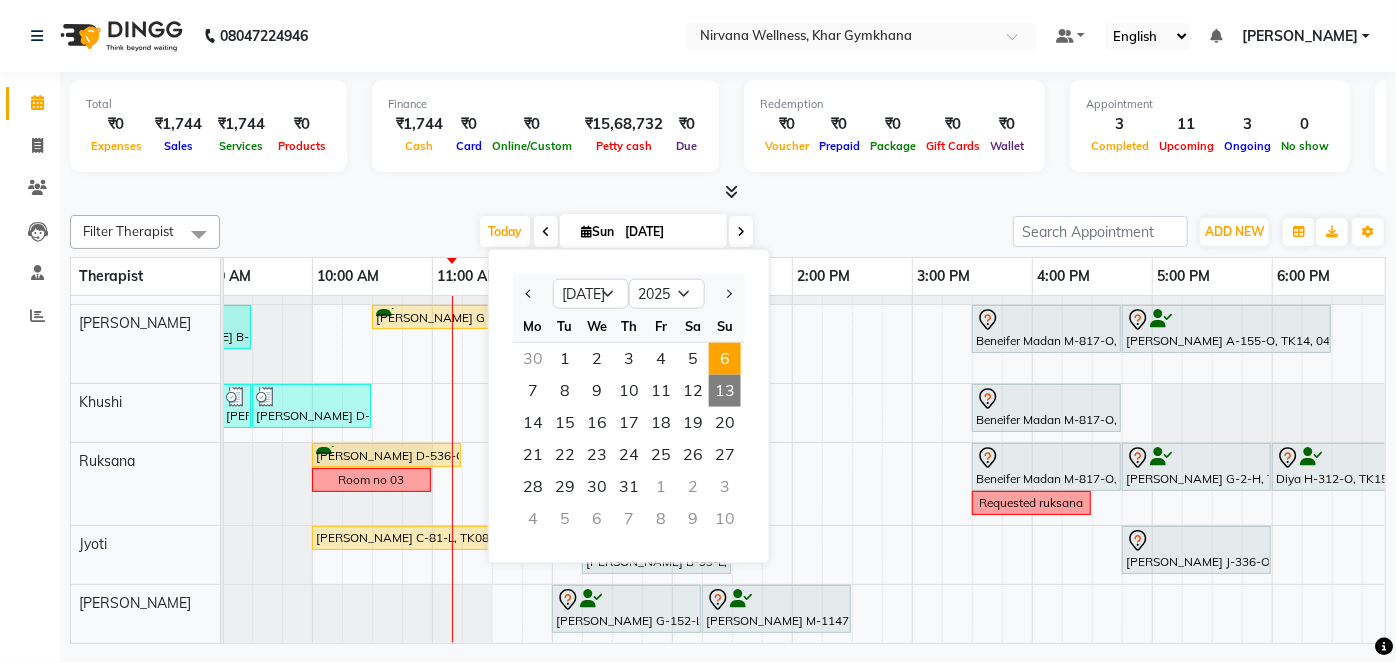 click on "6" at bounding box center (725, 359) 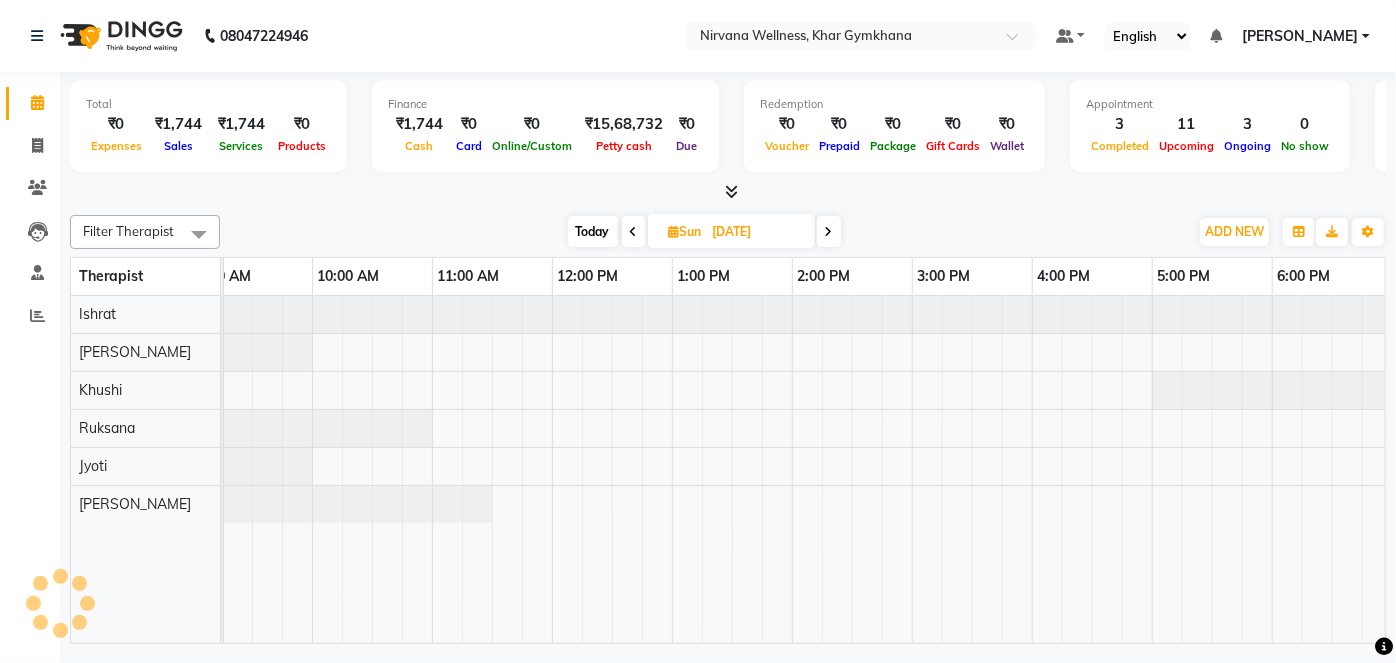 scroll, scrollTop: 0, scrollLeft: 480, axis: horizontal 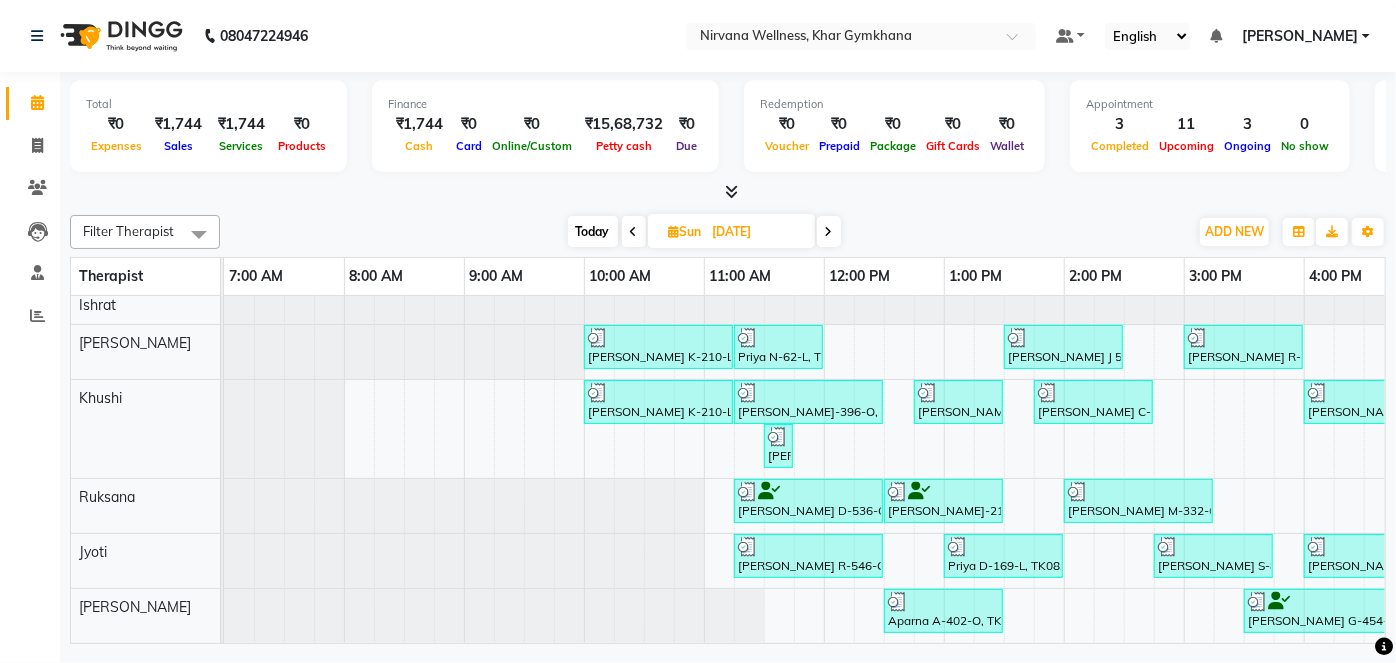 click on "Today" at bounding box center [593, 231] 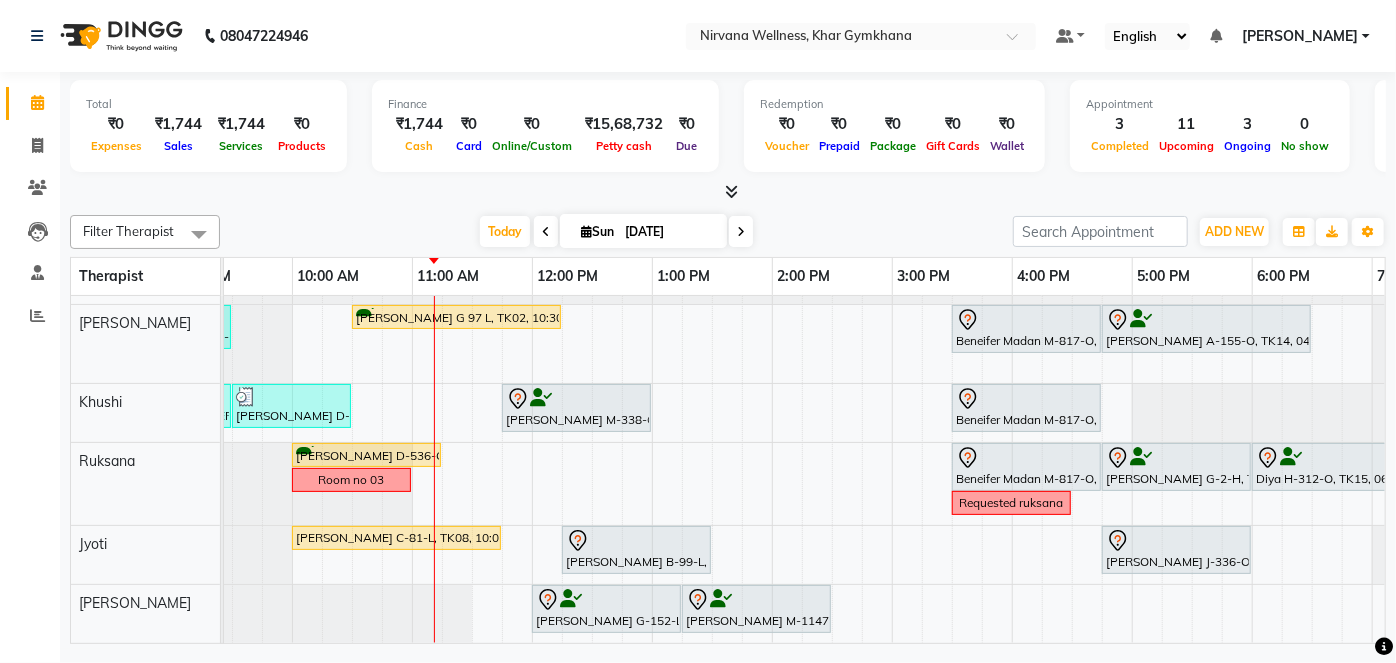 click on "Sun 13-07-2025" at bounding box center (643, 231) 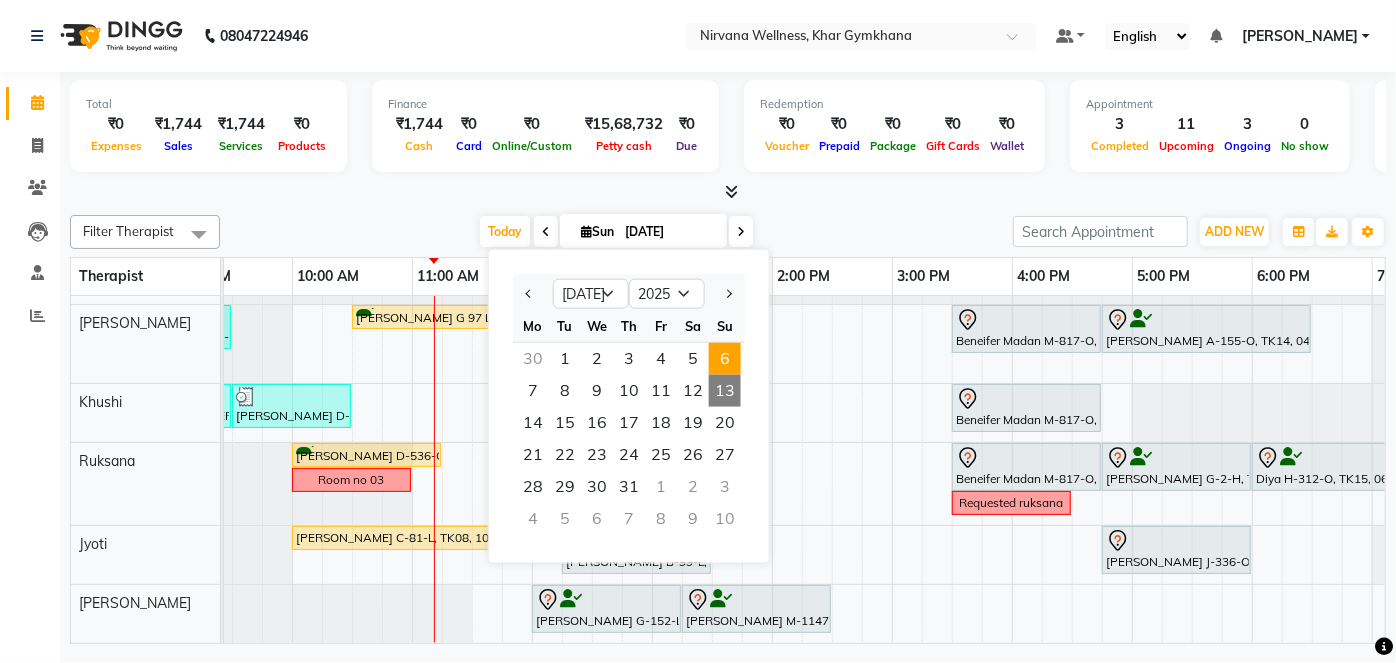 click on "6" at bounding box center (725, 359) 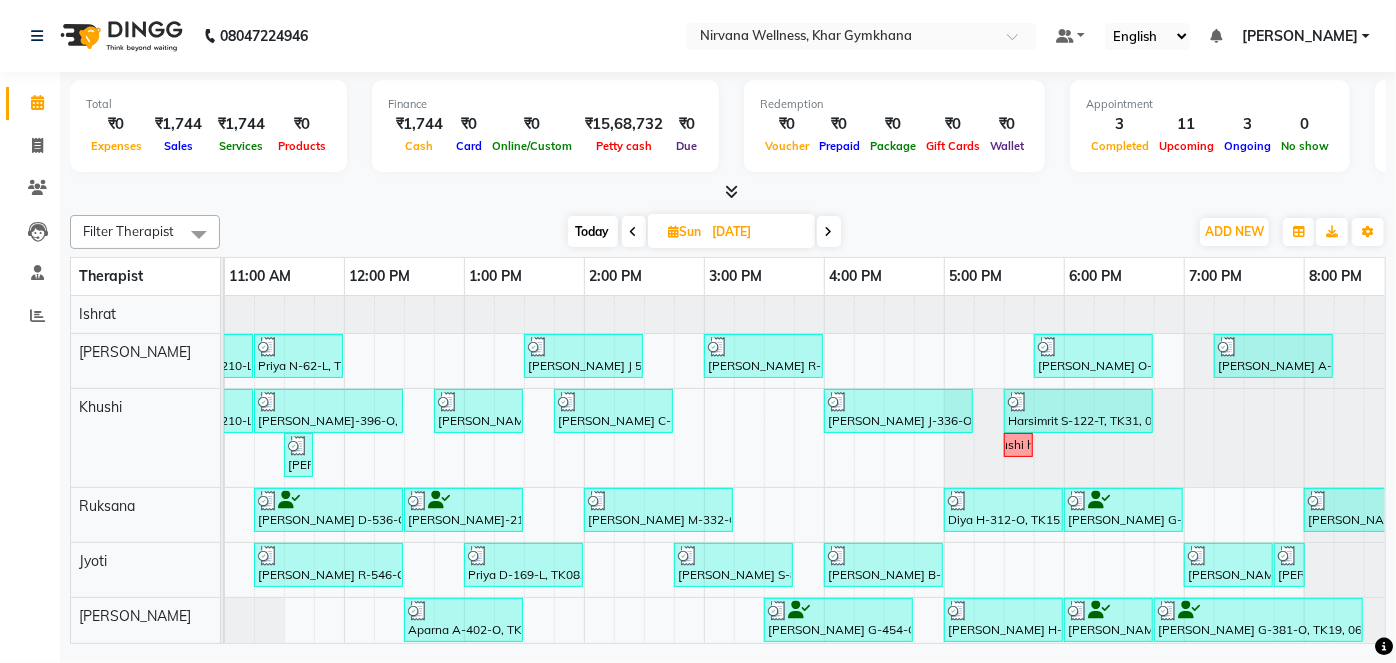 click at bounding box center [674, 231] 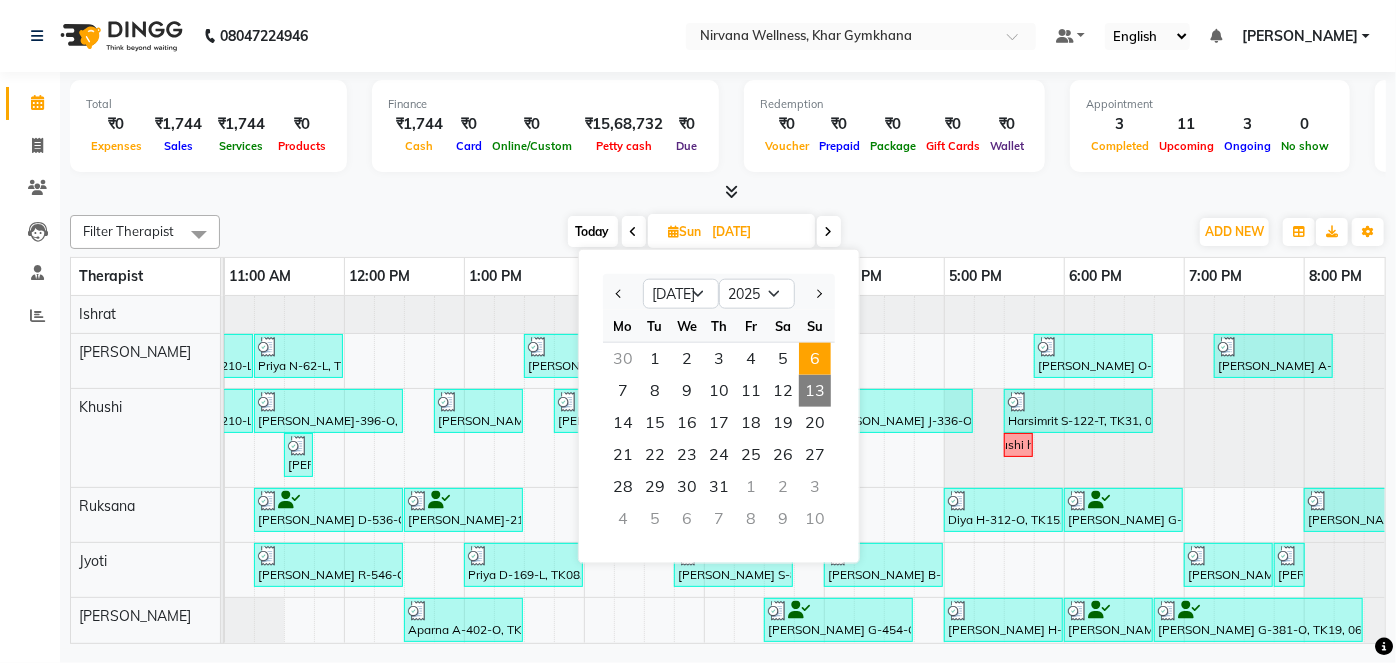 click on "Filter Therapist Select All Ishrat Jyoti Khushi Nilofar Ruksana  Suhani Today  Sun 06-07-2025 Jan Feb Mar Apr May Jun Jul Aug Sep Oct Nov Dec 2015 2016 2017 2018 2019 2020 2021 2022 2023 2024 2025 2026 2027 2028 2029 2030 2031 2032 2033 2034 2035 Mo Tu We Th Fr Sa Su  30   1   2   3   4   5   6   7   8   9   10   11   12   13   14   15   16   17   18   19   20   21   22   23   24   25   26   27   28   29   30   31   1   2   3   4   5   6   7   8   9   10  Toggle Dropdown Add Appointment Add Invoice Add Attendance Add Client Toggle Dropdown Add Appointment Add Invoice Add Attendance Add Client ADD NEW Toggle Dropdown Add Appointment Add Invoice Add Attendance Add Client Filter Therapist Select All Ishrat Jyoti Khushi Nilofar Ruksana  Suhani Group By  Staff View   Room View  View as Vertical  Vertical - Week View  Horizontal  Horizontal - Week View  List  Toggle Dropdown Calendar Settings Manage Tags   Arrange Therapists   Reset Therapists  Full Screen Appointment Form Zoom 100% Therapist 7:00 AM 8:00 AM Ishrat" 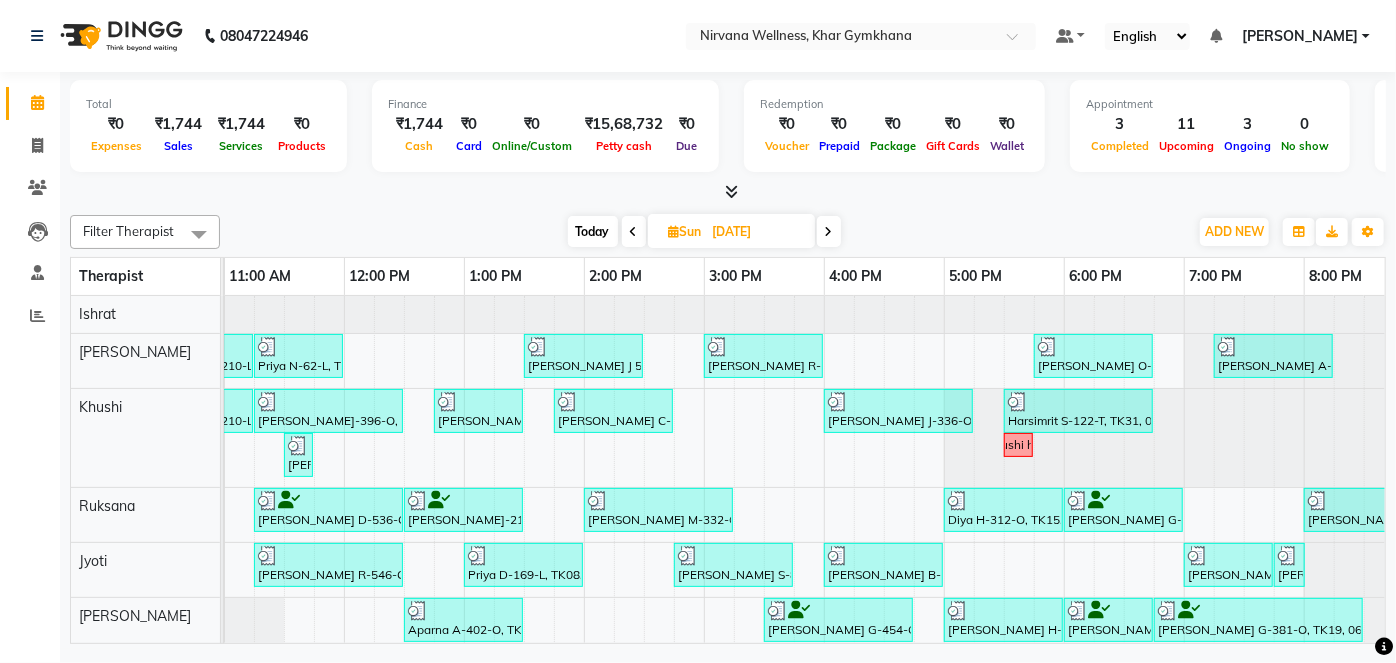 click on "Today  Sun 06-07-2025" at bounding box center (704, 232) 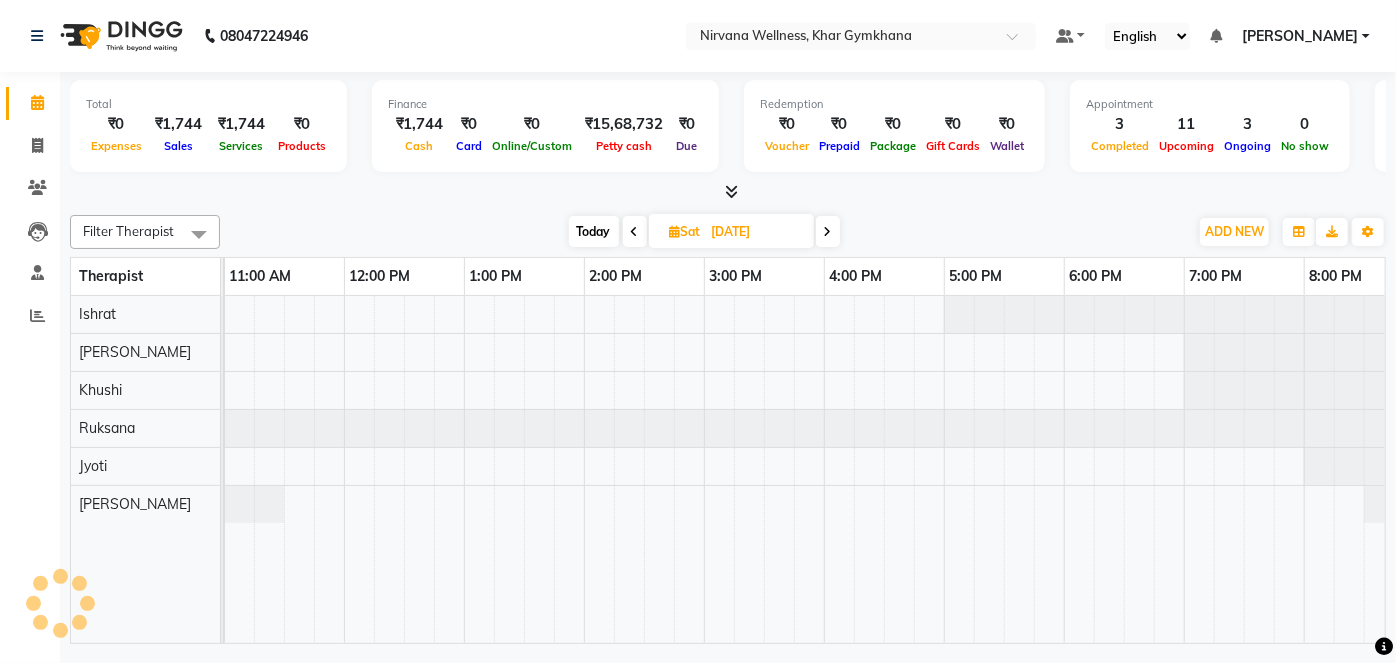 scroll, scrollTop: 0, scrollLeft: 480, axis: horizontal 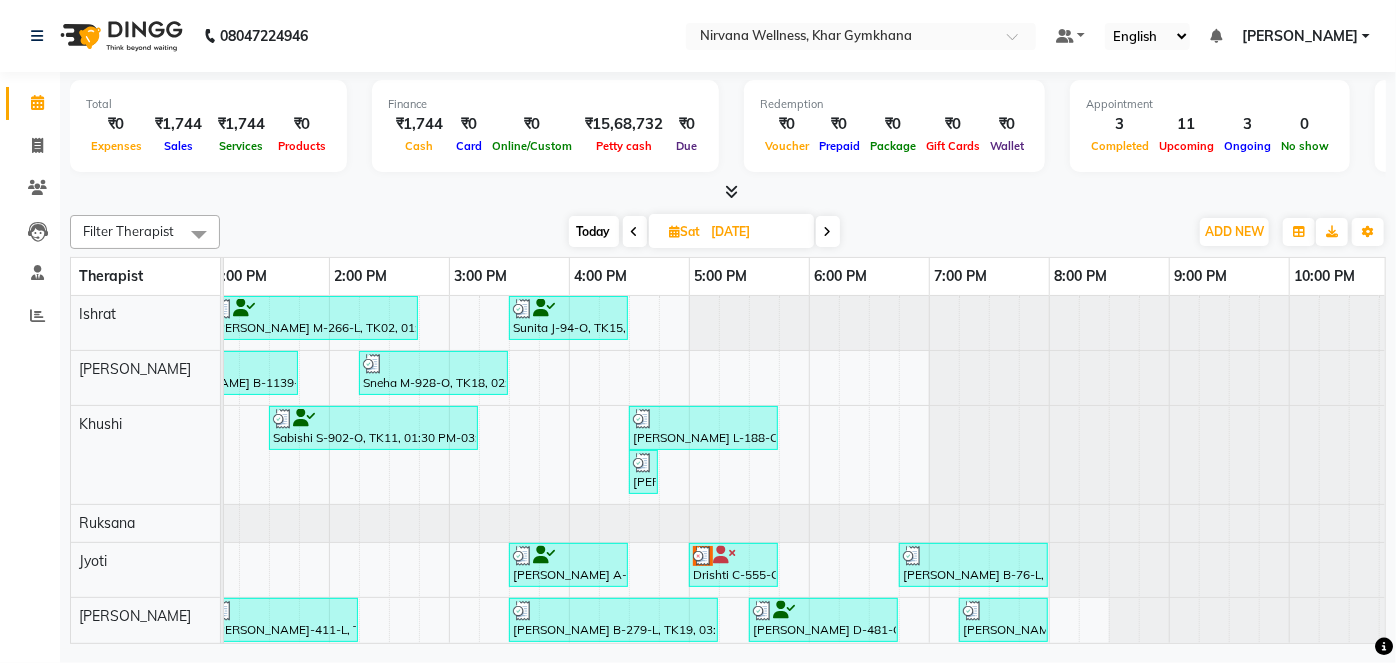 click on "Today" at bounding box center [594, 231] 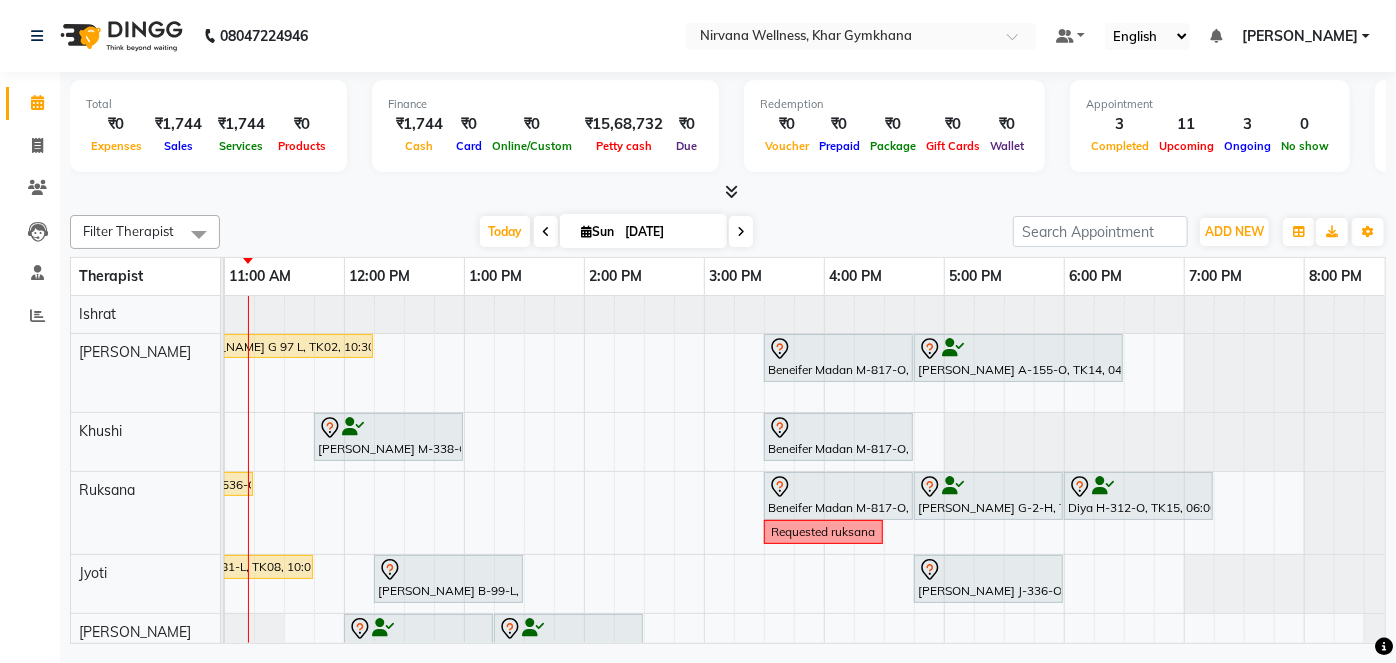 click at bounding box center (728, 192) 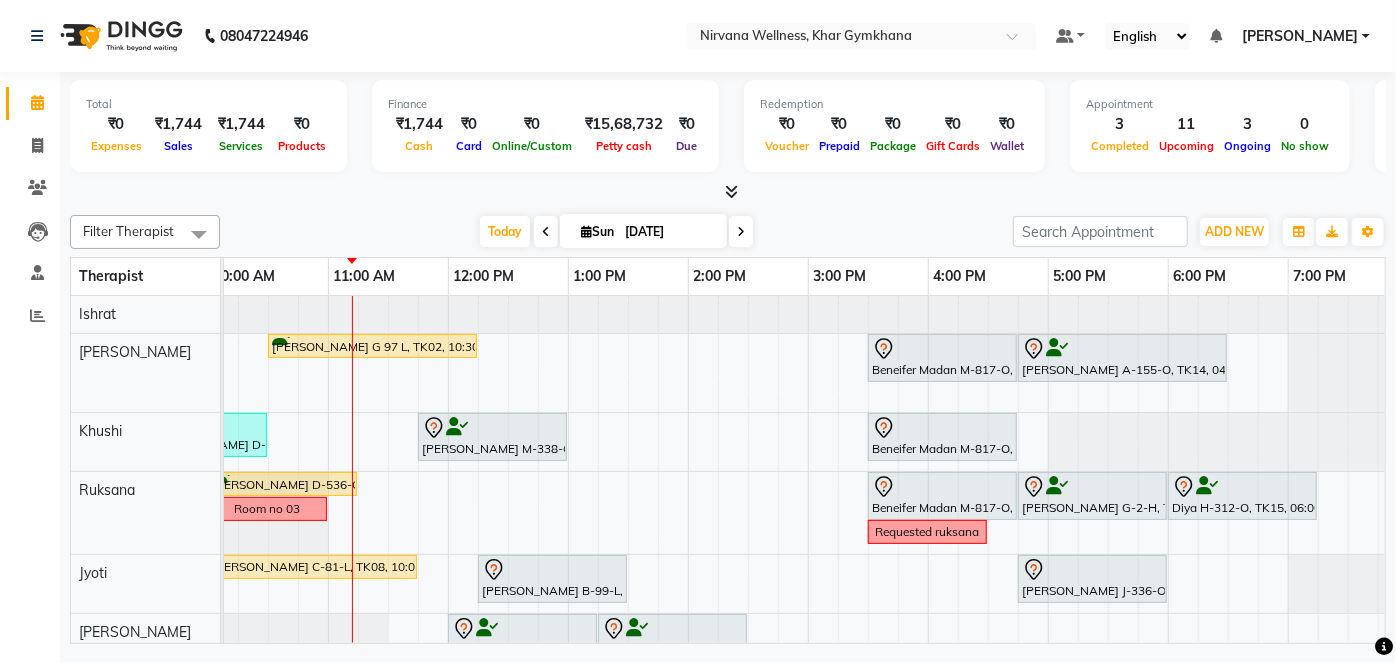scroll, scrollTop: 0, scrollLeft: 234, axis: horizontal 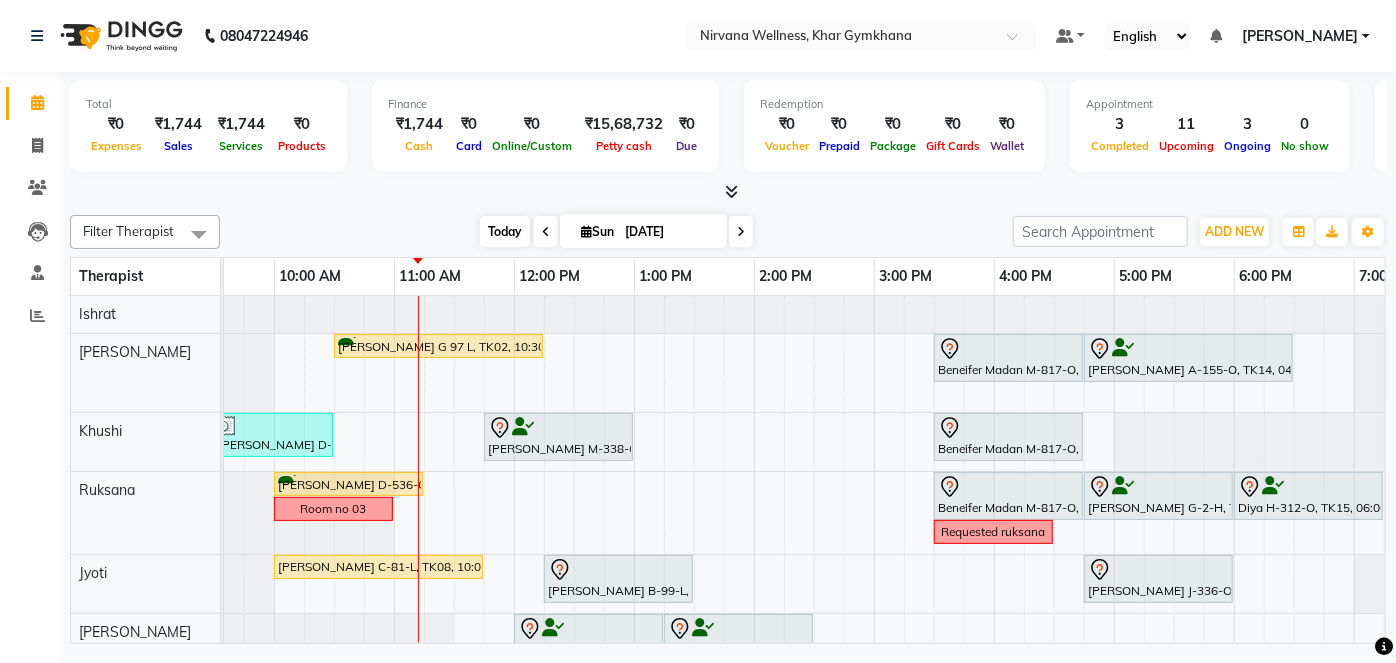 click on "Today" at bounding box center [505, 231] 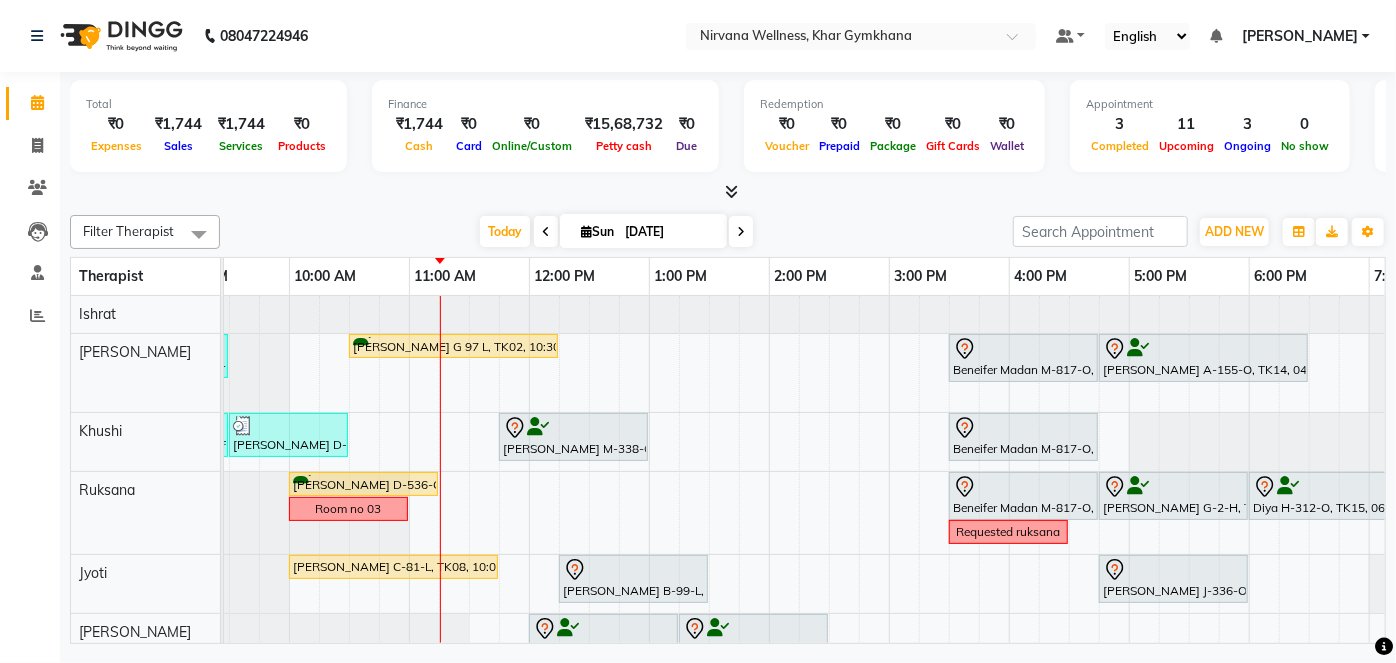 scroll, scrollTop: 0, scrollLeft: 208, axis: horizontal 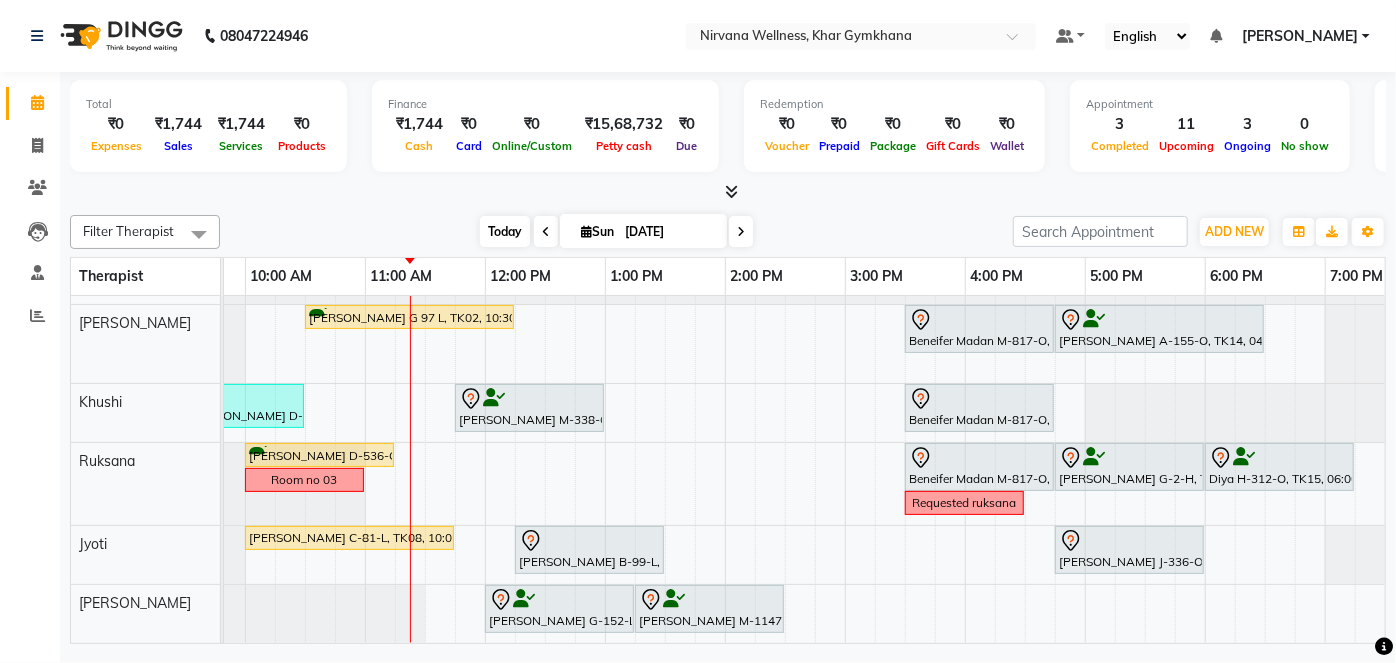 click on "Today" at bounding box center (505, 231) 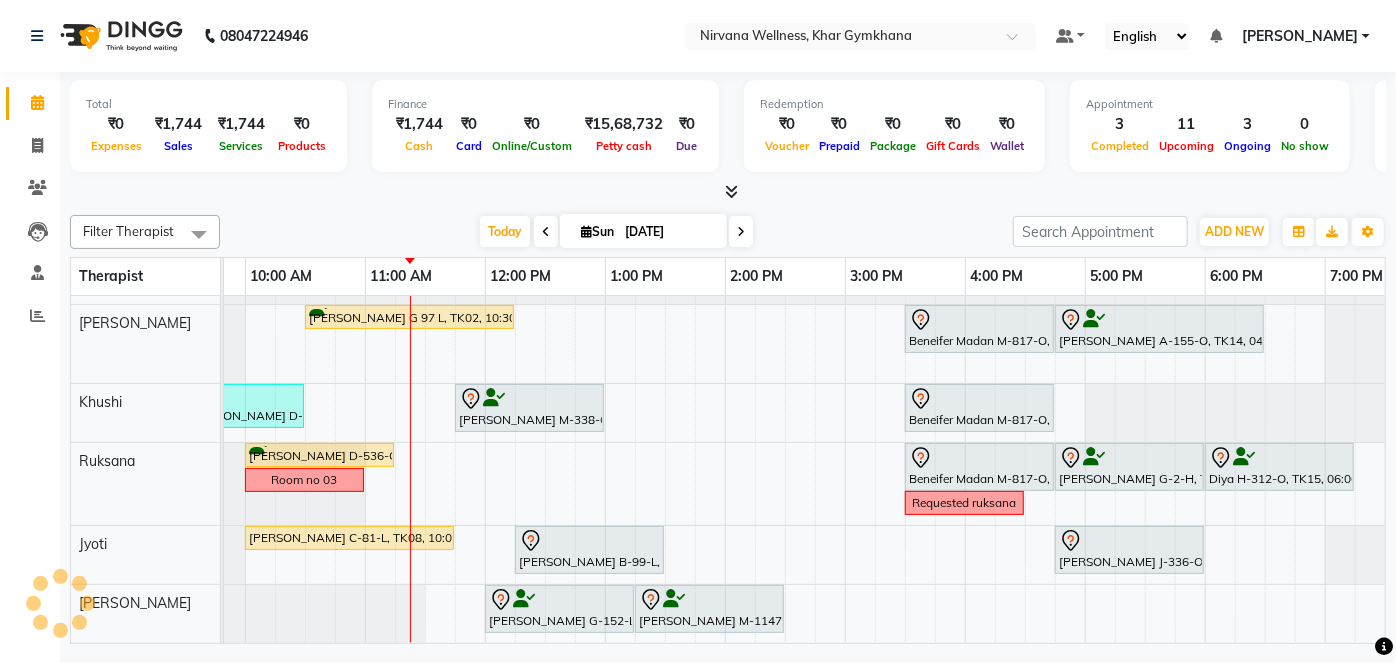 scroll, scrollTop: 0, scrollLeft: 480, axis: horizontal 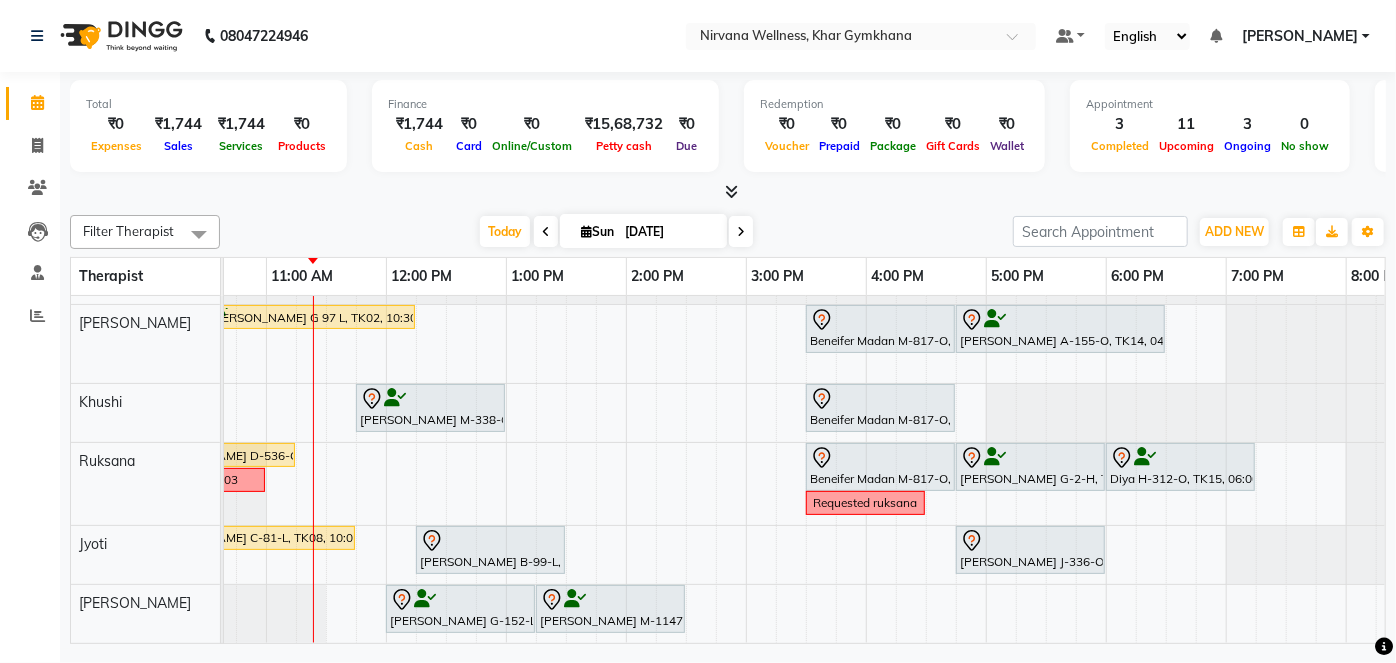 click at bounding box center (546, 231) 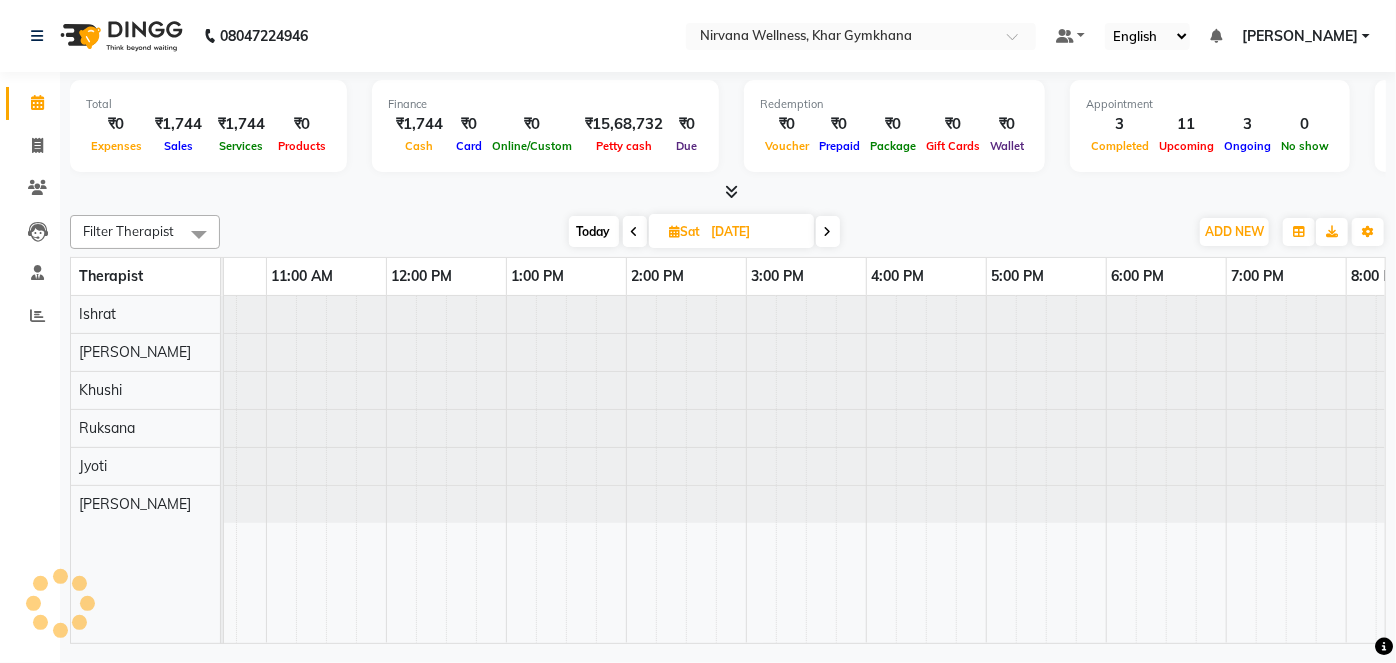 type on "12-07-2025" 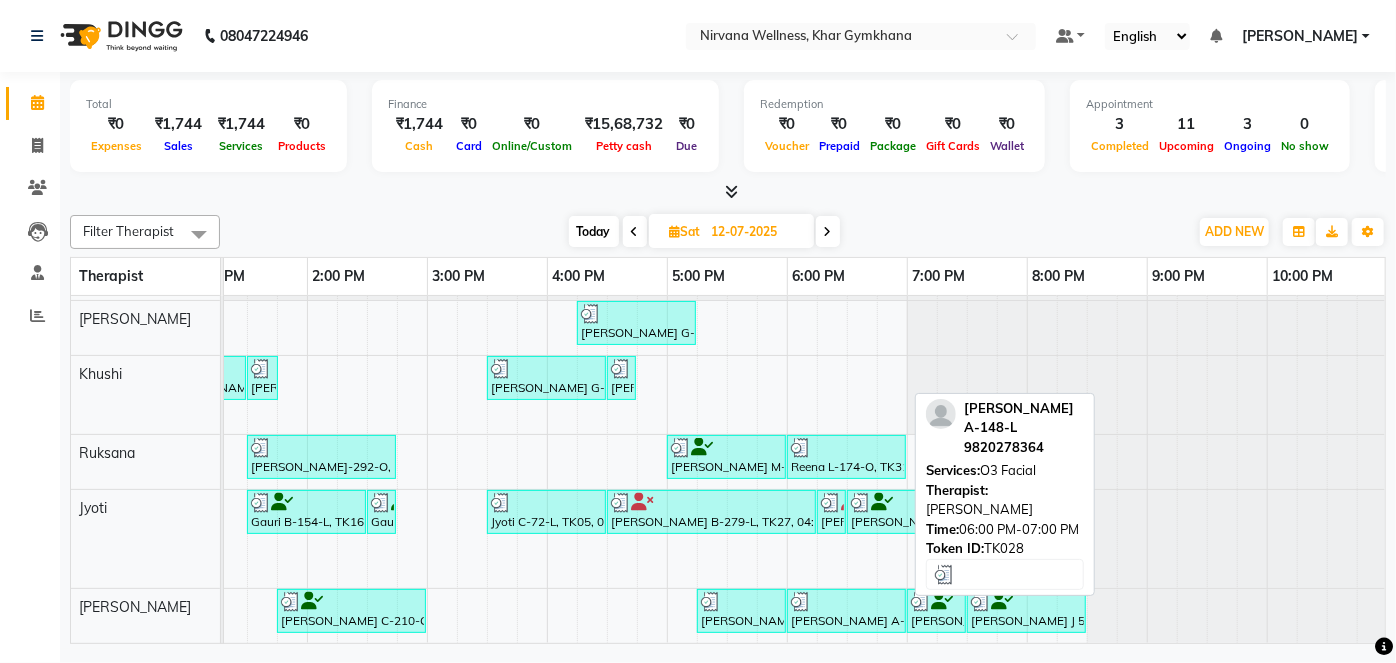 click at bounding box center (846, 602) 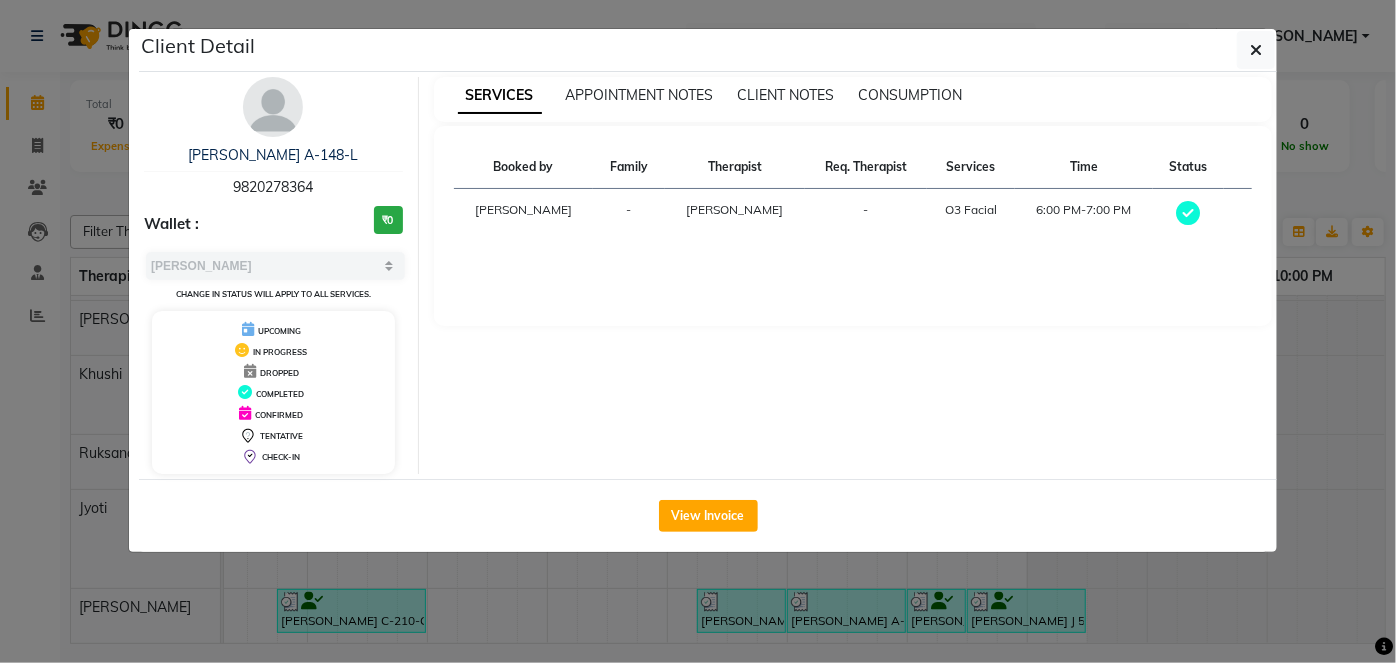 click on "Client Detail  Rita A-148-L   9820278364 Wallet : ₹0 Select MARK DONE UPCOMING Change in status will apply to all services. UPCOMING IN PROGRESS DROPPED COMPLETED CONFIRMED TENTATIVE CHECK-IN SERVICES APPOINTMENT NOTES CLIENT NOTES CONSUMPTION Booked by Family Therapist Req. Therapist Services Time Status  Jagruti  - Nilofar -  O3 Facial   6:00 PM-7:00 PM   View Invoice" 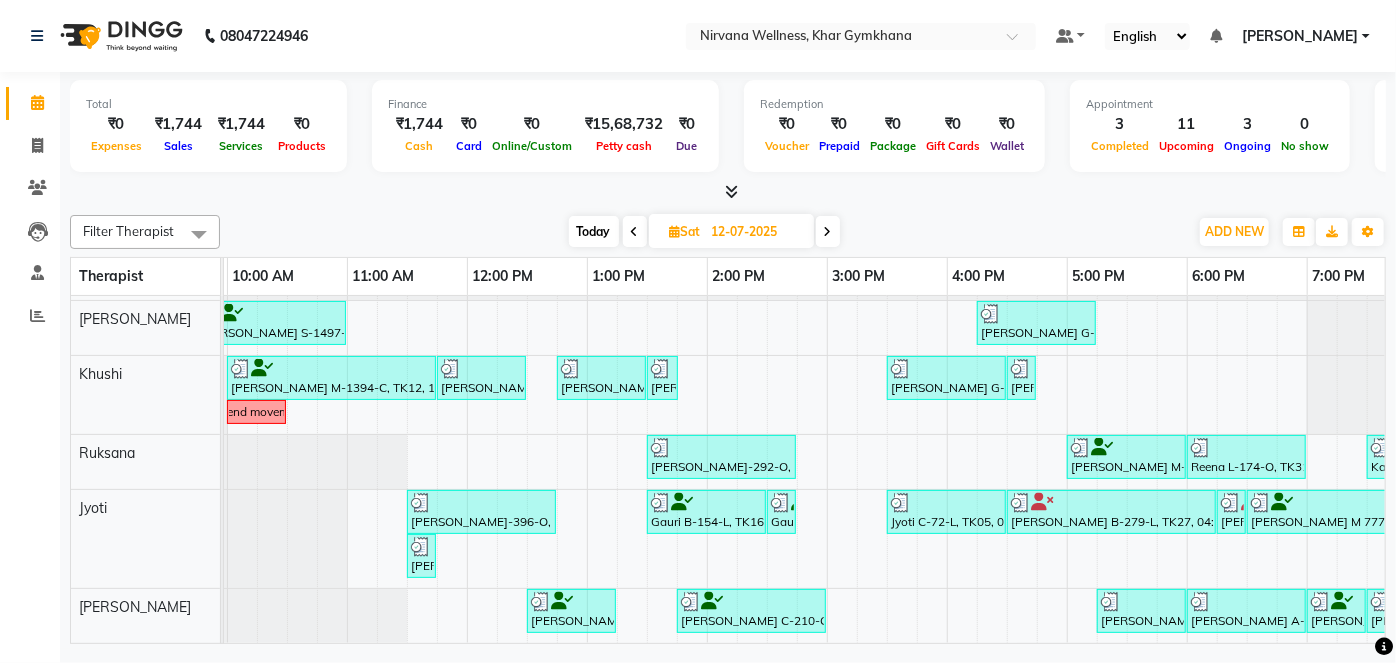 click on "Today" at bounding box center (594, 231) 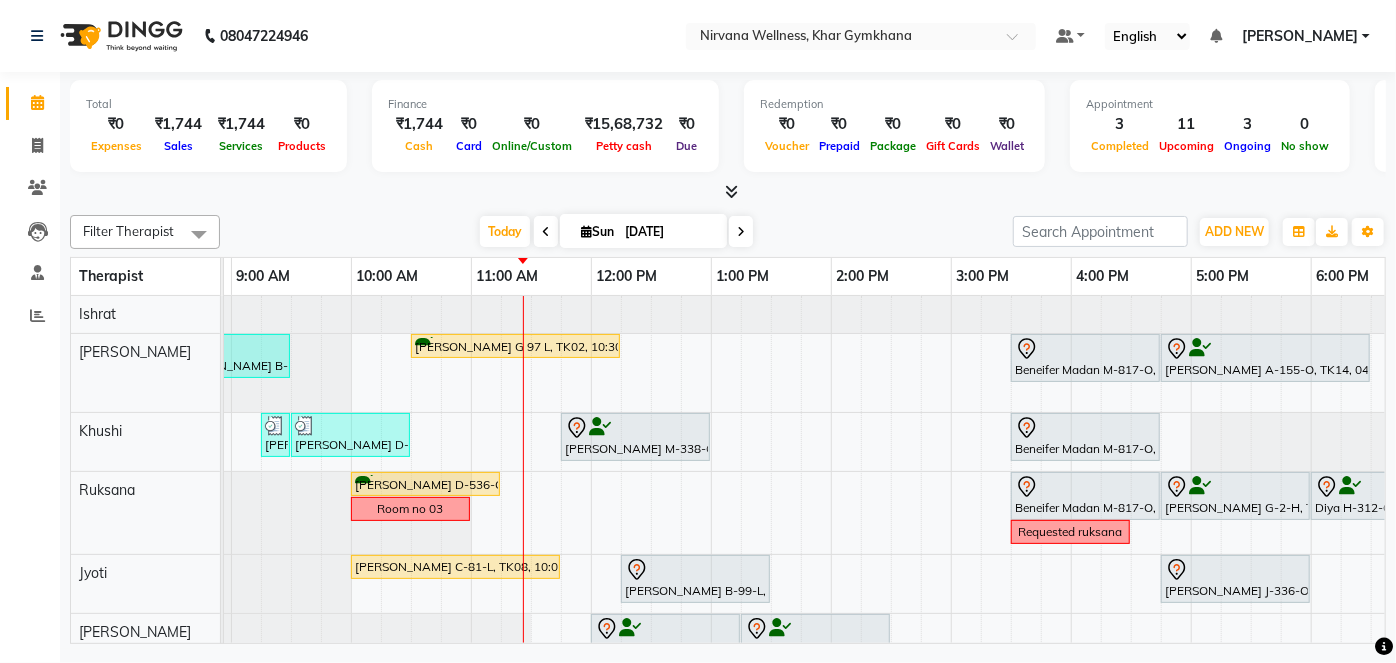 scroll, scrollTop: 0, scrollLeft: 285, axis: horizontal 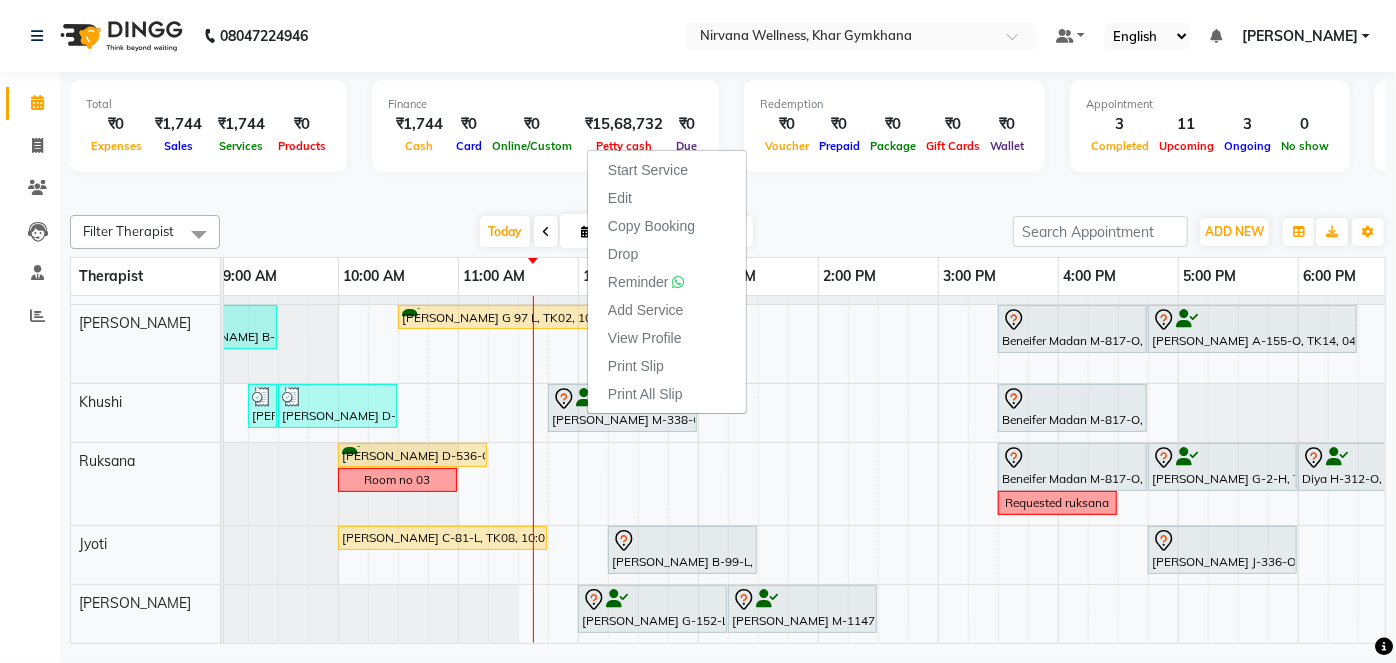 click on "Filter Therapist Select All Ishrat Jyoti Khushi Nilofar Ruksana  Suhani Today  Sun 13-07-2025 Toggle Dropdown Add Appointment Add Invoice Add Attendance Add Client Toggle Dropdown Add Appointment Add Invoice Add Attendance Add Client ADD NEW Toggle Dropdown Add Appointment Add Invoice Add Attendance Add Client Filter Therapist Select All Ishrat Jyoti Khushi Nilofar Ruksana  Suhani Group By  Staff View   Room View  View as Vertical  Vertical - Week View  Horizontal  Horizontal - Week View  List  Toggle Dropdown Calendar Settings Manage Tags   Arrange Therapists   Reset Therapists  Full Screen Appointment Form Zoom 100% Therapist 7:00 AM 8:00 AM 9:00 AM 10:00 AM 11:00 AM 12:00 PM 1:00 PM 2:00 PM 3:00 PM 4:00 PM 5:00 PM 6:00 PM 7:00 PM 8:00 PM 9:00 PM 10:00 PM Ishrat Suhani Khushi Ruksana  Jyoti Nilofar     Aditi Badlani B-500-O, TK13, 08:30 AM-09:30 AM, Scrubassage     Anjali Gupta G 97 L, TK02, 10:30 AM-12:15 PM, Swedish / Aroma / Deep tissue- 90 min                          Dtan" 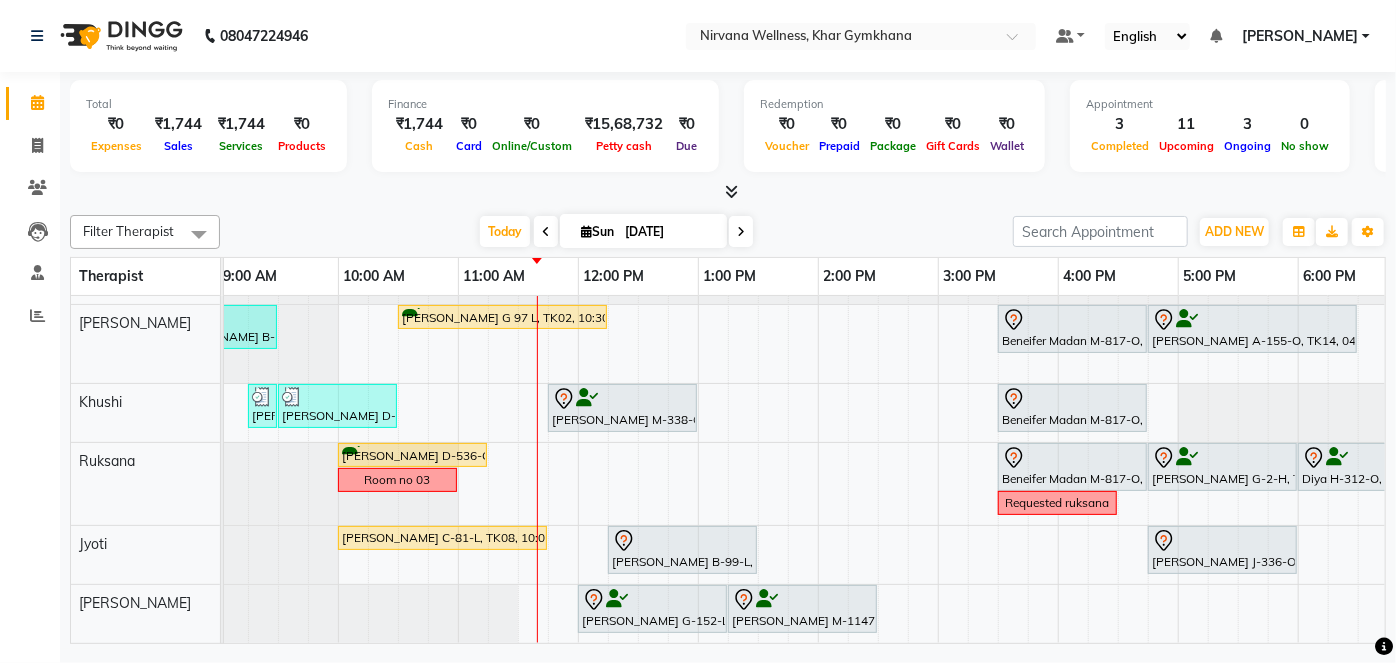 scroll, scrollTop: 40, scrollLeft: 274, axis: both 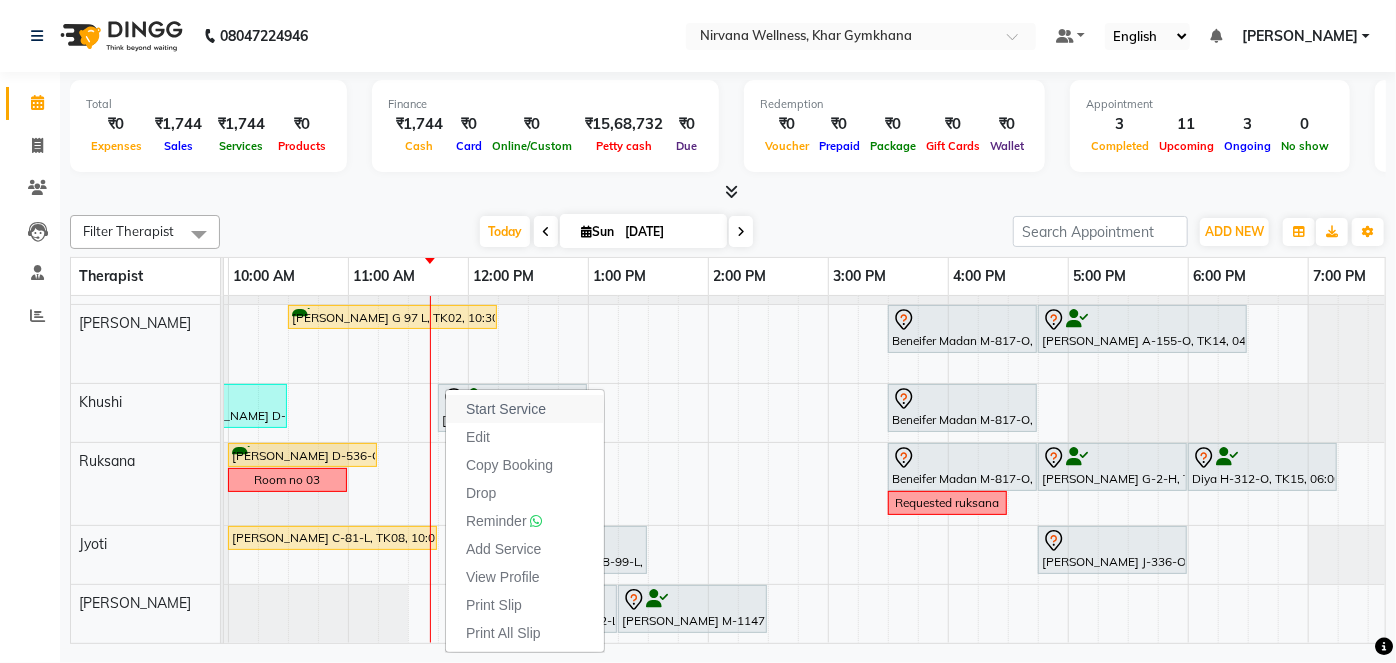 click on "Start Service" at bounding box center (506, 409) 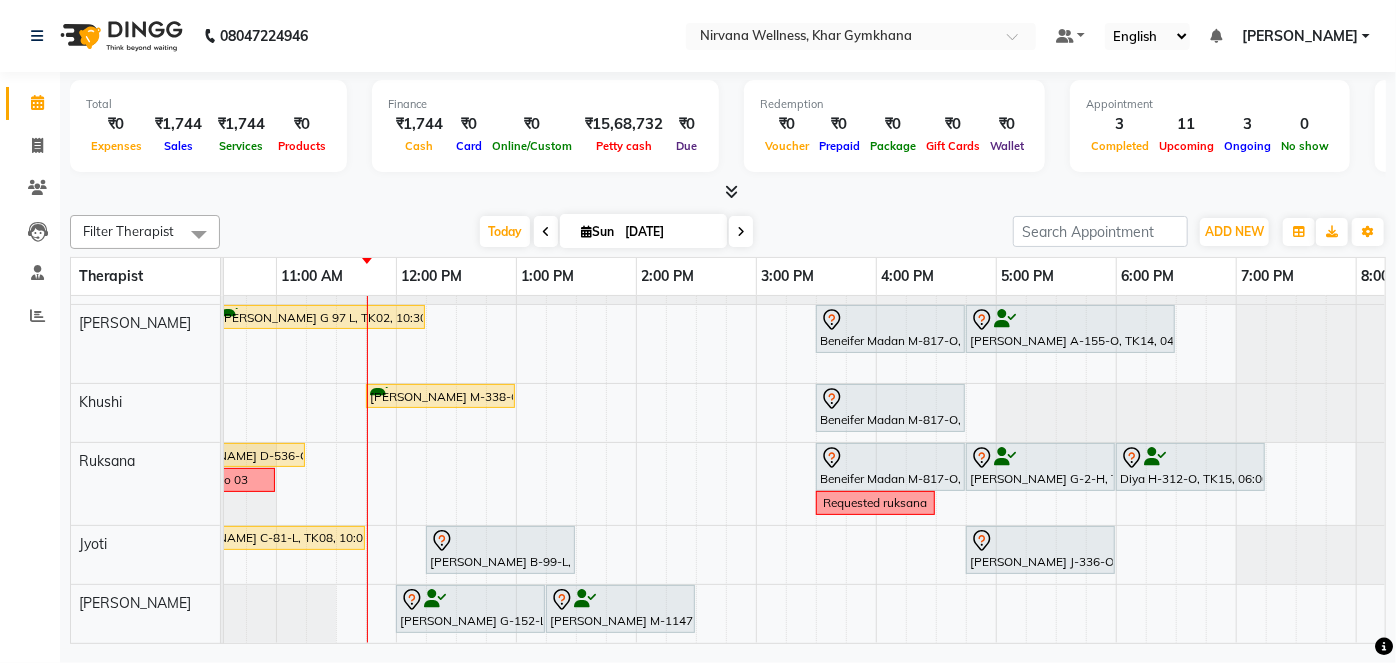 scroll, scrollTop: 40, scrollLeft: 222, axis: both 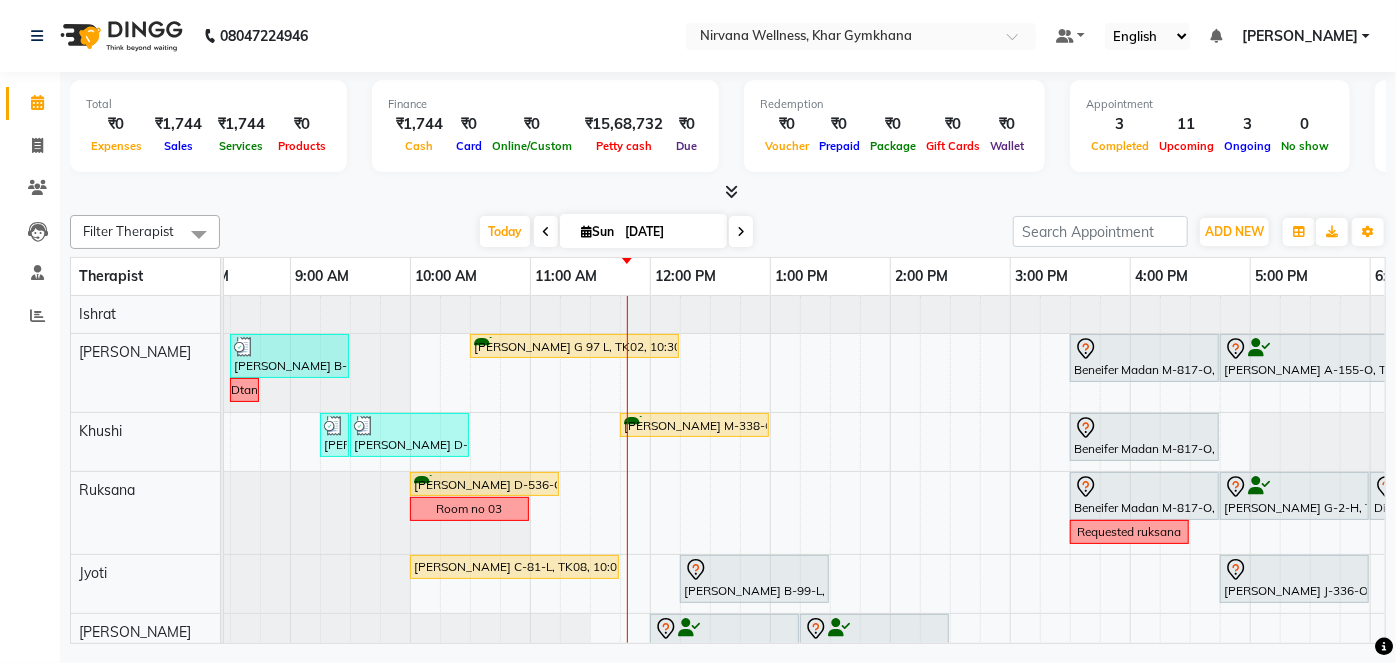click on "Sun" at bounding box center [597, 231] 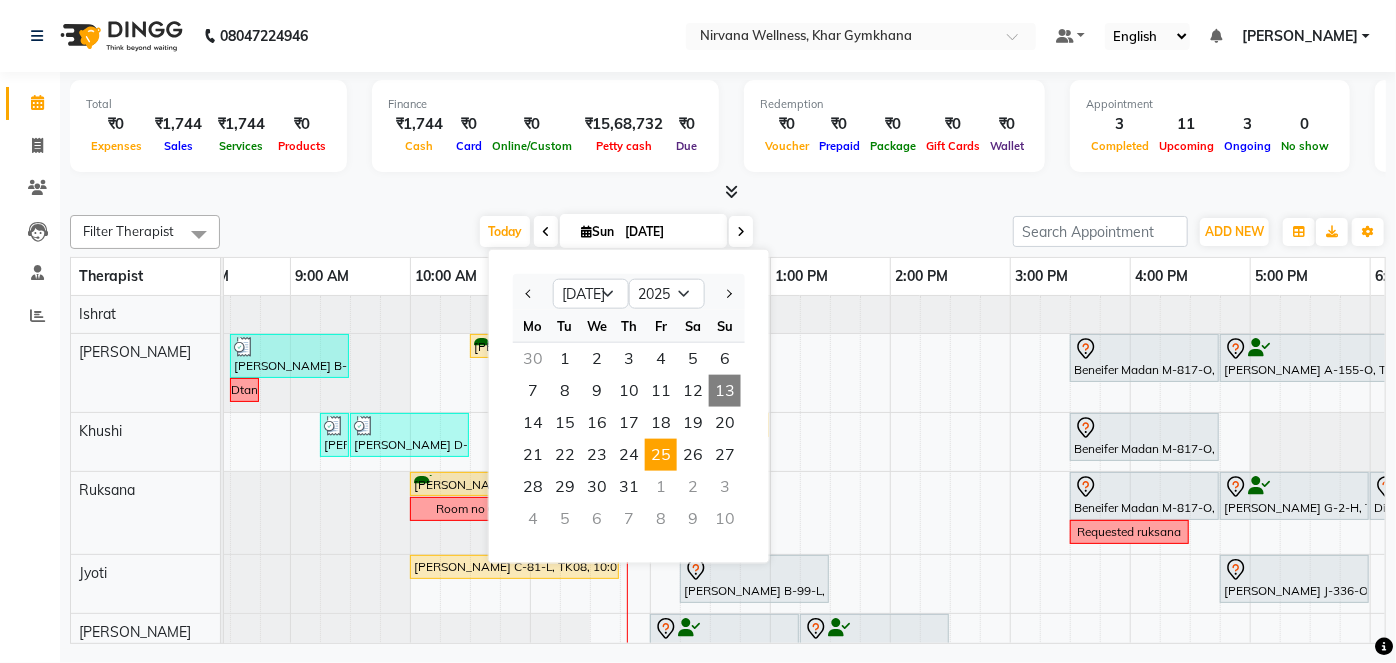 click on "25" at bounding box center (661, 455) 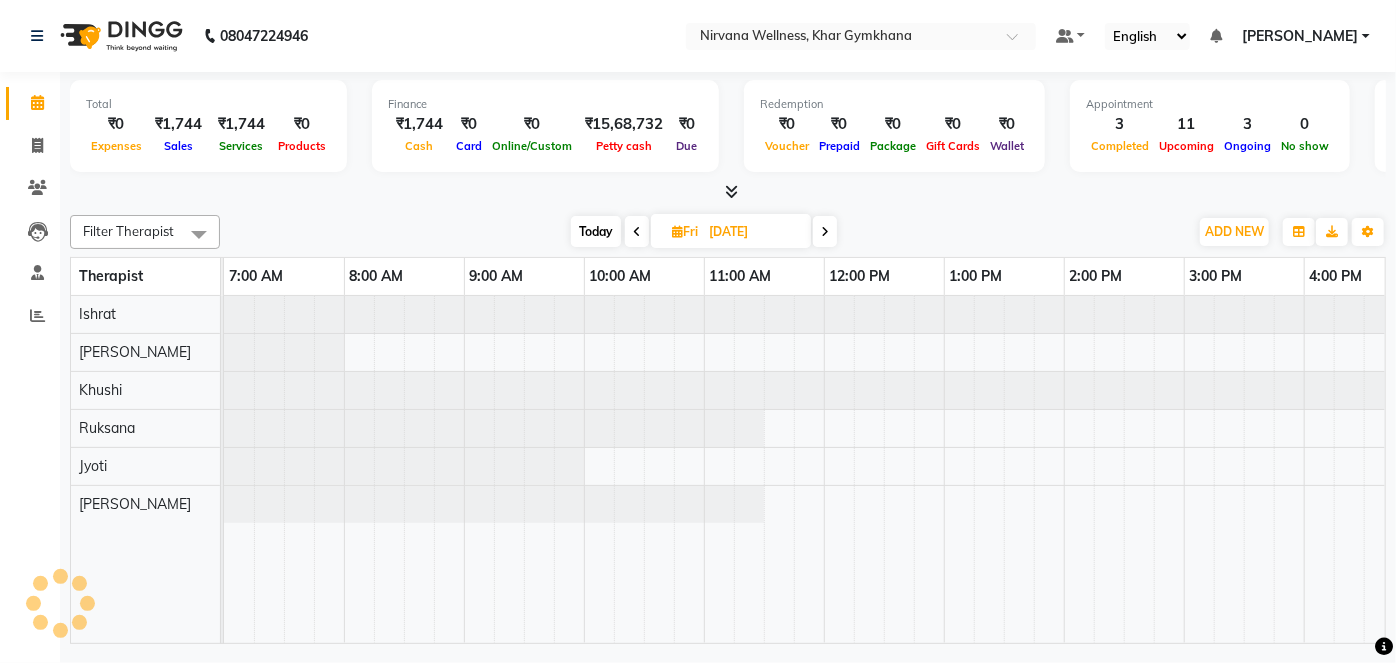scroll, scrollTop: 0, scrollLeft: 480, axis: horizontal 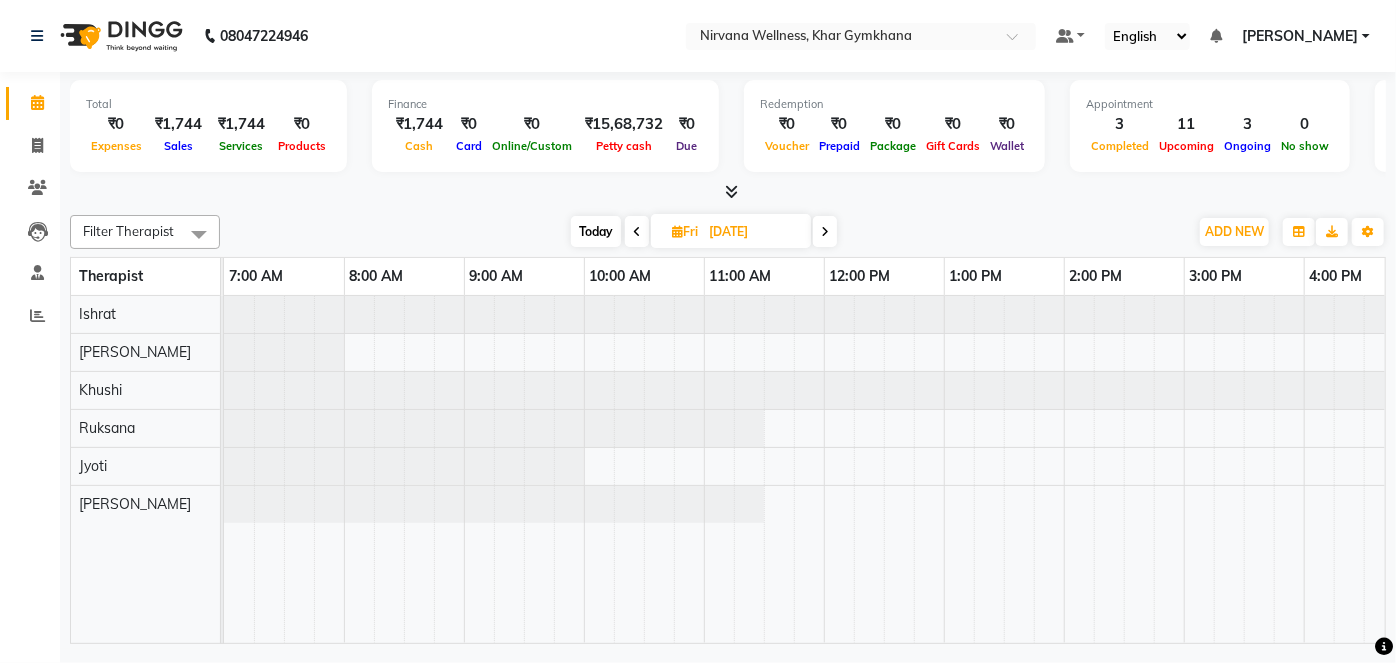 click at bounding box center (825, 231) 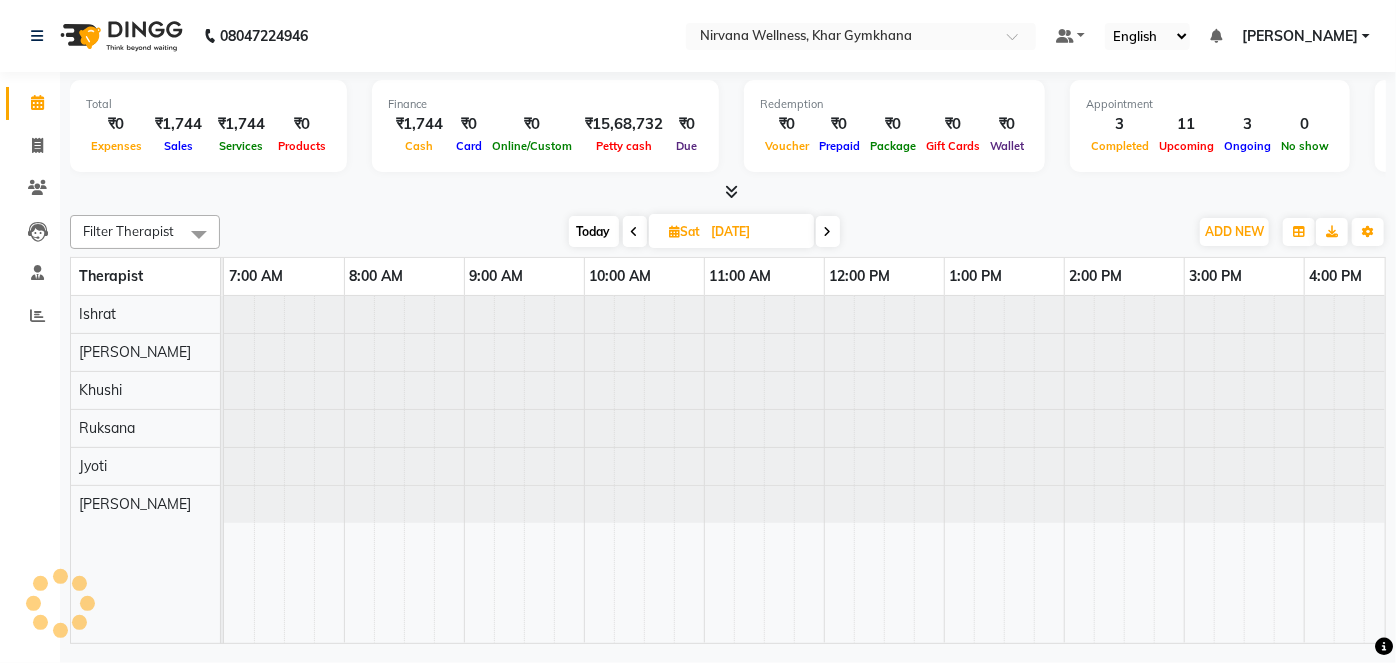 scroll, scrollTop: 0, scrollLeft: 480, axis: horizontal 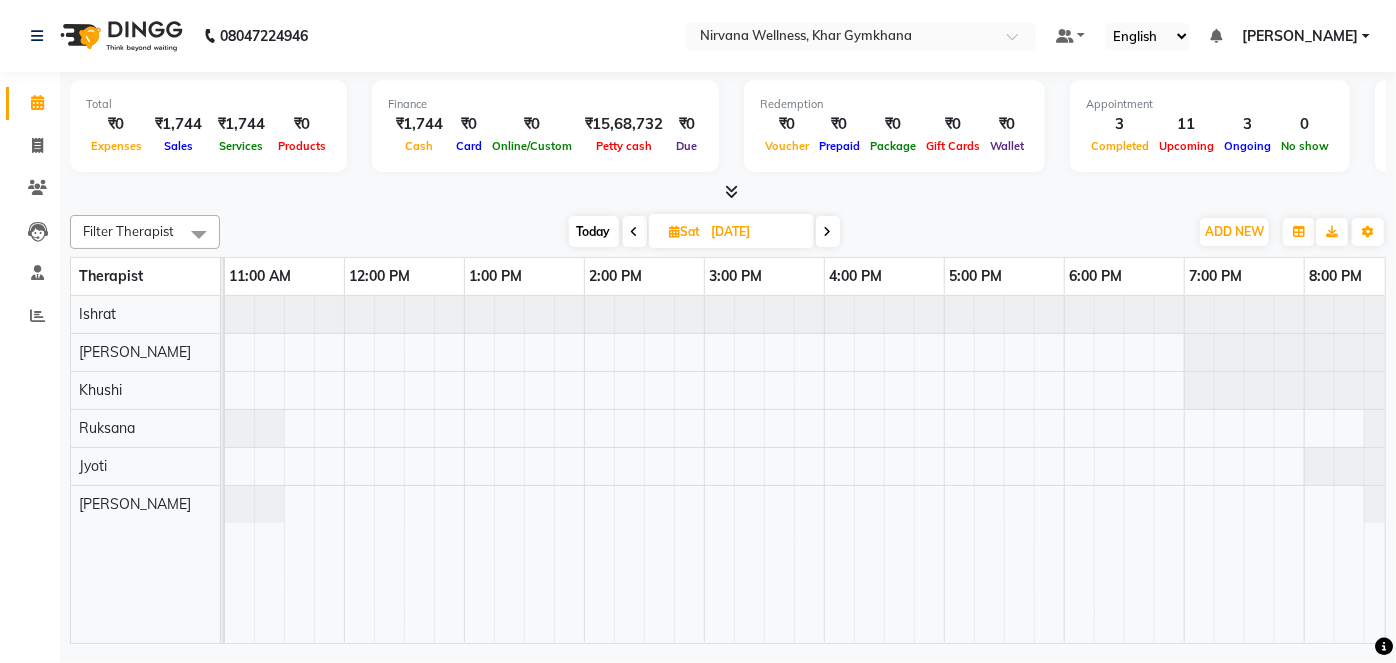 click at bounding box center (828, 231) 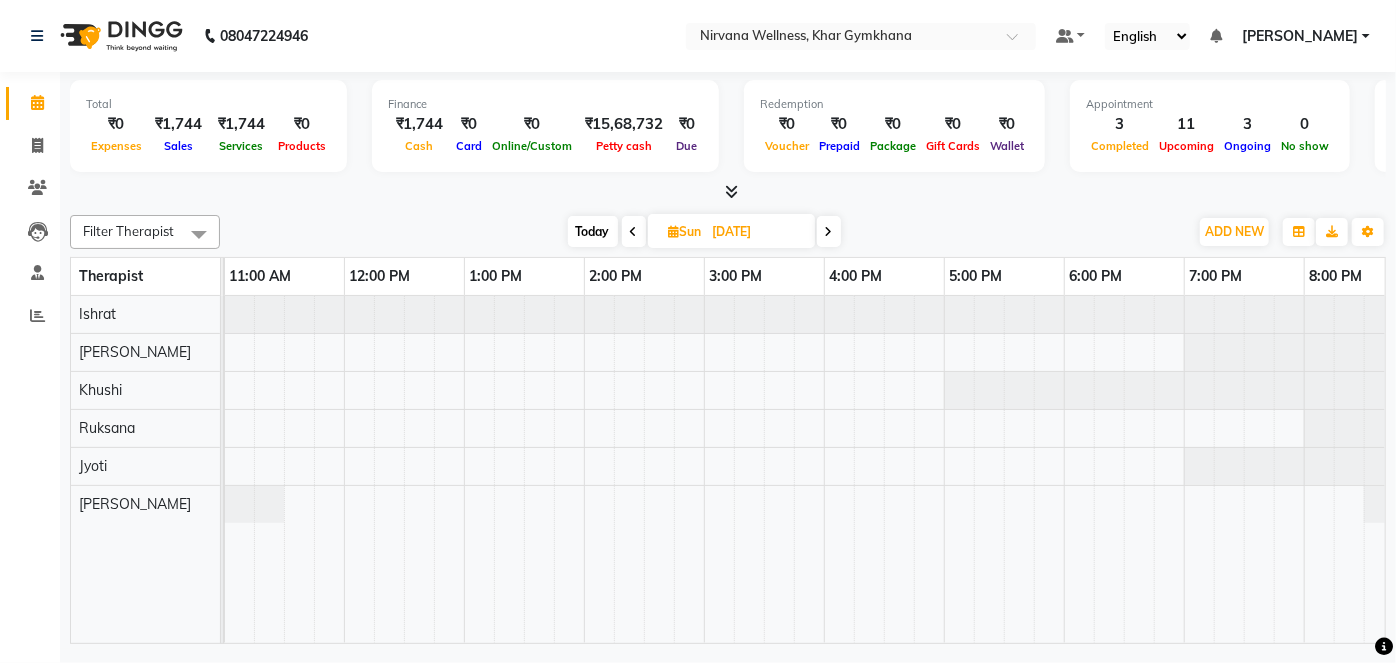scroll, scrollTop: 0, scrollLeft: 266, axis: horizontal 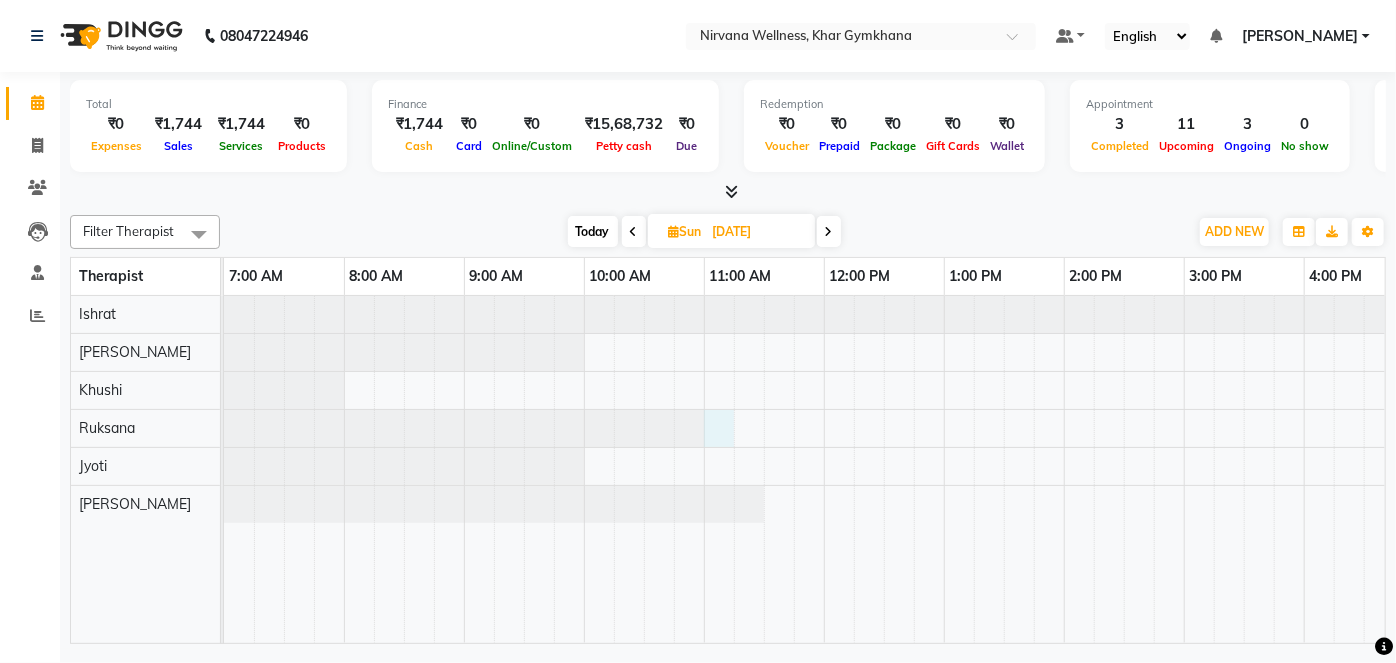 click at bounding box center (1184, 469) 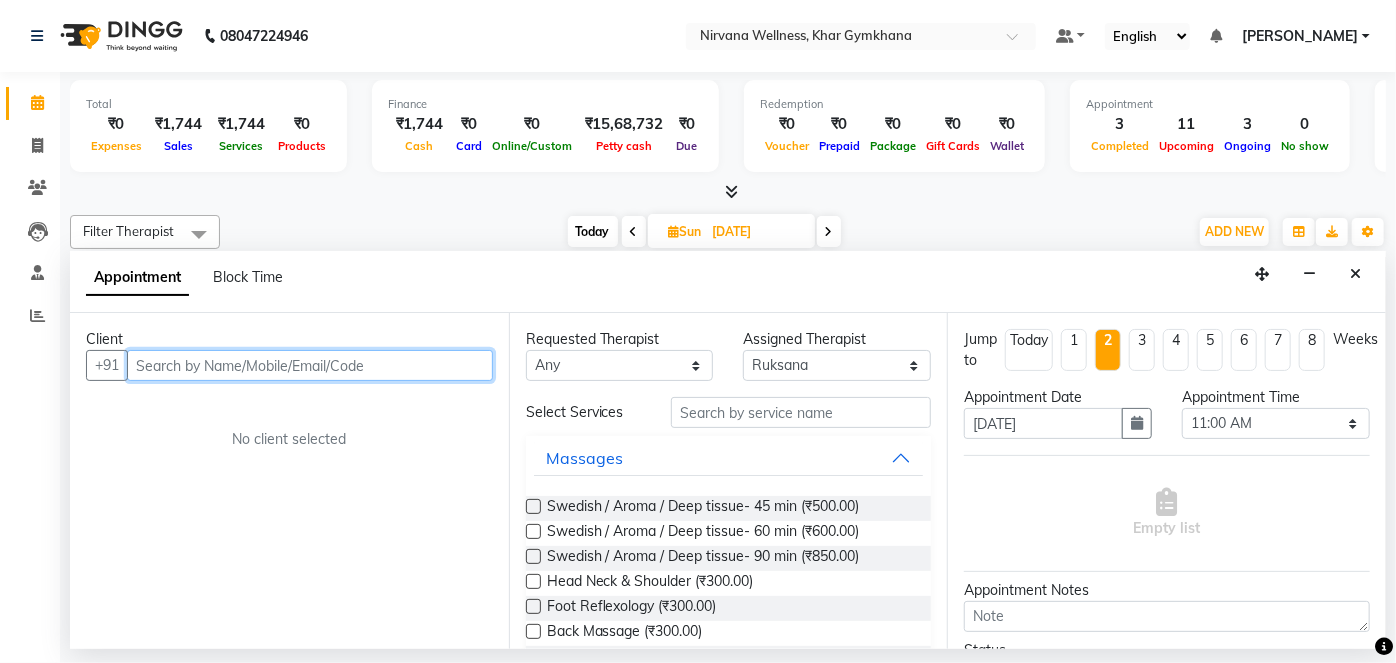 click at bounding box center (310, 365) 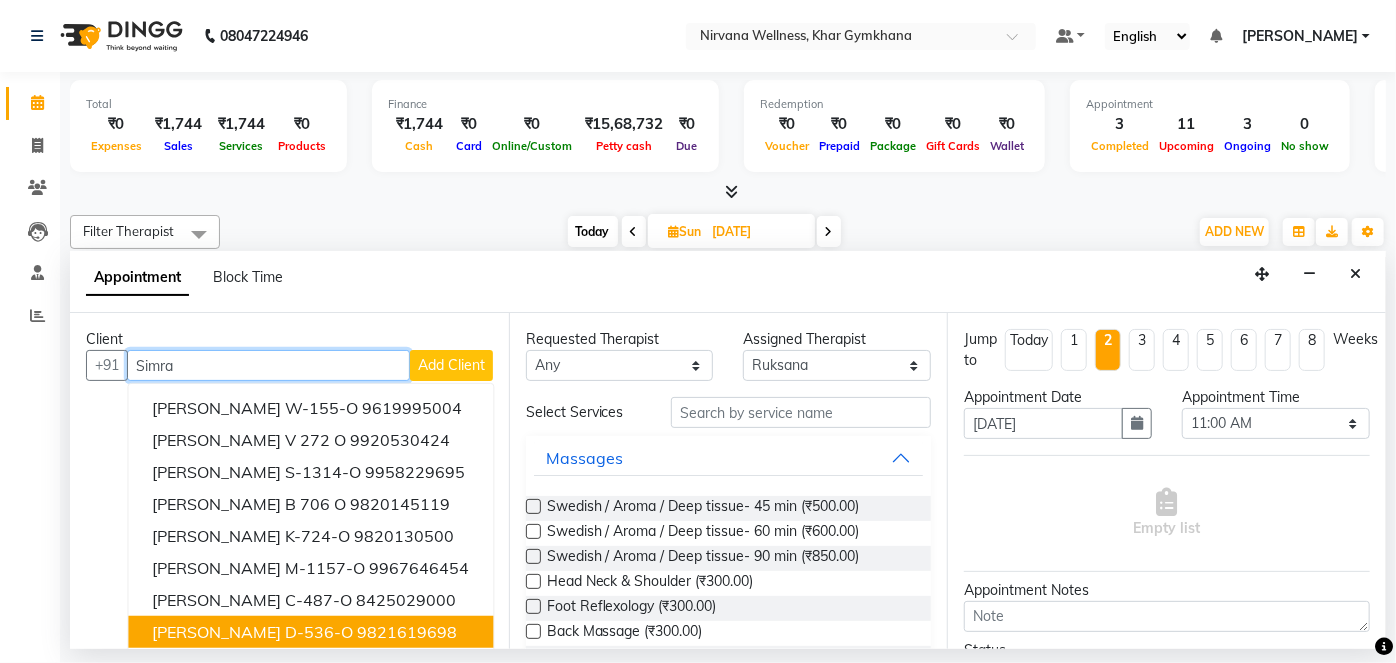 click on "Simran Doulatramani D-536-O" at bounding box center [252, 632] 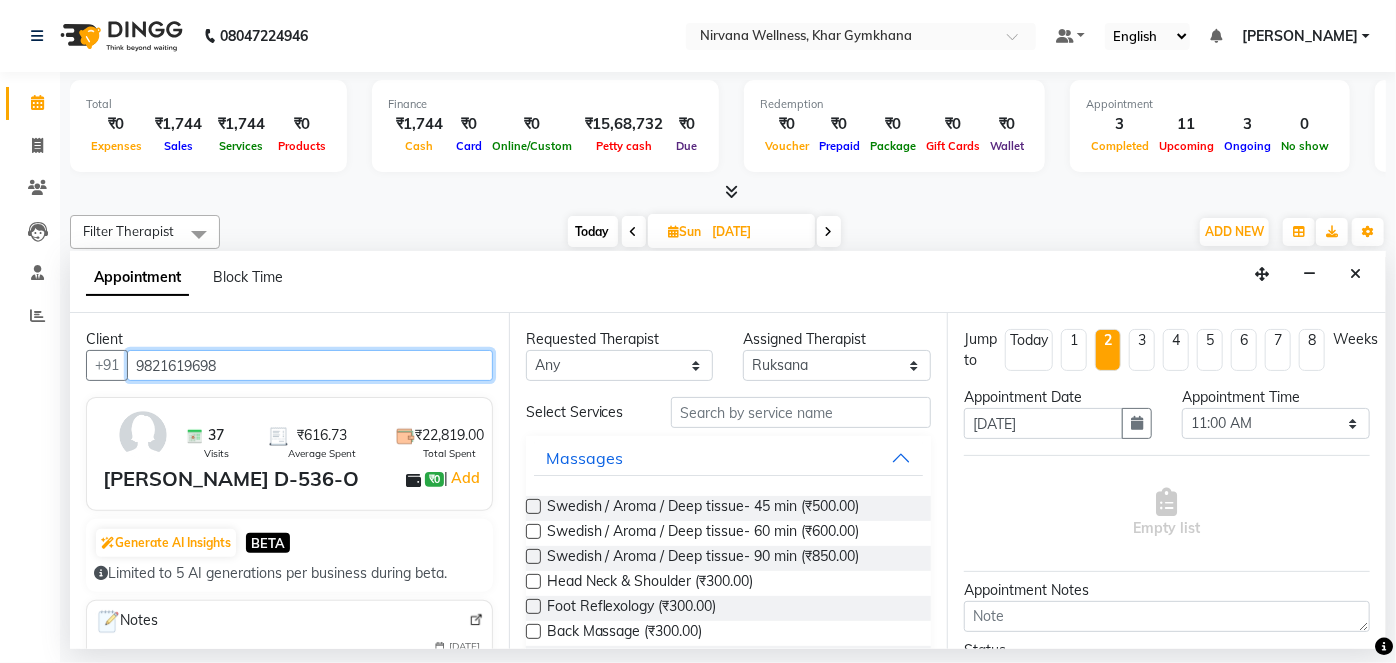 type on "9821619698" 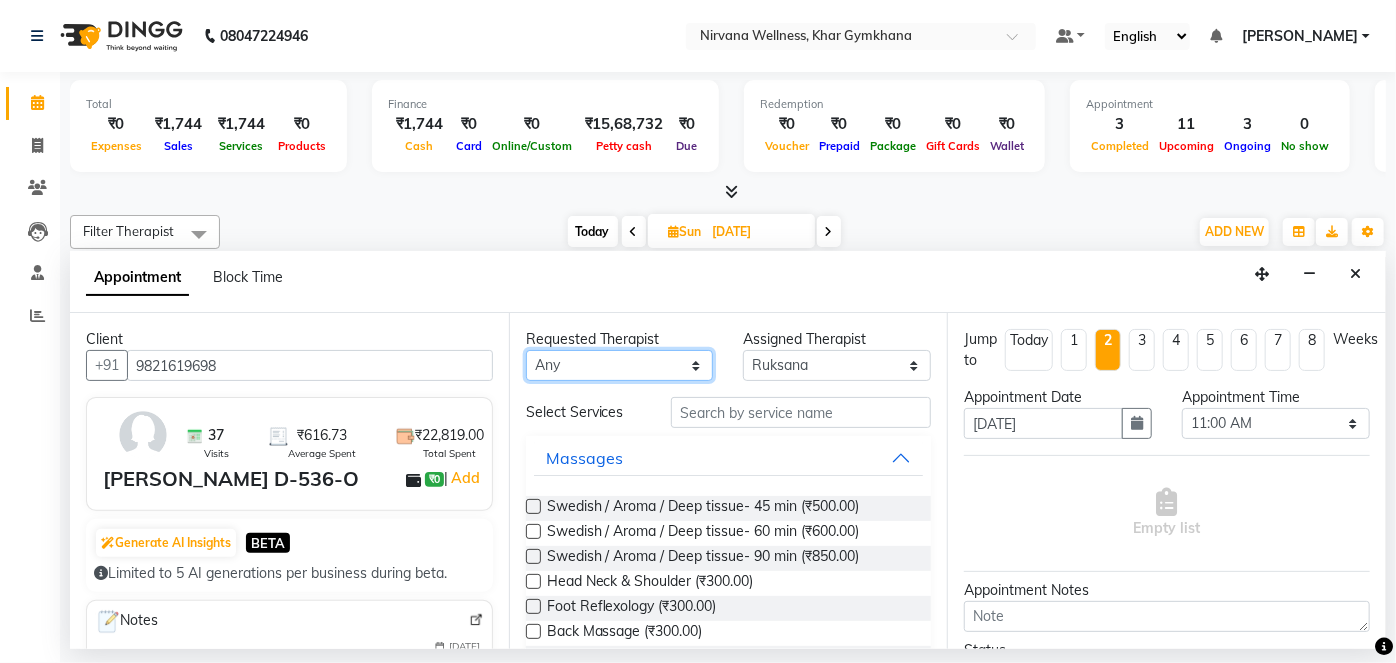 click on "Any [PERSON_NAME] Jyoti [PERSON_NAME] [PERSON_NAME]" at bounding box center [620, 365] 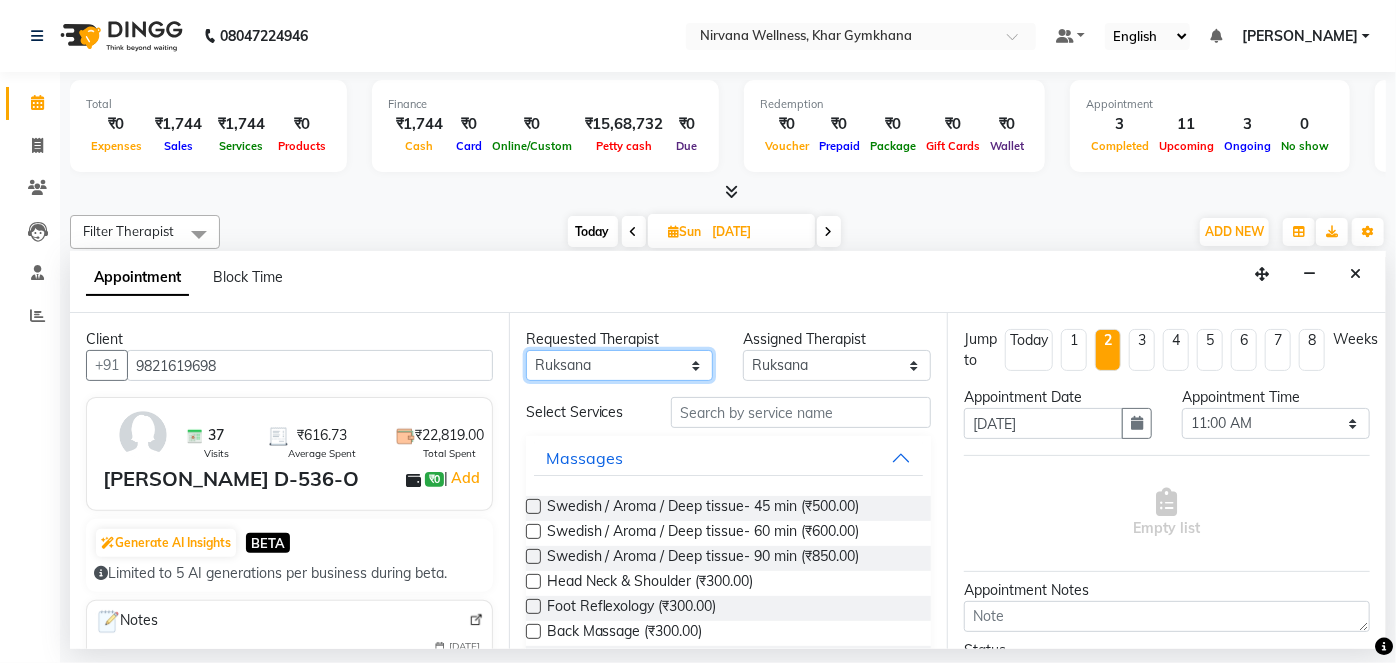 click on "Any [PERSON_NAME] Jyoti [PERSON_NAME] [PERSON_NAME]" at bounding box center [620, 365] 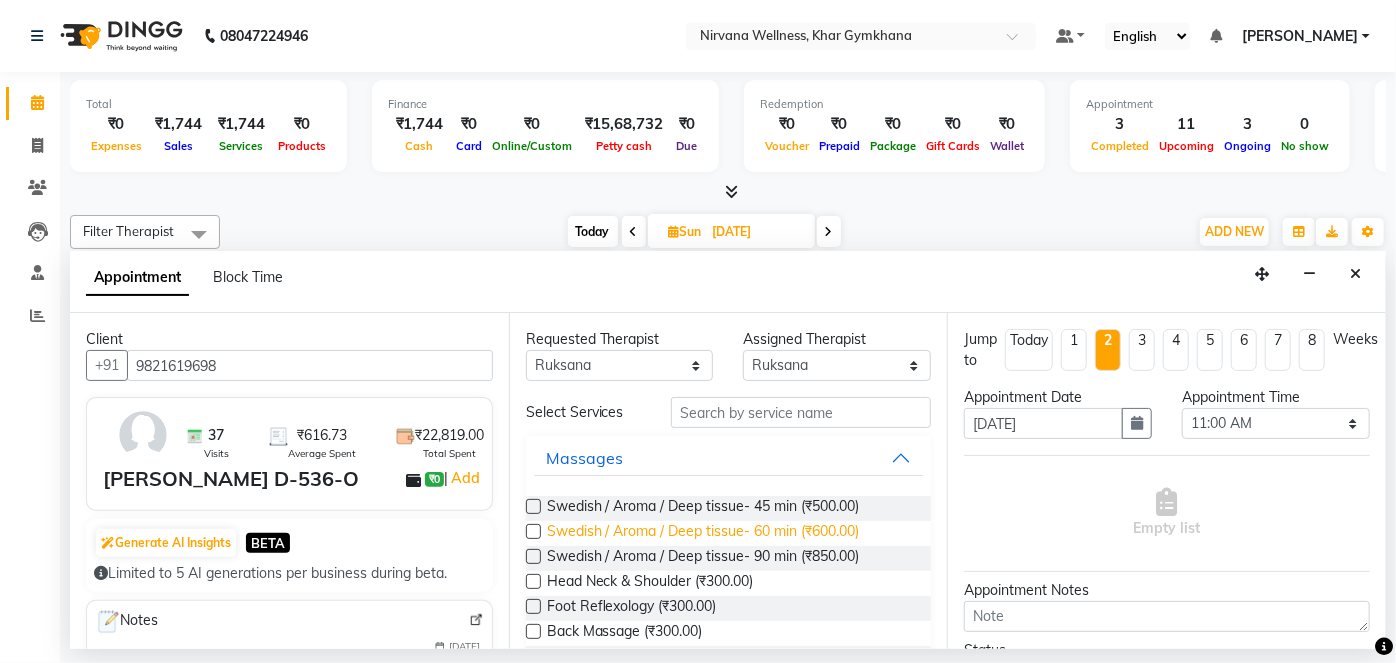 click on "Swedish / Aroma / Deep tissue- 60 min (₹600.00)" at bounding box center (703, 533) 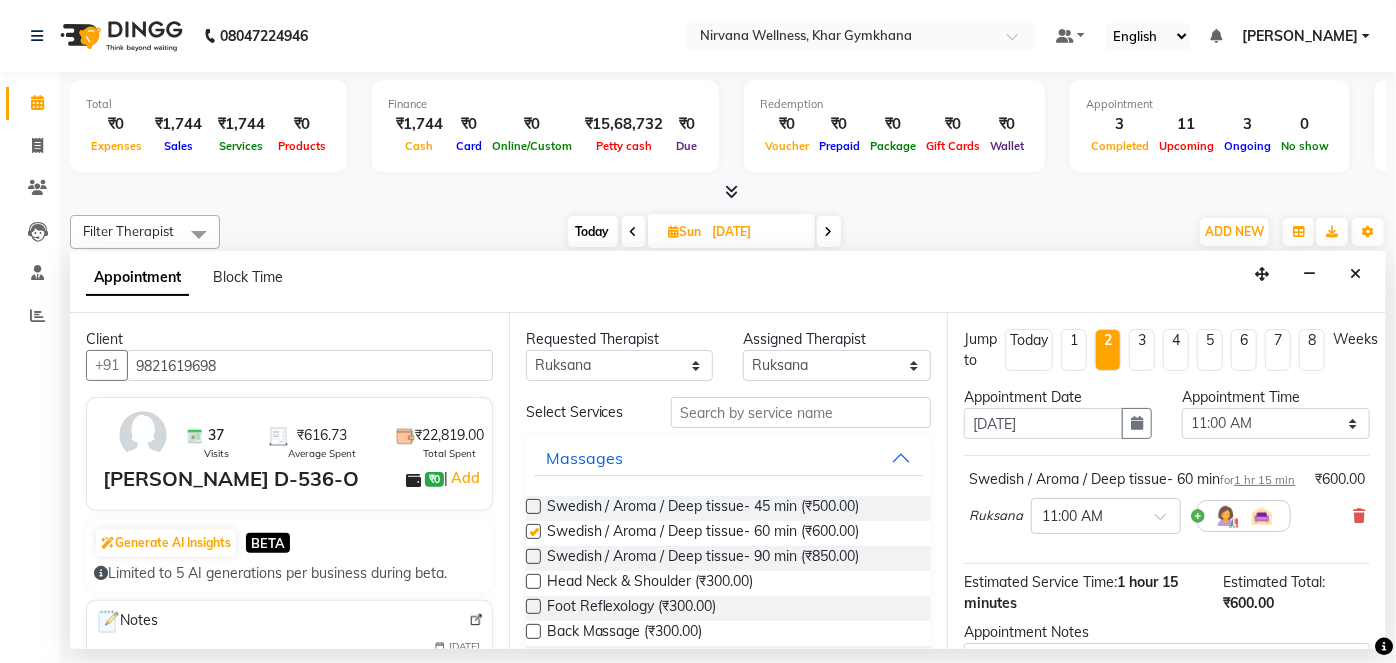 checkbox on "false" 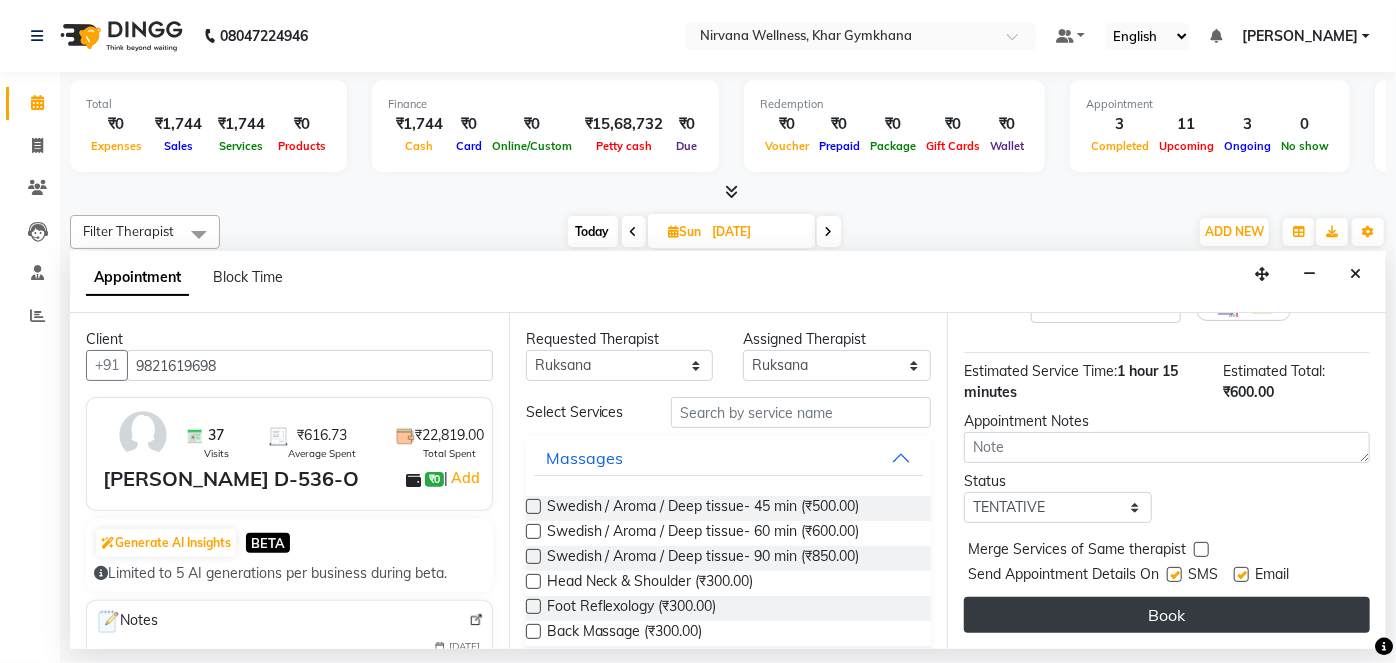 scroll, scrollTop: 231, scrollLeft: 0, axis: vertical 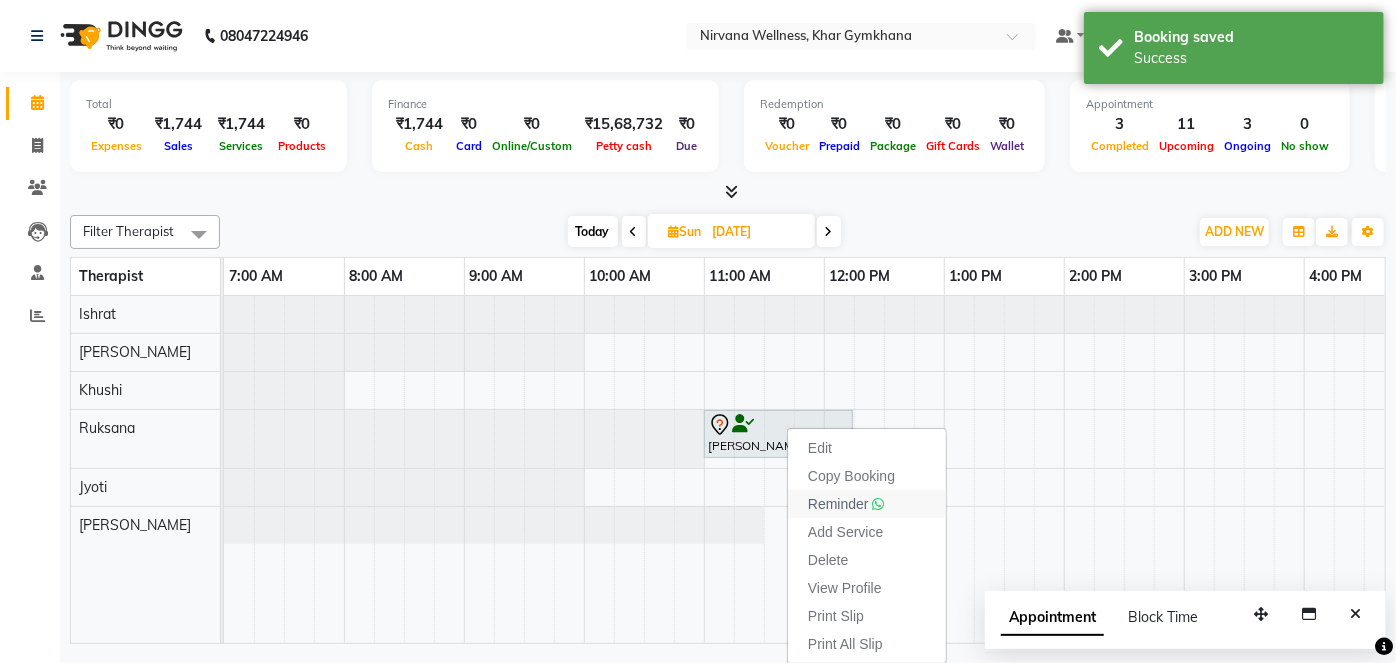 click on "Reminder" at bounding box center [838, 504] 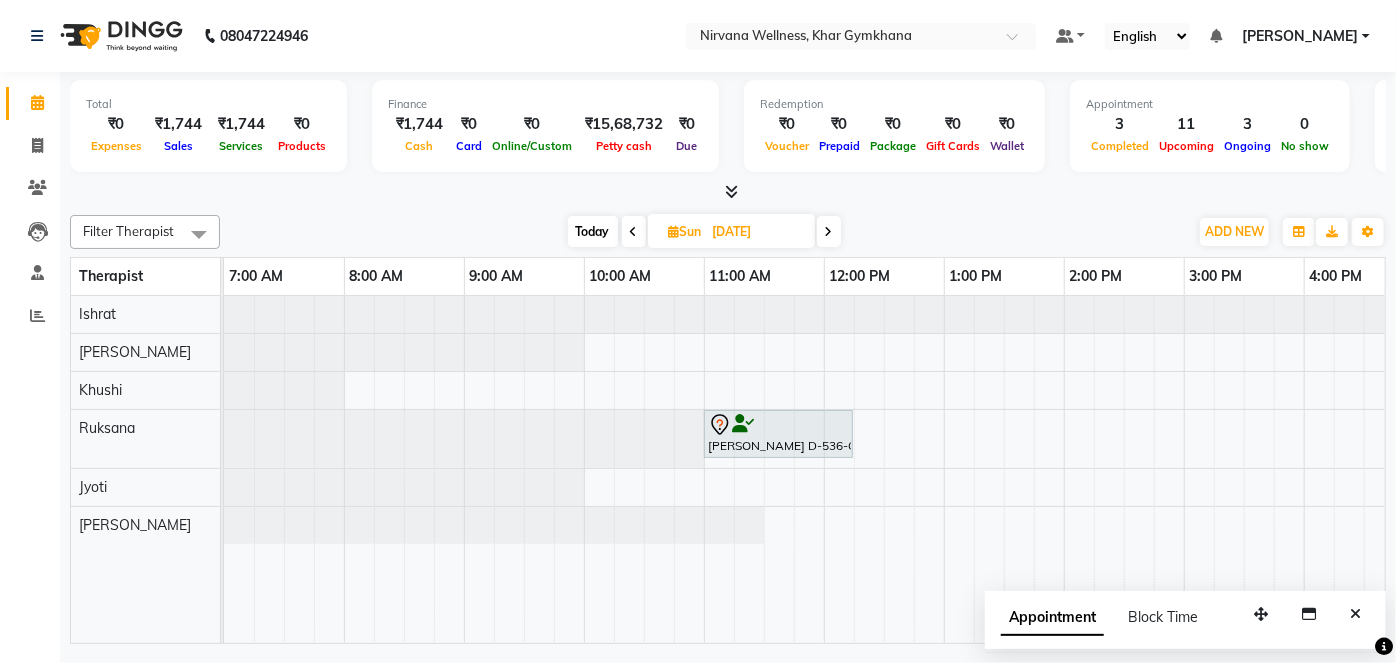 click on "Sun" at bounding box center (685, 231) 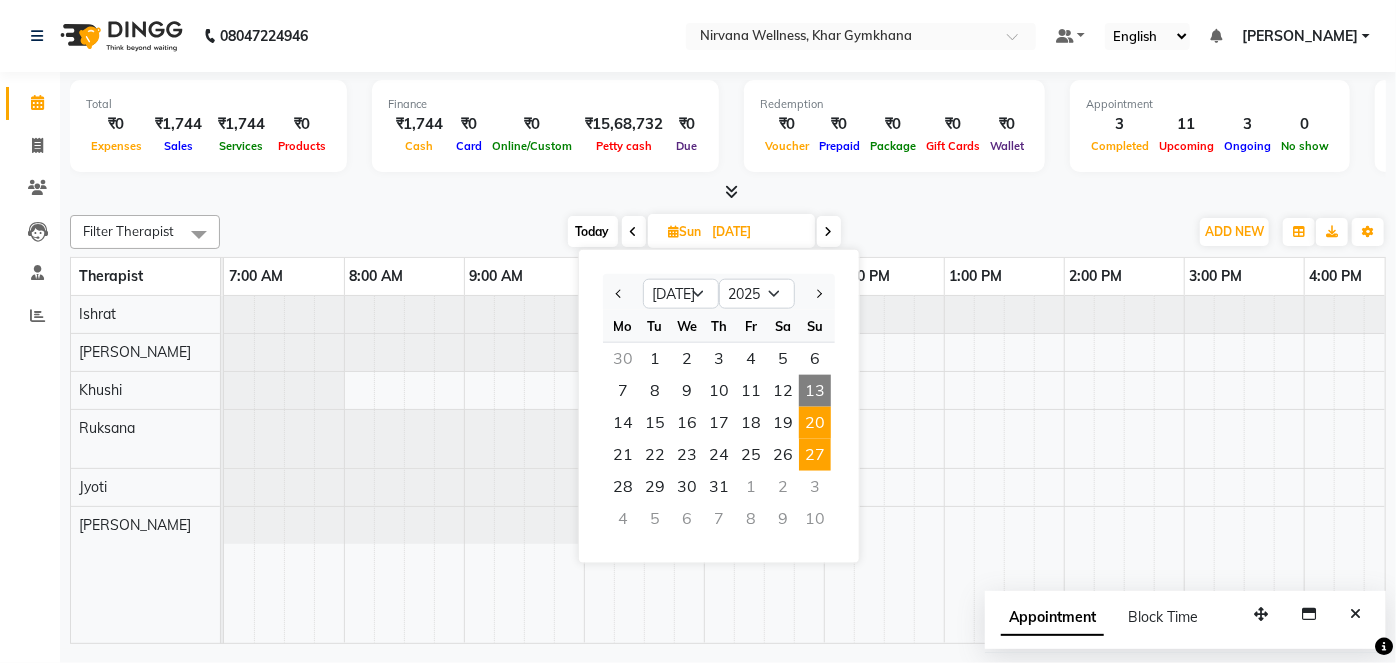 click on "20" at bounding box center (815, 423) 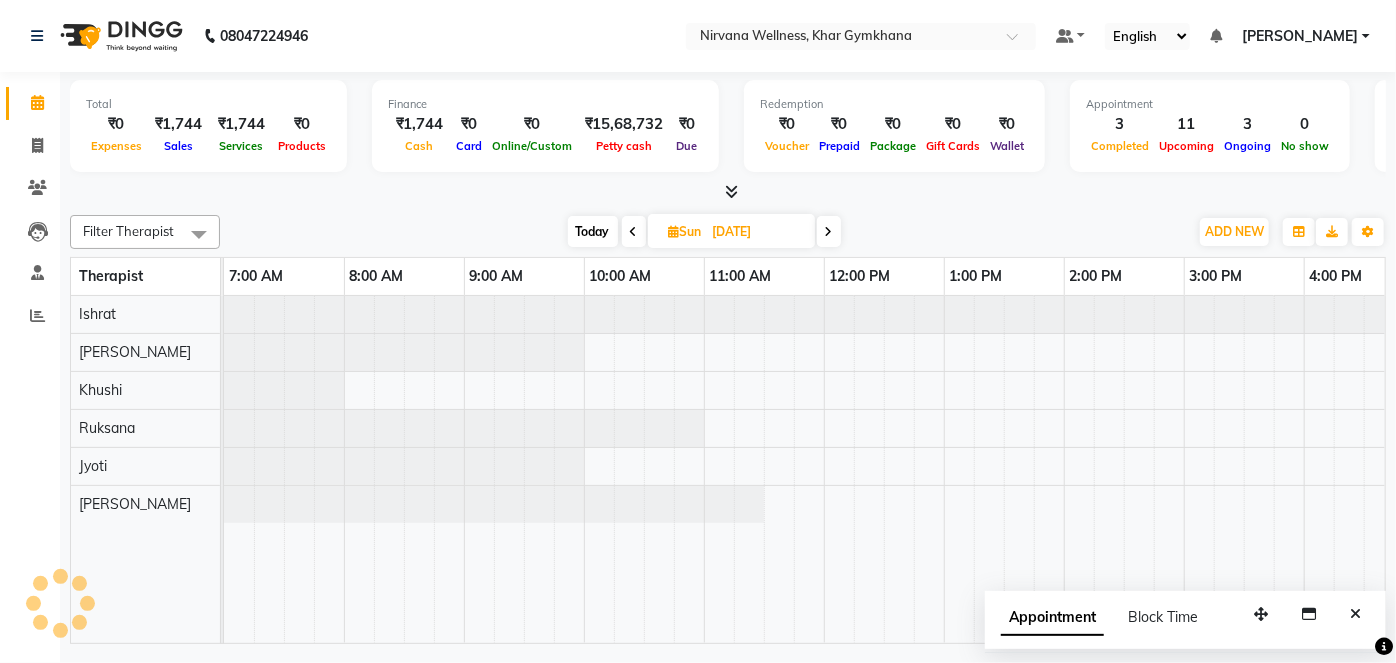 scroll, scrollTop: 0, scrollLeft: 480, axis: horizontal 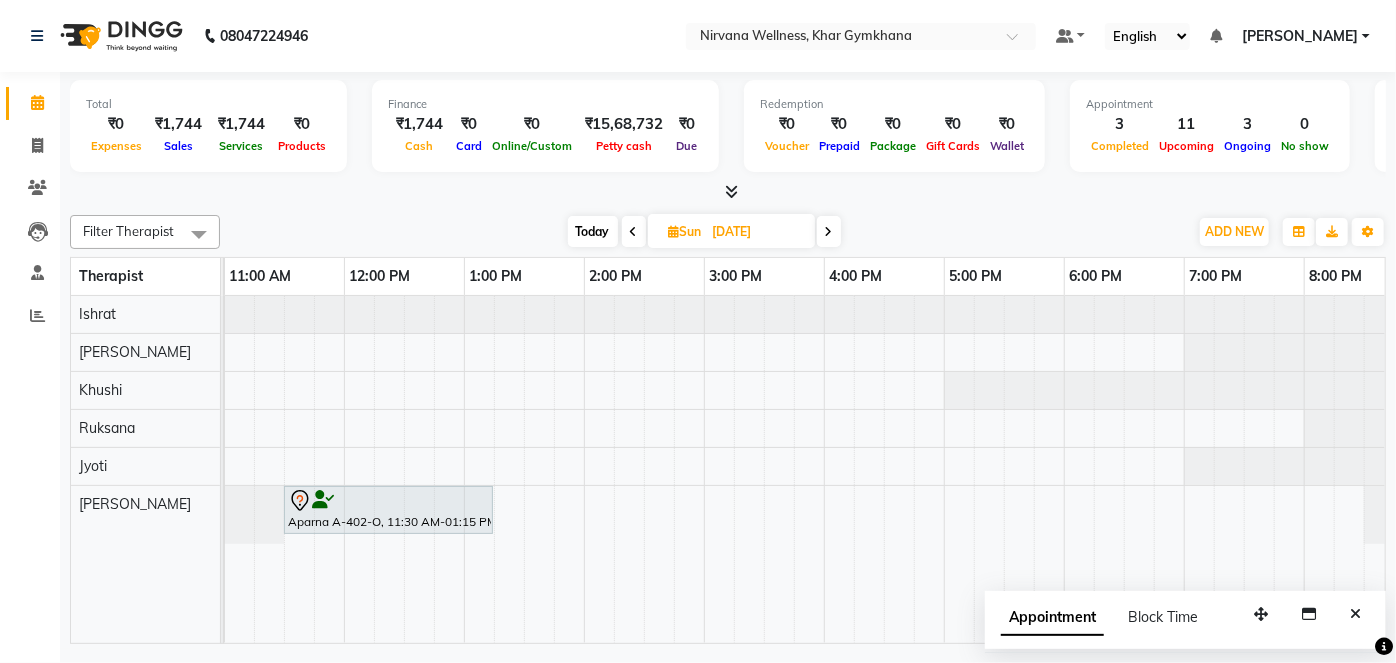 click on "[DATE]" at bounding box center (757, 232) 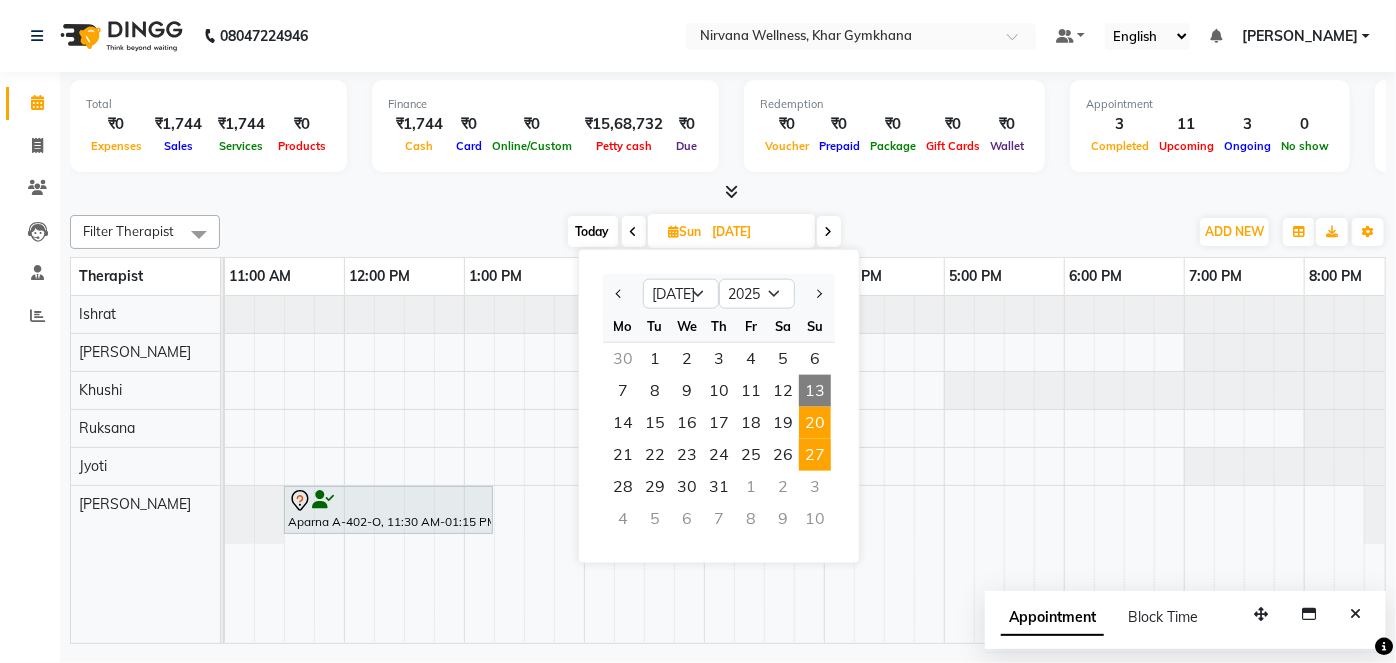 click on "27" at bounding box center (815, 455) 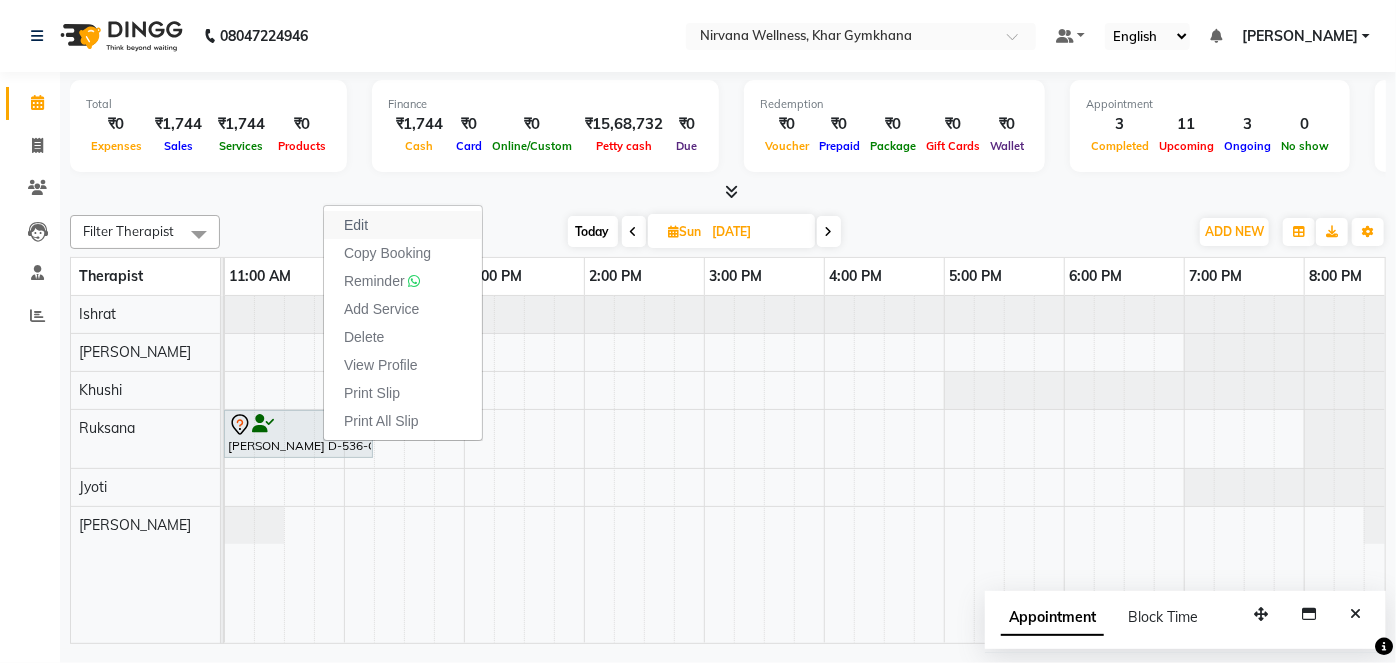 click on "Edit" at bounding box center [356, 225] 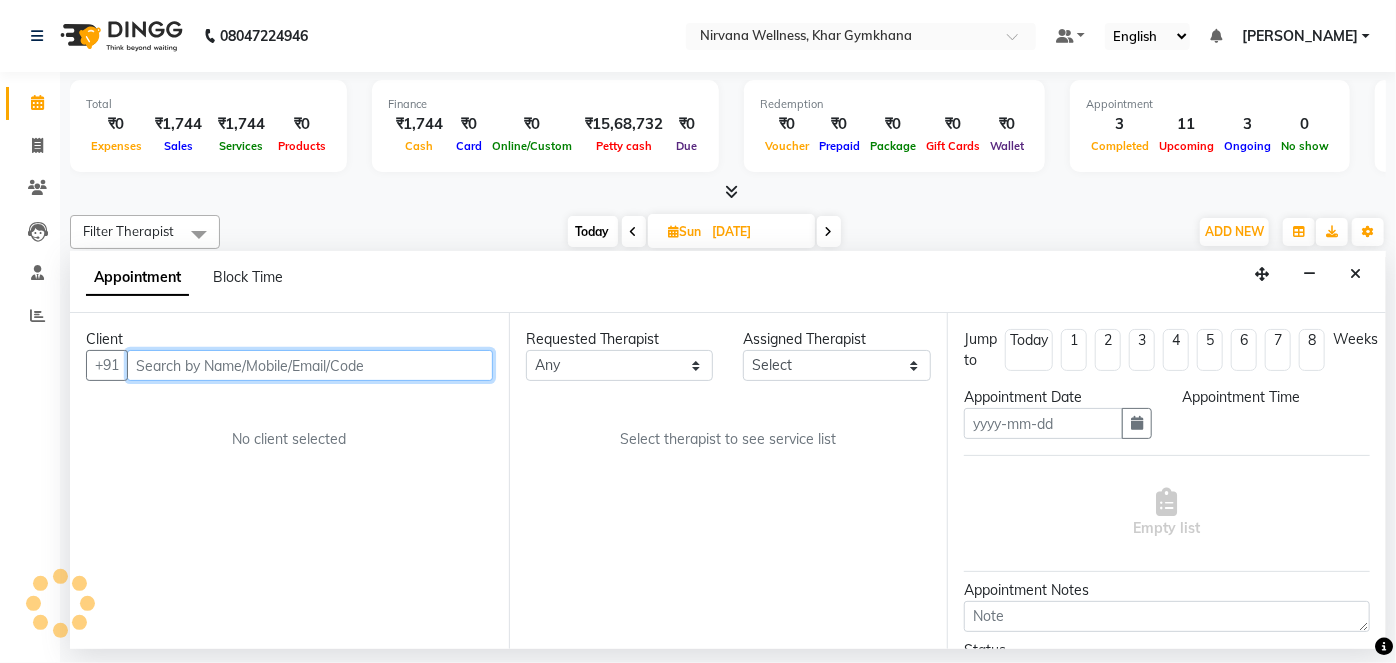type on "27-07-2025" 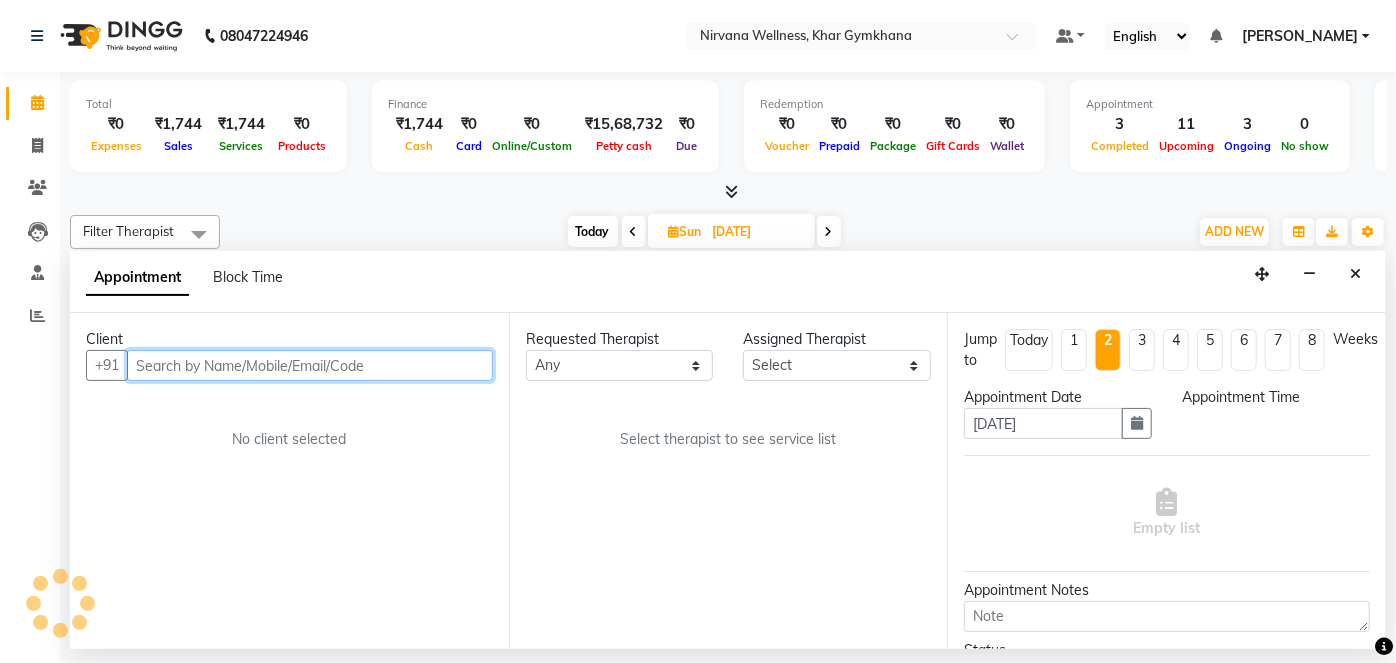 select on "72486" 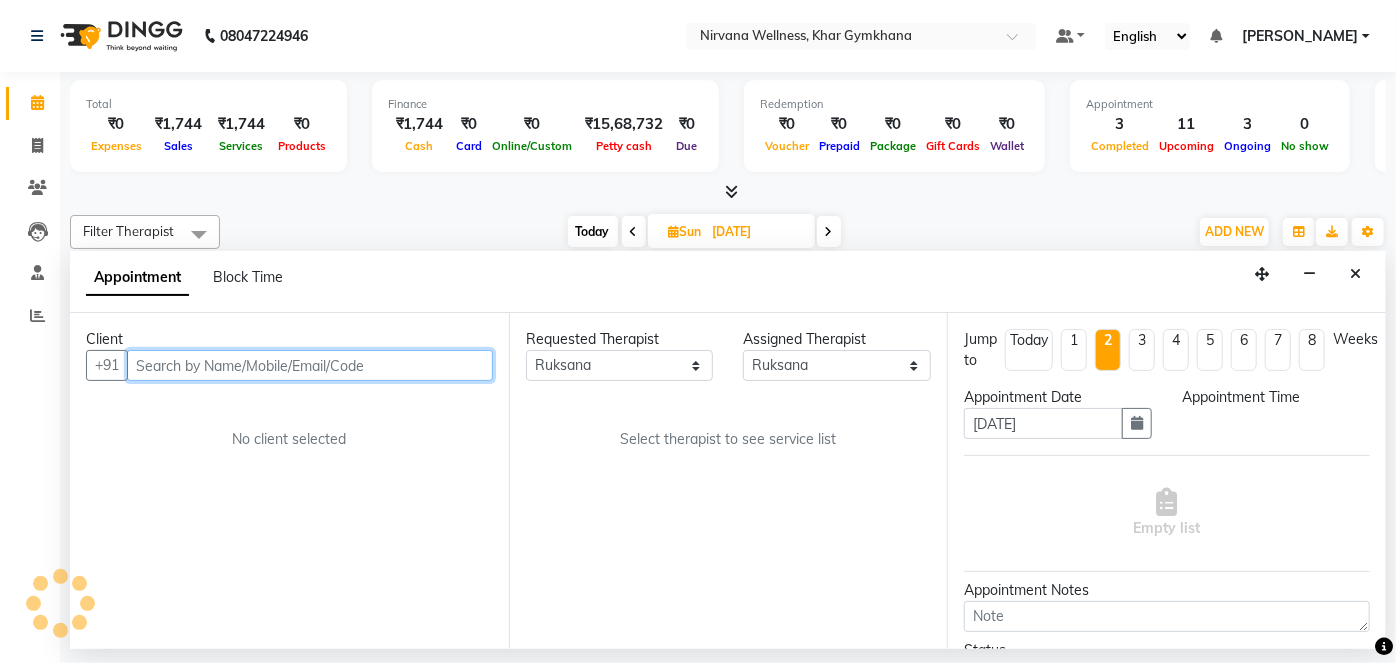 select on "660" 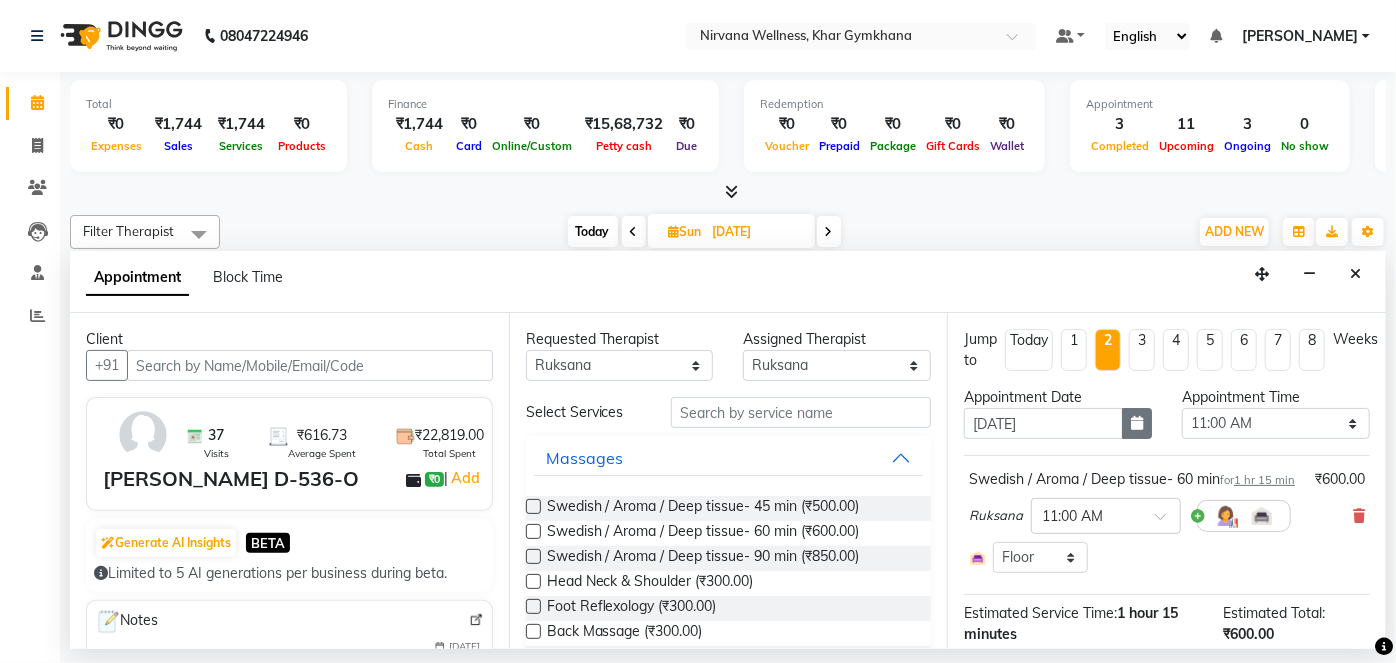click at bounding box center [1137, 423] 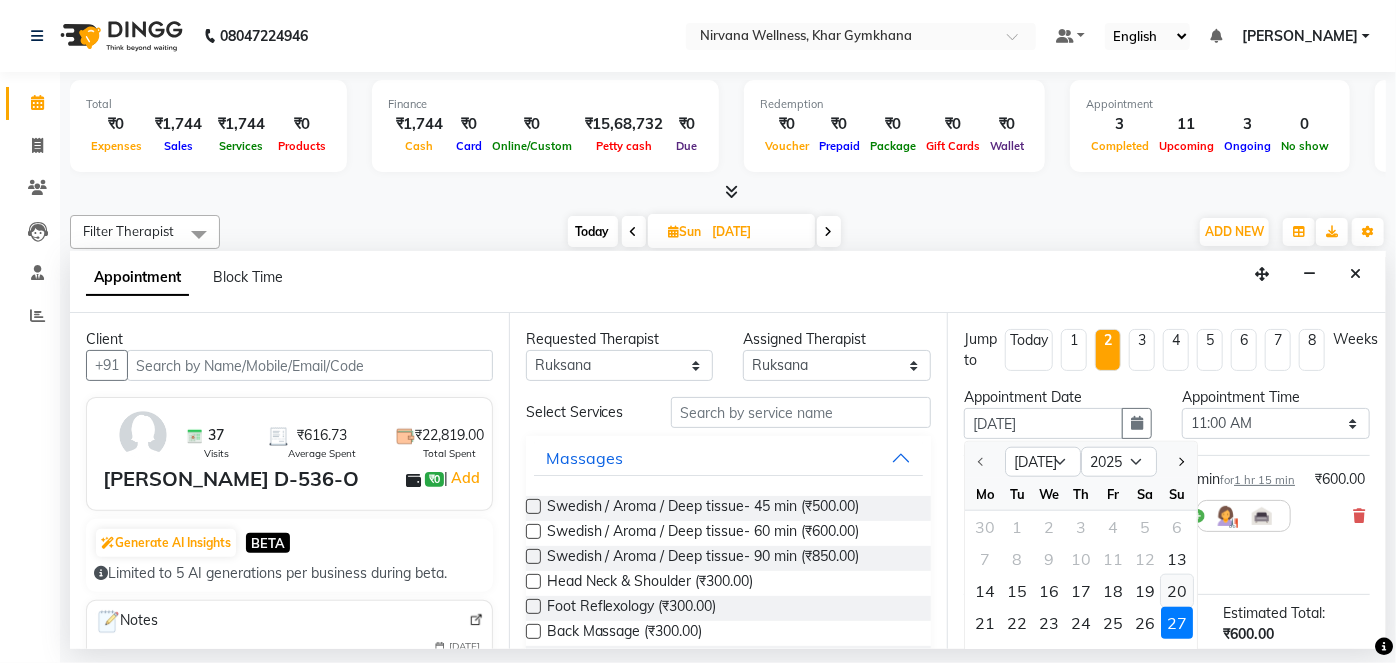 click on "20" at bounding box center (1177, 591) 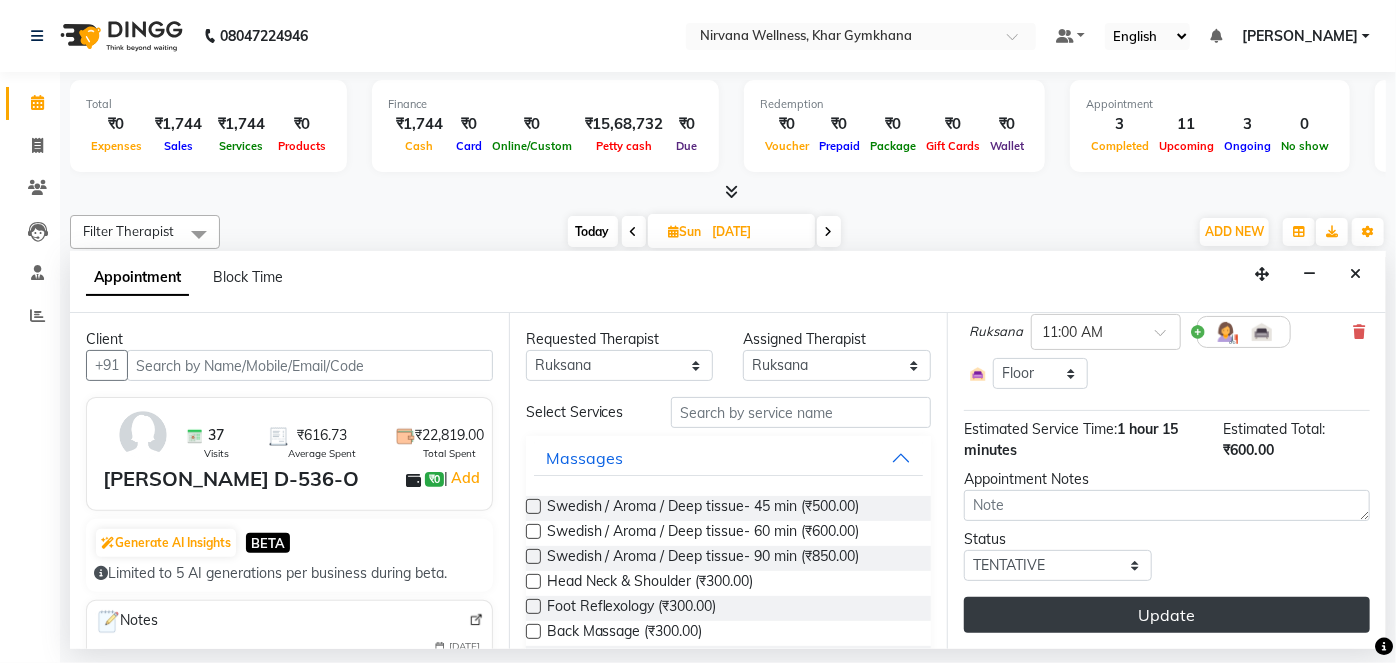 click on "Update" at bounding box center [1167, 615] 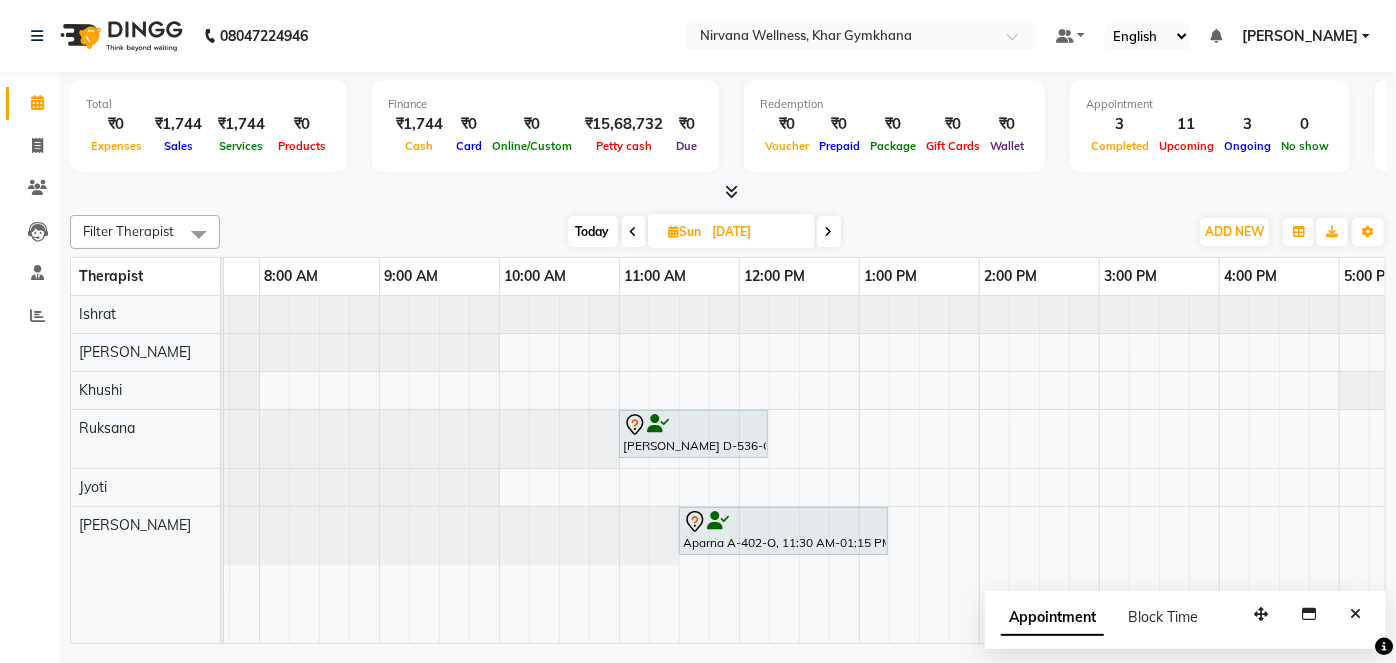 click on "Sun" at bounding box center (685, 231) 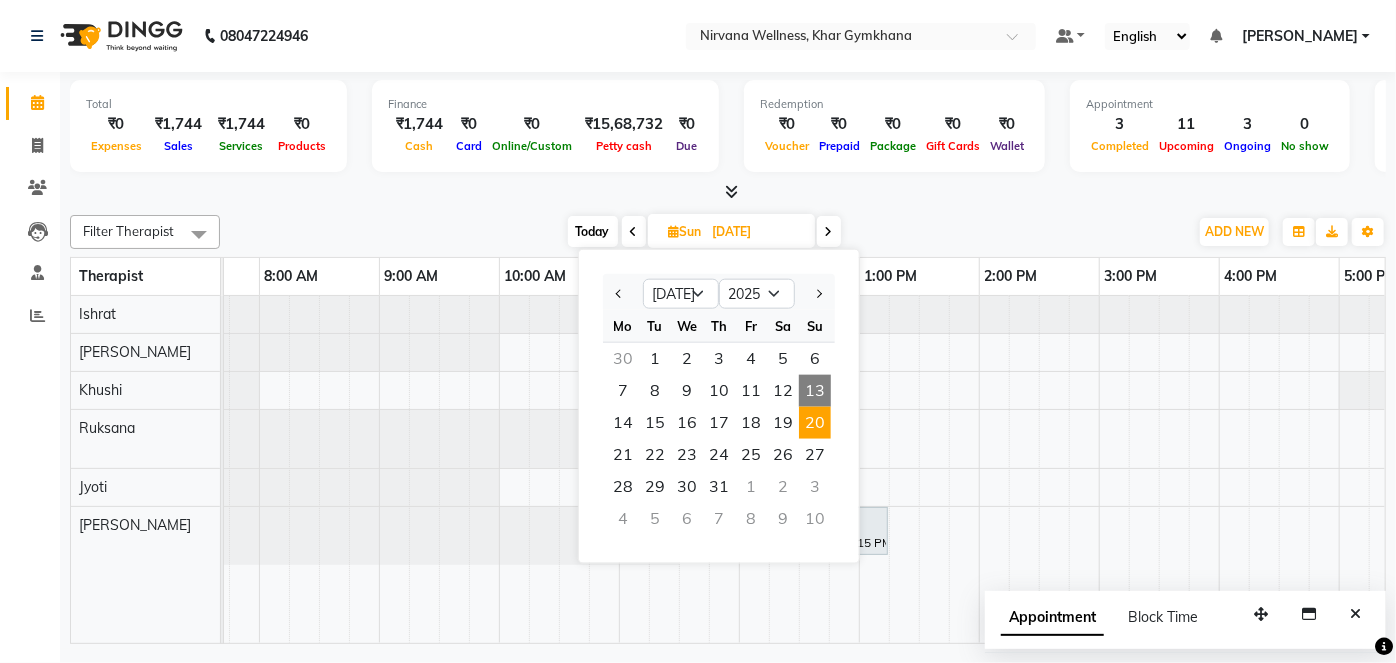 click on "13" at bounding box center (815, 391) 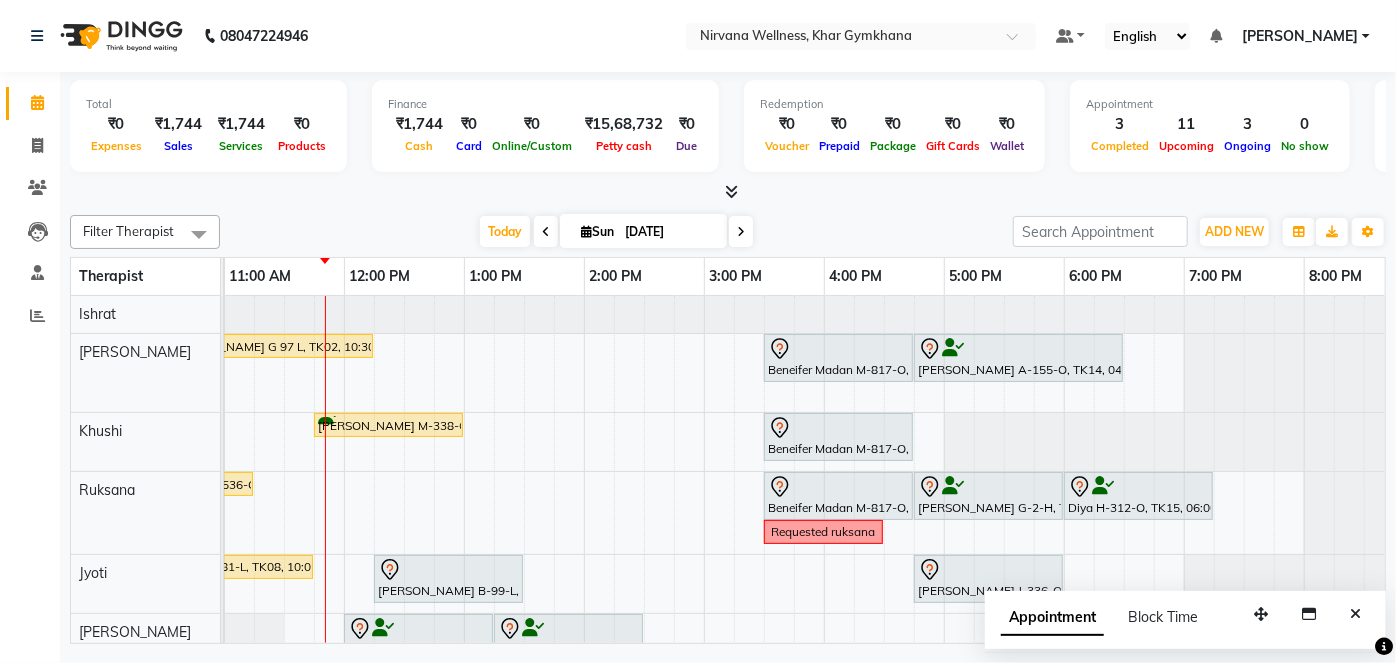 click at bounding box center (586, 231) 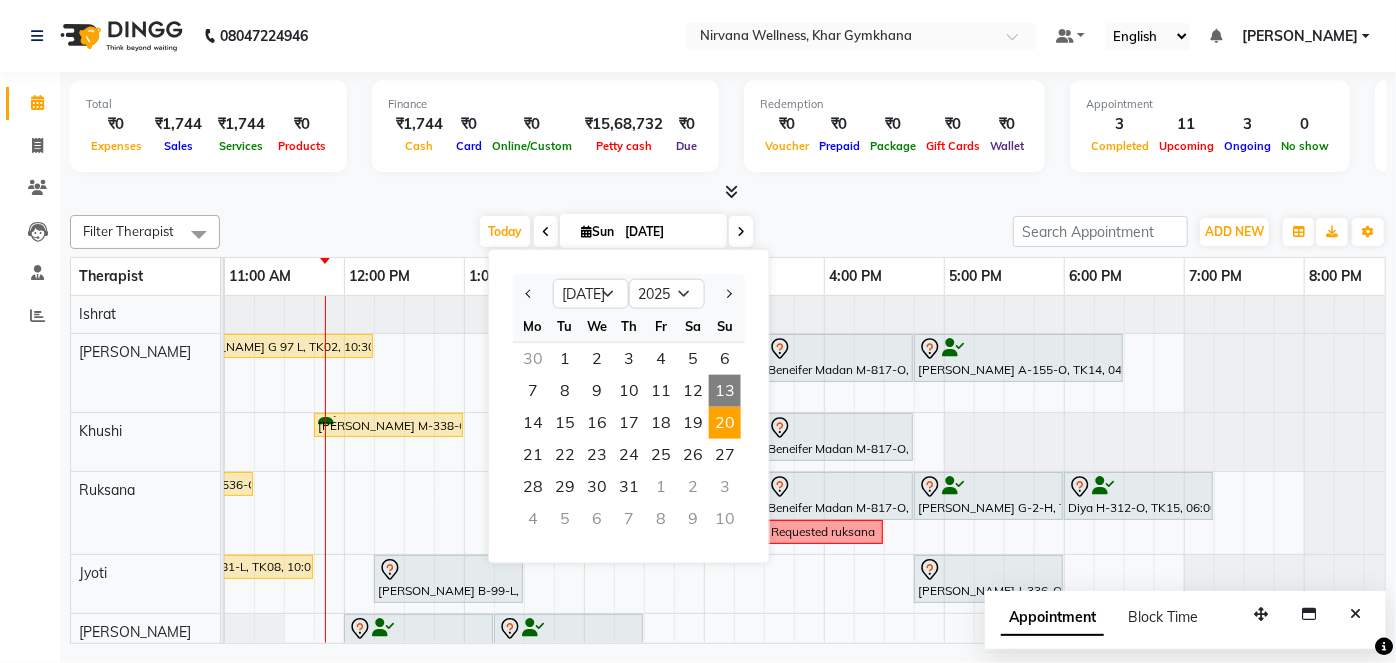 click on "20" at bounding box center [725, 423] 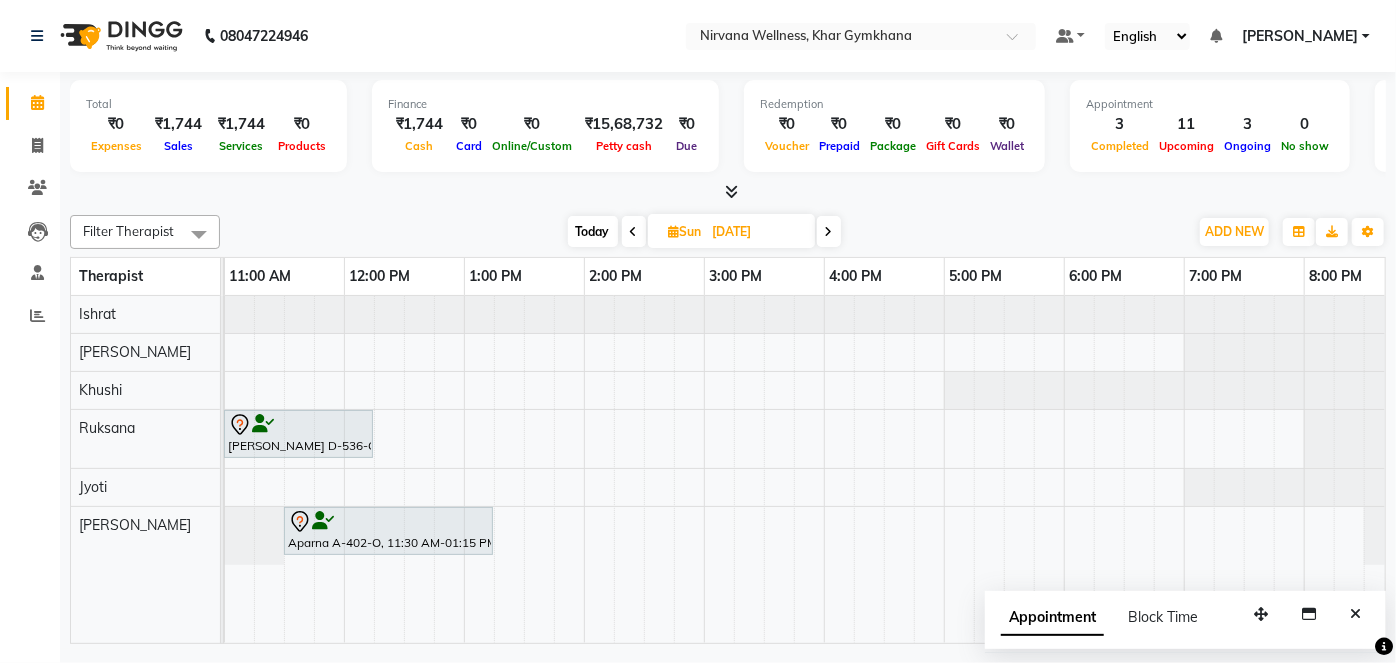 scroll, scrollTop: 0, scrollLeft: 48, axis: horizontal 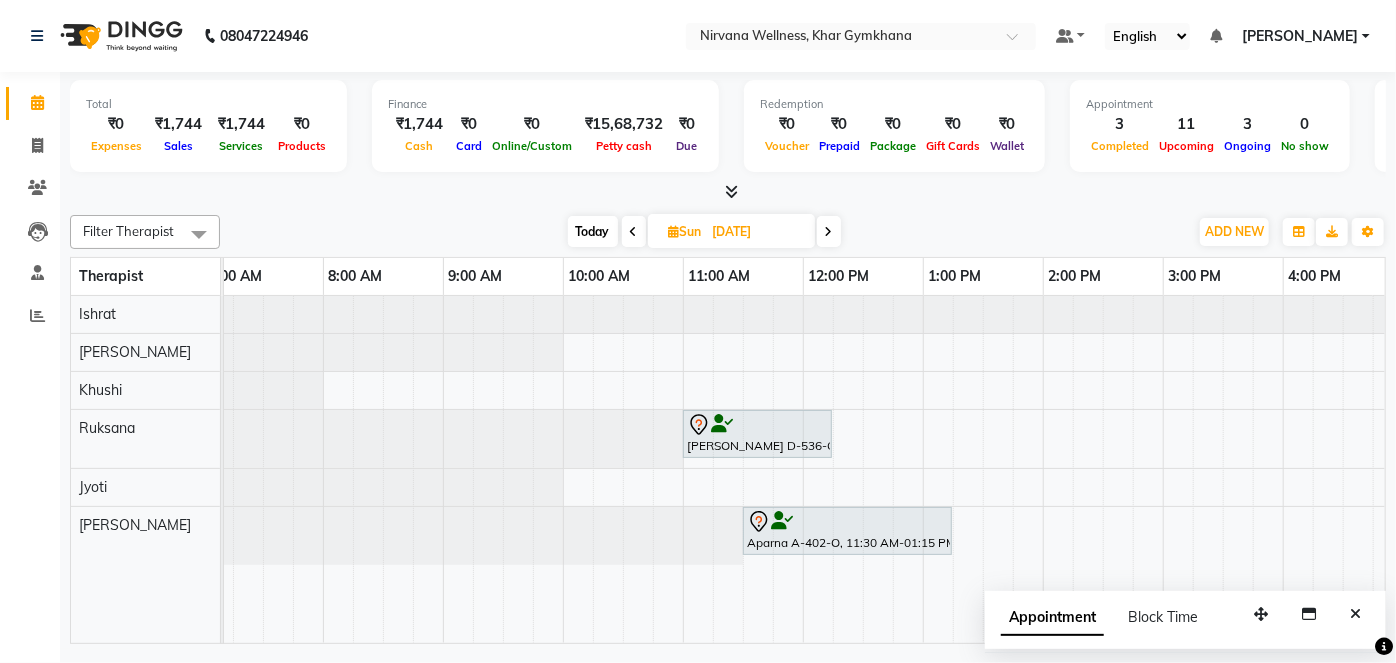 click on "Sun" at bounding box center (685, 231) 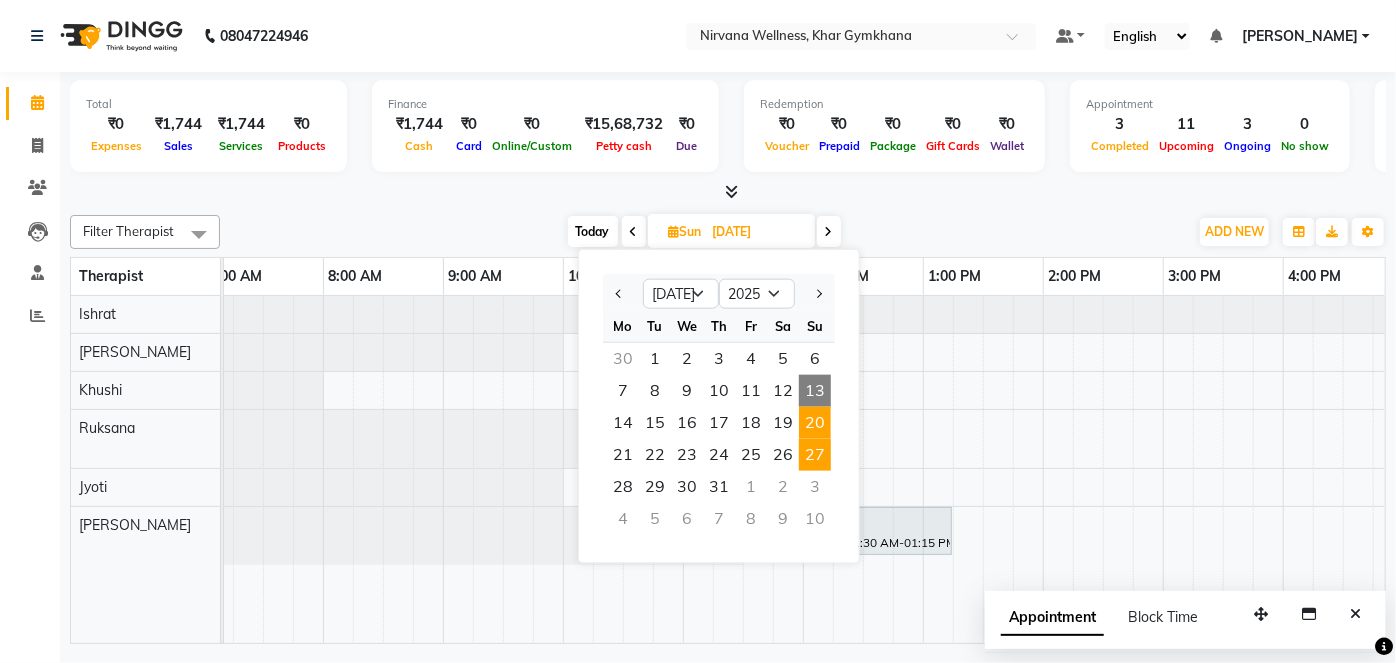 click on "27" at bounding box center [815, 455] 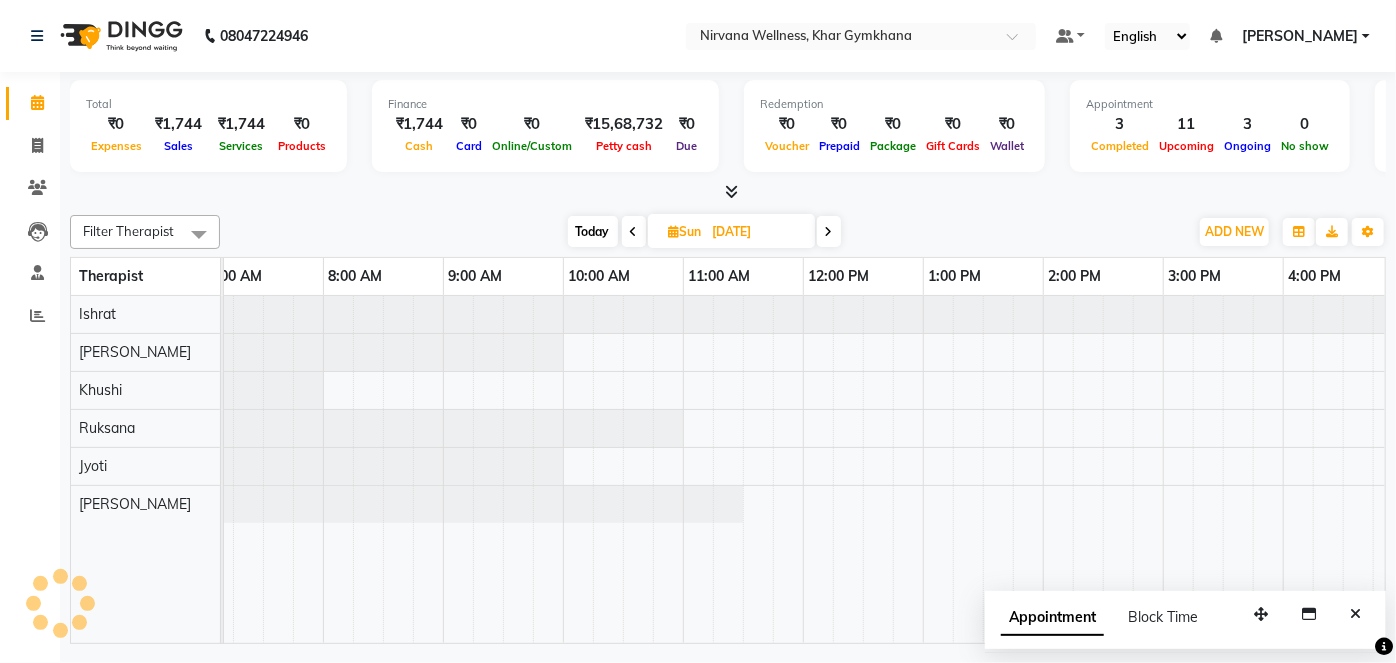 scroll, scrollTop: 0, scrollLeft: 480, axis: horizontal 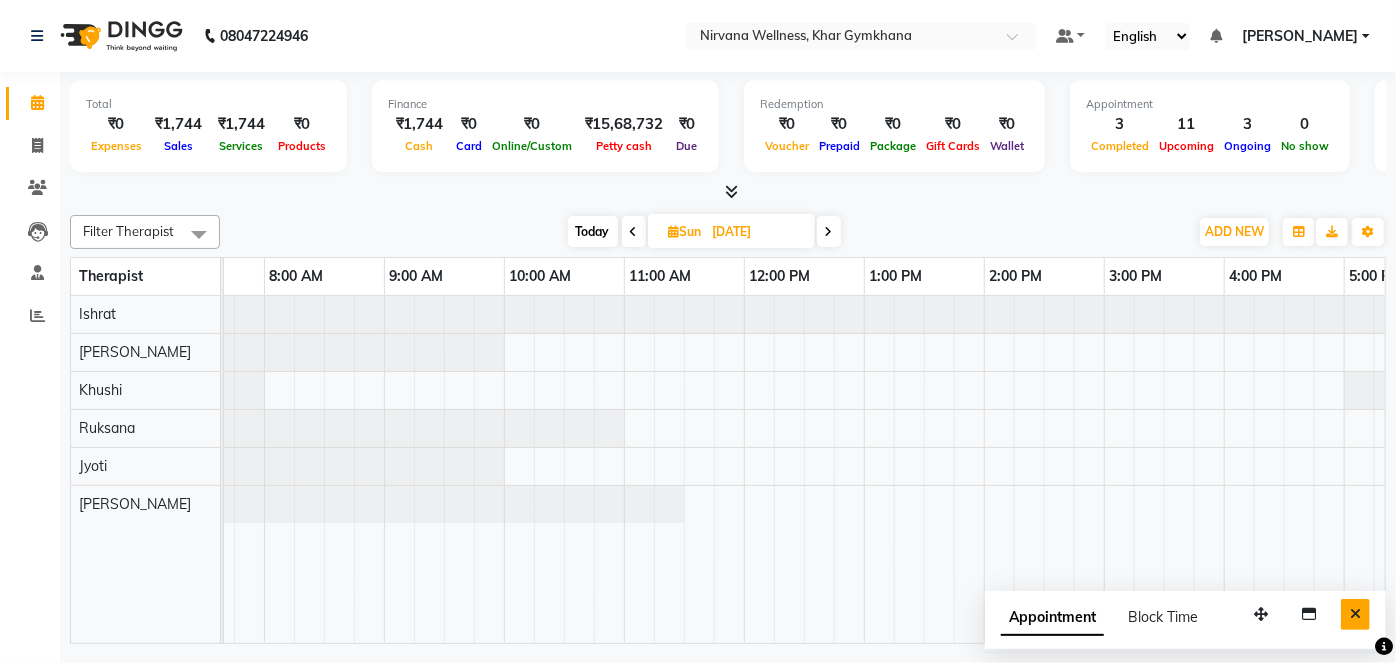 click at bounding box center (1355, 614) 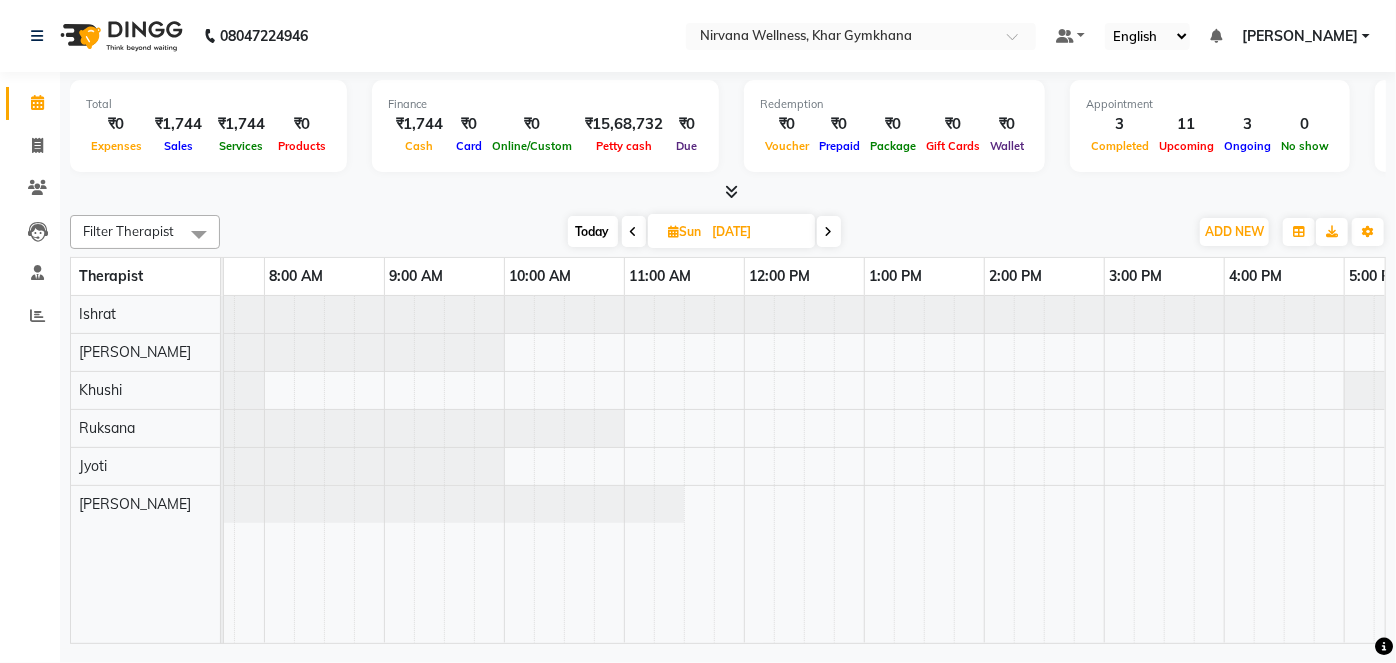 scroll, scrollTop: 0, scrollLeft: 0, axis: both 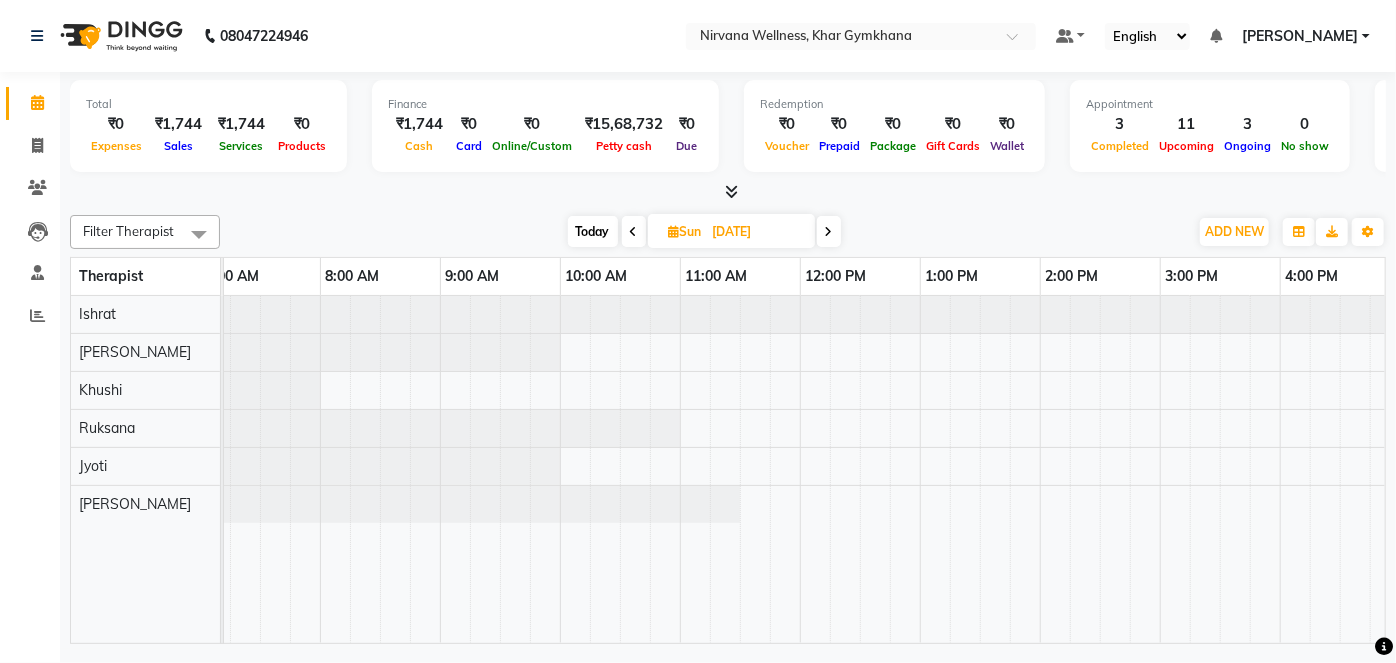 click at bounding box center [634, 231] 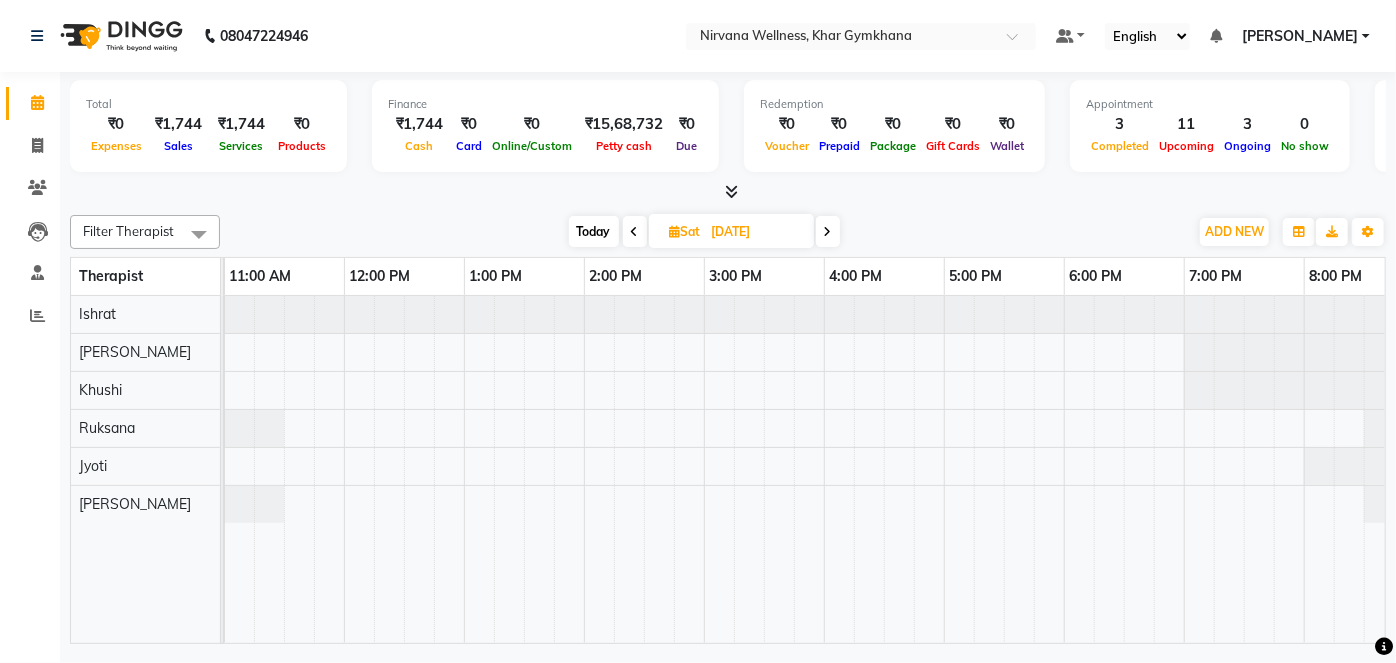 click on "Sat" at bounding box center [685, 231] 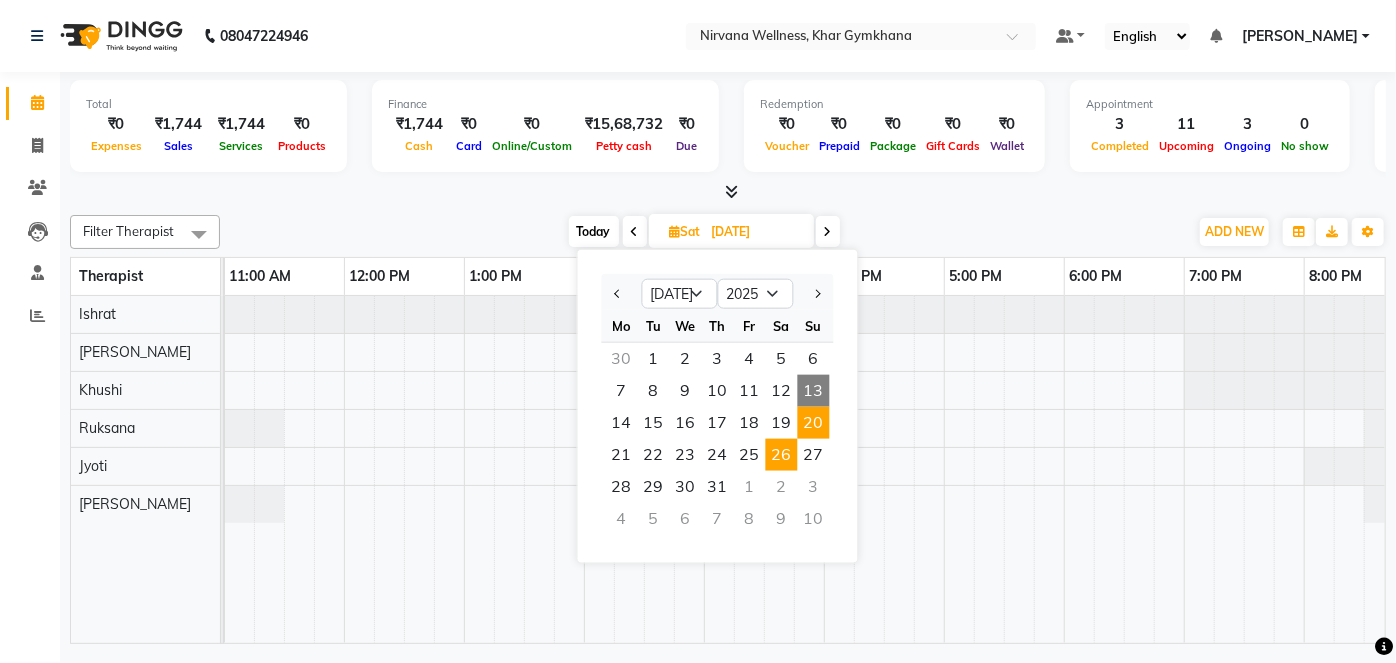 click on "20" at bounding box center (814, 423) 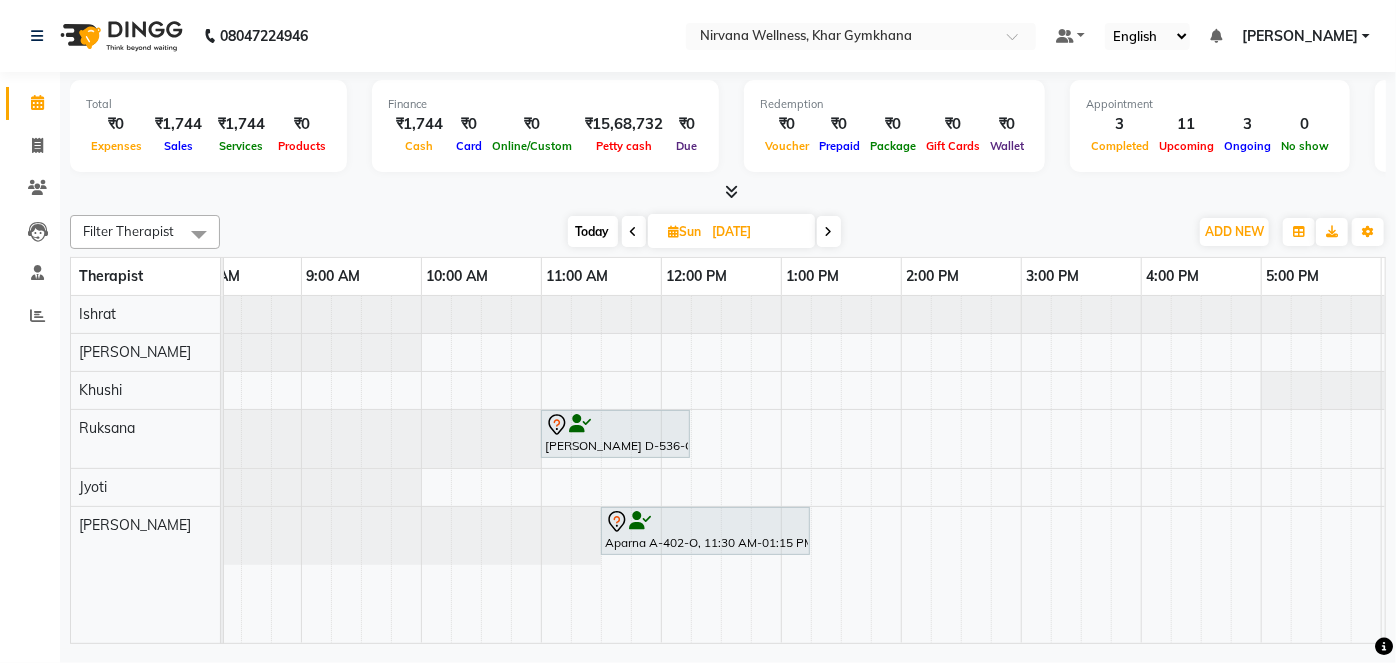 click on "Today" at bounding box center [593, 231] 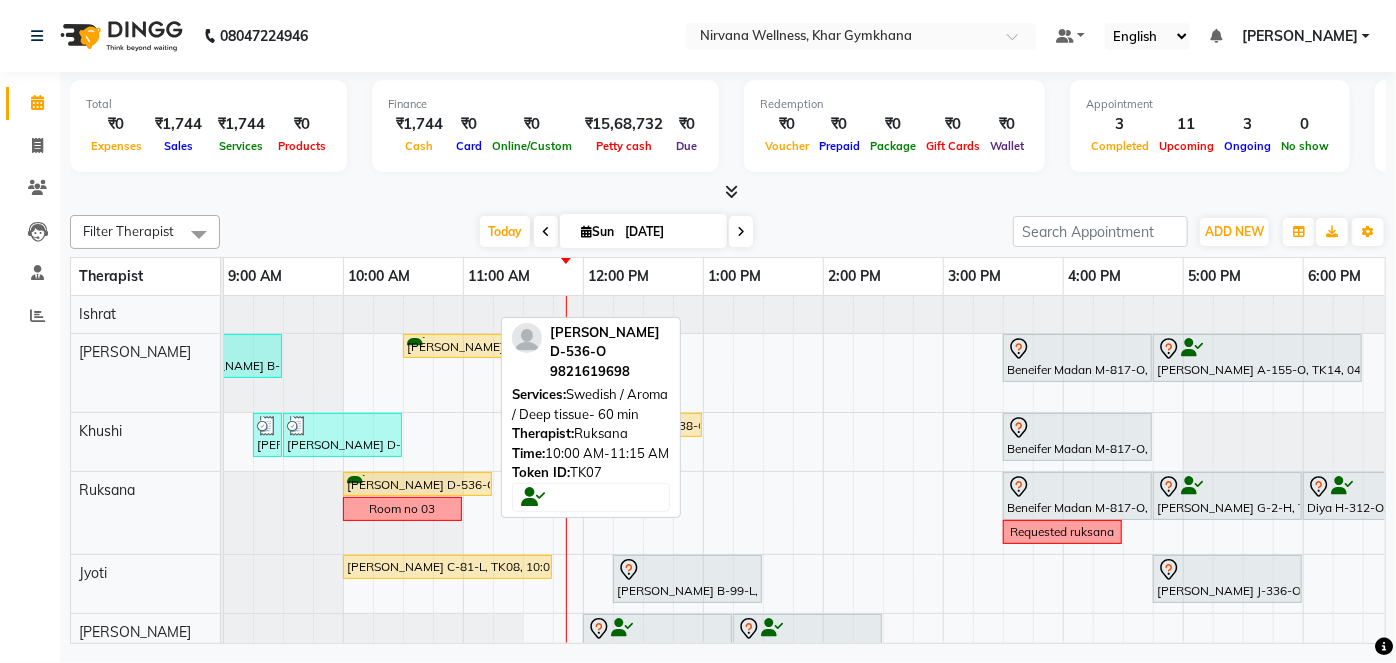 click on "[PERSON_NAME] D-536-O, TK07, 10:00 AM-11:15 AM, Swedish / Aroma / Deep tissue- 60 min" at bounding box center [417, 484] 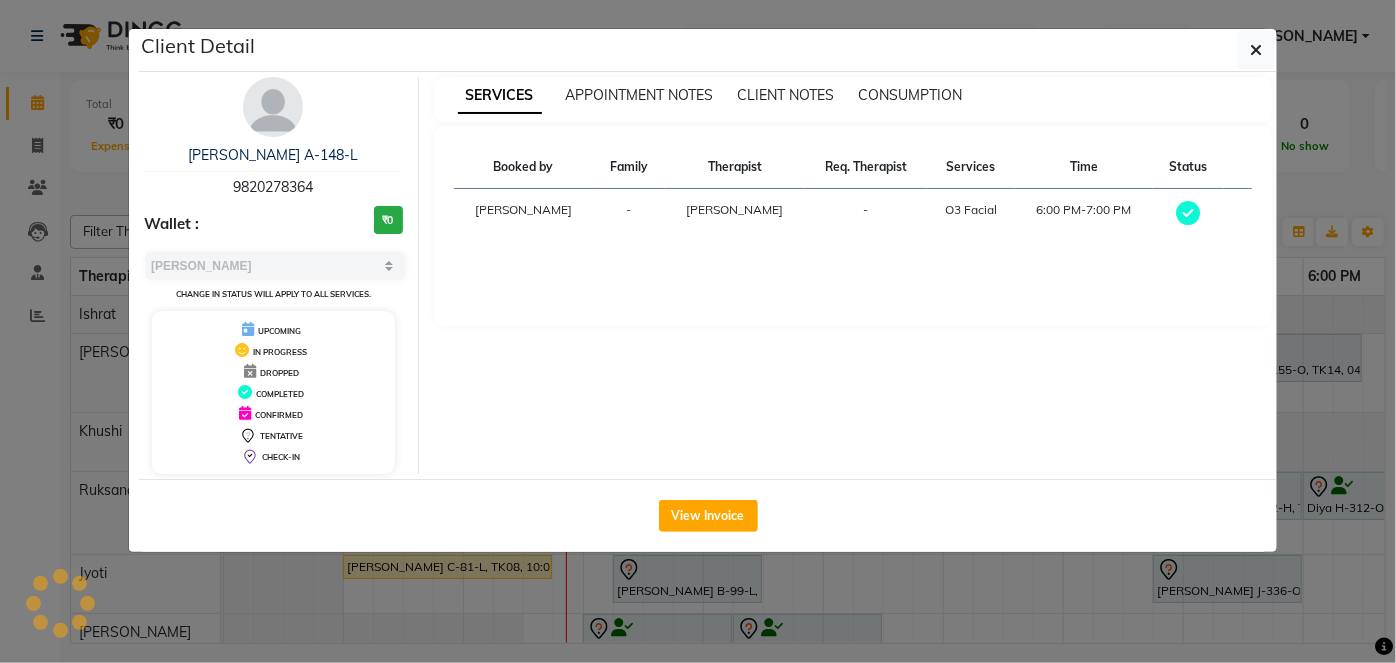 select on "1" 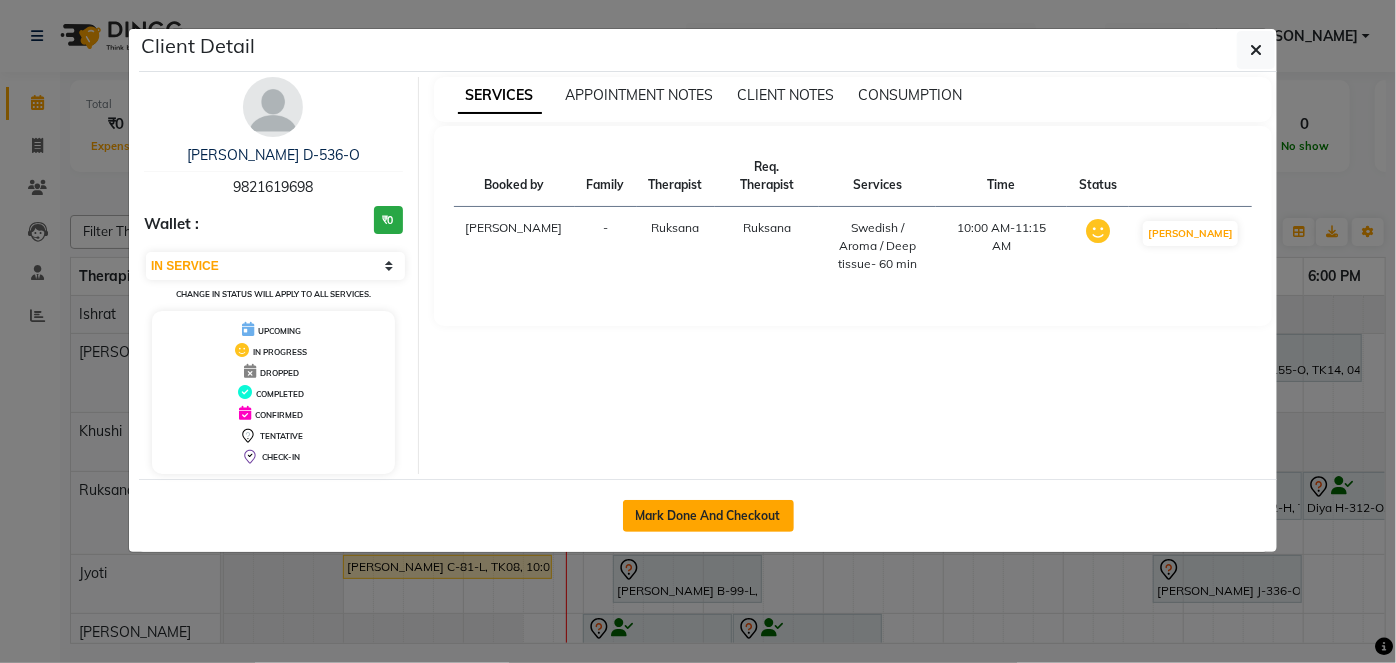 drag, startPoint x: 694, startPoint y: 508, endPoint x: 723, endPoint y: 512, distance: 29.274563 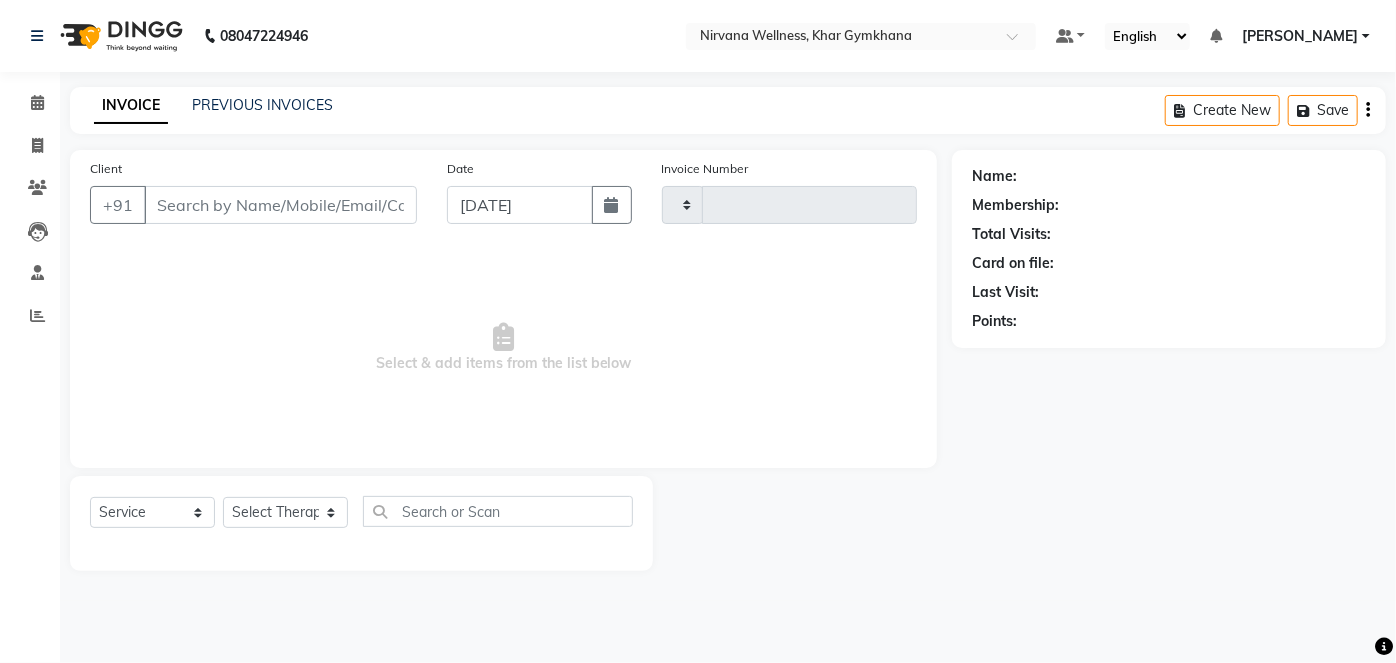 type on "1403" 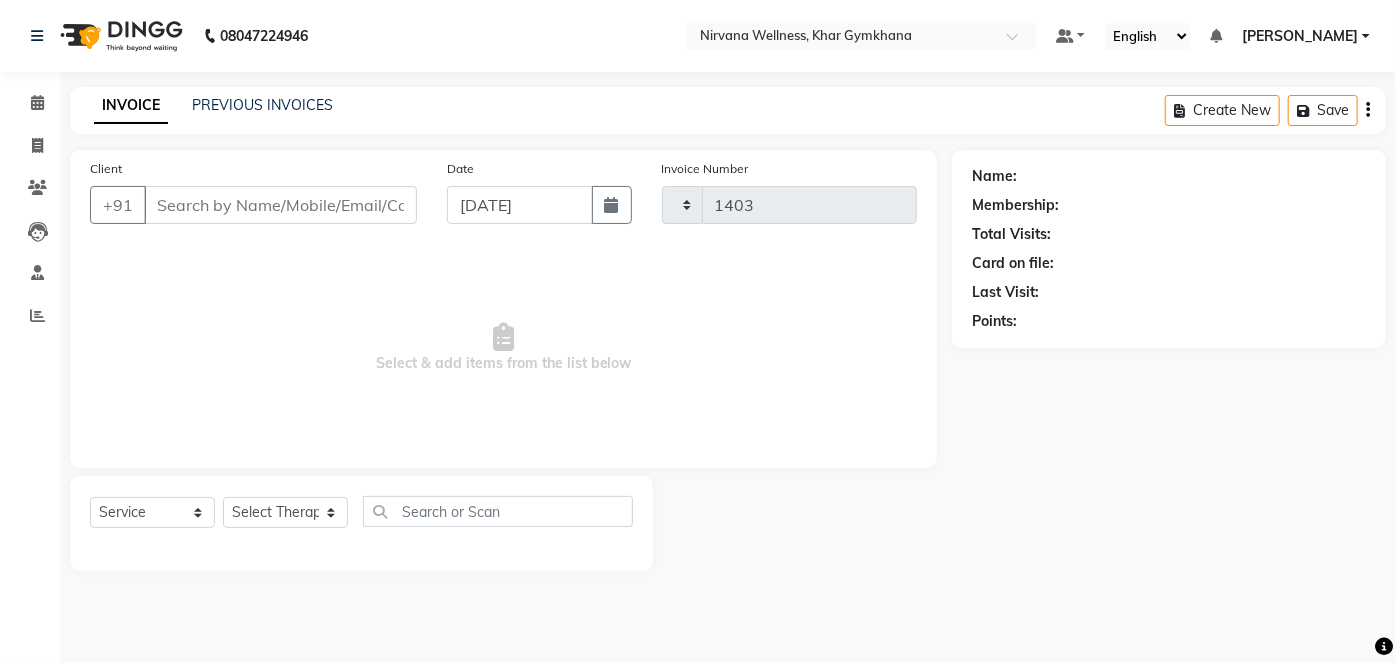 select on "6844" 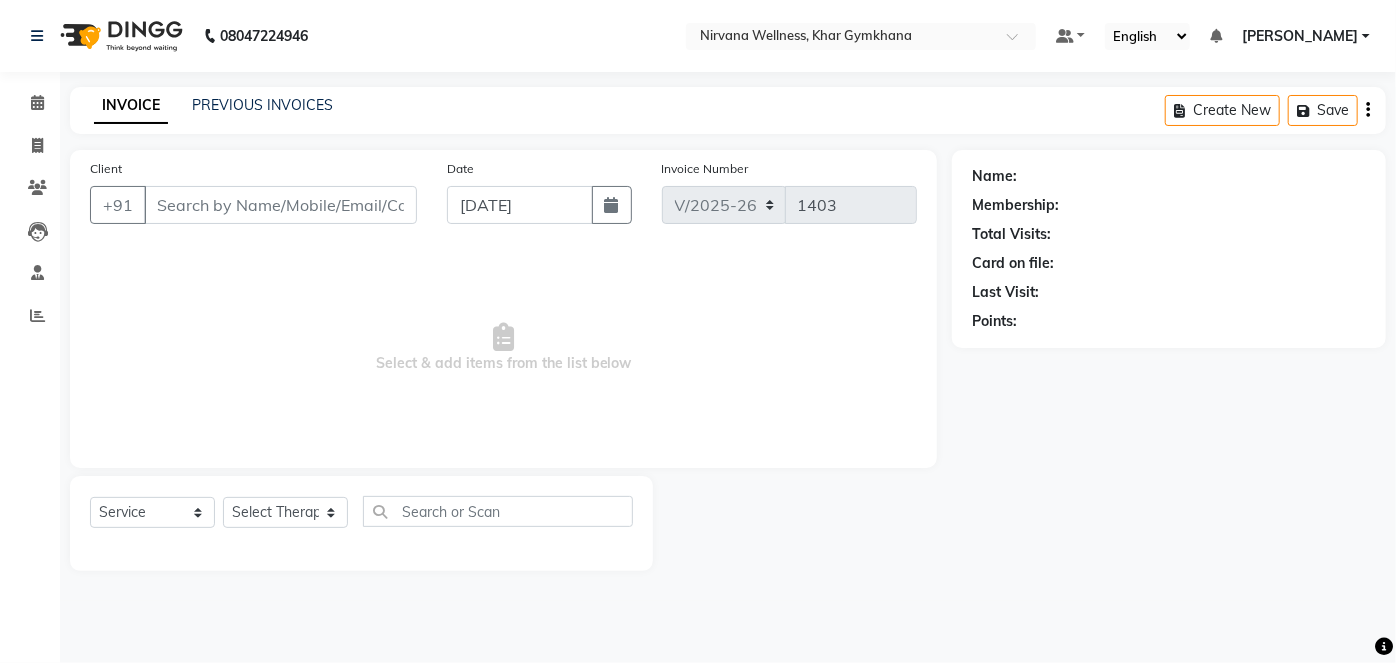 type on "9821619698" 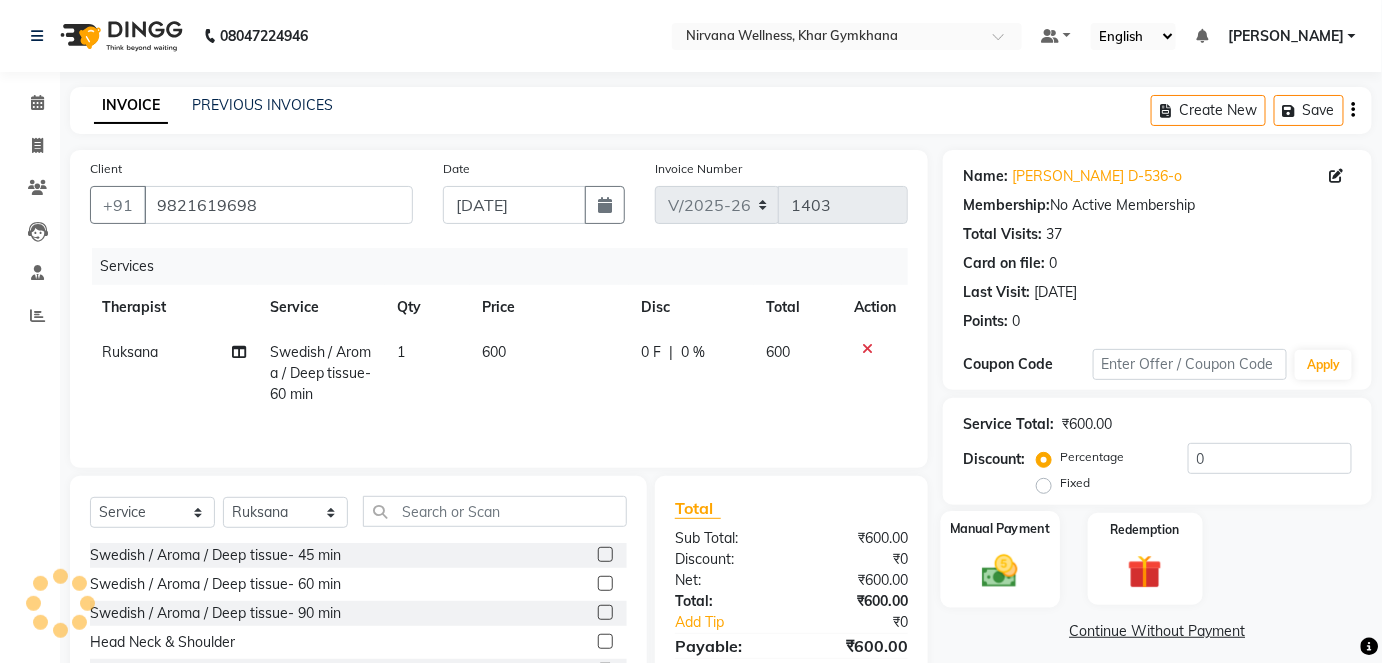 click on "Manual Payment" 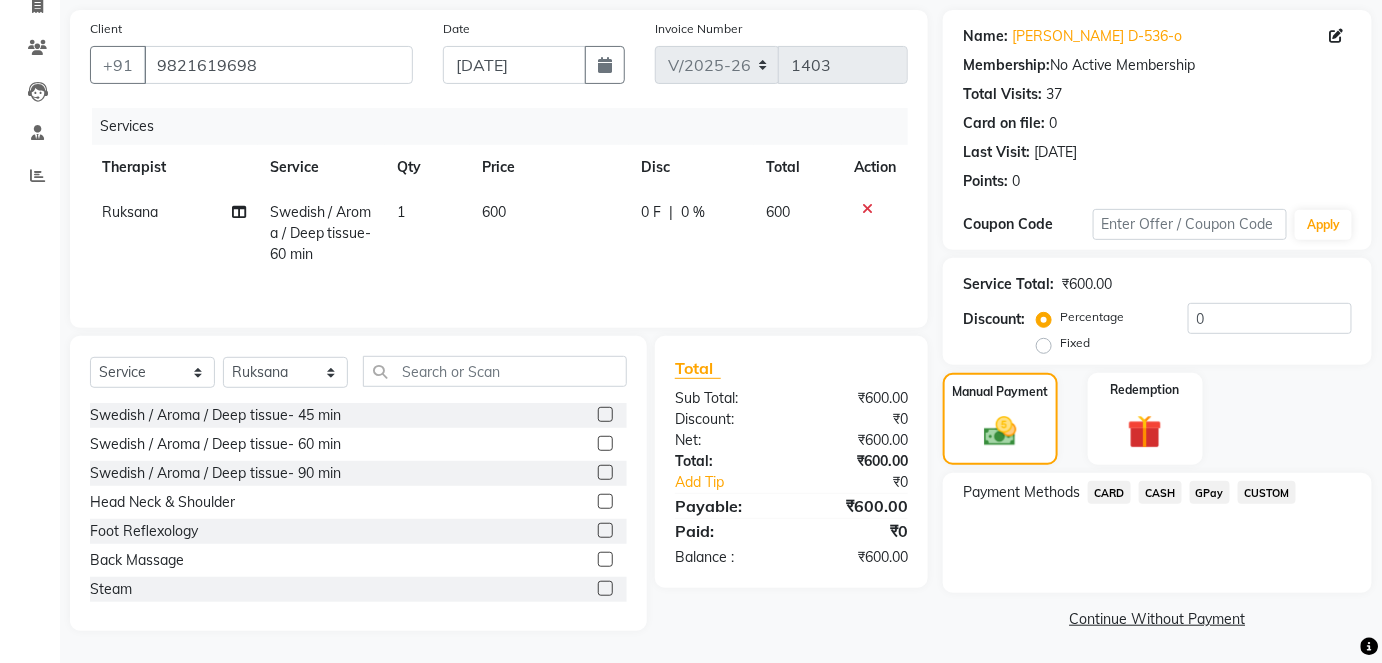 click on "CASH" 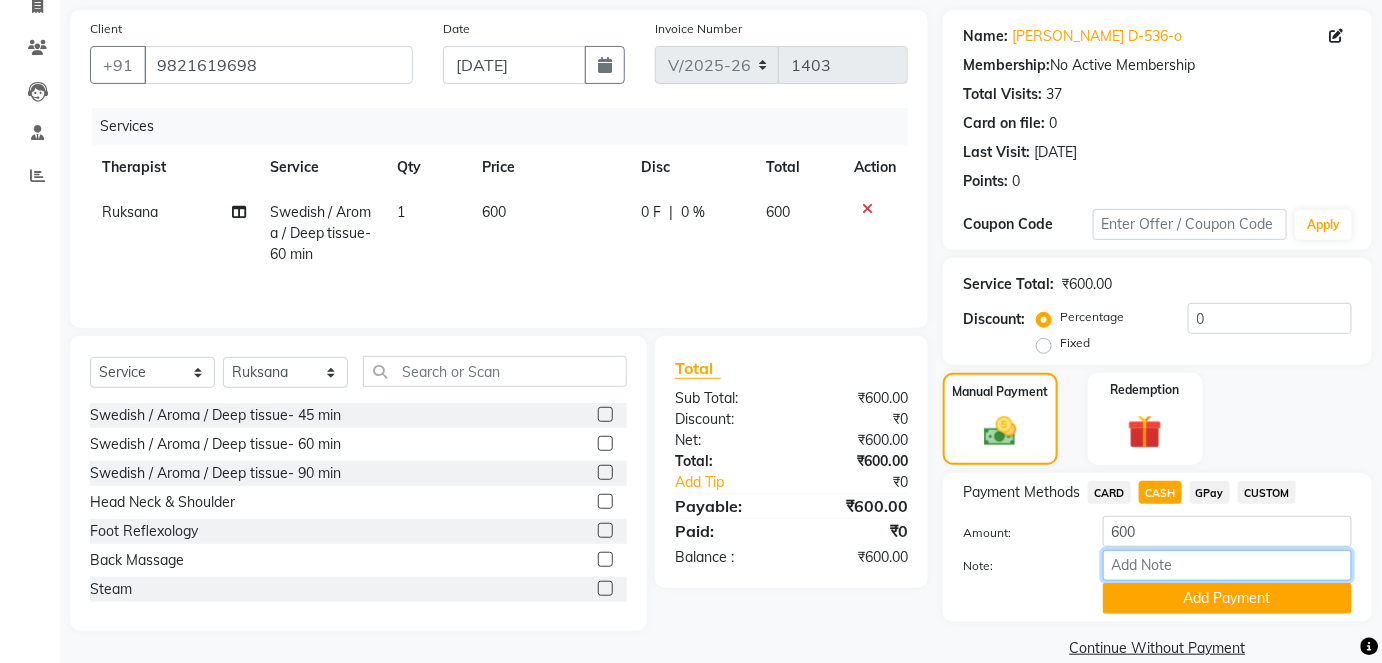 click on "Note:" at bounding box center (1227, 565) 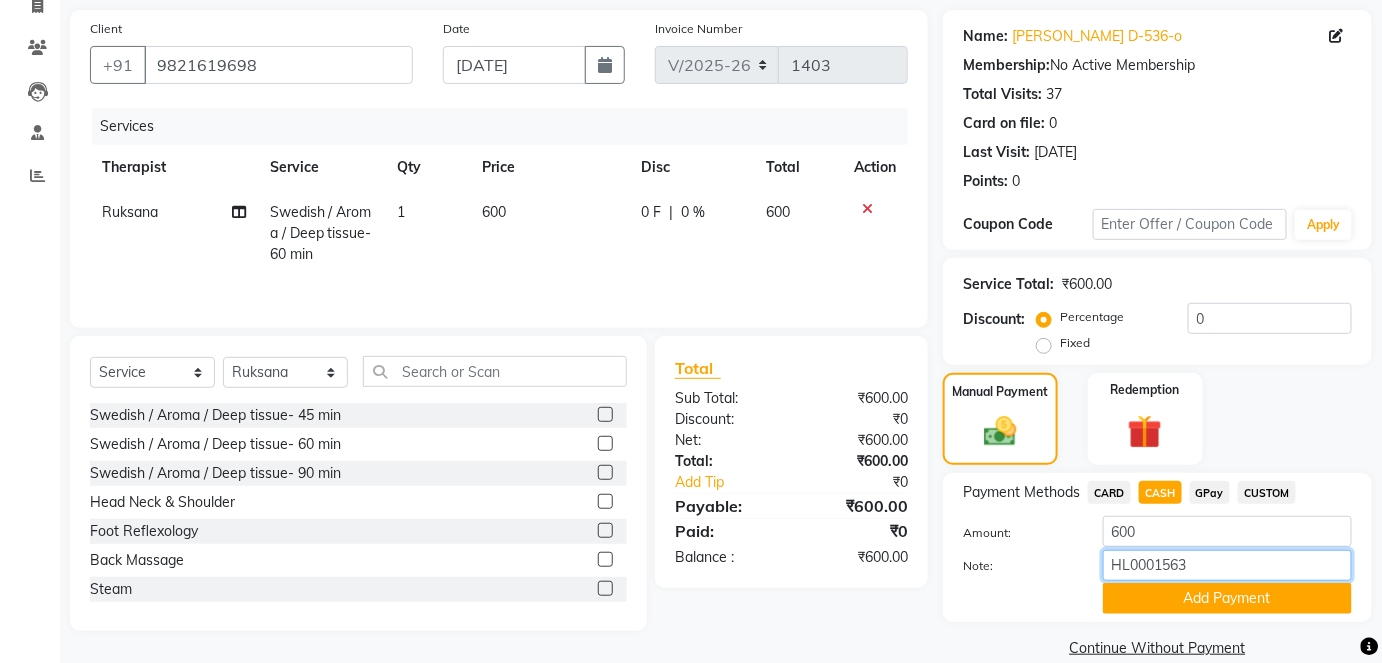 type on "HL0001563" 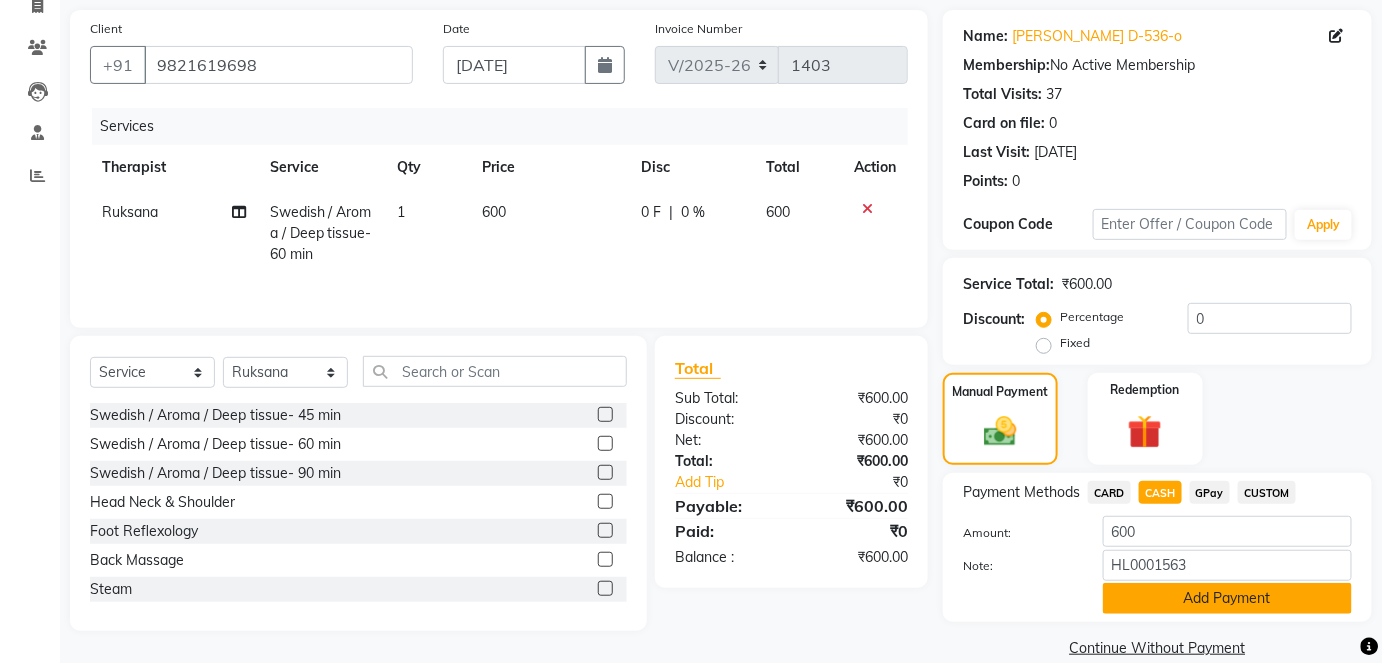 click on "Add Payment" 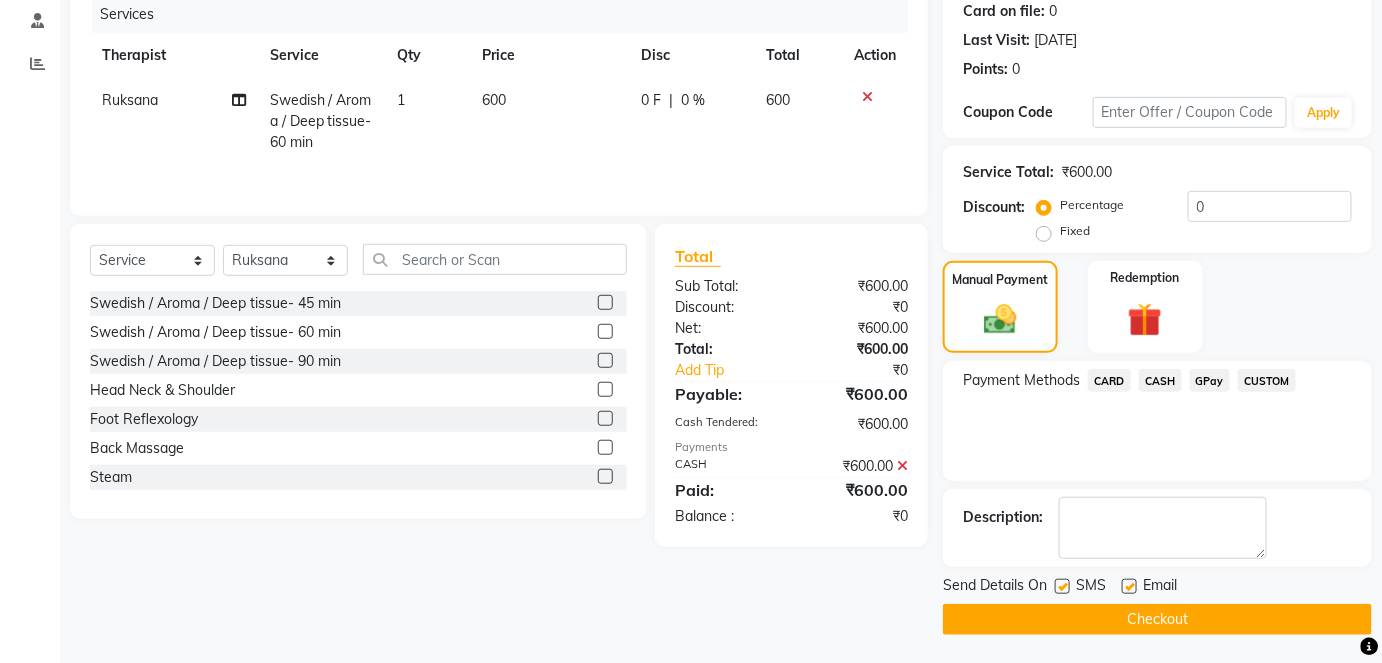 click on "Checkout" 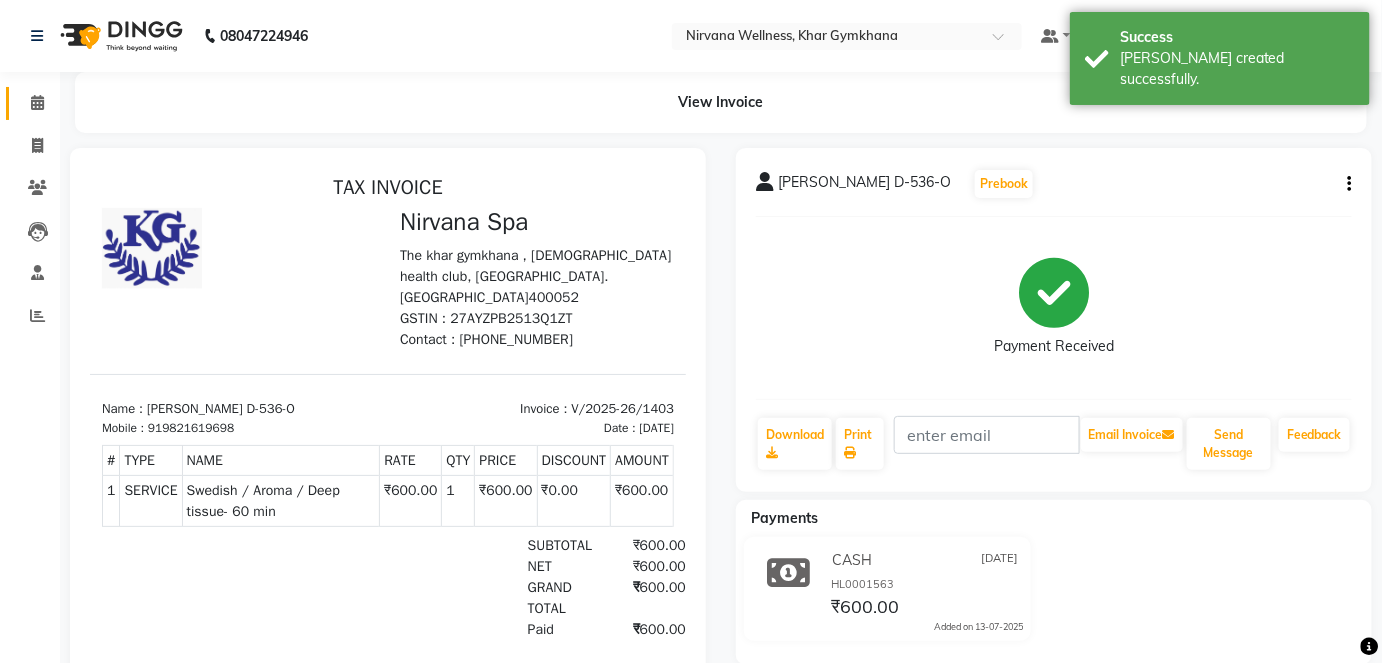 click 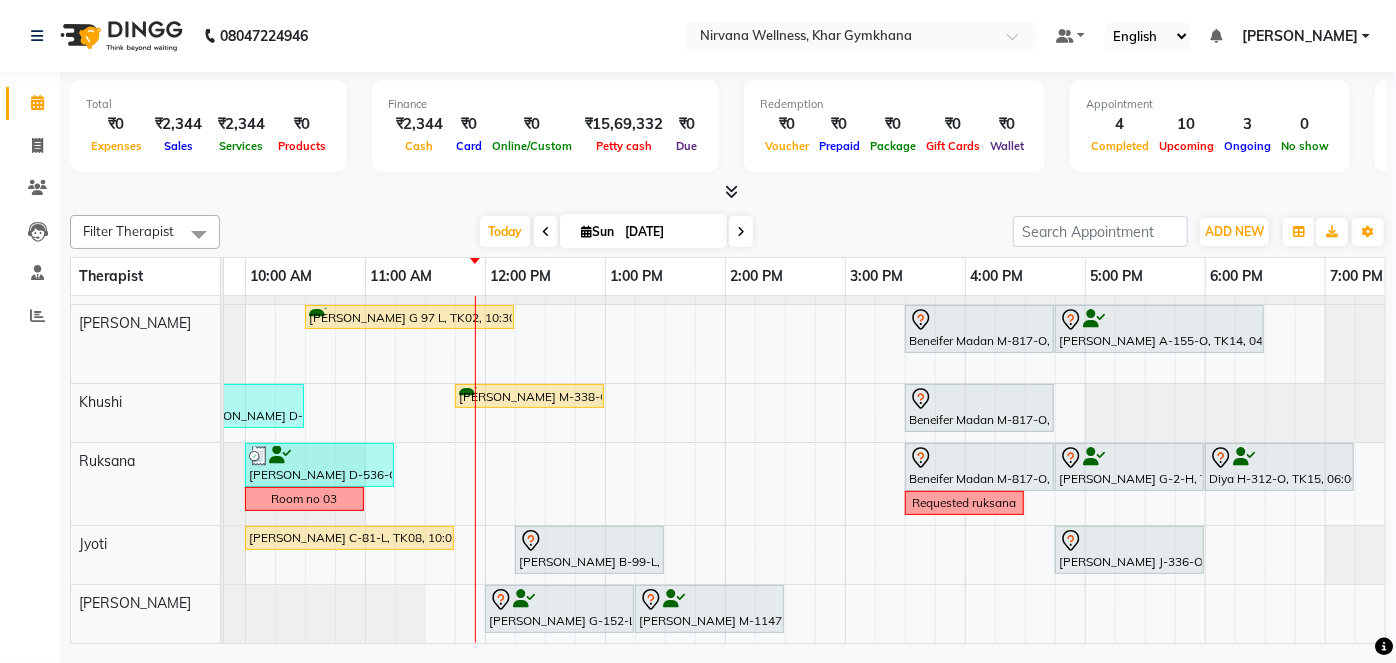 scroll, scrollTop: 40, scrollLeft: 266, axis: both 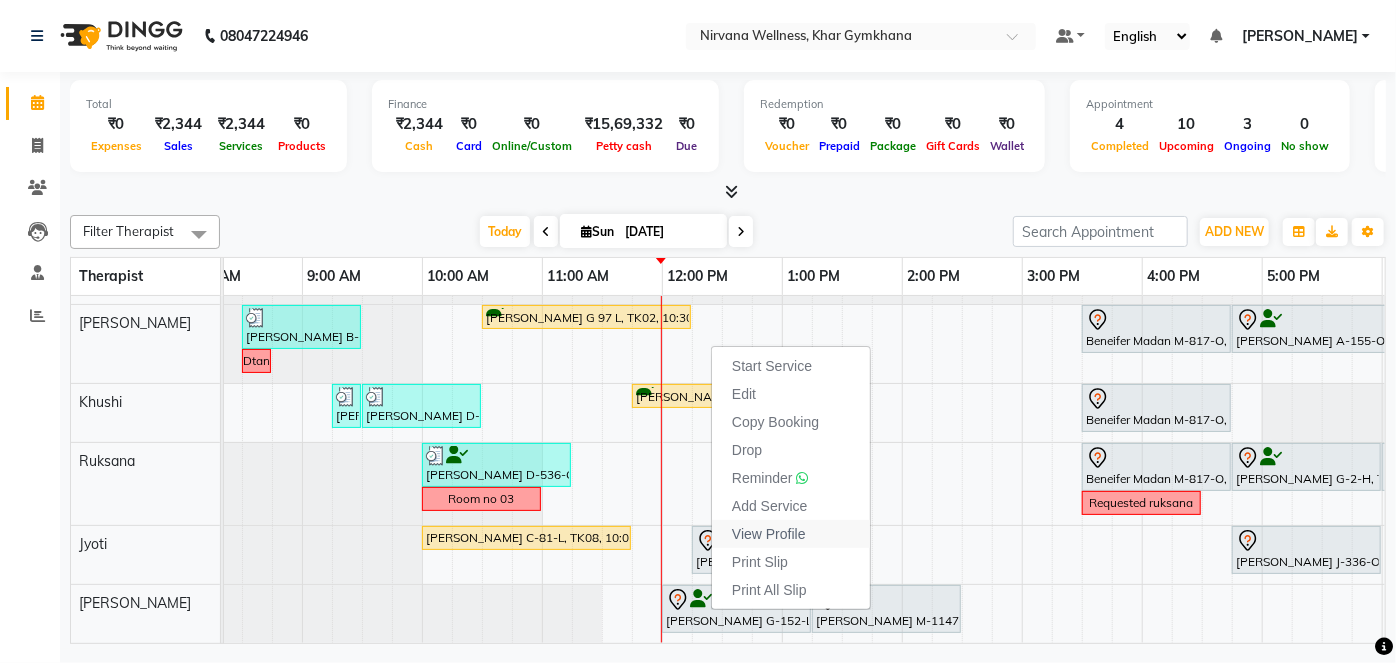 click on "View Profile" at bounding box center (769, 534) 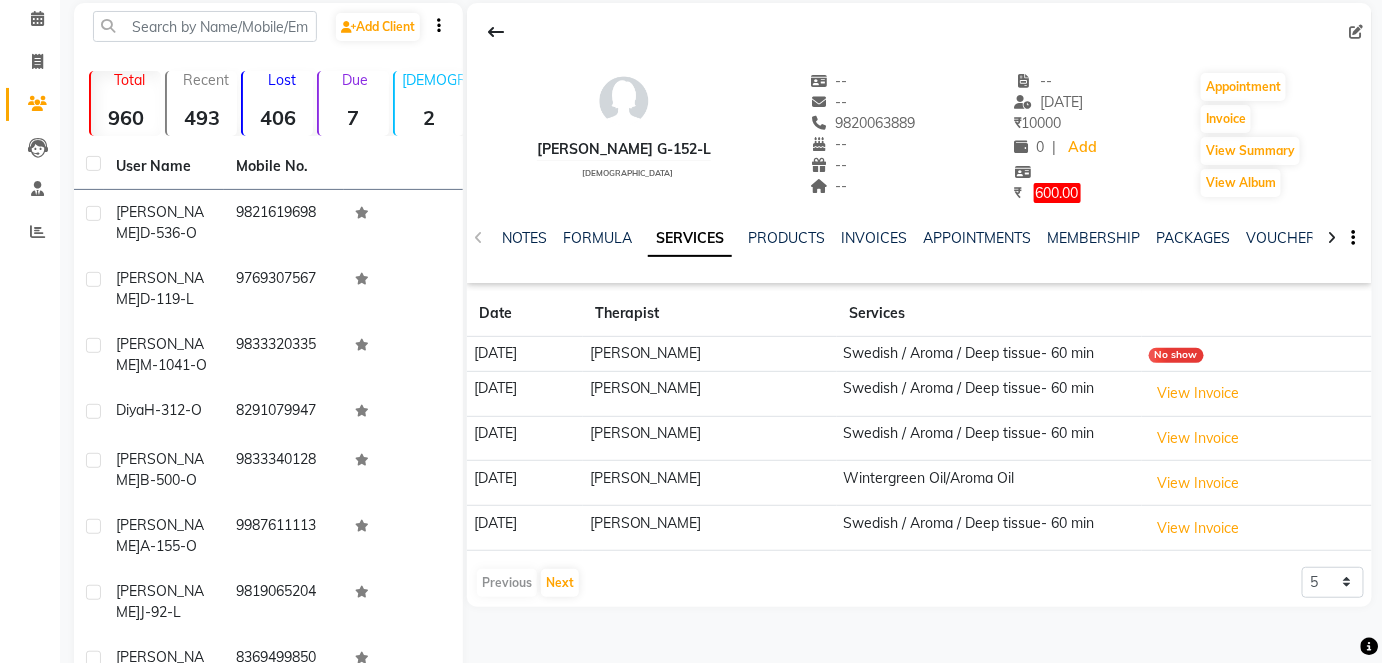 scroll, scrollTop: 181, scrollLeft: 0, axis: vertical 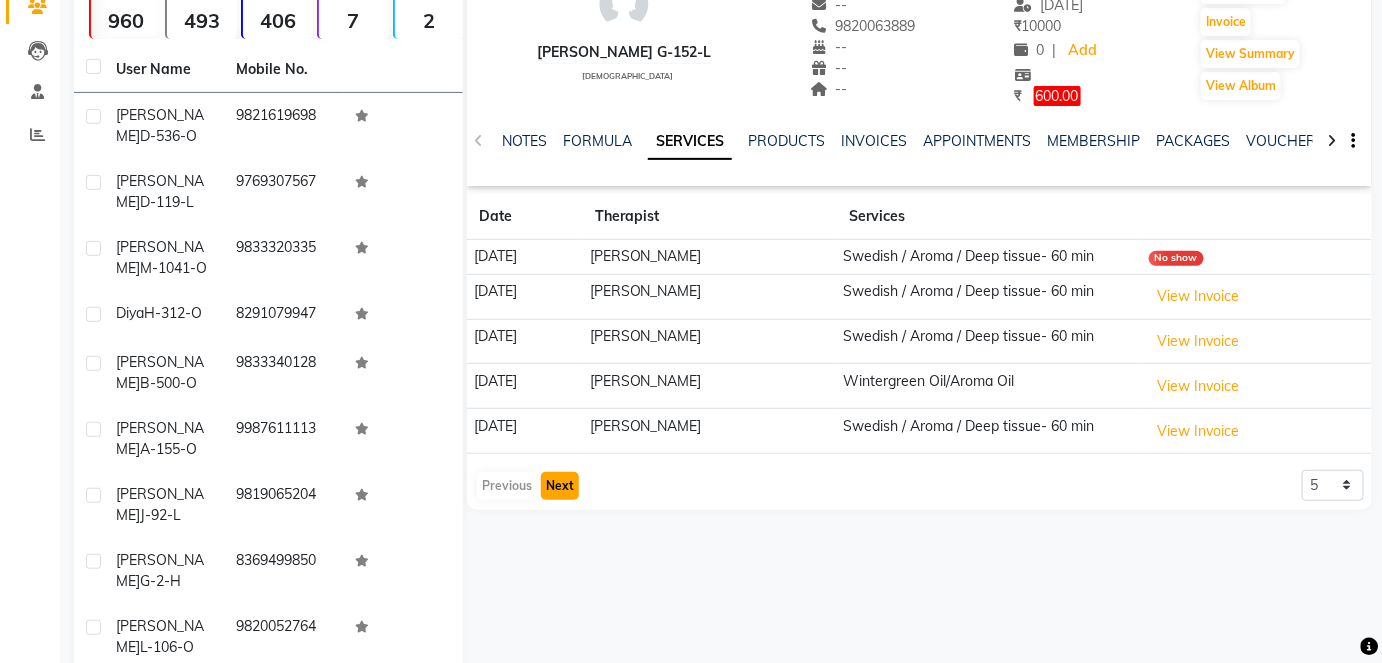 click on "Next" 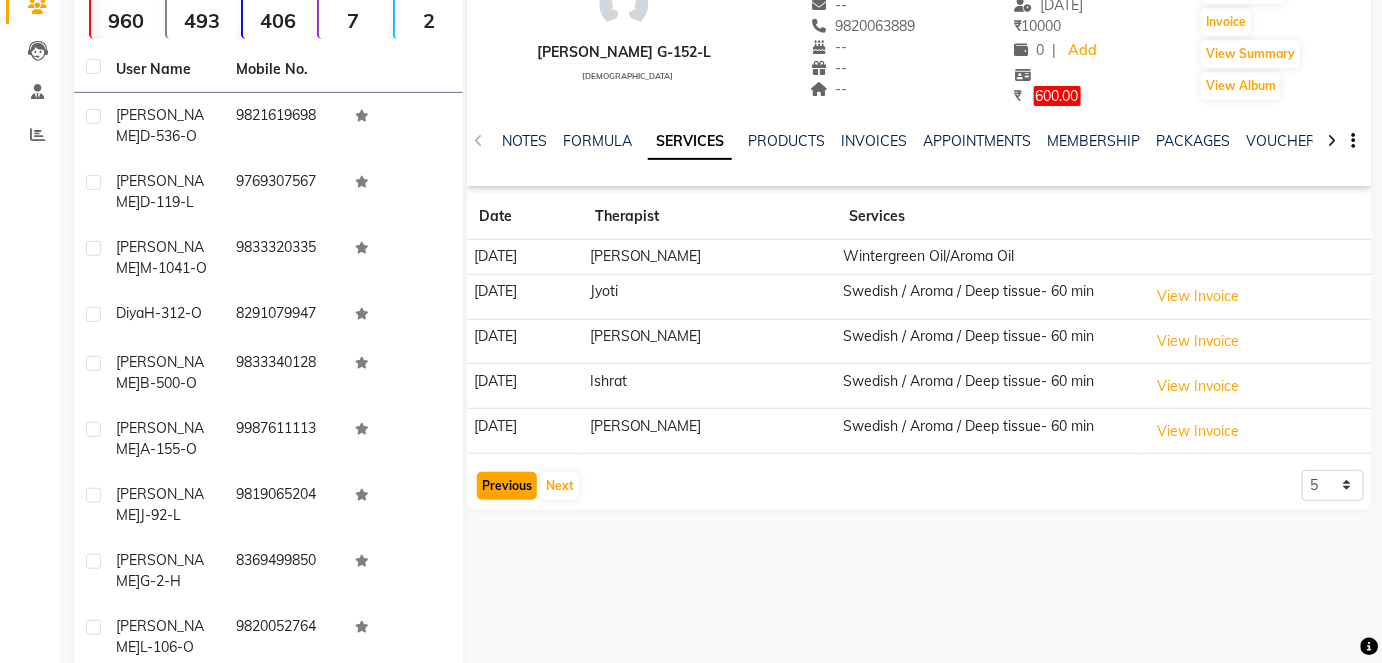 click on "Previous" 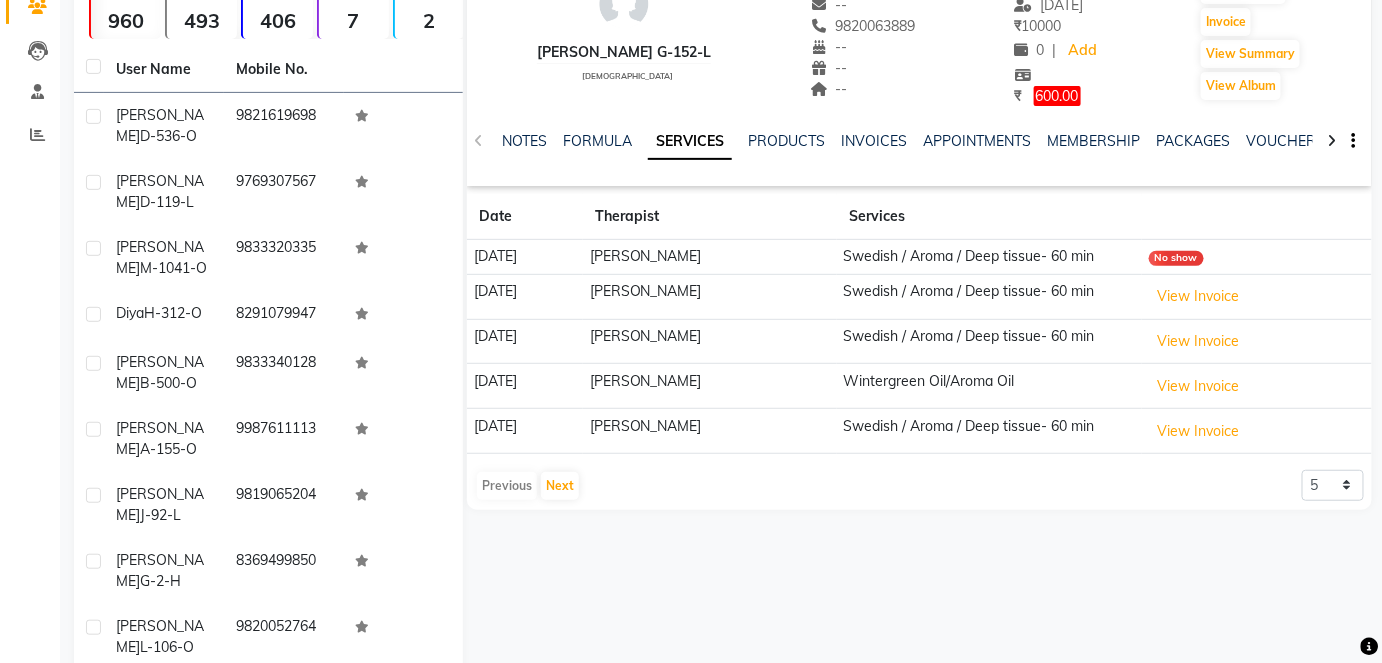 click on "Previous   Next" 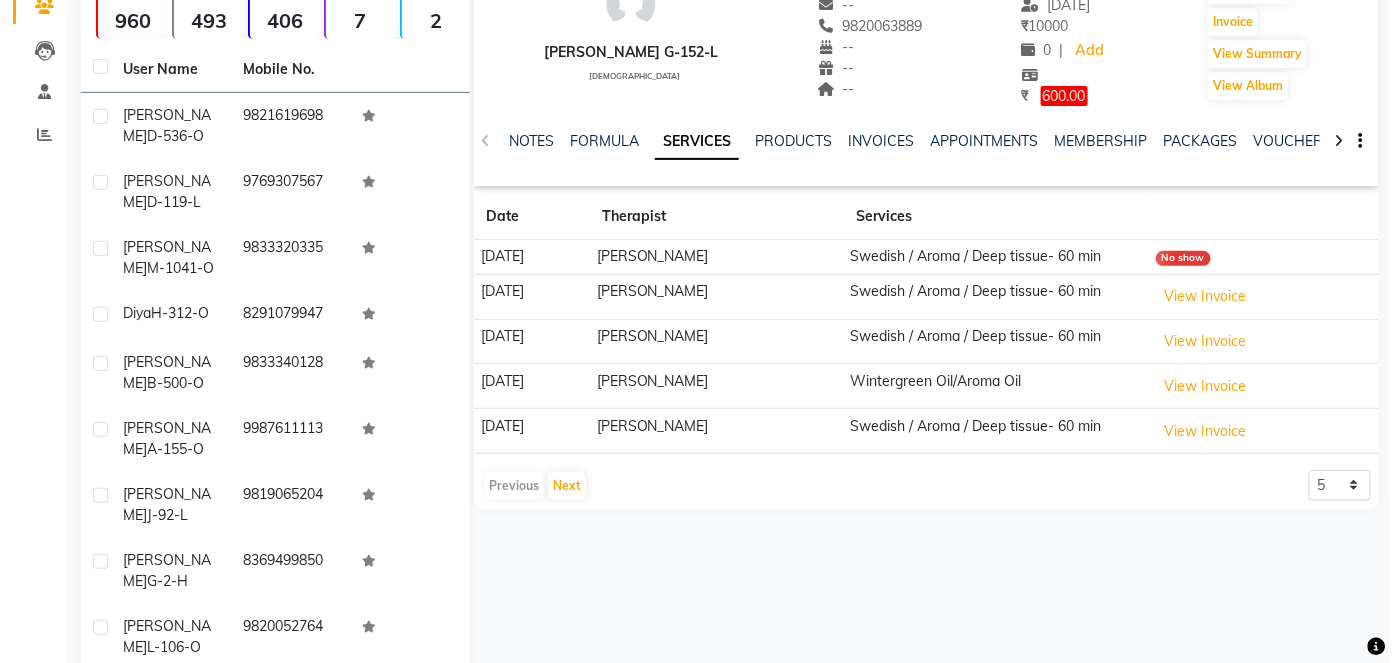 scroll, scrollTop: 0, scrollLeft: 0, axis: both 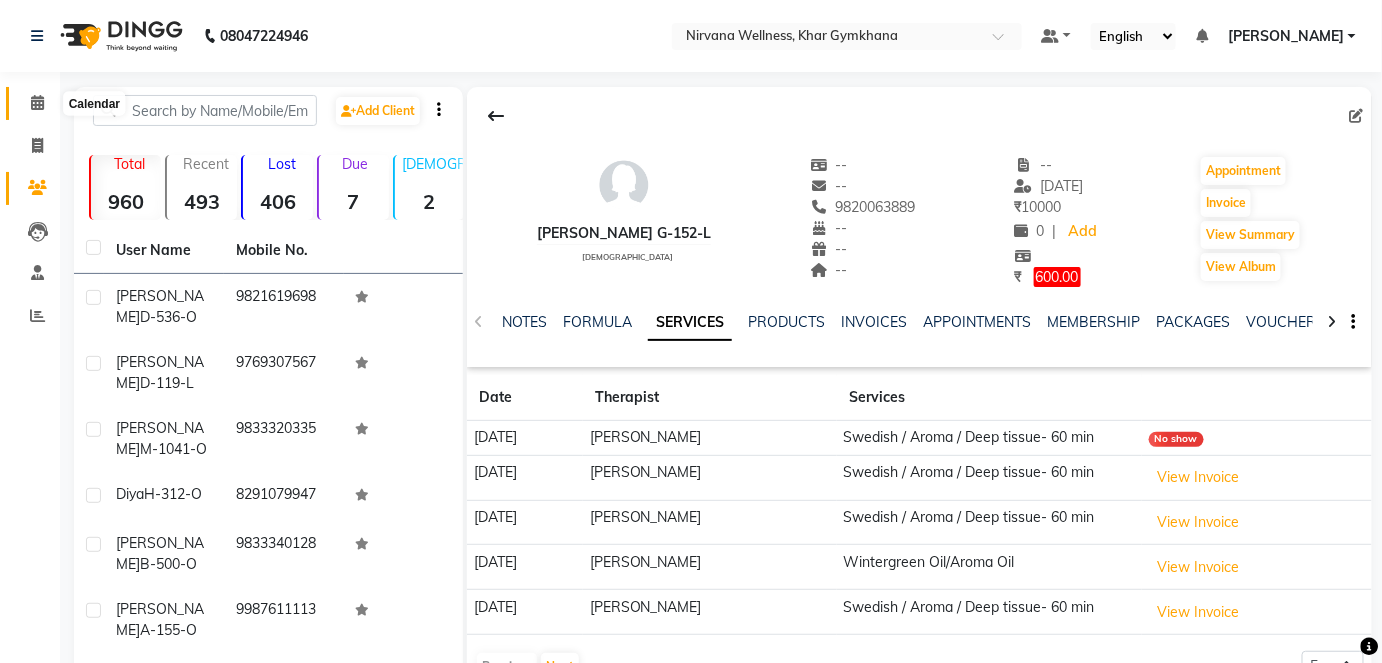click 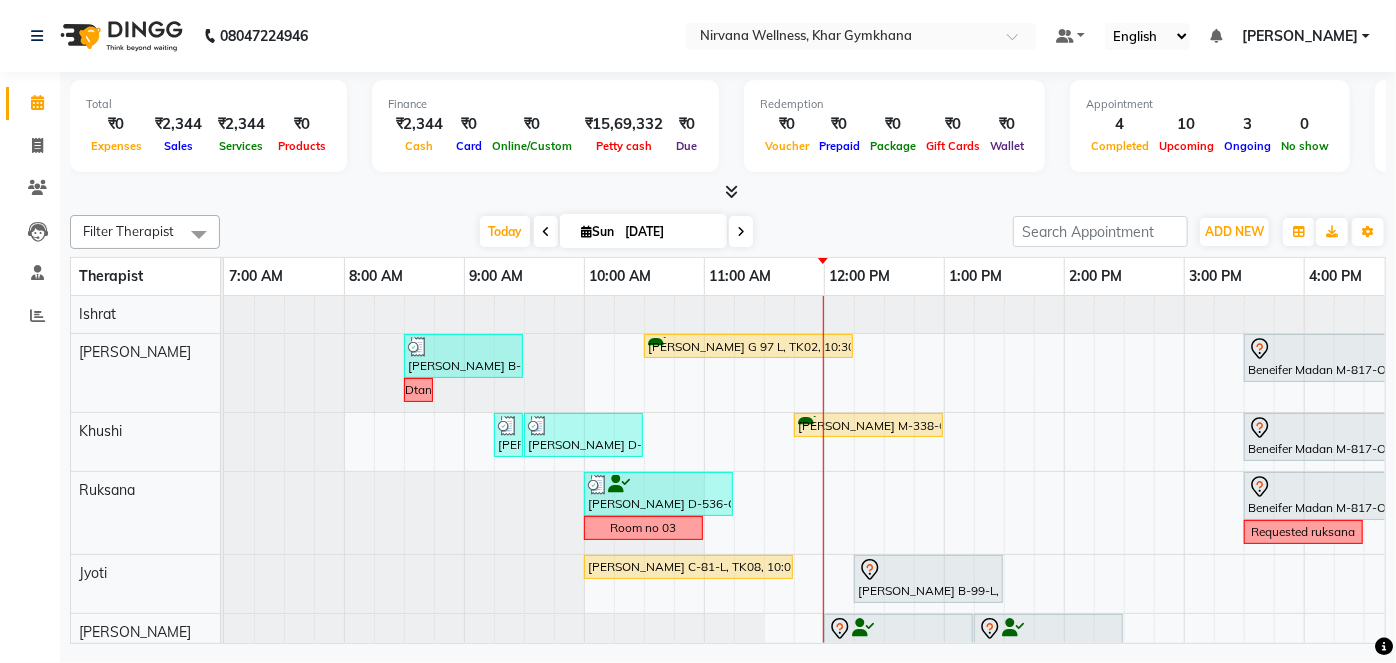 scroll, scrollTop: 0, scrollLeft: 234, axis: horizontal 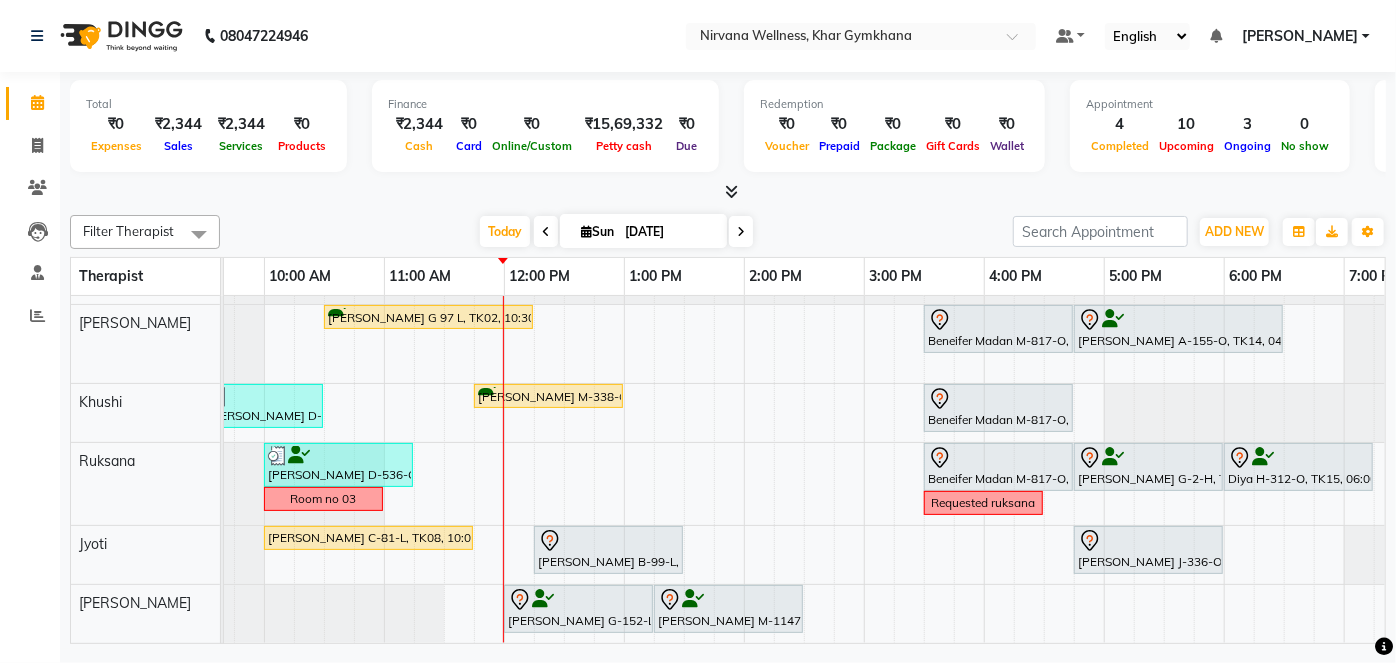 click on "Aditi Badlani B-500-O, TK13, 08:30 AM-09:30 AM, Scrubassage     Anjali Gupta G 97 L, TK02, 10:30 AM-12:15 PM, Swedish / Aroma / Deep tissue- 90 min             Beneifer Madan M-817-O, TK01, 03:30 PM-04:45 PM, Swedish / Aroma / Deep tissue- 60 min             Urvashi Ahuja A-155-O, TK14, 04:45 PM-06:30 PM, Swedish / Aroma / Deep tissue- 90 min  Dtan      Niharika D-119-L, TK04, 09:15 AM-09:16 AM, Wintergreen Oil/Aroma Oil     Niharika D-119-L, TK04, 09:30 AM-10:30 AM, Swedish / Aroma / Deep tissue- 60 min     Shubhangi Mehta M-338-O, TK05, 11:45 AM-01:00 PM, Swedish / Aroma / Deep tissue- 60 min             Beneifer Madan M-817-O, TK01, 03:30 PM-04:45 PM, Swedish / Aroma / Deep tissue- 60 min     Simran Doulatramani D-536-O, TK07, 10:00 AM-11:15 AM, Swedish / Aroma / Deep tissue- 60 min             Beneifer Madan M-817-O, TK01, 03:30 PM-04:45 PM, Swedish / Aroma / Deep tissue- 60 min             Sonia Ghavri G-2-H, TK12, 04:45 PM-06:00 PM, Swedish / Aroma / Deep tissue- 60 min              Room no 03" at bounding box center [864, 455] 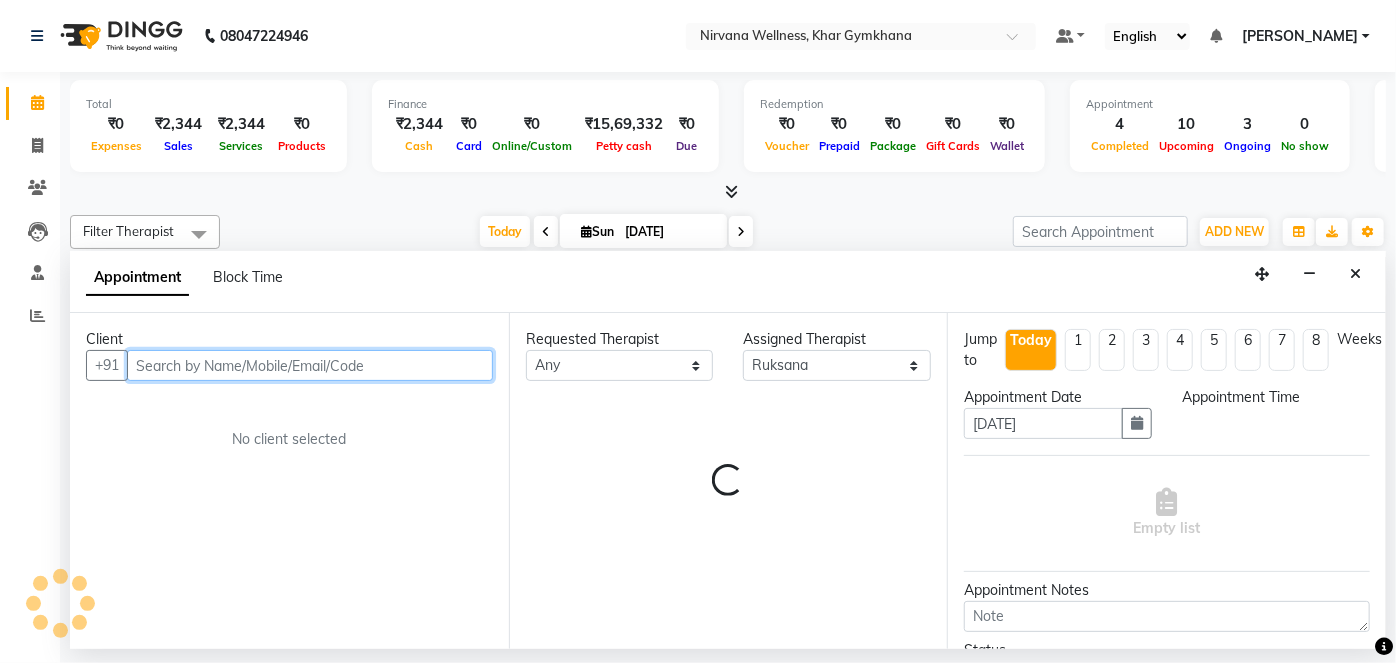 select on "780" 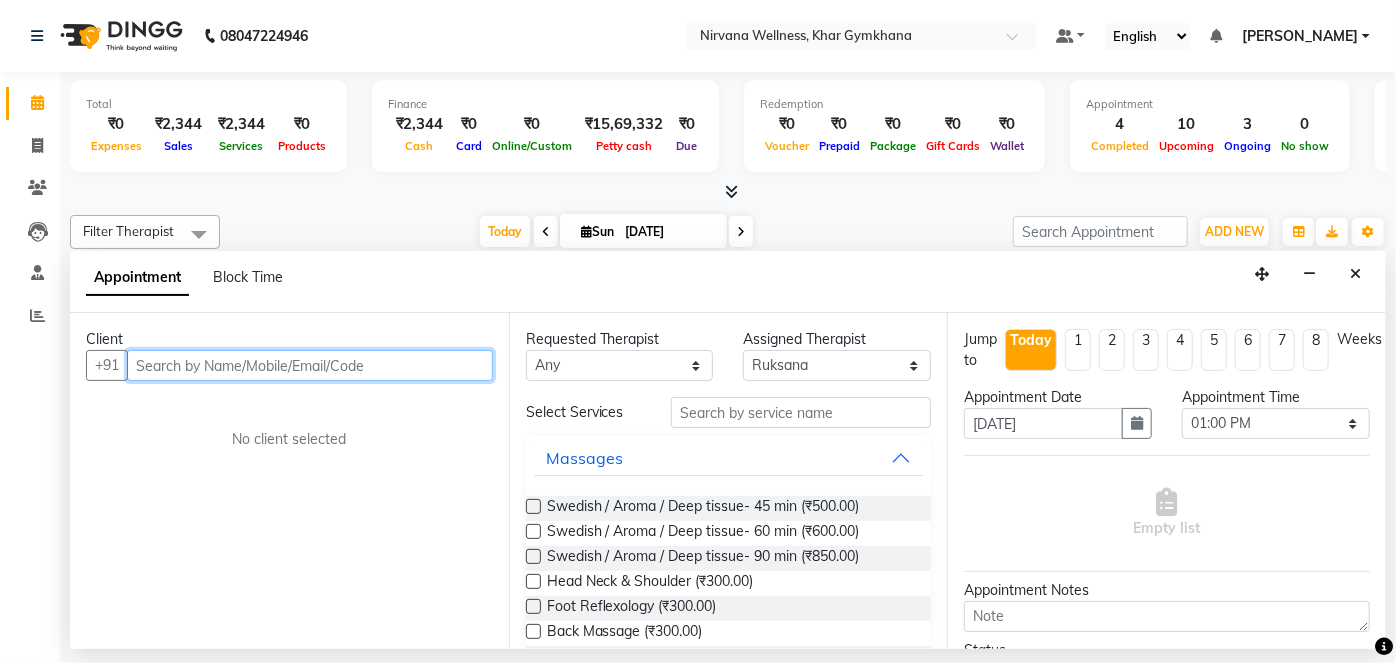 click at bounding box center [310, 365] 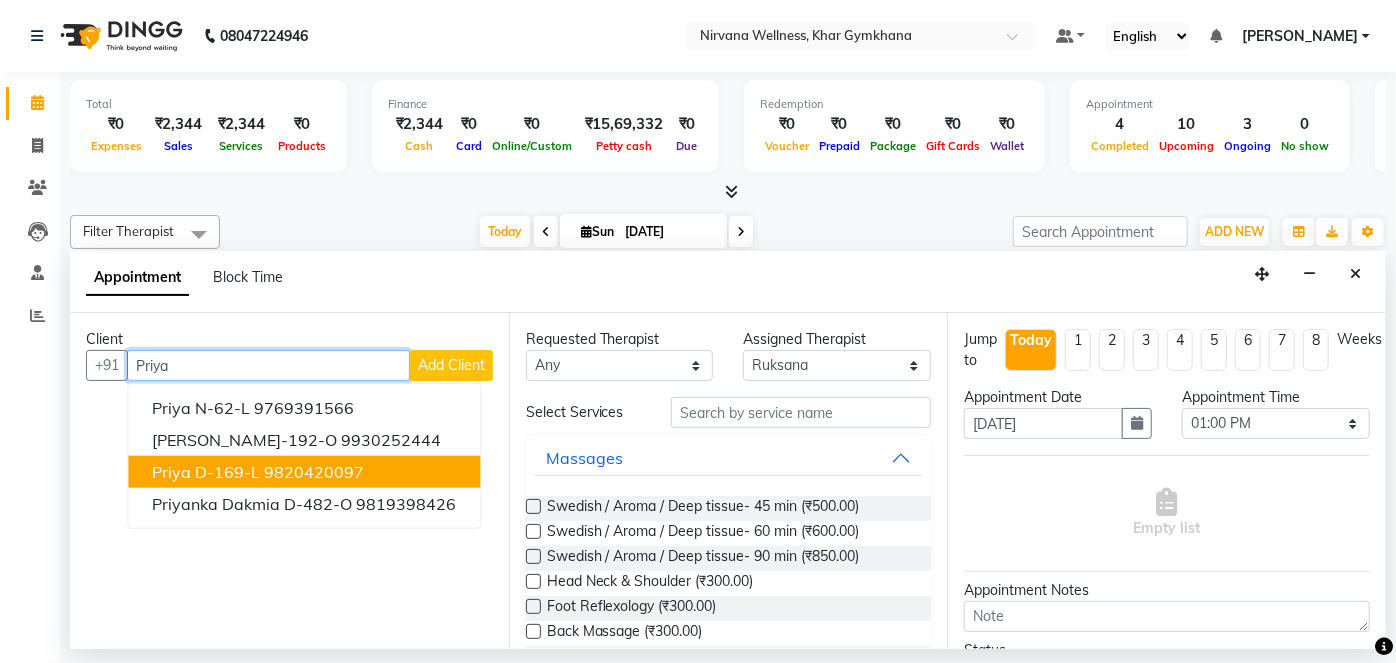 click on "9820420097" at bounding box center (314, 472) 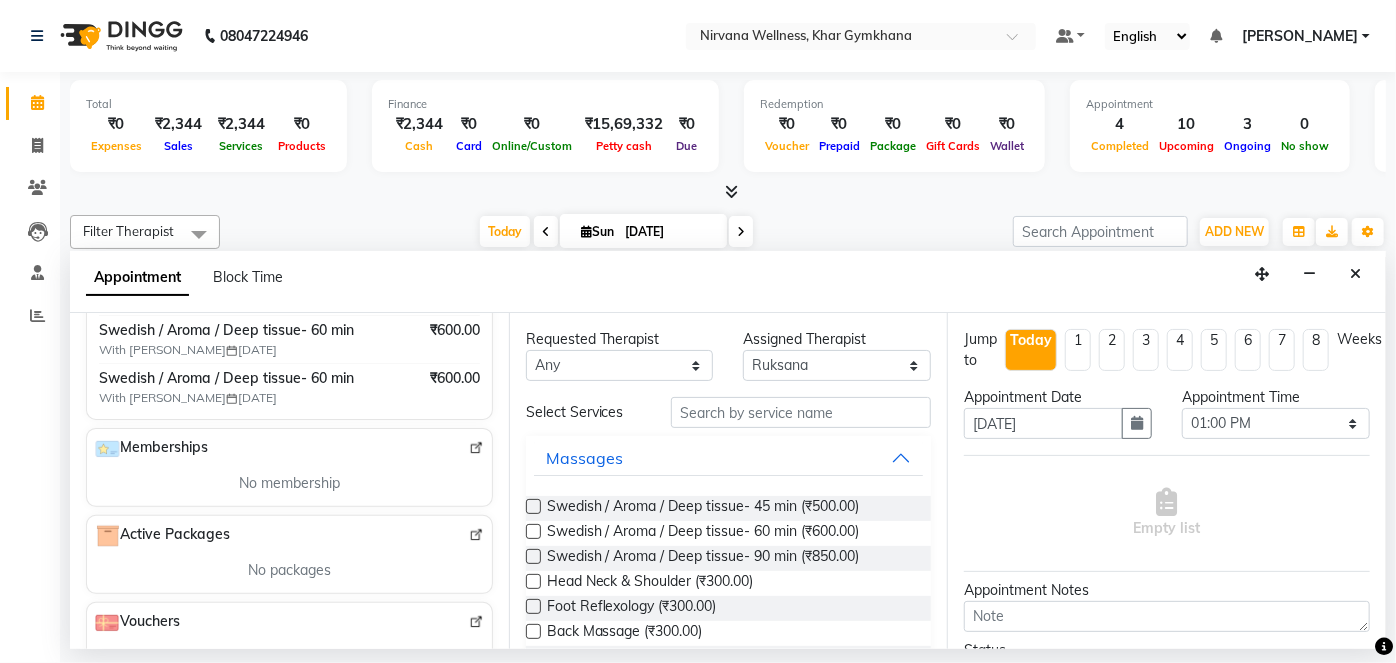 scroll, scrollTop: 363, scrollLeft: 0, axis: vertical 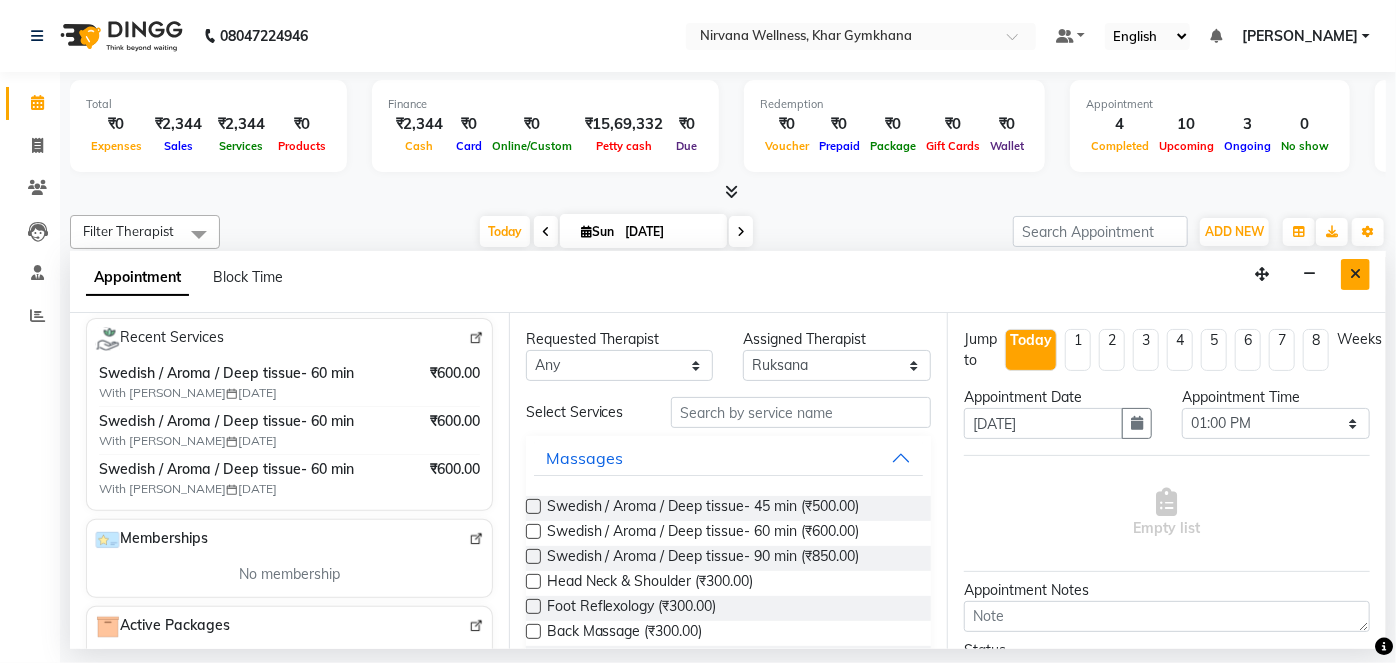type on "9820420097" 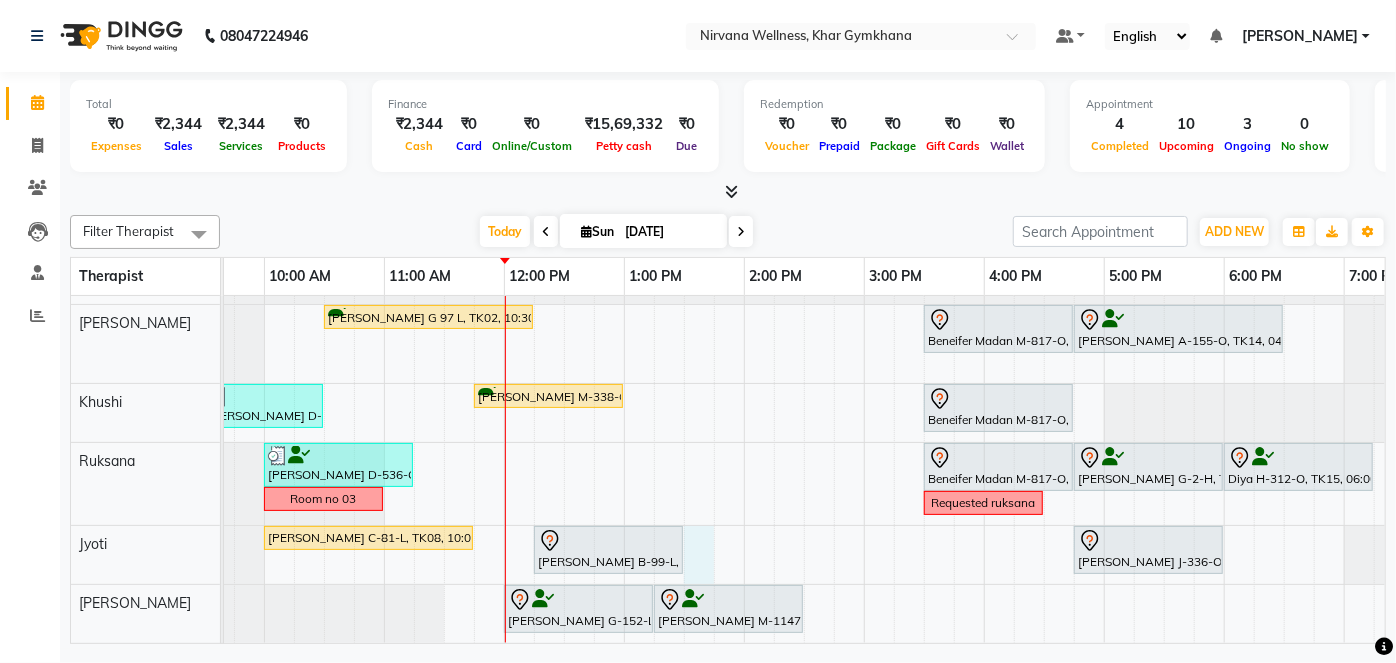 click on "Aditi Badlani B-500-O, TK13, 08:30 AM-09:30 AM, Scrubassage     Anjali Gupta G 97 L, TK02, 10:30 AM-12:15 PM, Swedish / Aroma / Deep tissue- 90 min             Beneifer Madan M-817-O, TK01, 03:30 PM-04:45 PM, Swedish / Aroma / Deep tissue- 60 min             Urvashi Ahuja A-155-O, TK14, 04:45 PM-06:30 PM, Swedish / Aroma / Deep tissue- 90 min  Dtan      Niharika D-119-L, TK04, 09:15 AM-09:16 AM, Wintergreen Oil/Aroma Oil     Niharika D-119-L, TK04, 09:30 AM-10:30 AM, Swedish / Aroma / Deep tissue- 60 min     Shubhangi Mehta M-338-O, TK05, 11:45 AM-01:00 PM, Swedish / Aroma / Deep tissue- 60 min             Beneifer Madan M-817-O, TK01, 03:30 PM-04:45 PM, Swedish / Aroma / Deep tissue- 60 min     Simran Doulatramani D-536-O, TK07, 10:00 AM-11:15 AM, Swedish / Aroma / Deep tissue- 60 min             Beneifer Madan M-817-O, TK01, 03:30 PM-04:45 PM, Swedish / Aroma / Deep tissue- 60 min             Sonia Ghavri G-2-H, TK12, 04:45 PM-06:00 PM, Swedish / Aroma / Deep tissue- 60 min              Room no 03" at bounding box center (864, 455) 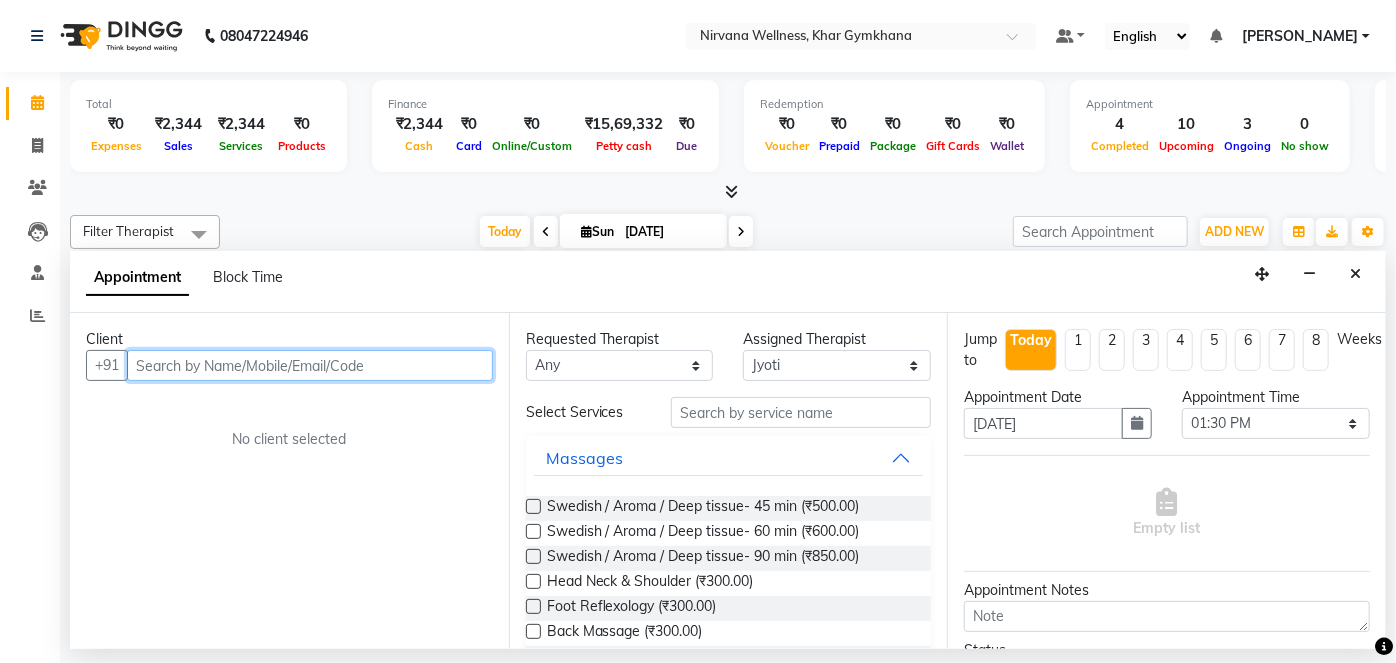 click at bounding box center (310, 365) 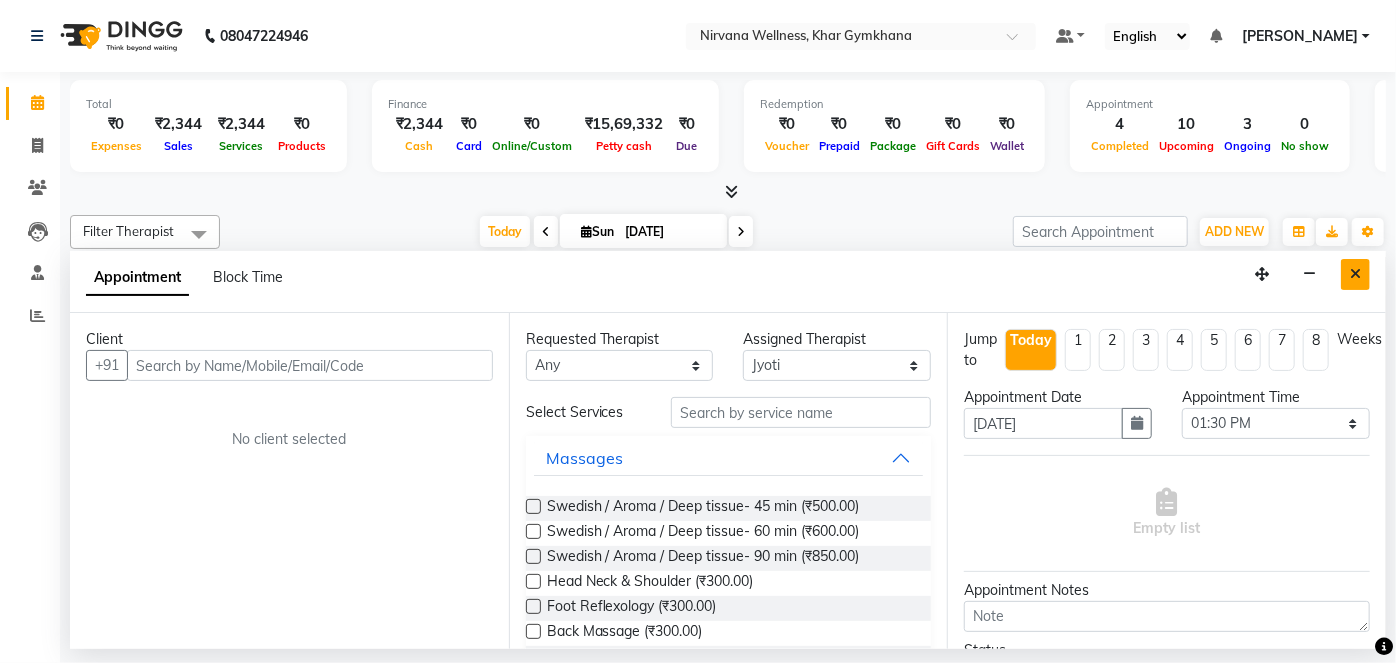 click at bounding box center (1355, 274) 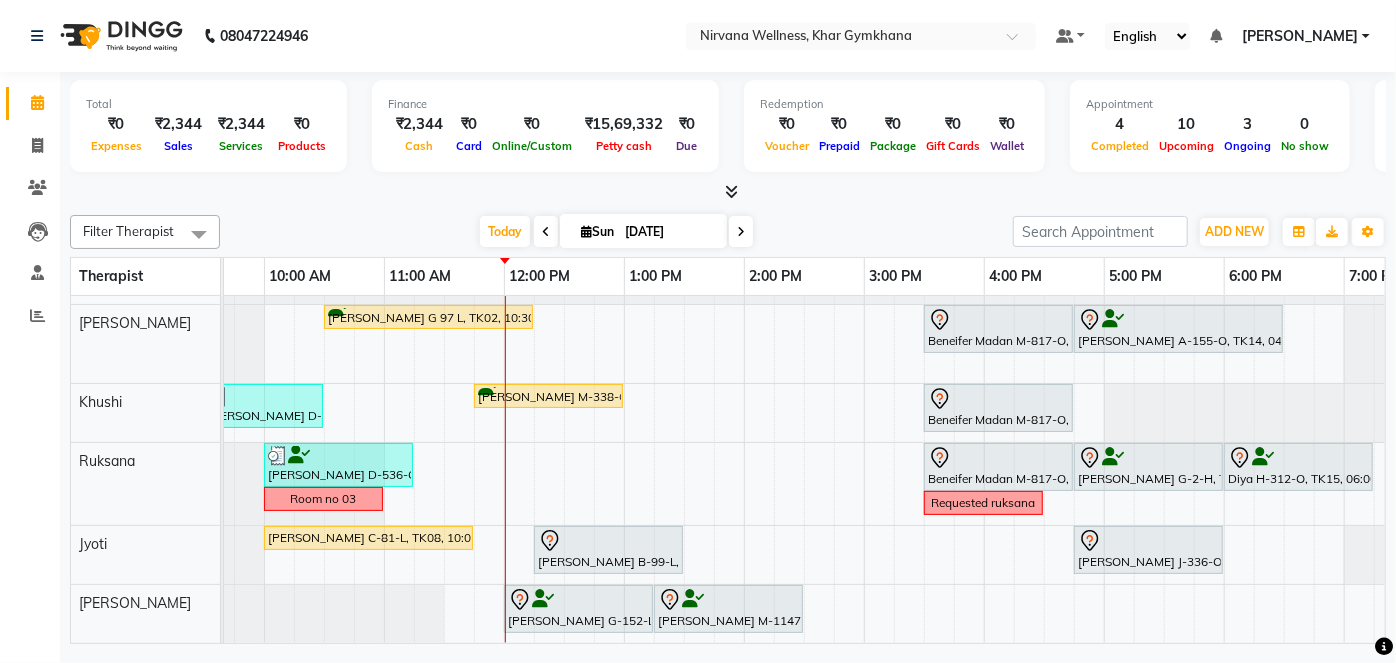 scroll, scrollTop: 40, scrollLeft: 273, axis: both 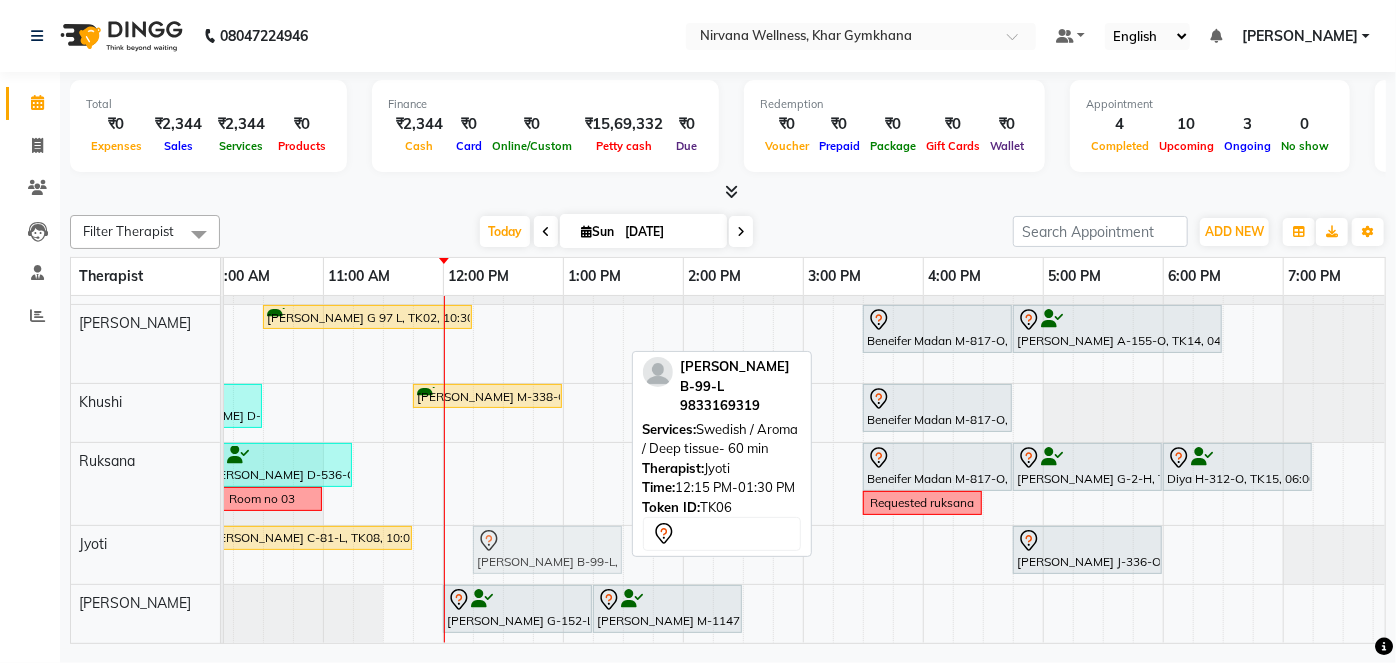 drag, startPoint x: 573, startPoint y: 543, endPoint x: 577, endPoint y: 558, distance: 15.524175 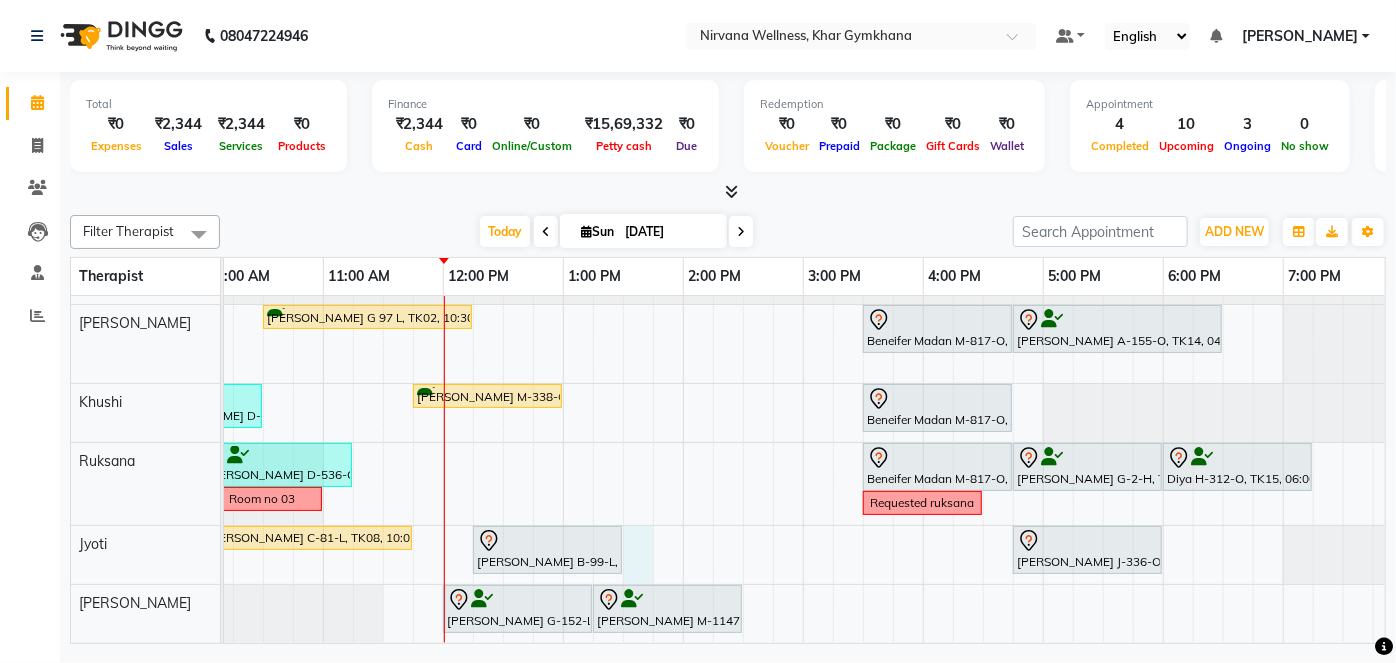 click on "Aditi Badlani B-500-O, TK13, 08:30 AM-09:30 AM, Scrubassage     Anjali Gupta G 97 L, TK02, 10:30 AM-12:15 PM, Swedish / Aroma / Deep tissue- 90 min             Beneifer Madan M-817-O, TK01, 03:30 PM-04:45 PM, Swedish / Aroma / Deep tissue- 60 min             Urvashi Ahuja A-155-O, TK14, 04:45 PM-06:30 PM, Swedish / Aroma / Deep tissue- 90 min  Dtan      Niharika D-119-L, TK04, 09:15 AM-09:16 AM, Wintergreen Oil/Aroma Oil     Niharika D-119-L, TK04, 09:30 AM-10:30 AM, Swedish / Aroma / Deep tissue- 60 min     Shubhangi Mehta M-338-O, TK05, 11:45 AM-01:00 PM, Swedish / Aroma / Deep tissue- 60 min             Beneifer Madan M-817-O, TK01, 03:30 PM-04:45 PM, Swedish / Aroma / Deep tissue- 60 min     Simran Doulatramani D-536-O, TK07, 10:00 AM-11:15 AM, Swedish / Aroma / Deep tissue- 60 min             Beneifer Madan M-817-O, TK01, 03:30 PM-04:45 PM, Swedish / Aroma / Deep tissue- 60 min             Sonia Ghavri G-2-H, TK12, 04:45 PM-06:00 PM, Swedish / Aroma / Deep tissue- 60 min              Room no 03" at bounding box center [803, 455] 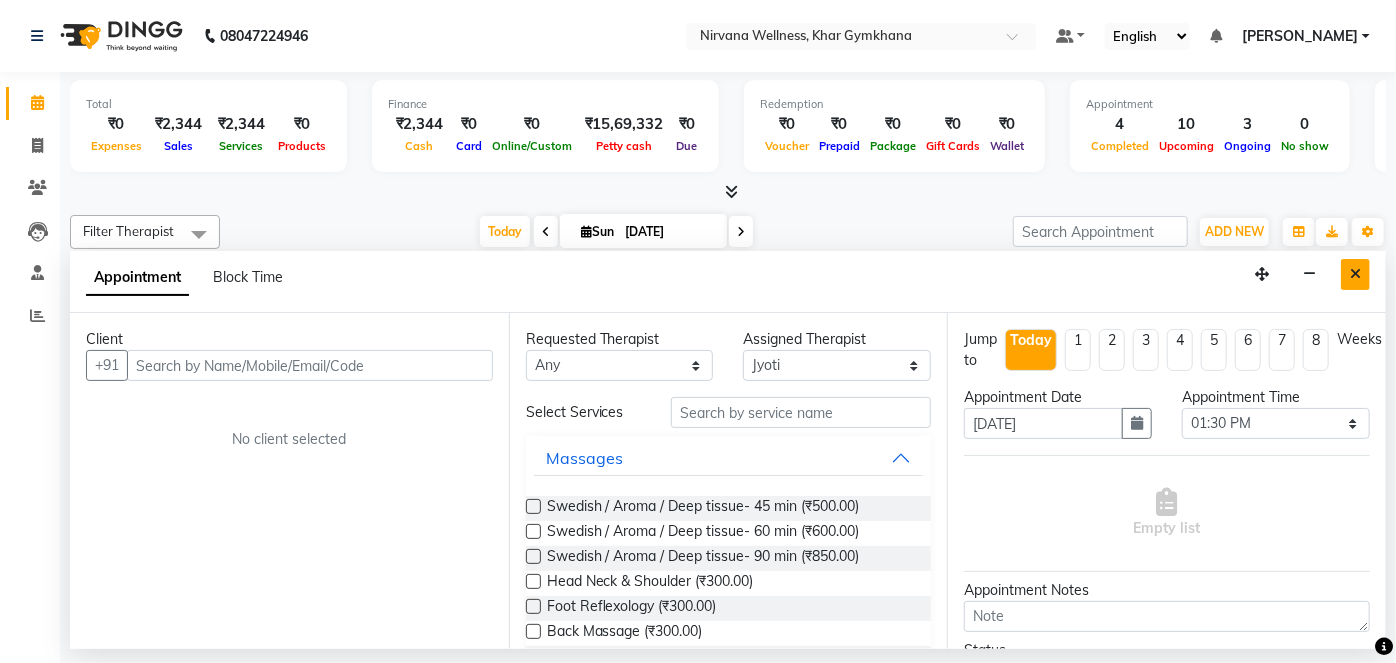 click at bounding box center (1355, 274) 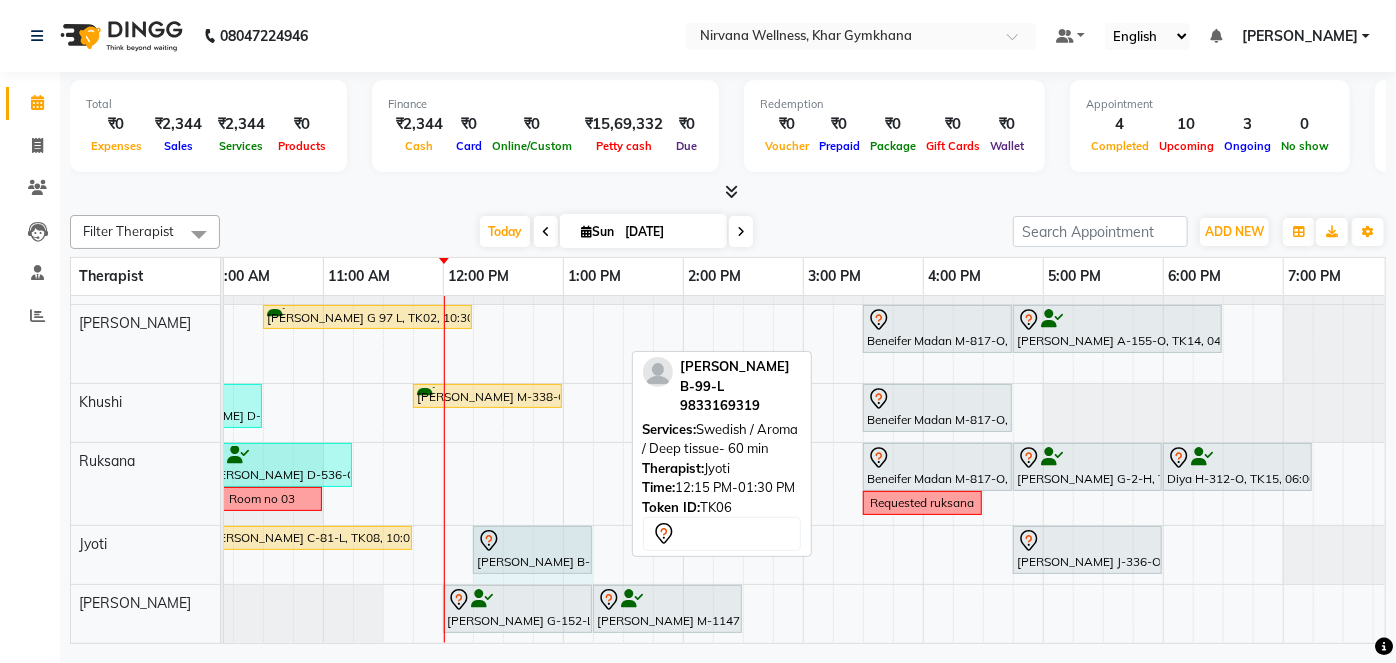 drag, startPoint x: 619, startPoint y: 539, endPoint x: 585, endPoint y: 543, distance: 34.234486 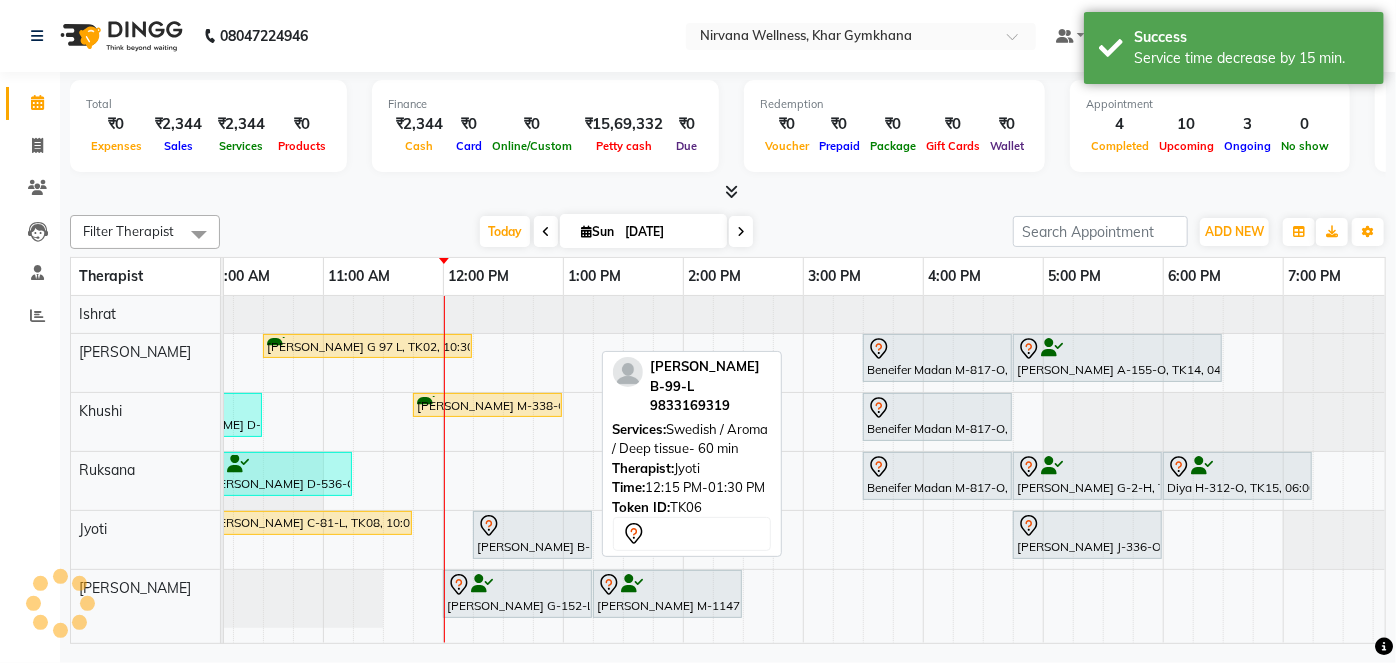 scroll, scrollTop: 0, scrollLeft: 0, axis: both 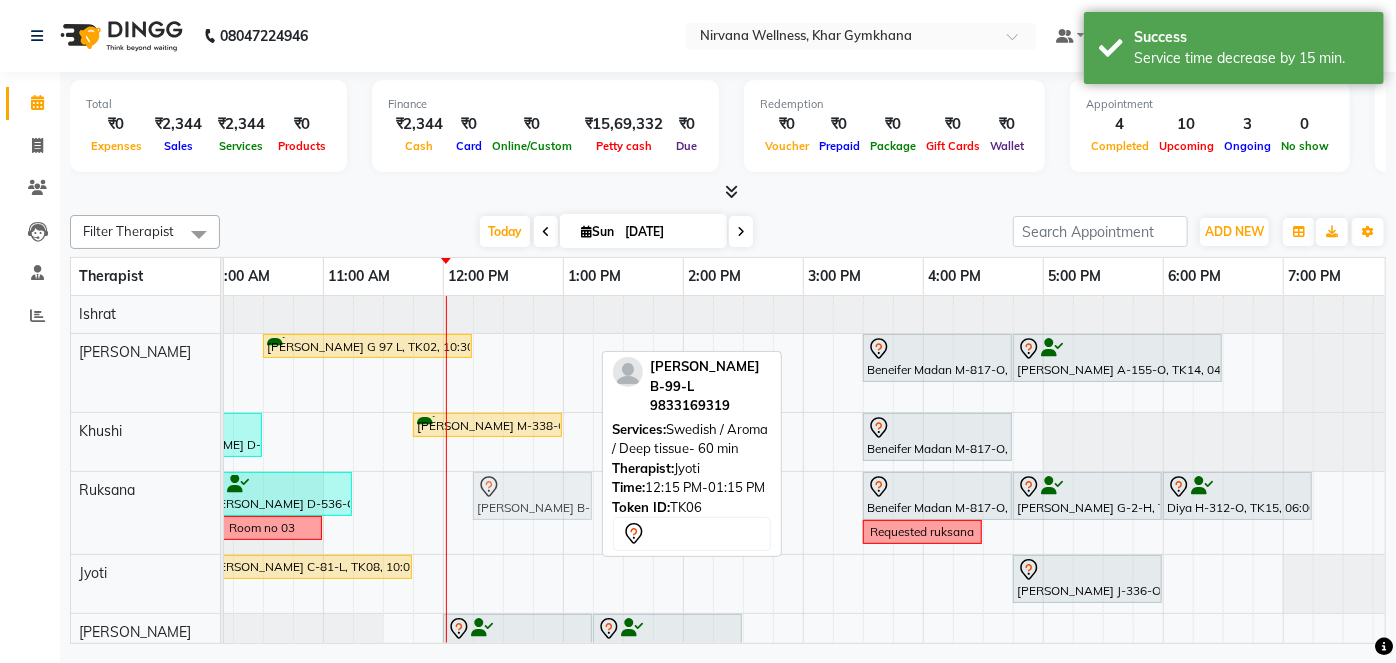 drag, startPoint x: 549, startPoint y: 579, endPoint x: 545, endPoint y: 523, distance: 56.142673 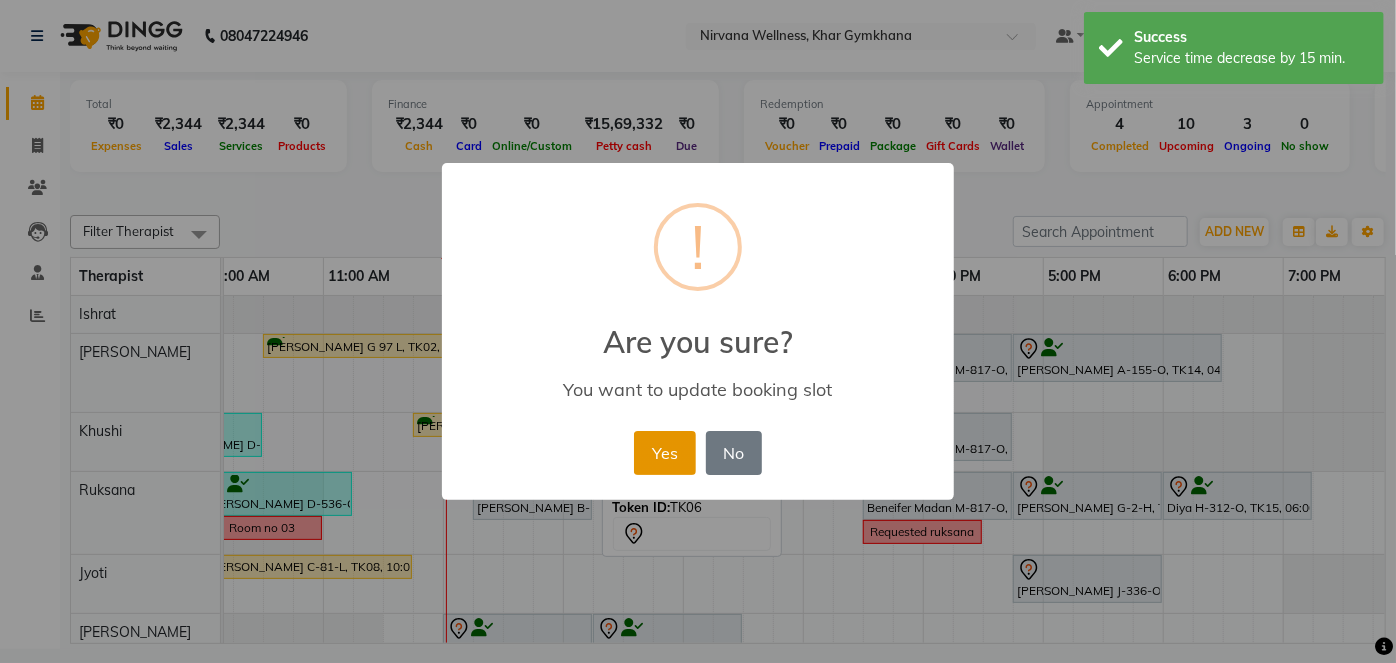 click on "Yes" at bounding box center (664, 453) 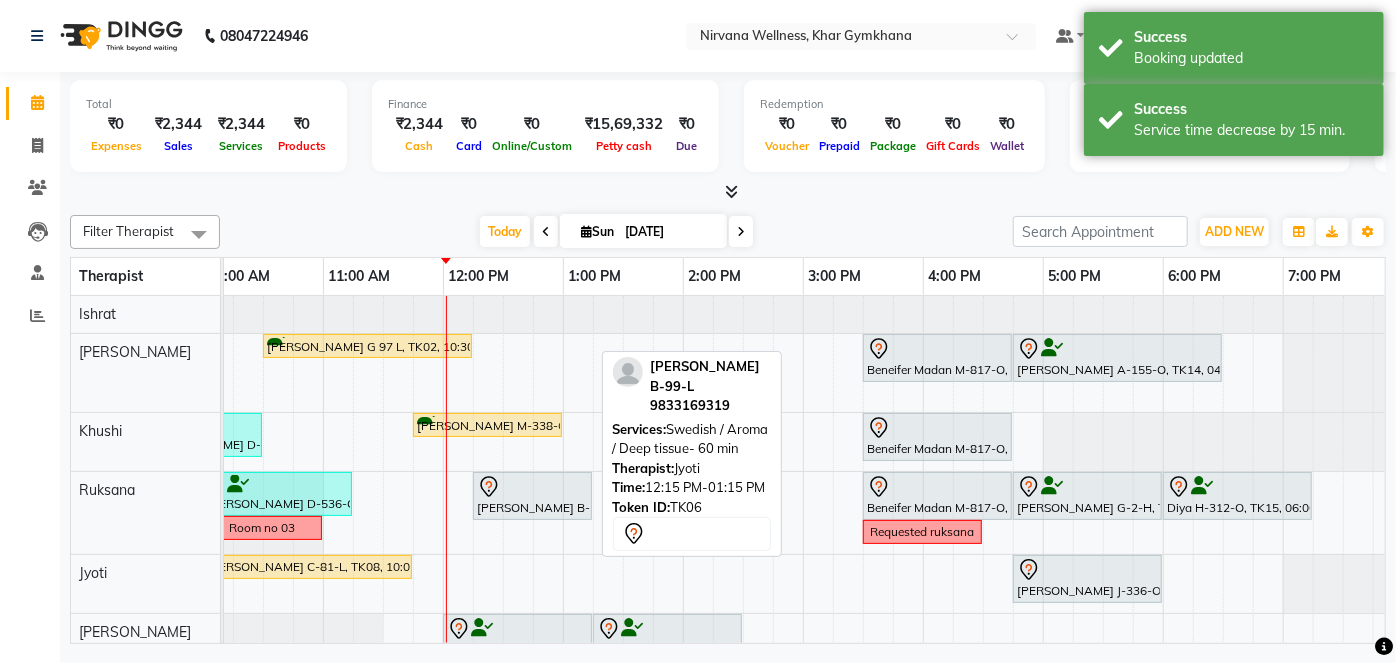 scroll, scrollTop: 24, scrollLeft: 381, axis: both 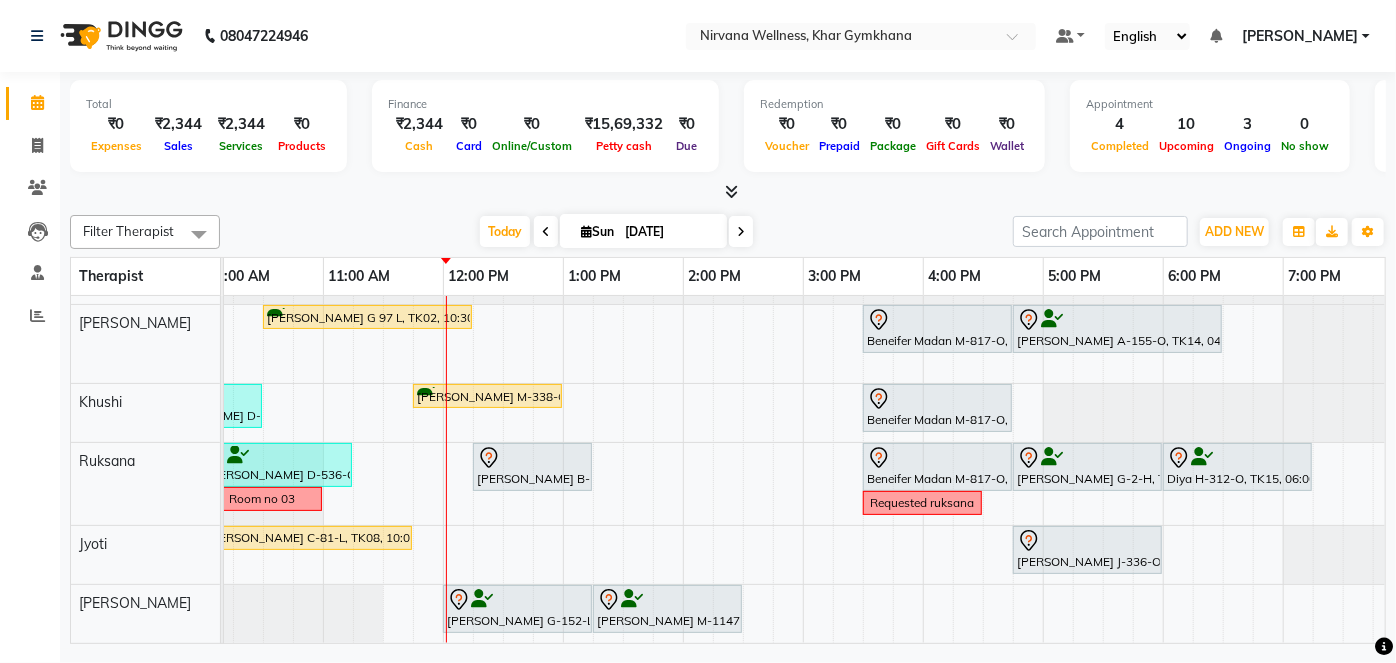 click on "Aditi Badlani B-500-O, TK13, 08:30 AM-09:30 AM, Scrubassage     Anjali Gupta G 97 L, TK02, 10:30 AM-12:15 PM, Swedish / Aroma / Deep tissue- 90 min             Beneifer Madan M-817-O, TK01, 03:30 PM-04:45 PM, Swedish / Aroma / Deep tissue- 60 min             Urvashi Ahuja A-155-O, TK14, 04:45 PM-06:30 PM, Swedish / Aroma / Deep tissue- 90 min  Dtan      Niharika D-119-L, TK04, 09:15 AM-09:16 AM, Wintergreen Oil/Aroma Oil     Niharika D-119-L, TK04, 09:30 AM-10:30 AM, Swedish / Aroma / Deep tissue- 60 min     Shubhangi Mehta M-338-O, TK05, 11:45 AM-01:00 PM, Swedish / Aroma / Deep tissue- 60 min             Beneifer Madan M-817-O, TK01, 03:30 PM-04:45 PM, Swedish / Aroma / Deep tissue- 60 min     Simran Doulatramani D-536-O, TK07, 10:00 AM-11:15 AM, Swedish / Aroma / Deep tissue- 60 min             Simran Bhatija B-99-L, TK06, 12:15 PM-01:15 PM, Swedish / Aroma / Deep tissue- 60 min             Beneifer Madan M-817-O, TK01, 03:30 PM-04:45 PM, Swedish / Aroma / Deep tissue- 60 min" at bounding box center (803, 455) 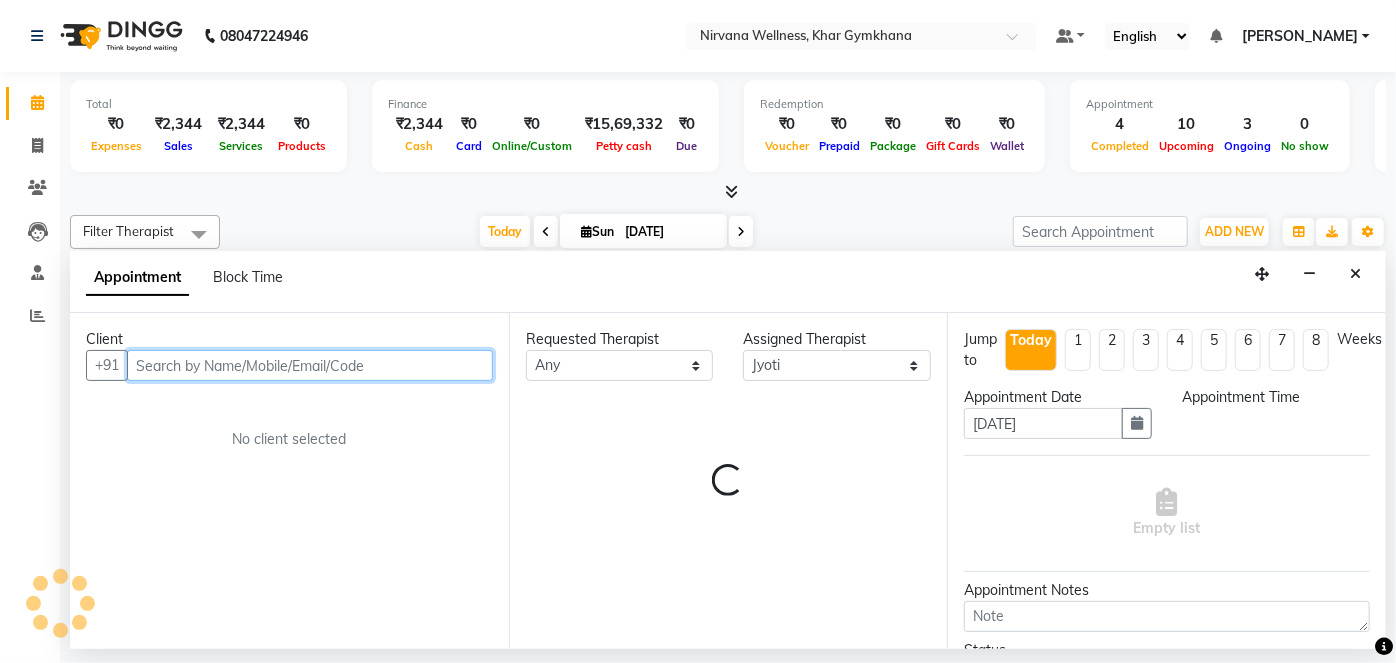 select on "795" 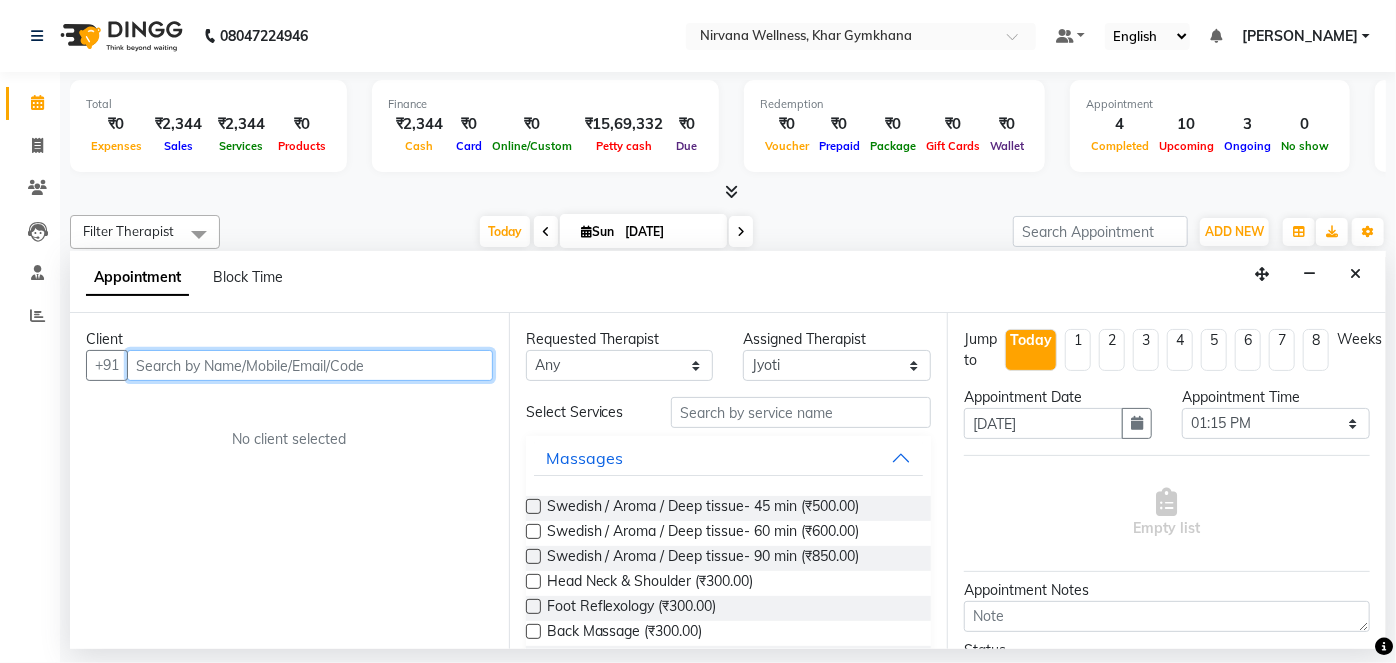 click at bounding box center (310, 365) 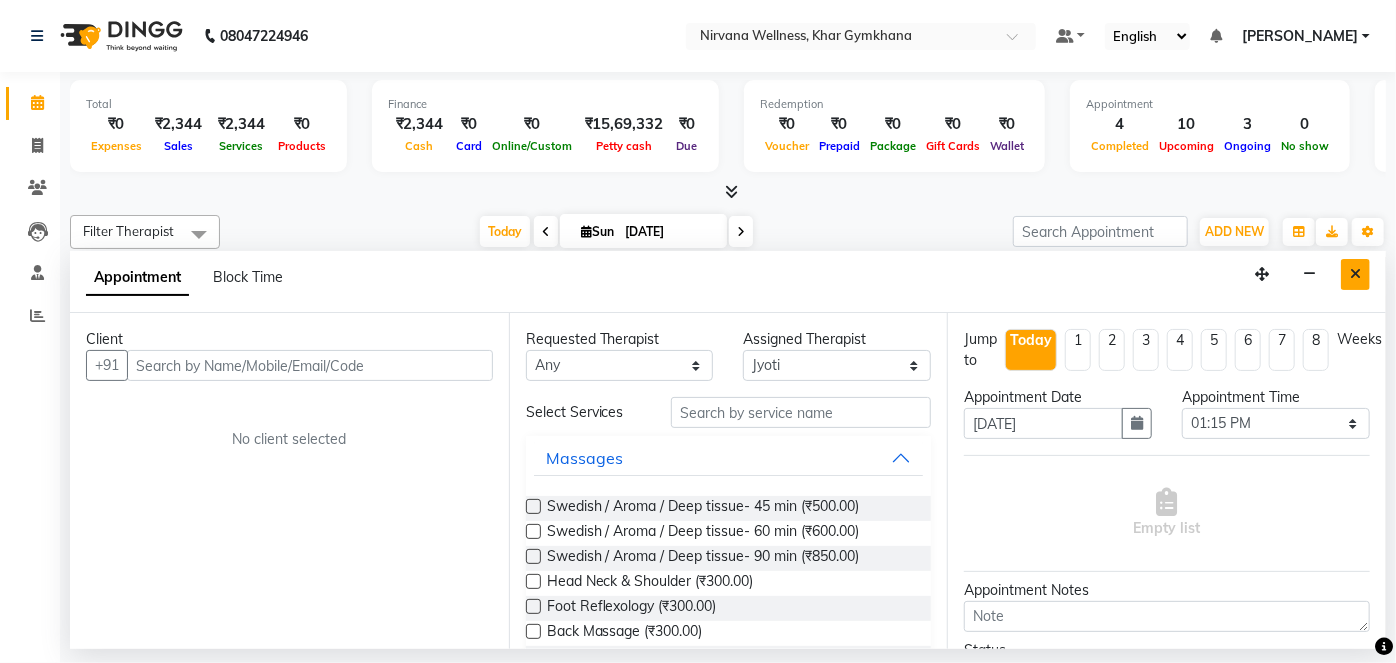 click at bounding box center (1355, 274) 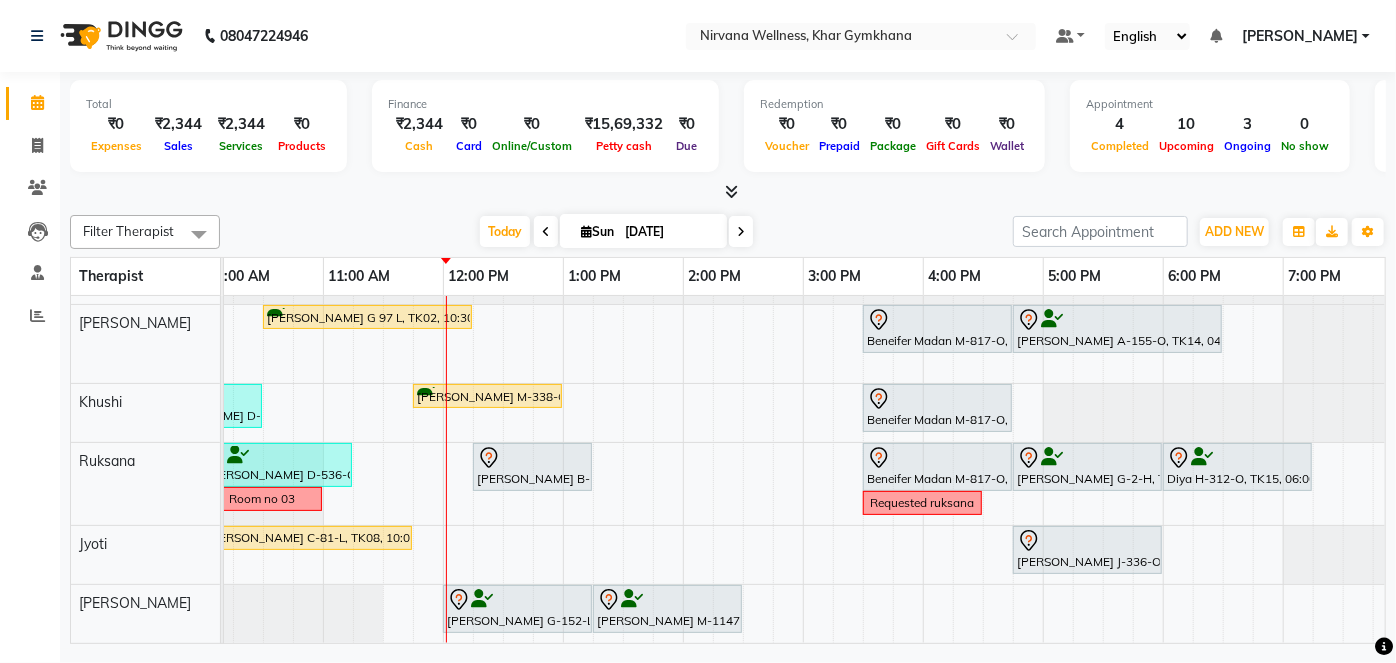 click on "Aditi Badlani B-500-O, TK13, 08:30 AM-09:30 AM, Scrubassage     Anjali Gupta G 97 L, TK02, 10:30 AM-12:15 PM, Swedish / Aroma / Deep tissue- 90 min             Beneifer Madan M-817-O, TK01, 03:30 PM-04:45 PM, Swedish / Aroma / Deep tissue- 60 min             Urvashi Ahuja A-155-O, TK14, 04:45 PM-06:30 PM, Swedish / Aroma / Deep tissue- 90 min  Dtan      Niharika D-119-L, TK04, 09:15 AM-09:16 AM, Wintergreen Oil/Aroma Oil     Niharika D-119-L, TK04, 09:30 AM-10:30 AM, Swedish / Aroma / Deep tissue- 60 min     Shubhangi Mehta M-338-O, TK05, 11:45 AM-01:00 PM, Swedish / Aroma / Deep tissue- 60 min             Beneifer Madan M-817-O, TK01, 03:30 PM-04:45 PM, Swedish / Aroma / Deep tissue- 60 min     Simran Doulatramani D-536-O, TK07, 10:00 AM-11:15 AM, Swedish / Aroma / Deep tissue- 60 min             Simran Bhatija B-99-L, TK06, 12:15 PM-01:15 PM, Swedish / Aroma / Deep tissue- 60 min             Beneifer Madan M-817-O, TK01, 03:30 PM-04:45 PM, Swedish / Aroma / Deep tissue- 60 min" at bounding box center [803, 455] 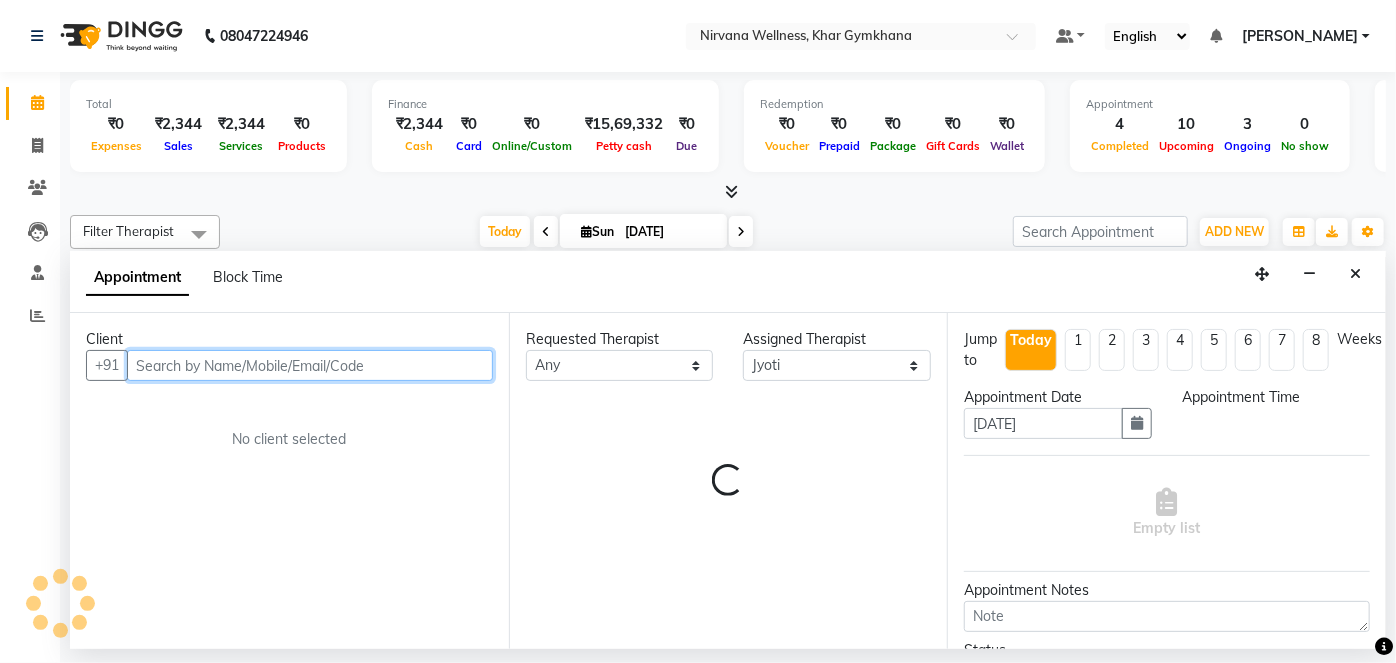 select on "780" 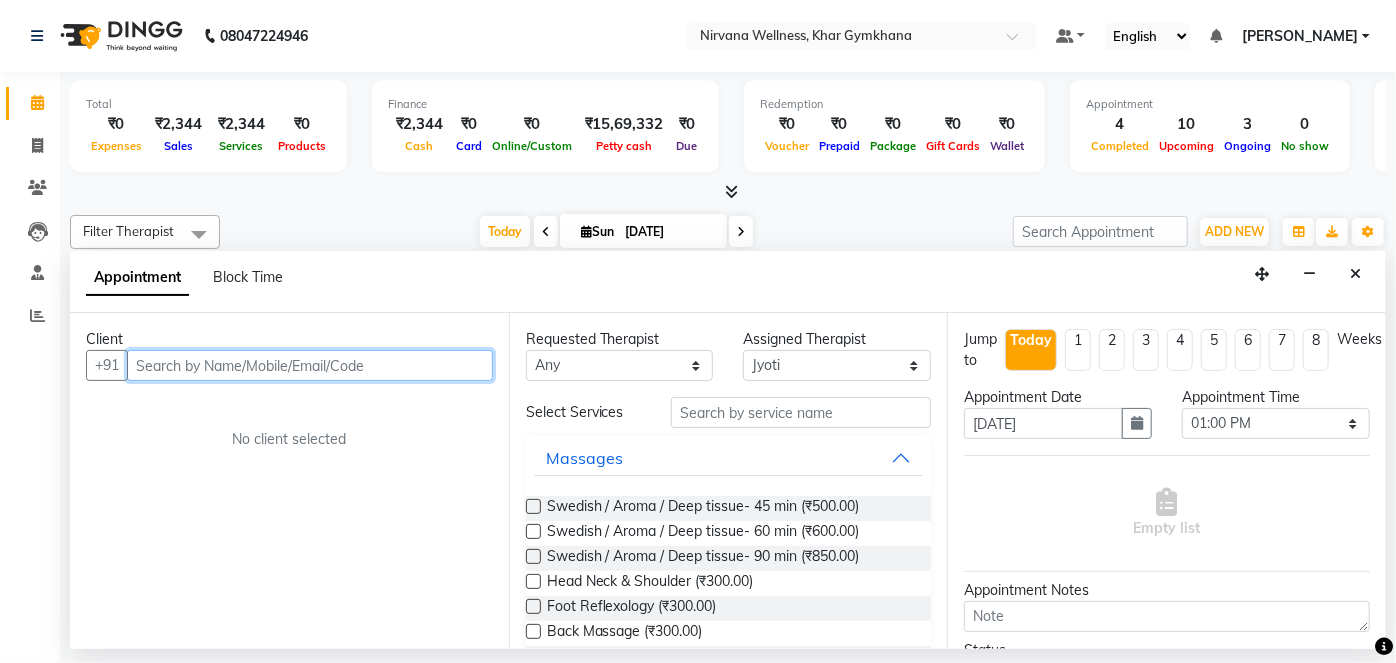 click at bounding box center [310, 365] 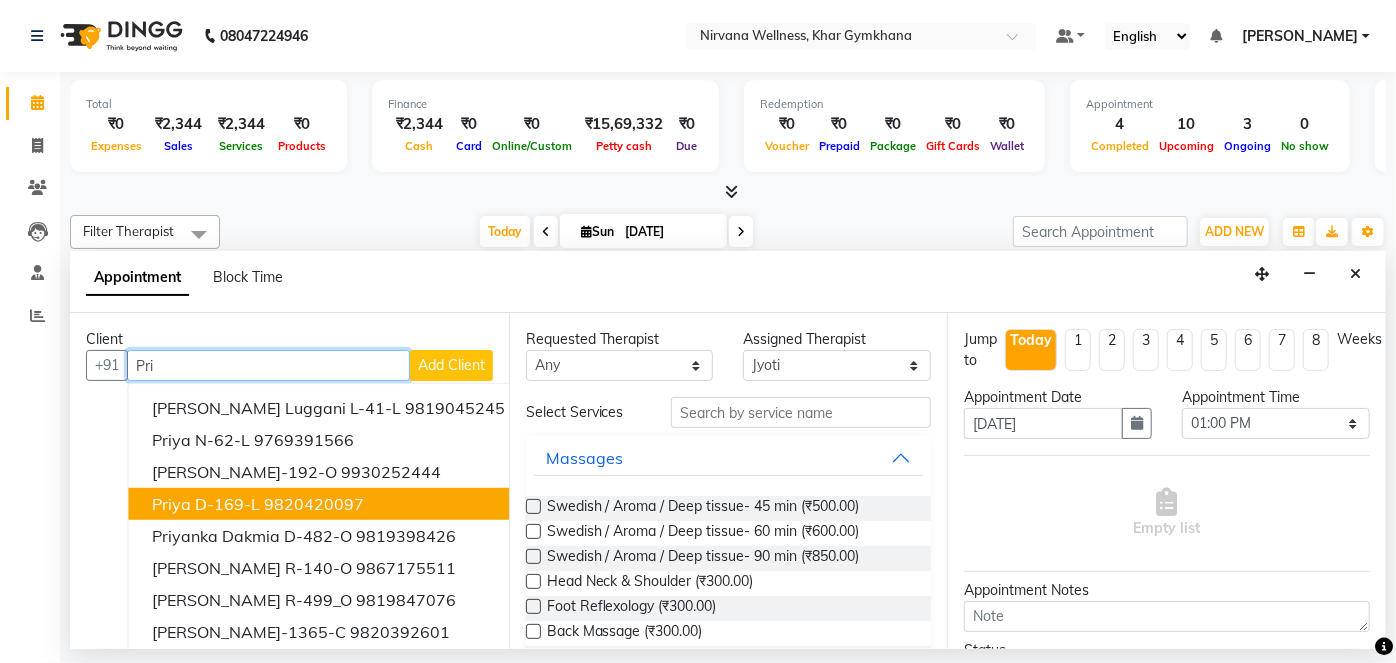 click on "9820420097" at bounding box center (314, 504) 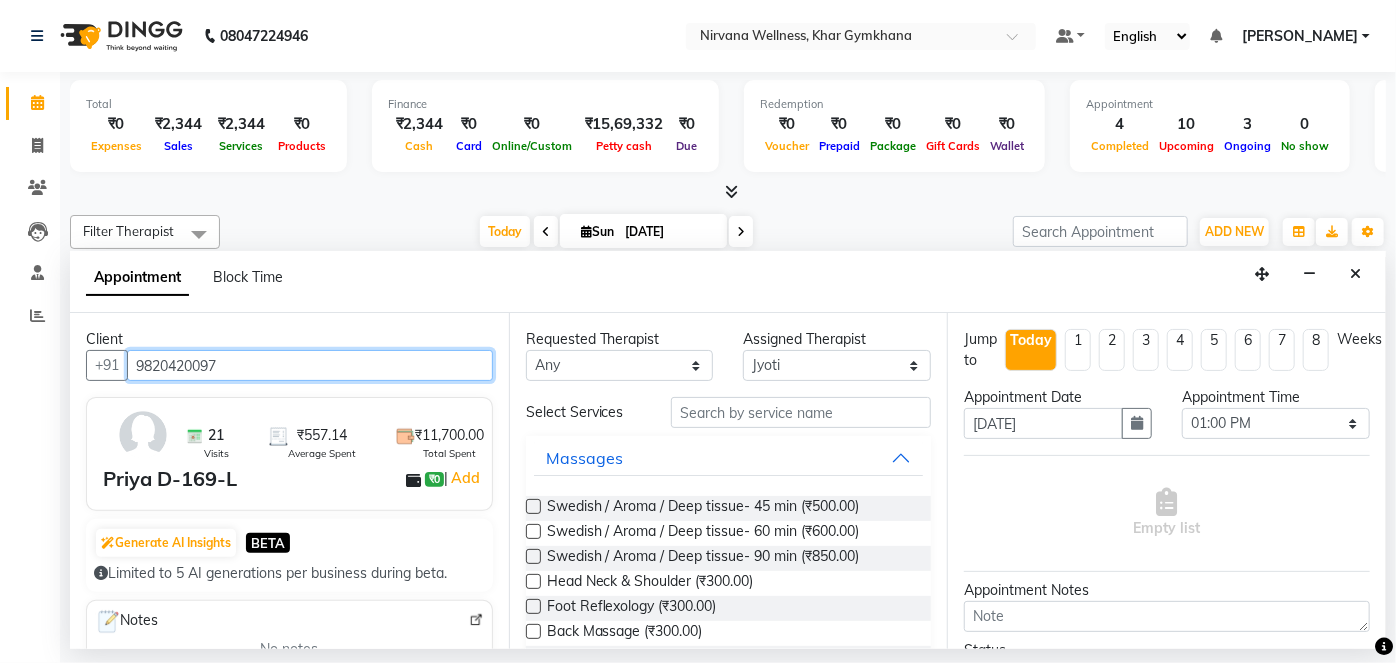 type on "9820420097" 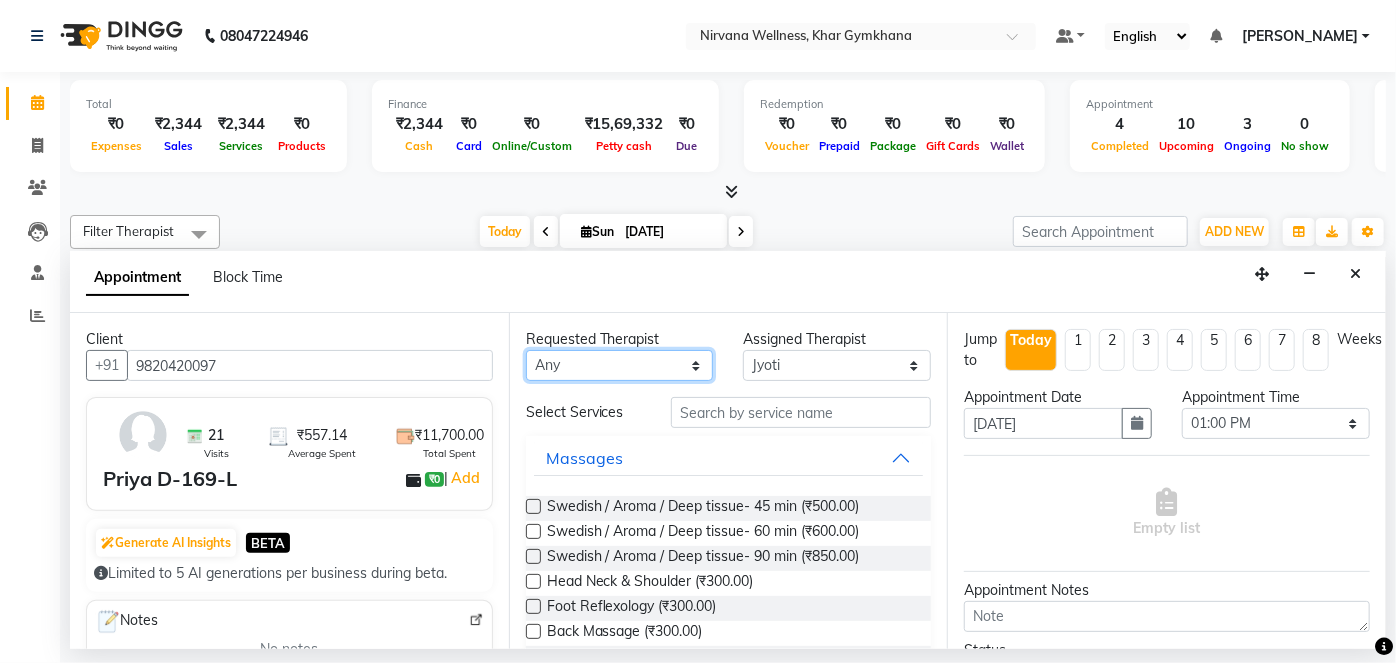 drag, startPoint x: 605, startPoint y: 352, endPoint x: 605, endPoint y: 376, distance: 24 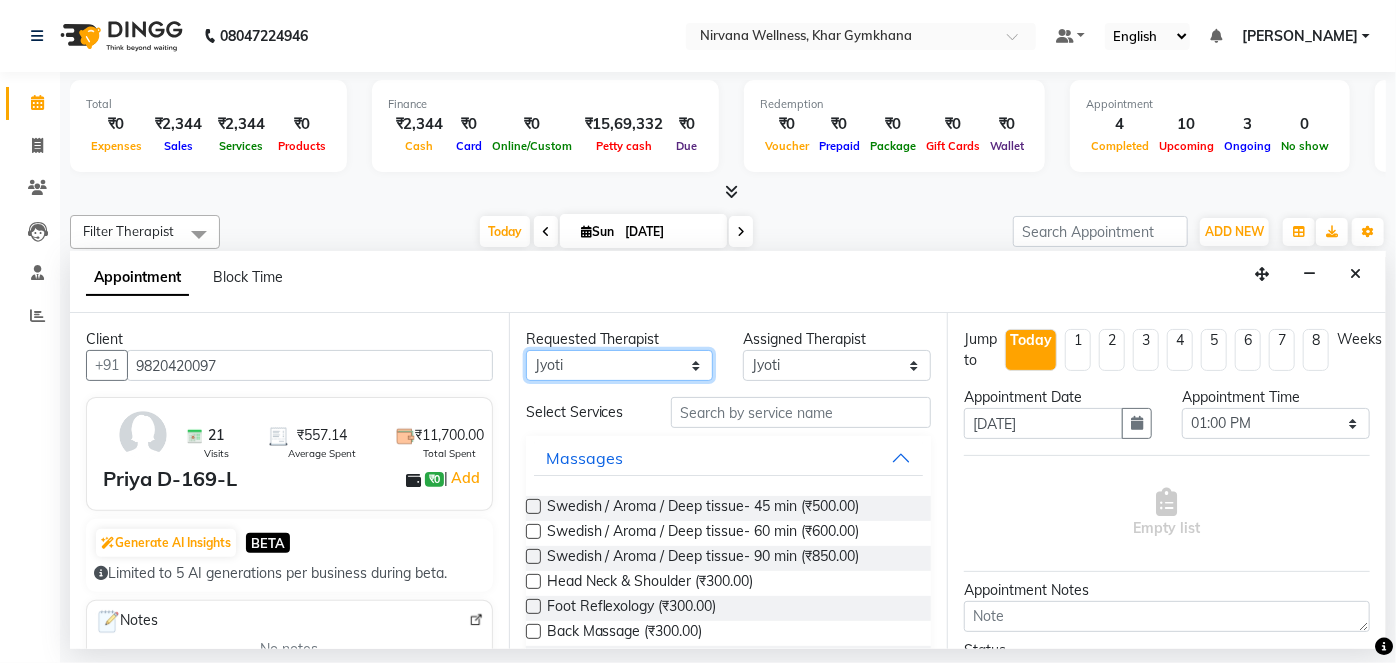 click on "Any Ishrat Jyoti Khushi Nilofar Ruksana  Suhani" at bounding box center [620, 365] 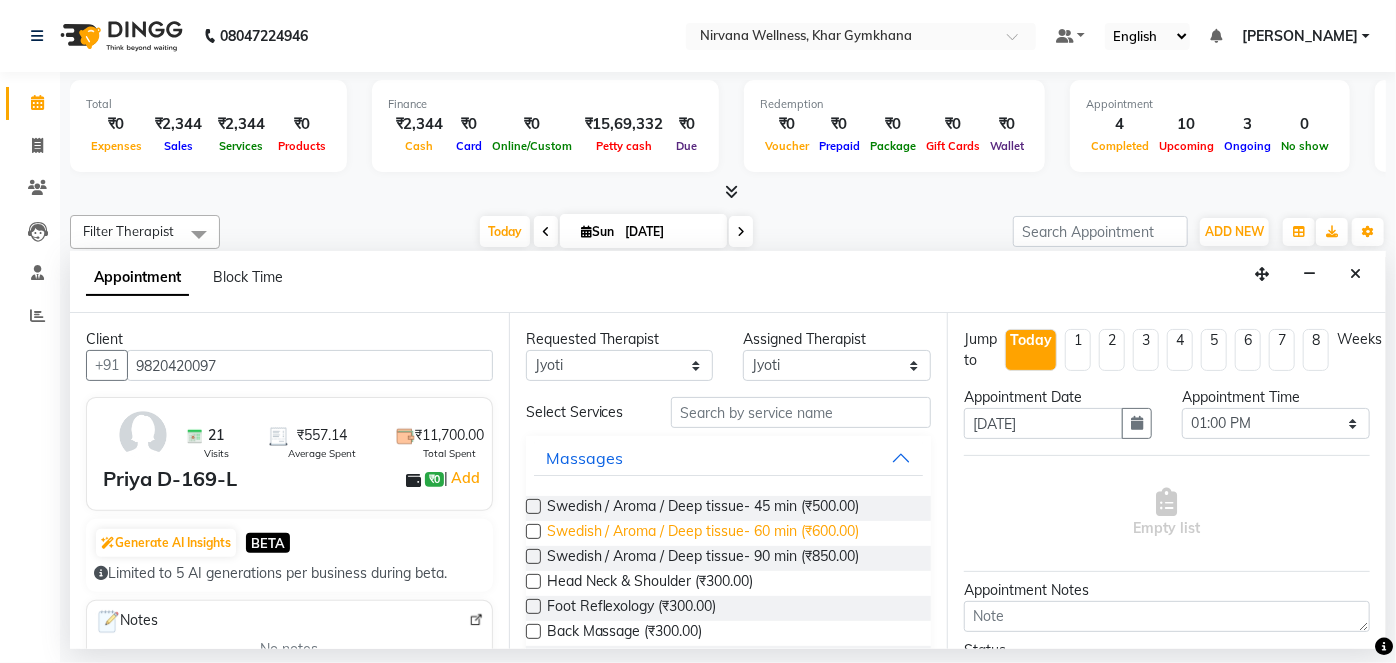 click on "Swedish / Aroma / Deep tissue- 60 min (₹600.00)" at bounding box center [703, 533] 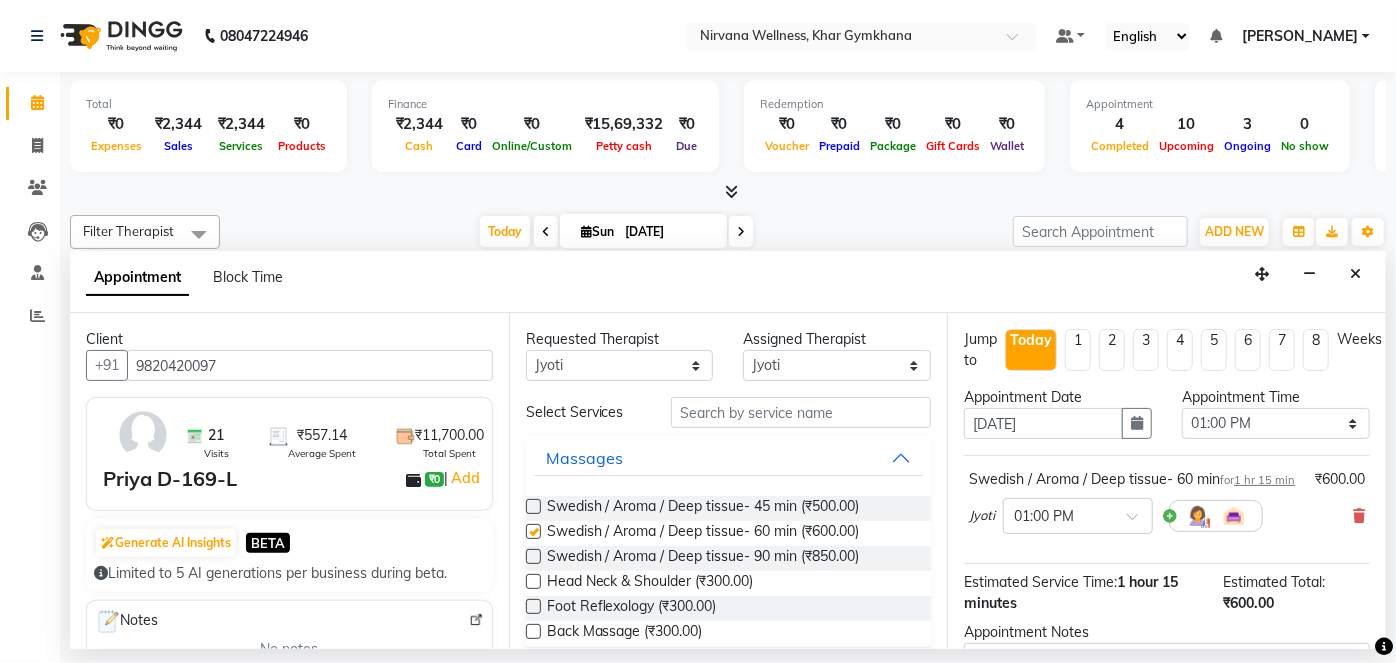 checkbox on "false" 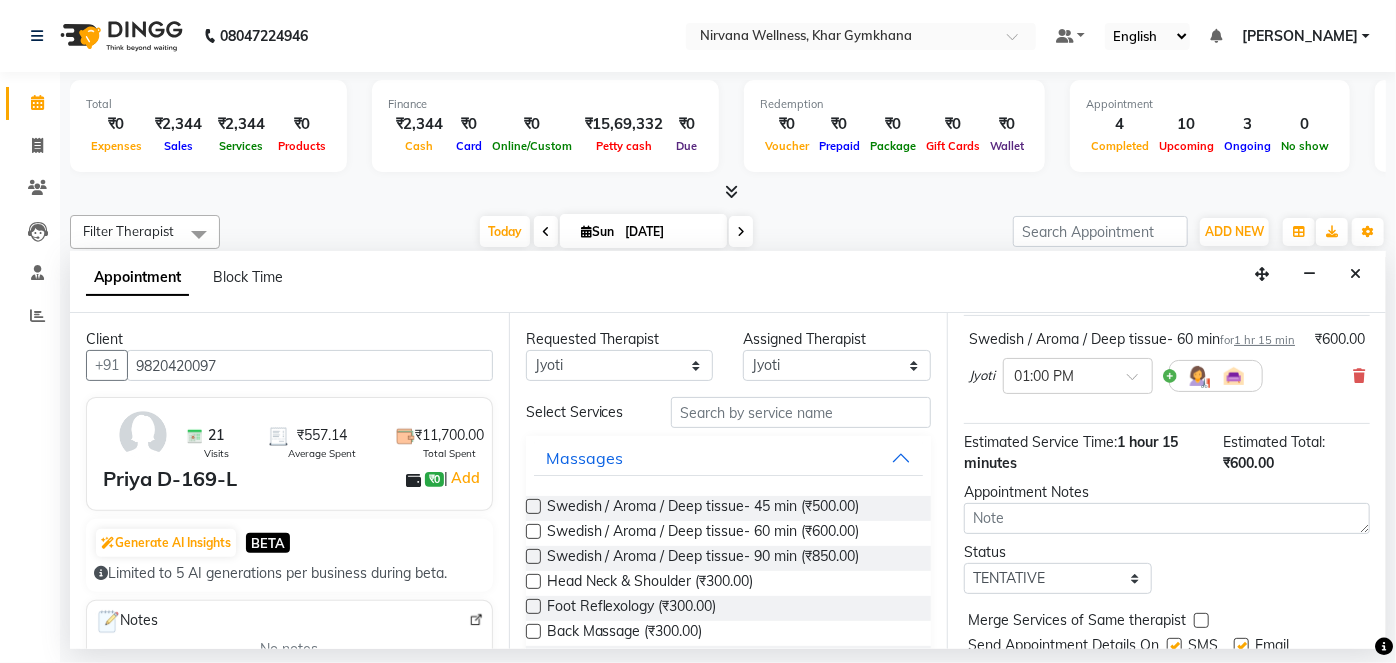 scroll, scrollTop: 231, scrollLeft: 0, axis: vertical 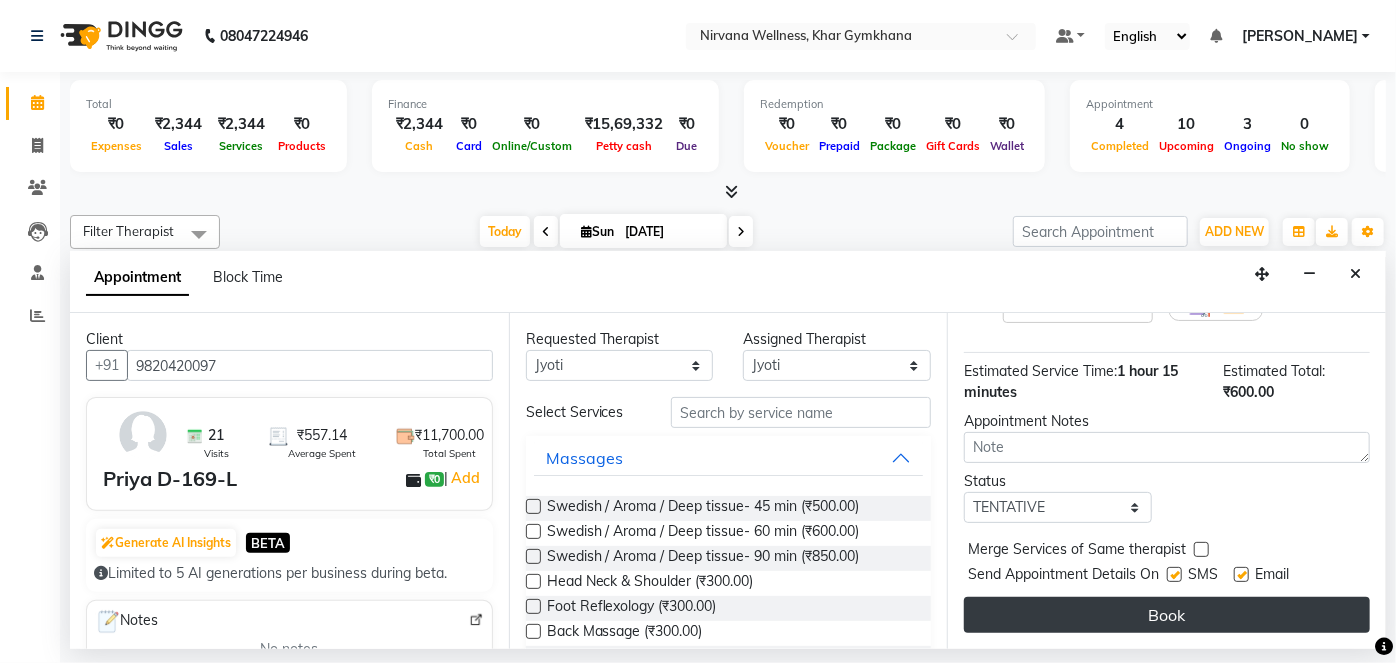 click on "Book" at bounding box center (1167, 615) 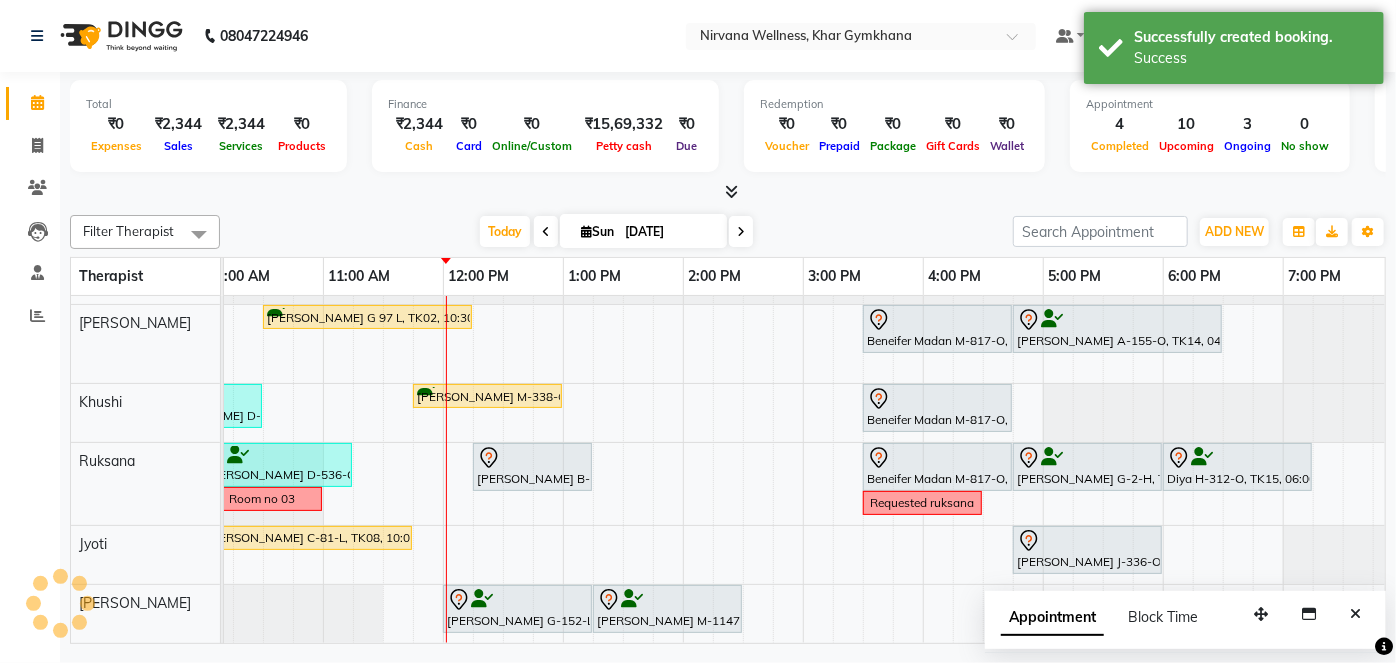 scroll, scrollTop: 0, scrollLeft: 0, axis: both 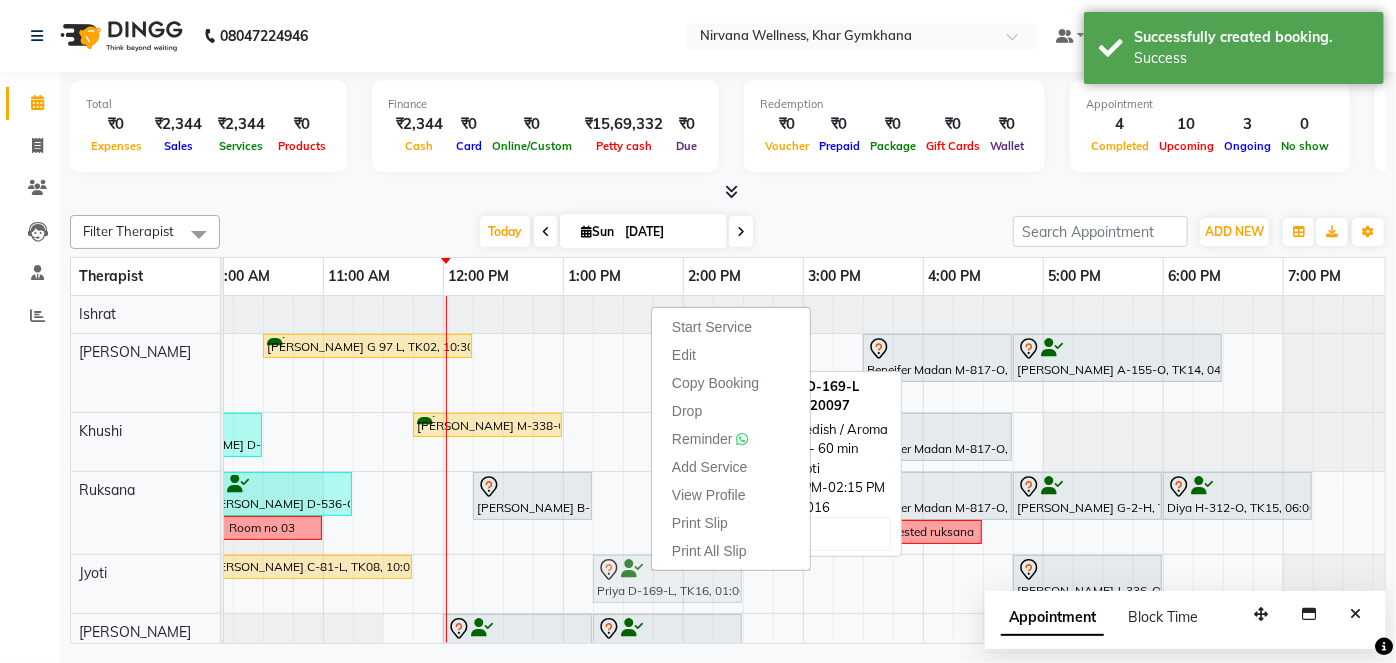 drag, startPoint x: 592, startPoint y: 573, endPoint x: 616, endPoint y: 571, distance: 24.083189 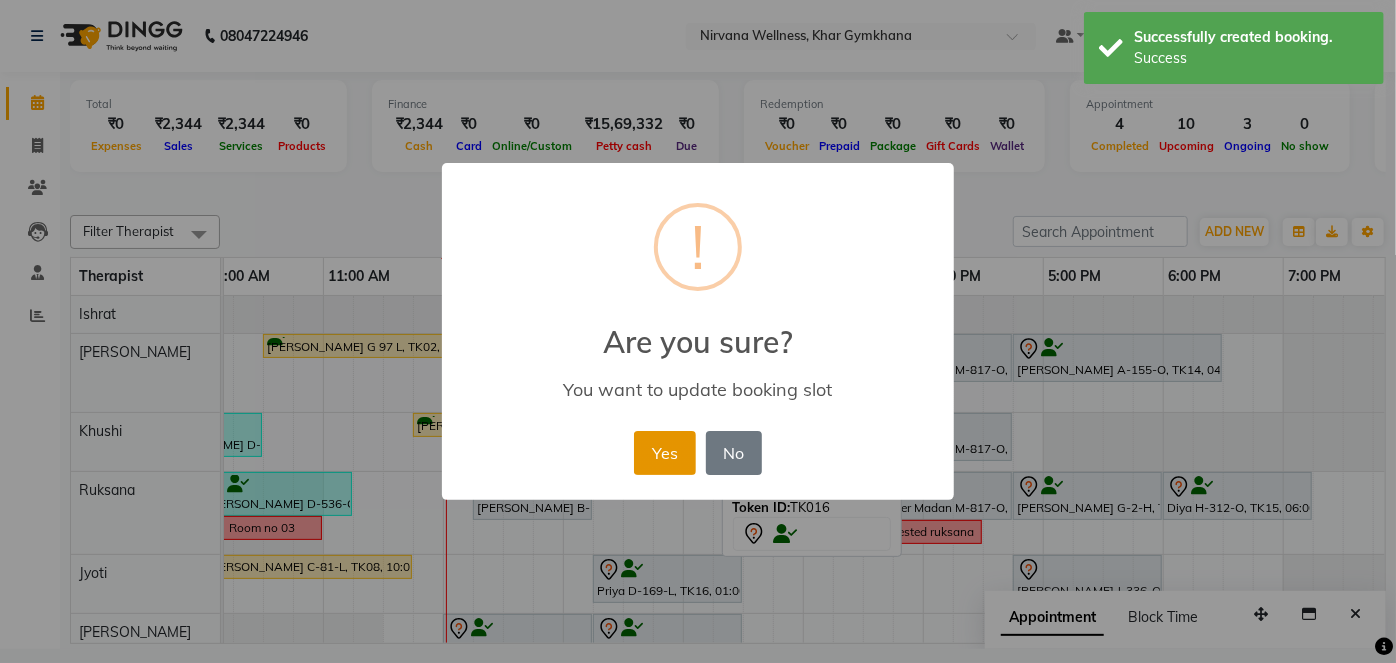 click on "Yes" at bounding box center [664, 453] 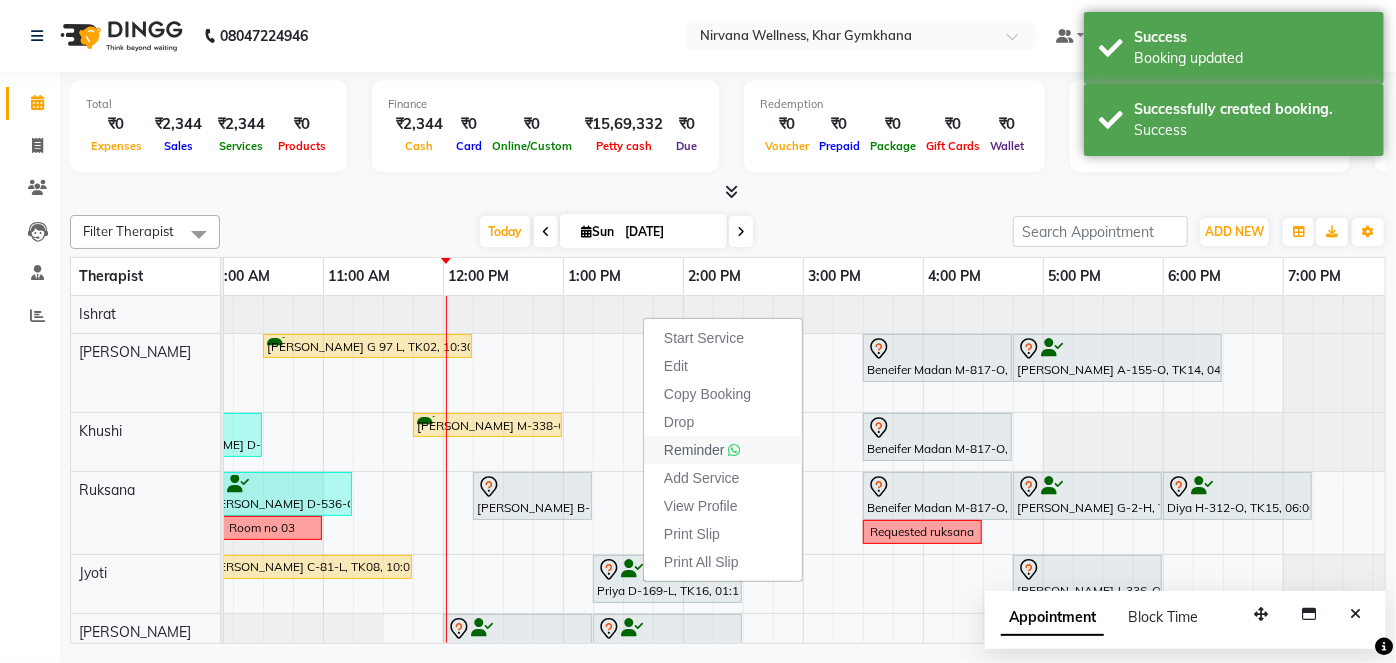 click on "Reminder" at bounding box center [694, 450] 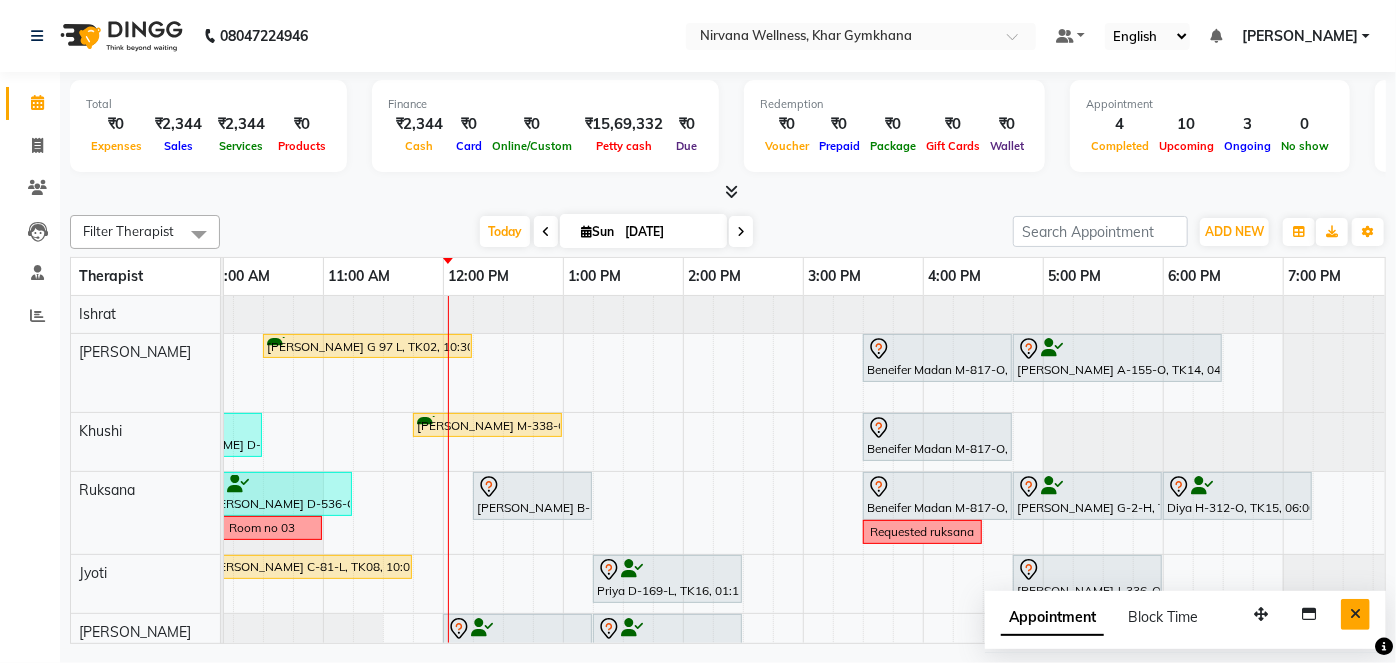 click at bounding box center (1355, 614) 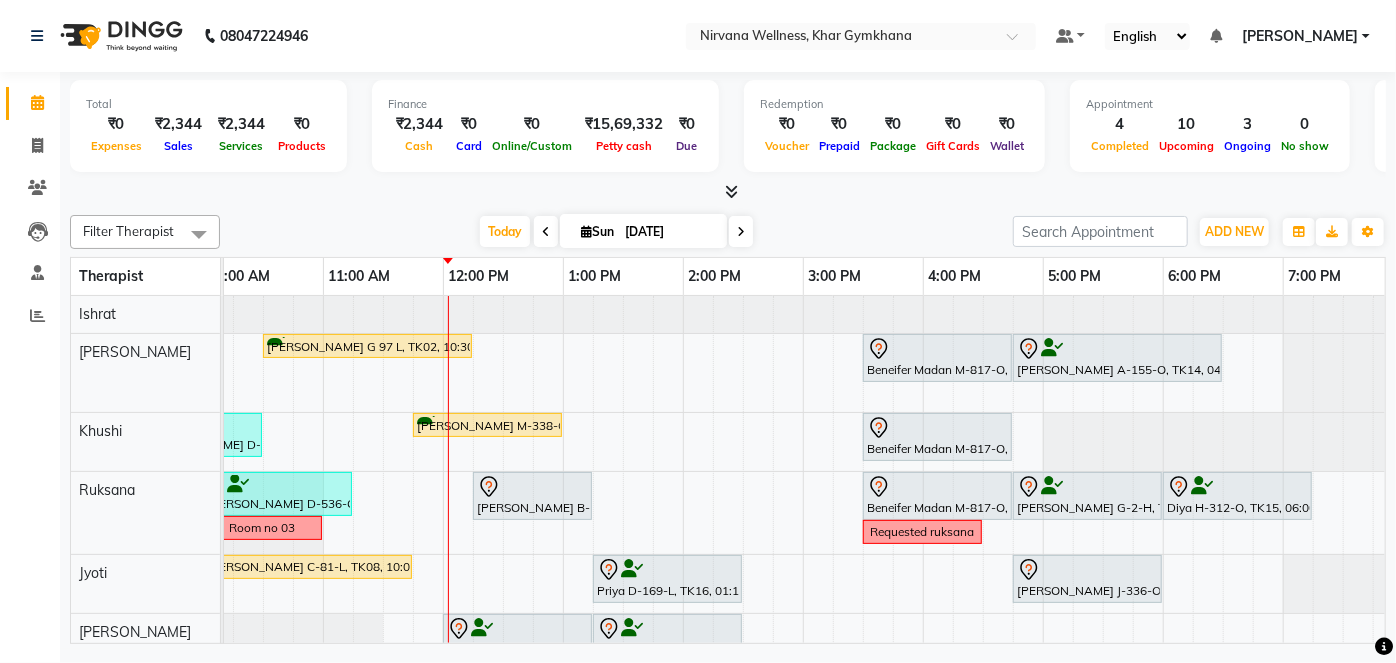 scroll, scrollTop: 40, scrollLeft: 381, axis: both 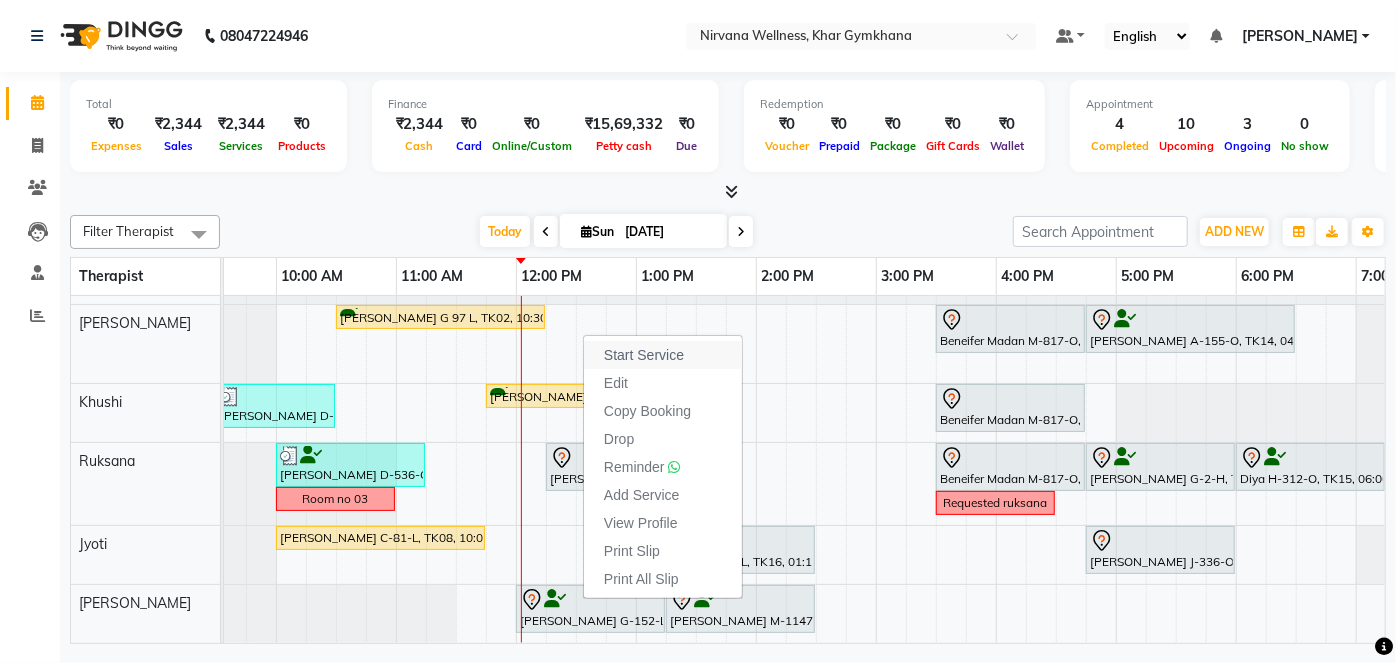 click on "Start Service" at bounding box center (644, 355) 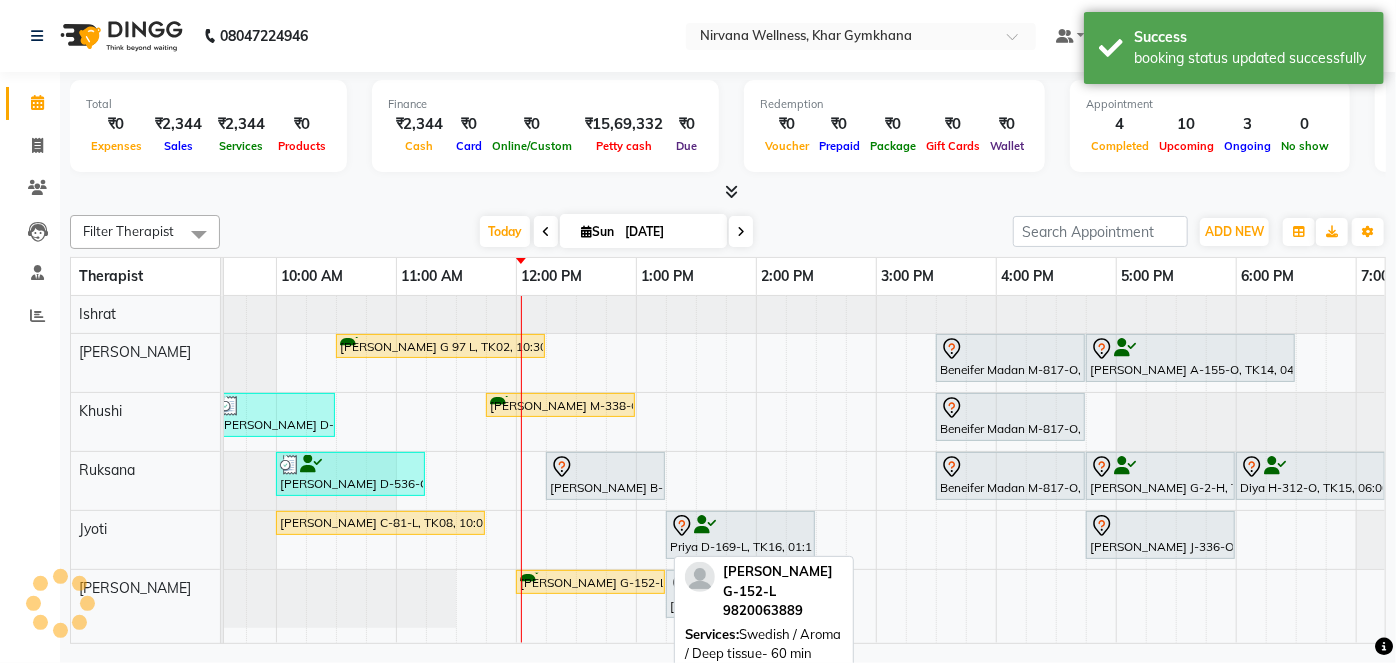 scroll, scrollTop: 0, scrollLeft: 0, axis: both 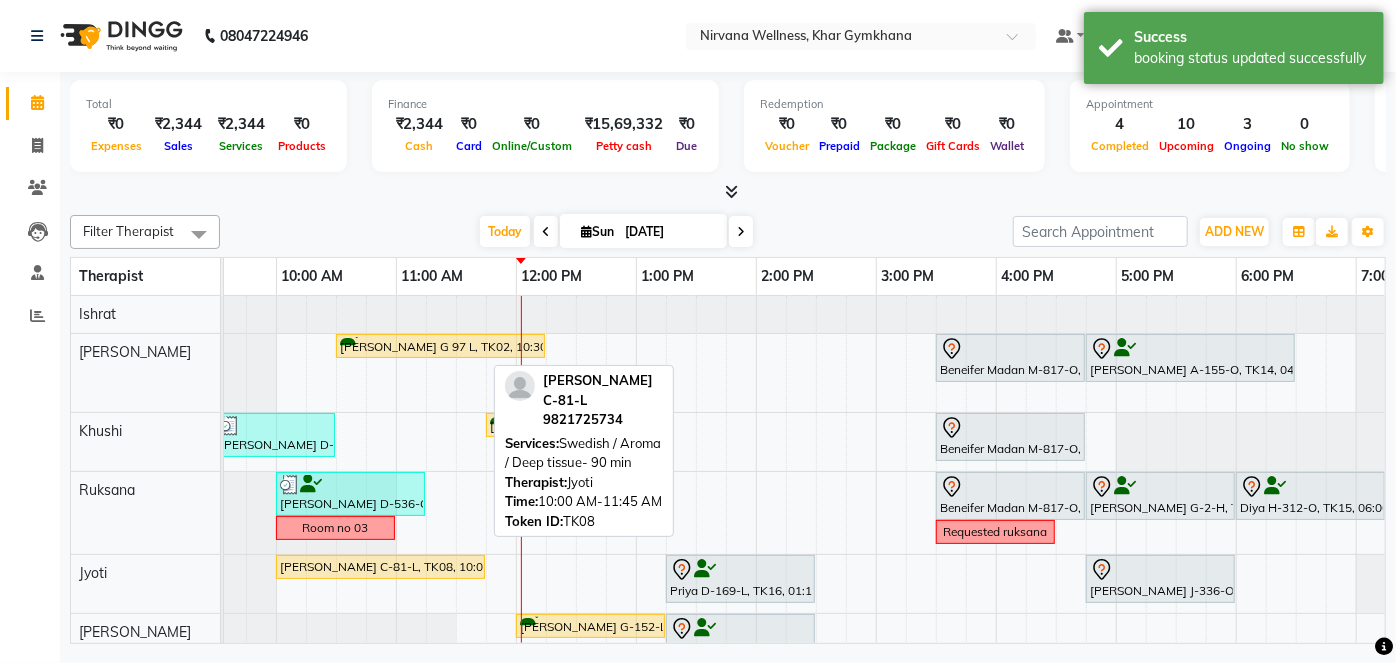 click on "[PERSON_NAME] C-81-L, TK08, 10:00 AM-11:45 AM, Swedish / Aroma / Deep tissue- 90 min" at bounding box center [380, 567] 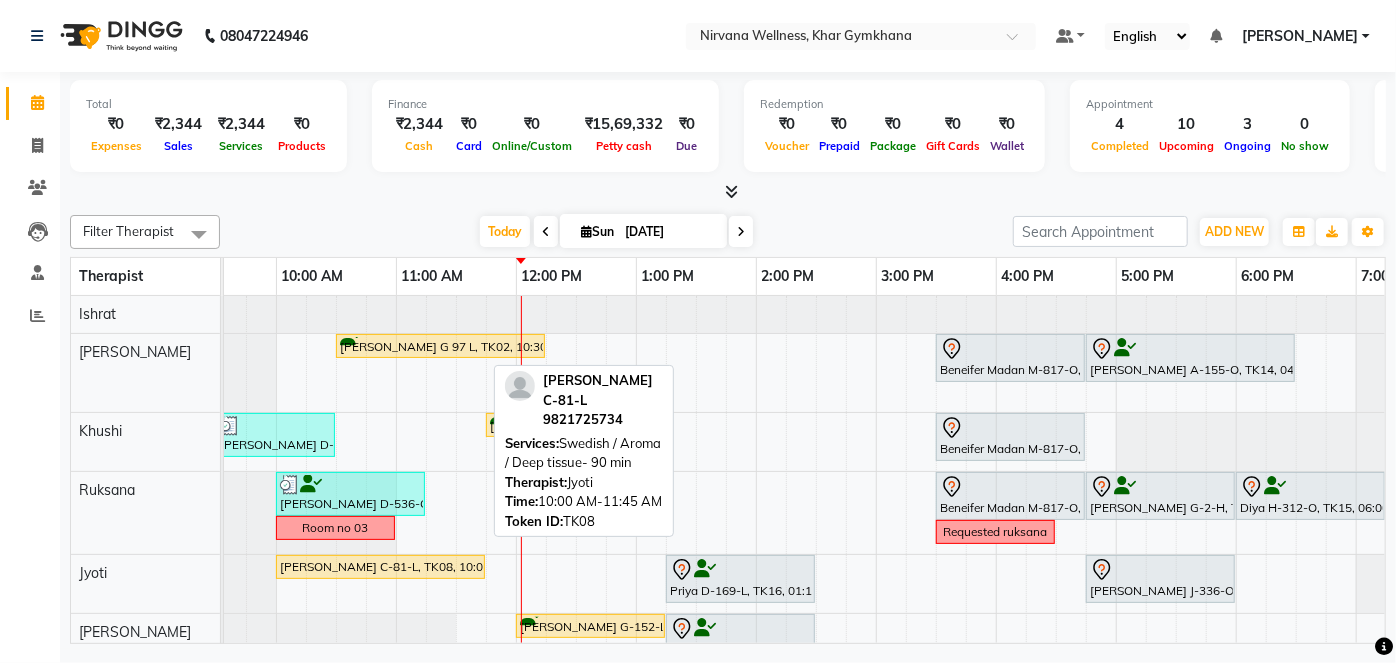 click on "[PERSON_NAME] C-81-L, TK08, 10:00 AM-11:45 AM, Swedish / Aroma / Deep tissue- 90 min" at bounding box center [380, 567] 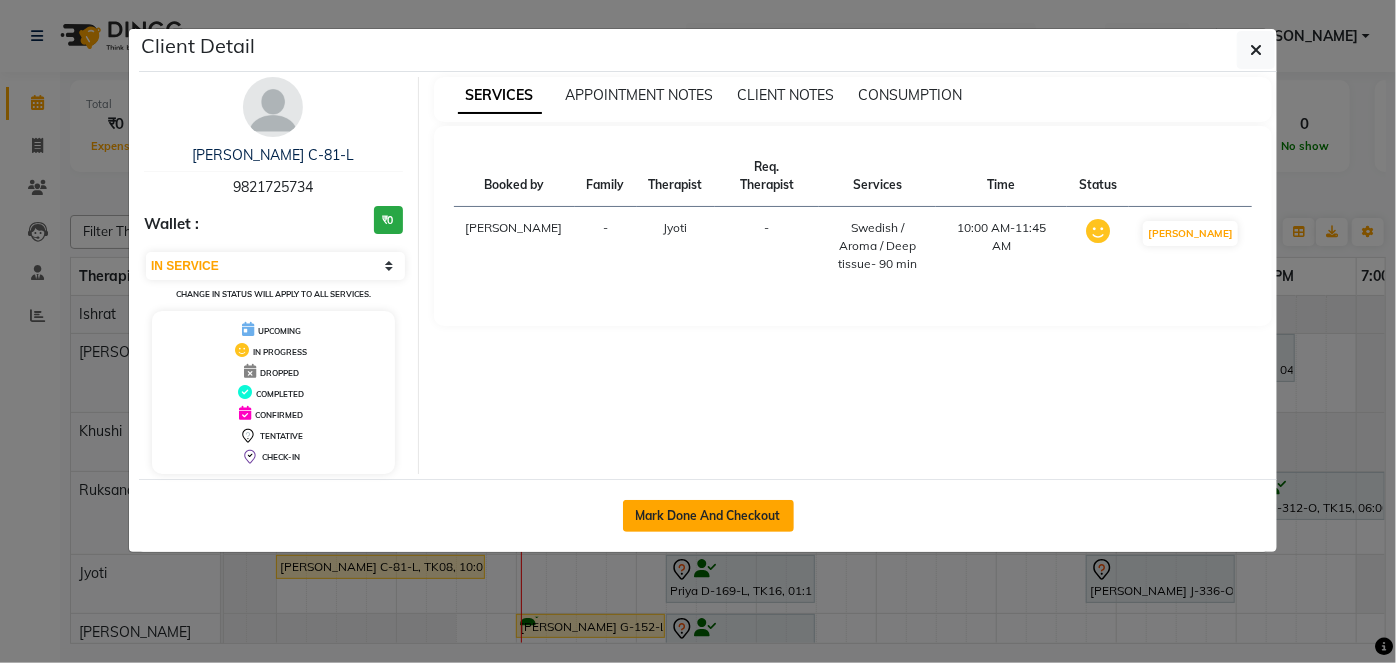 click on "Mark Done And Checkout" 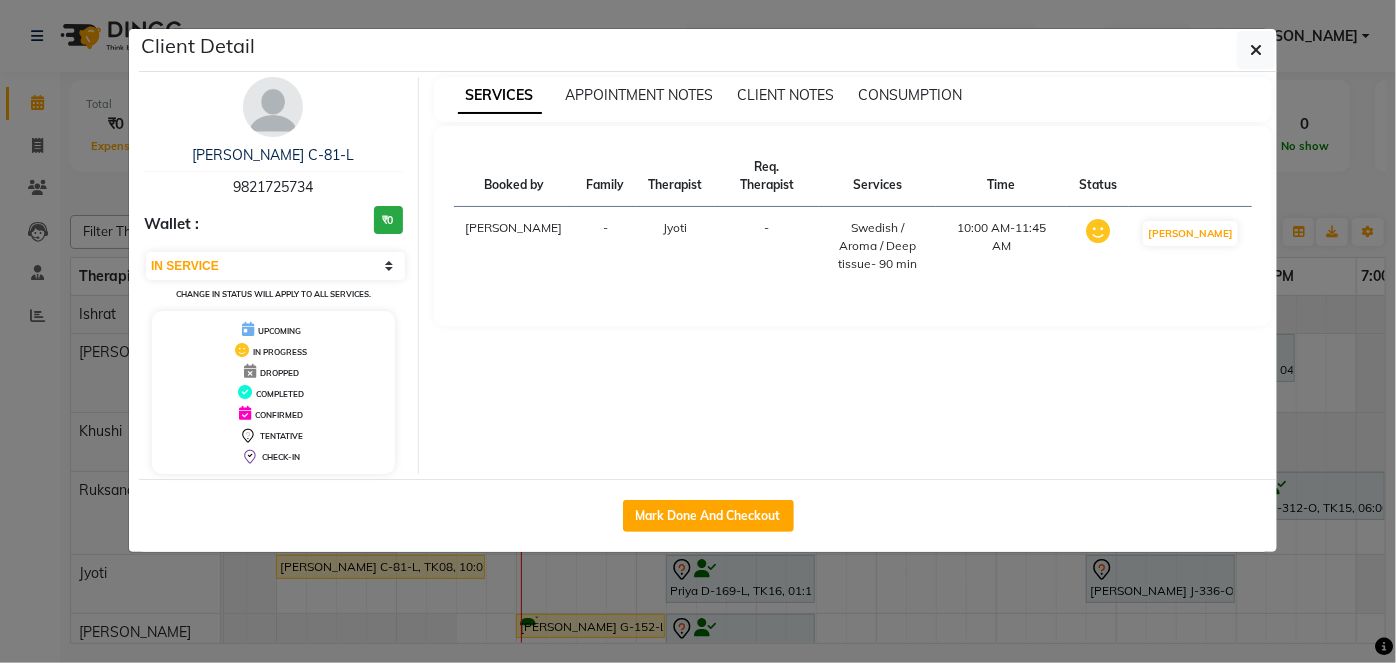 select on "6844" 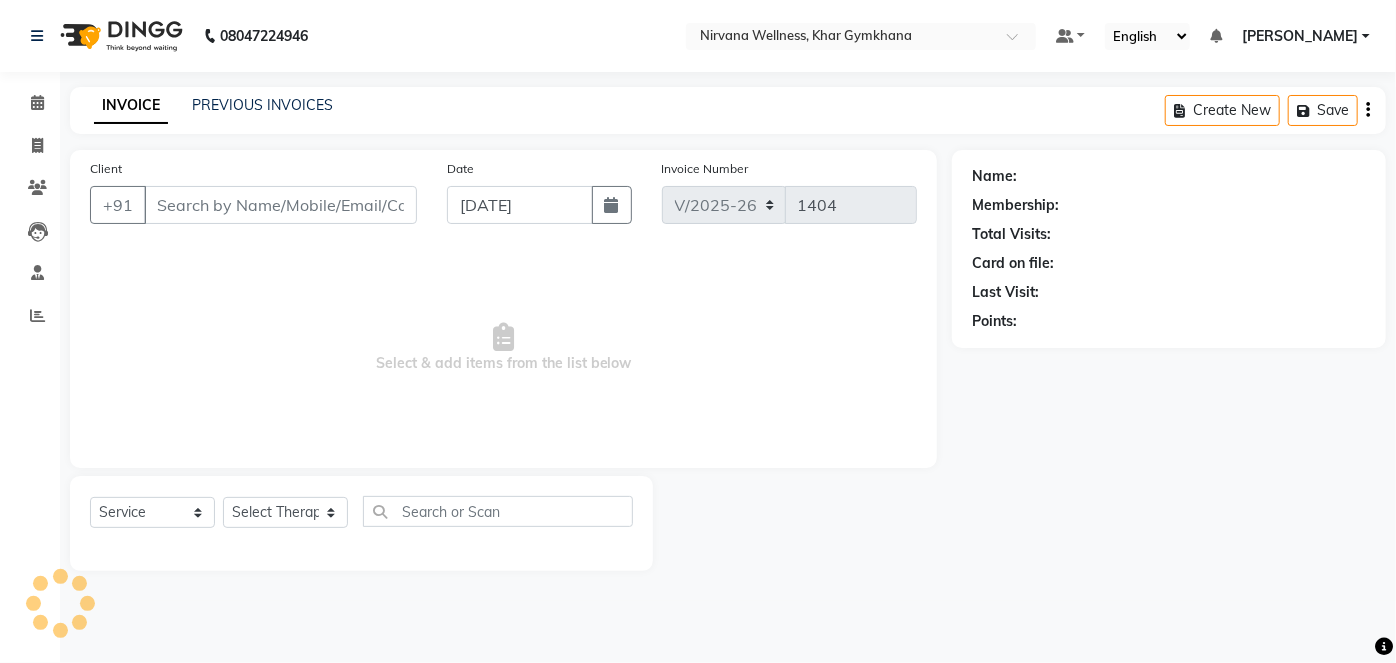 select on "3" 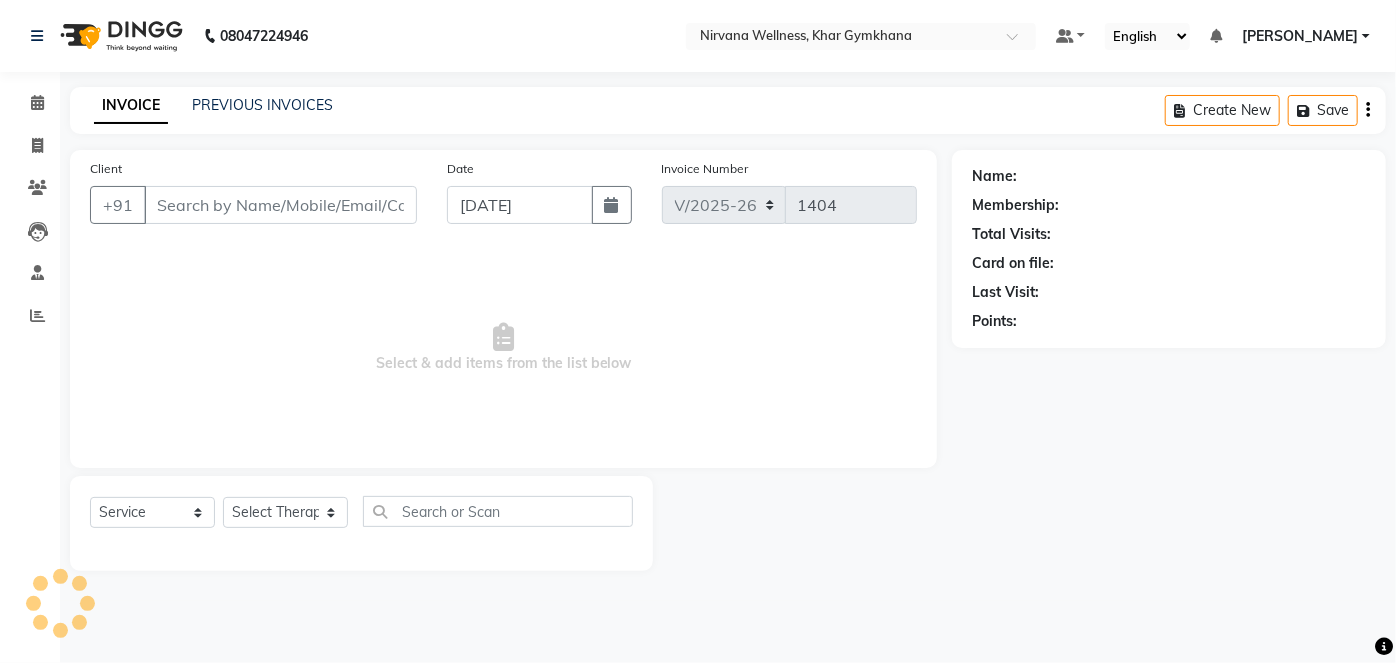 type on "9821725734" 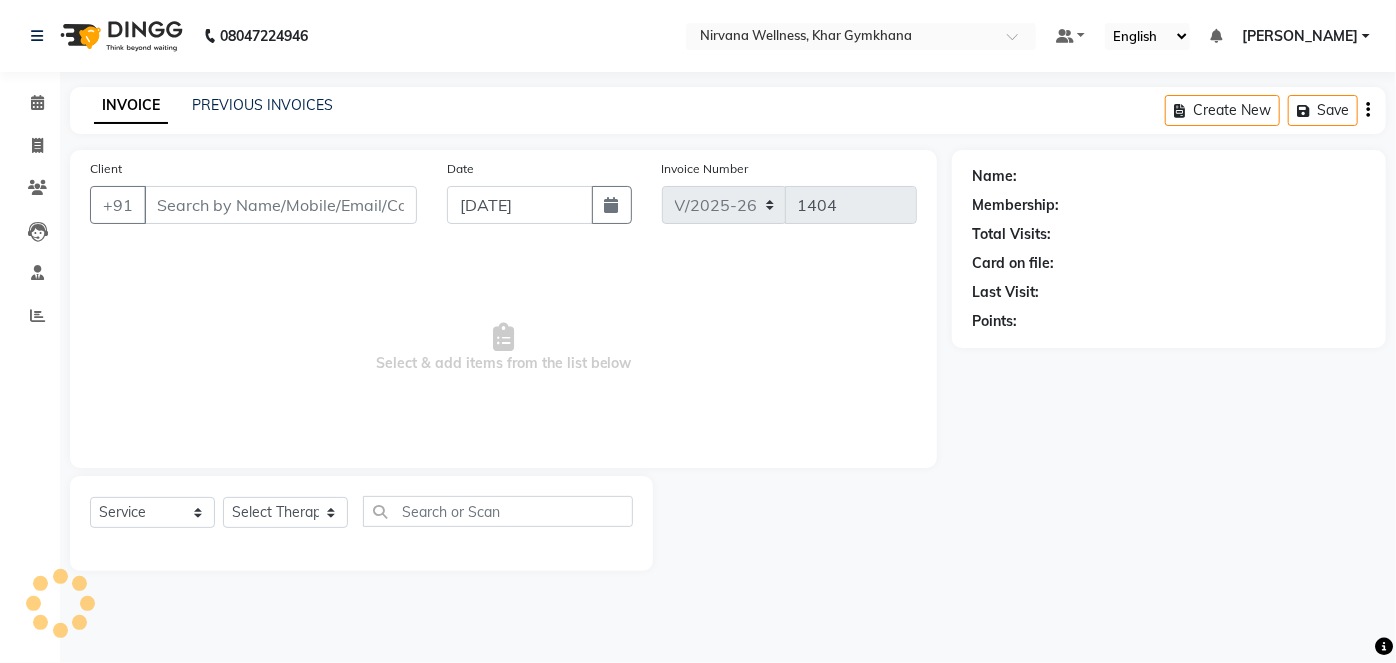 select on "78895" 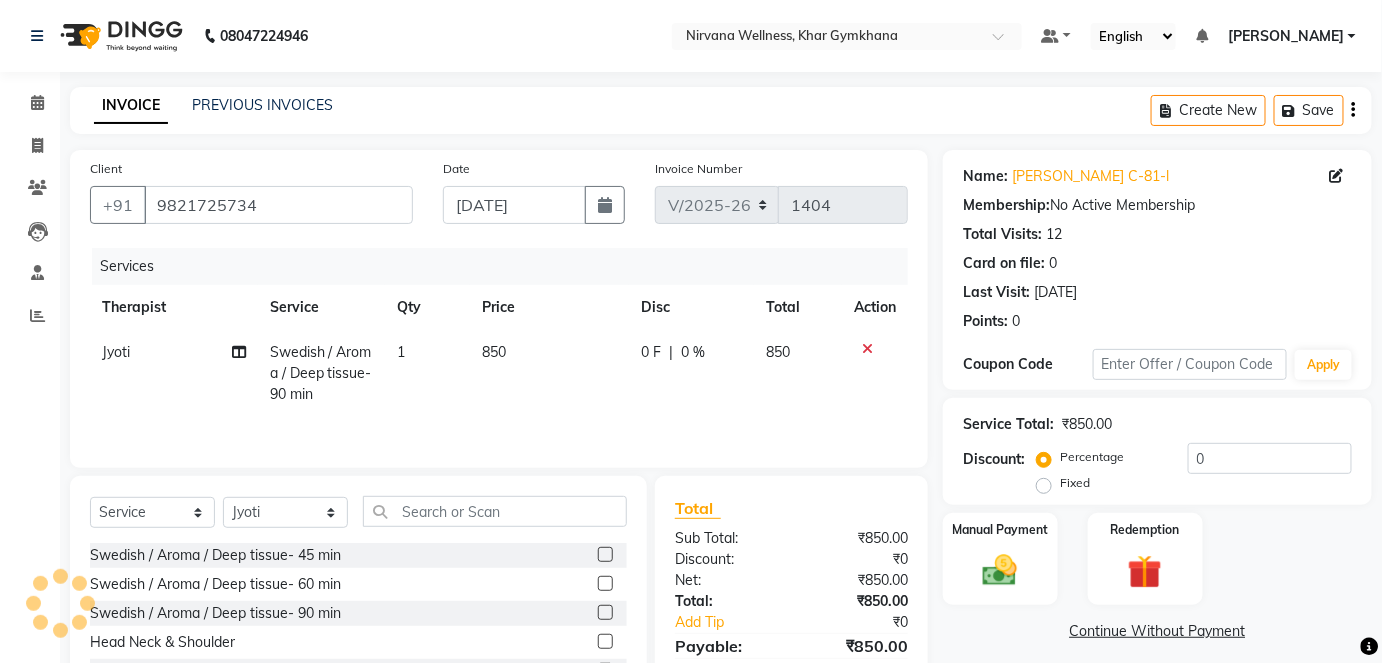 click 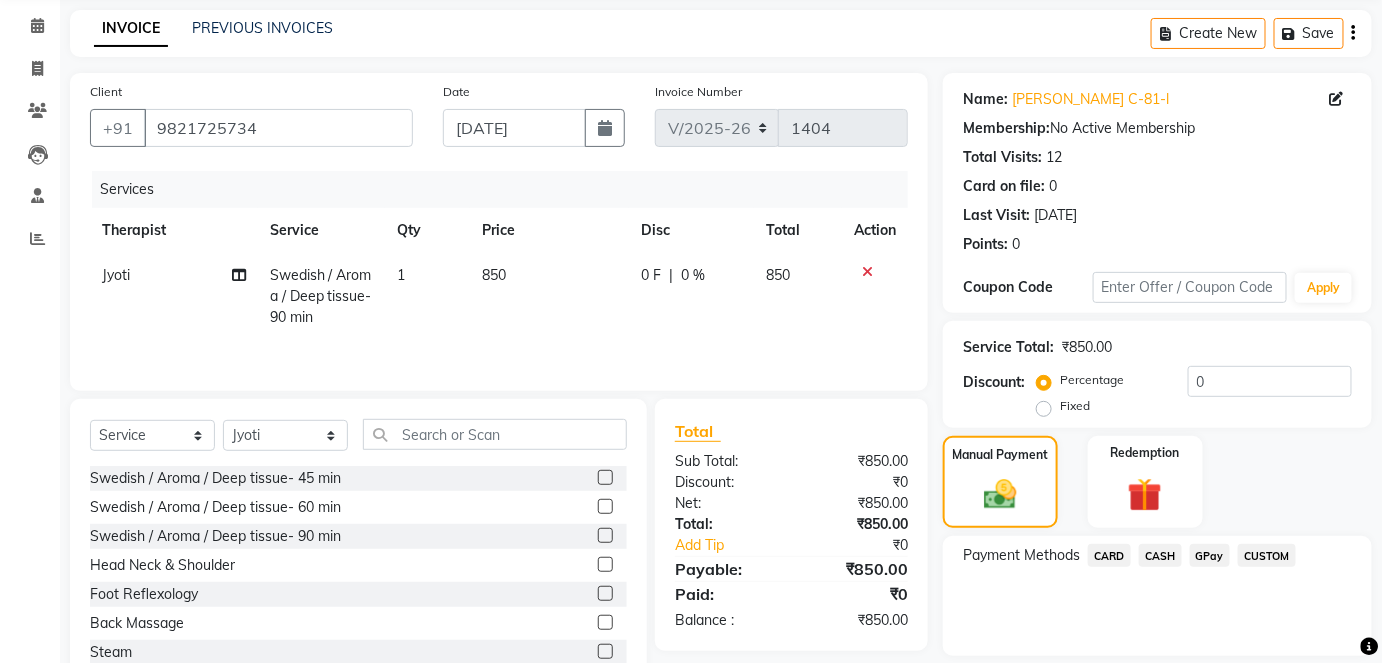 scroll, scrollTop: 140, scrollLeft: 0, axis: vertical 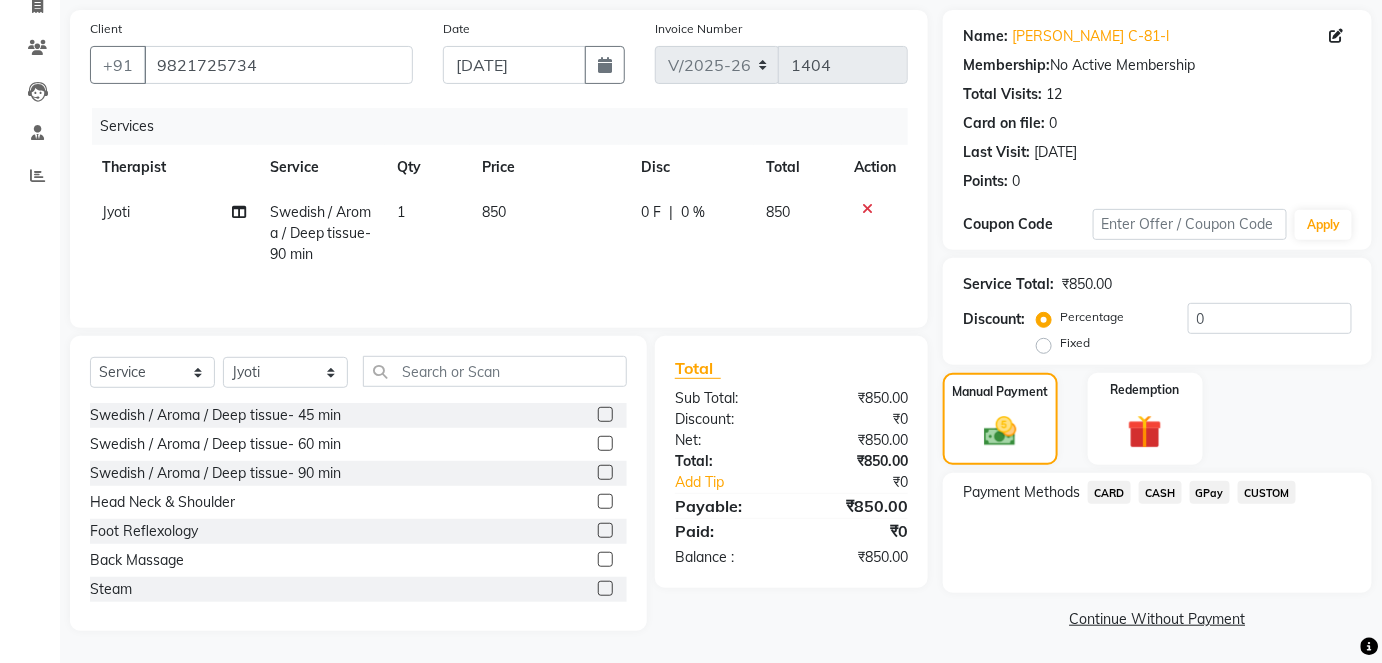 click on "CASH" 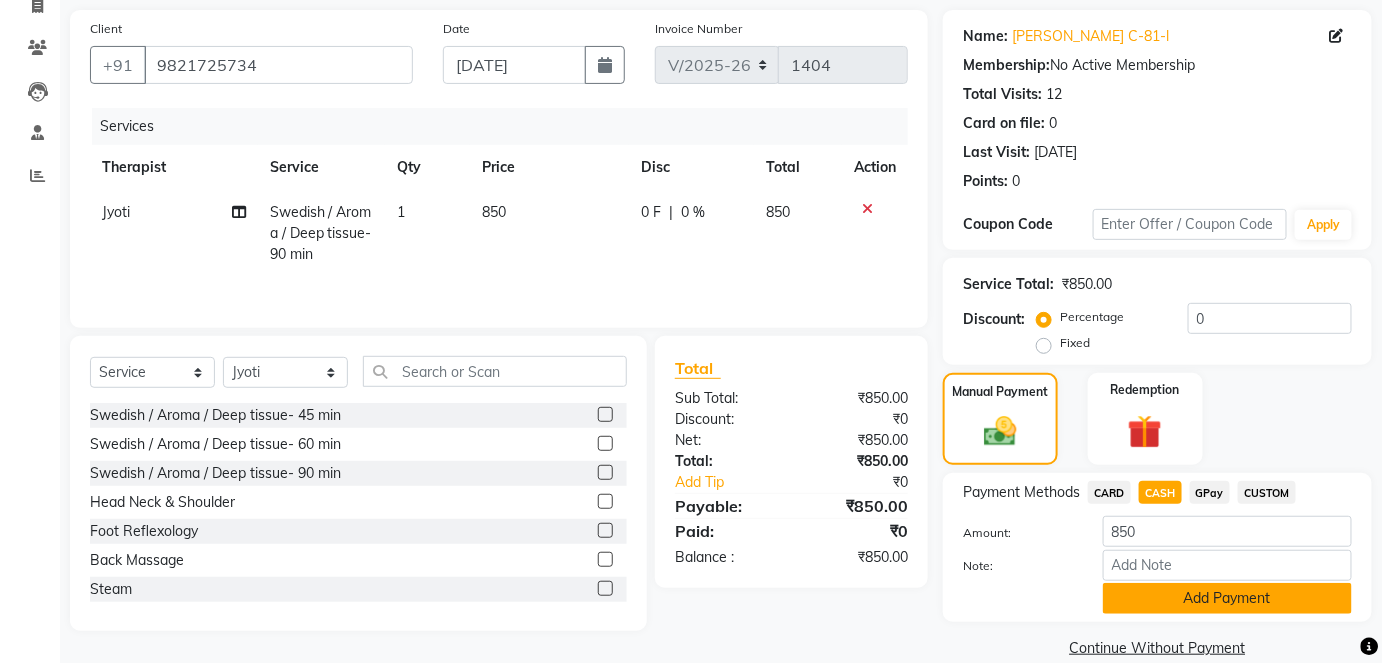 click on "Add Payment" 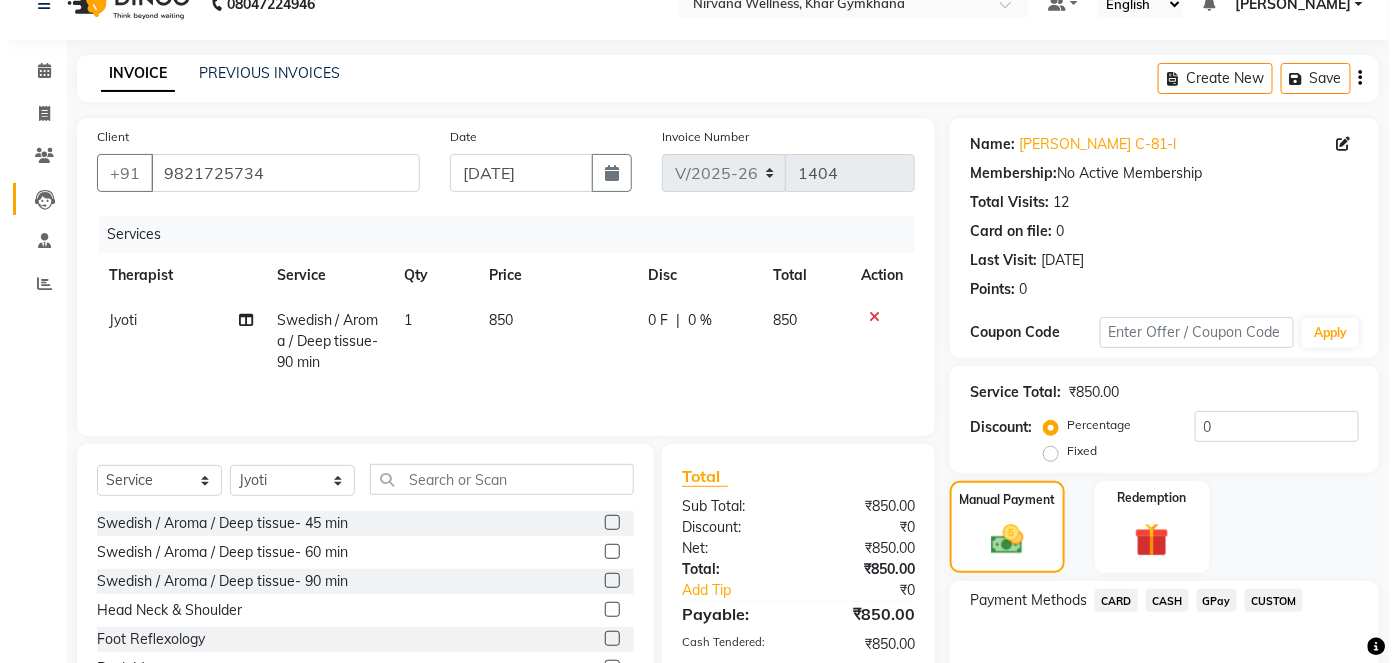 scroll, scrollTop: 0, scrollLeft: 0, axis: both 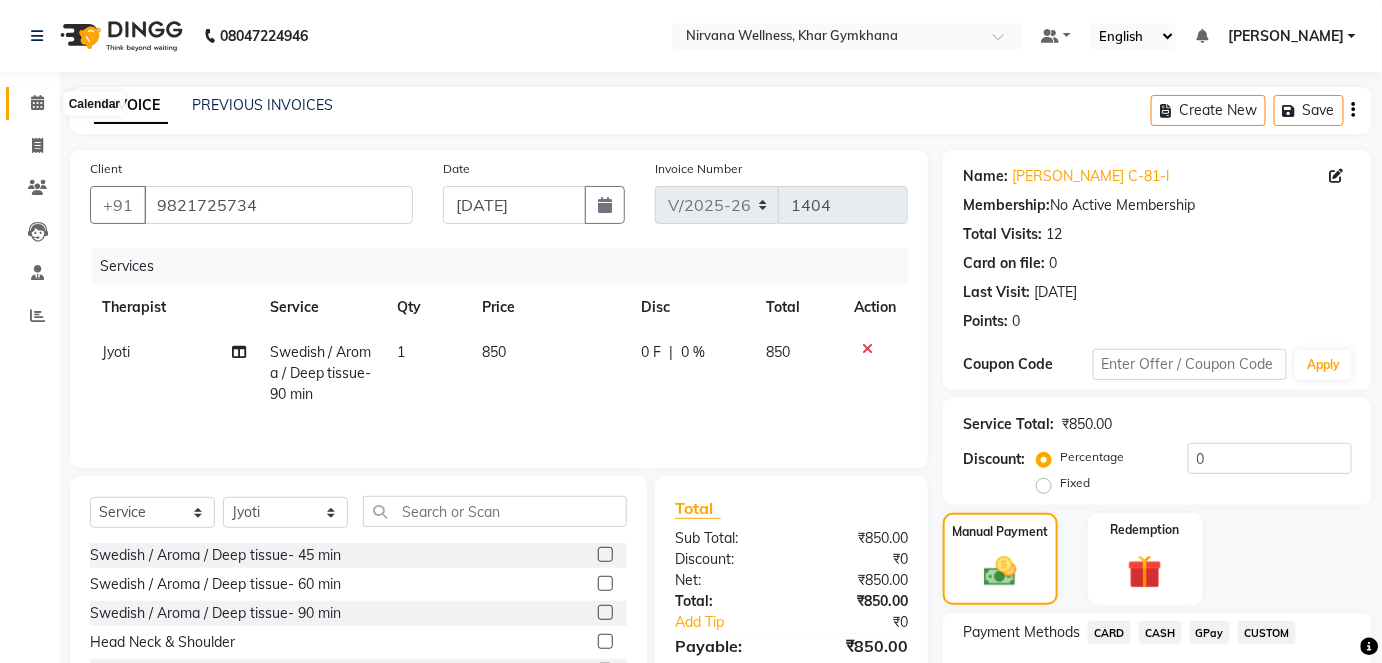 click 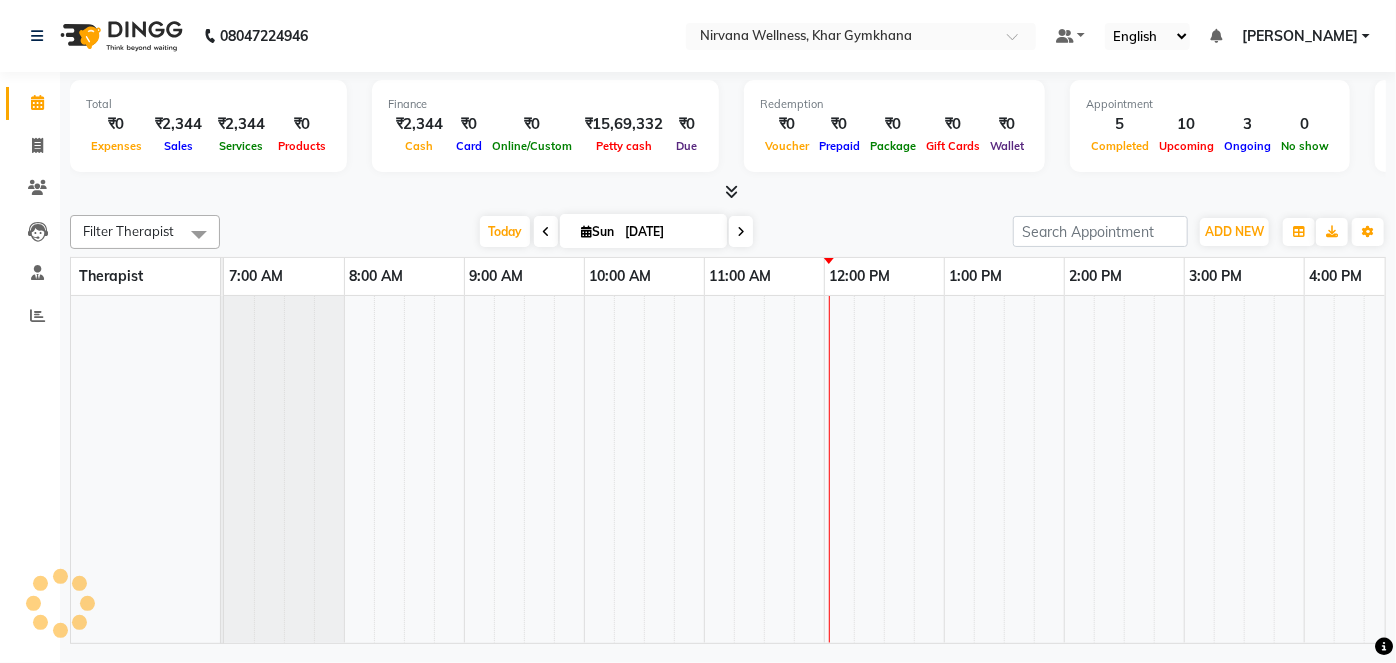scroll, scrollTop: 0, scrollLeft: 0, axis: both 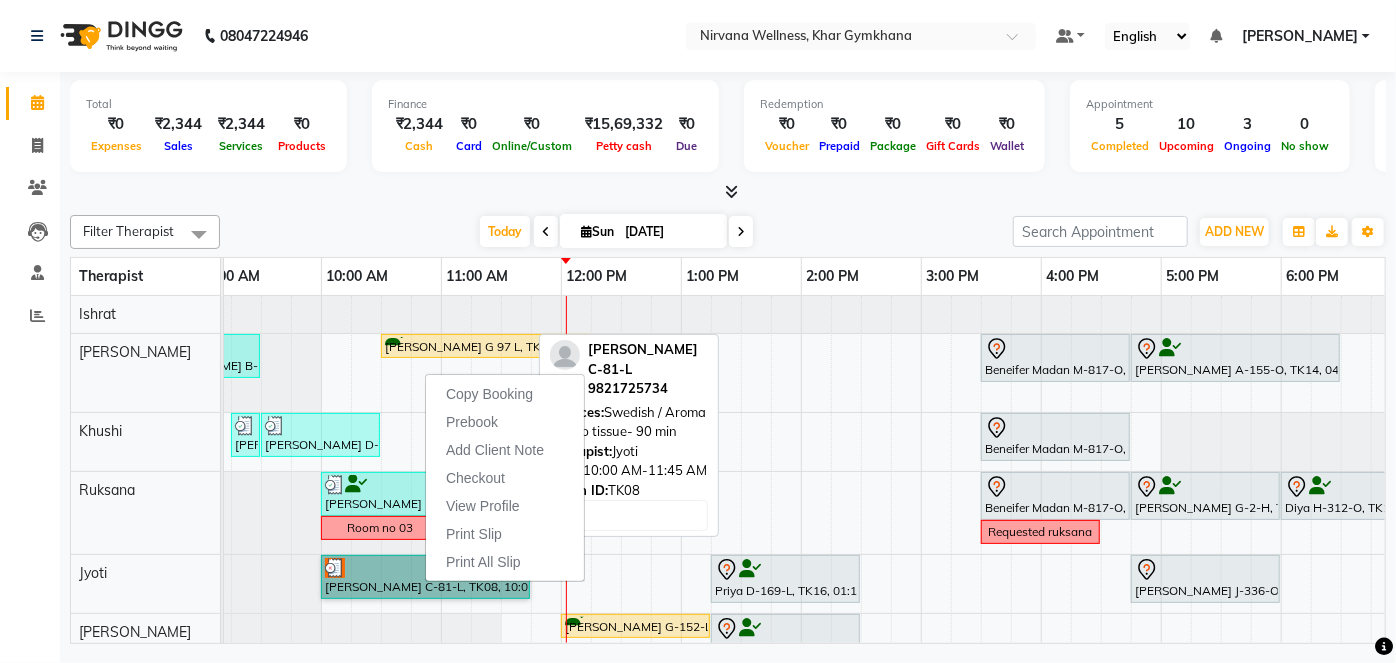 click on "[PERSON_NAME] C-81-L, TK08, 10:00 AM-11:45 AM, Swedish / Aroma / Deep tissue- 90 min" at bounding box center (425, 577) 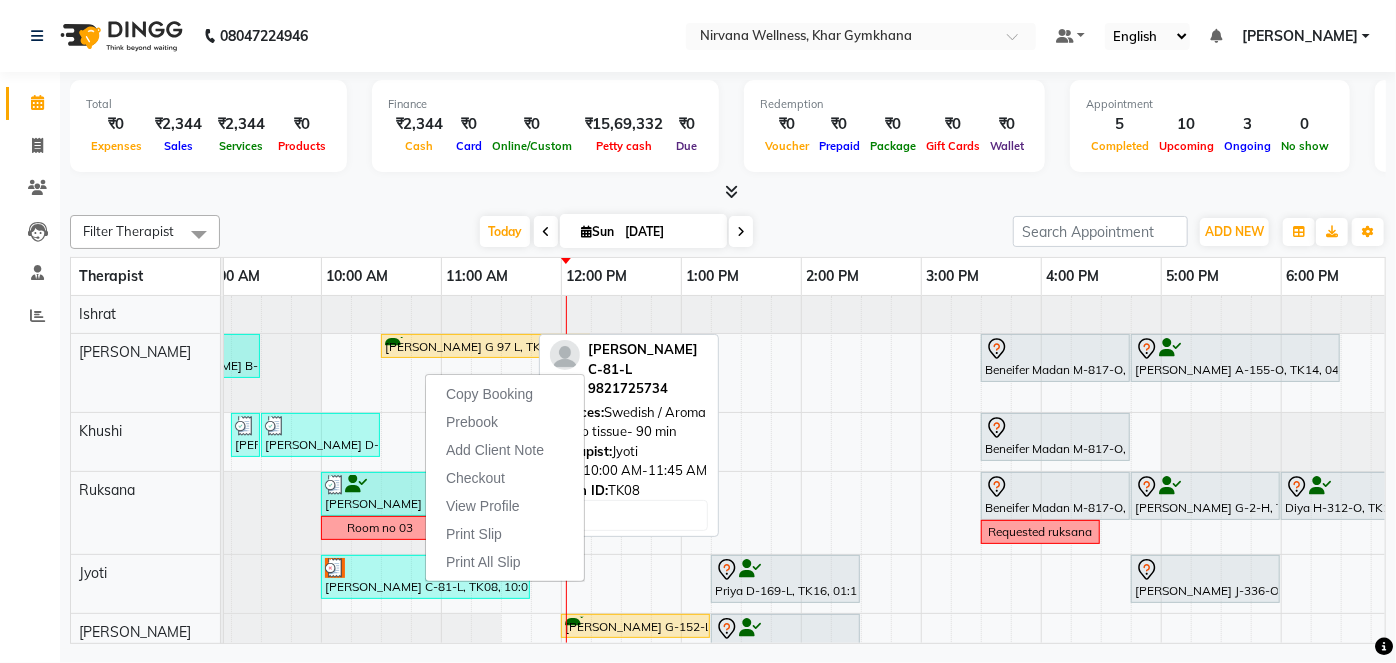 select on "3" 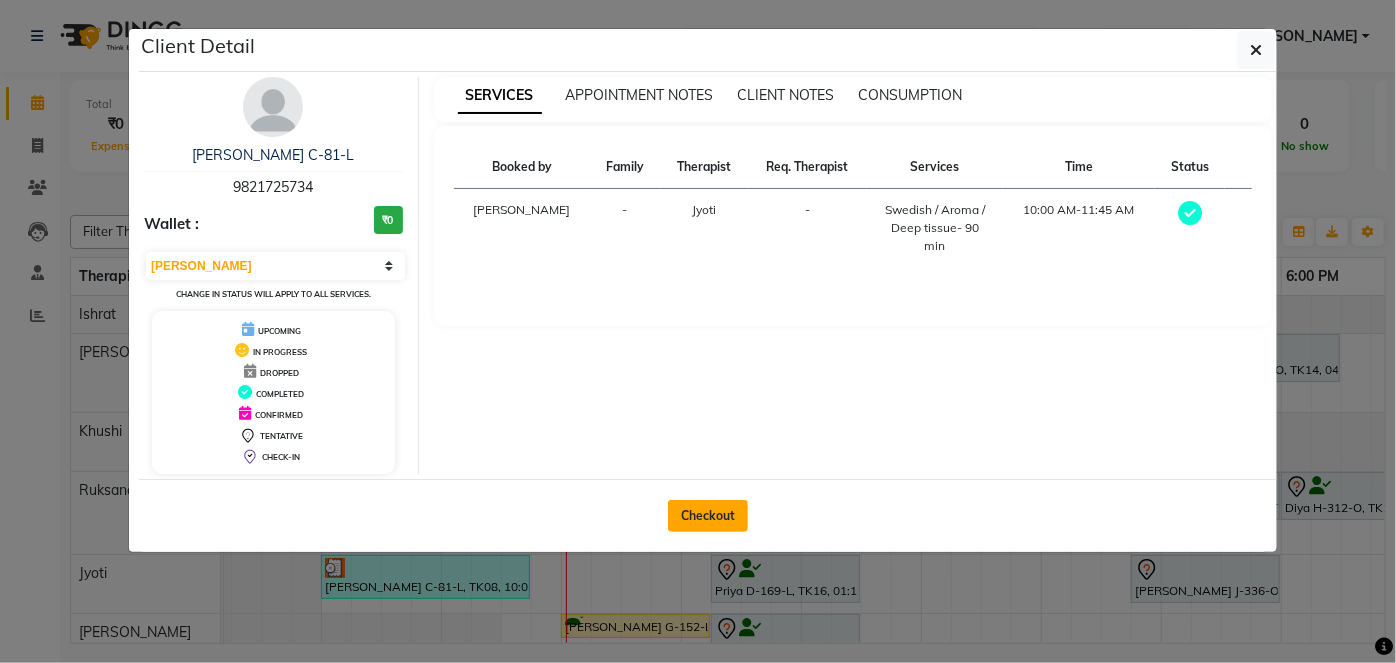 click on "Checkout" 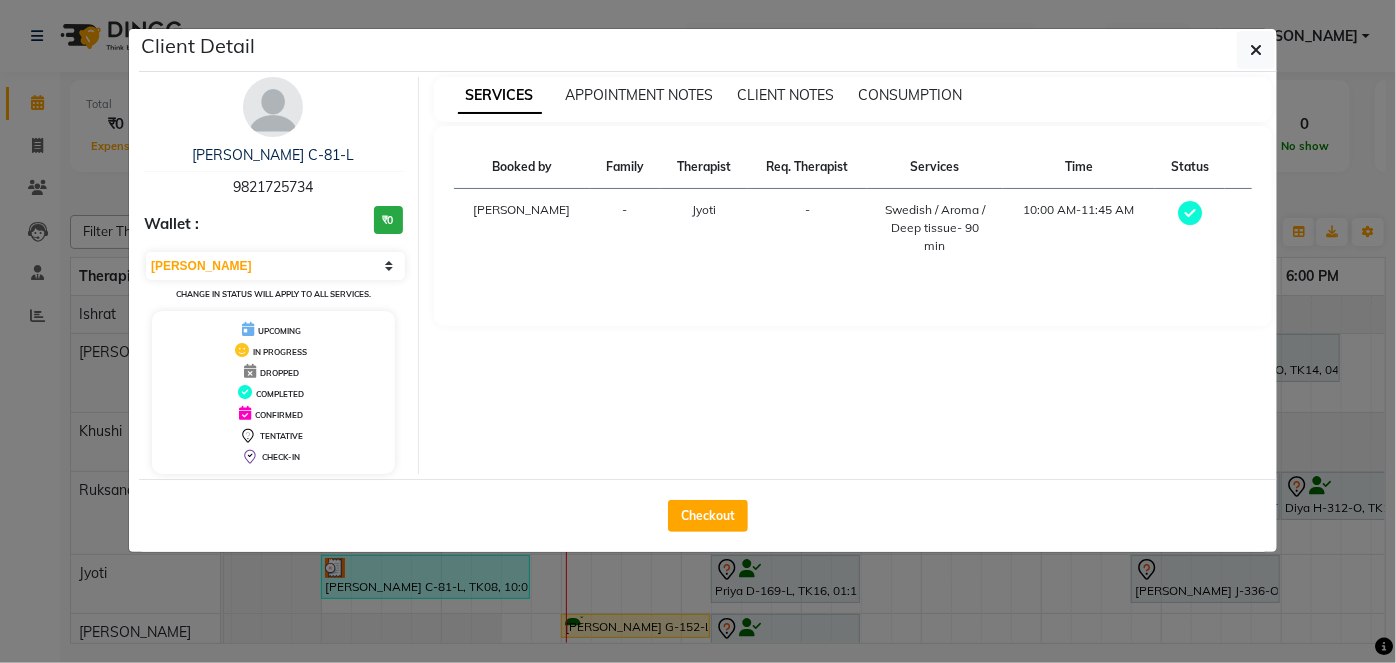 select on "6844" 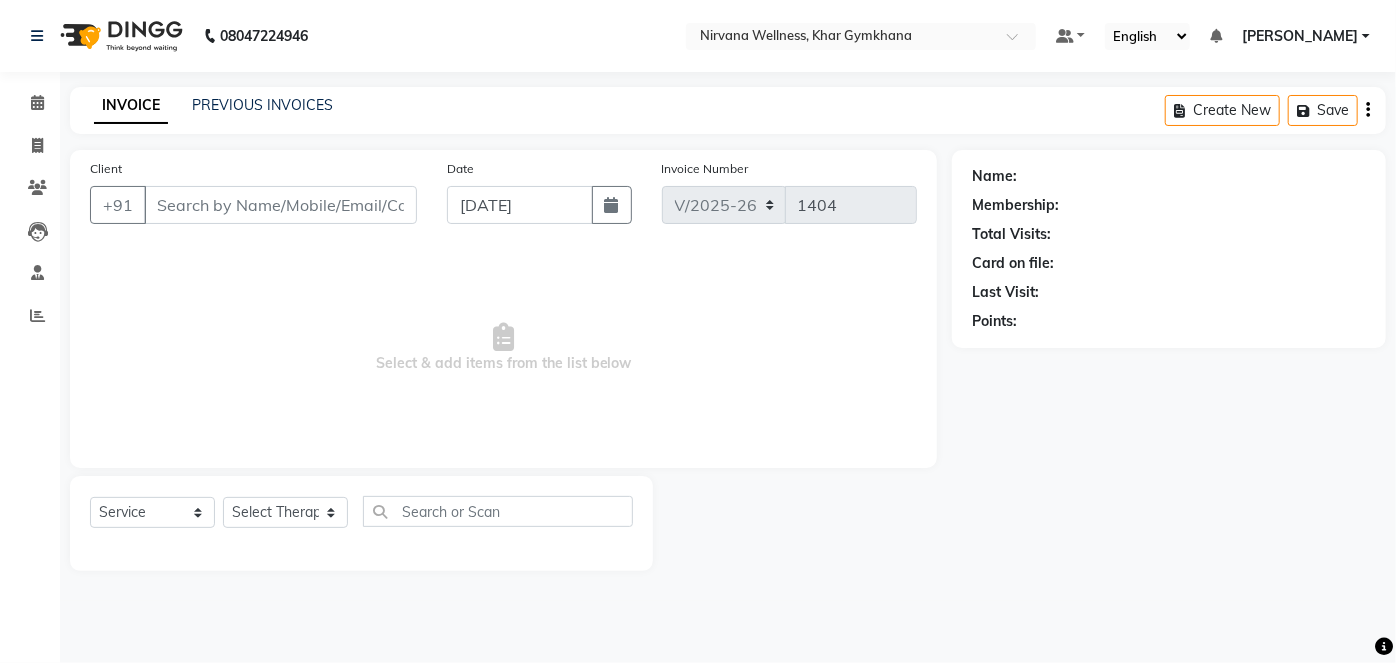 type on "9821725734" 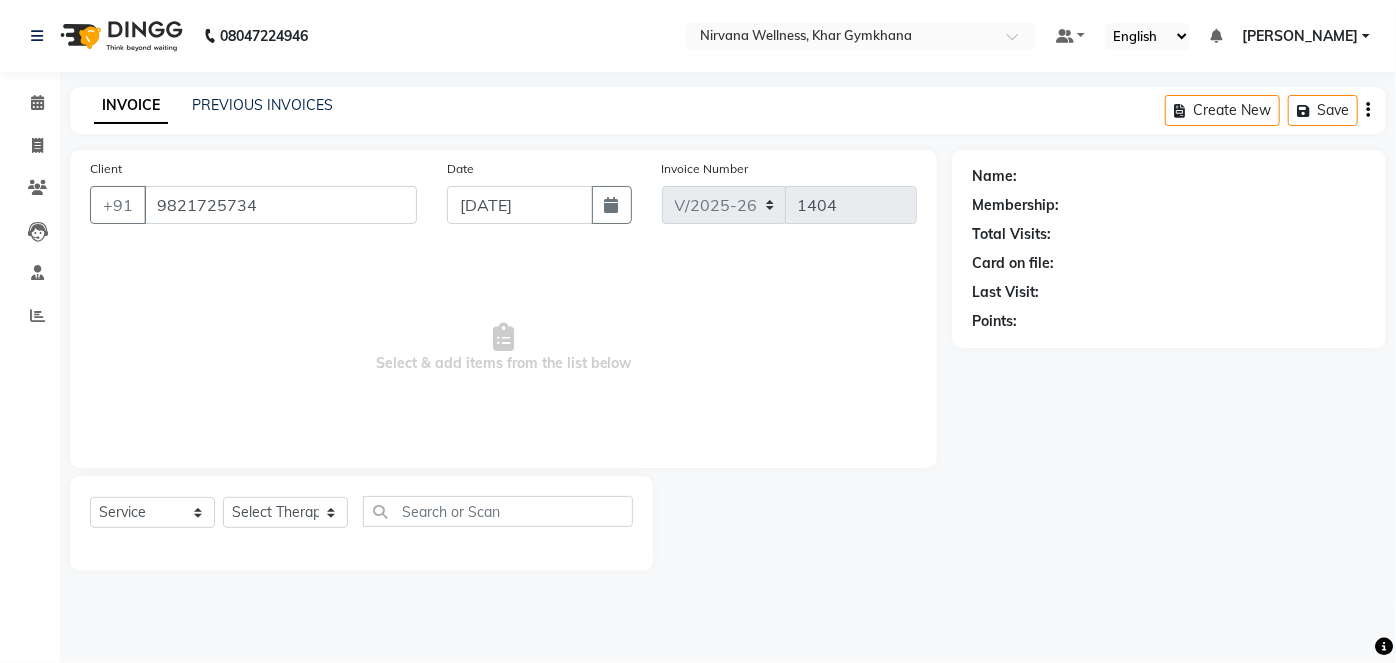 select on "78895" 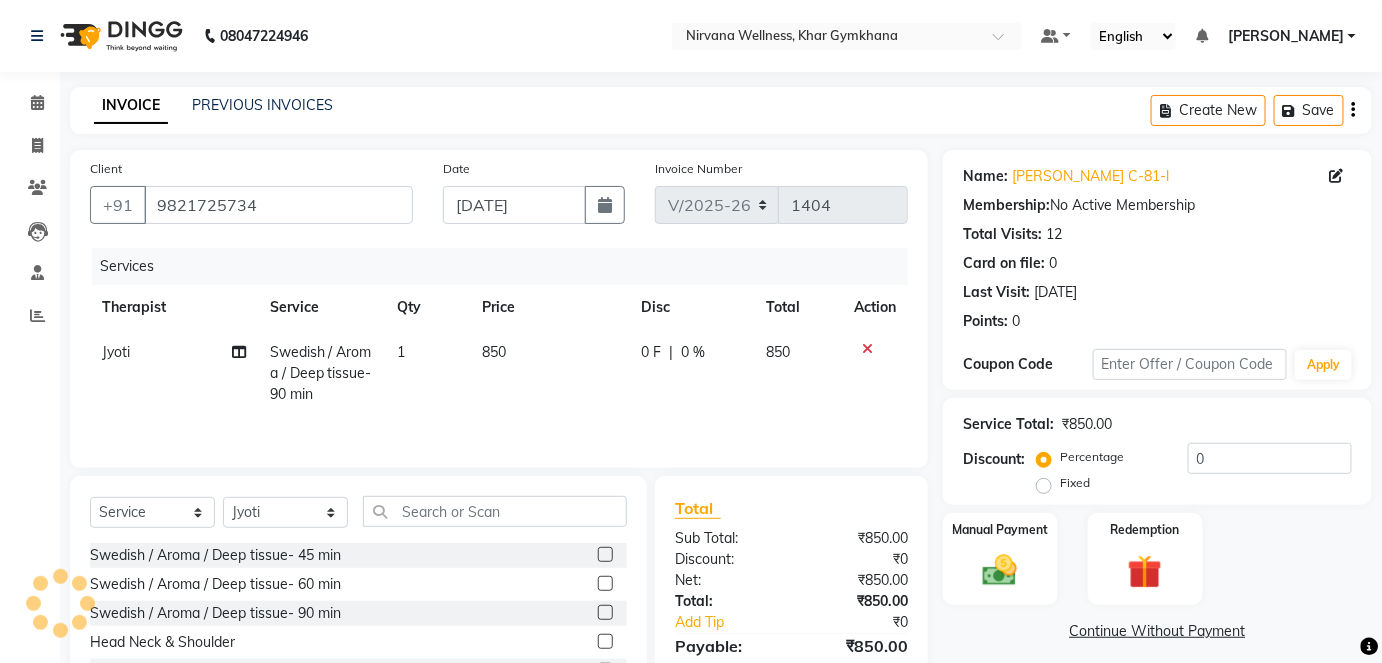 click 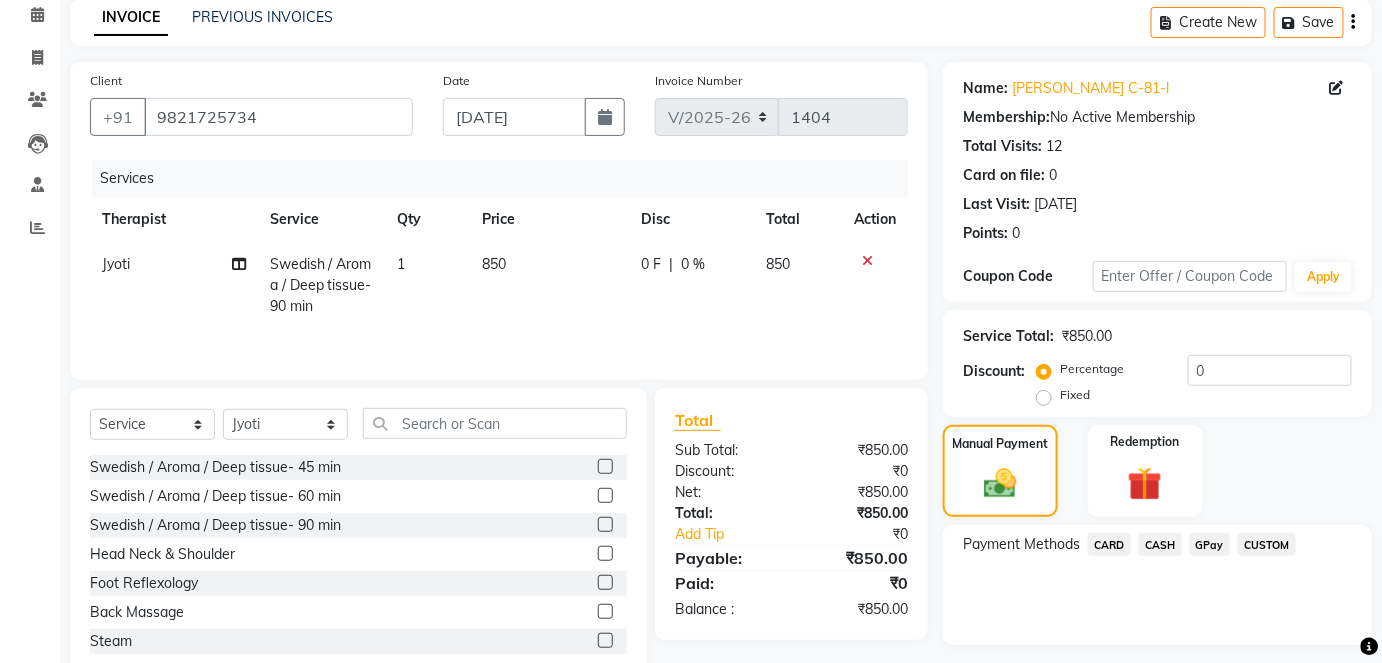 scroll, scrollTop: 140, scrollLeft: 0, axis: vertical 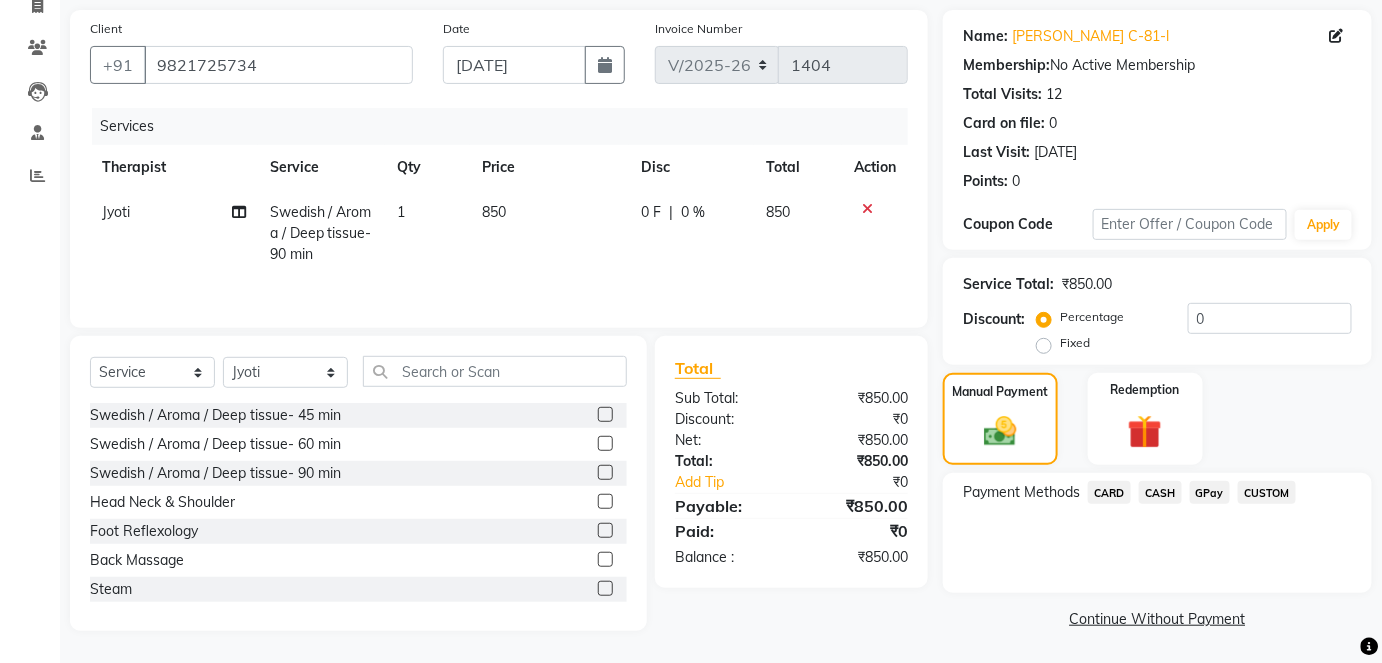 click on "CASH" 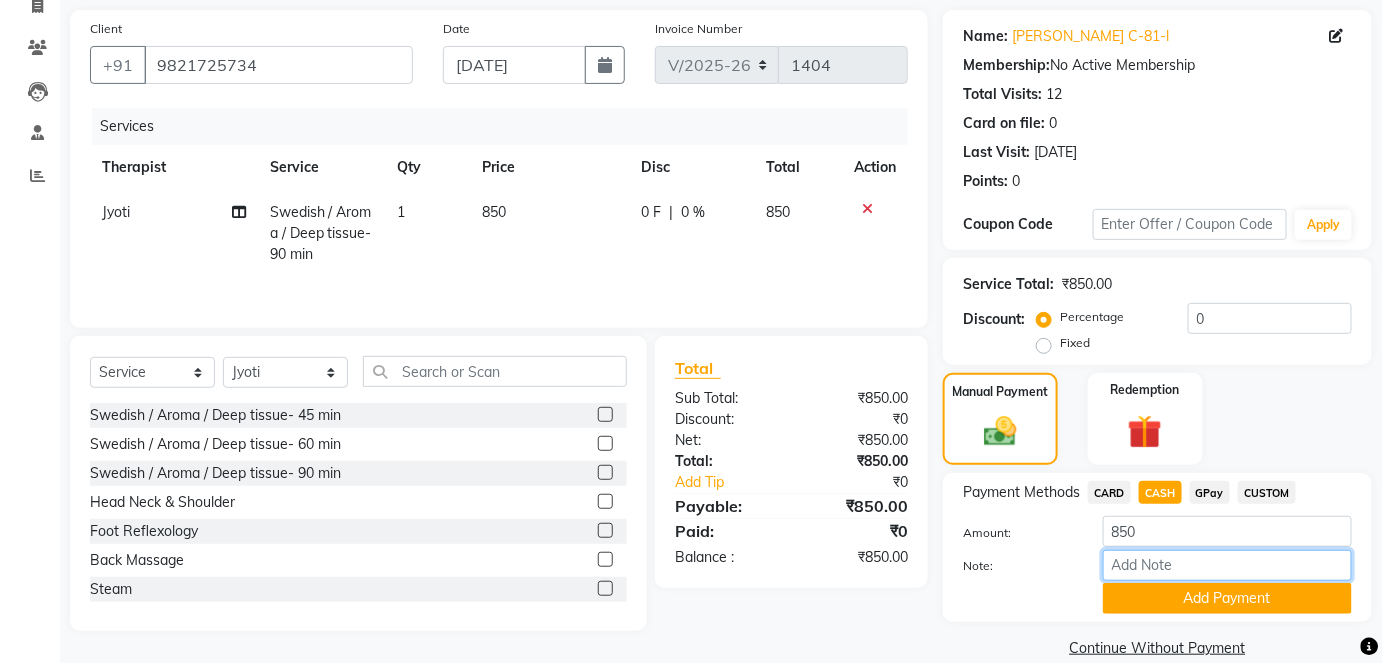 click on "Note:" at bounding box center (1227, 565) 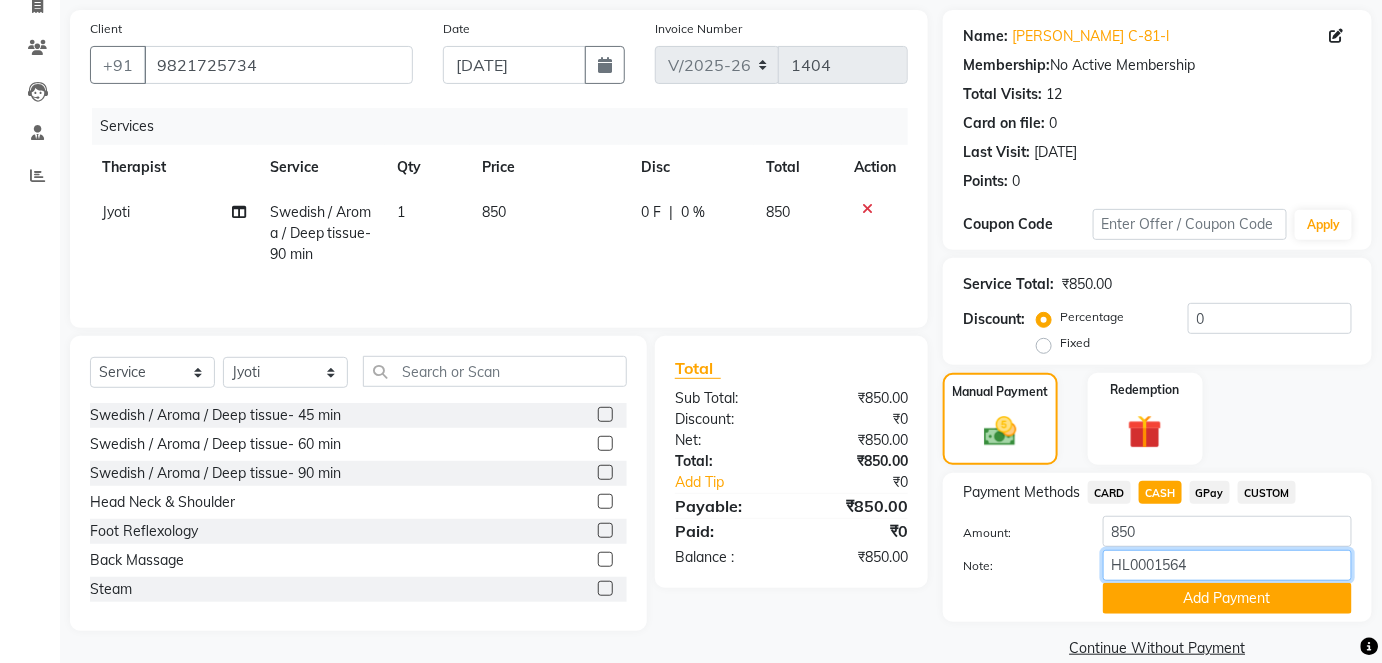 type on "HL0001564" 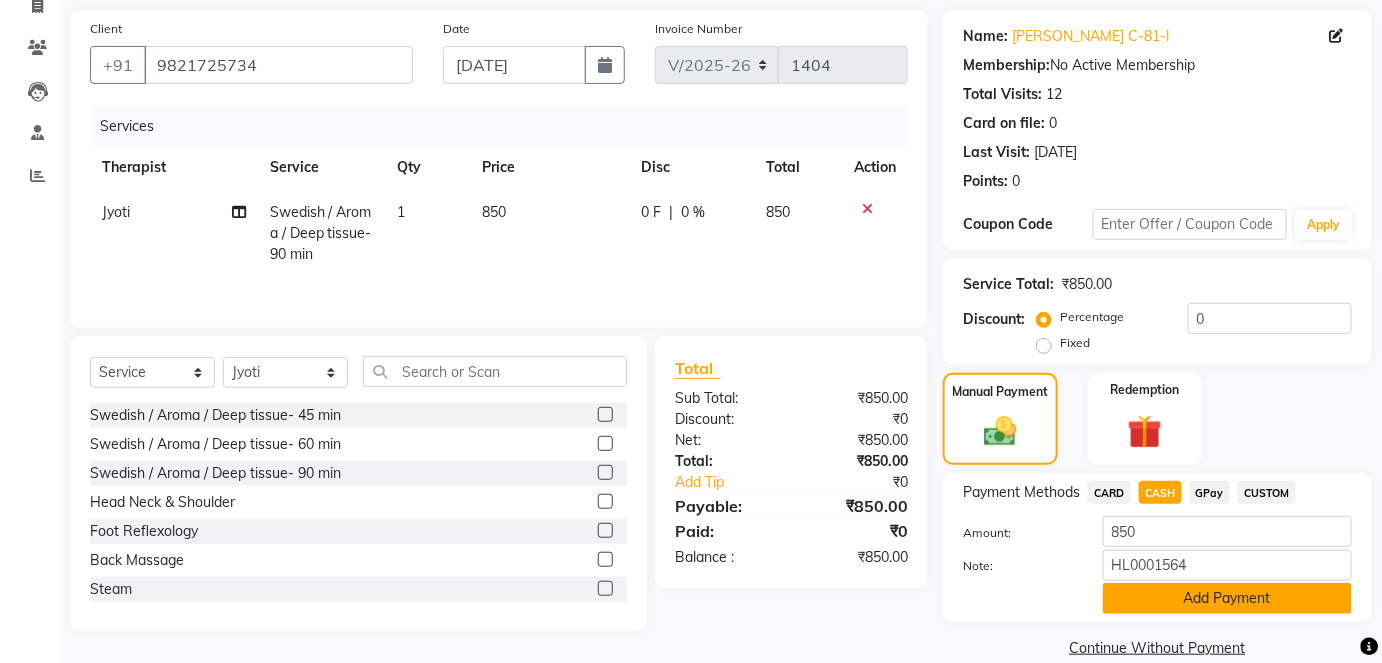 click on "Add Payment" 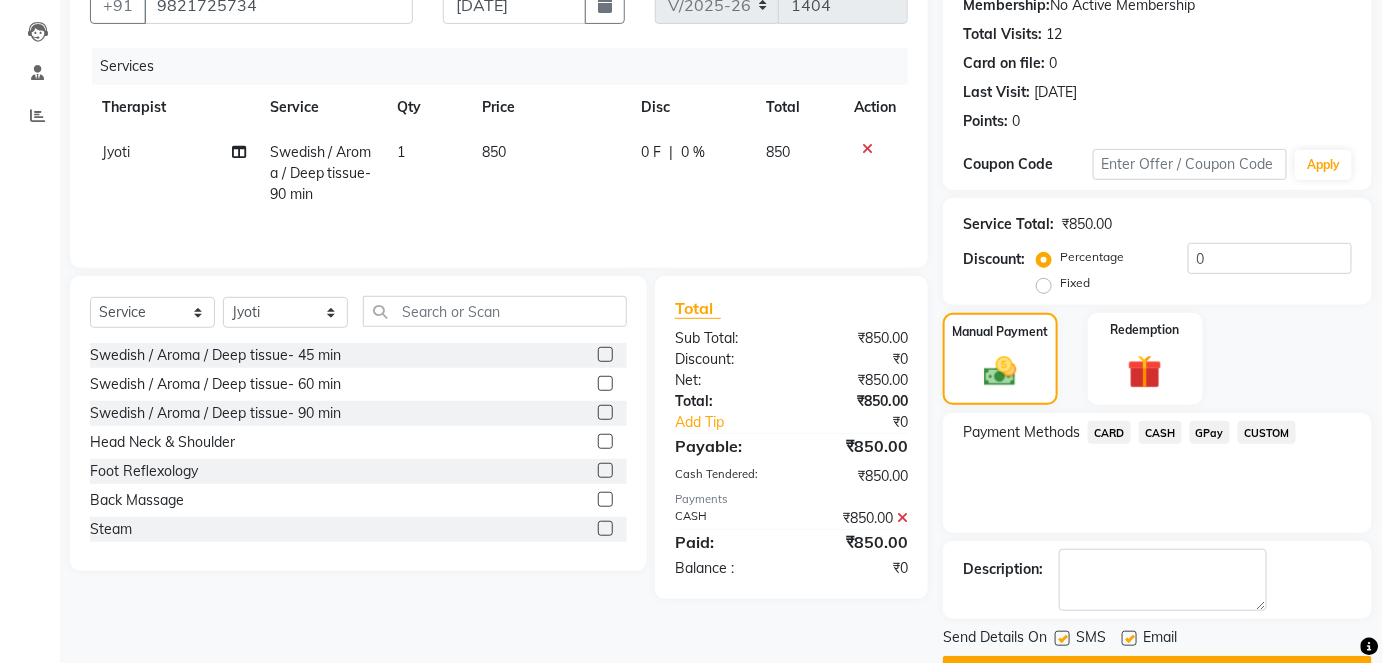 scroll, scrollTop: 252, scrollLeft: 0, axis: vertical 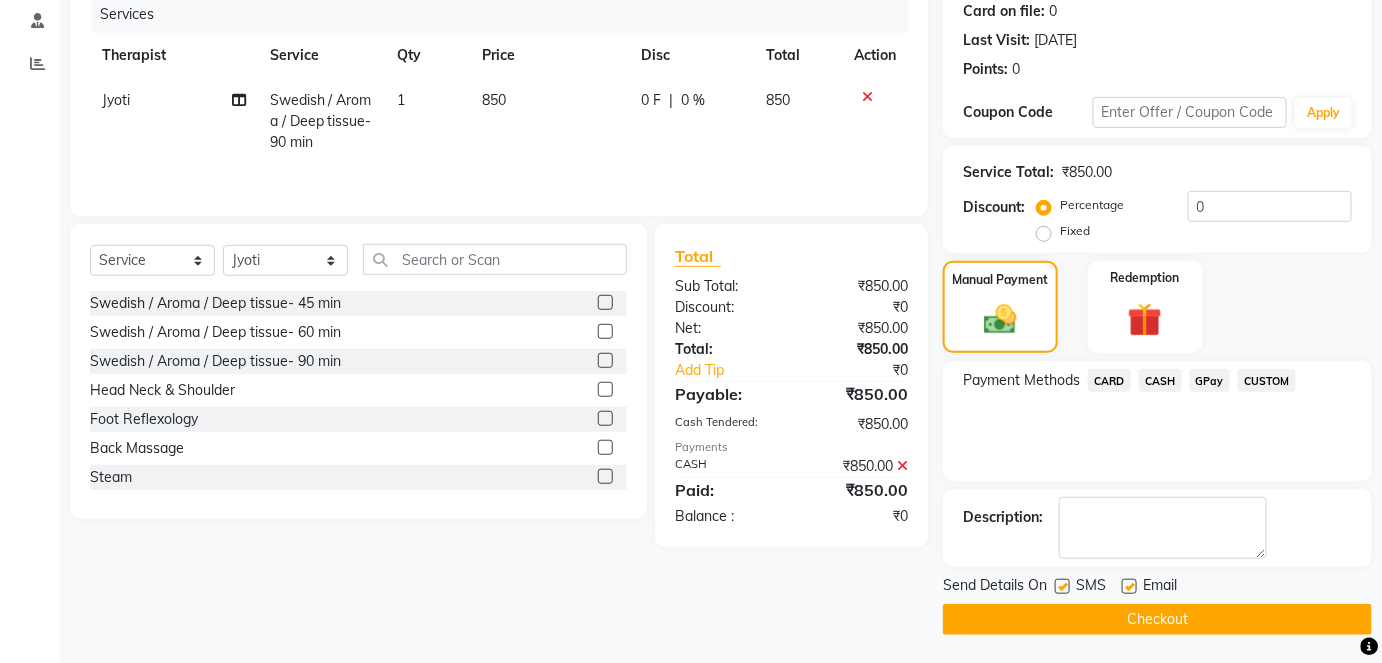 click on "Checkout" 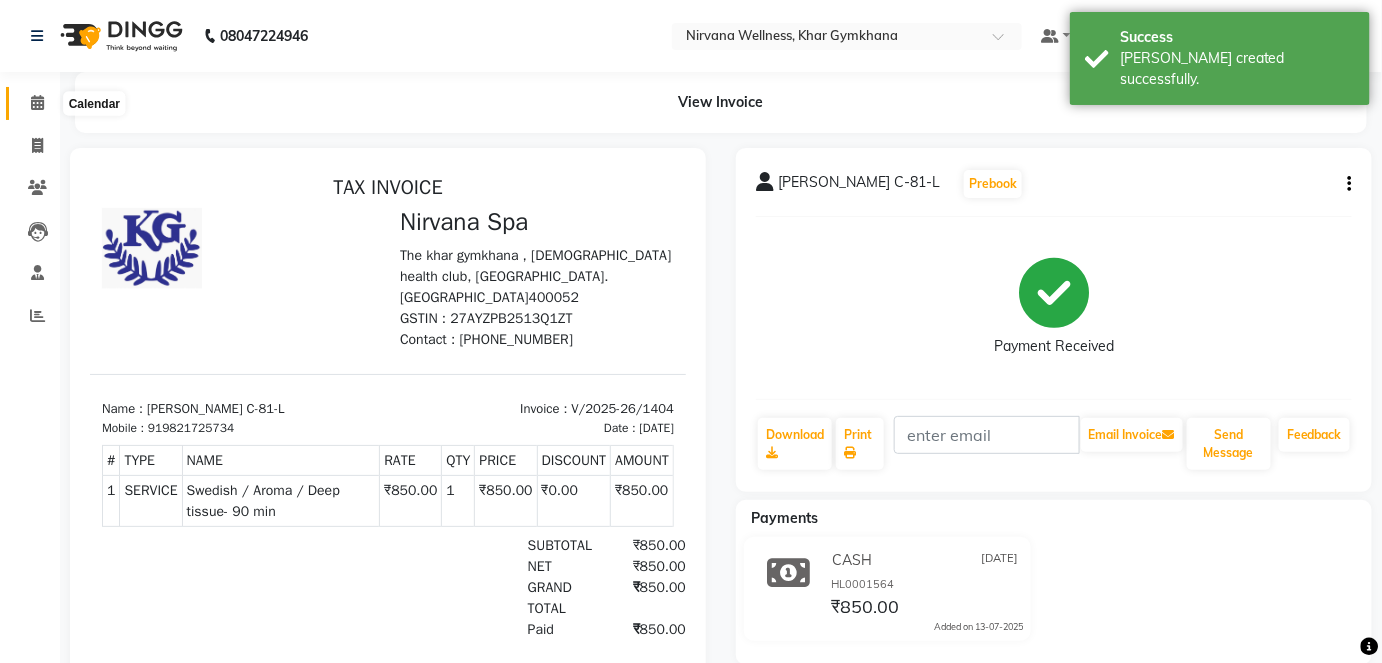 click 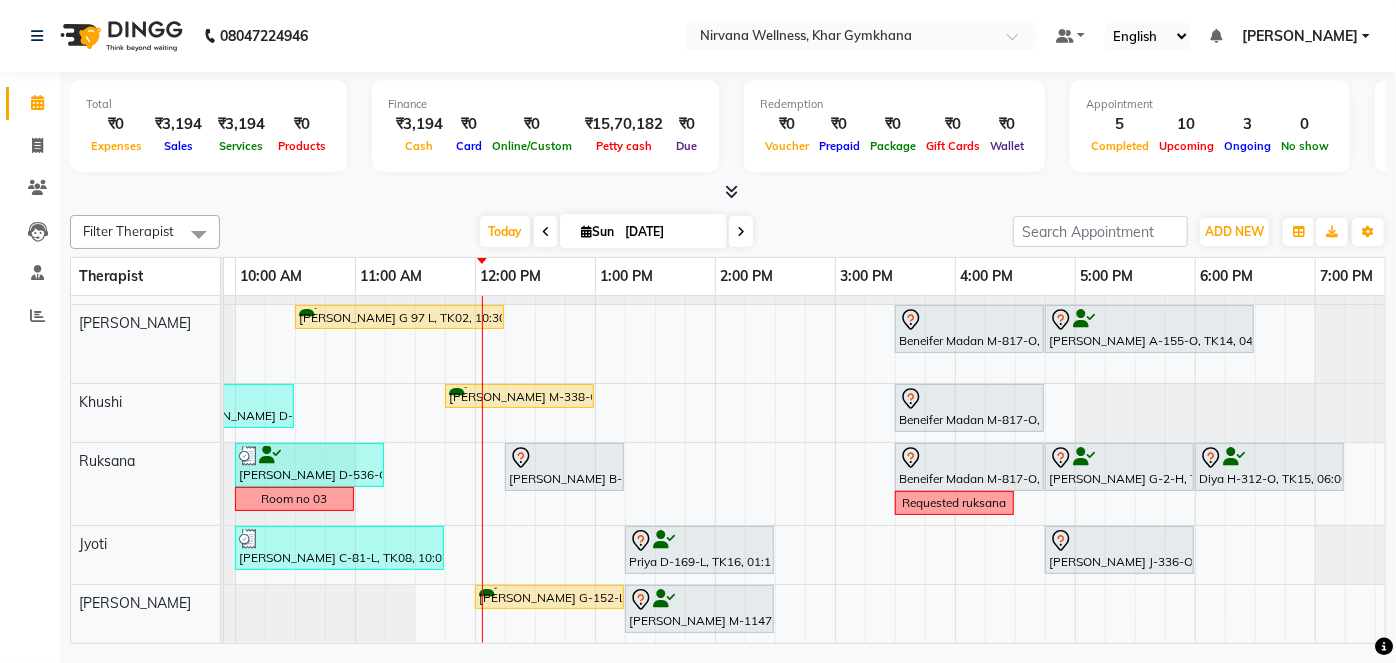 scroll, scrollTop: 40, scrollLeft: 386, axis: both 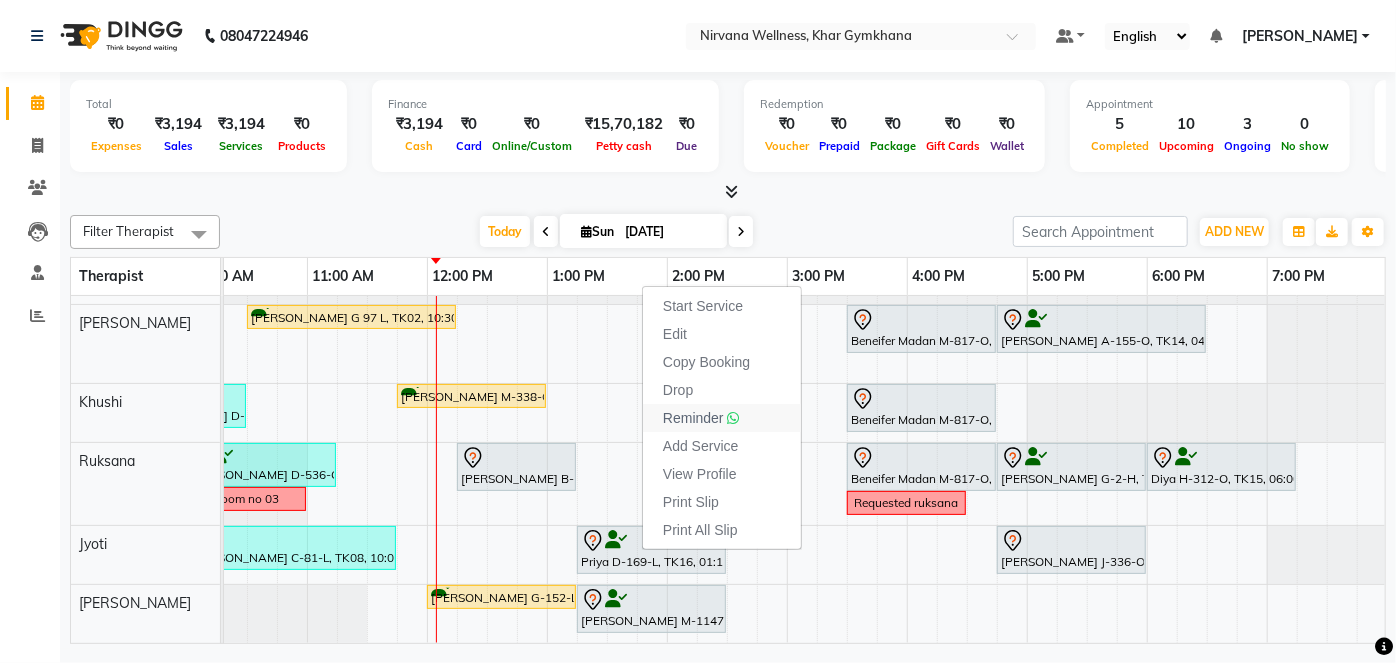 click on "Reminder" at bounding box center (693, 418) 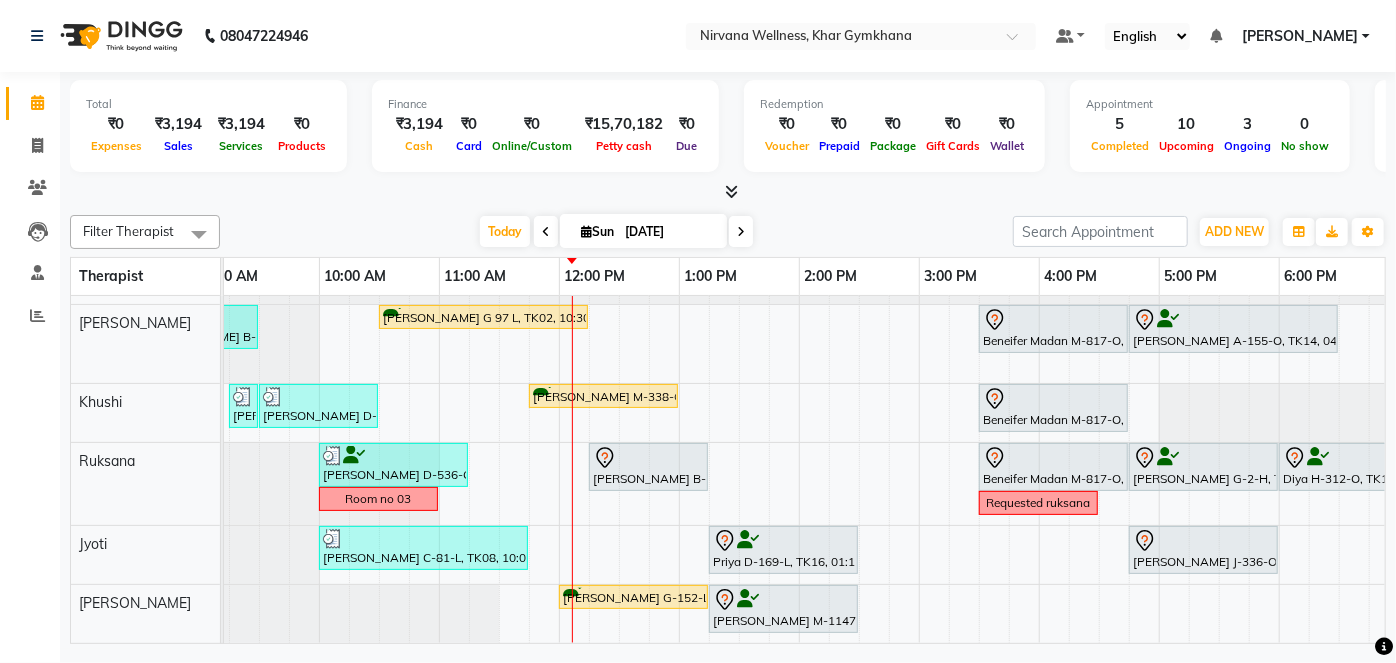 scroll, scrollTop: 40, scrollLeft: 282, axis: both 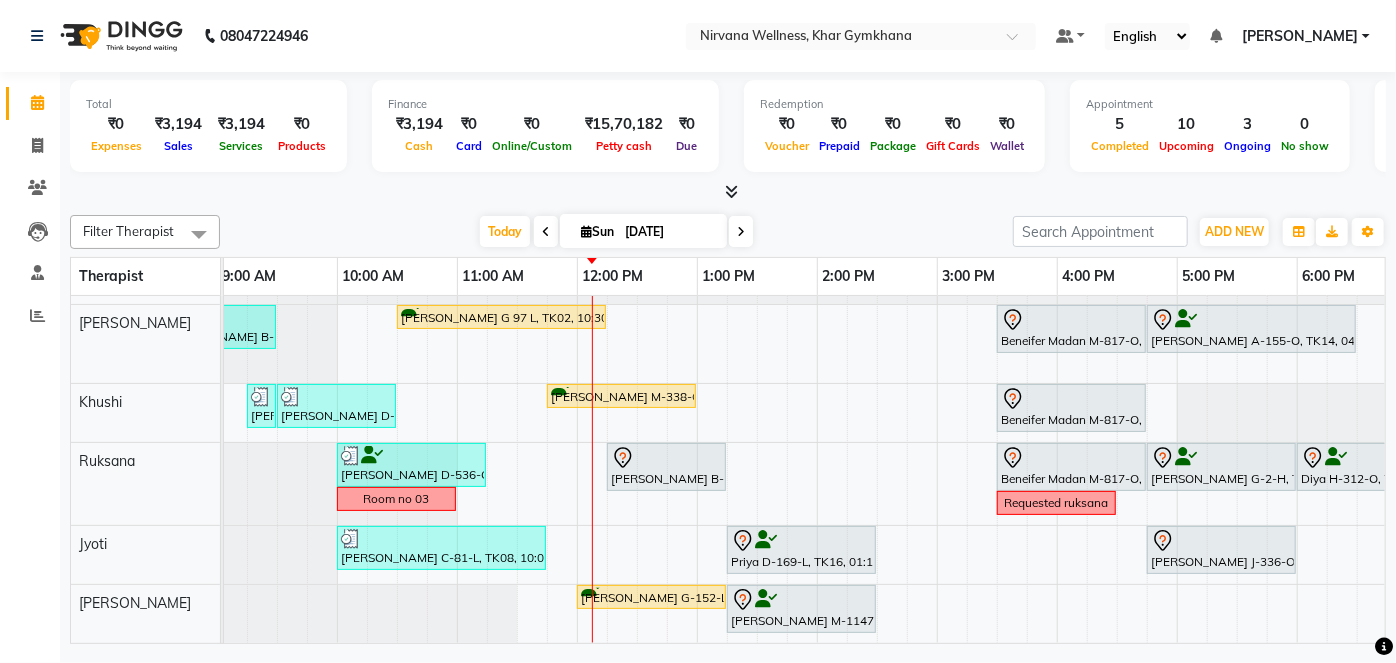 click at bounding box center [546, 231] 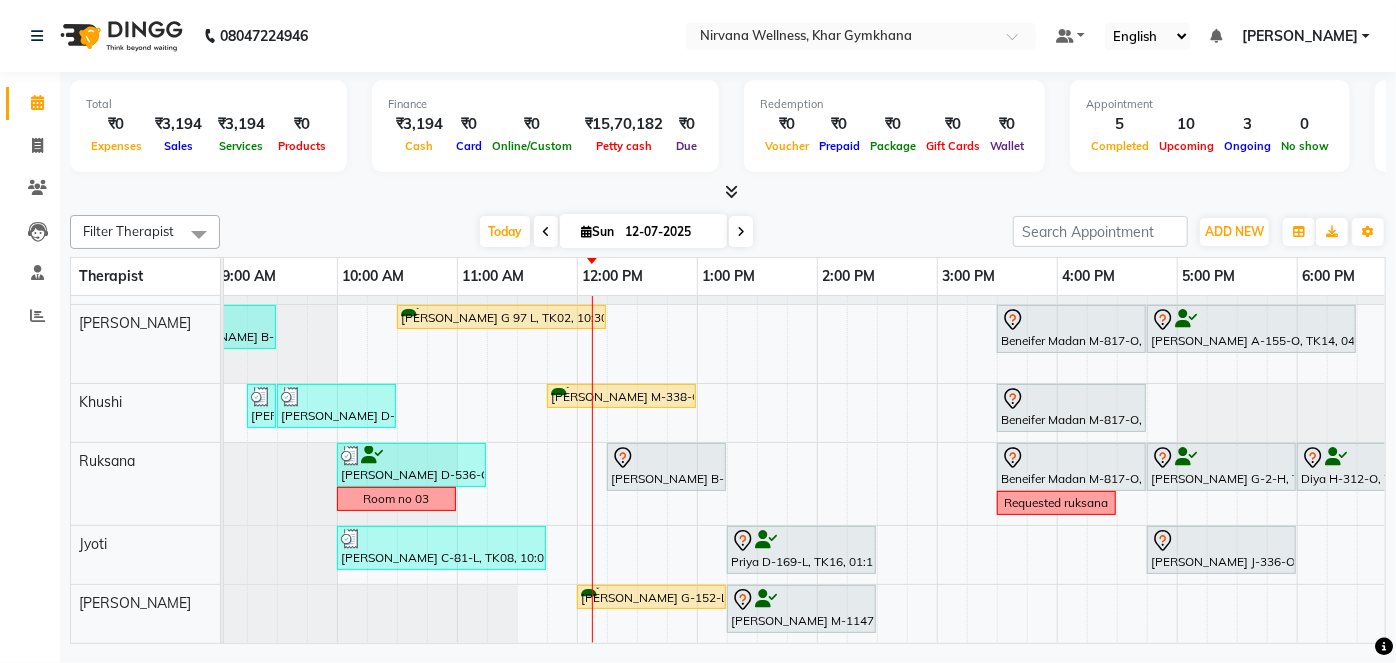 scroll, scrollTop: 0, scrollLeft: 0, axis: both 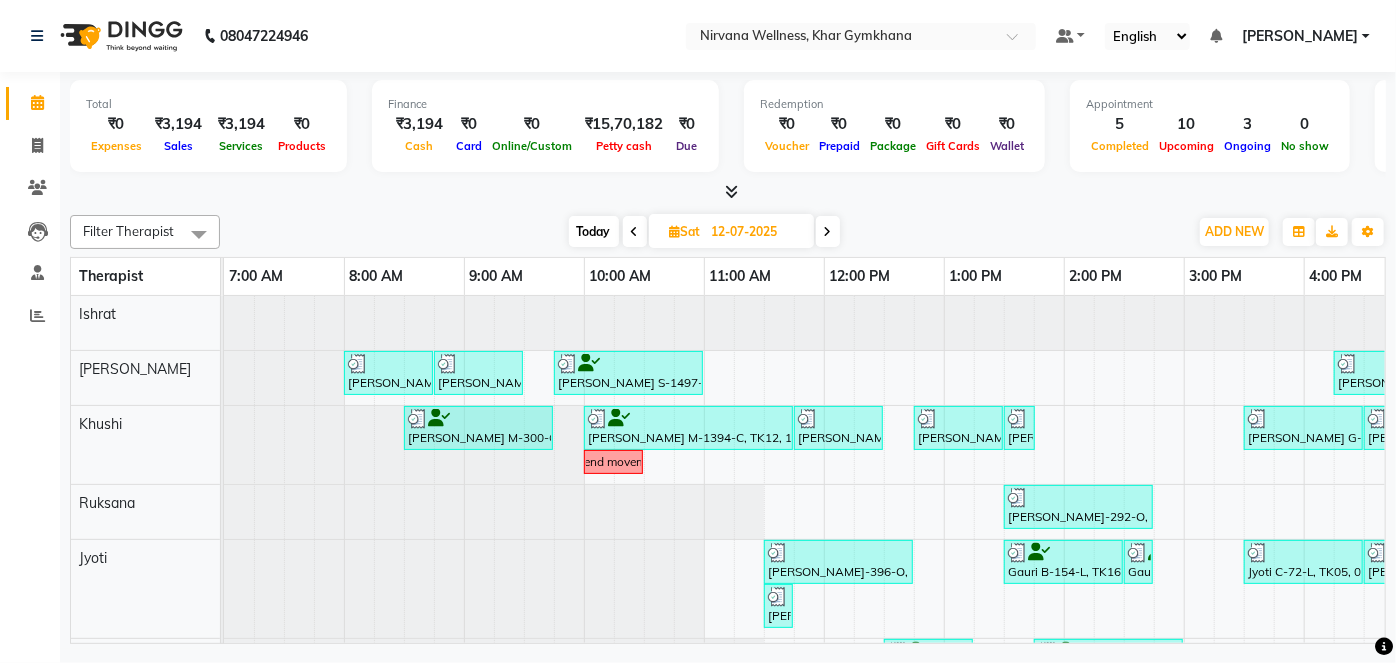 click on "Filter Therapist Select All Ishrat Jyoti Khushi Nilofar Ruksana  Suhani Today  Sat 12-07-2025 Toggle Dropdown Add Appointment Add Invoice Add Attendance Add Client Toggle Dropdown Add Appointment Add Invoice Add Attendance Add Client ADD NEW Toggle Dropdown Add Appointment Add Invoice Add Attendance Add Client Filter Therapist Select All Ishrat Jyoti Khushi Nilofar Ruksana  Suhani Group By  Staff View   Room View  View as Vertical  Vertical - Week View  Horizontal  Horizontal - Week View  List  Toggle Dropdown Calendar Settings Manage Tags   Arrange Therapists   Reset Therapists  Full Screen Appointment Form Zoom 100% Therapist 7:00 AM 8:00 AM 9:00 AM 10:00 AM 11:00 AM 12:00 PM 1:00 PM 2:00 PM 3:00 PM 4:00 PM 5:00 PM 6:00 PM 7:00 PM 8:00 PM 9:00 PM 10:00 PM Ishrat Suhani Khushi Ruksana  Jyoti Nilofar  Farhat      Reena L-174-O, TK32, 06:45 PM-07:15 PM, Regular Nail Polish App H+F     Saroj Joshi J-605-C, TK08, 08:00 AM-08:45 AM, Head Neck & Shoulder" 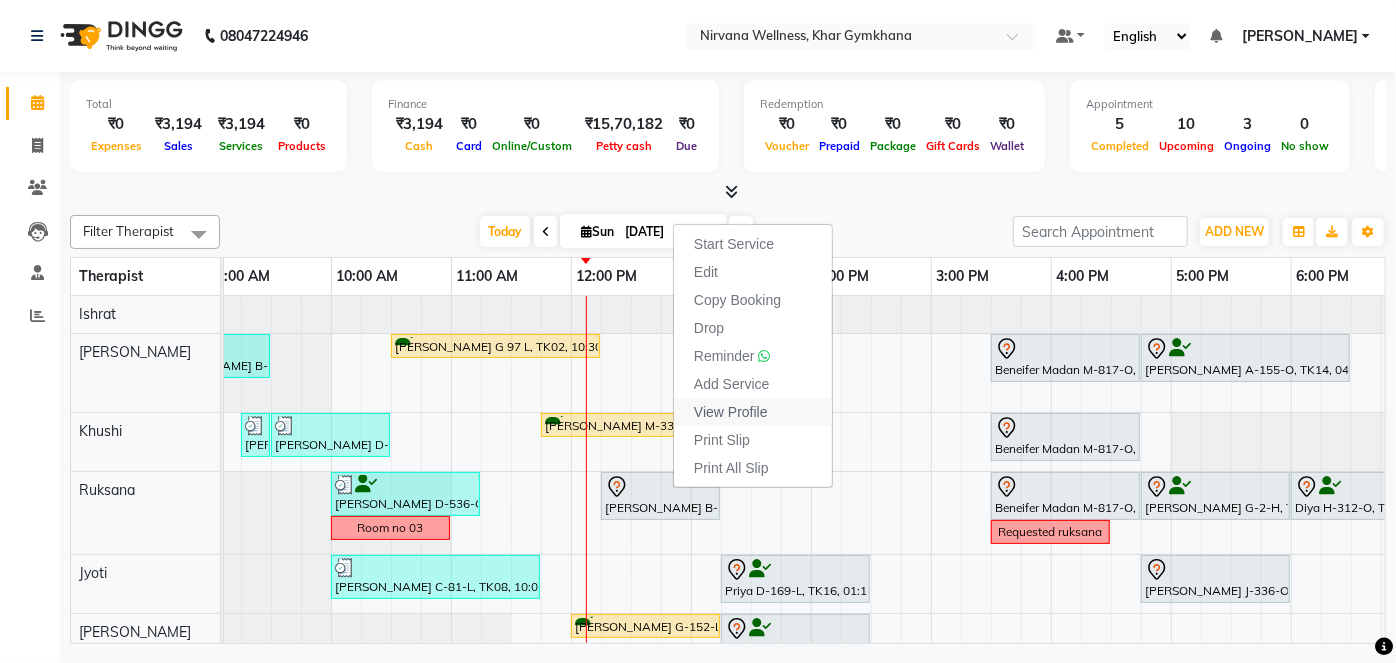 click on "View Profile" at bounding box center (731, 412) 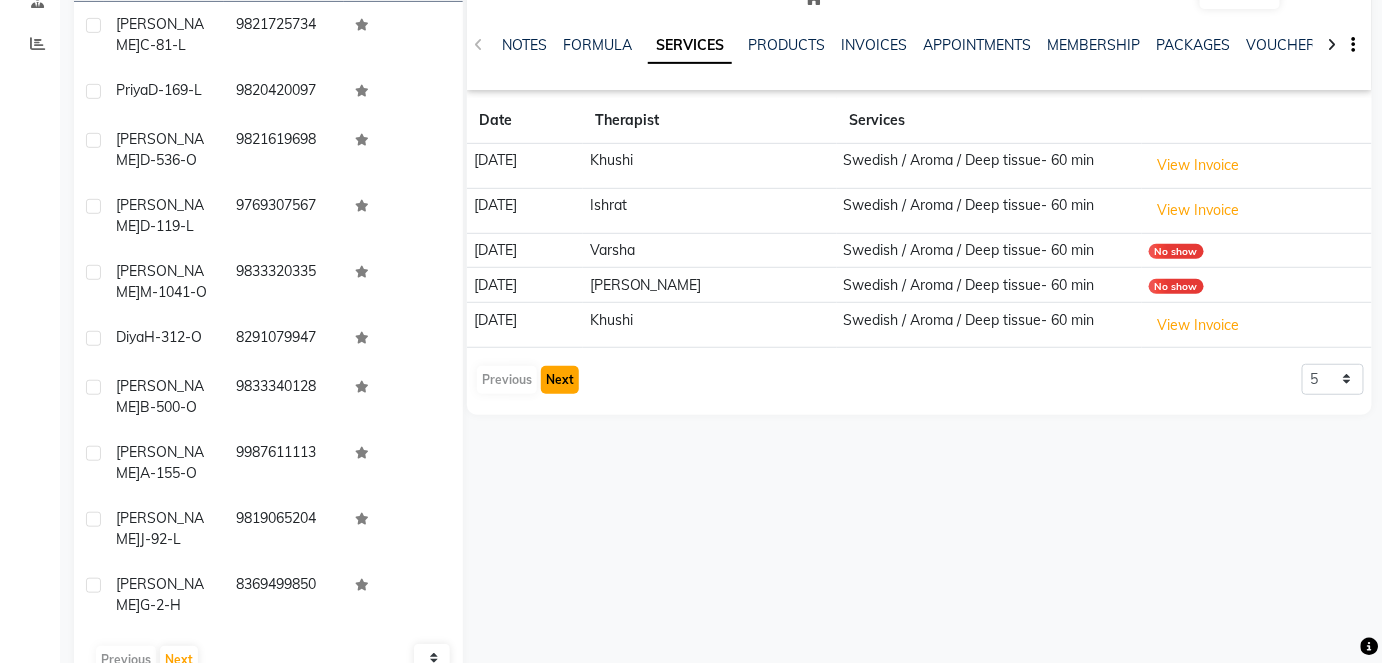 click on "Next" 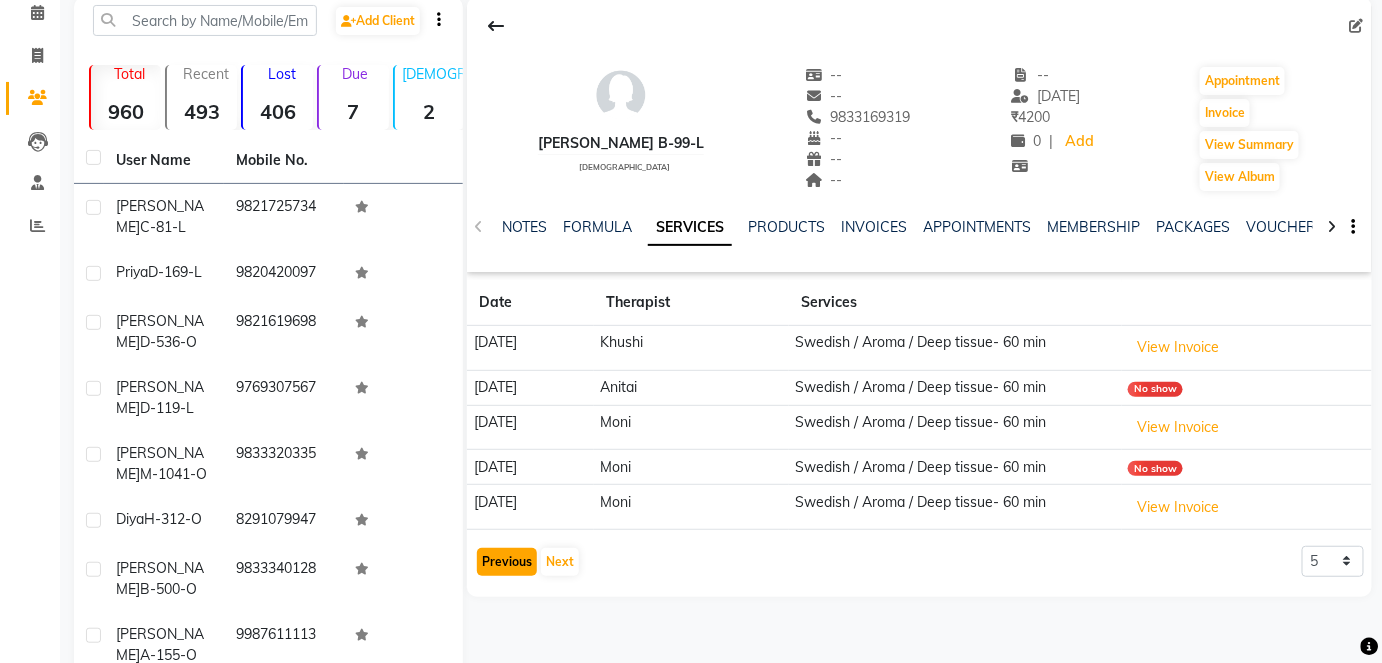 click on "Previous" 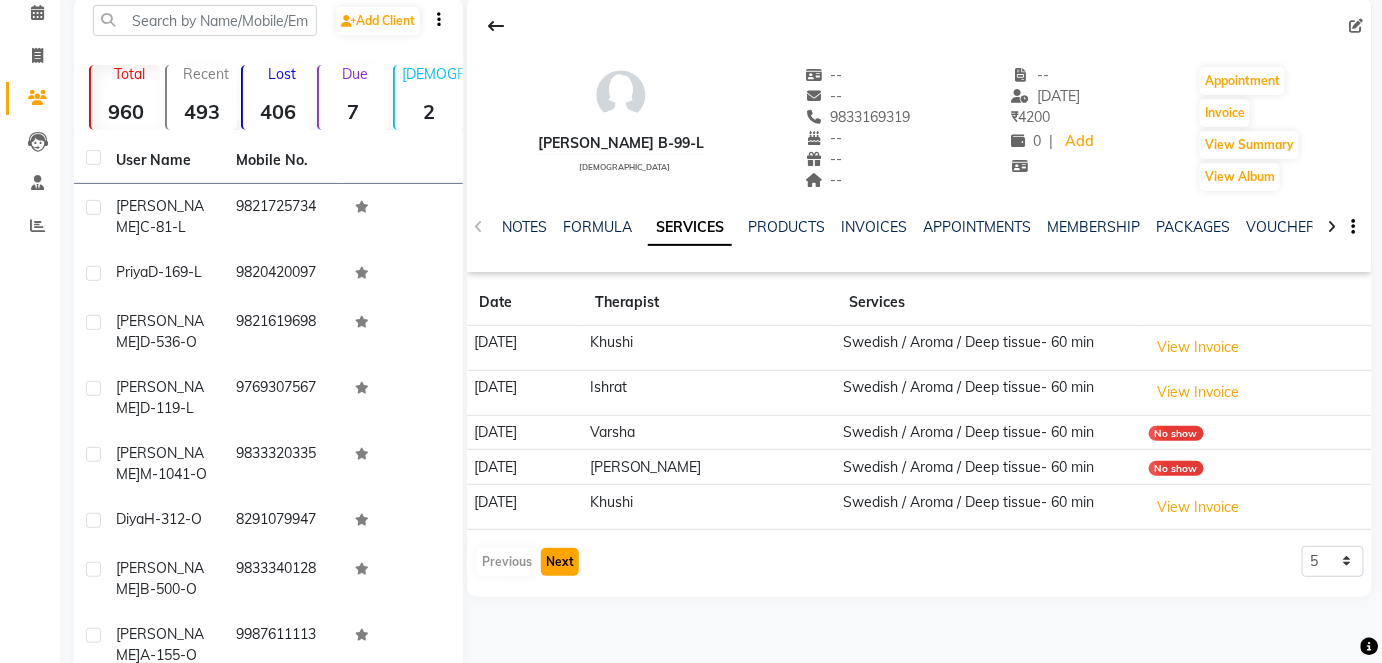 click on "Next" 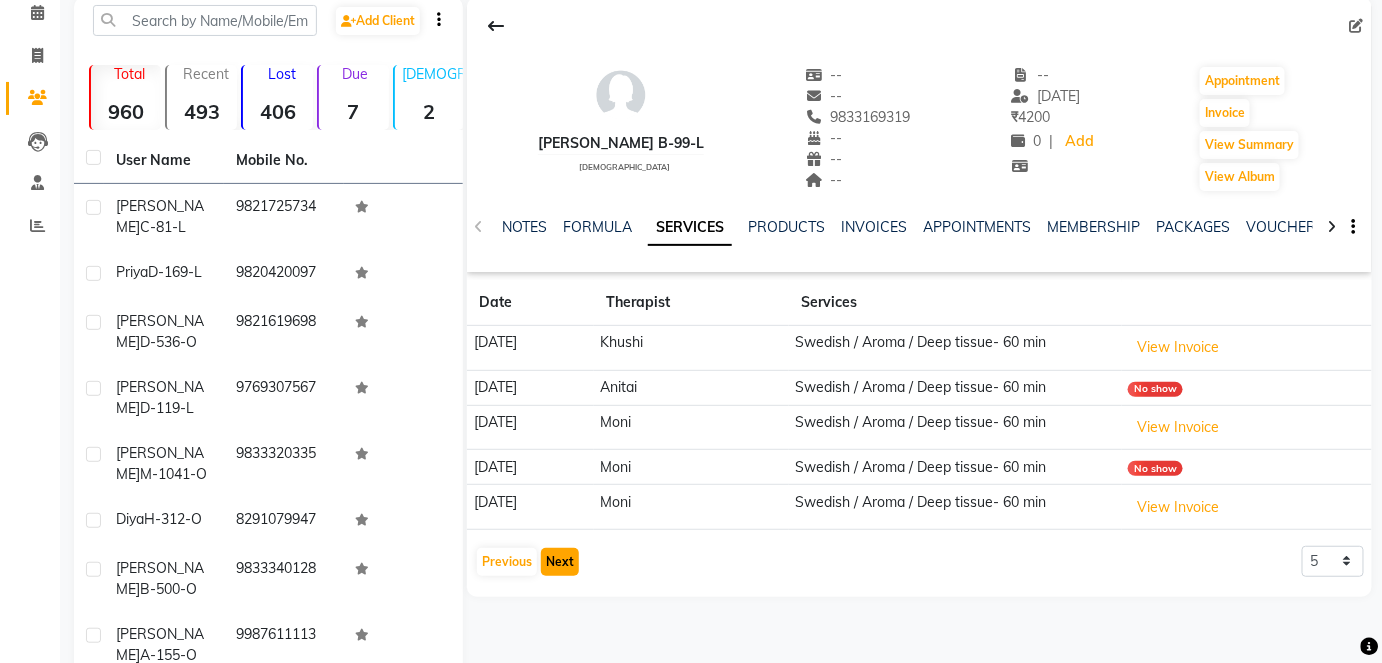 click on "Next" 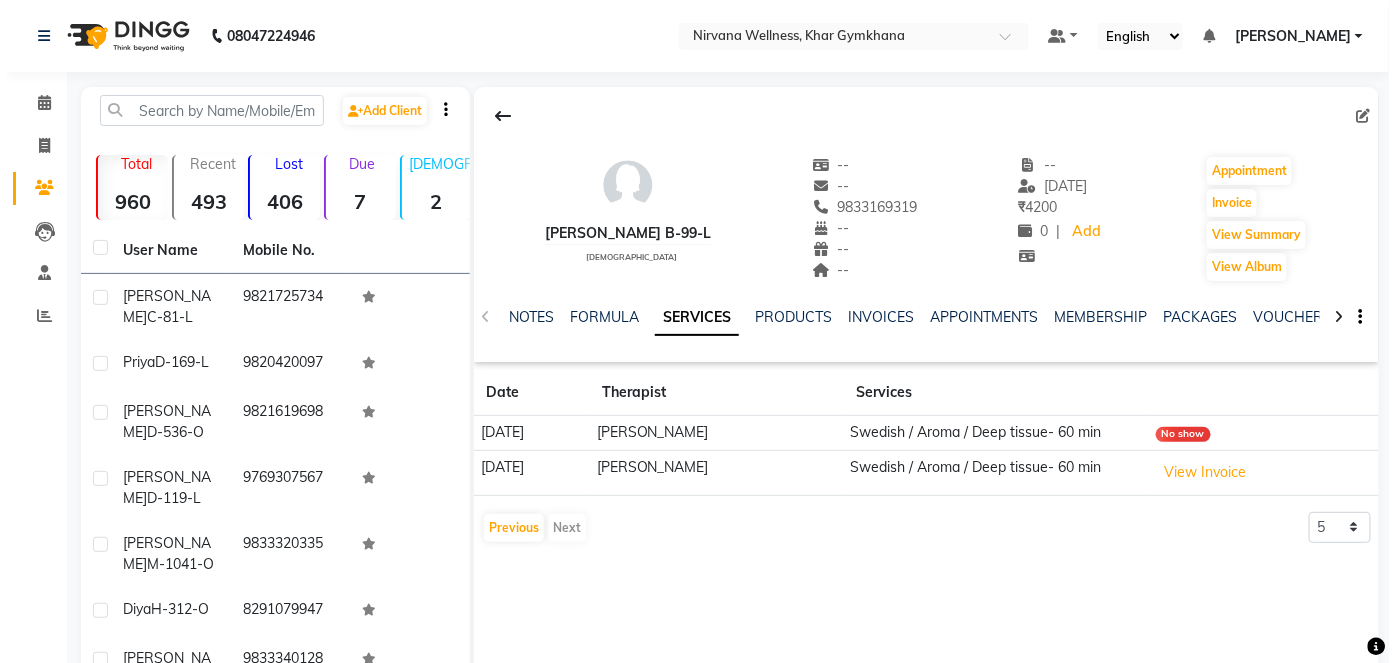 scroll, scrollTop: 0, scrollLeft: 0, axis: both 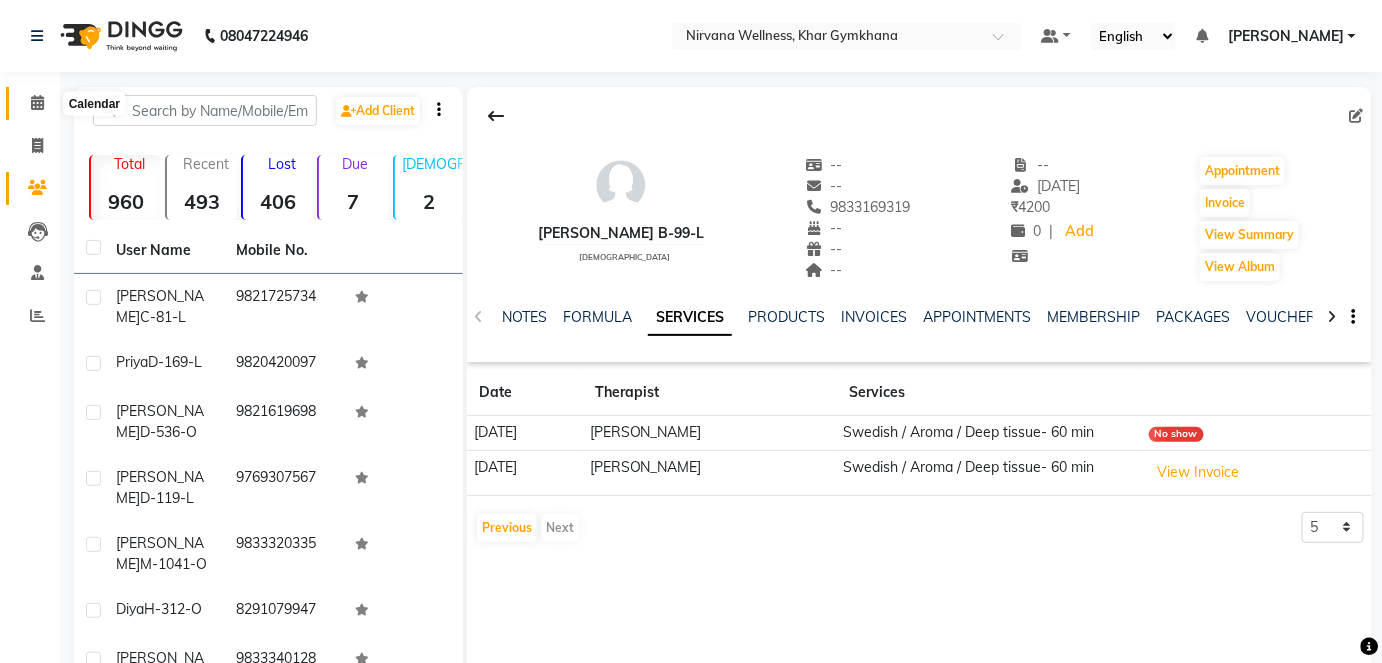 click 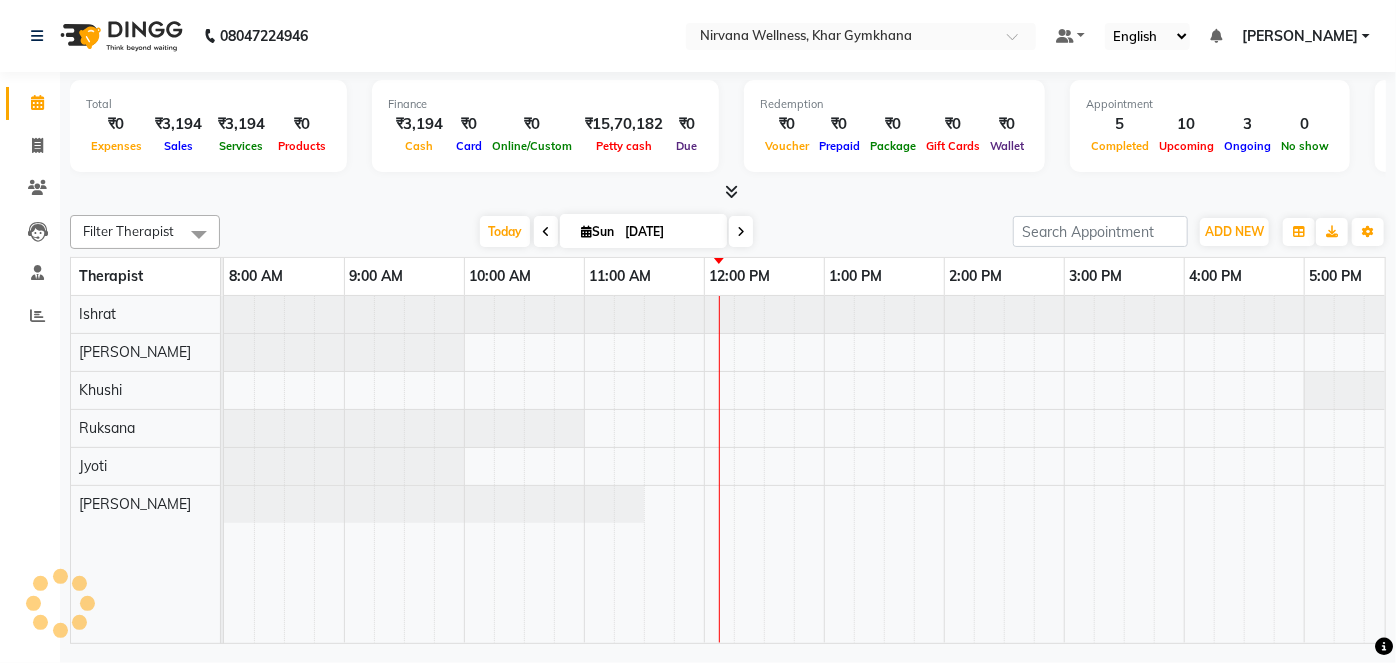 scroll, scrollTop: 0, scrollLeft: 277, axis: horizontal 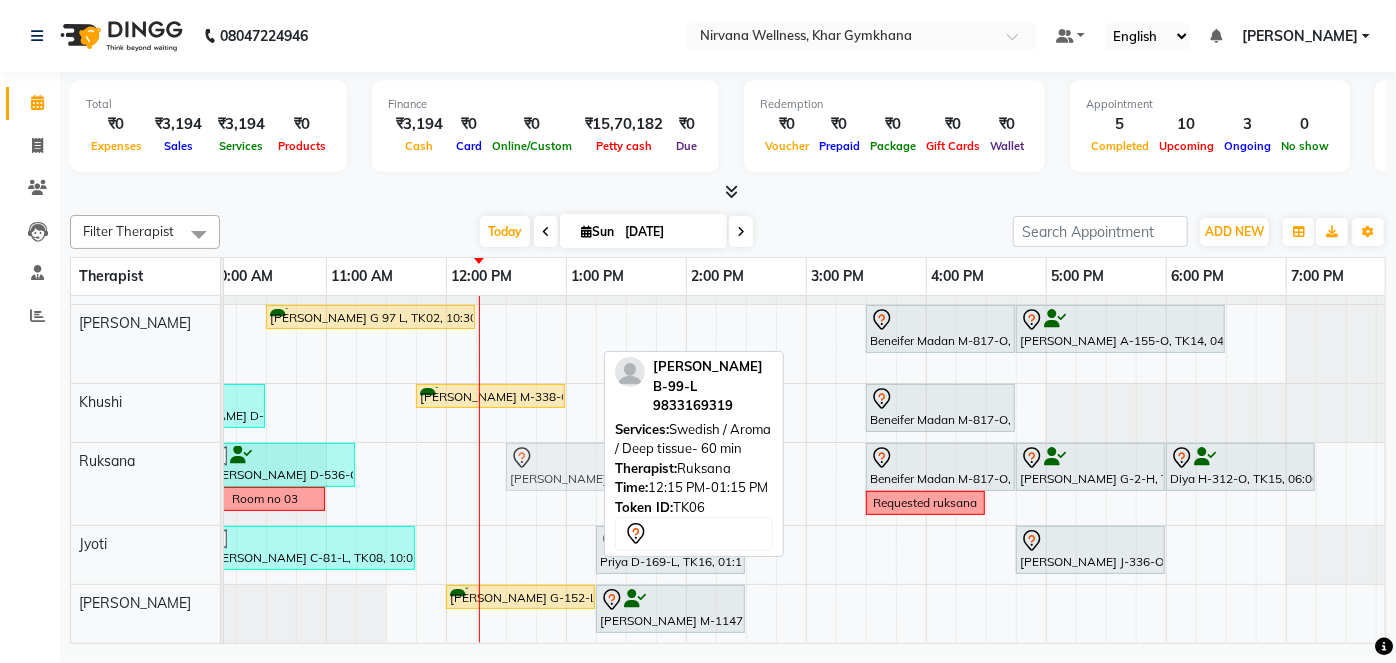 drag, startPoint x: 515, startPoint y: 452, endPoint x: 538, endPoint y: 454, distance: 23.086792 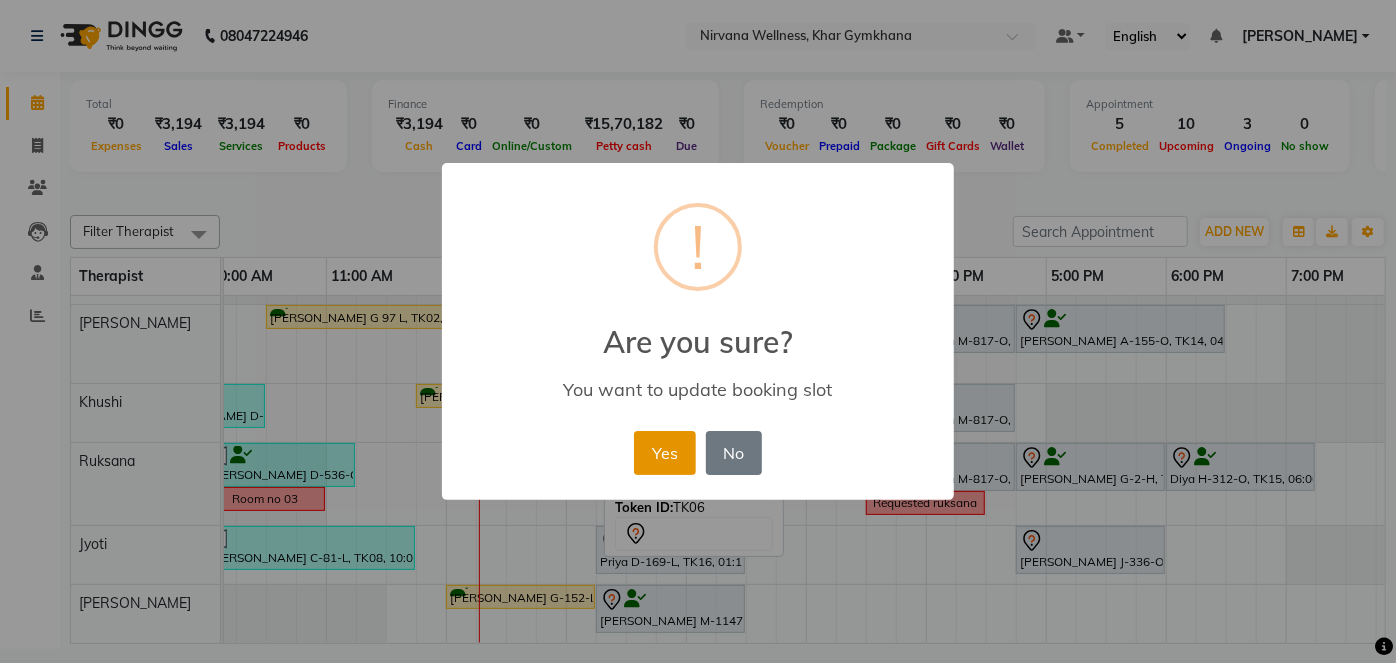 click on "Yes" at bounding box center [664, 453] 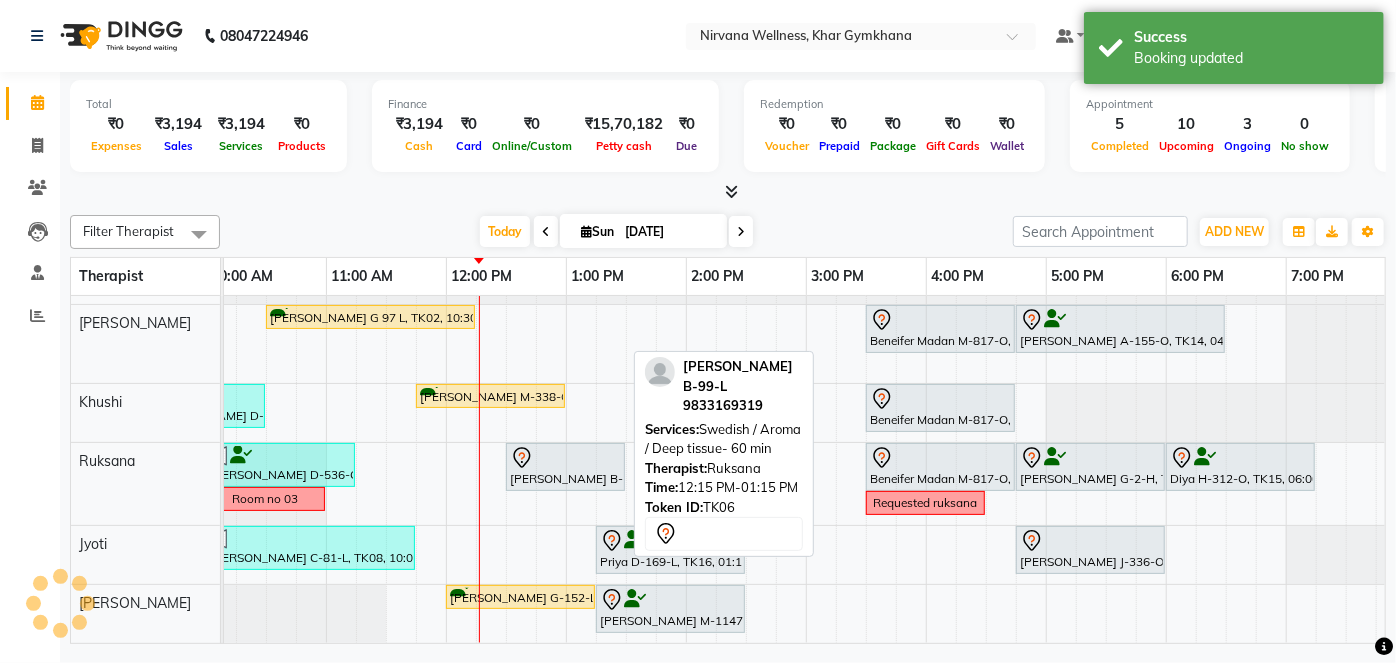 scroll, scrollTop: 0, scrollLeft: 0, axis: both 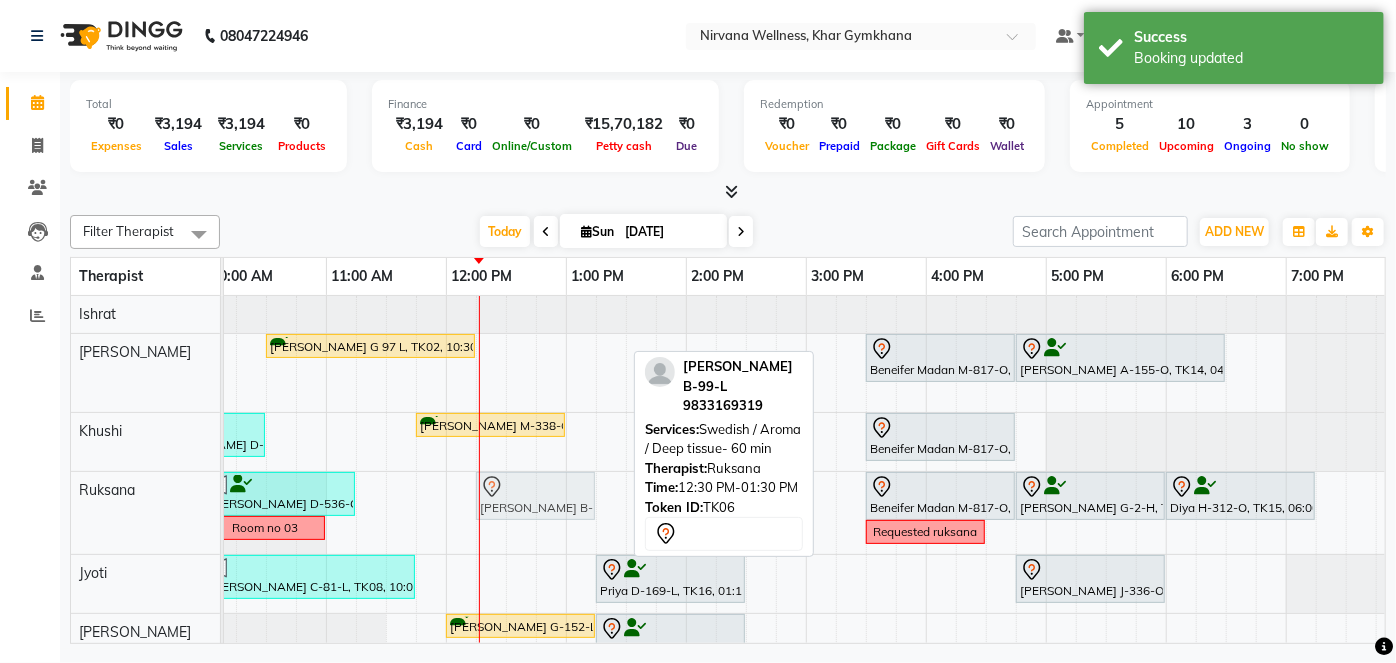 drag, startPoint x: 579, startPoint y: 491, endPoint x: 538, endPoint y: 488, distance: 41.109608 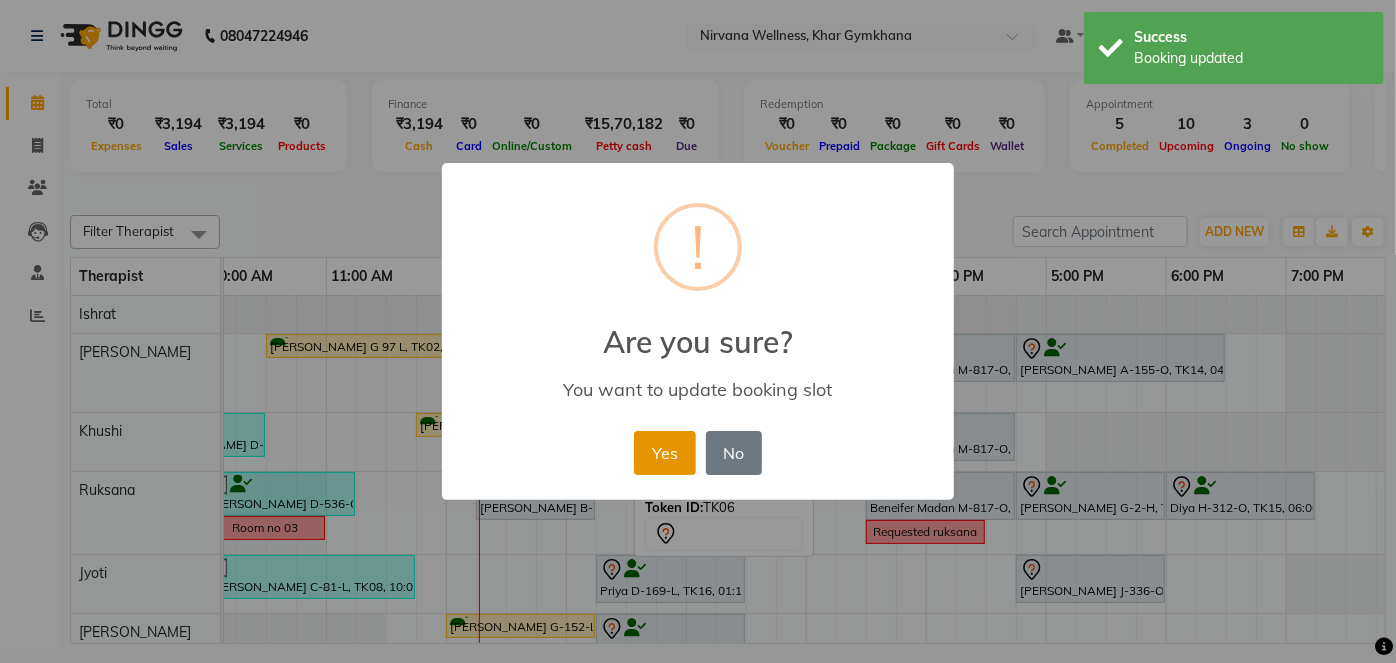 click on "Yes" at bounding box center [664, 453] 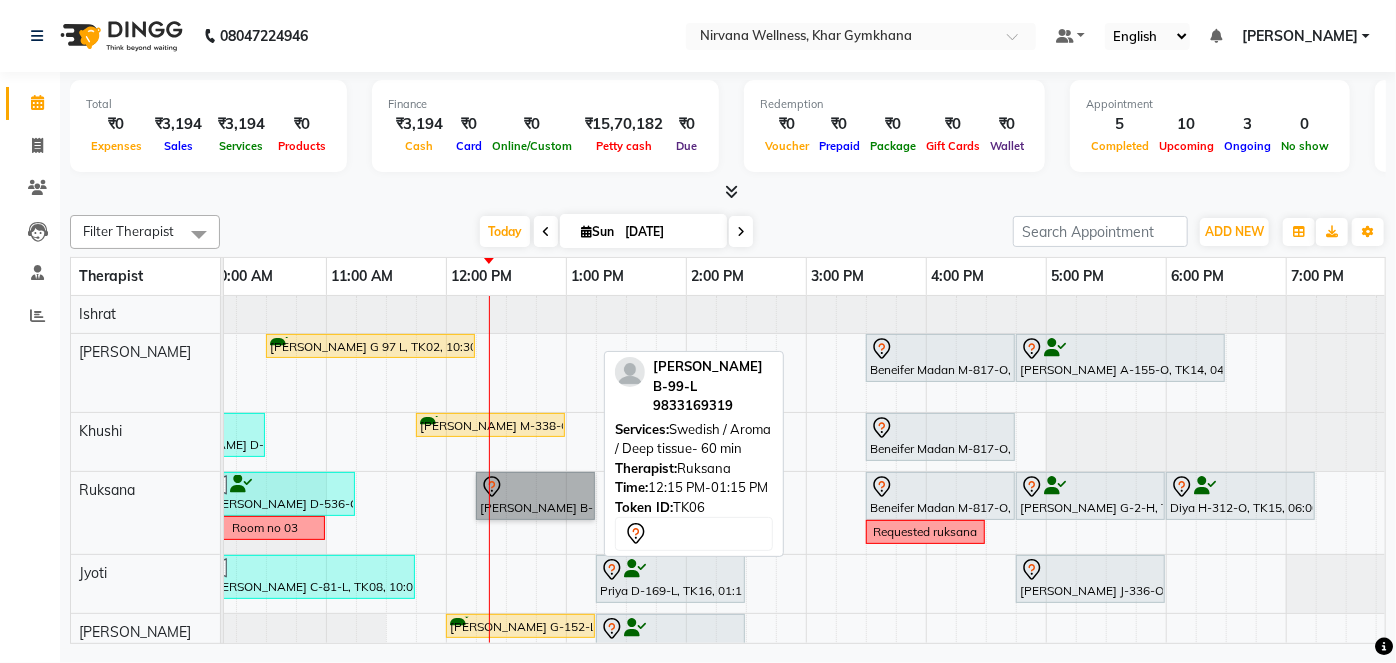 drag, startPoint x: 544, startPoint y: 498, endPoint x: 402, endPoint y: 262, distance: 275.42694 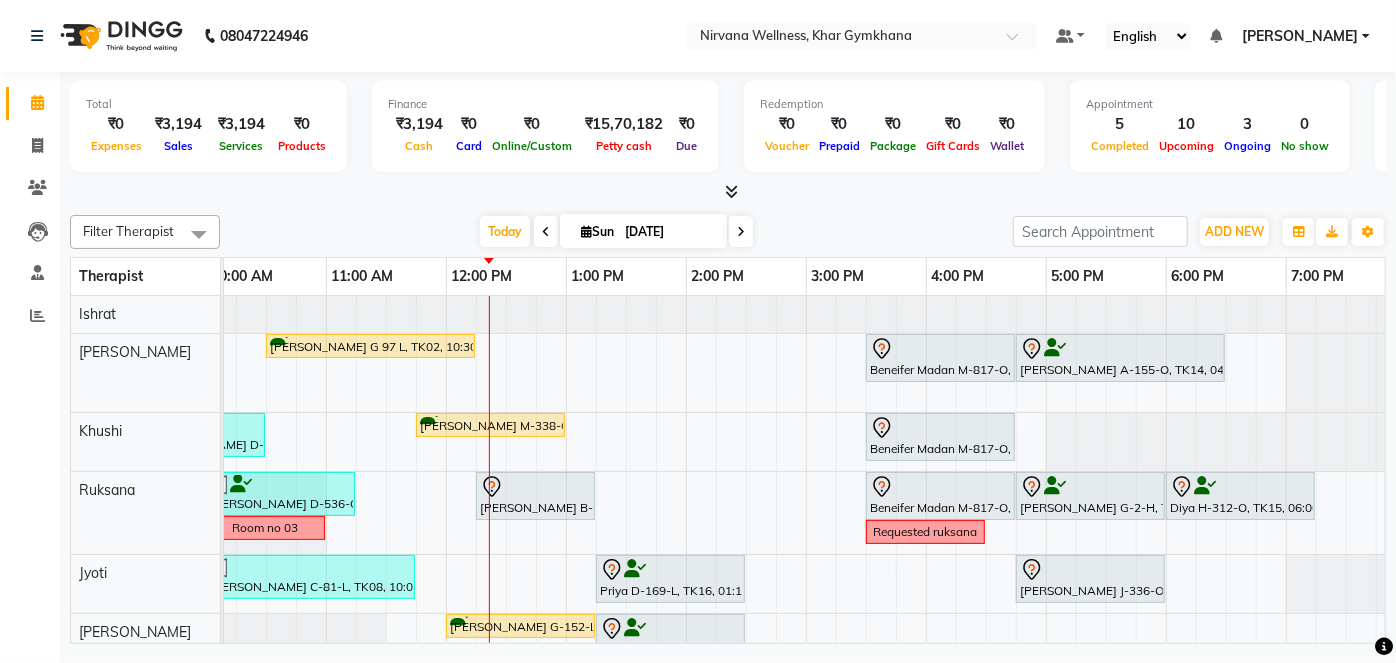 drag, startPoint x: 402, startPoint y: 262, endPoint x: 860, endPoint y: 236, distance: 458.7374 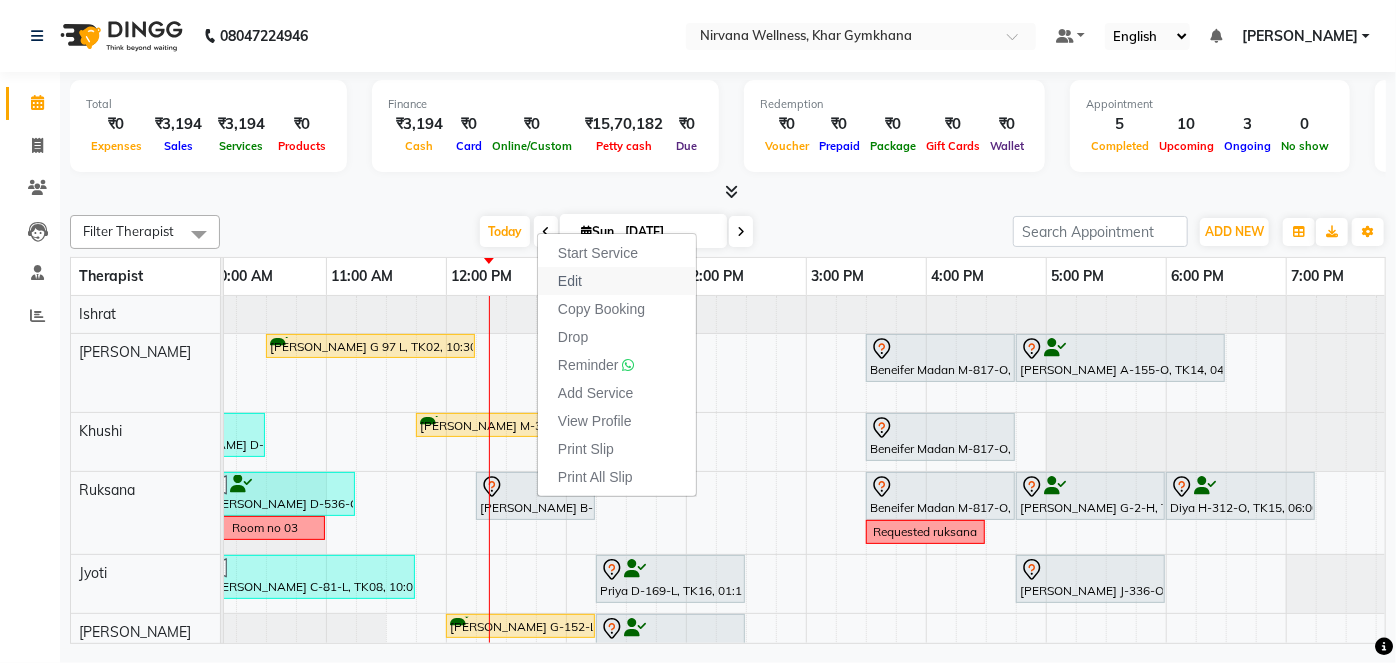 click on "Edit" at bounding box center [617, 281] 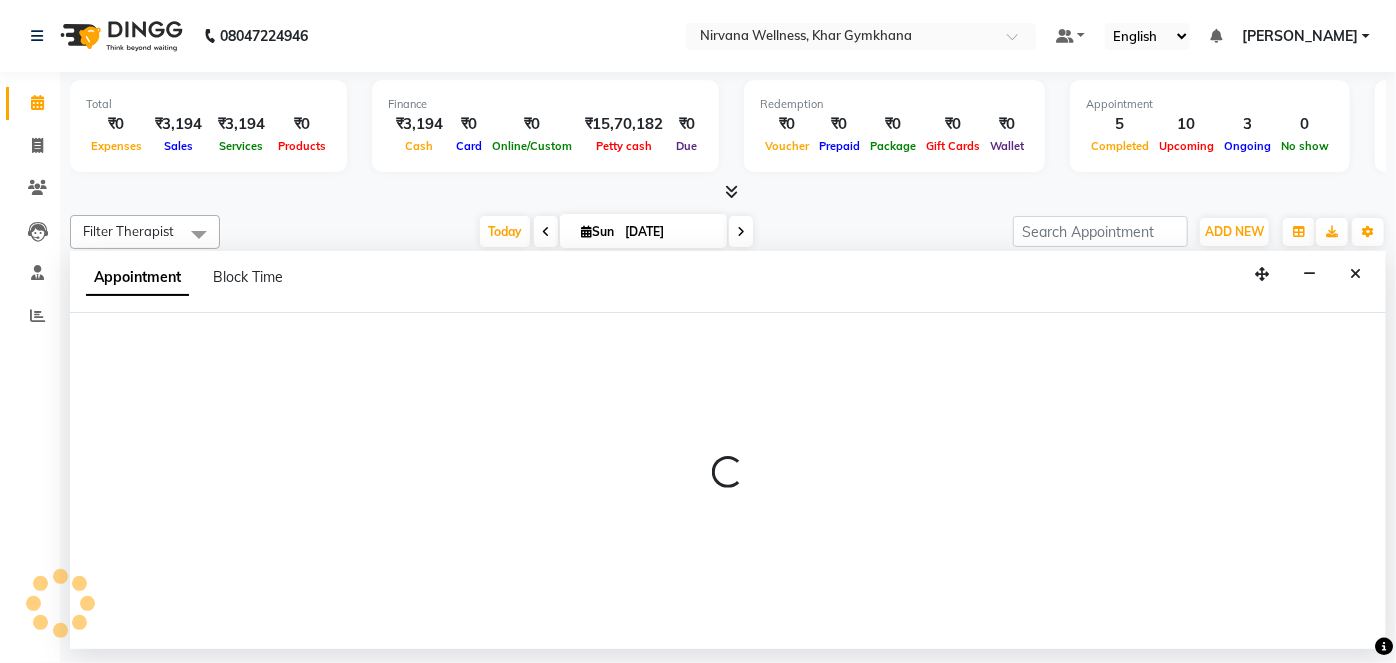 select on "72486" 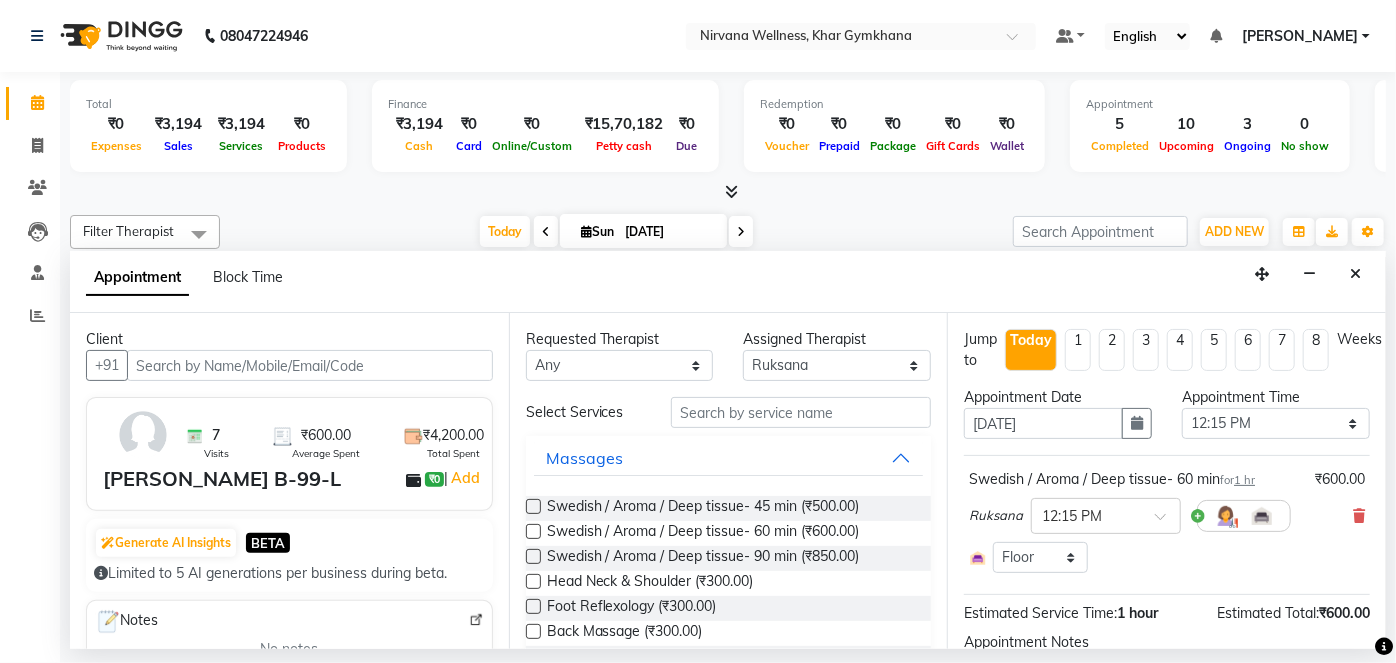 scroll, scrollTop: 0, scrollLeft: 600, axis: horizontal 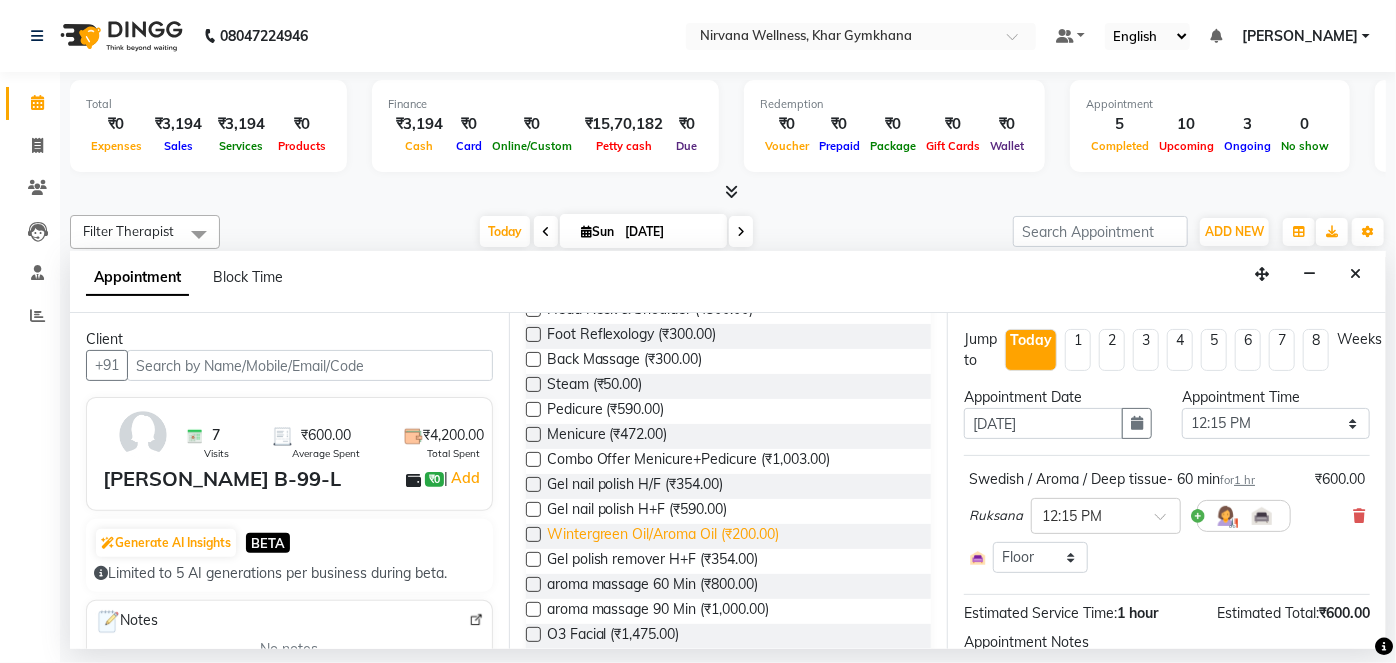 click on "Wintergreen Oil/Aroma Oil (₹200.00)" at bounding box center [663, 536] 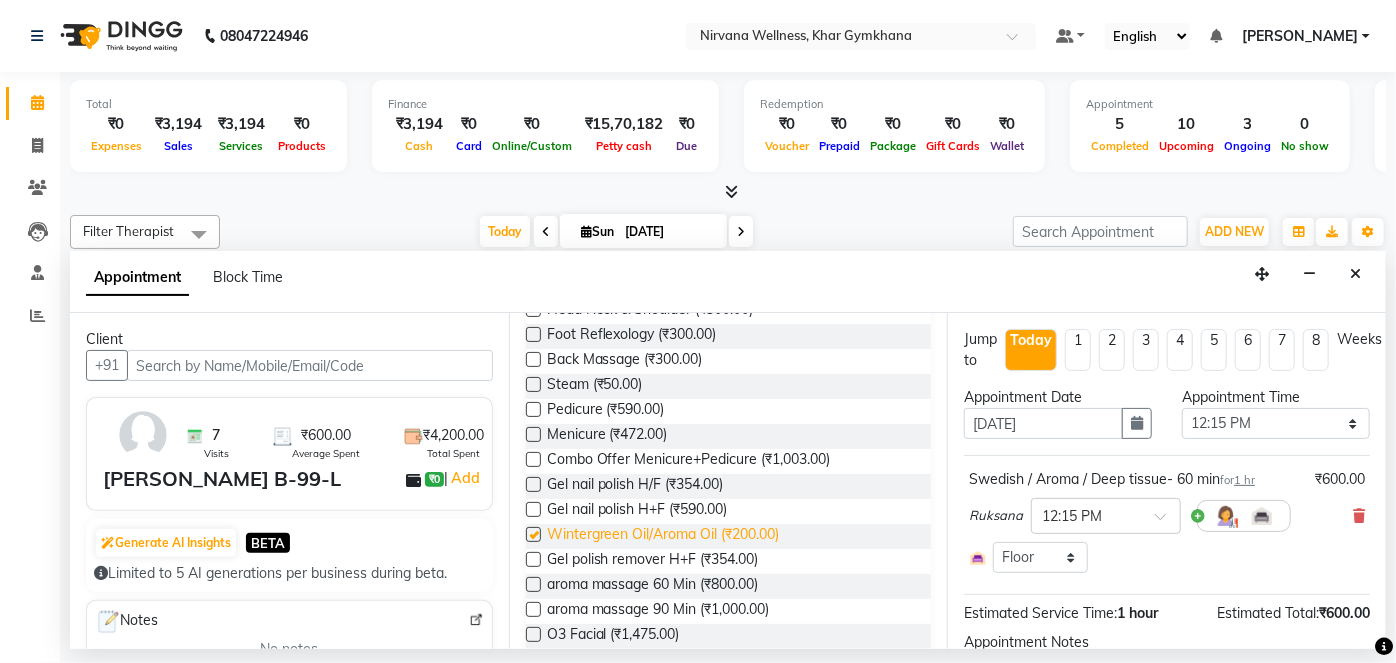 checkbox on "false" 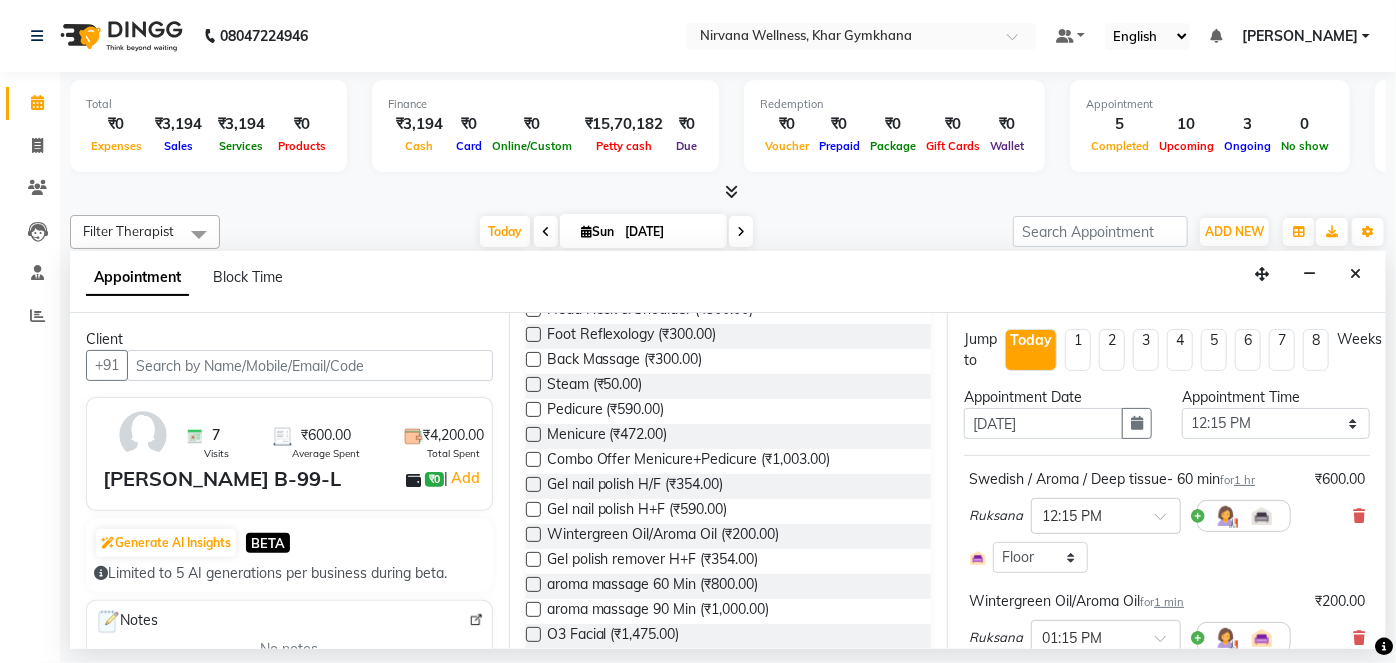 scroll, scrollTop: 272, scrollLeft: 0, axis: vertical 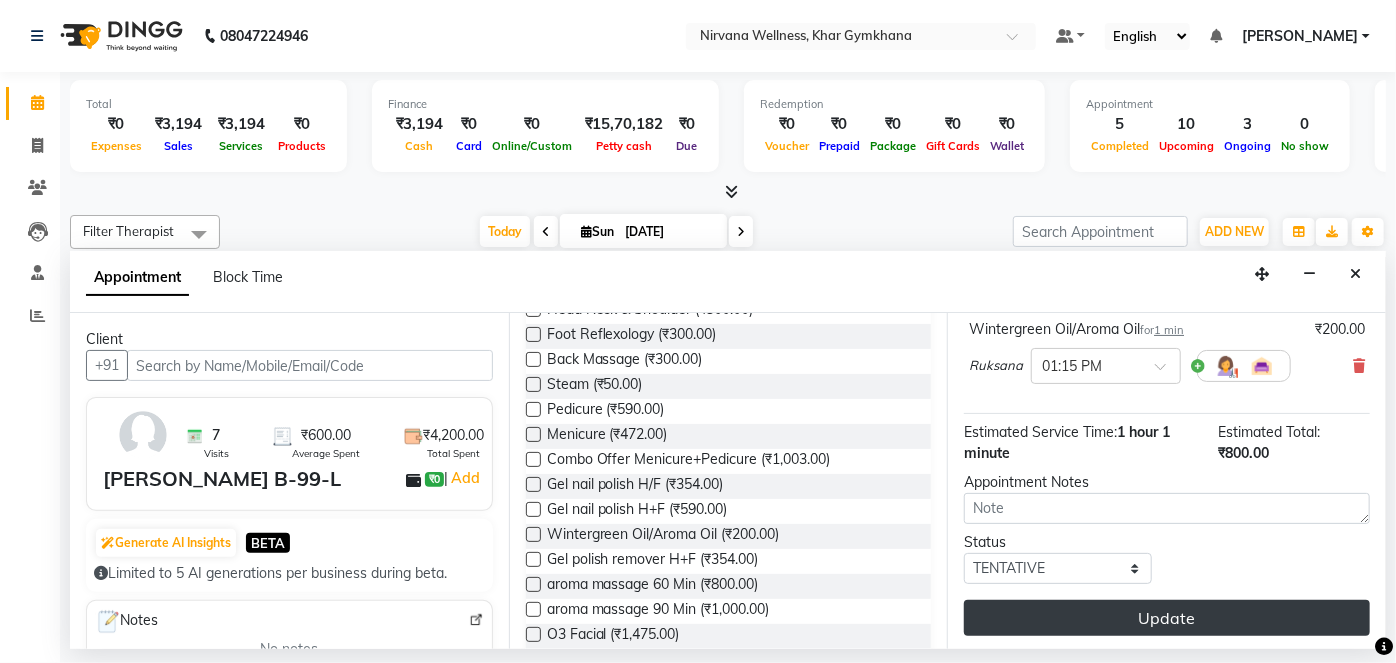 click on "Update" at bounding box center (1167, 618) 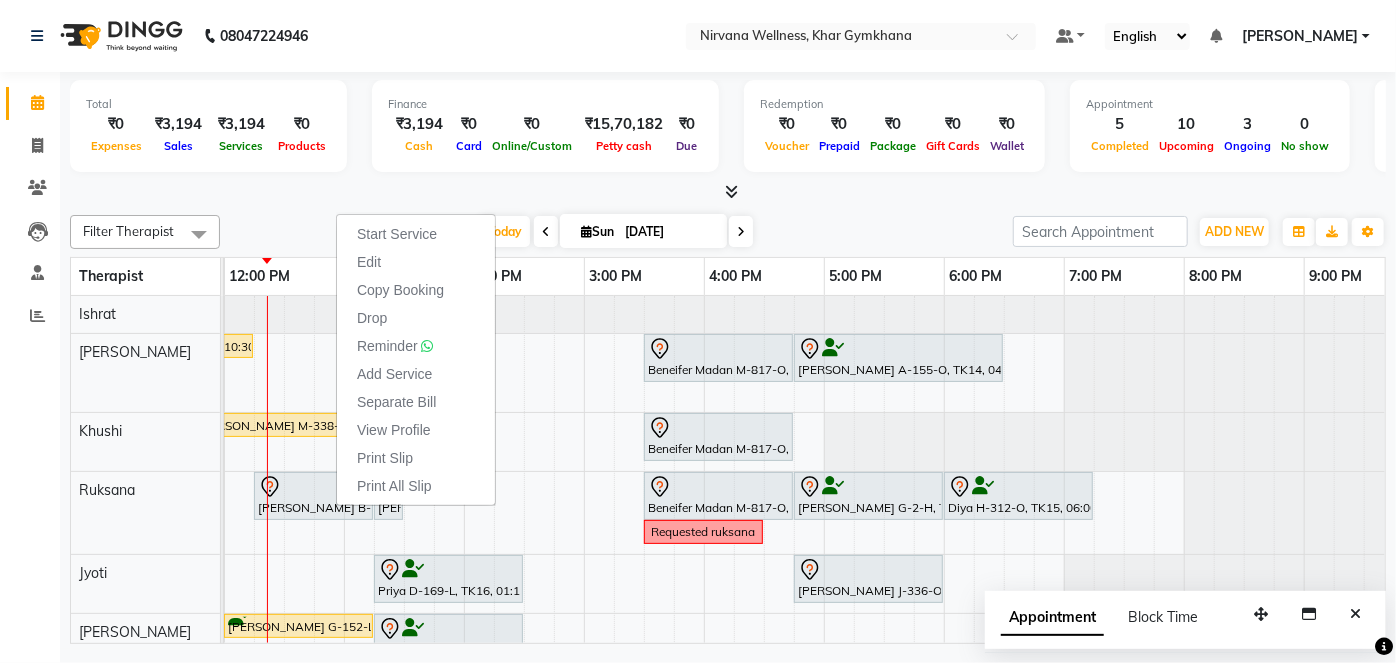 click at bounding box center [728, 192] 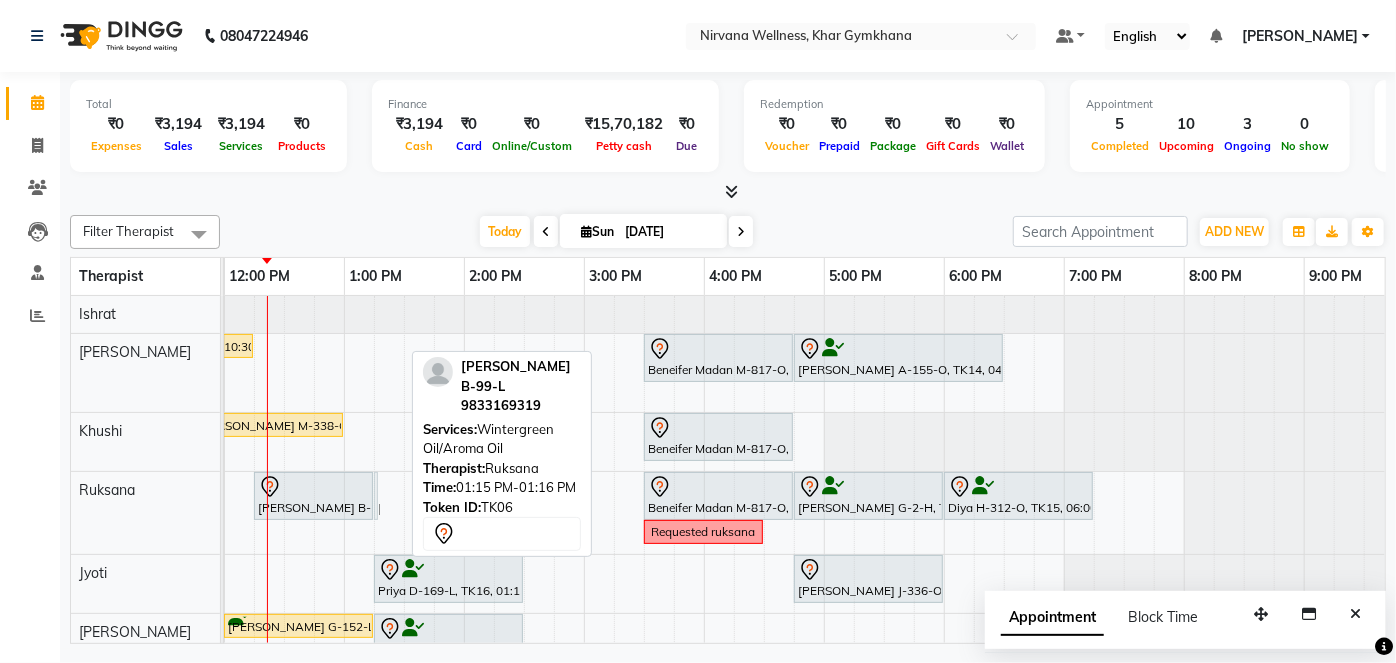 drag, startPoint x: 388, startPoint y: 494, endPoint x: 402, endPoint y: 504, distance: 17.20465 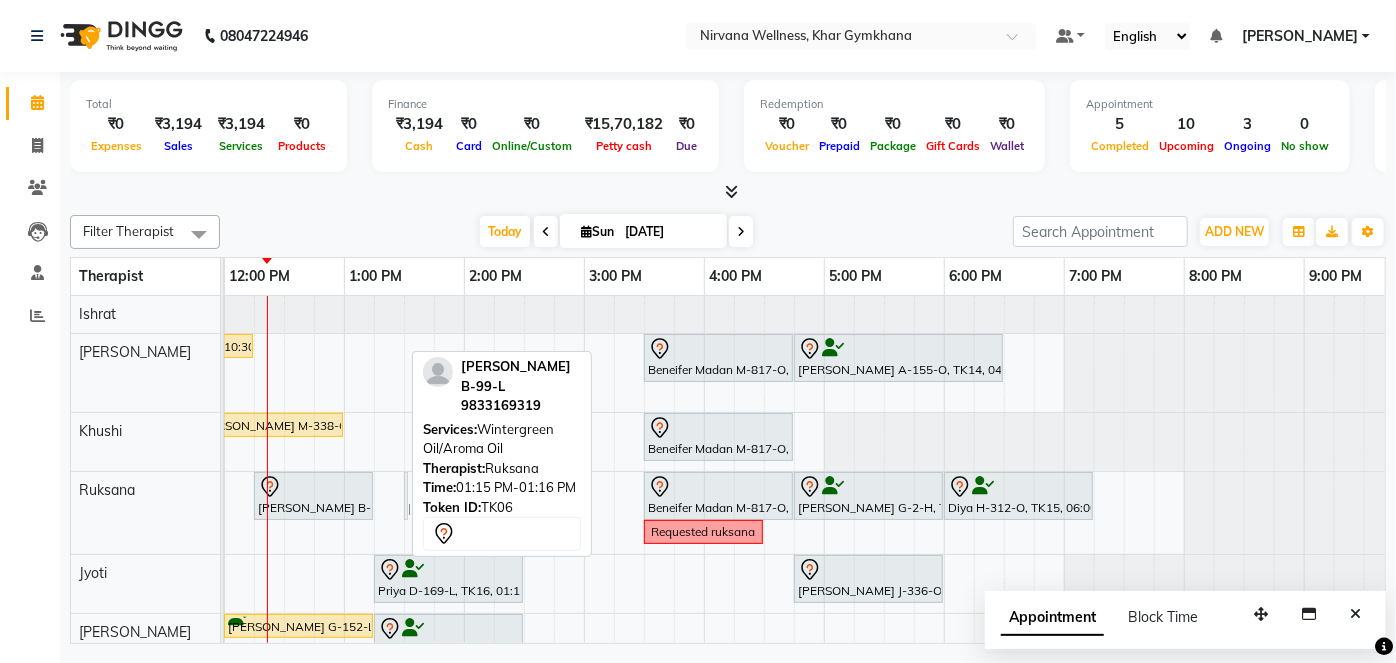 drag, startPoint x: 386, startPoint y: 483, endPoint x: 420, endPoint y: 485, distance: 34.058773 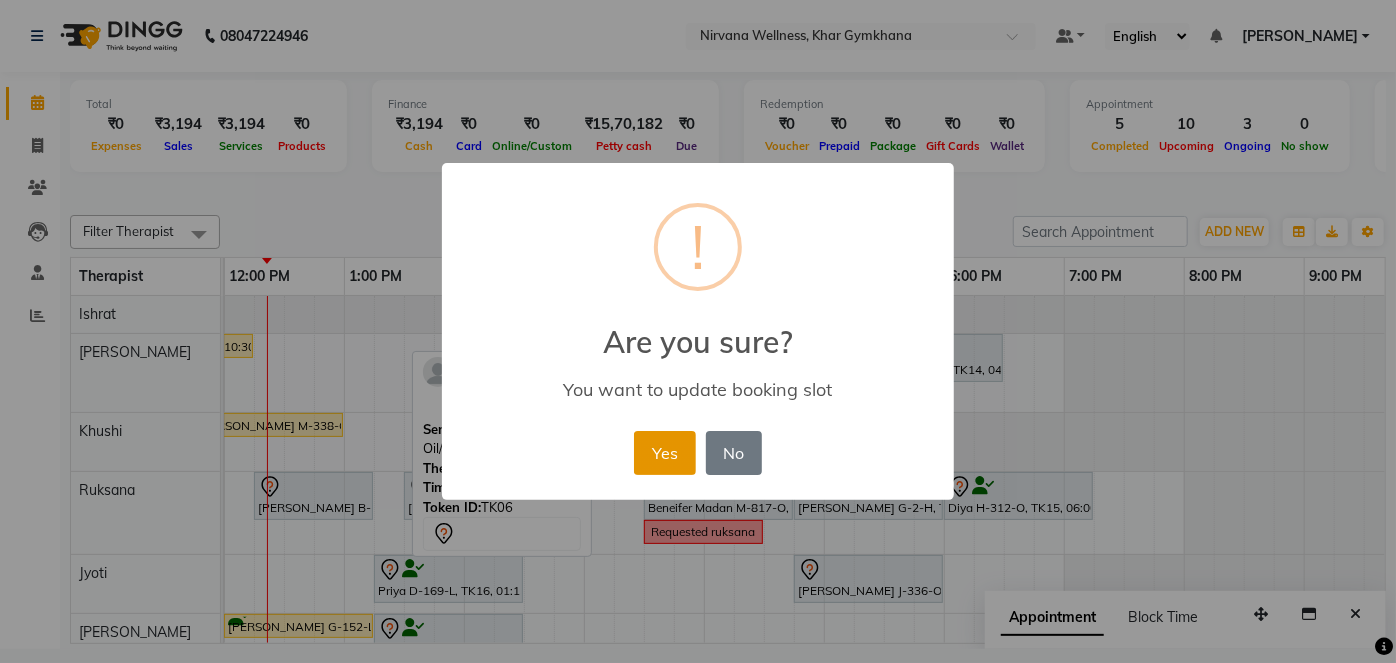click on "Yes" at bounding box center (664, 453) 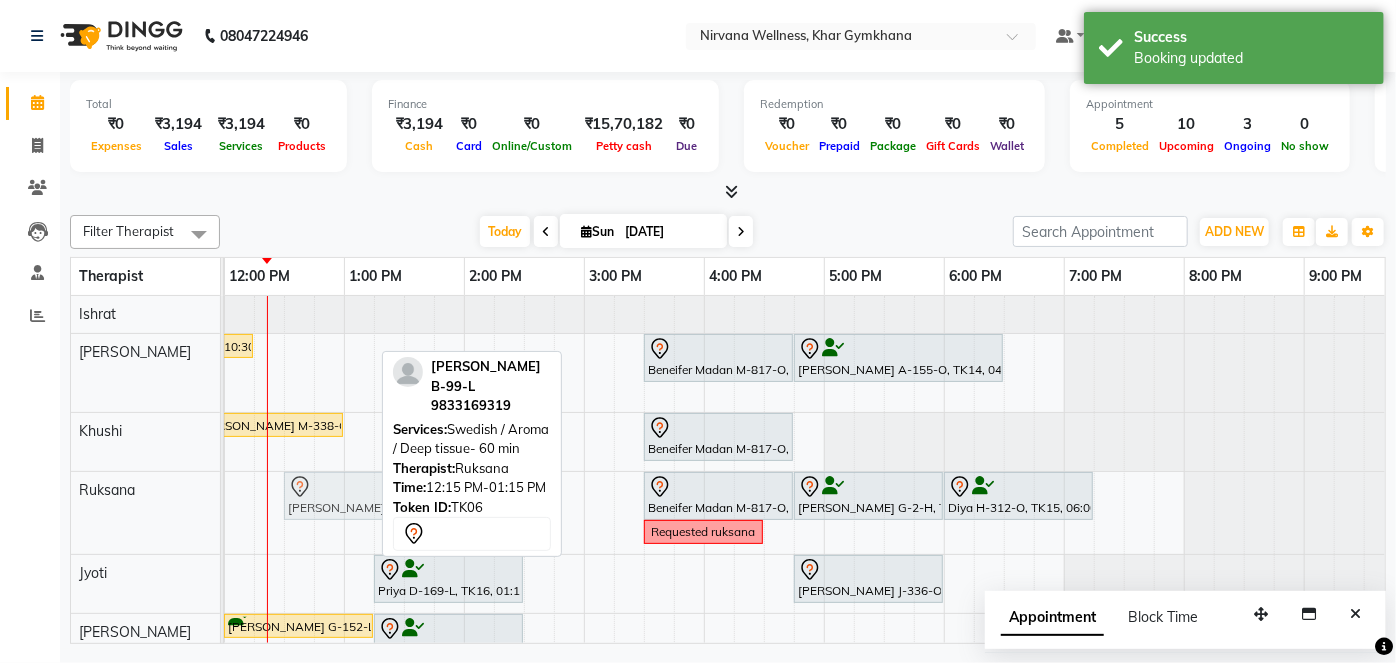 drag, startPoint x: 307, startPoint y: 502, endPoint x: 334, endPoint y: 502, distance: 27 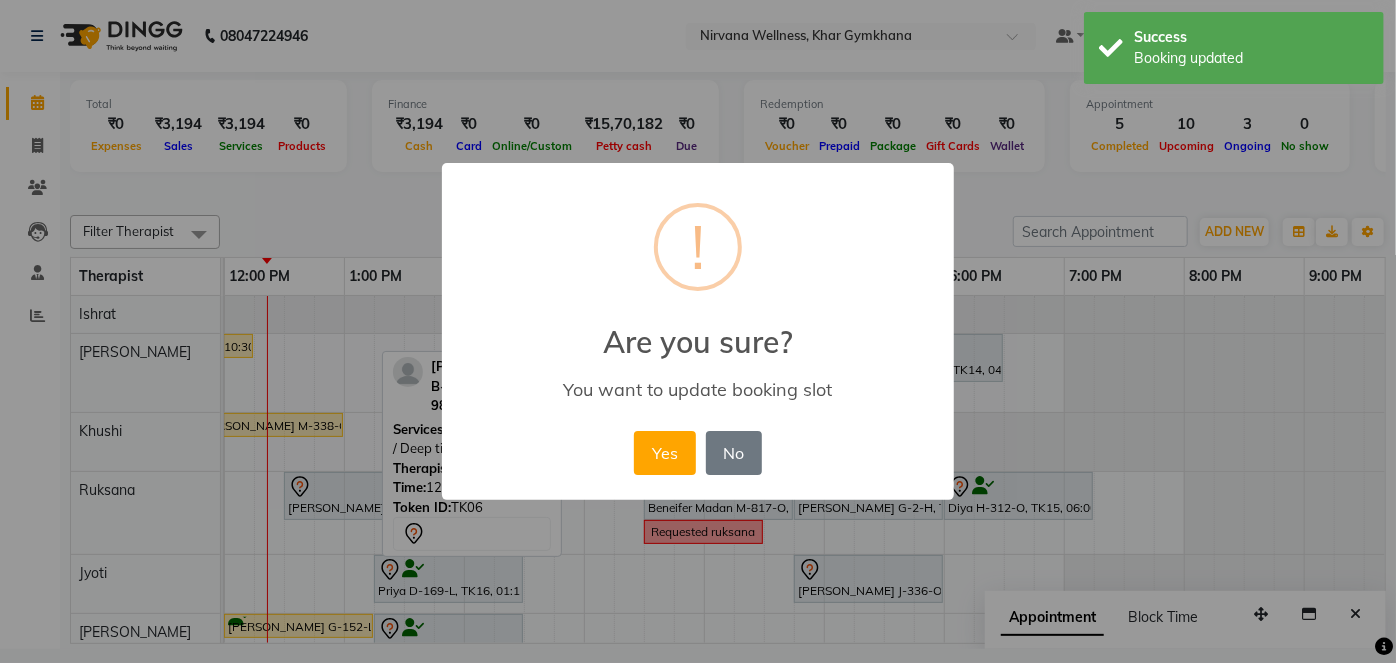 click on "Yes No No" at bounding box center [697, 453] 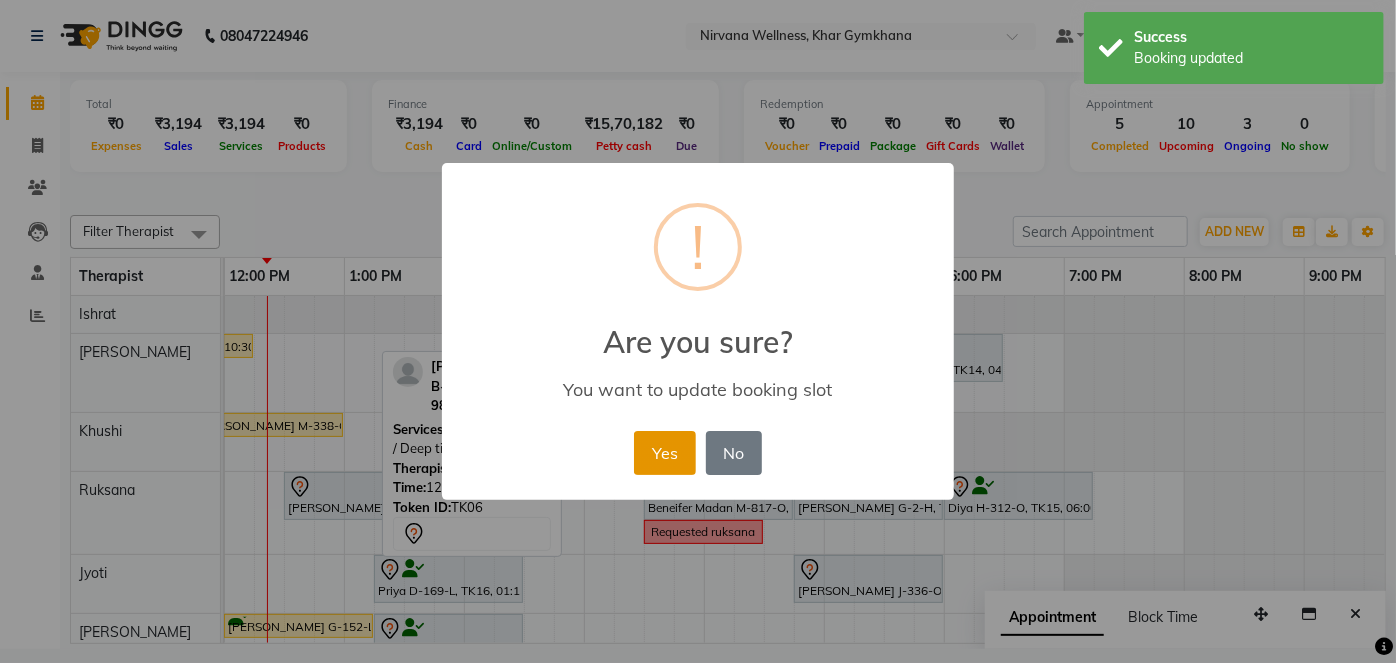 click on "Yes" at bounding box center (664, 453) 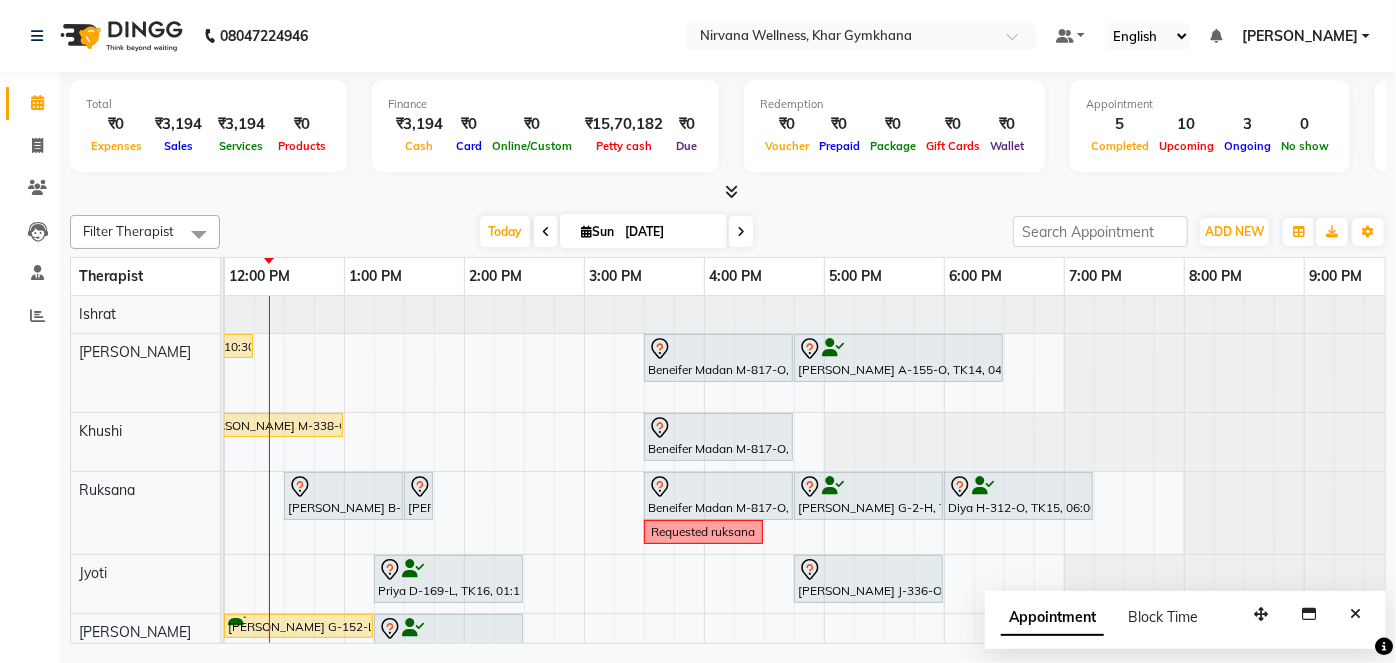 scroll, scrollTop: 0, scrollLeft: 323, axis: horizontal 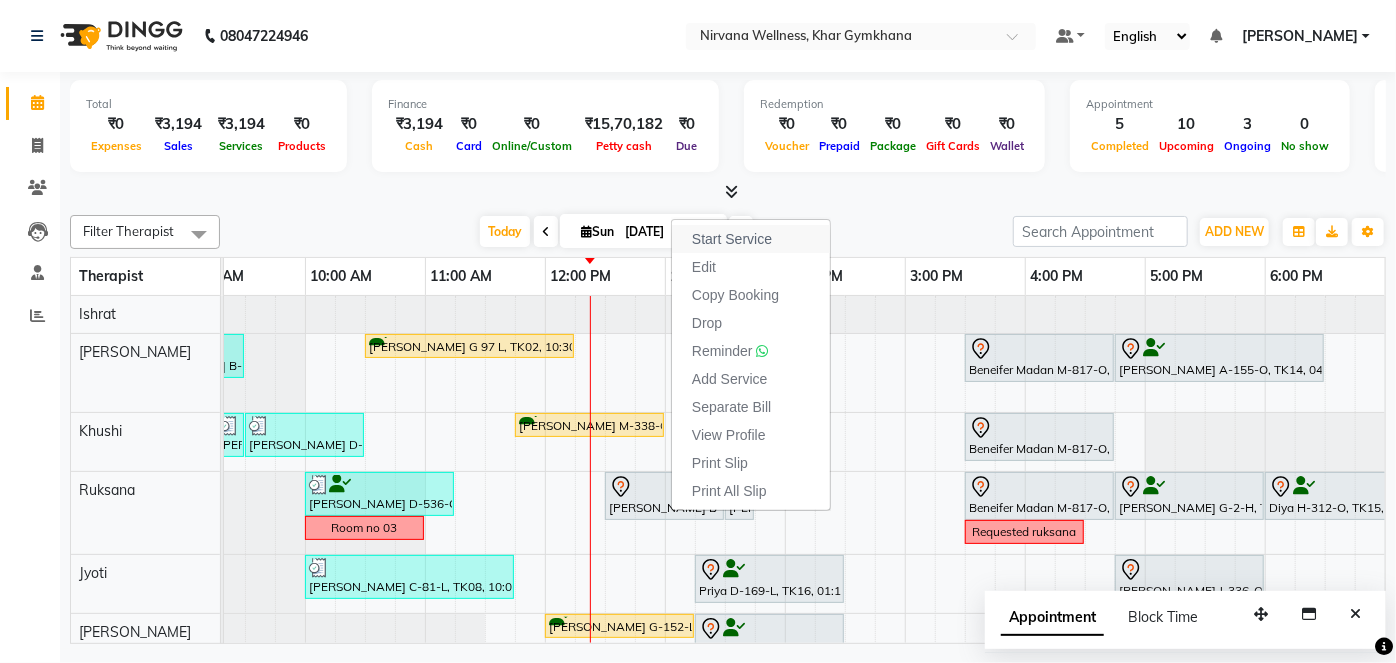 click on "Start Service" at bounding box center (751, 239) 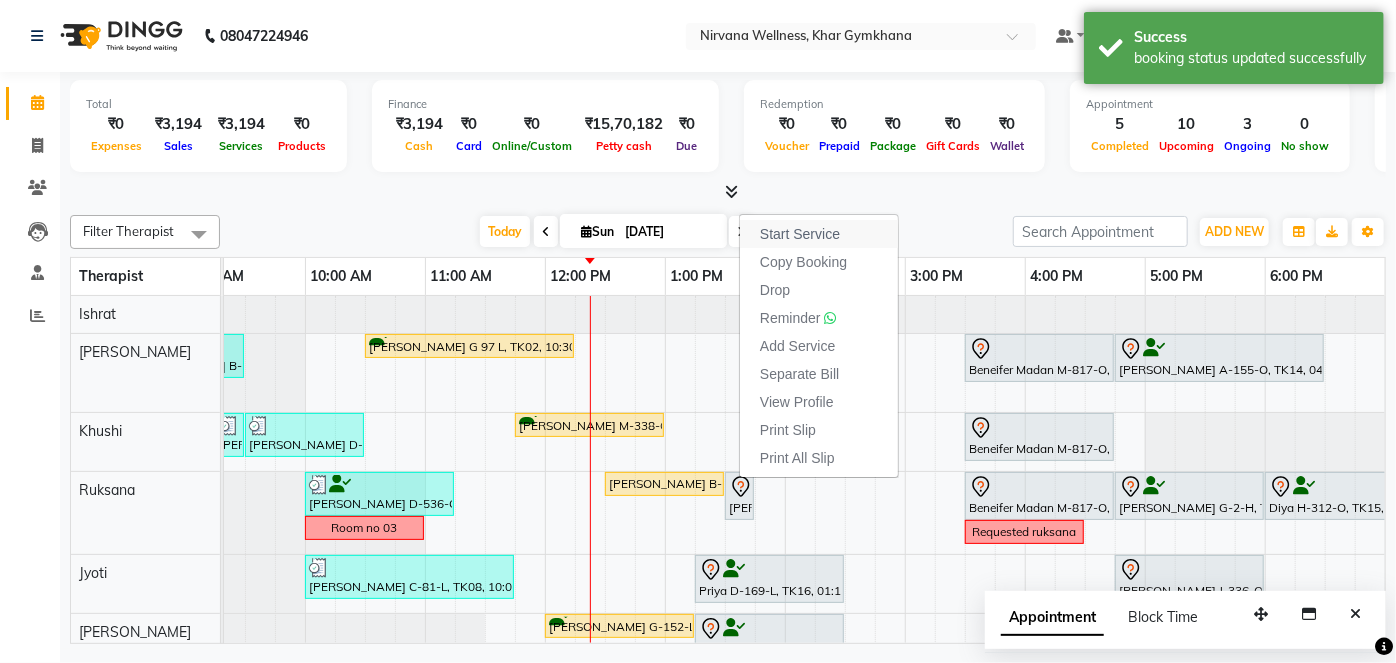 click on "Start Service" at bounding box center [800, 234] 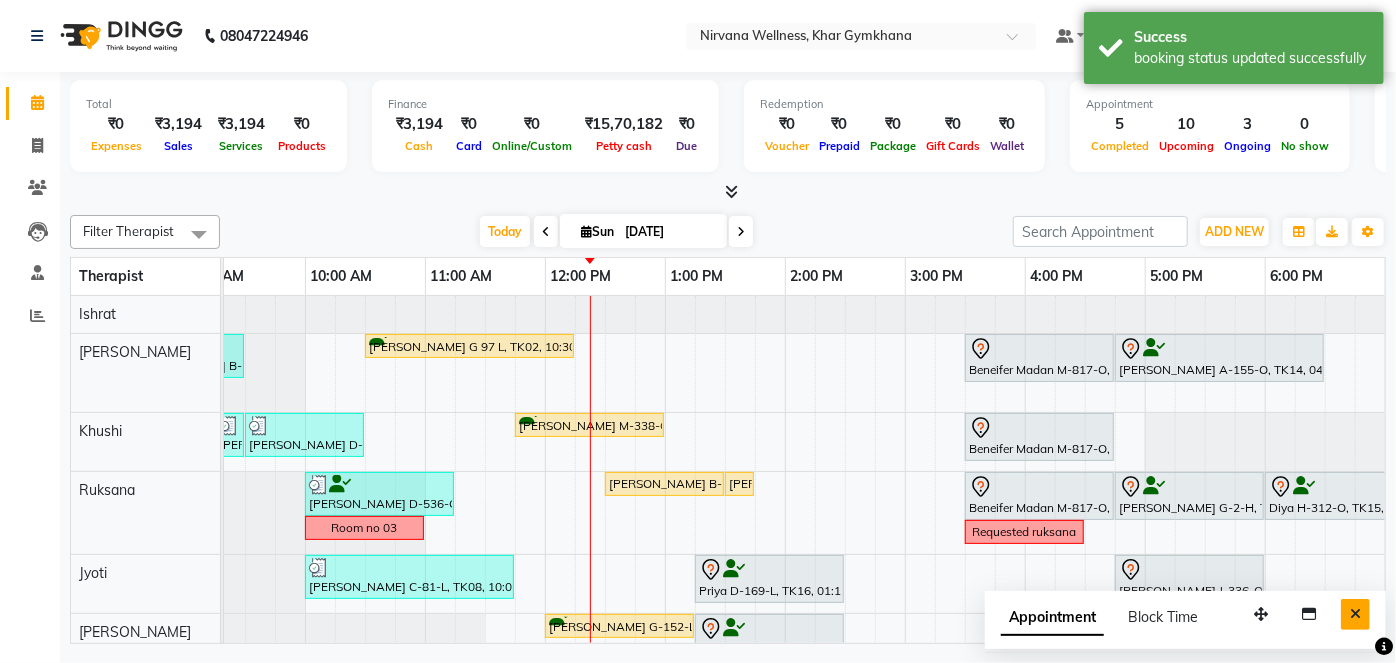 click at bounding box center [1355, 614] 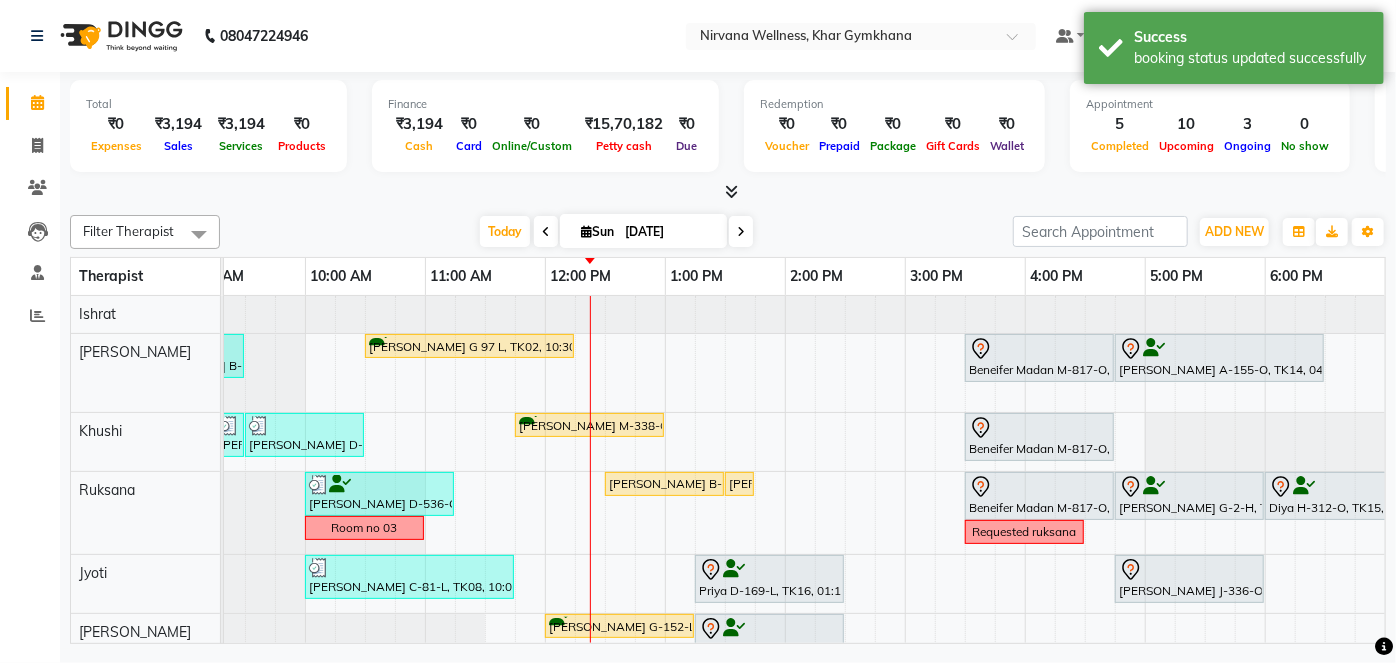 scroll, scrollTop: 0, scrollLeft: 93, axis: horizontal 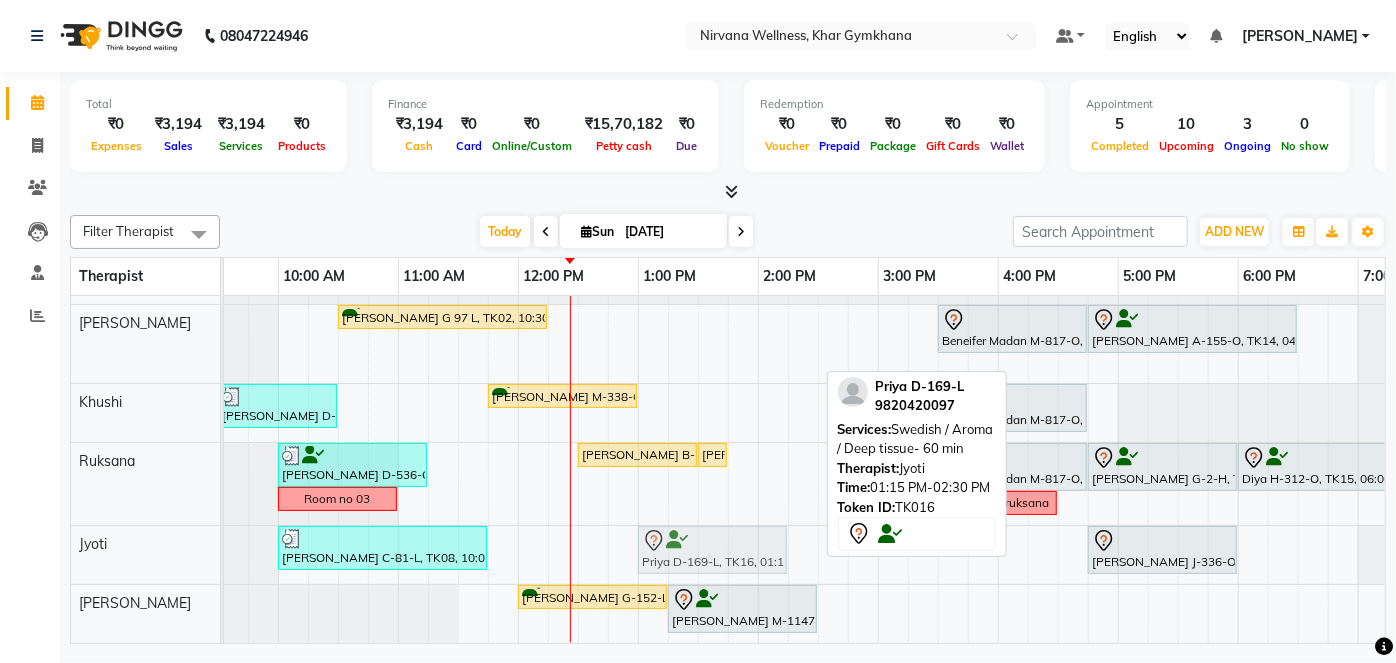 drag, startPoint x: 758, startPoint y: 531, endPoint x: 737, endPoint y: 531, distance: 21 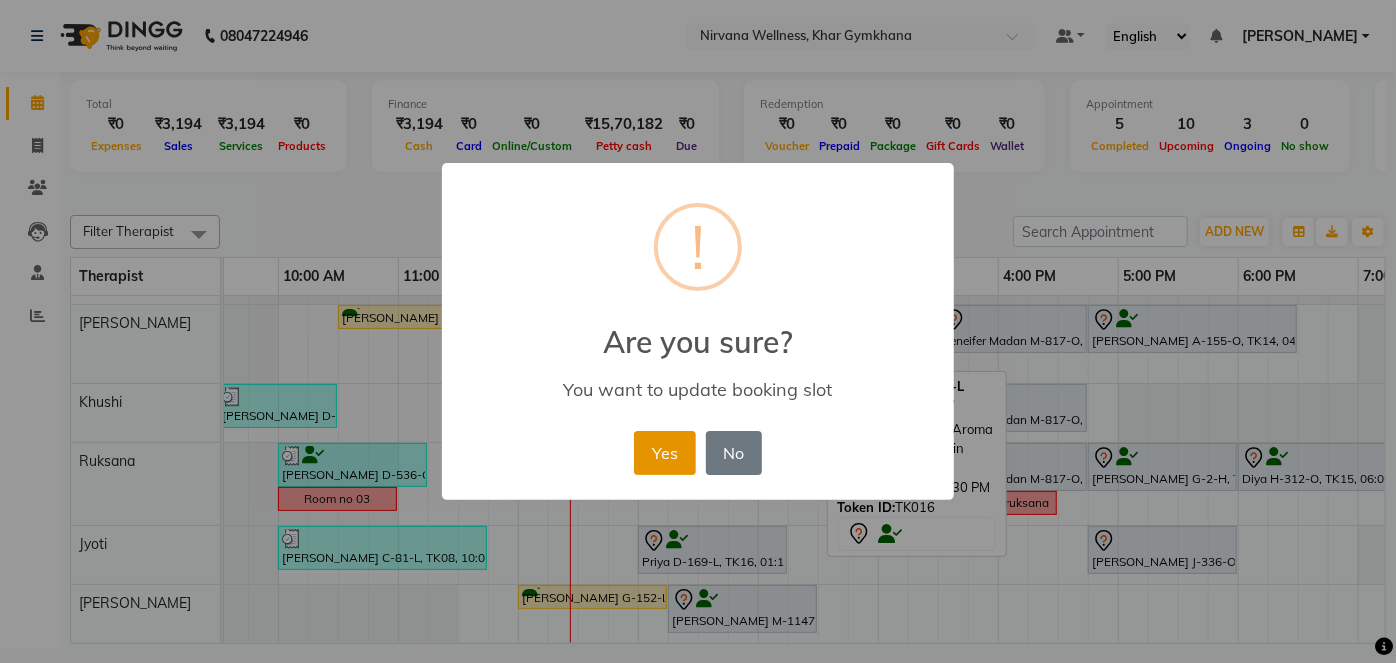 click on "Yes" at bounding box center [664, 453] 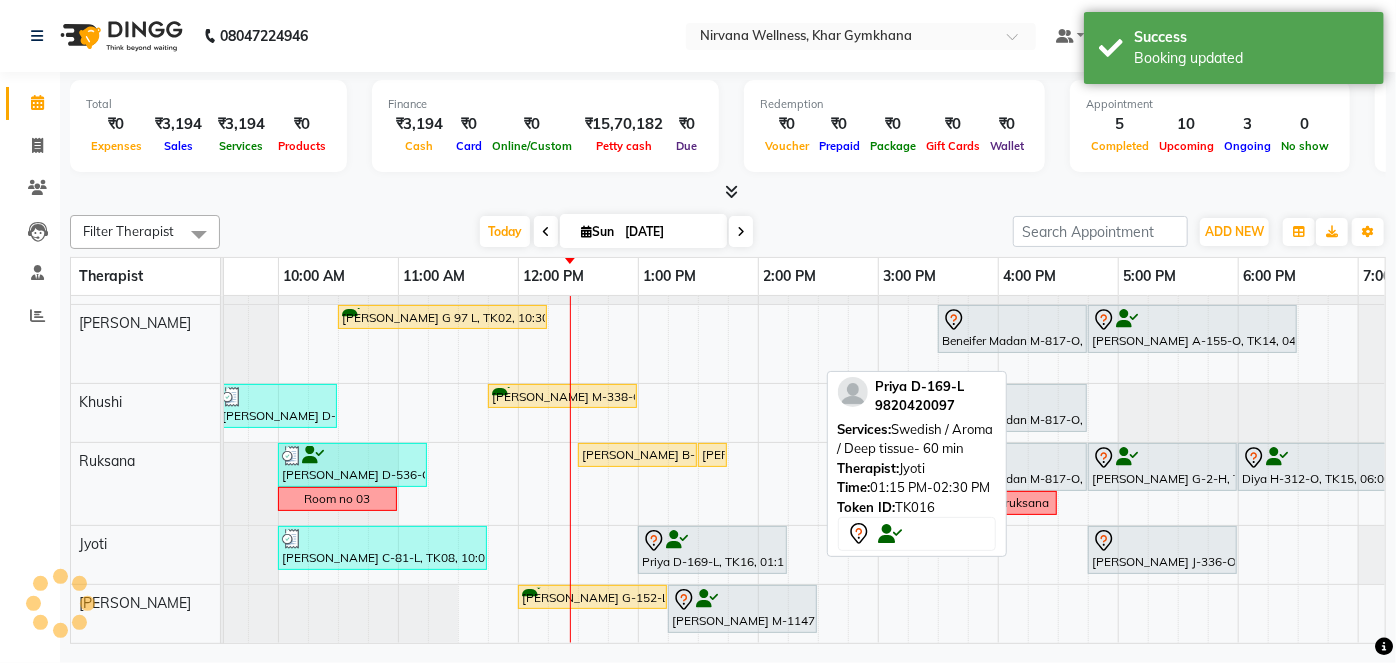 scroll, scrollTop: 0, scrollLeft: 0, axis: both 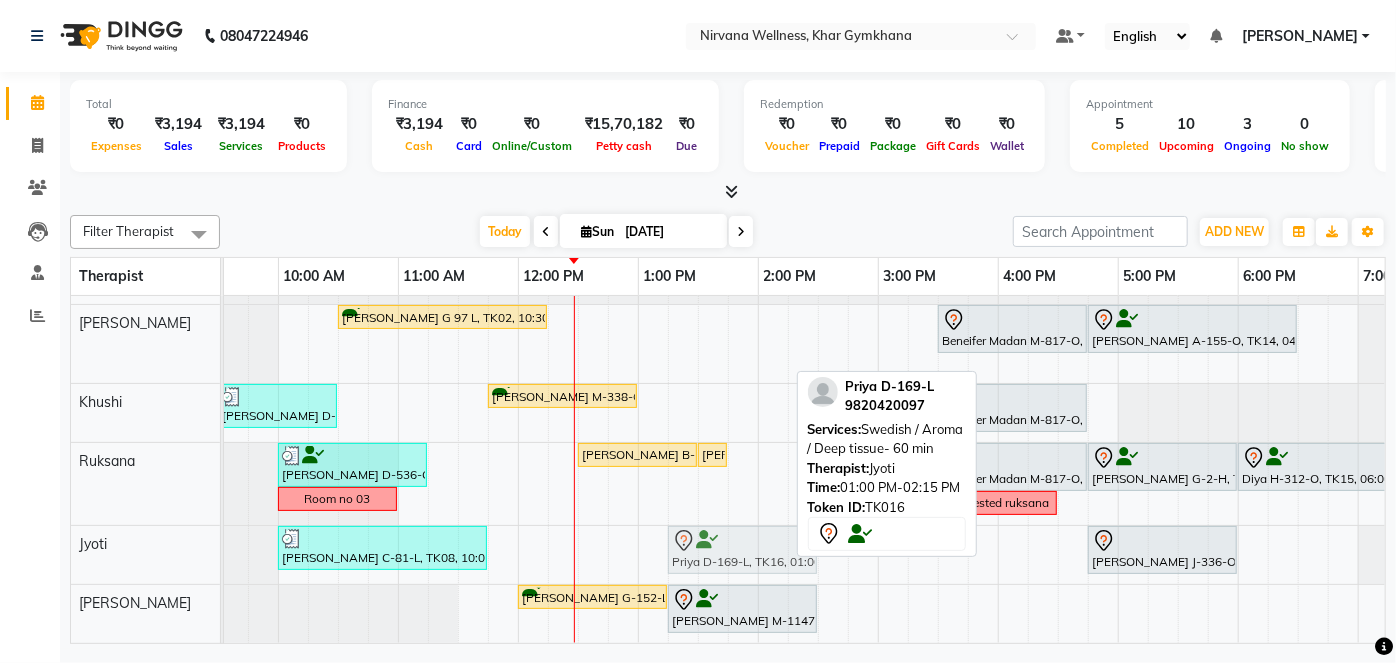 drag, startPoint x: 693, startPoint y: 531, endPoint x: 712, endPoint y: 534, distance: 19.235384 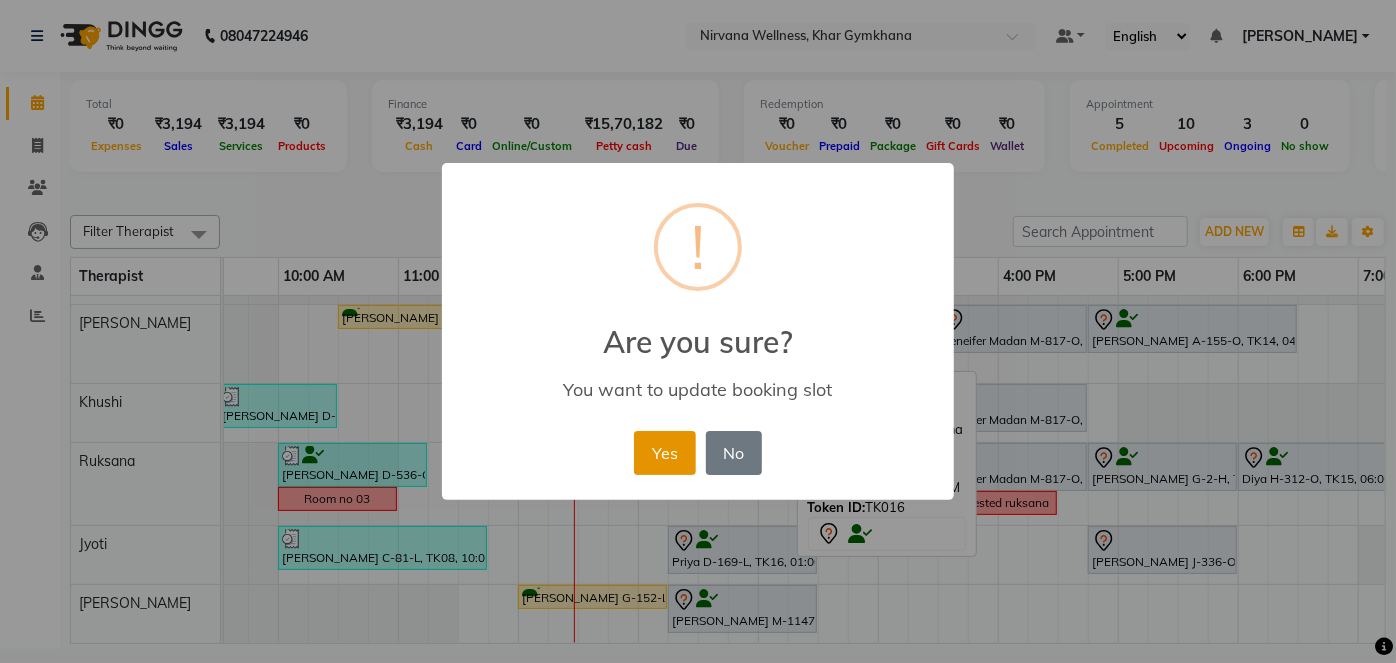click on "Yes" at bounding box center [664, 453] 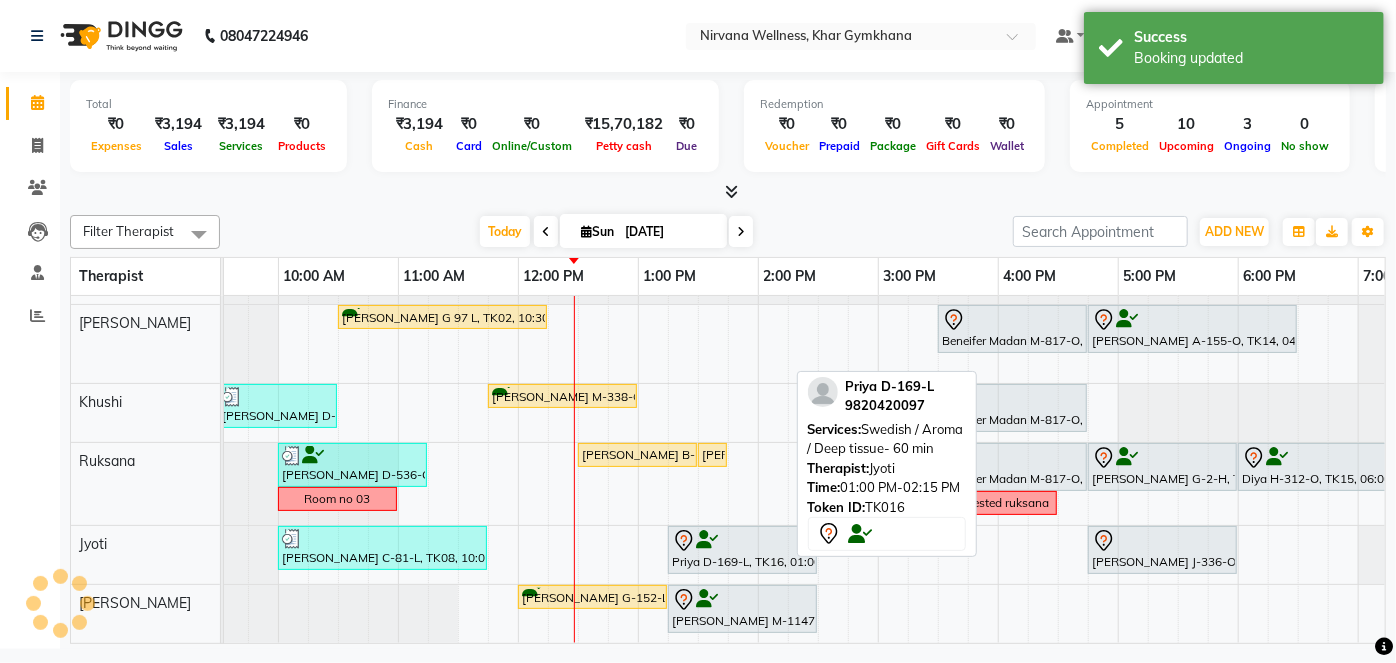 scroll, scrollTop: 0, scrollLeft: 0, axis: both 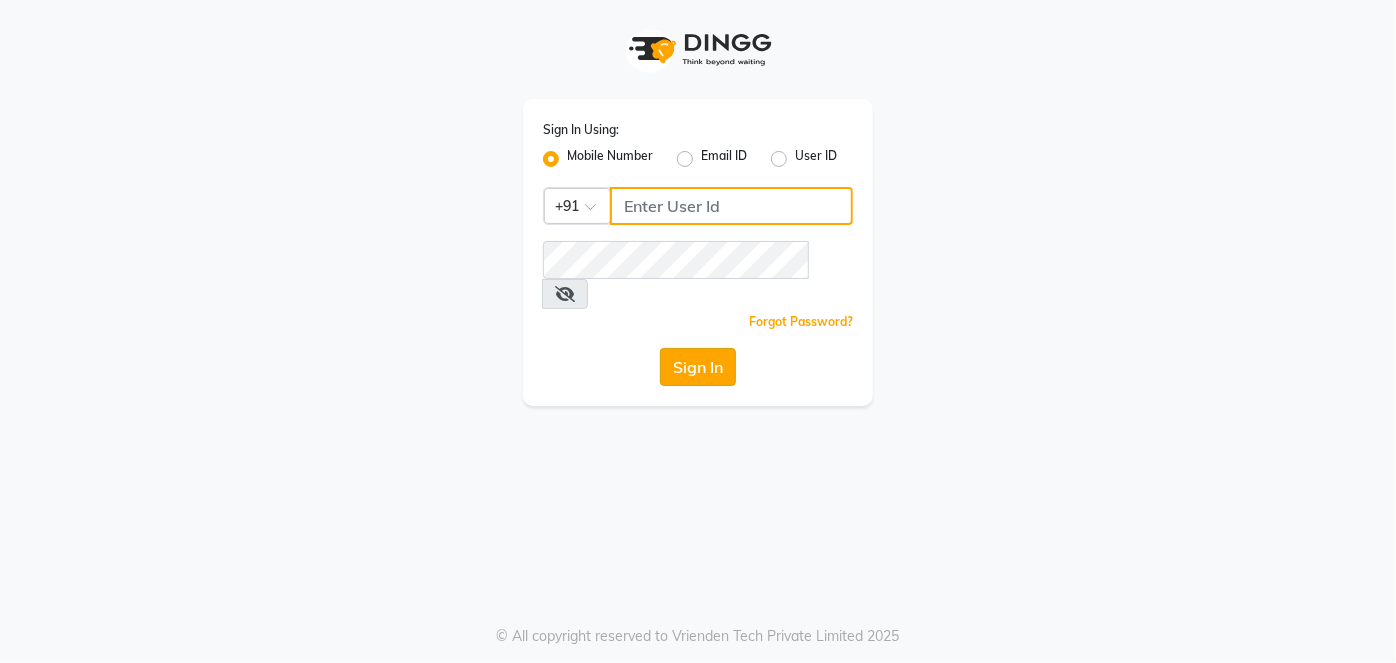 type on "7378576236" 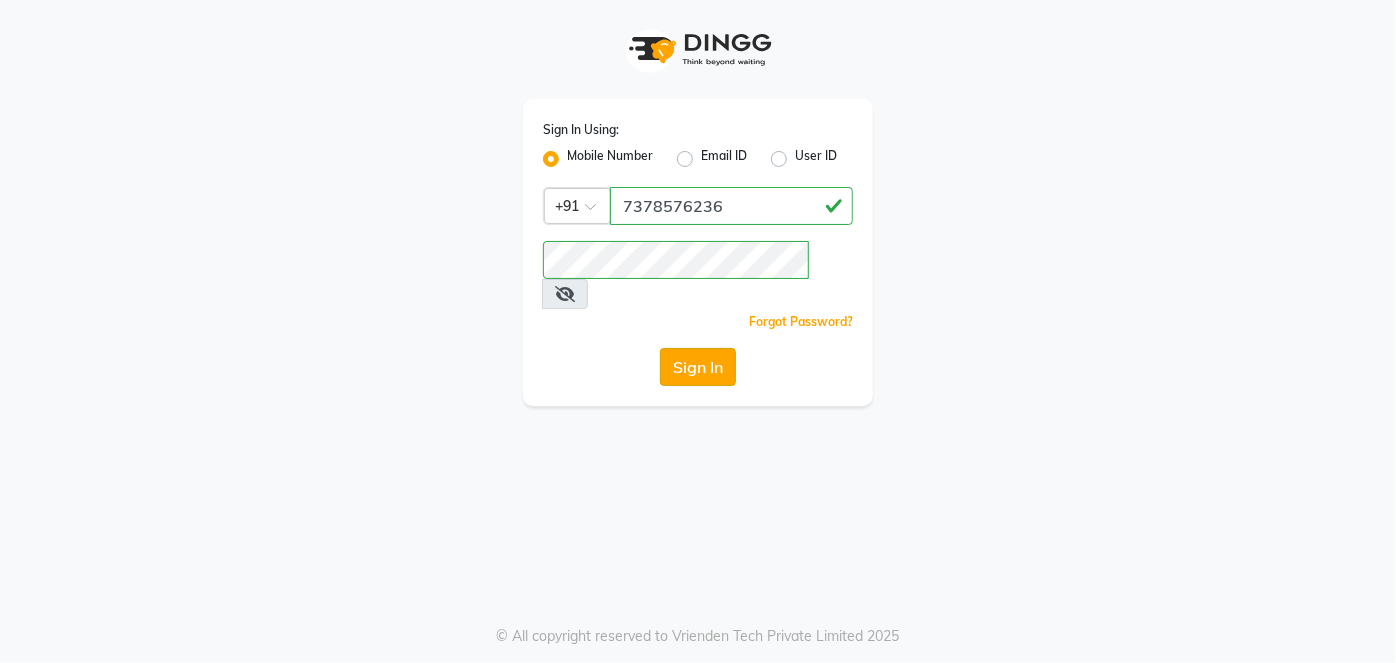 click on "Sign In" 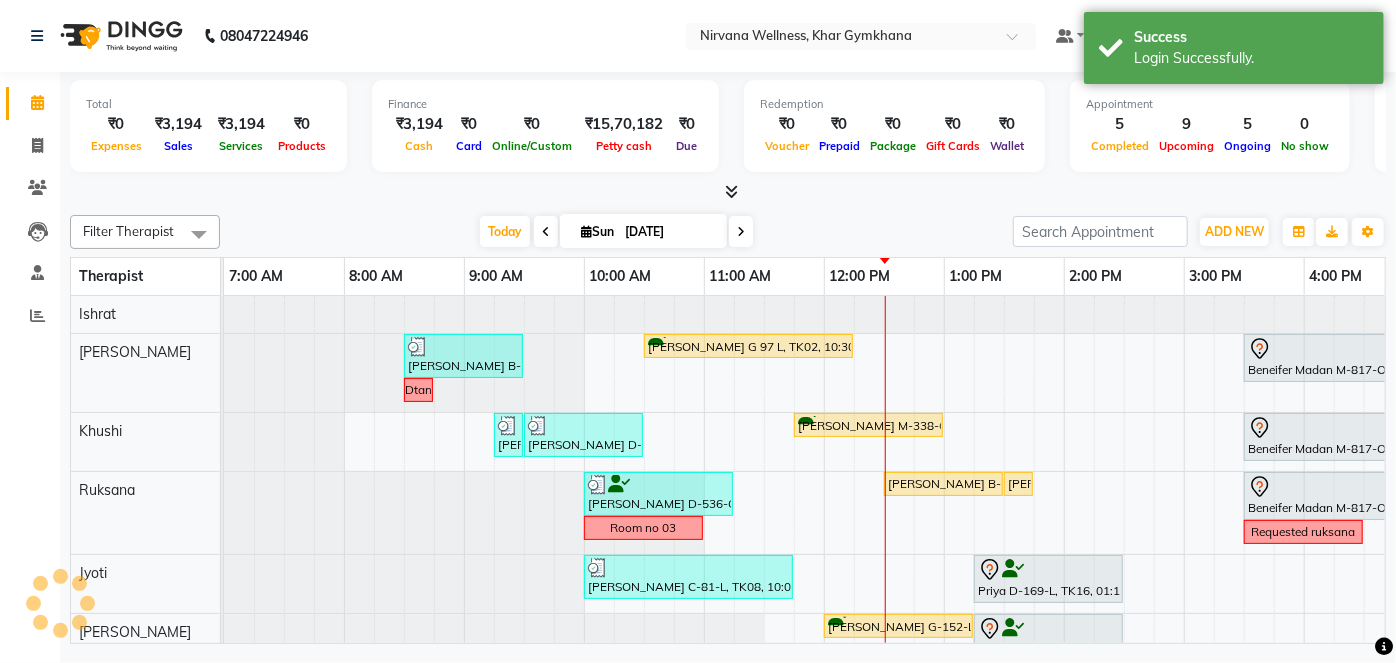 scroll, scrollTop: 0, scrollLeft: 0, axis: both 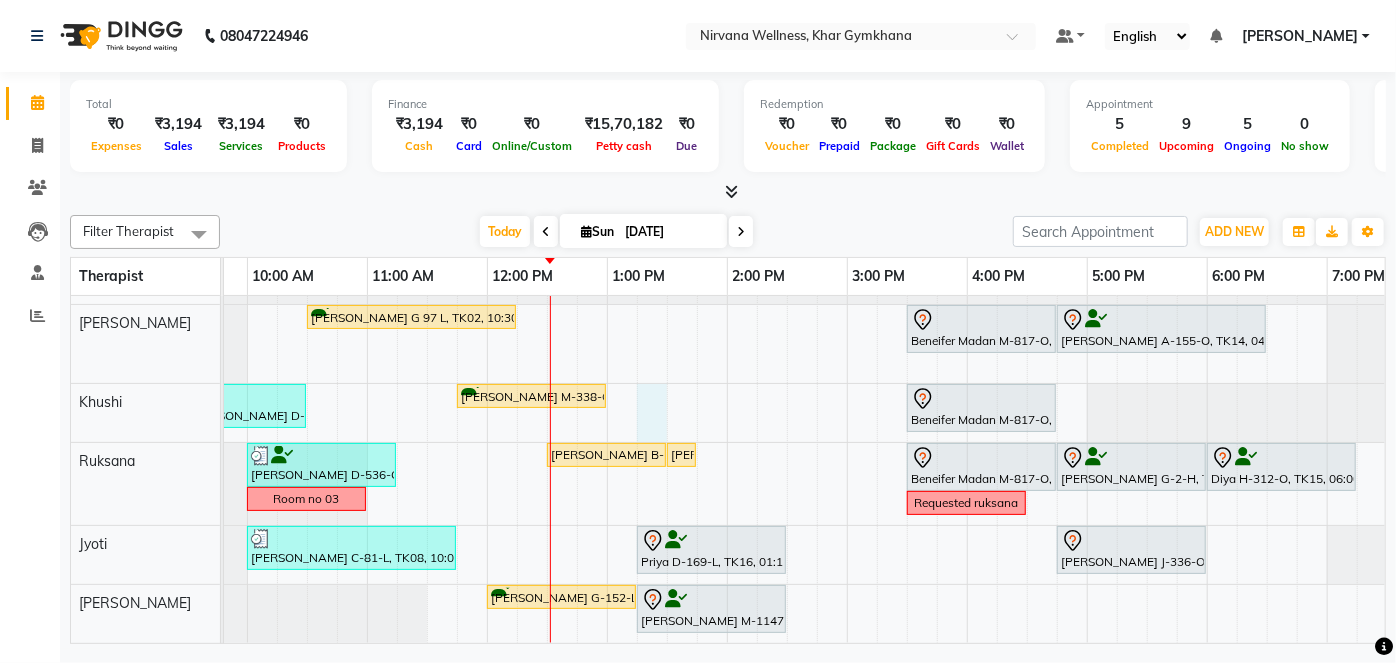 click on "[PERSON_NAME] B-500-O, TK13, 08:30 AM-09:30 AM, Scrubassage     [PERSON_NAME] G 97 L, TK02, 10:30 AM-12:15 PM, Swedish / Aroma / Deep tissue- 90 min             Beneifer Madan M-817-O, TK01, 03:30 PM-04:45 PM, Swedish / Aroma / Deep tissue- 60 min             [PERSON_NAME] A-155-O, TK14, 04:45 PM-06:30 PM, Swedish / Aroma / Deep tissue- 90 min  Dtan      [PERSON_NAME] D-119-L, TK04, 09:15 AM-09:16 AM, Wintergreen Oil/Aroma Oil     [PERSON_NAME] D-119-L, TK04, 09:30 AM-10:30 AM, Swedish / Aroma / Deep tissue- 60 min     [PERSON_NAME] M-338-O, TK05, 11:45 AM-01:00 PM, Swedish / Aroma / Deep tissue- 60 min             Beneifer Madan M-817-O, TK01, 03:30 PM-04:45 PM, Swedish / Aroma / Deep tissue- 60 min     [PERSON_NAME] D-536-O, TK07, 10:00 AM-11:15 AM, Swedish / Aroma / Deep tissue- 60 min    [PERSON_NAME] B-99-L, TK06, 12:30 PM-01:30 PM, Swedish / Aroma / Deep tissue- 60 min    [PERSON_NAME] B-99-L, TK06, 01:30 PM-01:31 PM, Wintergreen Oil/Aroma Oil                                      Room no 03" at bounding box center [847, 455] 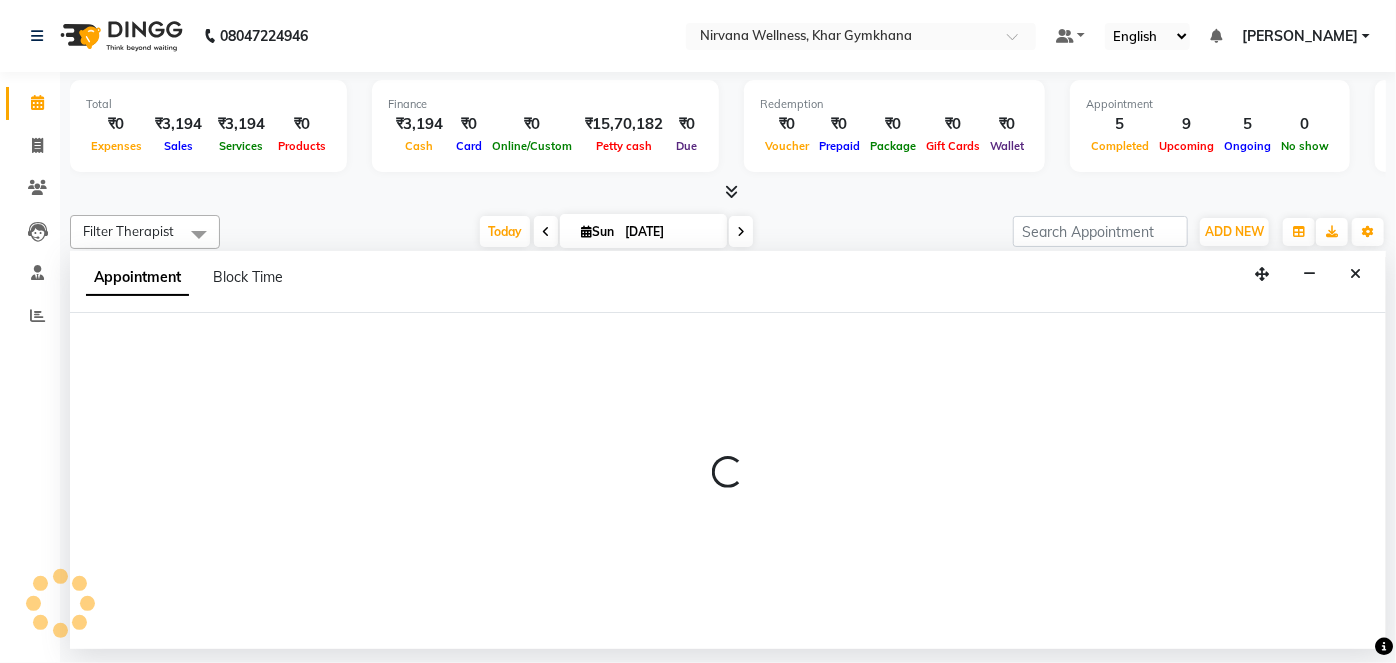 select on "68039" 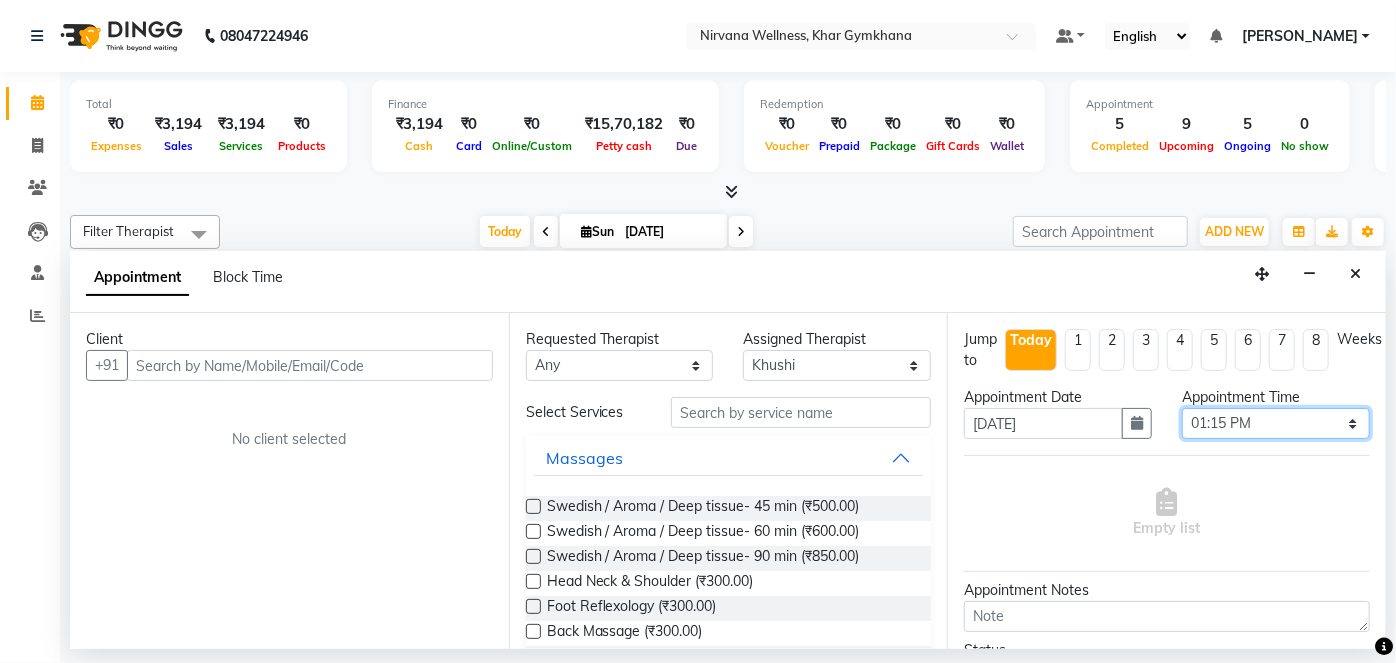 click on "Select 08:00 AM 08:15 AM 08:30 AM 08:45 AM 09:00 AM 09:15 AM 09:30 AM 09:45 AM 10:00 AM 10:15 AM 10:30 AM 10:45 AM 11:00 AM 11:15 AM 11:30 AM 11:45 AM 12:00 PM 12:15 PM 12:30 PM 12:45 PM 01:00 PM 01:15 PM 01:30 PM 01:45 PM 02:00 PM 02:15 PM 02:30 PM 02:45 PM 03:00 PM 03:15 PM 03:30 PM 03:45 PM 04:00 PM 04:15 PM 04:30 PM 04:45 PM 05:00 PM 05:15 PM 05:30 PM 05:45 PM 06:00 PM 06:15 PM 06:30 PM 06:45 PM 07:00 PM 07:15 PM 07:30 PM 07:45 PM 08:00 PM 08:15 PM 08:30 PM 08:45 PM 09:00 PM 09:15 PM 09:30 PM 09:45 PM 10:00 PM" at bounding box center [1276, 423] 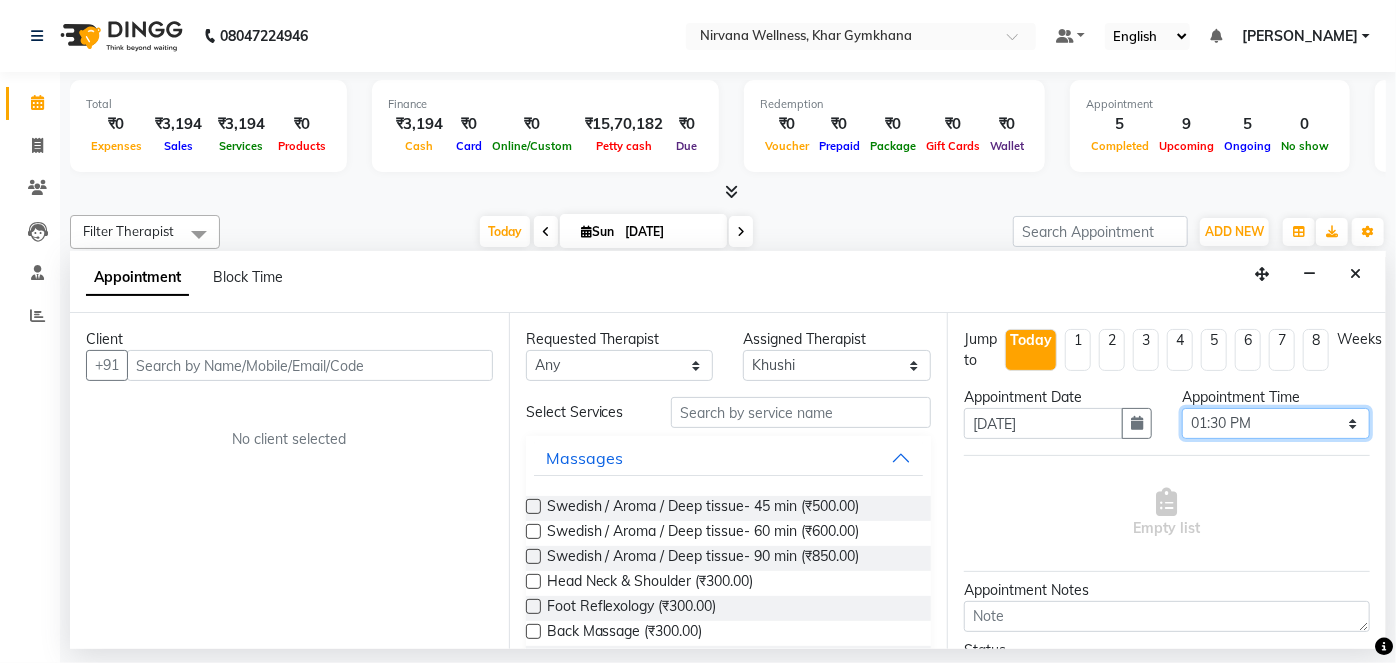 click on "Select 08:00 AM 08:15 AM 08:30 AM 08:45 AM 09:00 AM 09:15 AM 09:30 AM 09:45 AM 10:00 AM 10:15 AM 10:30 AM 10:45 AM 11:00 AM 11:15 AM 11:30 AM 11:45 AM 12:00 PM 12:15 PM 12:30 PM 12:45 PM 01:00 PM 01:15 PM 01:30 PM 01:45 PM 02:00 PM 02:15 PM 02:30 PM 02:45 PM 03:00 PM 03:15 PM 03:30 PM 03:45 PM 04:00 PM 04:15 PM 04:30 PM 04:45 PM 05:00 PM 05:15 PM 05:30 PM 05:45 PM 06:00 PM 06:15 PM 06:30 PM 06:45 PM 07:00 PM 07:15 PM 07:30 PM 07:45 PM 08:00 PM 08:15 PM 08:30 PM 08:45 PM 09:00 PM 09:15 PM 09:30 PM 09:45 PM 10:00 PM" at bounding box center [1276, 423] 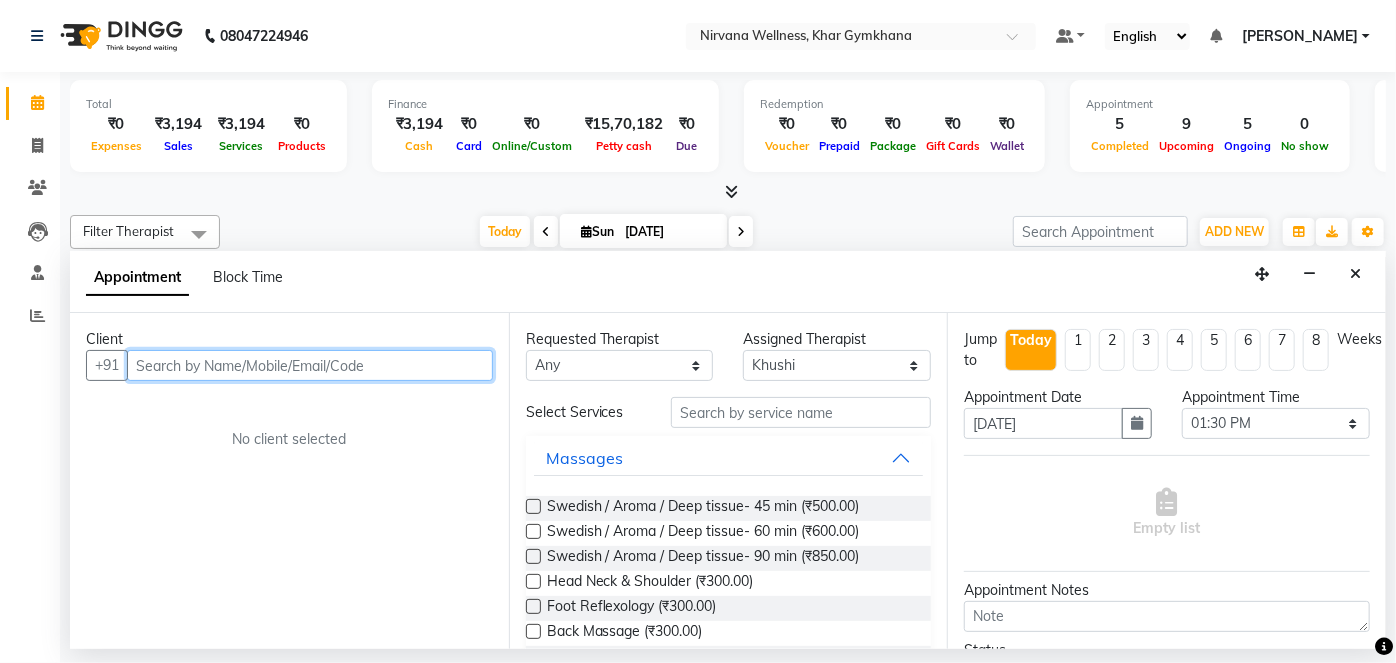 click at bounding box center [310, 365] 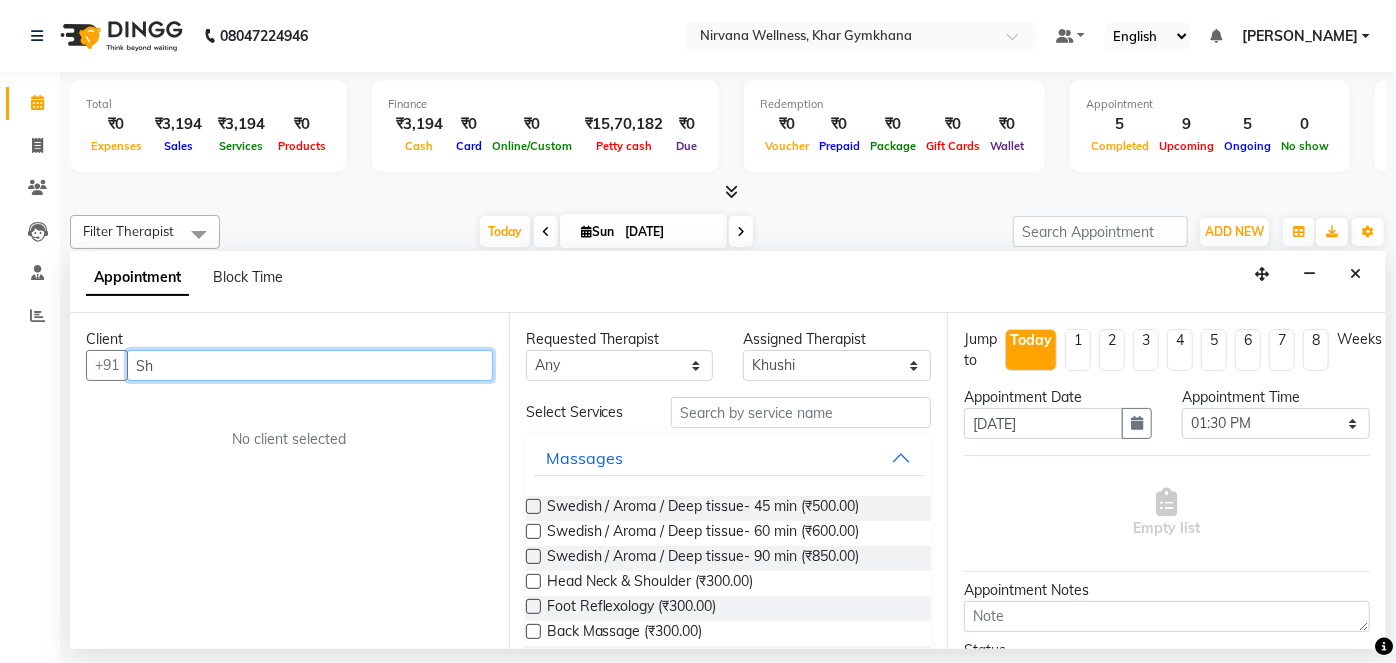 type on "S" 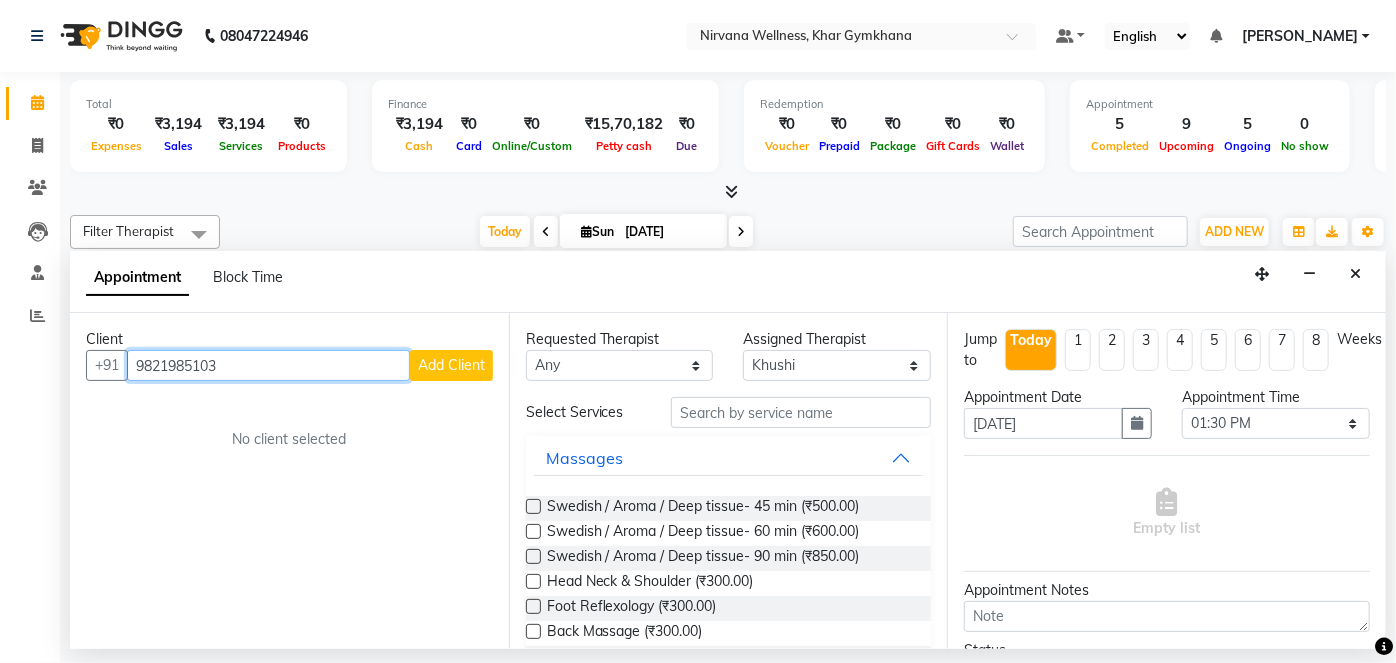 type on "9821985103" 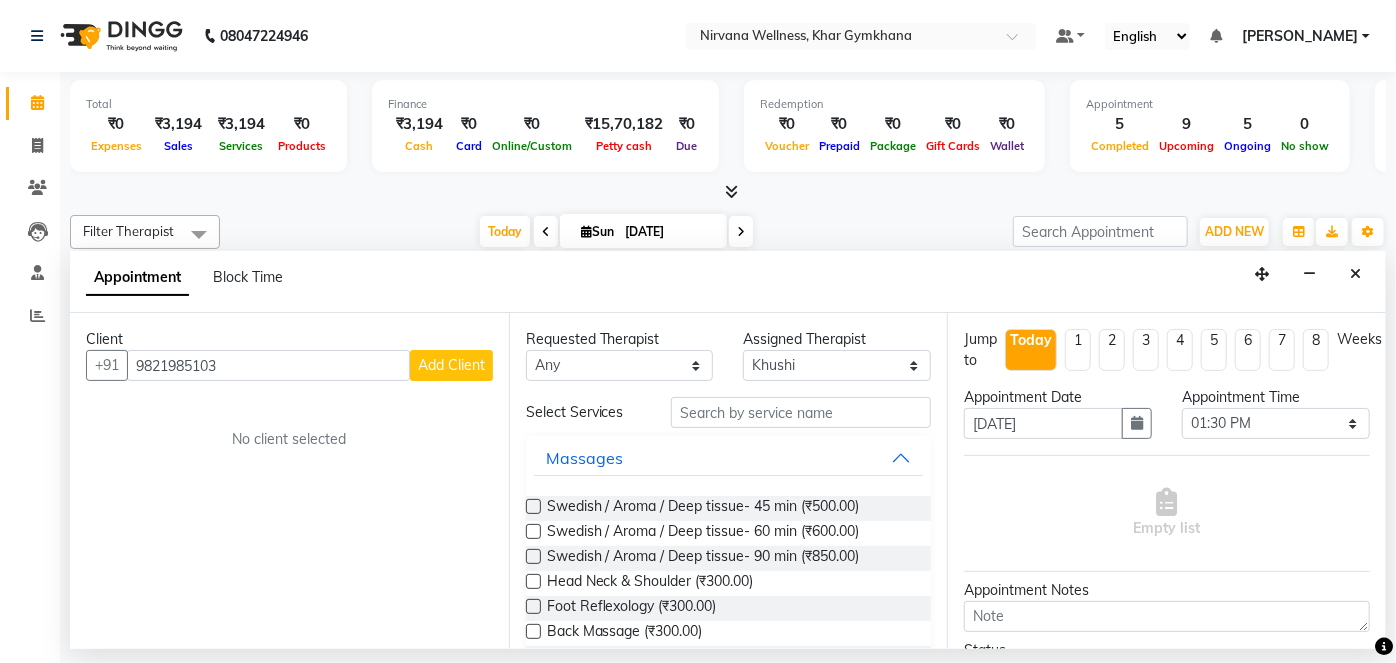 click on "Add Client" at bounding box center [451, 365] 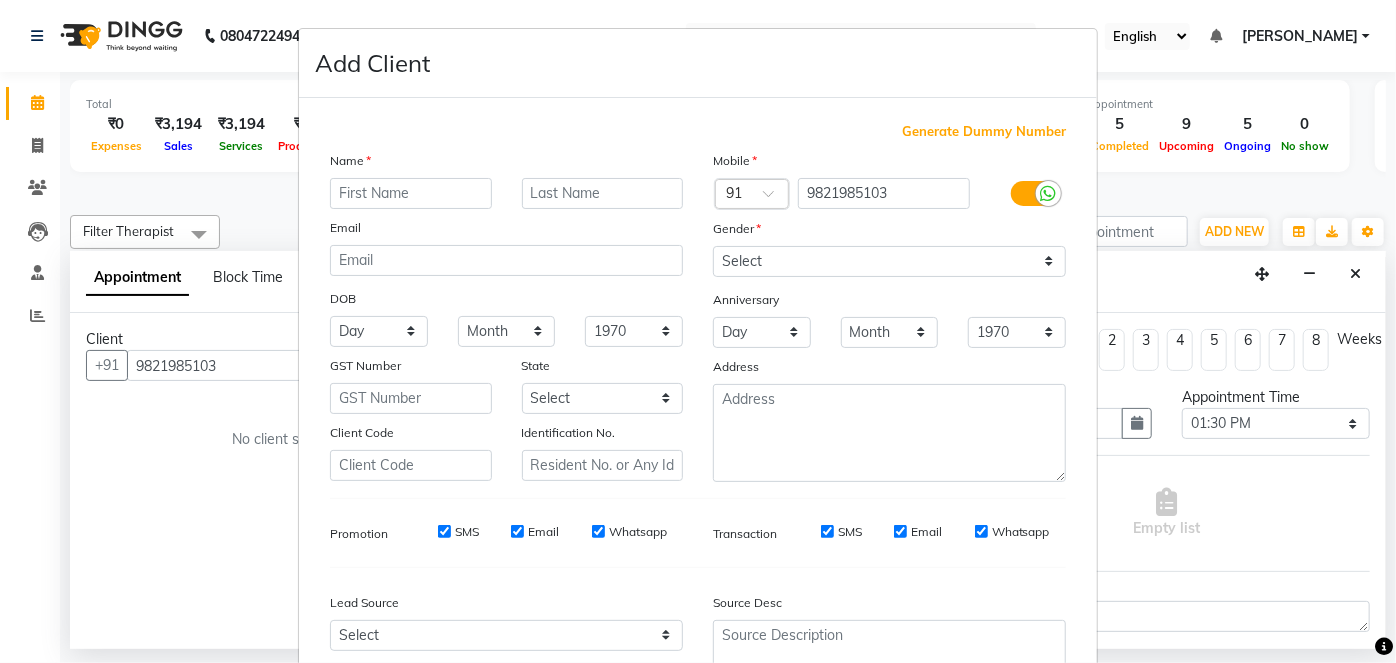 click at bounding box center [411, 193] 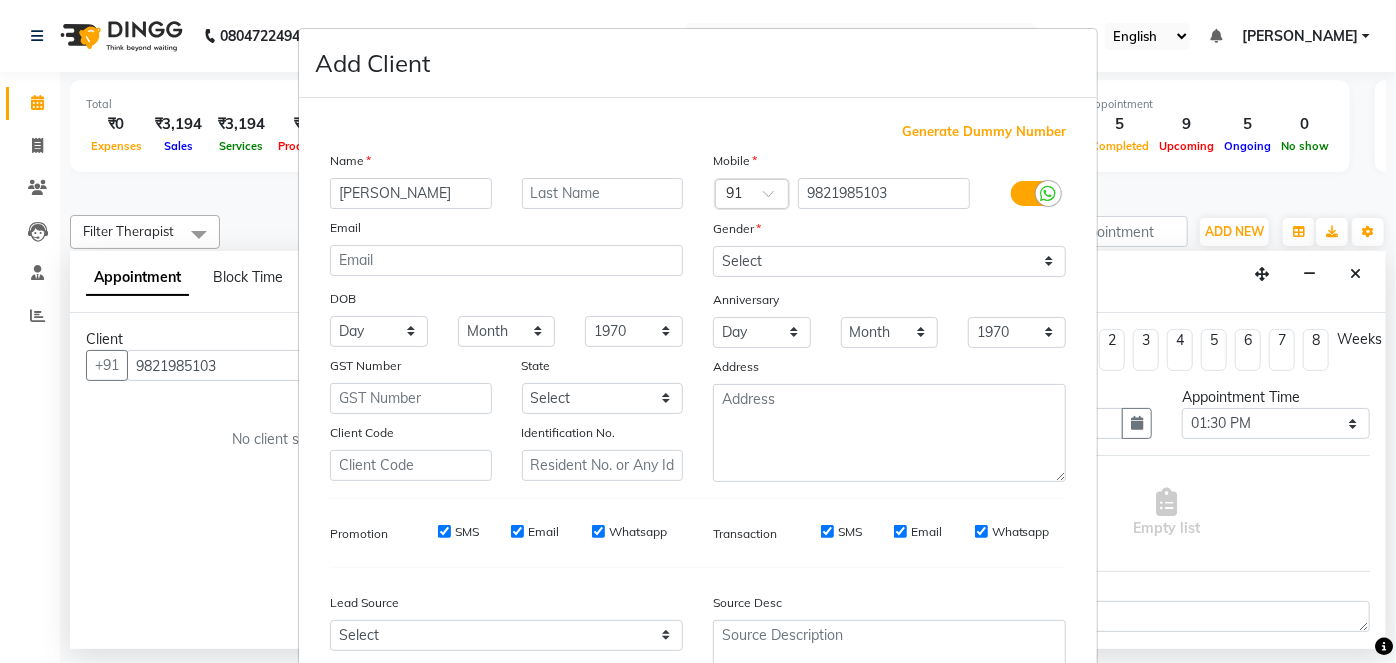 click on "Shaila ch" at bounding box center (411, 193) 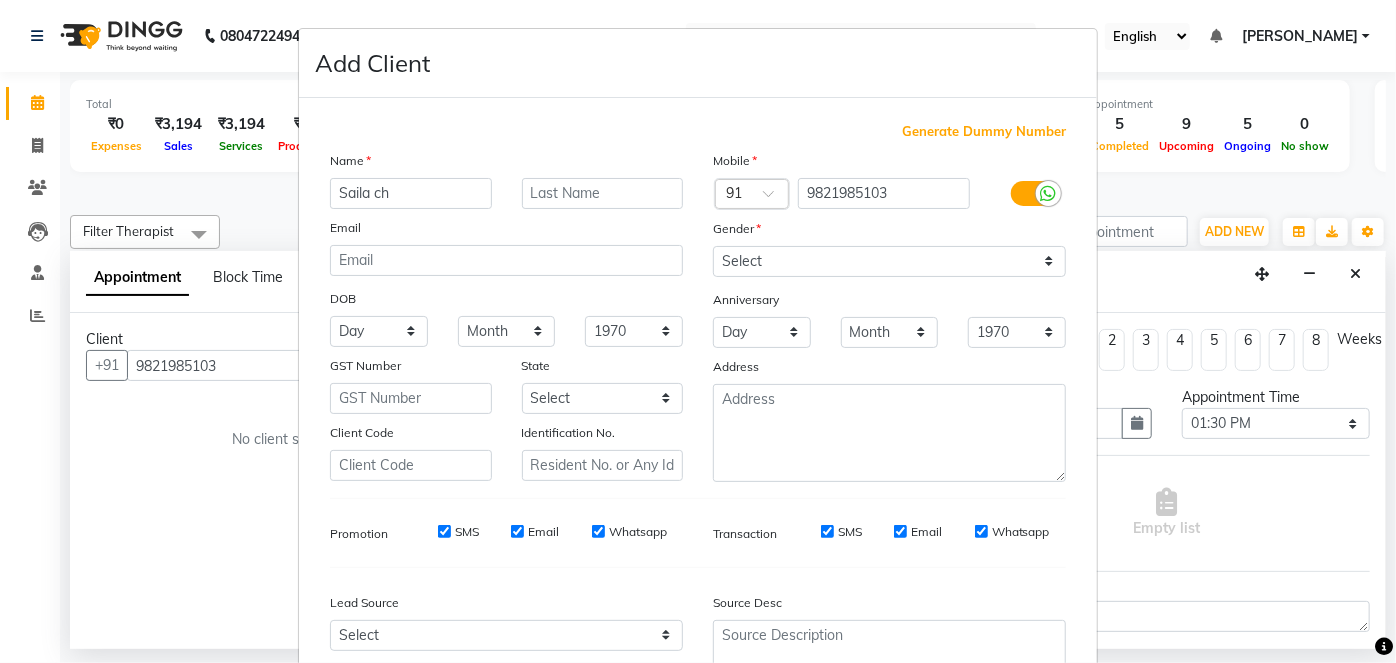 click on "Saila ch" at bounding box center [411, 193] 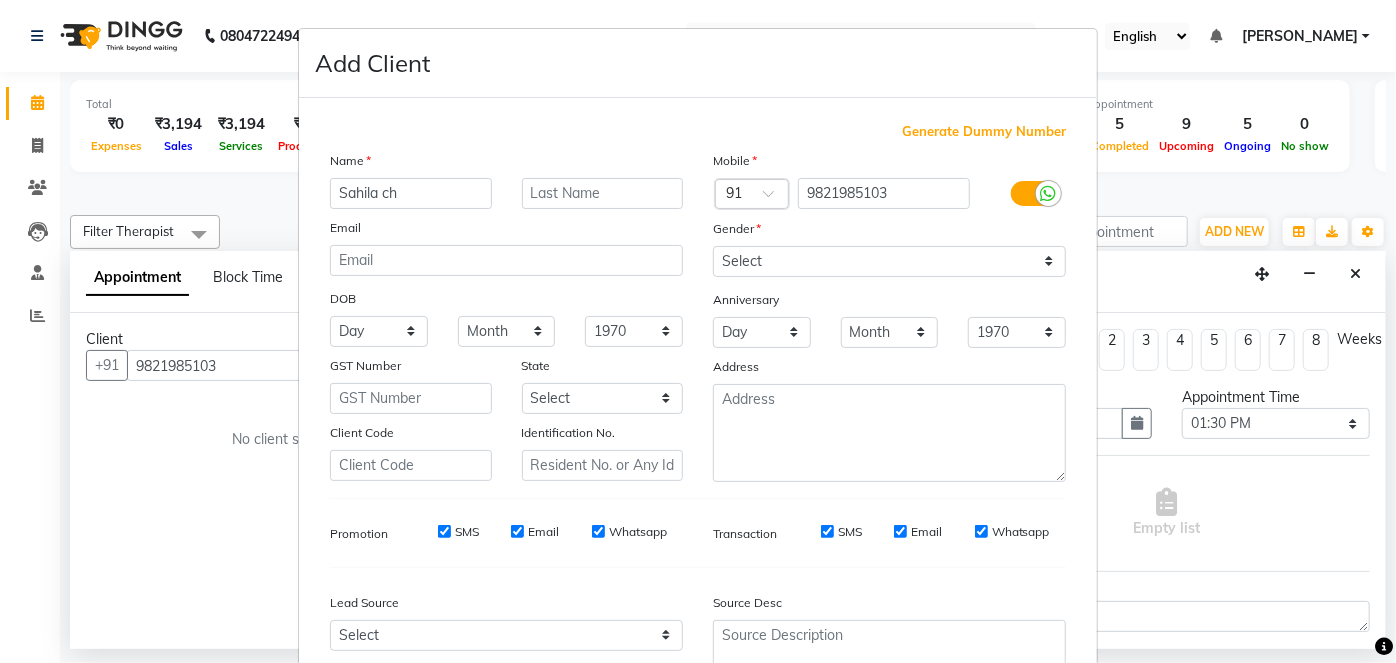 click on "Sahila ch" at bounding box center (411, 193) 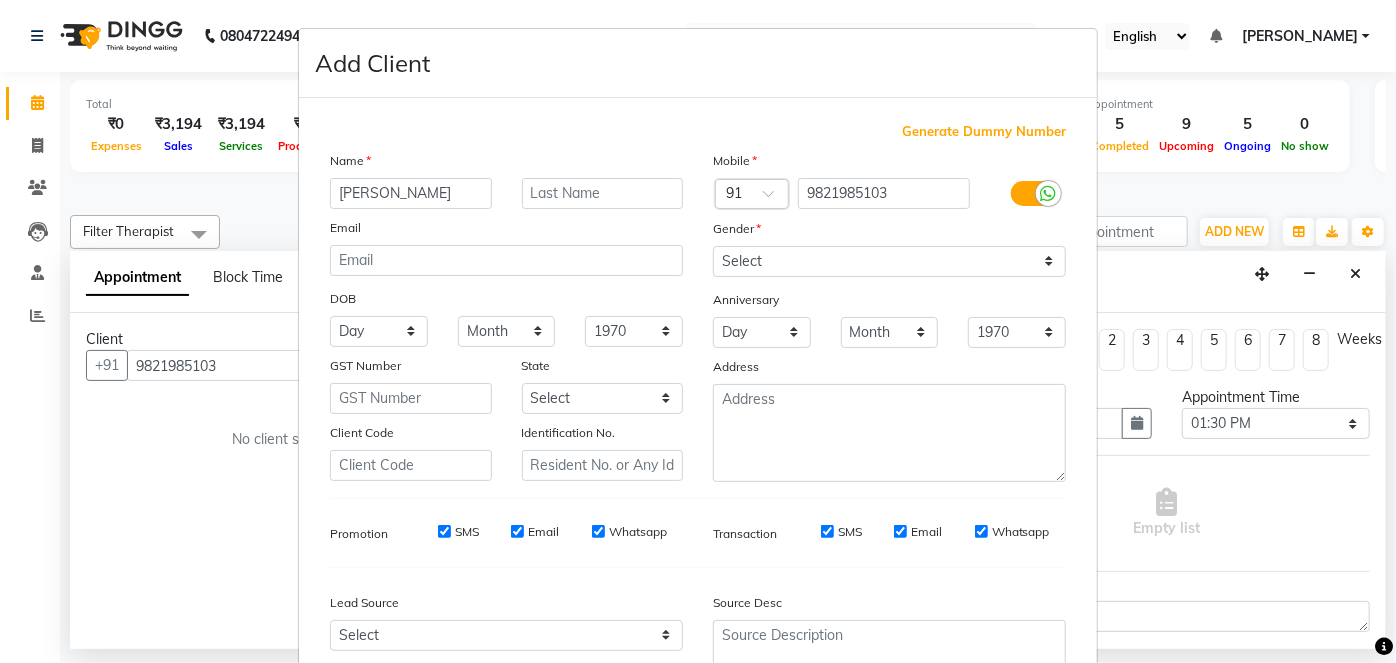 type on "Sahila chadha" 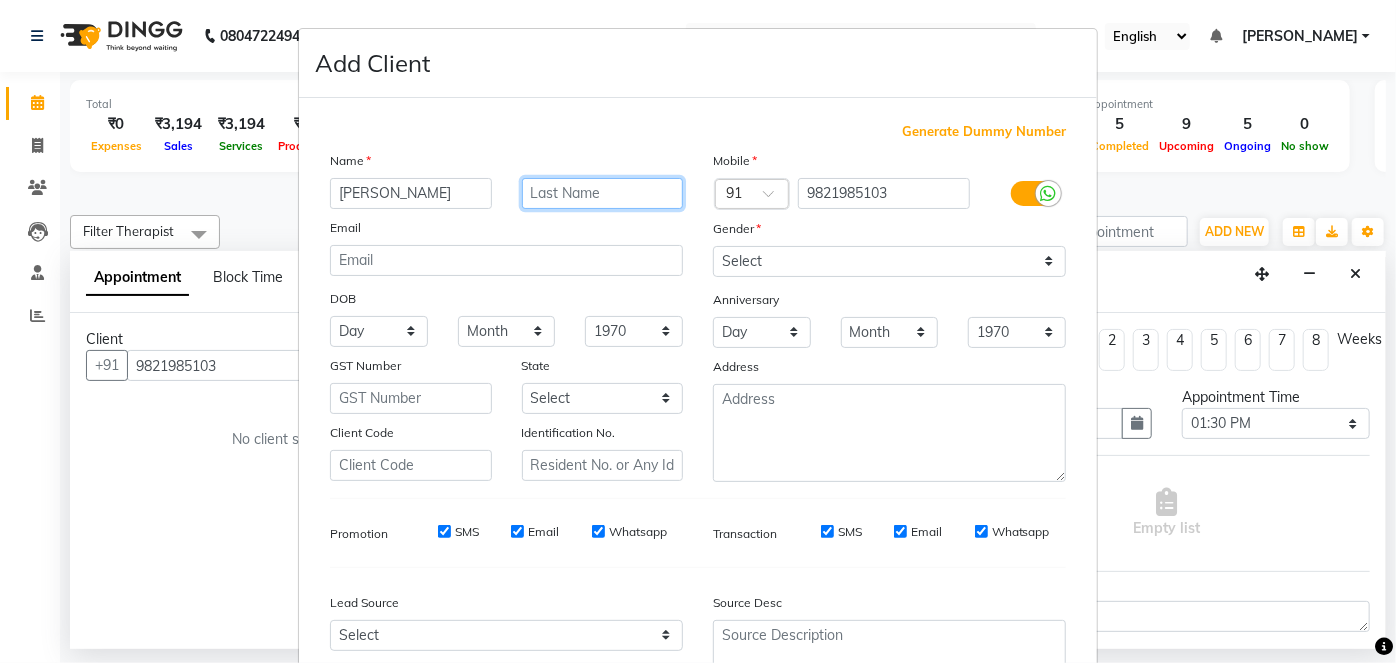 click at bounding box center [603, 193] 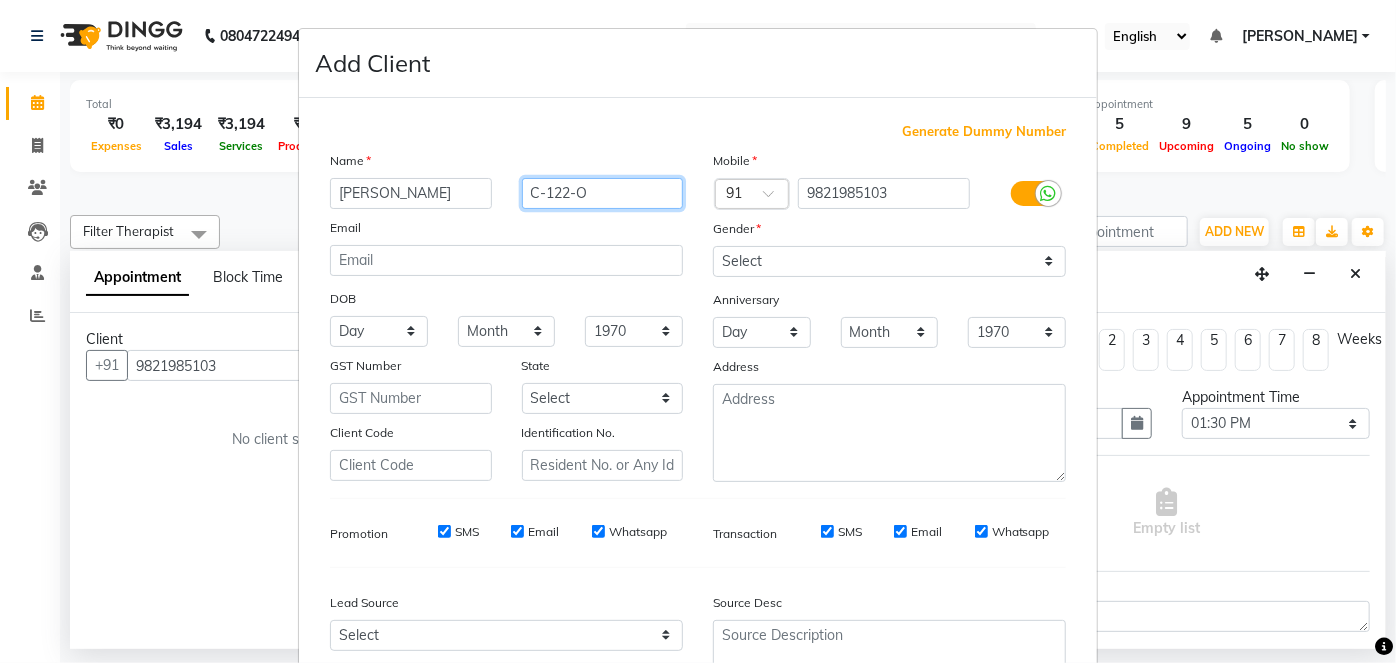 type on "C-122-O" 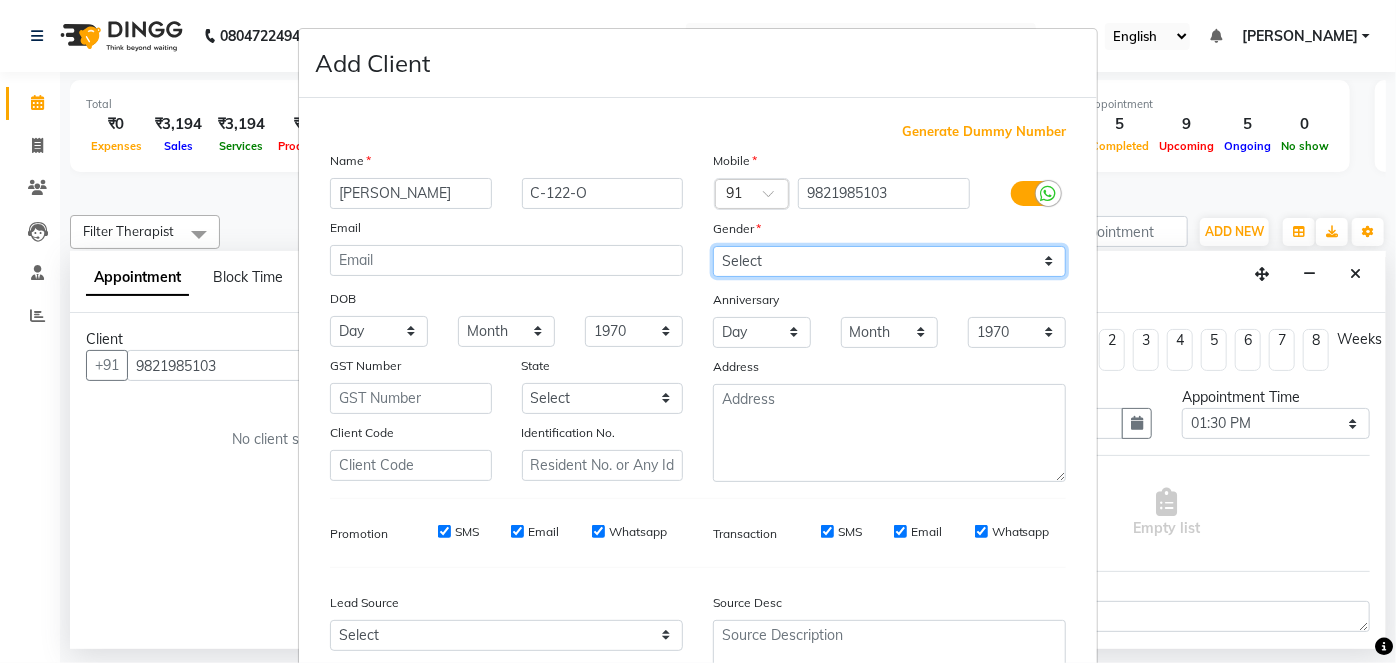 click on "Select Male Female Other Prefer Not To Say" at bounding box center [889, 261] 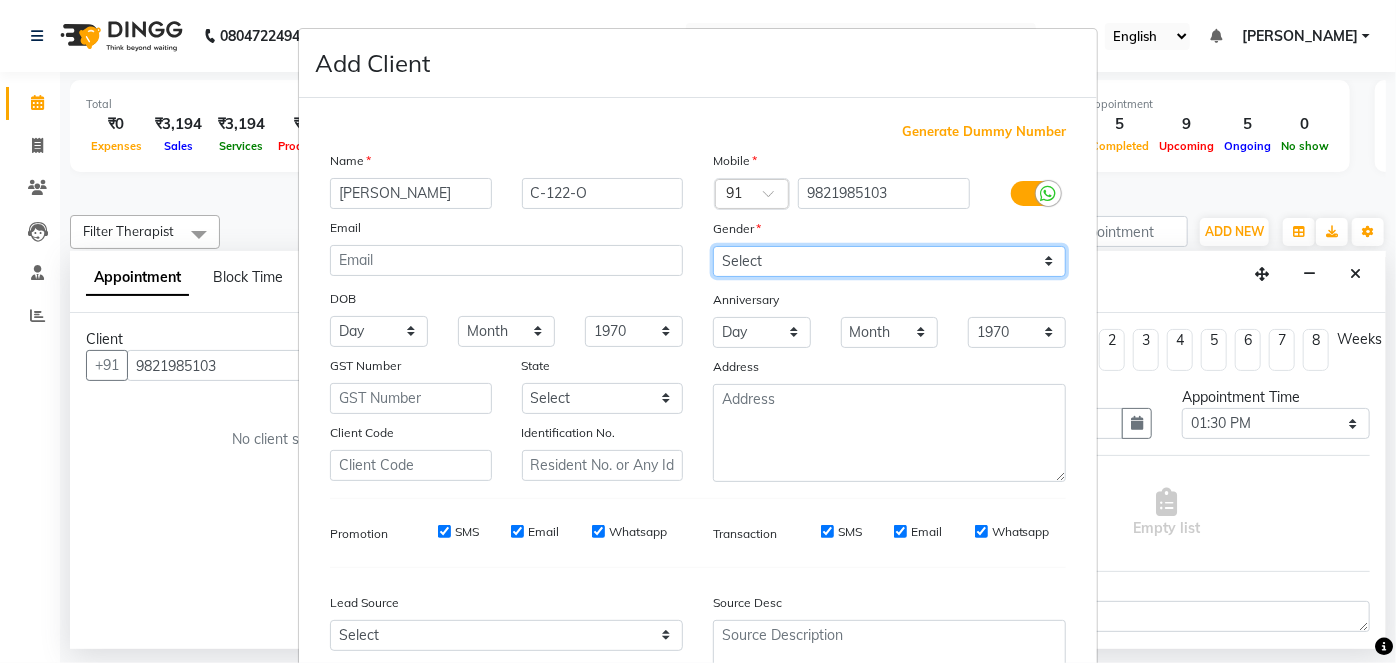 click on "Select Male Female Other Prefer Not To Say" at bounding box center [889, 261] 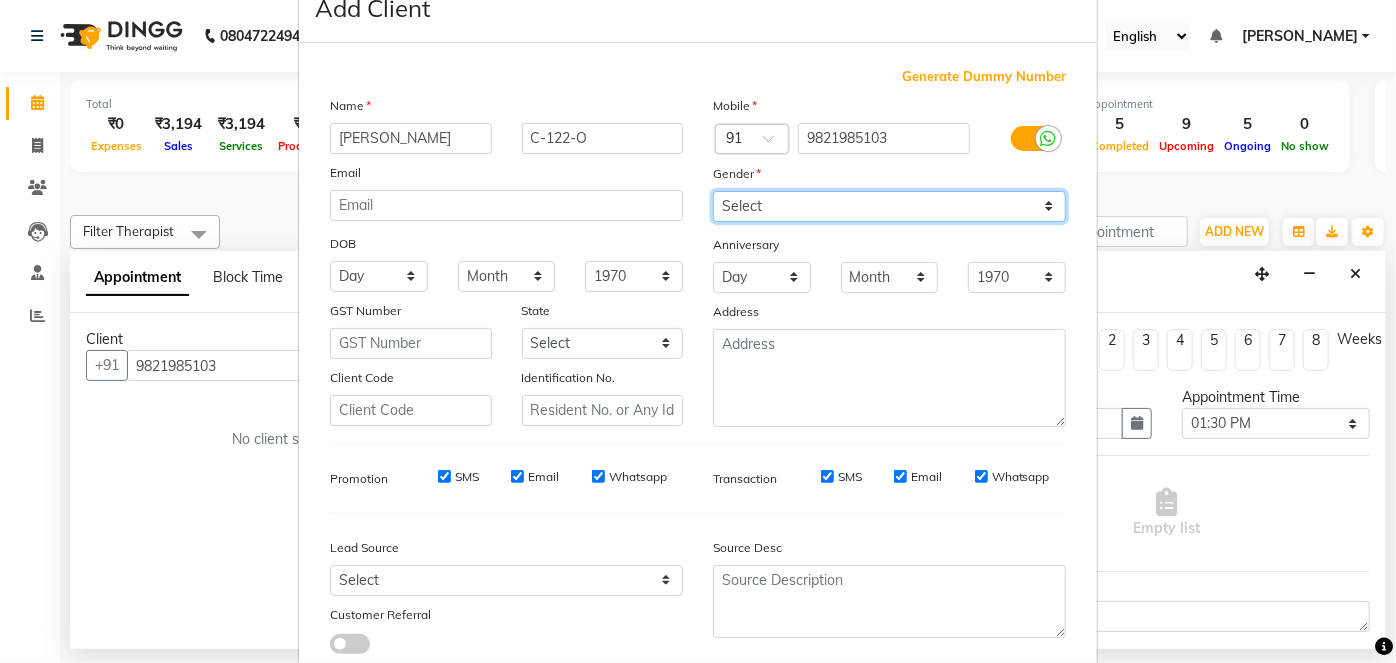 scroll, scrollTop: 184, scrollLeft: 0, axis: vertical 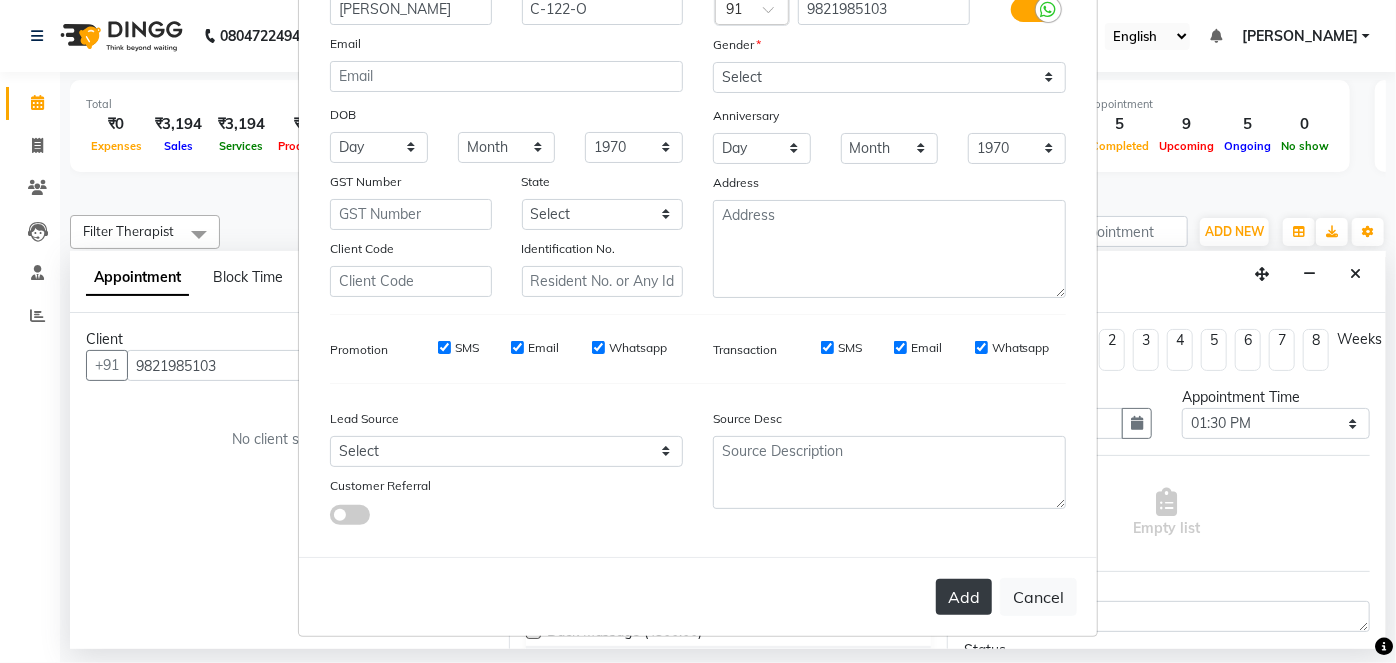 click on "Add" at bounding box center (964, 597) 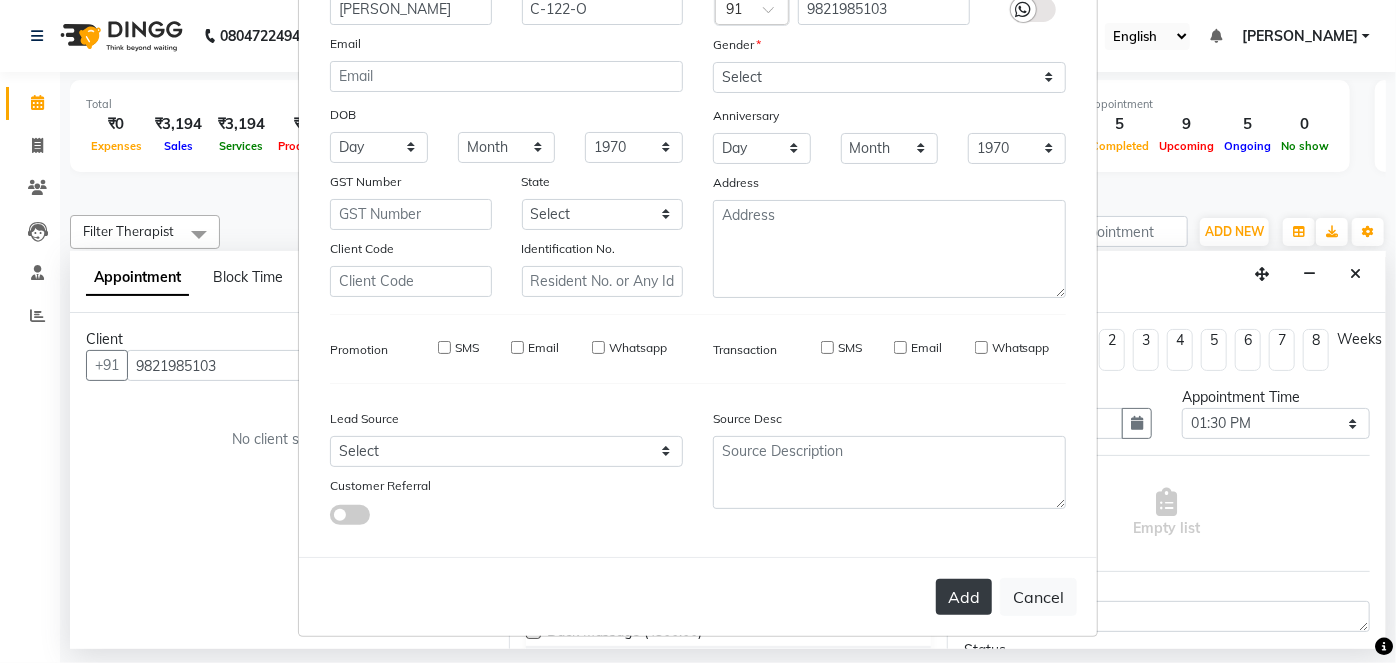 type 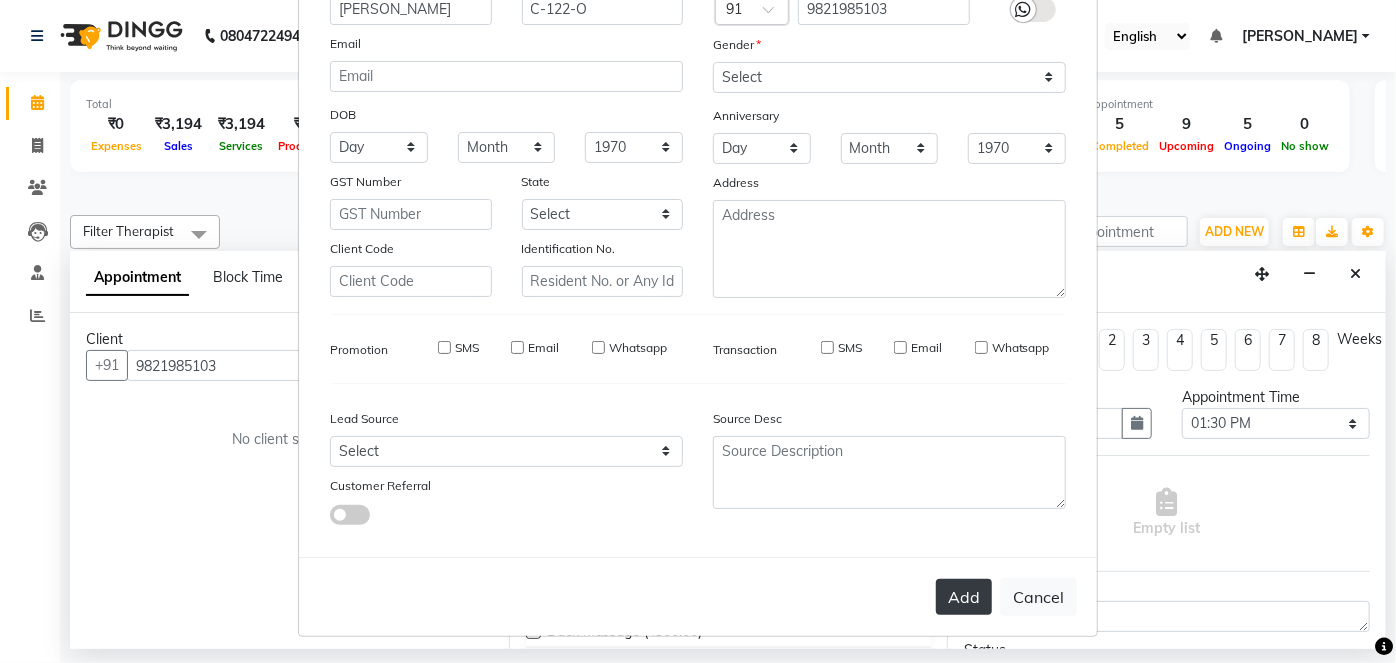 type 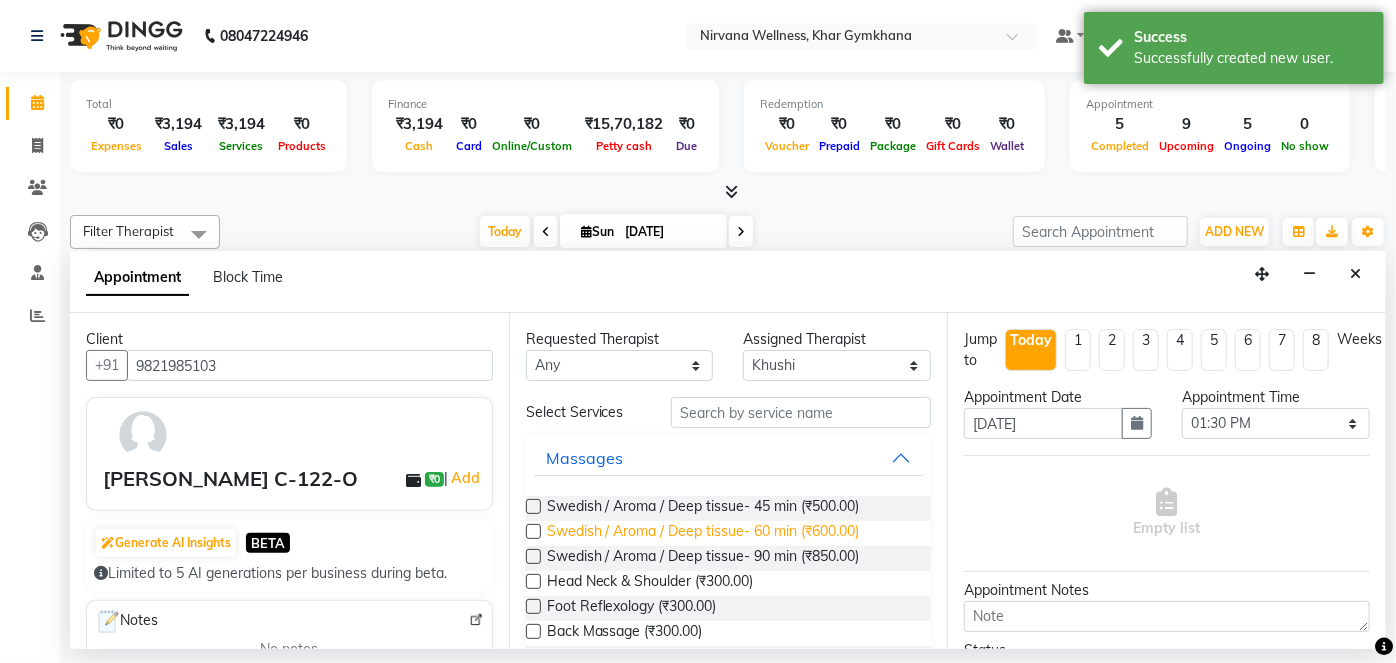 click on "Swedish / Aroma / Deep tissue- 60 min (₹600.00)" at bounding box center (703, 533) 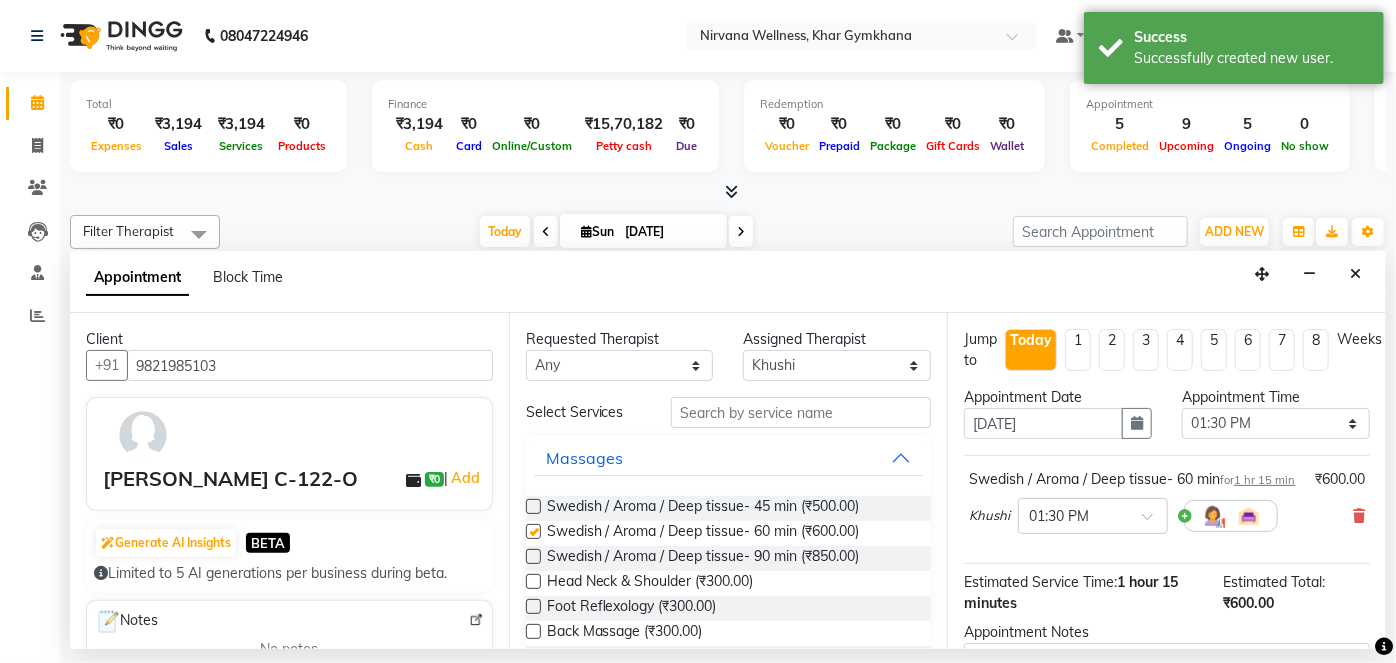 checkbox on "false" 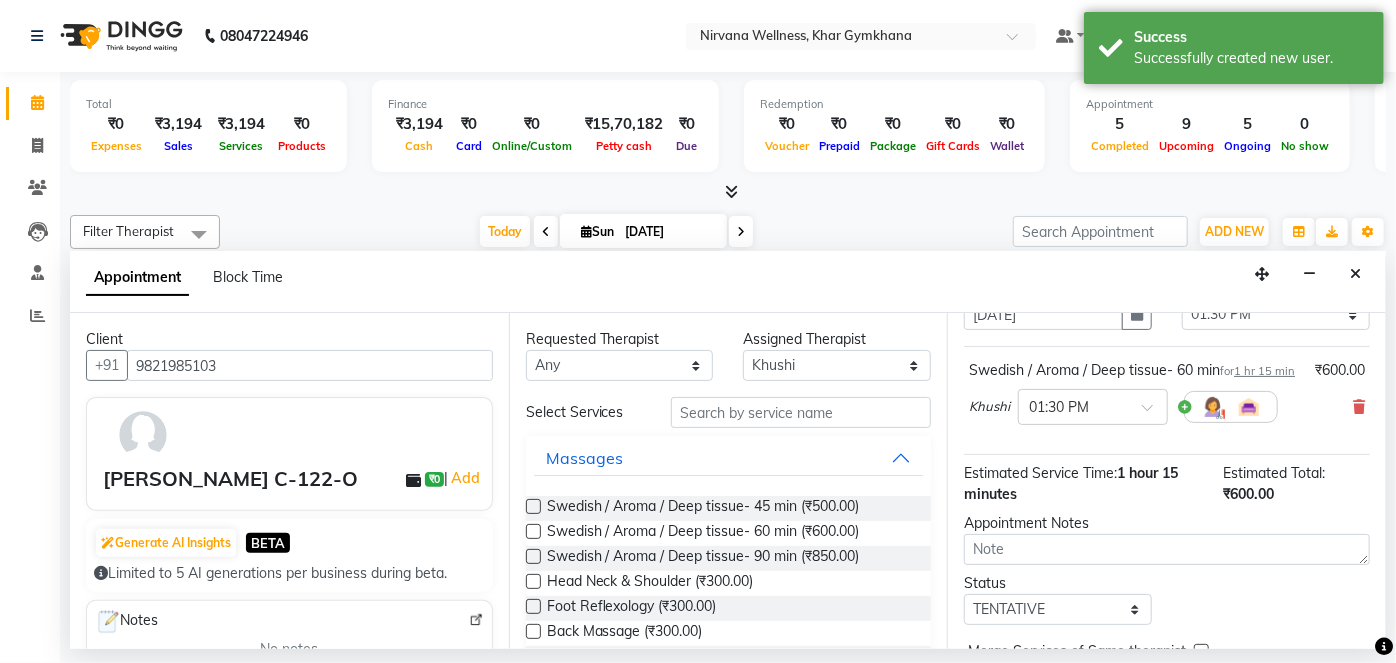 scroll, scrollTop: 231, scrollLeft: 0, axis: vertical 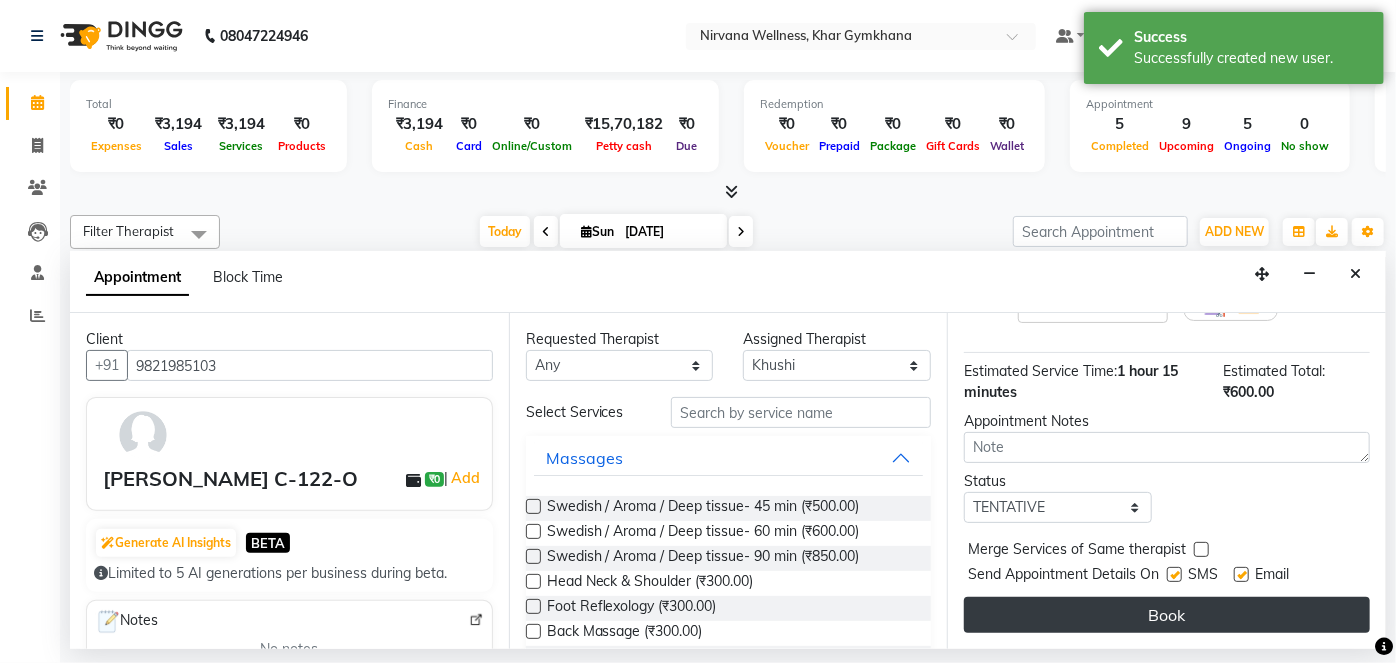 click on "Book" at bounding box center [1167, 615] 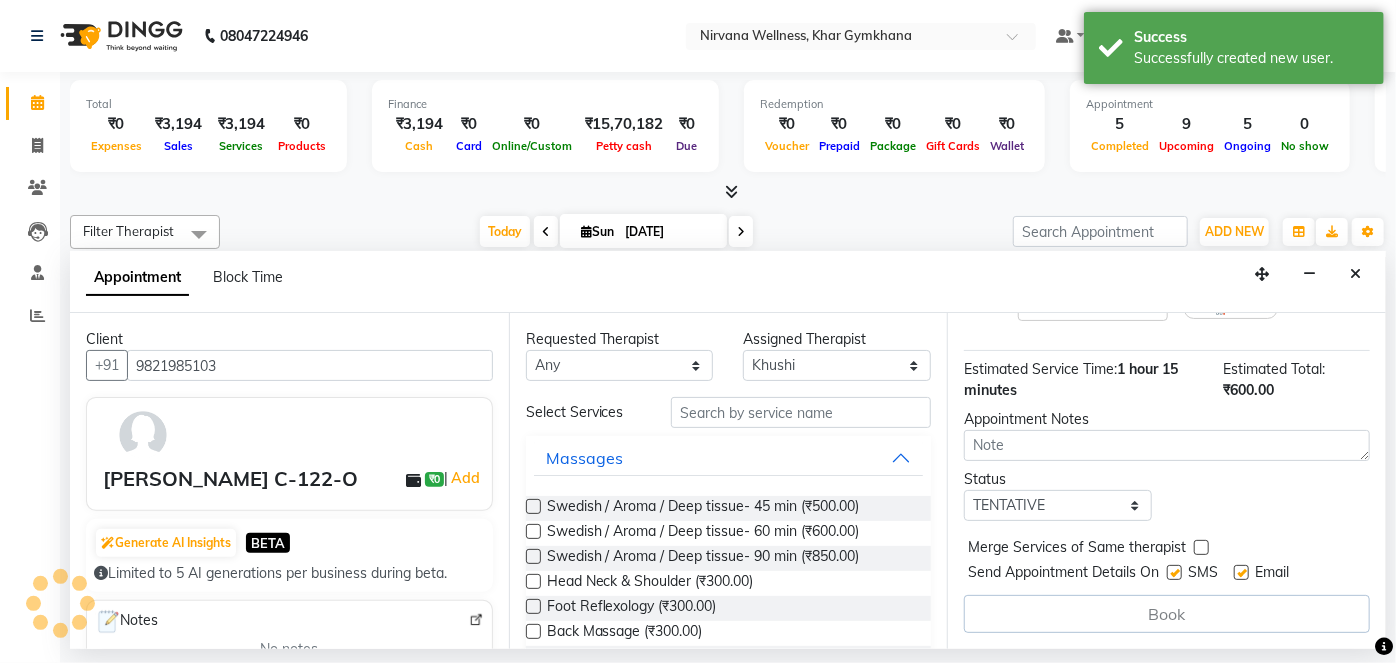 scroll, scrollTop: 0, scrollLeft: 0, axis: both 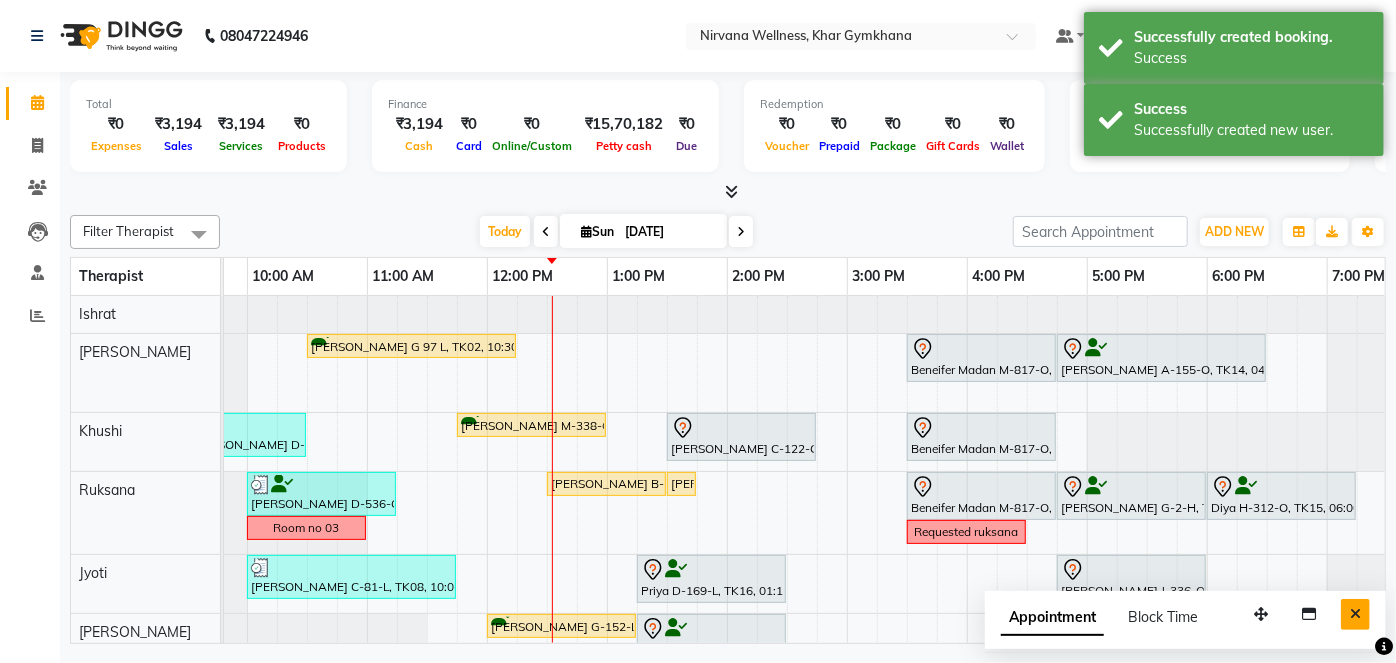 click at bounding box center (1355, 614) 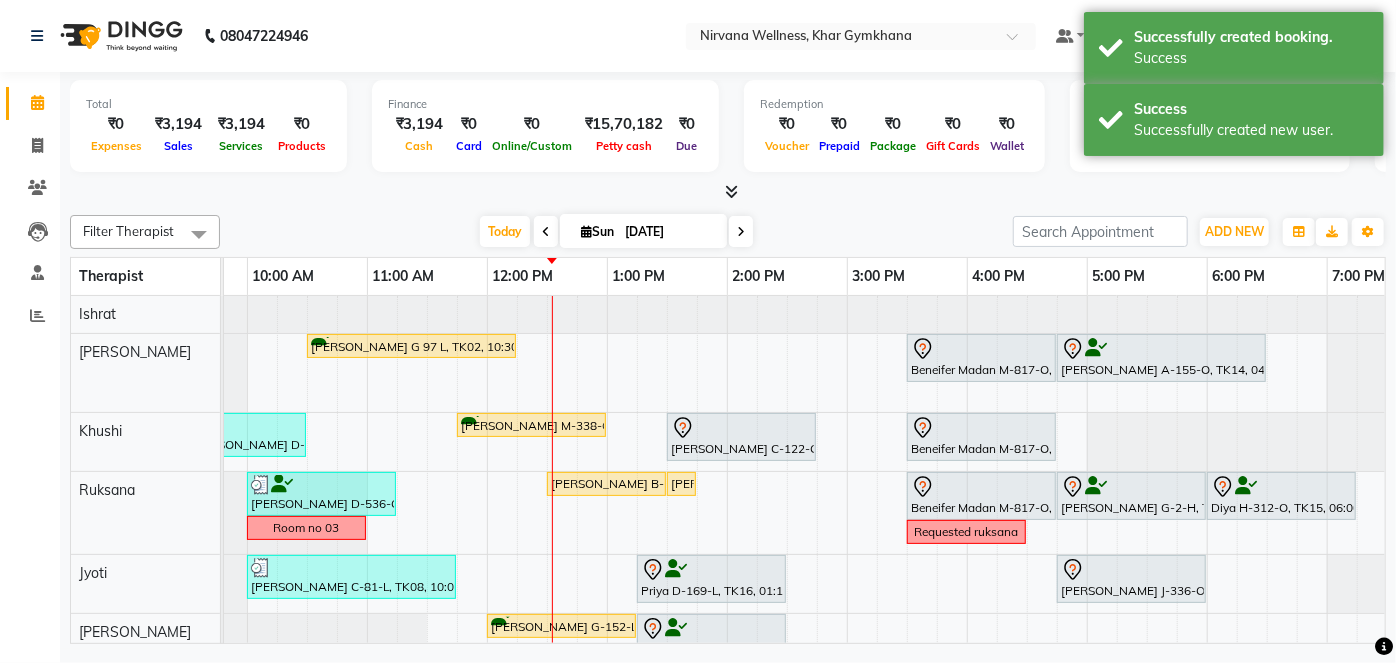 scroll, scrollTop: 0, scrollLeft: 480, axis: horizontal 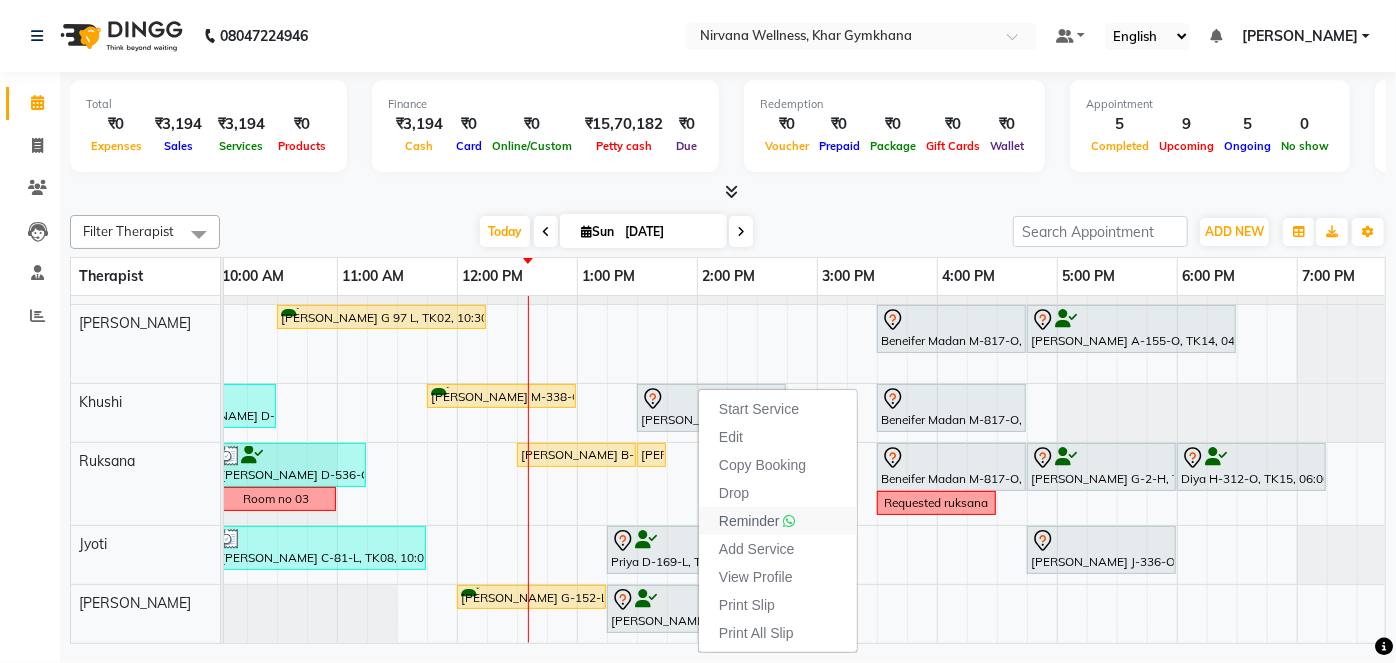 click on "Reminder" 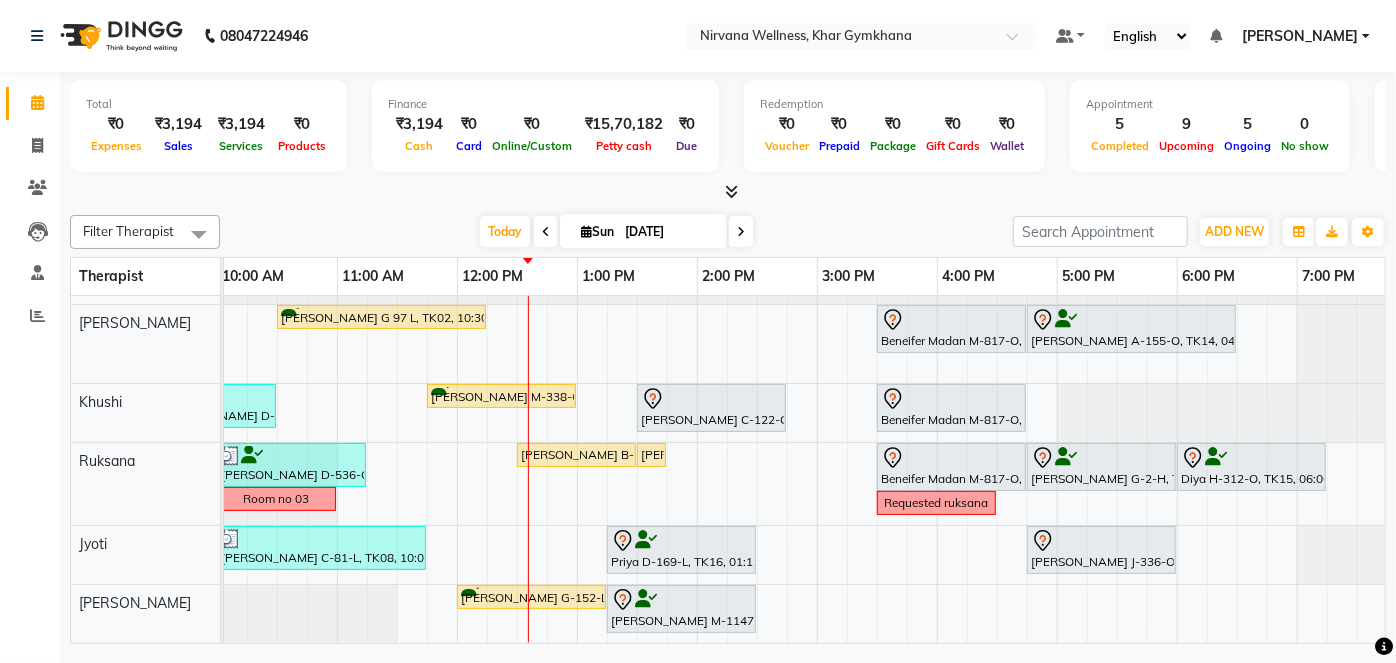 scroll, scrollTop: 40, scrollLeft: 278, axis: both 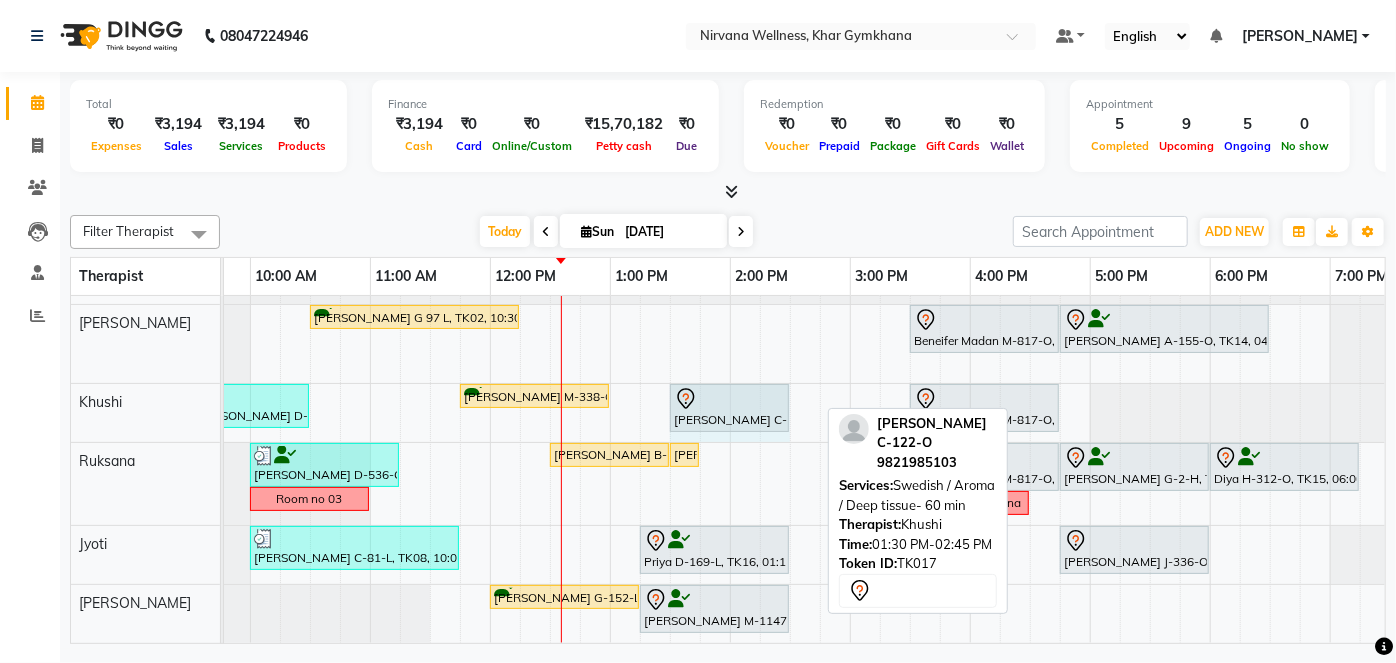 drag, startPoint x: 815, startPoint y: 392, endPoint x: 786, endPoint y: 394, distance: 29.068884 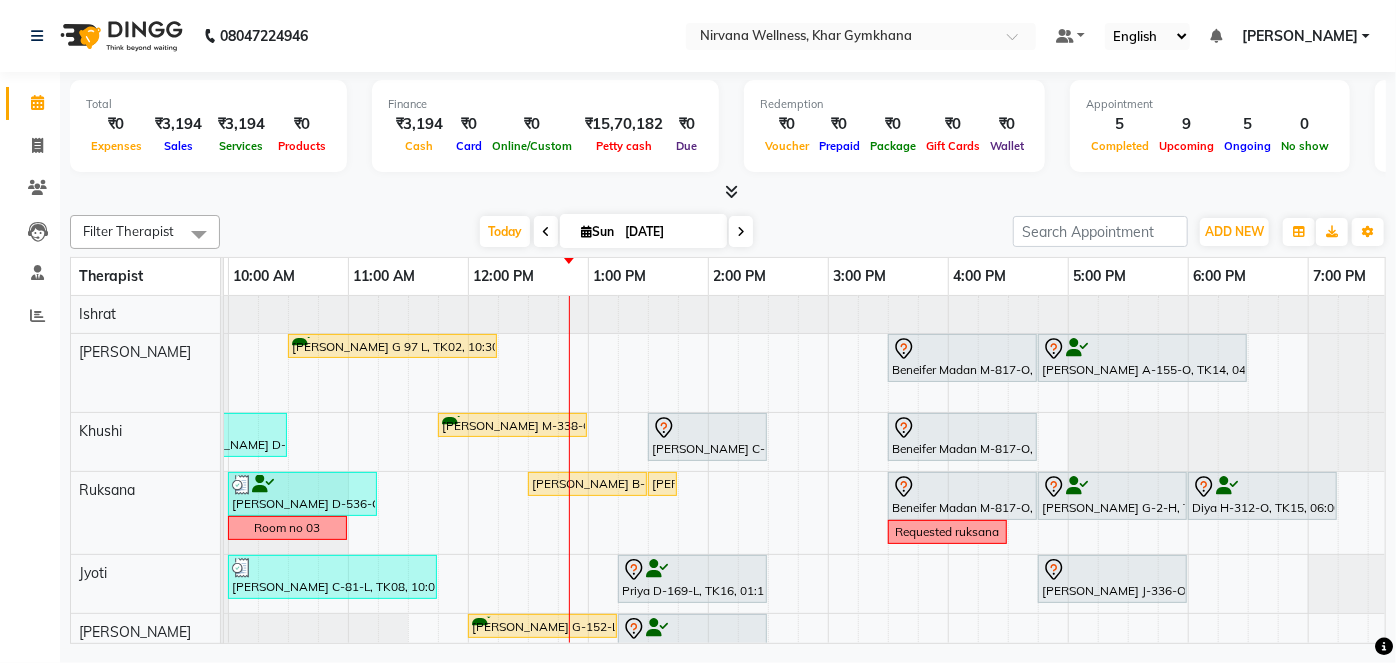 scroll, scrollTop: 0, scrollLeft: 498, axis: horizontal 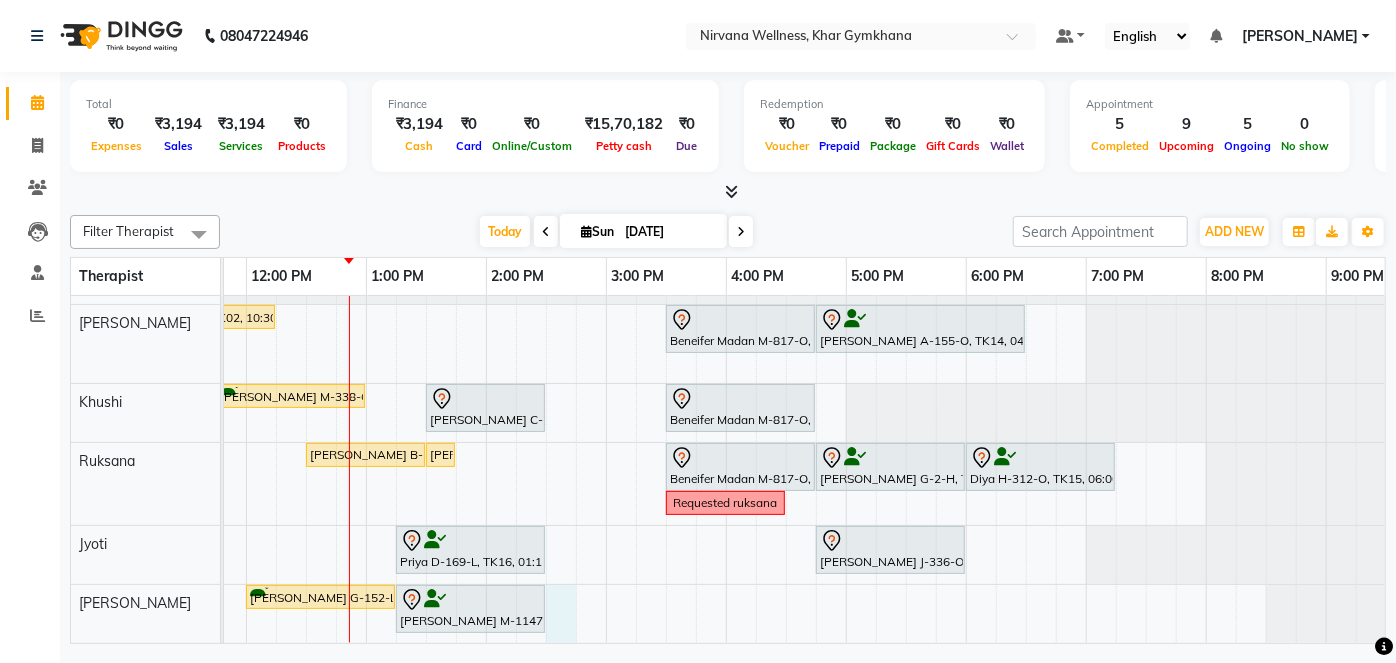 click on "[PERSON_NAME] B-500-O, TK13, 08:30 AM-09:30 AM, Scrubassage     [PERSON_NAME] G 97 L, TK02, 10:30 AM-12:15 PM, Swedish / Aroma / Deep tissue- 90 min             Beneifer Madan M-817-O, TK01, 03:30 PM-04:45 PM, Swedish / Aroma / Deep tissue- 60 min             [PERSON_NAME] A-155-O, TK14, 04:45 PM-06:30 PM, Swedish / Aroma / Deep tissue- 90 min  Dtan      [PERSON_NAME] D-119-L, TK04, 09:15 AM-09:16 AM, Wintergreen Oil/Aroma Oil     [PERSON_NAME] D-119-L, TK04, 09:30 AM-10:30 AM, Swedish / Aroma / Deep tissue- 60 min     [PERSON_NAME] M-338-O, TK05, 11:45 AM-01:00 PM, Swedish / Aroma / Deep tissue- 60 min             [PERSON_NAME] C-122-O, TK17, 01:30 PM-02:30 PM, Swedish / Aroma / Deep tissue- 60 min             Beneifer Madan M-817-O, TK01, 03:30 PM-04:45 PM, Swedish / Aroma / Deep tissue- 60 min     [PERSON_NAME] D-536-O, TK07, 10:00 AM-11:15 AM, Swedish / Aroma / Deep tissue- 60 min    [PERSON_NAME] B-99-L, TK06, 12:30 PM-01:30 PM, Swedish / Aroma / Deep tissue- 60 min" 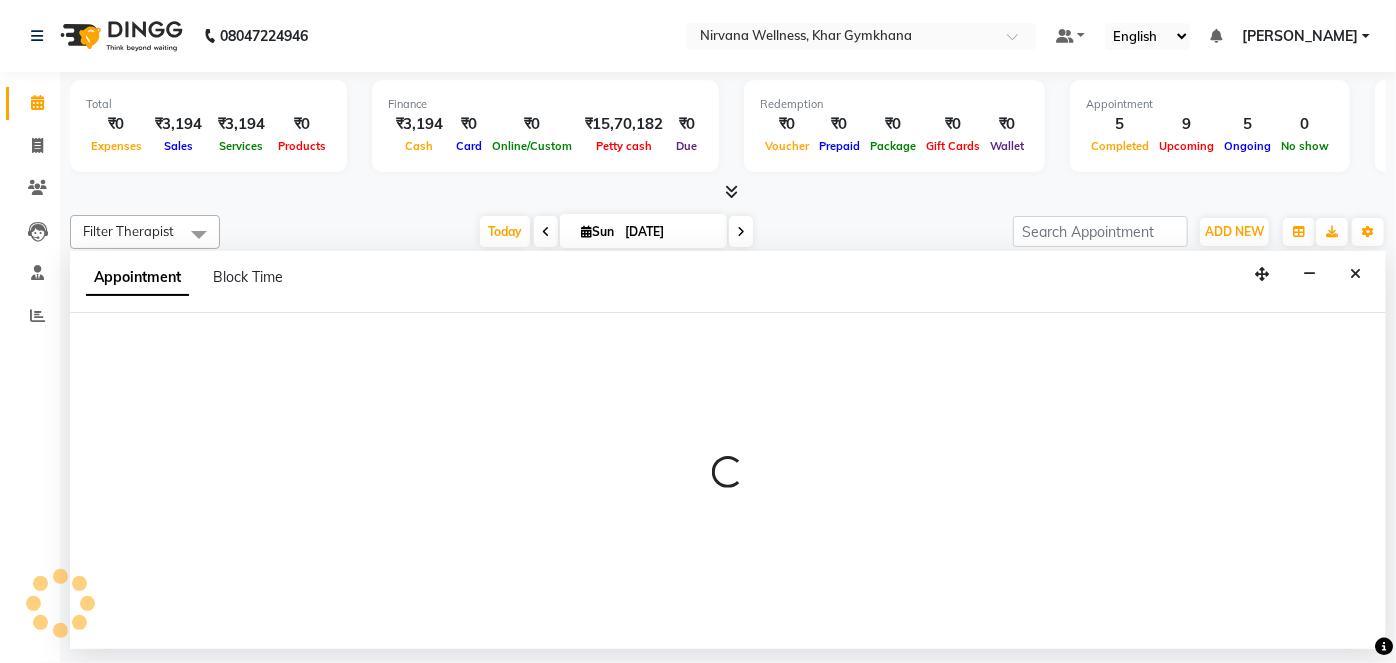 select on "79305" 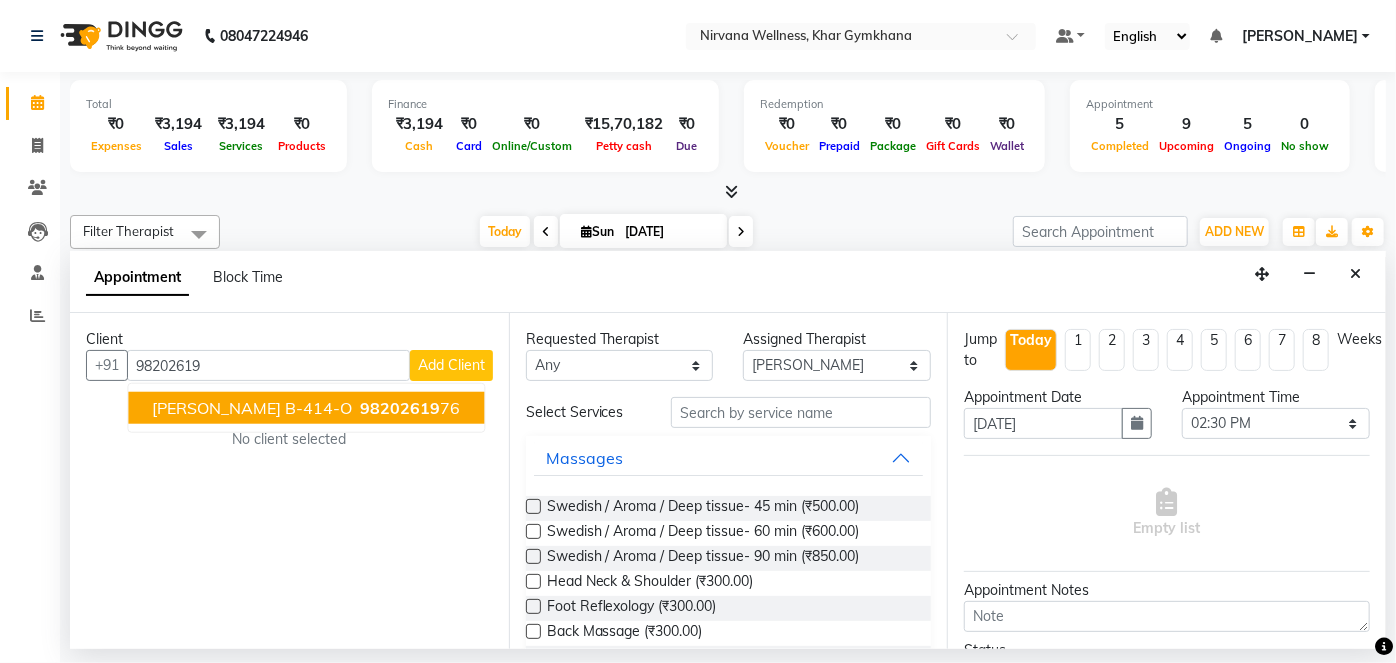 click on "98202619" 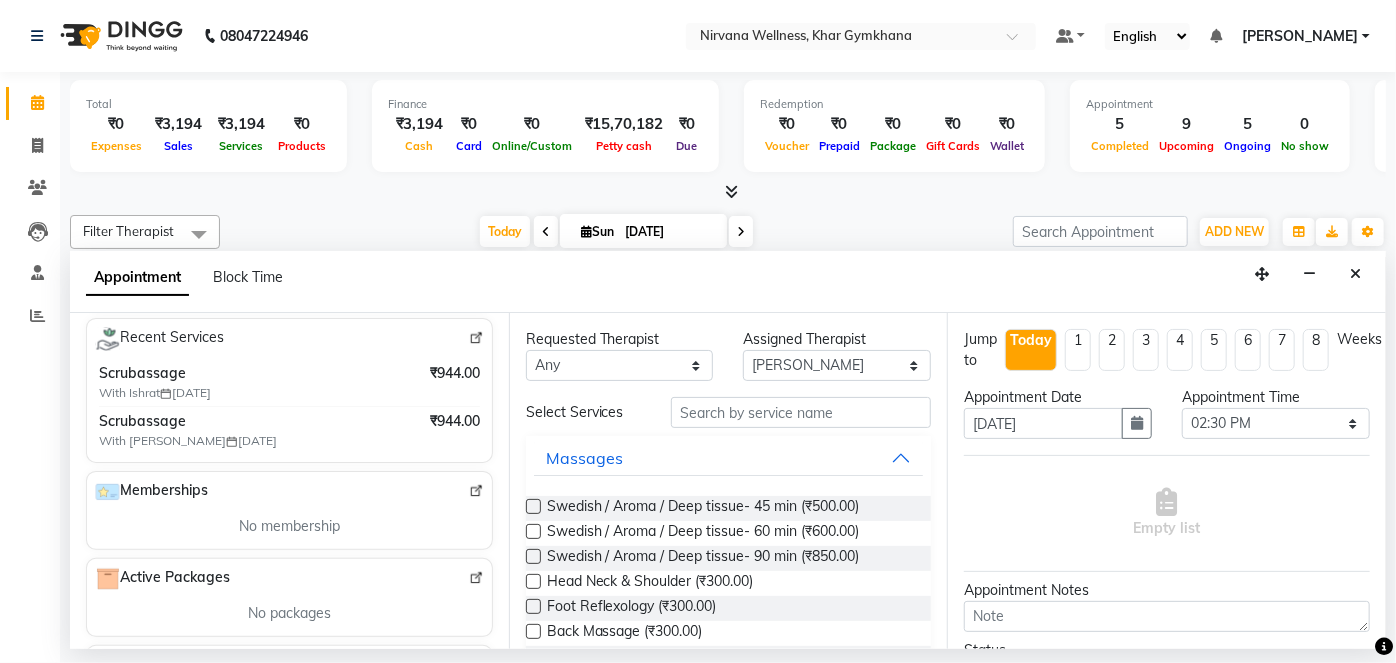 scroll, scrollTop: 272, scrollLeft: 0, axis: vertical 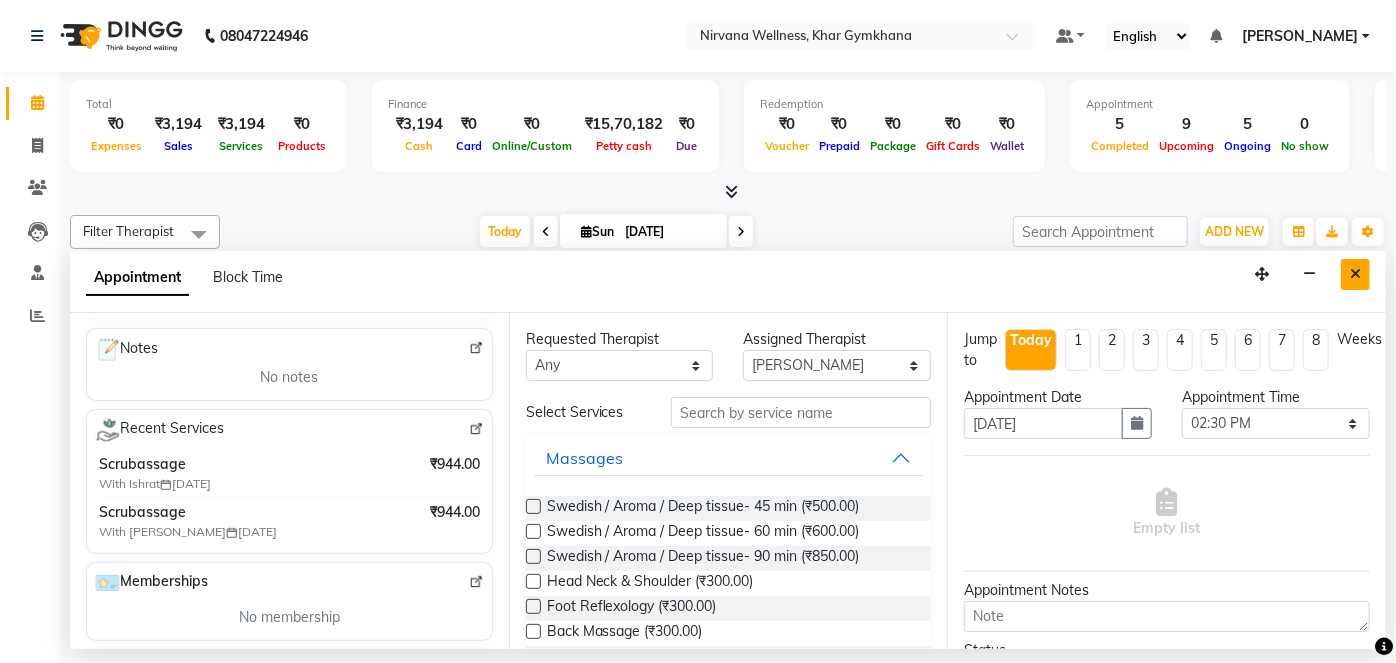 type on "9820261976" 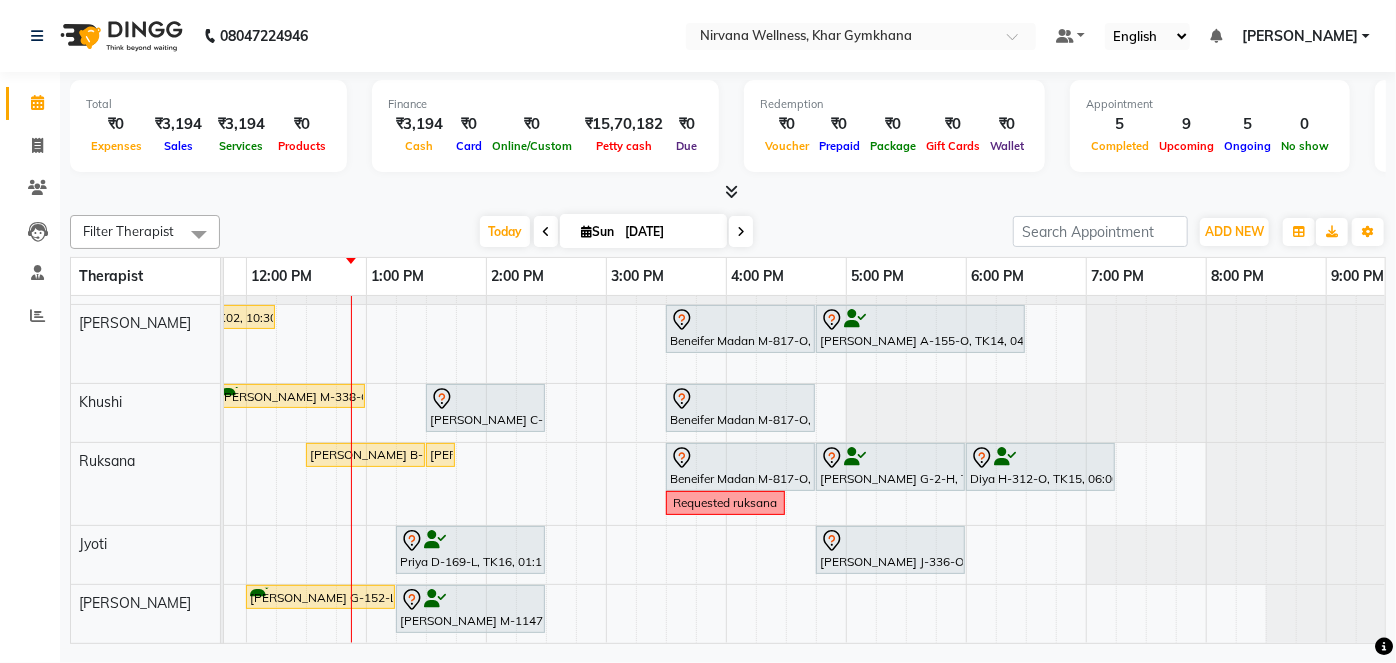 scroll, scrollTop: 40, scrollLeft: 375, axis: both 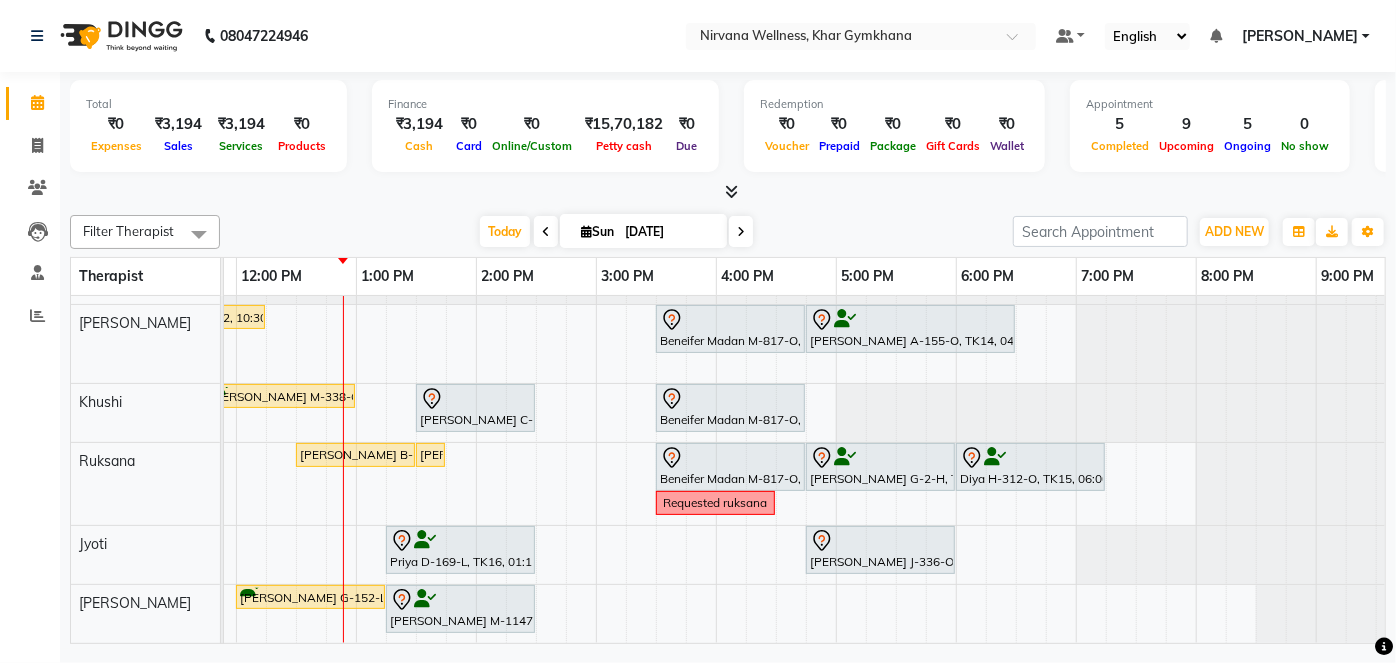 click on "[PERSON_NAME] B-500-O, TK13, 08:30 AM-09:30 AM, Scrubassage     [PERSON_NAME] G 97 L, TK02, 10:30 AM-12:15 PM, Swedish / Aroma / Deep tissue- 90 min             Beneifer Madan M-817-O, TK01, 03:30 PM-04:45 PM, Swedish / Aroma / Deep tissue- 60 min             [PERSON_NAME] A-155-O, TK14, 04:45 PM-06:30 PM, Swedish / Aroma / Deep tissue- 90 min  Dtan      [PERSON_NAME] D-119-L, TK04, 09:15 AM-09:16 AM, Wintergreen Oil/Aroma Oil     [PERSON_NAME] D-119-L, TK04, 09:30 AM-10:30 AM, Swedish / Aroma / Deep tissue- 60 min     [PERSON_NAME] M-338-O, TK05, 11:45 AM-01:00 PM, Swedish / Aroma / Deep tissue- 60 min             [PERSON_NAME] C-122-O, TK17, 01:30 PM-02:30 PM, Swedish / Aroma / Deep tissue- 60 min             Beneifer Madan M-817-O, TK01, 03:30 PM-04:45 PM, Swedish / Aroma / Deep tissue- 60 min     [PERSON_NAME] D-536-O, TK07, 10:00 AM-11:15 AM, Swedish / Aroma / Deep tissue- 60 min    [PERSON_NAME] B-99-L, TK06, 12:30 PM-01:30 PM, Swedish / Aroma / Deep tissue- 60 min" 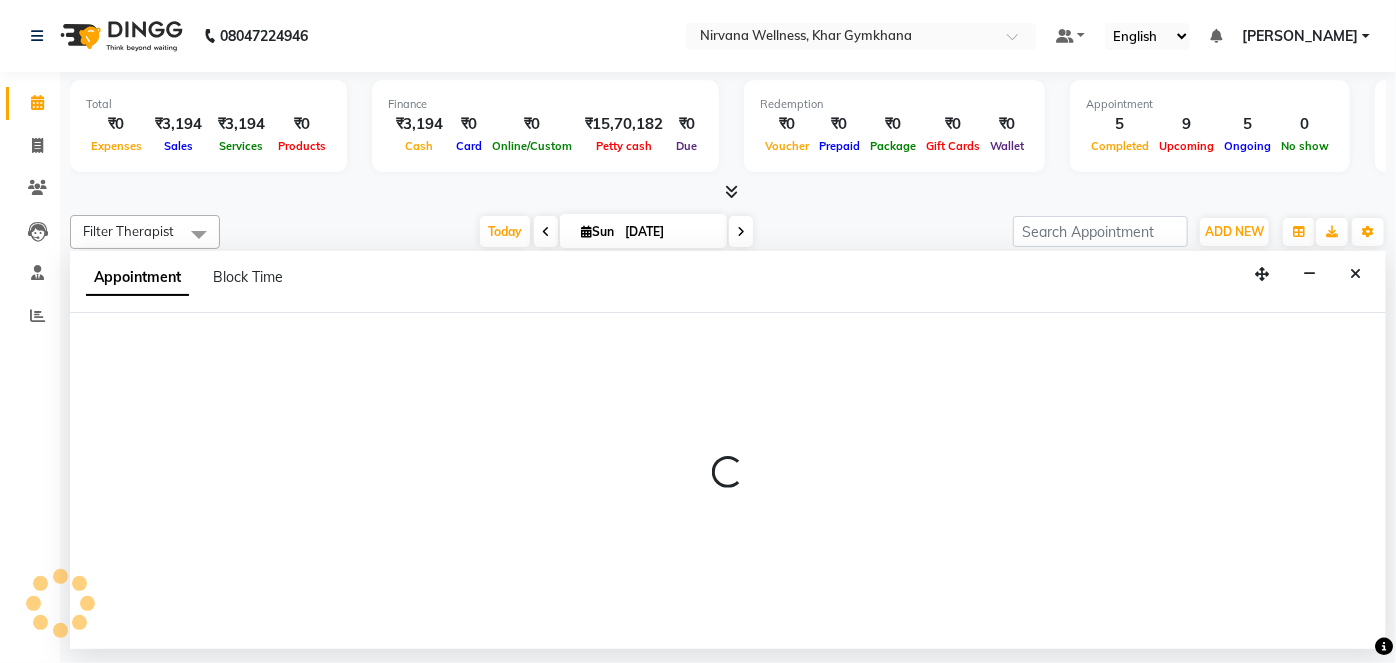 select on "79305" 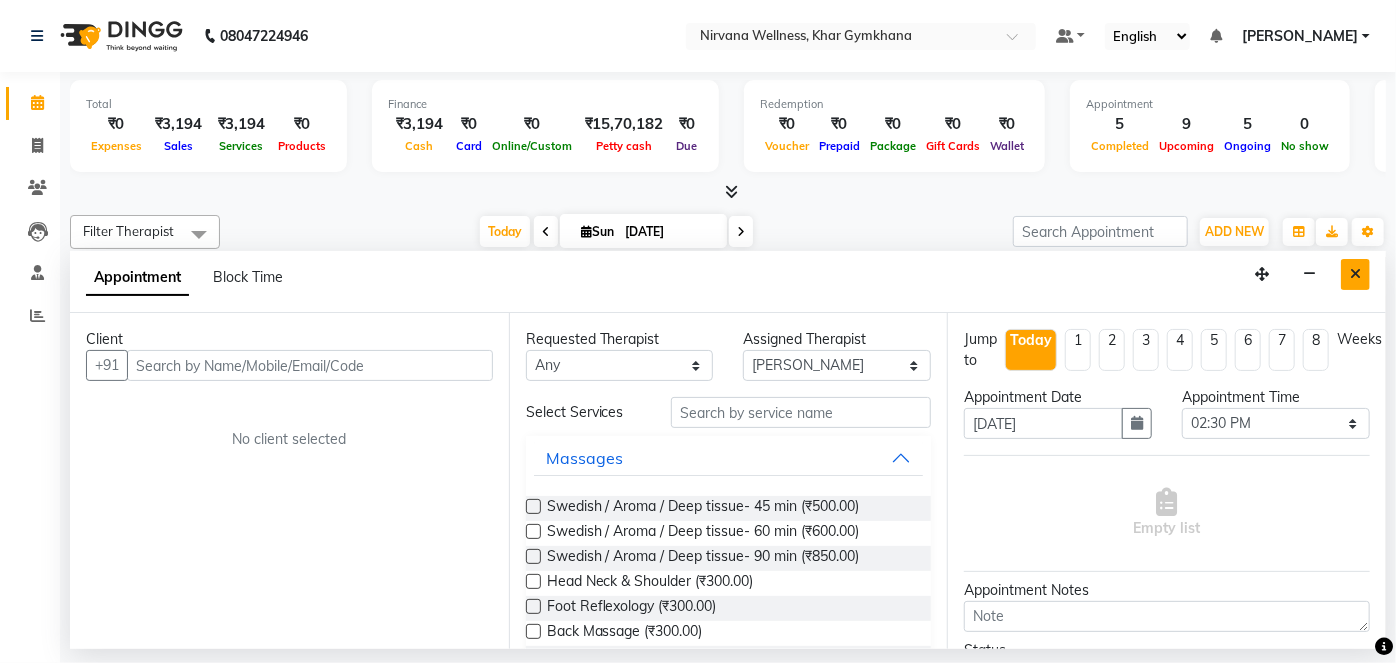 click 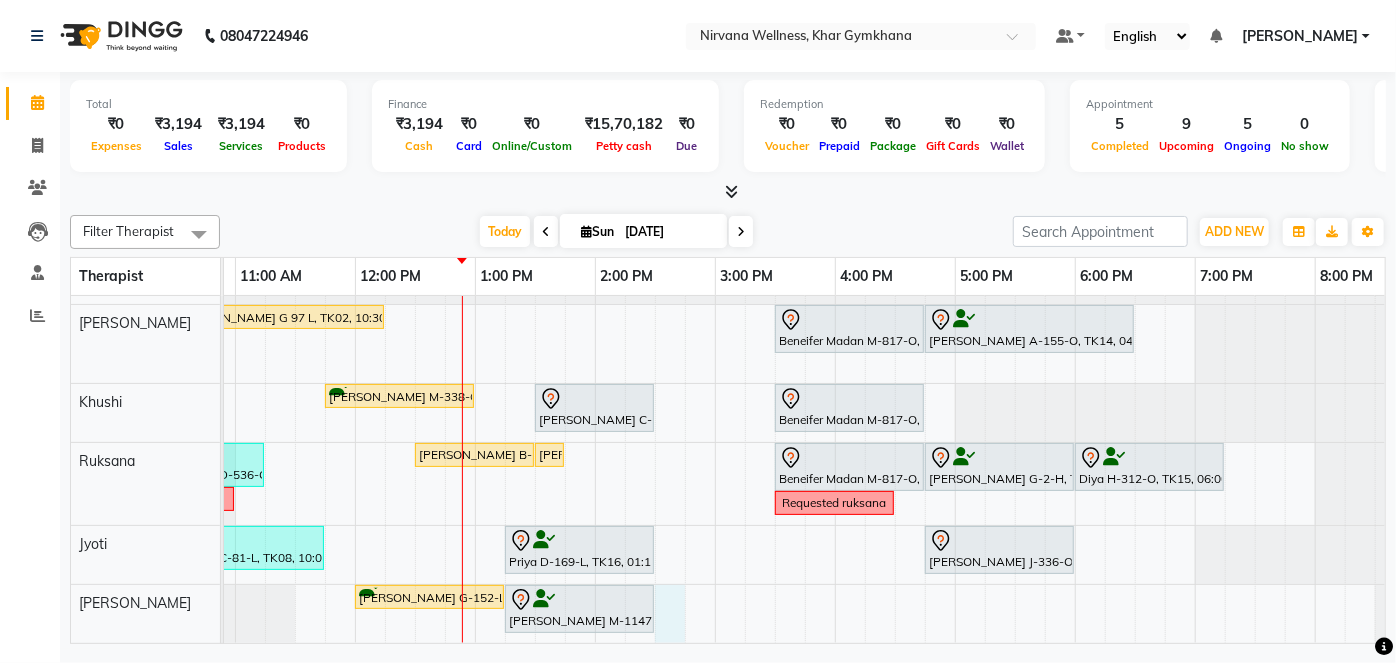 click on "[PERSON_NAME] B-500-O, TK13, 08:30 AM-09:30 AM, Scrubassage     [PERSON_NAME] G 97 L, TK02, 10:30 AM-12:15 PM, Swedish / Aroma / Deep tissue- 90 min             Beneifer Madan M-817-O, TK01, 03:30 PM-04:45 PM, Swedish / Aroma / Deep tissue- 60 min             [PERSON_NAME] A-155-O, TK14, 04:45 PM-06:30 PM, Swedish / Aroma / Deep tissue- 90 min  Dtan      [PERSON_NAME] D-119-L, TK04, 09:15 AM-09:16 AM, Wintergreen Oil/Aroma Oil     [PERSON_NAME] D-119-L, TK04, 09:30 AM-10:30 AM, Swedish / Aroma / Deep tissue- 60 min     [PERSON_NAME] M-338-O, TK05, 11:45 AM-01:00 PM, Swedish / Aroma / Deep tissue- 60 min             [PERSON_NAME] C-122-O, TK17, 01:30 PM-02:30 PM, Swedish / Aroma / Deep tissue- 60 min             Beneifer Madan M-817-O, TK01, 03:30 PM-04:45 PM, Swedish / Aroma / Deep tissue- 60 min     [PERSON_NAME] D-536-O, TK07, 10:00 AM-11:15 AM, Swedish / Aroma / Deep tissue- 60 min    [PERSON_NAME] B-99-L, TK06, 12:30 PM-01:30 PM, Swedish / Aroma / Deep tissue- 60 min" 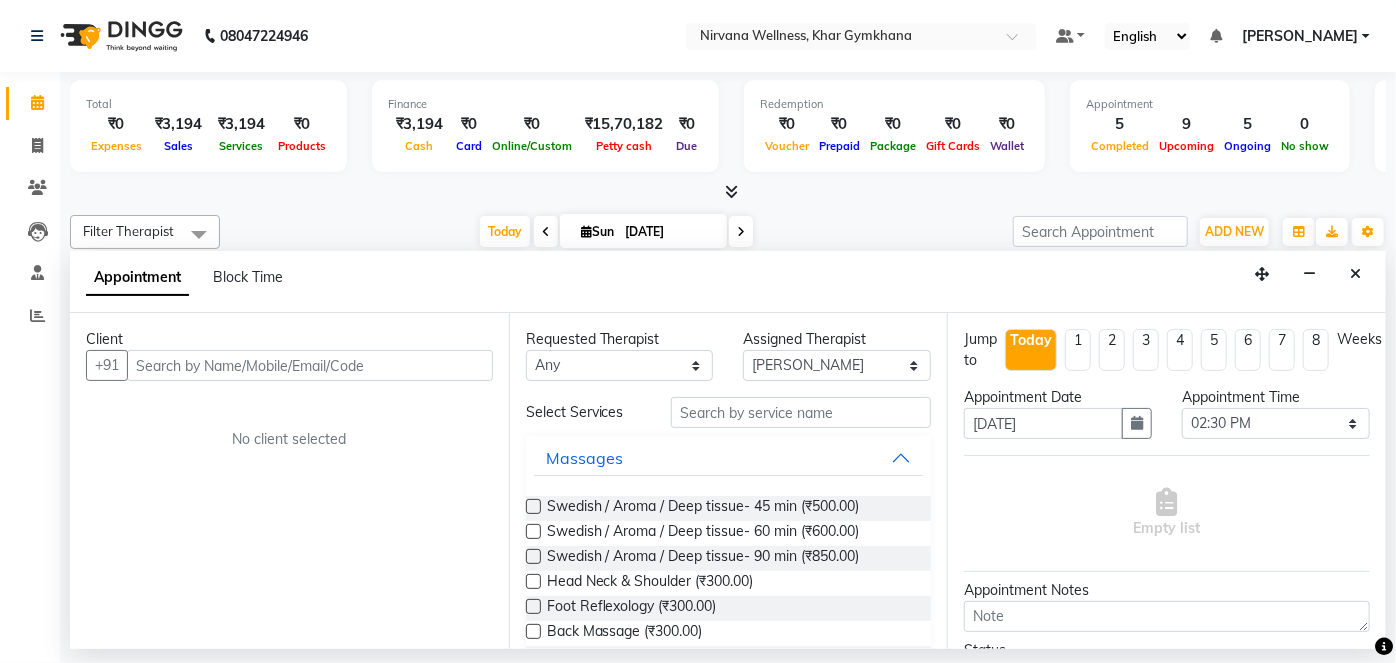 click 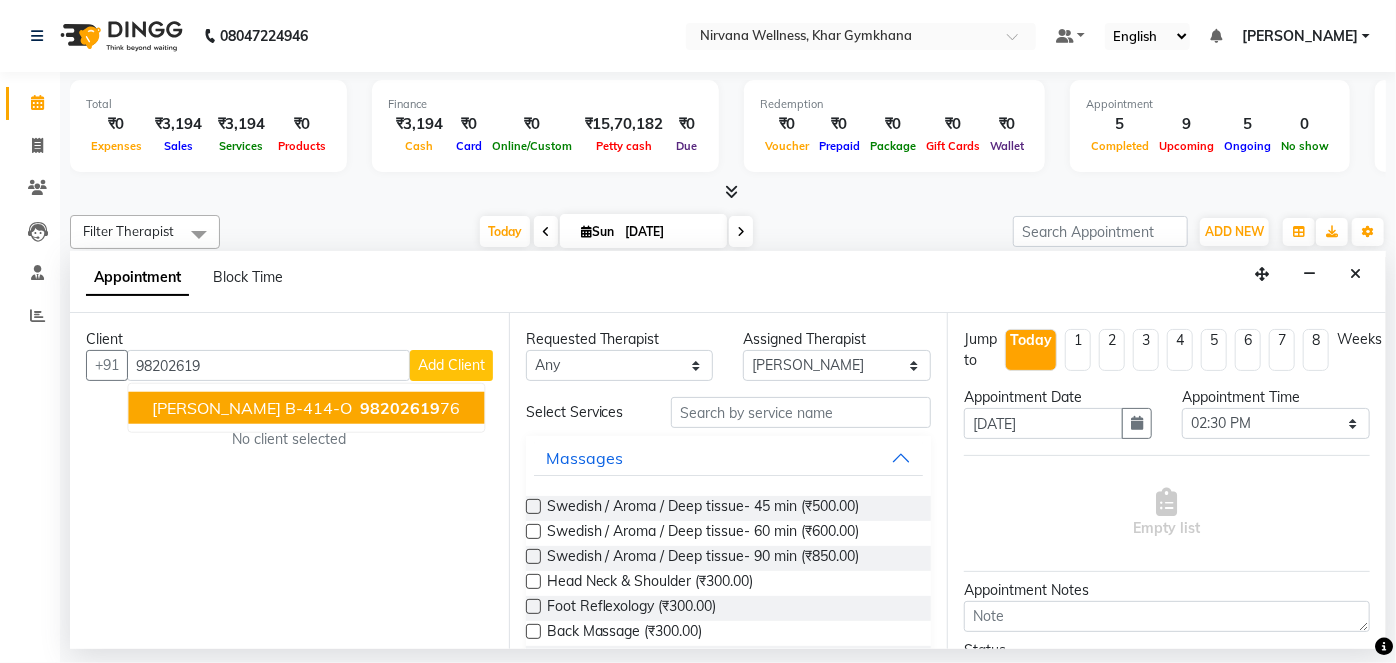 click on "[PERSON_NAME] B-414-O" 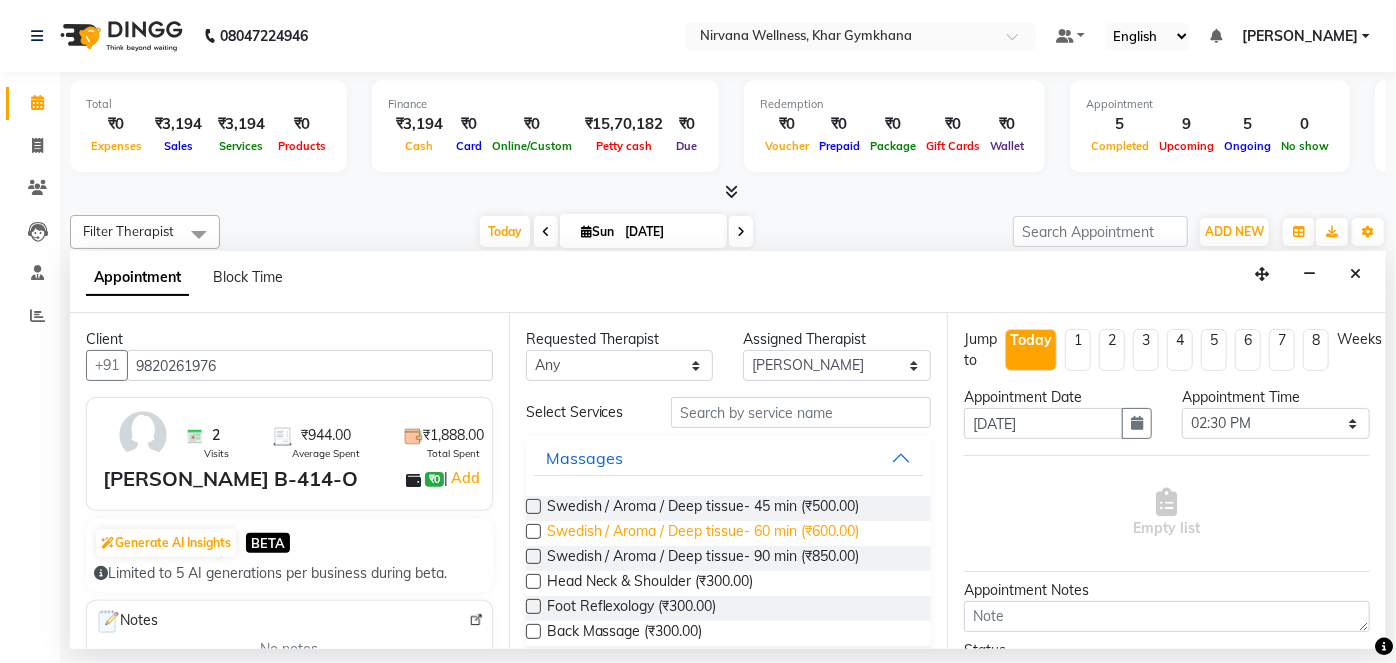 type on "9820261976" 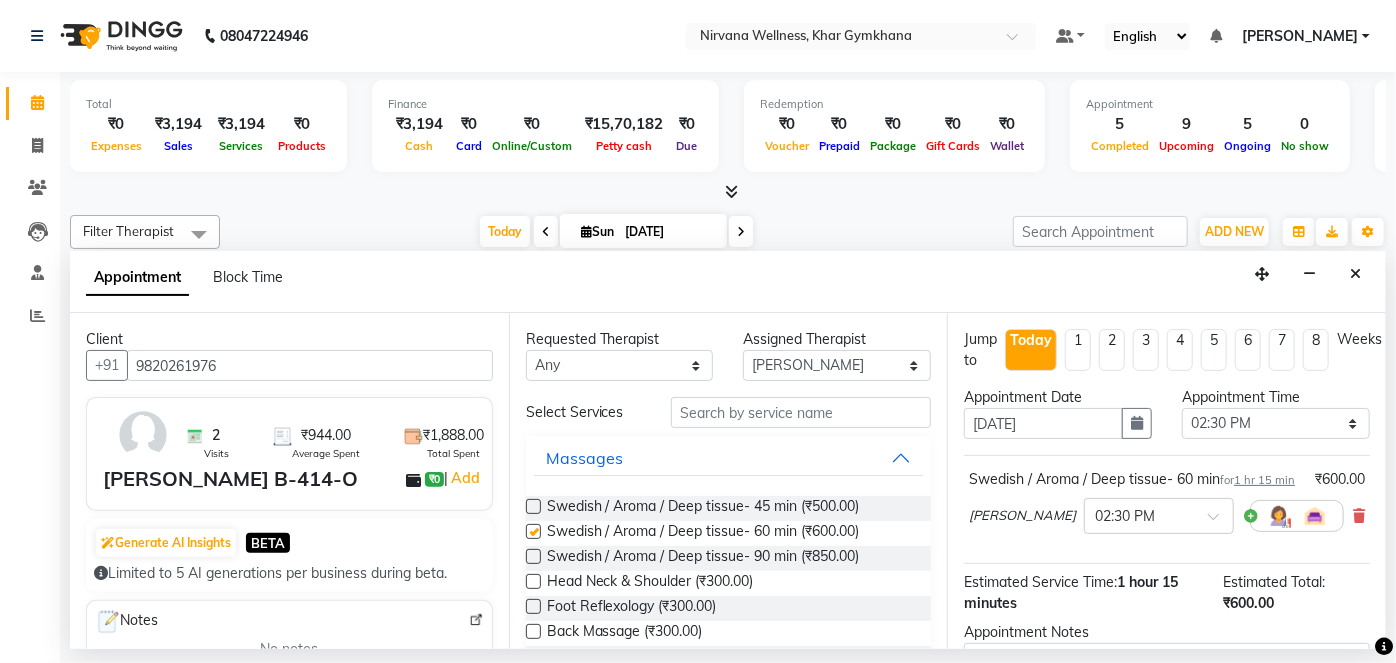 checkbox on "false" 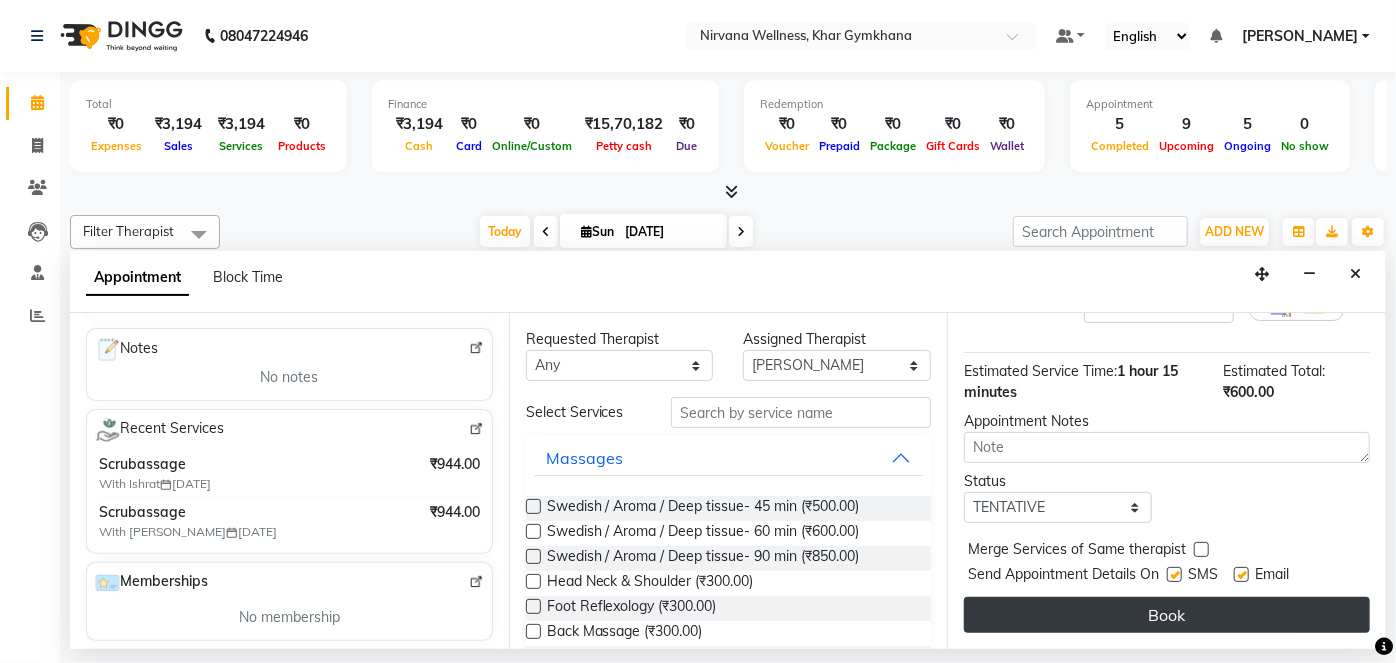 click on "Book" 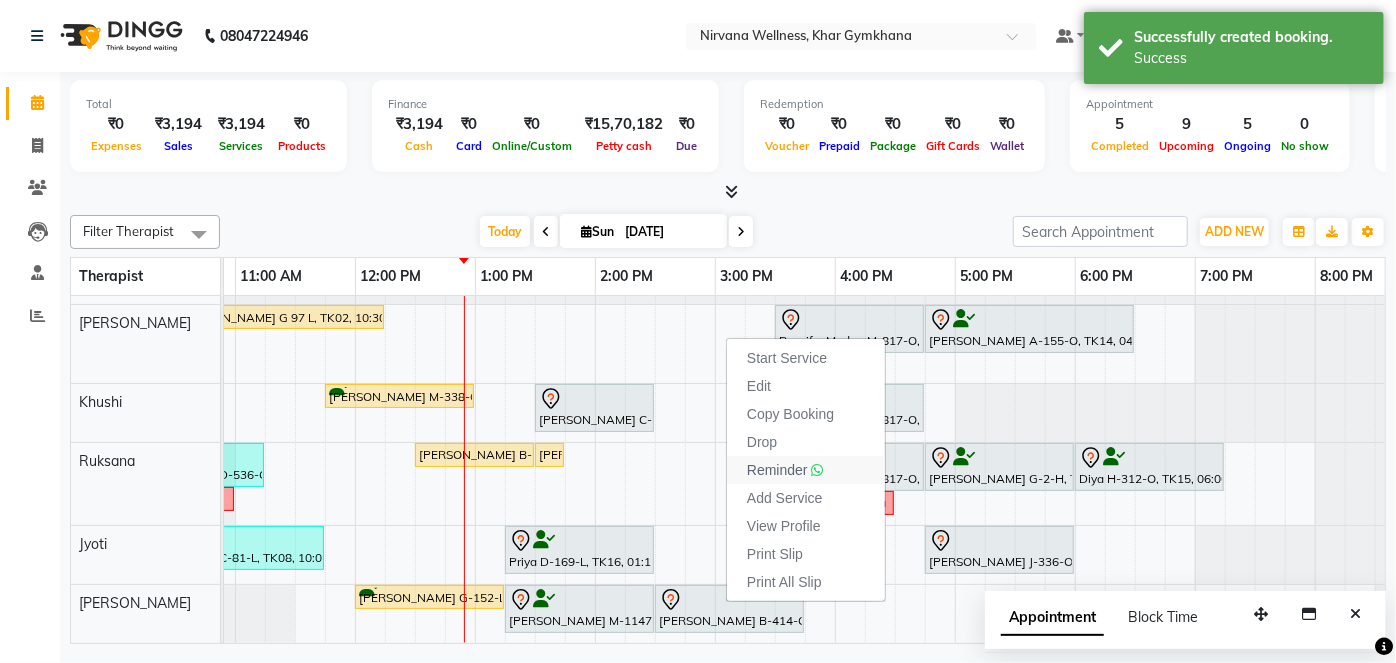 click on "Reminder" 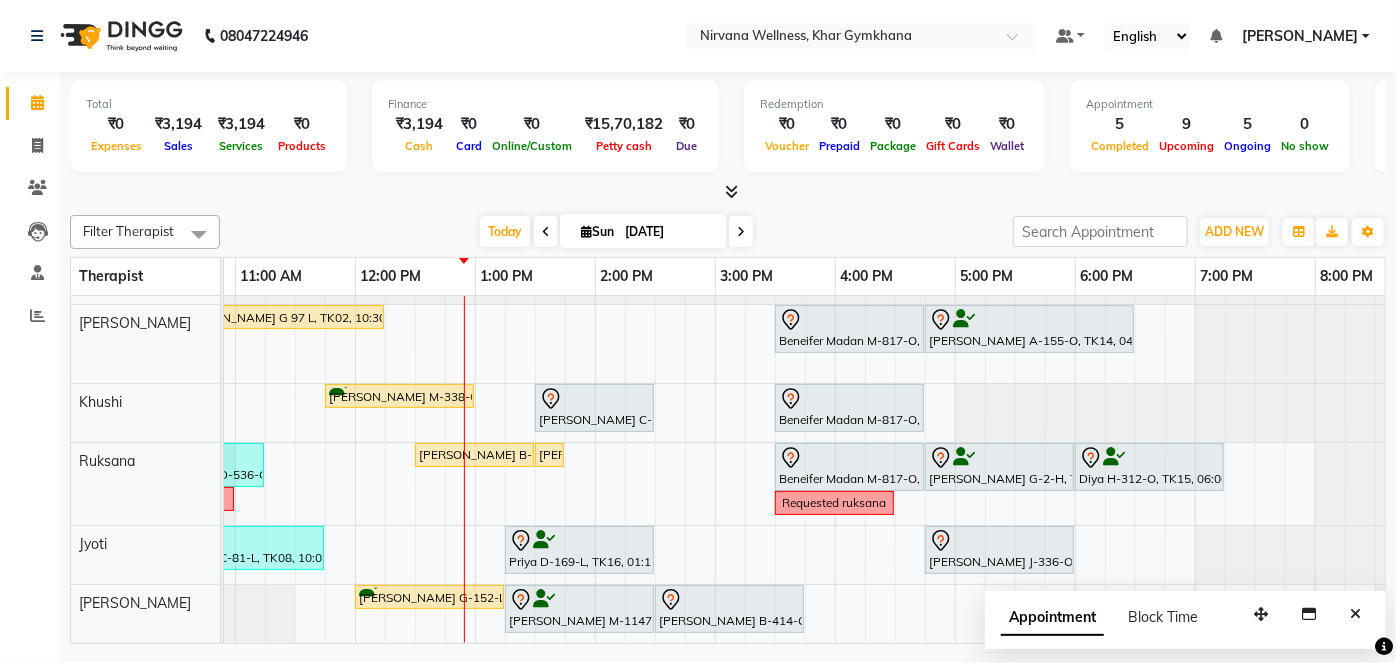 scroll, scrollTop: 40, scrollLeft: 508, axis: both 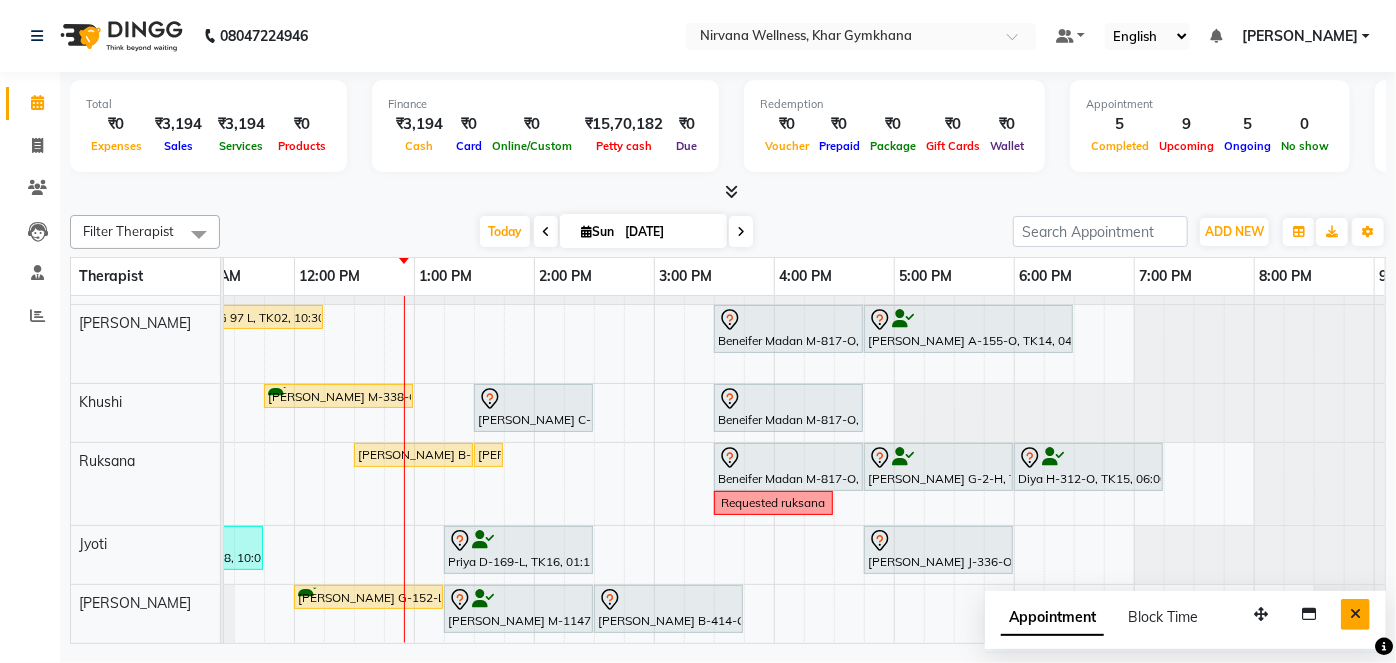 click 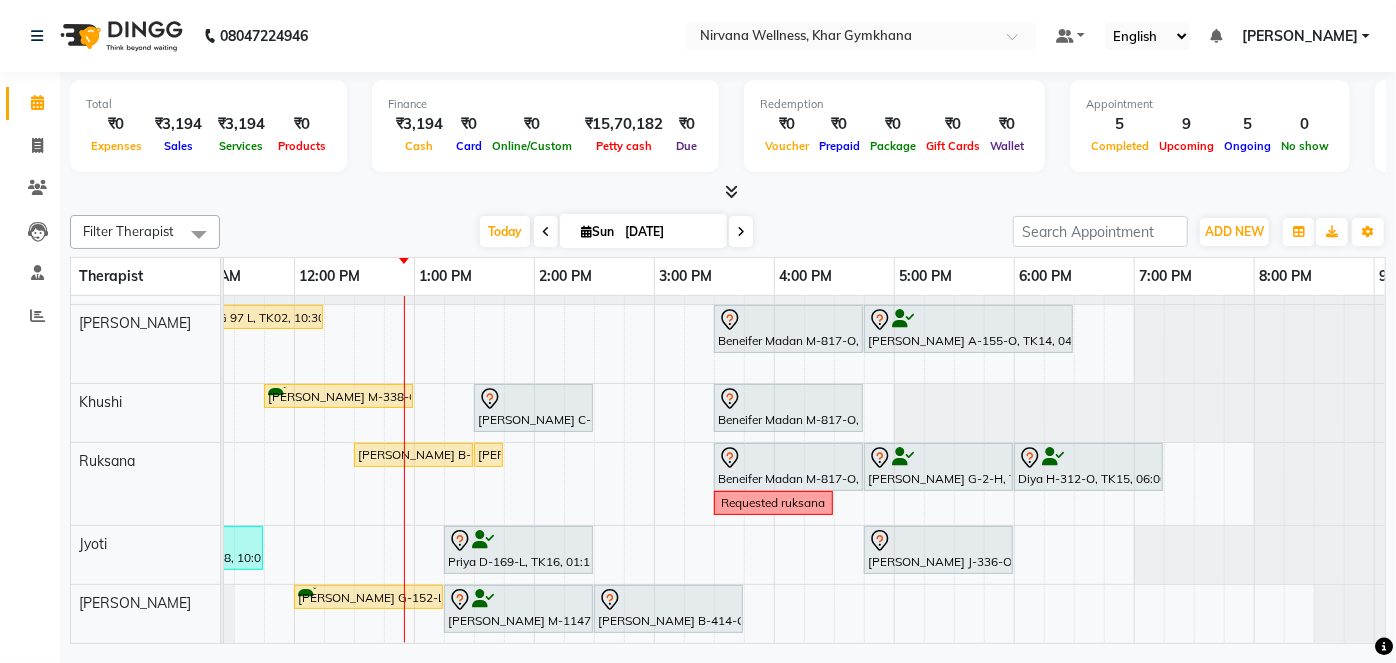 scroll, scrollTop: 40, scrollLeft: 504, axis: both 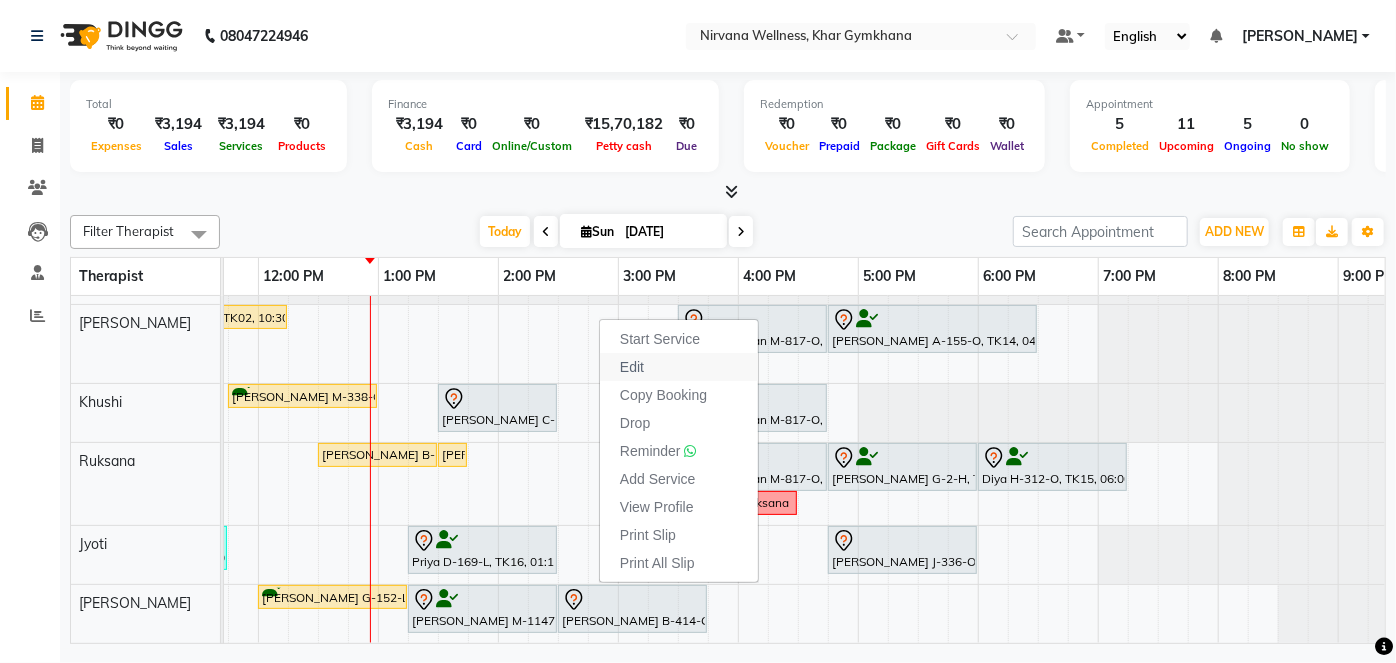 click on "Edit" at bounding box center (679, 367) 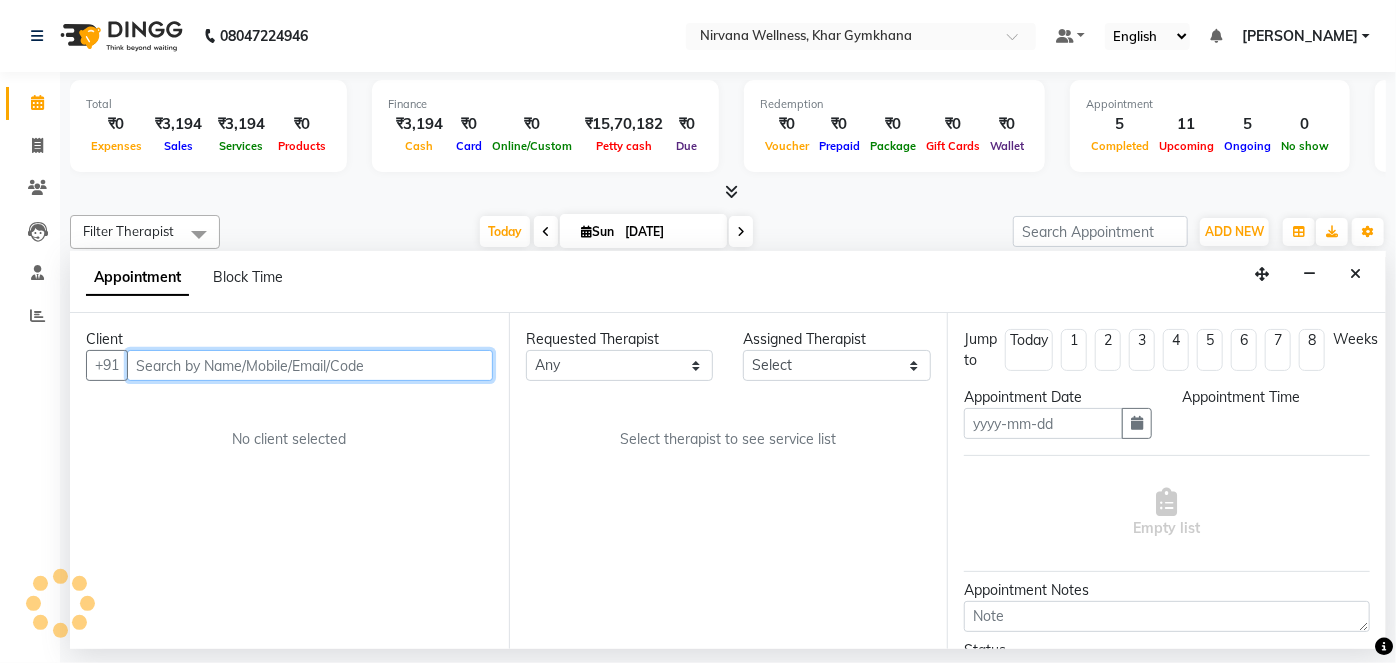 type on "[DATE]" 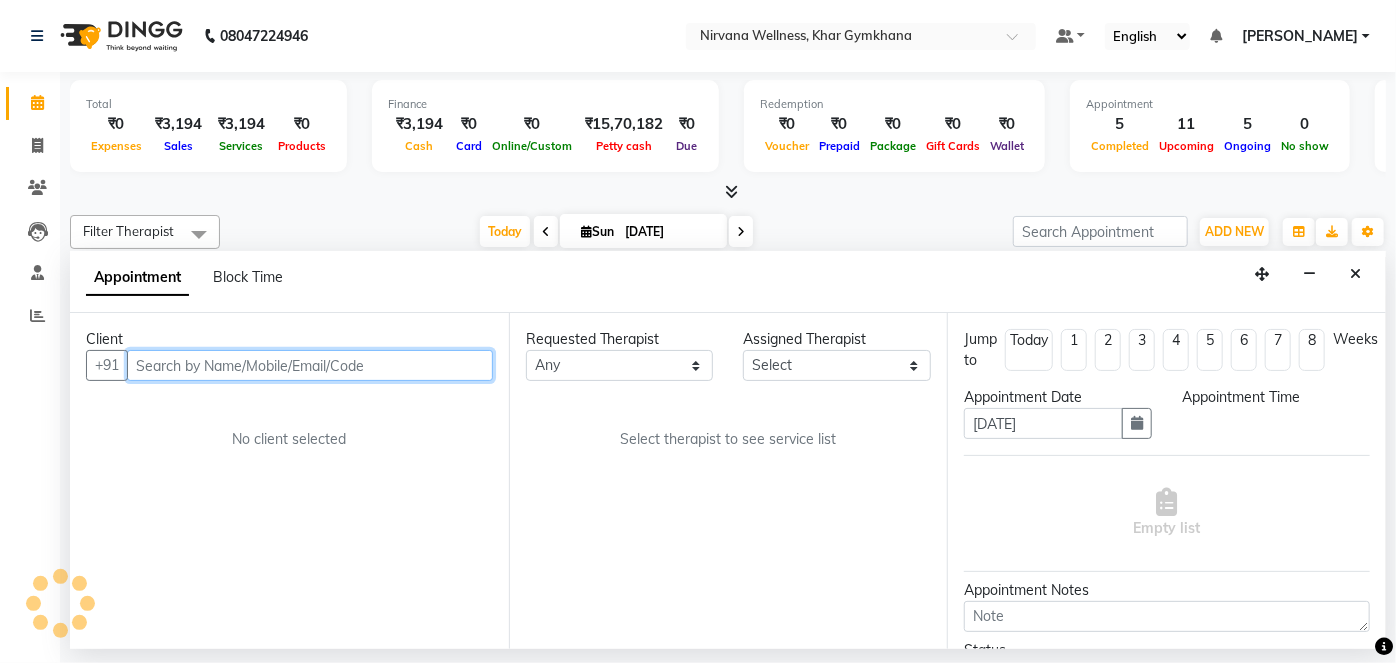 select on "870" 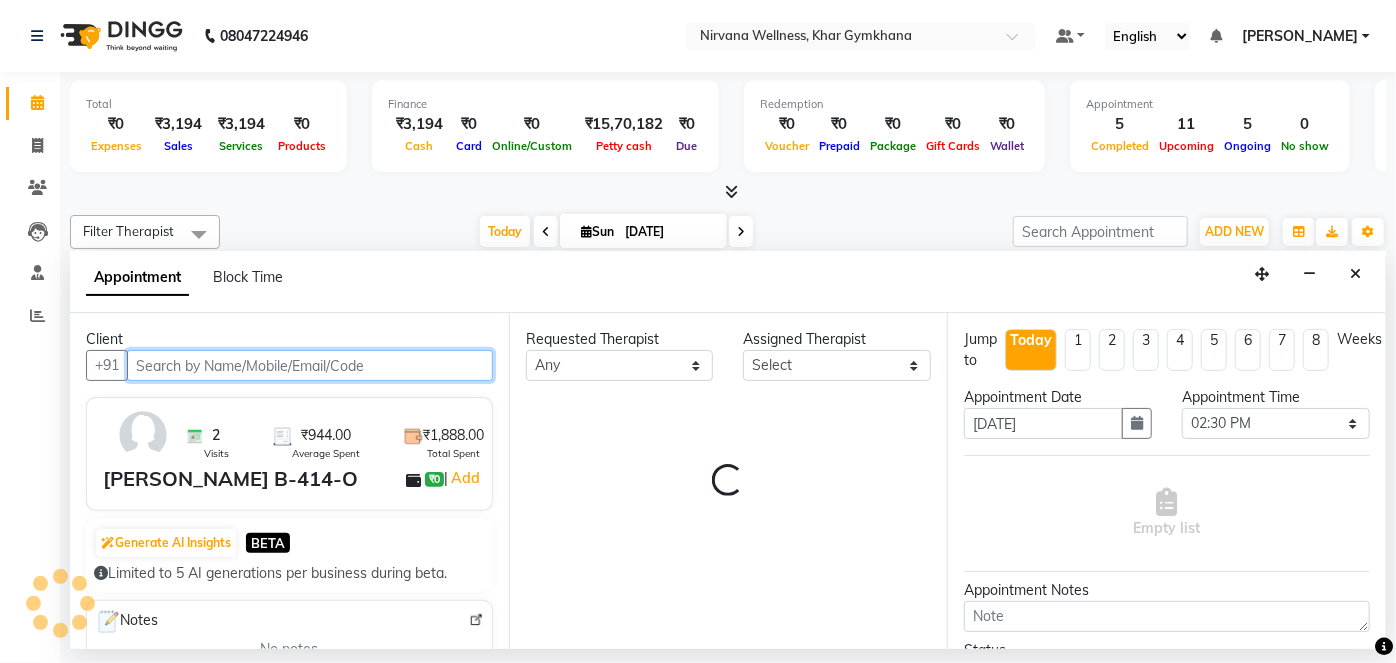 select on "79305" 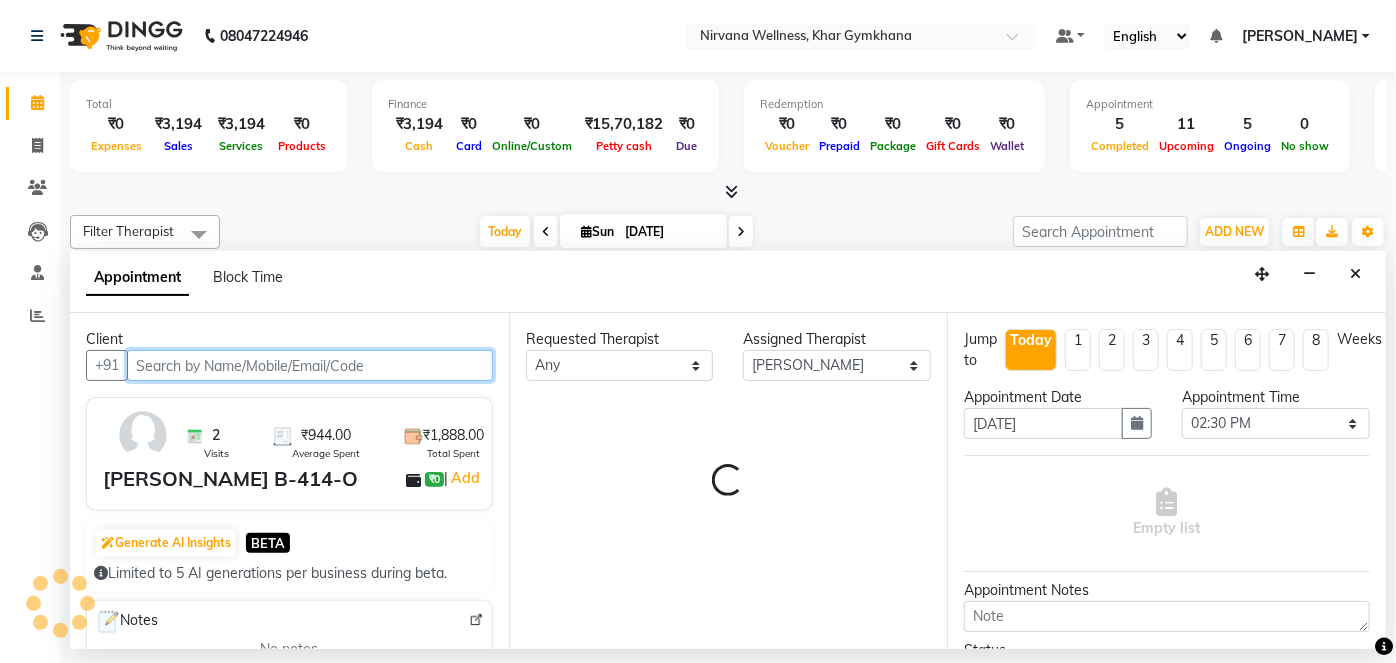 scroll, scrollTop: 0, scrollLeft: 600, axis: horizontal 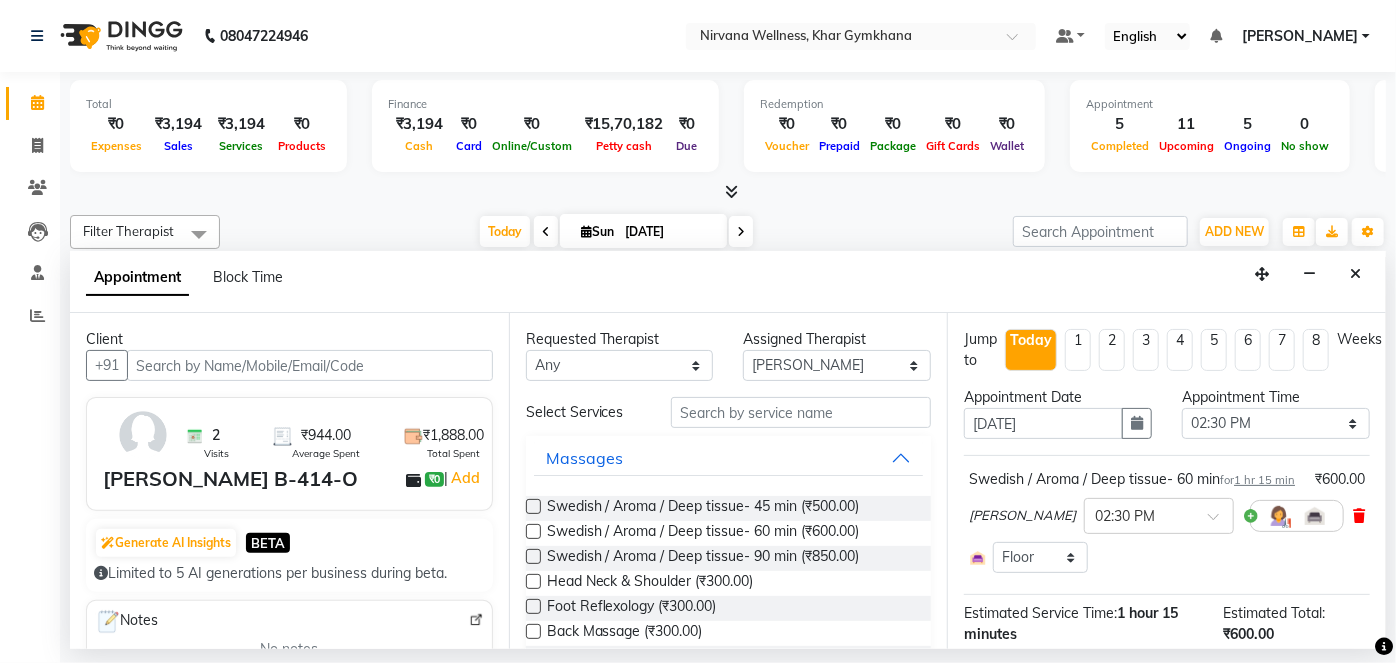 click at bounding box center (1359, 516) 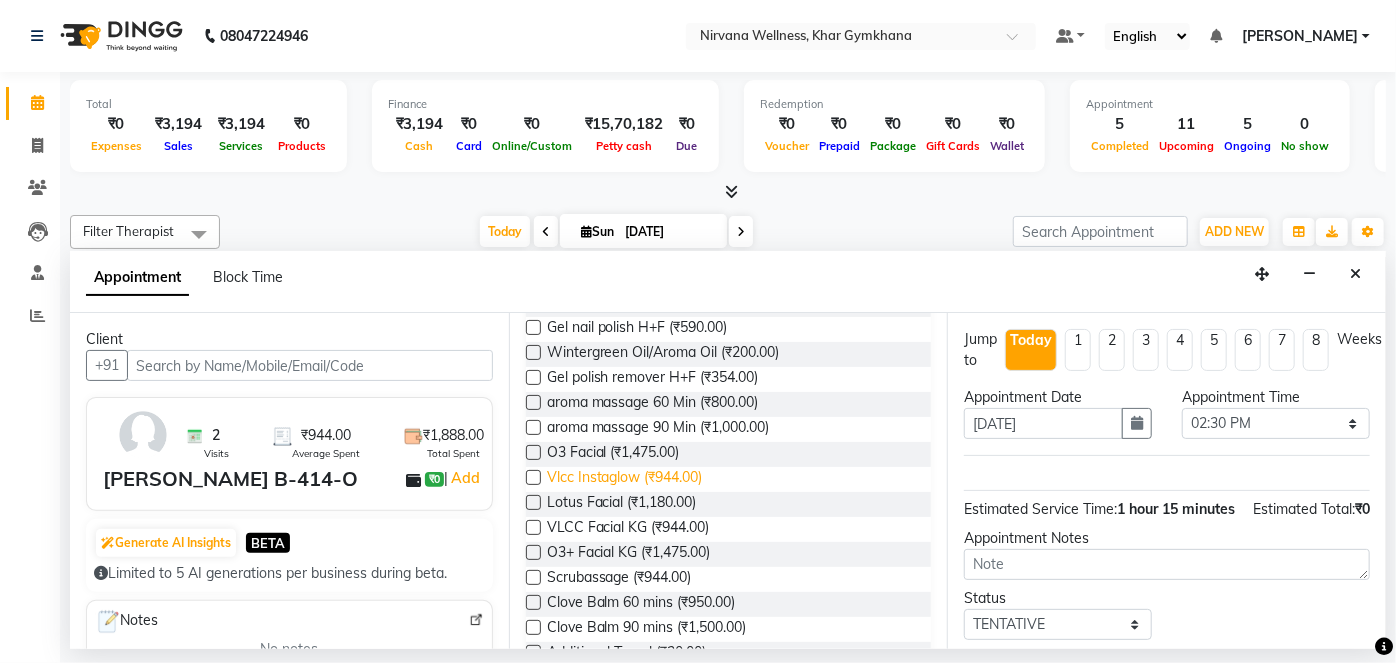 scroll, scrollTop: 545, scrollLeft: 0, axis: vertical 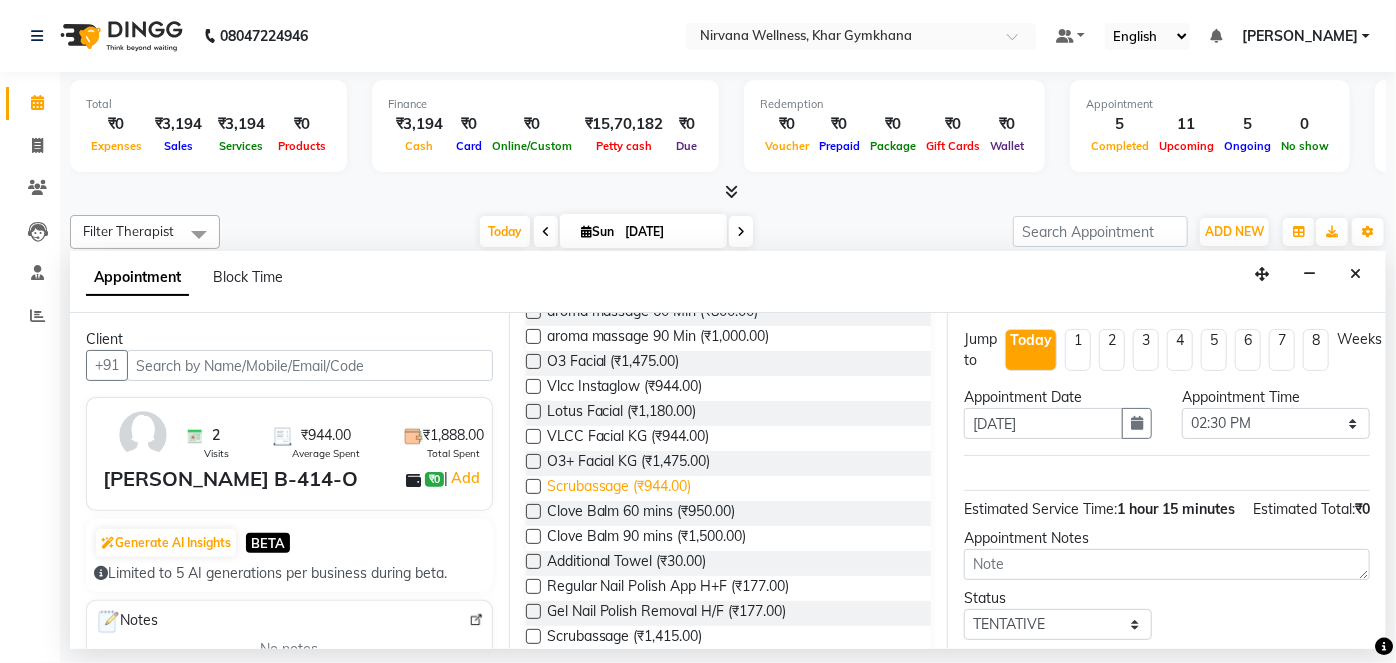 click on "Scrubassage (₹944.00)" at bounding box center [619, 488] 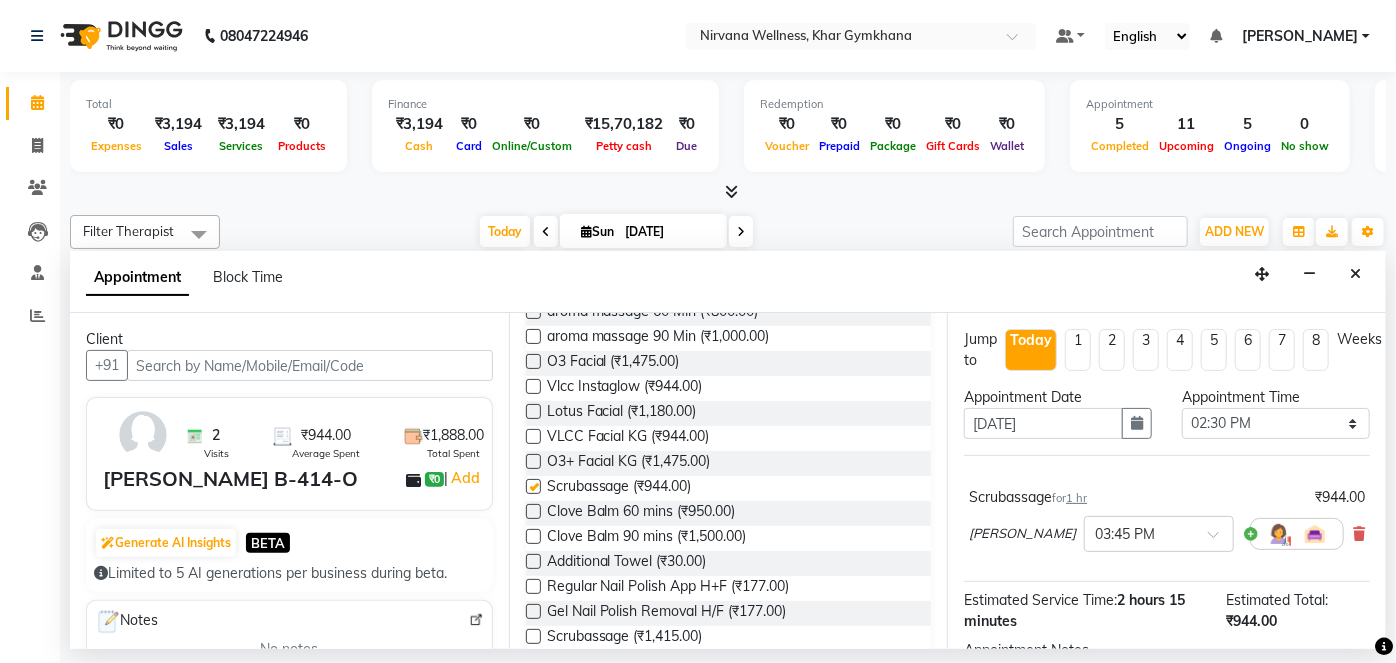 checkbox on "false" 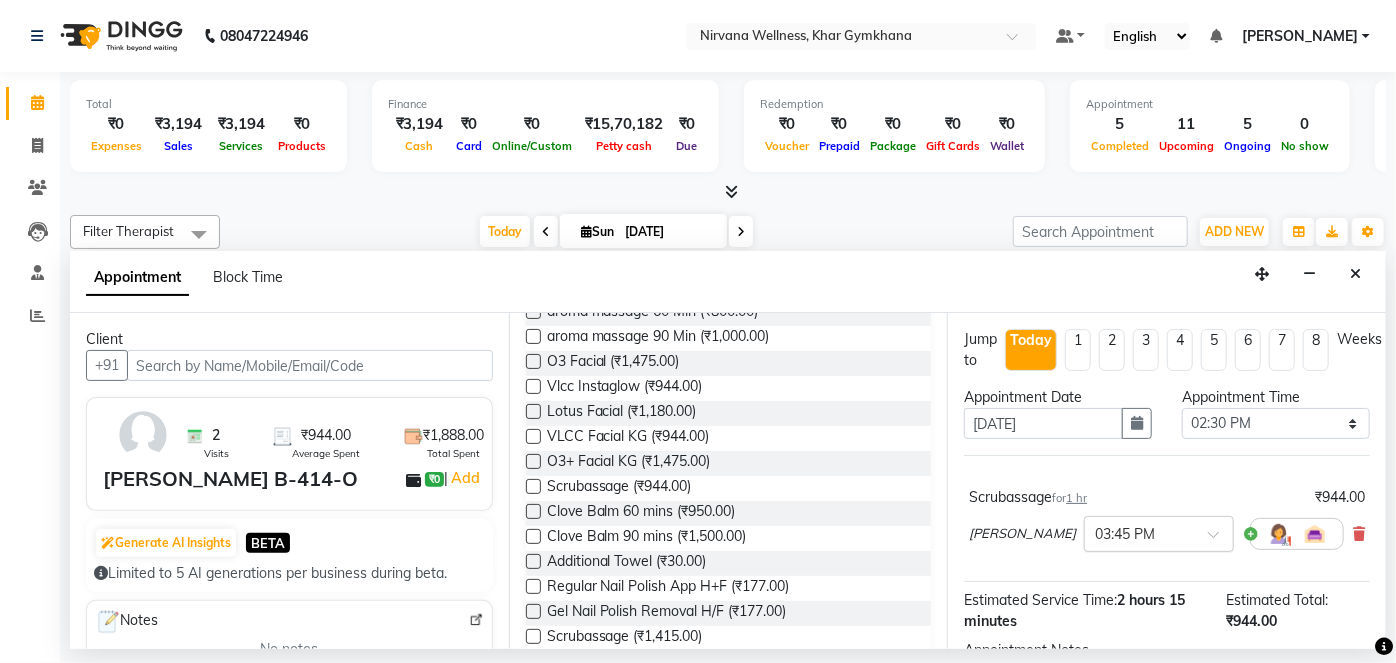 click at bounding box center [1139, 532] 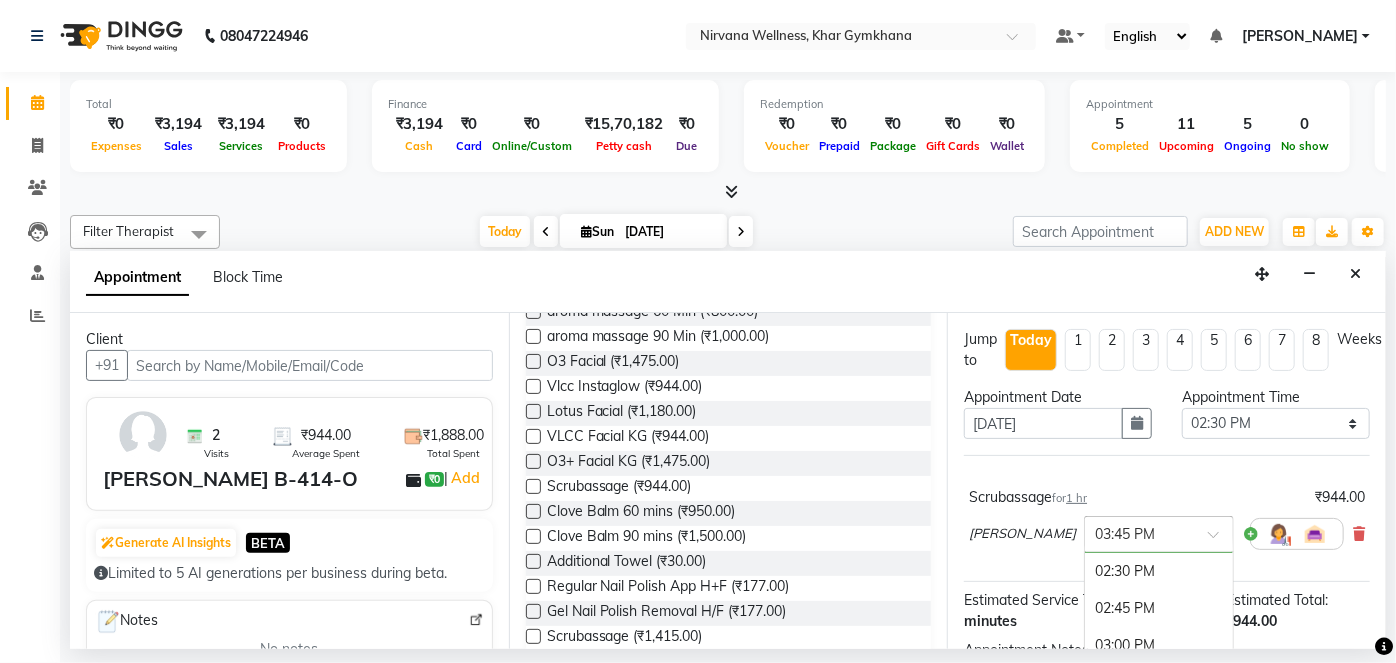 scroll, scrollTop: 1000, scrollLeft: 0, axis: vertical 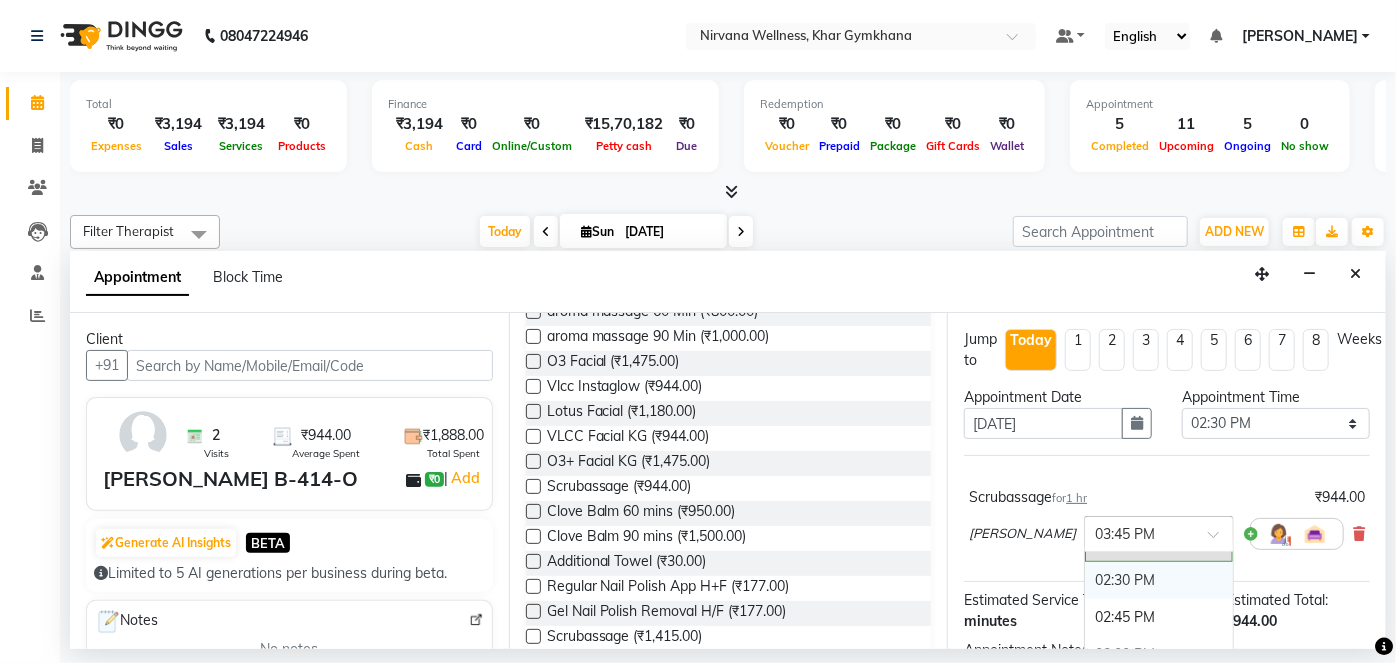 click on "02:30 PM" at bounding box center (1159, 580) 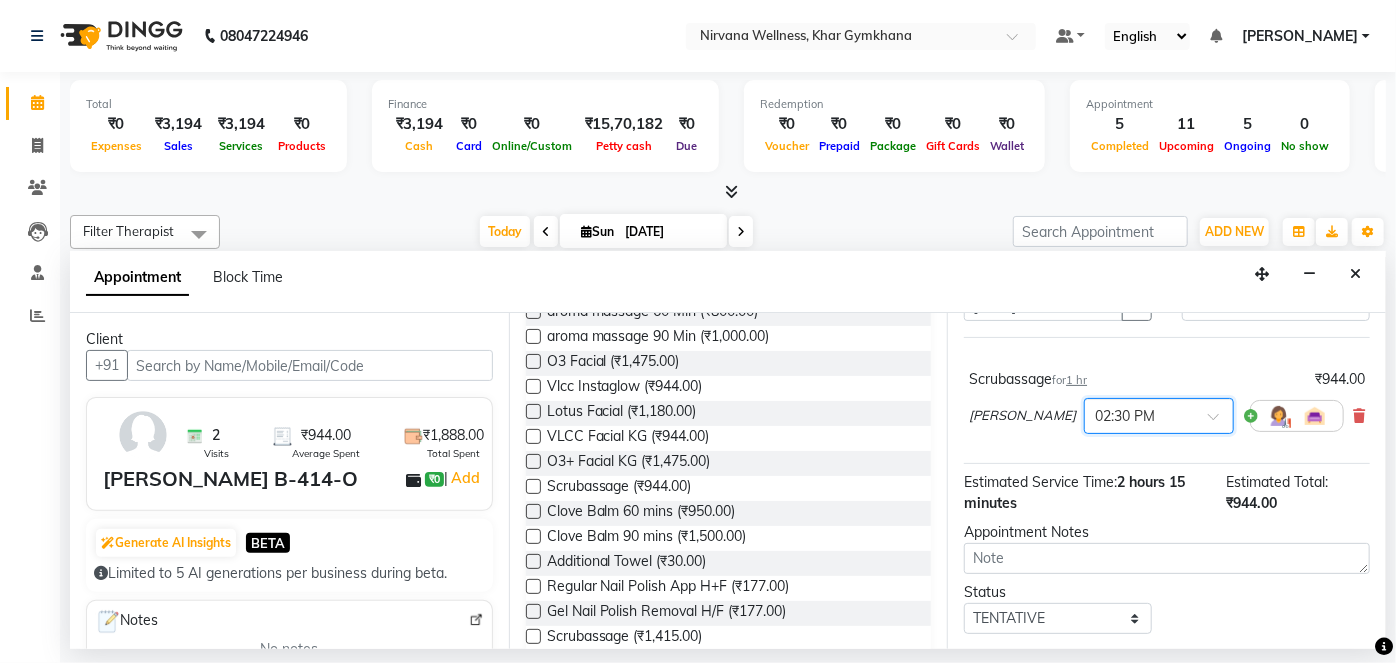 scroll, scrollTop: 170, scrollLeft: 0, axis: vertical 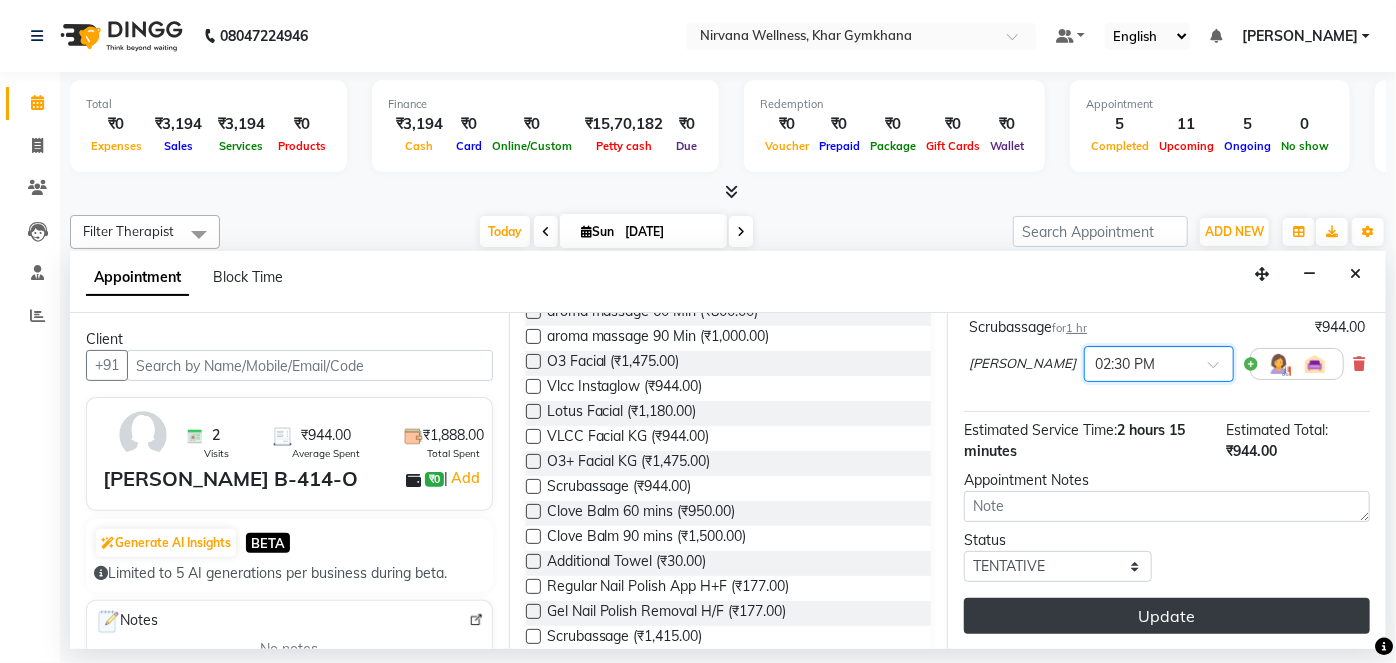click on "Update" at bounding box center [1167, 616] 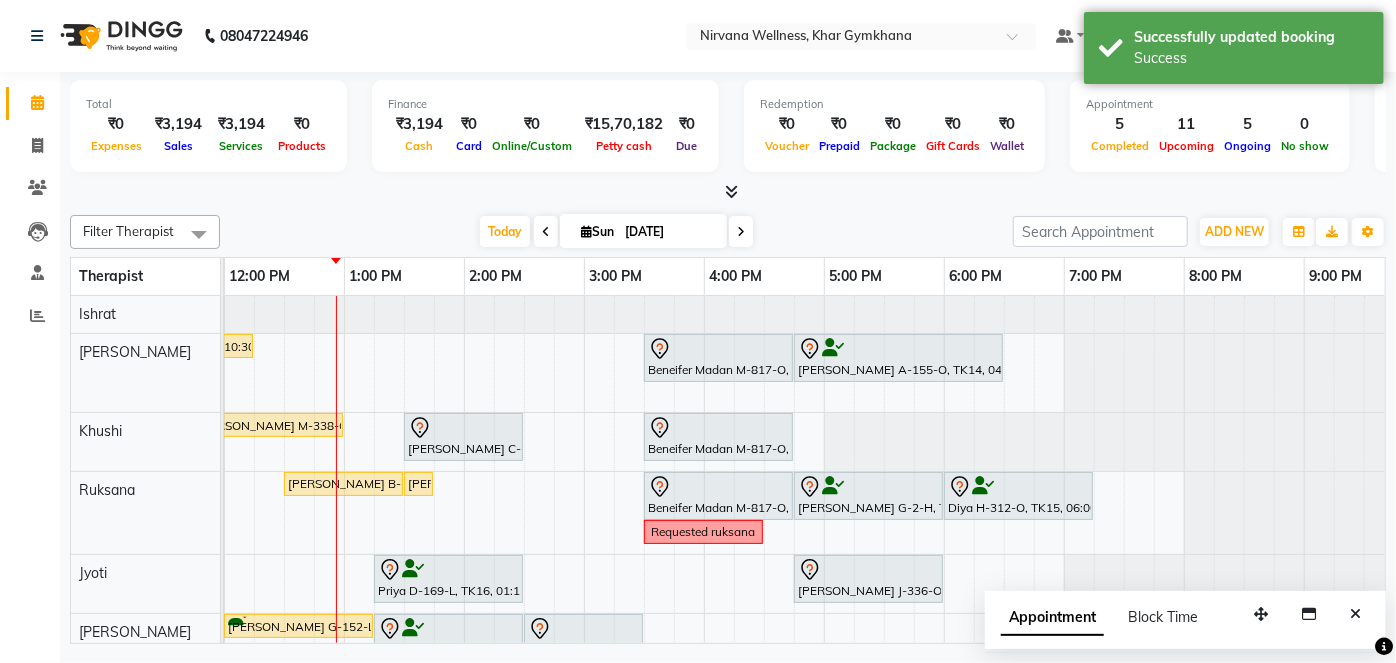 scroll, scrollTop: 26, scrollLeft: 600, axis: both 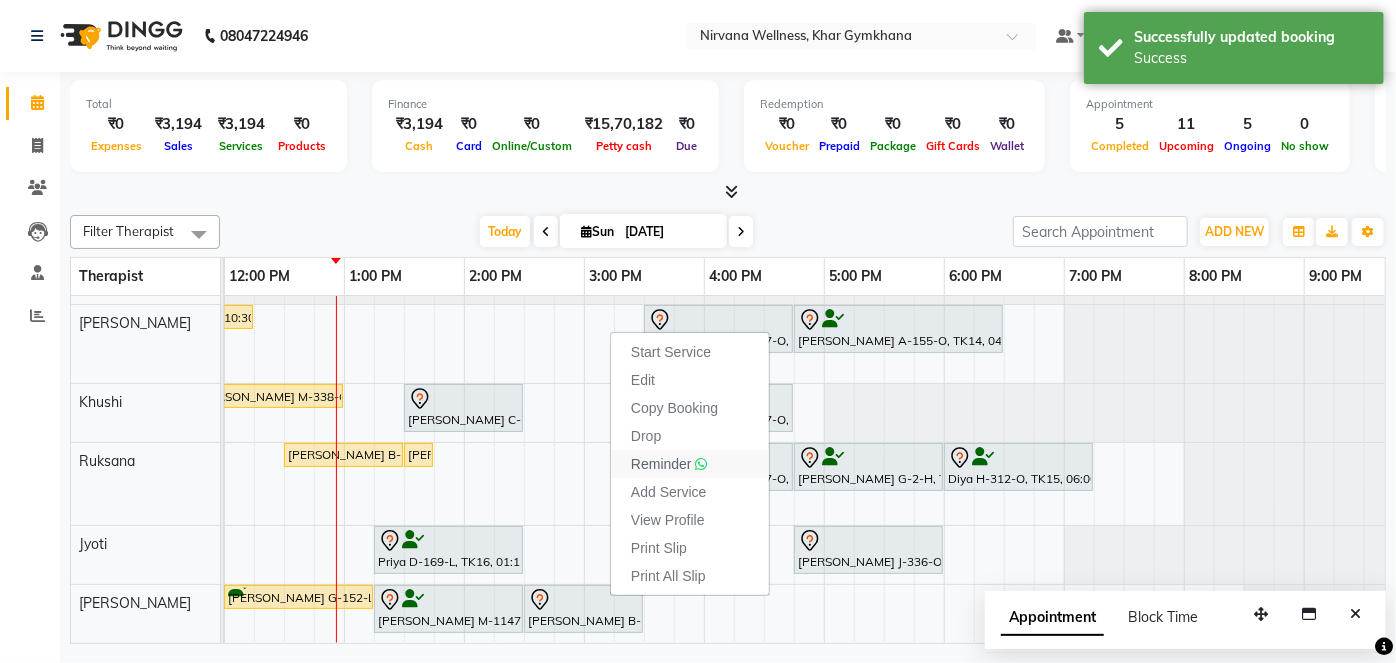 click on "Reminder" at bounding box center [661, 464] 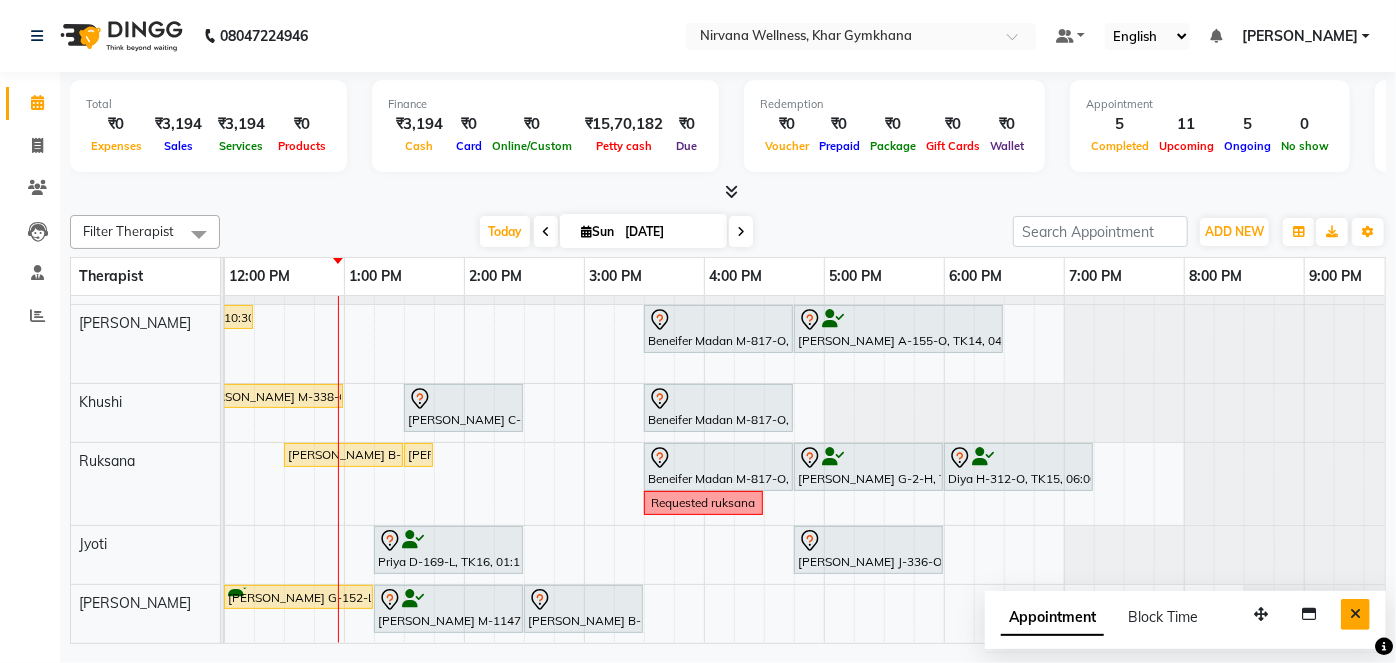 click at bounding box center [1355, 614] 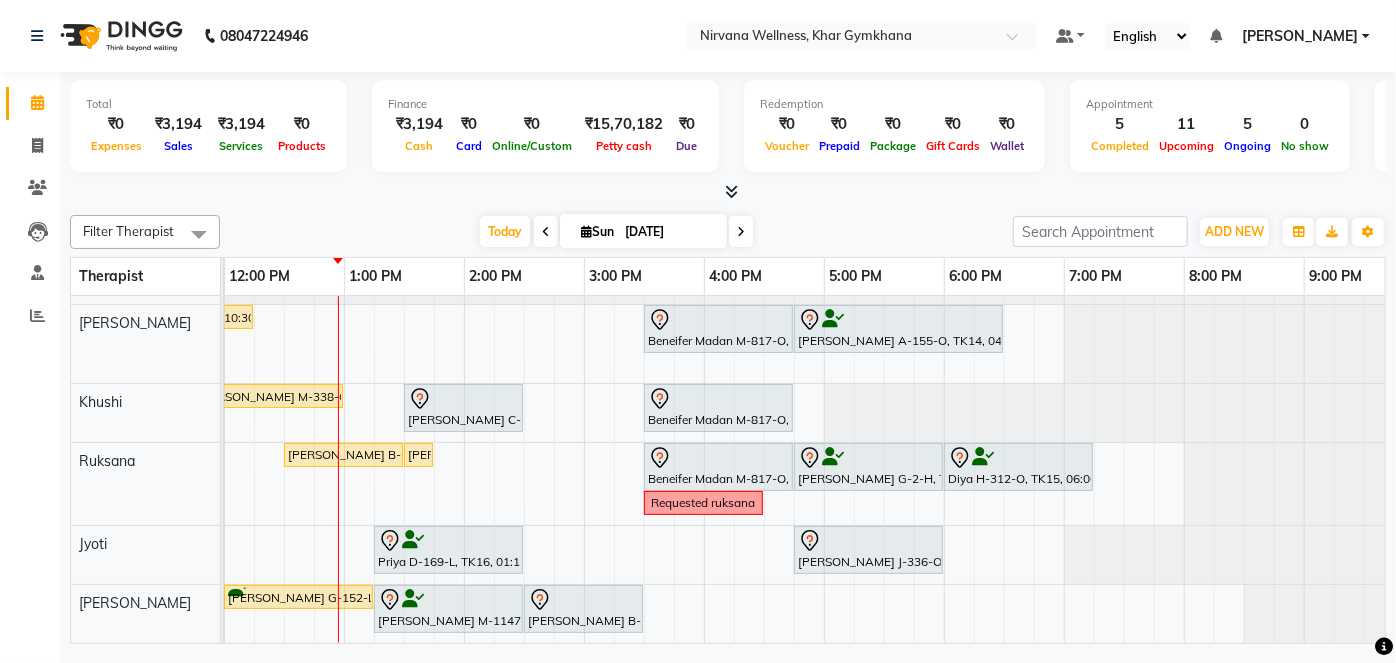 scroll, scrollTop: 40, scrollLeft: 290, axis: both 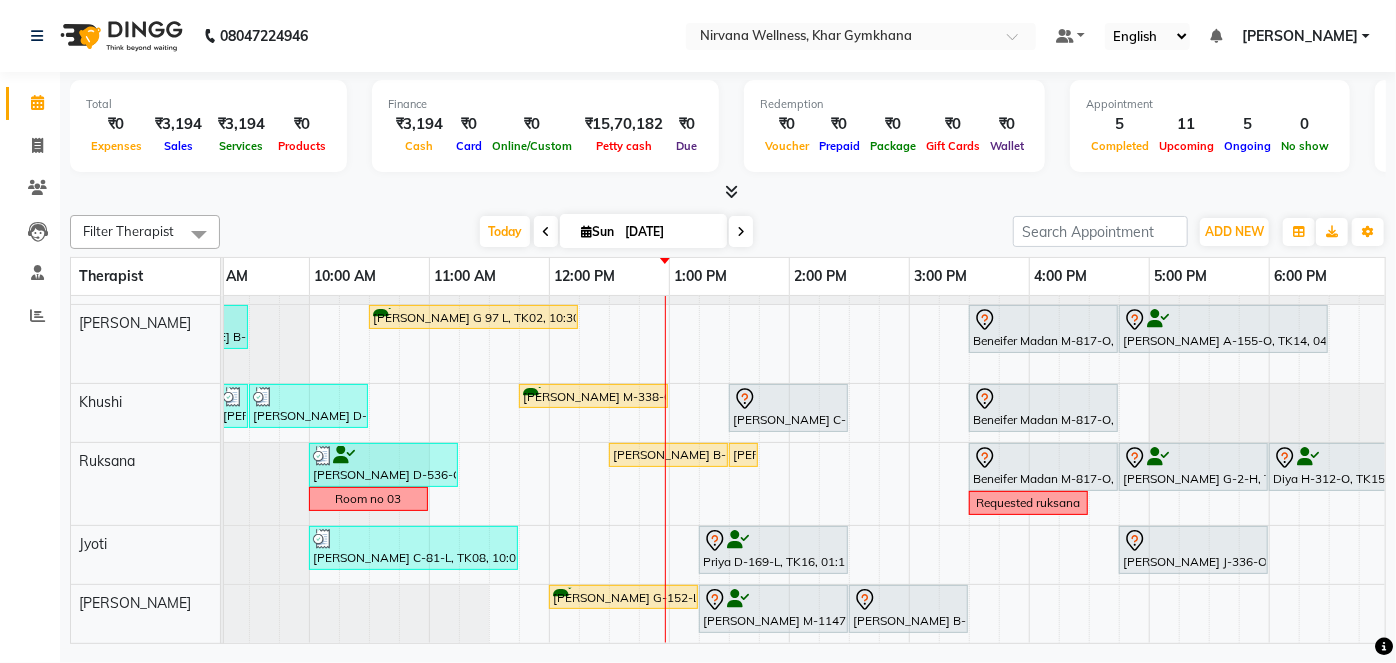 drag, startPoint x: 866, startPoint y: 204, endPoint x: 888, endPoint y: 242, distance: 43.908997 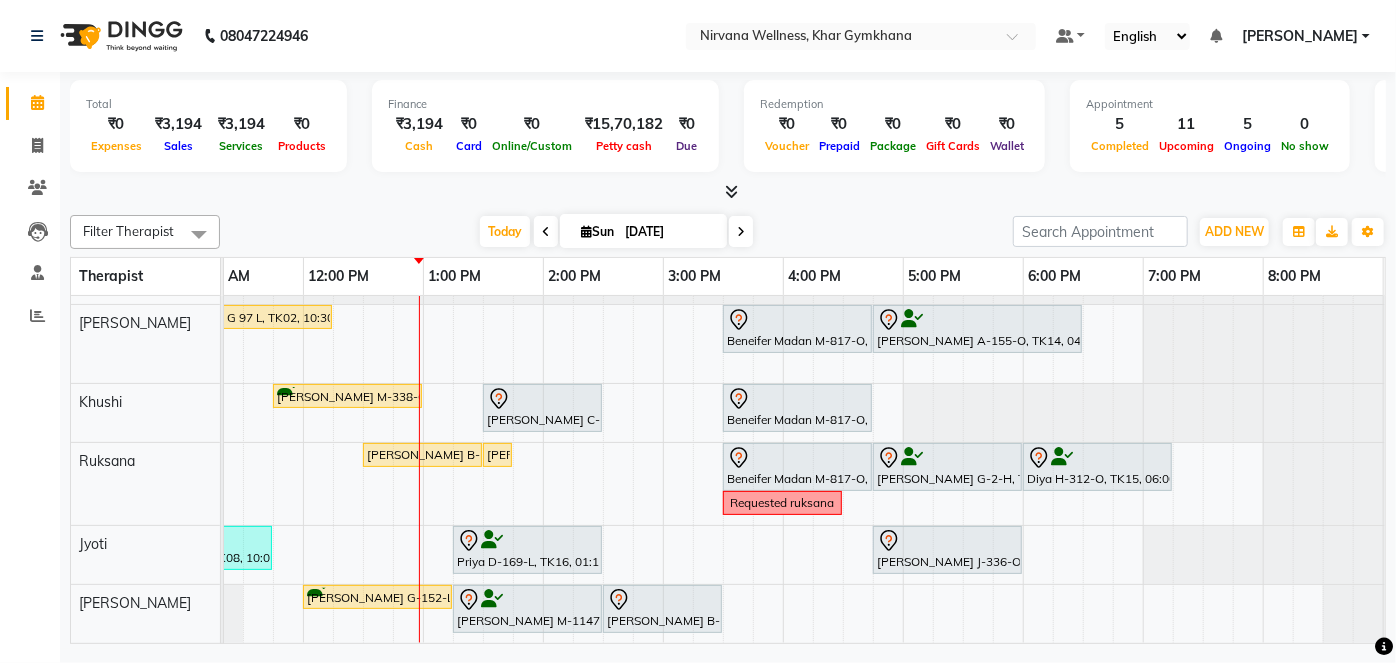 scroll, scrollTop: 40, scrollLeft: 533, axis: both 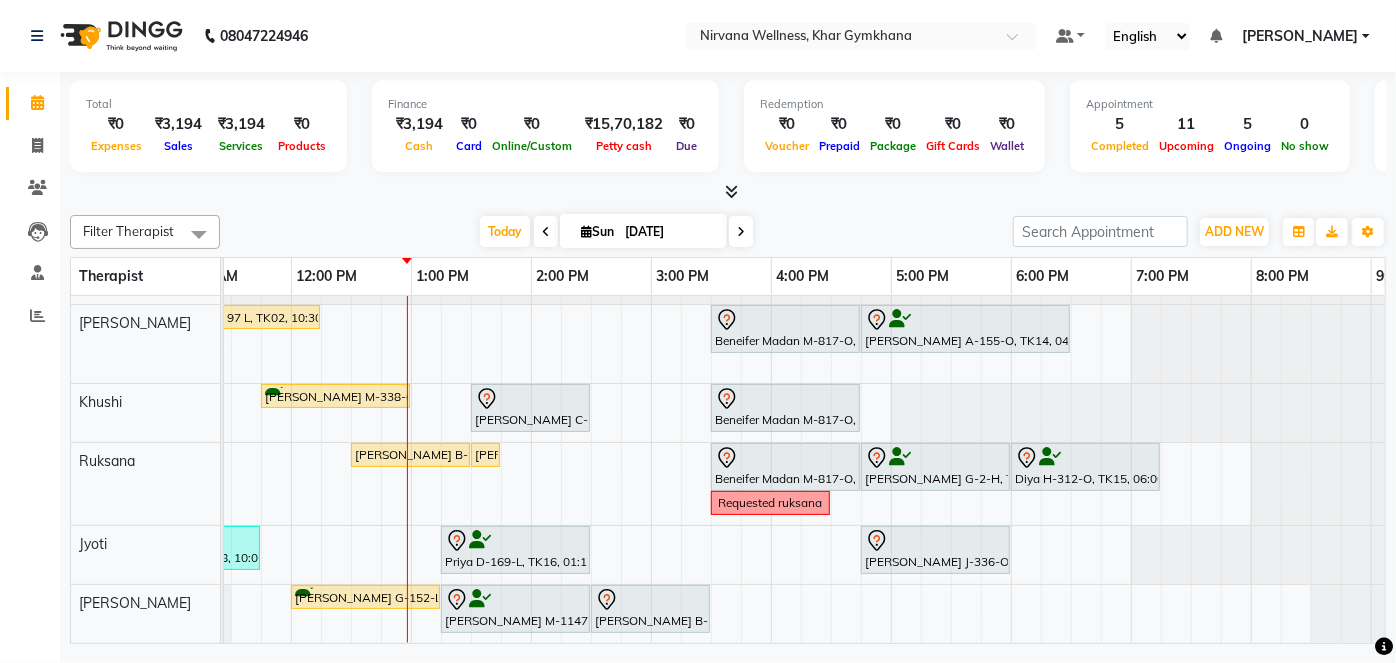 click on "Filter Therapist Select All Ishrat Jyoti [PERSON_NAME] [PERSON_NAME] [DATE]  [DATE] Toggle Dropdown Add Appointment Add Invoice Add Attendance Add Client Toggle Dropdown Add Appointment Add Invoice Add Attendance Add Client ADD NEW Toggle Dropdown Add Appointment Add Invoice Add Attendance Add Client Filter Therapist Select All Ishrat Jyoti [PERSON_NAME] [PERSON_NAME] Group By  Staff View   Room View  View as Vertical  Vertical - Week View  Horizontal  Horizontal - Week View  List  Toggle Dropdown Calendar Settings Manage Tags   Arrange Therapists   Reset Therapists  Full Screen Appointment Form Zoom 100%" at bounding box center (728, 232) 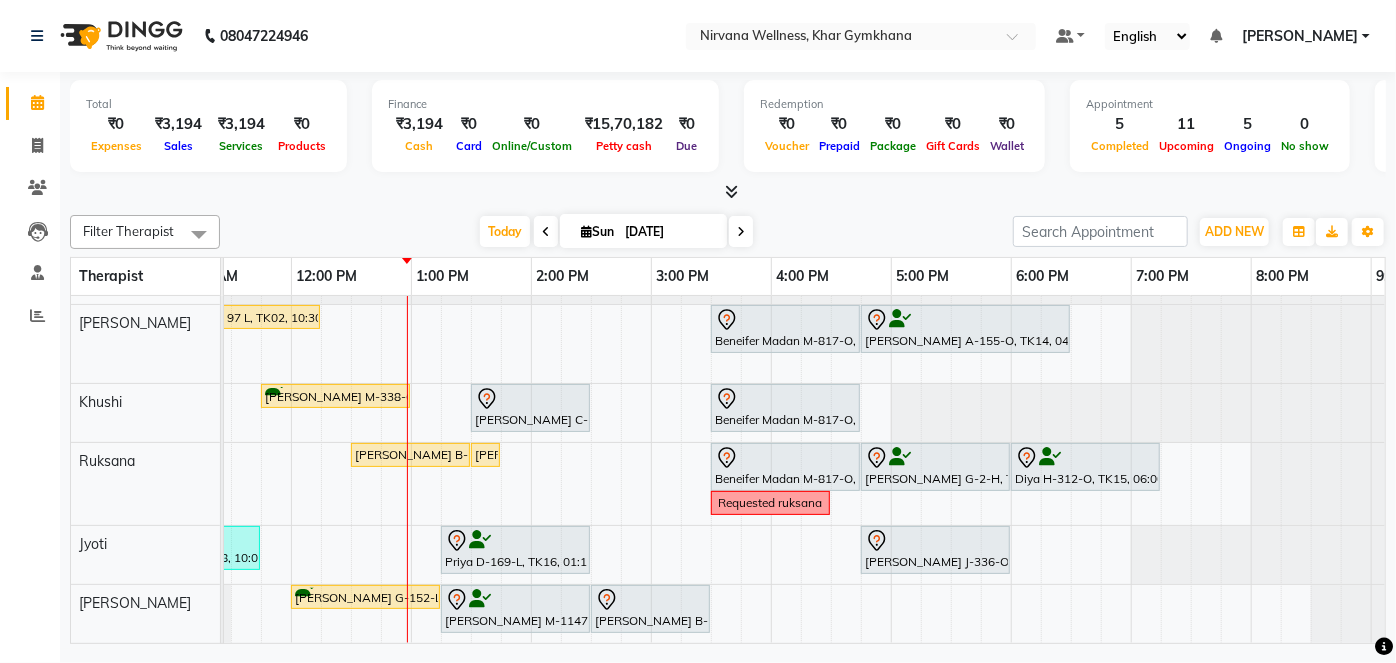scroll, scrollTop: 40, scrollLeft: 325, axis: both 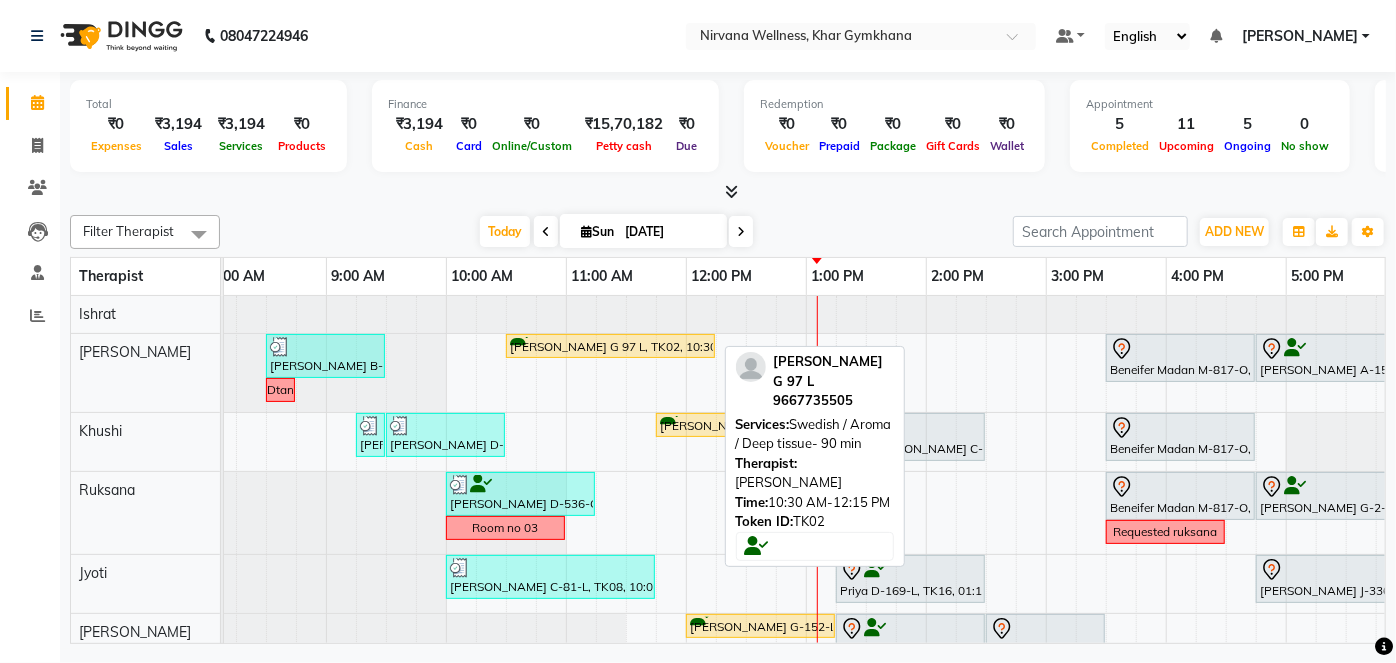 click on "[PERSON_NAME] G 97 L, TK02, 10:30 AM-12:15 PM, Swedish / Aroma / Deep tissue- 90 min" at bounding box center [610, 346] 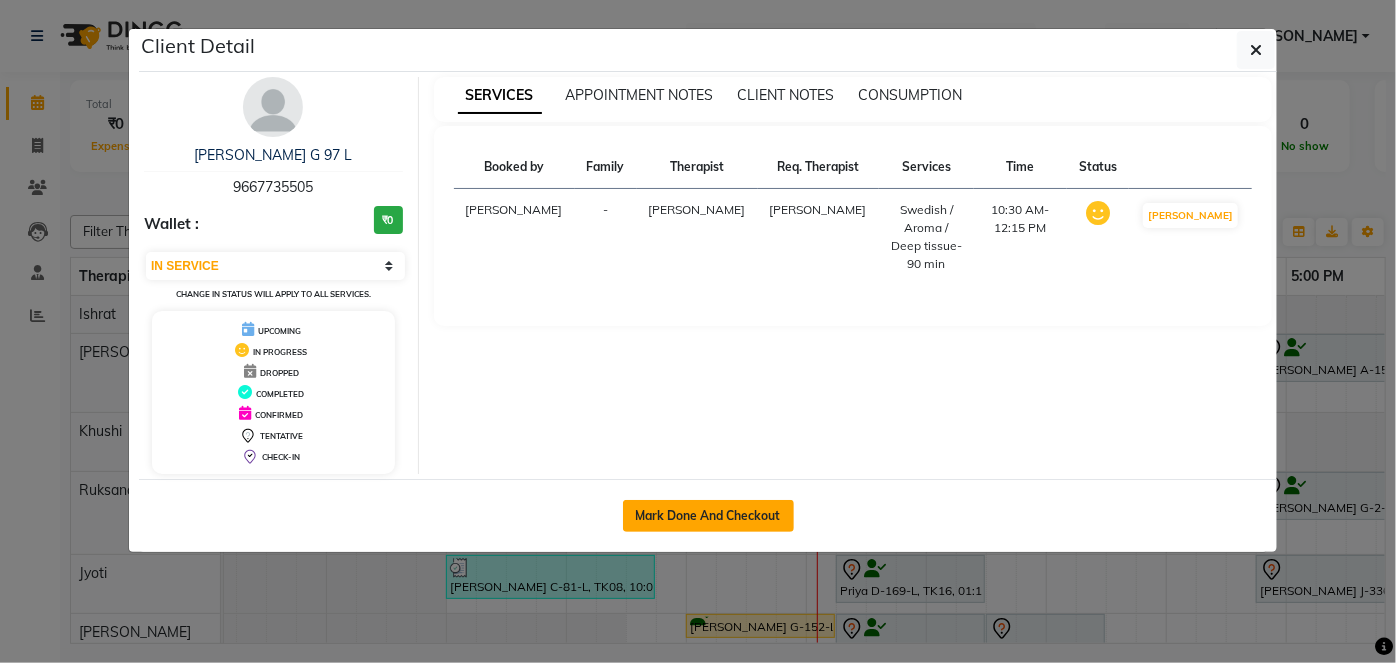 click on "Mark Done And Checkout" 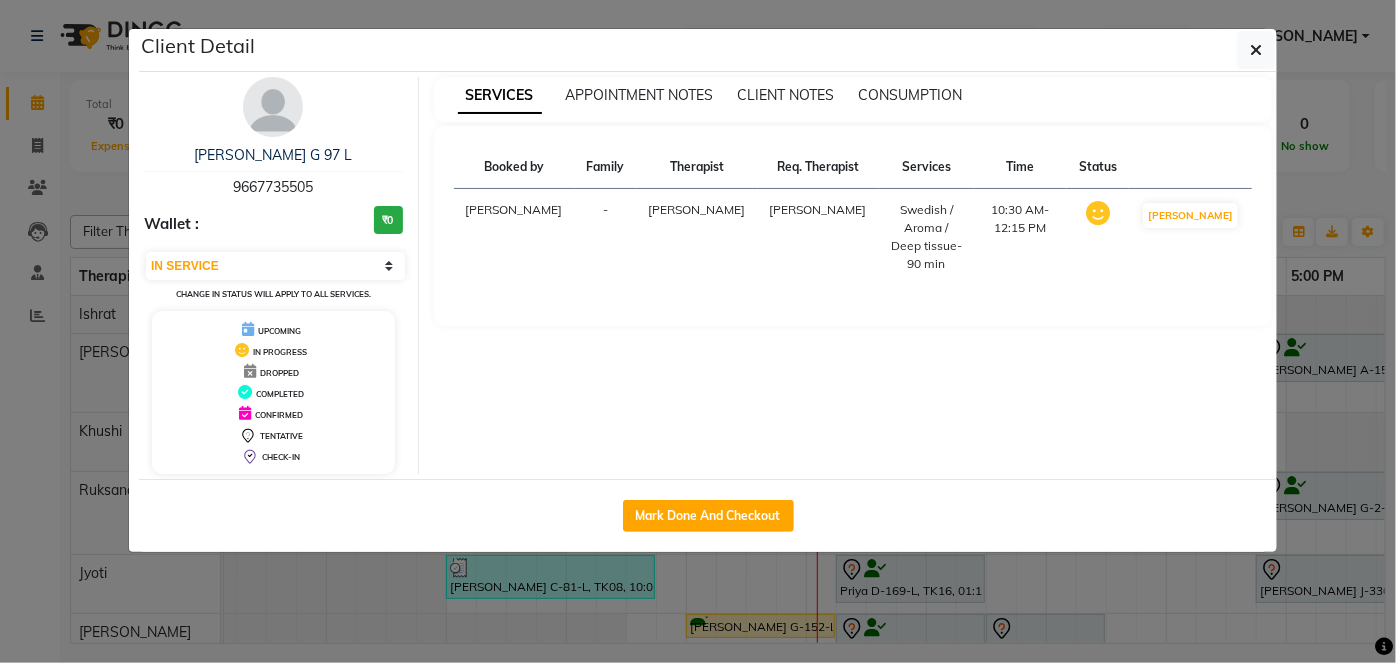 select on "service" 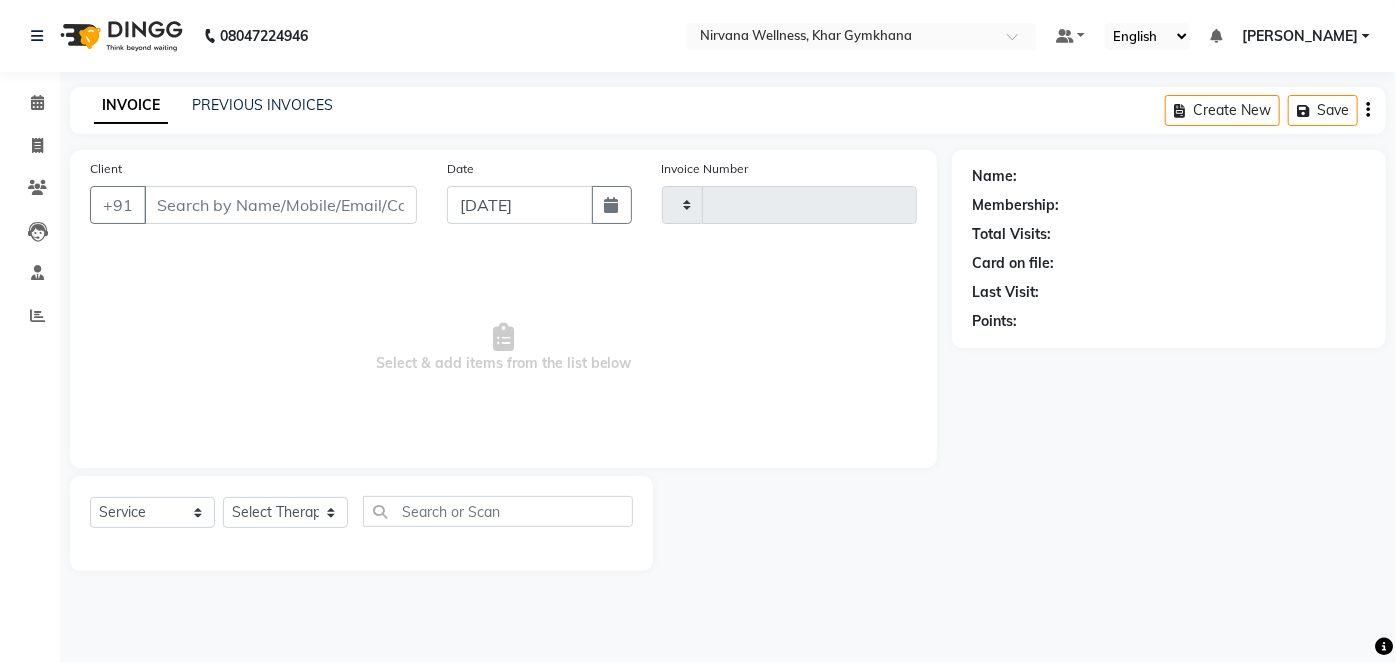 select on "3" 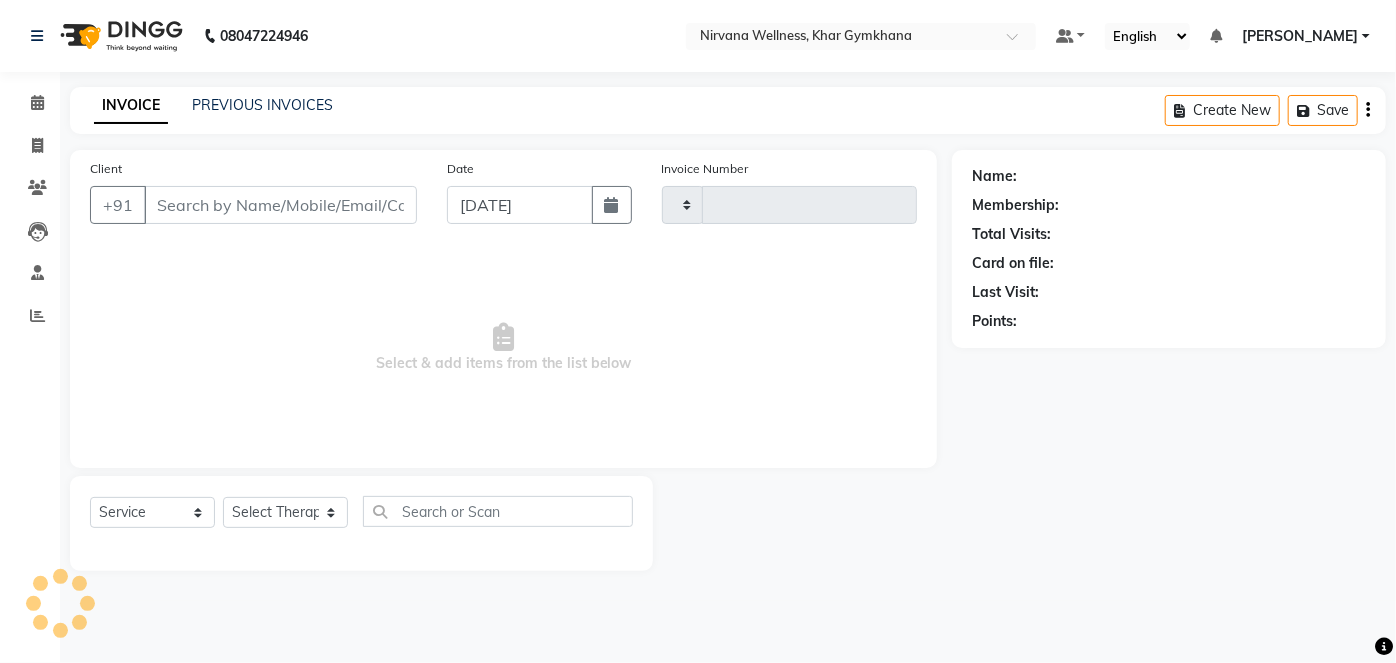 type on "1405" 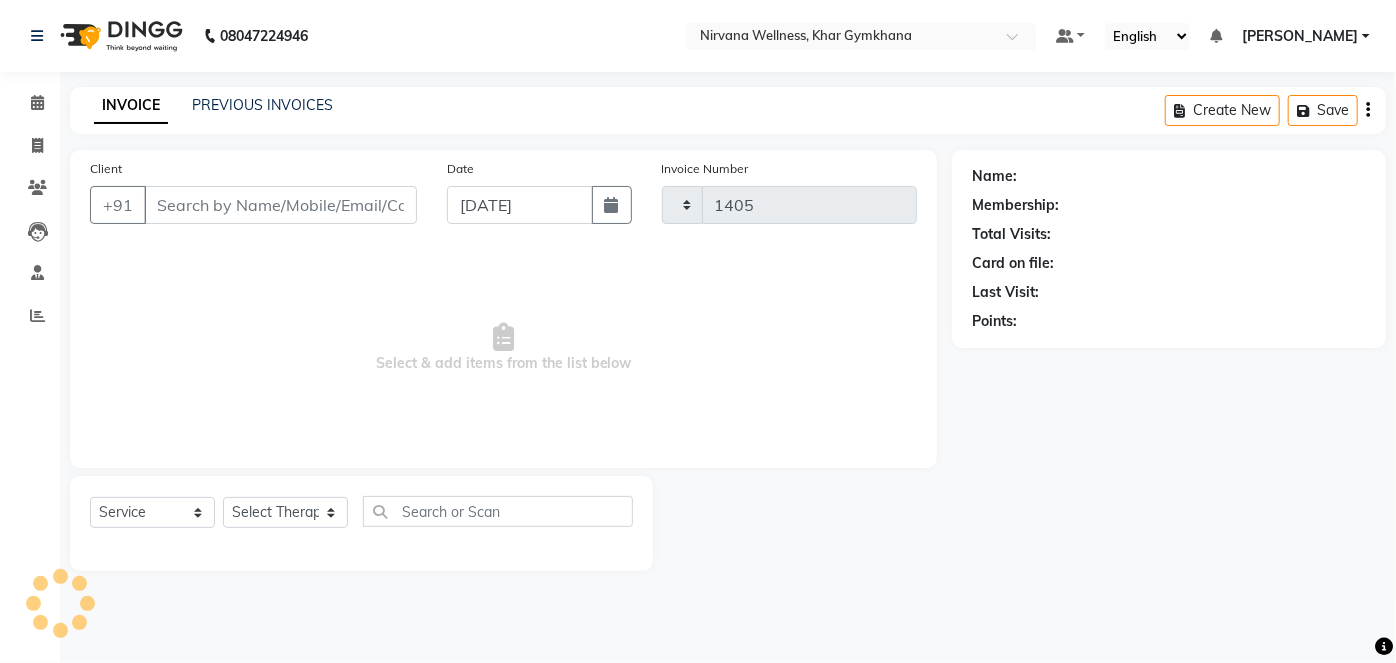 select on "6844" 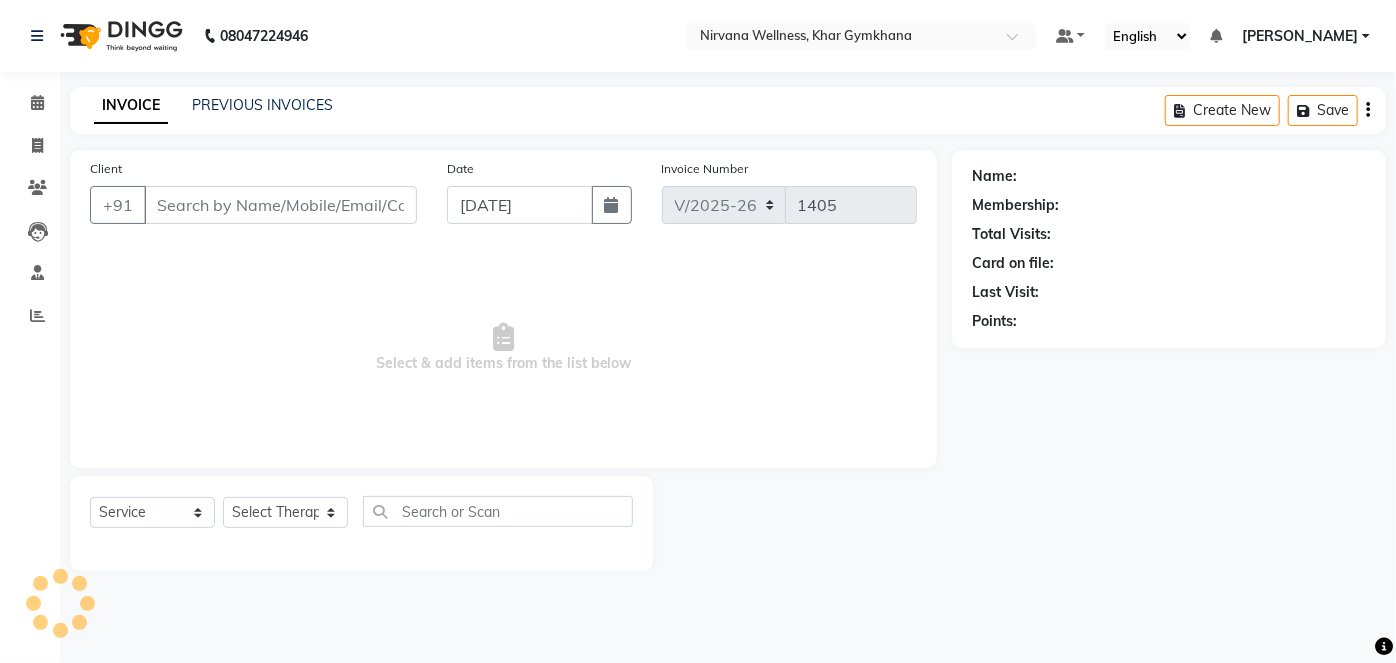 type on "9667735505" 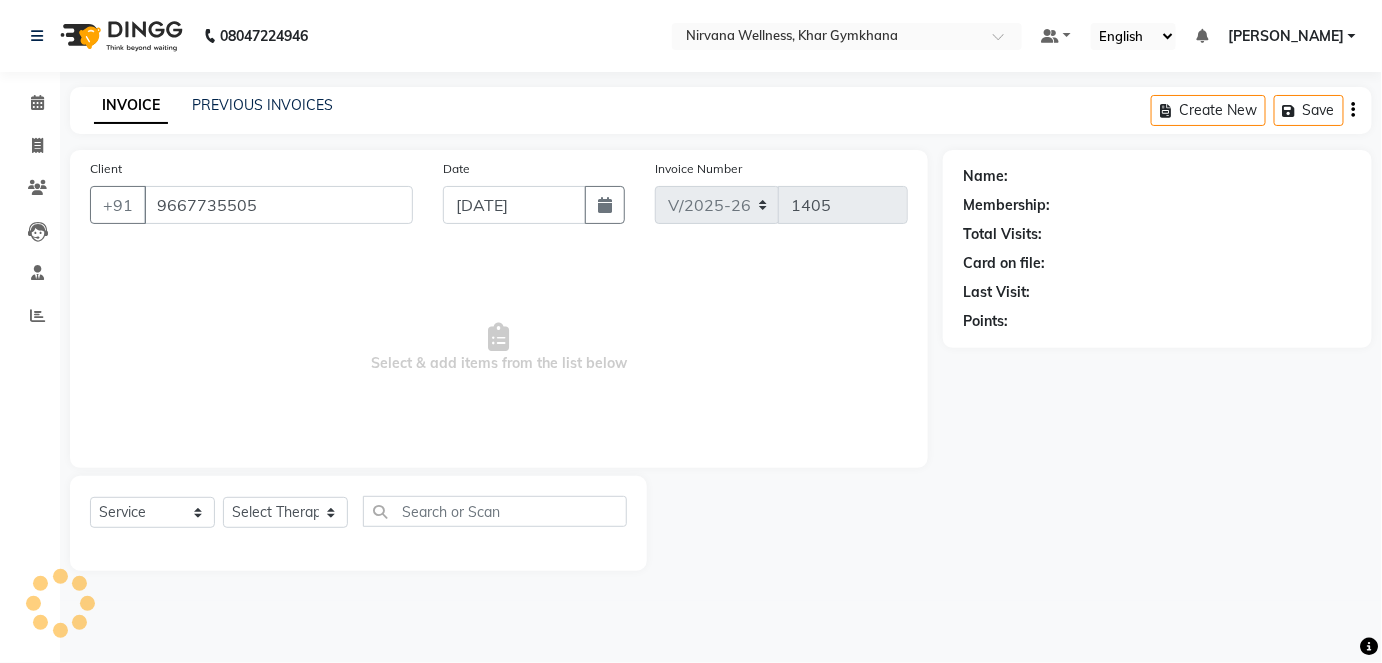 select on "68038" 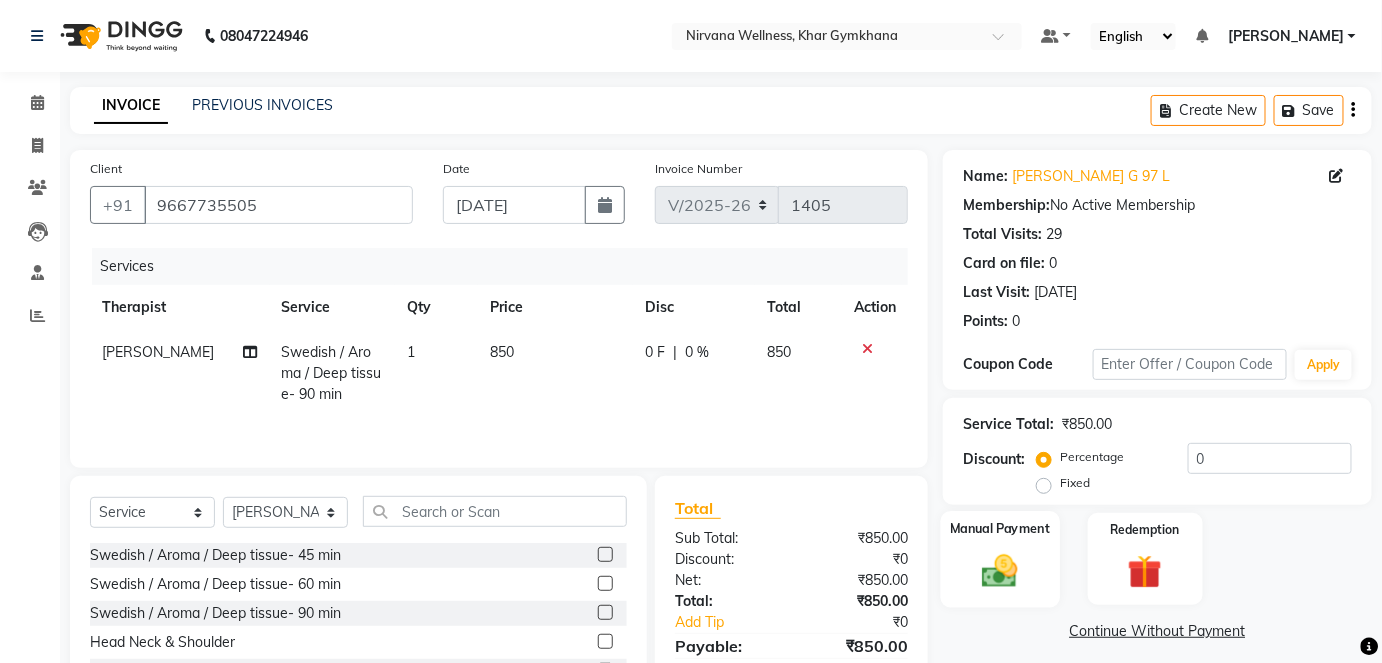 click on "Manual Payment" 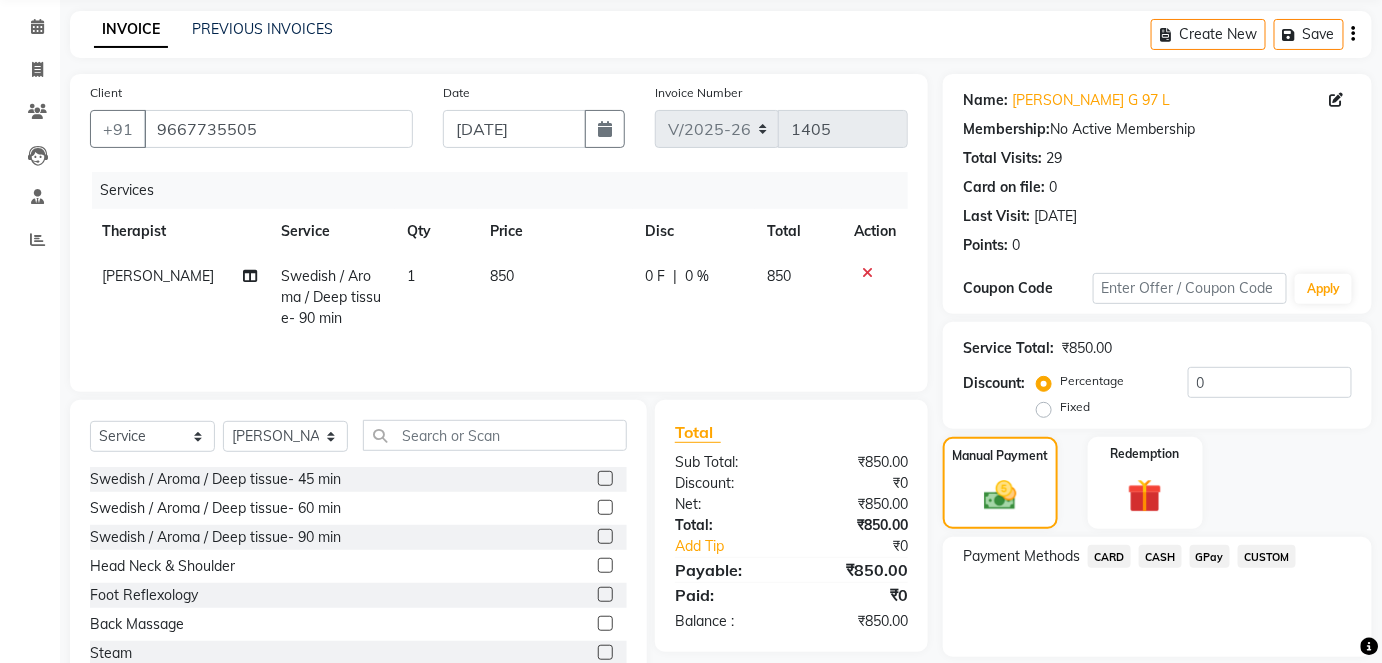 scroll, scrollTop: 140, scrollLeft: 0, axis: vertical 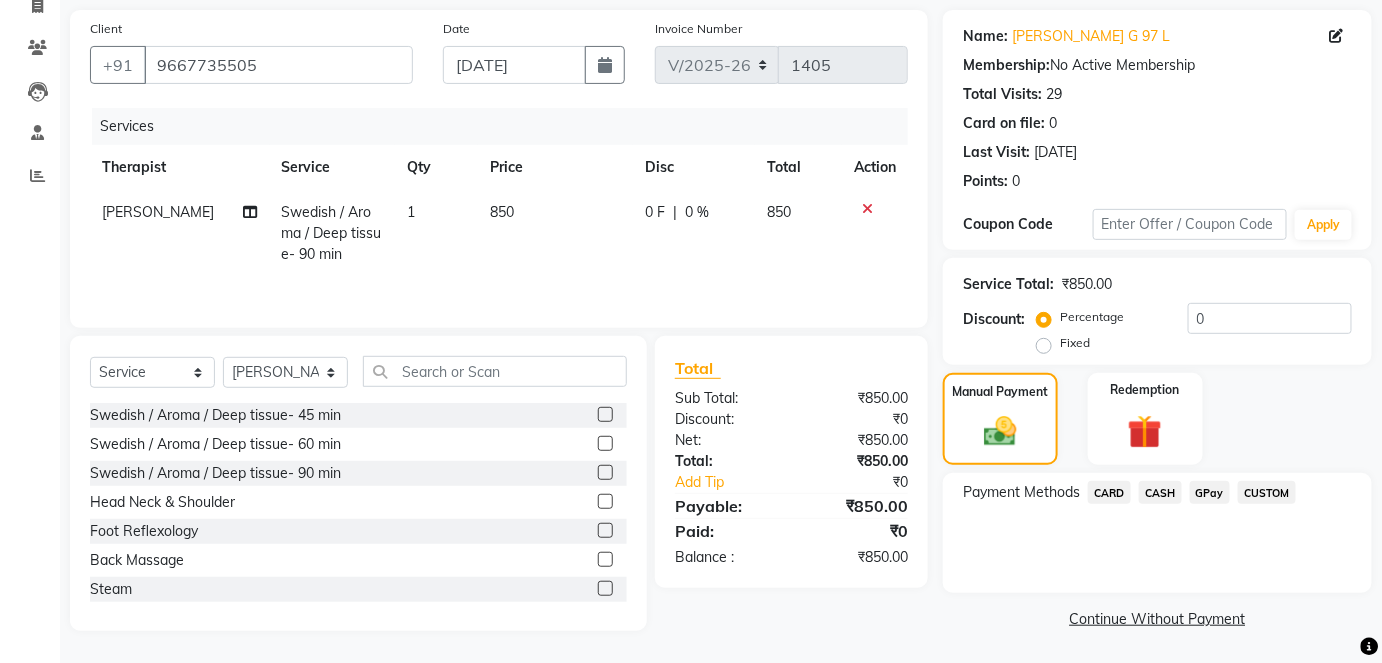 click on "CASH" 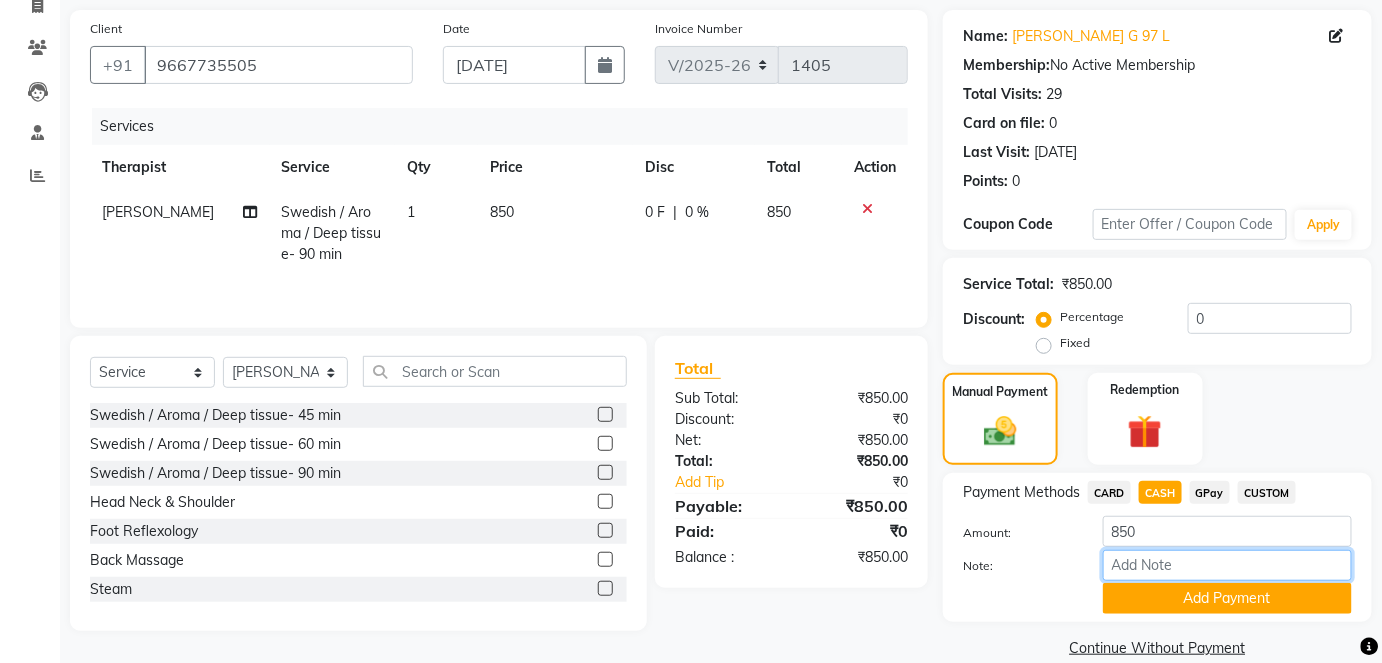 click on "Note:" at bounding box center [1227, 565] 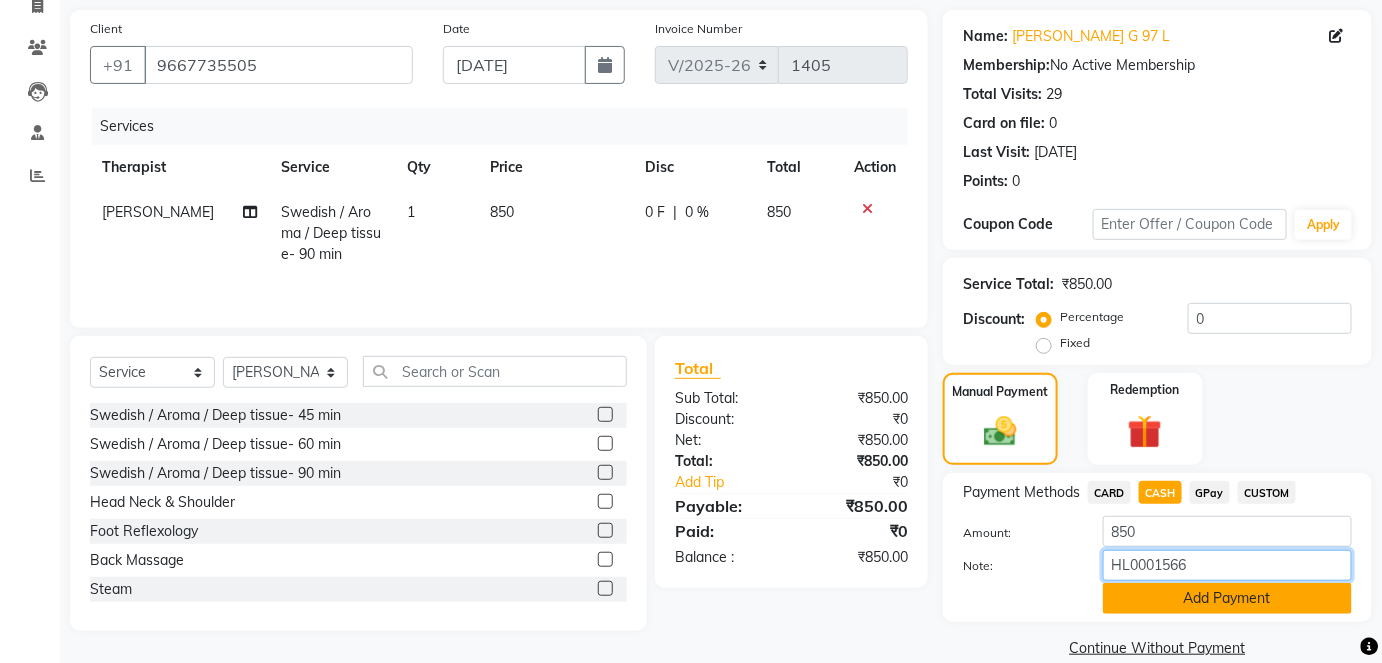 type on "HL0001566" 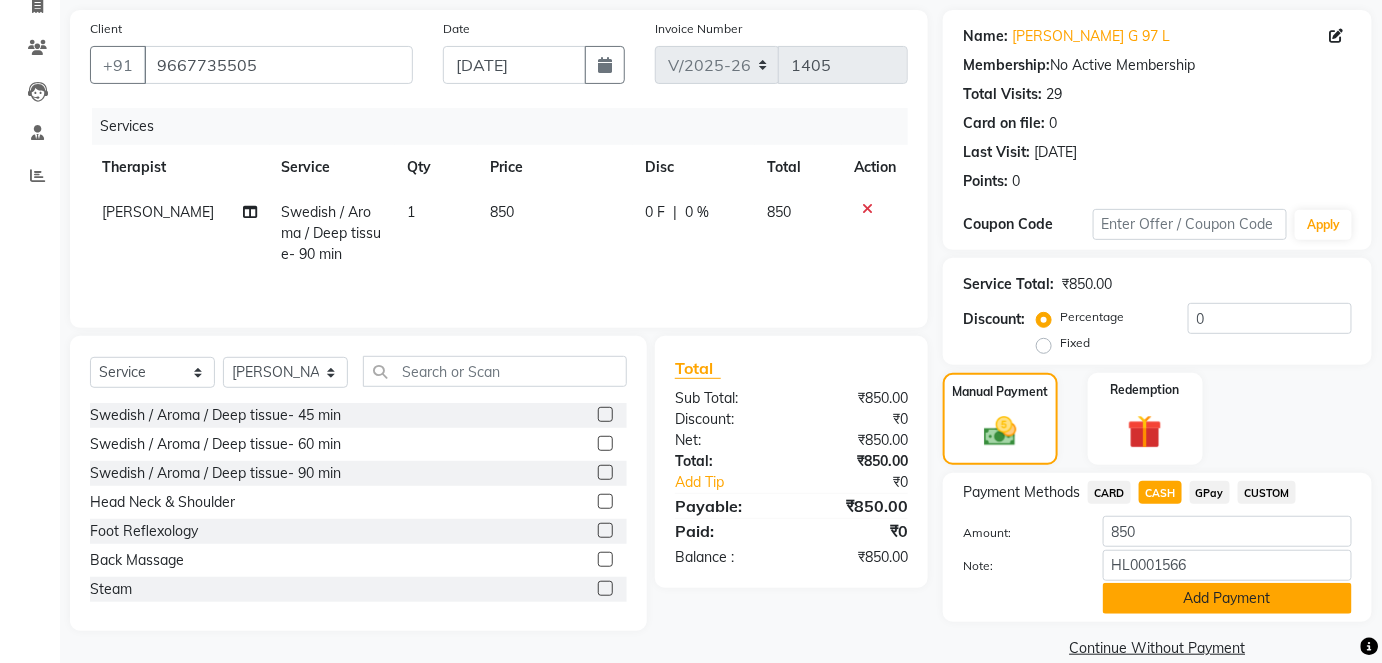 click on "Add Payment" 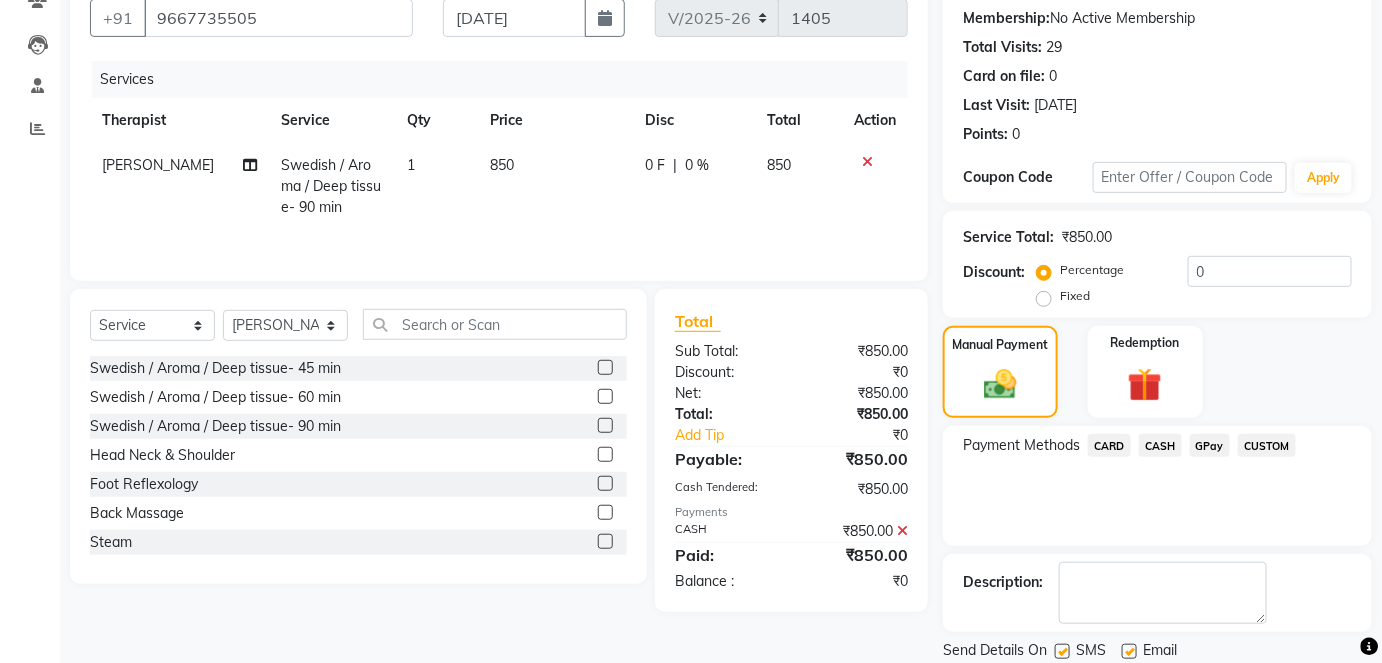 scroll, scrollTop: 252, scrollLeft: 0, axis: vertical 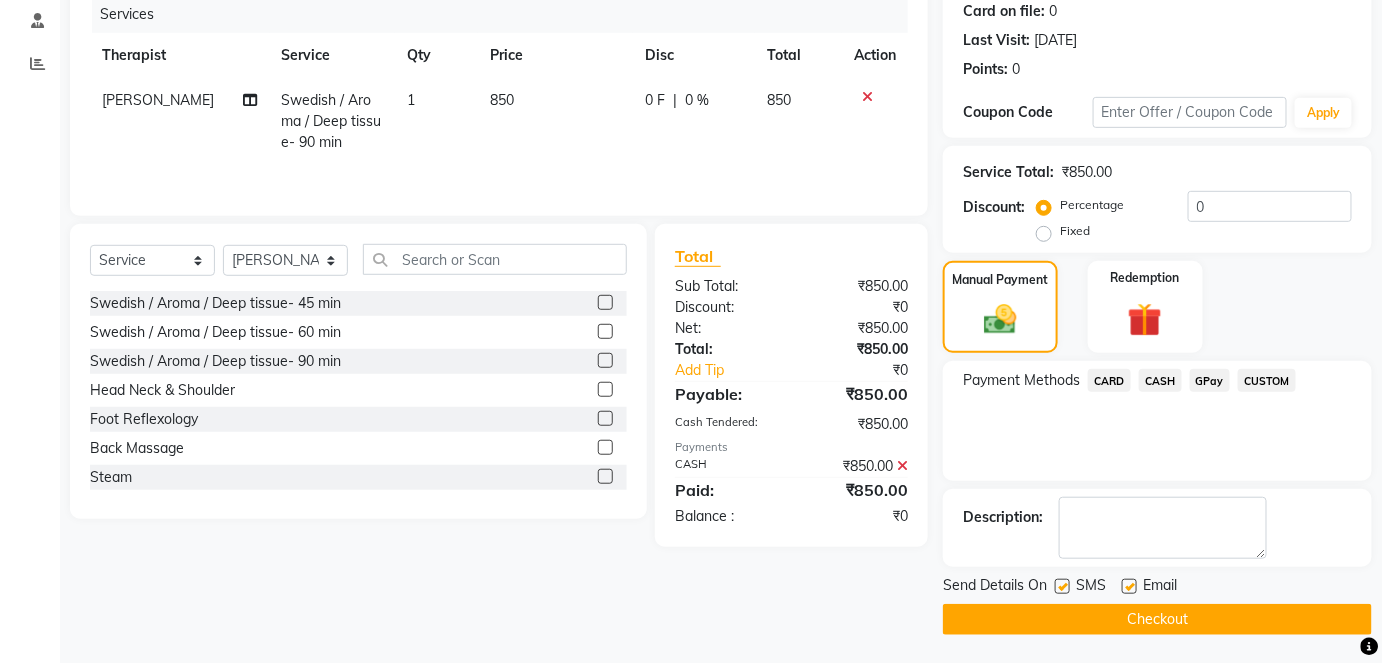 click on "Checkout" 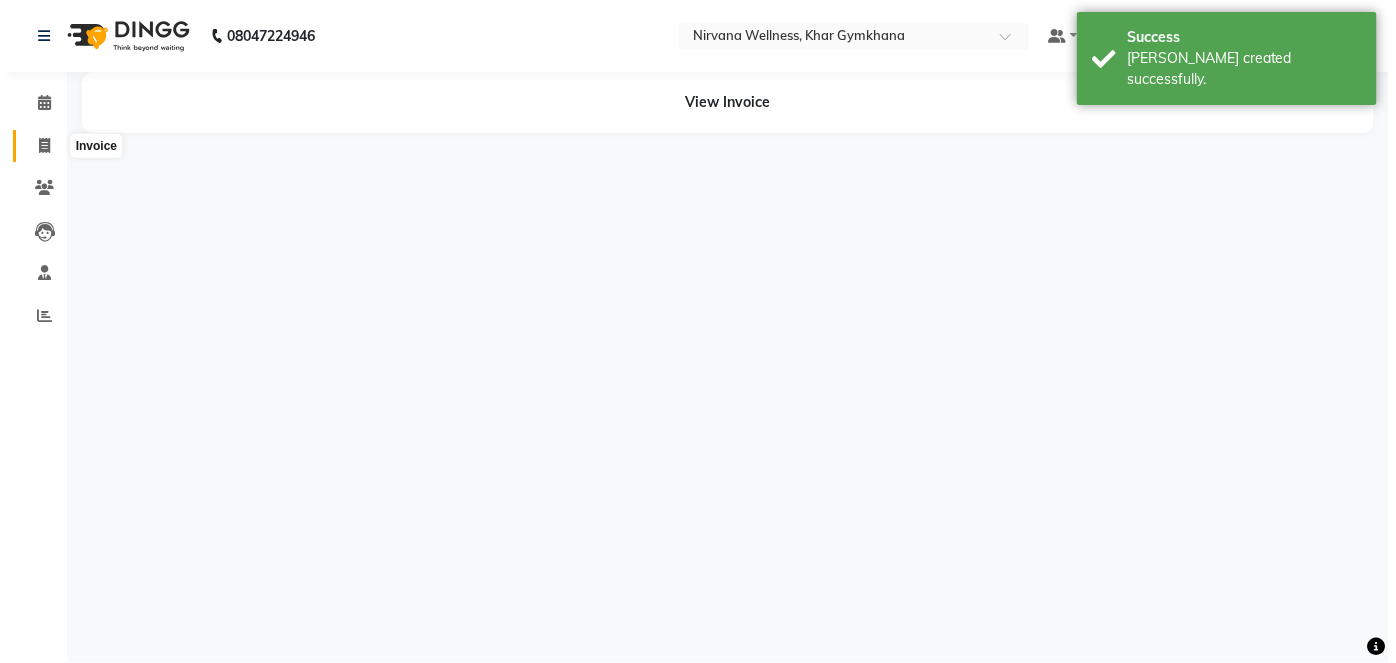 scroll, scrollTop: 0, scrollLeft: 0, axis: both 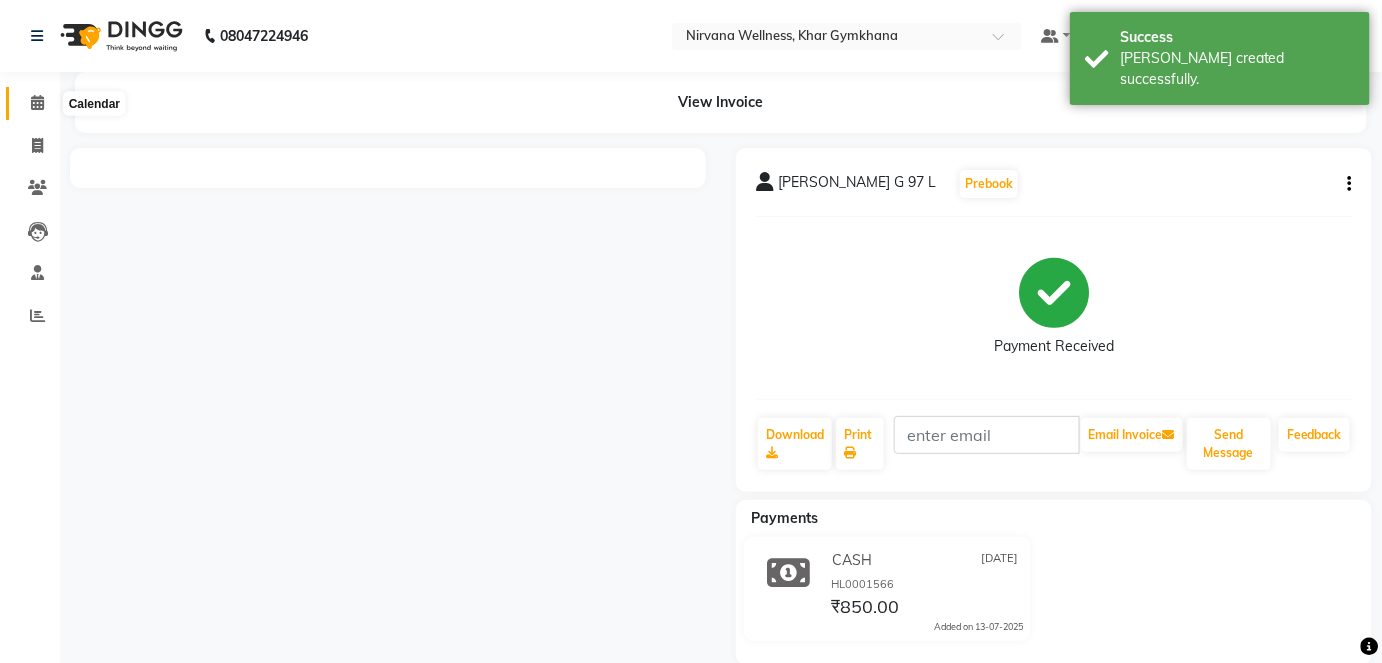 click 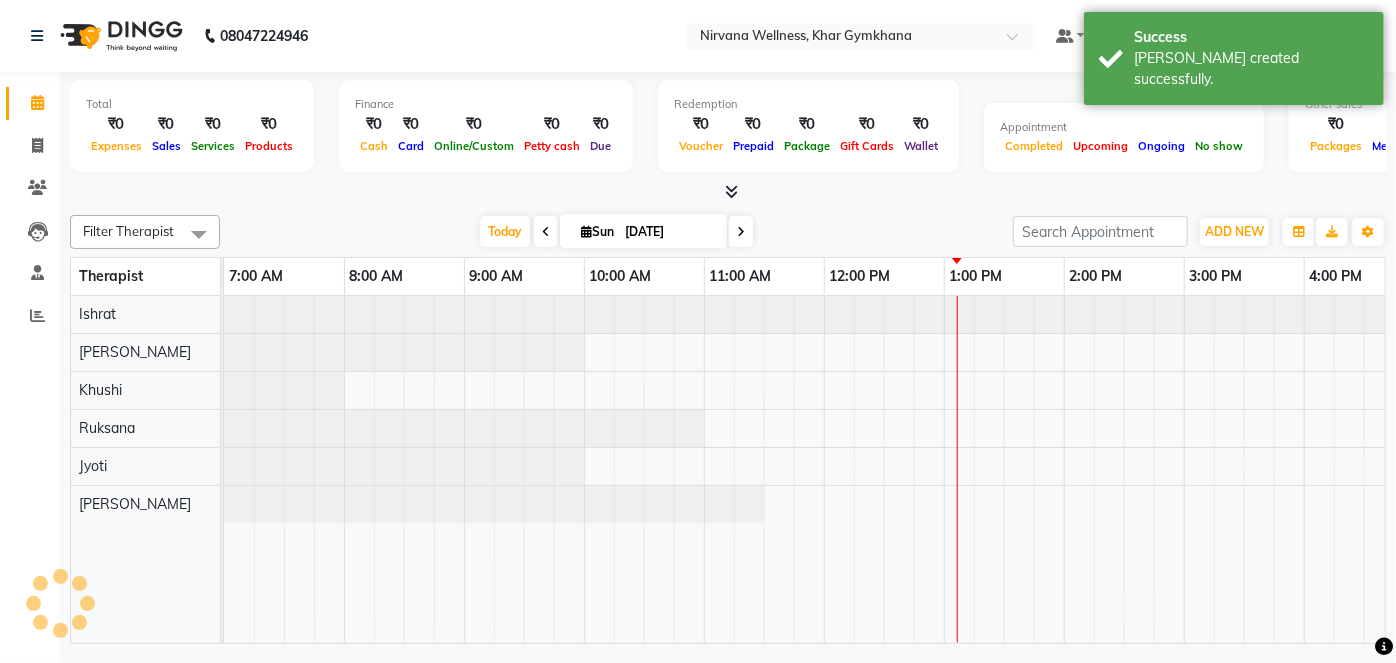 scroll, scrollTop: 0, scrollLeft: 0, axis: both 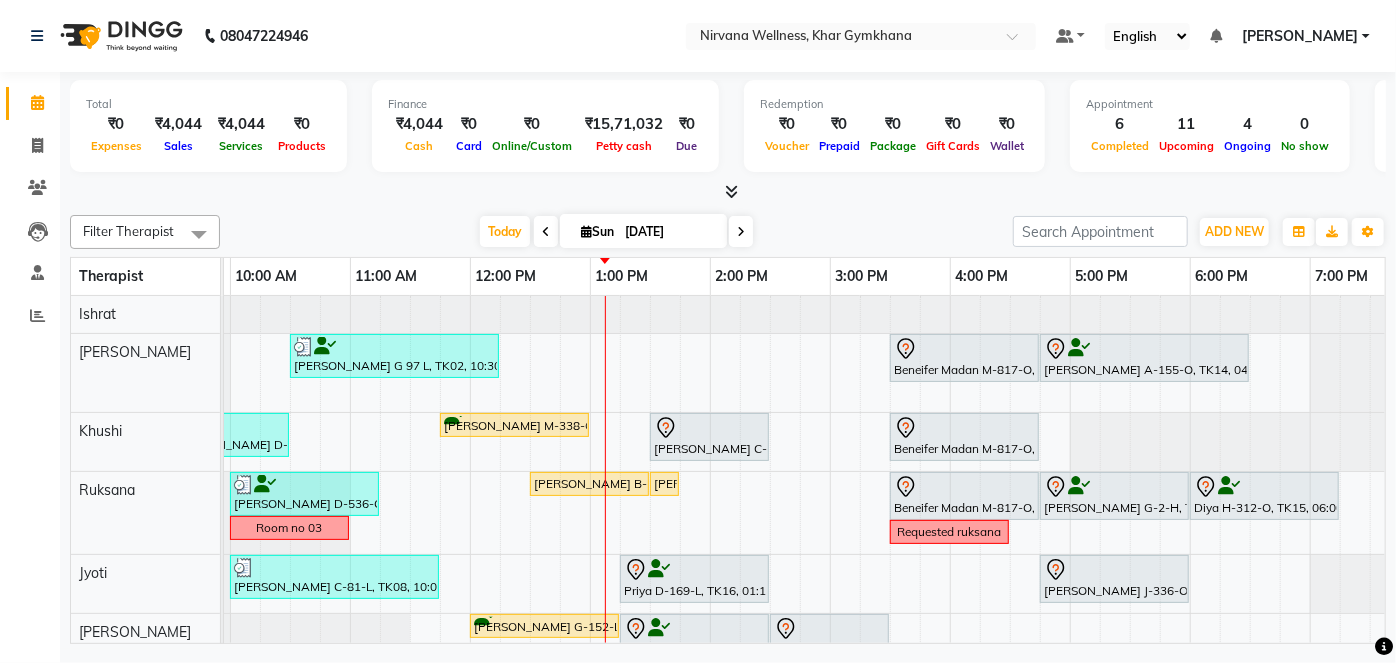 click on "Aditi Badlani B-500-O, TK13, 08:30 AM-09:30 AM, Scrubassage     Anjali Gupta G 97 L, TK02, 10:30 AM-12:15 PM, Swedish / Aroma / Deep tissue- 90 min             Beneifer Madan M-817-O, TK01, 03:30 PM-04:45 PM, Swedish / Aroma / Deep tissue- 60 min             Urvashi Ahuja A-155-O, TK14, 04:45 PM-06:30 PM, Swedish / Aroma / Deep tissue- 90 min  Dtan      Niharika D-119-L, TK04, 09:15 AM-09:16 AM, Wintergreen Oil/Aroma Oil     Niharika D-119-L, TK04, 09:30 AM-10:30 AM, Swedish / Aroma / Deep tissue- 60 min     Shubhangi Mehta M-338-O, TK05, 11:45 AM-01:00 PM, Swedish / Aroma / Deep tissue- 60 min             Sahila chadha C-122-O, TK17, 01:30 PM-02:30 PM, Swedish / Aroma / Deep tissue- 60 min             Beneifer Madan M-817-O, TK01, 03:30 PM-04:45 PM, Swedish / Aroma / Deep tissue- 60 min     Simran Doulatramani D-536-O, TK07, 10:00 AM-11:15 AM, Swedish / Aroma / Deep tissue- 60 min    Simran Bhatija B-99-L, TK06, 12:30 PM-01:30 PM, Swedish / Aroma / Deep tissue- 60 min" at bounding box center (830, 484) 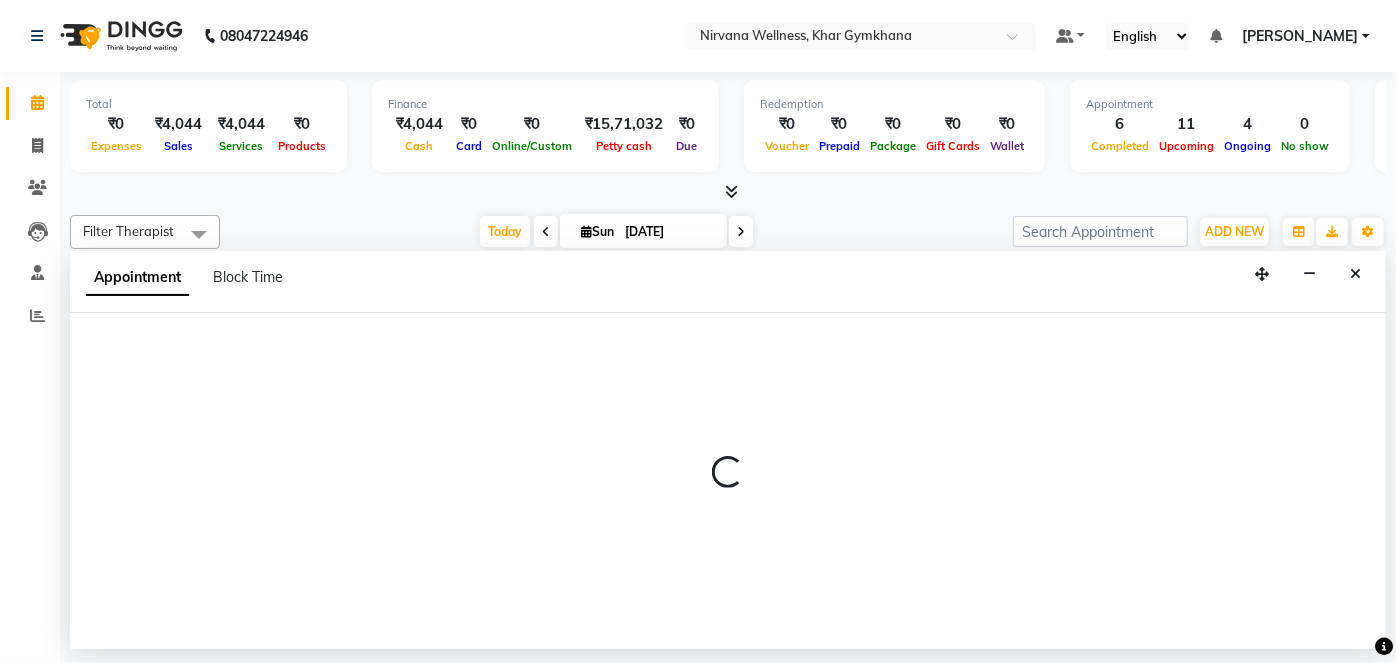 select on "68038" 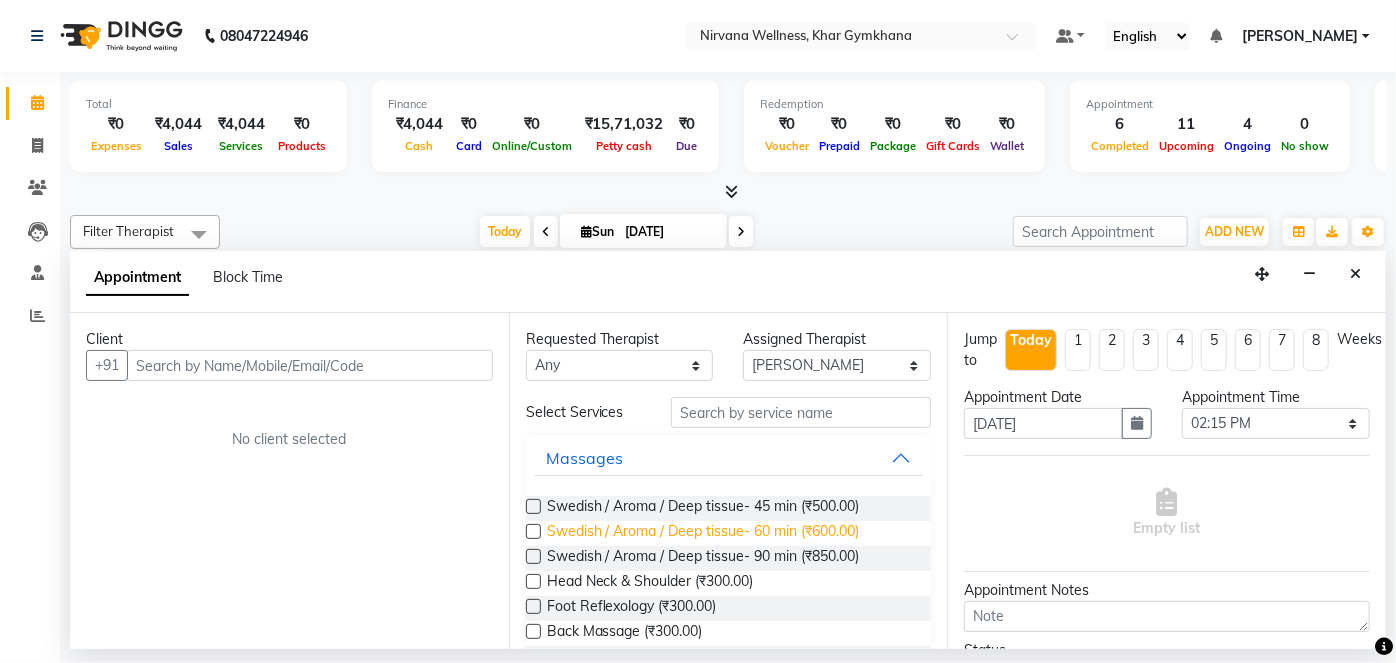 click on "Swedish / Aroma / Deep tissue- 60 min (₹600.00)" at bounding box center [703, 533] 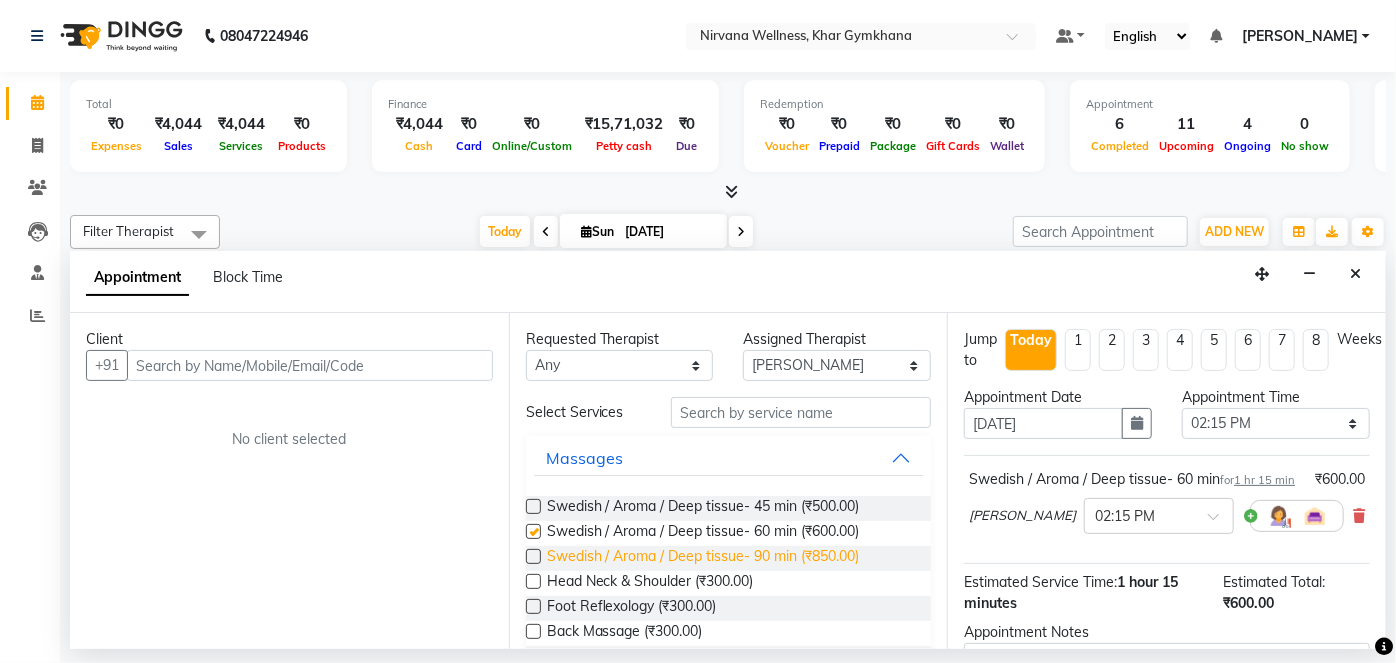 checkbox on "false" 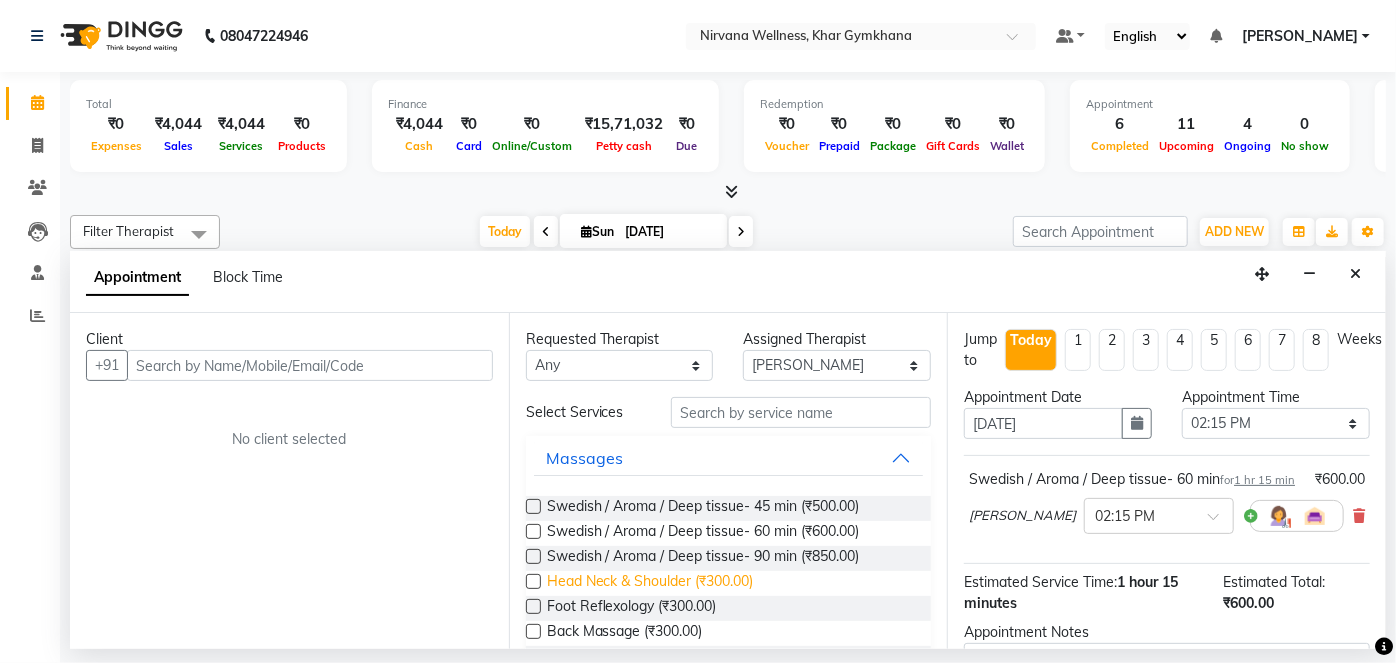 click on "Head Neck & Shoulder (₹300.00)" at bounding box center (650, 583) 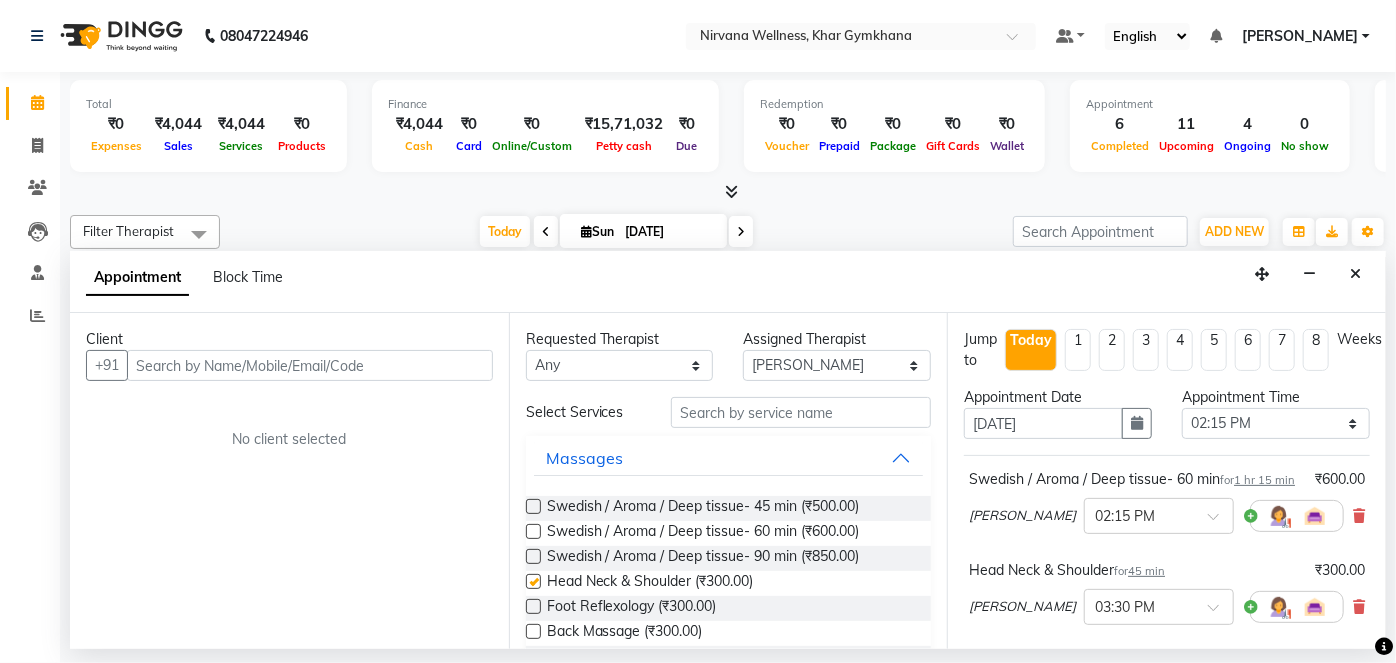 checkbox on "false" 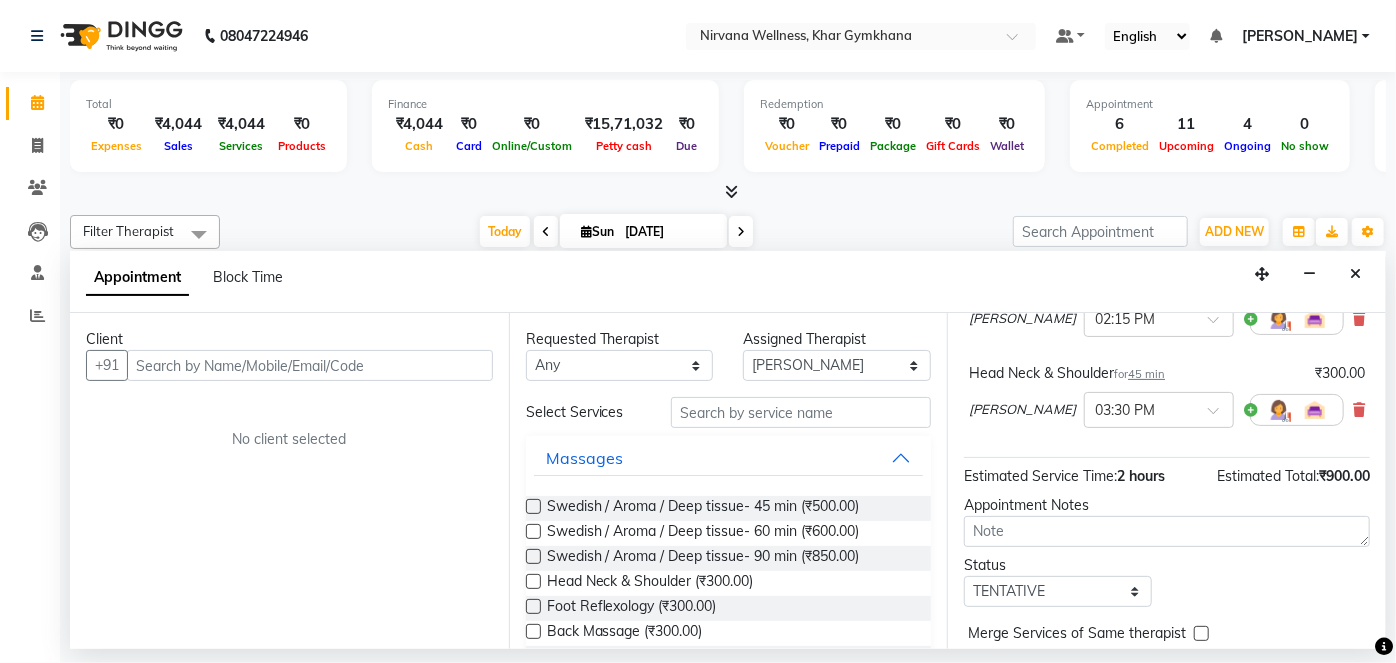 scroll, scrollTop: 120, scrollLeft: 0, axis: vertical 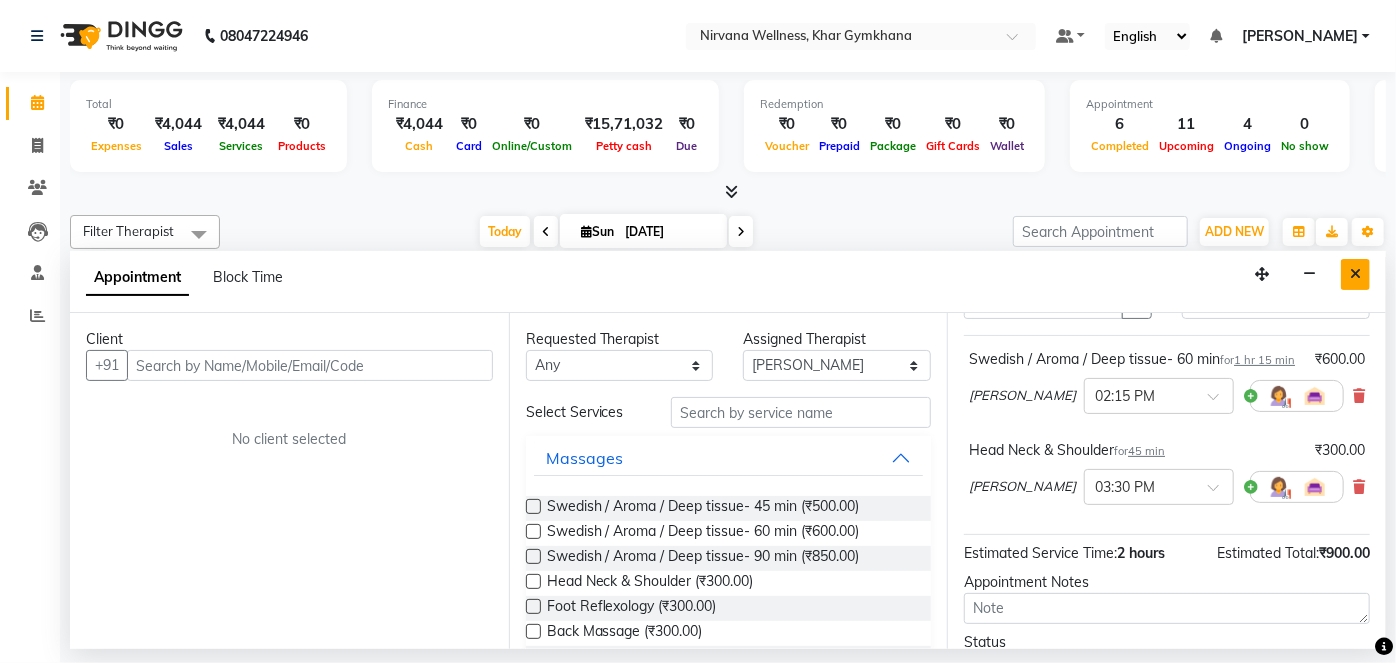 click at bounding box center [1355, 274] 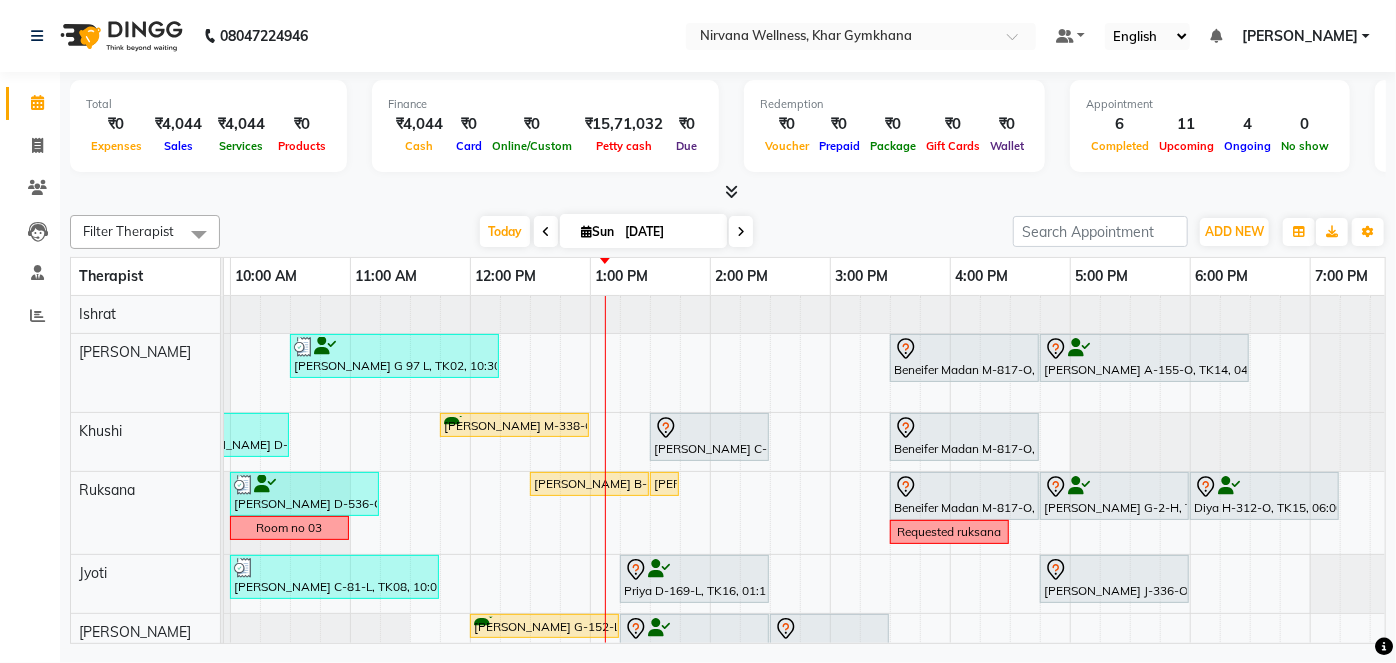scroll, scrollTop: 0, scrollLeft: 446, axis: horizontal 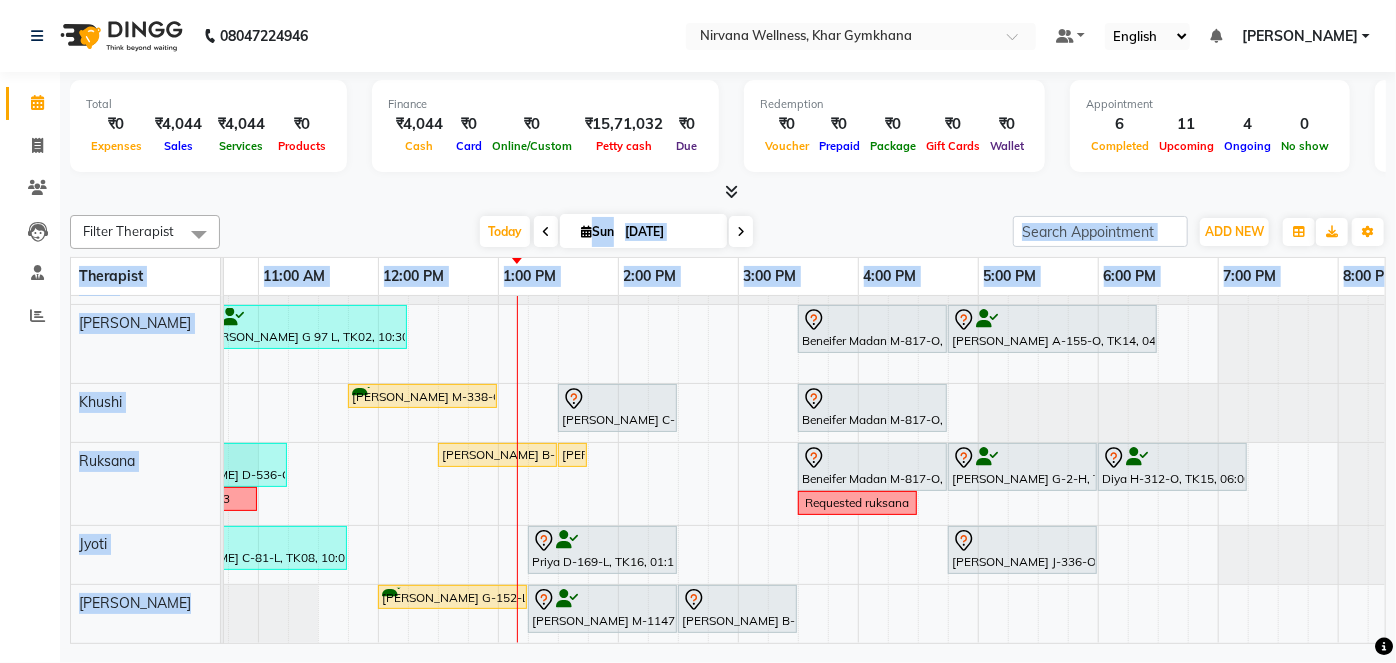 drag, startPoint x: 538, startPoint y: 235, endPoint x: 671, endPoint y: 358, distance: 181.1574 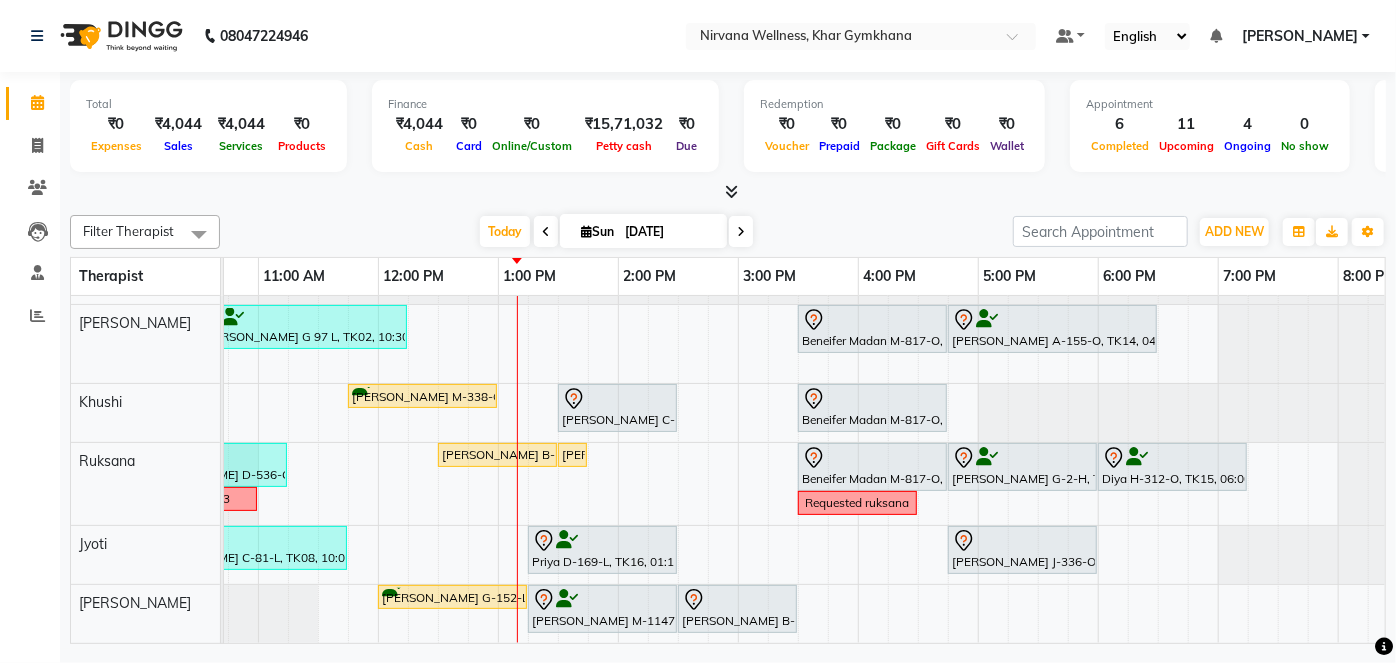 click on "Today  Sun 13-07-2025" at bounding box center [616, 232] 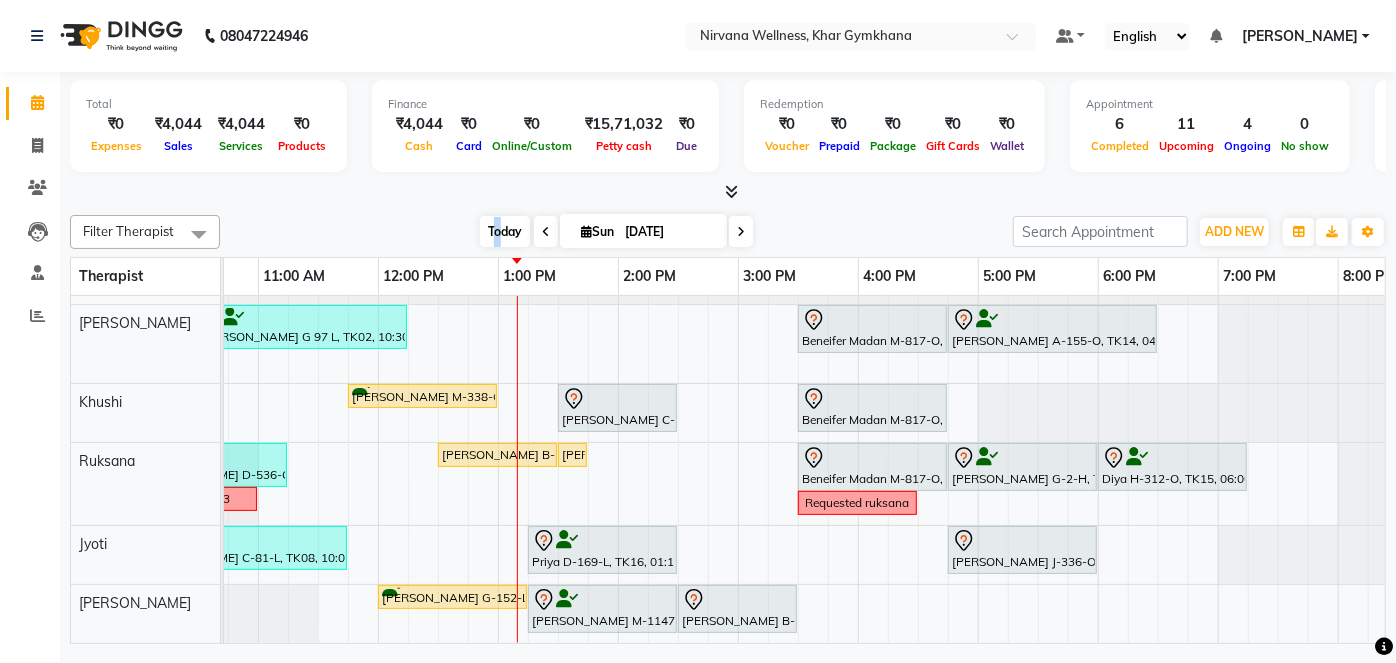 click on "Today" at bounding box center (505, 231) 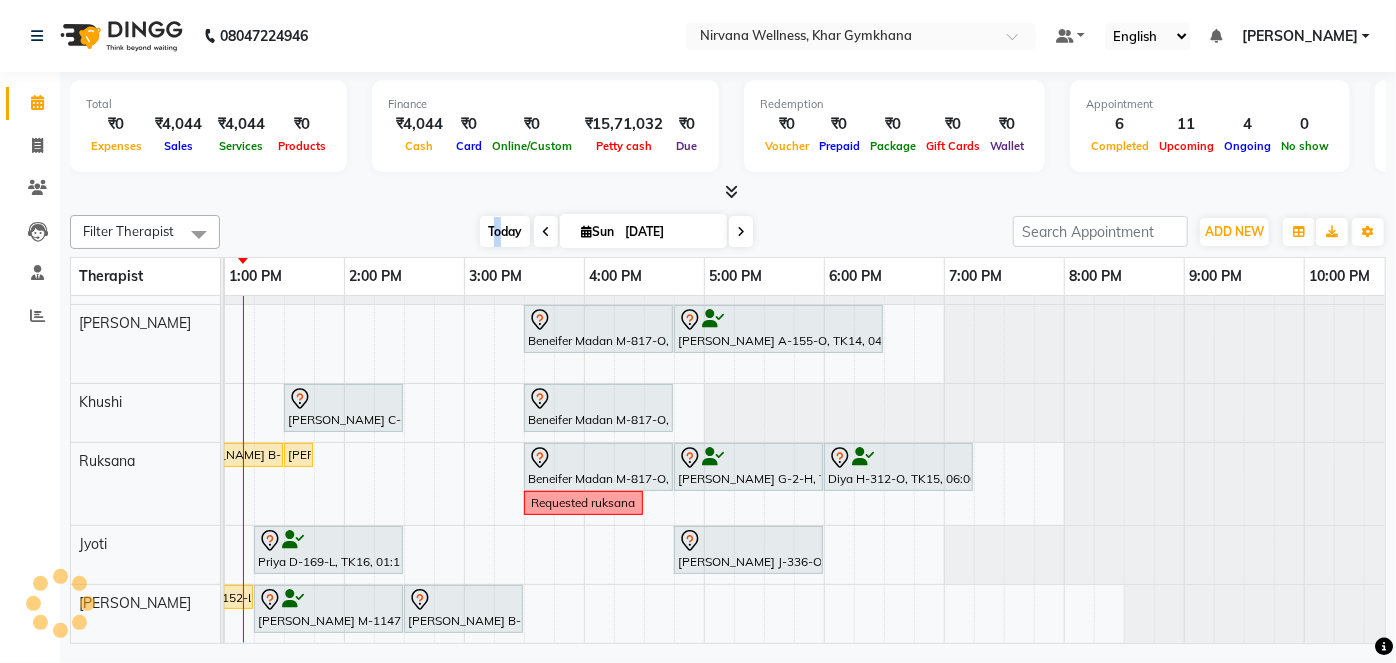 scroll, scrollTop: 0, scrollLeft: 0, axis: both 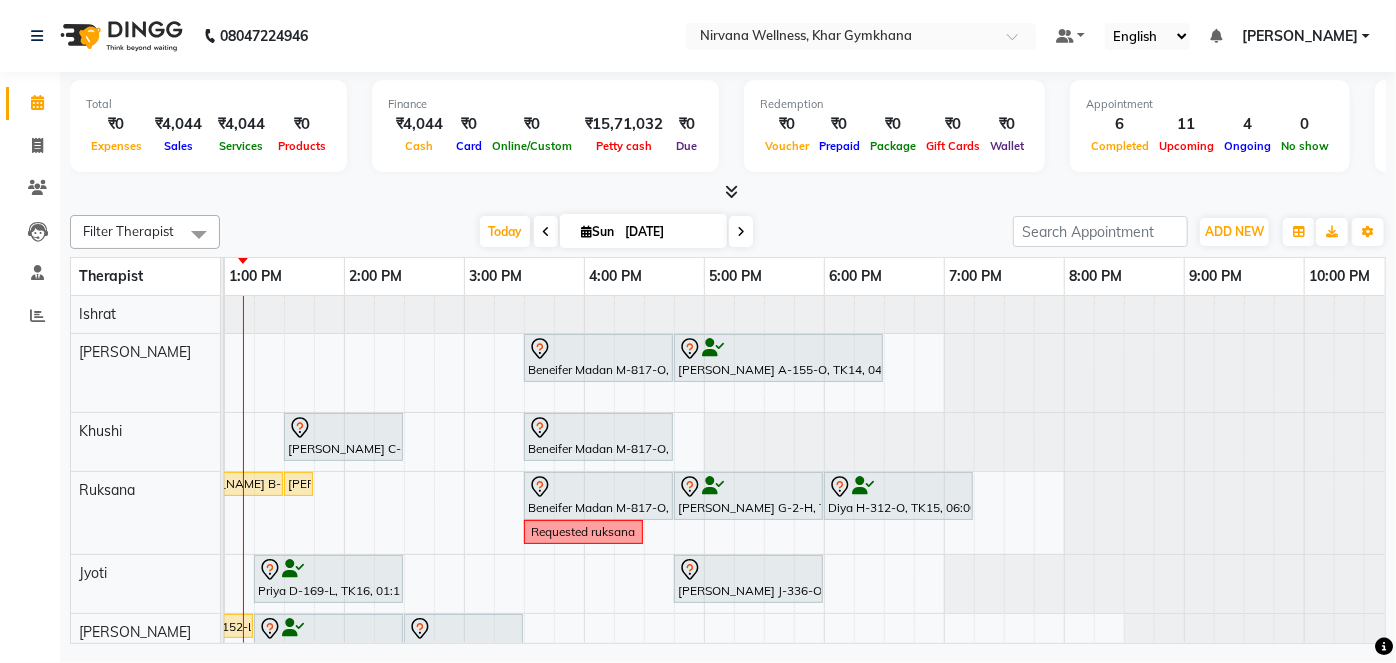 drag, startPoint x: 551, startPoint y: 232, endPoint x: 541, endPoint y: 236, distance: 10.770329 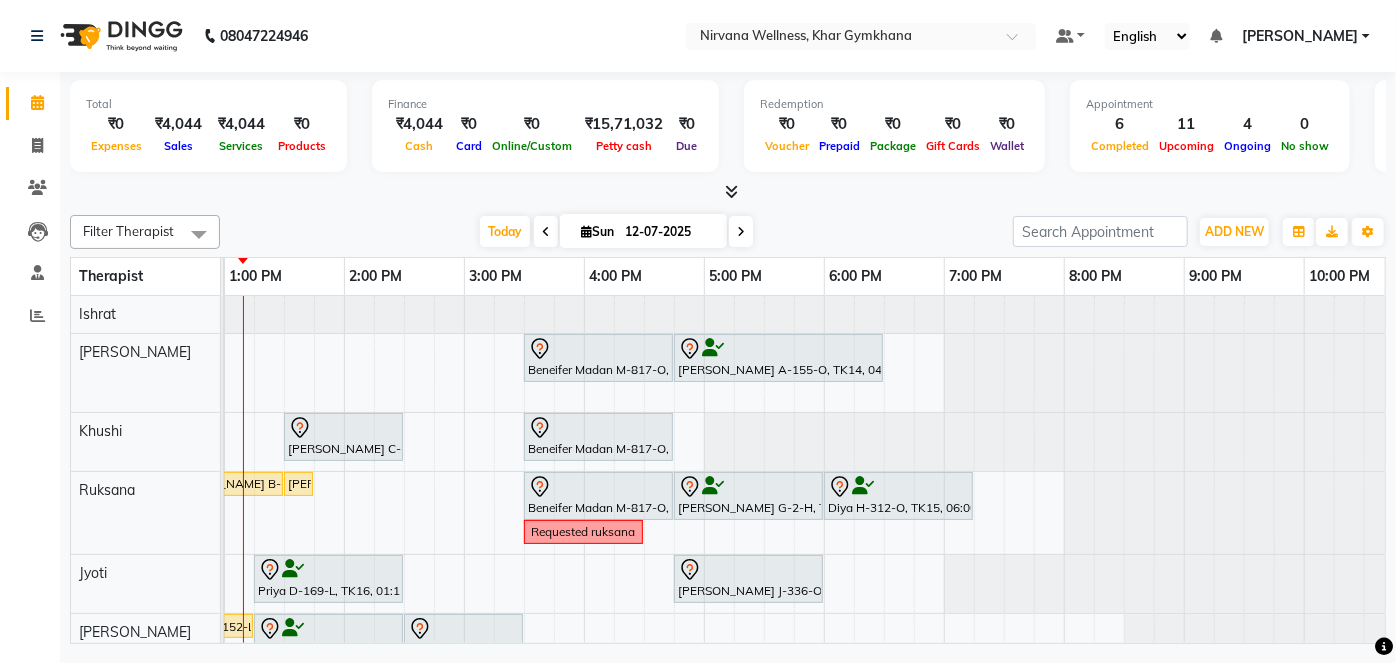 scroll, scrollTop: 0, scrollLeft: 720, axis: horizontal 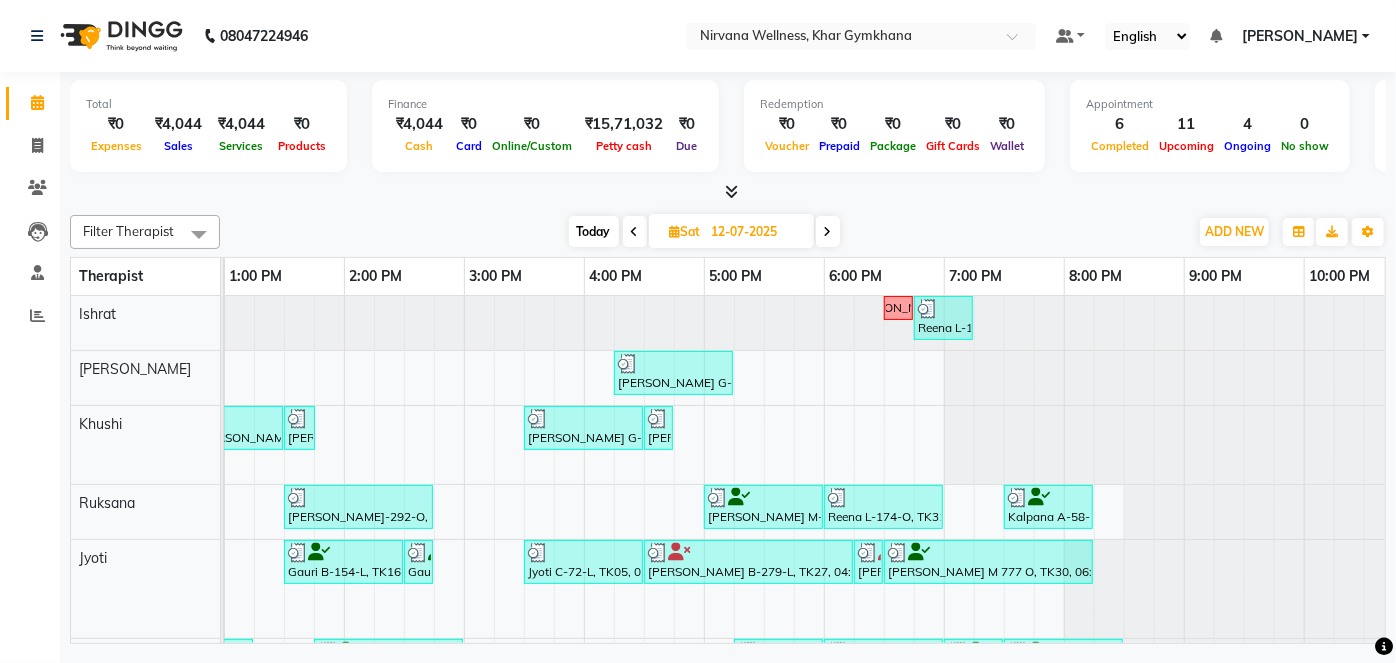 click at bounding box center (675, 231) 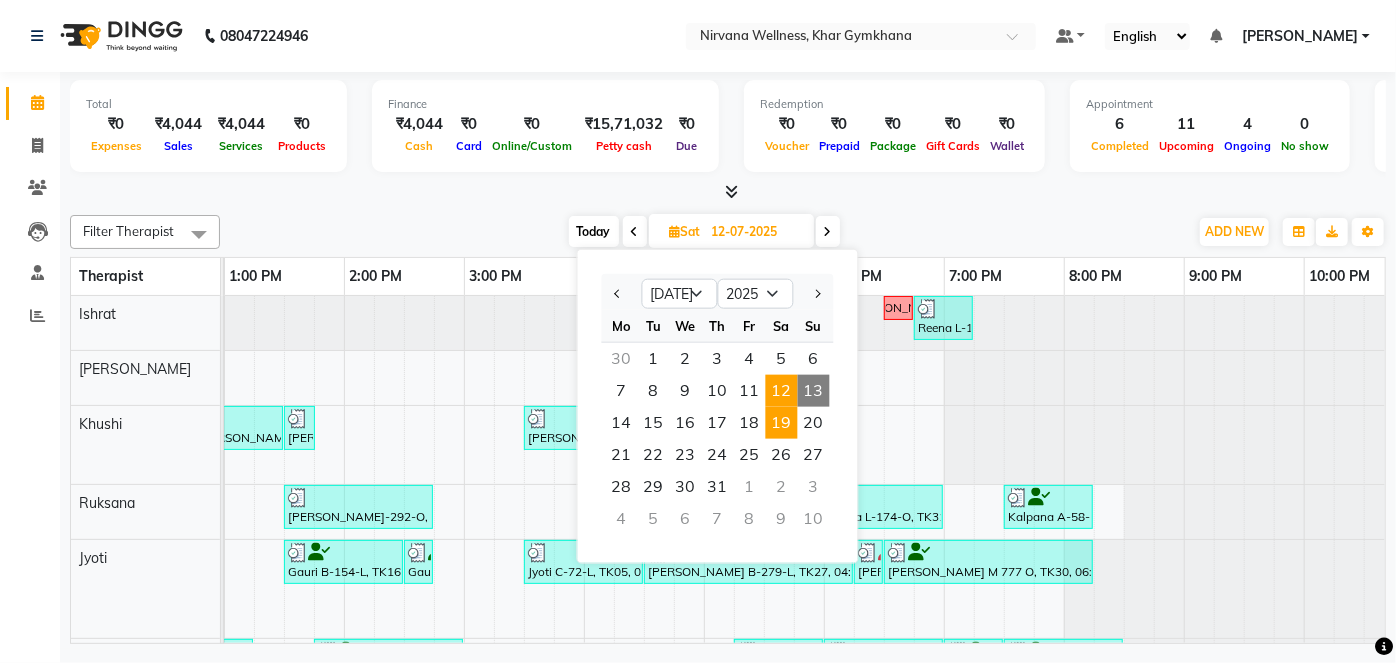 click on "19" at bounding box center [782, 423] 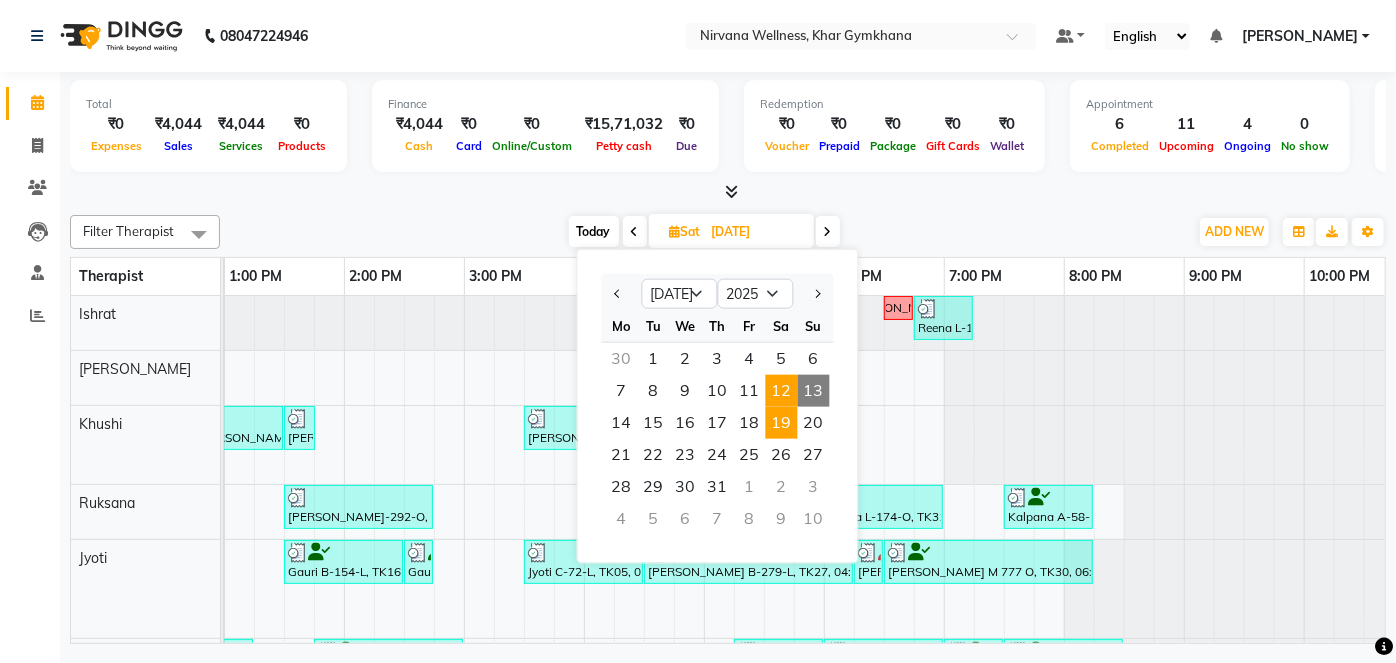 scroll, scrollTop: 0, scrollLeft: 0, axis: both 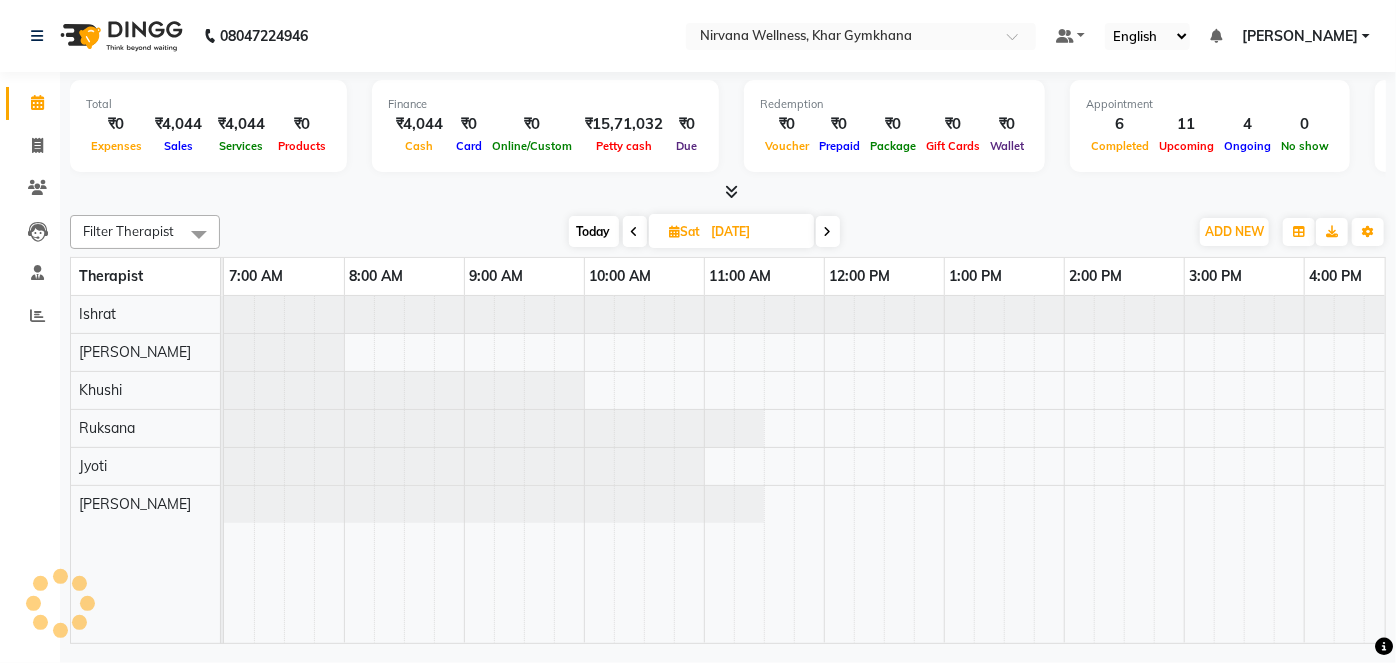 click at bounding box center (224, 314) 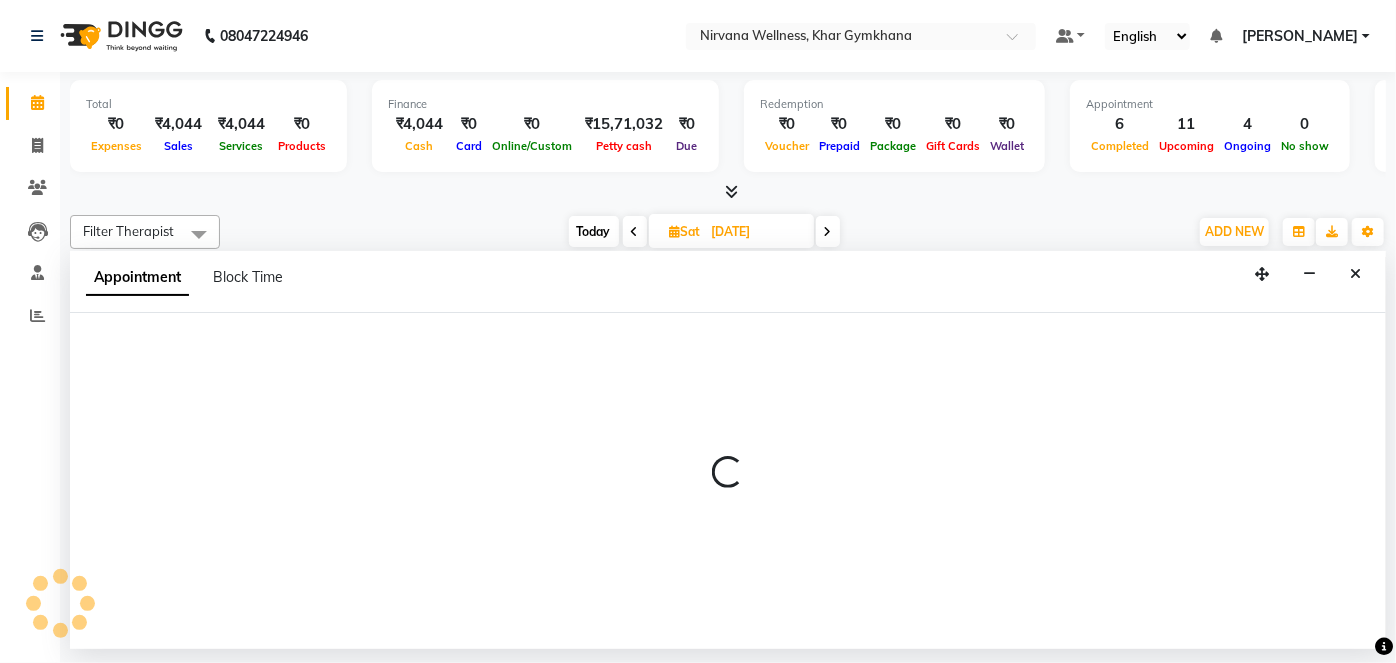 select on "67021" 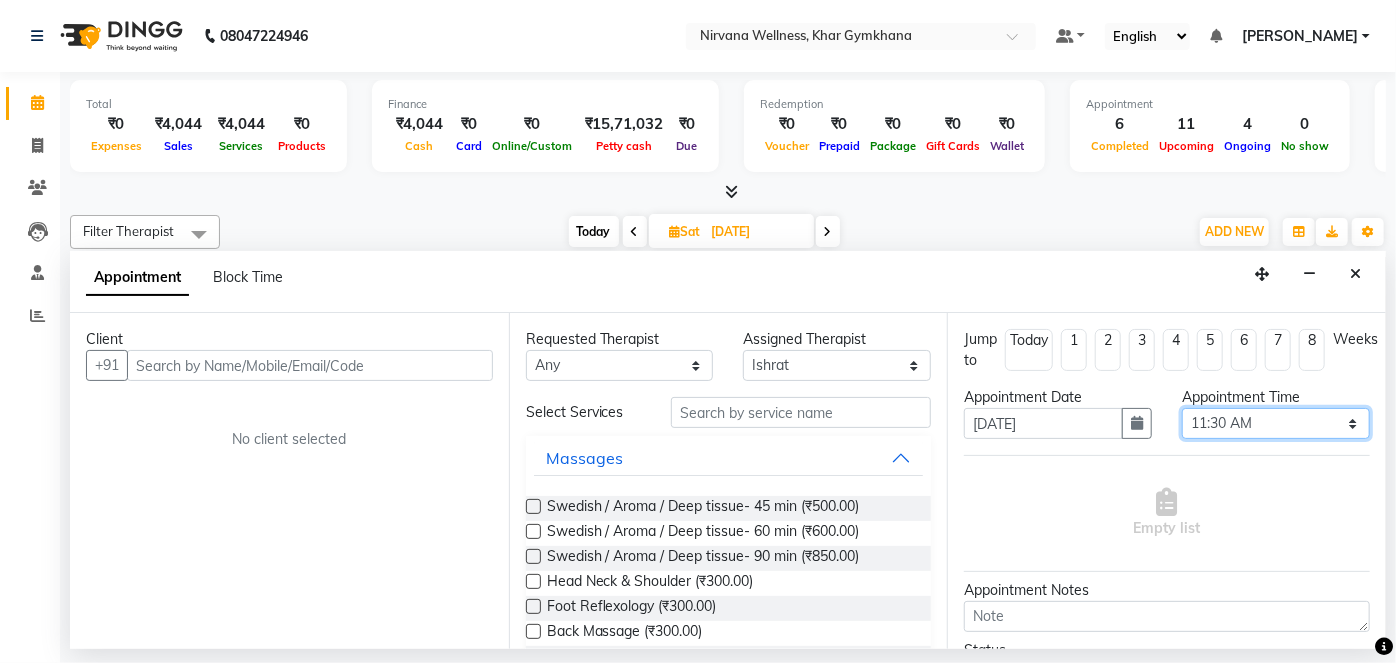 click on "Select 08:00 AM 08:15 AM 08:30 AM 08:45 AM 09:00 AM 09:15 AM 09:30 AM 09:45 AM 10:00 AM 10:15 AM 10:30 AM 10:45 AM 11:00 AM 11:15 AM 11:30 AM 11:45 AM 12:00 PM 12:15 PM 12:30 PM 12:45 PM 01:00 PM 01:15 PM 01:30 PM 01:45 PM 02:00 PM 02:15 PM 02:30 PM 02:45 PM 03:00 PM 03:15 PM 03:30 PM 03:45 PM 04:00 PM 04:15 PM 04:30 PM 04:45 PM 05:00 PM 05:15 PM 05:30 PM 05:45 PM 06:00 PM 06:15 PM 06:30 PM 06:45 PM 07:00 PM 07:15 PM 07:30 PM 07:45 PM 08:00 PM 08:15 PM 08:30 PM 08:45 PM 09:00 PM 09:15 PM 09:30 PM 09:45 PM 10:00 PM" at bounding box center [1276, 423] 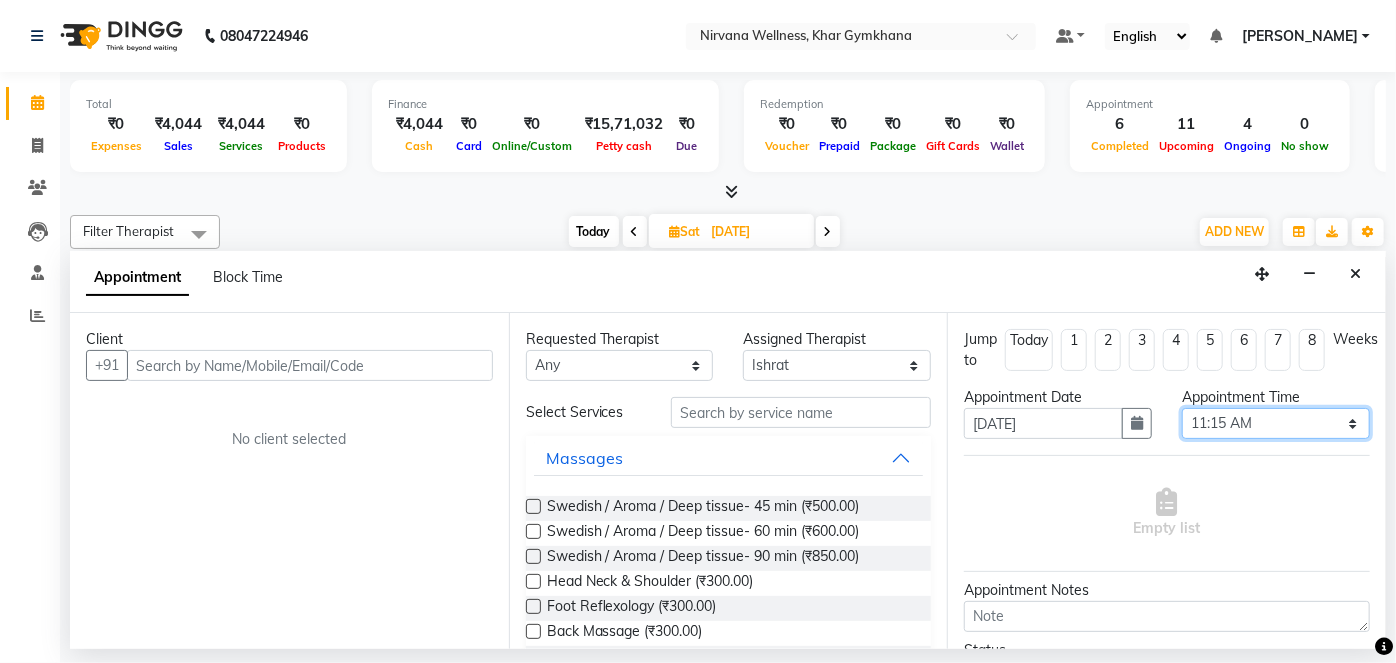 click on "Select 08:00 AM 08:15 AM 08:30 AM 08:45 AM 09:00 AM 09:15 AM 09:30 AM 09:45 AM 10:00 AM 10:15 AM 10:30 AM 10:45 AM 11:00 AM 11:15 AM 11:30 AM 11:45 AM 12:00 PM 12:15 PM 12:30 PM 12:45 PM 01:00 PM 01:15 PM 01:30 PM 01:45 PM 02:00 PM 02:15 PM 02:30 PM 02:45 PM 03:00 PM 03:15 PM 03:30 PM 03:45 PM 04:00 PM 04:15 PM 04:30 PM 04:45 PM 05:00 PM 05:15 PM 05:30 PM 05:45 PM 06:00 PM 06:15 PM 06:30 PM 06:45 PM 07:00 PM 07:15 PM 07:30 PM 07:45 PM 08:00 PM 08:15 PM 08:30 PM 08:45 PM 09:00 PM 09:15 PM 09:30 PM 09:45 PM 10:00 PM" at bounding box center [1276, 423] 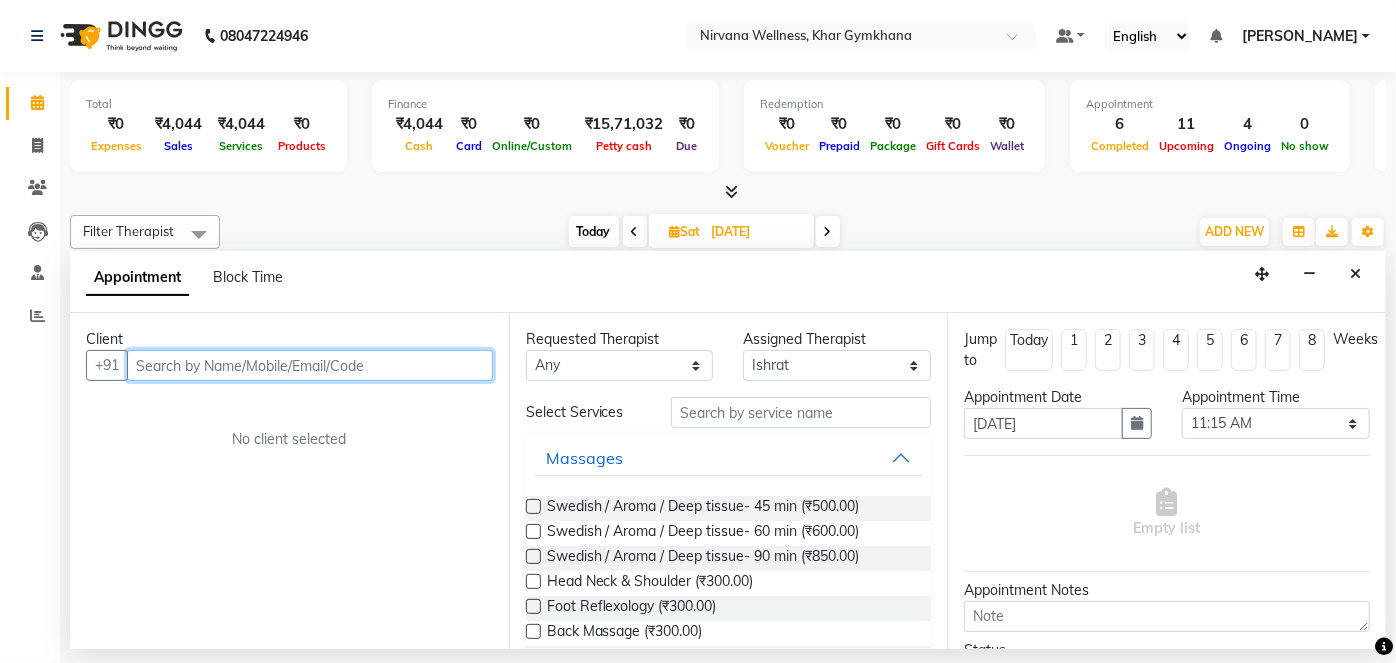 click at bounding box center (310, 365) 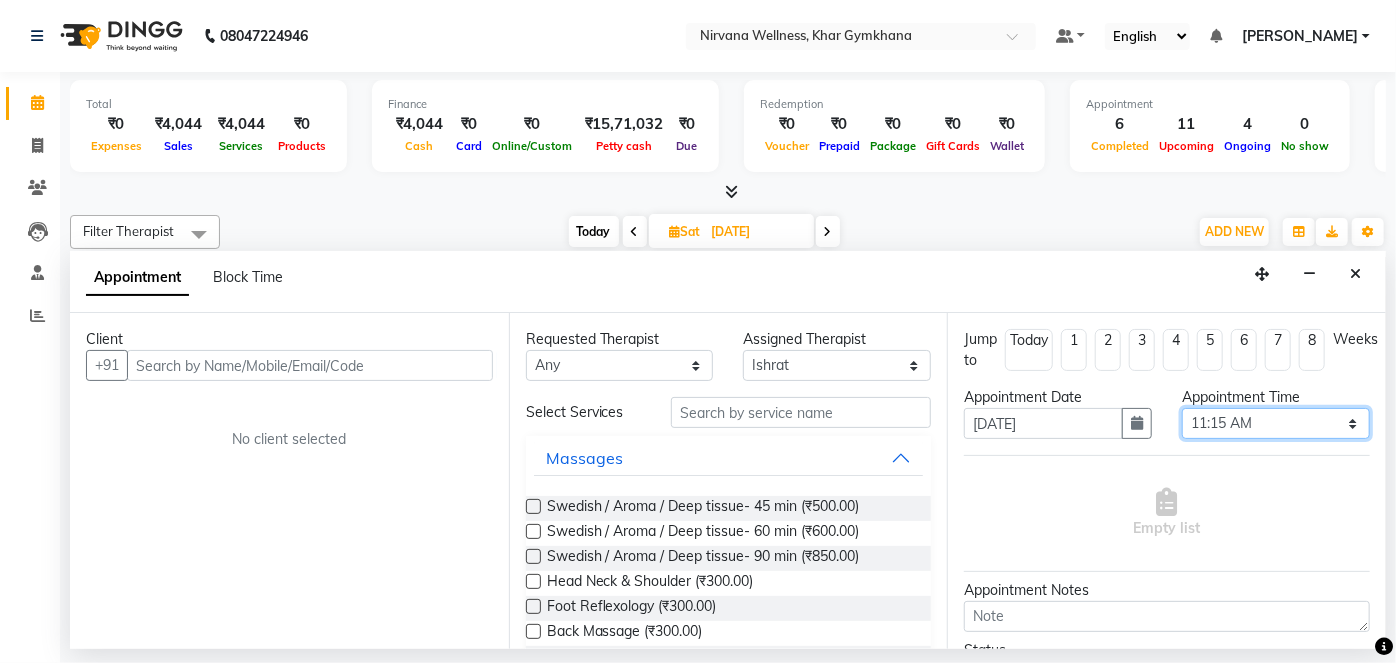 click on "Select 08:00 AM 08:15 AM 08:30 AM 08:45 AM 09:00 AM 09:15 AM 09:30 AM 09:45 AM 10:00 AM 10:15 AM 10:30 AM 10:45 AM 11:00 AM 11:15 AM 11:30 AM 11:45 AM 12:00 PM 12:15 PM 12:30 PM 12:45 PM 01:00 PM 01:15 PM 01:30 PM 01:45 PM 02:00 PM 02:15 PM 02:30 PM 02:45 PM 03:00 PM 03:15 PM 03:30 PM 03:45 PM 04:00 PM 04:15 PM 04:30 PM 04:45 PM 05:00 PM 05:15 PM 05:30 PM 05:45 PM 06:00 PM 06:15 PM 06:30 PM 06:45 PM 07:00 PM 07:15 PM 07:30 PM 07:45 PM 08:00 PM 08:15 PM 08:30 PM 08:45 PM 09:00 PM 09:15 PM 09:30 PM 09:45 PM 10:00 PM" at bounding box center [1276, 423] 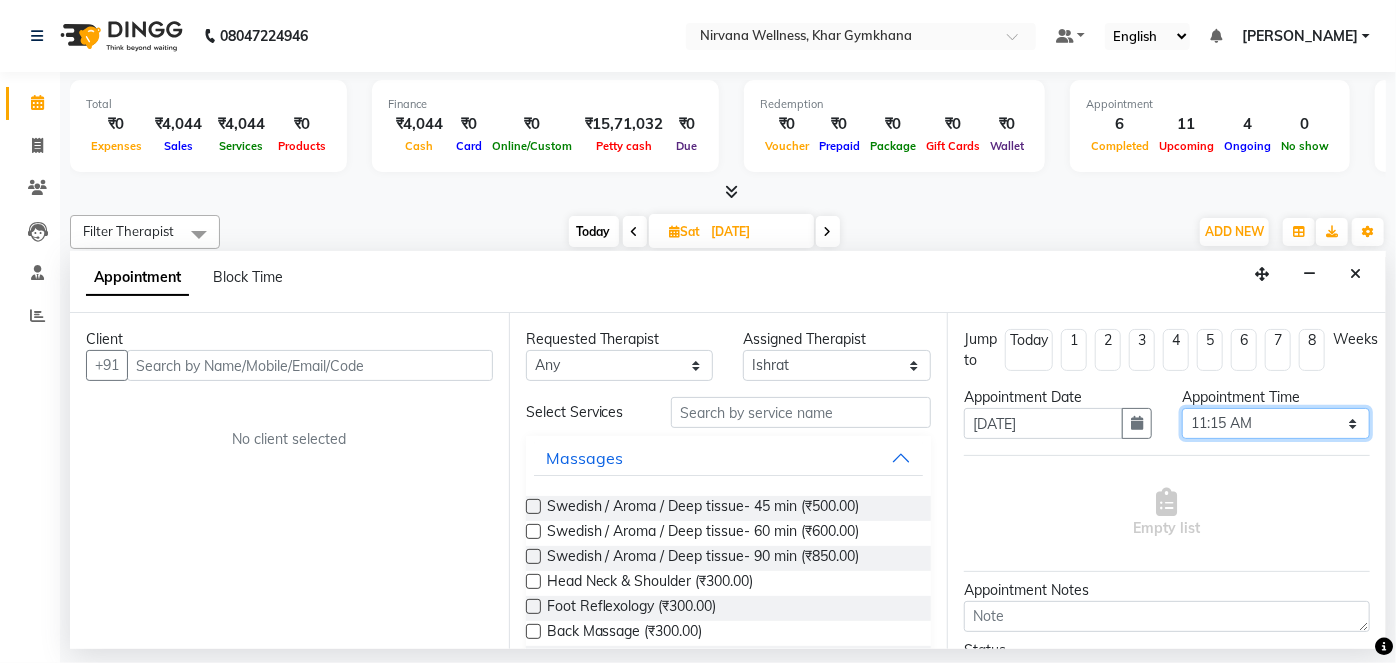 select on "705" 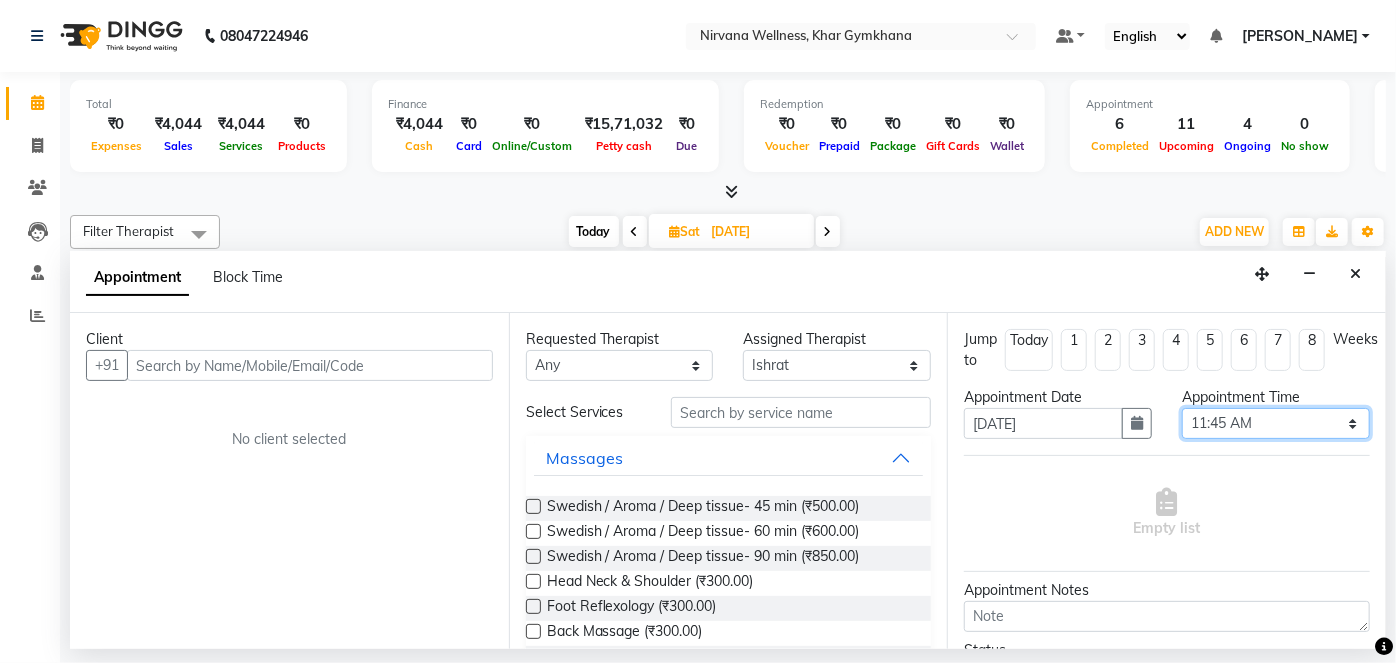 click on "Select 08:00 AM 08:15 AM 08:30 AM 08:45 AM 09:00 AM 09:15 AM 09:30 AM 09:45 AM 10:00 AM 10:15 AM 10:30 AM 10:45 AM 11:00 AM 11:15 AM 11:30 AM 11:45 AM 12:00 PM 12:15 PM 12:30 PM 12:45 PM 01:00 PM 01:15 PM 01:30 PM 01:45 PM 02:00 PM 02:15 PM 02:30 PM 02:45 PM 03:00 PM 03:15 PM 03:30 PM 03:45 PM 04:00 PM 04:15 PM 04:30 PM 04:45 PM 05:00 PM 05:15 PM 05:30 PM 05:45 PM 06:00 PM 06:15 PM 06:30 PM 06:45 PM 07:00 PM 07:15 PM 07:30 PM 07:45 PM 08:00 PM 08:15 PM 08:30 PM 08:45 PM 09:00 PM 09:15 PM 09:30 PM 09:45 PM 10:00 PM" at bounding box center [1276, 423] 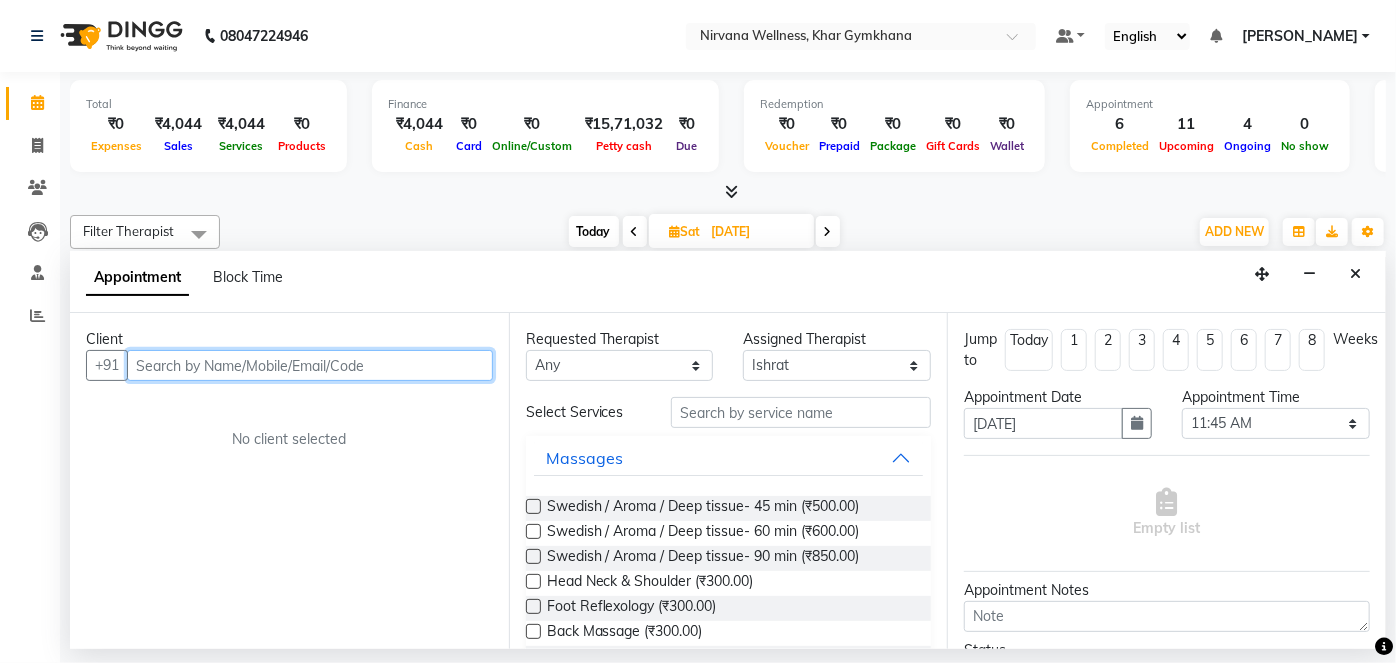 click at bounding box center [310, 365] 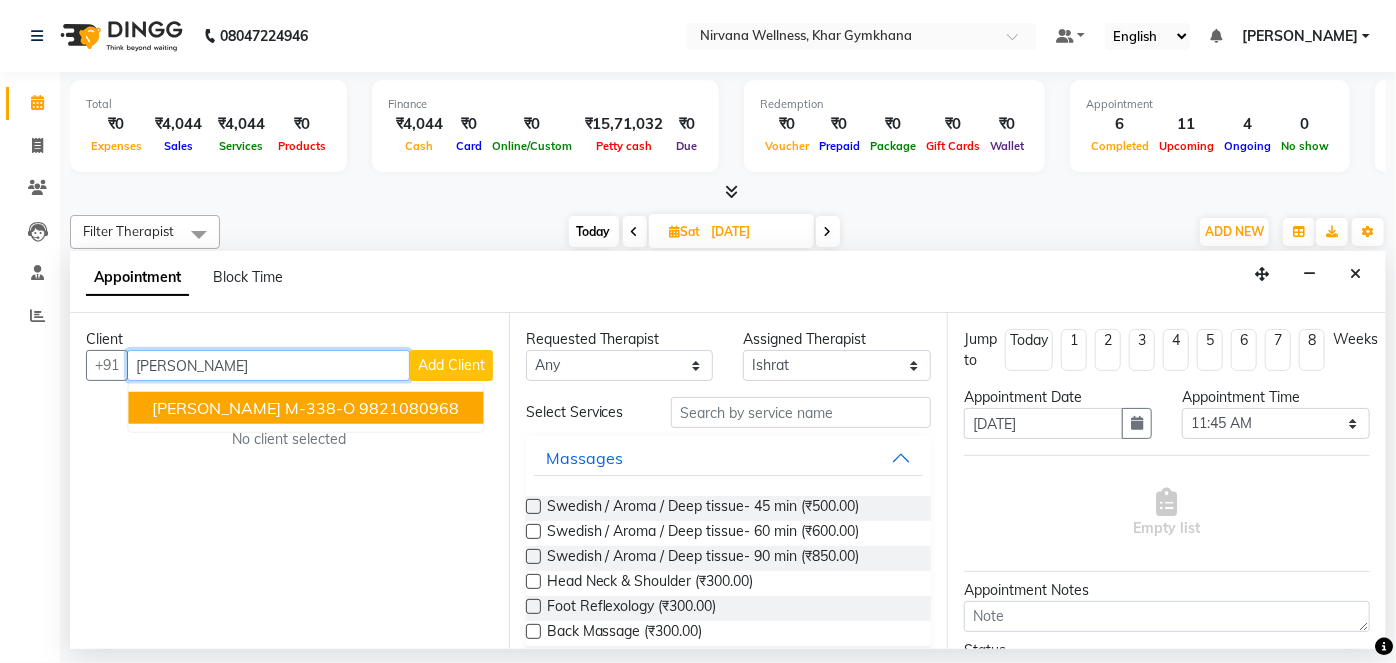 click on "Shubhangi Mehta M-338-O  9821080968" at bounding box center [305, 408] 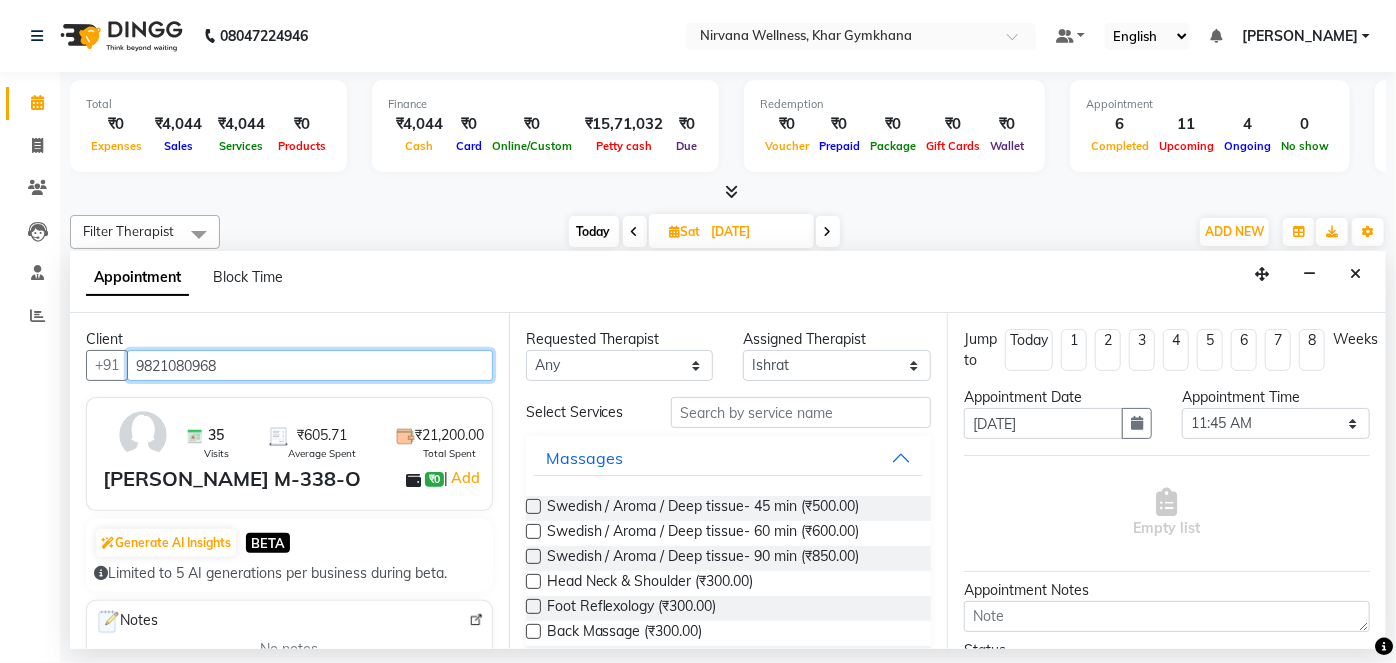 type on "9821080968" 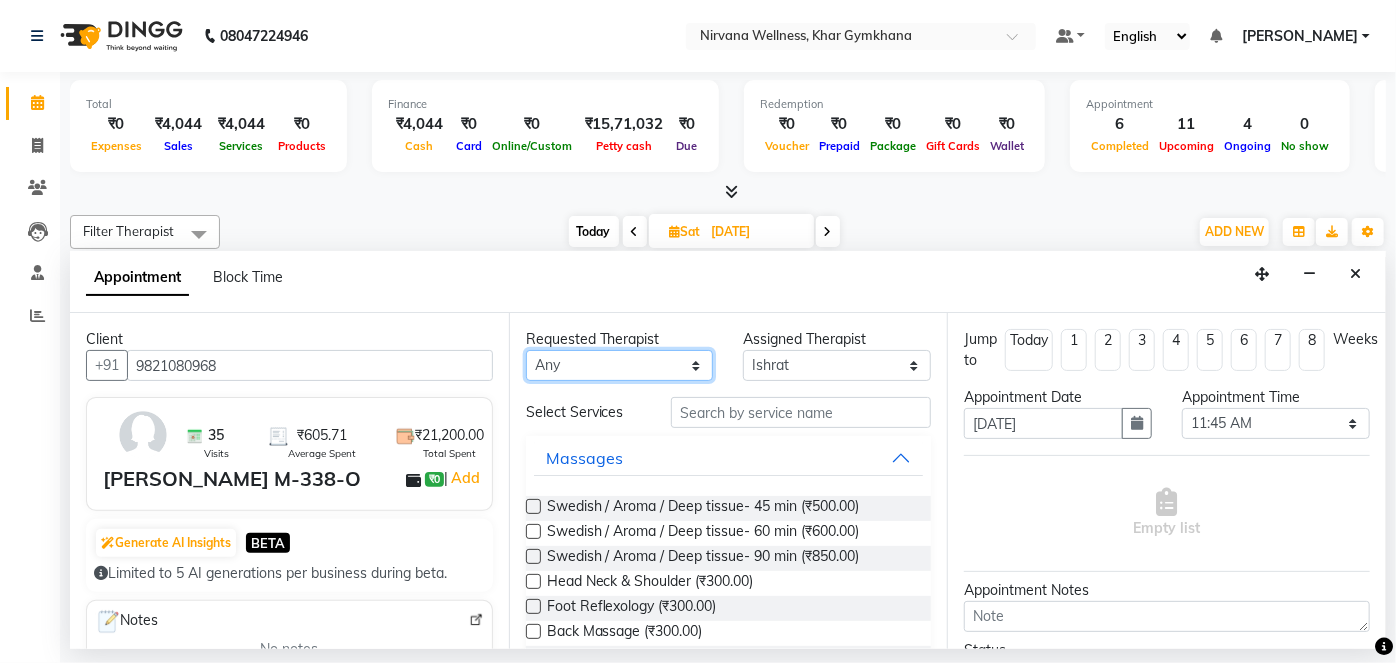 click on "Any Ishrat Jyoti Khushi Nilofar Ruksana  Suhani" at bounding box center (620, 365) 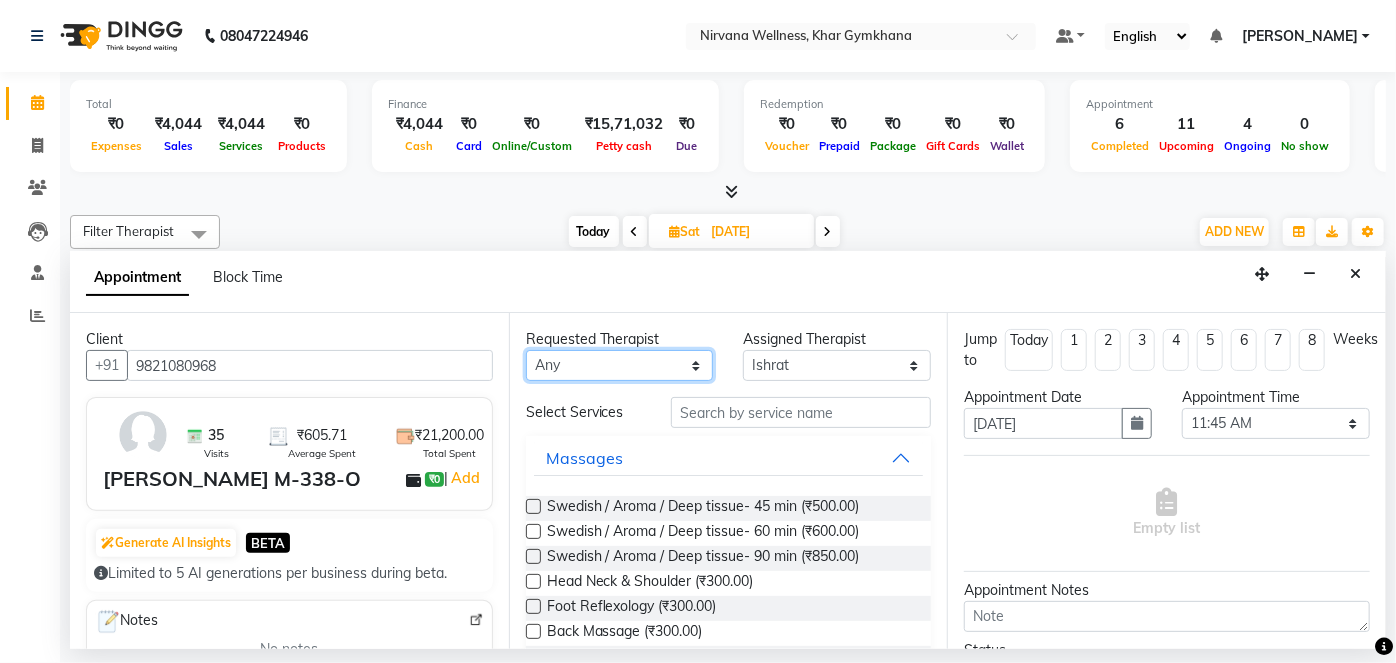 select on "67021" 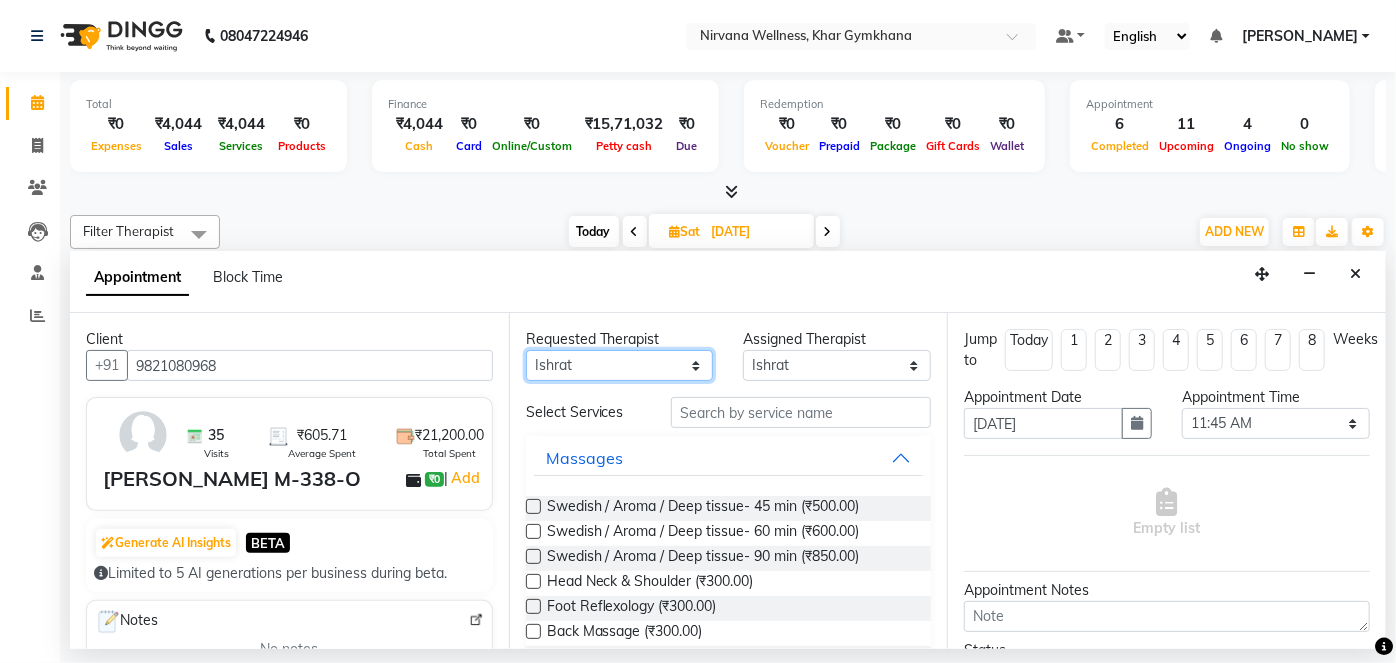 click on "Any Ishrat Jyoti Khushi Nilofar Ruksana  Suhani" at bounding box center [620, 365] 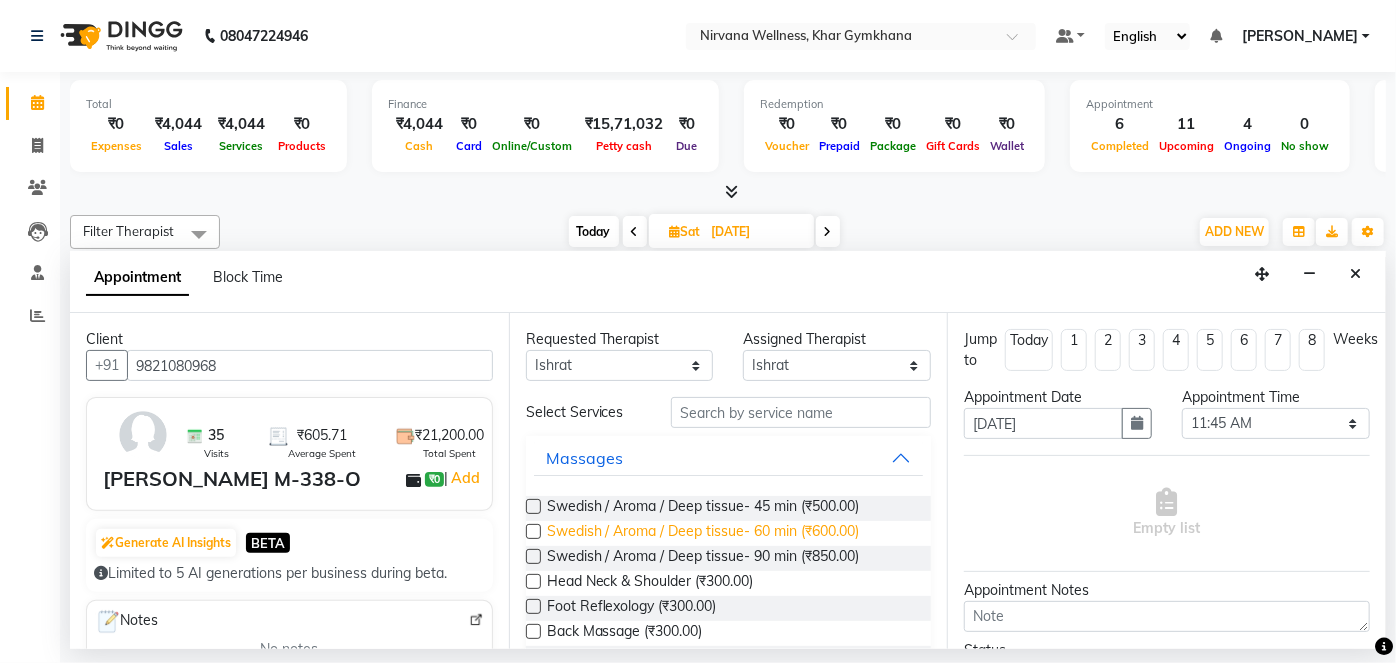 click on "Swedish / Aroma / Deep tissue- 60 min (₹600.00)" at bounding box center (703, 533) 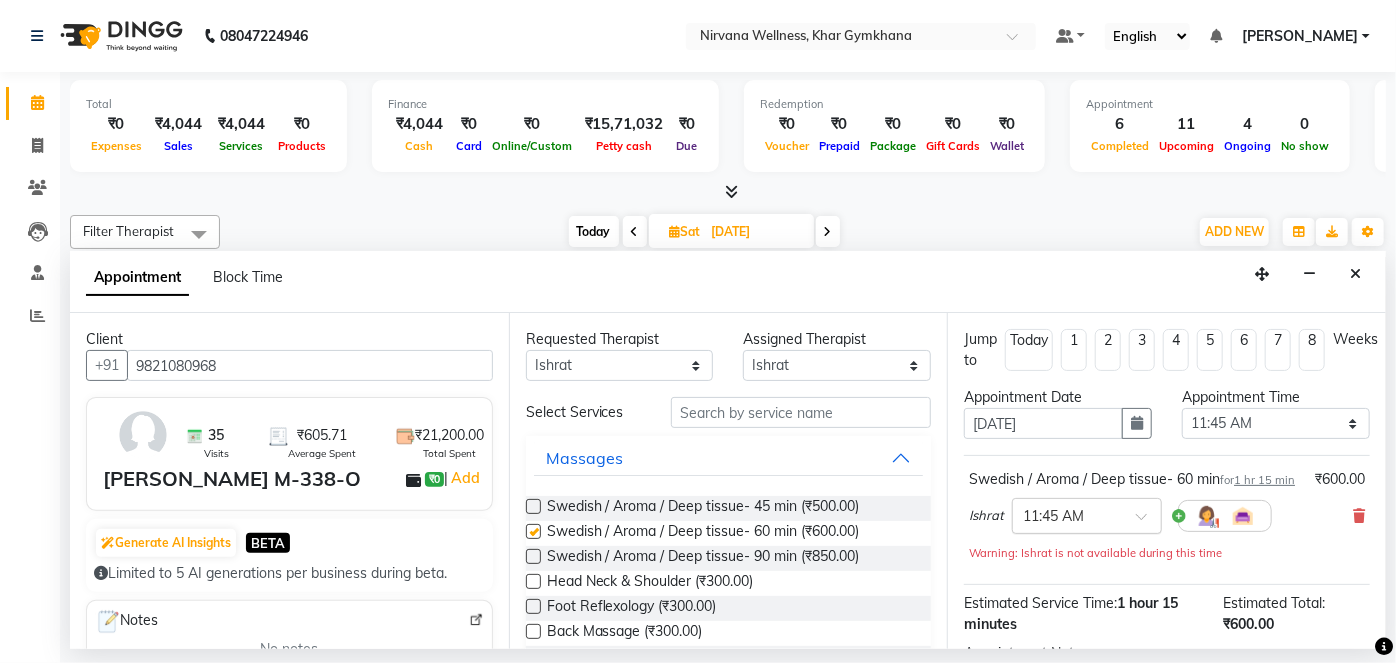 checkbox on "false" 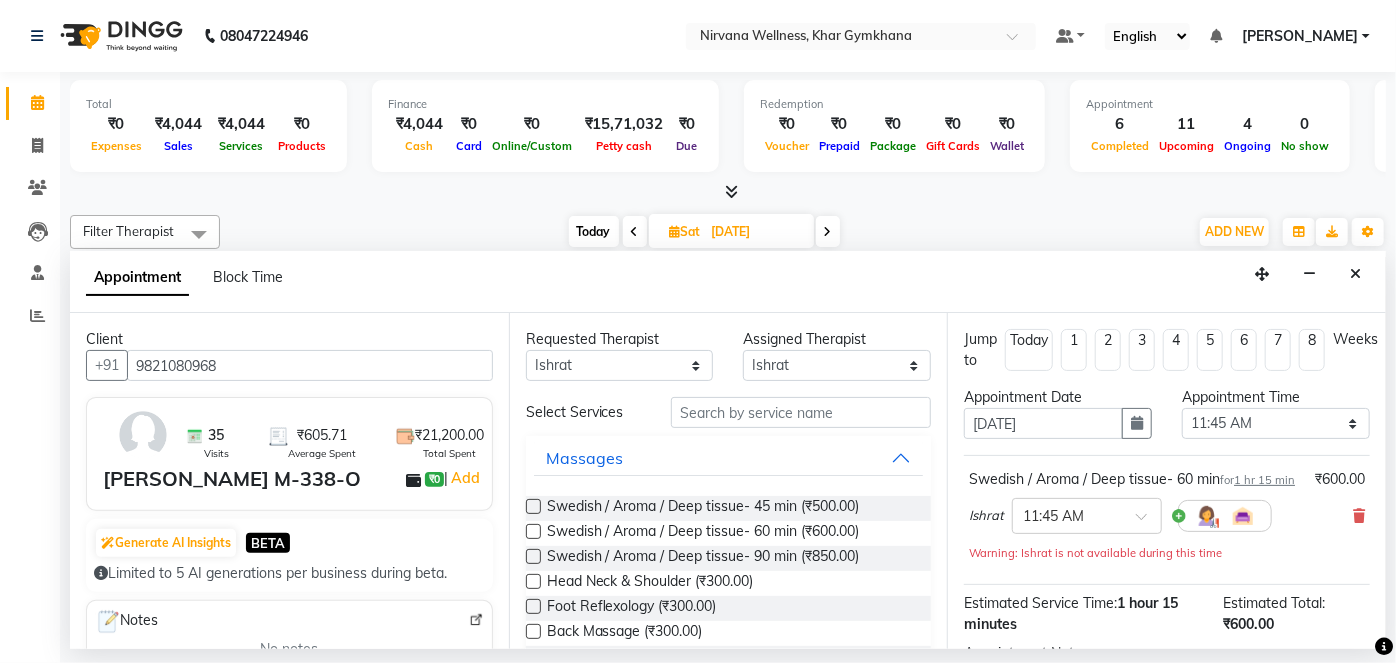 scroll, scrollTop: 252, scrollLeft: 0, axis: vertical 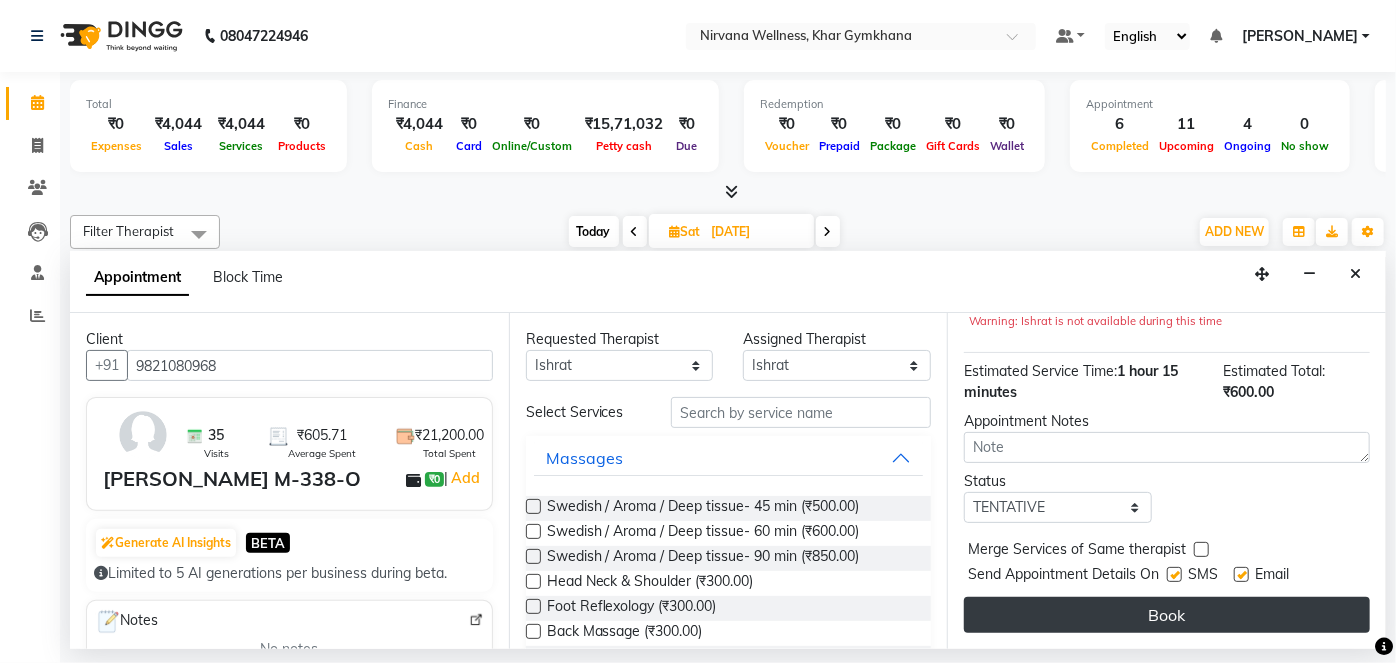 click on "Book" at bounding box center (1167, 615) 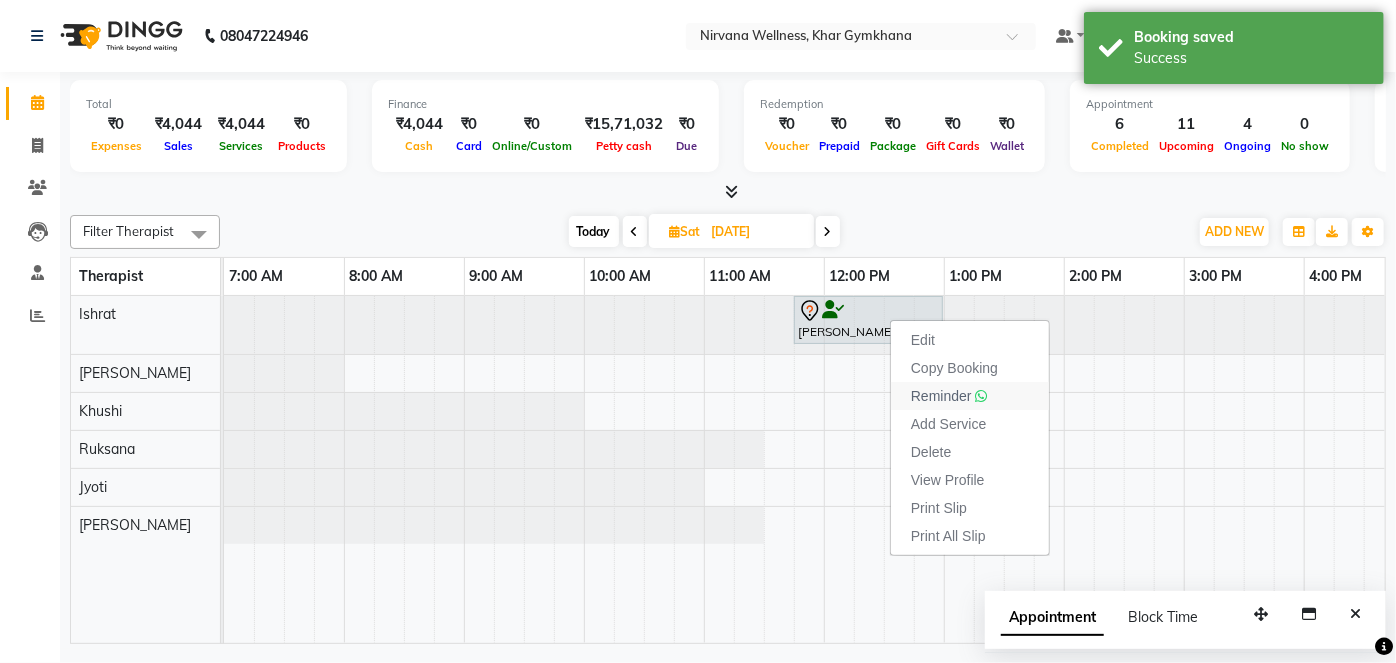 click on "Reminder" at bounding box center (941, 396) 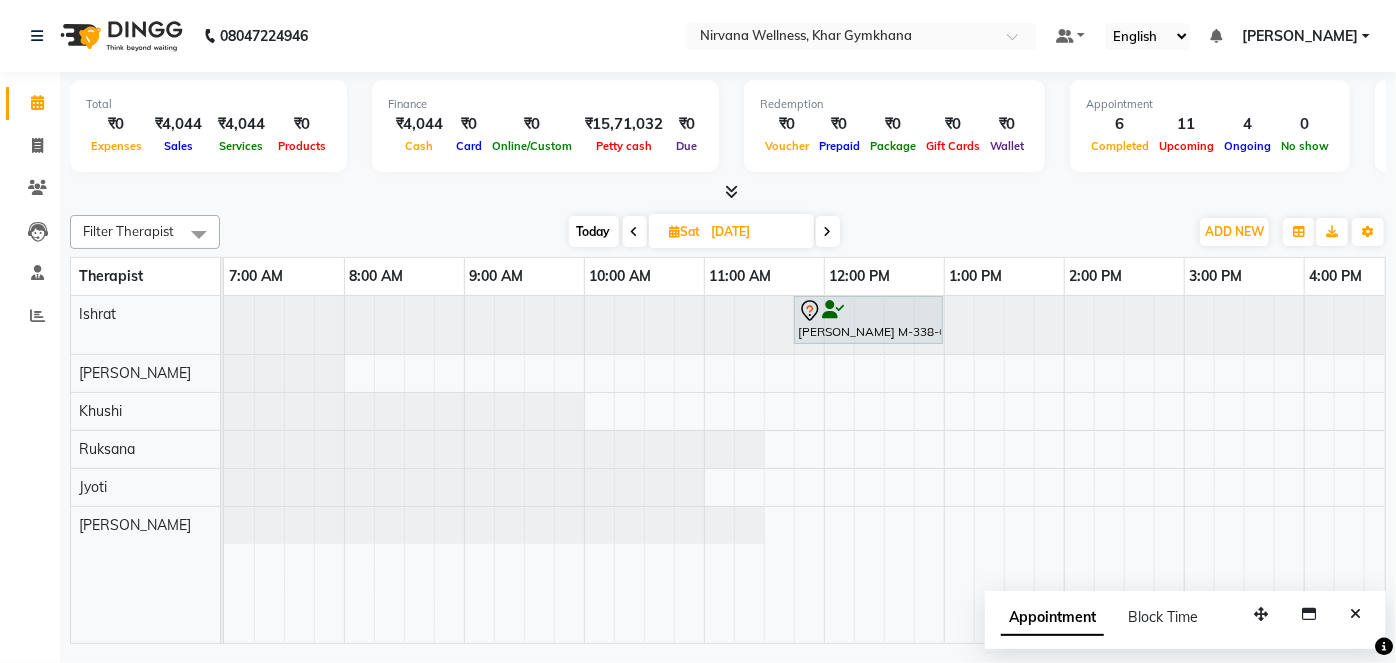 click on "Today" at bounding box center (594, 231) 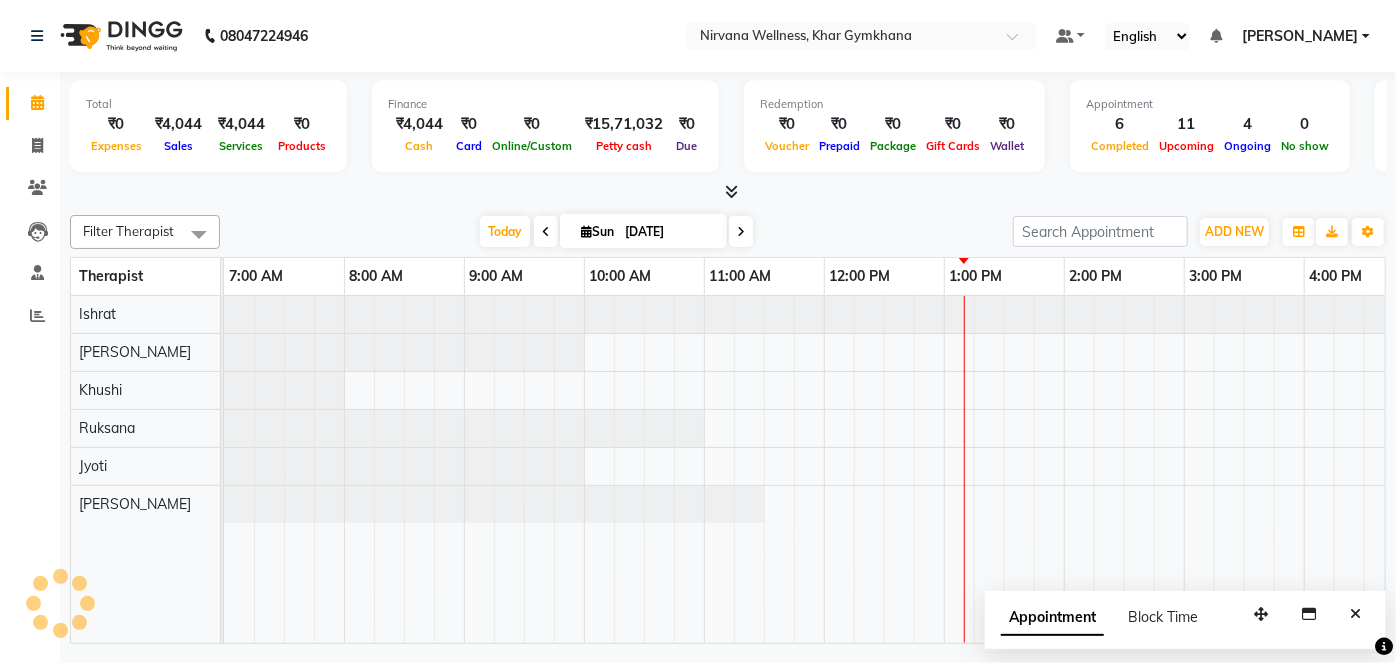 scroll, scrollTop: 0, scrollLeft: 720, axis: horizontal 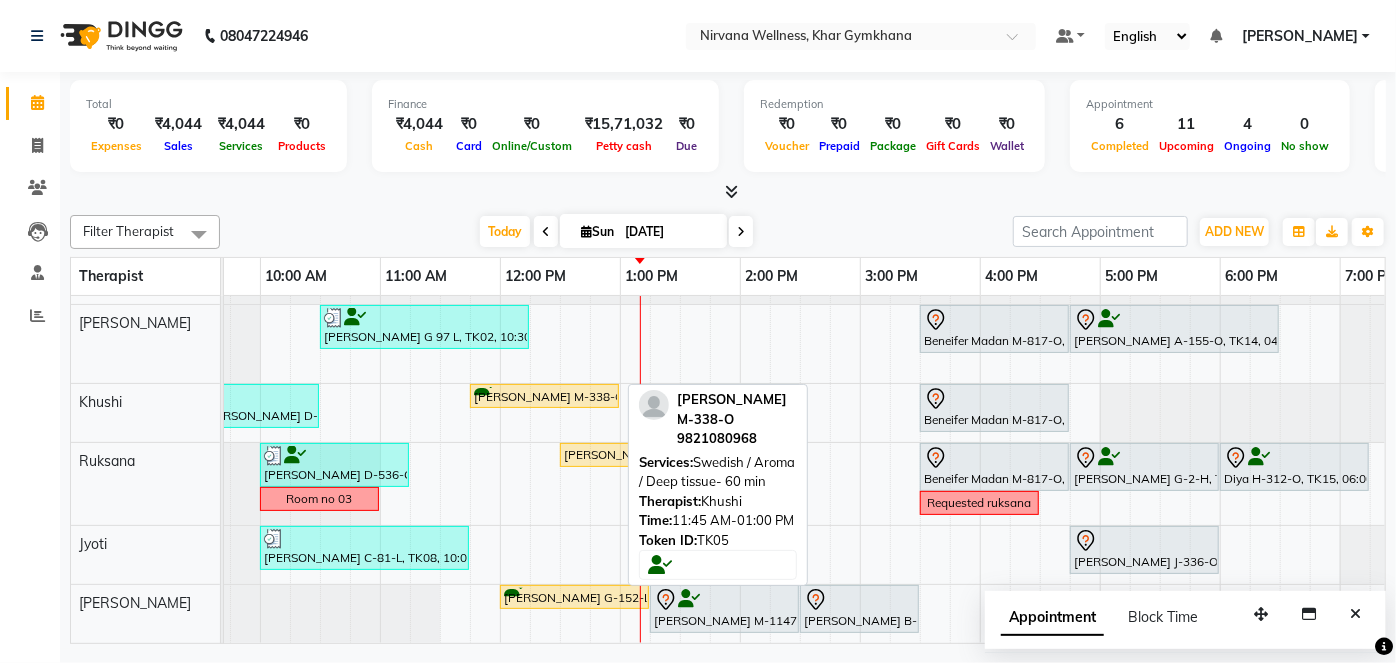 click on "[PERSON_NAME] M-338-O, TK05, 11:45 AM-01:00 PM, Swedish / Aroma / Deep tissue- 60 min" at bounding box center [544, 396] 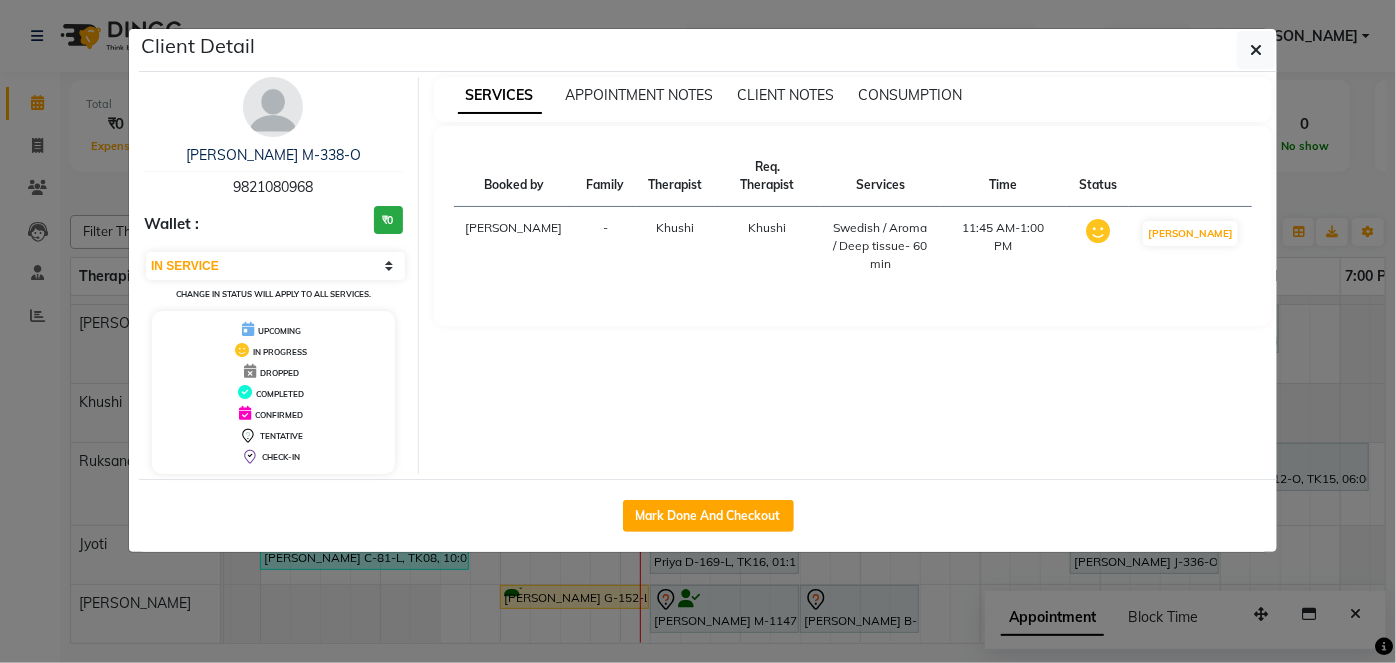 click on "Mark Done And Checkout" 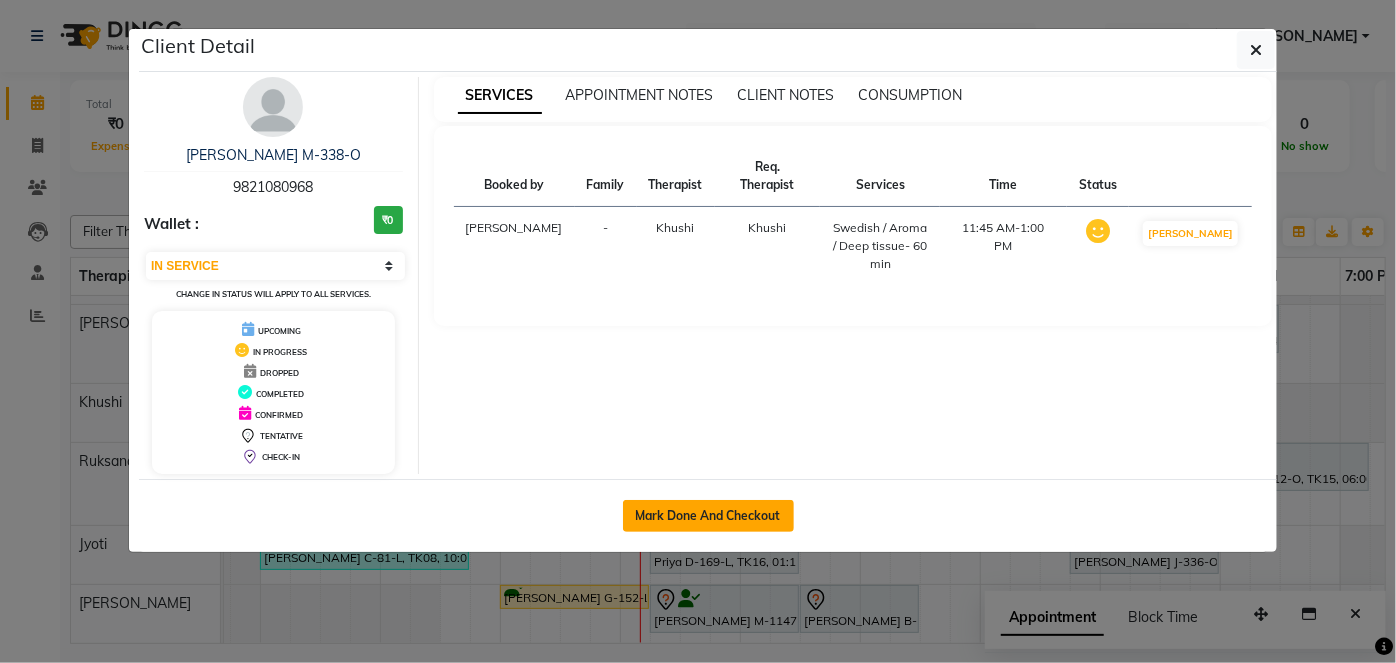 click on "Mark Done And Checkout" 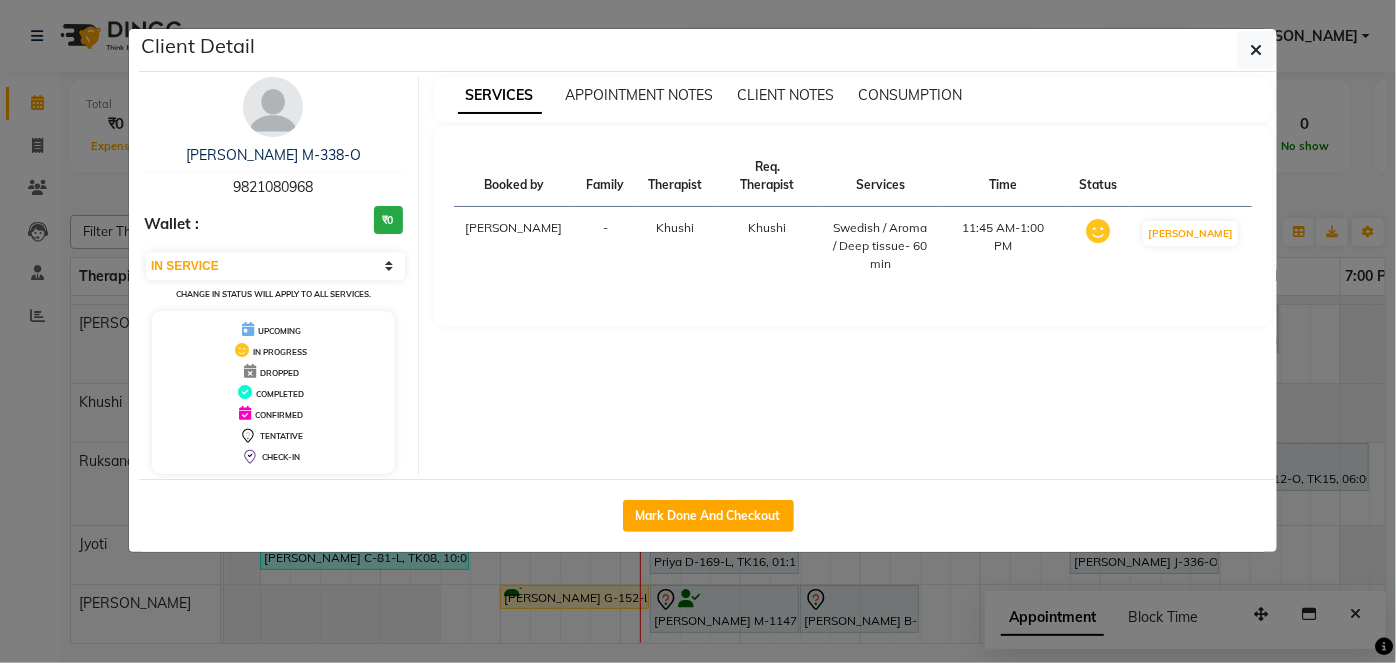 select on "3" 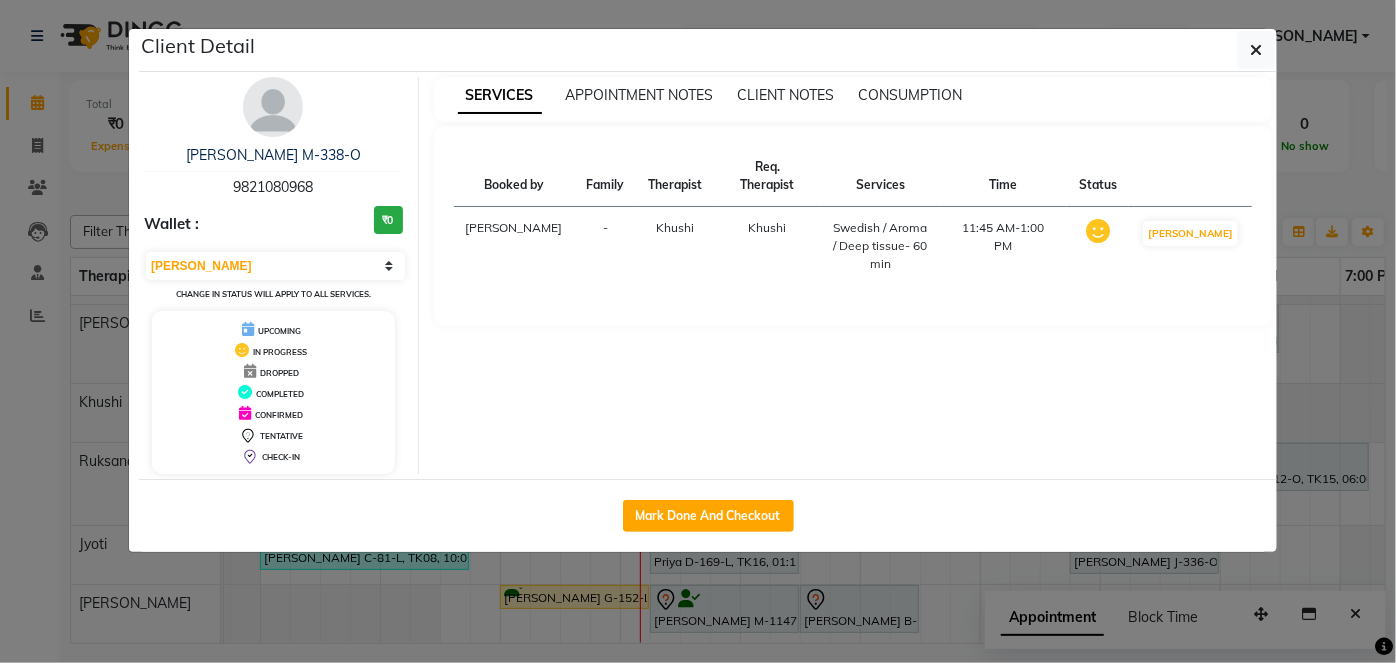select on "6844" 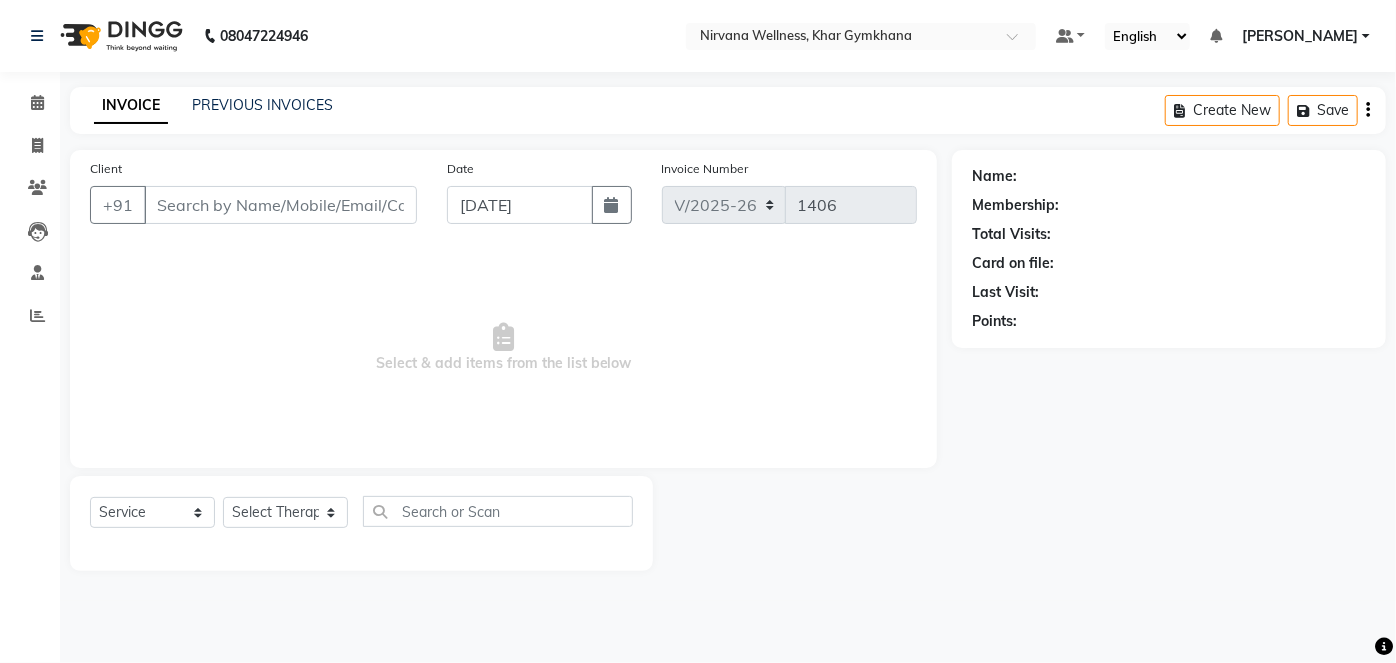 type on "9821080968" 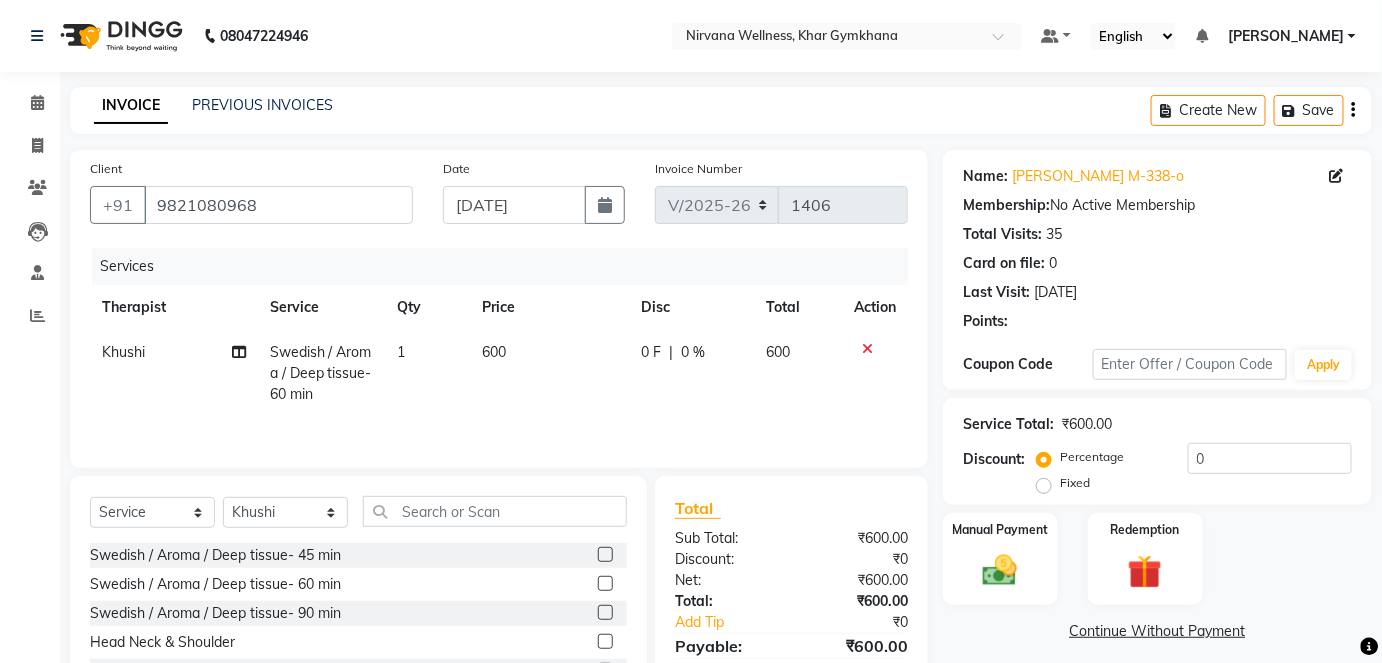 click 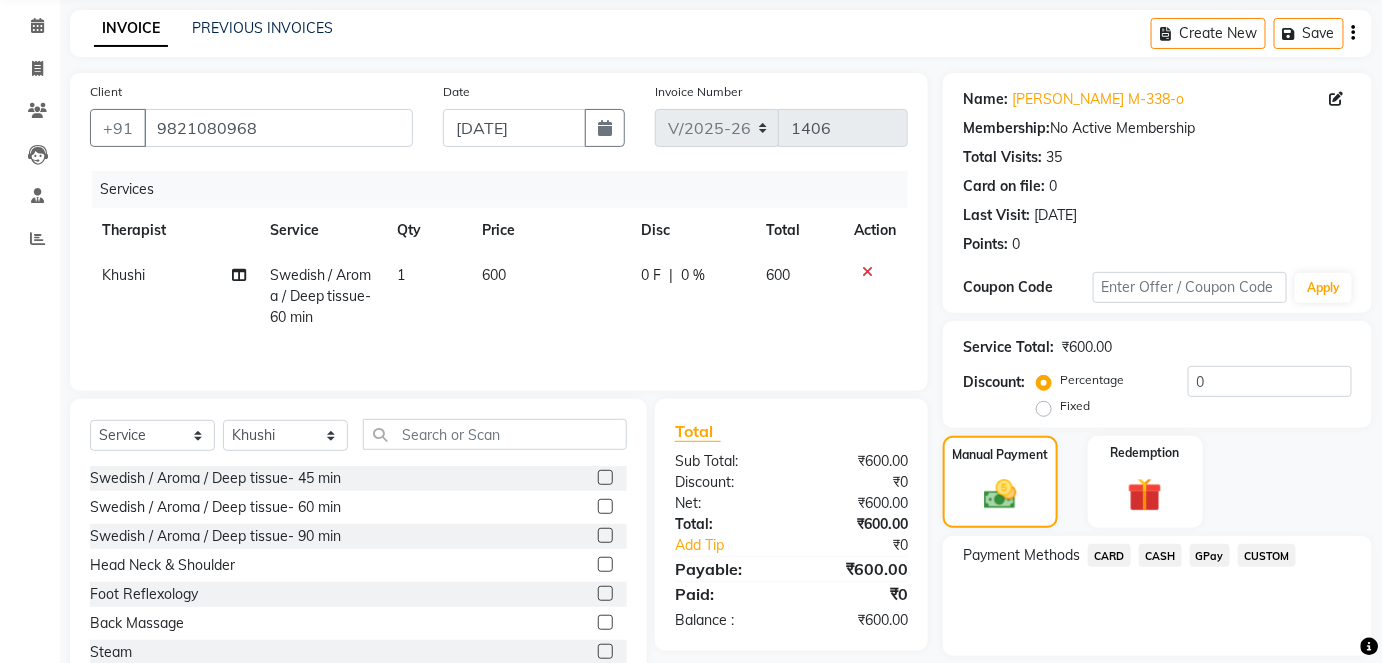 scroll, scrollTop: 140, scrollLeft: 0, axis: vertical 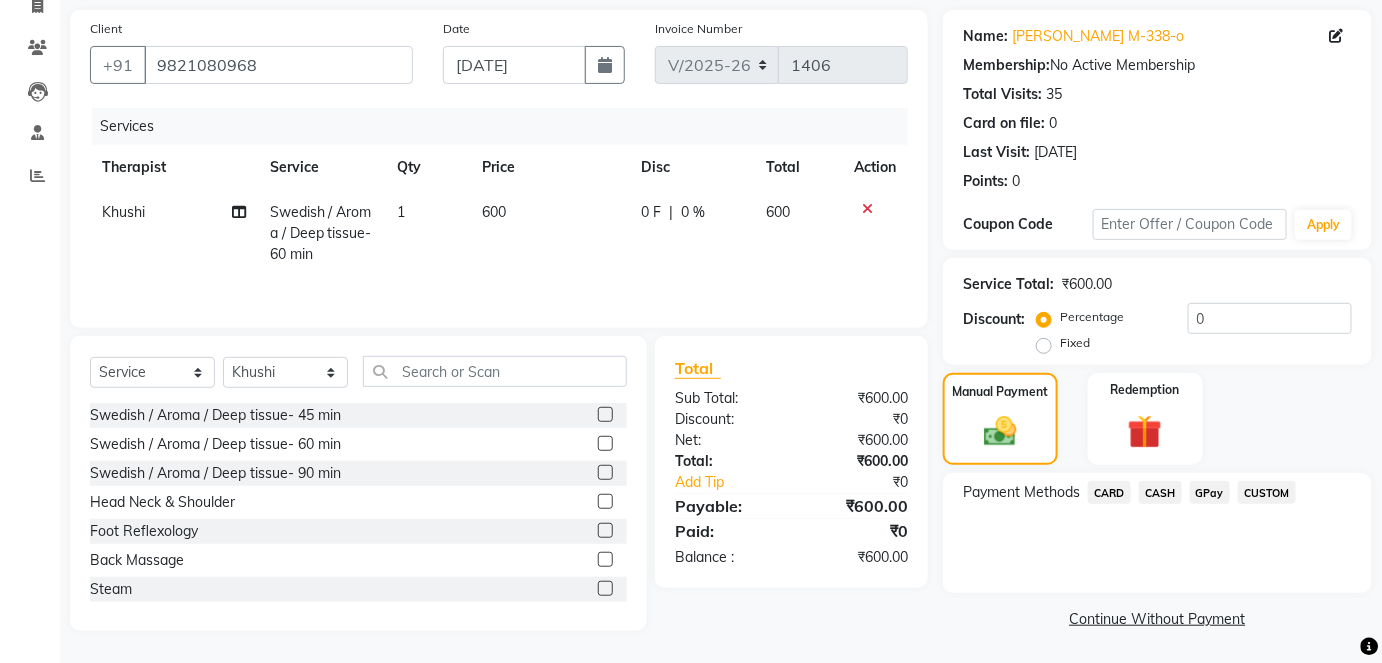click on "CASH" 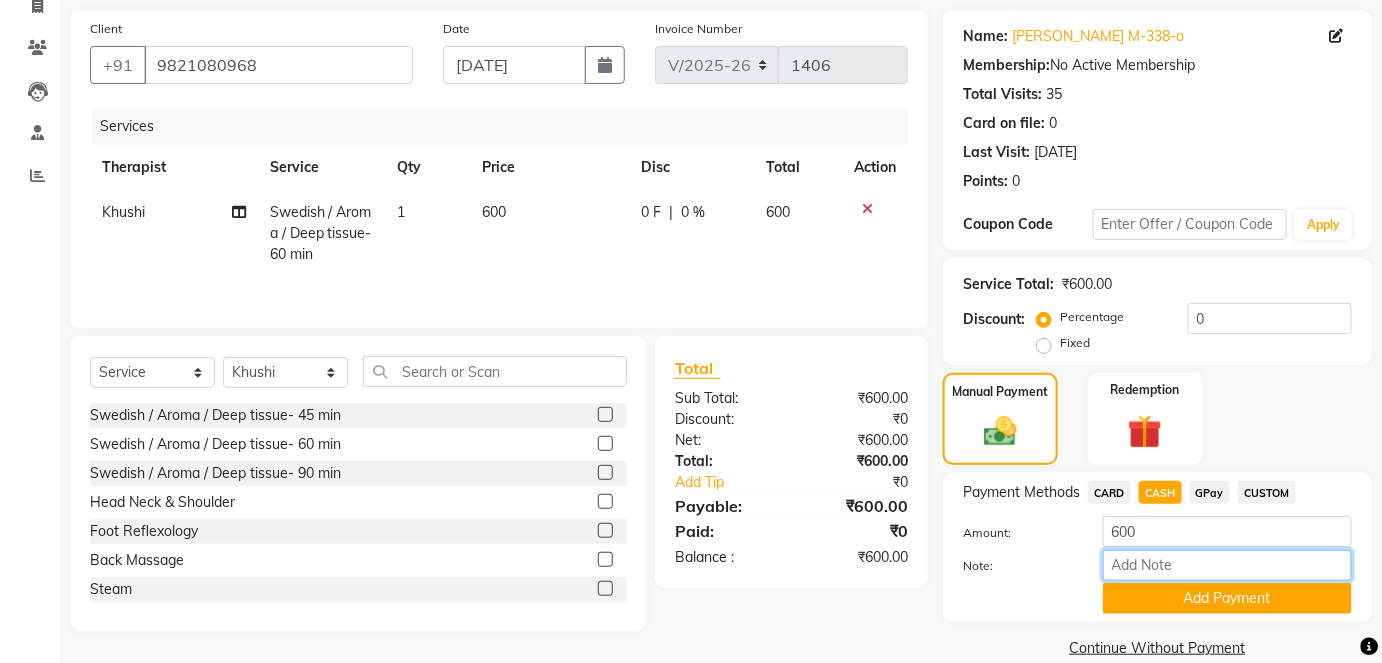 drag, startPoint x: 1156, startPoint y: 503, endPoint x: 1159, endPoint y: 565, distance: 62.072536 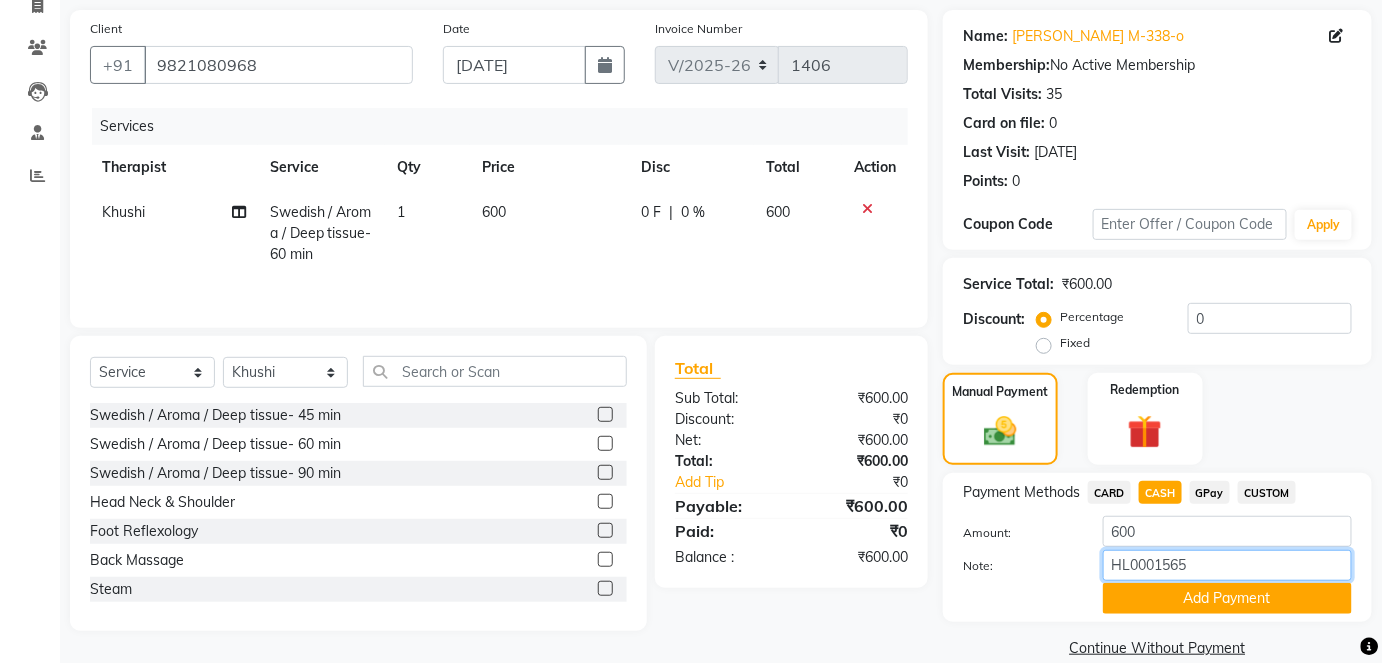 type on "HL0001565" 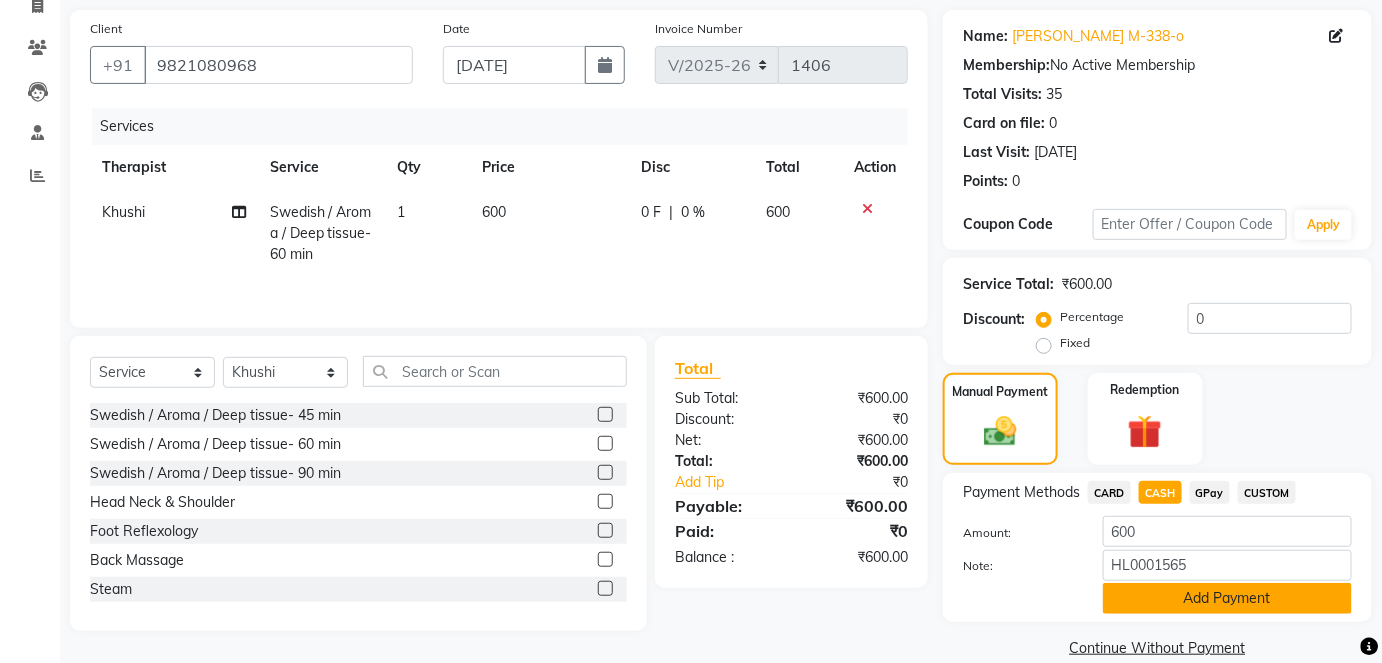 click on "Add Payment" 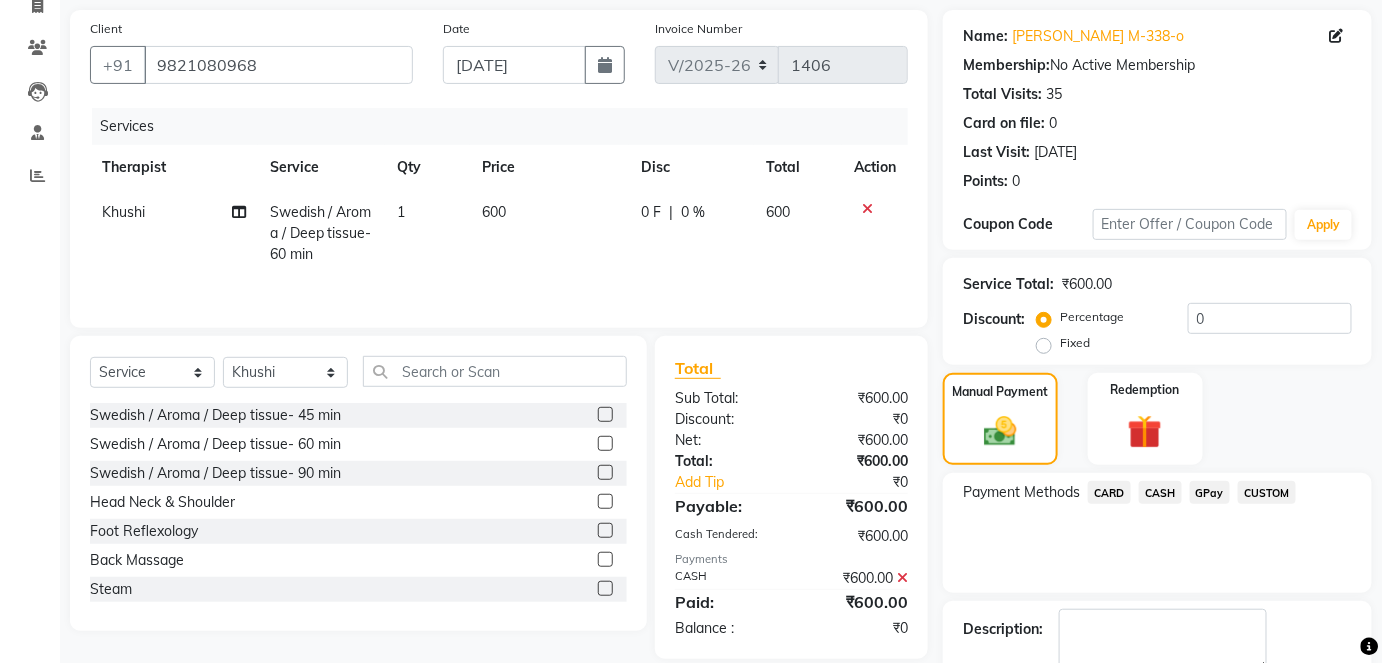 scroll, scrollTop: 252, scrollLeft: 0, axis: vertical 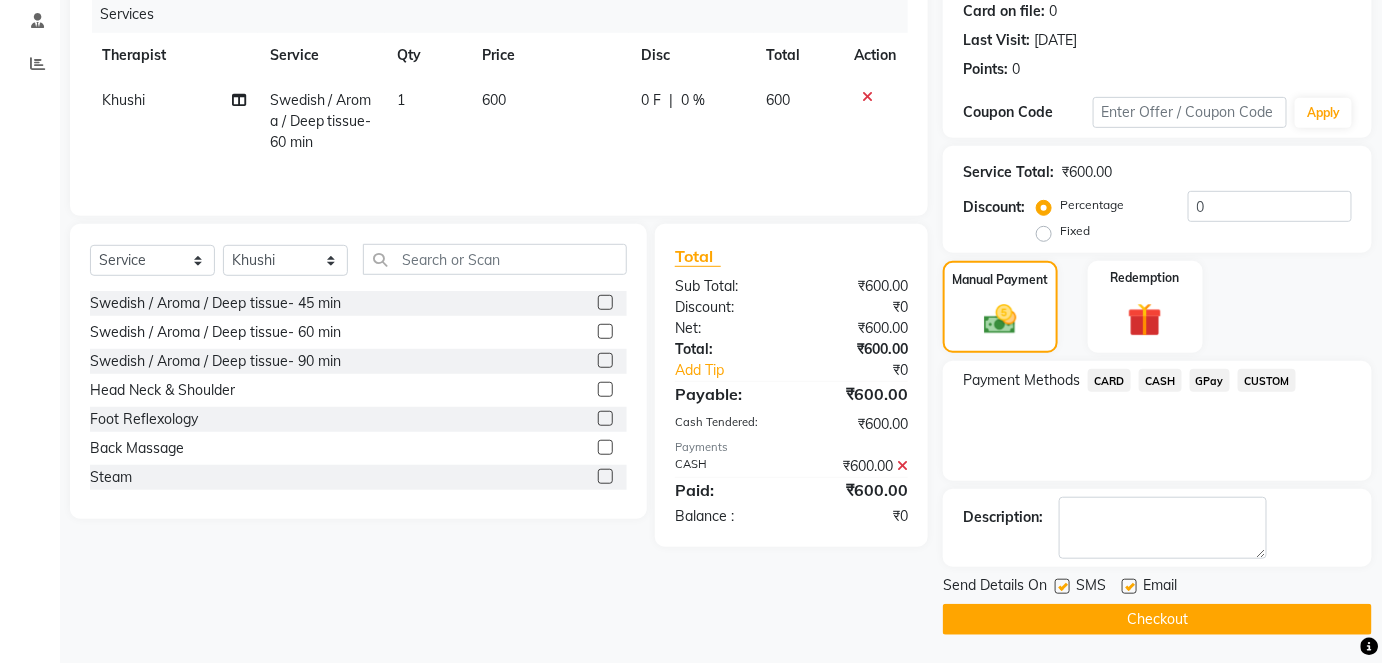 click on "Checkout" 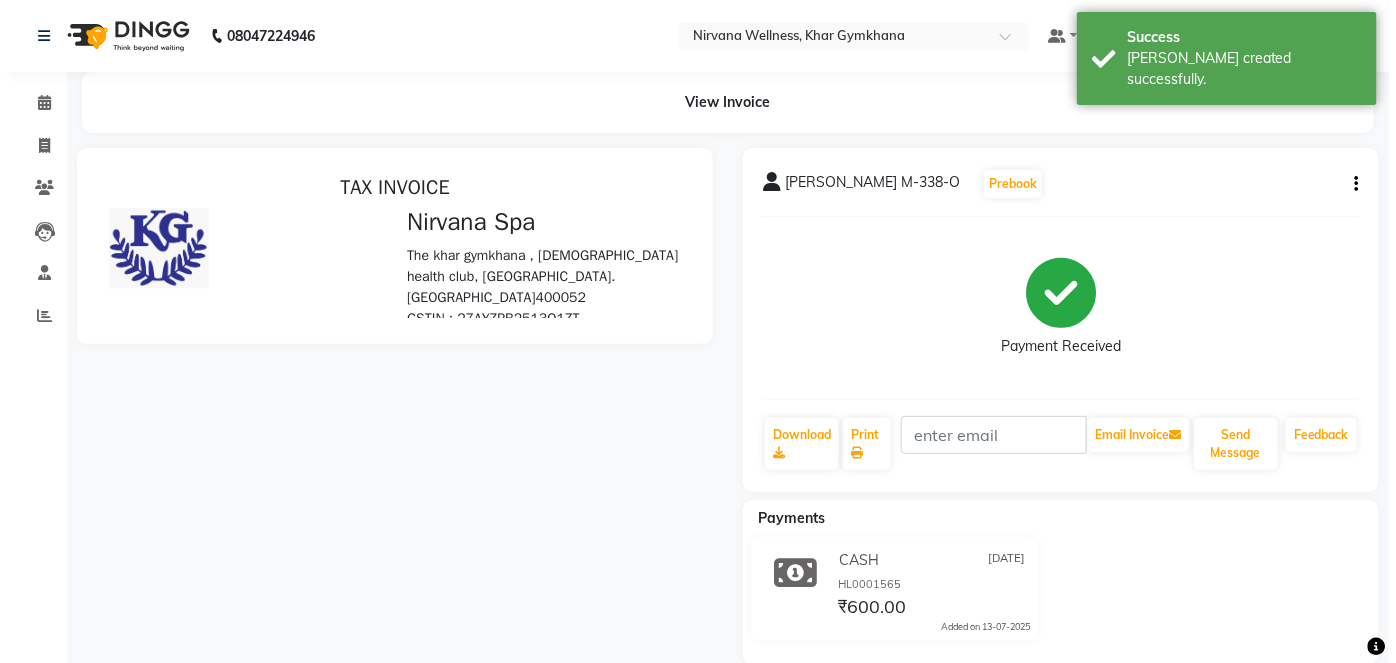 scroll, scrollTop: 0, scrollLeft: 0, axis: both 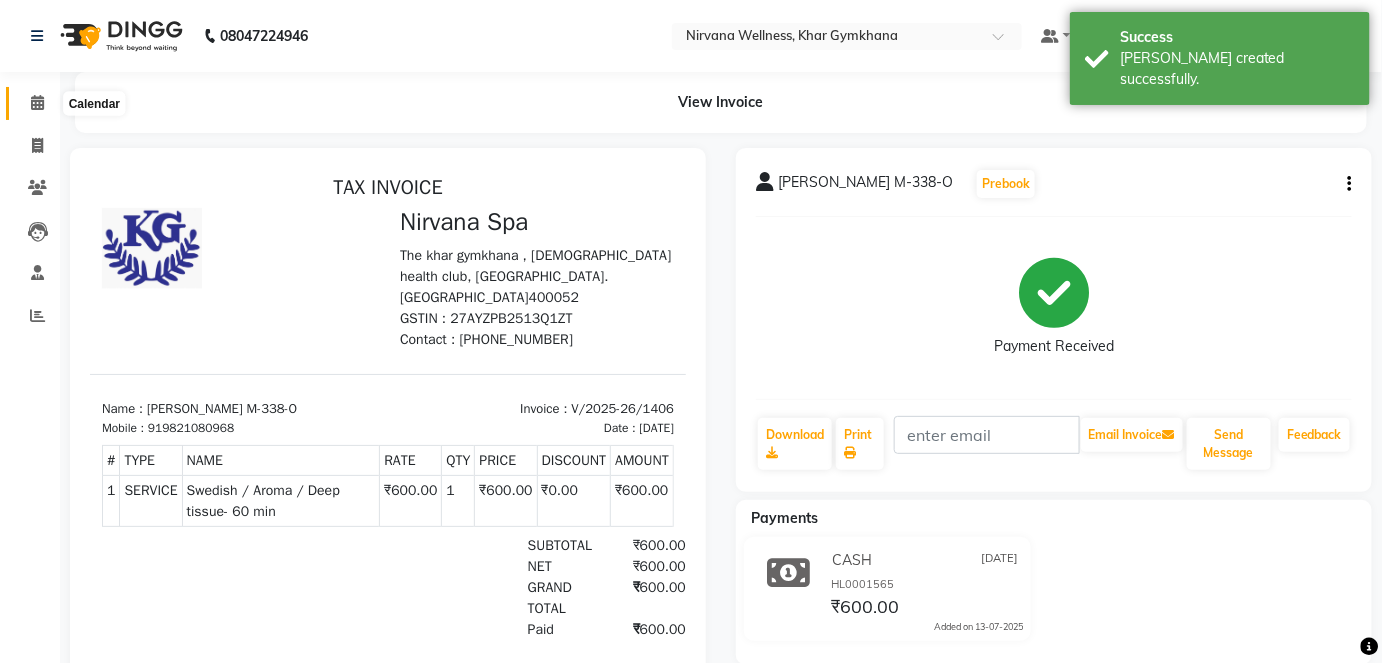 click 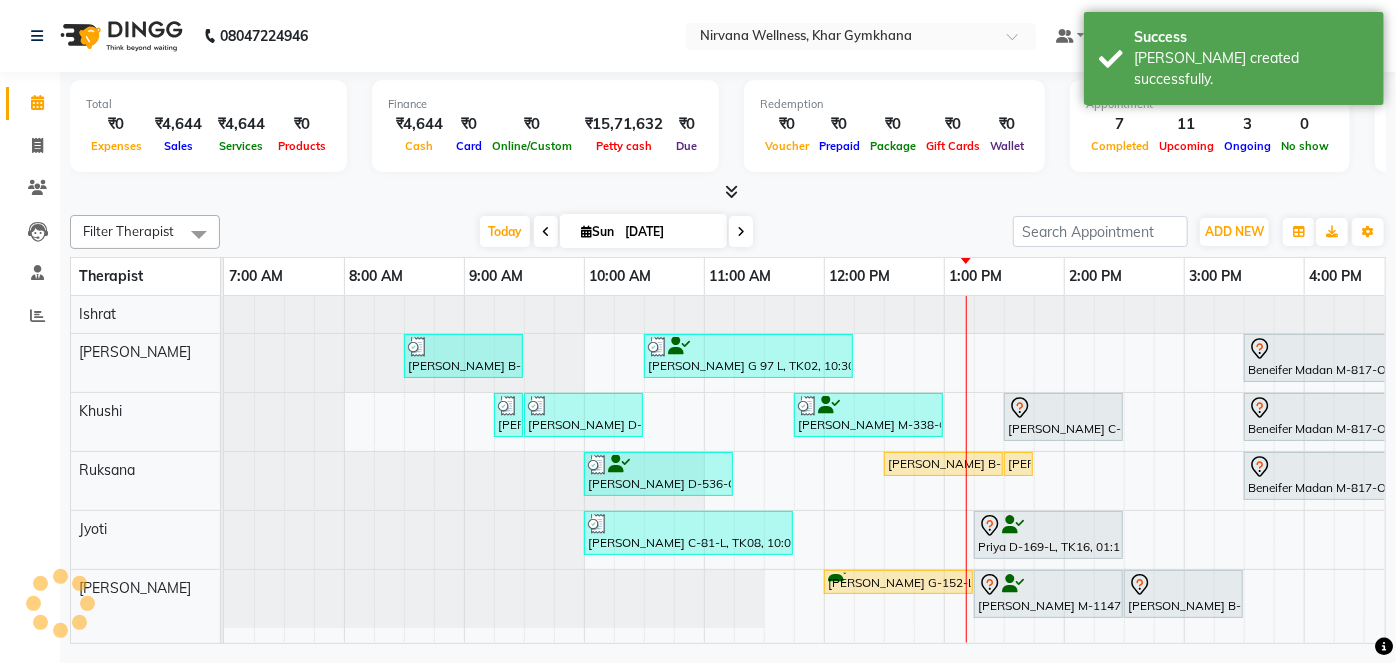 scroll, scrollTop: 0, scrollLeft: 0, axis: both 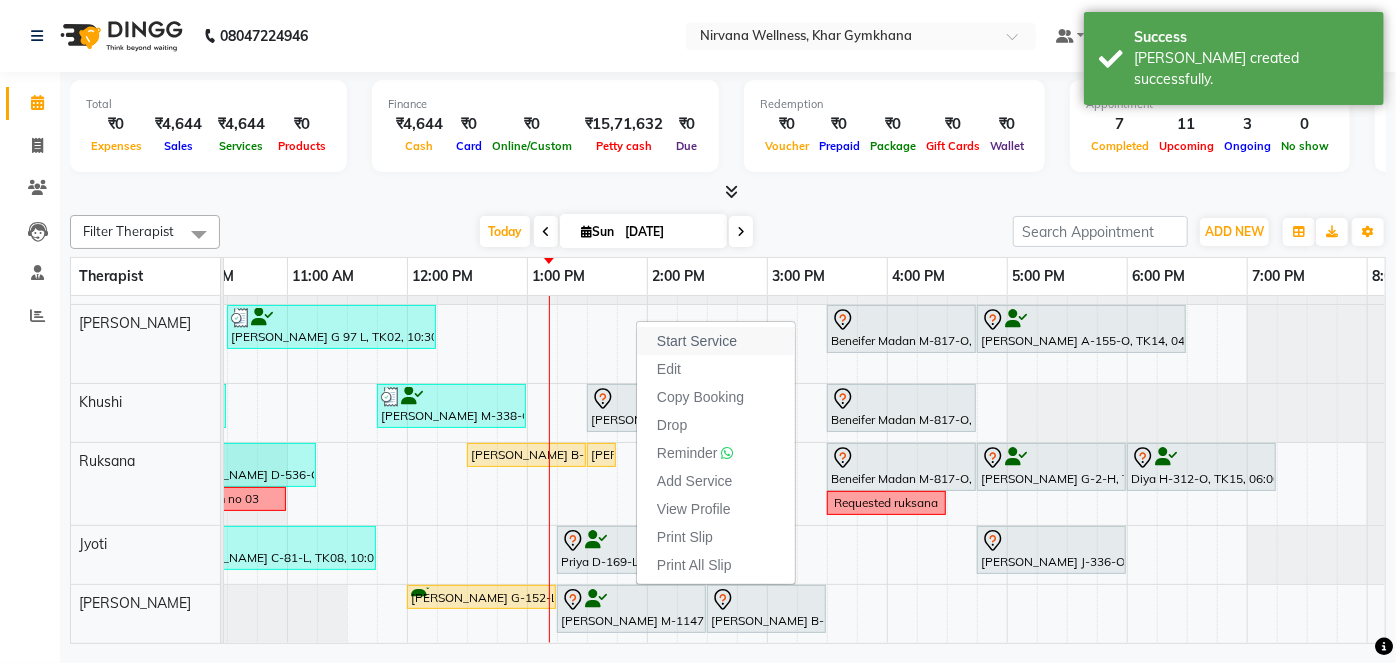click on "Start Service" at bounding box center [697, 341] 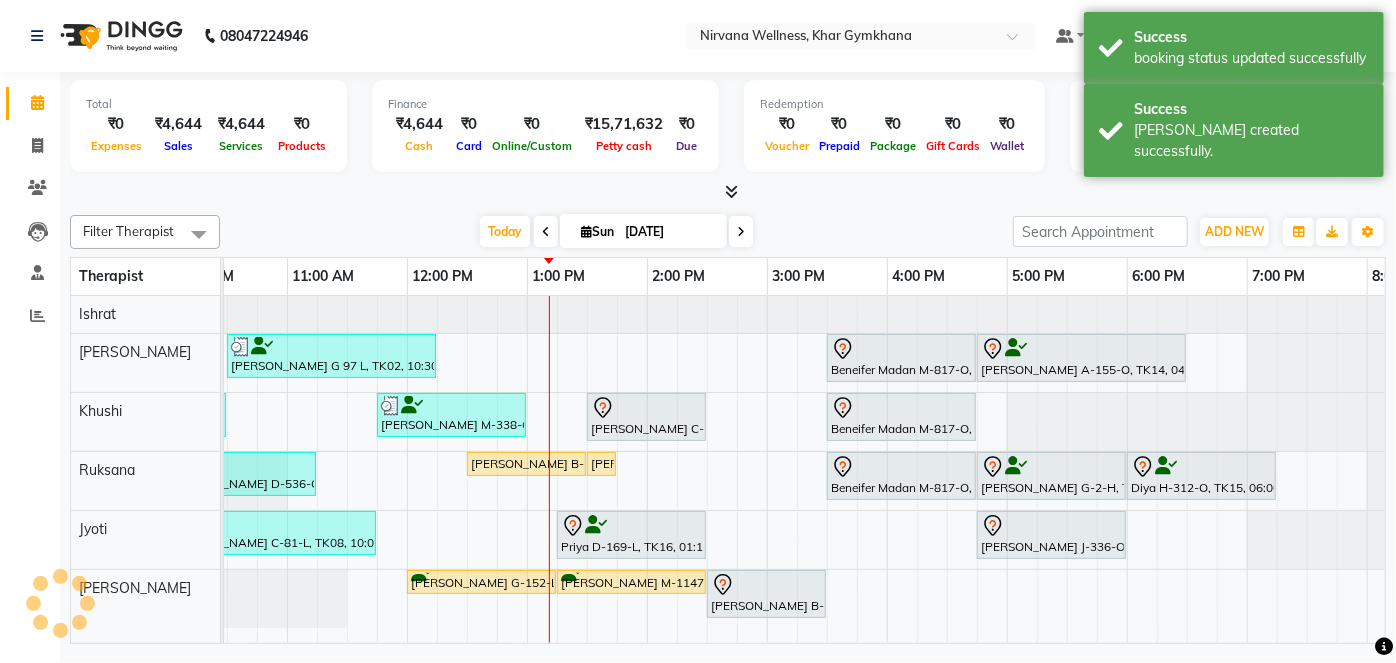scroll, scrollTop: 0, scrollLeft: 0, axis: both 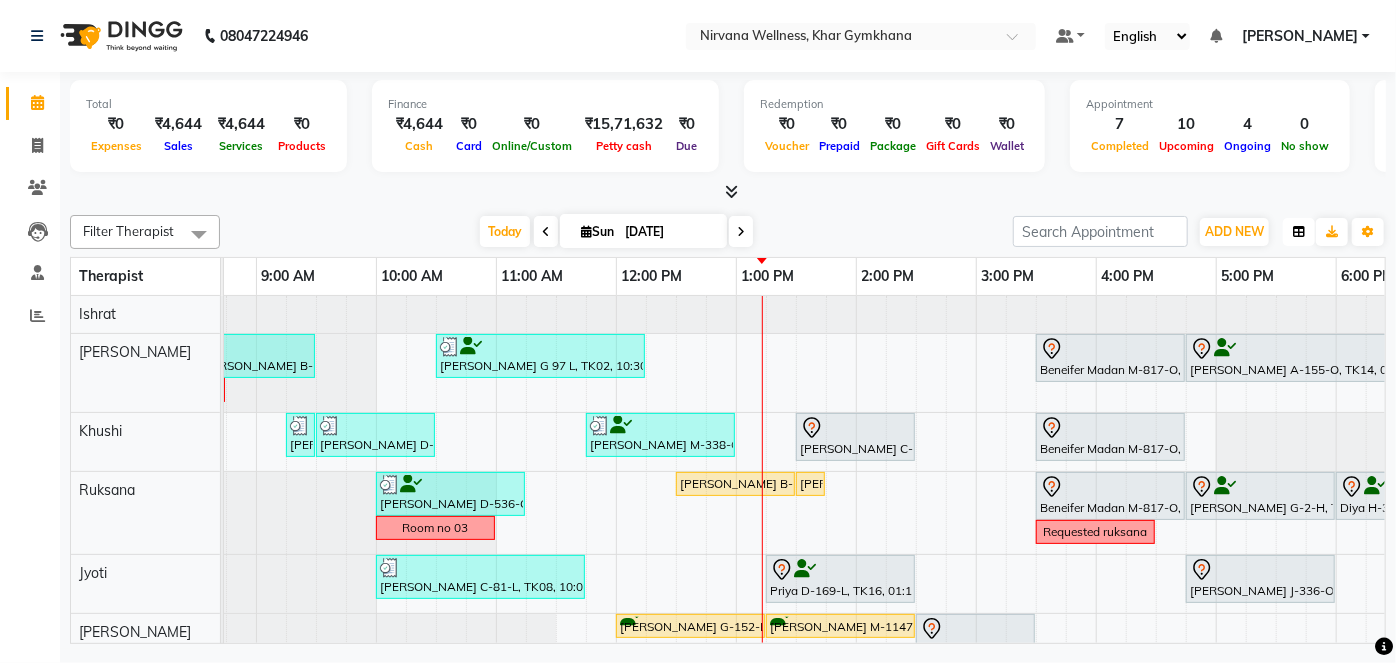 click at bounding box center [1299, 232] 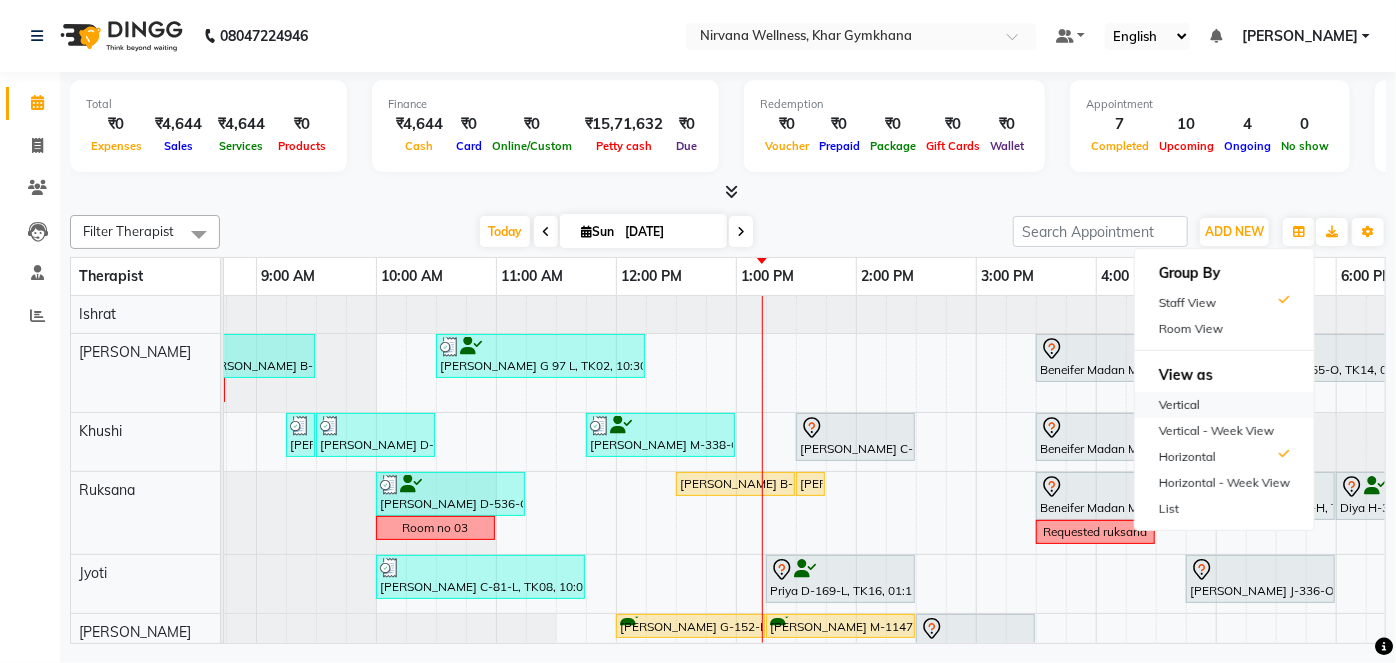 click on "Vertical" at bounding box center [1224, 405] 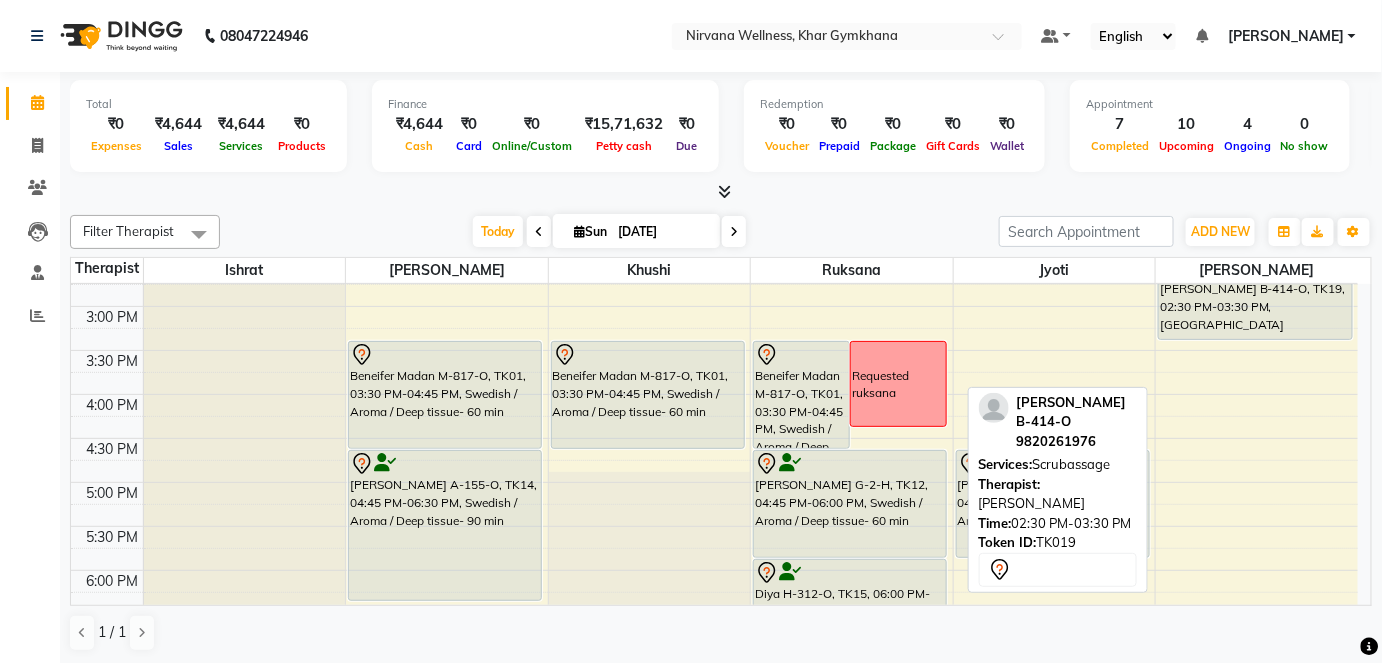 scroll, scrollTop: 727, scrollLeft: 0, axis: vertical 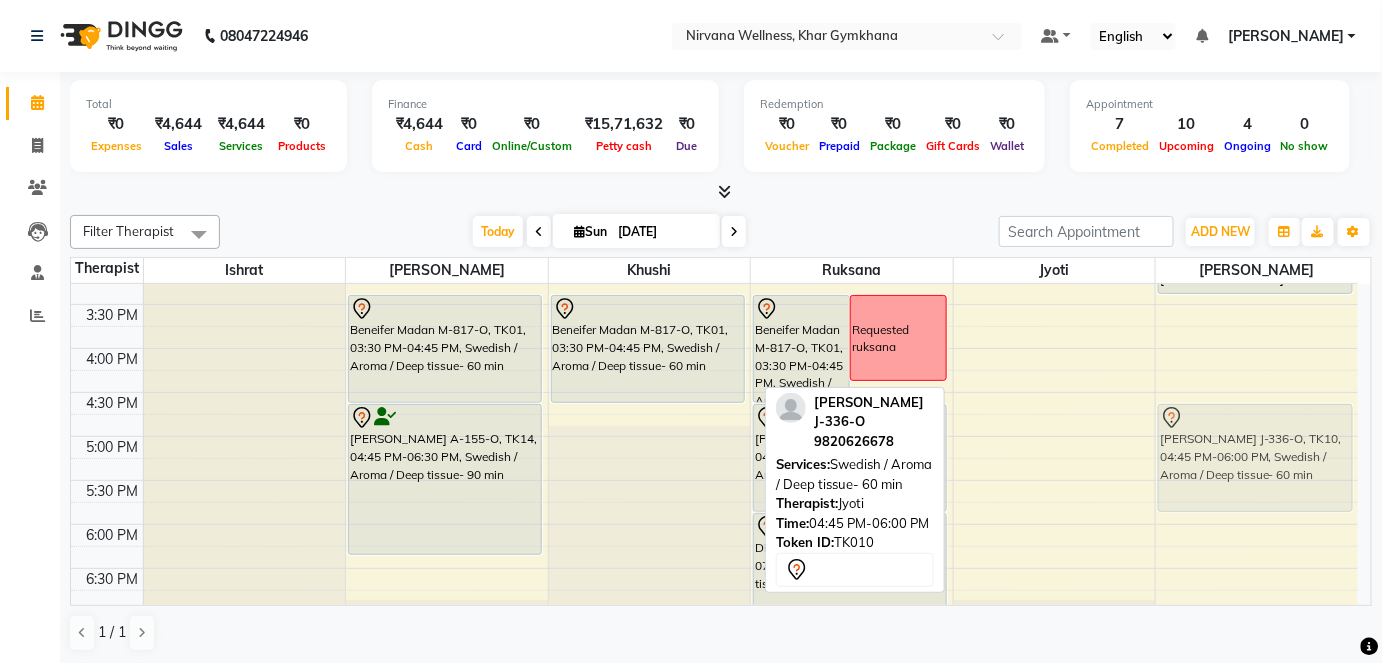 drag, startPoint x: 1098, startPoint y: 464, endPoint x: 1205, endPoint y: 459, distance: 107.11676 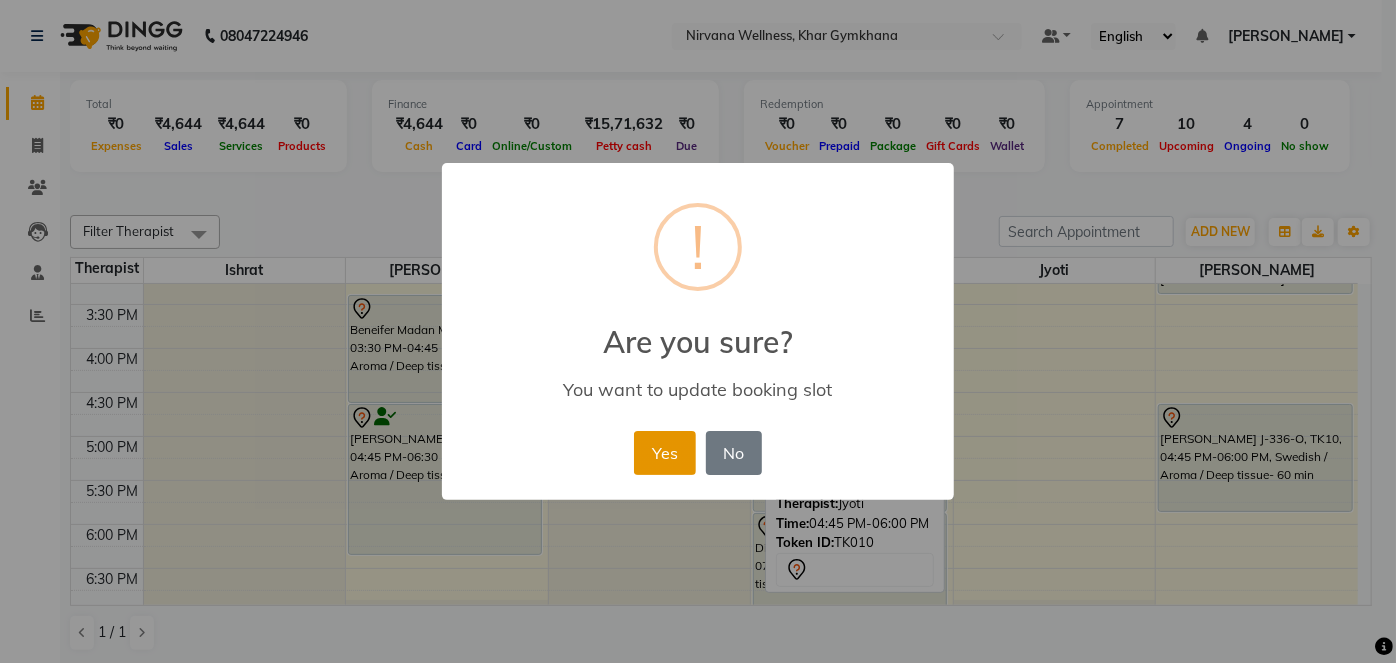 click on "Yes" at bounding box center (664, 453) 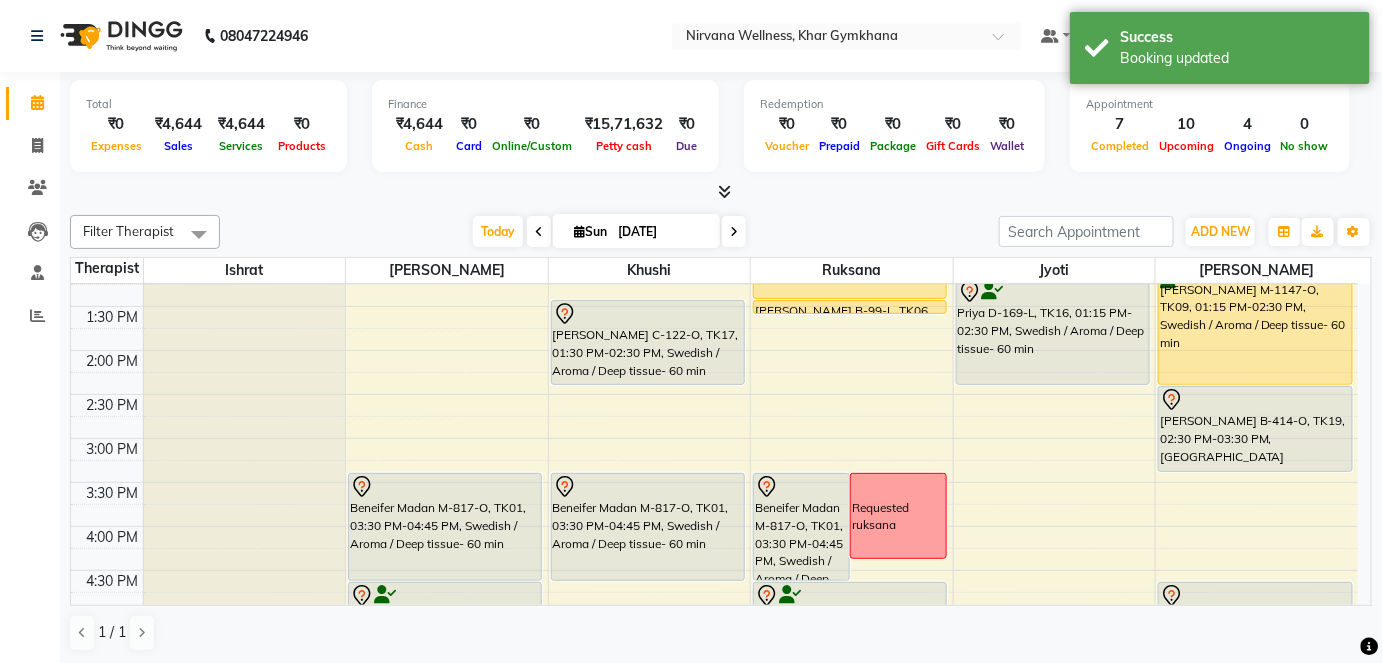 scroll, scrollTop: 545, scrollLeft: 0, axis: vertical 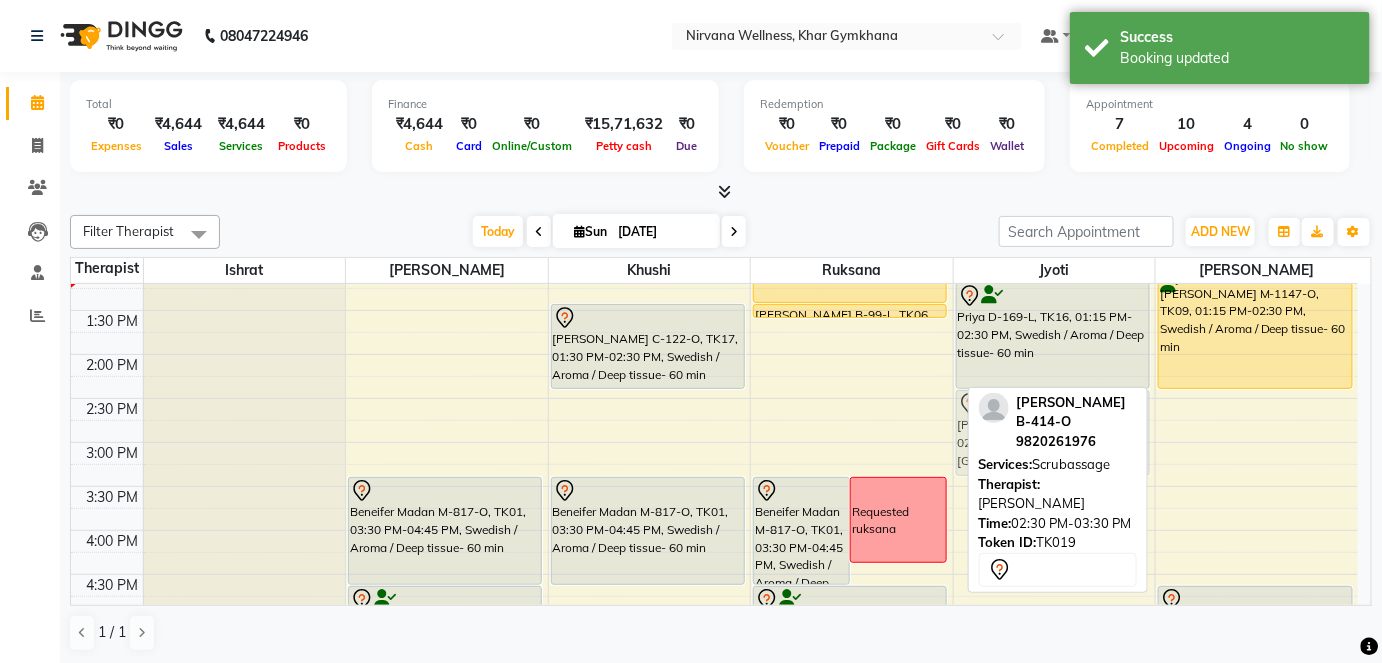 drag, startPoint x: 1221, startPoint y: 424, endPoint x: 1099, endPoint y: 432, distance: 122.26202 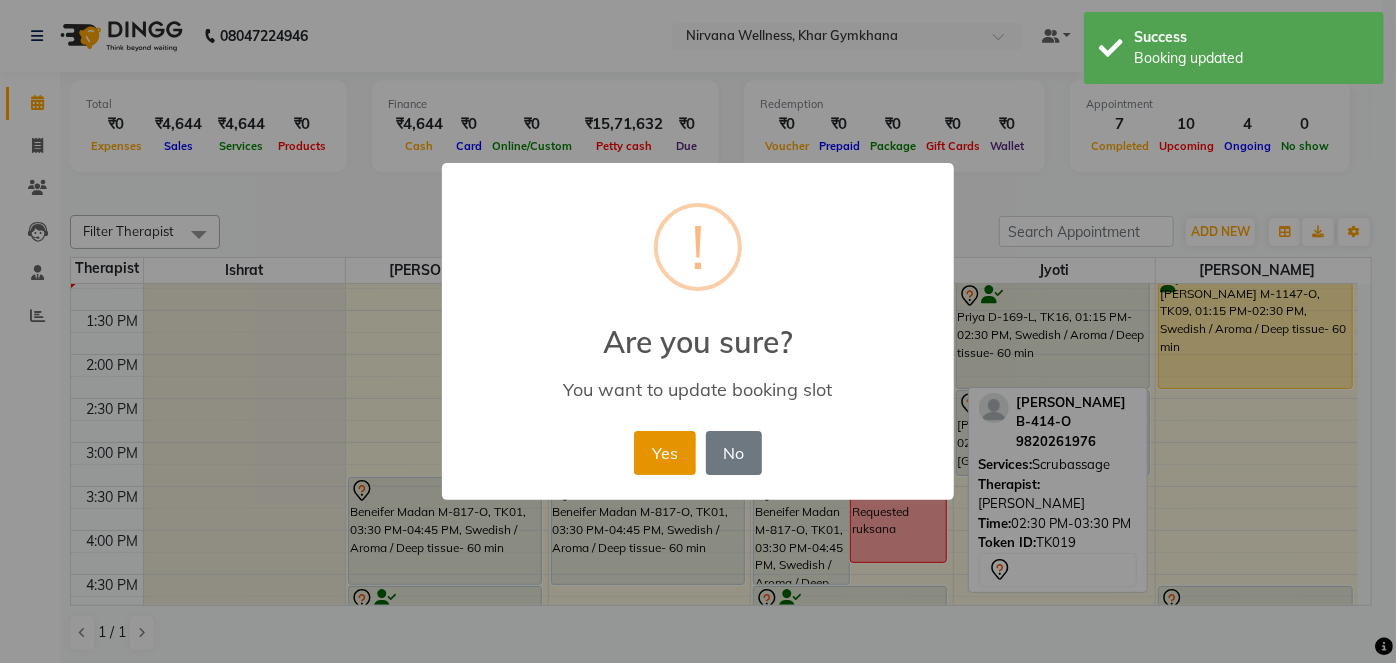 click on "Yes" at bounding box center [664, 453] 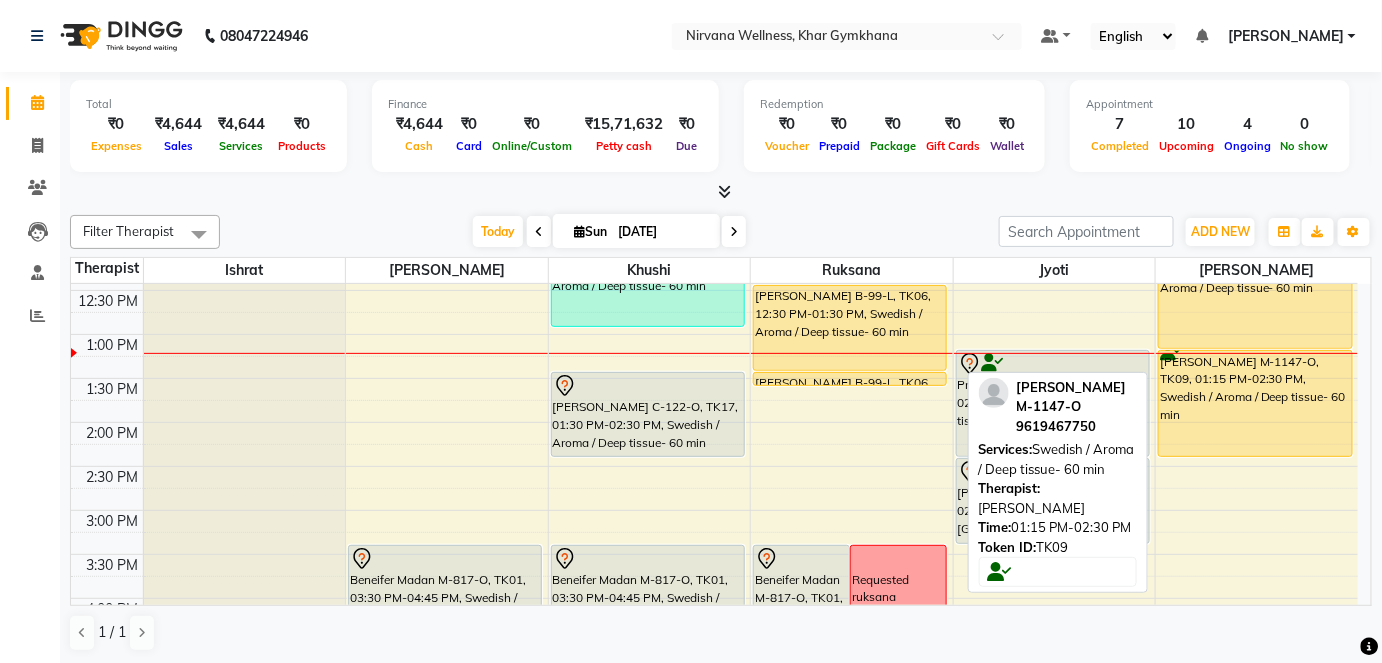 scroll, scrollTop: 545, scrollLeft: 0, axis: vertical 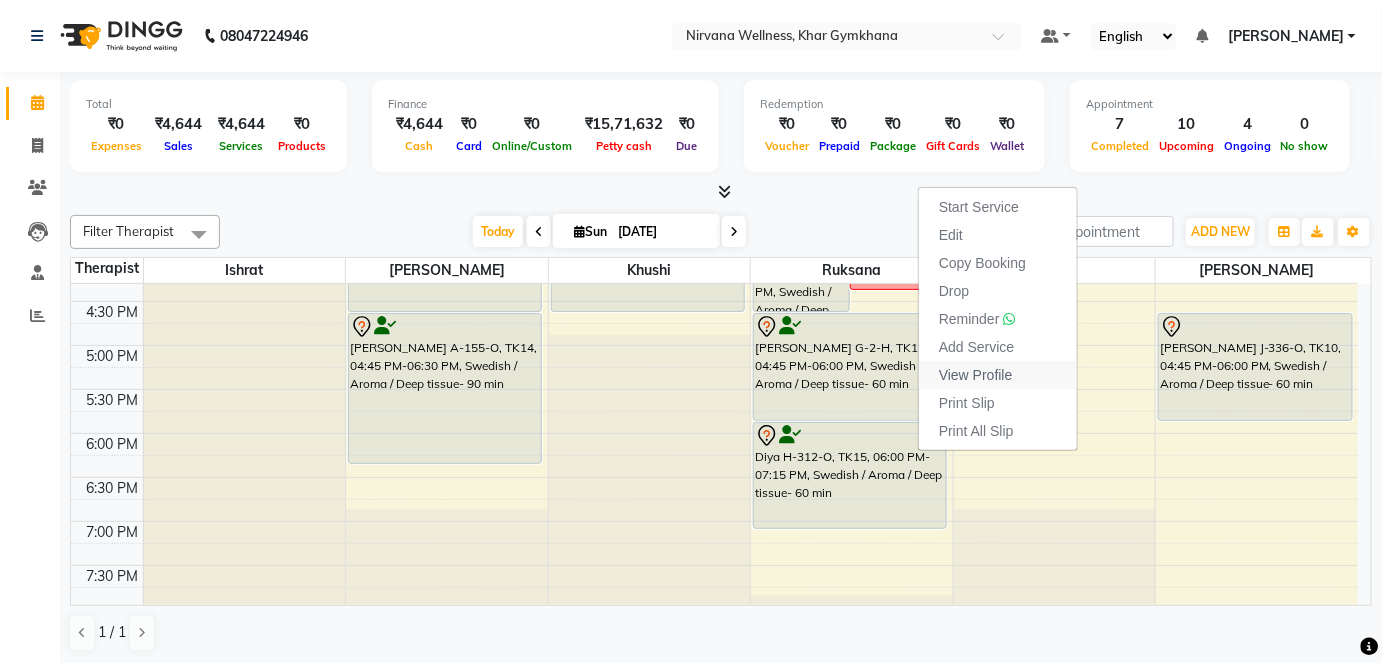 click on "View Profile" at bounding box center [976, 375] 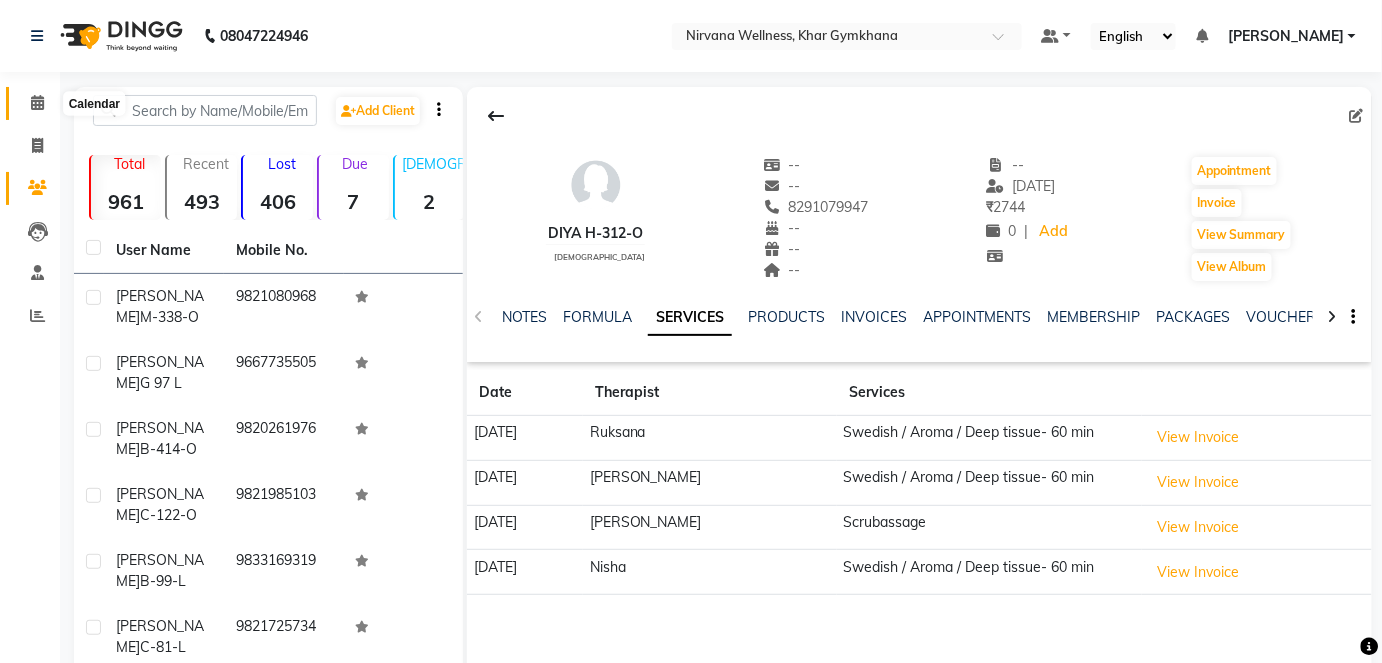 click 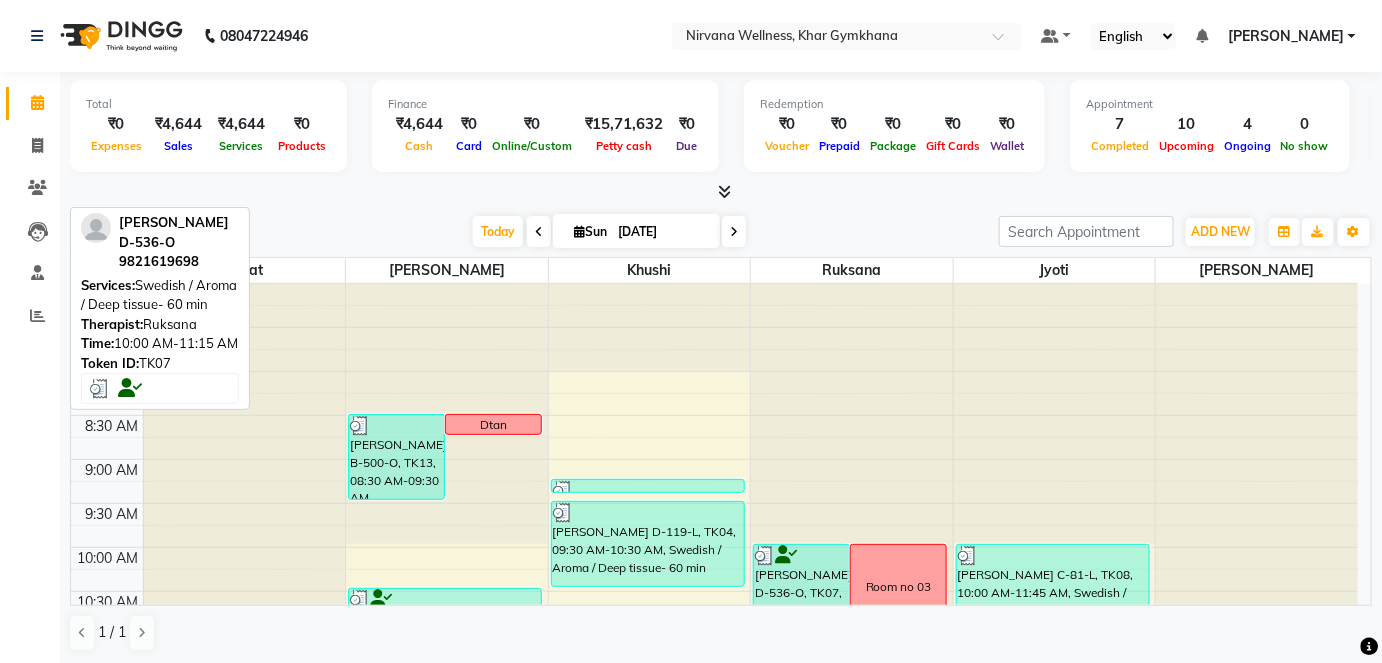 scroll, scrollTop: 0, scrollLeft: 0, axis: both 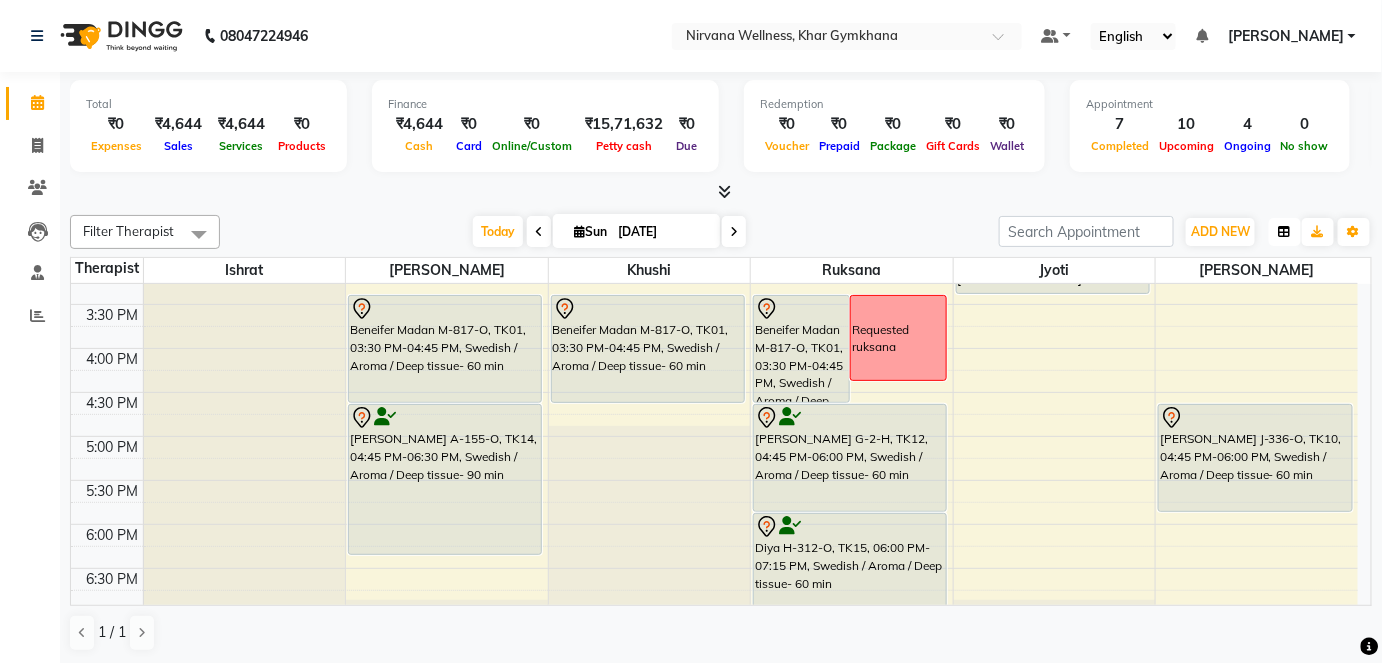 click at bounding box center (1285, 232) 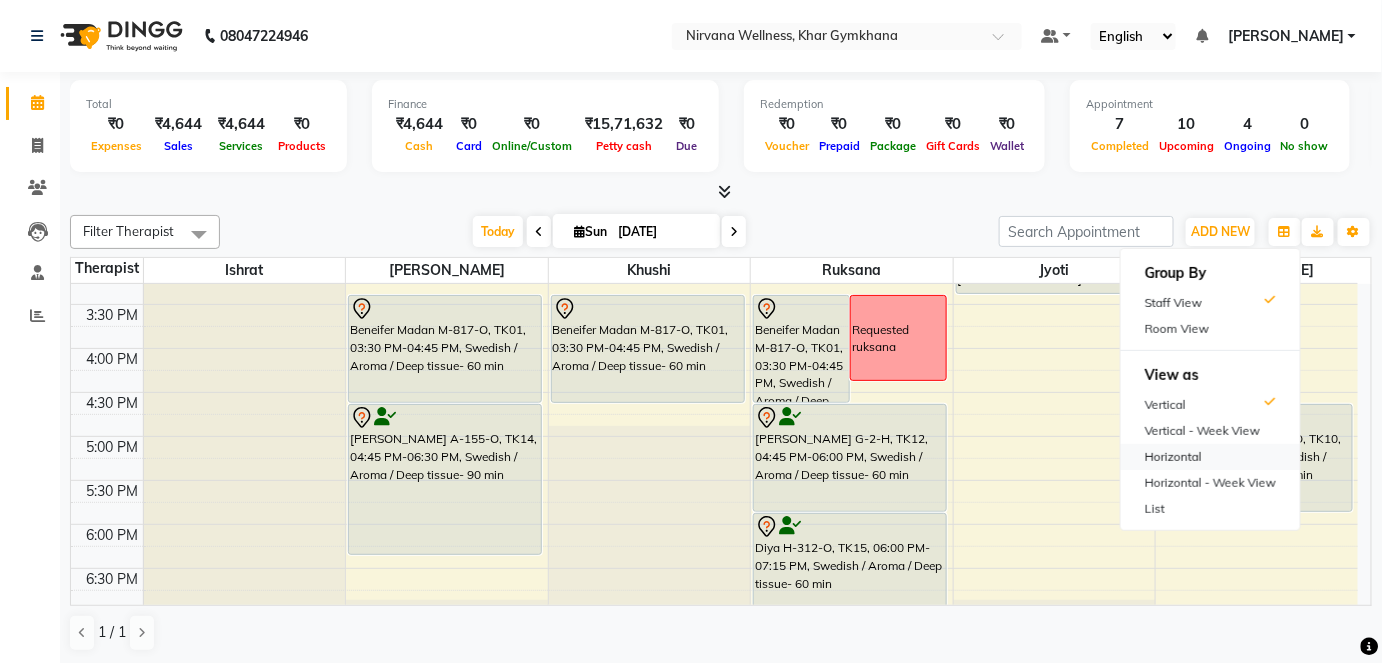 click on "Horizontal" at bounding box center (1210, 457) 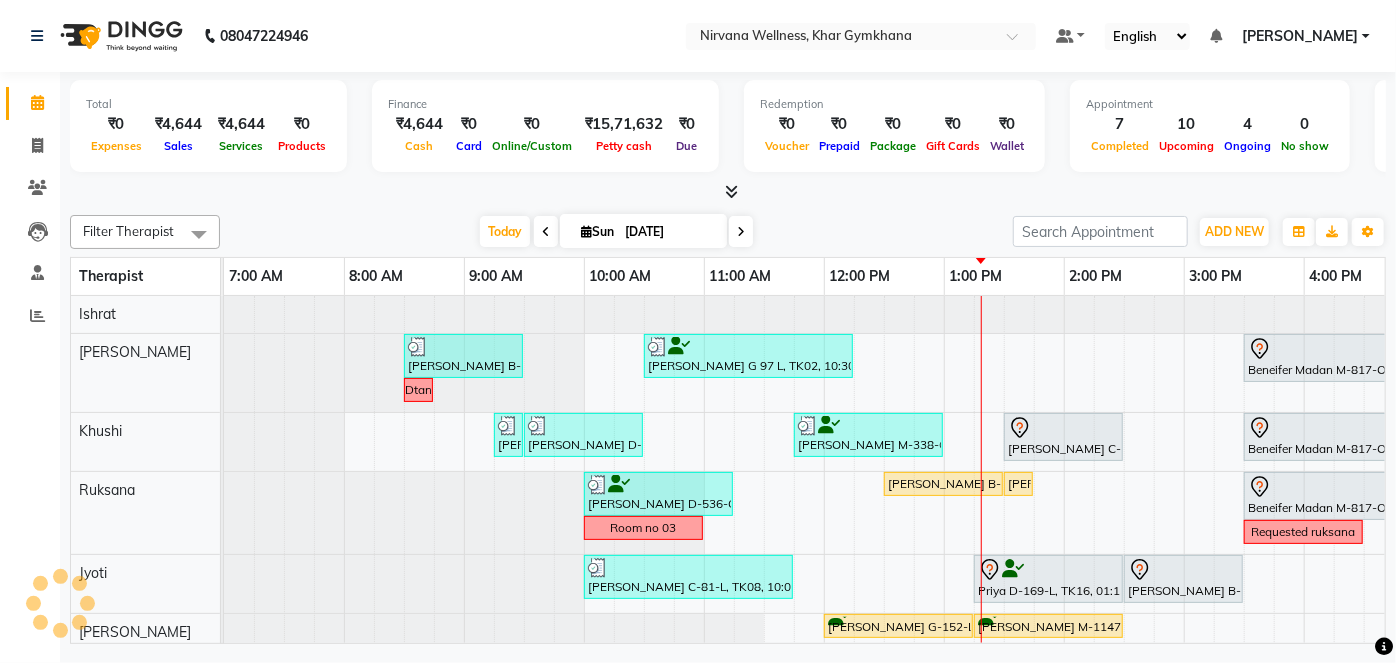 scroll, scrollTop: 0, scrollLeft: 720, axis: horizontal 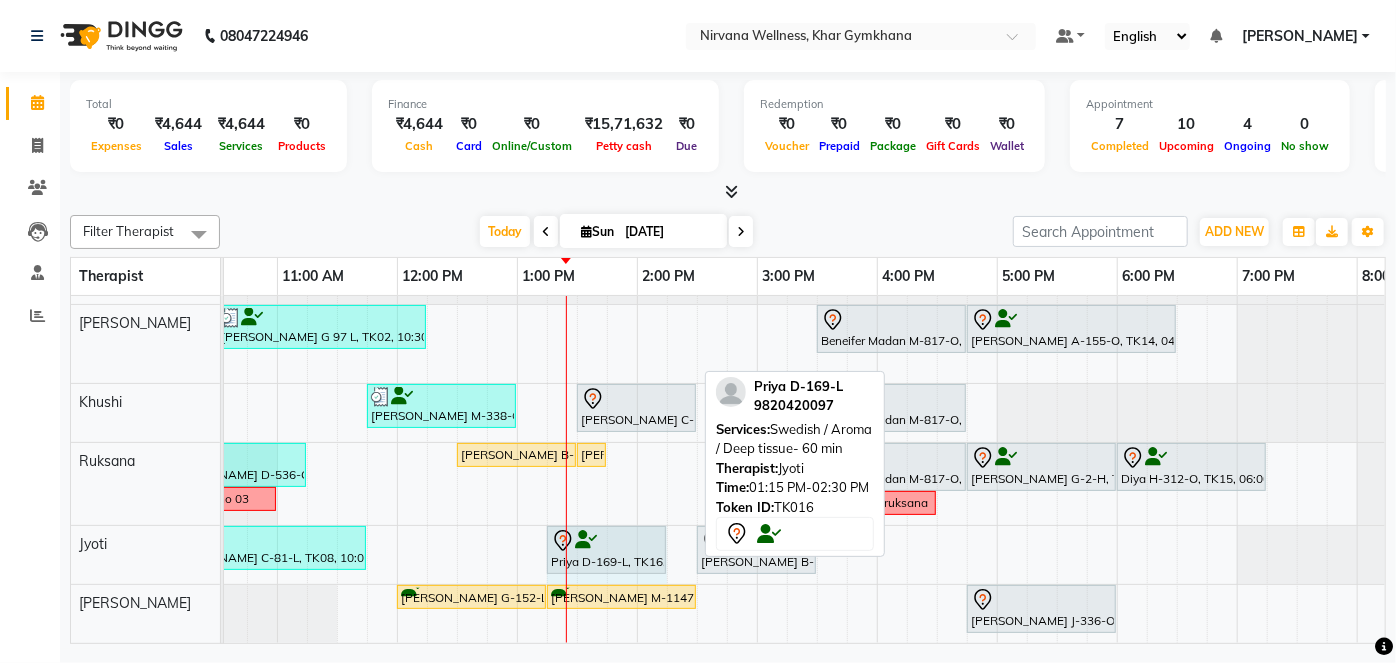 drag, startPoint x: 695, startPoint y: 536, endPoint x: 661, endPoint y: 537, distance: 34.0147 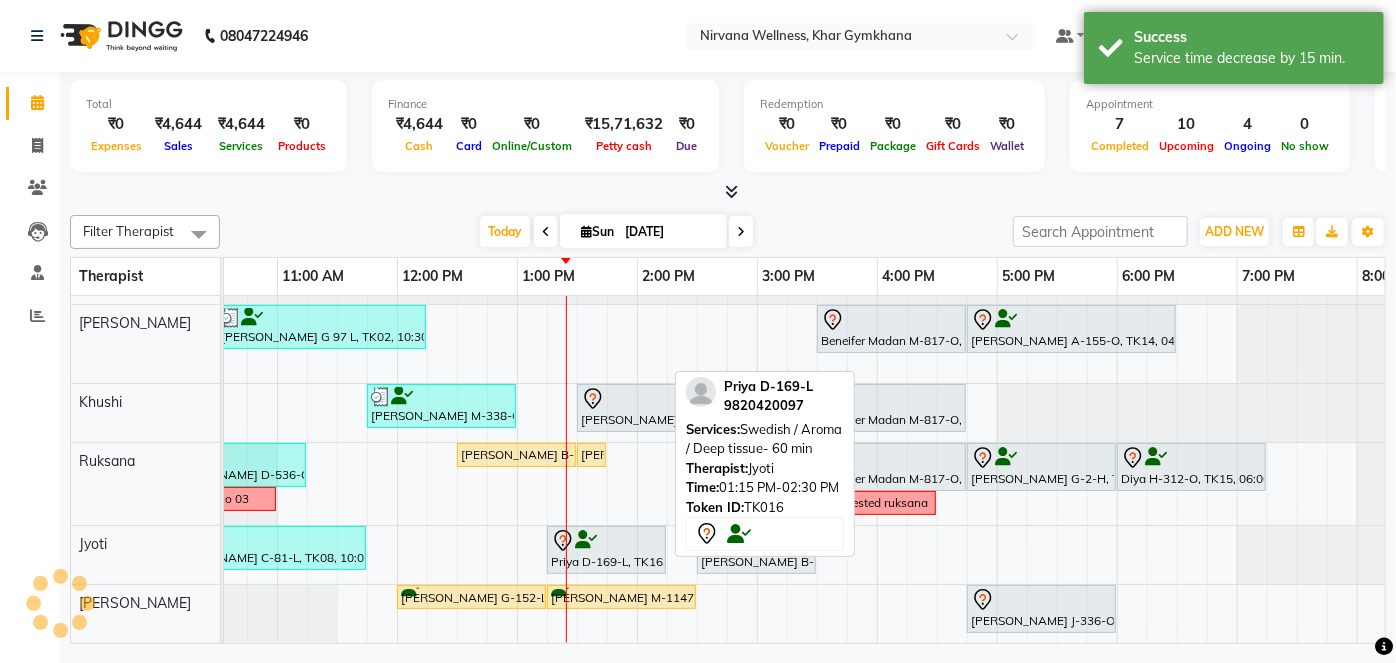 scroll, scrollTop: 0, scrollLeft: 0, axis: both 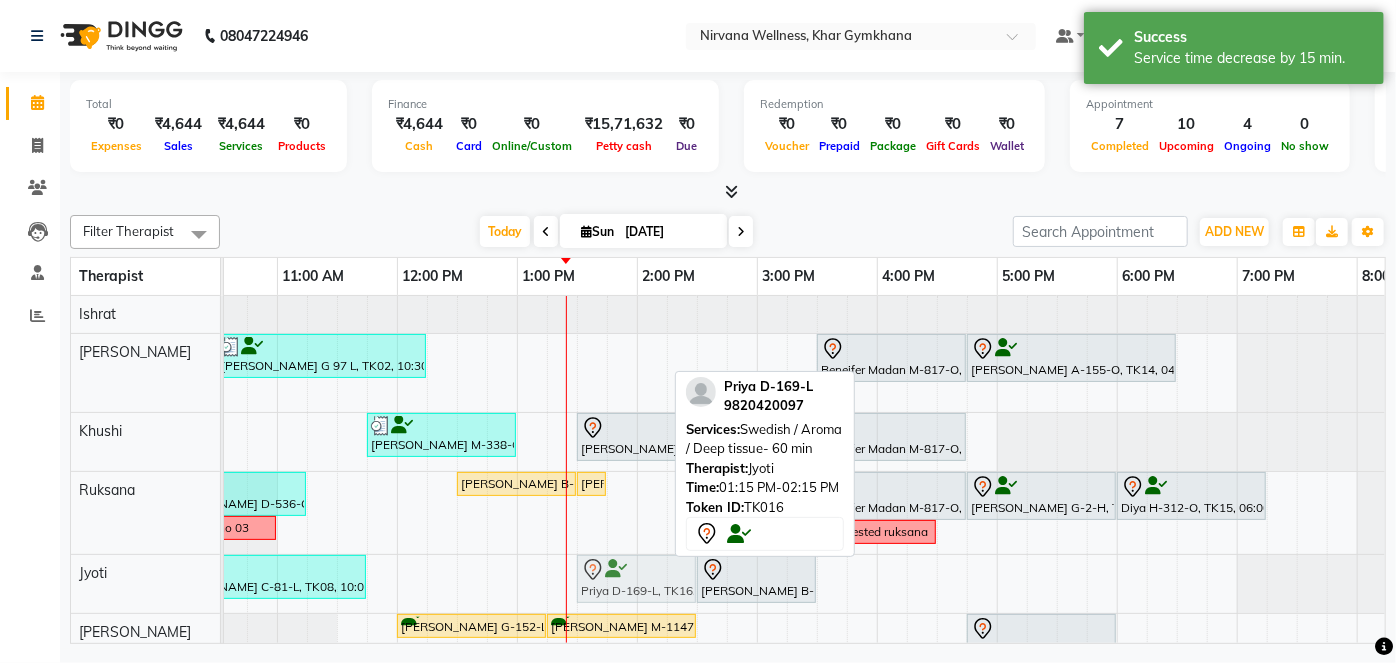 drag, startPoint x: 593, startPoint y: 568, endPoint x: 623, endPoint y: 576, distance: 31.04835 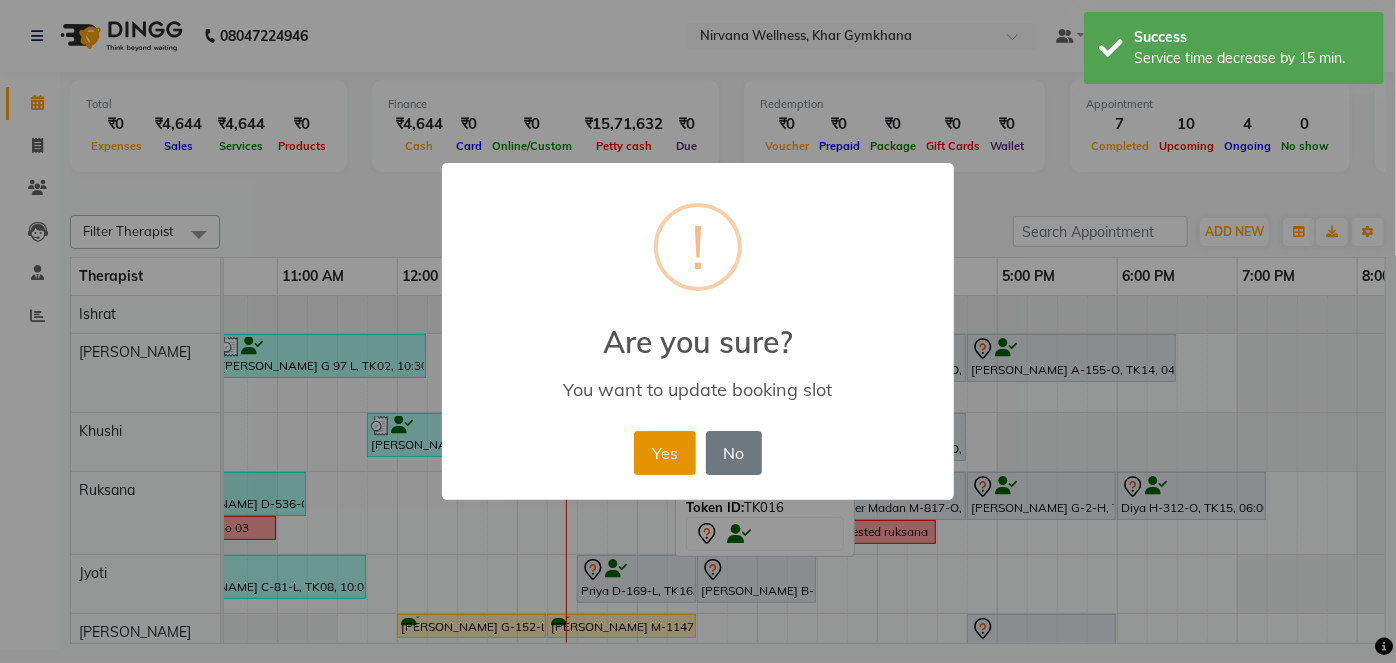 click on "Yes" at bounding box center (664, 453) 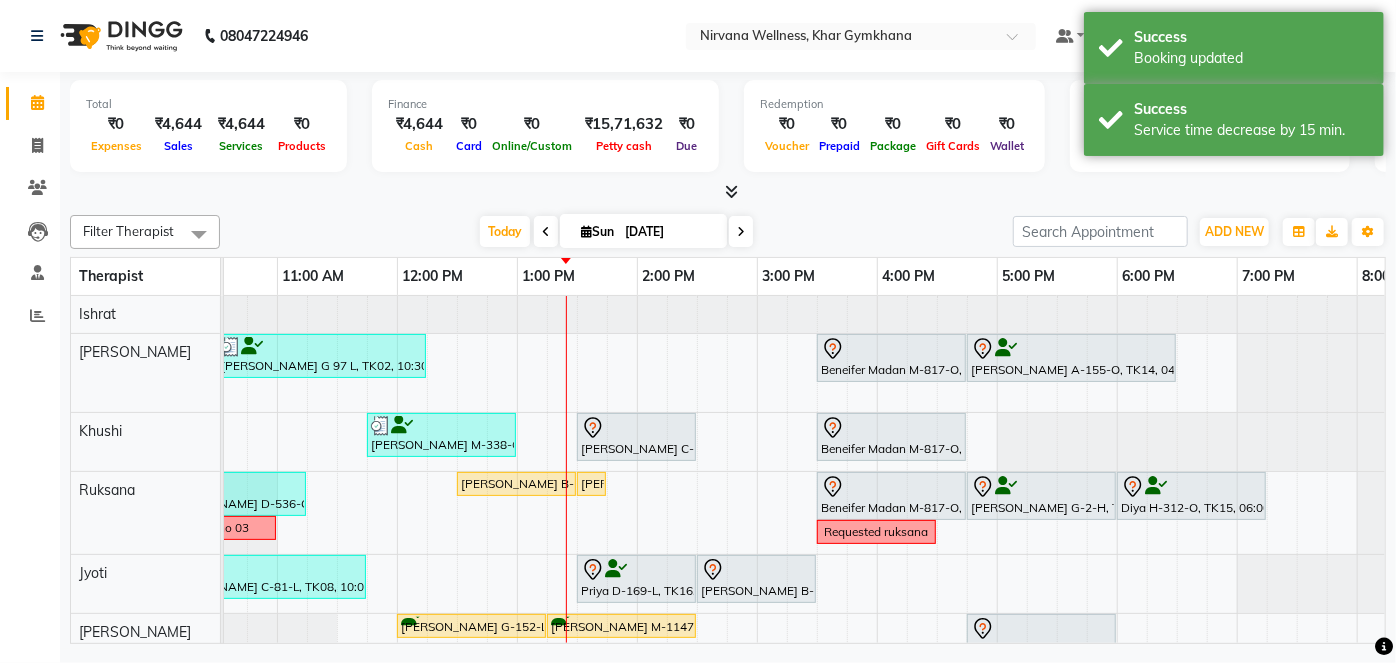 scroll, scrollTop: 0, scrollLeft: 308, axis: horizontal 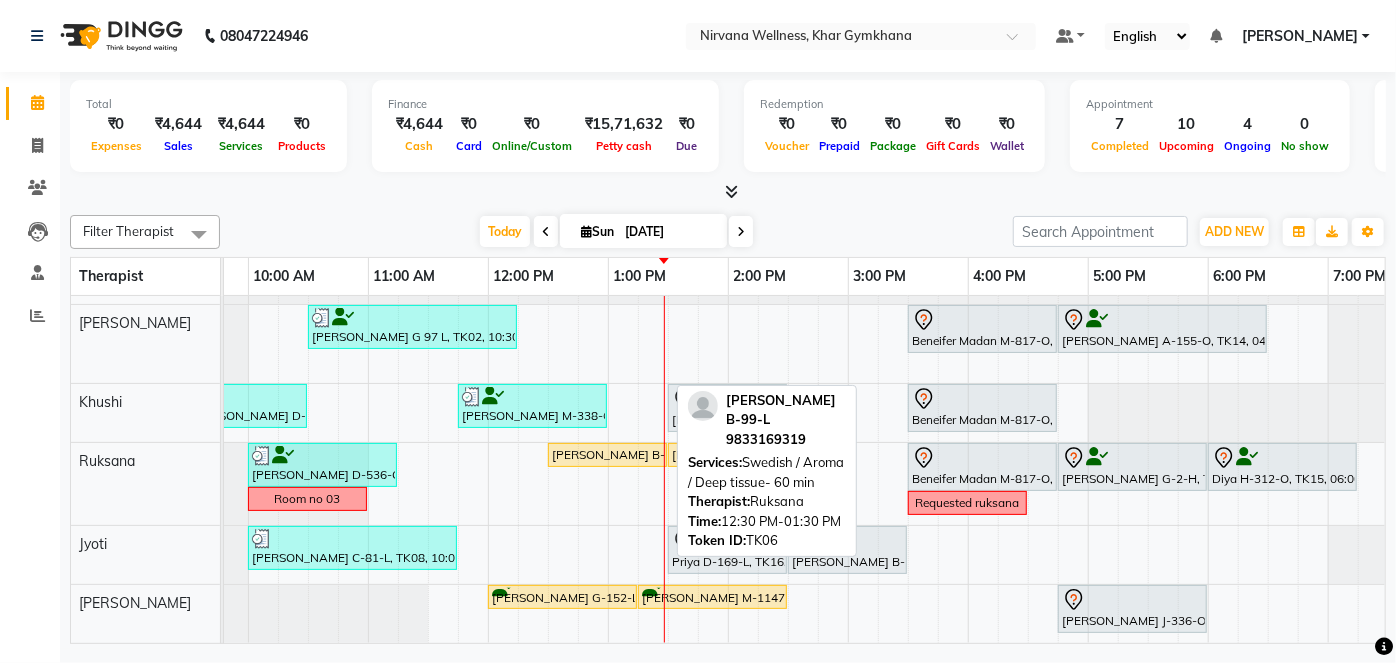 click on "[PERSON_NAME] B-99-L, TK06, 12:30 PM-01:30 PM, Swedish / Aroma / Deep tissue- 60 min" at bounding box center (607, 455) 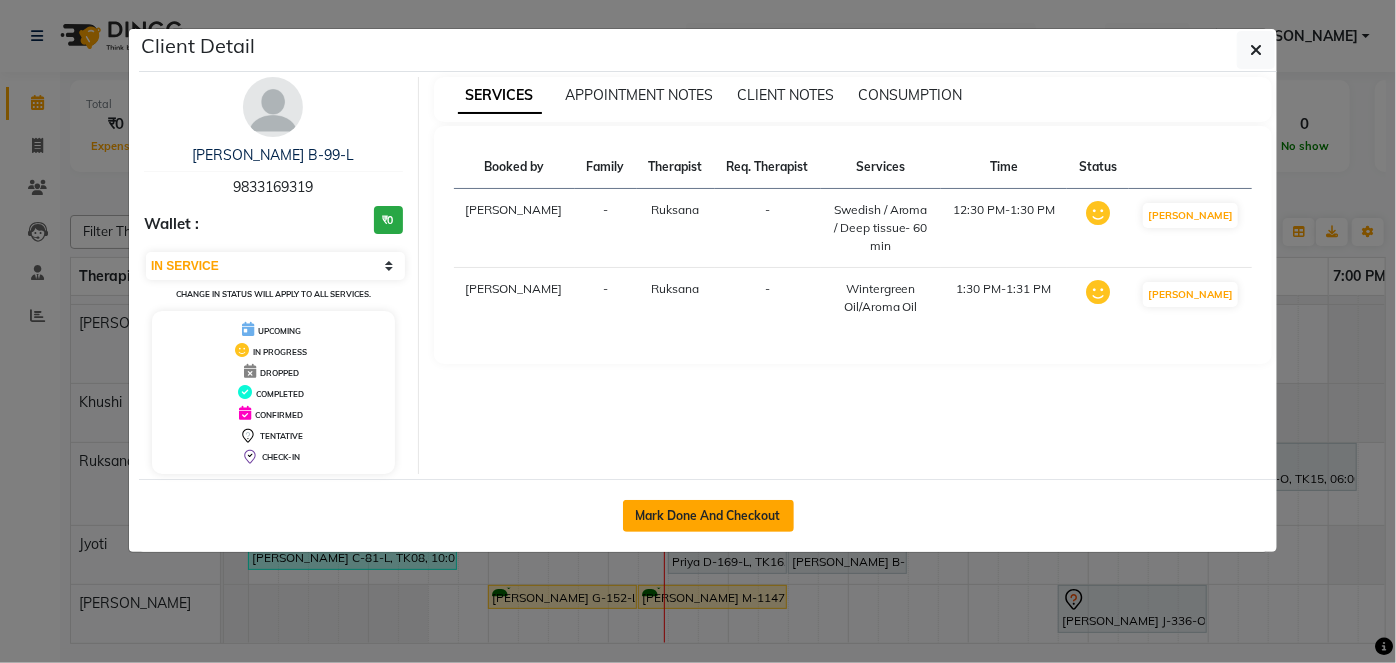 click on "Mark Done And Checkout" 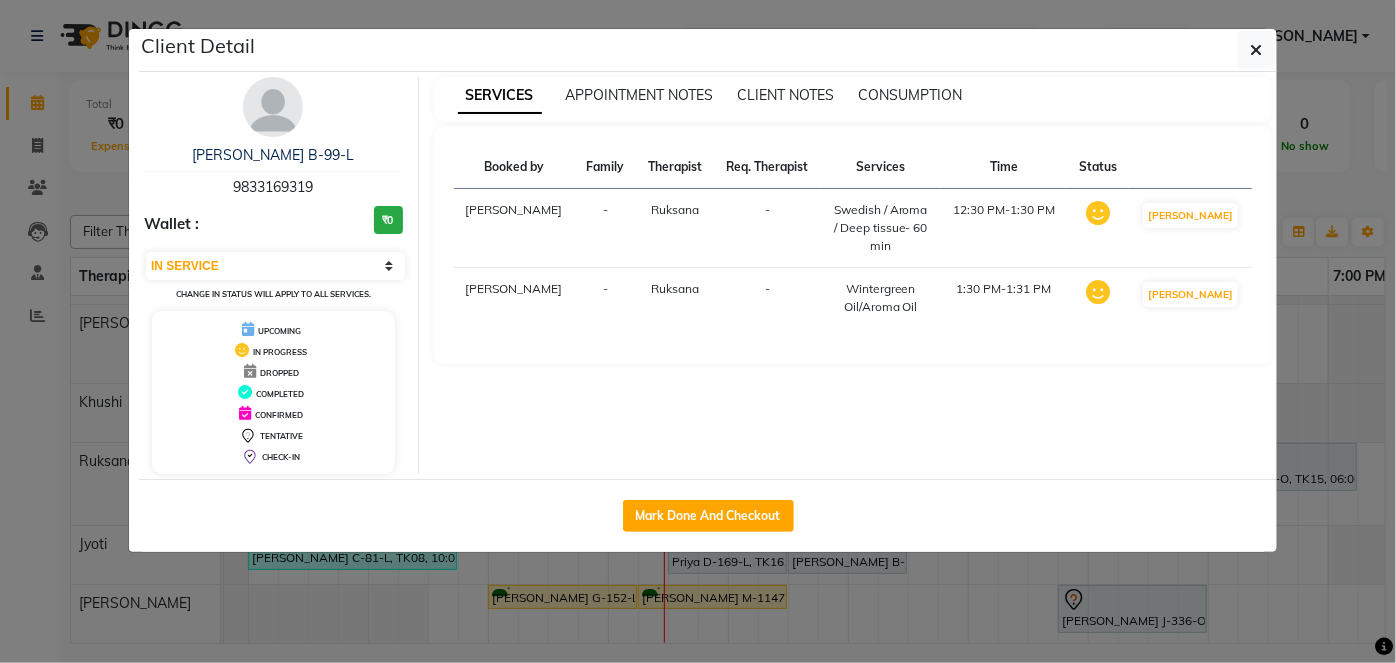 select on "6844" 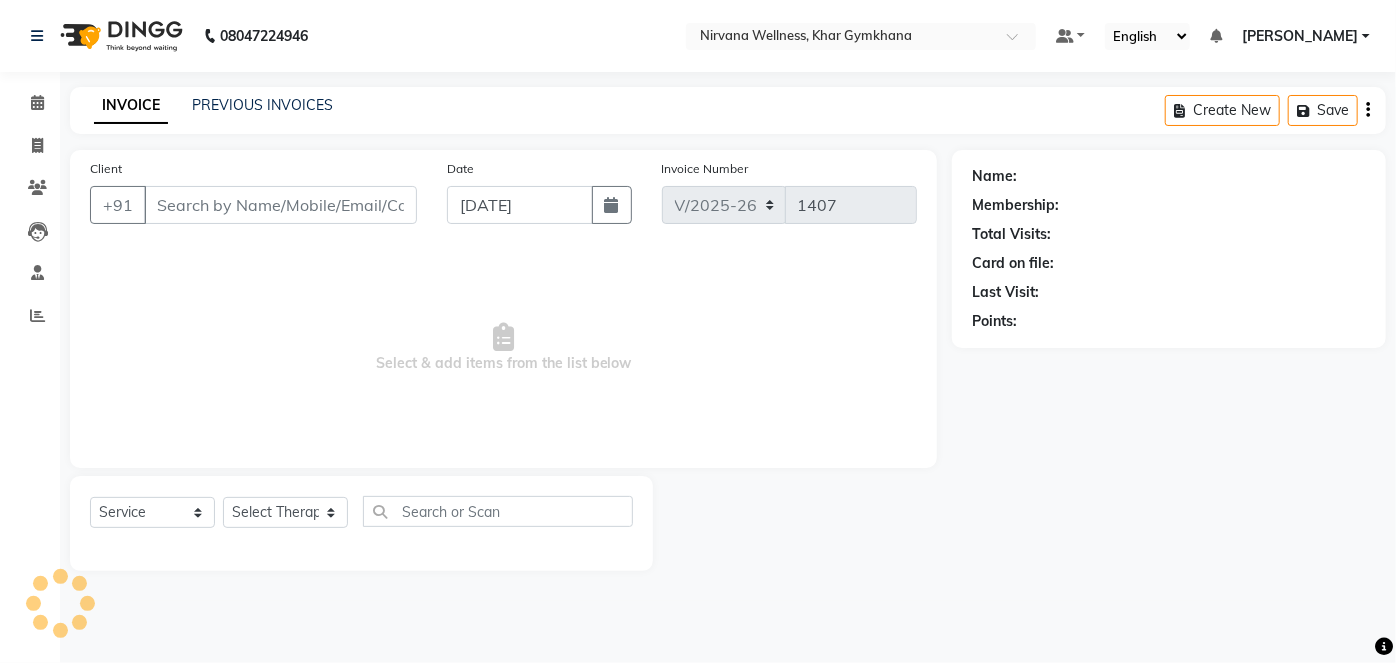 select on "3" 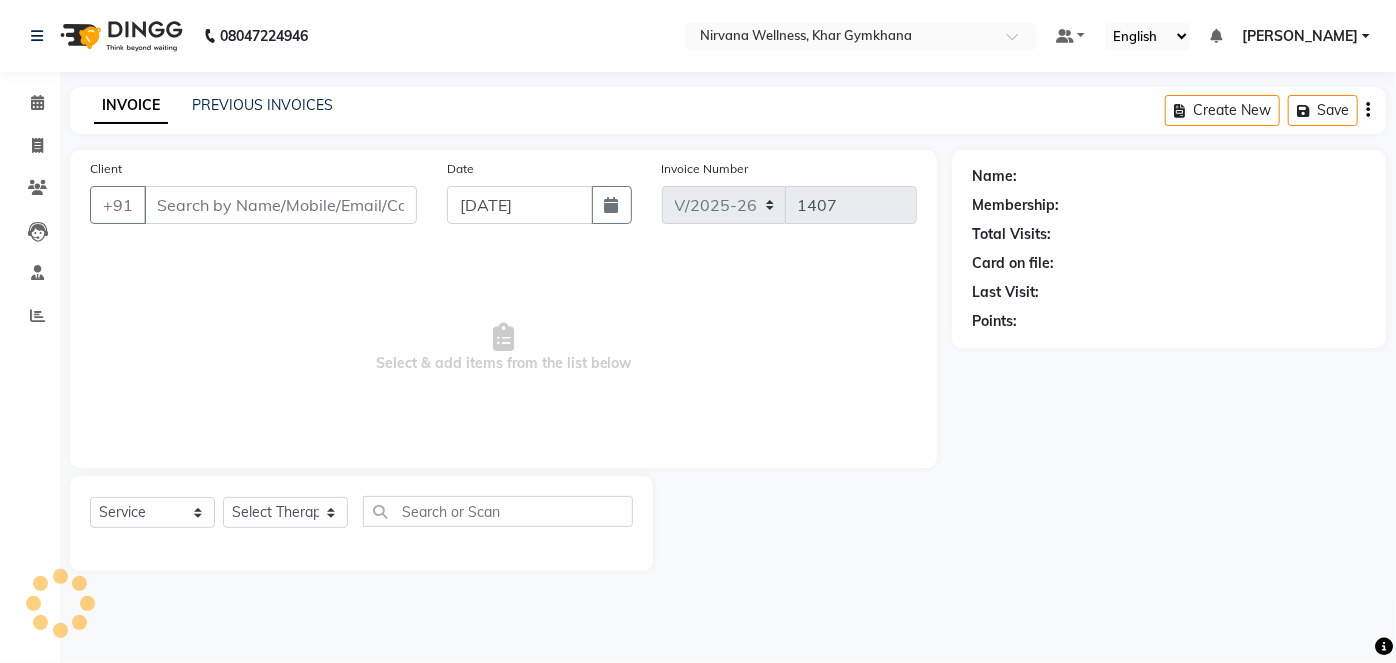 type on "9833169319" 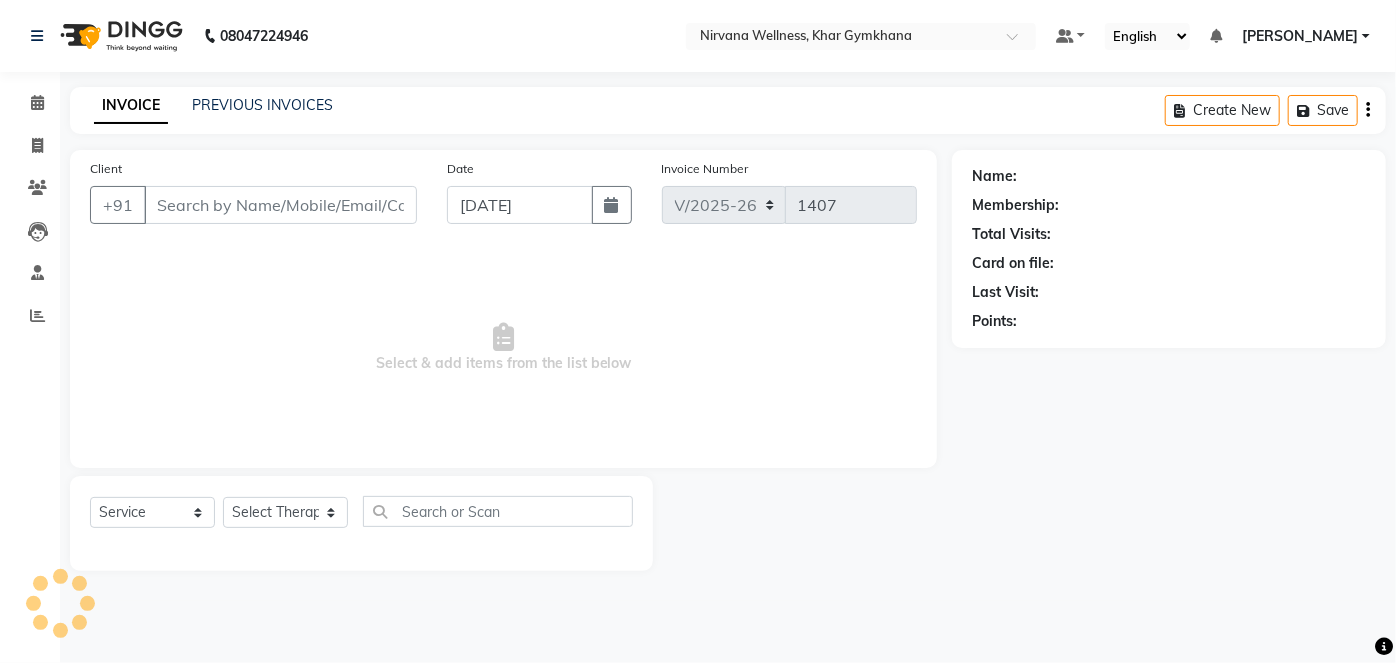 select on "72486" 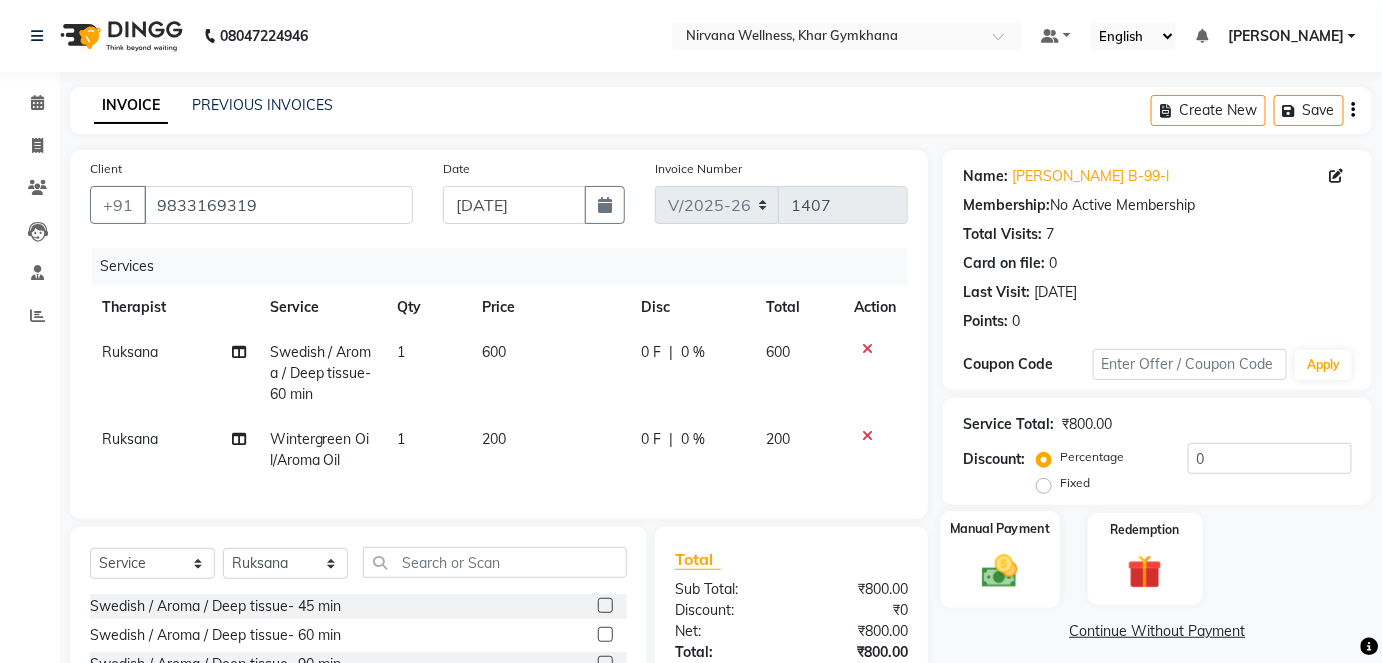 click on "Manual Payment" 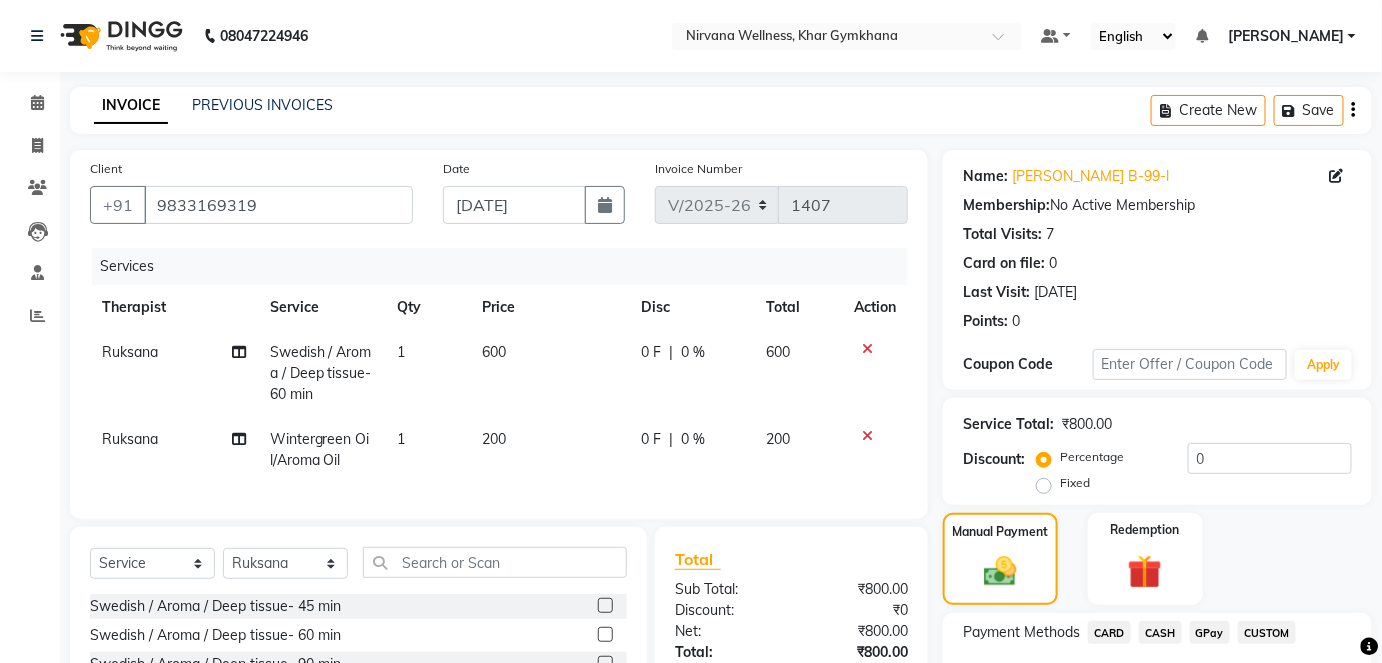 scroll, scrollTop: 202, scrollLeft: 0, axis: vertical 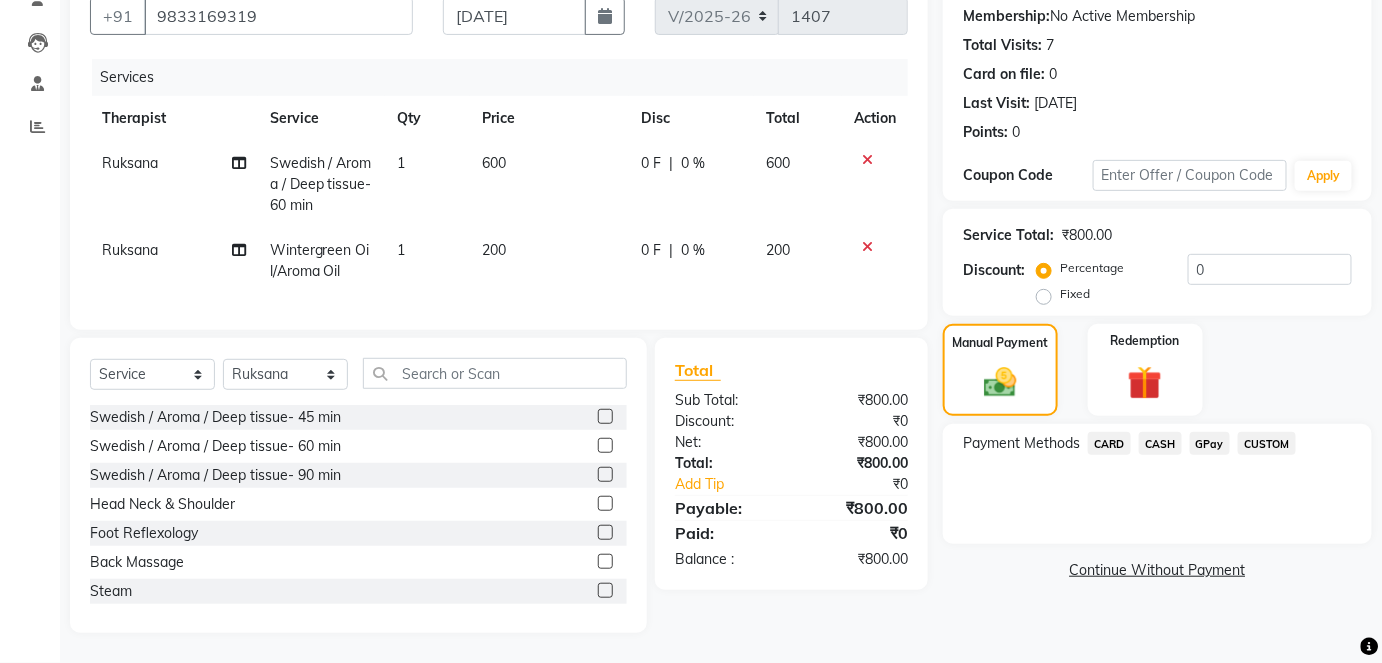 click on "CASH" 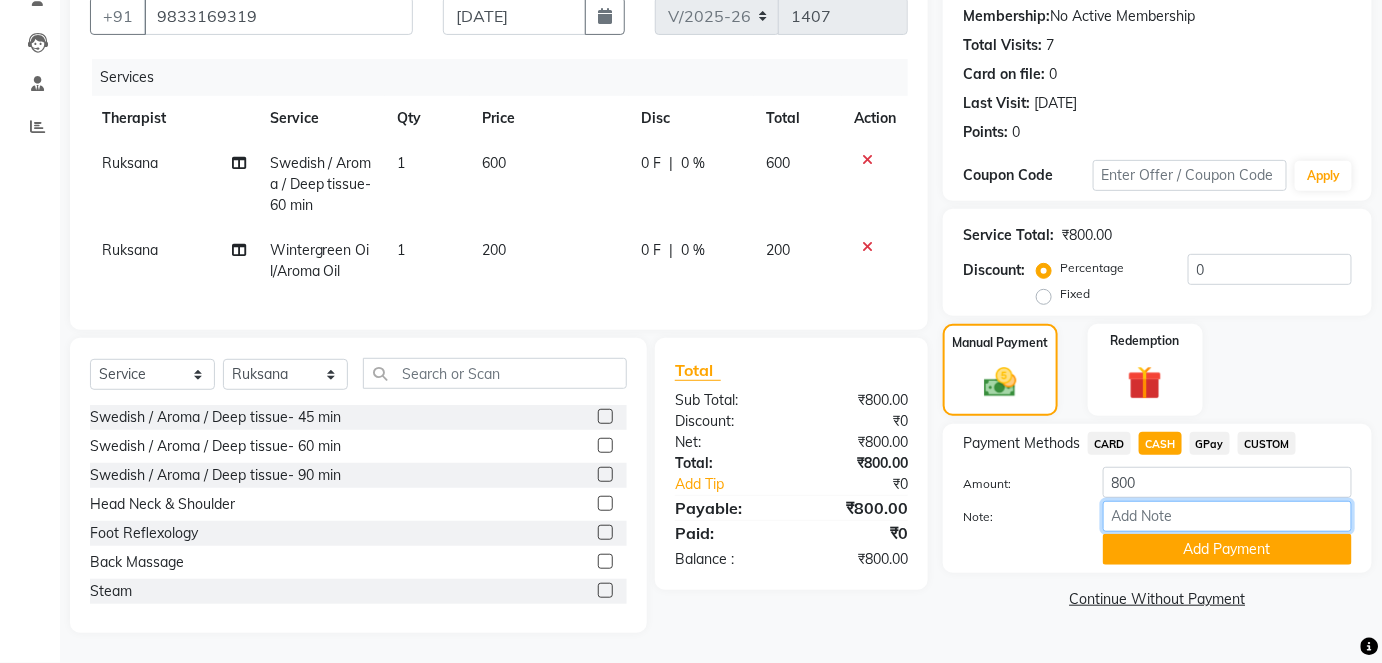 click on "Note:" at bounding box center [1227, 516] 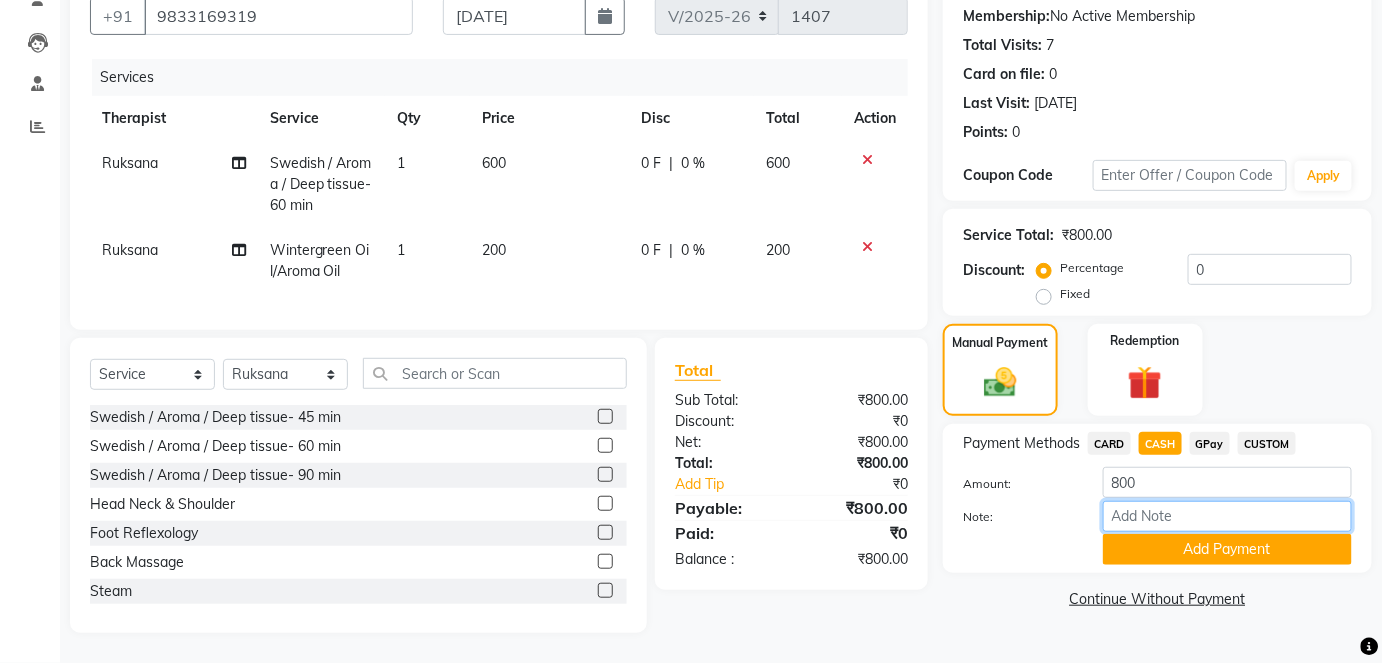 paste on "HL0001569" 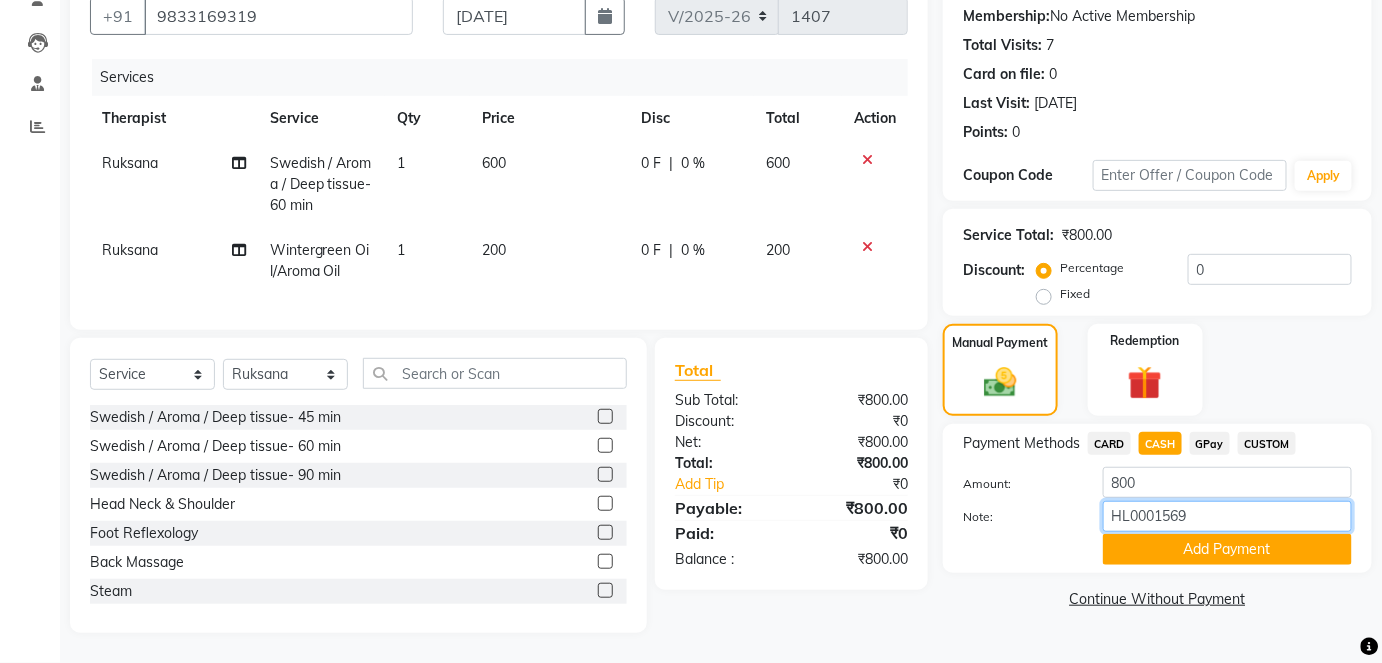 type on "HL0001569" 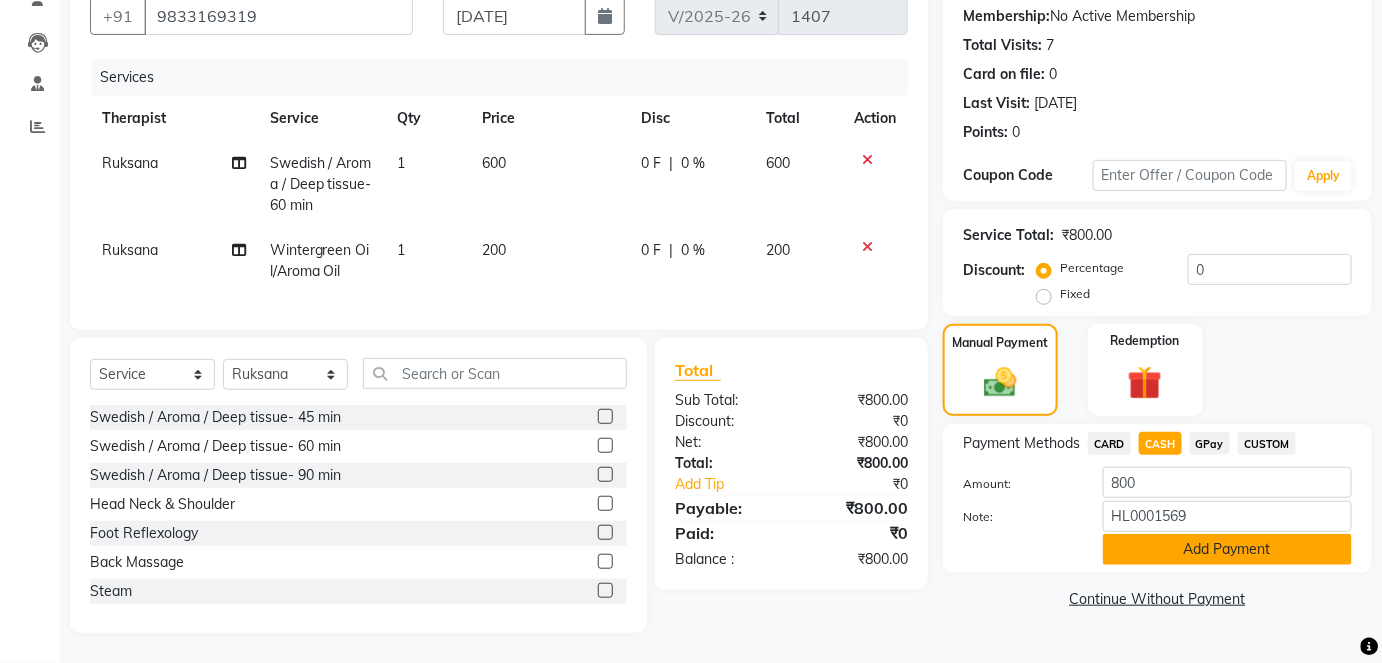 click on "Add Payment" 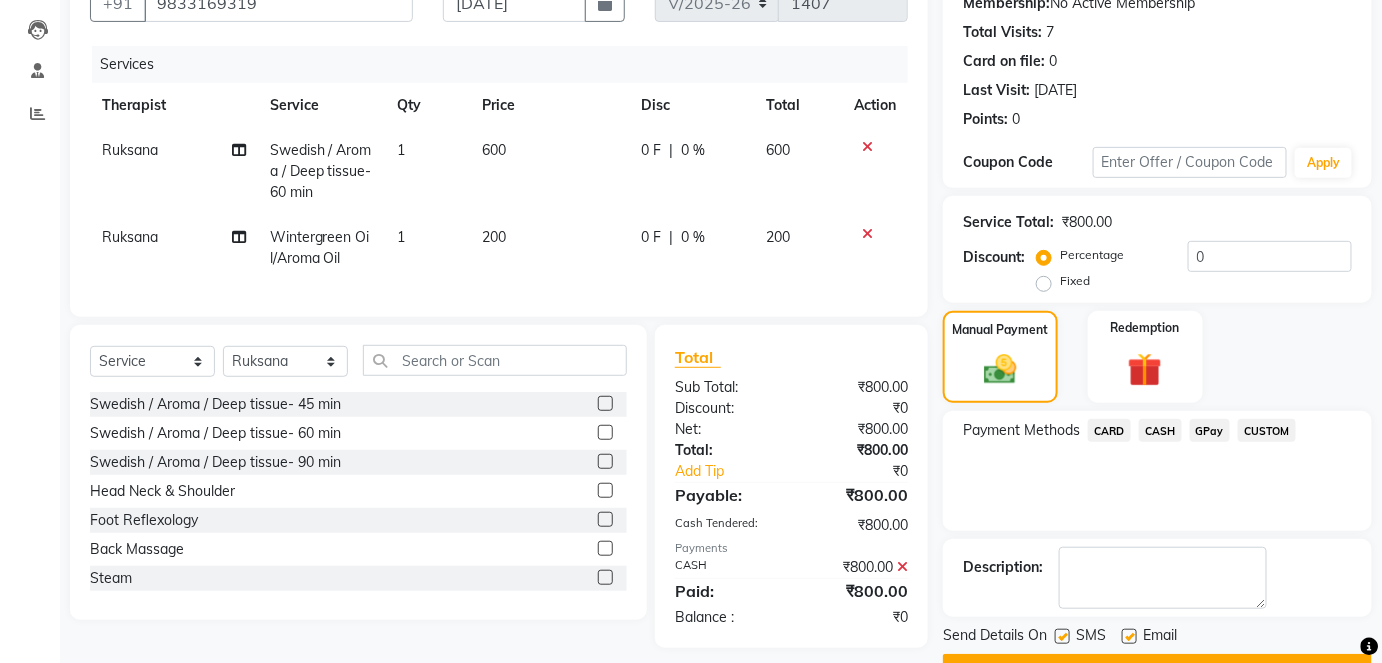scroll, scrollTop: 252, scrollLeft: 0, axis: vertical 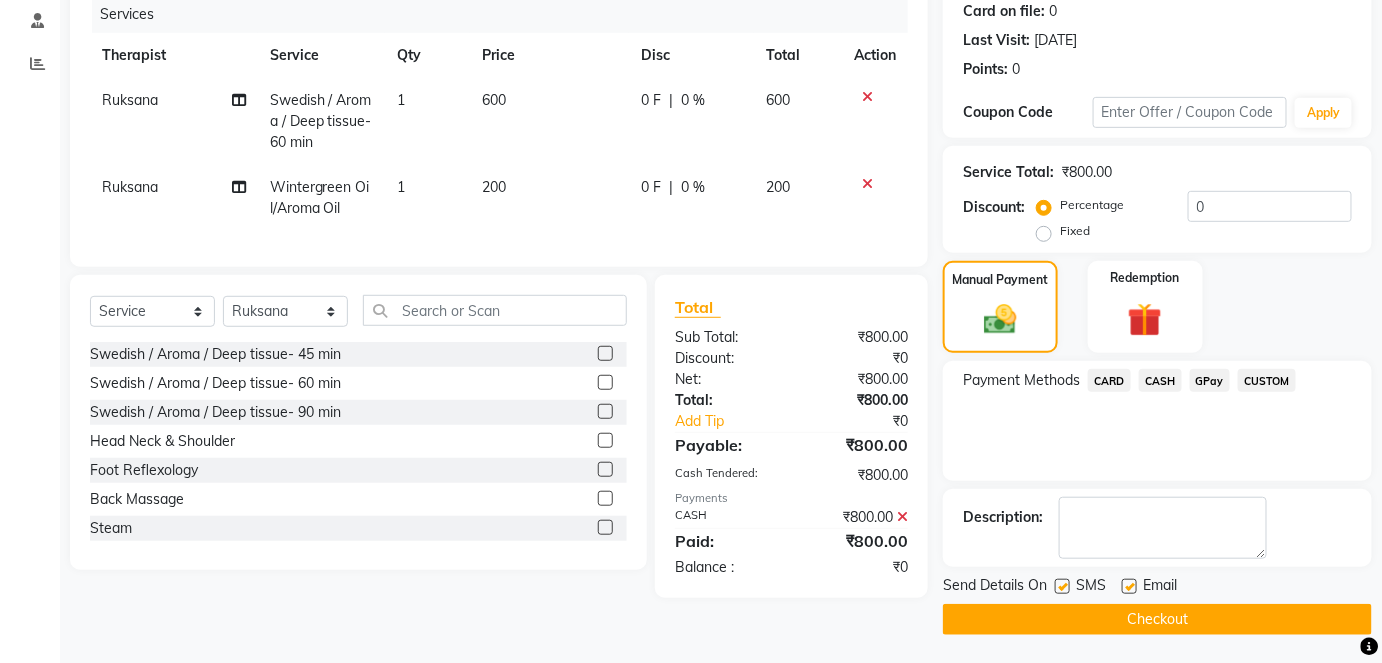 click on "Checkout" 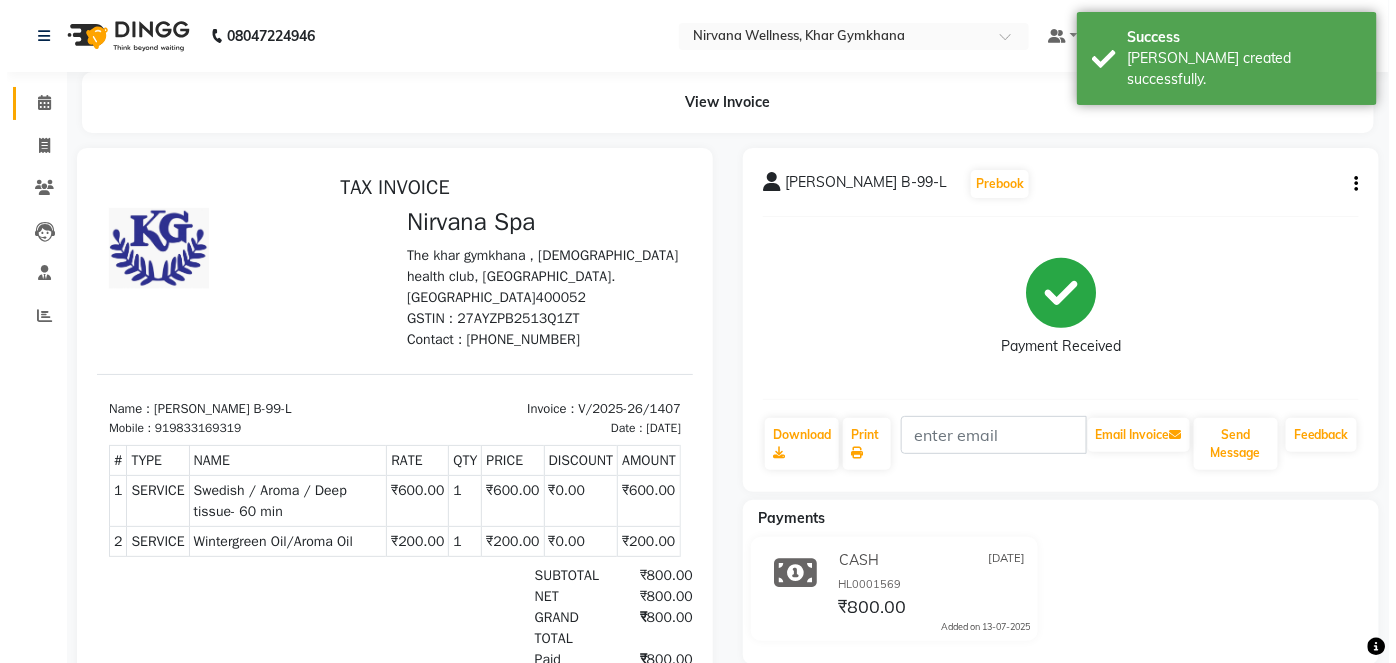 scroll, scrollTop: 0, scrollLeft: 0, axis: both 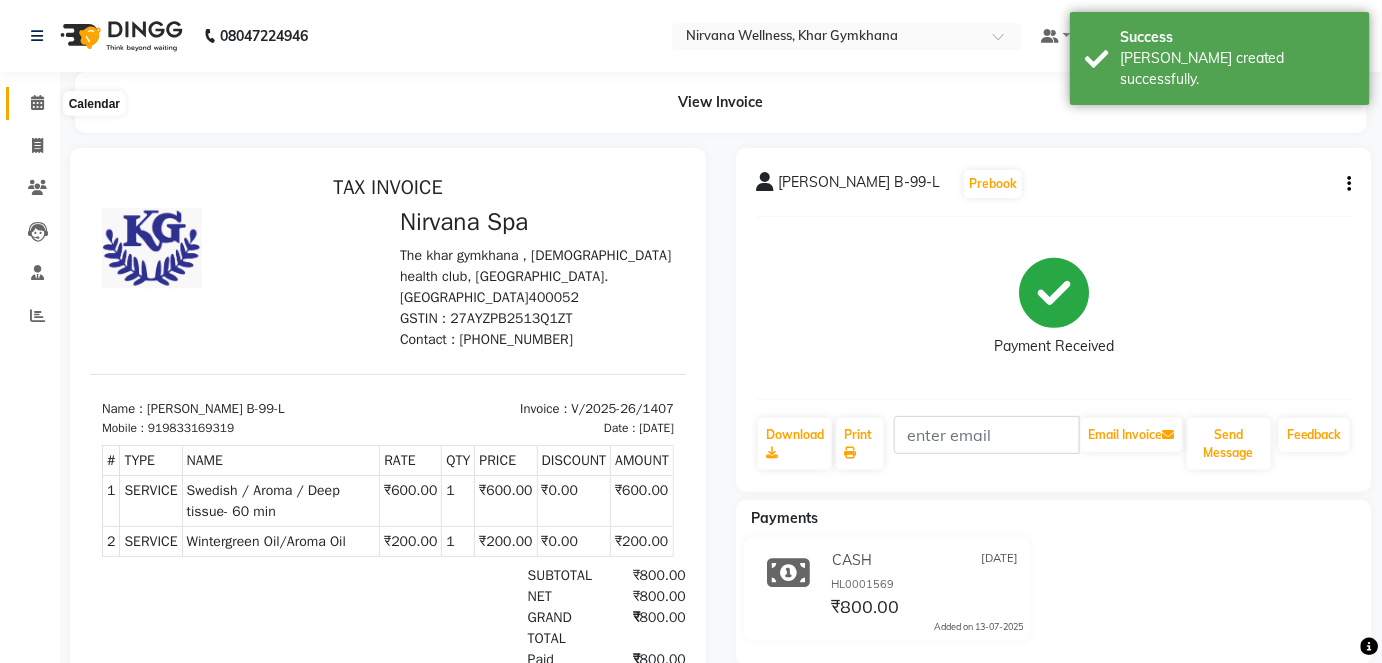 click 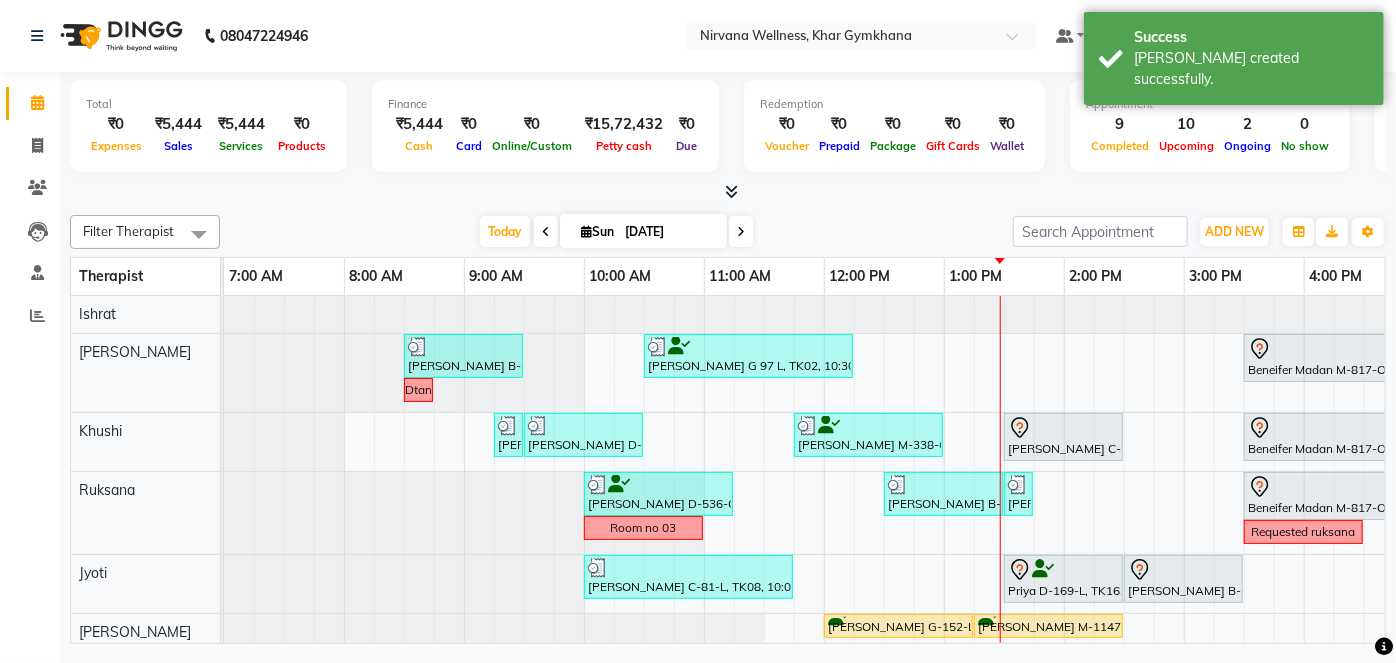 scroll, scrollTop: 0, scrollLeft: 6, axis: horizontal 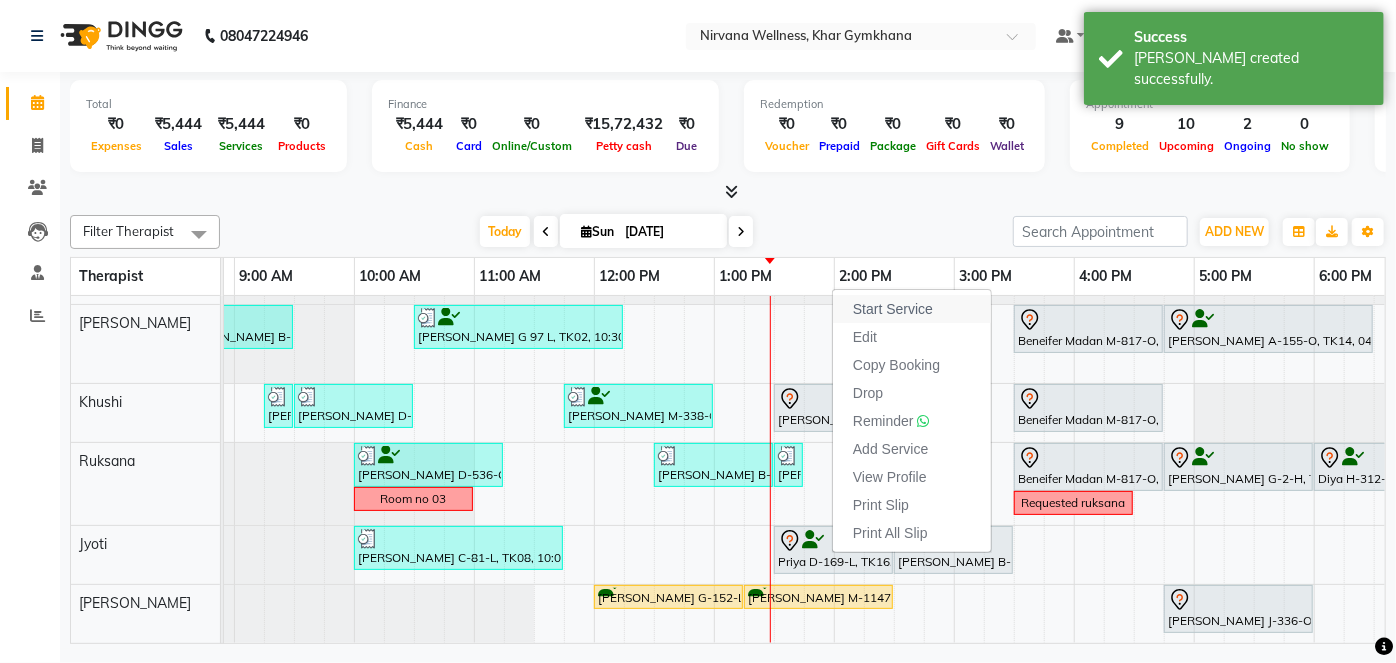 click on "Start Service" at bounding box center [893, 309] 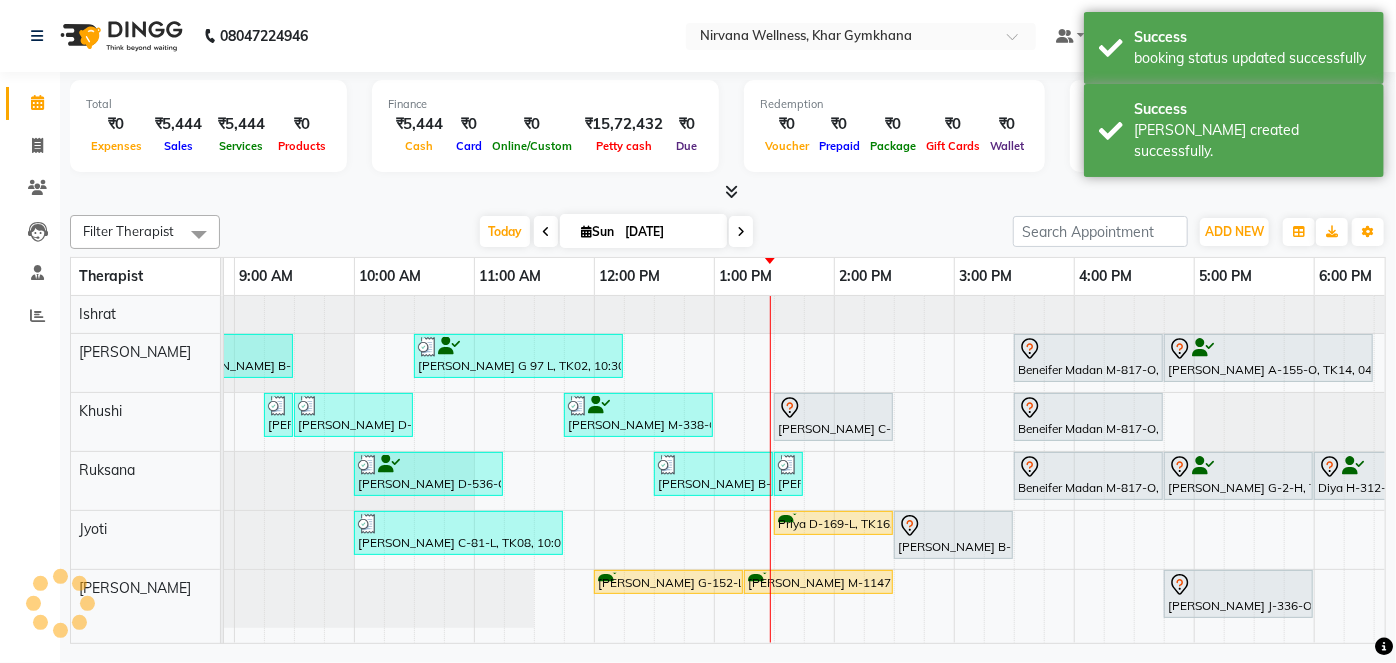 scroll, scrollTop: 0, scrollLeft: 0, axis: both 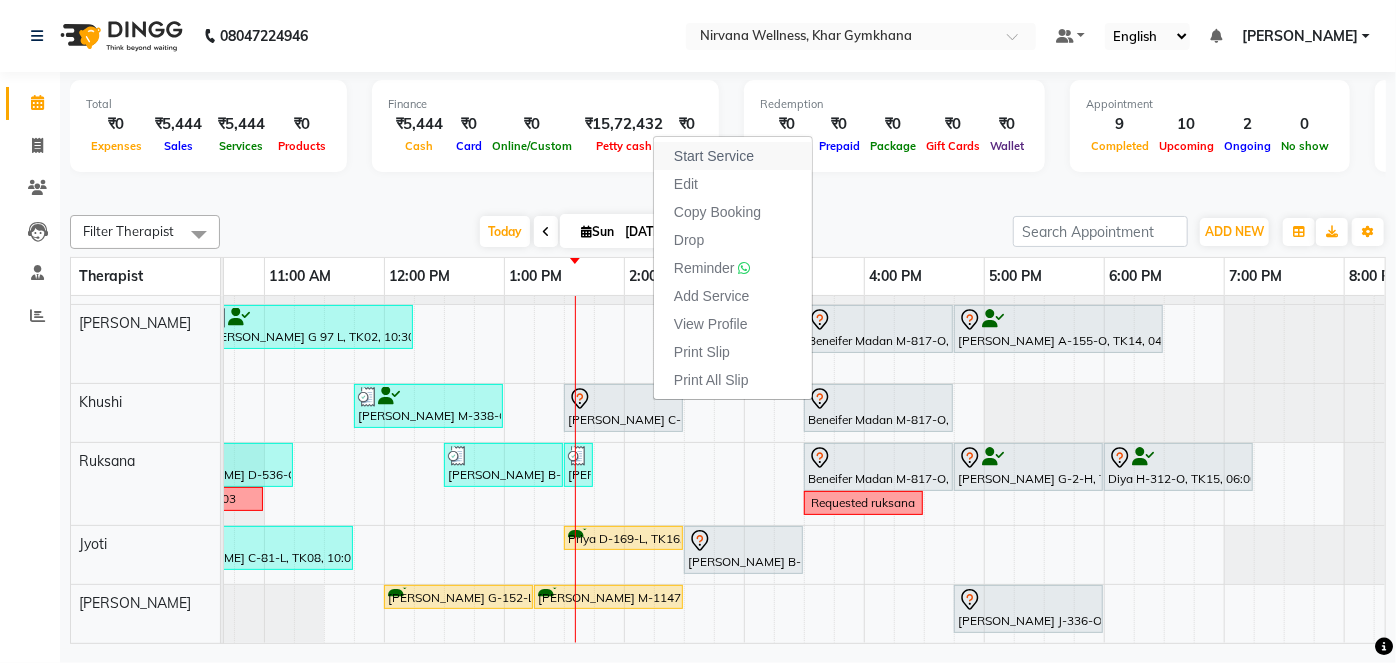 click on "Start Service" at bounding box center (714, 156) 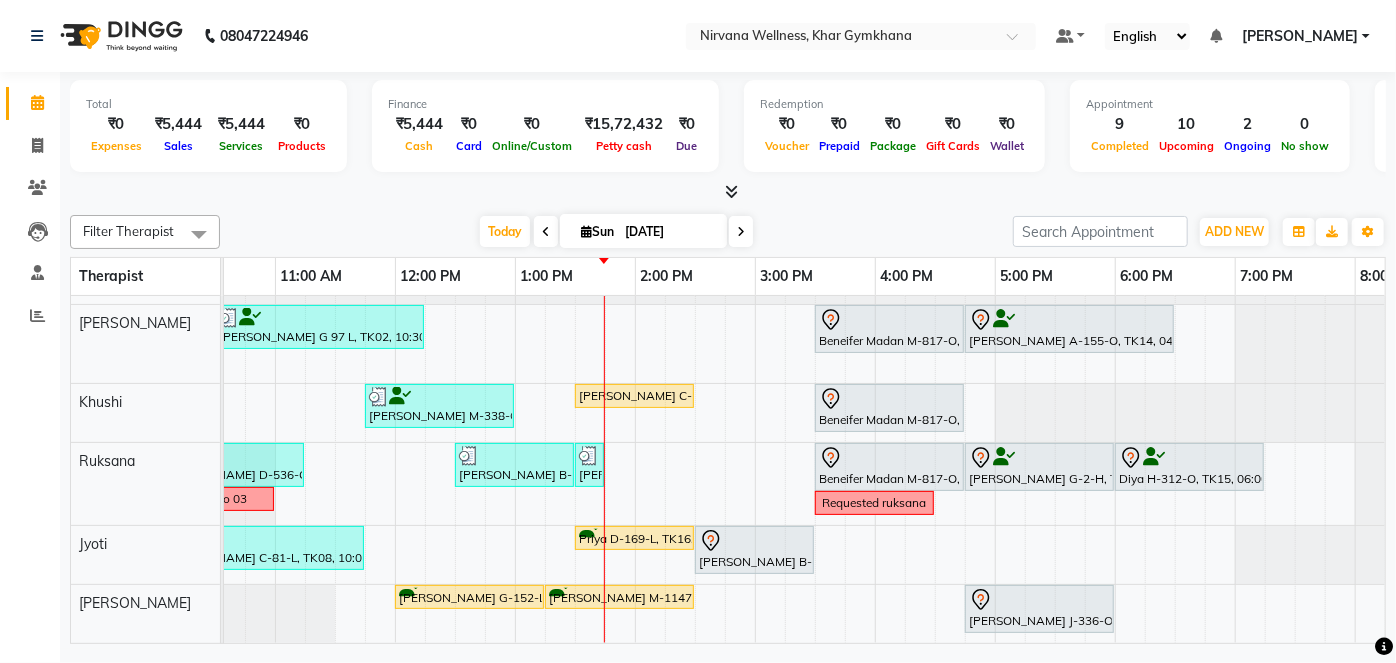 scroll, scrollTop: 40, scrollLeft: 465, axis: both 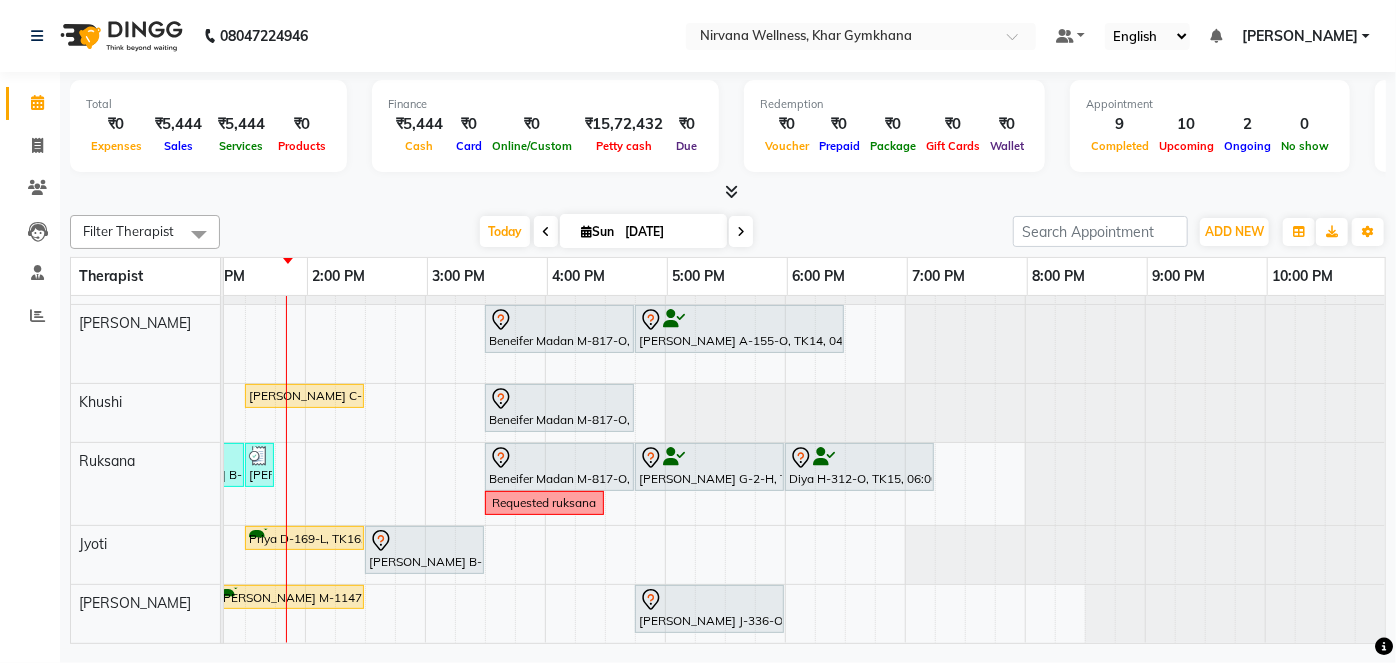 click on "[PERSON_NAME] B-500-O, TK13, 08:30 AM-09:30 AM, Scrubassage     [PERSON_NAME] G 97 L, TK02, 10:30 AM-12:15 PM, Swedish / Aroma / Deep tissue- 90 min             Beneifer Madan M-817-O, TK01, 03:30 PM-04:45 PM, Swedish / Aroma / Deep tissue- 60 min             [PERSON_NAME] A-155-O, TK14, 04:45 PM-06:30 PM, Swedish / Aroma / Deep tissue- 90 min  Dtan      [PERSON_NAME] D-119-L, TK04, 09:15 AM-09:16 AM, Wintergreen Oil/Aroma Oil     [PERSON_NAME] D-119-L, TK04, 09:30 AM-10:30 AM, Swedish / Aroma / Deep tissue- 60 min     [PERSON_NAME] M-338-O, TK05, 11:45 AM-01:00 PM, Swedish / Aroma / Deep tissue- 60 min    [PERSON_NAME] C-122-O, TK17, 01:30 PM-02:30 PM, Swedish / Aroma / Deep tissue- 60 min             Beneifer Madan M-817-O, TK01, 03:30 PM-04:45 PM, Swedish / Aroma / Deep tissue- 60 min     [PERSON_NAME] D-536-O, TK07, 10:00 AM-11:15 AM, Swedish / Aroma / Deep tissue- 60 min     [PERSON_NAME] B-99-L, TK06, 12:30 PM-01:30 PM, Swedish / Aroma / Deep tissue- 60 min" at bounding box center [425, 455] 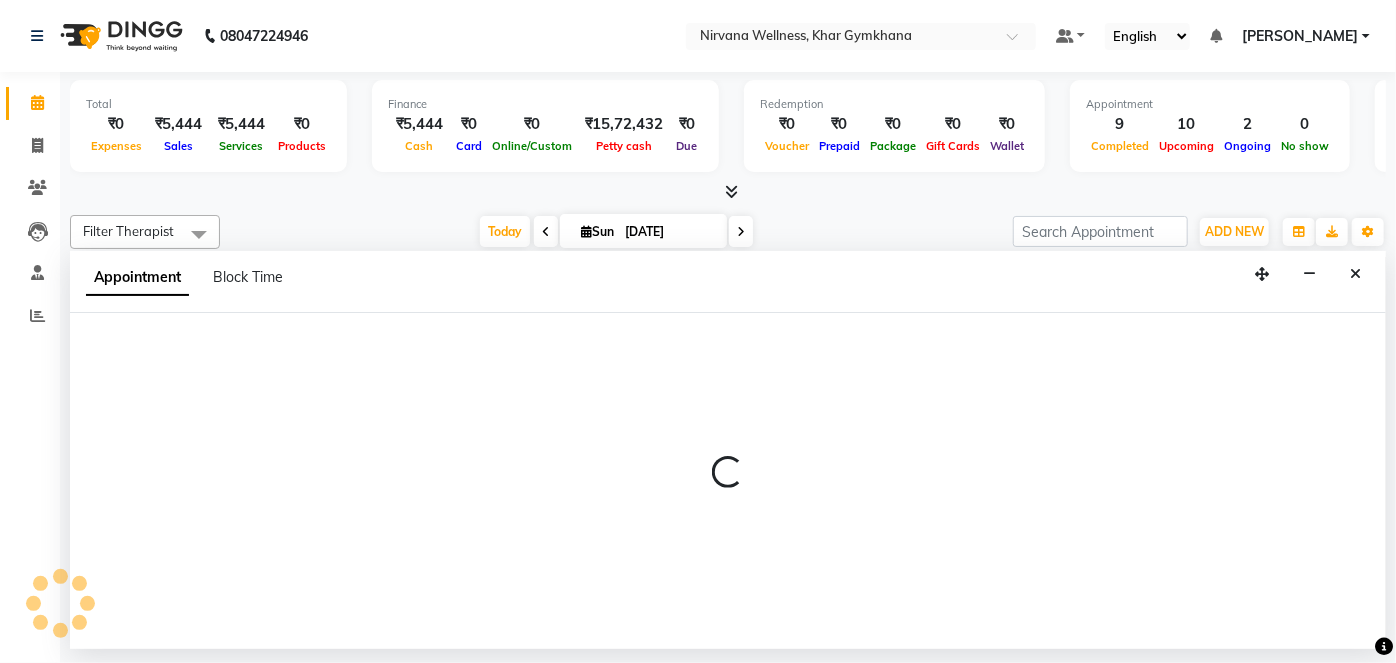 select on "79305" 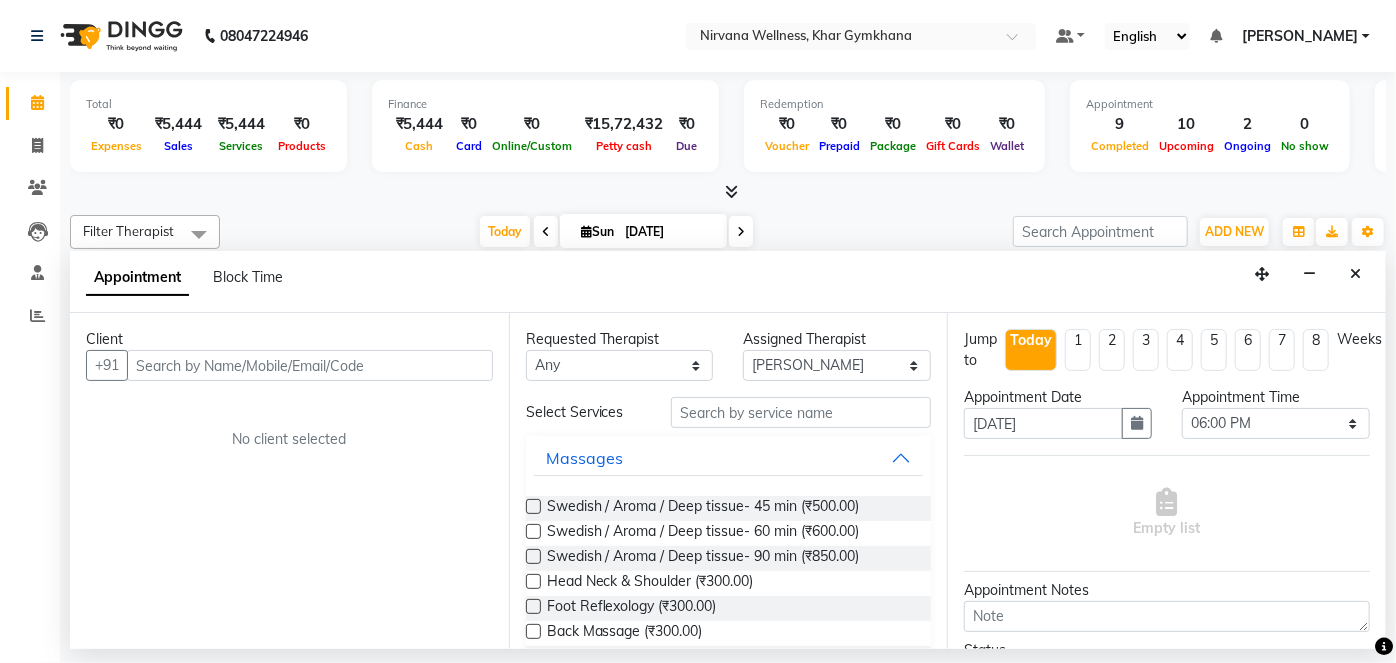 click at bounding box center [310, 365] 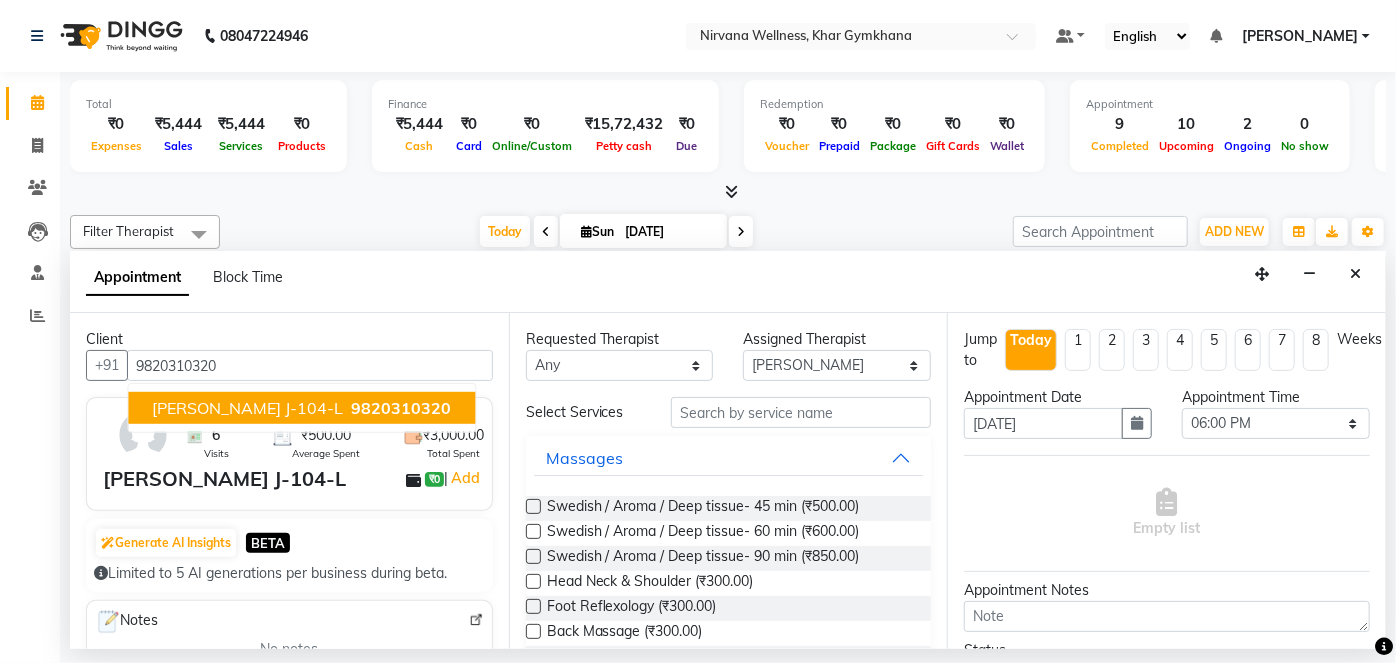 click on "Shaku Jumani J-104-L   9820310320" at bounding box center [301, 408] 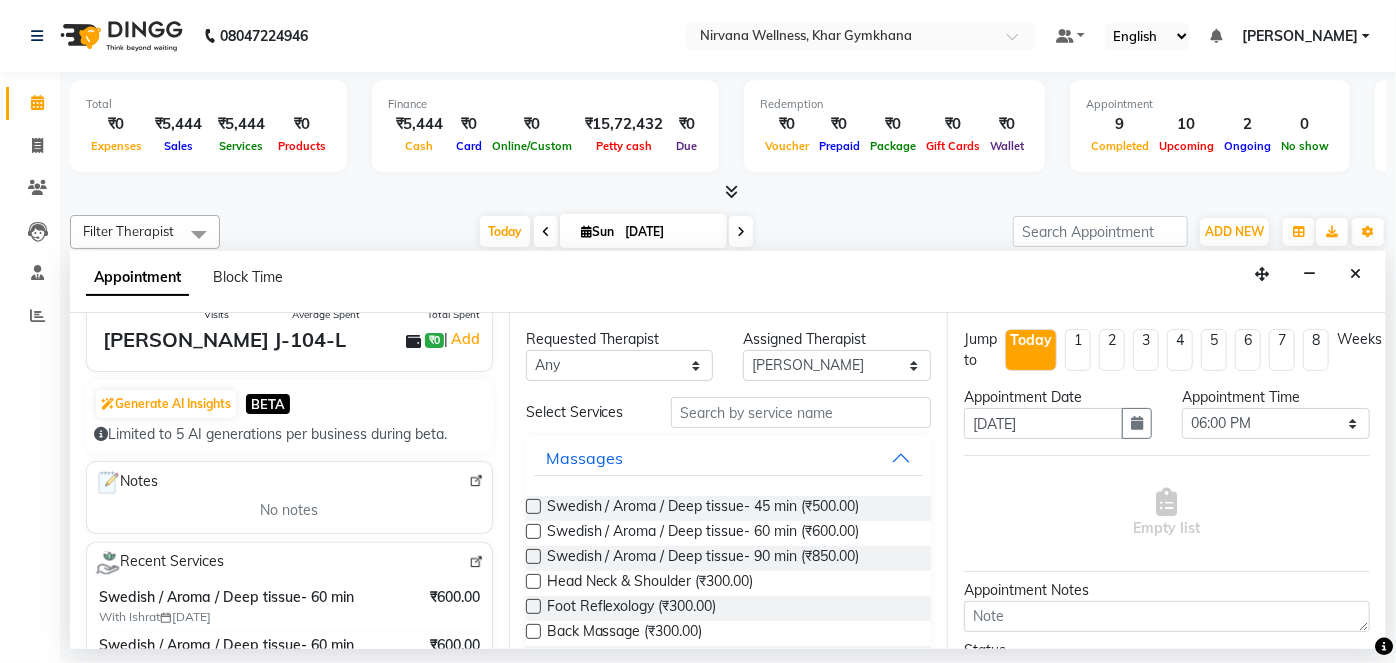 scroll, scrollTop: 363, scrollLeft: 0, axis: vertical 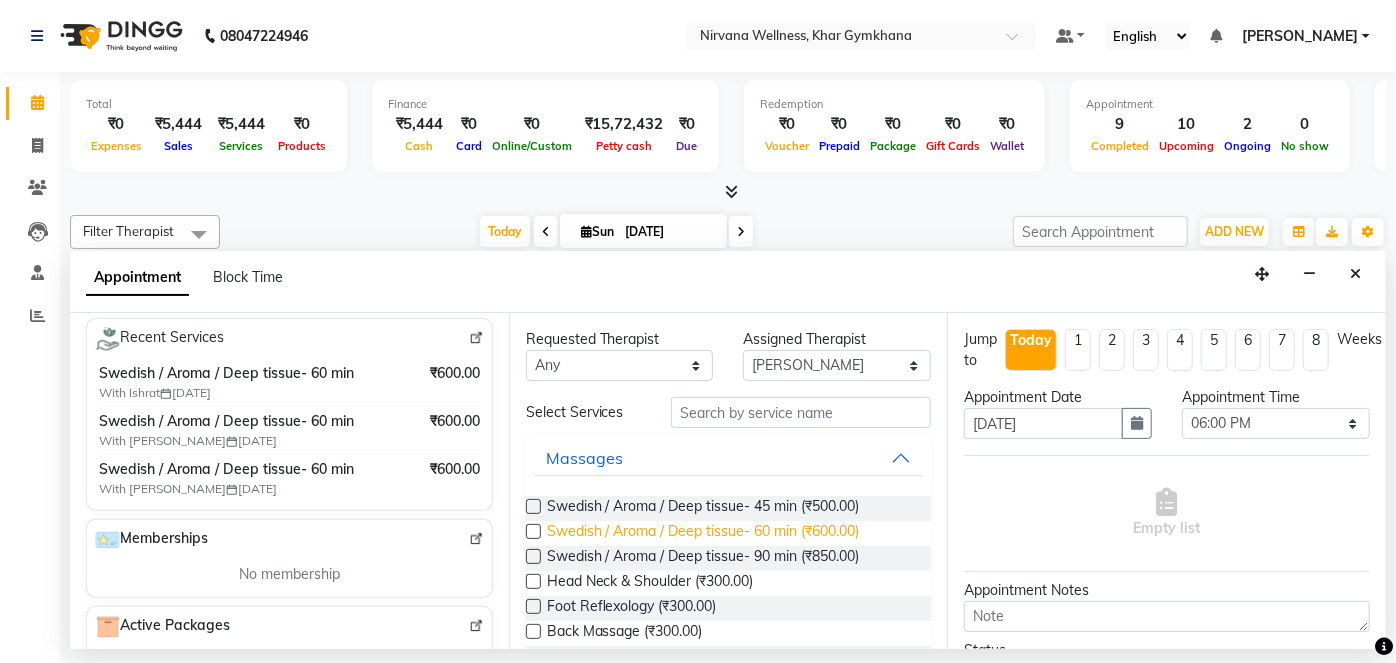 type on "9820310320" 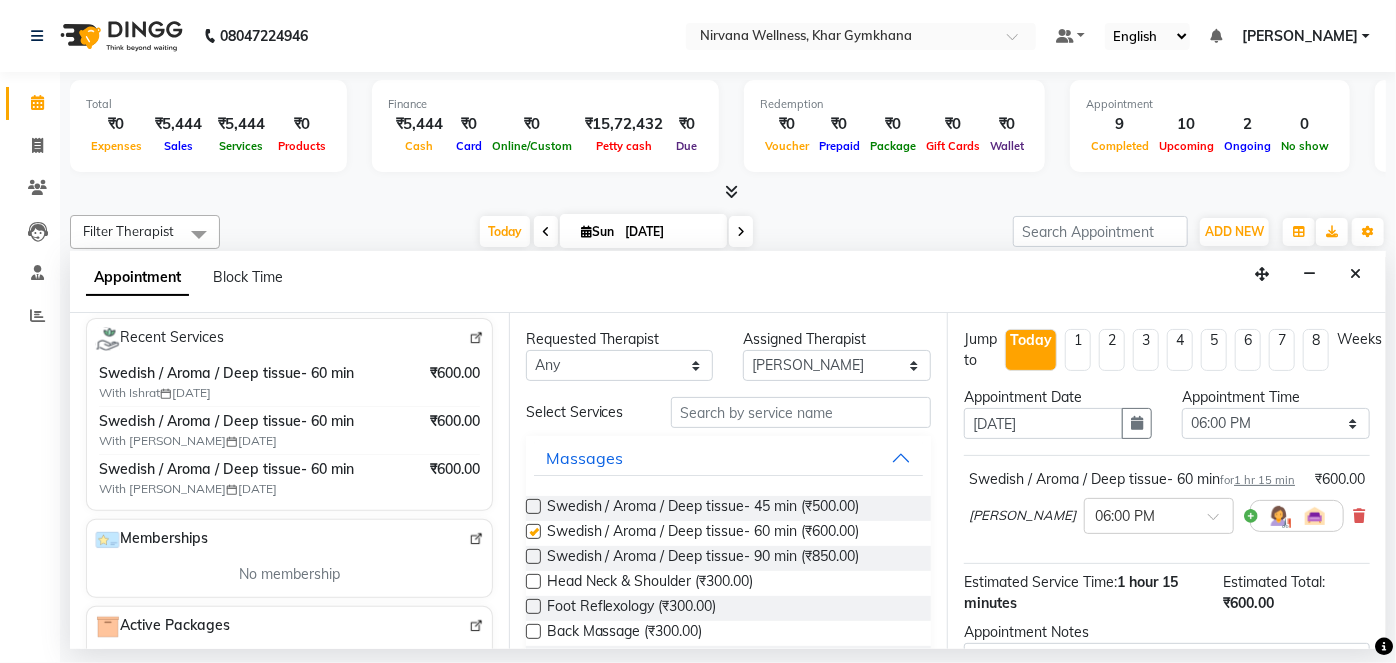 checkbox on "false" 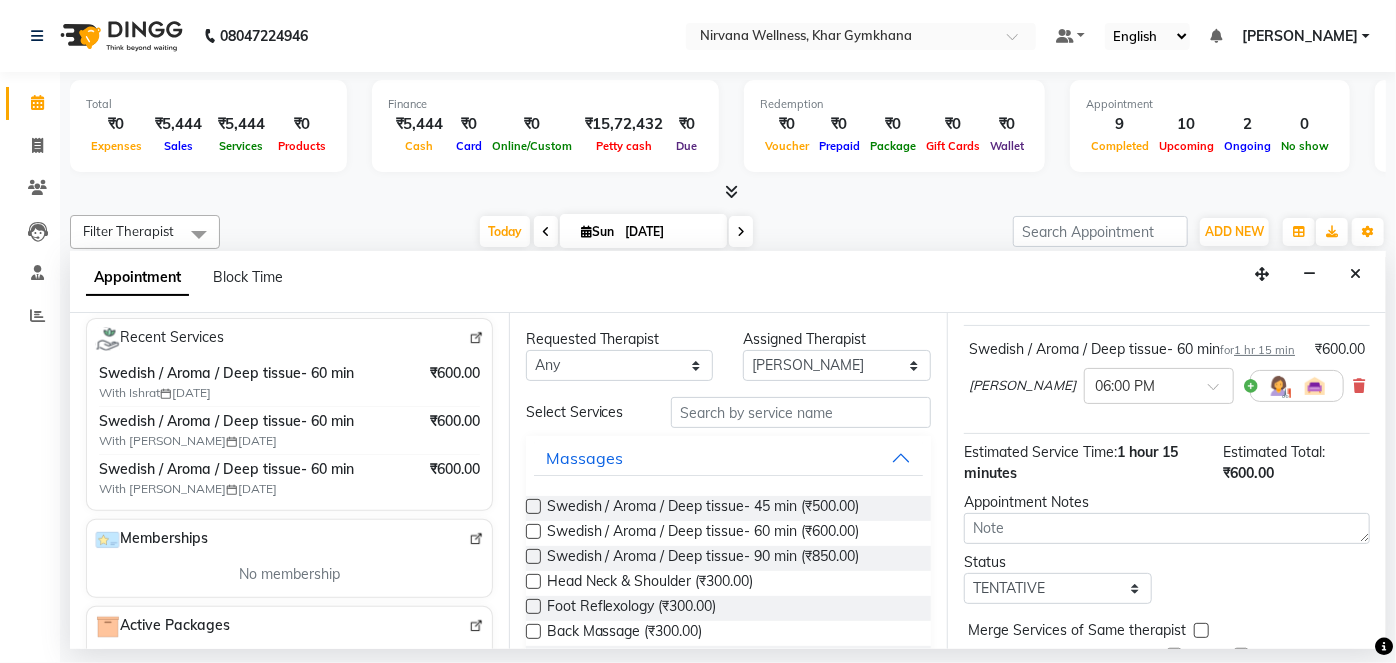 scroll, scrollTop: 231, scrollLeft: 0, axis: vertical 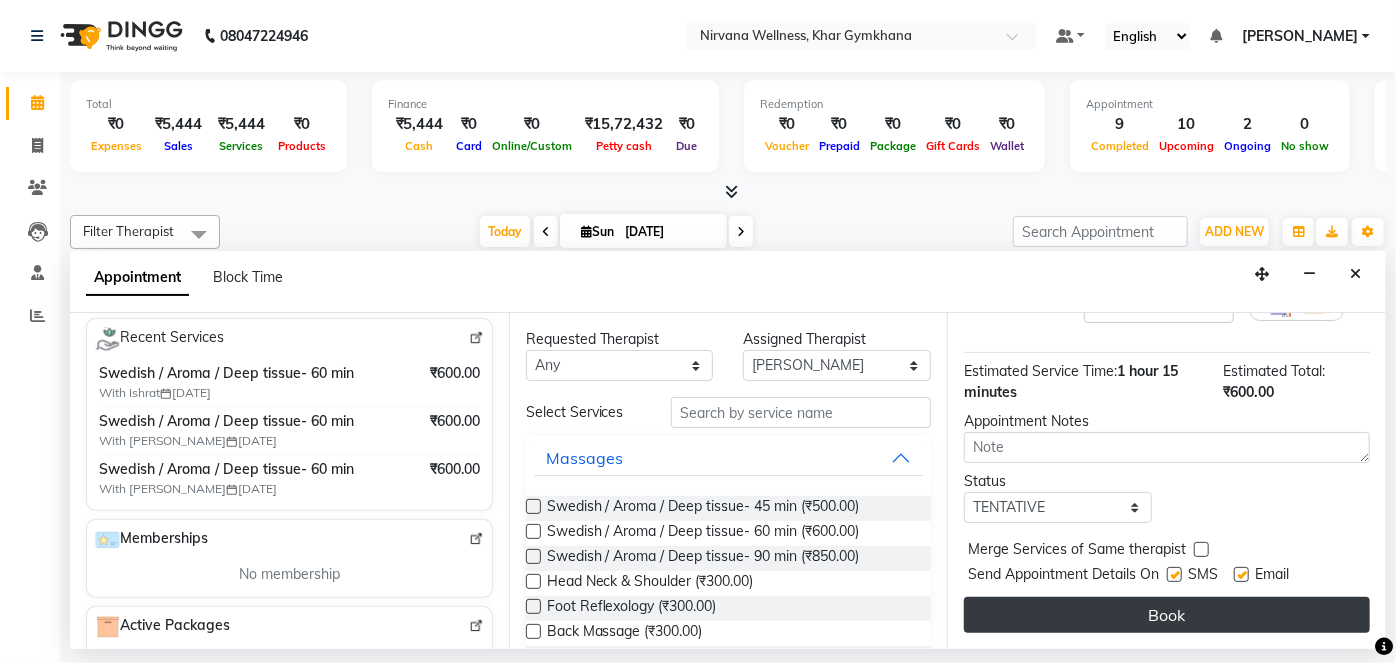 click on "Book" at bounding box center [1167, 615] 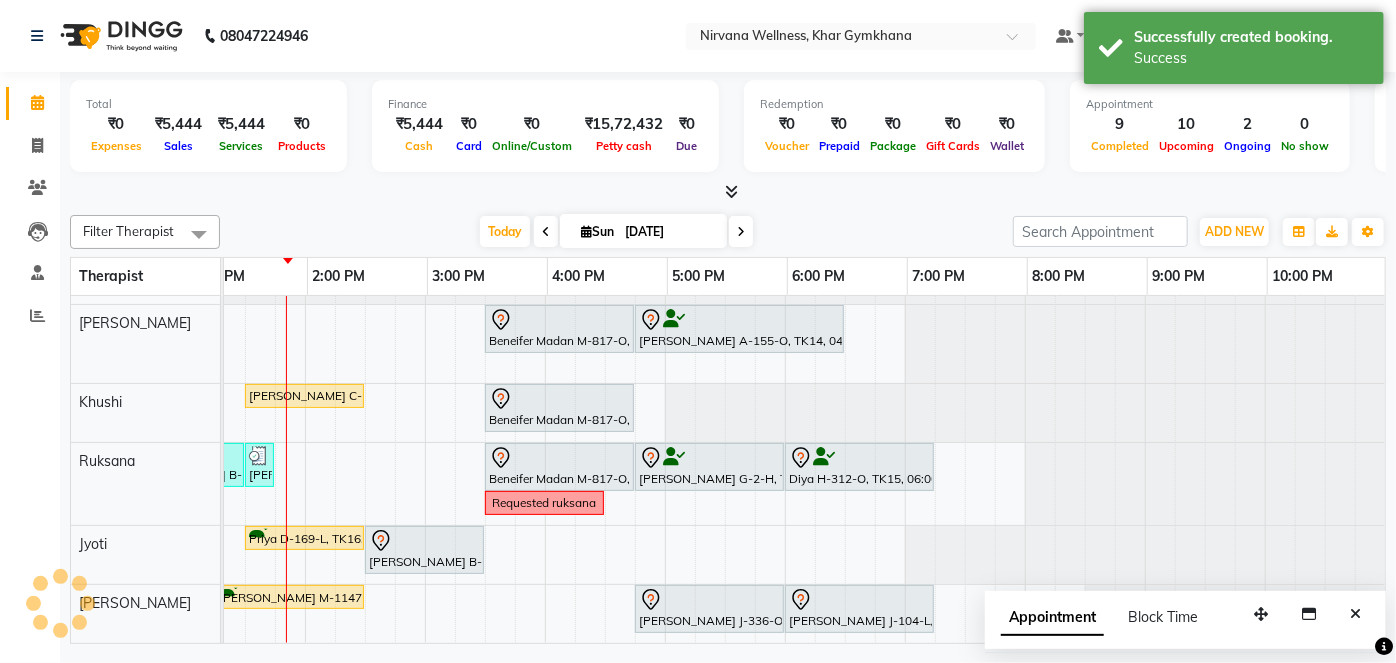 scroll, scrollTop: 0, scrollLeft: 0, axis: both 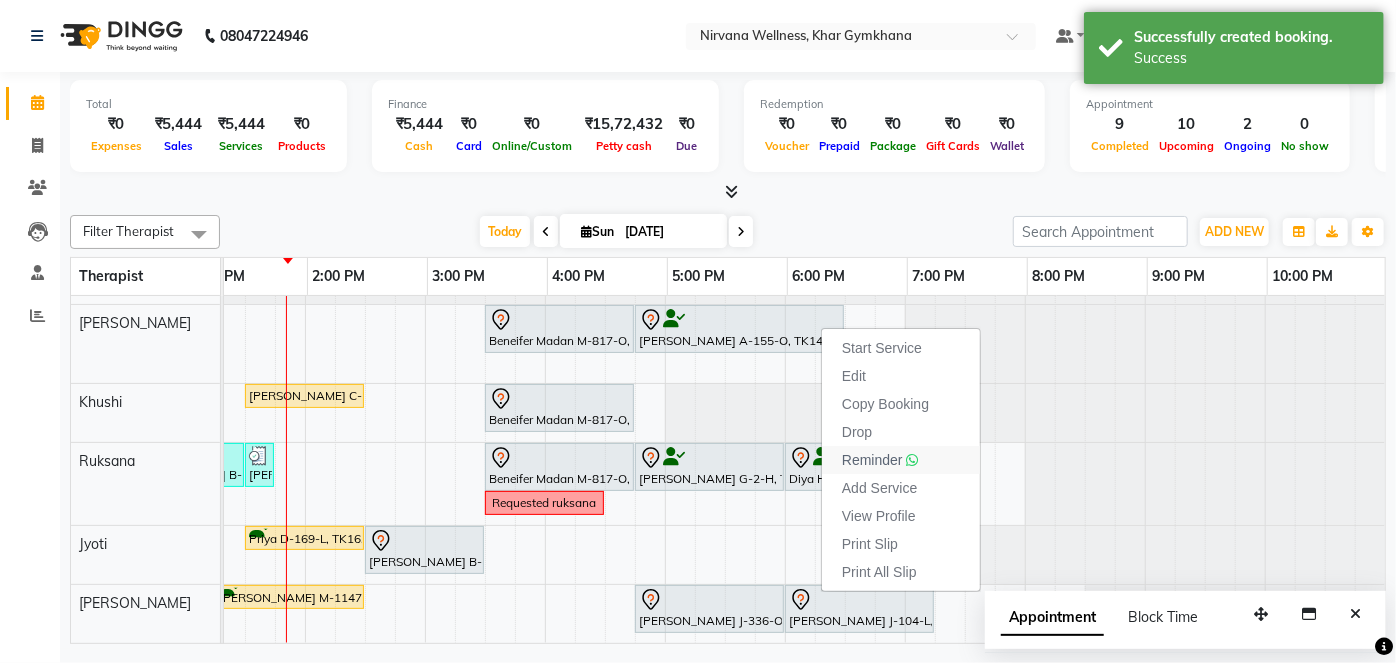 click on "Reminder" at bounding box center [872, 460] 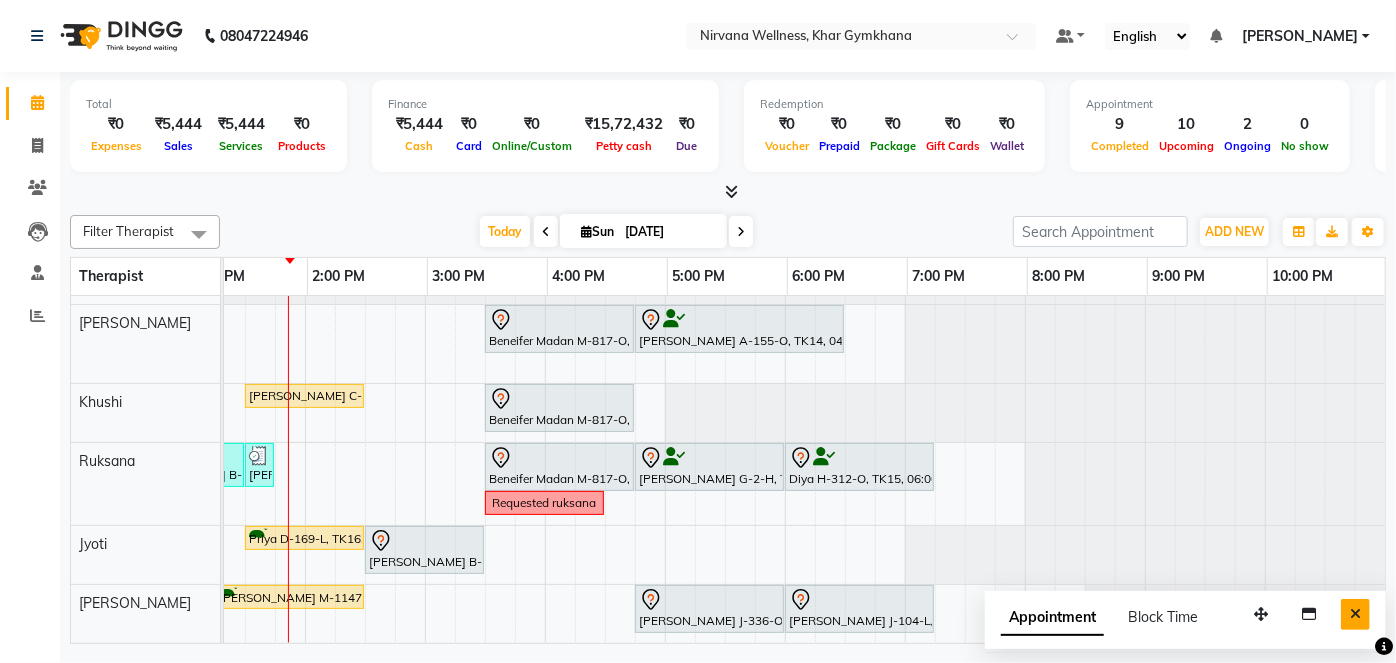 click at bounding box center (1355, 614) 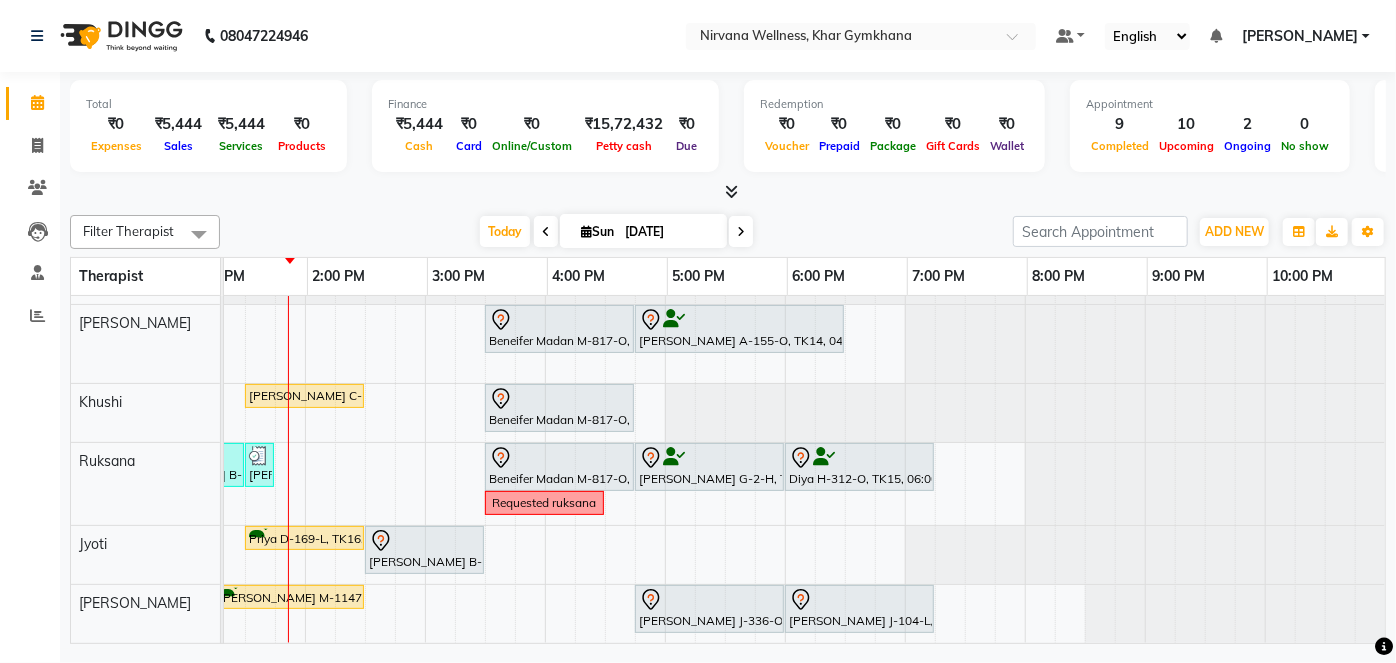 scroll, scrollTop: 40, scrollLeft: 687, axis: both 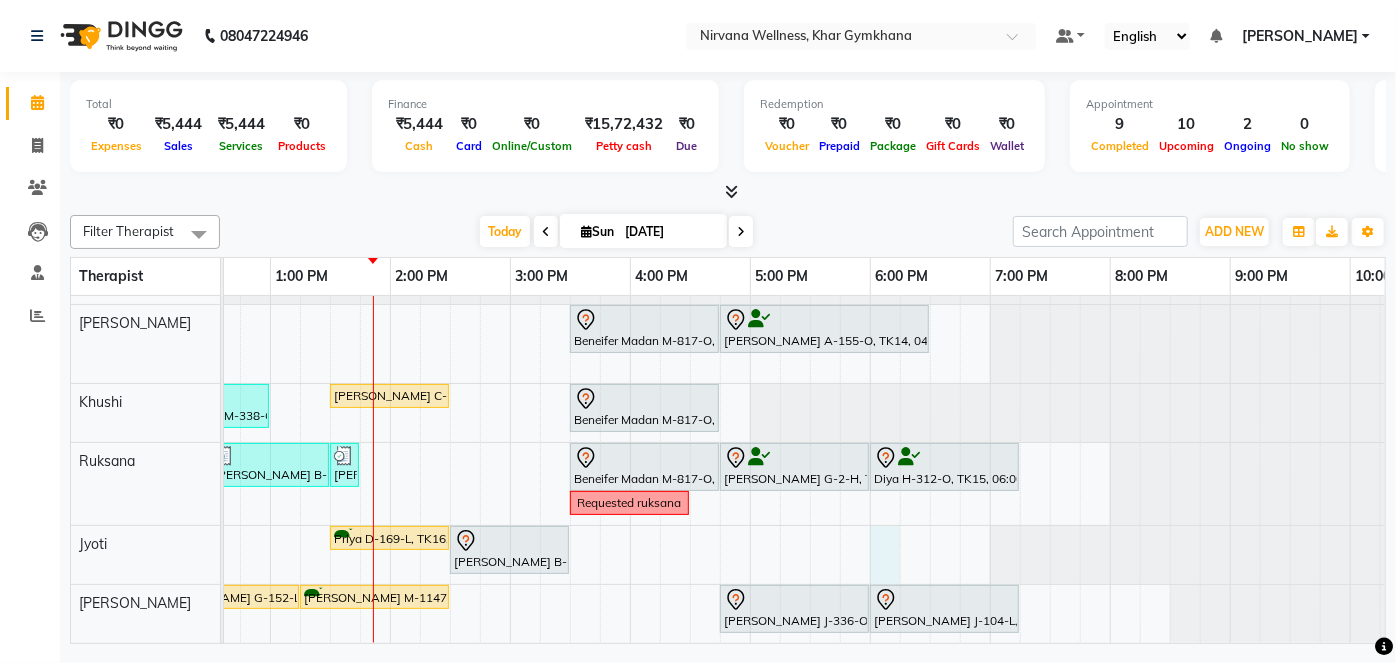 click on "[PERSON_NAME] B-500-O, TK13, 08:30 AM-09:30 AM, Scrubassage     [PERSON_NAME] G 97 L, TK02, 10:30 AM-12:15 PM, Swedish / Aroma / Deep tissue- 90 min             Beneifer Madan M-817-O, TK01, 03:30 PM-04:45 PM, Swedish / Aroma / Deep tissue- 60 min             [PERSON_NAME] A-155-O, TK14, 04:45 PM-06:30 PM, Swedish / Aroma / Deep tissue- 90 min  Dtan      [PERSON_NAME] D-119-L, TK04, 09:15 AM-09:16 AM, Wintergreen Oil/Aroma Oil     [PERSON_NAME] D-119-L, TK04, 09:30 AM-10:30 AM, Swedish / Aroma / Deep tissue- 60 min     [PERSON_NAME] M-338-O, TK05, 11:45 AM-01:00 PM, Swedish / Aroma / Deep tissue- 60 min    [PERSON_NAME] C-122-O, TK17, 01:30 PM-02:30 PM, Swedish / Aroma / Deep tissue- 60 min             Beneifer Madan M-817-O, TK01, 03:30 PM-04:45 PM, Swedish / Aroma / Deep tissue- 60 min     [PERSON_NAME] D-536-O, TK07, 10:00 AM-11:15 AM, Swedish / Aroma / Deep tissue- 60 min     [PERSON_NAME] B-99-L, TK06, 12:30 PM-01:30 PM, Swedish / Aroma / Deep tissue- 60 min" at bounding box center [510, 455] 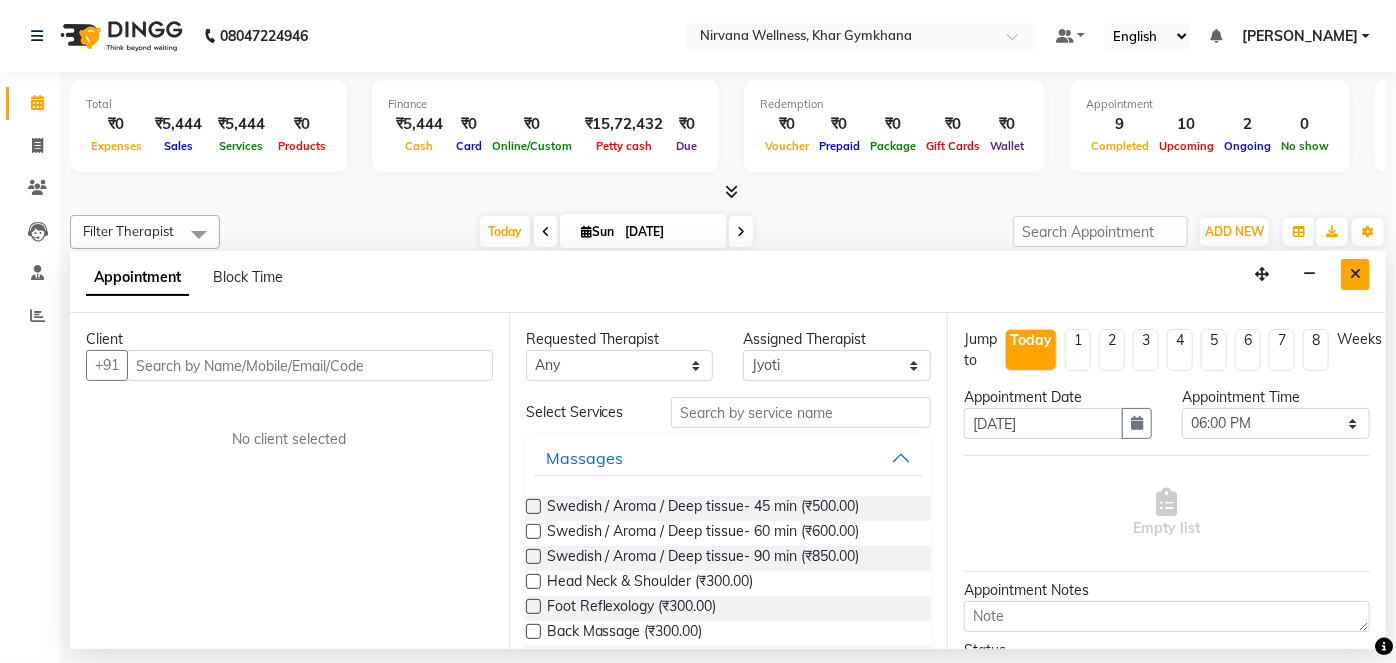 click at bounding box center (1355, 274) 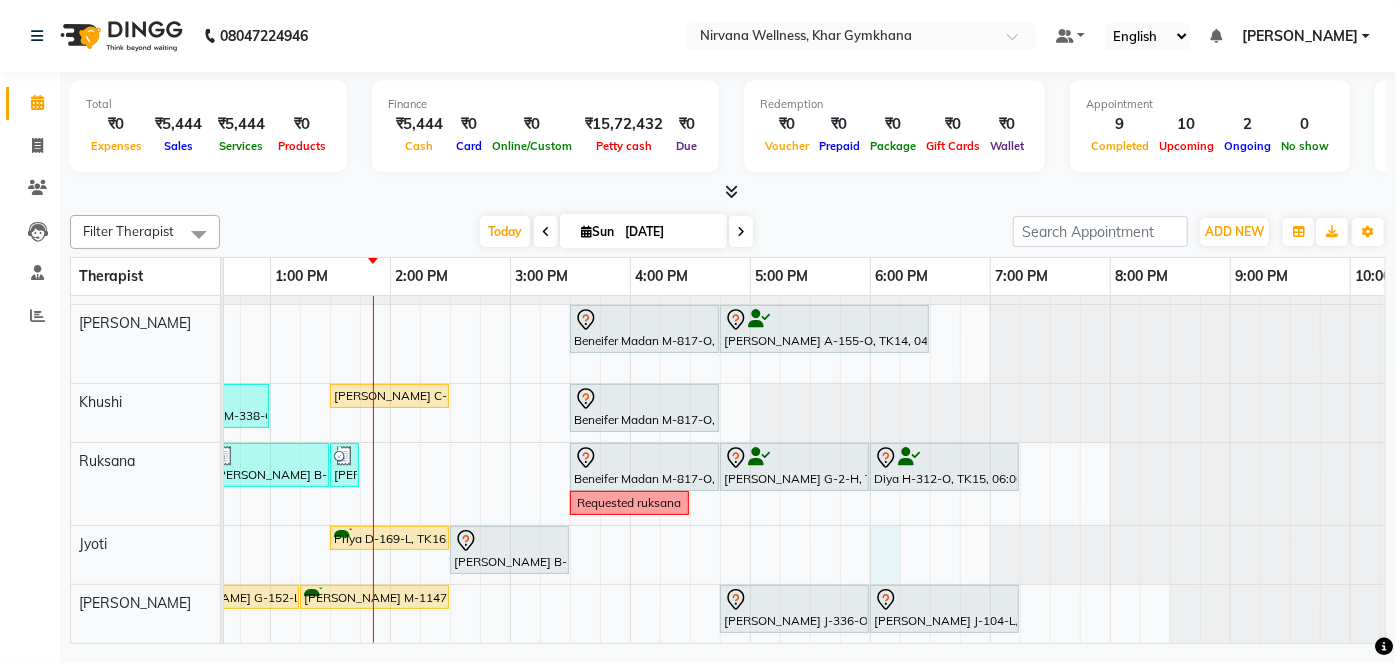 click on "[PERSON_NAME] B-500-O, TK13, 08:30 AM-09:30 AM, Scrubassage     [PERSON_NAME] G 97 L, TK02, 10:30 AM-12:15 PM, Swedish / Aroma / Deep tissue- 90 min             Beneifer Madan M-817-O, TK01, 03:30 PM-04:45 PM, Swedish / Aroma / Deep tissue- 60 min             [PERSON_NAME] A-155-O, TK14, 04:45 PM-06:30 PM, Swedish / Aroma / Deep tissue- 90 min  Dtan      [PERSON_NAME] D-119-L, TK04, 09:15 AM-09:16 AM, Wintergreen Oil/Aroma Oil     [PERSON_NAME] D-119-L, TK04, 09:30 AM-10:30 AM, Swedish / Aroma / Deep tissue- 60 min     [PERSON_NAME] M-338-O, TK05, 11:45 AM-01:00 PM, Swedish / Aroma / Deep tissue- 60 min    [PERSON_NAME] C-122-O, TK17, 01:30 PM-02:30 PM, Swedish / Aroma / Deep tissue- 60 min             Beneifer Madan M-817-O, TK01, 03:30 PM-04:45 PM, Swedish / Aroma / Deep tissue- 60 min     [PERSON_NAME] D-536-O, TK07, 10:00 AM-11:15 AM, Swedish / Aroma / Deep tissue- 60 min     [PERSON_NAME] B-99-L, TK06, 12:30 PM-01:30 PM, Swedish / Aroma / Deep tissue- 60 min" at bounding box center [510, 455] 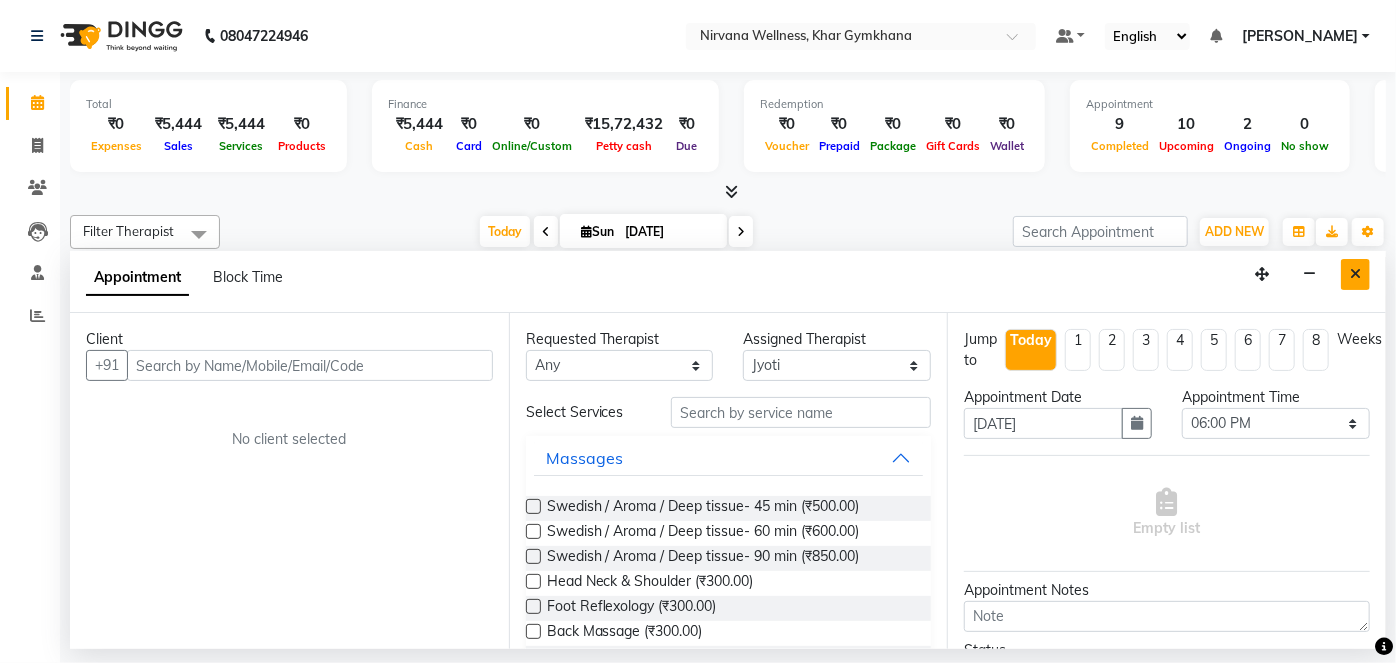 click at bounding box center [1355, 274] 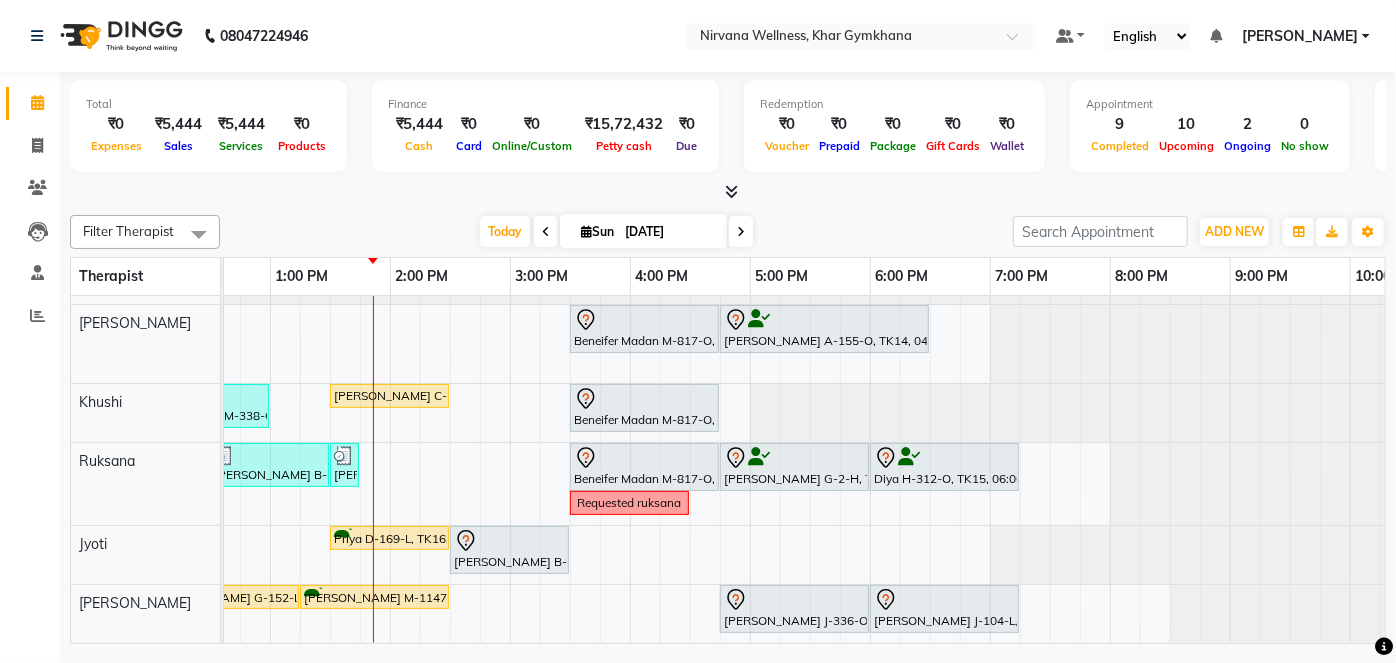 scroll, scrollTop: 40, scrollLeft: 656, axis: both 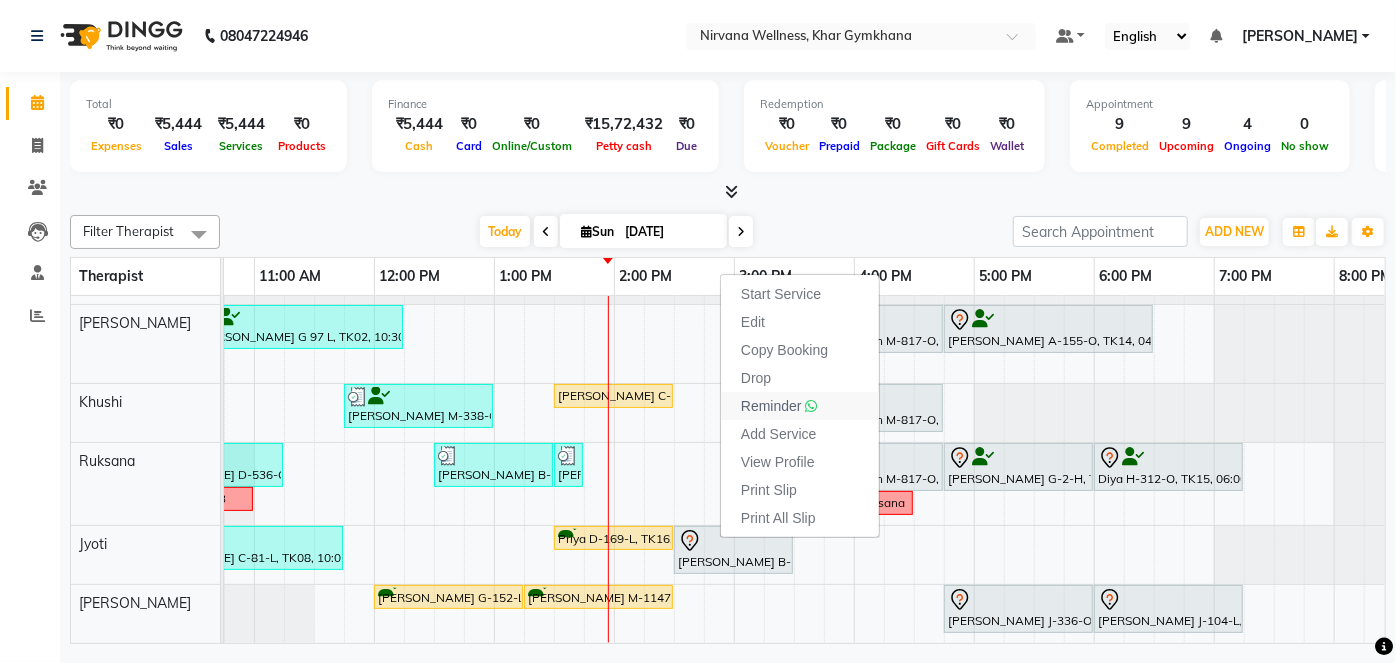 click on "Reminder" at bounding box center [771, 406] 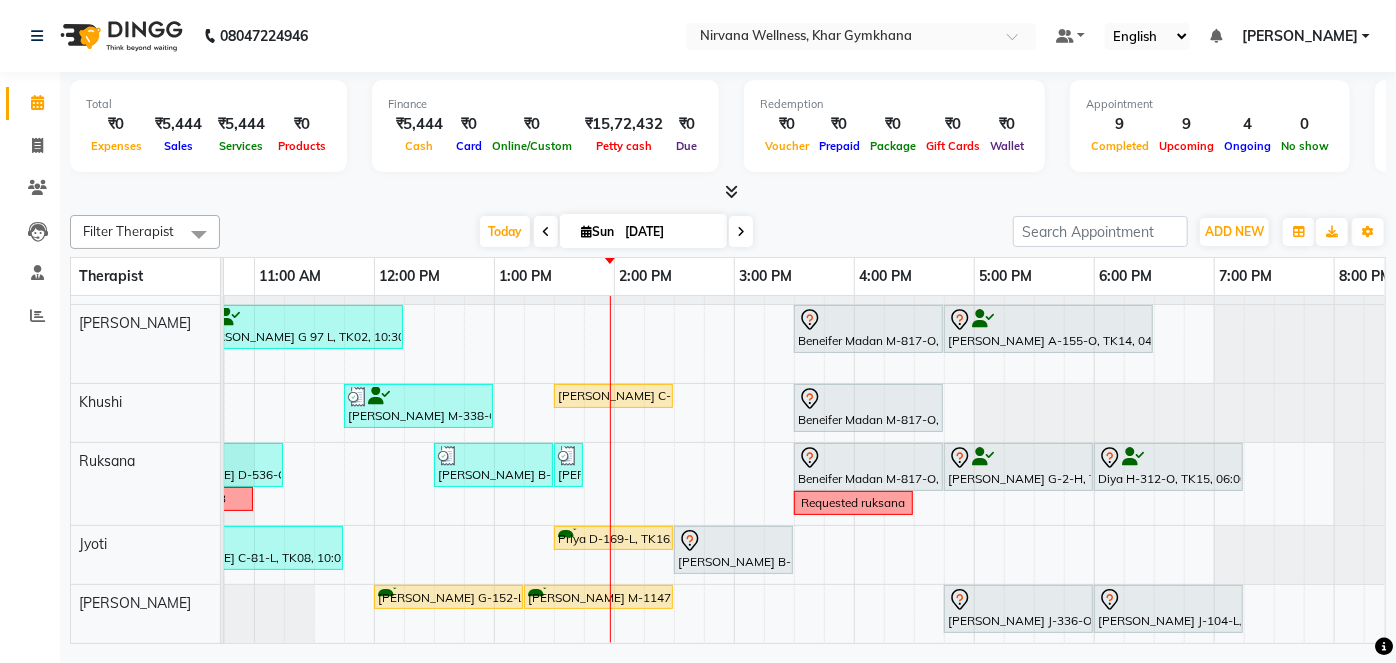 scroll, scrollTop: 40, scrollLeft: 520, axis: both 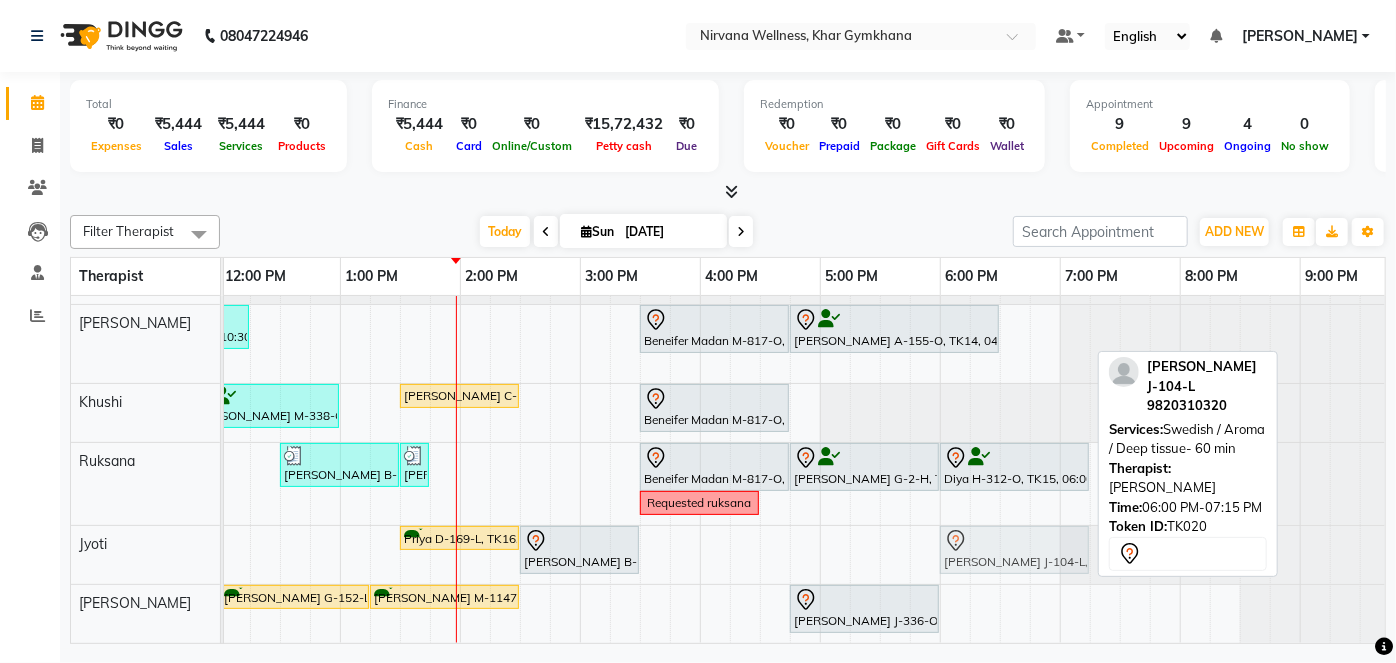 drag, startPoint x: 994, startPoint y: 600, endPoint x: 991, endPoint y: 568, distance: 32.140316 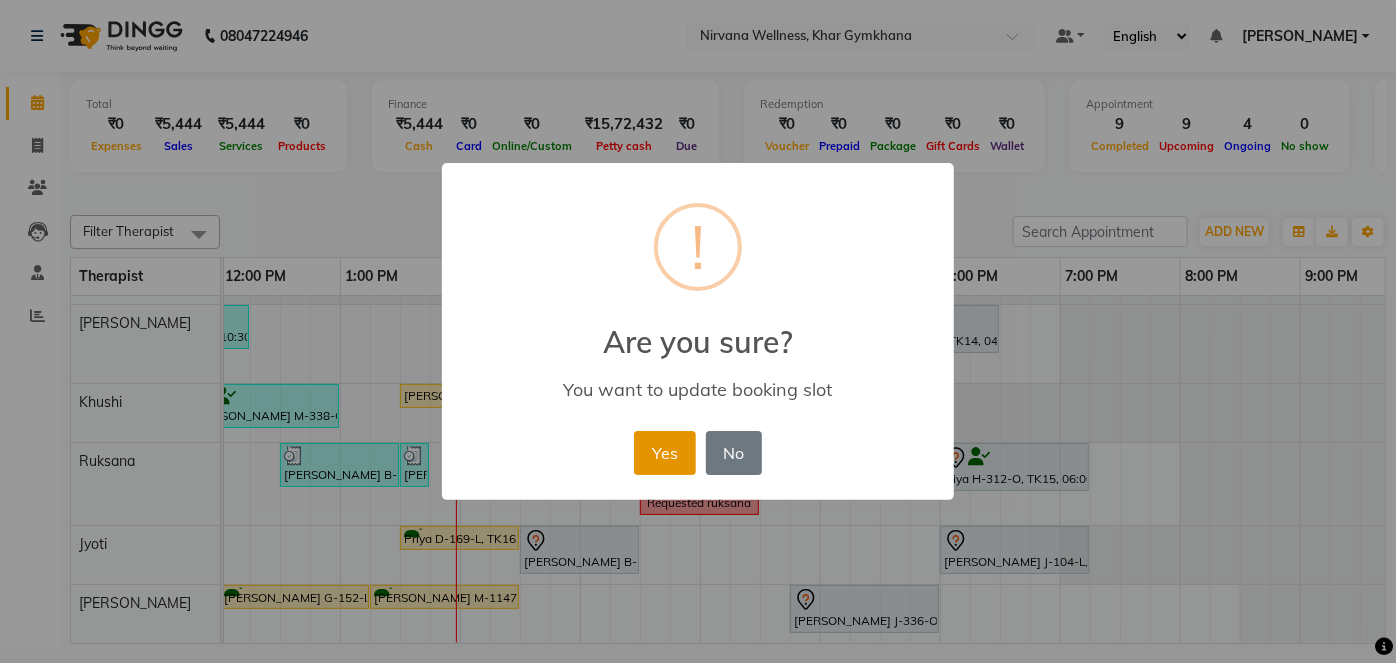 click on "Yes" at bounding box center (664, 453) 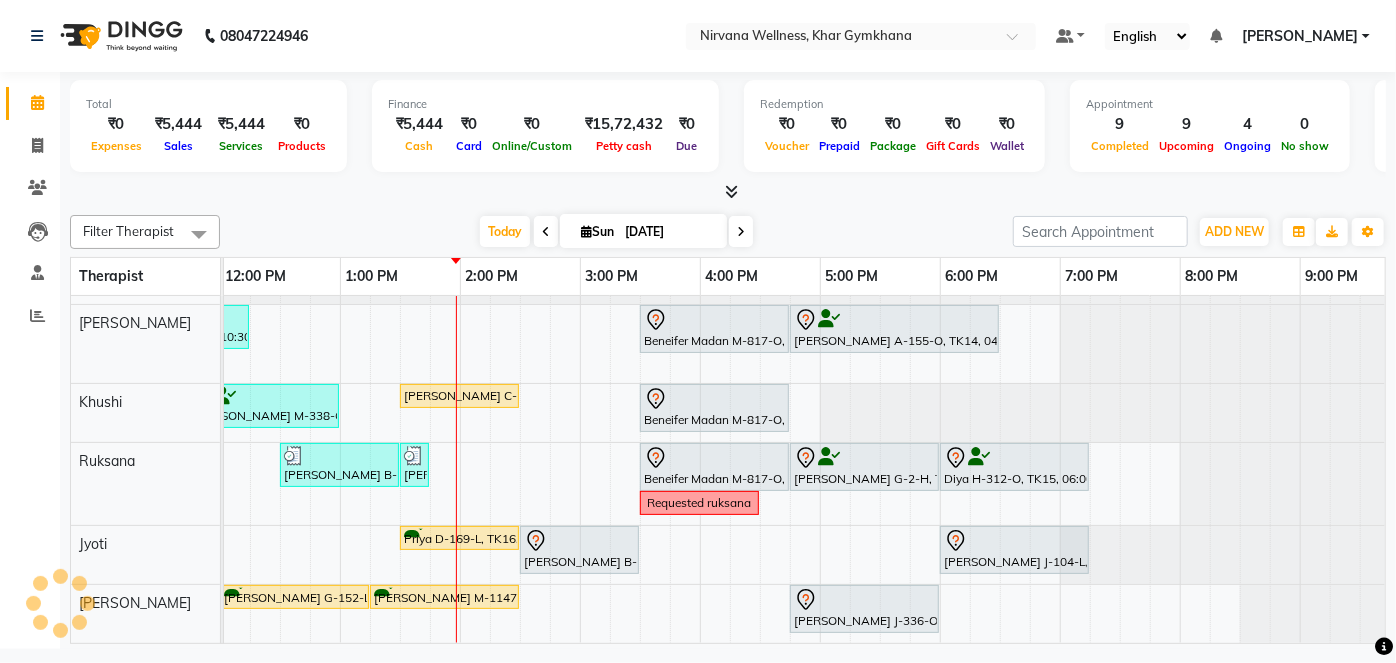 scroll, scrollTop: 0, scrollLeft: 0, axis: both 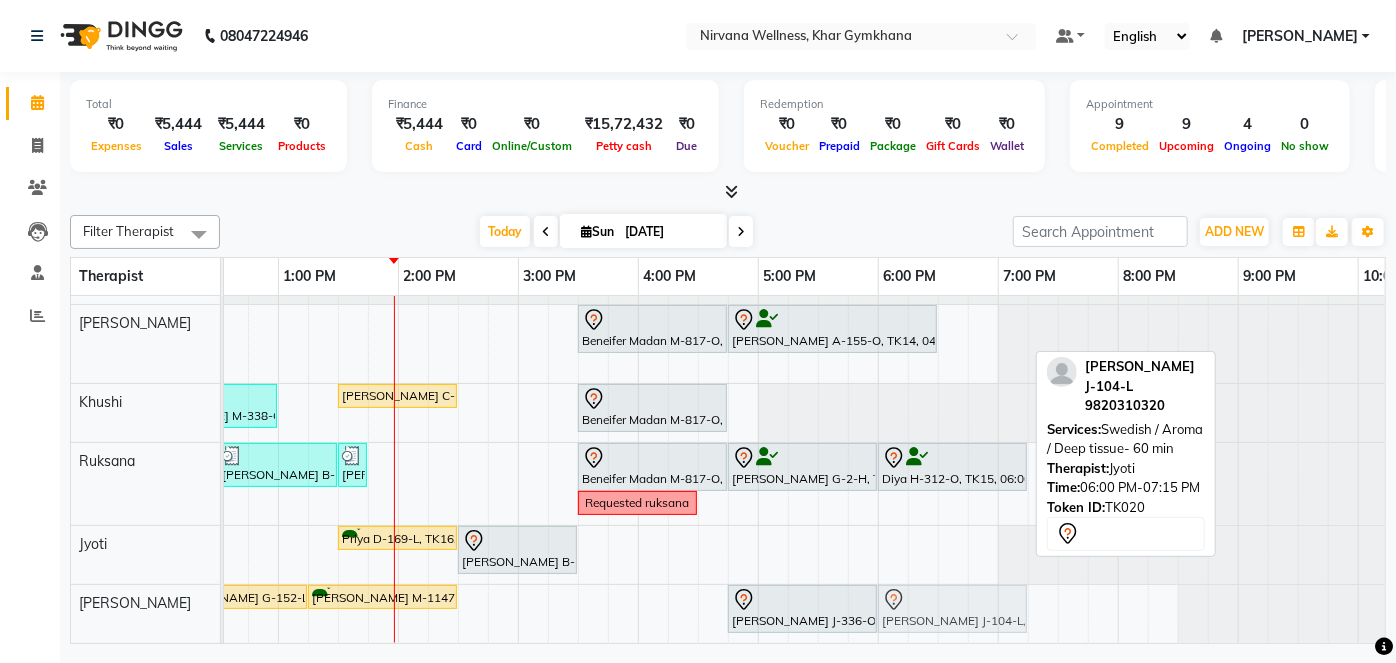 drag, startPoint x: 943, startPoint y: 532, endPoint x: 944, endPoint y: 576, distance: 44.011364 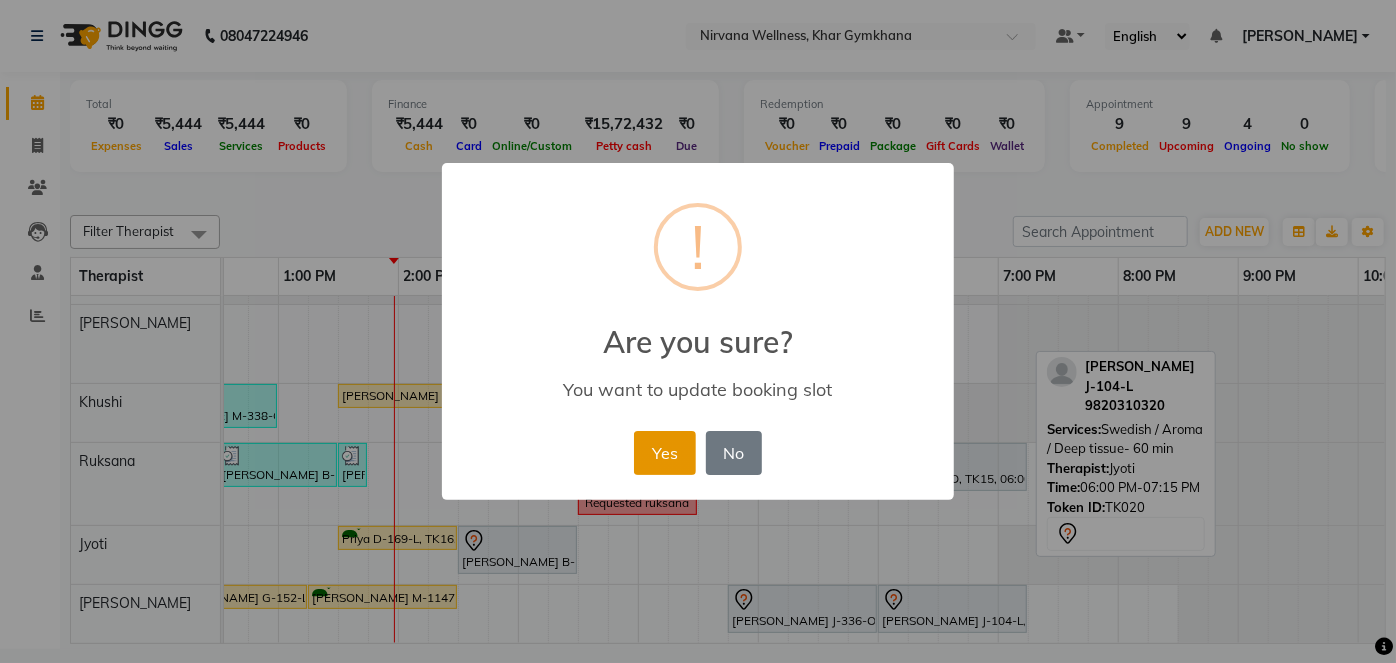 click on "Yes" at bounding box center (664, 453) 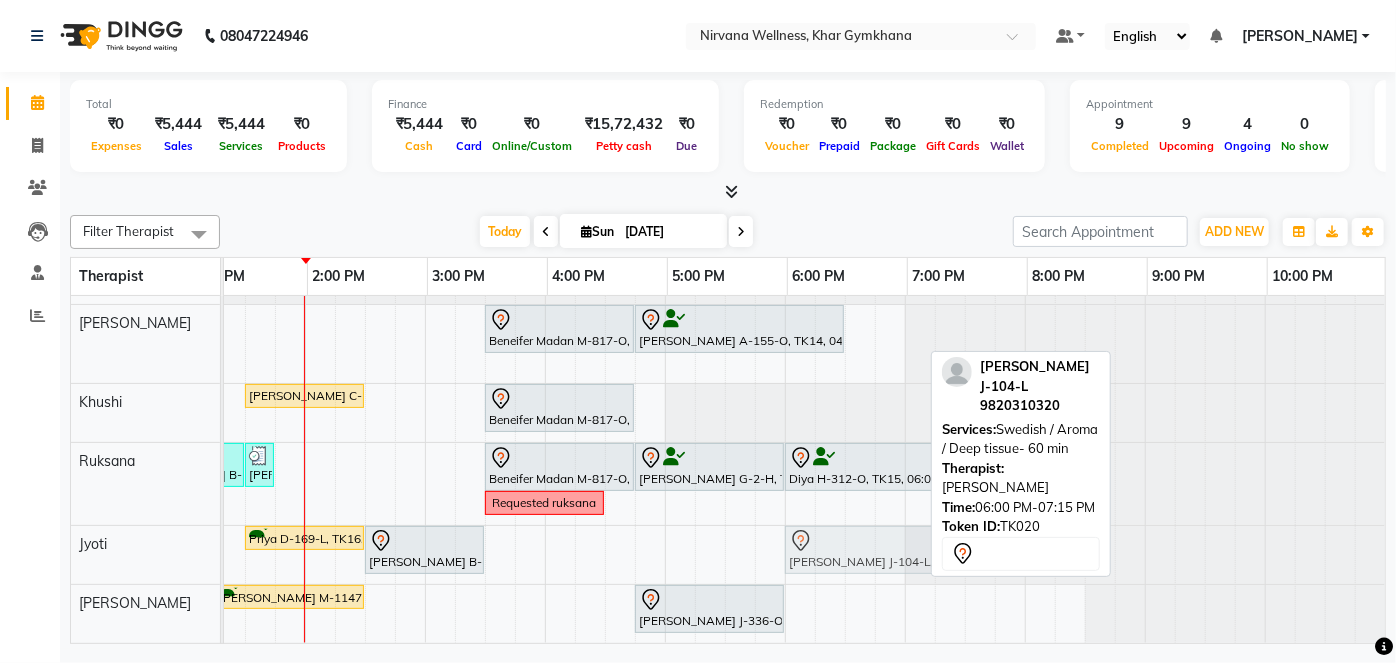 drag, startPoint x: 806, startPoint y: 600, endPoint x: 804, endPoint y: 562, distance: 38.052597 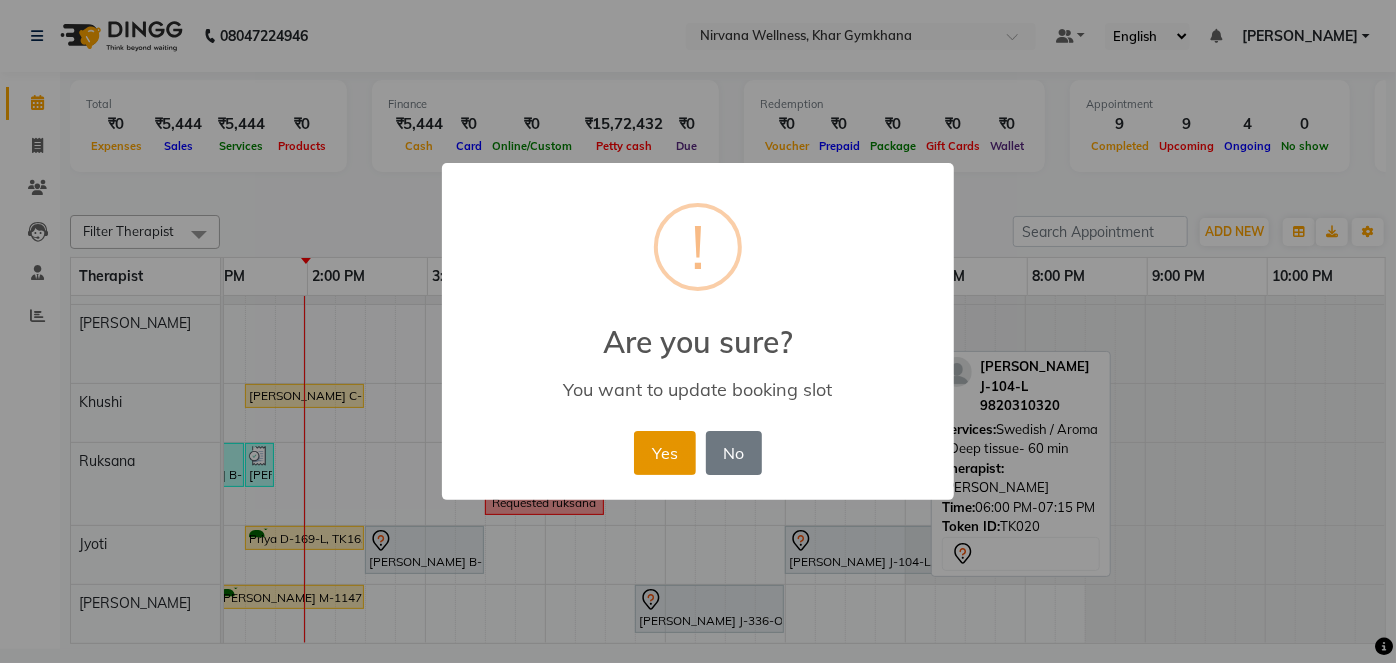 click on "Yes" at bounding box center (664, 453) 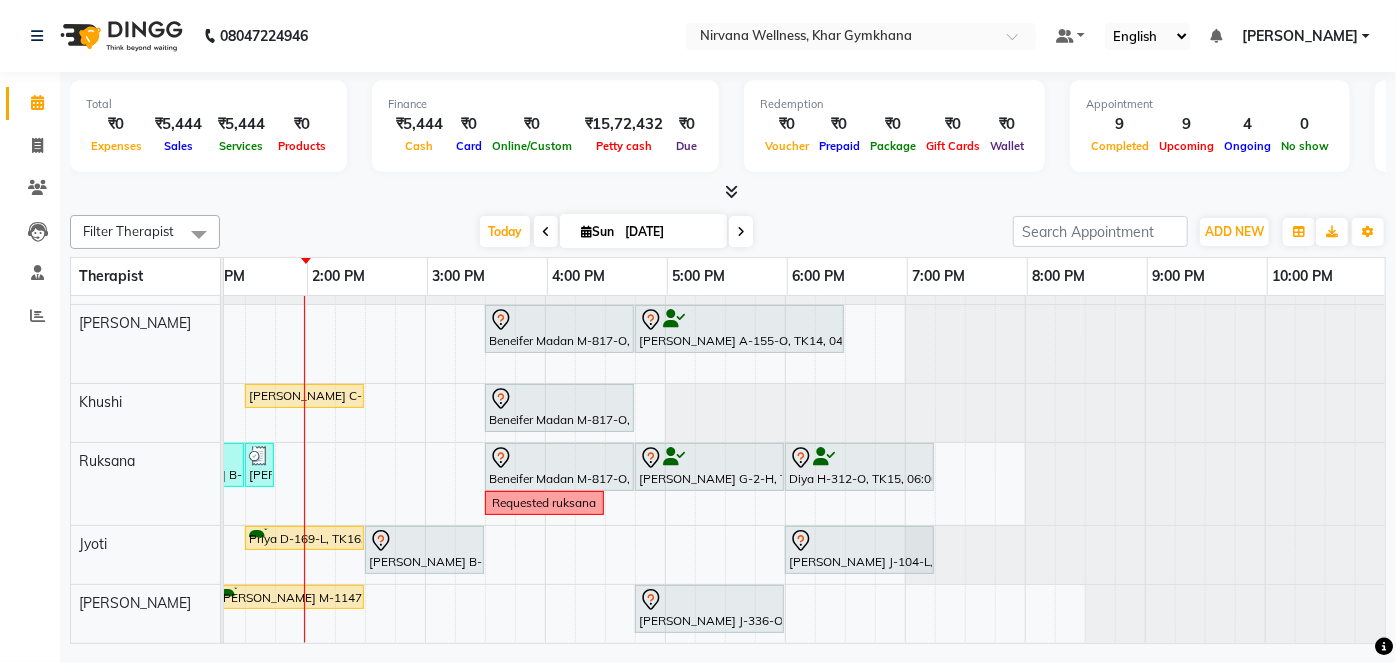 click on "[PERSON_NAME] B-500-O, TK13, 08:30 AM-09:30 AM, Scrubassage     [PERSON_NAME] G 97 L, TK02, 10:30 AM-12:15 PM, Swedish / Aroma / Deep tissue- 90 min             Beneifer Madan M-817-O, TK01, 03:30 PM-04:45 PM, Swedish / Aroma / Deep tissue- 60 min             [PERSON_NAME] A-155-O, TK14, 04:45 PM-06:30 PM, Swedish / Aroma / Deep tissue- 90 min  Dtan      [PERSON_NAME] D-119-L, TK04, 09:15 AM-09:16 AM, Wintergreen Oil/Aroma Oil     [PERSON_NAME] D-119-L, TK04, 09:30 AM-10:30 AM, Swedish / Aroma / Deep tissue- 60 min     [PERSON_NAME] M-338-O, TK05, 11:45 AM-01:00 PM, Swedish / Aroma / Deep tissue- 60 min    [PERSON_NAME] C-122-O, TK17, 01:30 PM-02:30 PM, Swedish / Aroma / Deep tissue- 60 min             Beneifer Madan M-817-O, TK01, 03:30 PM-04:45 PM, Swedish / Aroma / Deep tissue- 60 min     [PERSON_NAME] D-536-O, TK07, 10:00 AM-11:15 AM, Swedish / Aroma / Deep tissue- 60 min     [PERSON_NAME] B-99-L, TK06, 12:30 PM-01:30 PM, Swedish / Aroma / Deep tissue- 60 min" at bounding box center (425, 455) 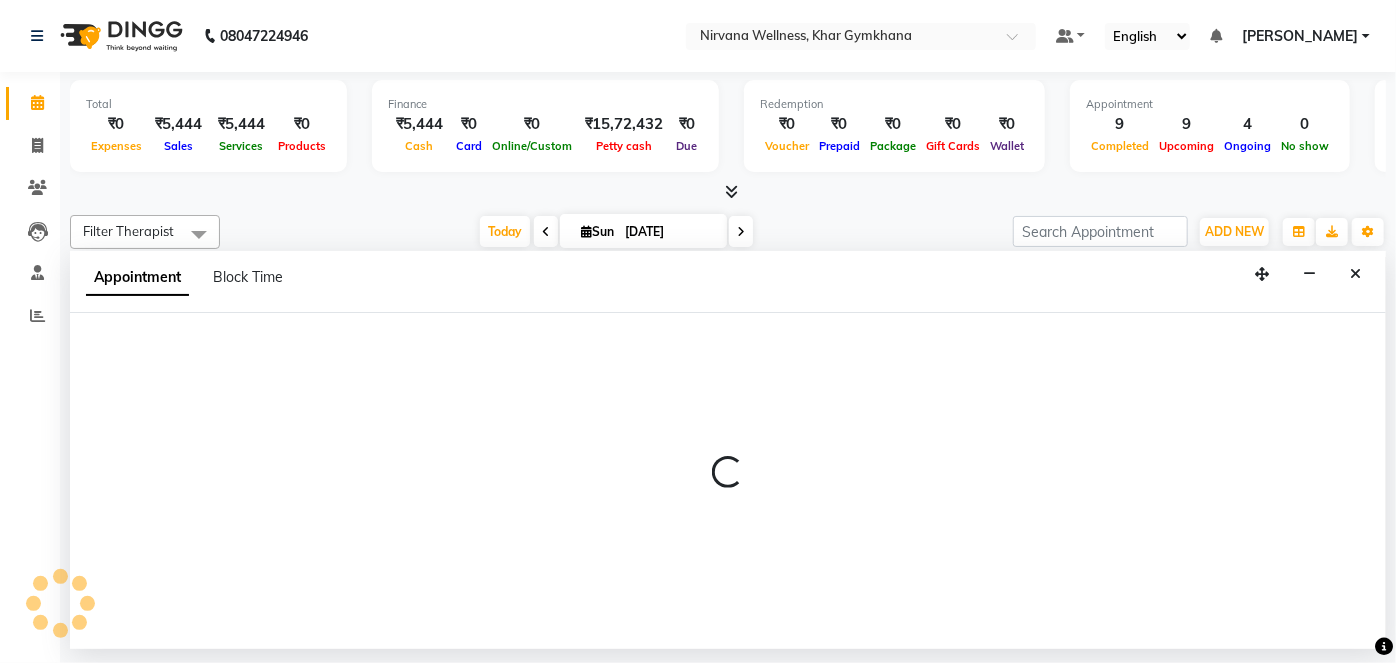 select on "79305" 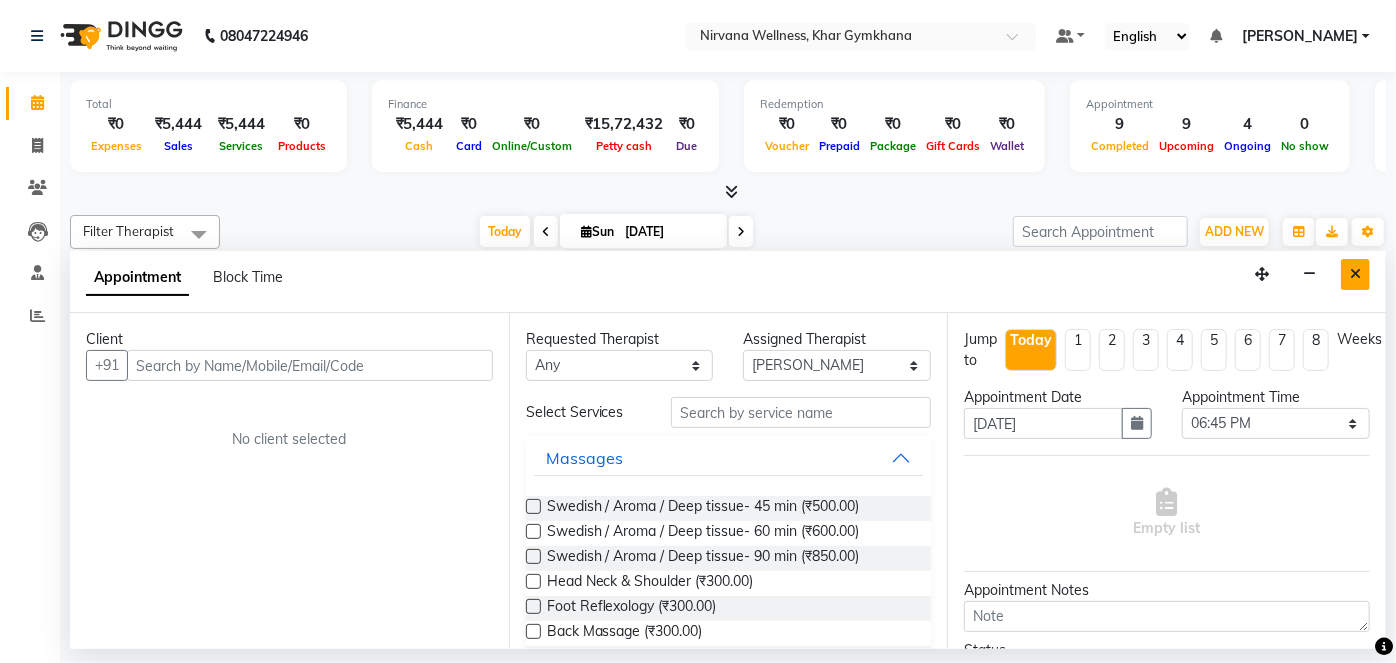 click at bounding box center [1355, 274] 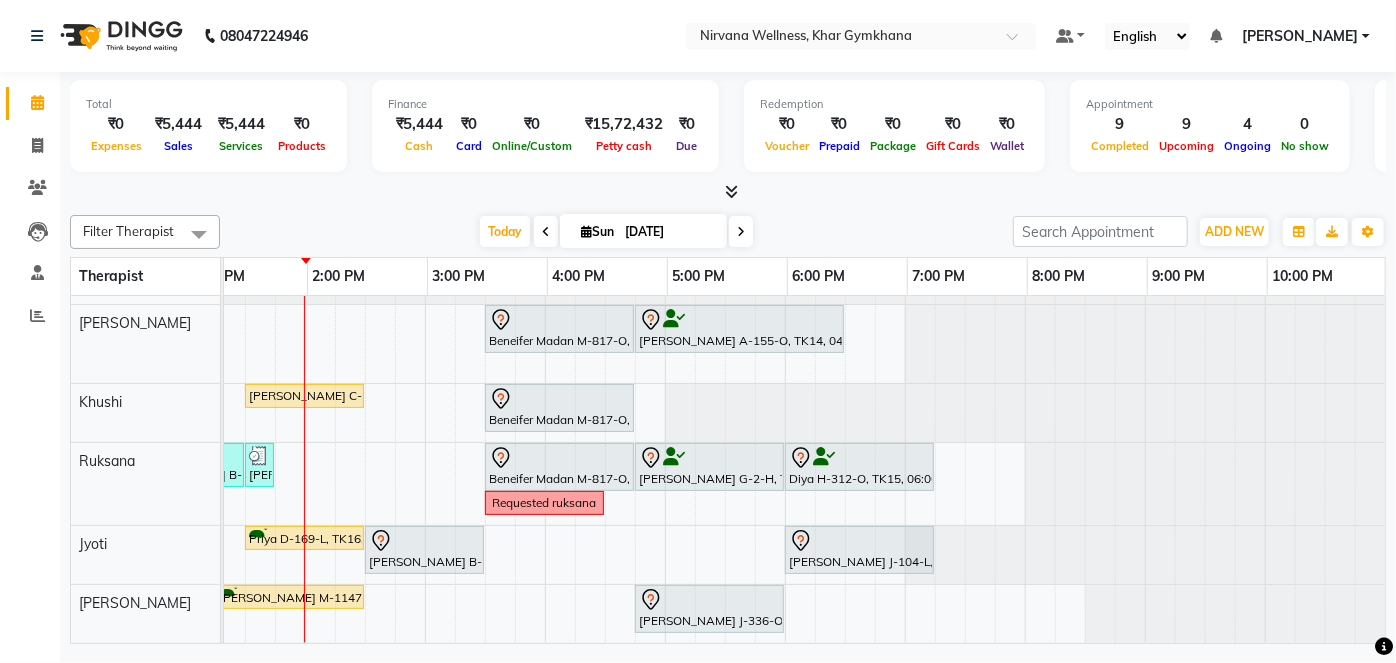 click on "[PERSON_NAME] B-500-O, TK13, 08:30 AM-09:30 AM, Scrubassage     [PERSON_NAME] G 97 L, TK02, 10:30 AM-12:15 PM, Swedish / Aroma / Deep tissue- 90 min             Beneifer Madan M-817-O, TK01, 03:30 PM-04:45 PM, Swedish / Aroma / Deep tissue- 60 min             [PERSON_NAME] A-155-O, TK14, 04:45 PM-06:30 PM, Swedish / Aroma / Deep tissue- 90 min  Dtan      [PERSON_NAME] D-119-L, TK04, 09:15 AM-09:16 AM, Wintergreen Oil/Aroma Oil     [PERSON_NAME] D-119-L, TK04, 09:30 AM-10:30 AM, Swedish / Aroma / Deep tissue- 60 min     [PERSON_NAME] M-338-O, TK05, 11:45 AM-01:00 PM, Swedish / Aroma / Deep tissue- 60 min    [PERSON_NAME] C-122-O, TK17, 01:30 PM-02:30 PM, Swedish / Aroma / Deep tissue- 60 min             Beneifer Madan M-817-O, TK01, 03:30 PM-04:45 PM, Swedish / Aroma / Deep tissue- 60 min     [PERSON_NAME] D-536-O, TK07, 10:00 AM-11:15 AM, Swedish / Aroma / Deep tissue- 60 min     [PERSON_NAME] B-99-L, TK06, 12:30 PM-01:30 PM, Swedish / Aroma / Deep tissue- 60 min" at bounding box center (425, 455) 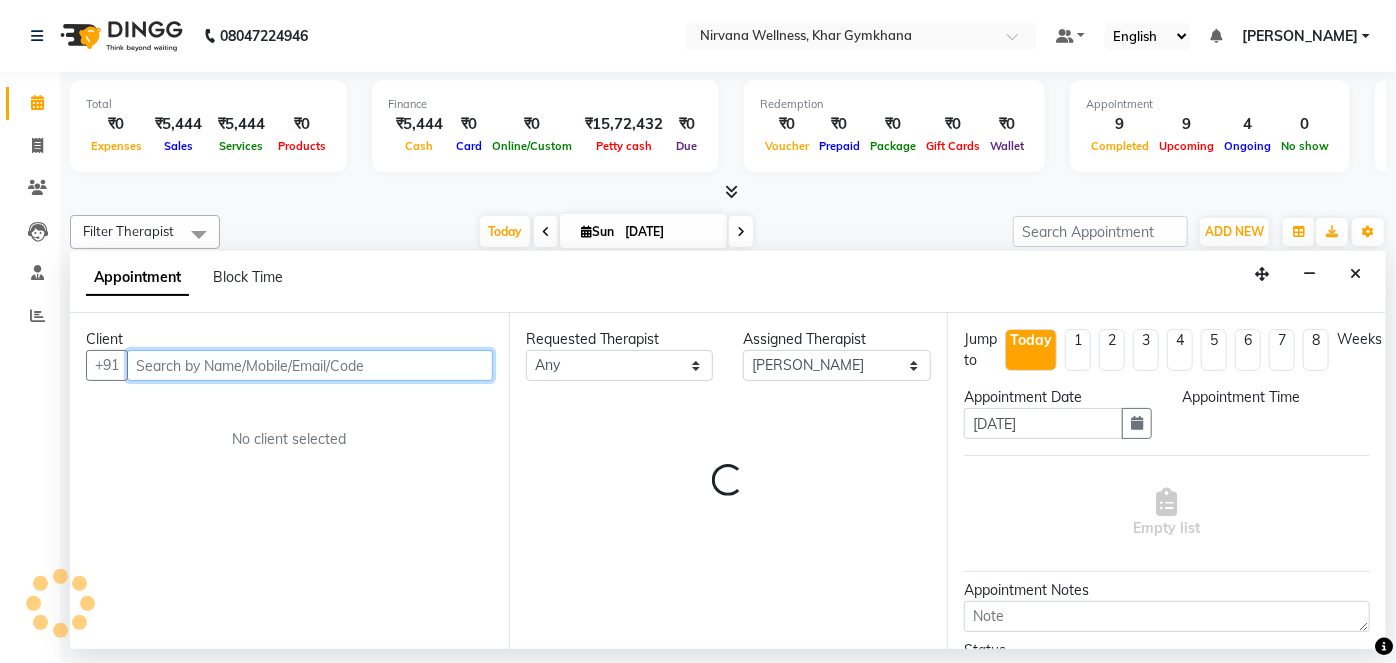 select on "1125" 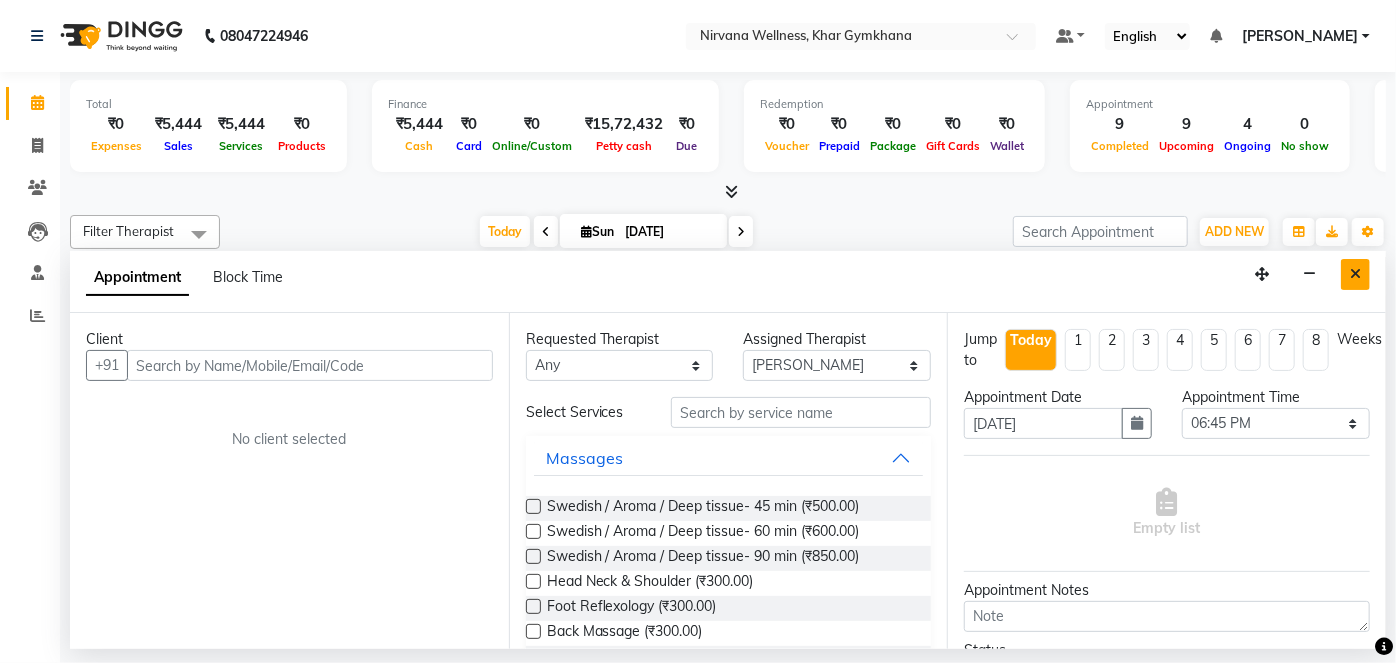 click at bounding box center (1355, 274) 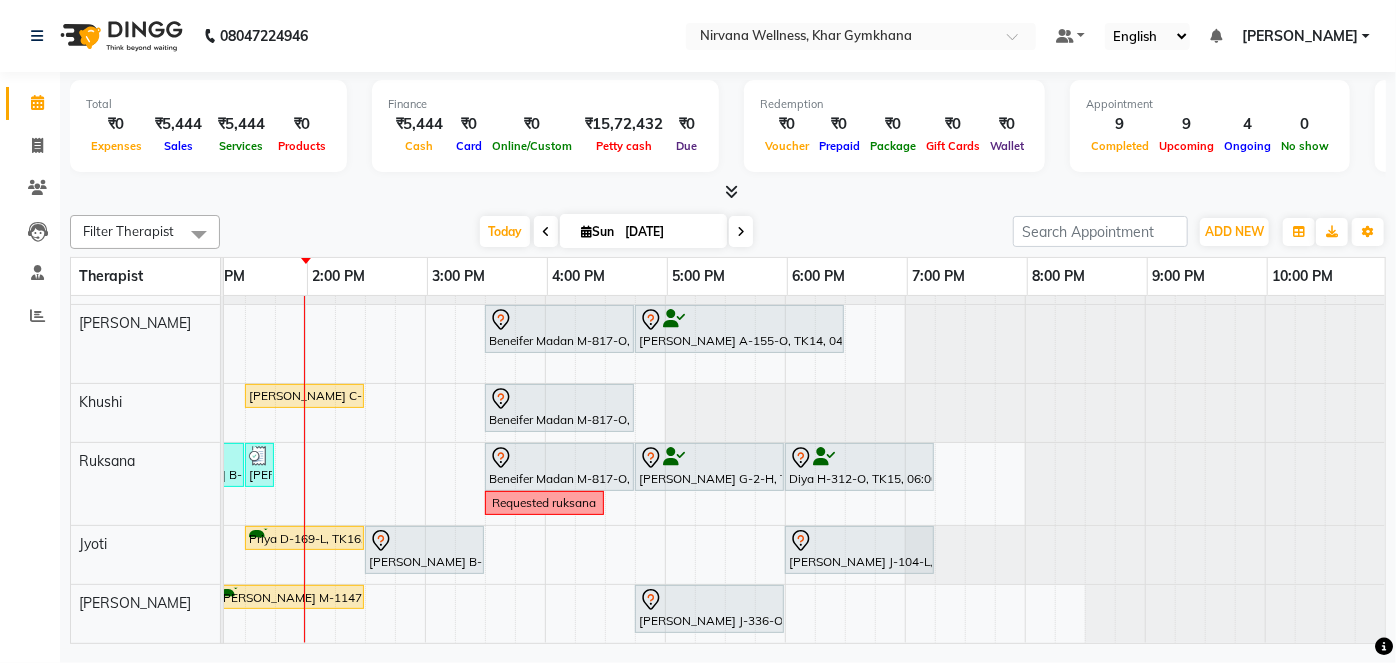 click on "[PERSON_NAME] B-500-O, TK13, 08:30 AM-09:30 AM, Scrubassage     [PERSON_NAME] G 97 L, TK02, 10:30 AM-12:15 PM, Swedish / Aroma / Deep tissue- 90 min             Beneifer Madan M-817-O, TK01, 03:30 PM-04:45 PM, Swedish / Aroma / Deep tissue- 60 min             [PERSON_NAME] A-155-O, TK14, 04:45 PM-06:30 PM, Swedish / Aroma / Deep tissue- 90 min  Dtan      [PERSON_NAME] D-119-L, TK04, 09:15 AM-09:16 AM, Wintergreen Oil/Aroma Oil     [PERSON_NAME] D-119-L, TK04, 09:30 AM-10:30 AM, Swedish / Aroma / Deep tissue- 60 min     [PERSON_NAME] M-338-O, TK05, 11:45 AM-01:00 PM, Swedish / Aroma / Deep tissue- 60 min    [PERSON_NAME] C-122-O, TK17, 01:30 PM-02:30 PM, Swedish / Aroma / Deep tissue- 60 min             Beneifer Madan M-817-O, TK01, 03:30 PM-04:45 PM, Swedish / Aroma / Deep tissue- 60 min     [PERSON_NAME] D-536-O, TK07, 10:00 AM-11:15 AM, Swedish / Aroma / Deep tissue- 60 min     [PERSON_NAME] B-99-L, TK06, 12:30 PM-01:30 PM, Swedish / Aroma / Deep tissue- 60 min" at bounding box center [425, 455] 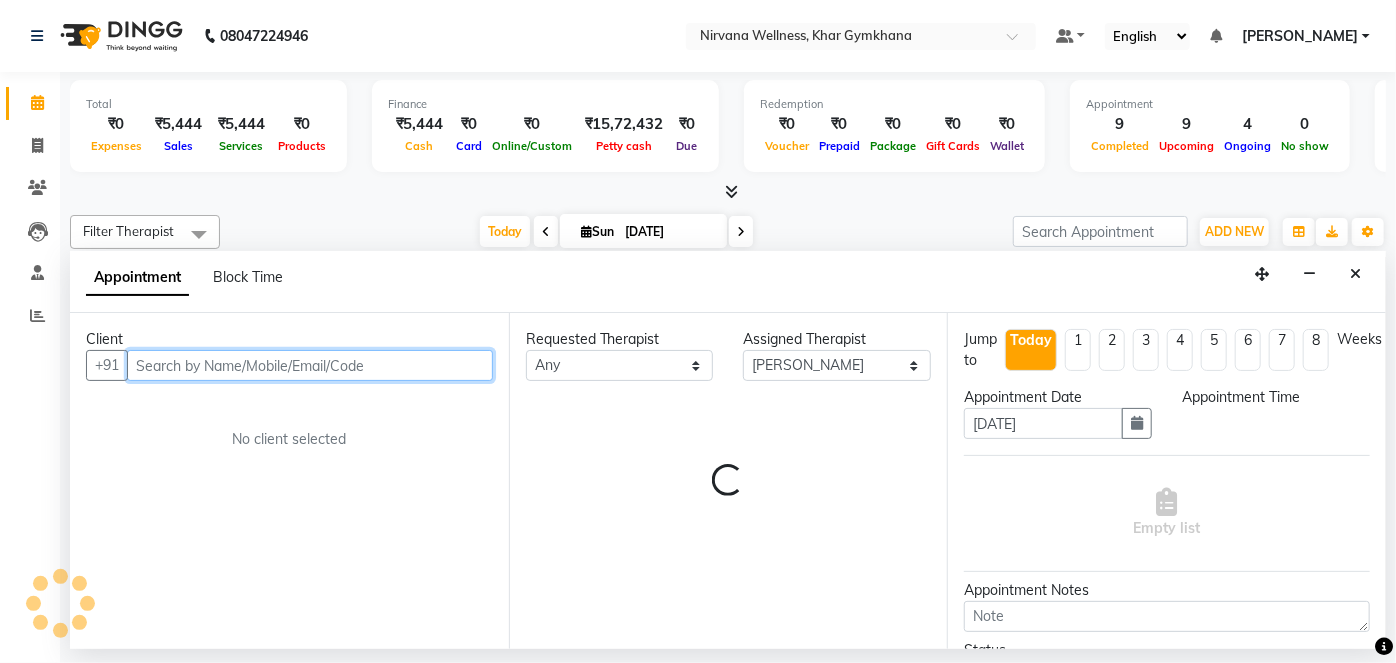 select on "1110" 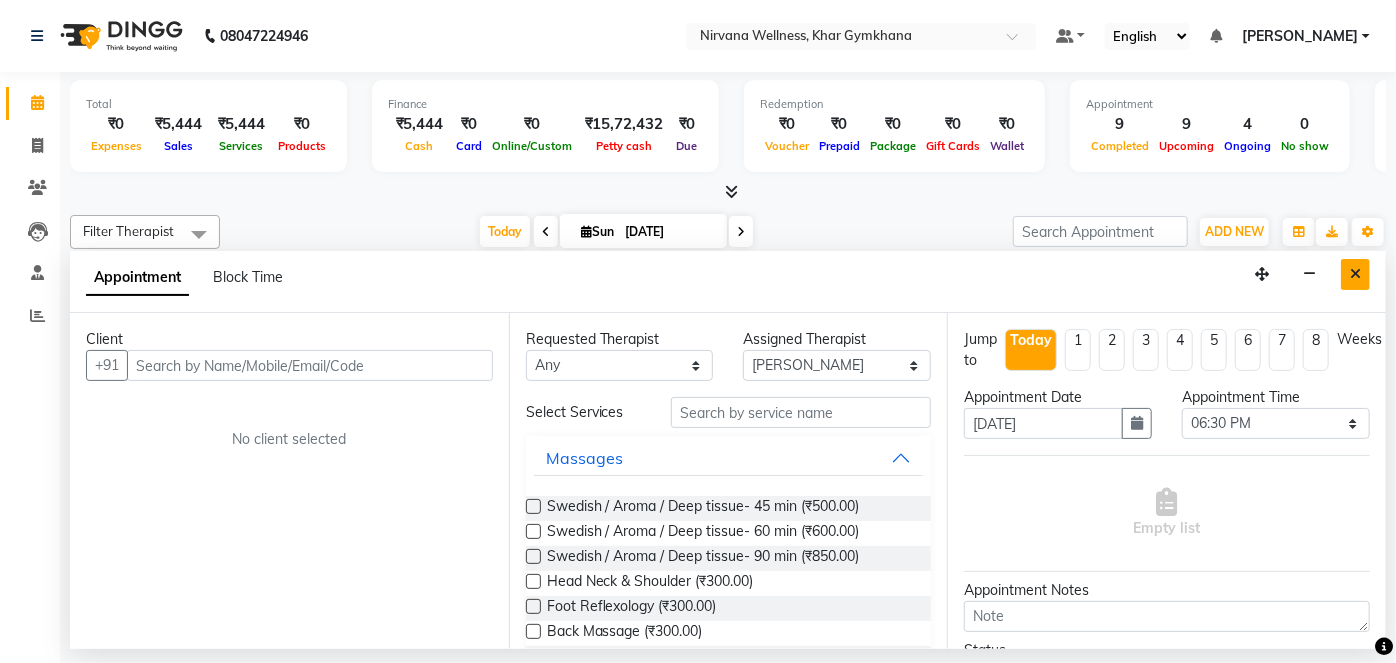 click at bounding box center (1355, 274) 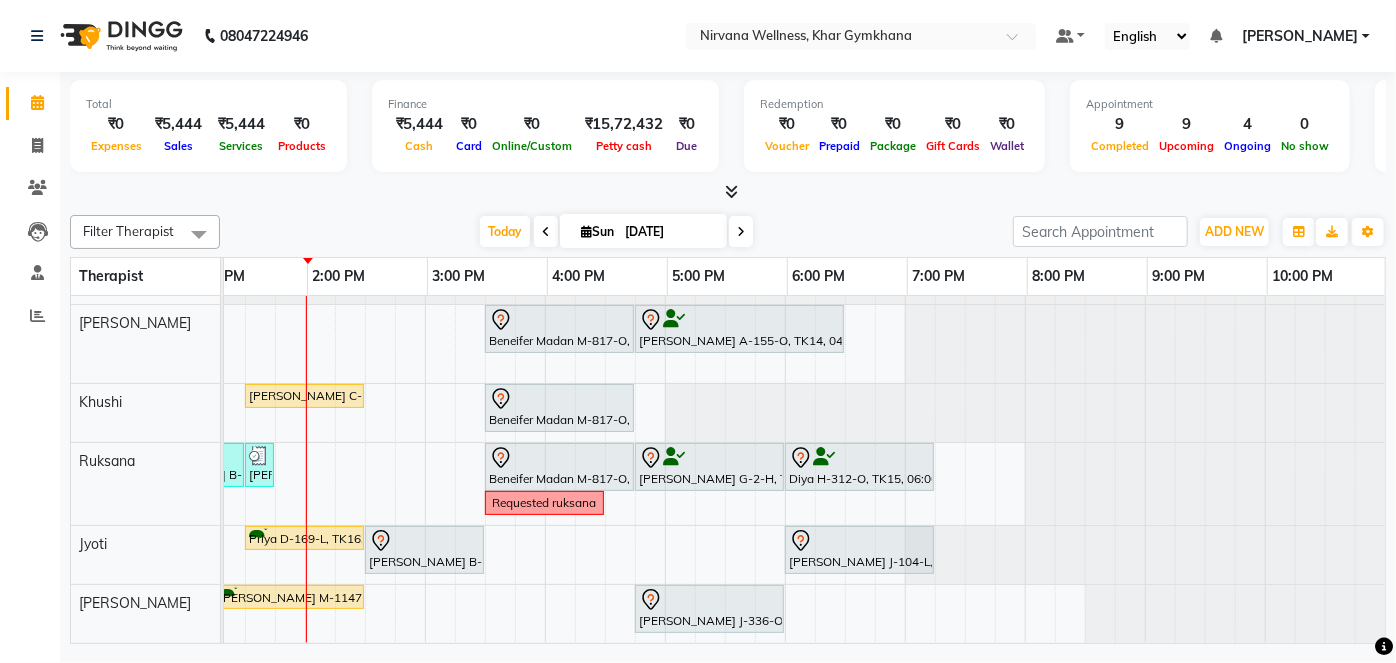scroll, scrollTop: 40, scrollLeft: 678, axis: both 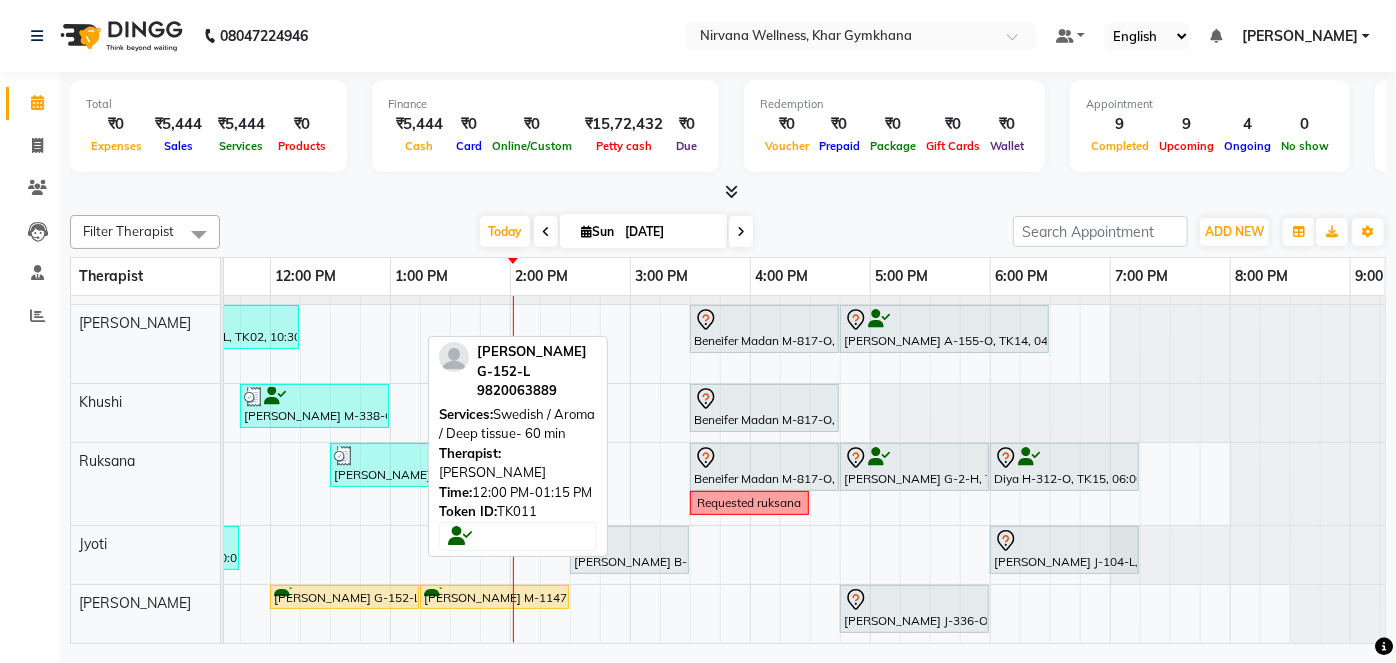 click on "[PERSON_NAME] G-152-L, TK11, 12:00 PM-01:15 PM, Swedish / Aroma / Deep tissue- 60 min" at bounding box center [344, 597] 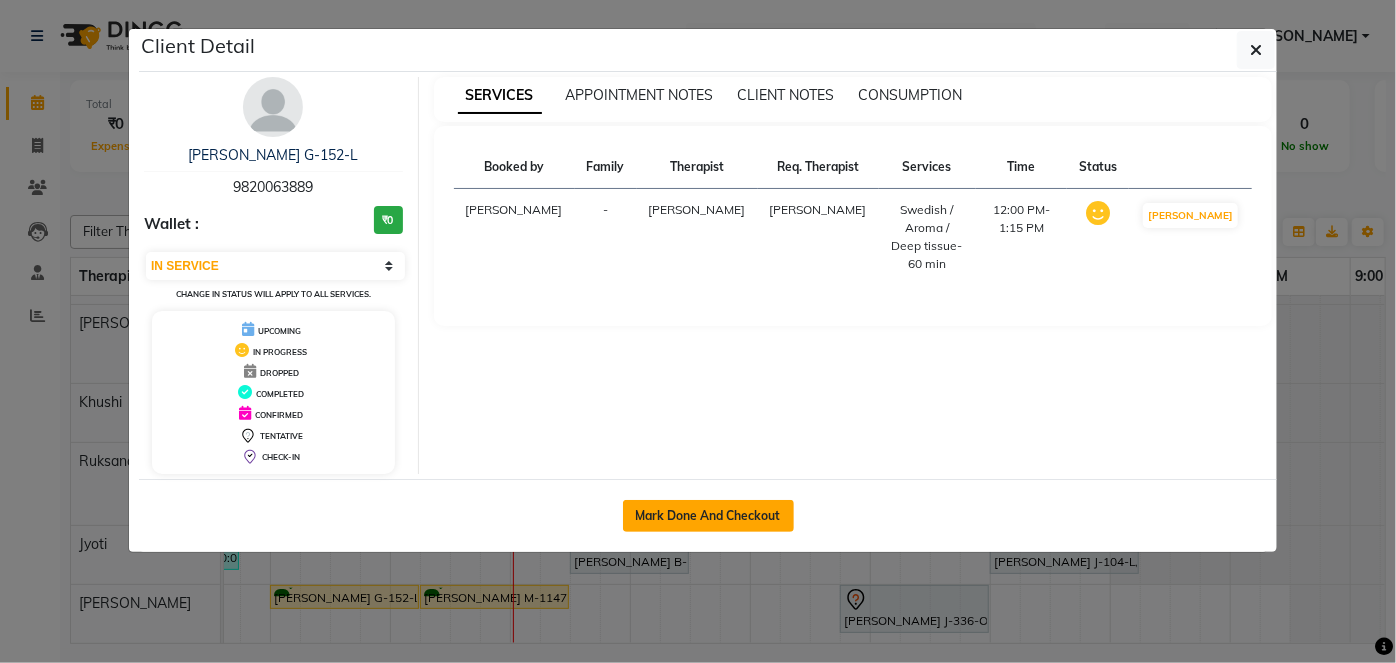 click on "Mark Done And Checkout" 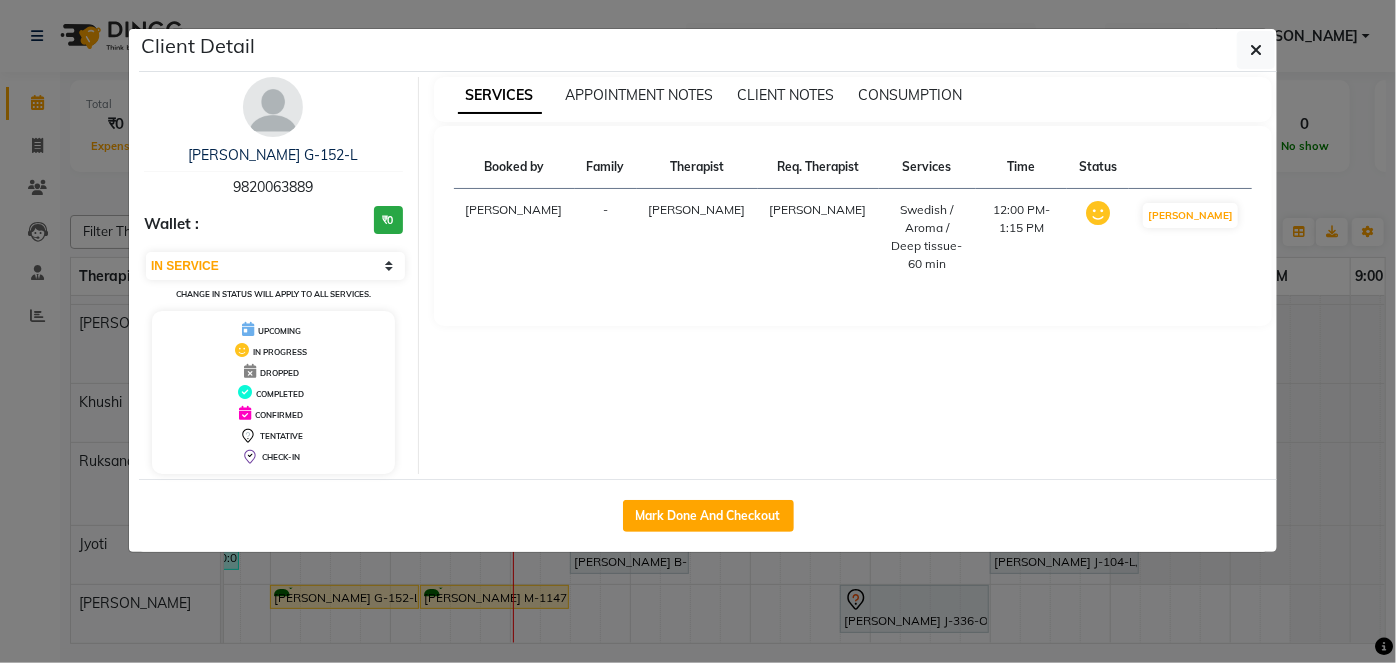 select on "service" 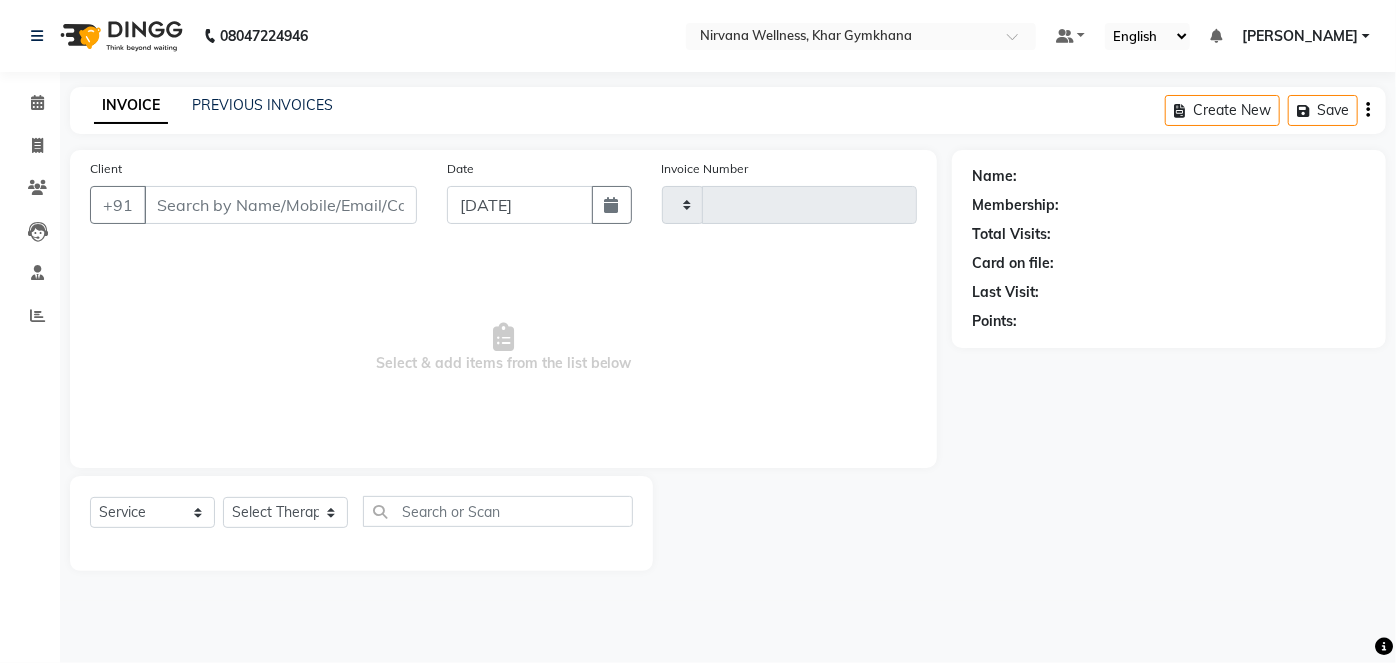 type on "1408" 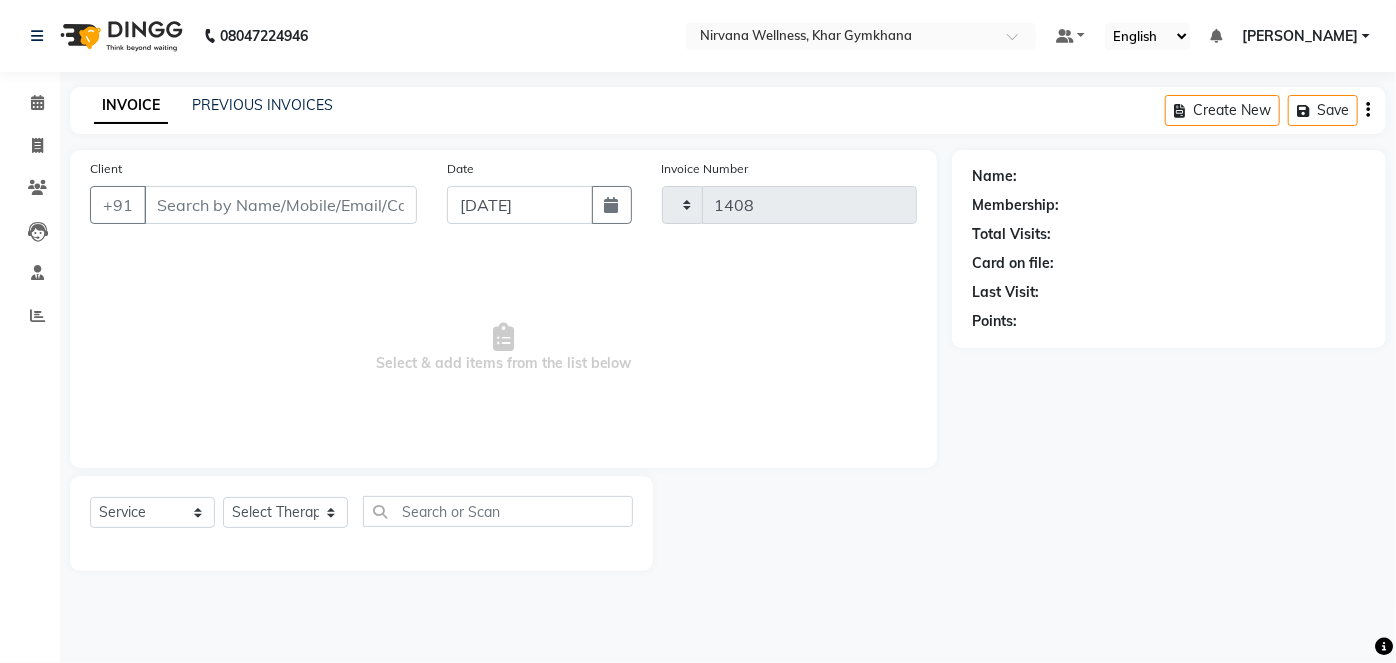 select on "6844" 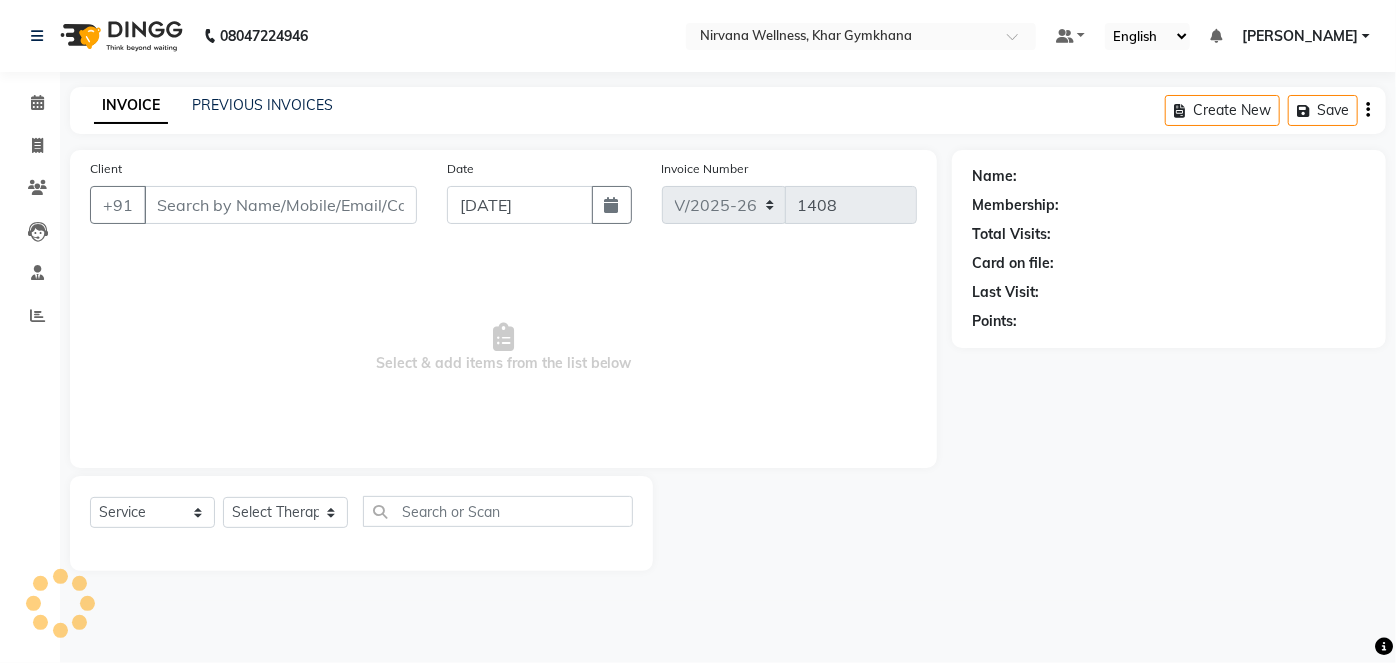 type on "9820063889" 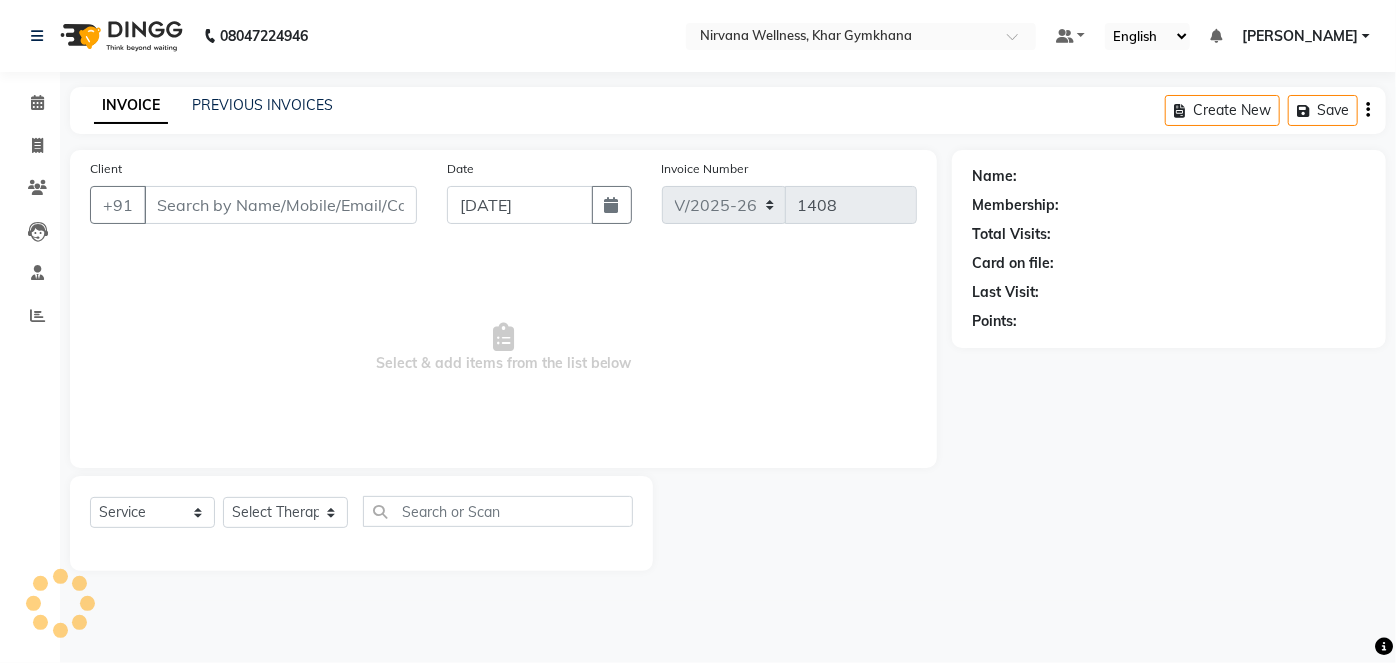 select on "79305" 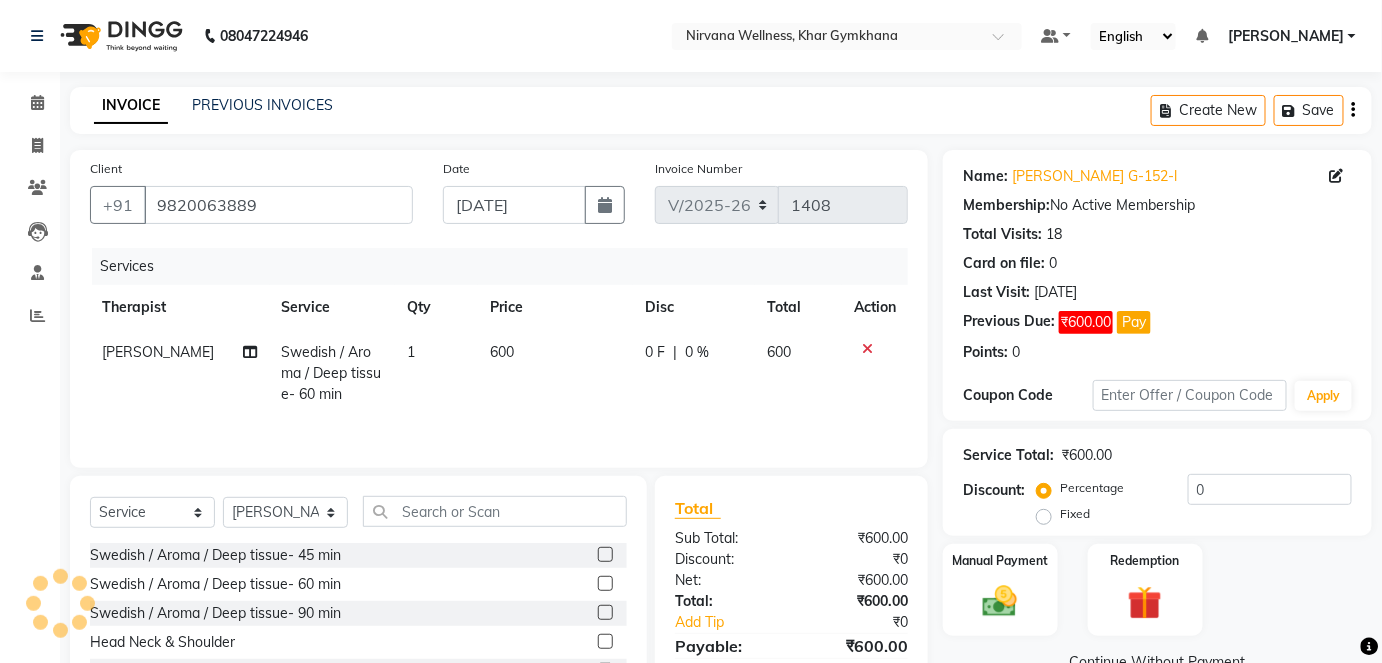 click on "Manual Payment" 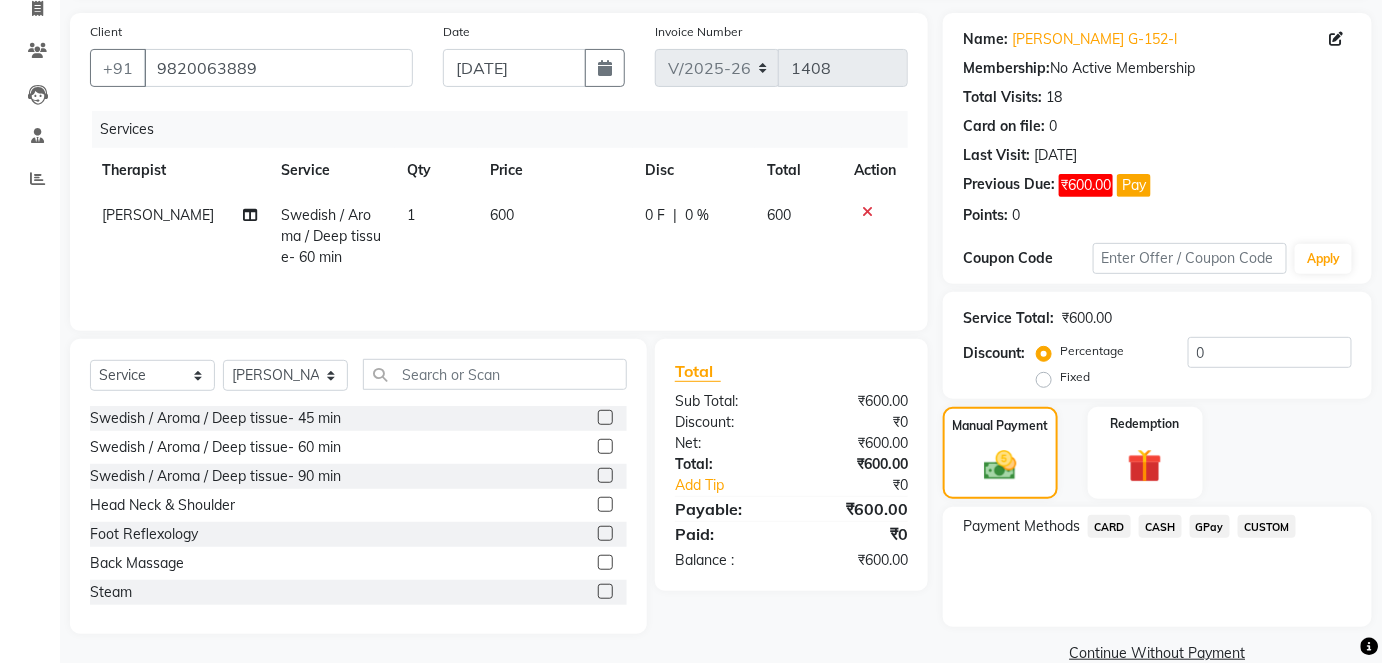 click on "CASH" 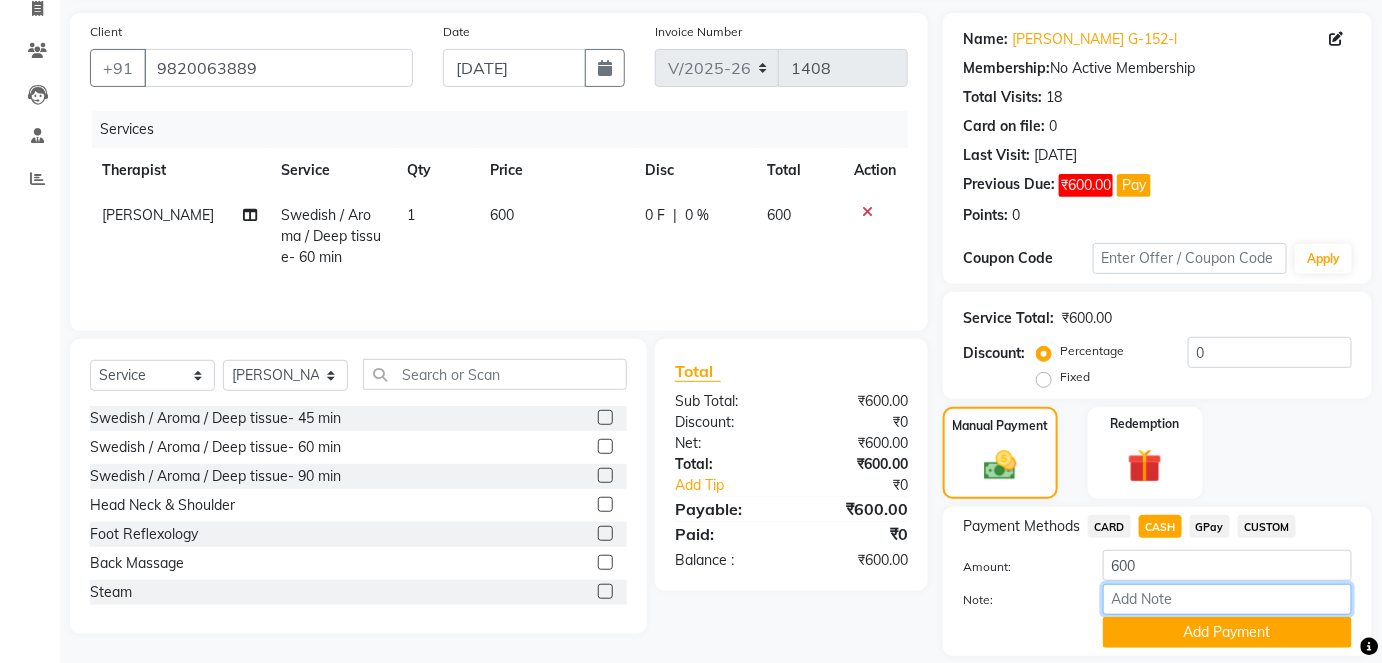 click on "Note:" at bounding box center (1227, 599) 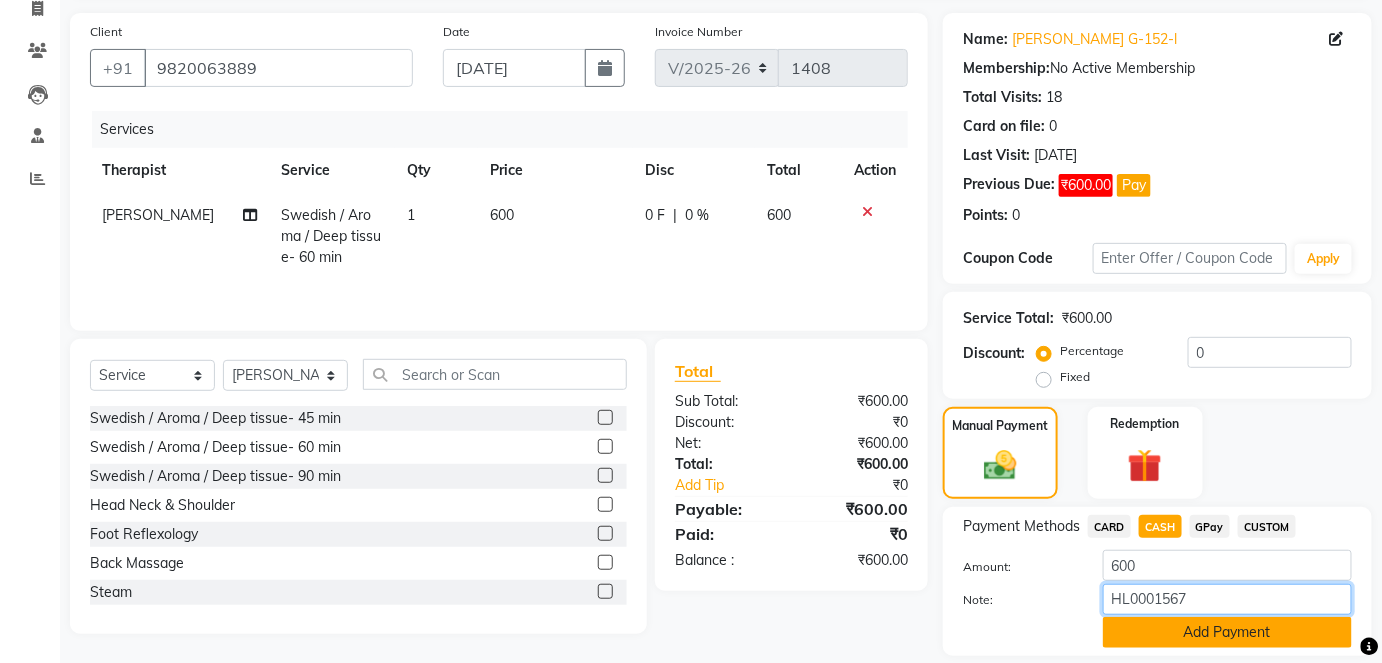 type on "HL0001567" 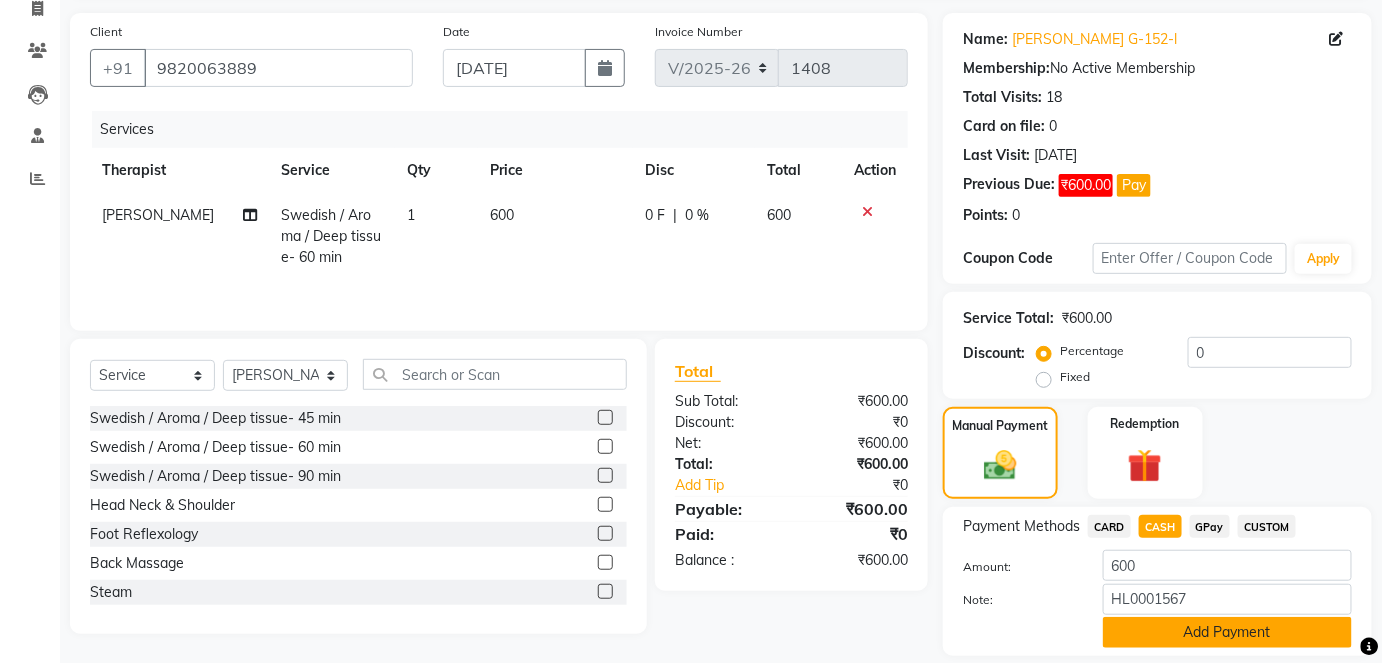click on "Add Payment" 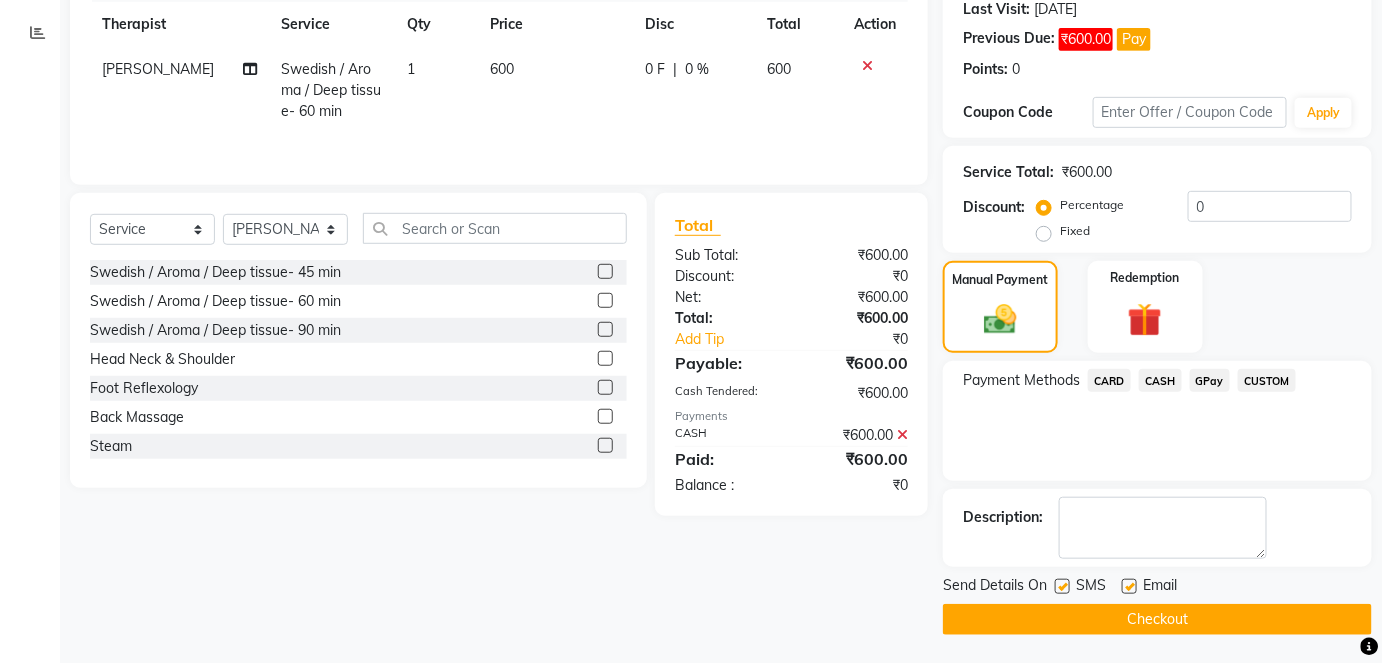 click on "Checkout" 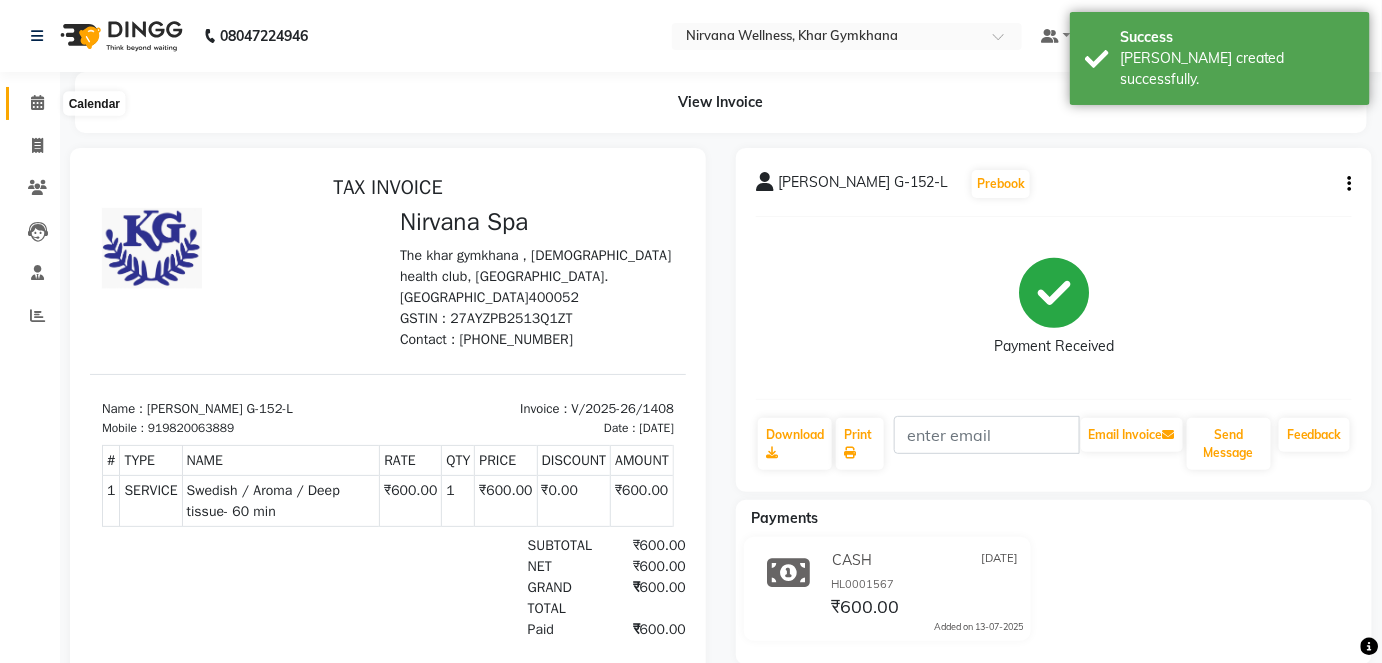 click 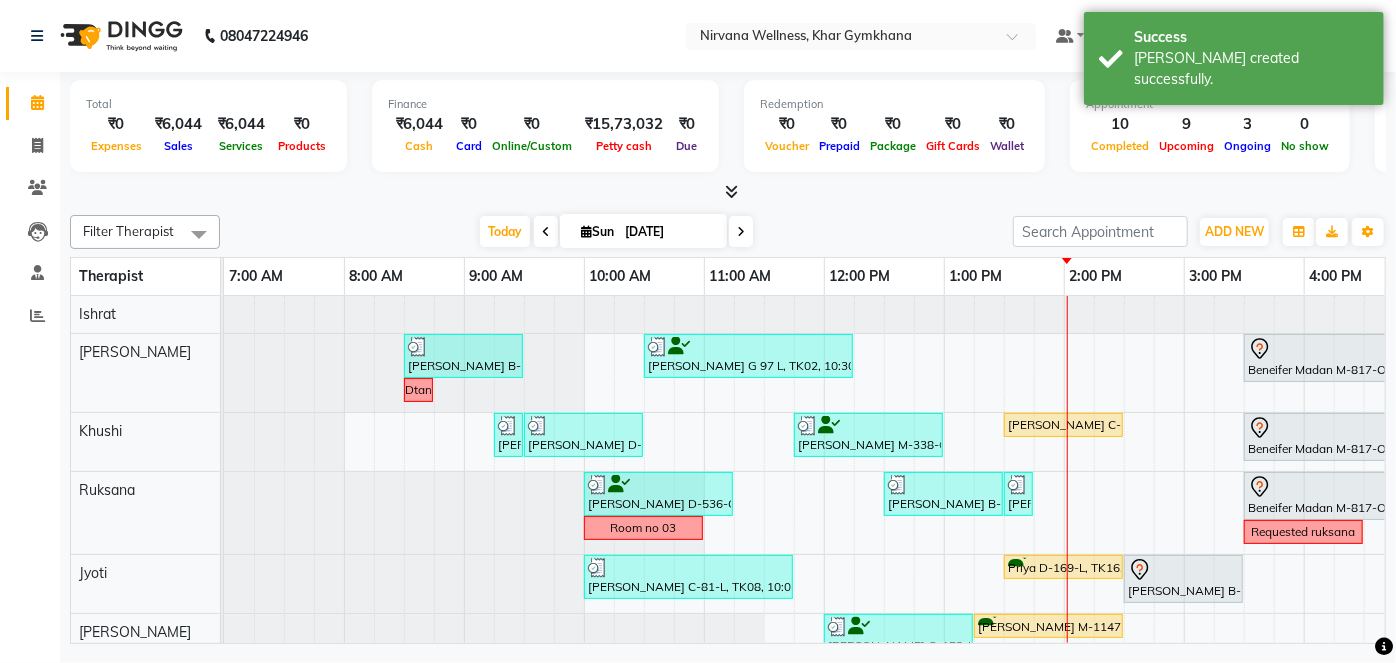 click on "Sun" at bounding box center [597, 231] 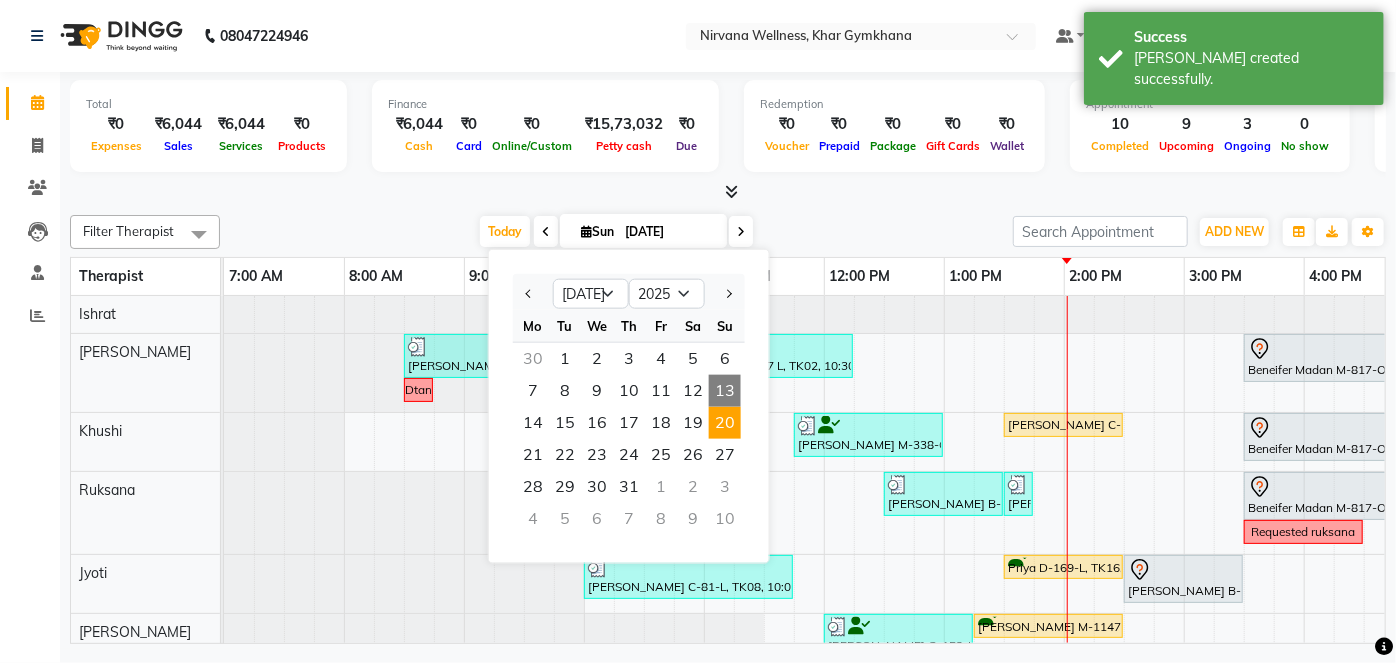click on "20" at bounding box center (725, 423) 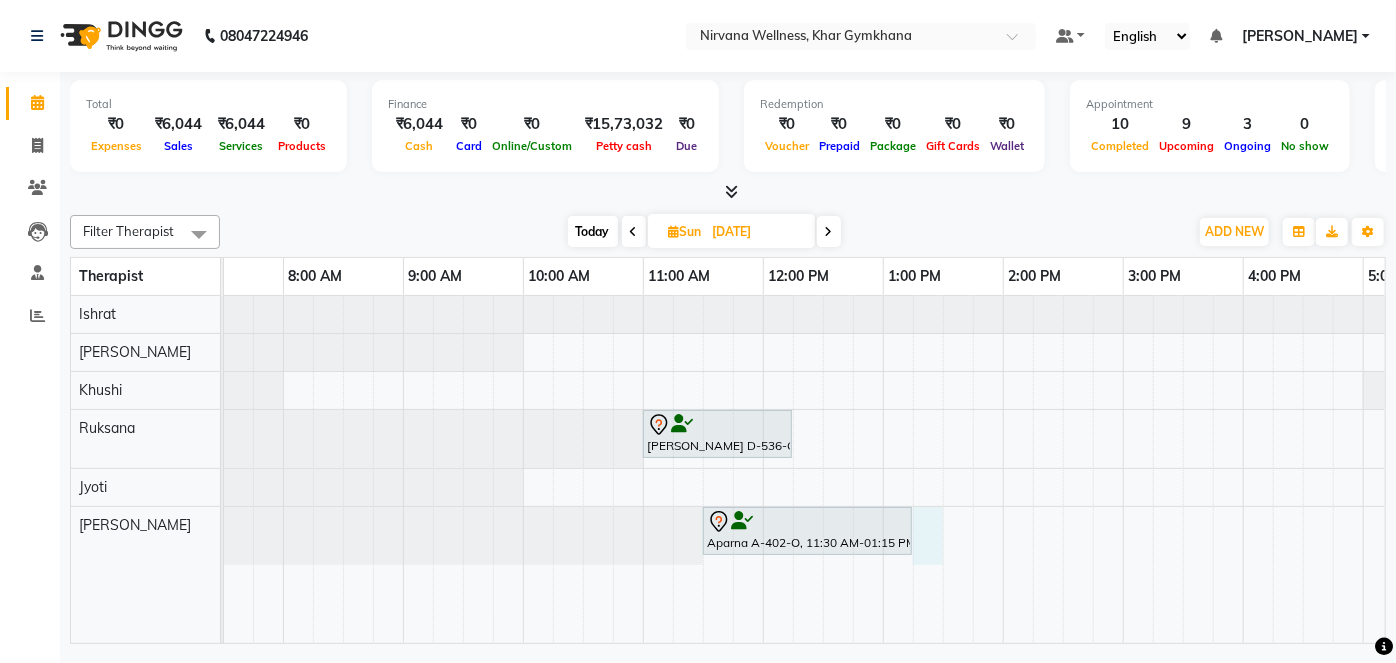click on "[PERSON_NAME] D-536-O, 11:00 AM-12:15 PM, Swedish / Aroma / Deep tissue- 60 min             Aparna A-402-O, 11:30 AM-01:15 PM, Swedish / Aroma / Deep tissue- 90 min" at bounding box center (1123, 469) 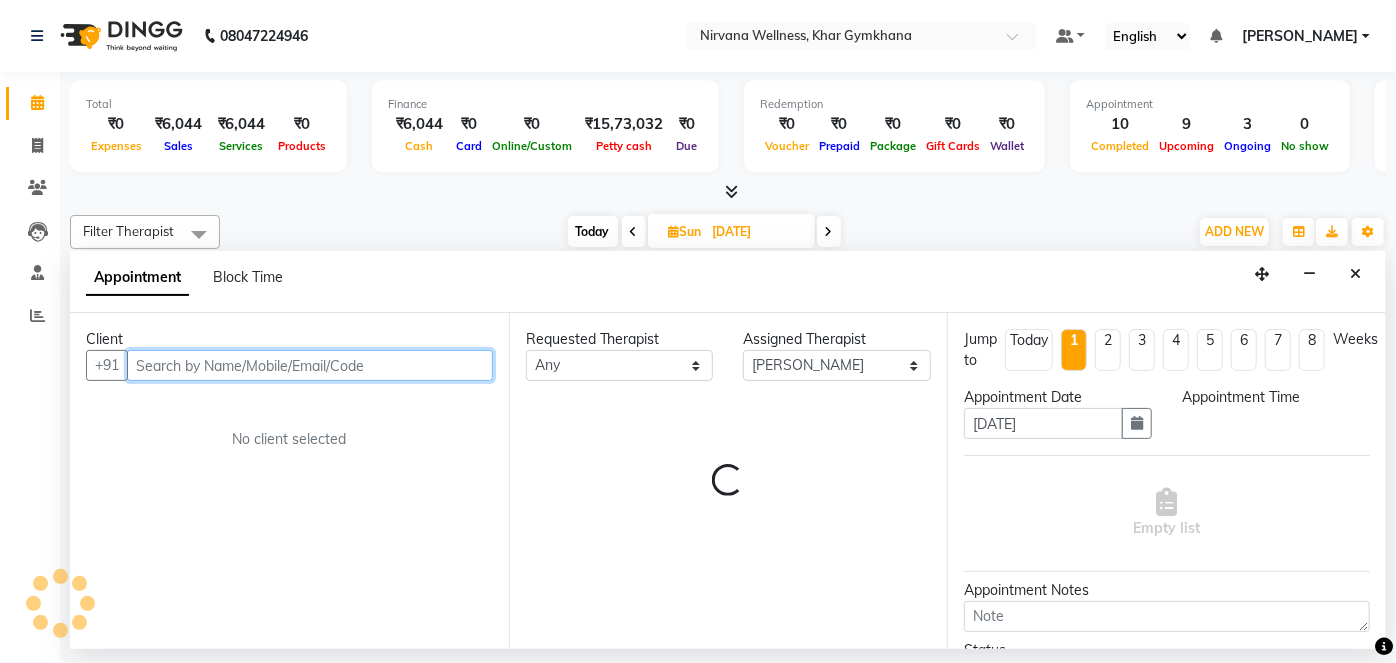 select on "795" 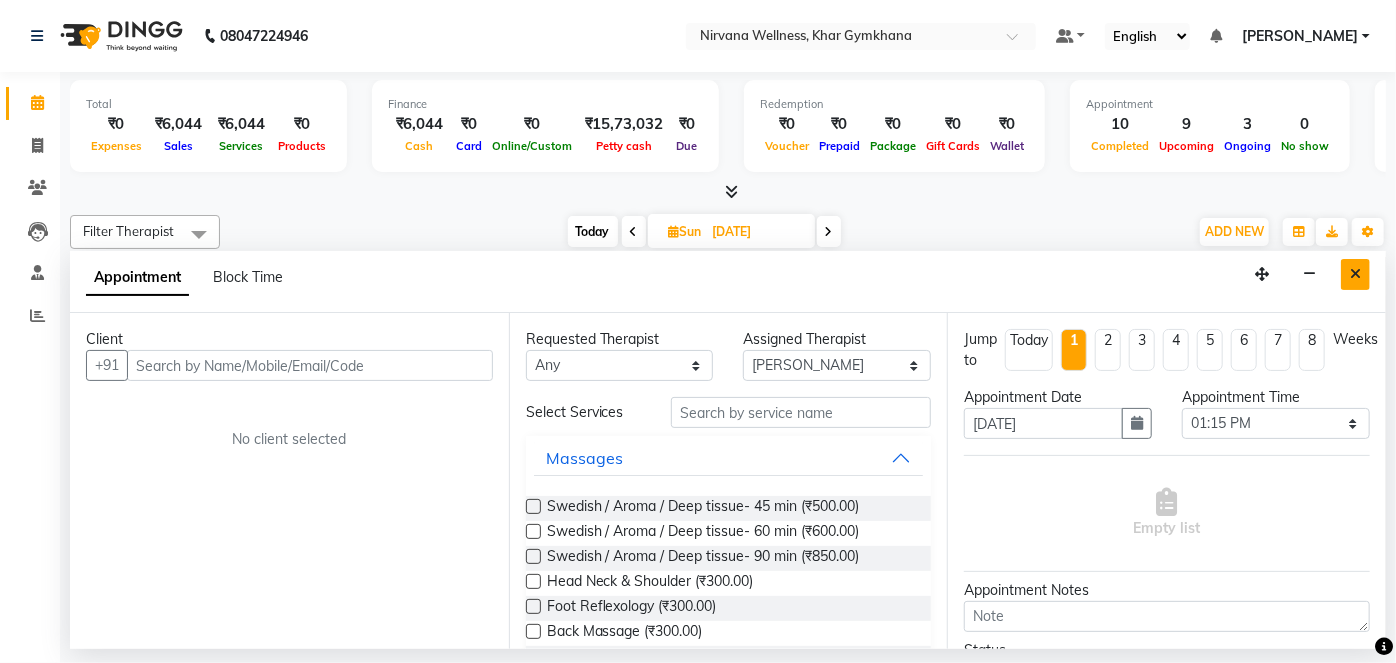 click at bounding box center [1355, 274] 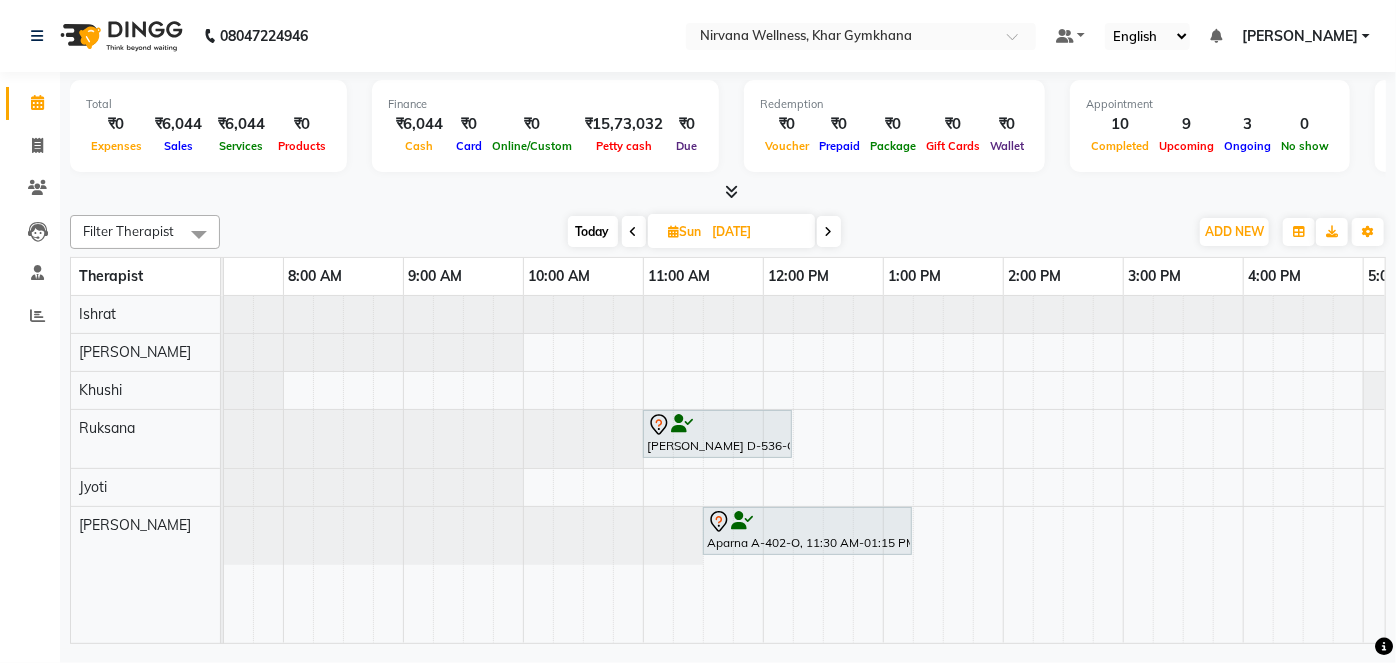scroll, scrollTop: 0, scrollLeft: 485, axis: horizontal 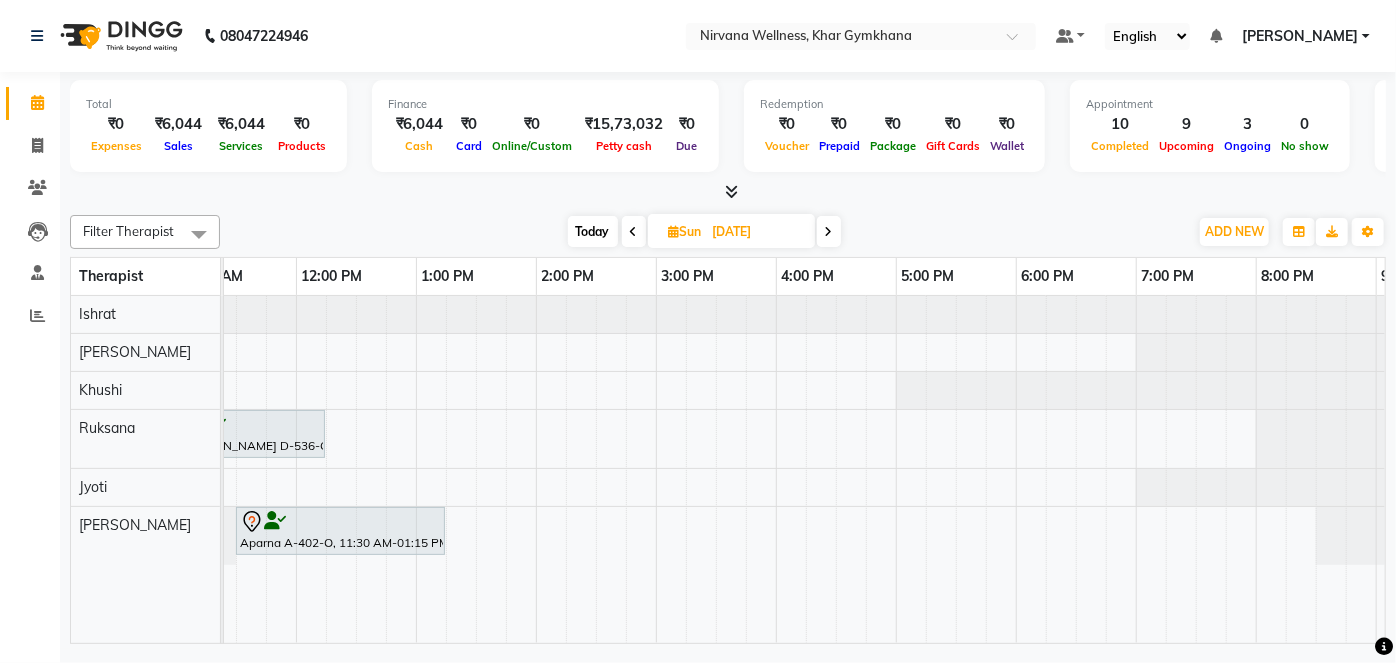 click on "[PERSON_NAME] D-536-O, 11:00 AM-12:15 PM, Swedish / Aroma / Deep tissue- 60 min             Aparna A-402-O, 11:30 AM-01:15 PM, Swedish / Aroma / Deep tissue- 90 min" at bounding box center [656, 469] 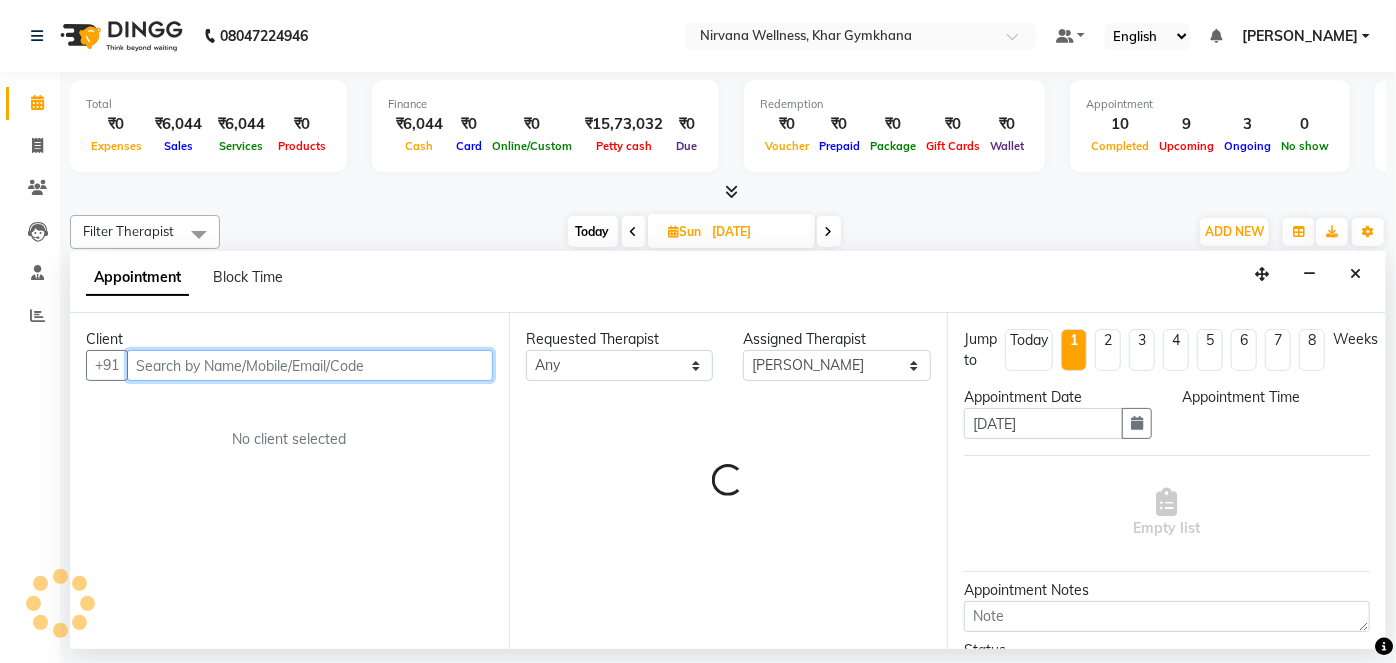 select on "1080" 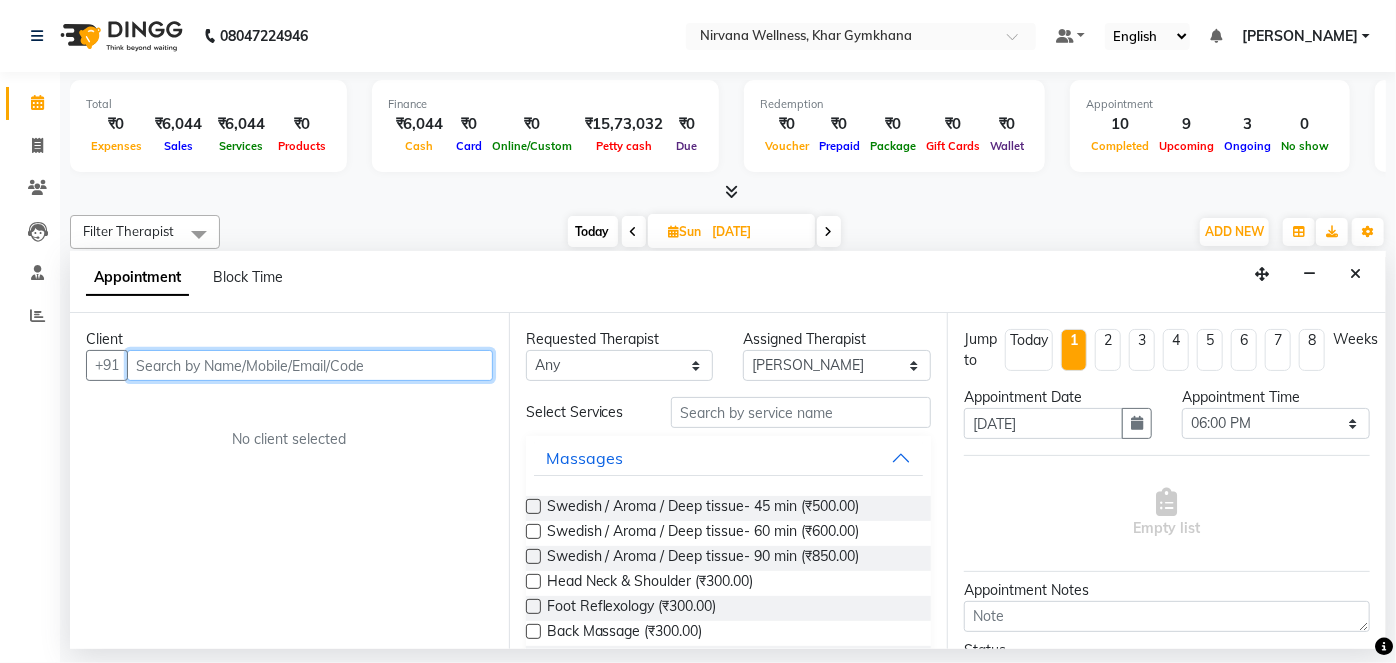 click at bounding box center (310, 365) 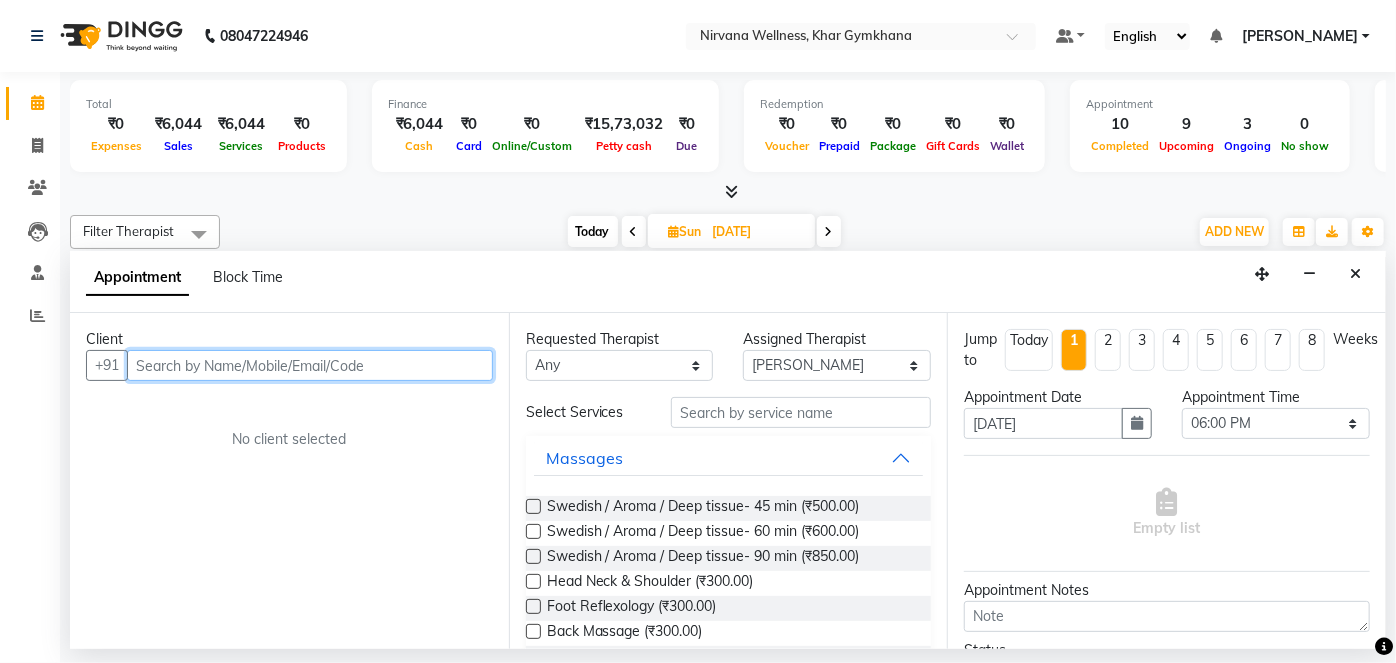 click at bounding box center [310, 365] 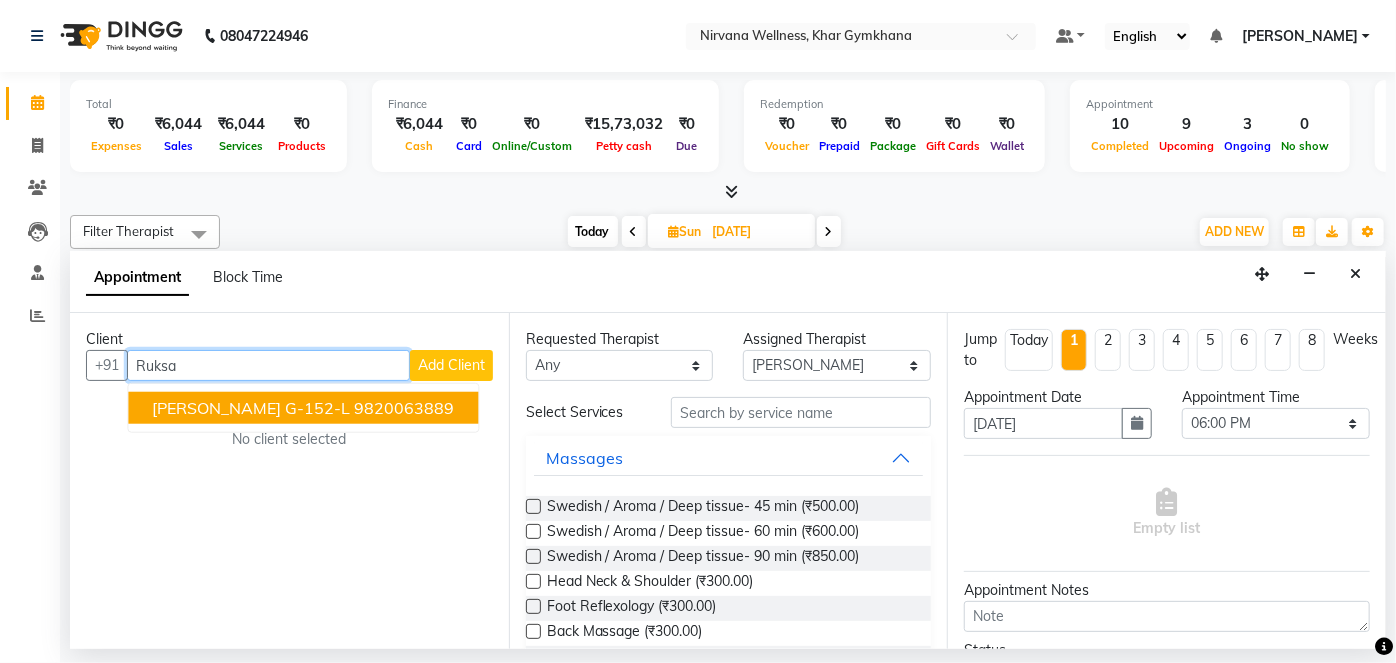 click on "[PERSON_NAME] G-152-L" at bounding box center [251, 408] 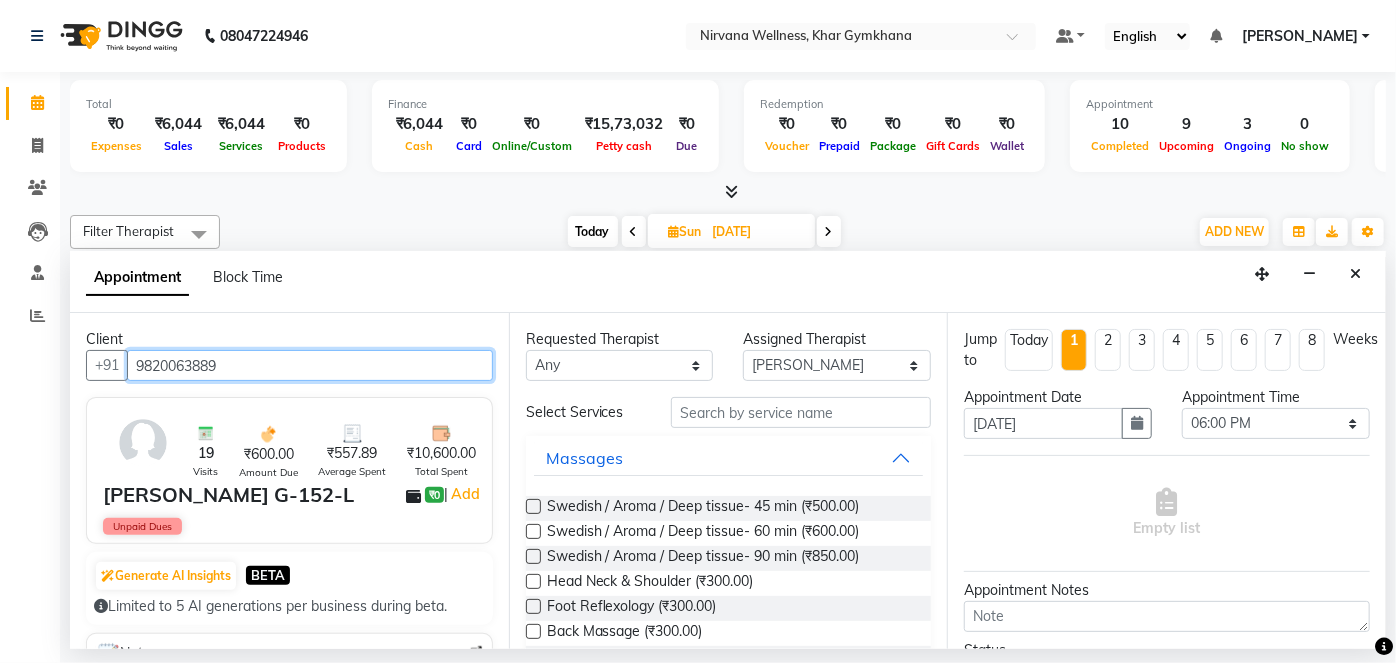 type on "9820063889" 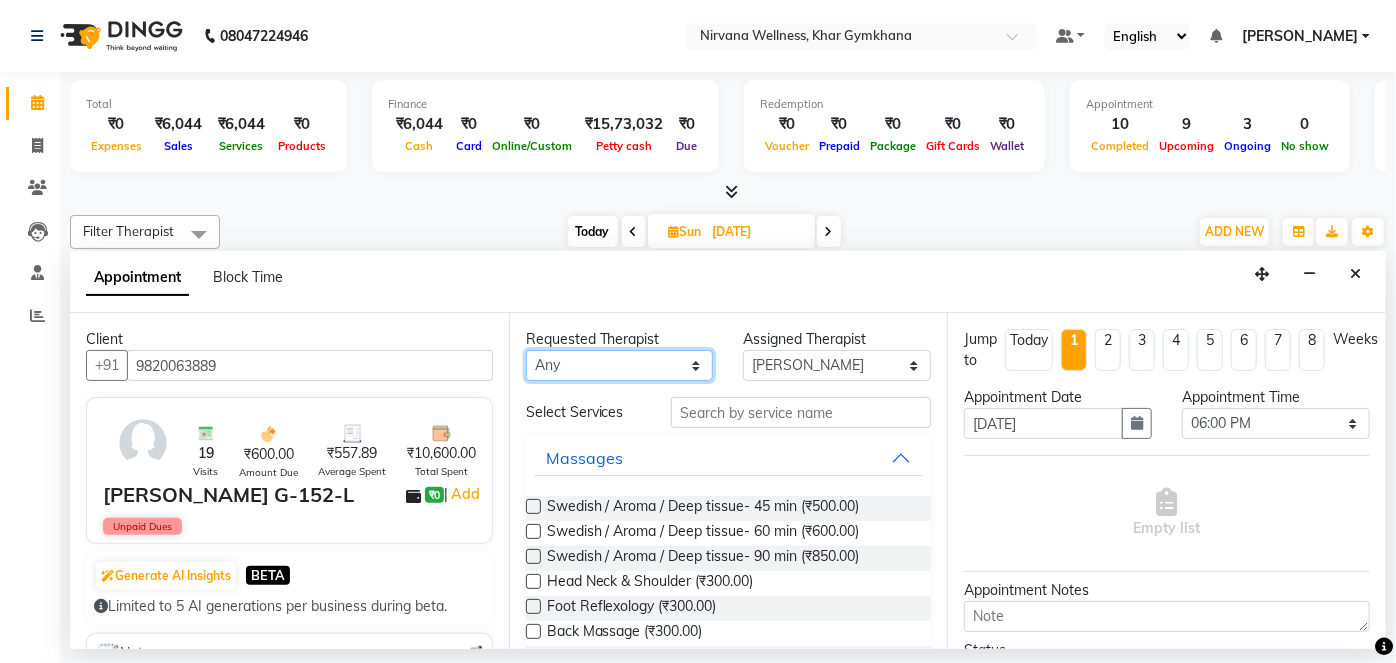 click on "Any [PERSON_NAME] Jyoti [PERSON_NAME] [PERSON_NAME]" at bounding box center (620, 365) 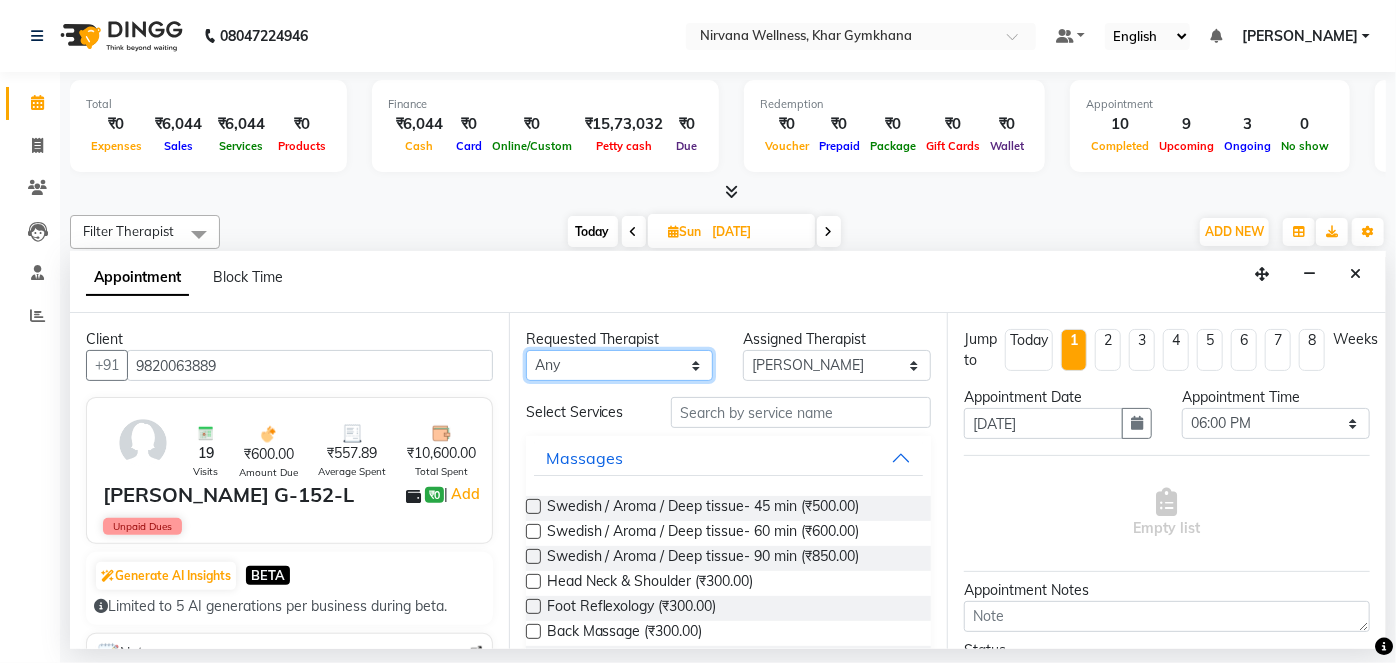 select on "79305" 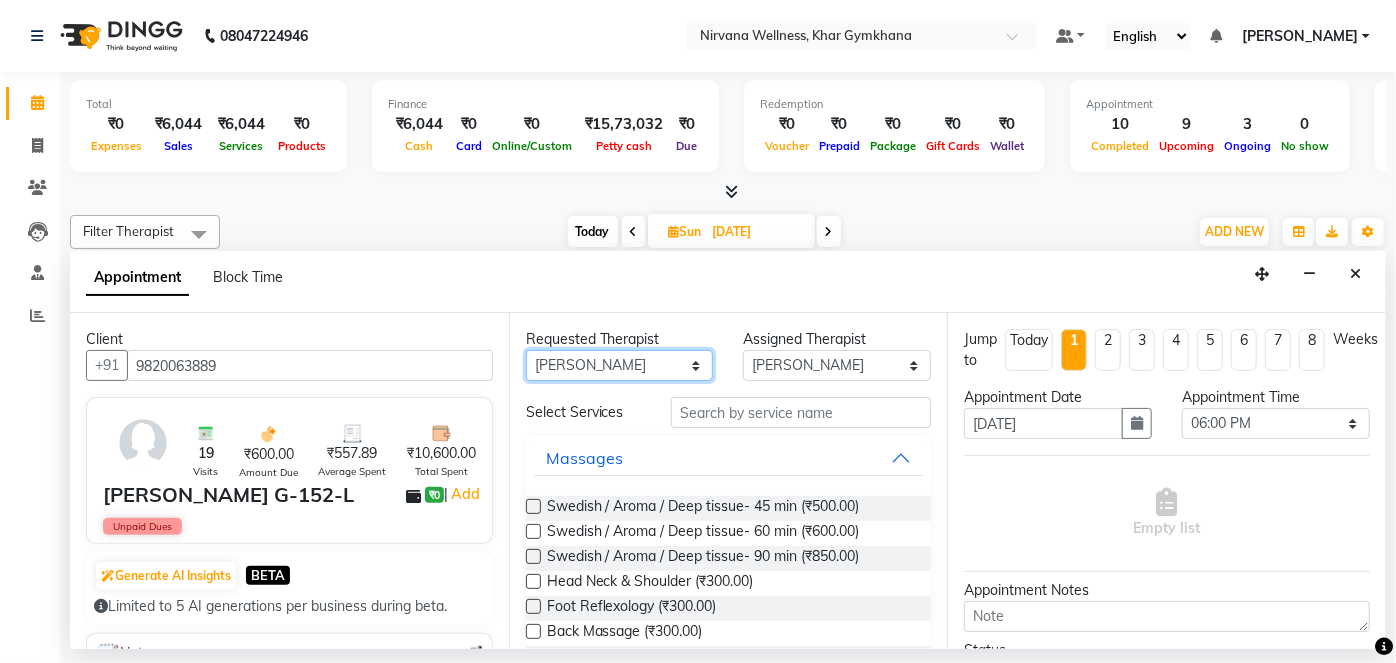 click on "Any [PERSON_NAME] Jyoti [PERSON_NAME] [PERSON_NAME]" at bounding box center [620, 365] 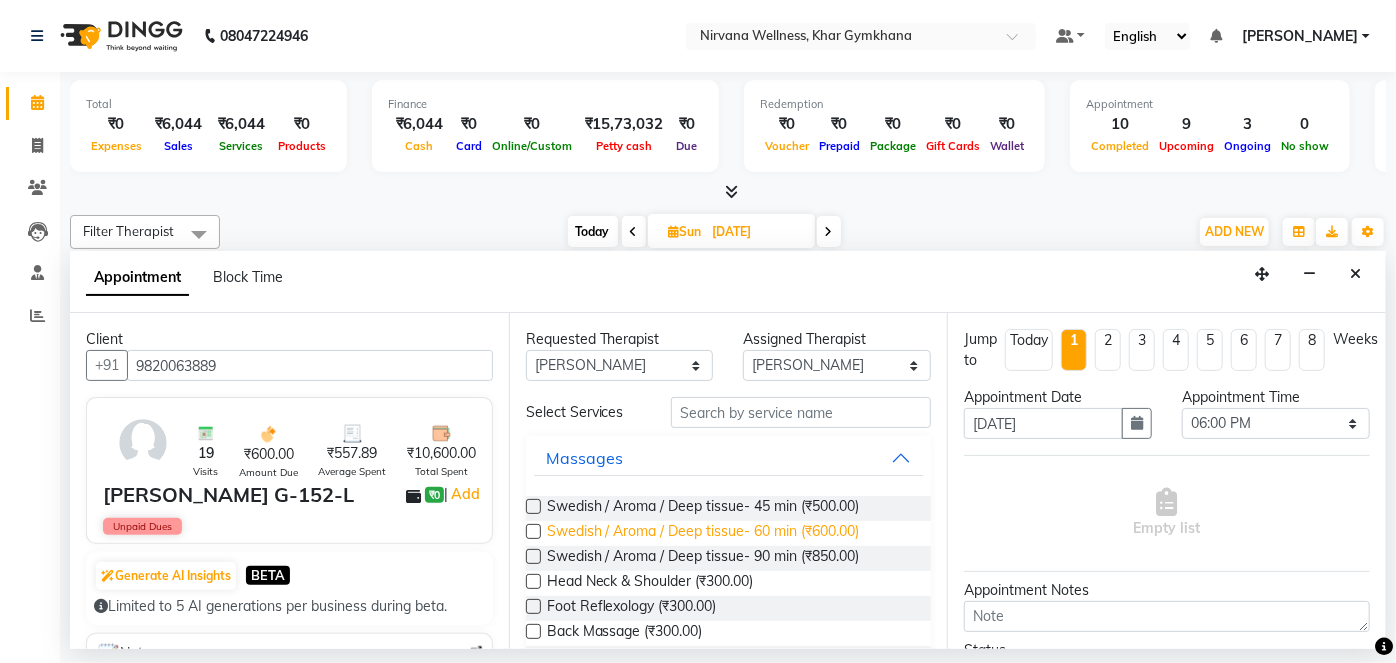 click on "Swedish / Aroma / Deep tissue- 60 min (₹600.00)" at bounding box center [703, 533] 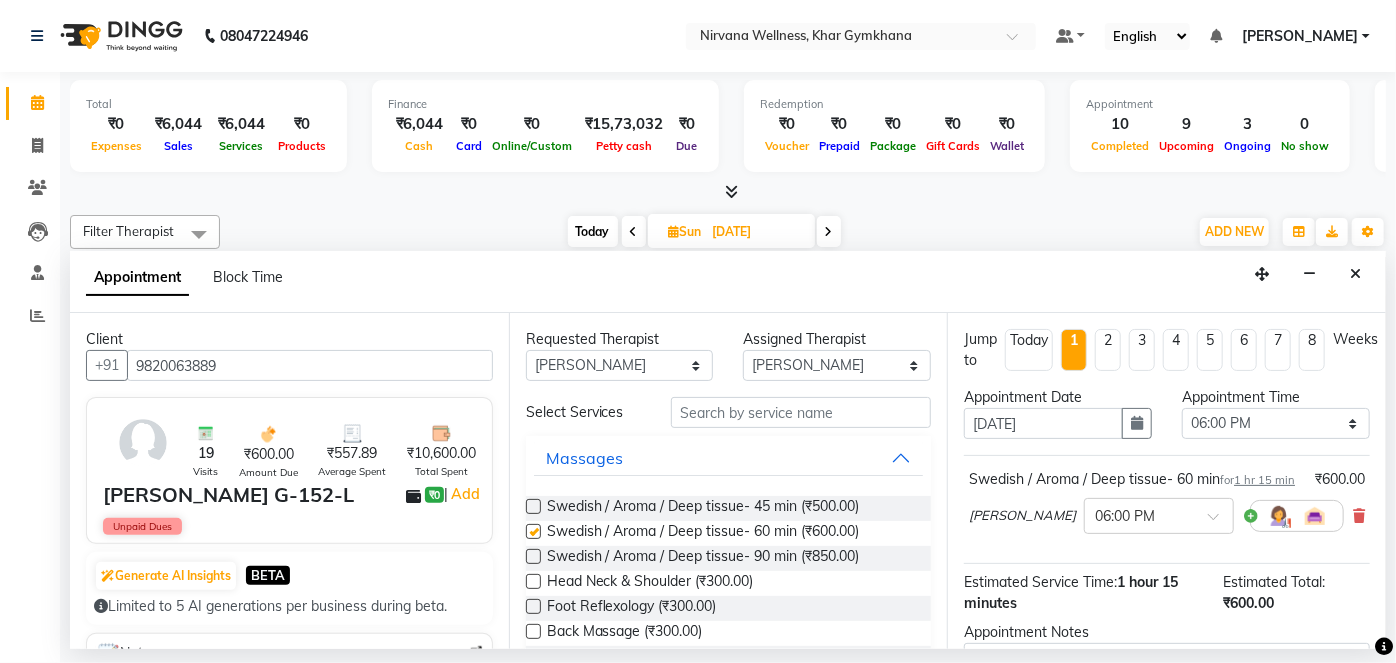 checkbox on "false" 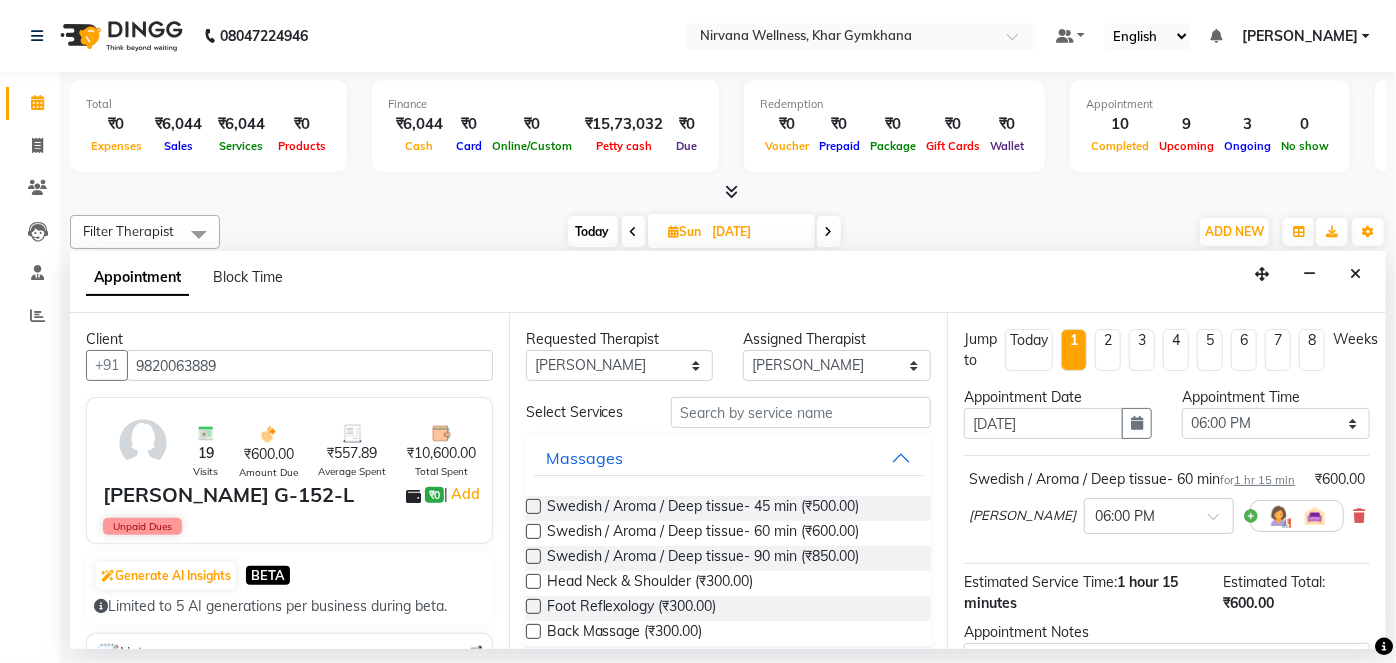 scroll, scrollTop: 231, scrollLeft: 0, axis: vertical 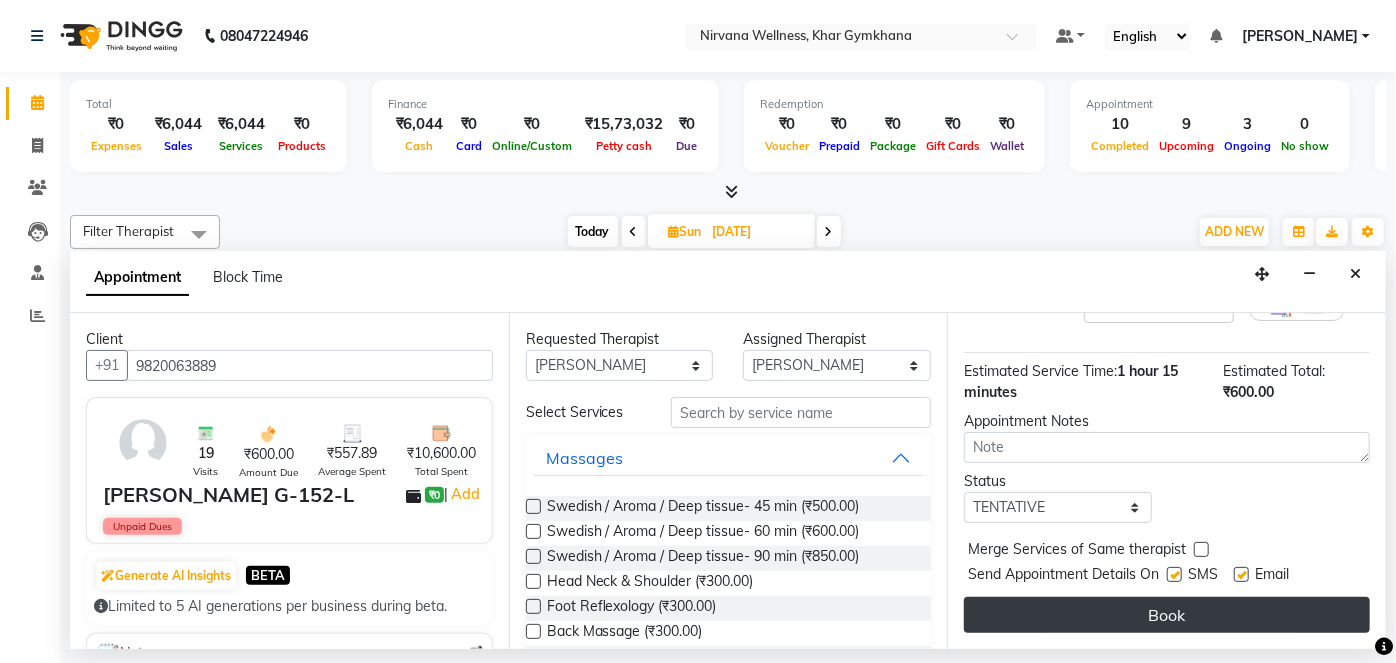 click on "Book" at bounding box center (1167, 615) 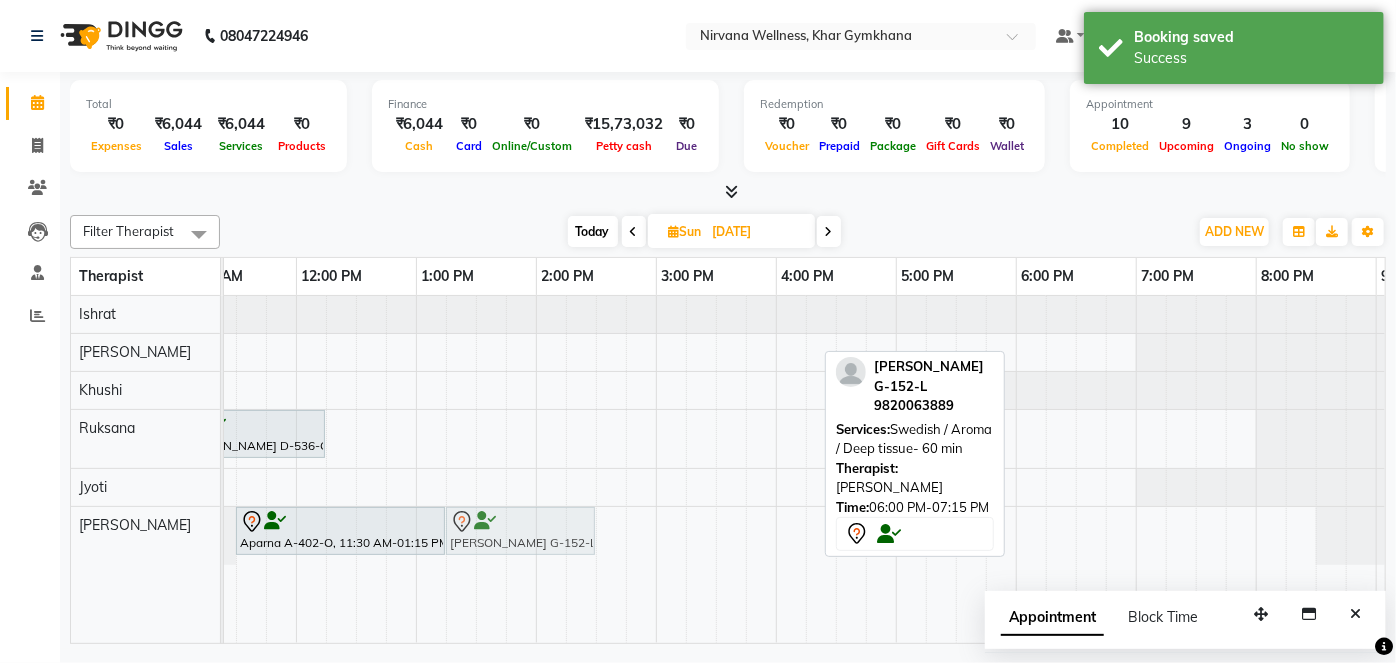 drag, startPoint x: 1048, startPoint y: 519, endPoint x: 485, endPoint y: 528, distance: 563.07196 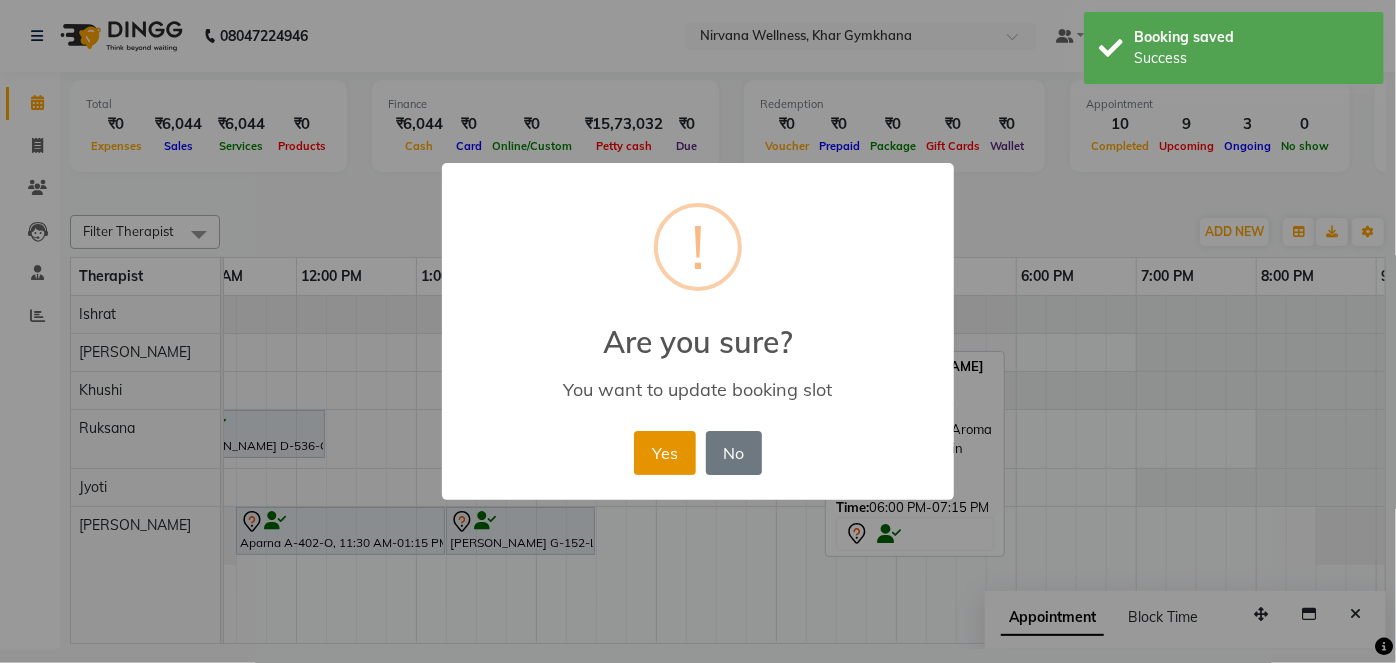 click on "Yes" at bounding box center [664, 453] 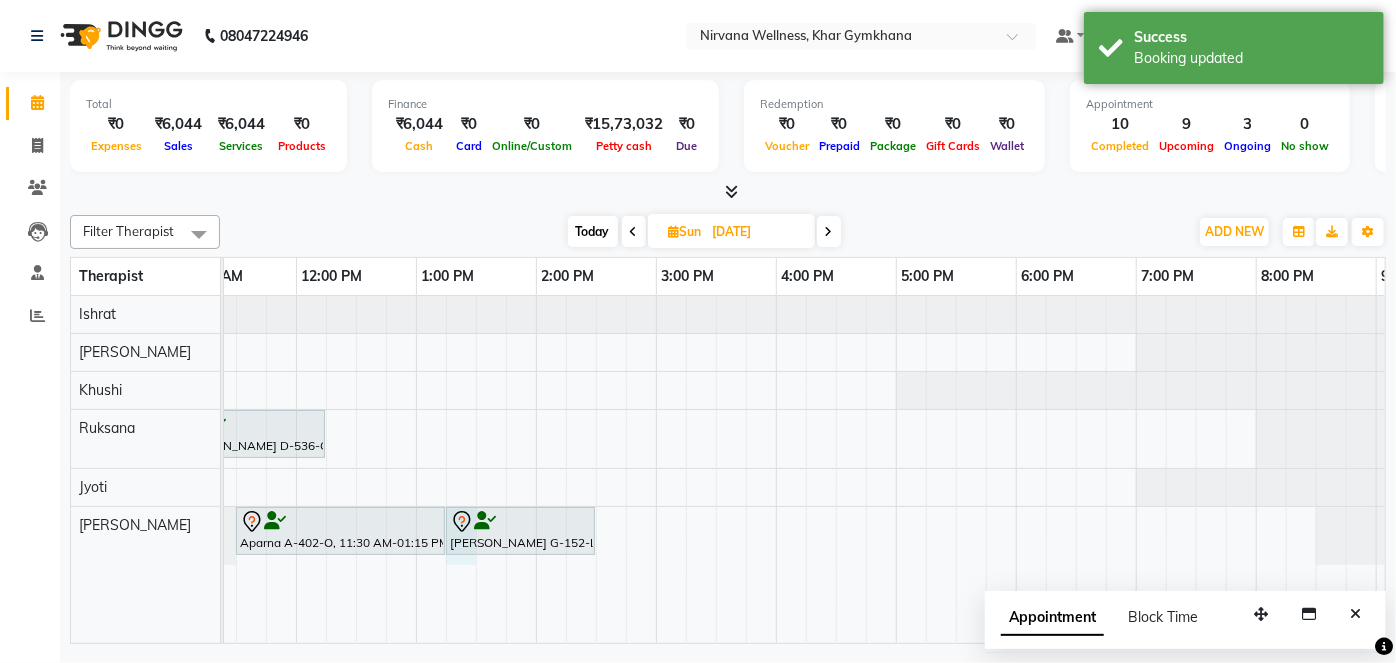 click on "[PERSON_NAME] D-536-O, 11:00 AM-12:15 PM, Swedish / Aroma / Deep tissue- 60 min             Aparna A-402-O, 11:30 AM-01:15 PM, Swedish / Aroma / Deep tissue- 90 min             [PERSON_NAME] G-152-L, 01:15 PM-02:30 PM, Swedish / Aroma / Deep tissue- 60 min" at bounding box center [656, 469] 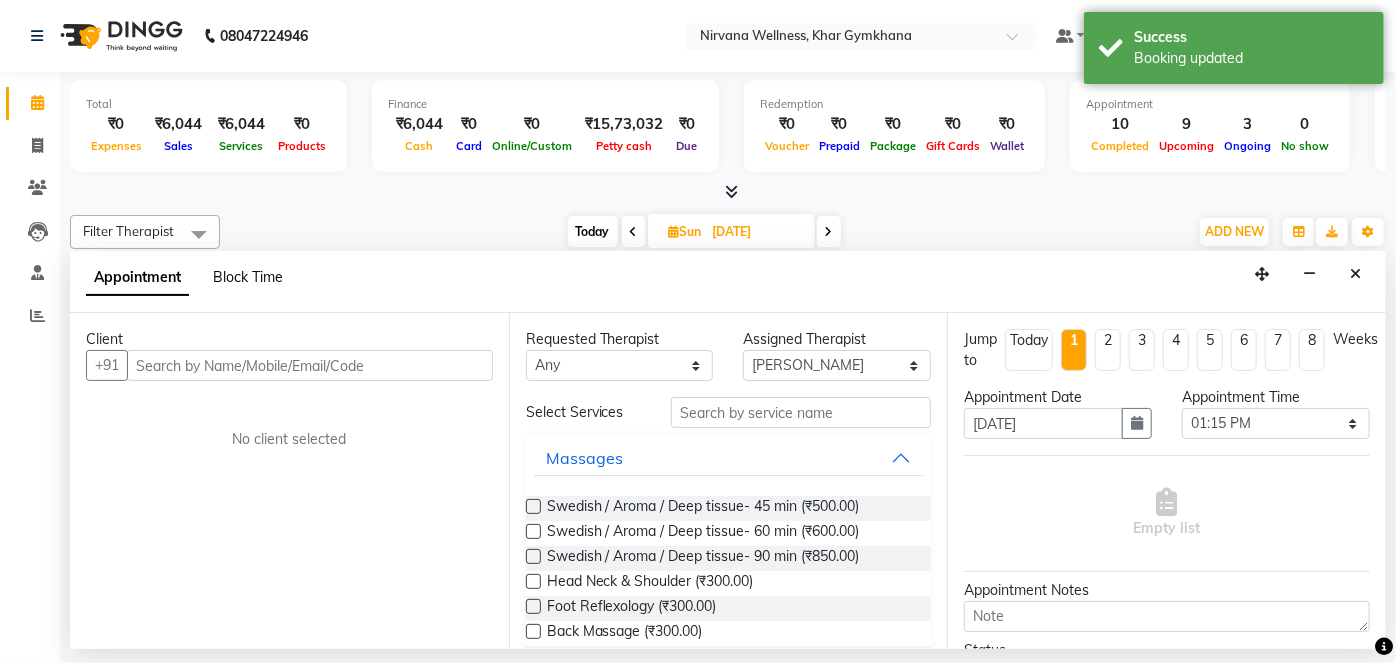 click on "Block Time" at bounding box center [248, 277] 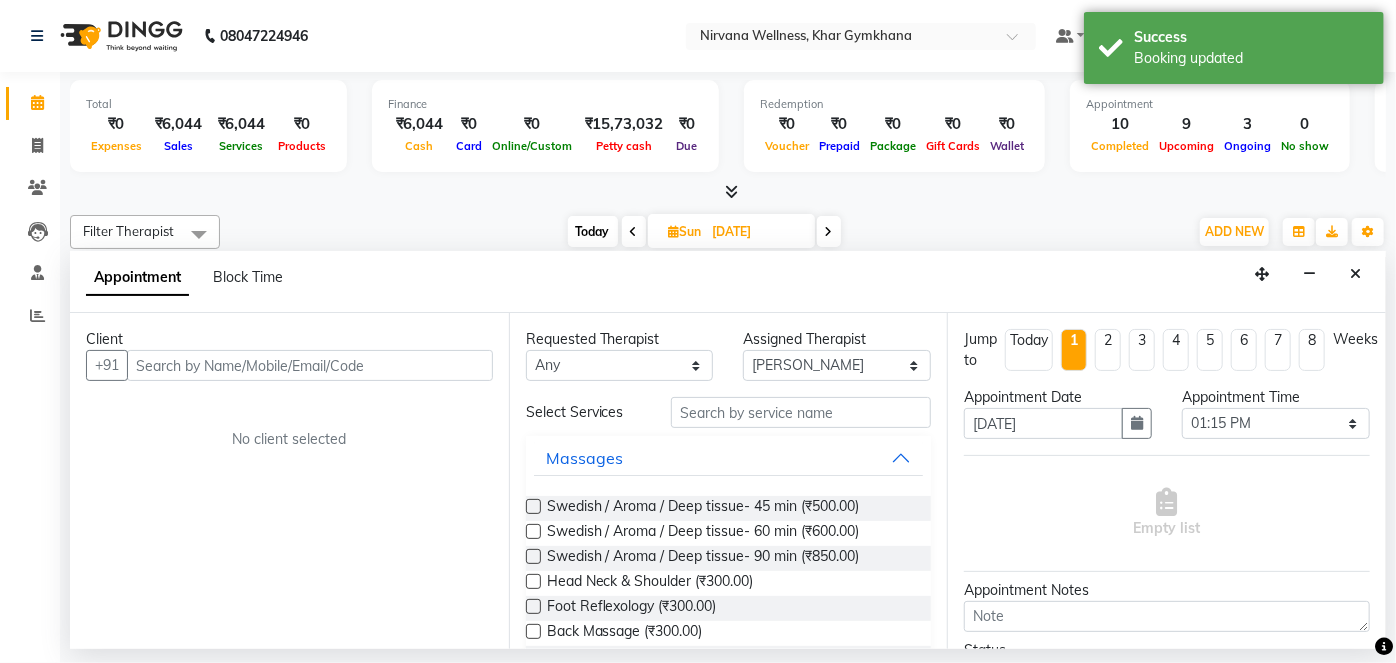 scroll, scrollTop: 0, scrollLeft: 757, axis: horizontal 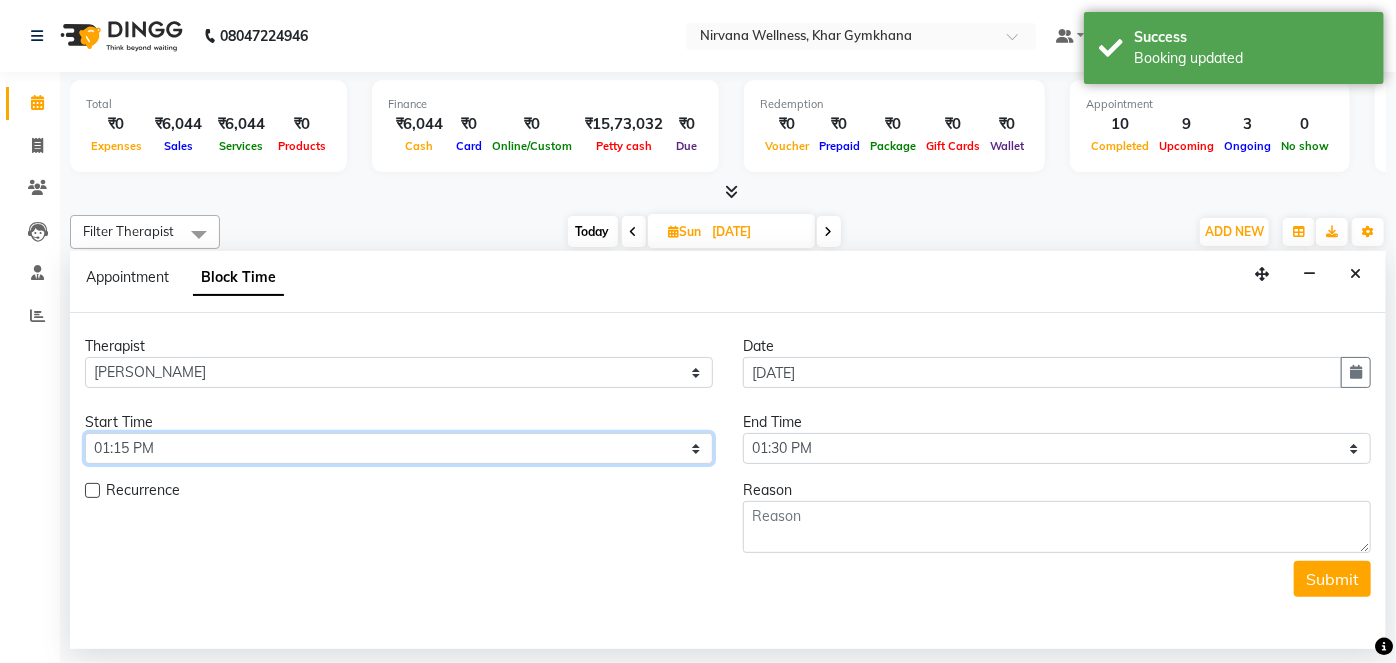 click on "Select 08:00 AM 08:15 AM 08:30 AM 08:45 AM 09:00 AM 09:15 AM 09:30 AM 09:45 AM 10:00 AM 10:15 AM 10:30 AM 10:45 AM 11:00 AM 11:15 AM 11:30 AM 11:45 AM 12:00 PM 12:15 PM 12:30 PM 12:45 PM 01:00 PM 01:15 PM 01:30 PM 01:45 PM 02:00 PM 02:15 PM 02:30 PM 02:45 PM 03:00 PM 03:15 PM 03:30 PM 03:45 PM 04:00 PM 04:15 PM 04:30 PM 04:45 PM 05:00 PM 05:15 PM 05:30 PM 05:45 PM 06:00 PM 06:15 PM 06:30 PM 06:45 PM 07:00 PM 07:15 PM 07:30 PM 07:45 PM 08:00 PM 08:15 PM 08:30 PM 08:45 PM 09:00 PM 09:15 PM 09:30 PM 09:45 PM 10:00 PM" at bounding box center (399, 448) 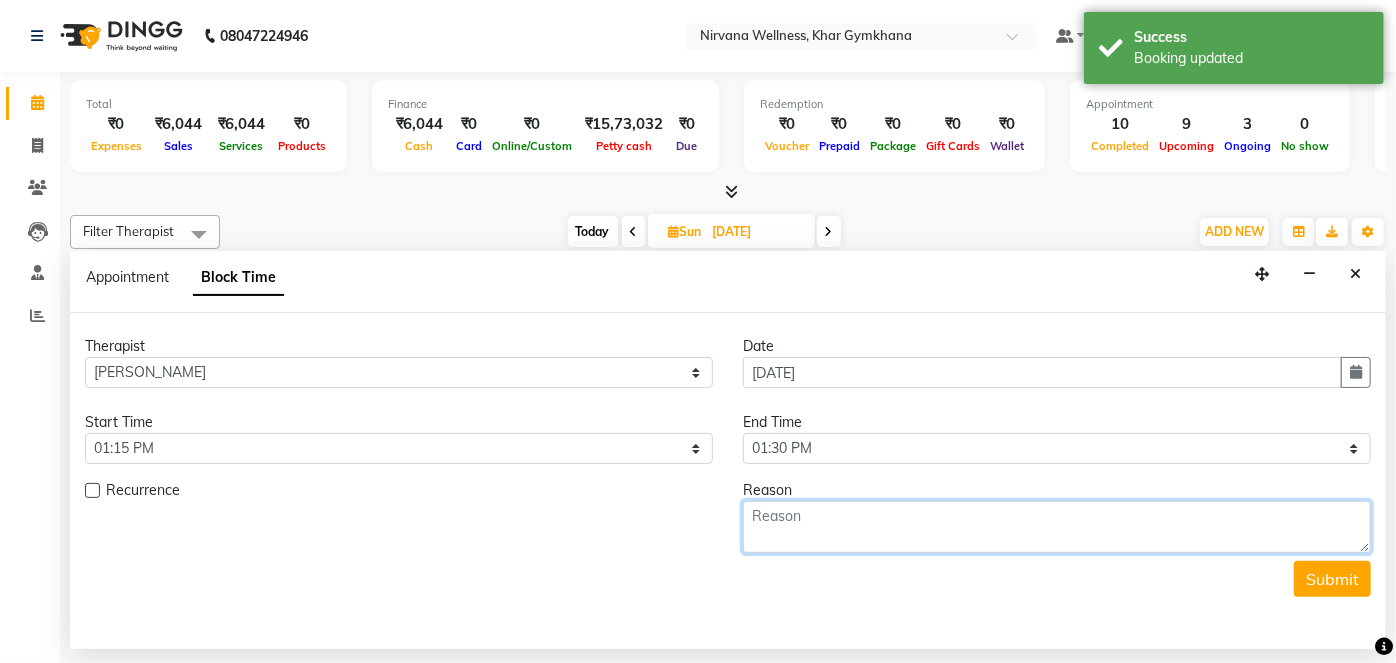 click at bounding box center [1057, 527] 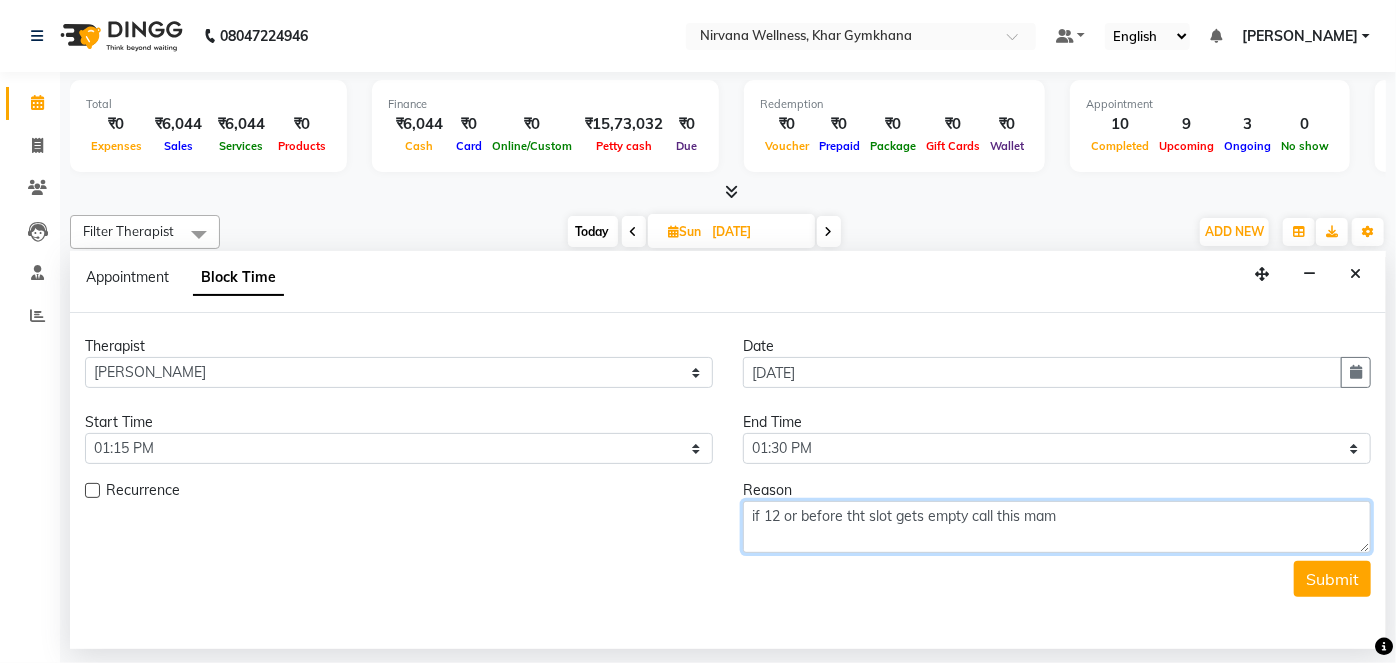 click on "if 12 or before tht slot gets empty call this mam" at bounding box center (1057, 527) 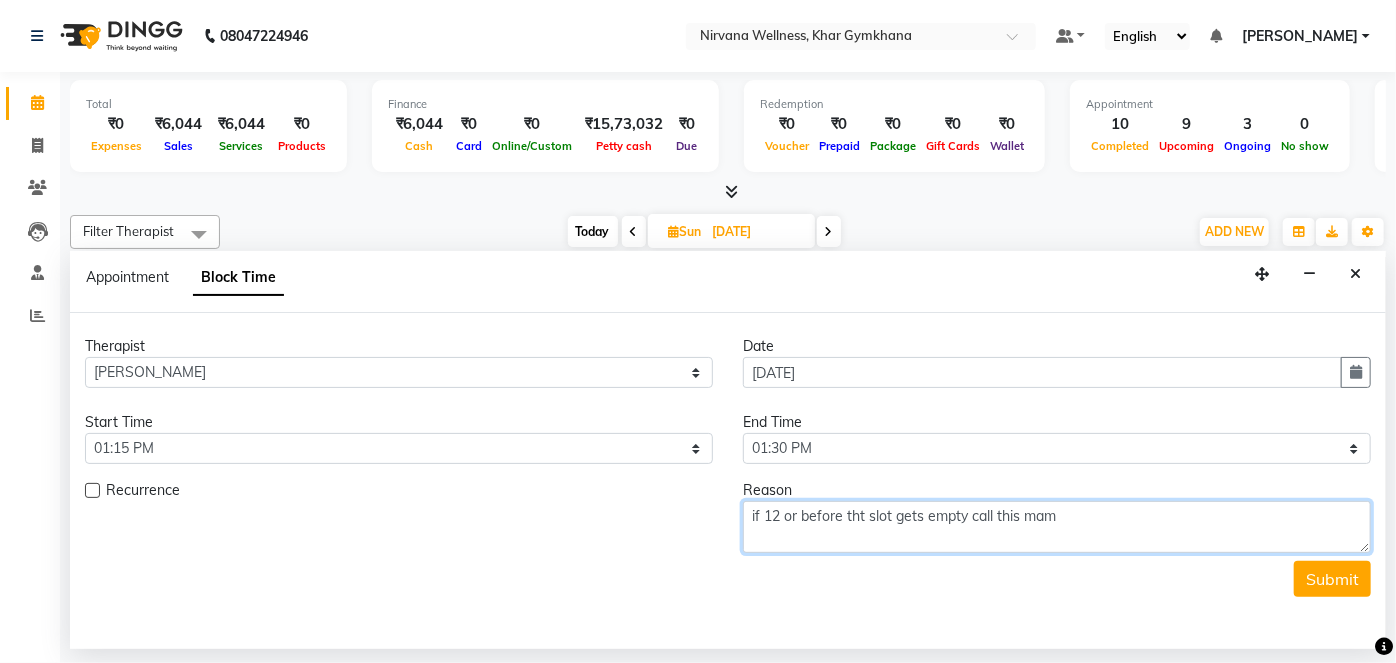 click on "if 12 or before tht slot gets empty call this mam" at bounding box center (1057, 527) 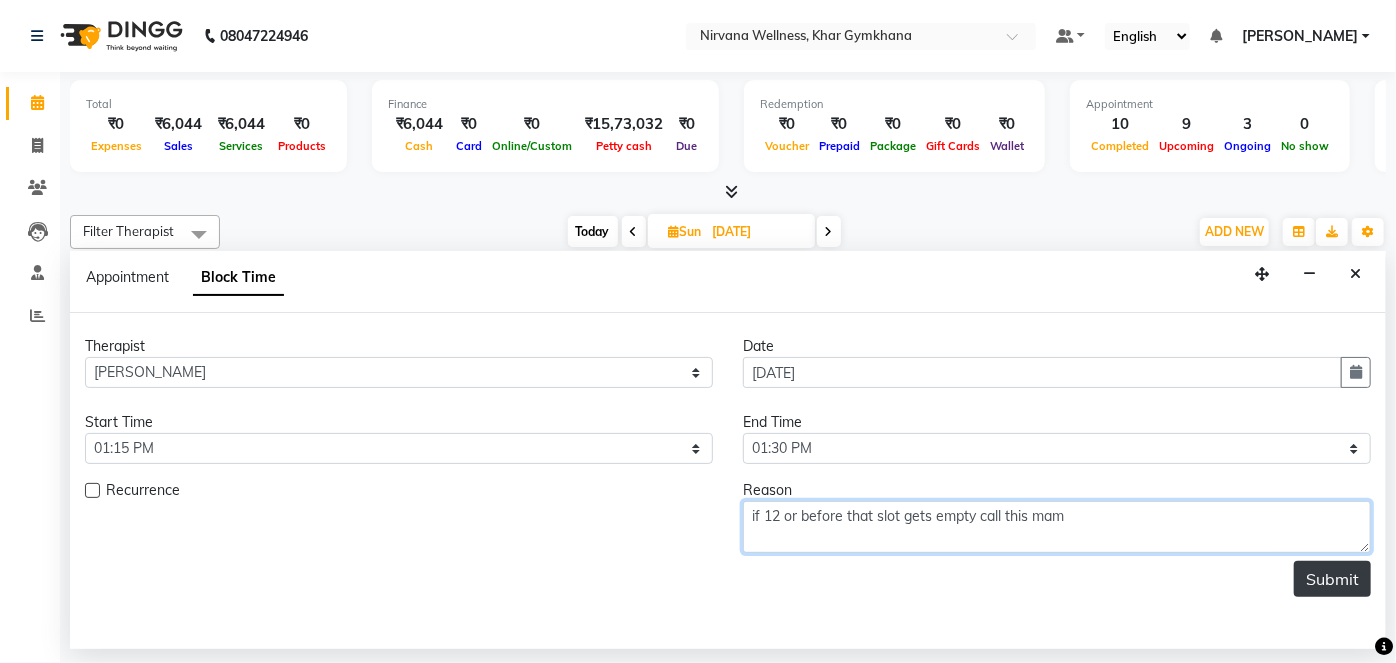 type on "if 12 or before that slot gets empty call this mam" 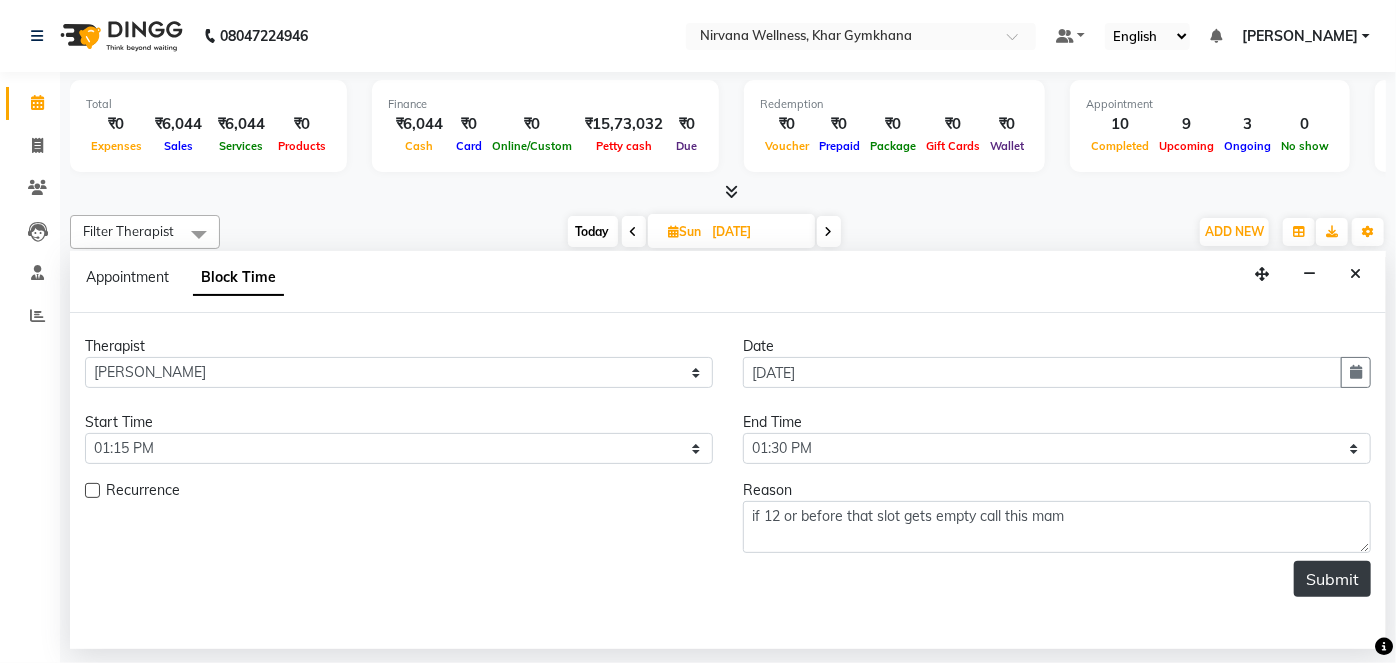 click on "Submit" at bounding box center (1332, 579) 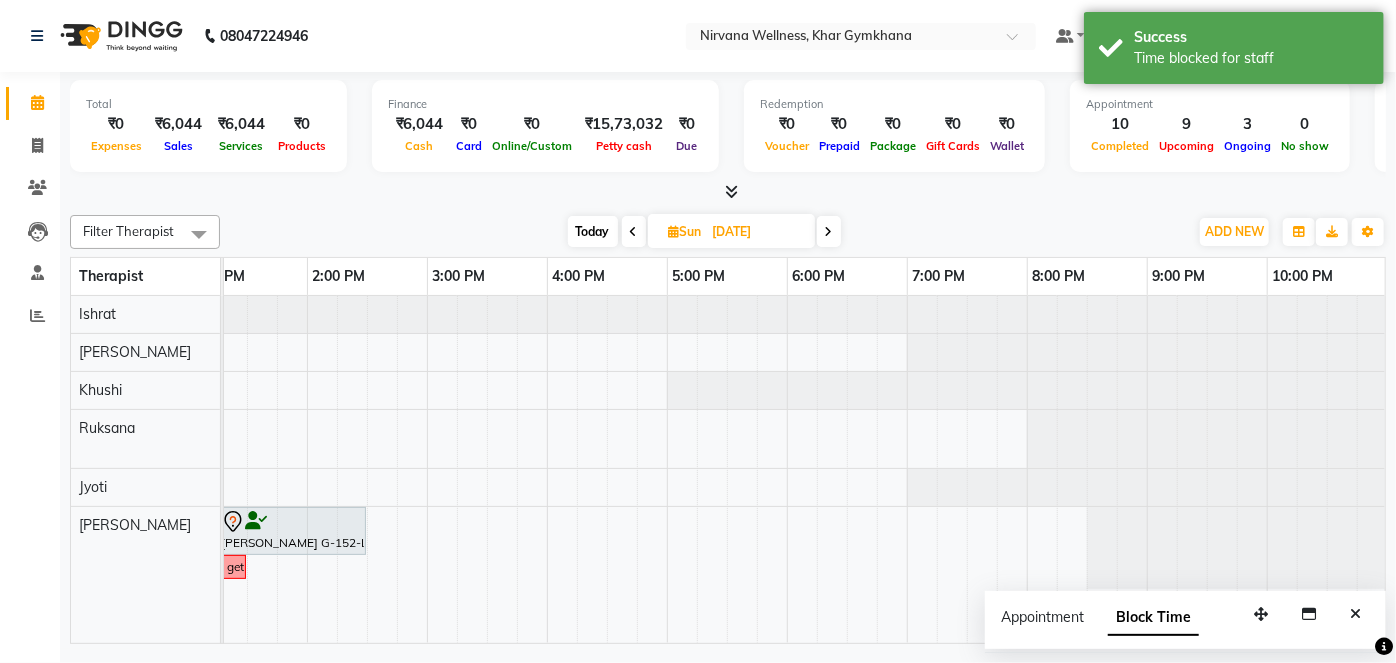 scroll, scrollTop: 0, scrollLeft: 420, axis: horizontal 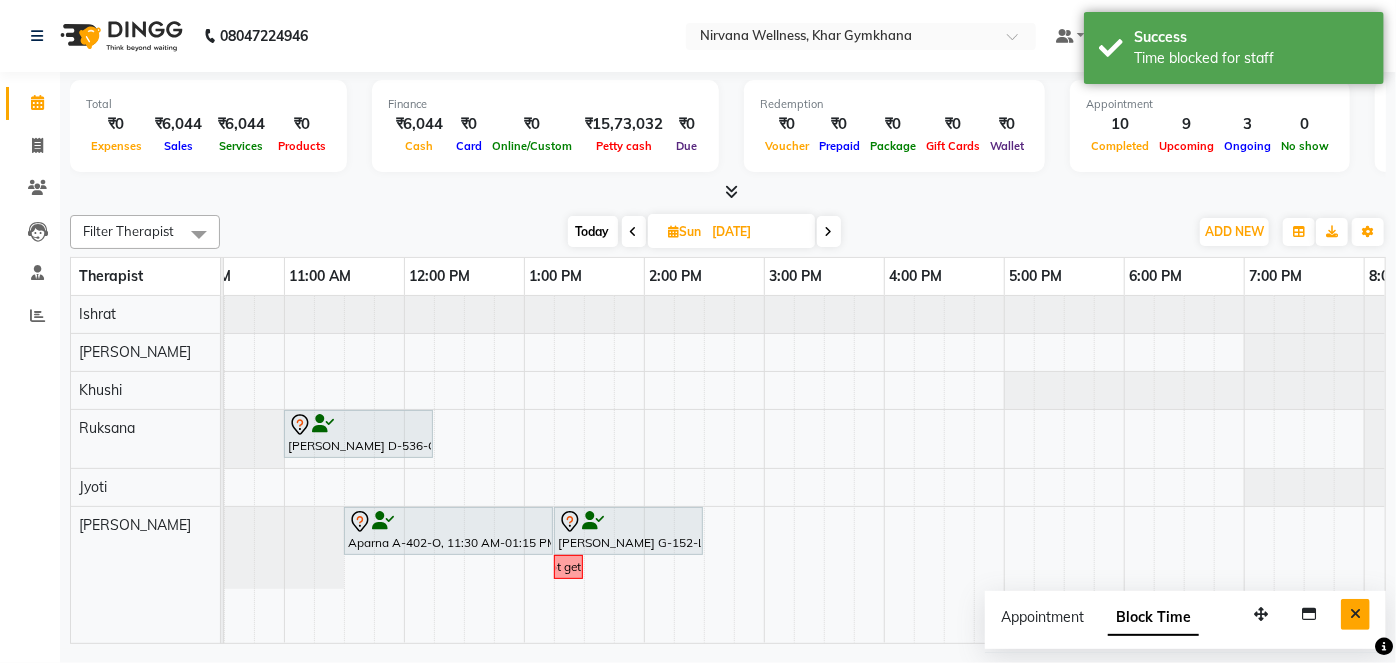 click at bounding box center [1355, 614] 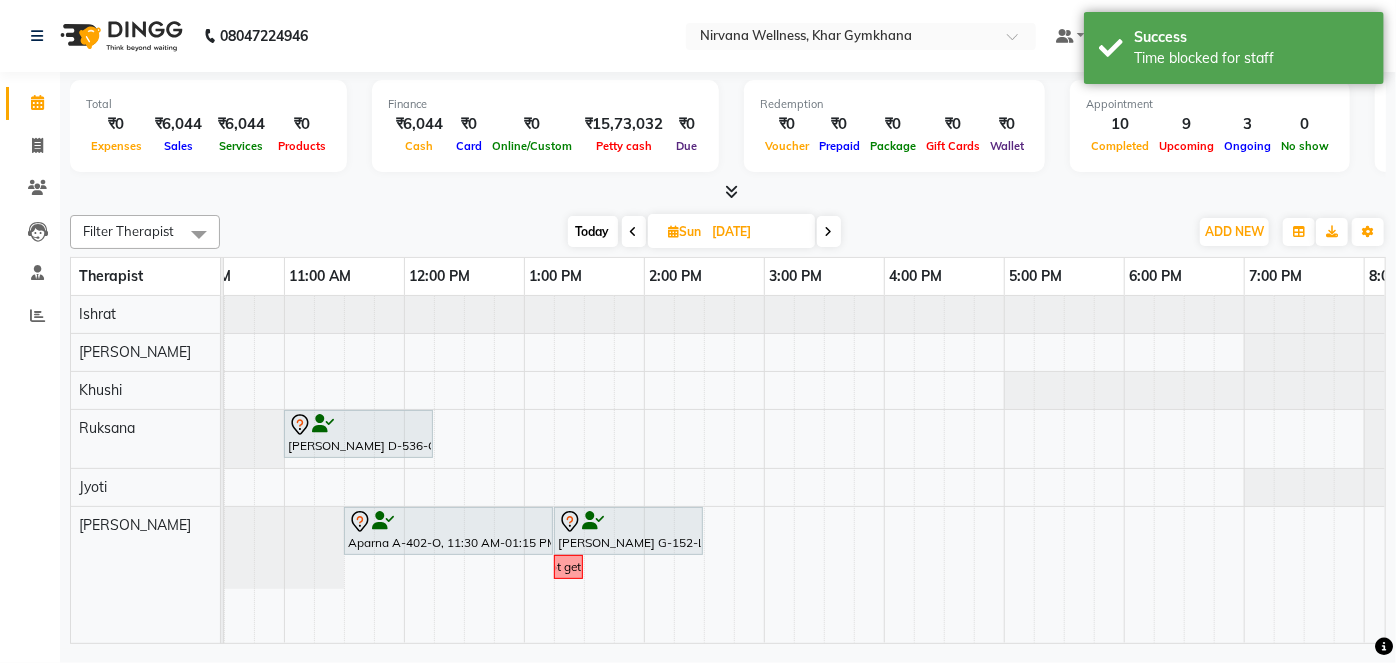 scroll, scrollTop: 0, scrollLeft: 277, axis: horizontal 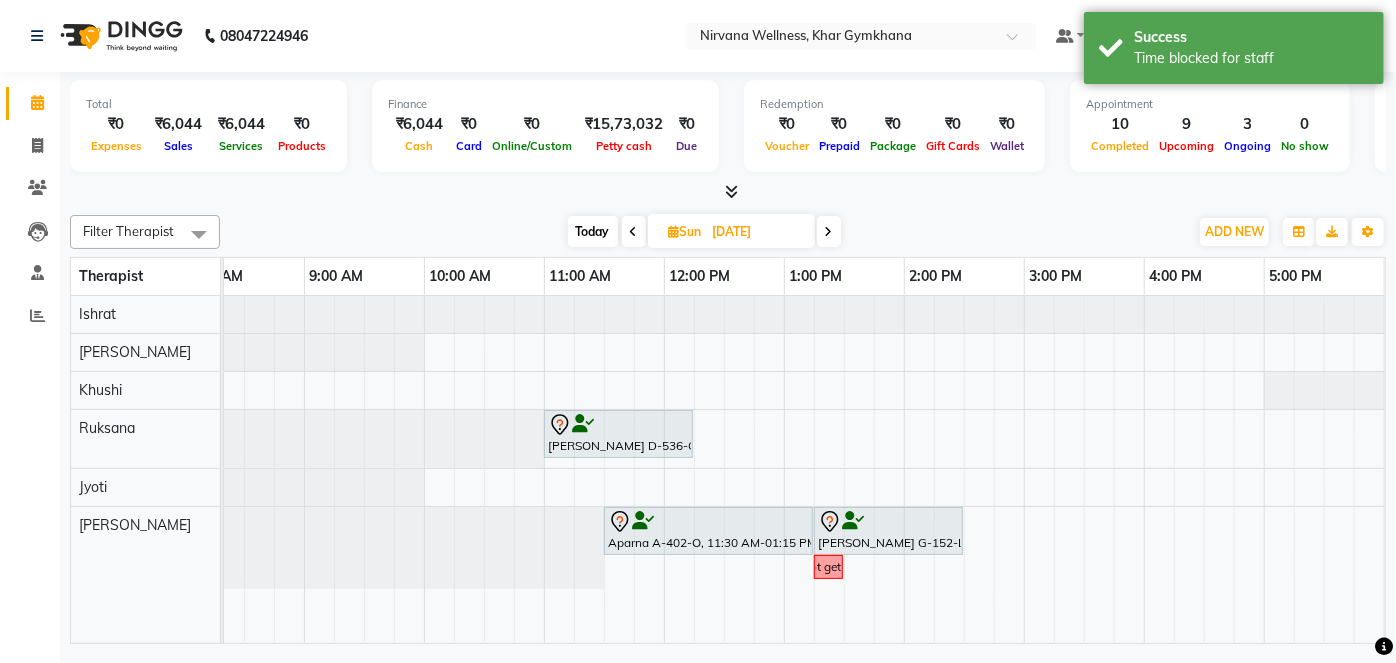 click on "Today" at bounding box center (593, 231) 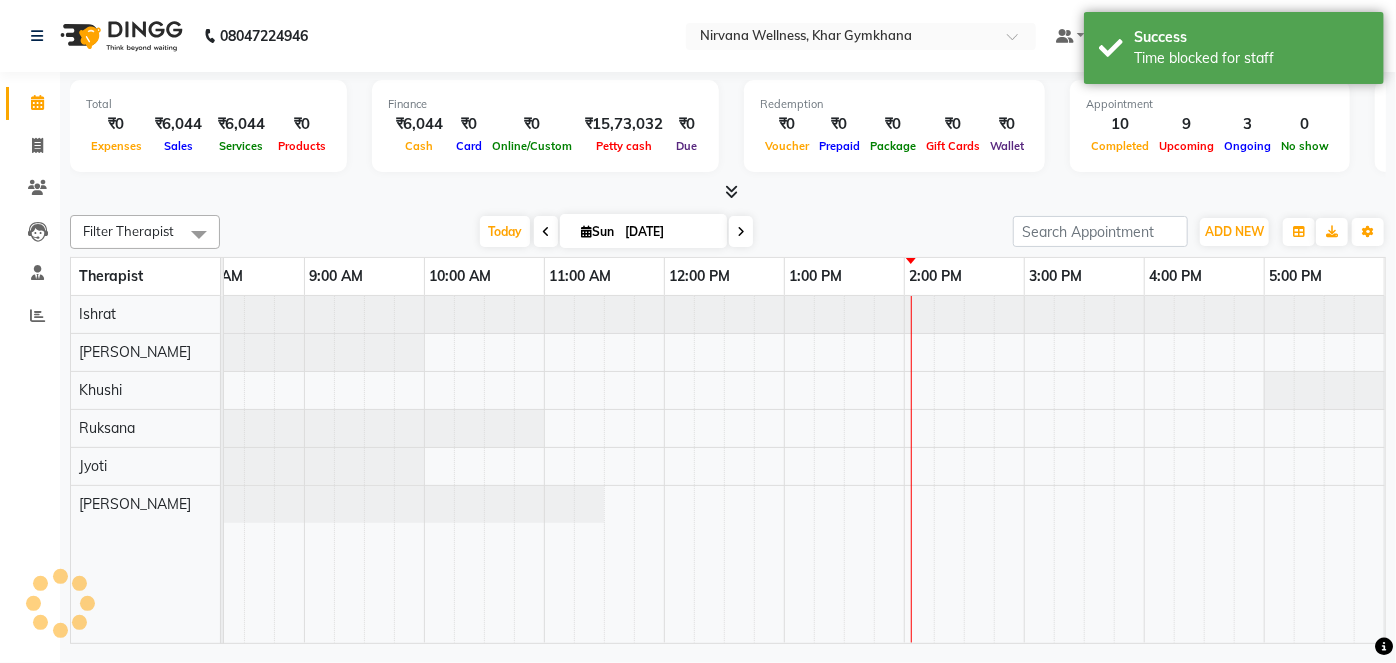 scroll, scrollTop: 0, scrollLeft: 757, axis: horizontal 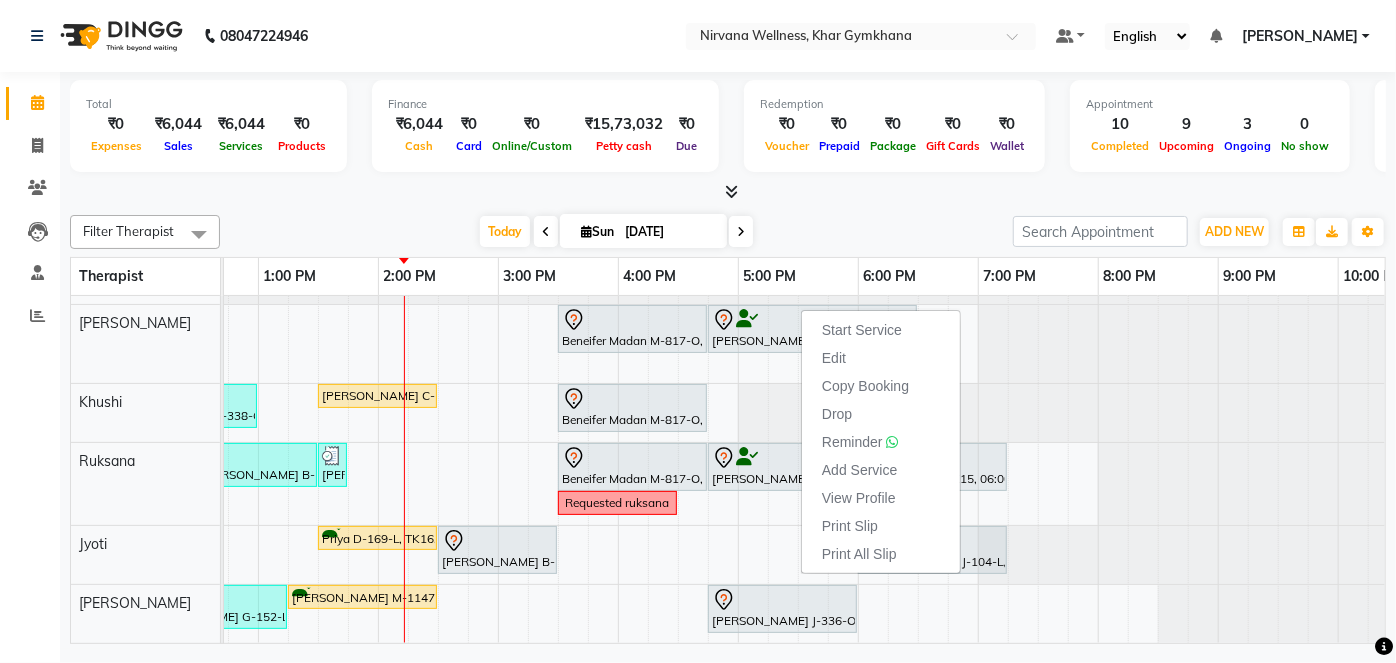 click at bounding box center (728, 192) 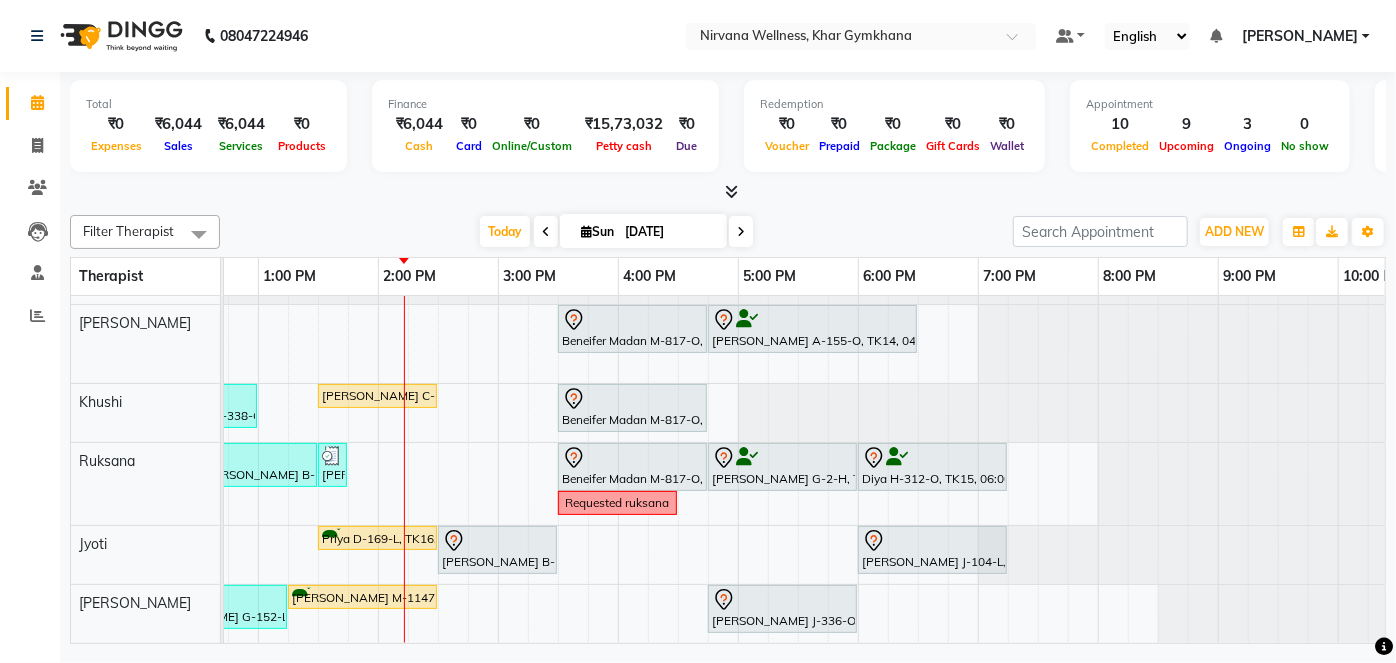 scroll, scrollTop: 40, scrollLeft: 515, axis: both 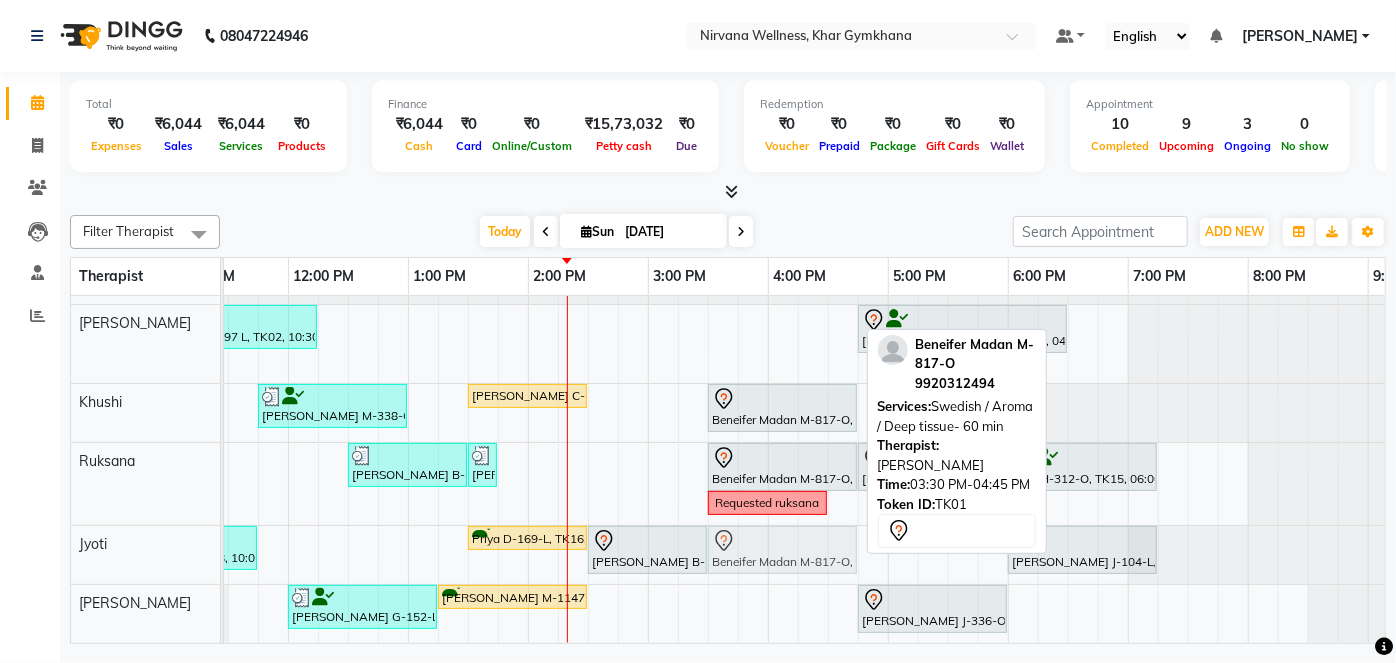 drag, startPoint x: 796, startPoint y: 313, endPoint x: 789, endPoint y: 561, distance: 248.09877 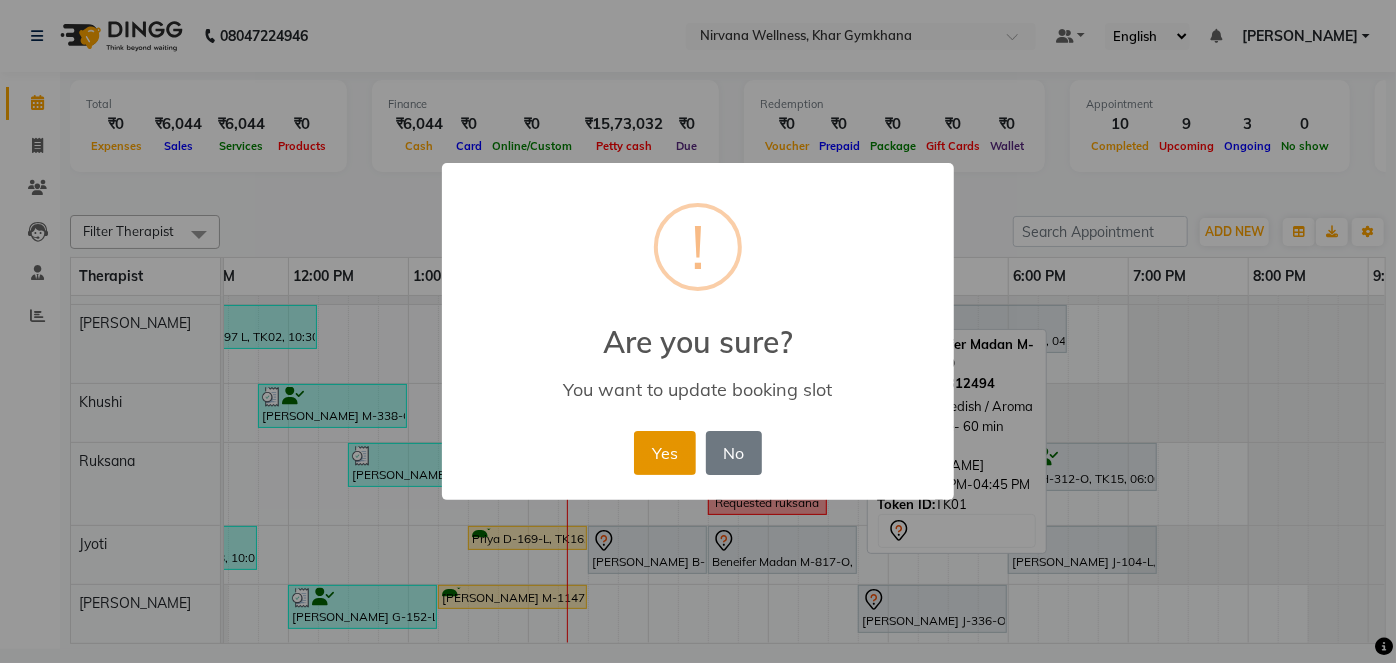 click on "Yes" at bounding box center [664, 453] 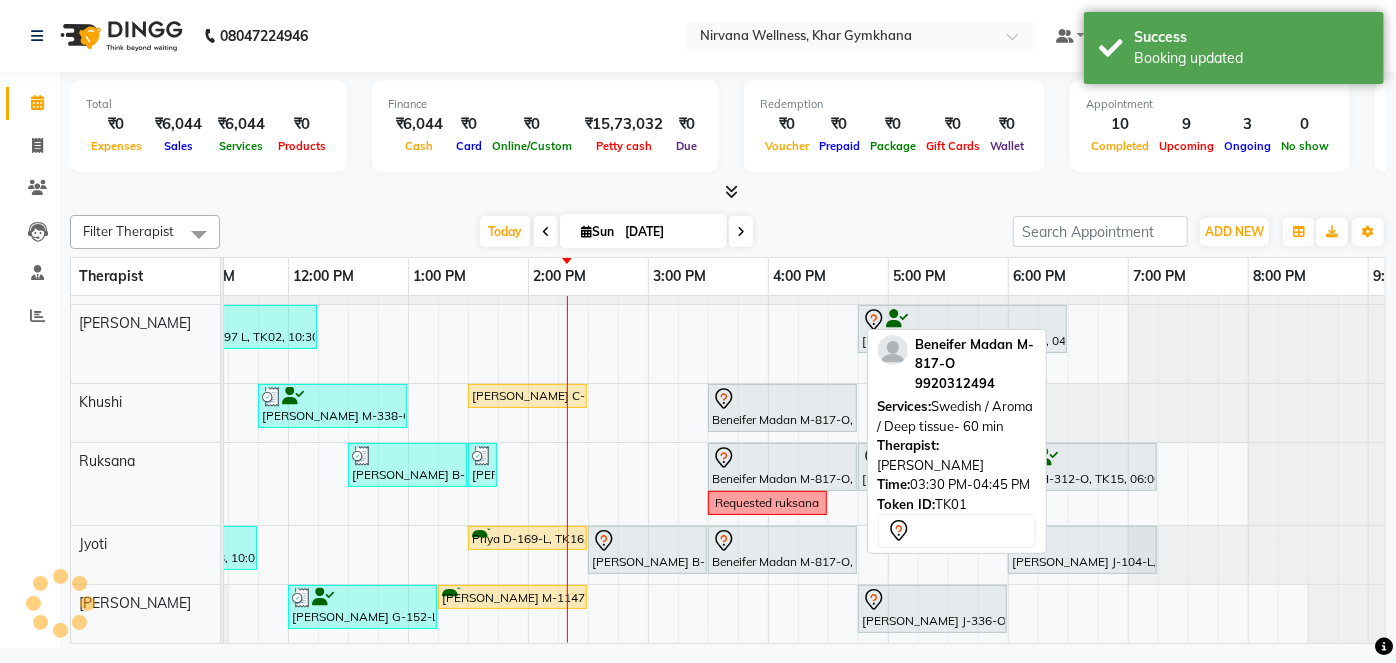 scroll, scrollTop: 0, scrollLeft: 0, axis: both 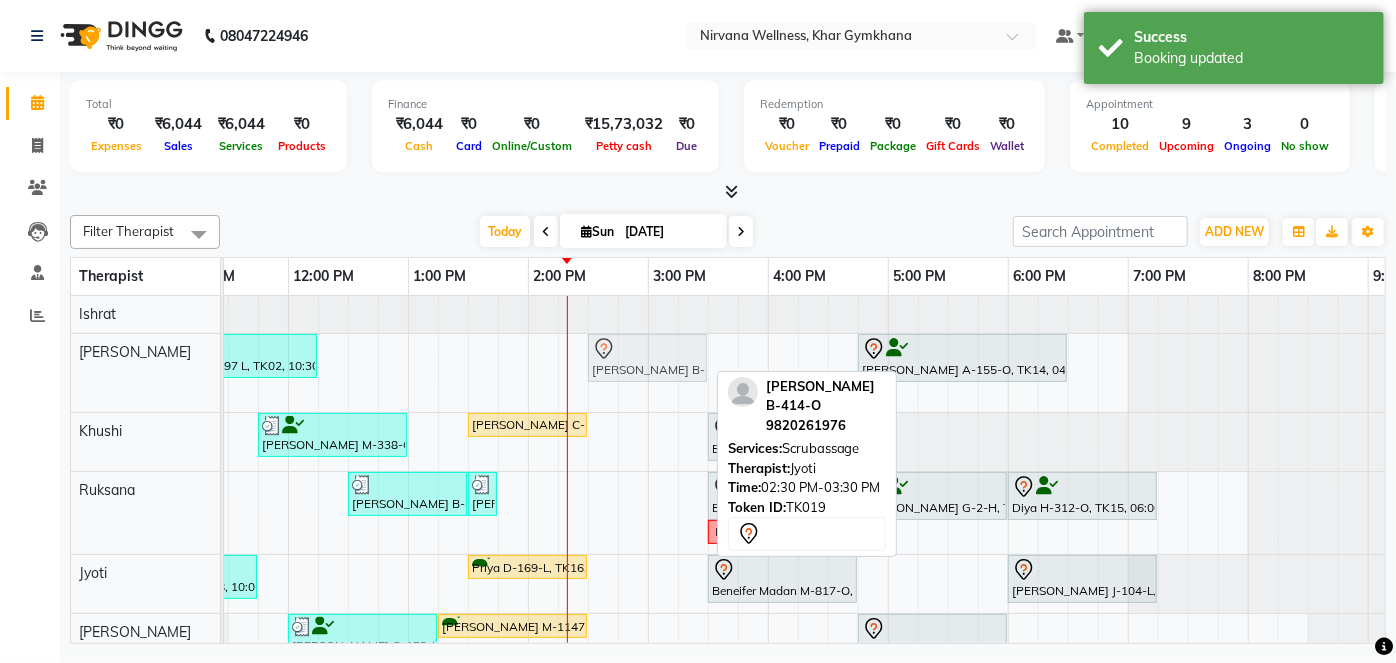 drag, startPoint x: 640, startPoint y: 592, endPoint x: 643, endPoint y: 379, distance: 213.02112 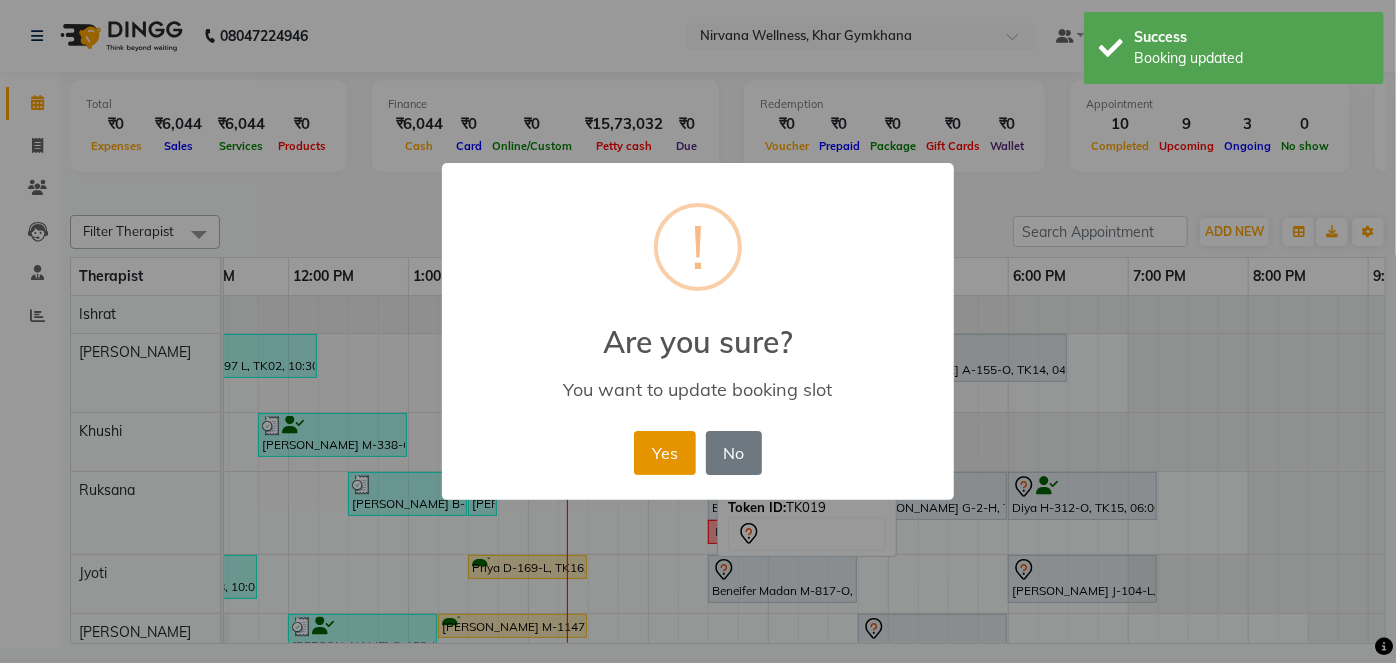 click on "Yes" at bounding box center [664, 453] 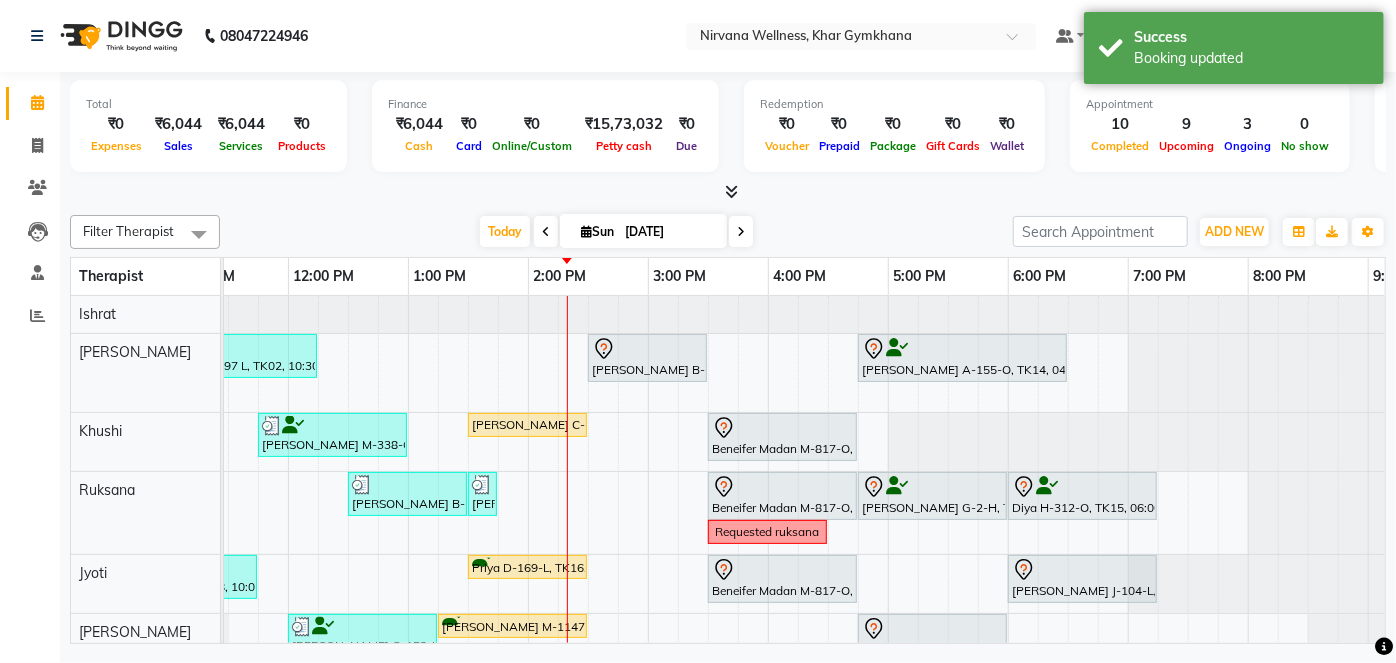 scroll, scrollTop: 40, scrollLeft: 536, axis: both 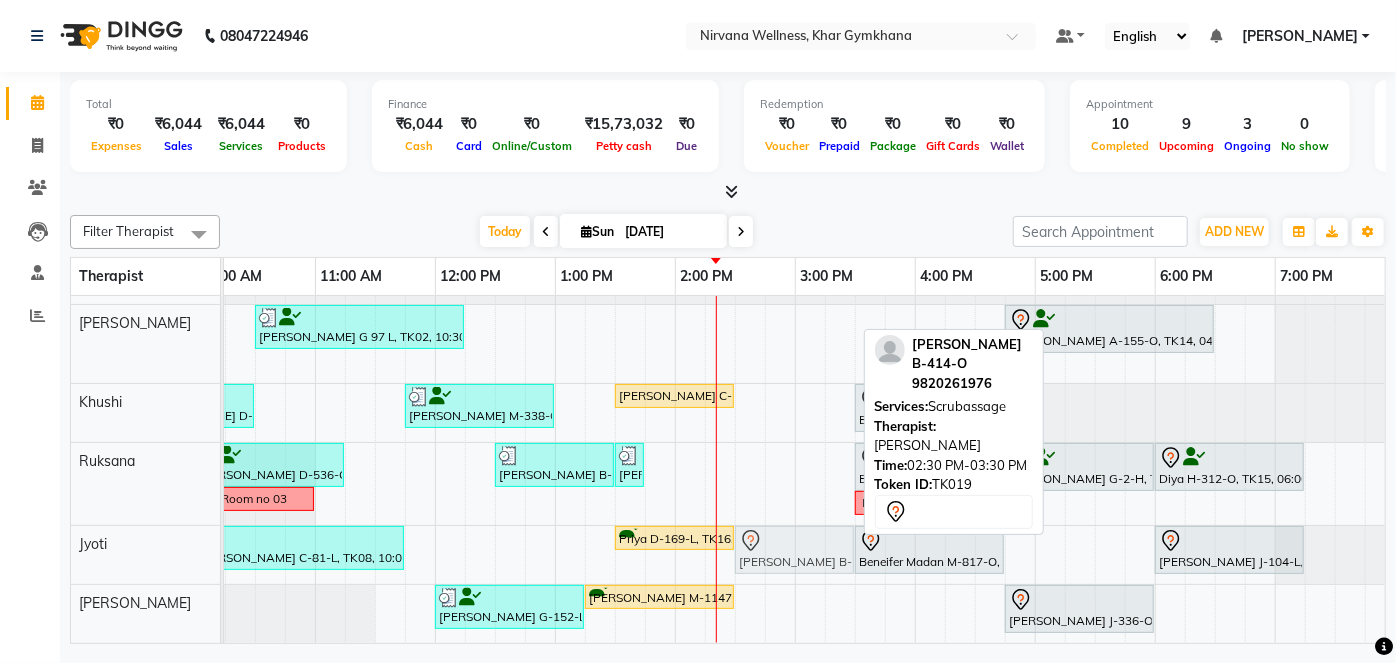 drag, startPoint x: 811, startPoint y: 310, endPoint x: 816, endPoint y: 533, distance: 223.05605 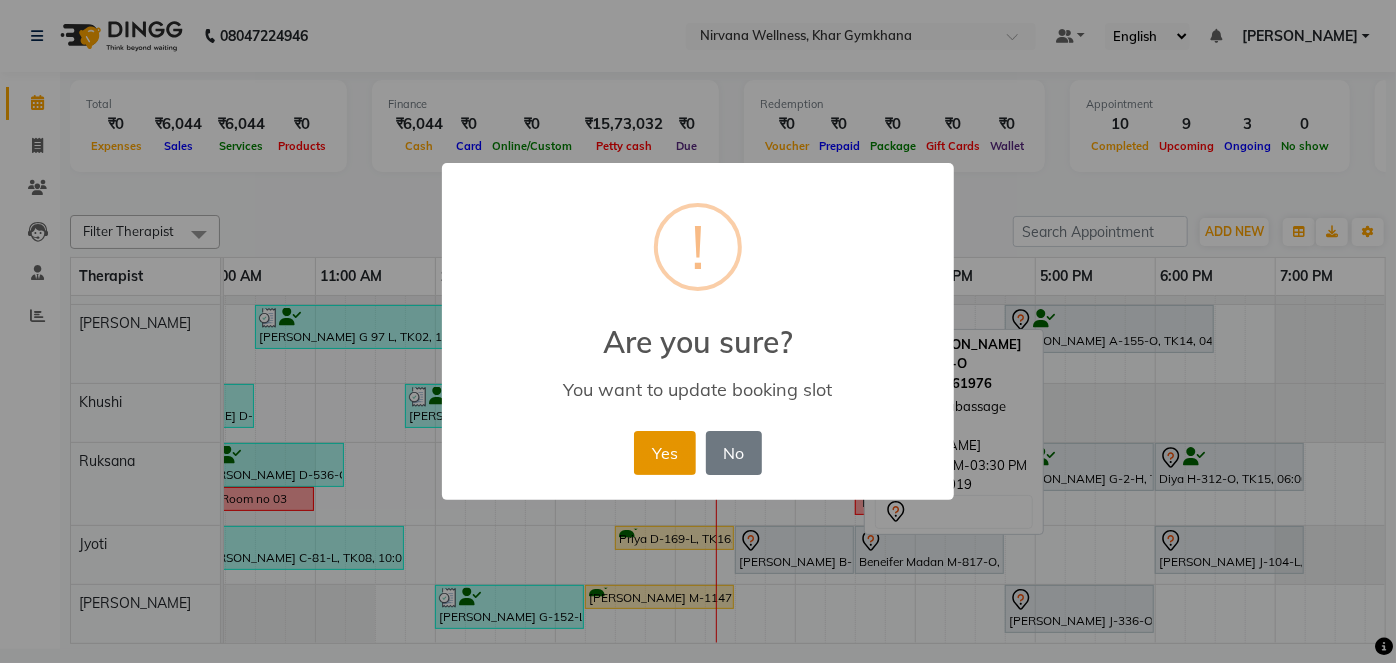 click on "Yes" at bounding box center [664, 453] 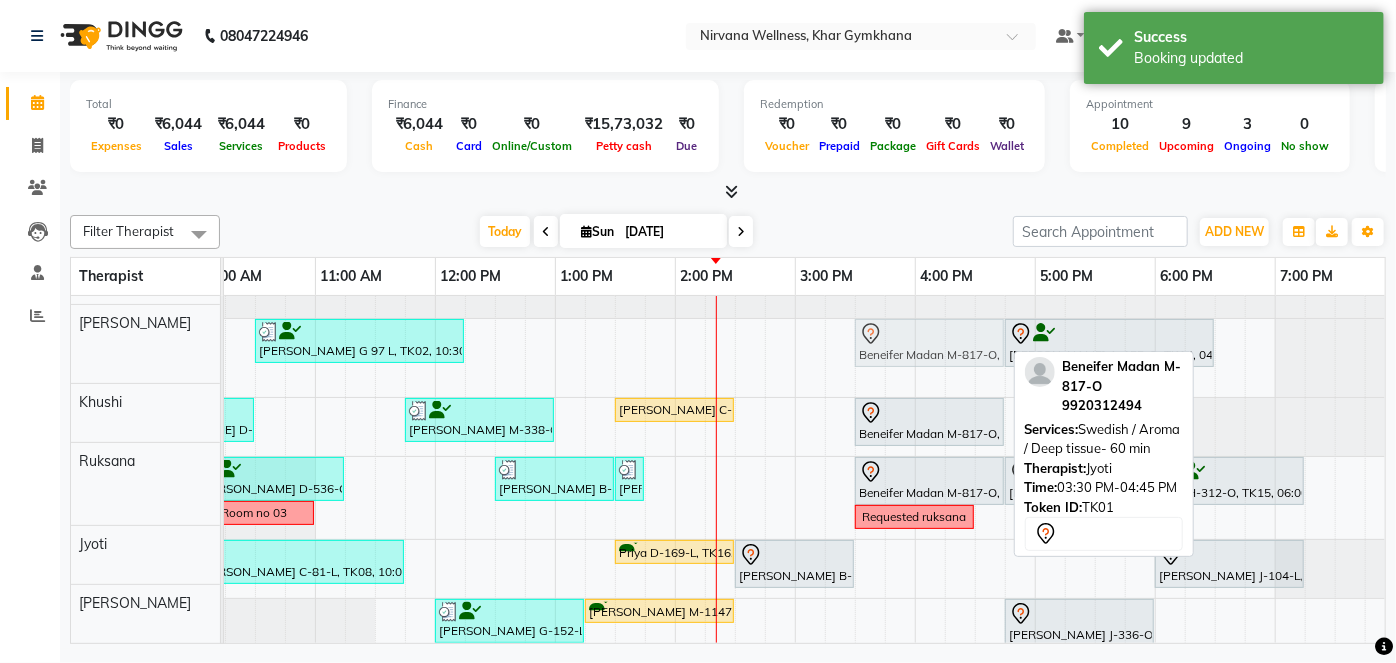 drag, startPoint x: 873, startPoint y: 545, endPoint x: 882, endPoint y: 331, distance: 214.18916 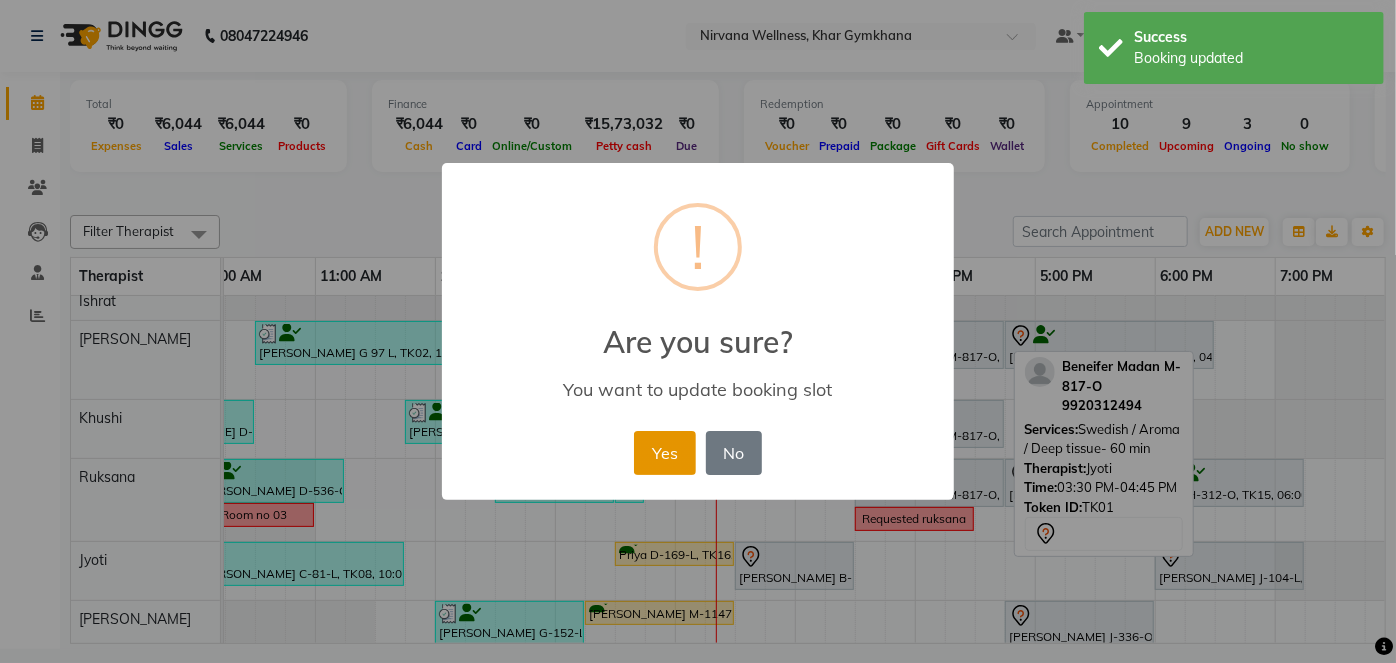 click on "Yes" at bounding box center (664, 453) 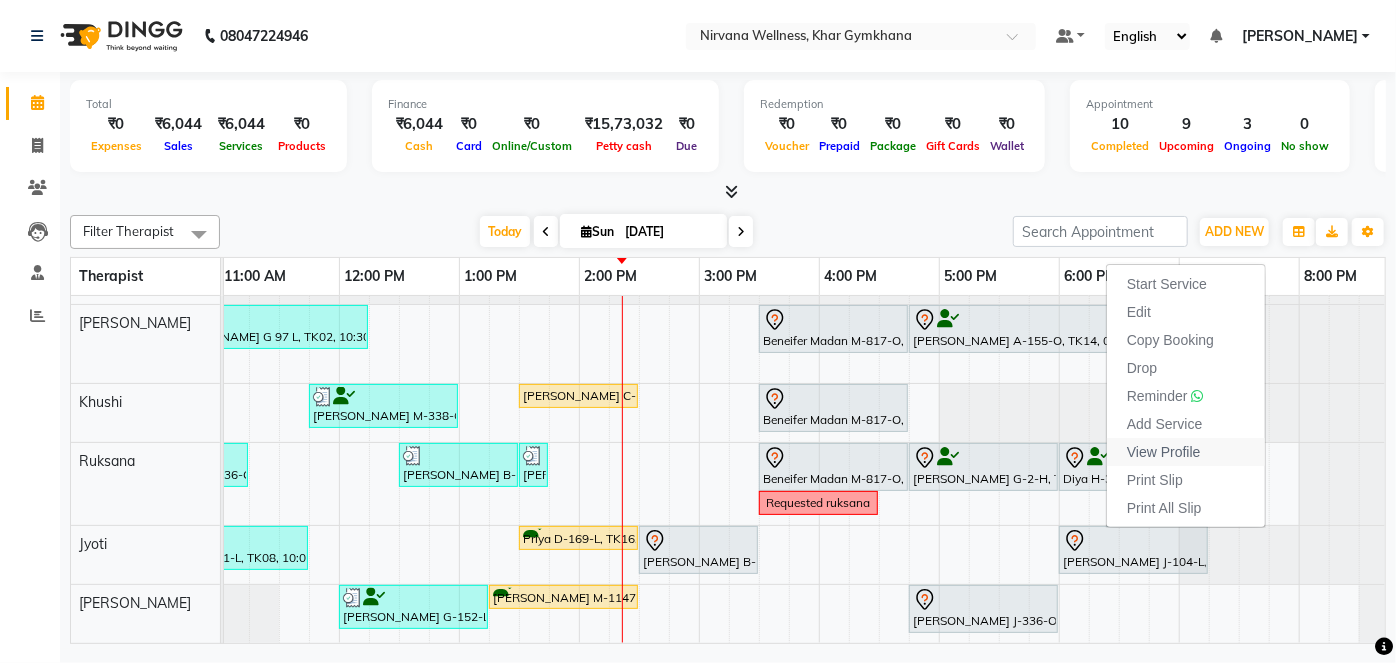 click on "View Profile" at bounding box center [1186, 452] 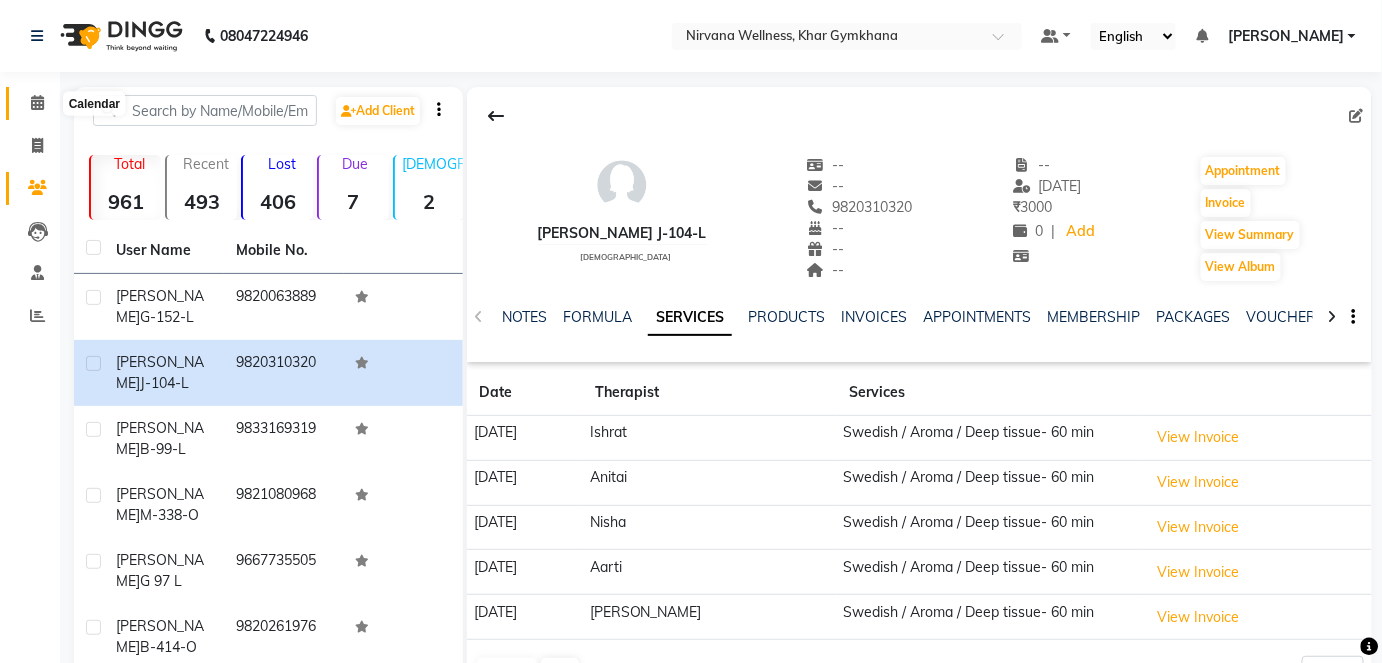 click 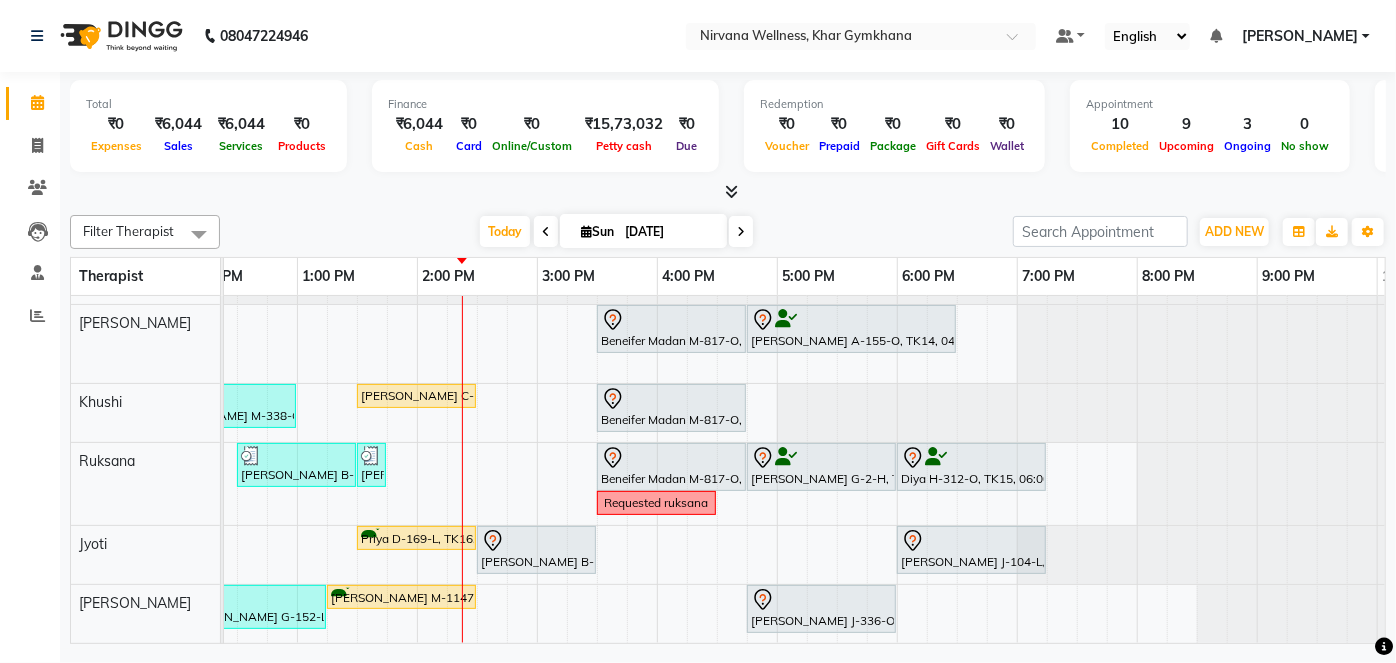 scroll, scrollTop: 40, scrollLeft: 474, axis: both 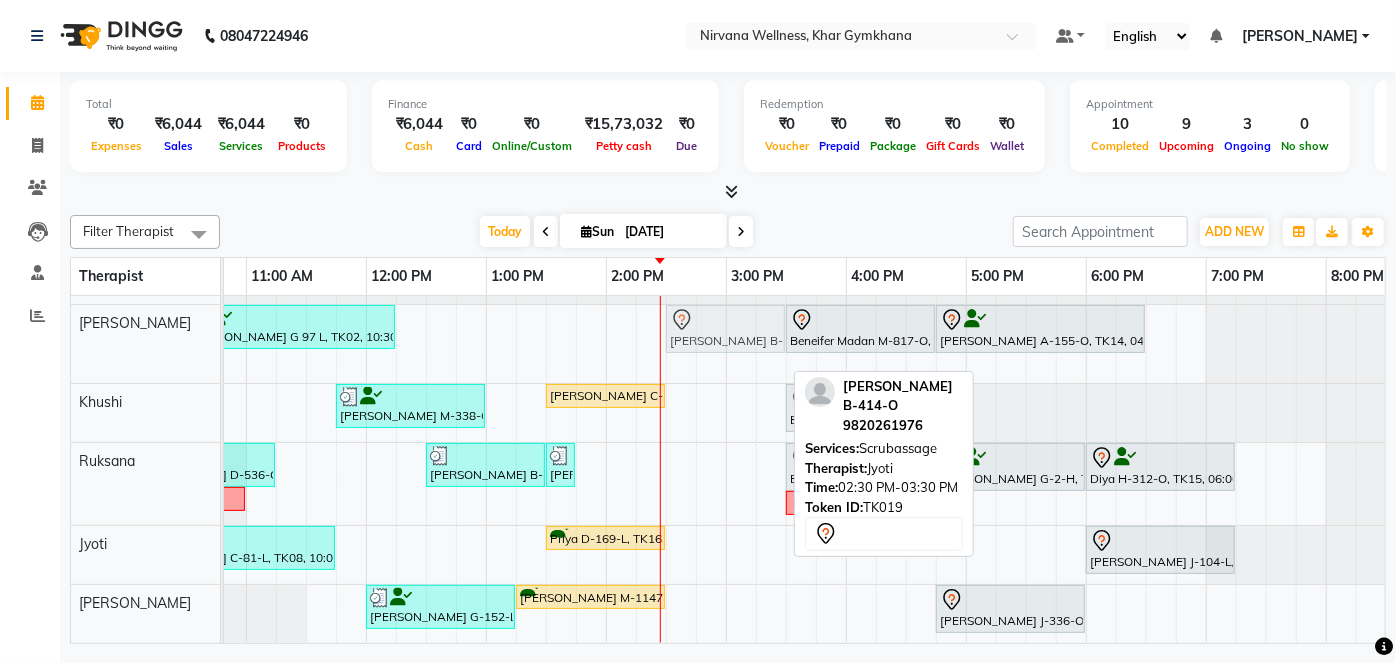 drag, startPoint x: 720, startPoint y: 547, endPoint x: 716, endPoint y: 358, distance: 189.04233 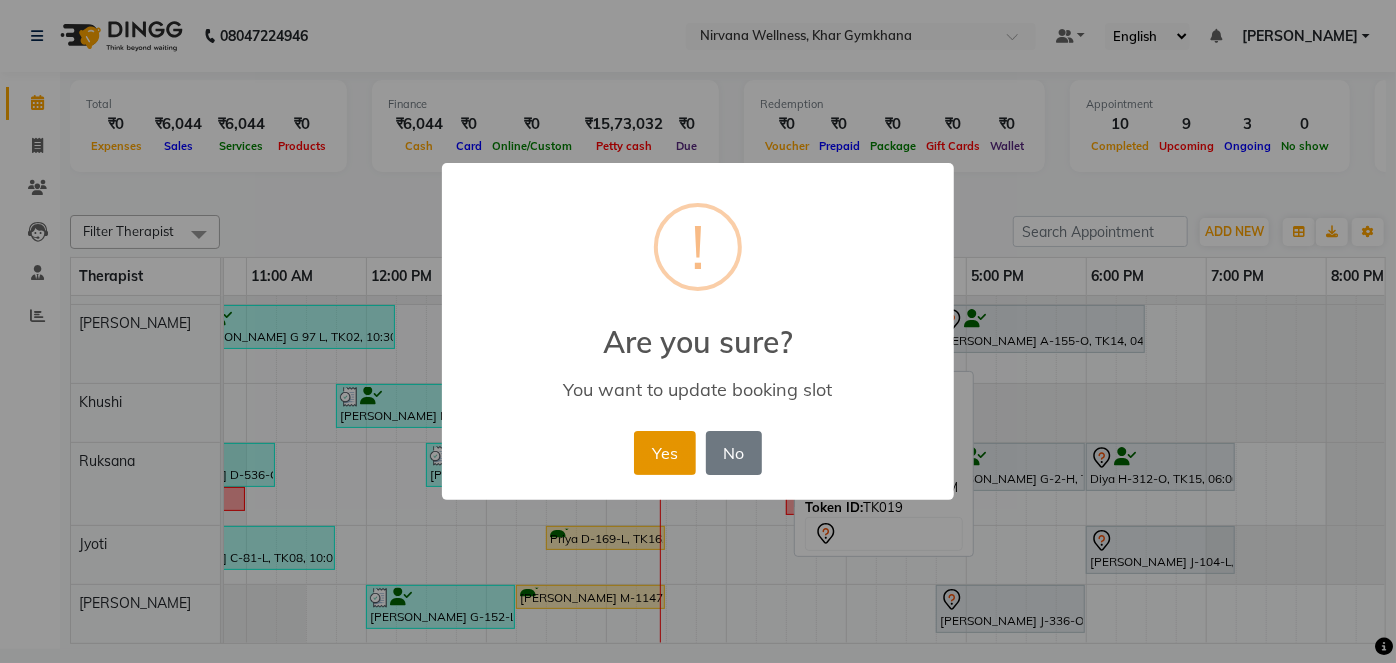 click on "Yes" at bounding box center [664, 453] 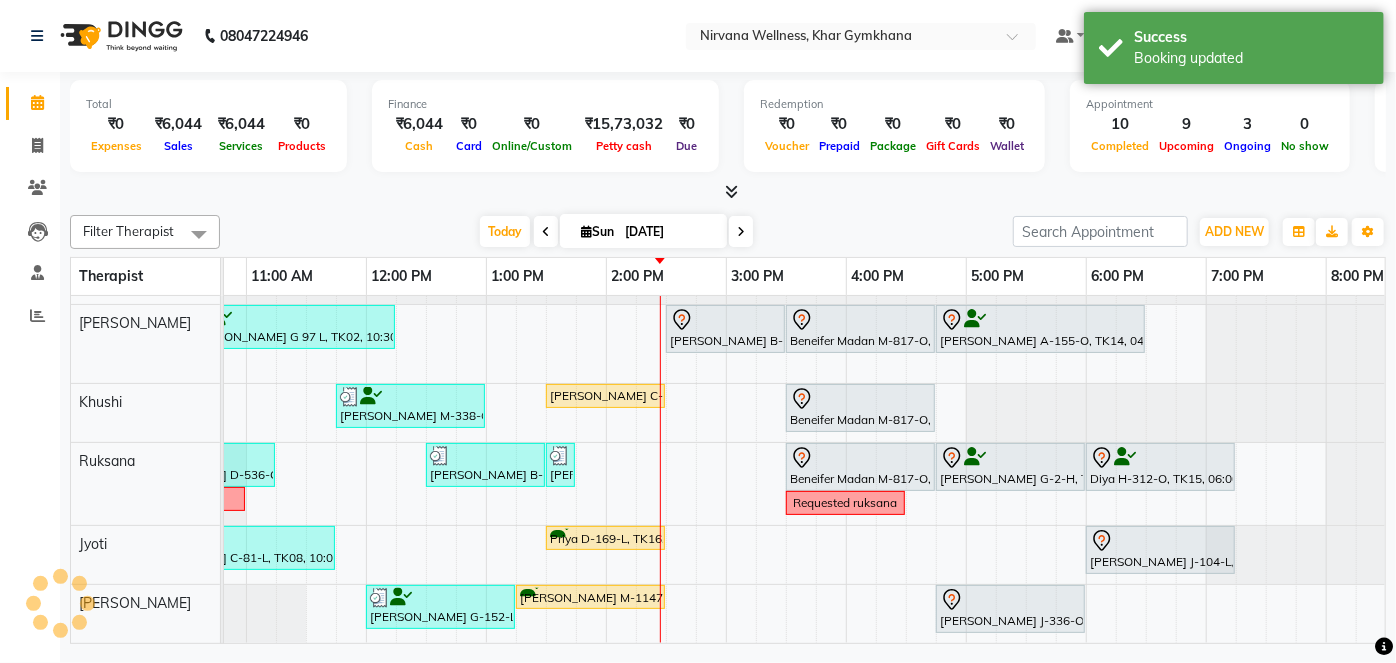 scroll, scrollTop: 0, scrollLeft: 0, axis: both 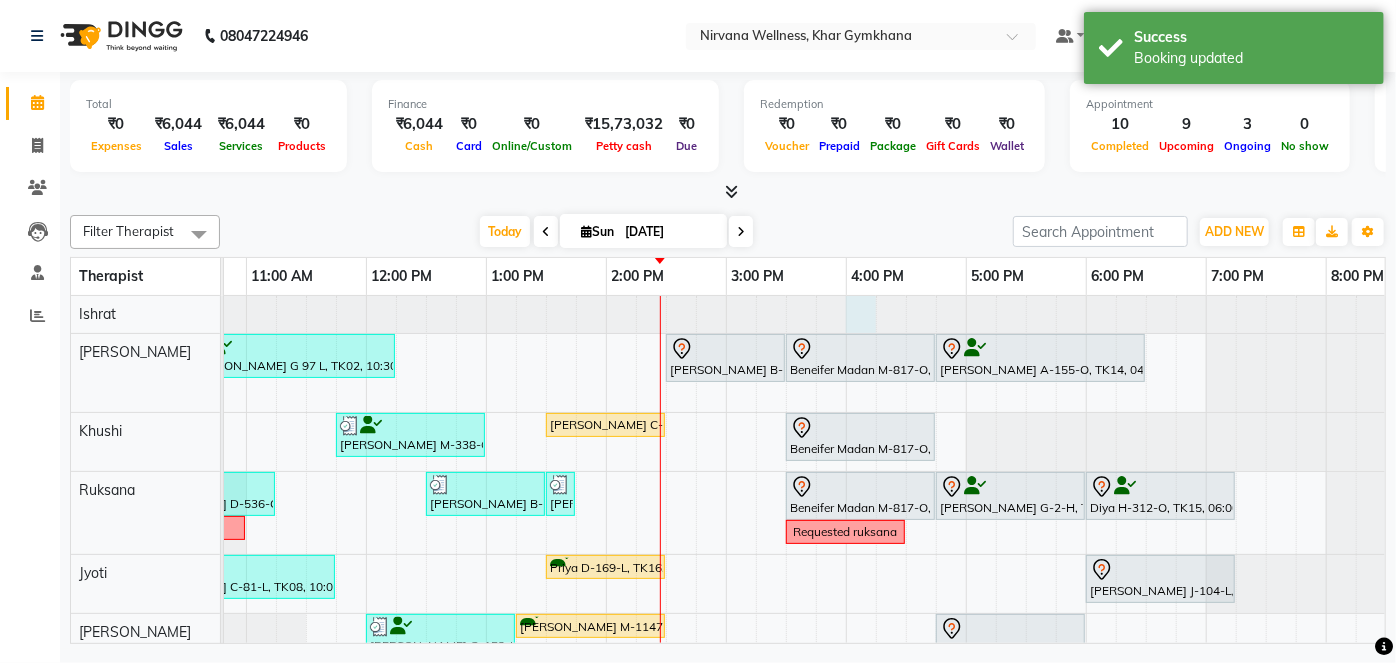 click at bounding box center [-234, 314] 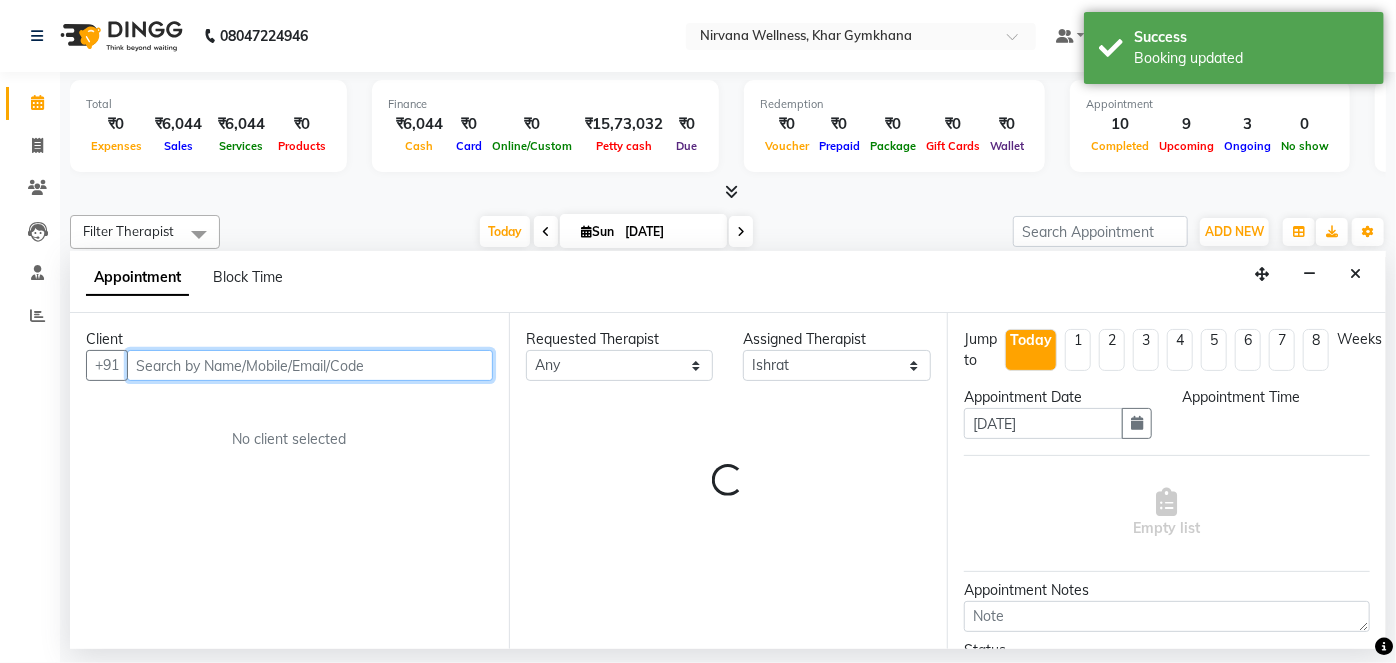 select on "960" 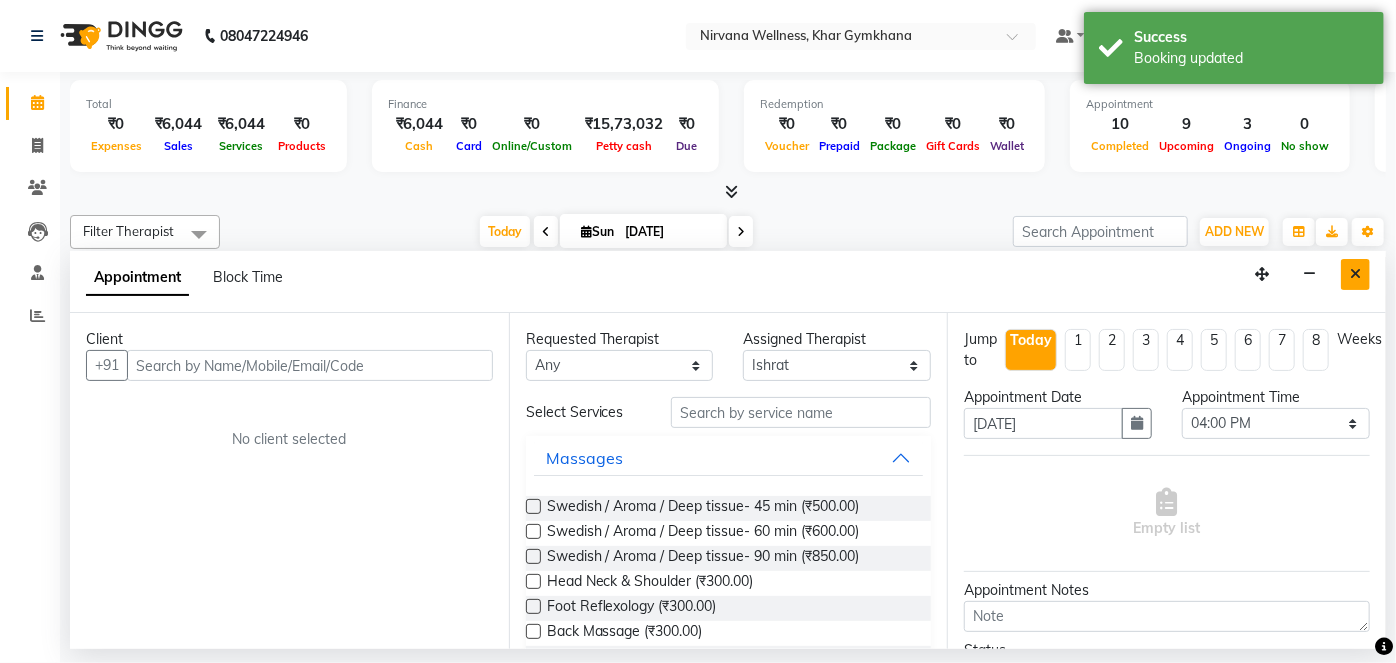 click at bounding box center [1355, 274] 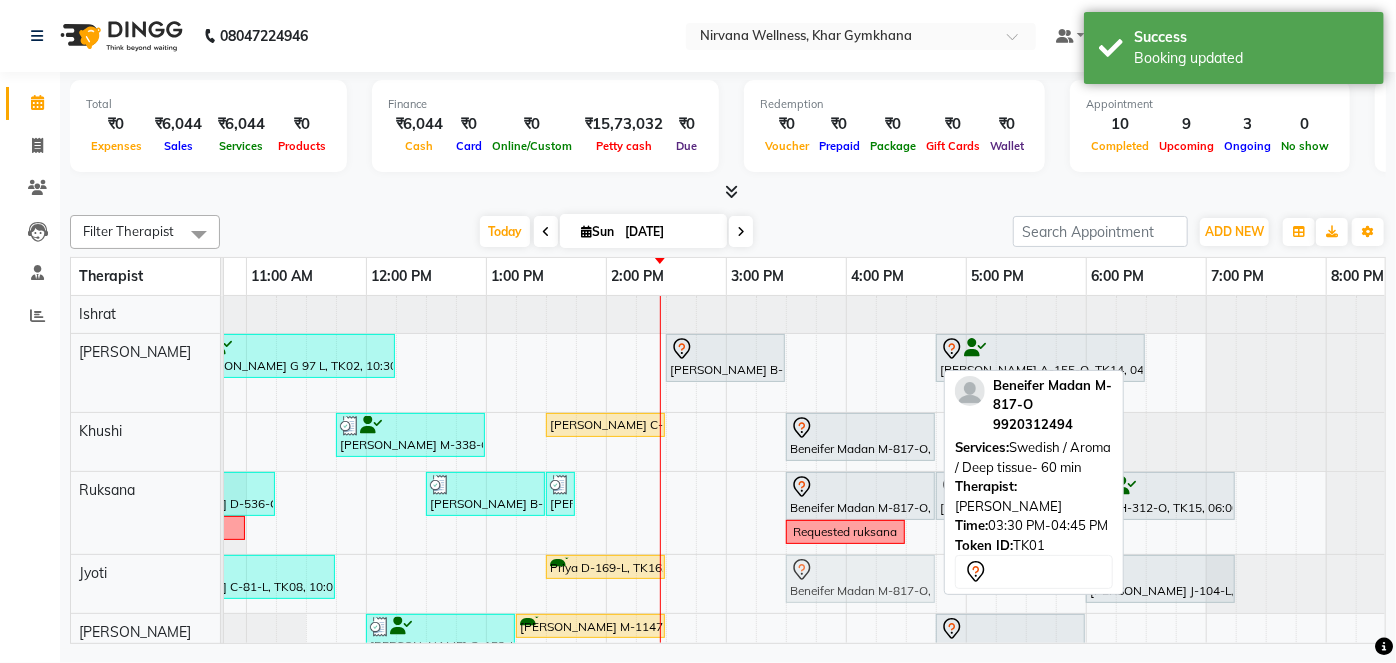 drag, startPoint x: 837, startPoint y: 349, endPoint x: 826, endPoint y: 580, distance: 231.26175 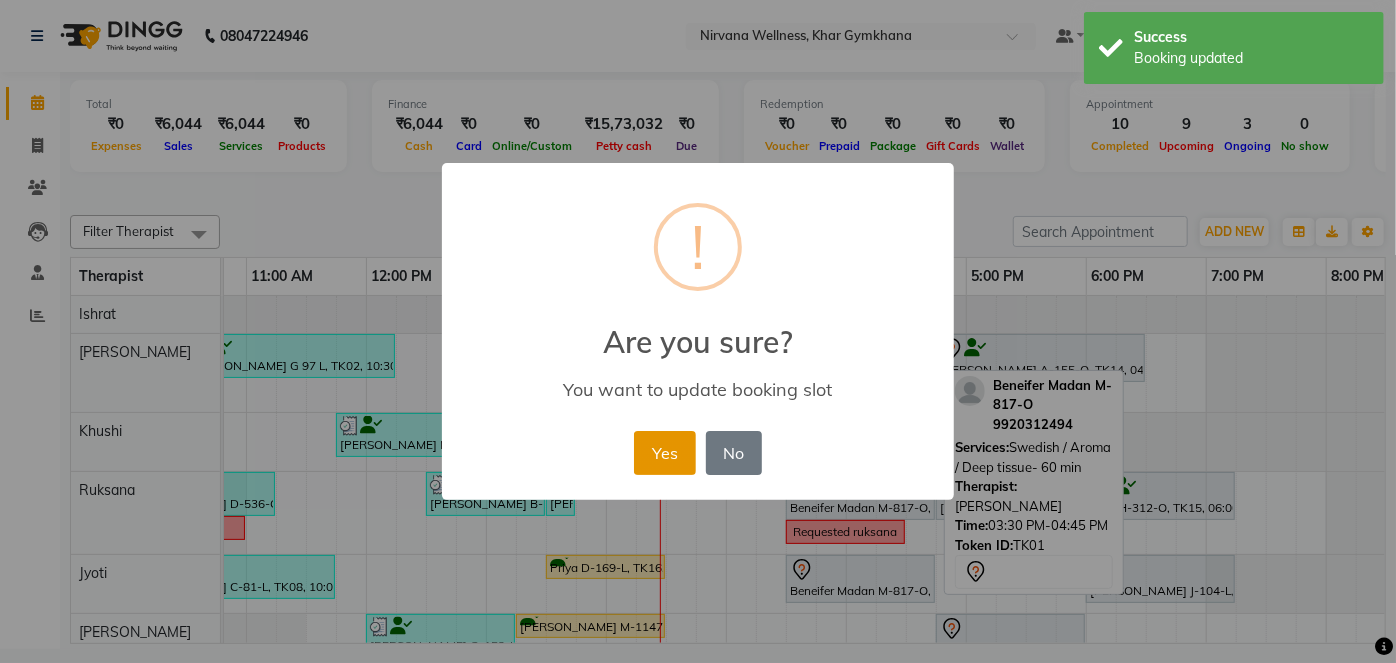 click on "Yes" at bounding box center (664, 453) 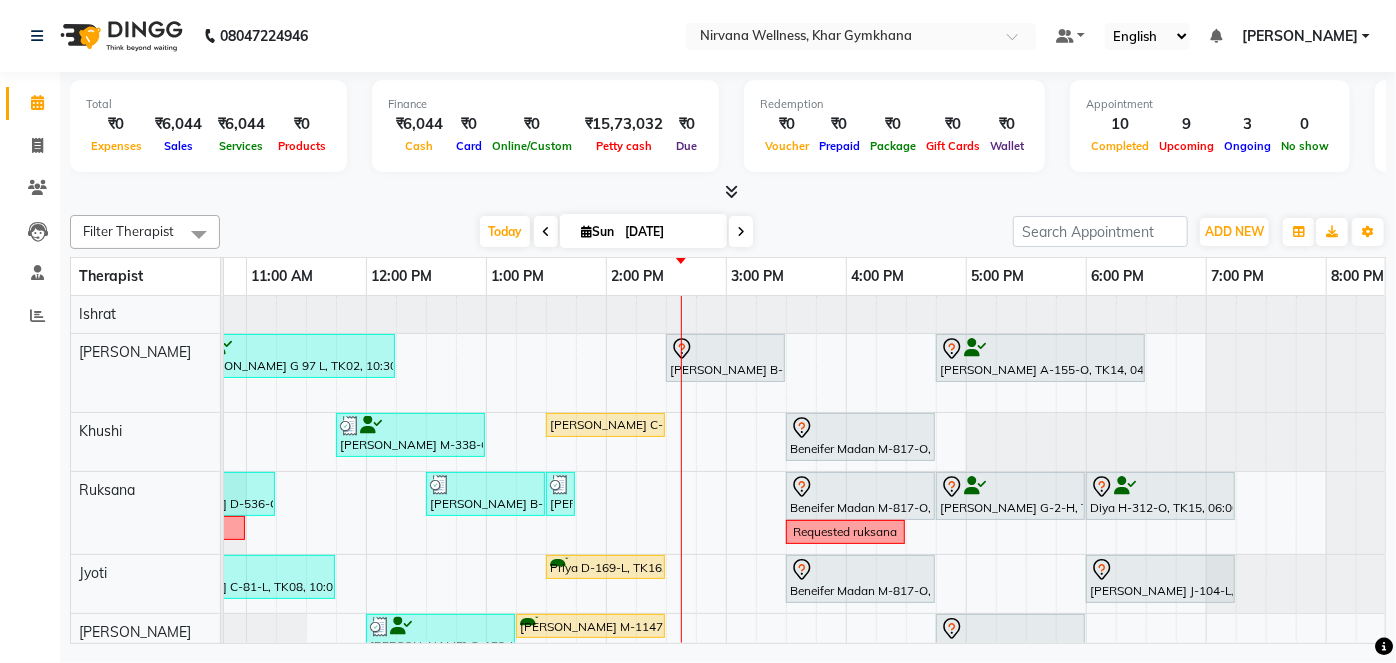 scroll, scrollTop: 0, scrollLeft: 569, axis: horizontal 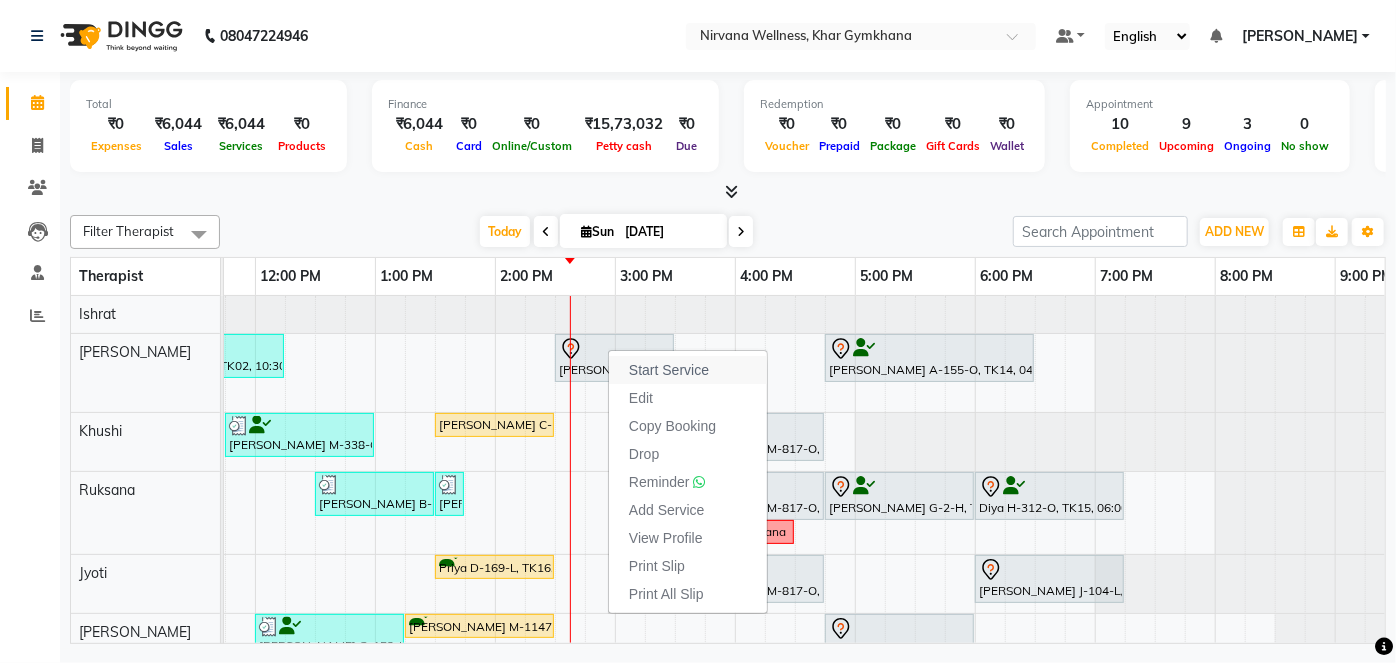 click on "Start Service" at bounding box center [669, 370] 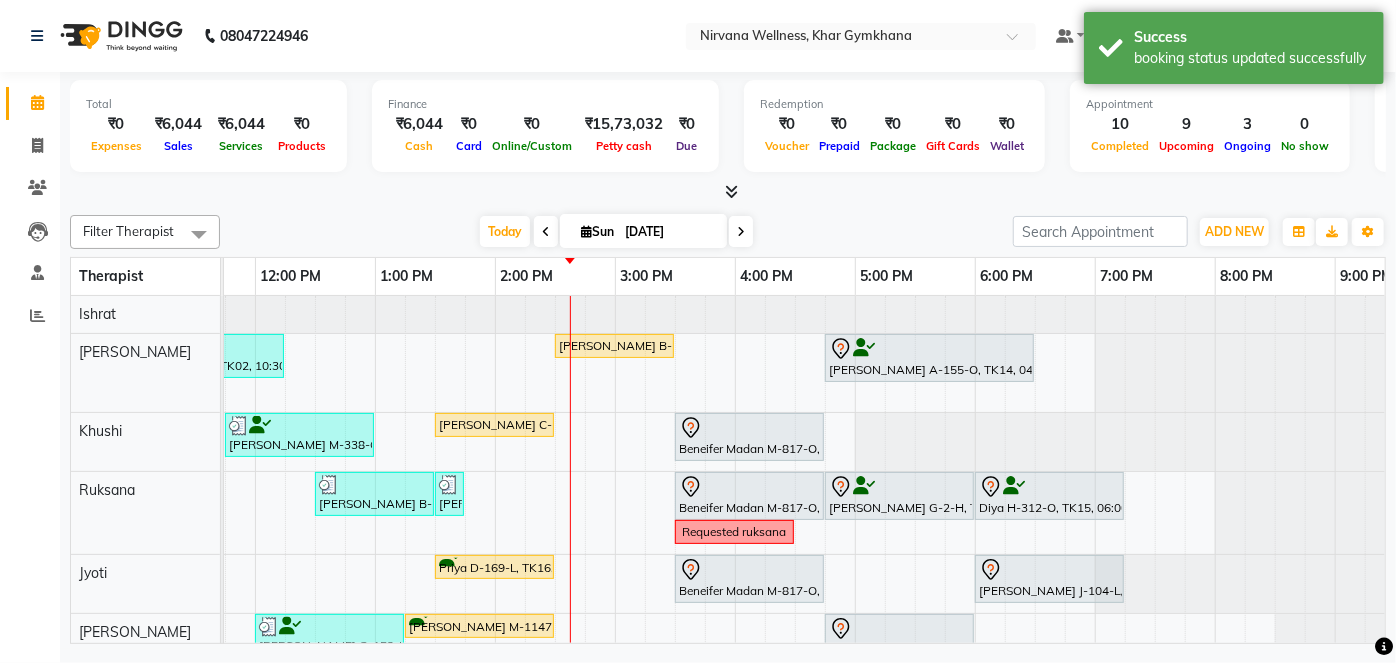scroll, scrollTop: 0, scrollLeft: 450, axis: horizontal 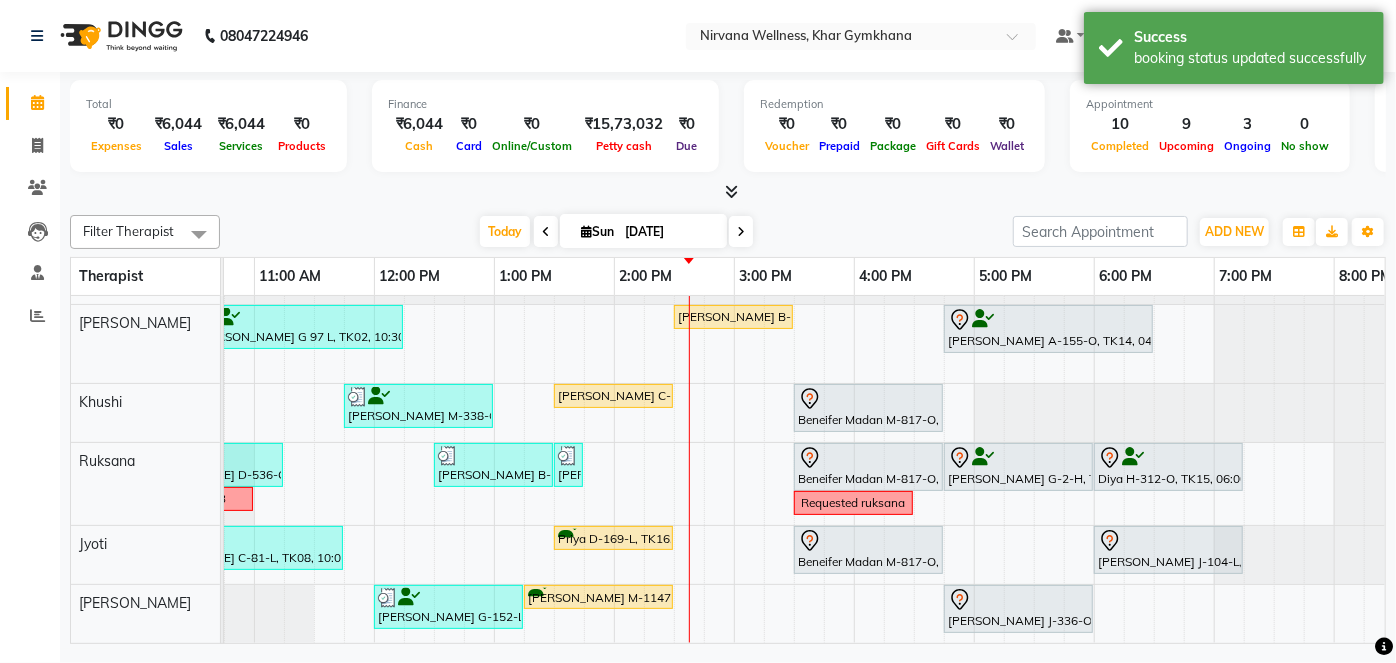 click on "Aditi Badlani B-500-O, TK13, 08:30 AM-09:30 AM, Scrubassage     Anjali Gupta G 97 L, TK02, 10:30 AM-12:15 PM, Swedish / Aroma / Deep tissue- 90 min    Kamna Bhandari B-414-O, TK19, 02:30 PM-03:30 PM, Scrubassage             Urvashi Ahuja A-155-O, TK14, 04:45 PM-06:30 PM, Swedish / Aroma / Deep tissue- 90 min  Dtan      Niharika D-119-L, TK04, 09:15 AM-09:16 AM, Wintergreen Oil/Aroma Oil     Niharika D-119-L, TK04, 09:30 AM-10:30 AM, Swedish / Aroma / Deep tissue- 60 min     Shubhangi Mehta M-338-O, TK05, 11:45 AM-01:00 PM, Swedish / Aroma / Deep tissue- 60 min    Sahila chadha C-122-O, TK17, 01:30 PM-02:30 PM, Swedish / Aroma / Deep tissue- 60 min             Beneifer Madan M-817-O, TK01, 03:30 PM-04:45 PM, Swedish / Aroma / Deep tissue- 60 min     Simran Doulatramani D-536-O, TK07, 10:00 AM-11:15 AM, Swedish / Aroma / Deep tissue- 60 min     Simran Bhatija B-99-L, TK06, 12:30 PM-01:30 PM, Swedish / Aroma / Deep tissue- 60 min     Simran Bhatija B-99-L, TK06, 01:30 PM-01:31 PM, Wintergreen Oil/Aroma Oil" at bounding box center [734, 455] 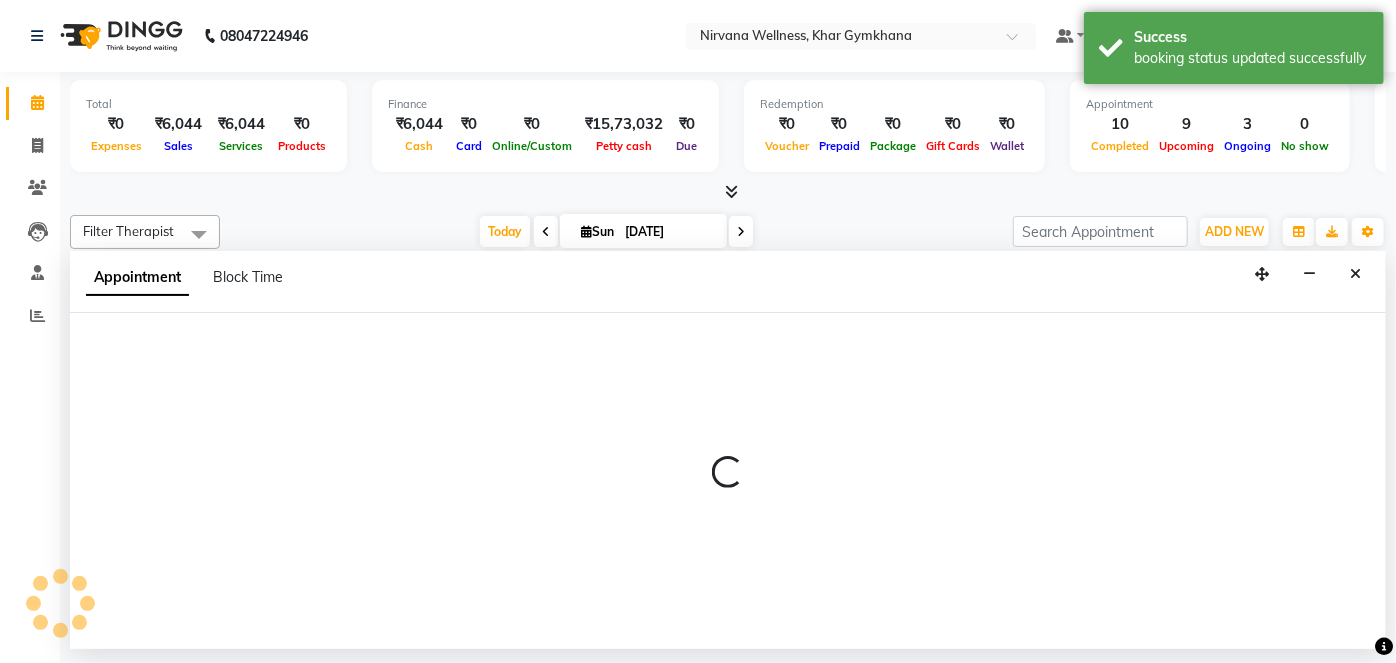 select on "68038" 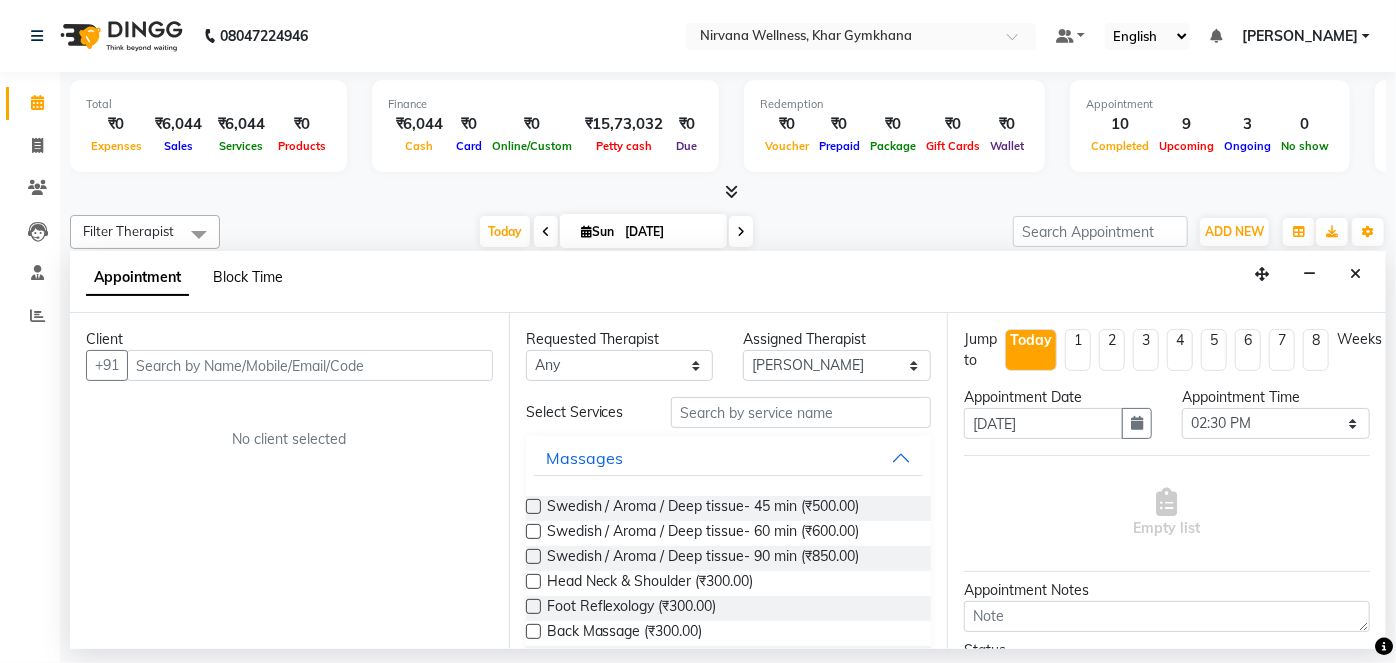click on "Block Time" at bounding box center (248, 277) 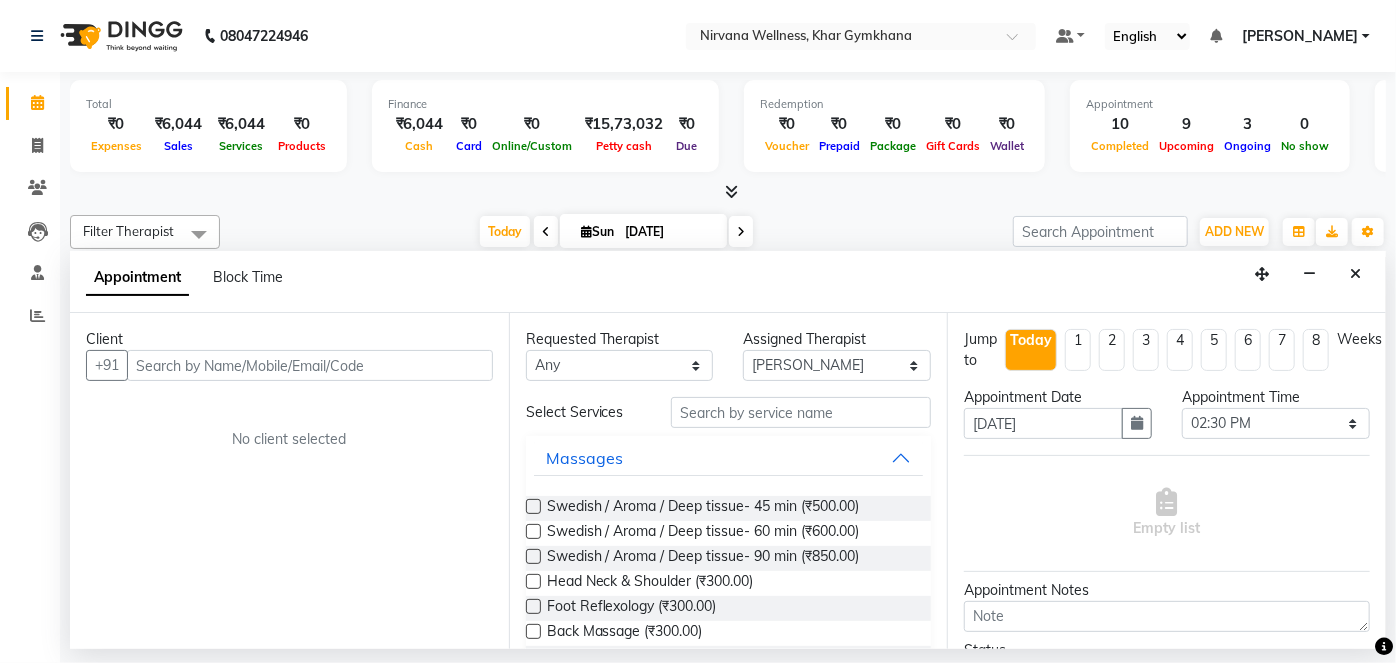 scroll, scrollTop: 0, scrollLeft: 757, axis: horizontal 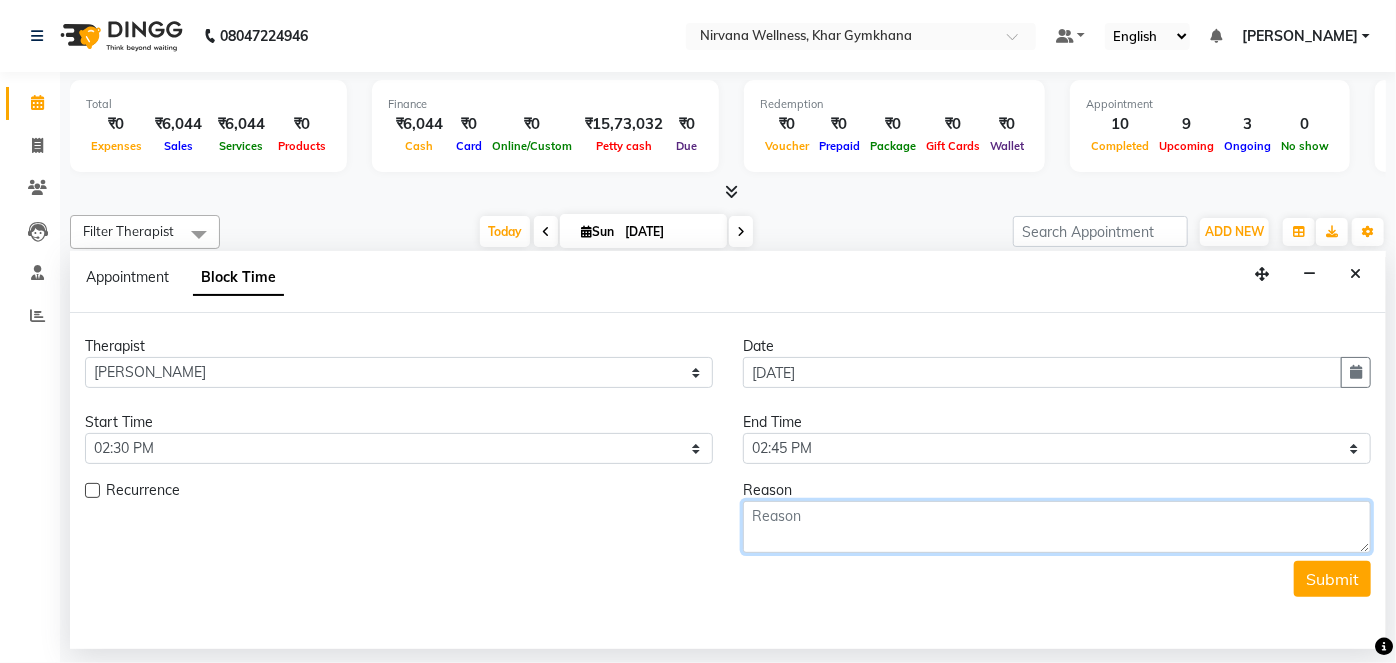 click at bounding box center [1057, 527] 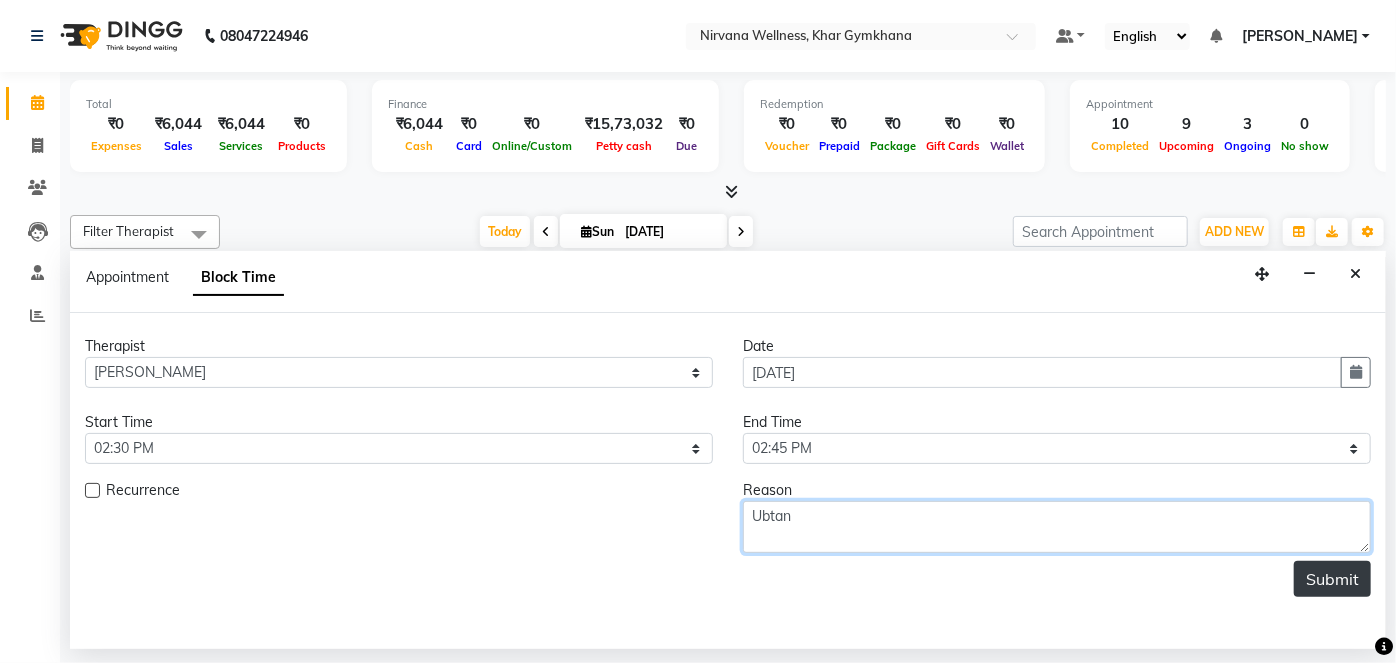 type on "Ubtan" 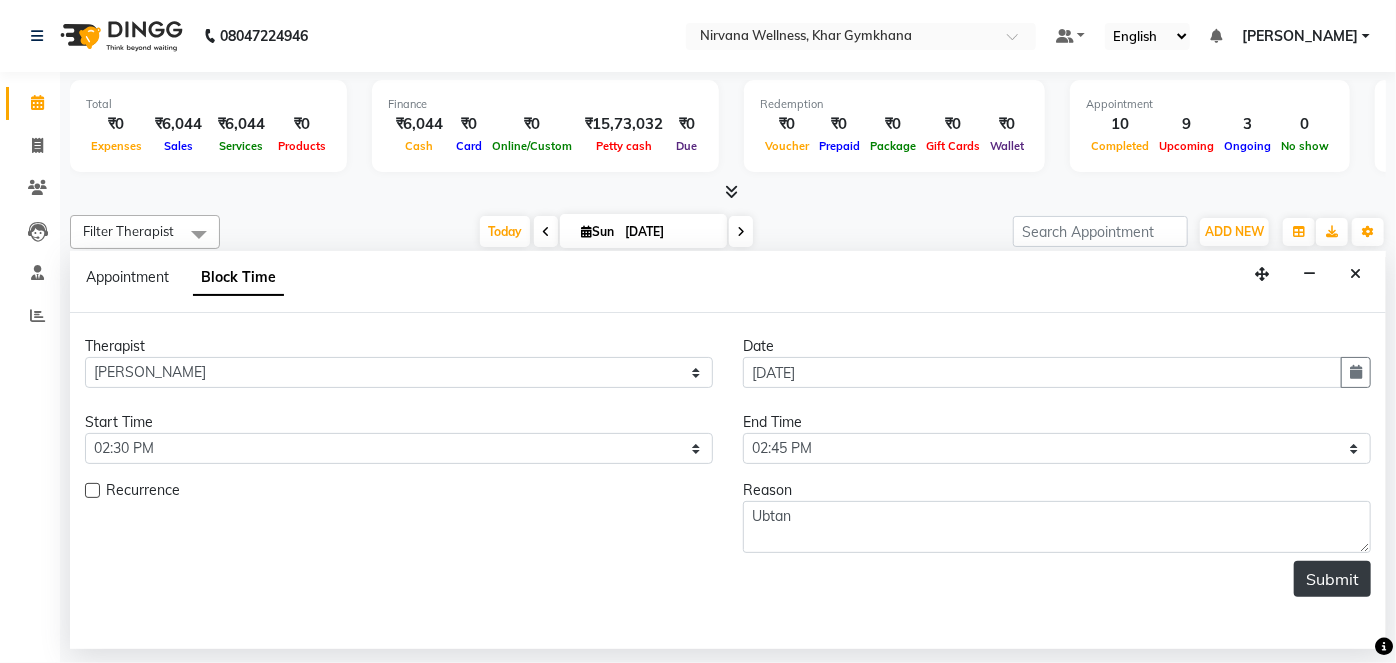 click on "Submit" at bounding box center (1332, 579) 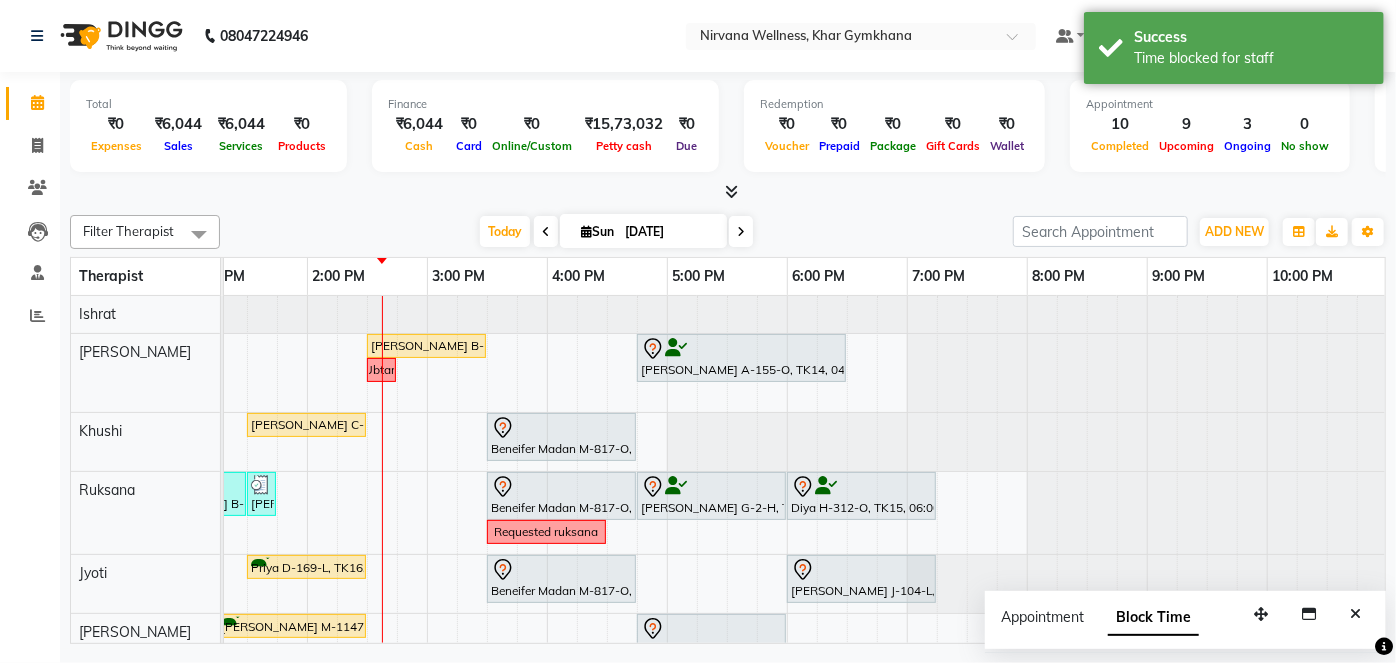 scroll, scrollTop: 0, scrollLeft: 582, axis: horizontal 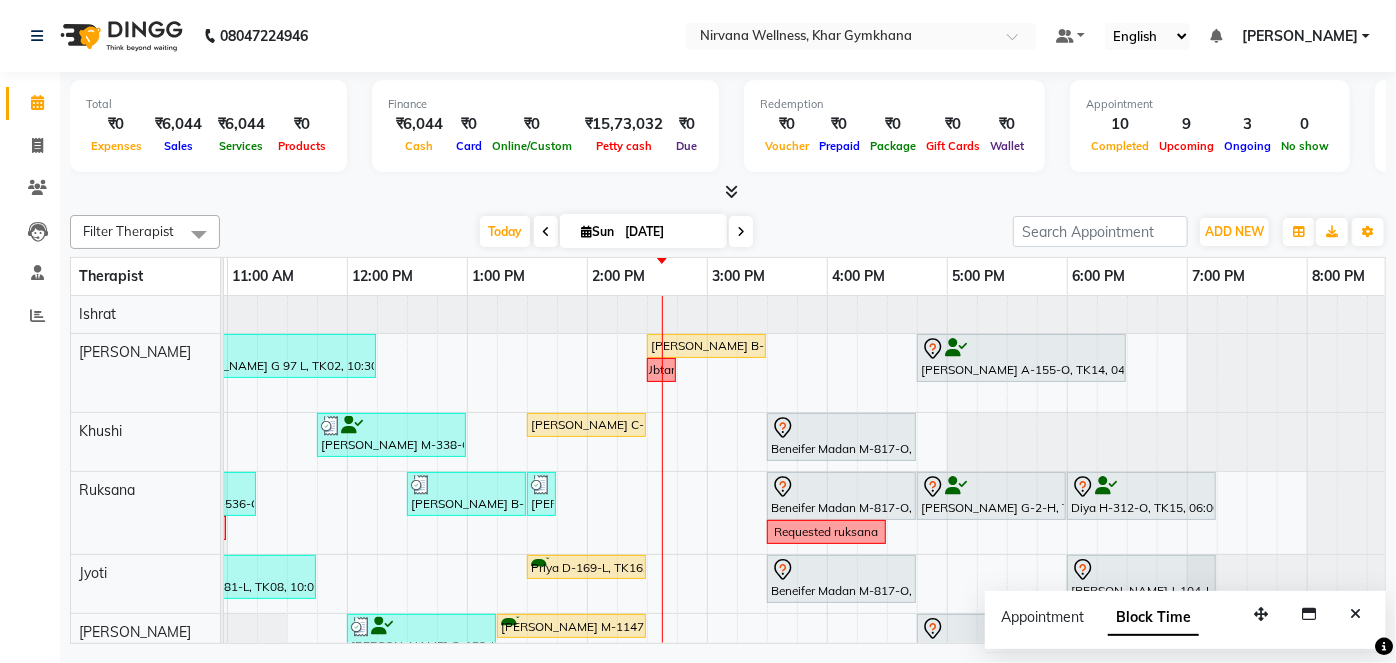 click at bounding box center (1355, 614) 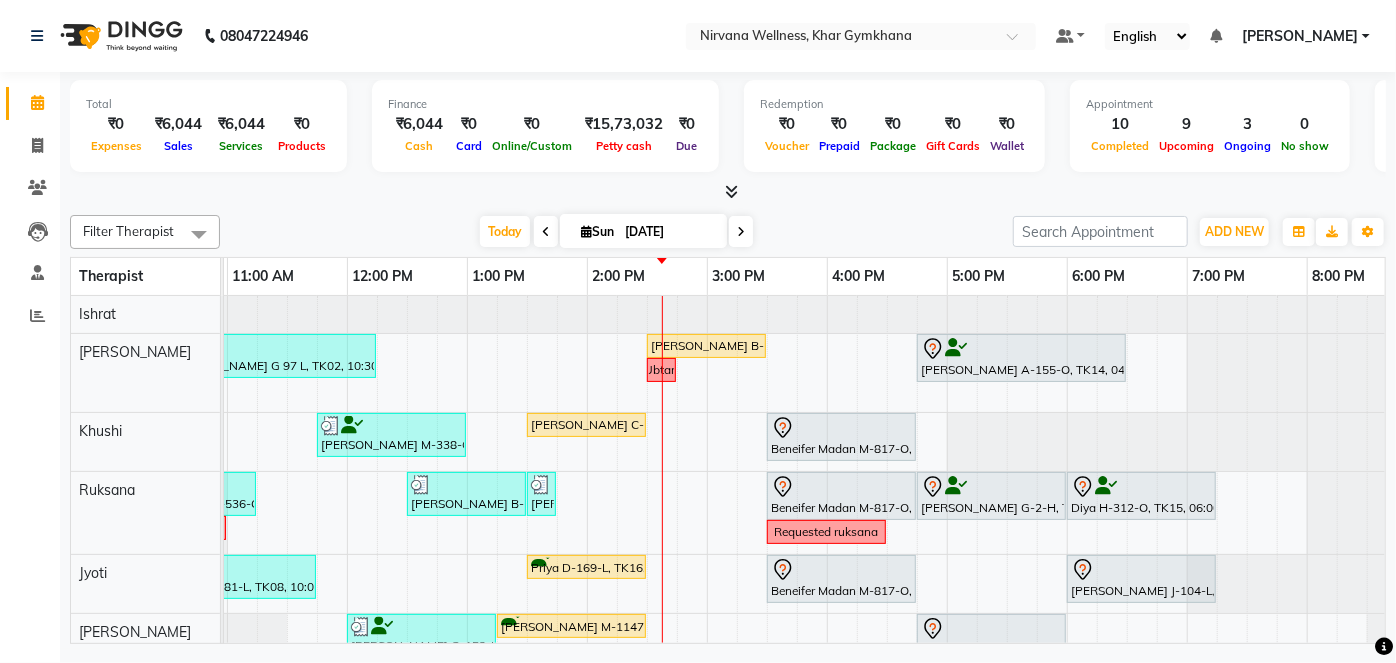 scroll, scrollTop: 0, scrollLeft: 227, axis: horizontal 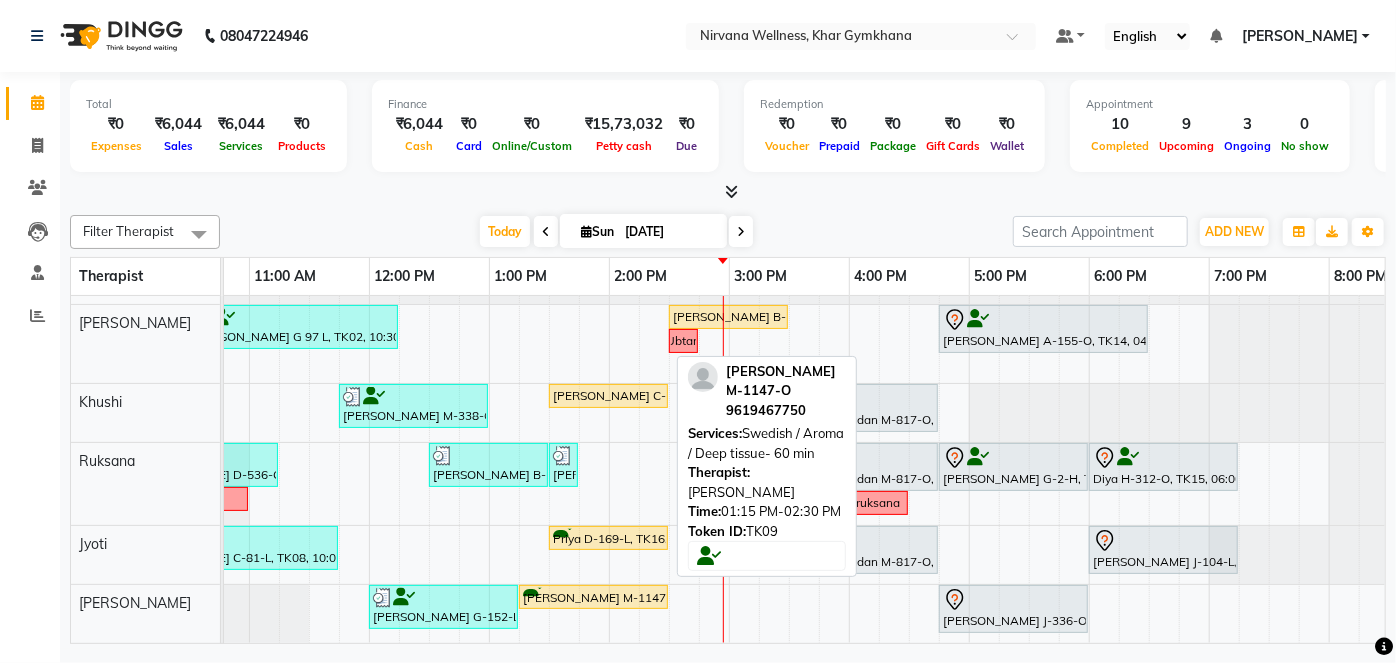 click on "[PERSON_NAME] M-1147-O, TK09, 01:15 PM-02:30 PM, Swedish / Aroma / Deep tissue- 60 min" at bounding box center [593, 597] 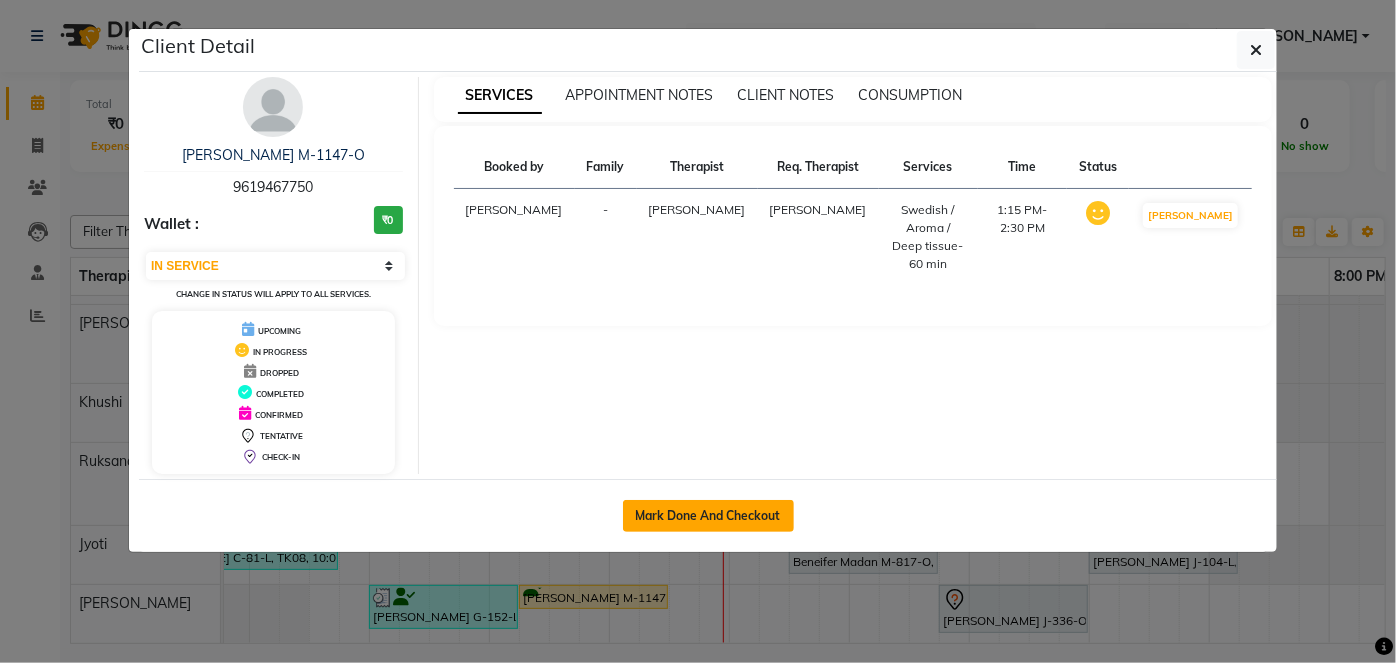 click on "Mark Done And Checkout" 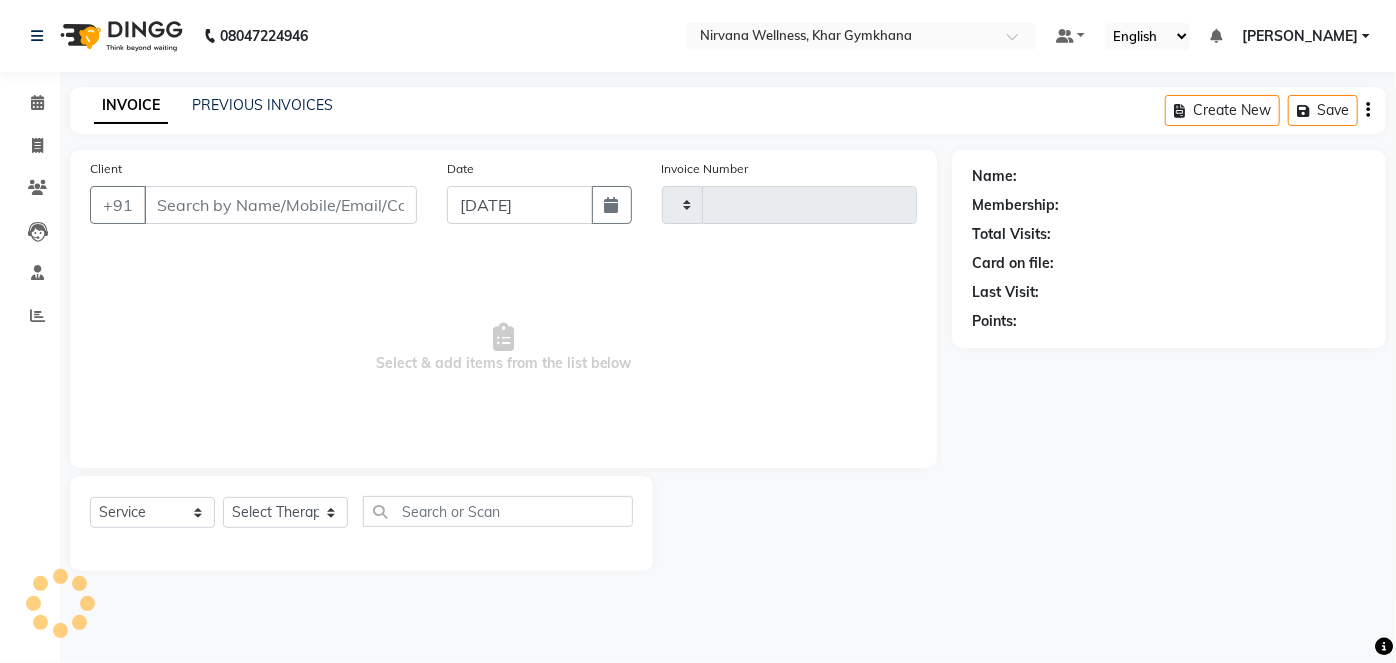 type on "9619467750" 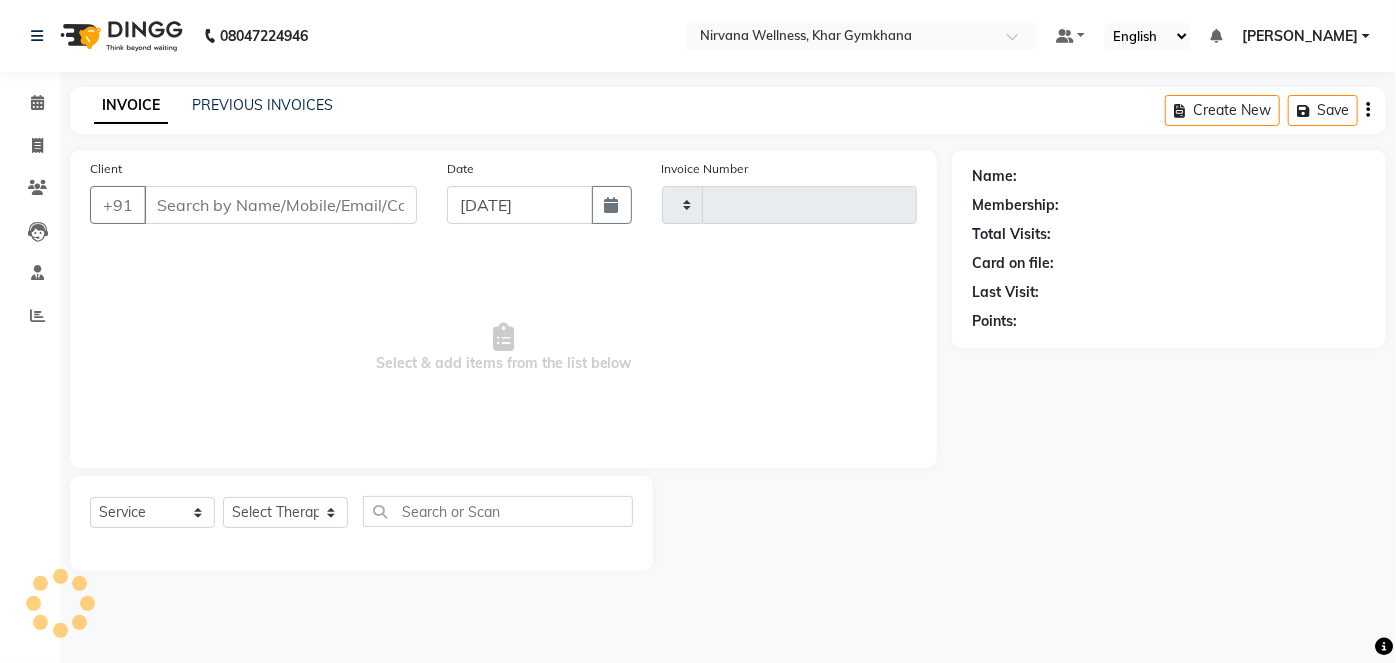 select on "79305" 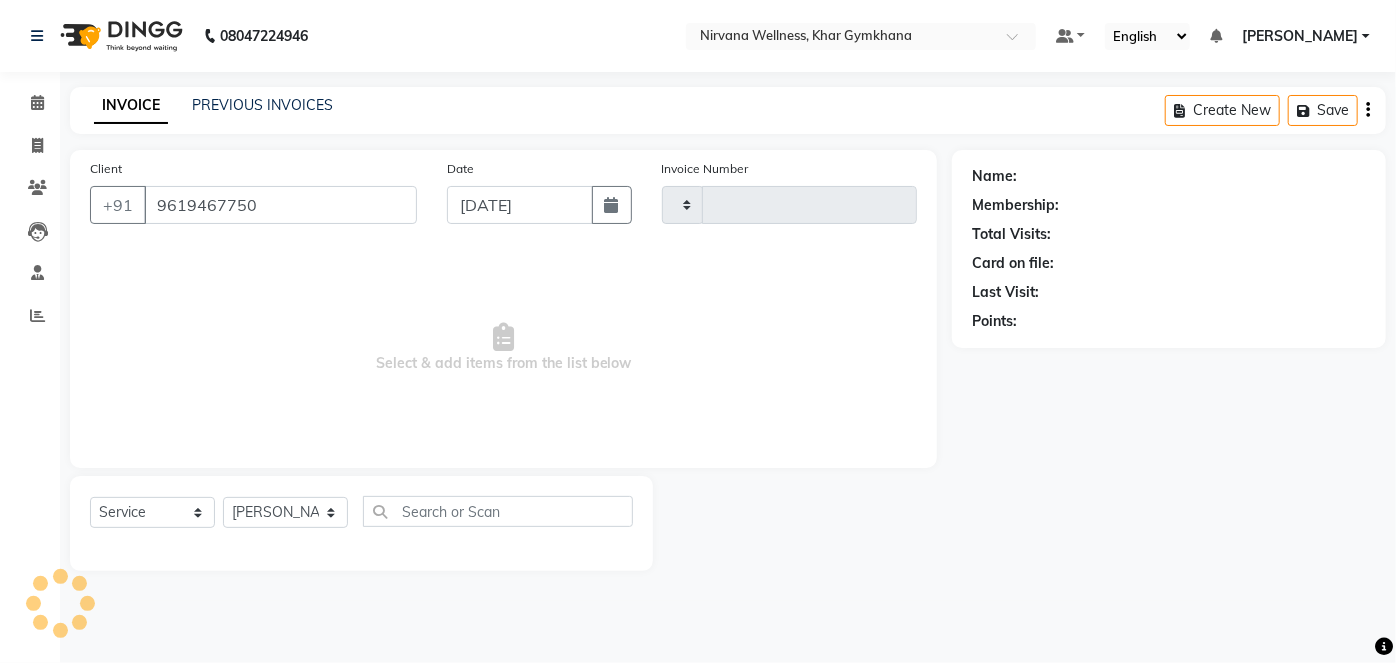 type on "1409" 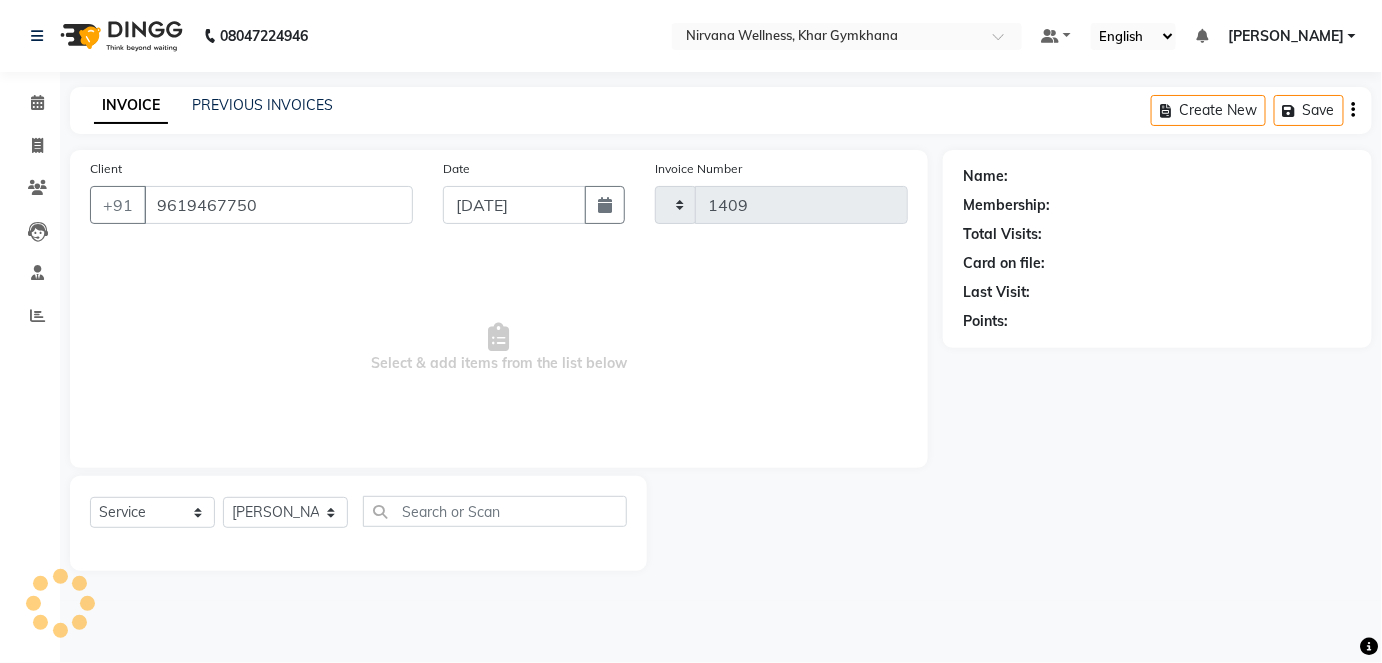 select on "6844" 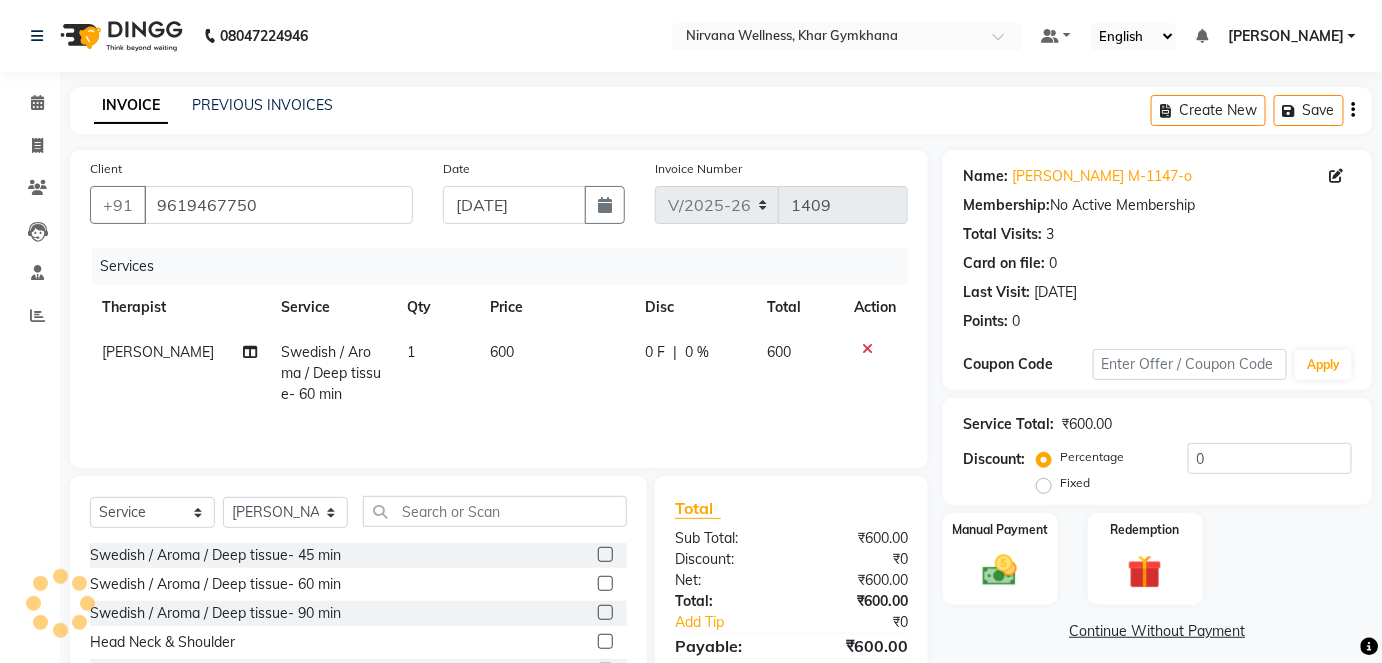 click 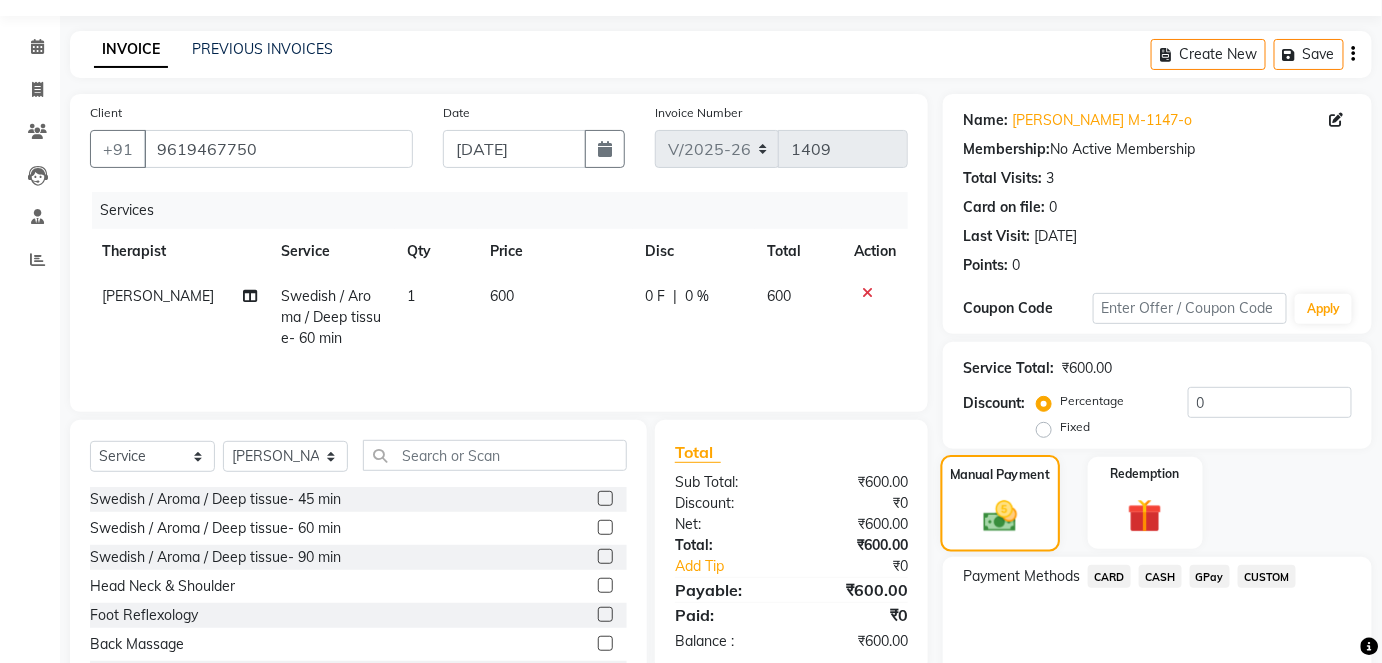 scroll, scrollTop: 140, scrollLeft: 0, axis: vertical 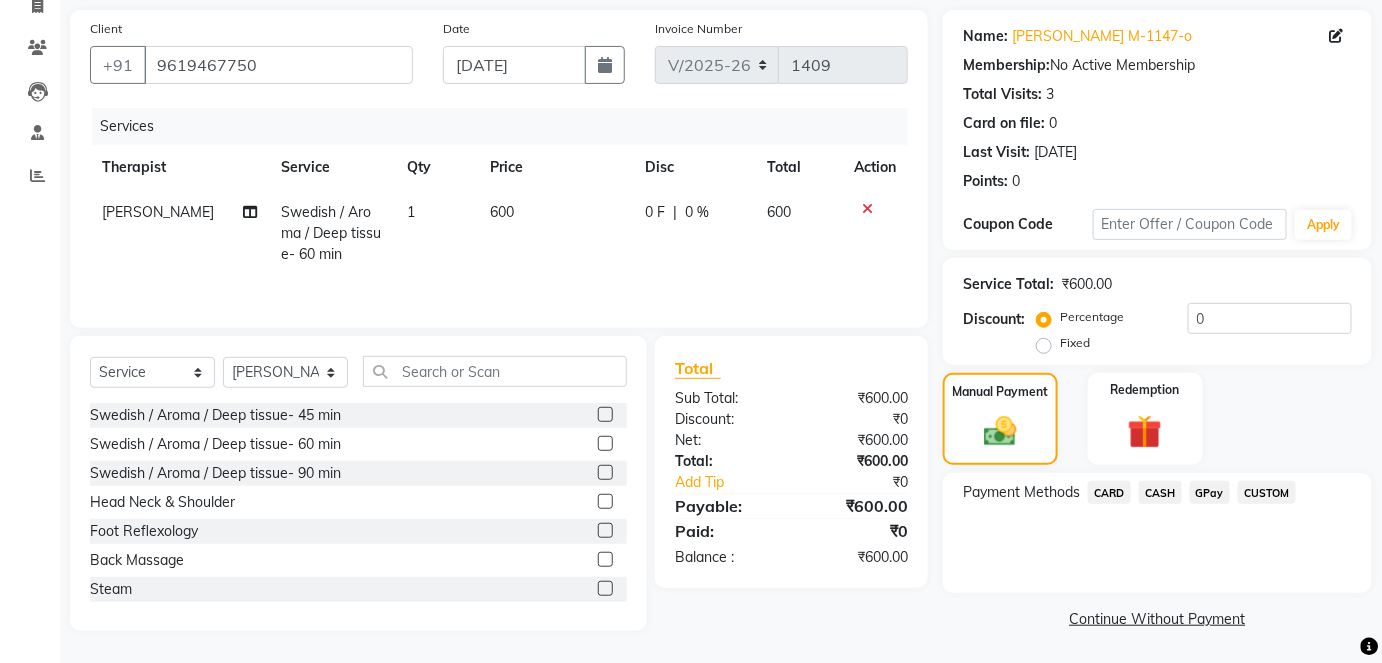 click on "CASH" 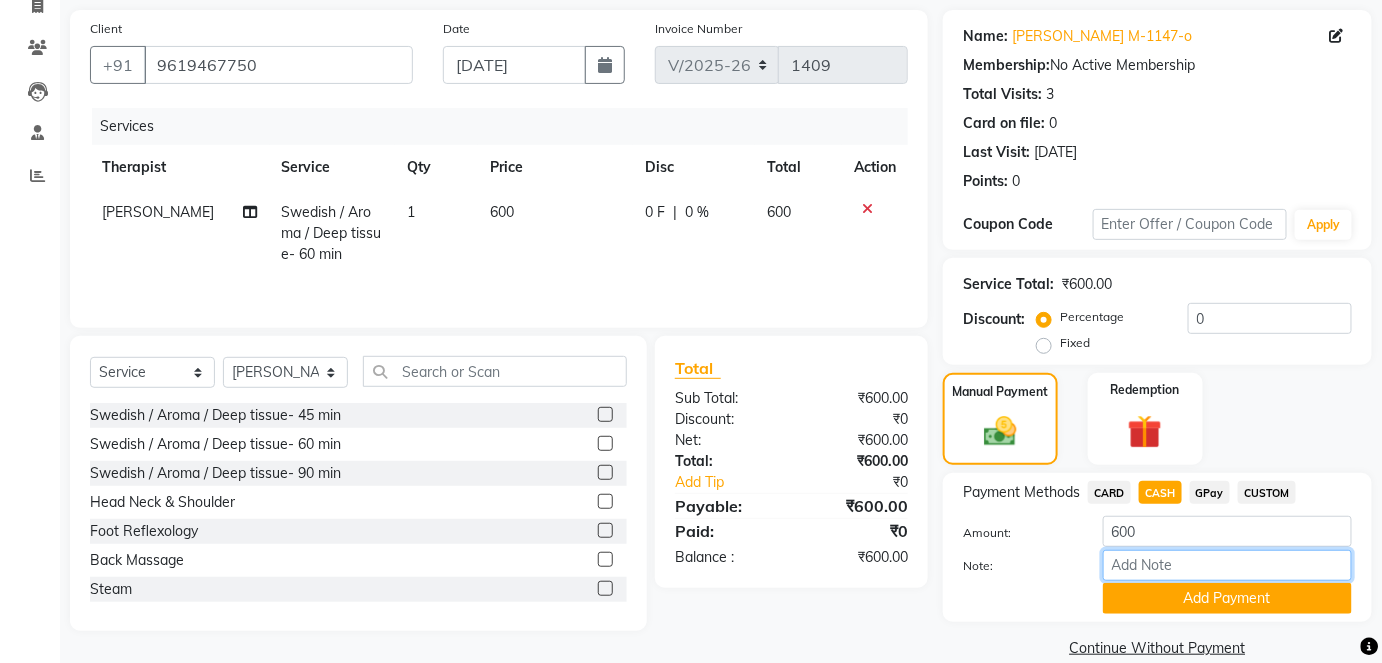 click on "Note:" at bounding box center (1227, 565) 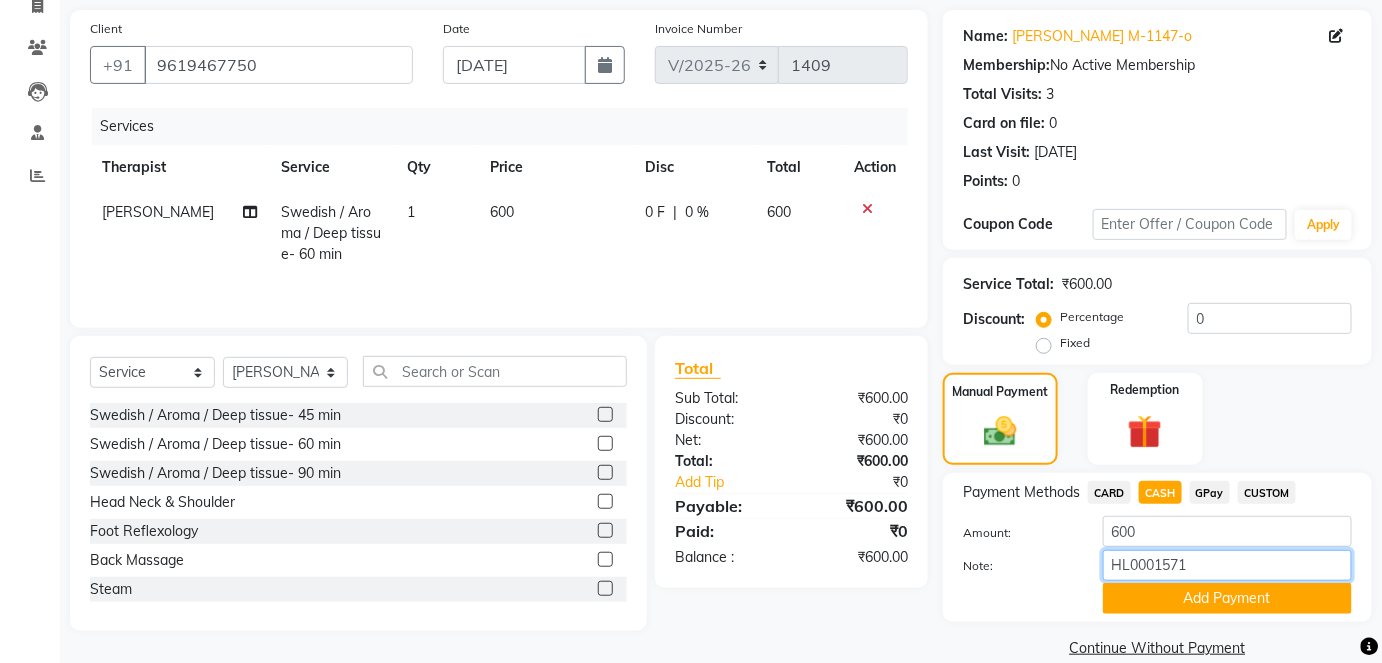 type on "HL0001571" 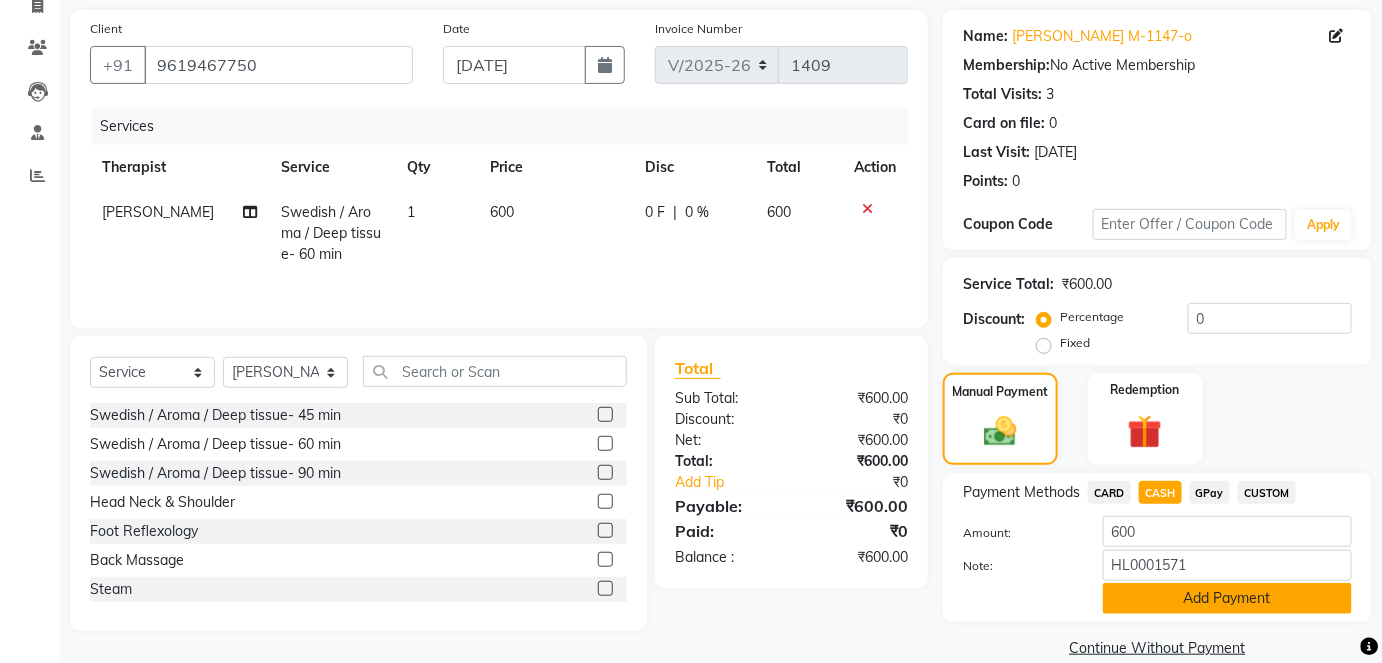 click on "Add Payment" 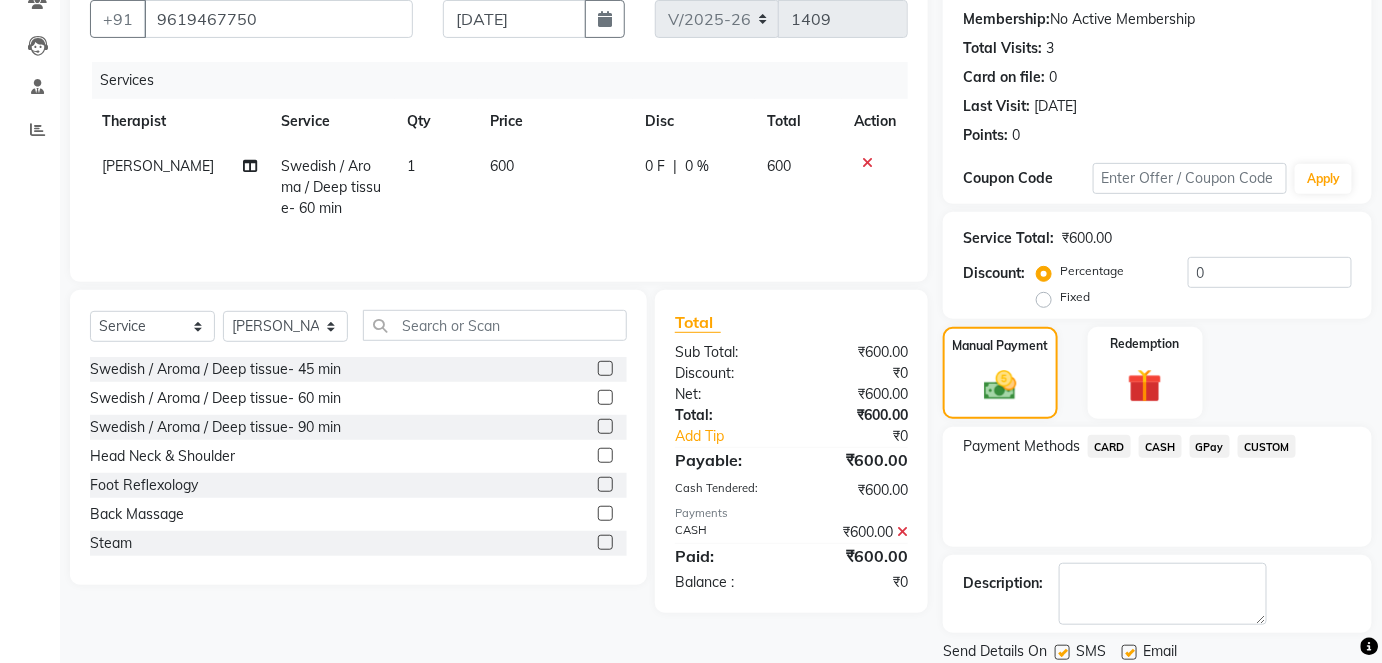 scroll, scrollTop: 252, scrollLeft: 0, axis: vertical 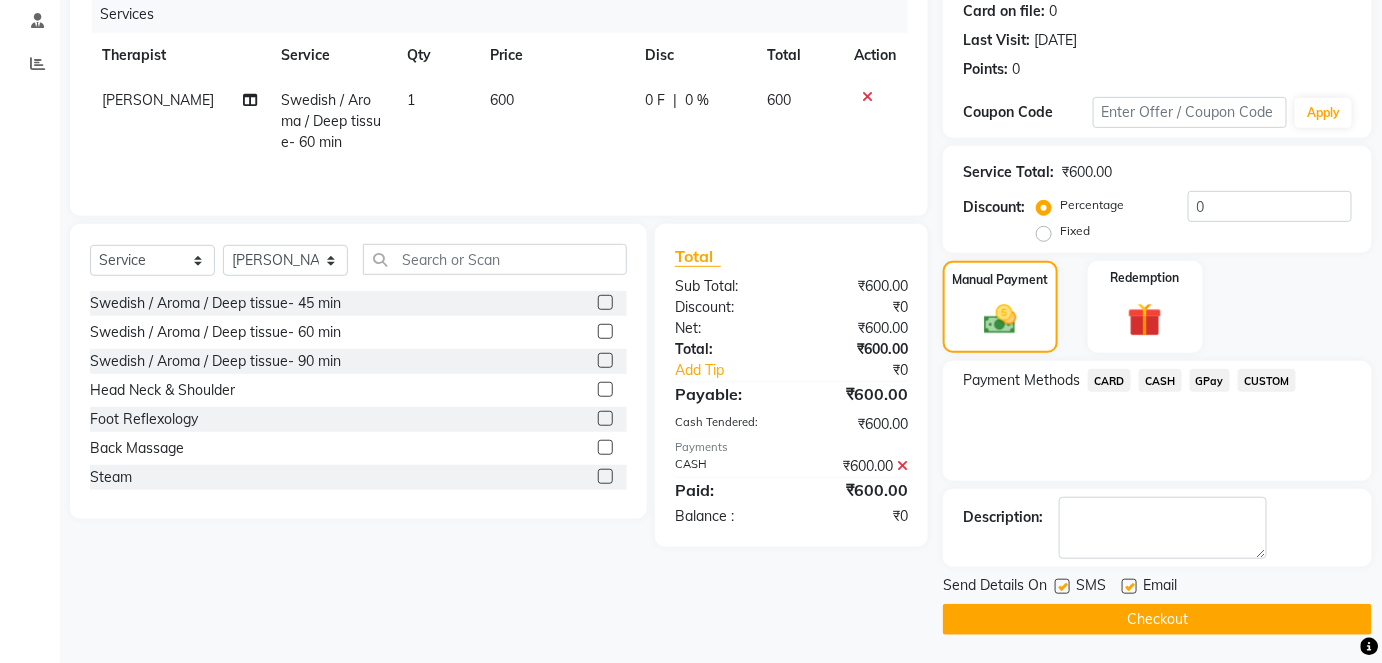 click on "Checkout" 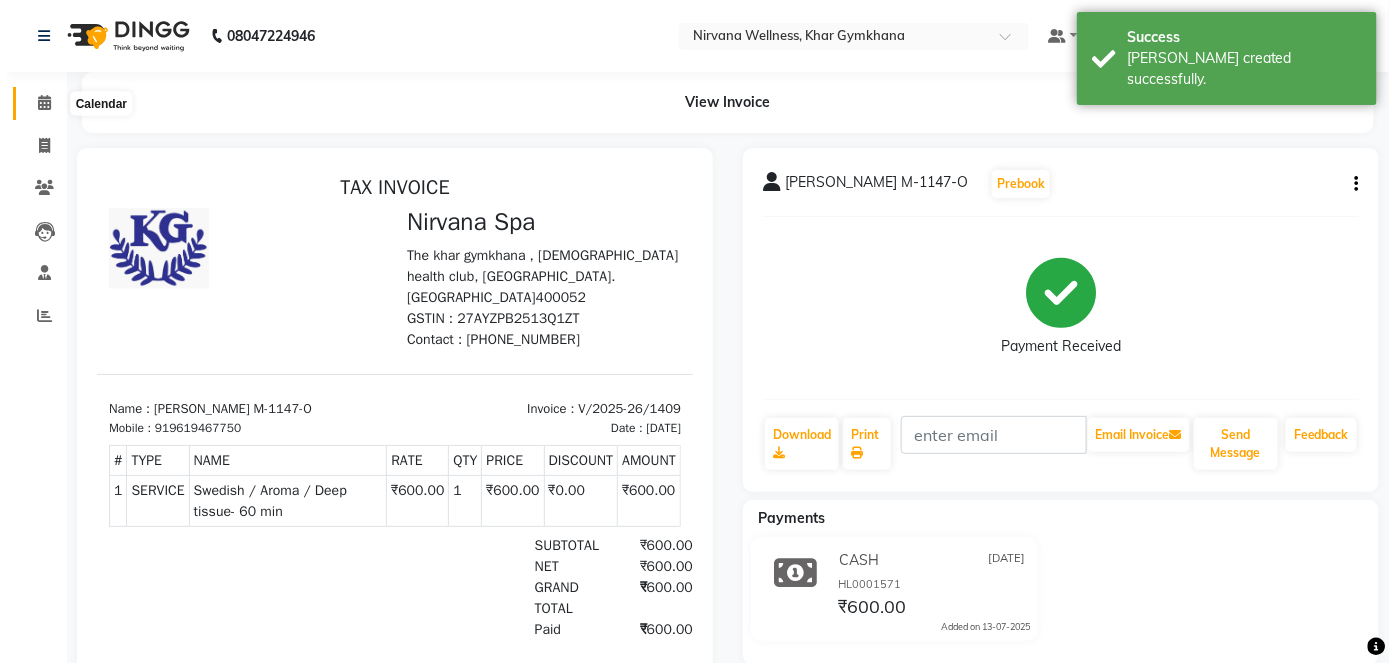 scroll, scrollTop: 0, scrollLeft: 0, axis: both 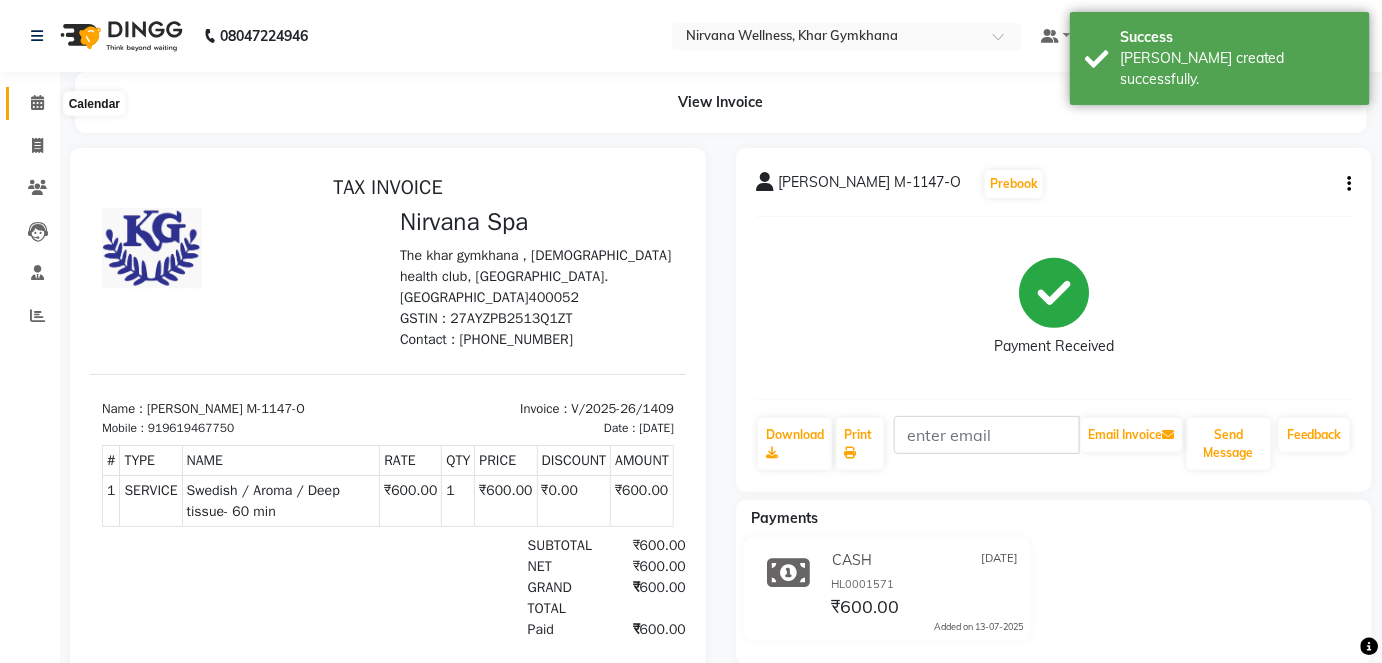 click 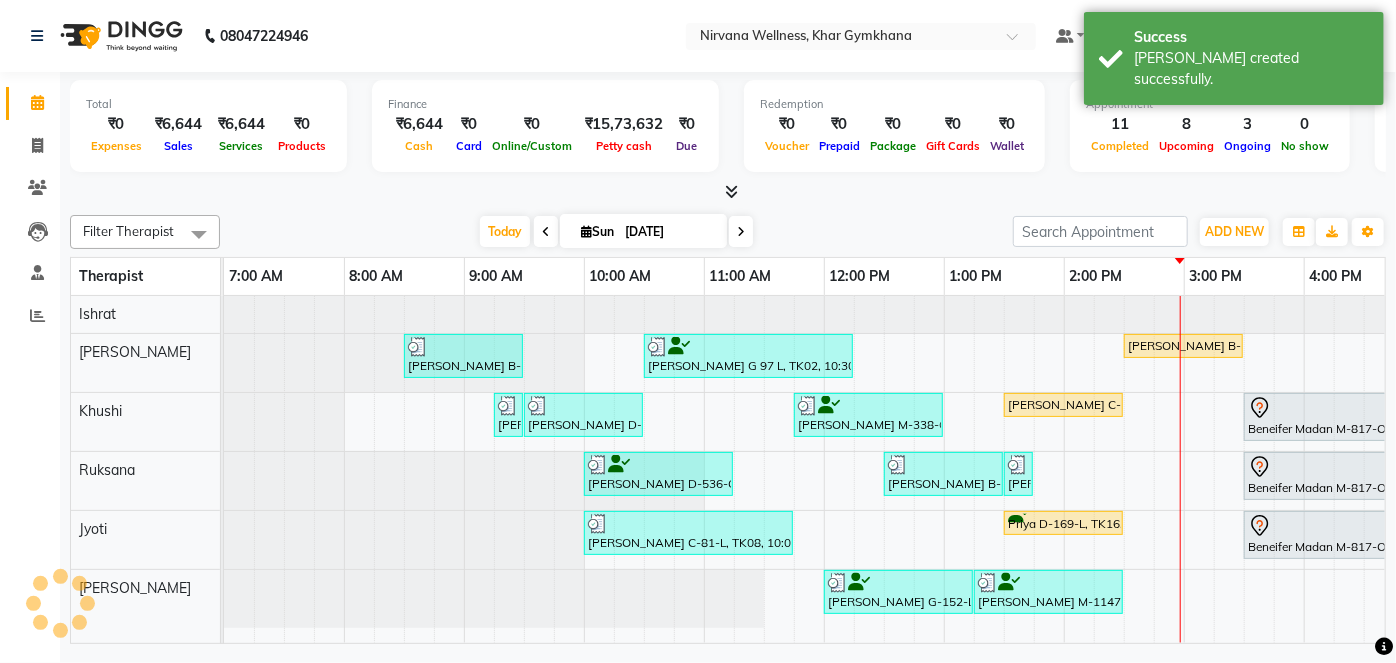 scroll, scrollTop: 0, scrollLeft: 0, axis: both 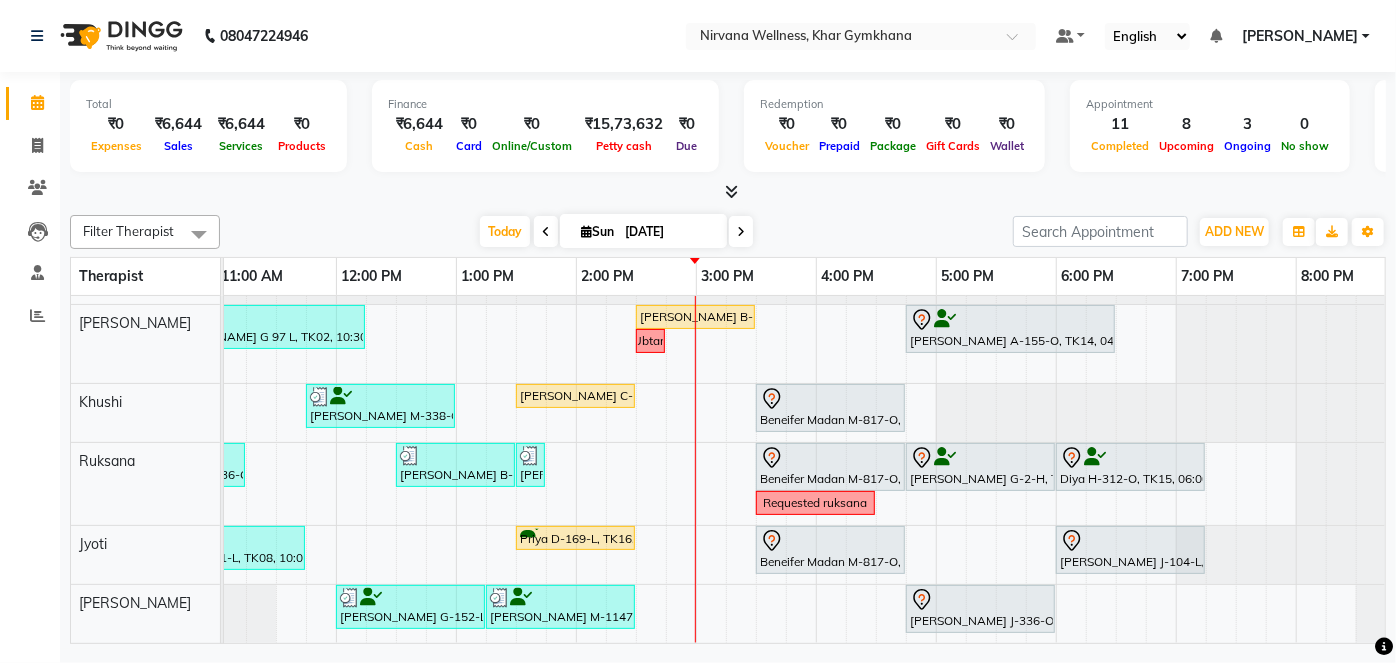 drag, startPoint x: 903, startPoint y: 224, endPoint x: 874, endPoint y: 259, distance: 45.453274 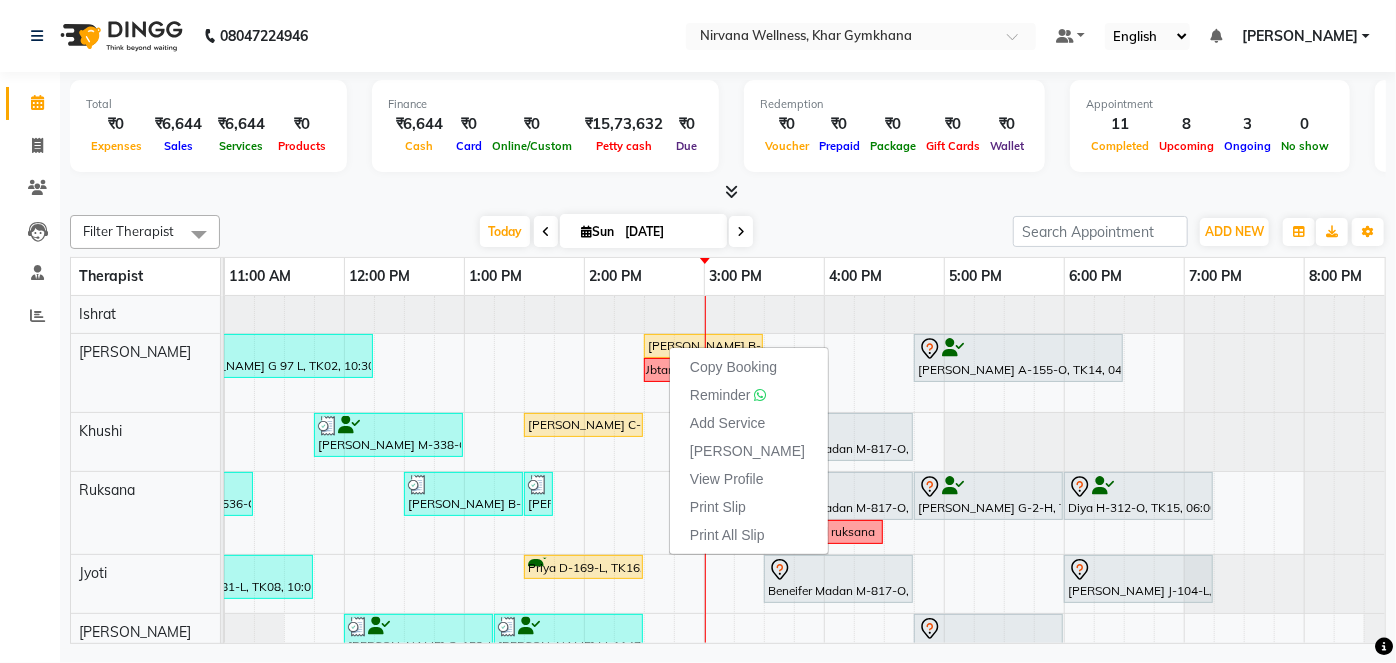 click at bounding box center (728, 192) 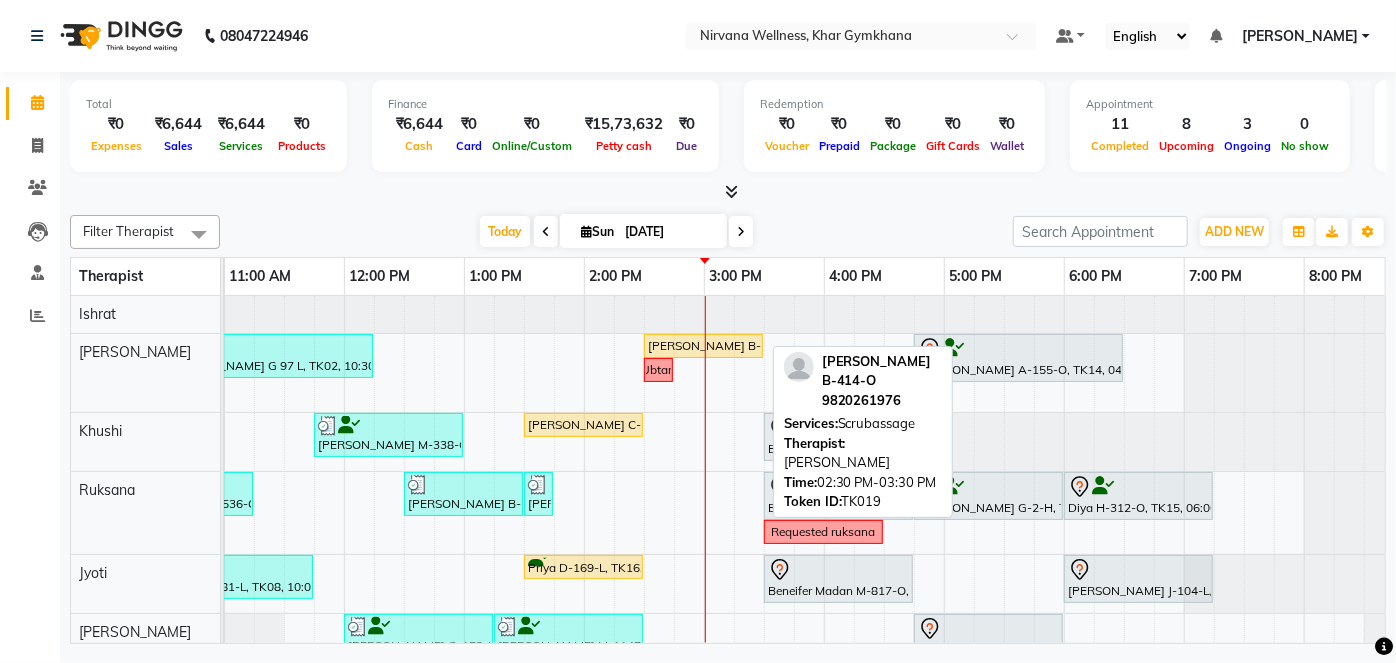 click on "Kamna Bhandari B-414-O, TK19, 02:30 PM-03:30 PM, Scrubassage" at bounding box center [703, 346] 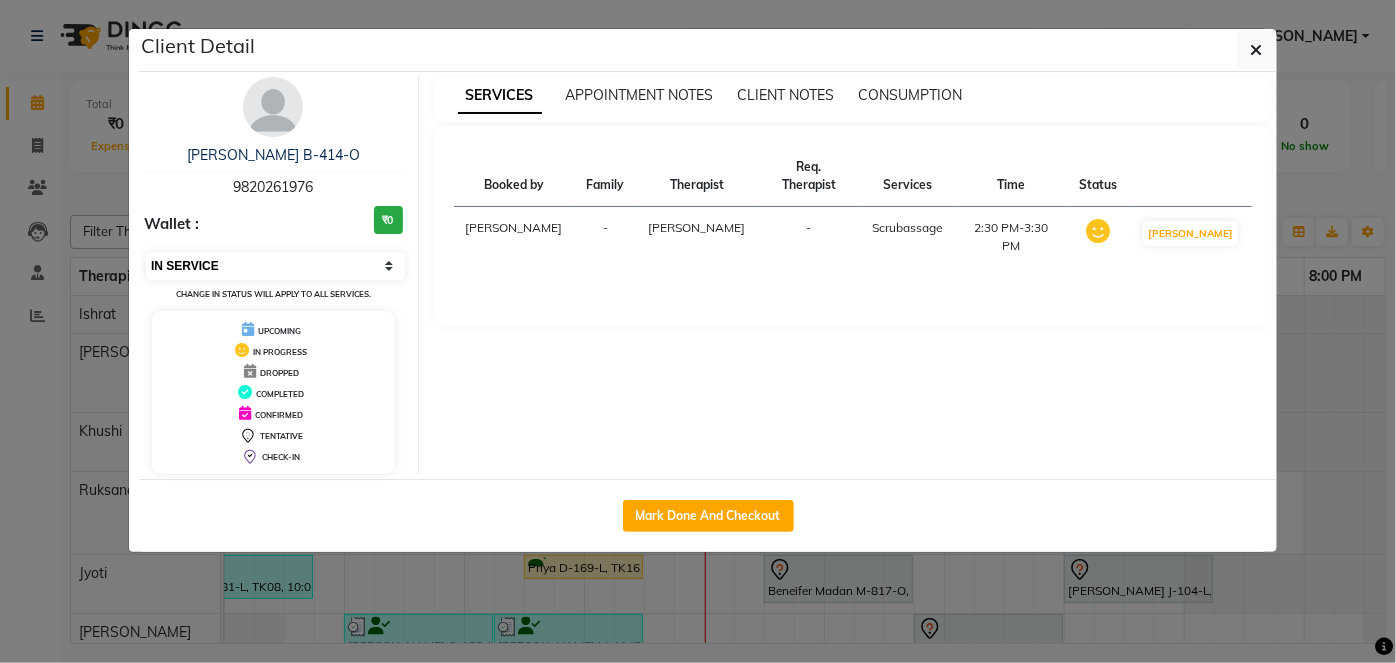 click on "Select IN SERVICE CONFIRMED TENTATIVE CHECK IN MARK DONE DROPPED UPCOMING" at bounding box center [275, 266] 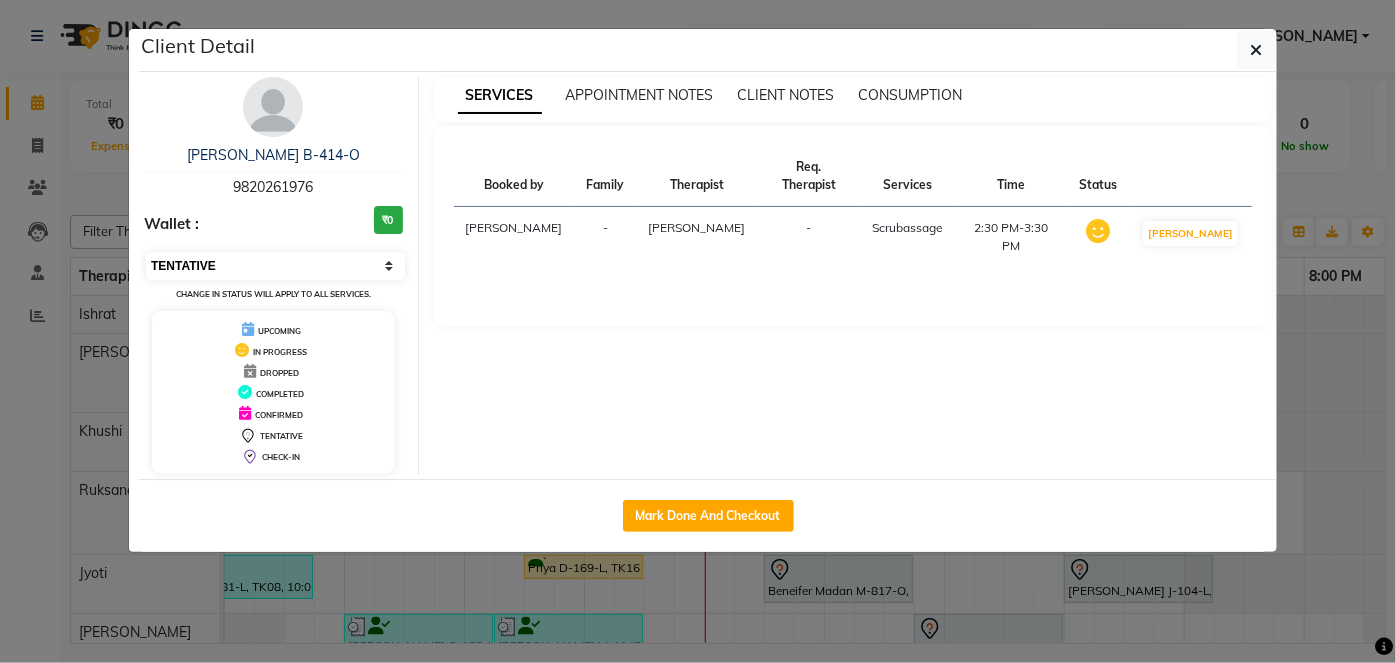 click on "Select IN SERVICE CONFIRMED TENTATIVE CHECK IN MARK DONE DROPPED UPCOMING" at bounding box center [275, 266] 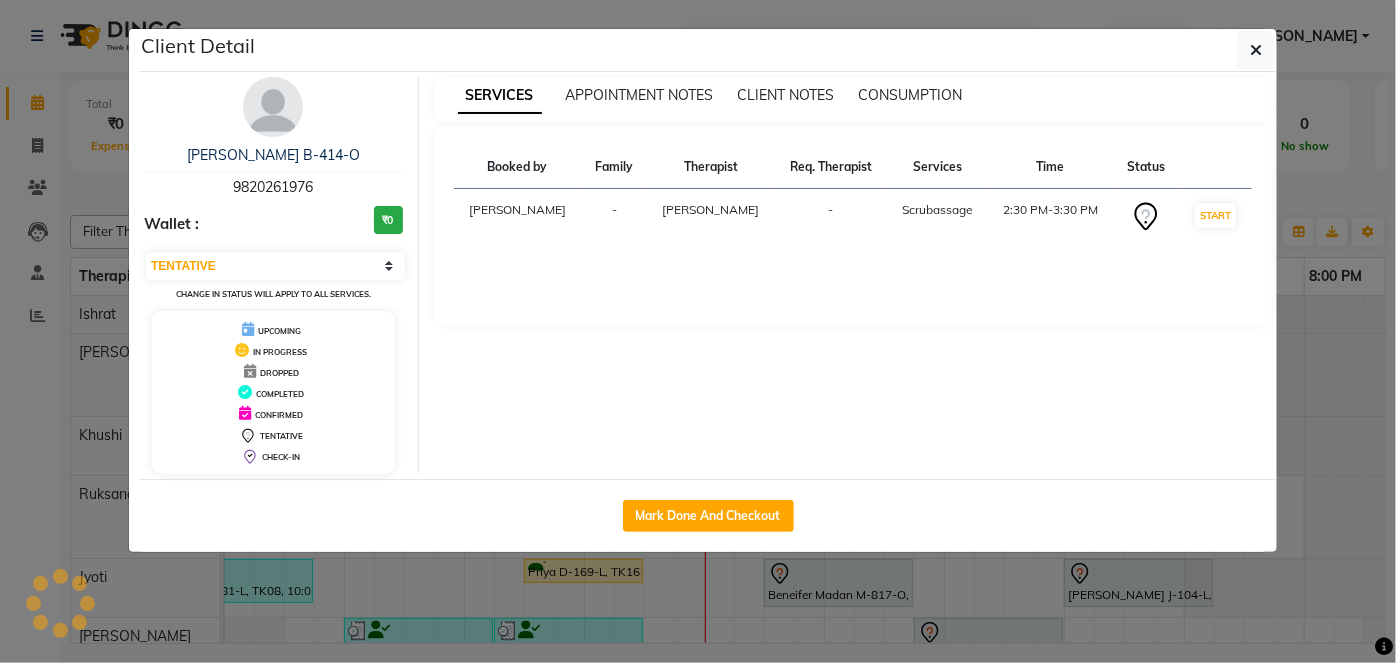 click on "Client Detail  Kamna Bhandari B-414-O   9820261976 Wallet : ₹0 Select IN SERVICE CONFIRMED TENTATIVE CHECK IN MARK DONE DROPPED UPCOMING Change in status will apply to all services. UPCOMING IN PROGRESS DROPPED COMPLETED CONFIRMED TENTATIVE CHECK-IN SERVICES APPOINTMENT NOTES CLIENT NOTES CONSUMPTION Booked by Family Therapist Req. Therapist Services Time Status  Jagruti  - Suhani -  Scrubassage   2:30 PM-3:30 PM   START   Mark Done And Checkout" 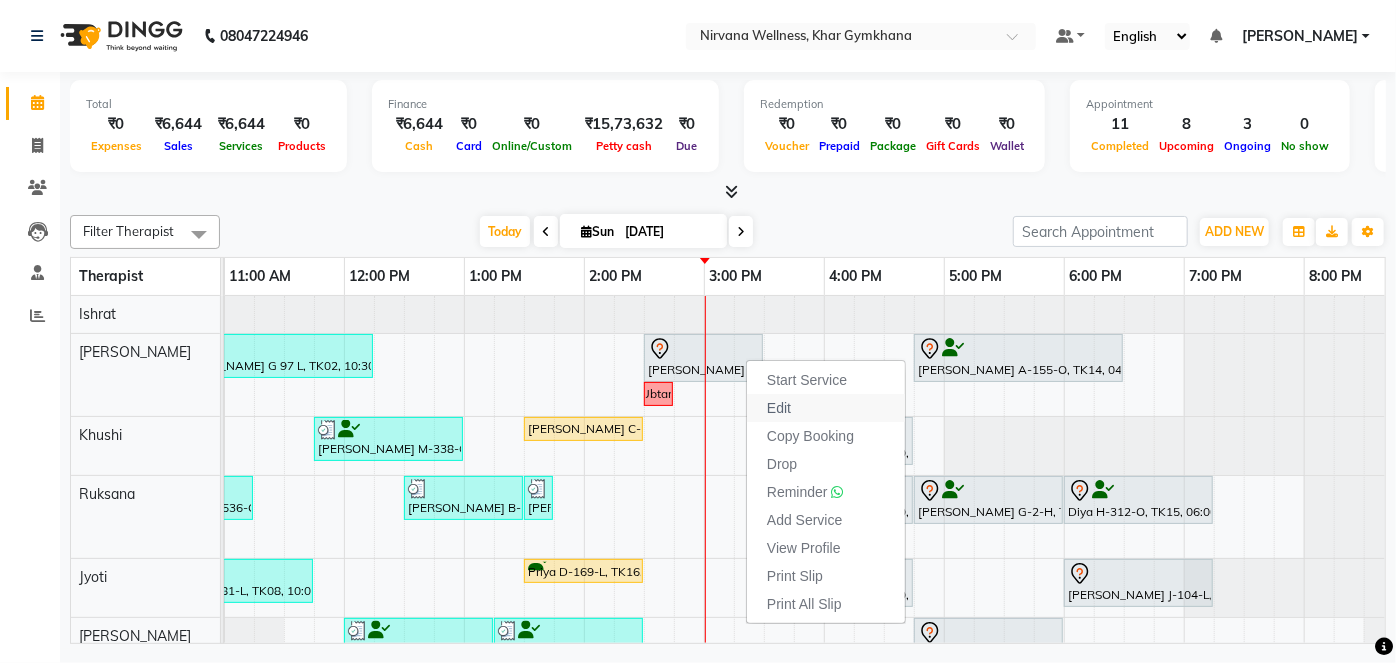 click on "Edit" at bounding box center (826, 408) 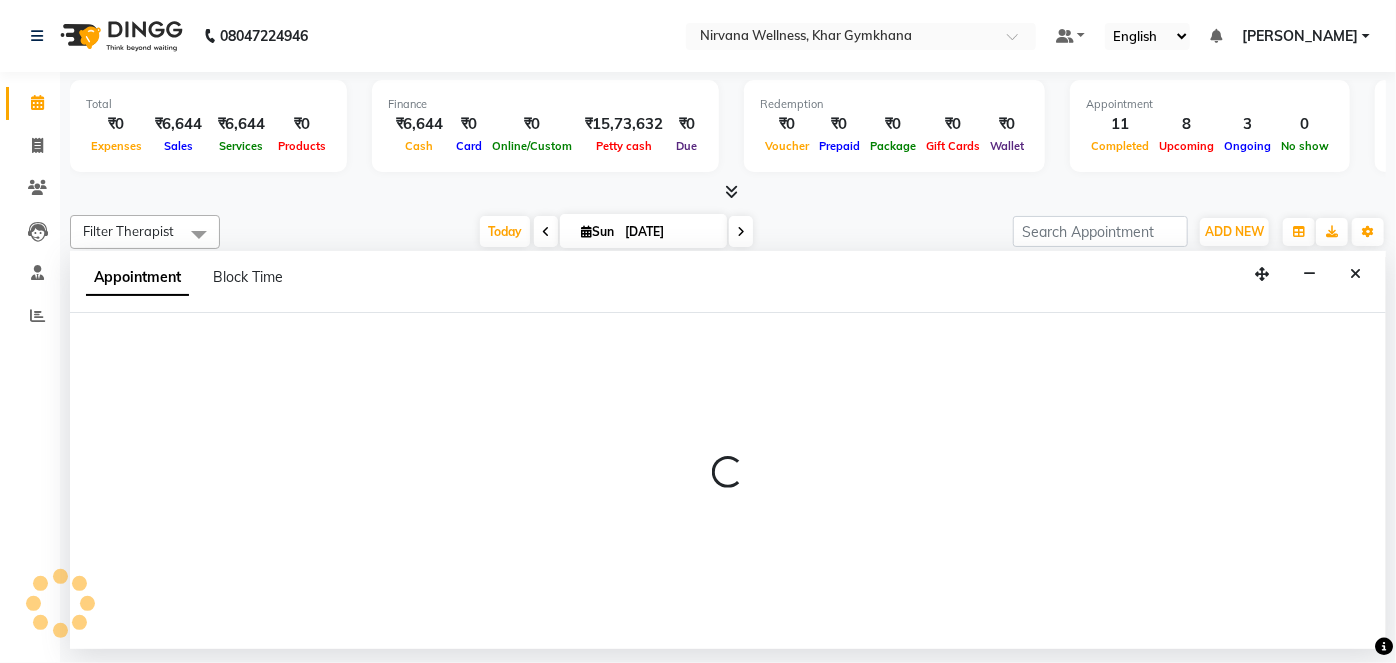 select on "tentative" 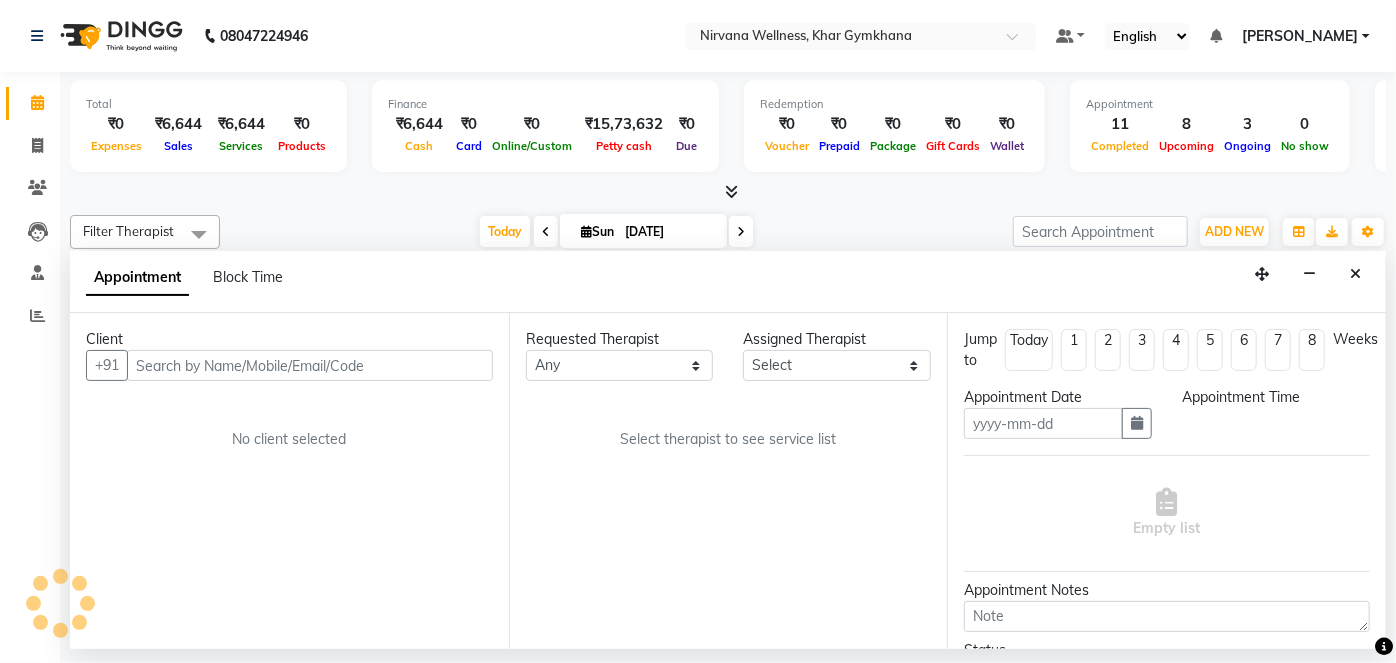 type on "[DATE]" 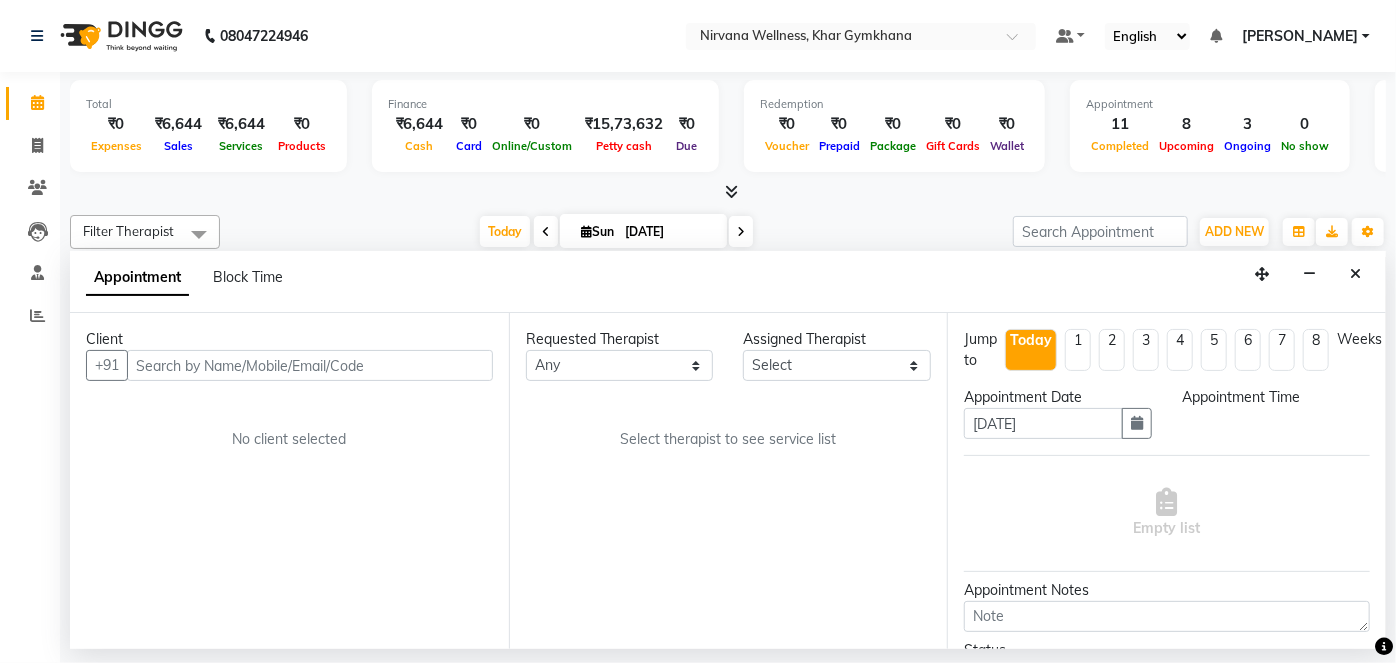 select on "68038" 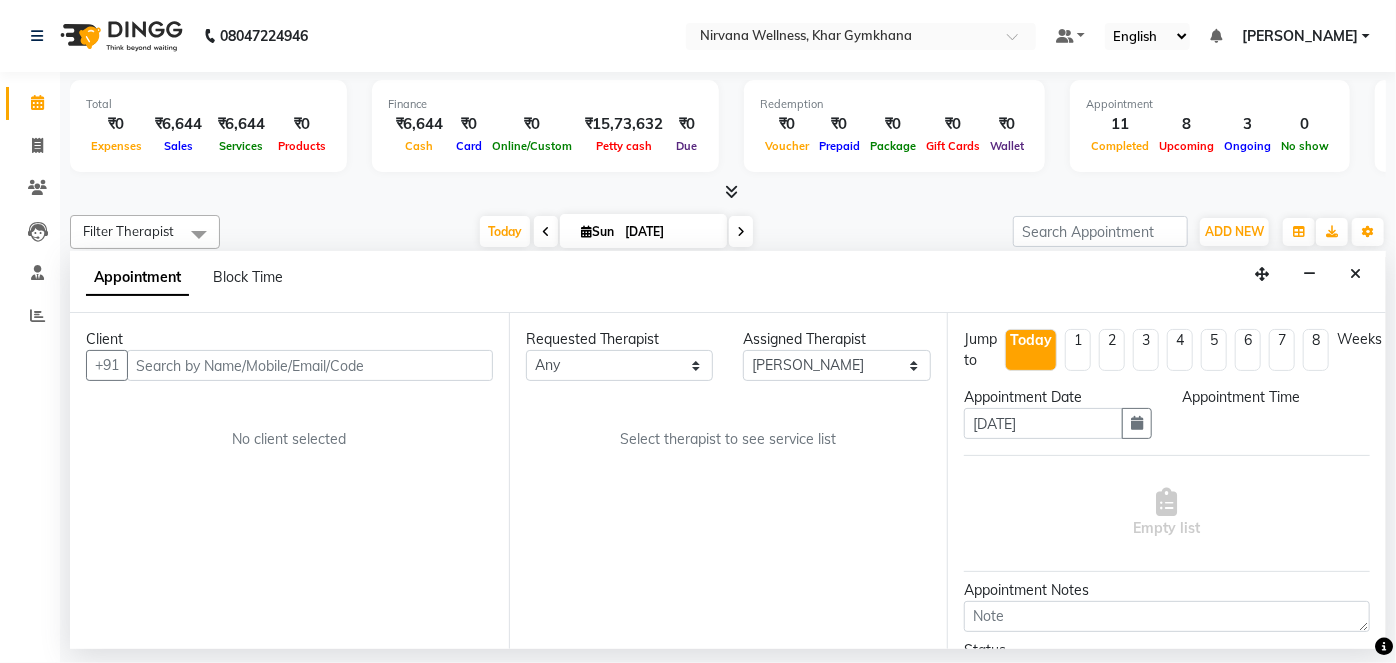 select on "870" 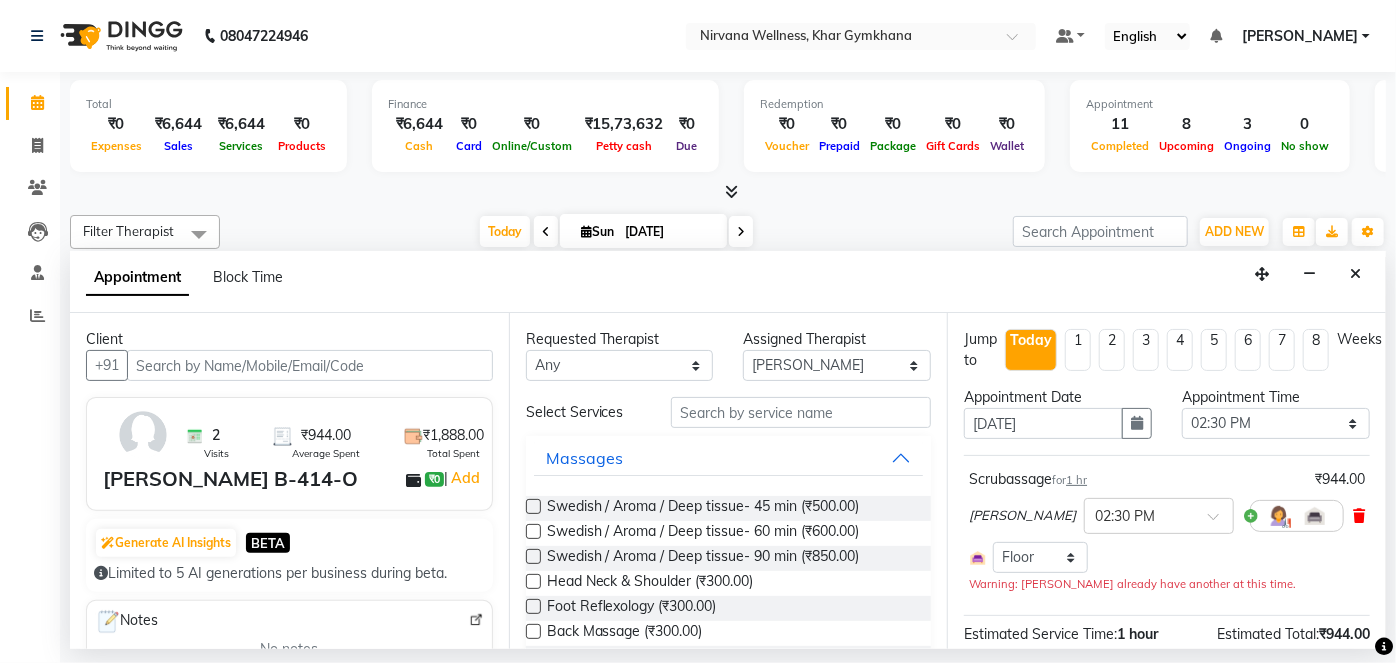click at bounding box center (1359, 516) 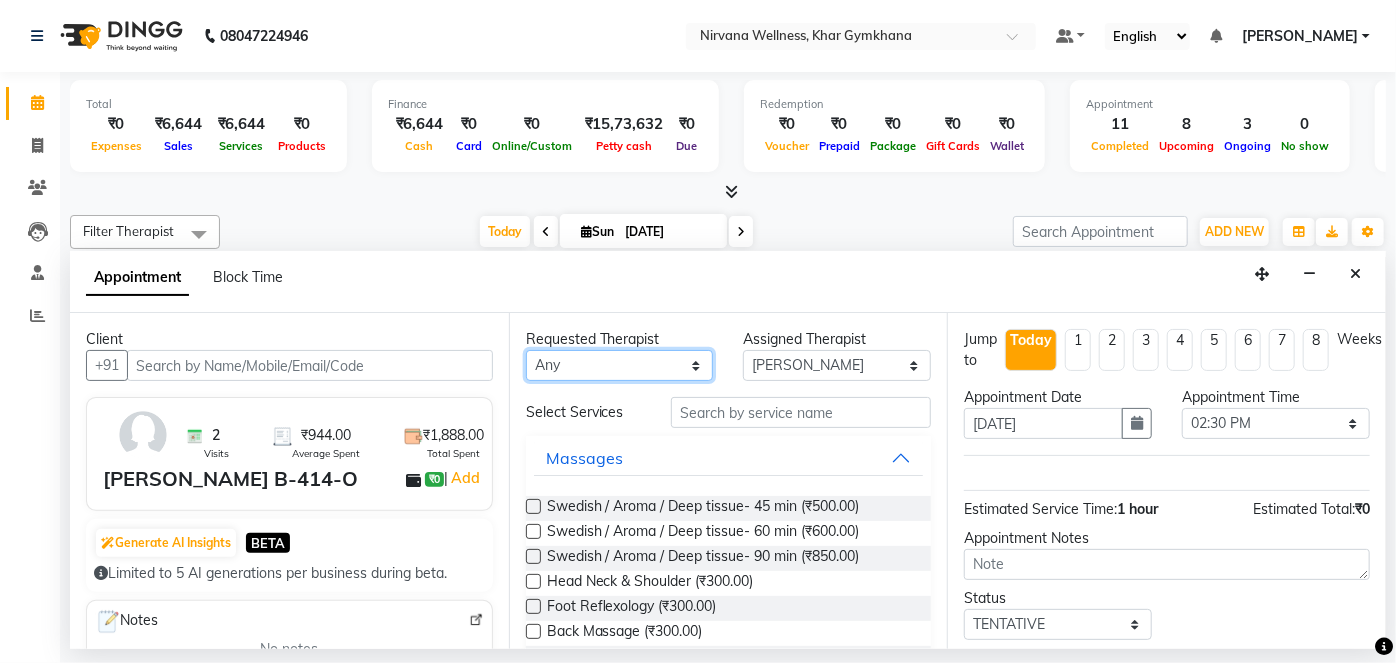 click on "Any Ishrat Jyoti Khushi Nilofar Ruksana  Suhani" at bounding box center (620, 365) 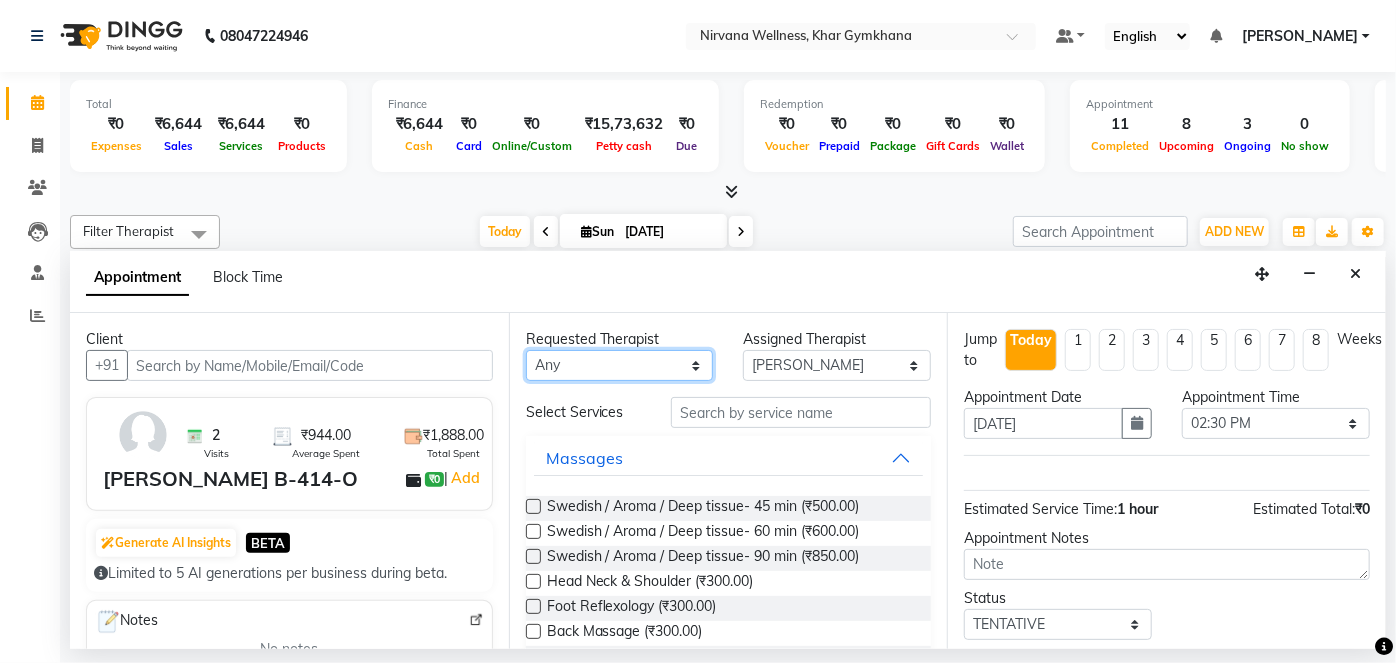 select on "68038" 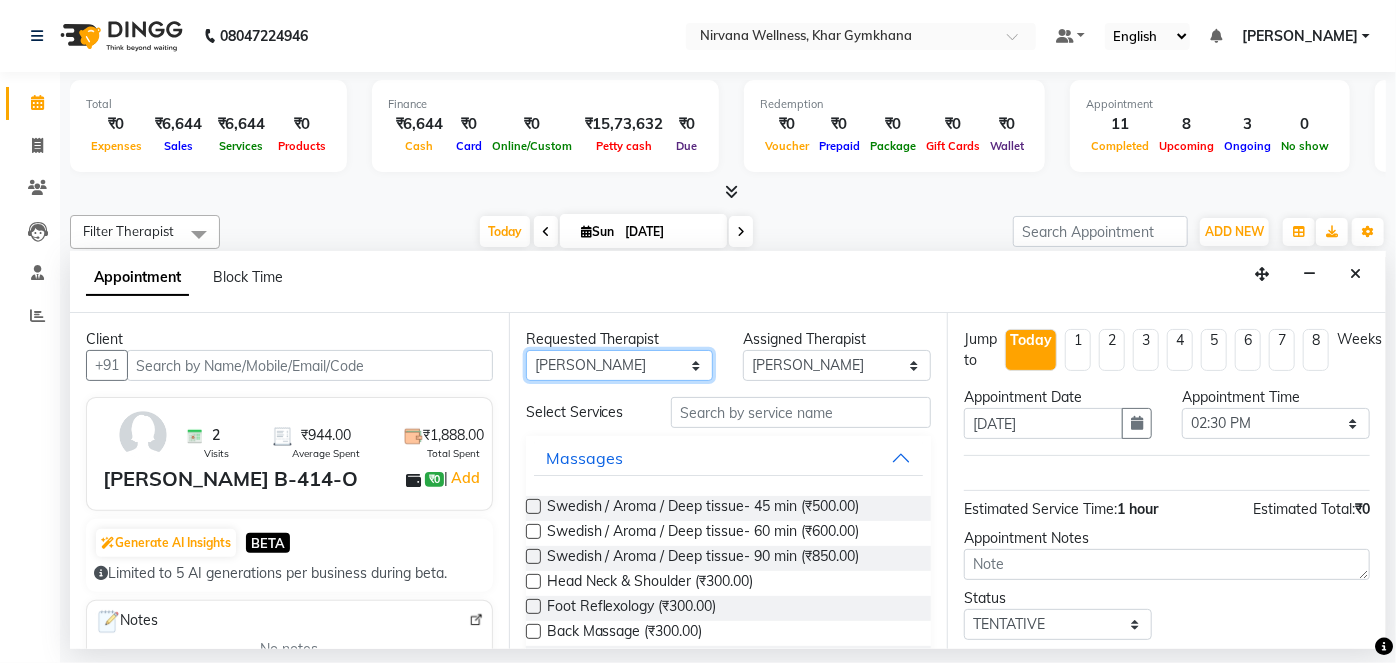 click on "Any Ishrat Jyoti Khushi Nilofar Ruksana  Suhani" at bounding box center (620, 365) 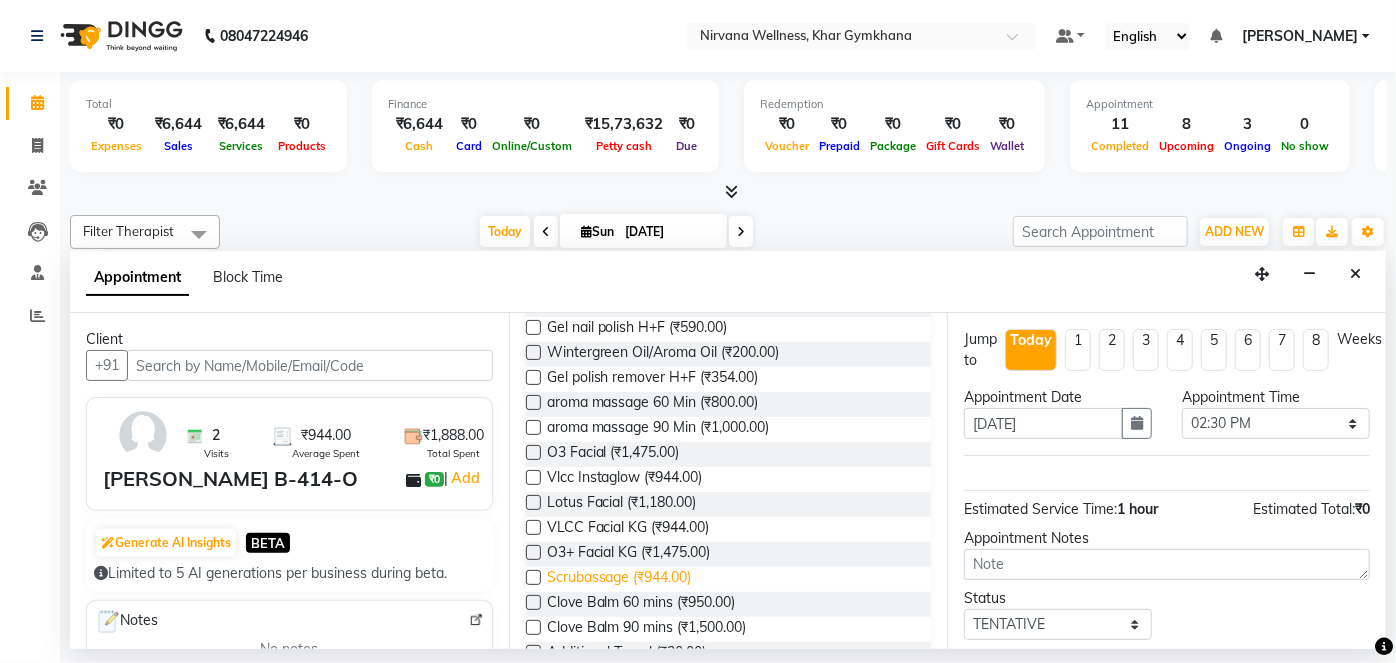 click on "Scrubassage (₹944.00)" at bounding box center (619, 579) 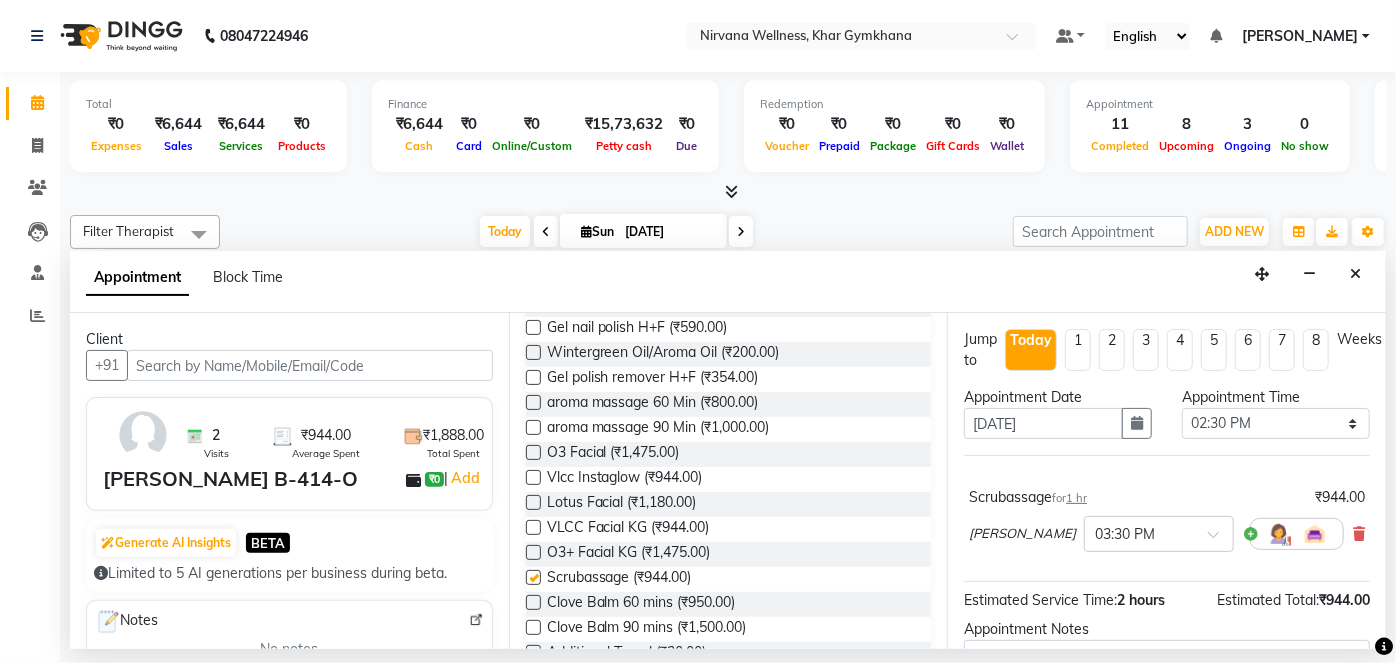 checkbox on "false" 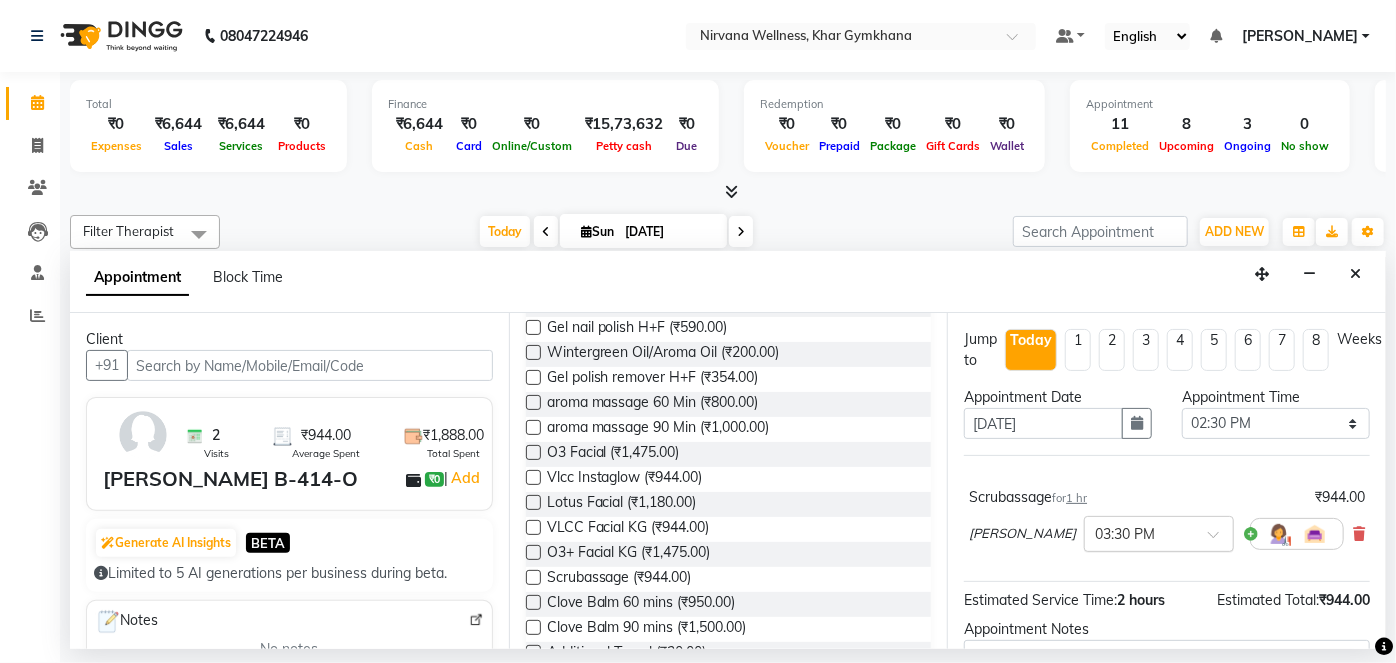 click on "× 03:30 PM" at bounding box center [1125, 534] 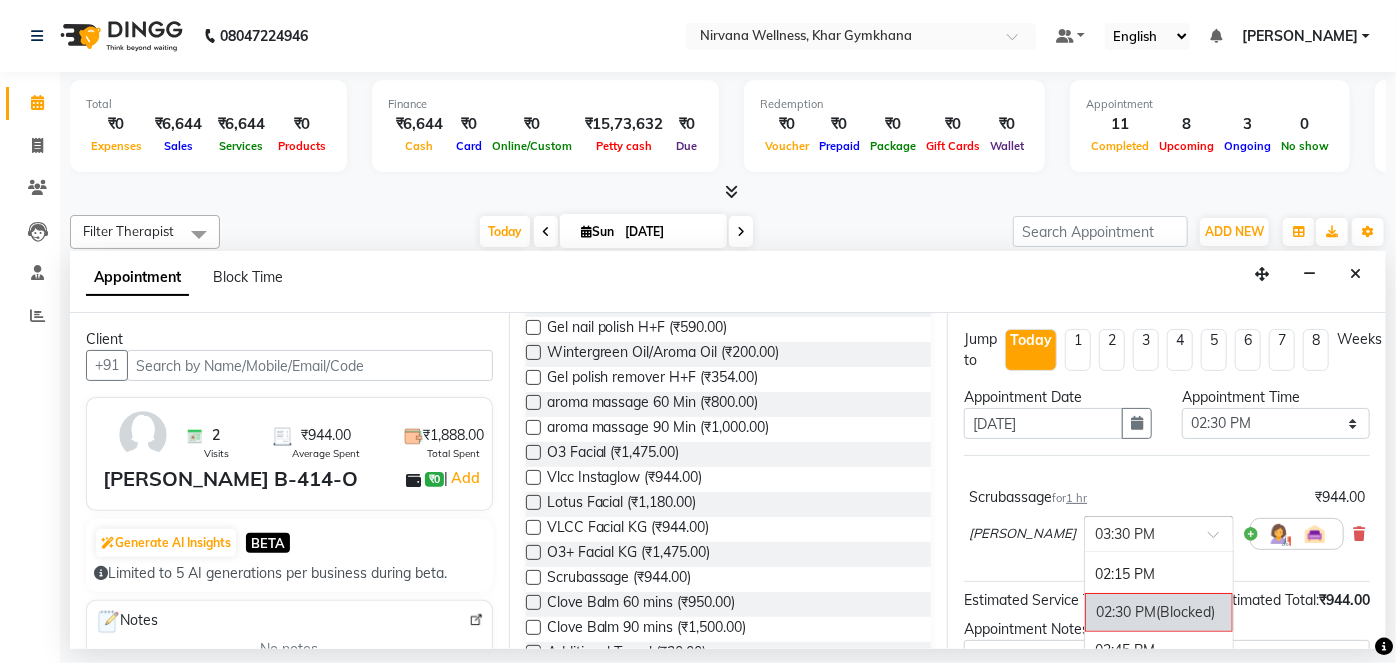 click on "02:30 PM   (Blocked)" at bounding box center [1159, 612] 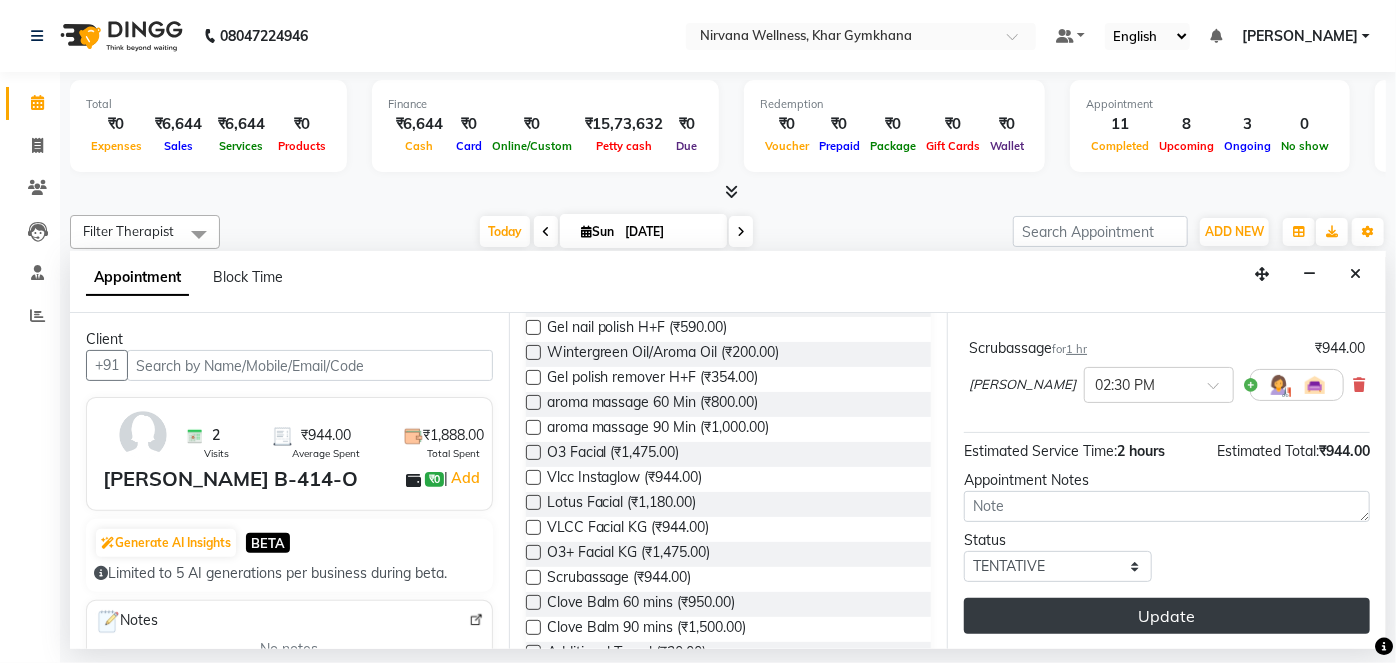 click on "Update" at bounding box center (1167, 616) 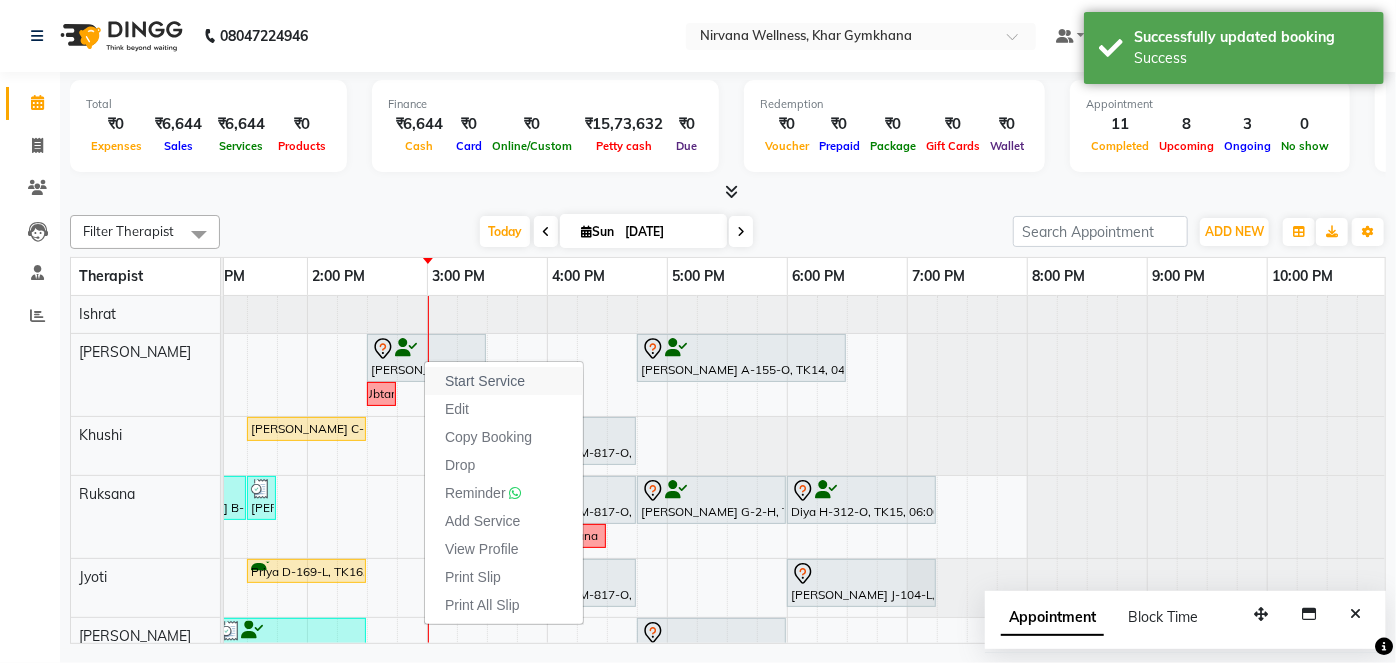 click on "Start Service" at bounding box center [485, 381] 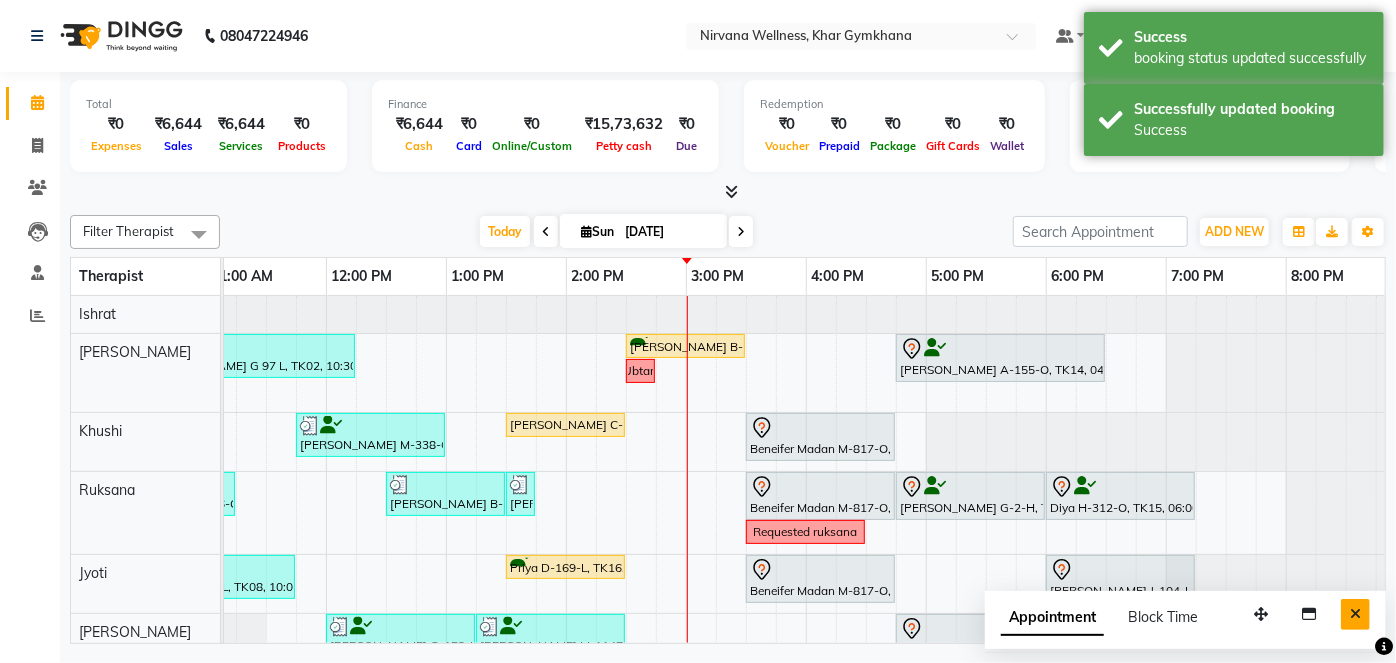 click at bounding box center [1355, 614] 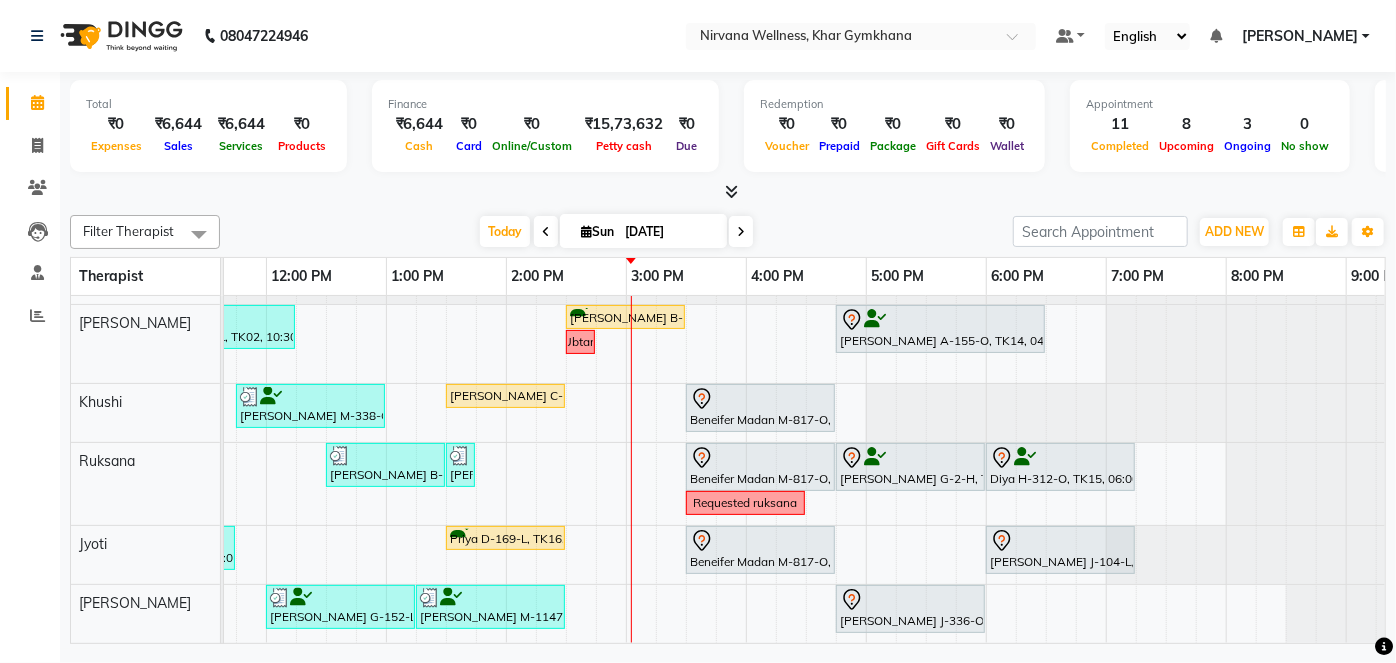 scroll, scrollTop: 40, scrollLeft: 598, axis: both 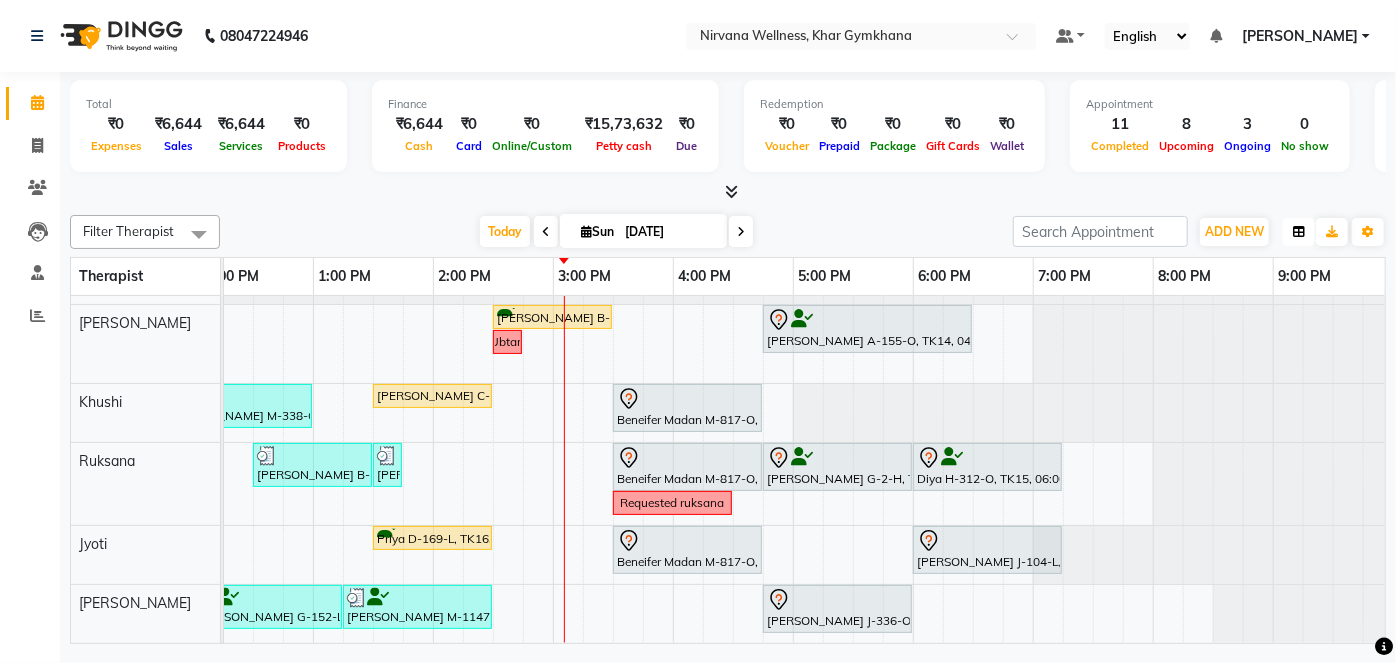 click at bounding box center [1299, 232] 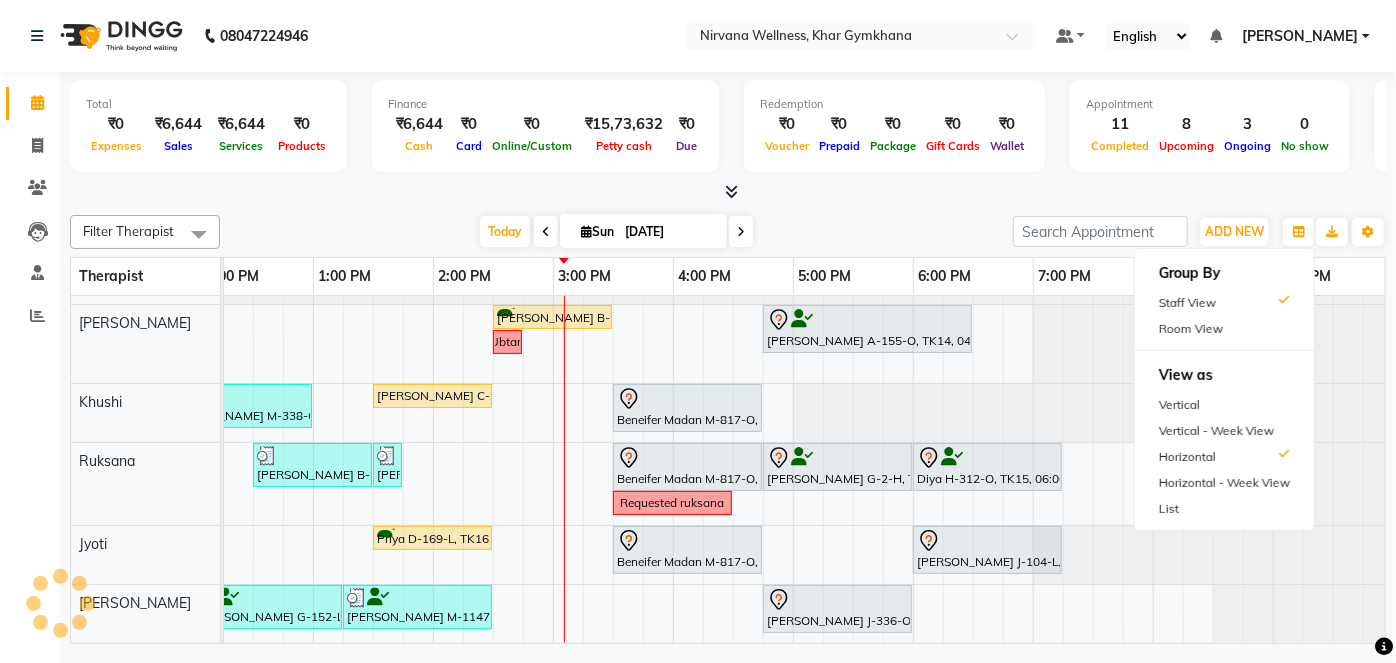 click on "View as" at bounding box center (1224, 375) 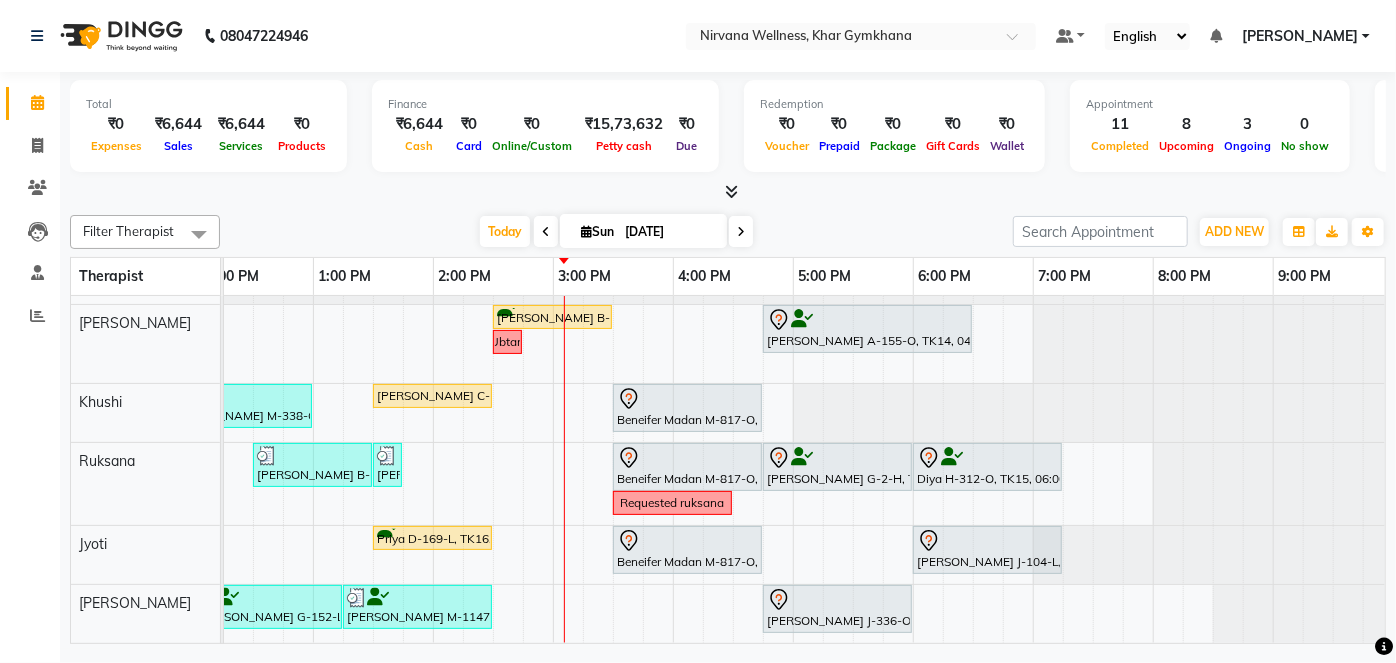 click on "[PERSON_NAME]" at bounding box center [1306, 36] 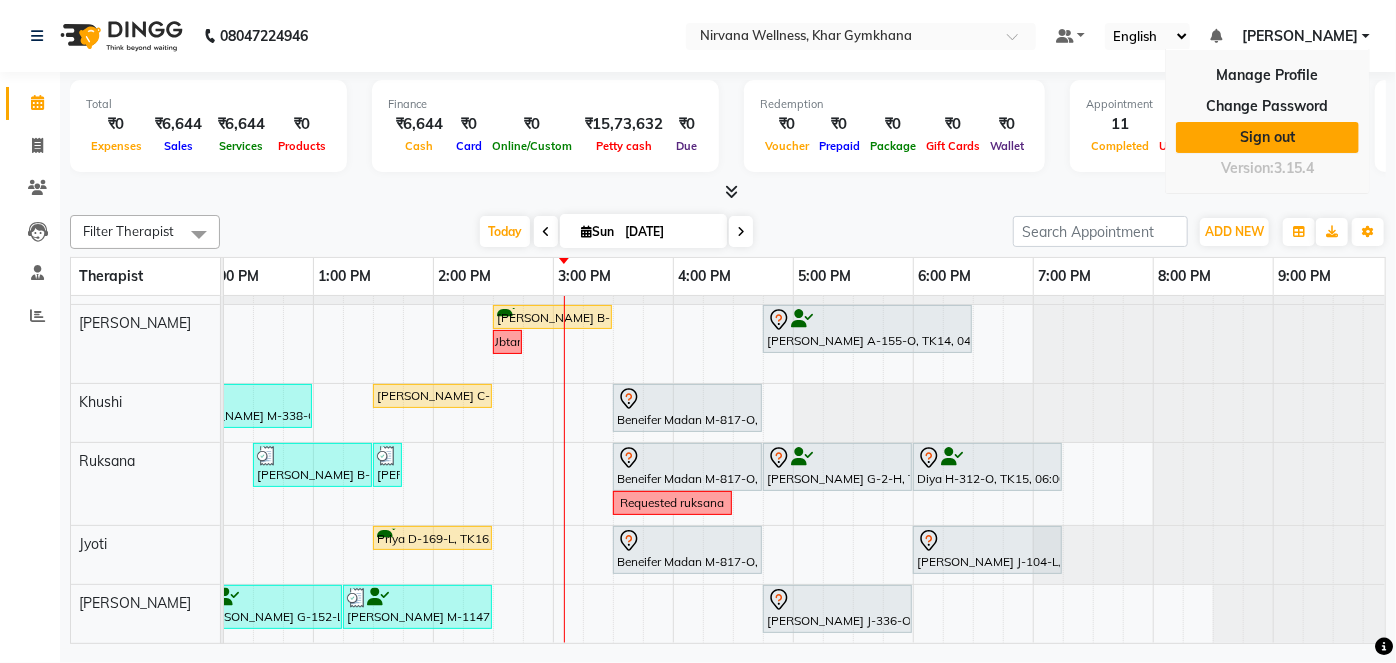 click on "Sign out" at bounding box center [1267, 137] 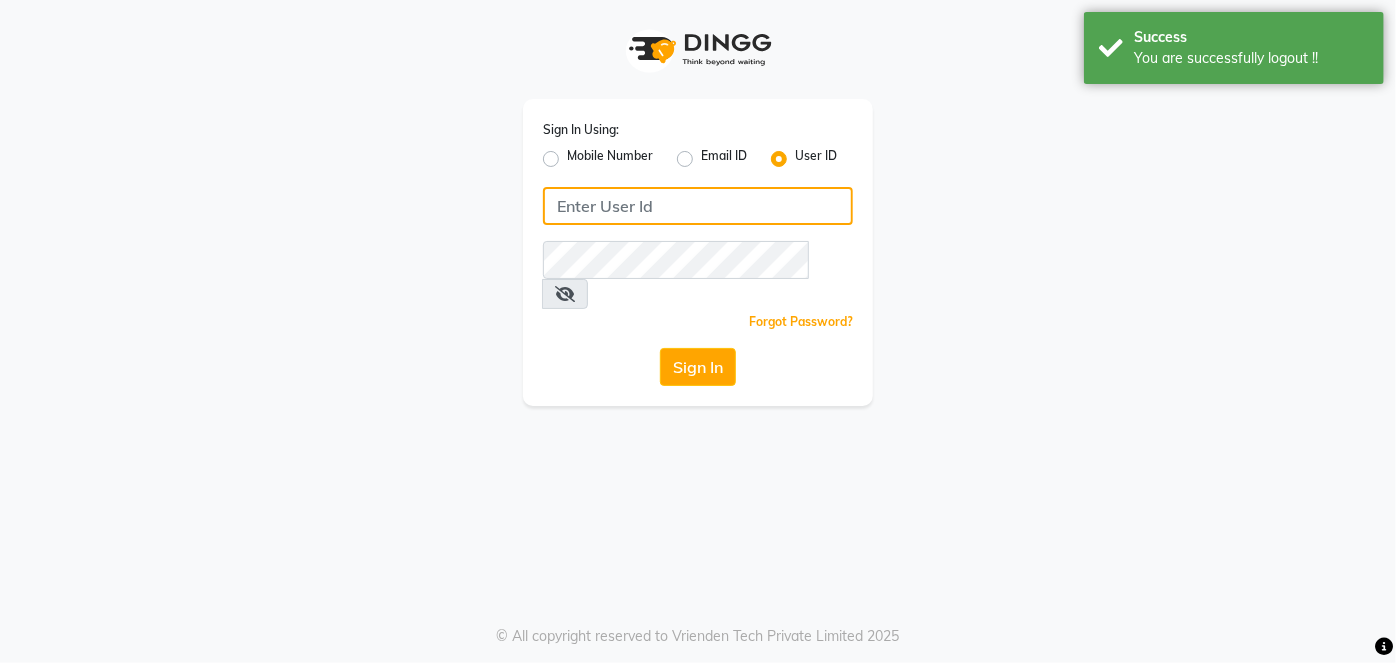 type on "7378576236" 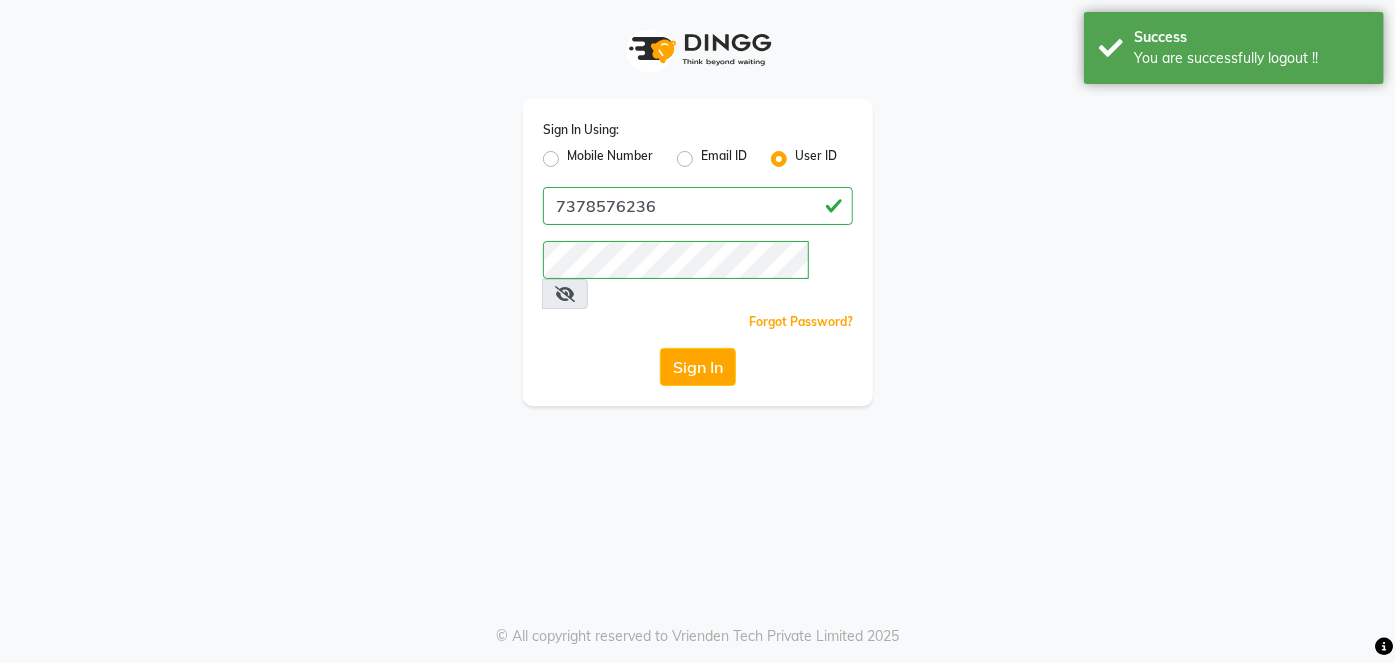 click on "Mobile Number" 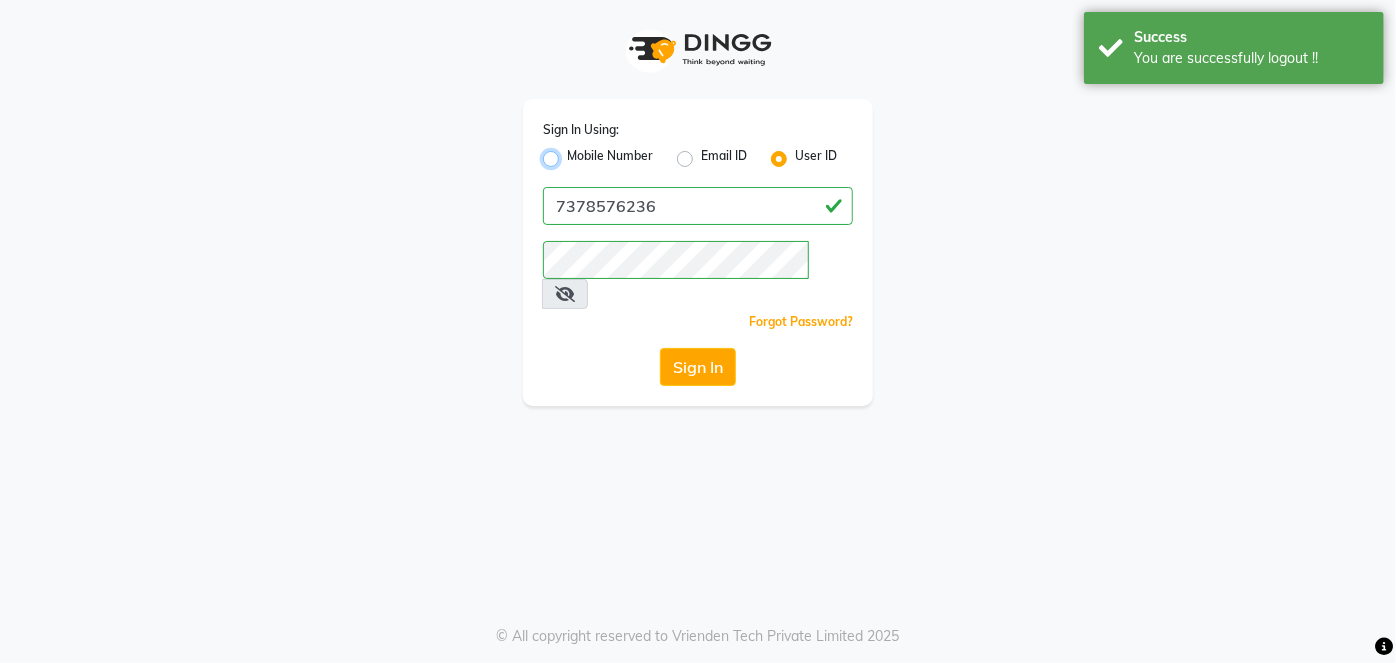 click on "Mobile Number" at bounding box center (573, 153) 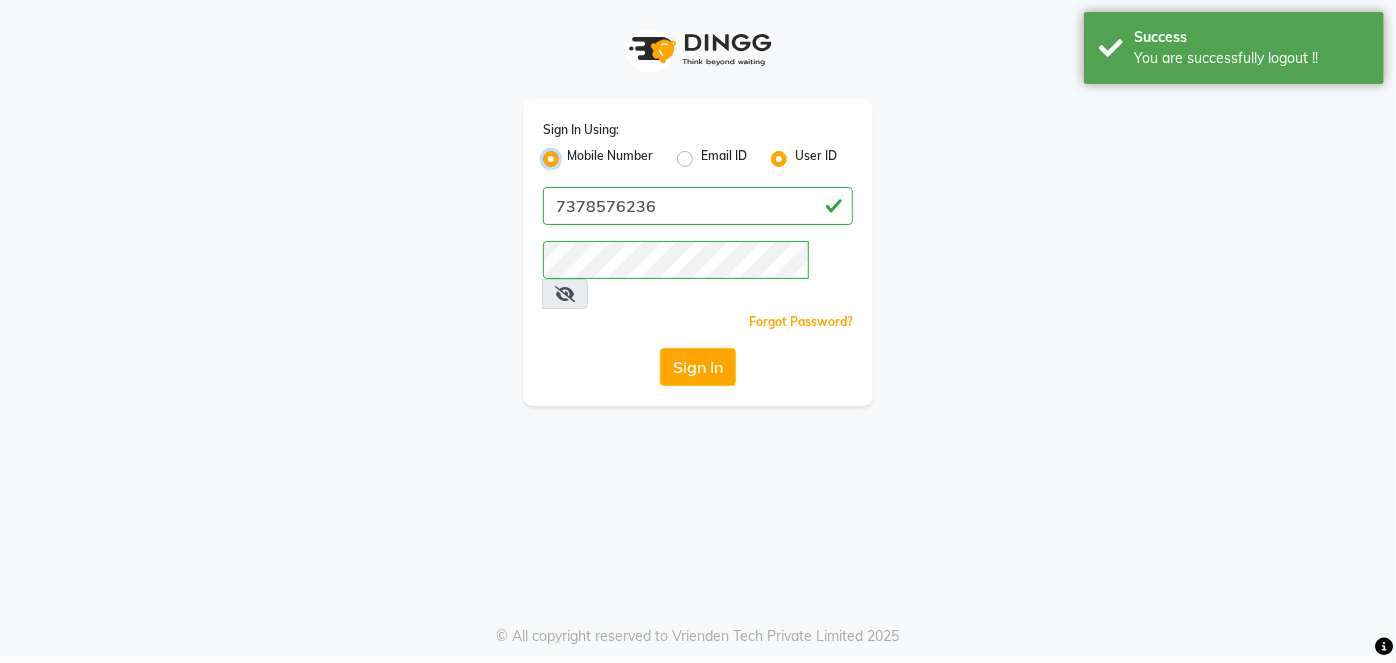 radio on "false" 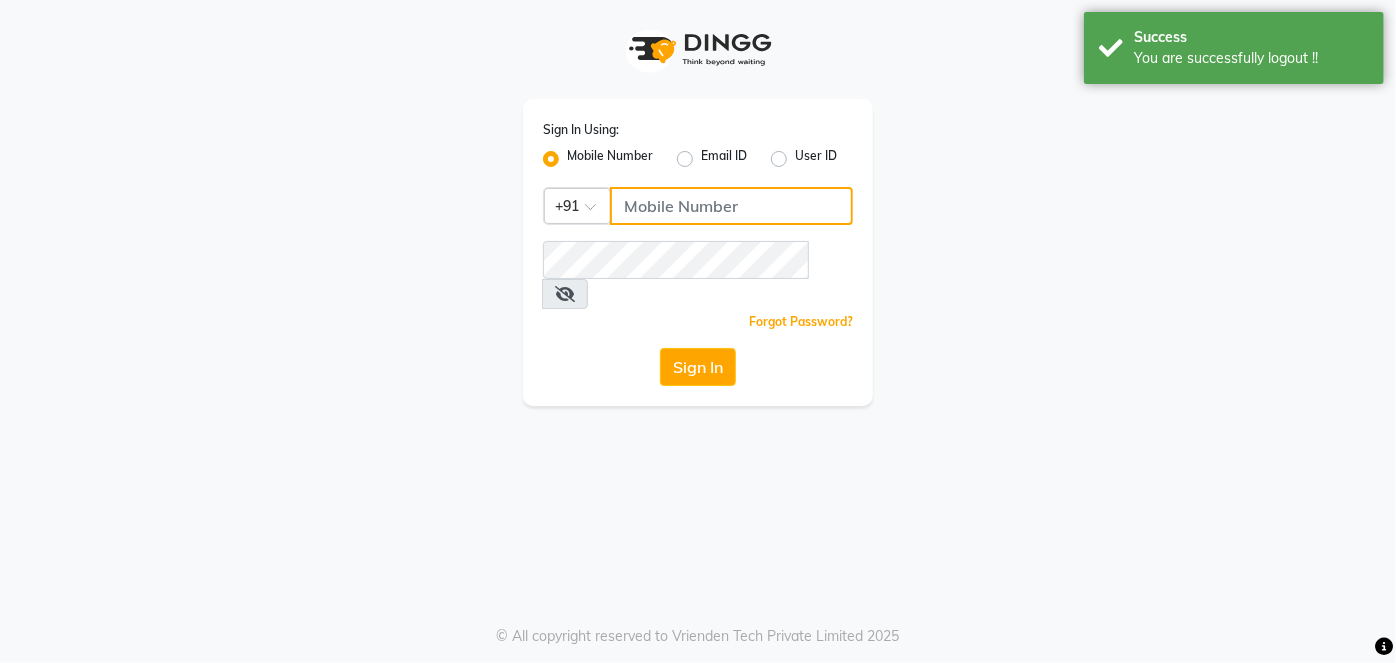 click 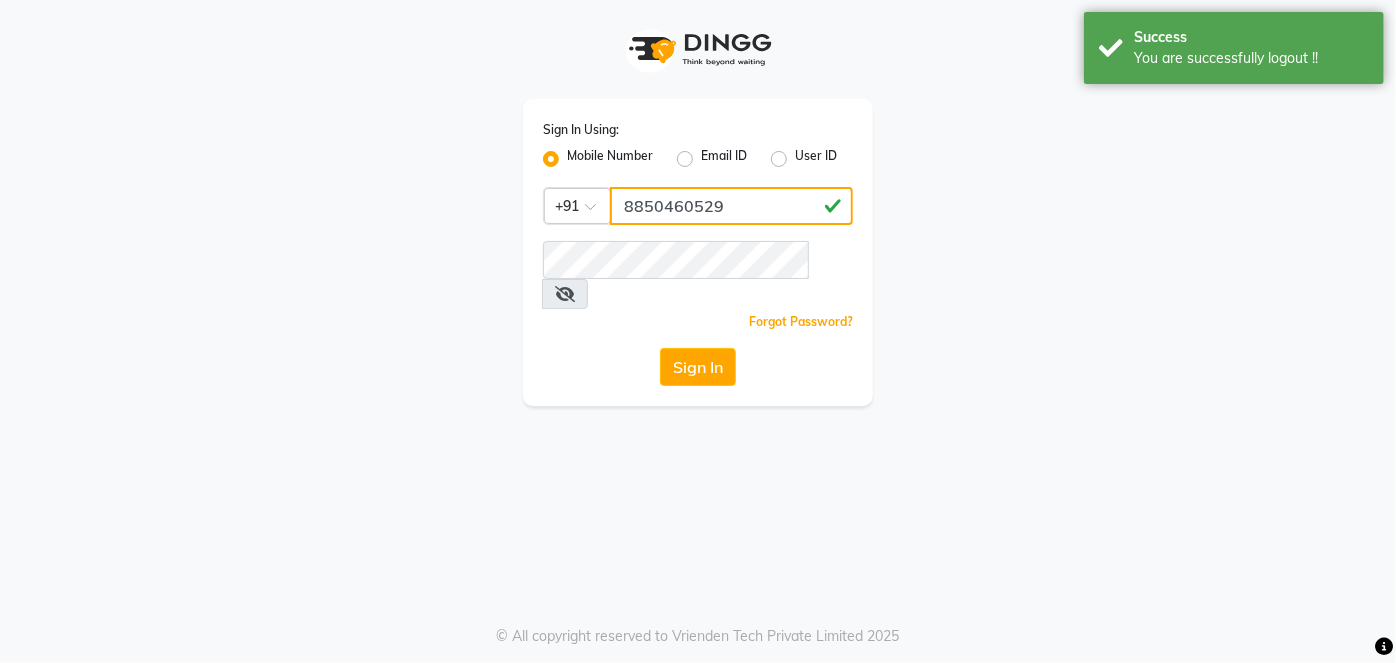 type on "8850460529" 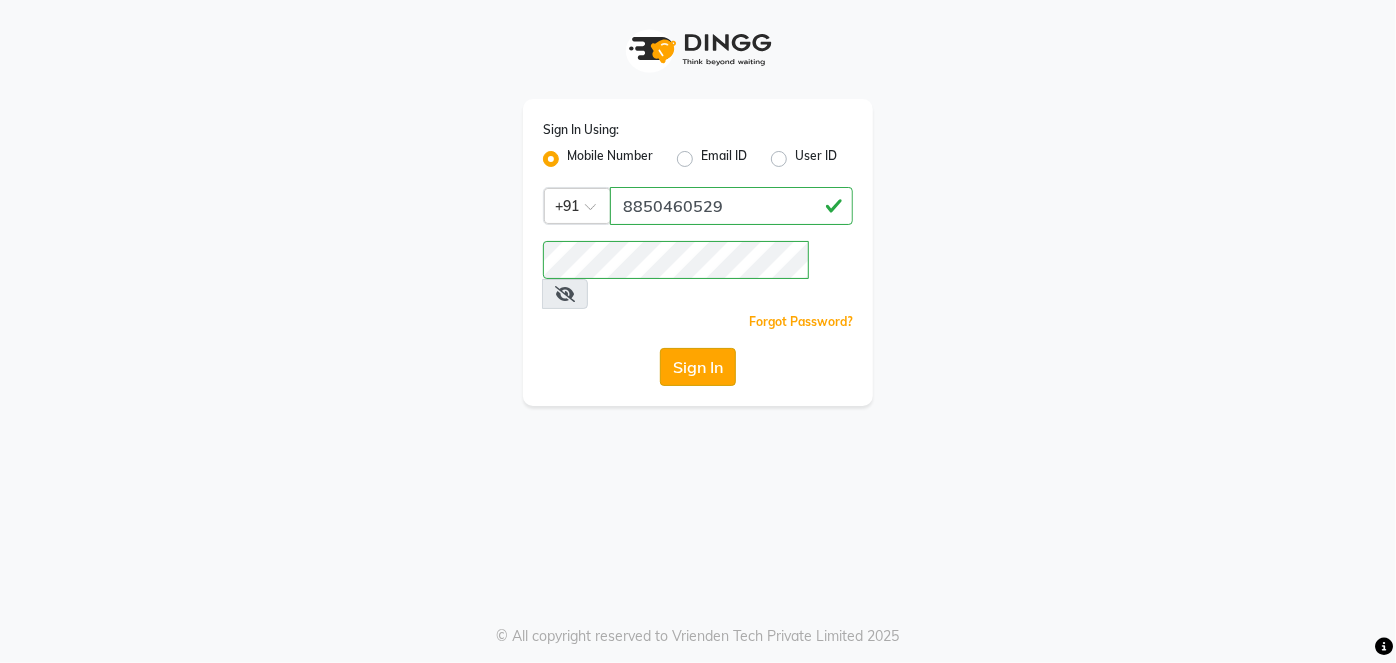 click on "Sign In" 